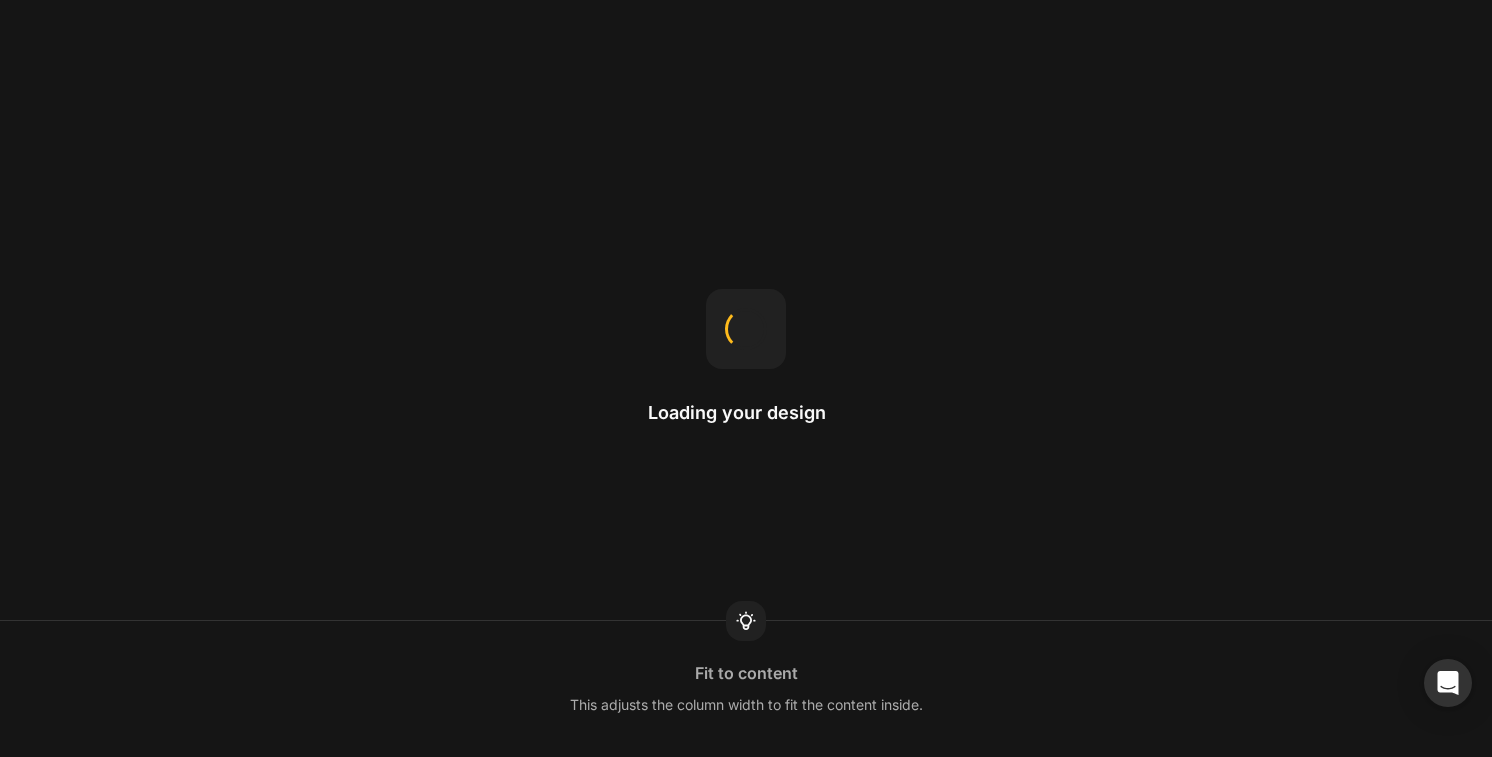 scroll, scrollTop: 0, scrollLeft: 0, axis: both 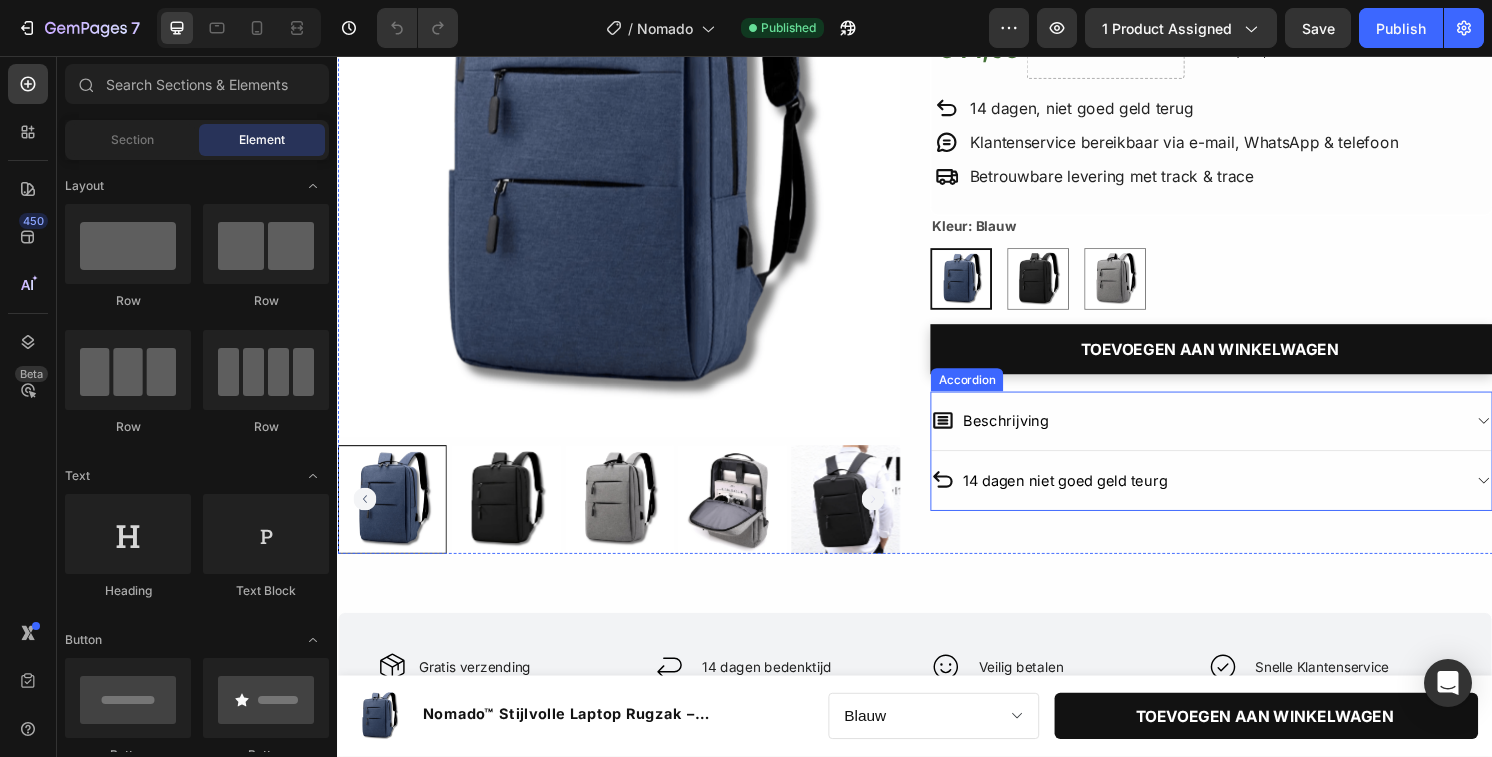 click on "Beschrijving" at bounding box center [1229, 435] 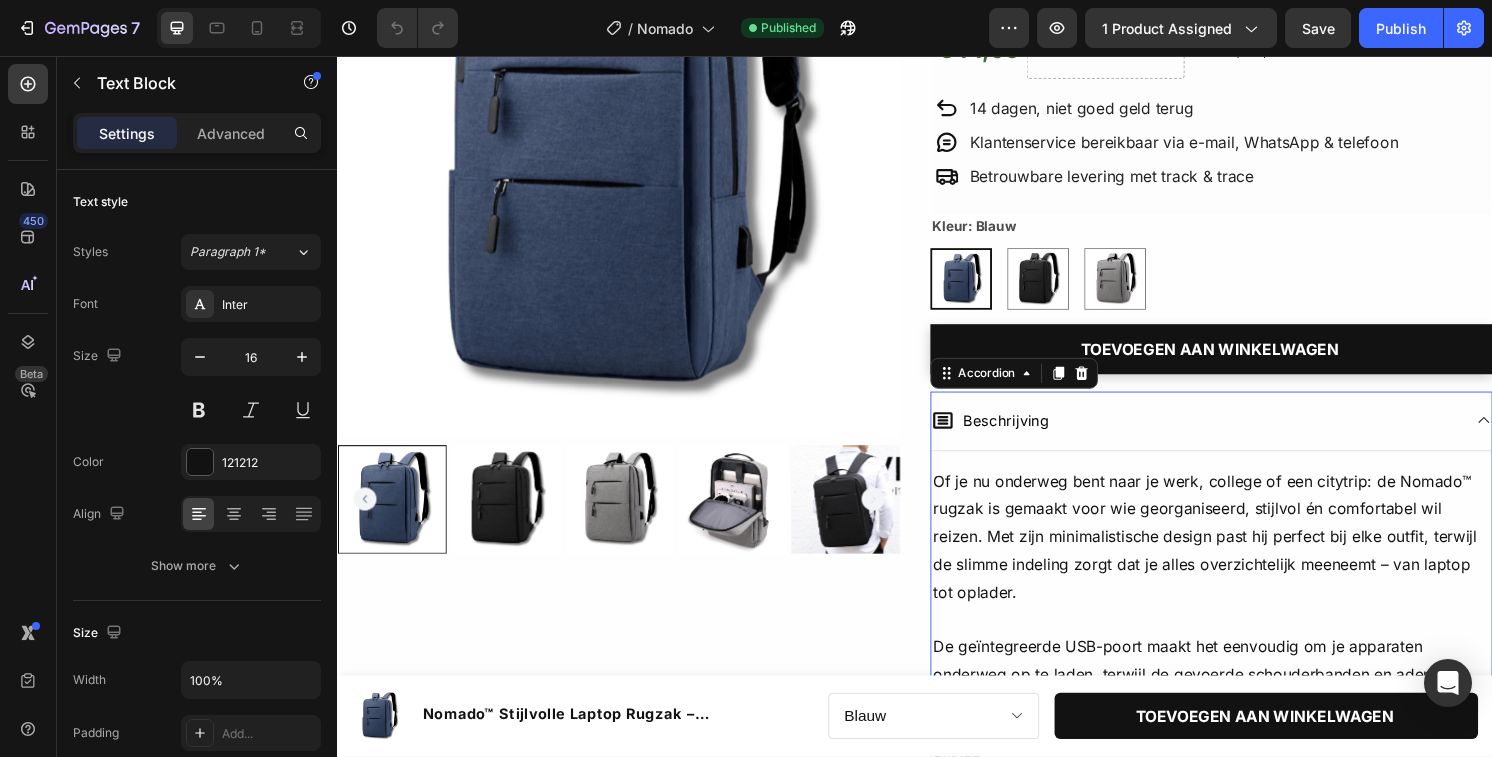 click on "Of je nu onderweg bent naar je werk, college of een citytrip: de Nomado™ rugzak is gemaakt voor wie georganiseerd, stijlvol én comfortabel wil reizen. Met zijn minimalistische design past hij perfect bij elke outfit, terwijl de slimme indeling zorgt dat je alles overzichtelijk meeneemt – van laptop tot oplader." at bounding box center (1245, 556) 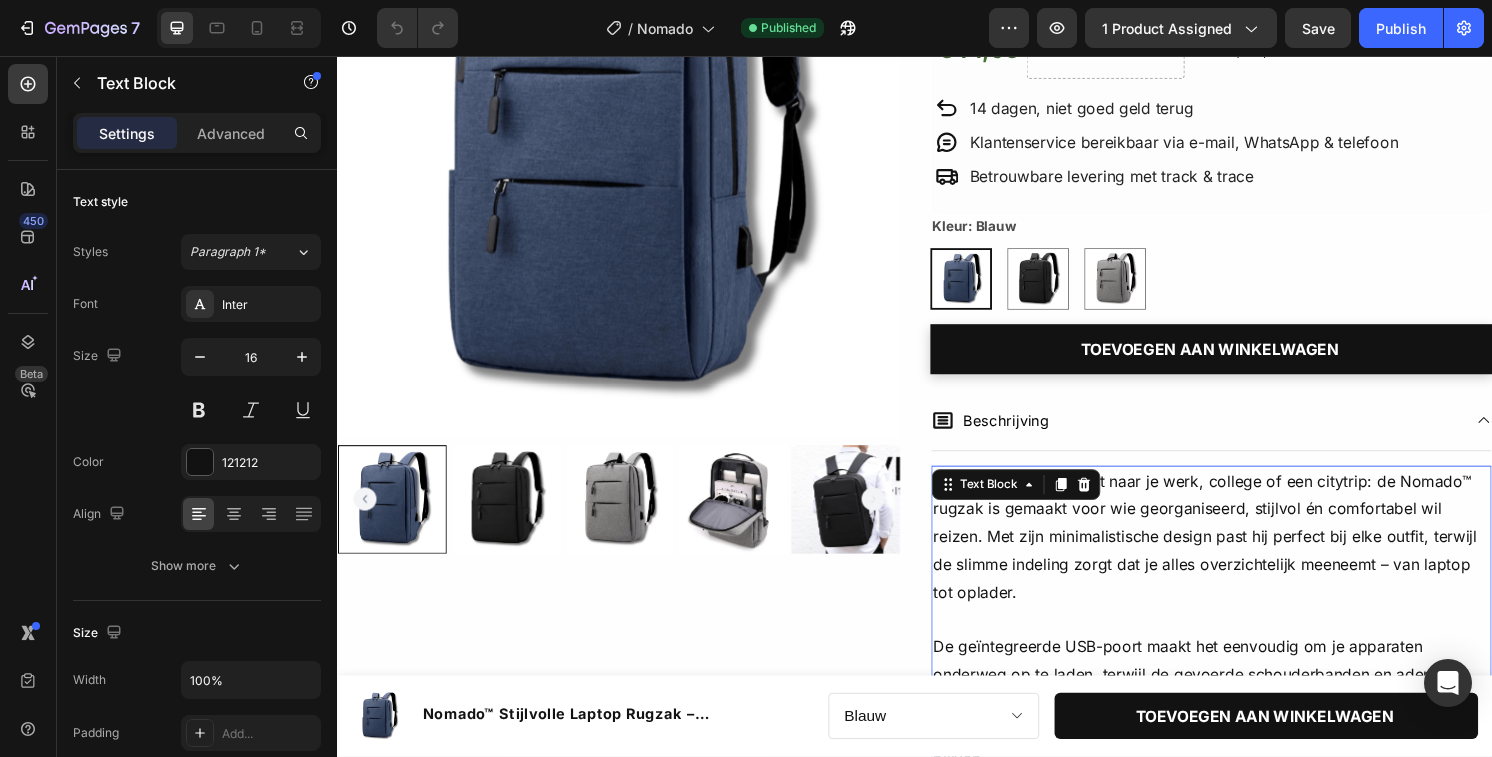 click on "Of je nu onderweg bent naar je werk, college of een citytrip: de Nomado™ rugzak is gemaakt voor wie georganiseerd, stijlvol én comfortabel wil reizen. Met zijn minimalistische design past hij perfect bij elke outfit, terwijl de slimme indeling zorgt dat je alles overzichtelijk meeneemt – van laptop tot oplader." at bounding box center [1245, 556] 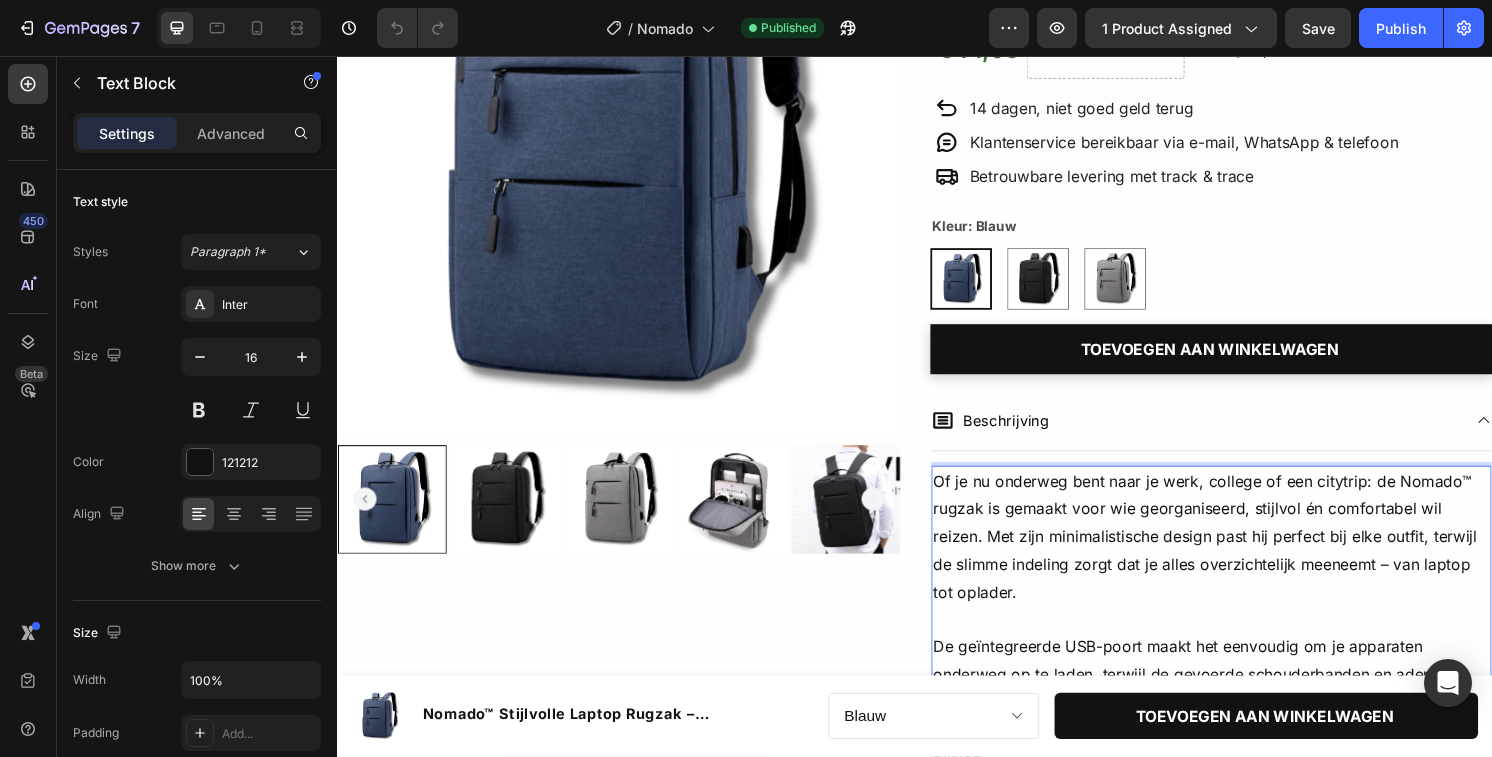 click on "Of je nu onderweg bent naar je werk, college of een citytrip: de Nomado™ rugzak is gemaakt voor wie georganiseerd, stijlvol én comfortabel wil reizen. Met zijn minimalistische design past hij perfect bij elke outfit, terwijl de slimme indeling zorgt dat je alles overzichtelijk meeneemt – van laptop tot oplader." at bounding box center (1245, 556) 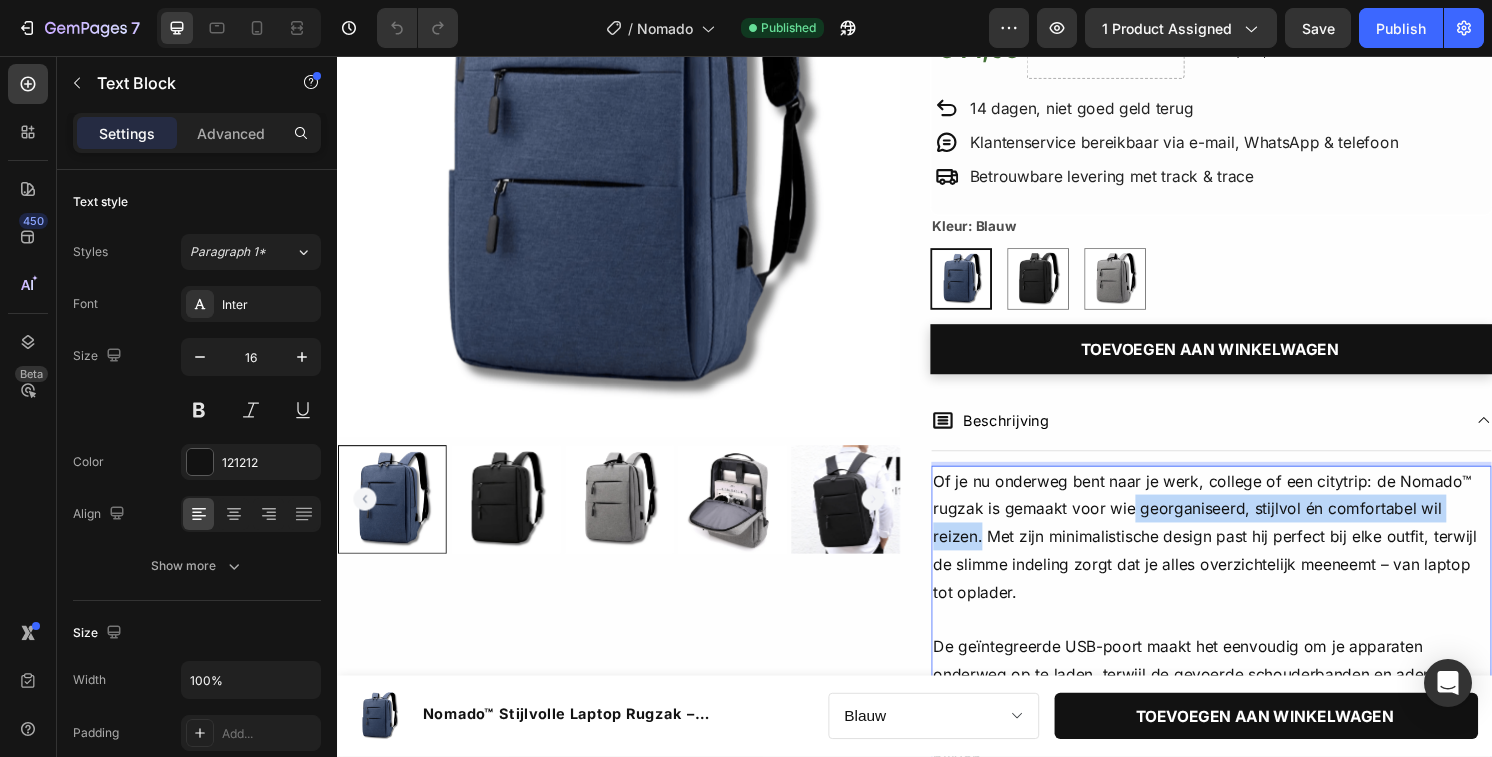 drag, startPoint x: 1163, startPoint y: 524, endPoint x: 1531, endPoint y: 534, distance: 368.13583 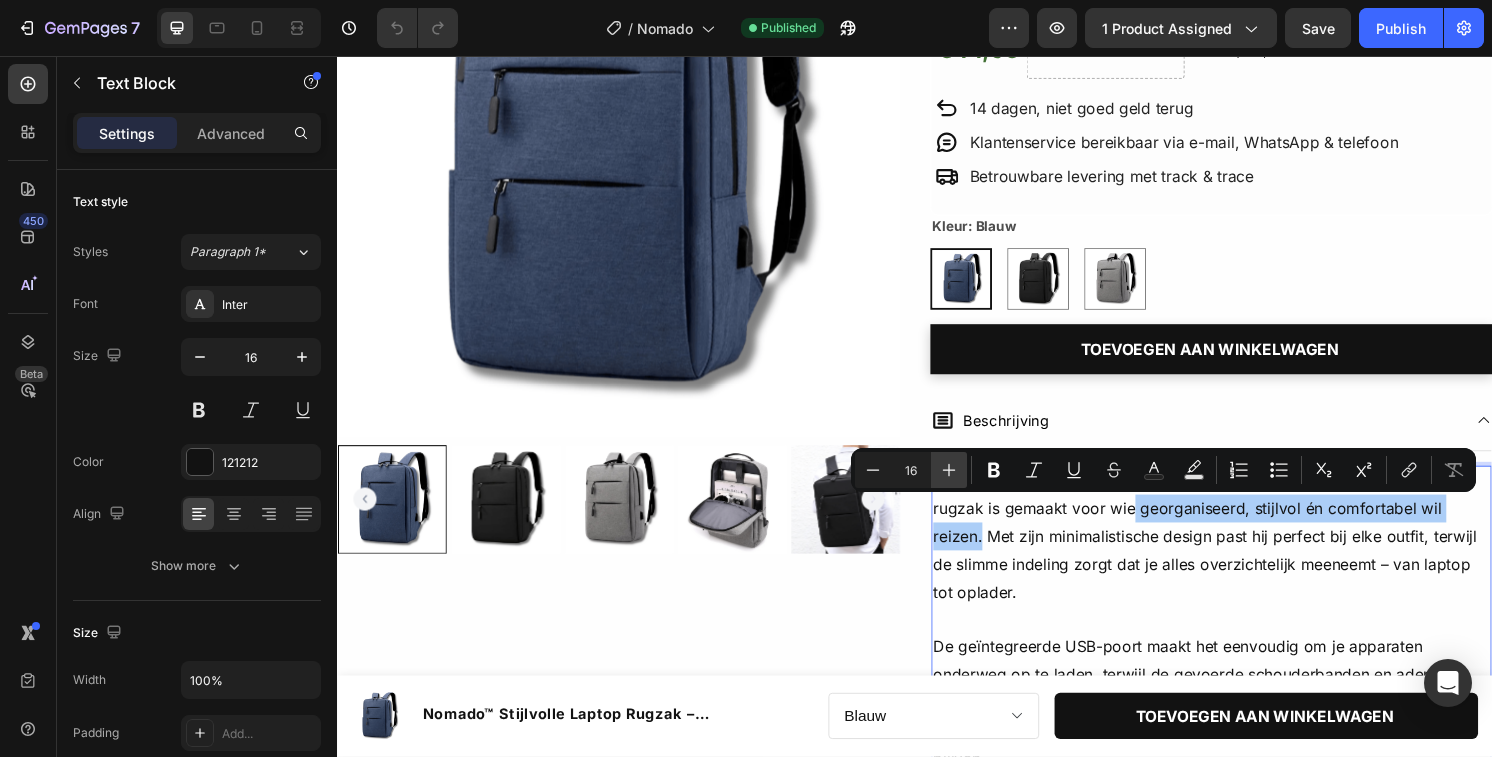 click 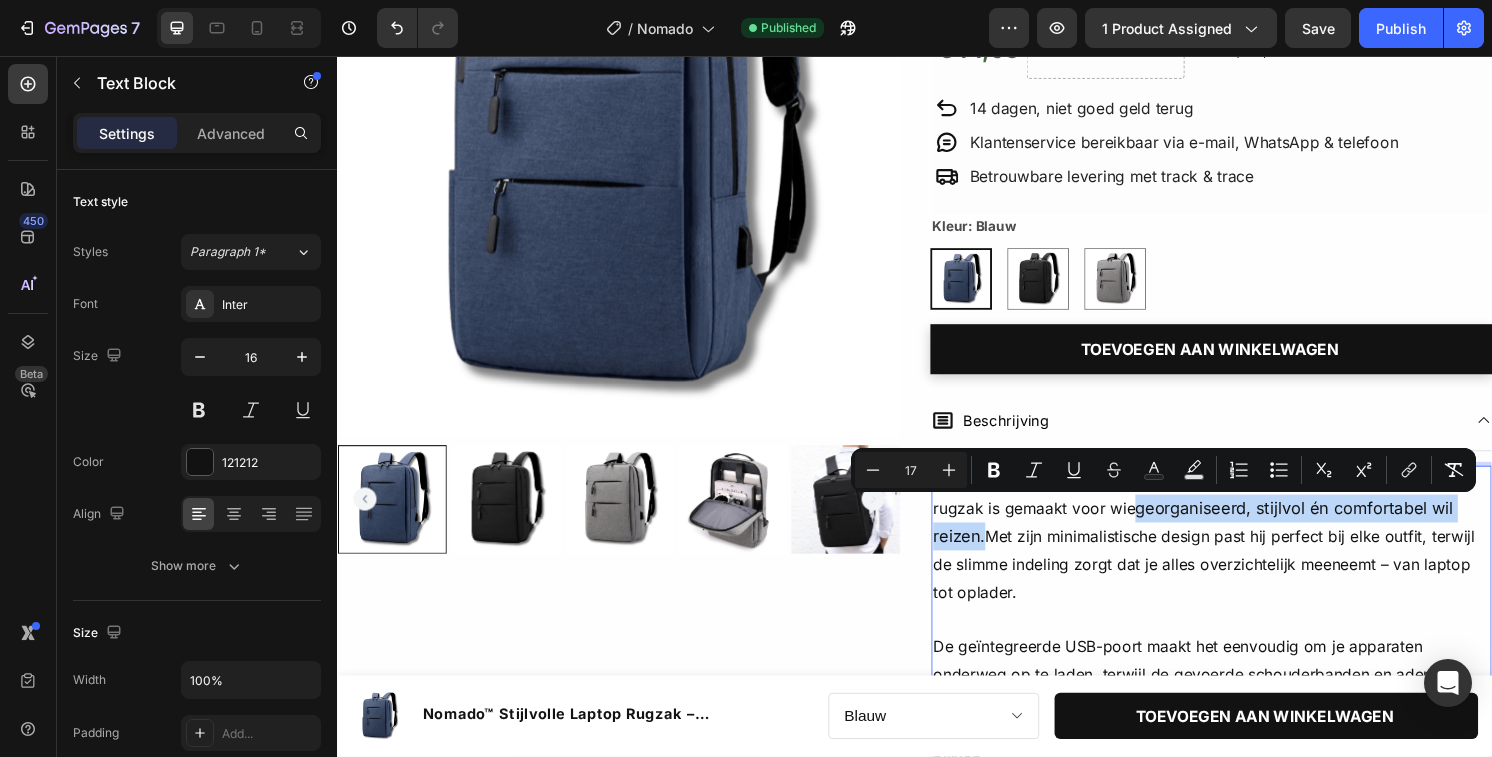 type on "16" 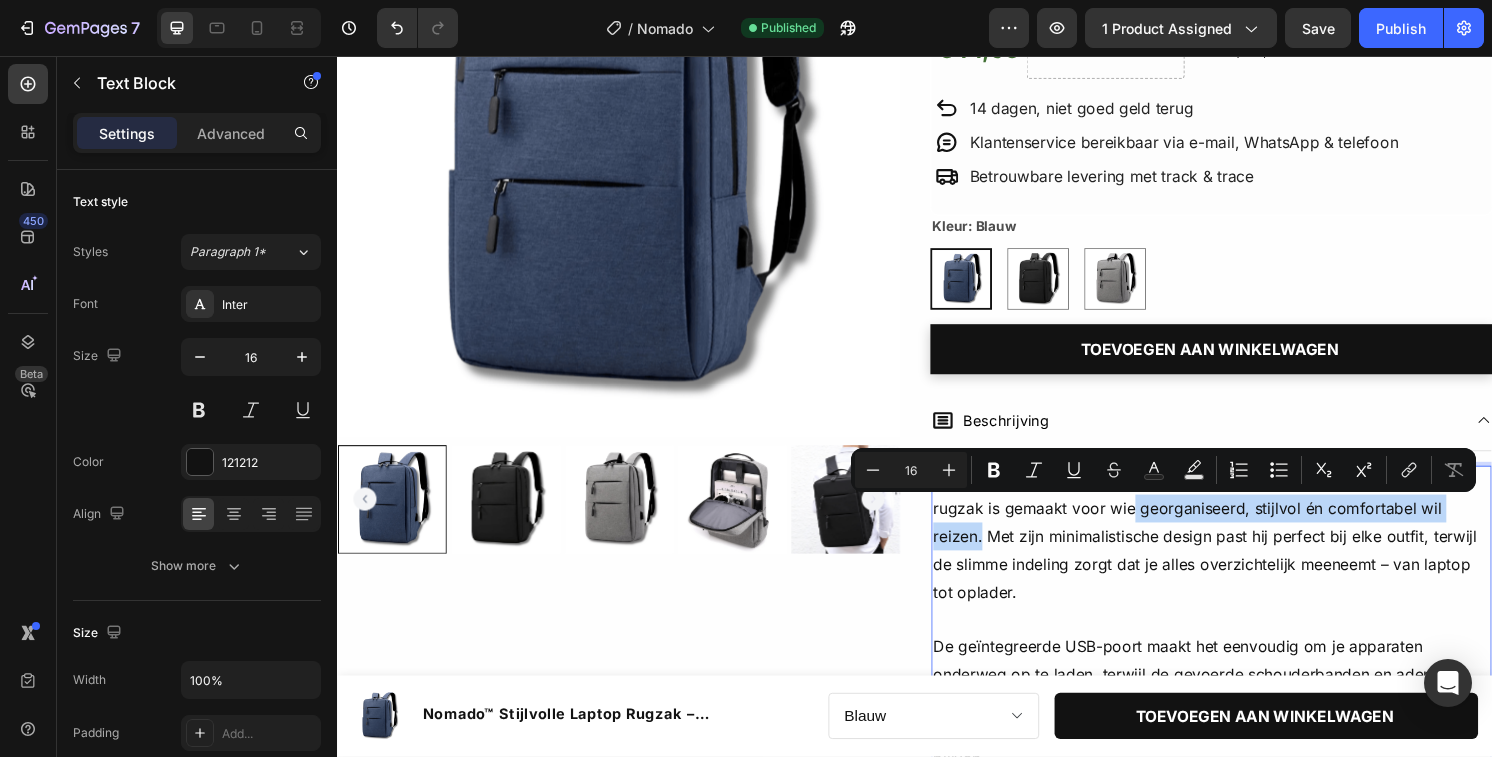 click on "Of je nu onderweg bent naar je werk, college of een citytrip: de Nomado™ rugzak is gemaakt voor wie georganiseerd, stijlvol én comfortabel wil reizen. Met zijn minimalistische design past hij perfect bij elke outfit, terwijl de slimme indeling zorgt dat je alles overzichtelijk meeneemt – van laptop tot oplader." at bounding box center [1245, 556] 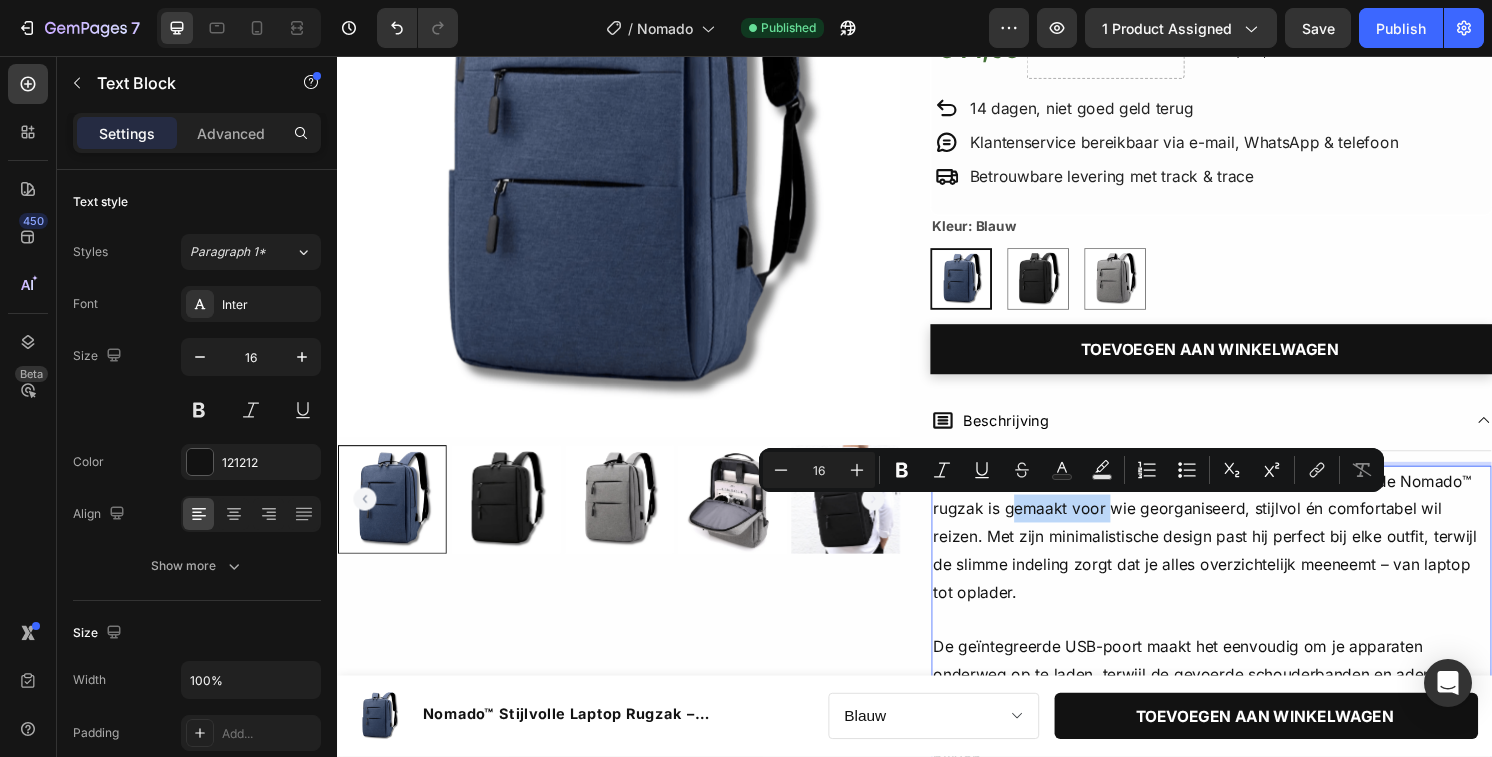 drag, startPoint x: 1137, startPoint y: 528, endPoint x: 1037, endPoint y: 528, distance: 100 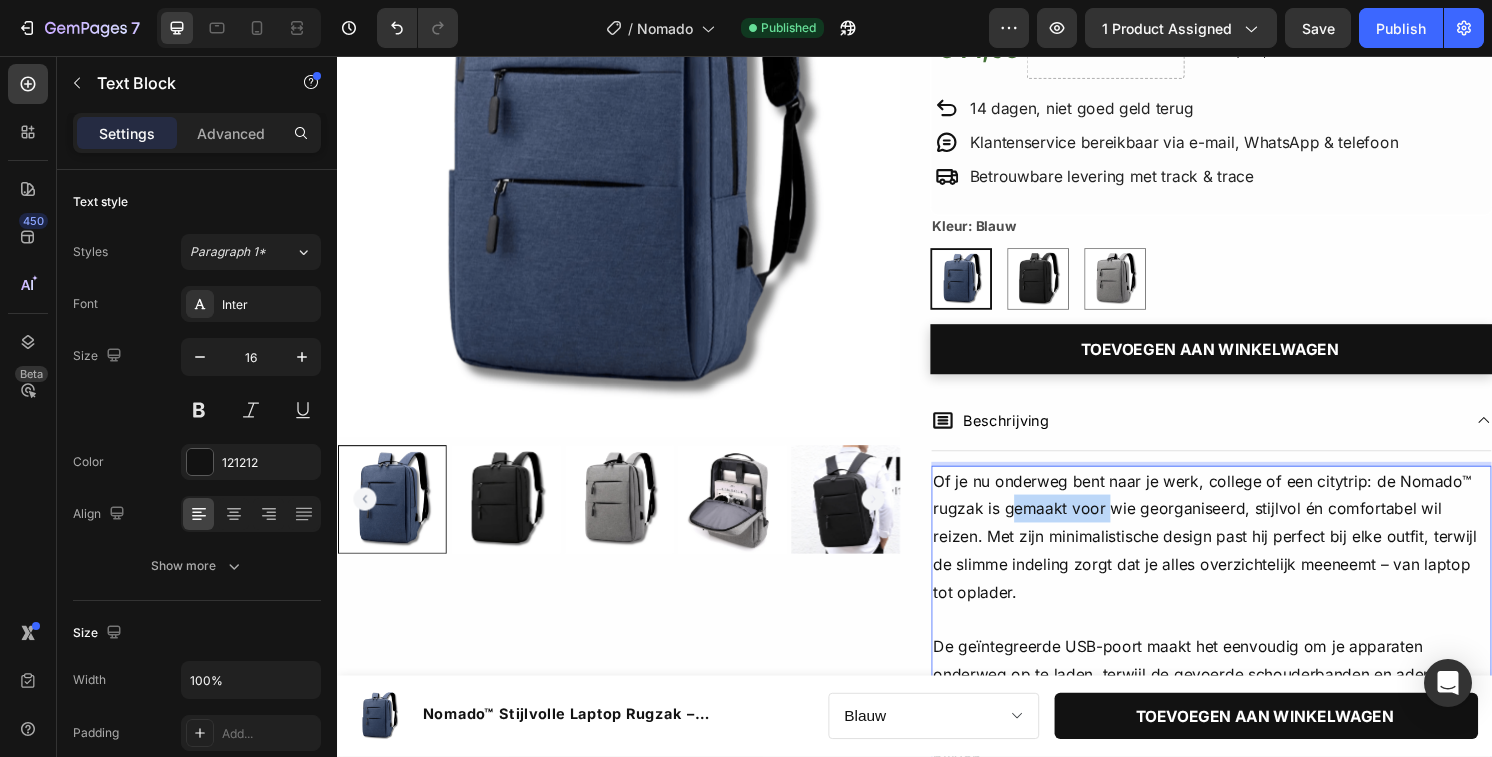 click on "Of je nu onderweg bent naar je werk, college of een citytrip: de Nomado™ rugzak is gemaakt voor wie georganiseerd, stijlvol én comfortabel wil reizen. Met zijn minimalistische design past hij perfect bij elke outfit, terwijl de slimme indeling zorgt dat je alles overzichtelijk meeneemt – van laptop tot oplader." at bounding box center (1245, 556) 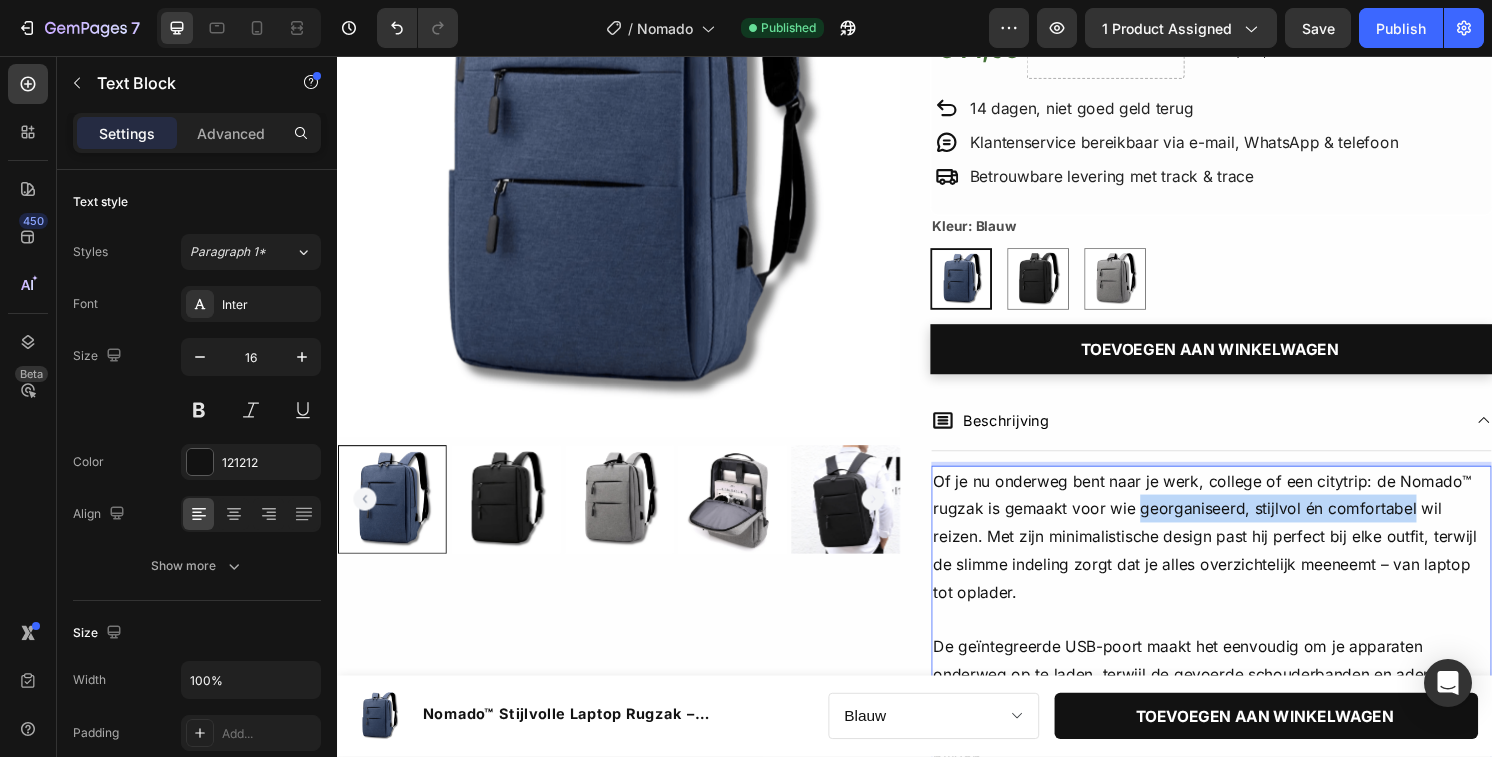 drag, startPoint x: 1170, startPoint y: 524, endPoint x: 1451, endPoint y: 527, distance: 281.01602 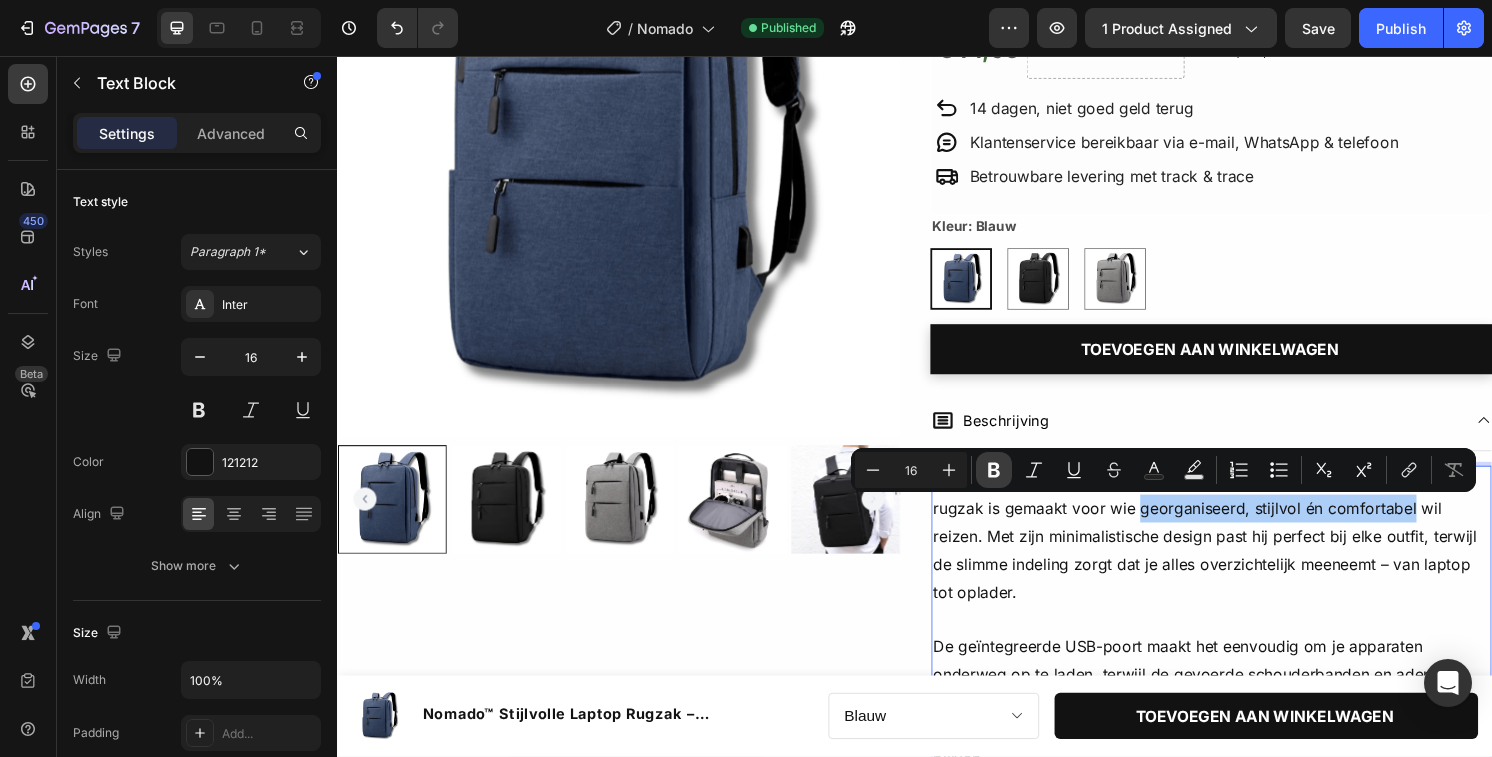 click on "Bold" at bounding box center (994, 470) 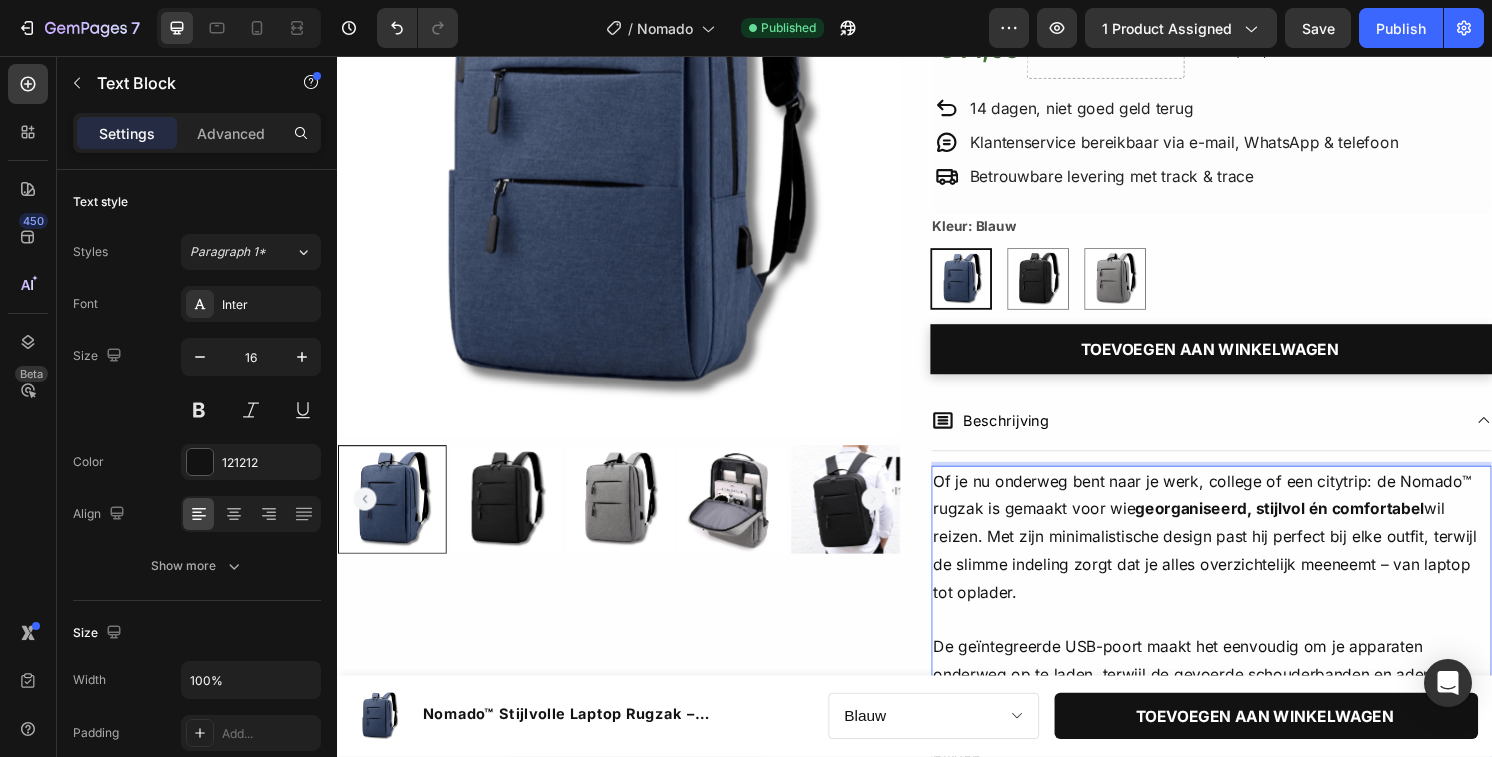 click on "Of je nu onderweg bent naar je werk, college of een citytrip: de Nomado™ rugzak is gemaakt voor wie  georganiseerd, stijlvol én comfortabel  wil reizen. Met zijn minimalistische design past hij perfect bij elke outfit, terwijl de slimme indeling zorgt dat je alles overzichtelijk meeneemt – van laptop tot oplader." at bounding box center (1245, 556) 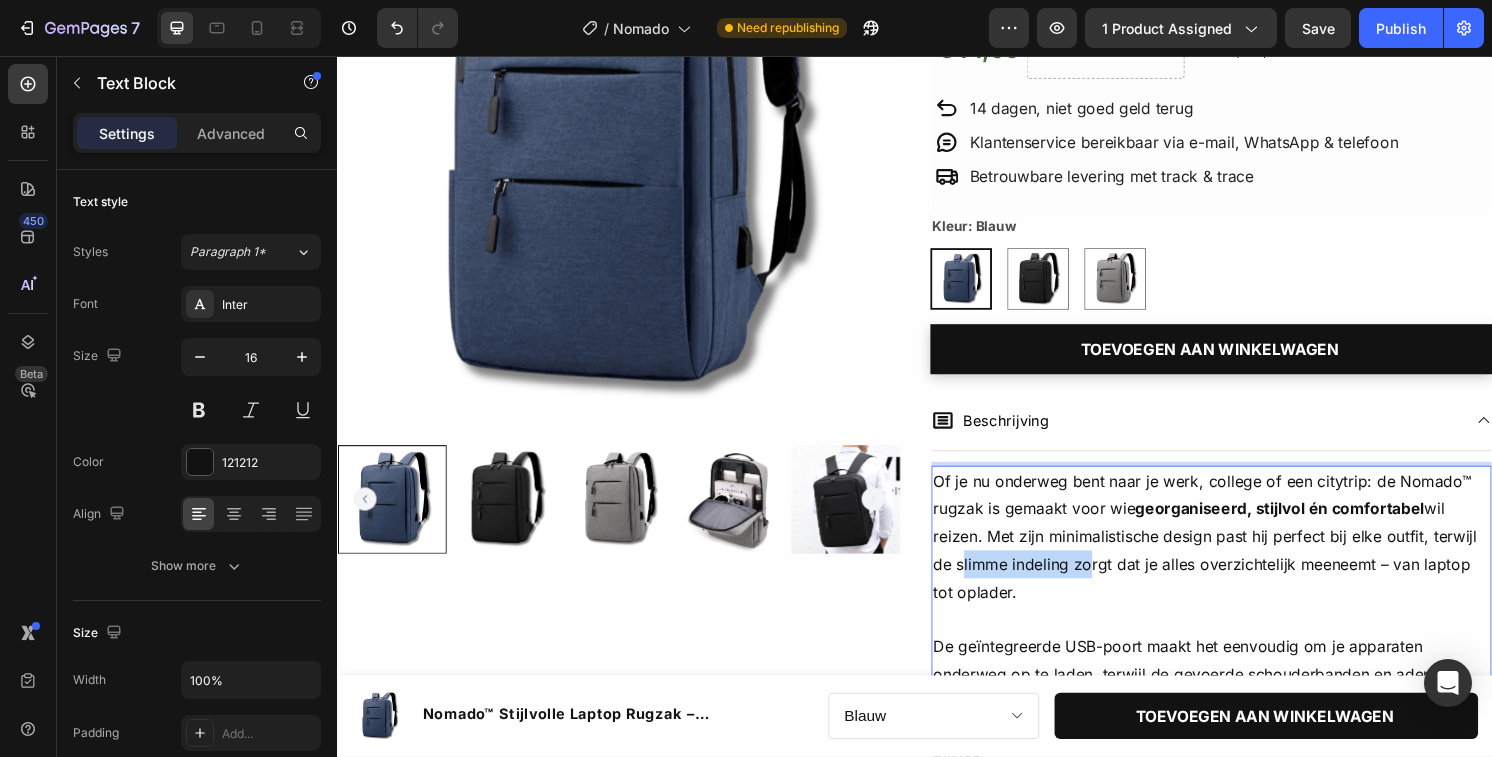 drag, startPoint x: 982, startPoint y: 580, endPoint x: 1106, endPoint y: 573, distance: 124.197426 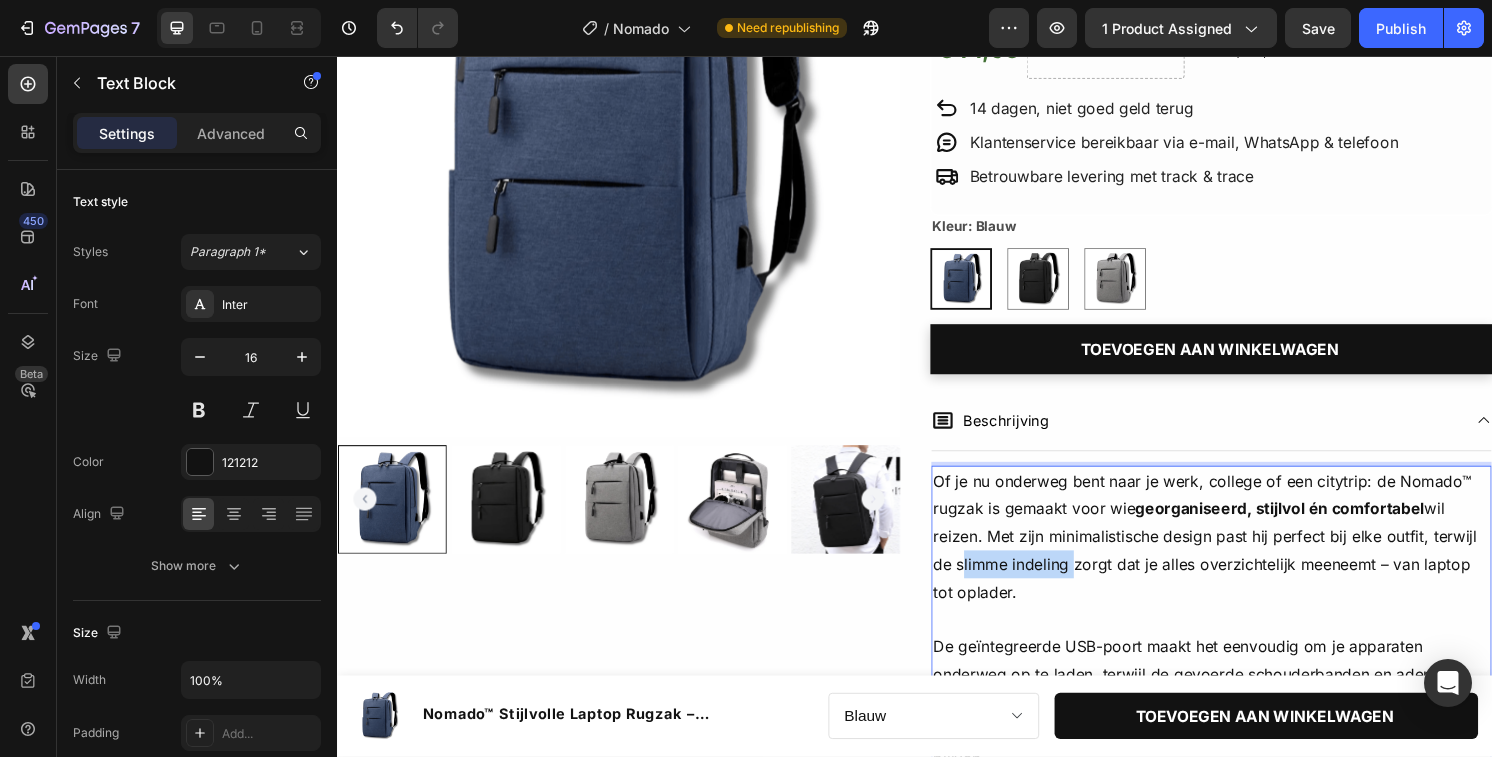 drag, startPoint x: 1096, startPoint y: 584, endPoint x: 980, endPoint y: 586, distance: 116.01724 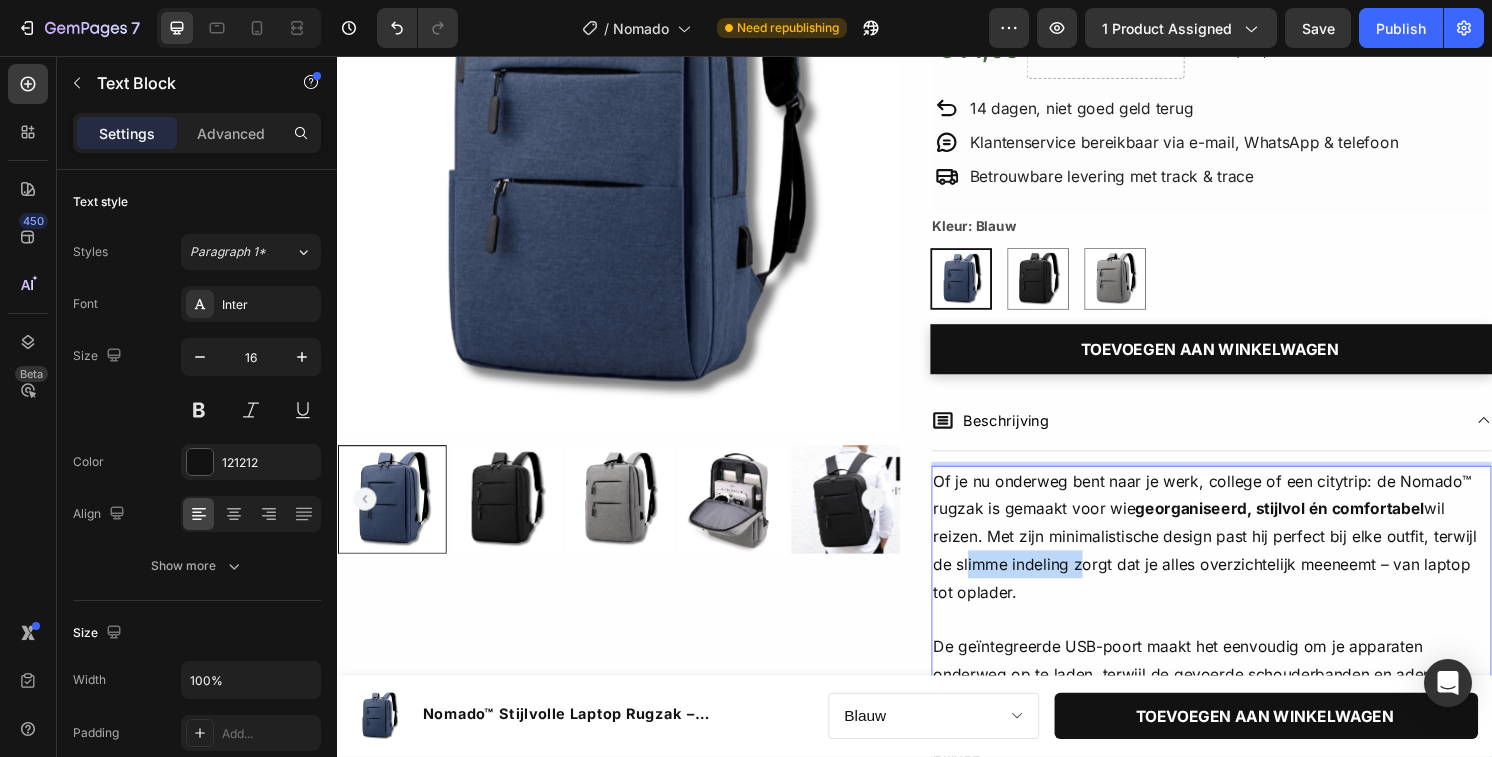 drag, startPoint x: 1102, startPoint y: 591, endPoint x: 984, endPoint y: 589, distance: 118.016945 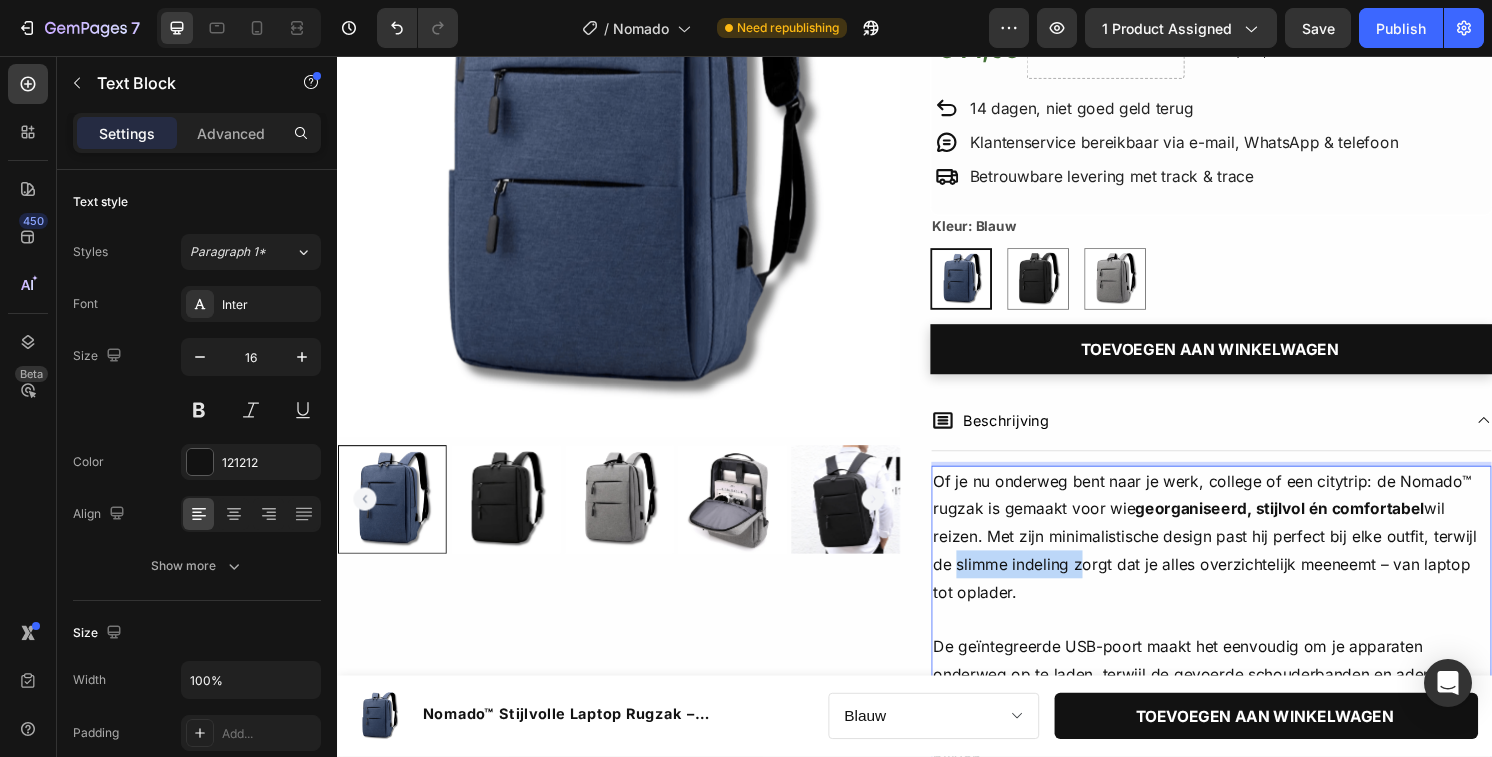 drag, startPoint x: 971, startPoint y: 589, endPoint x: 1100, endPoint y: 586, distance: 129.03488 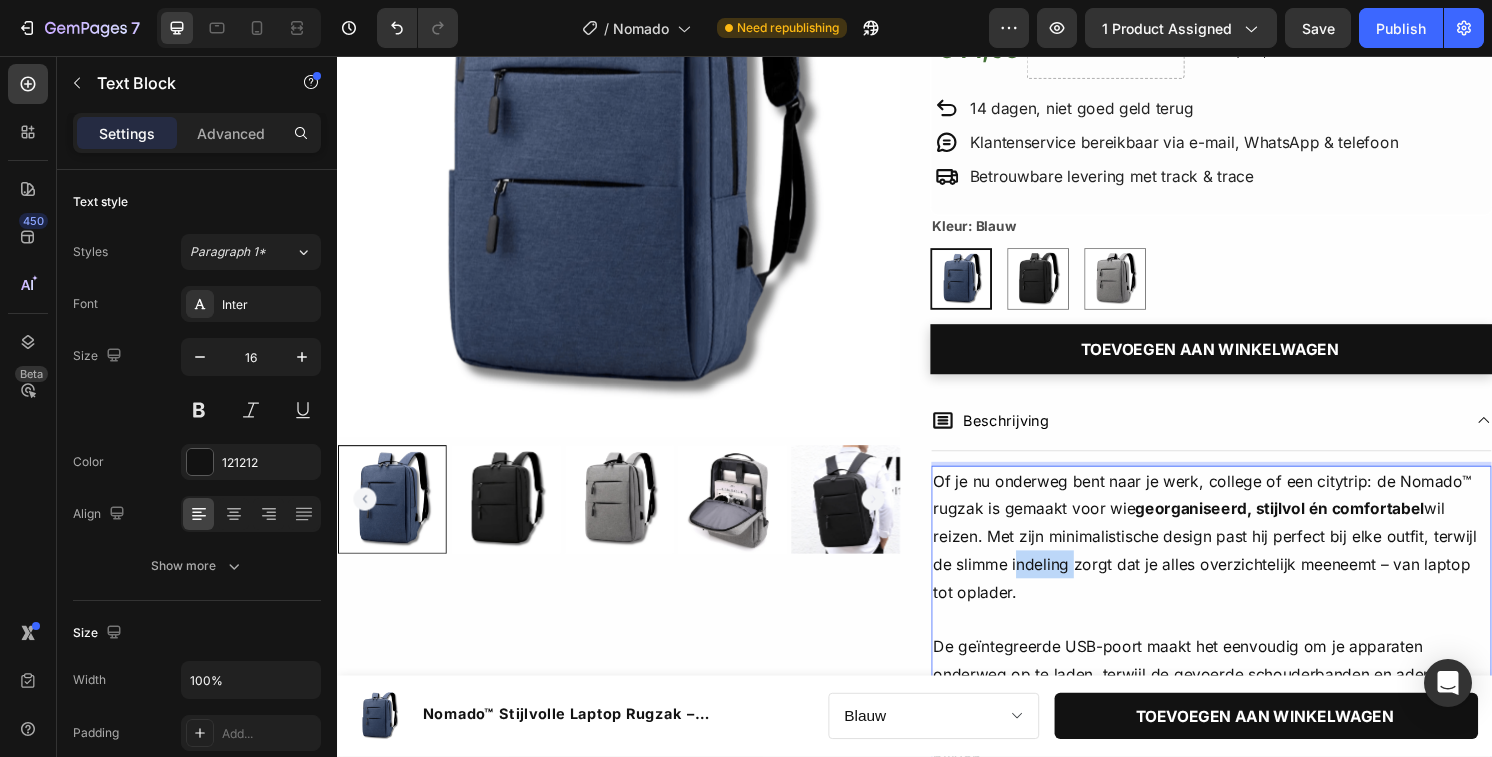 drag, startPoint x: 1093, startPoint y: 588, endPoint x: 1038, endPoint y: 588, distance: 55 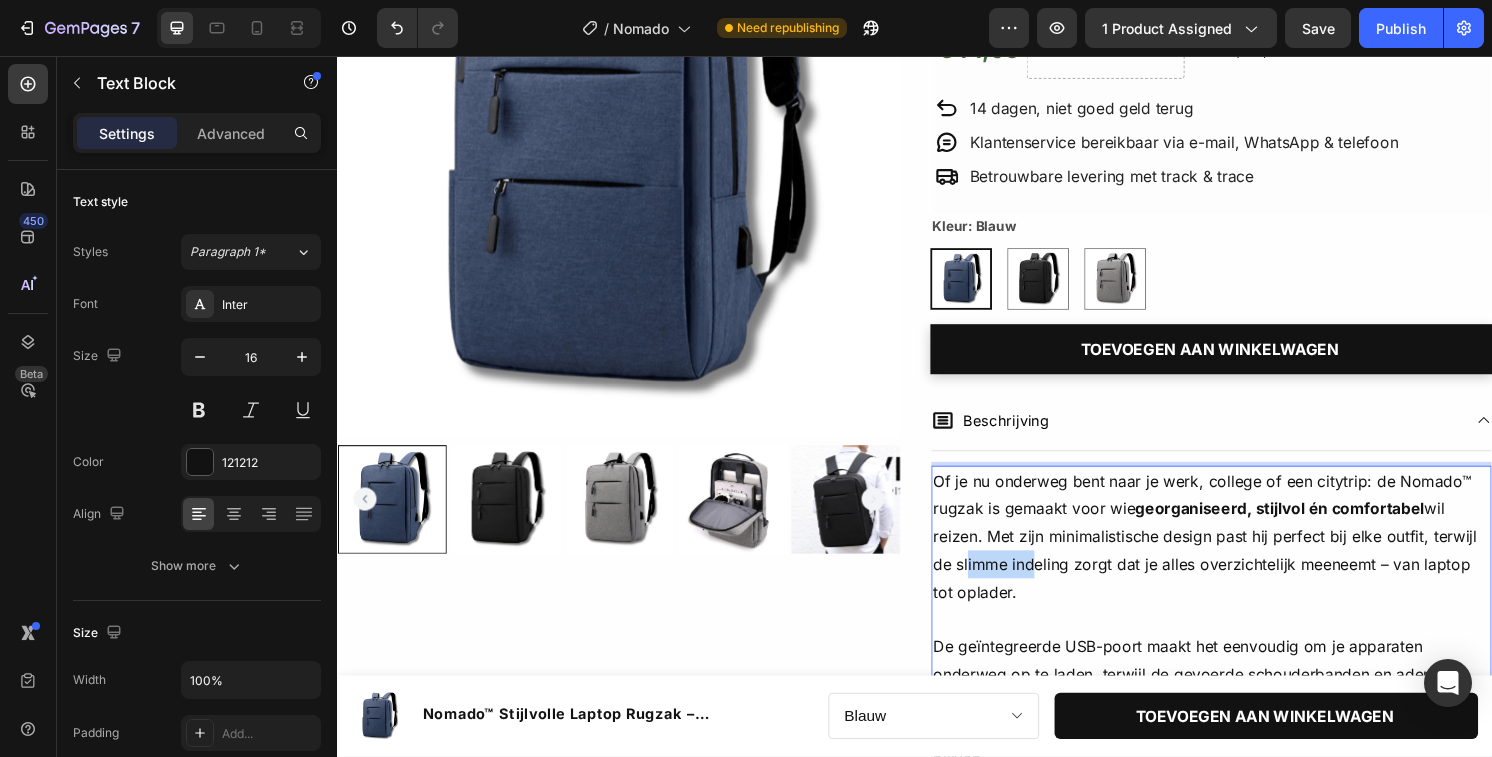 drag, startPoint x: 987, startPoint y: 585, endPoint x: 1050, endPoint y: 585, distance: 63 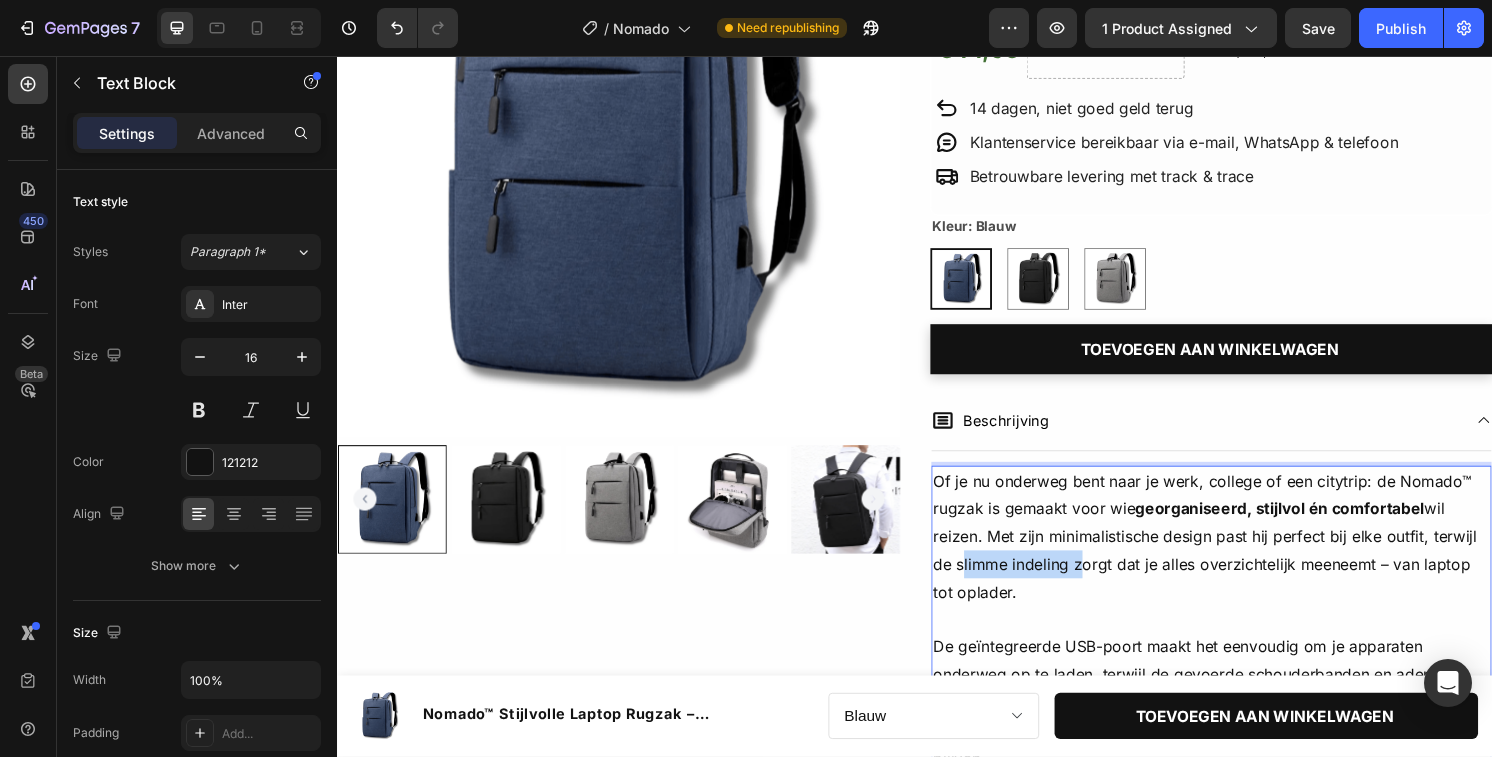 drag, startPoint x: 1099, startPoint y: 584, endPoint x: 982, endPoint y: 587, distance: 117.03845 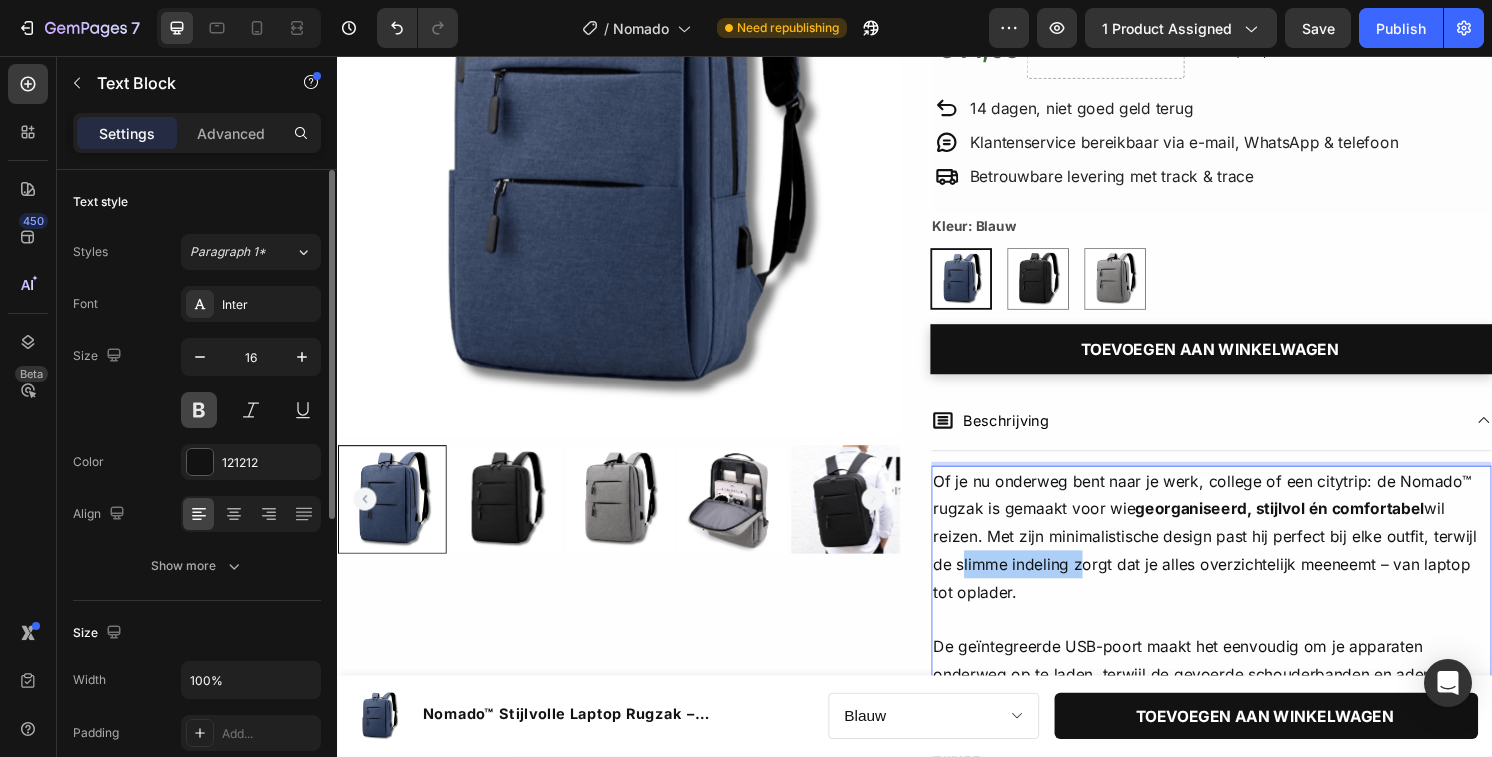 click at bounding box center [199, 410] 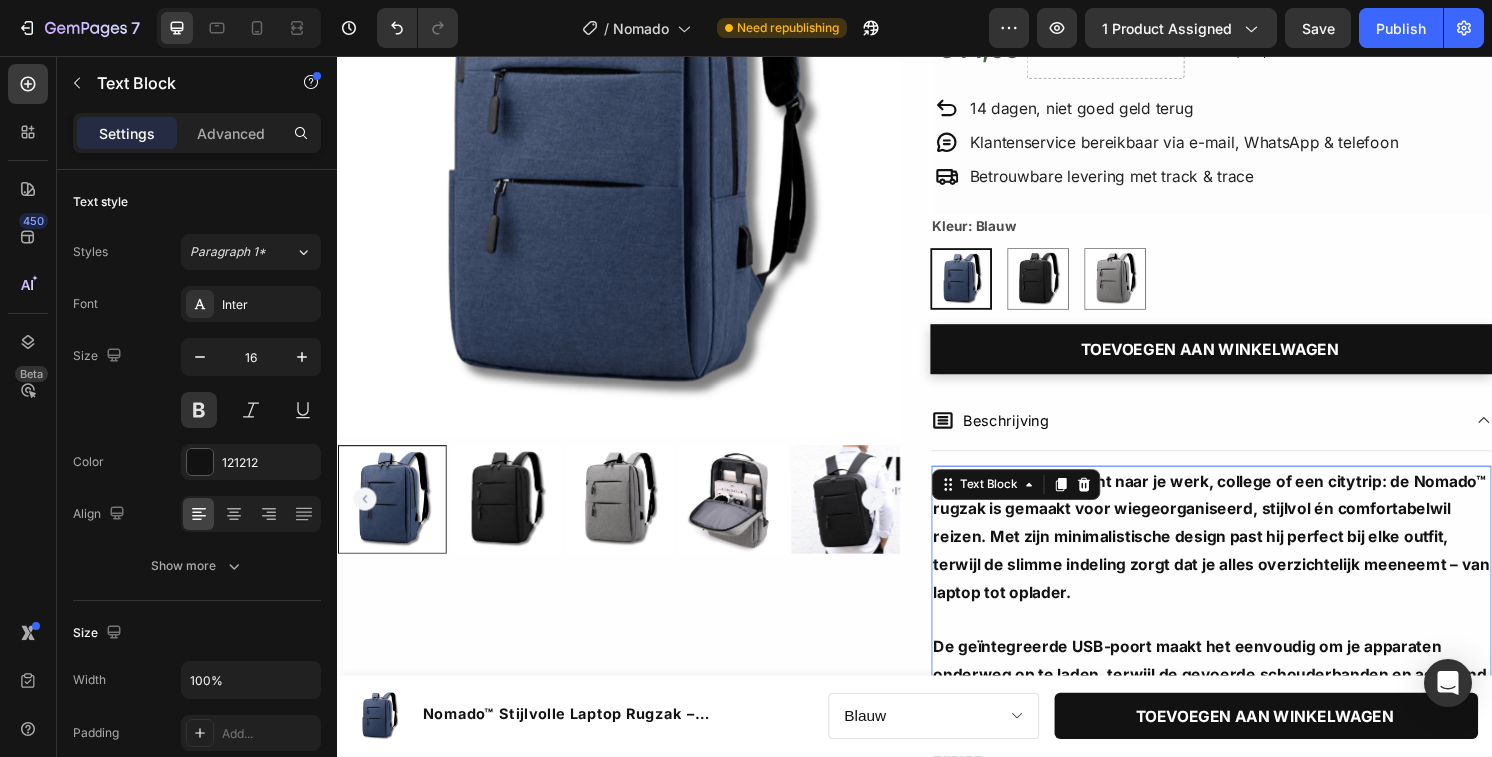 type 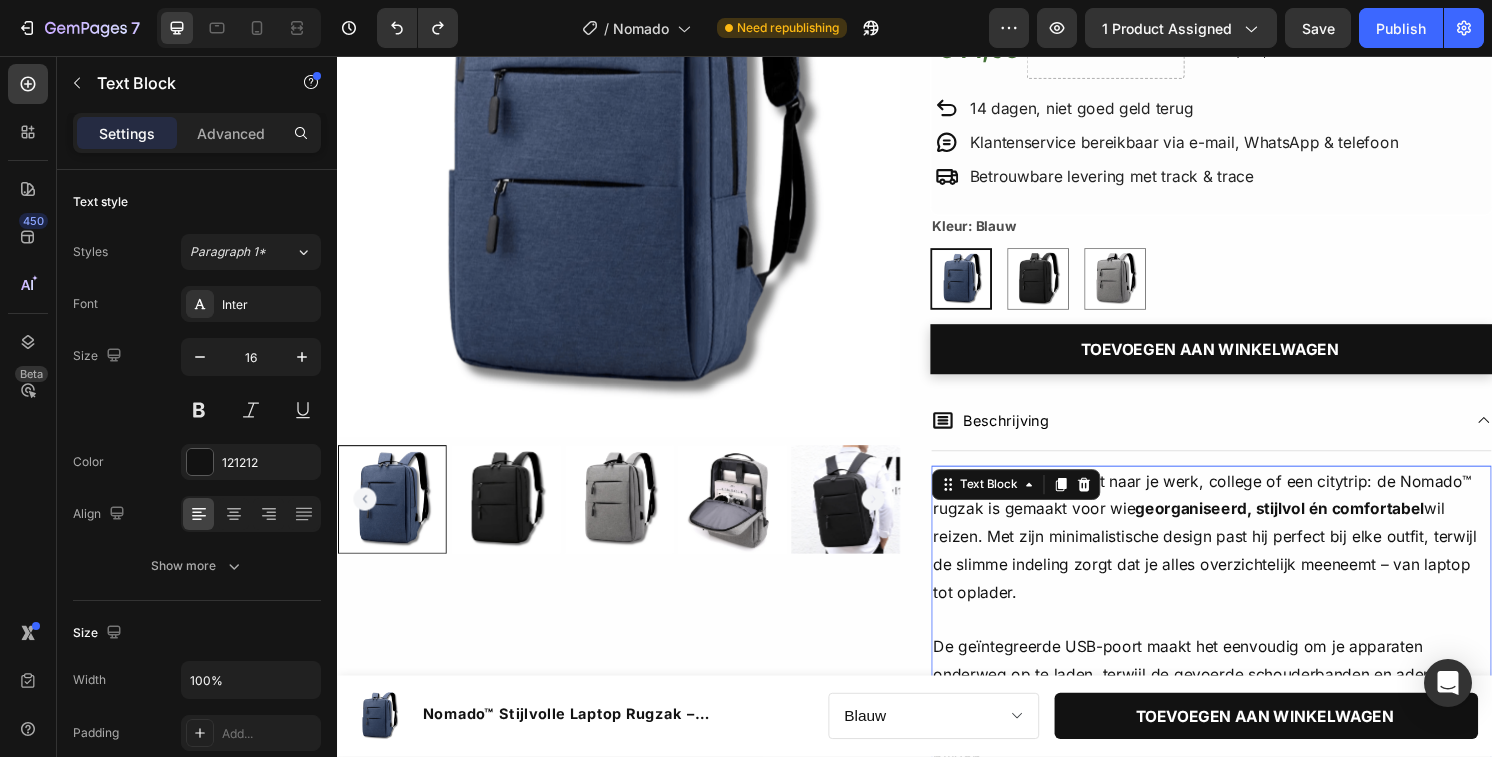 click on "Of je nu onderweg bent naar je werk, college of een citytrip: de Nomado™ rugzak is gemaakt voor wie  georganiseerd, stijlvol én comfortabel  wil reizen. Met zijn minimalistische design past hij perfect bij elke outfit, terwijl de slimme indeling zorgt dat je alles overzichtelijk meeneemt – van laptop tot oplader." at bounding box center [1245, 556] 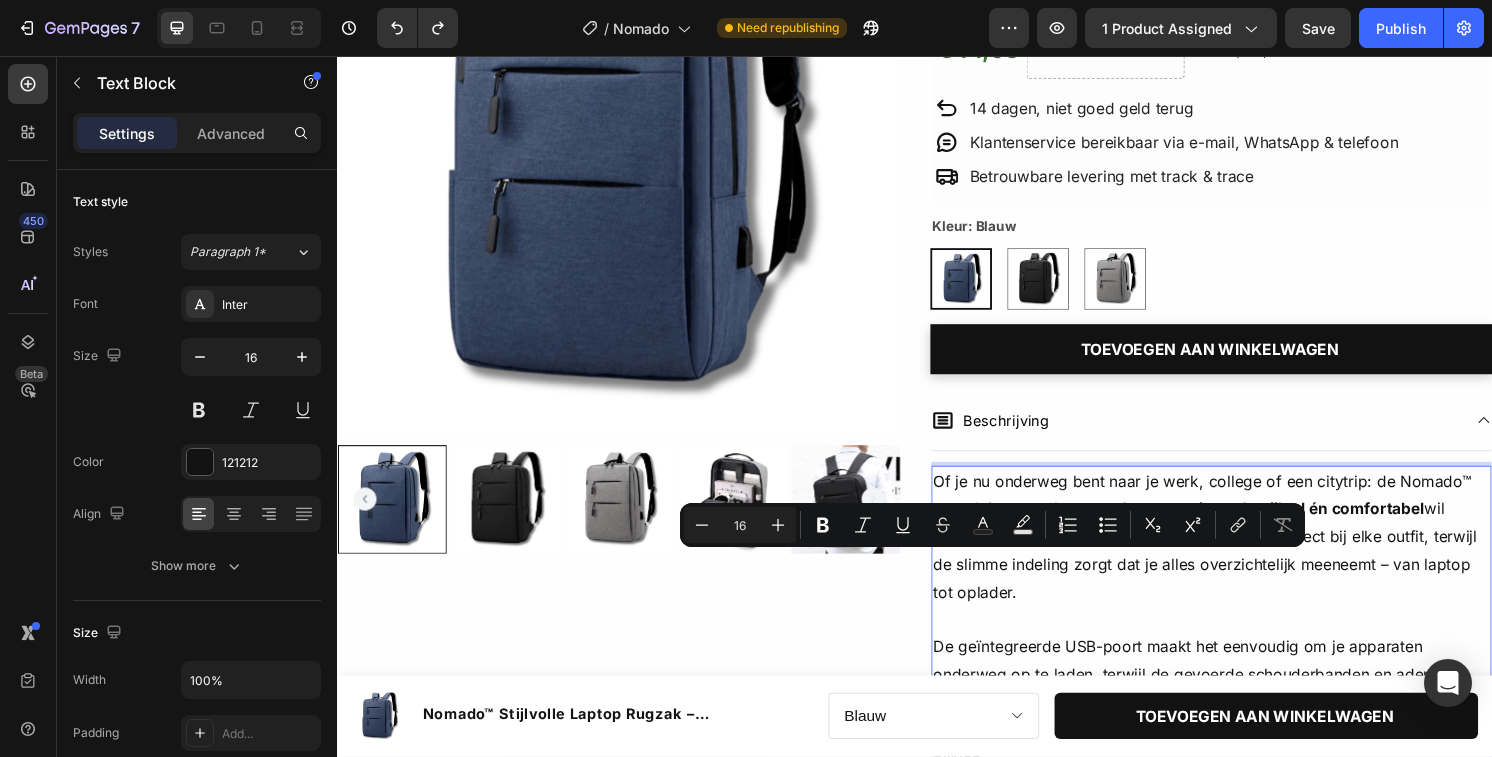 click on "Of je nu onderweg bent naar je werk, college of een citytrip: de Nomado™ rugzak is gemaakt voor wie  georganiseerd, stijlvol én comfortabel  wil reizen. Met zijn minimalistische design past hij perfect bij elke outfit, terwijl de slimme indeling zorgt dat je alles overzichtelijk meeneemt – van laptop tot oplader." at bounding box center (1245, 556) 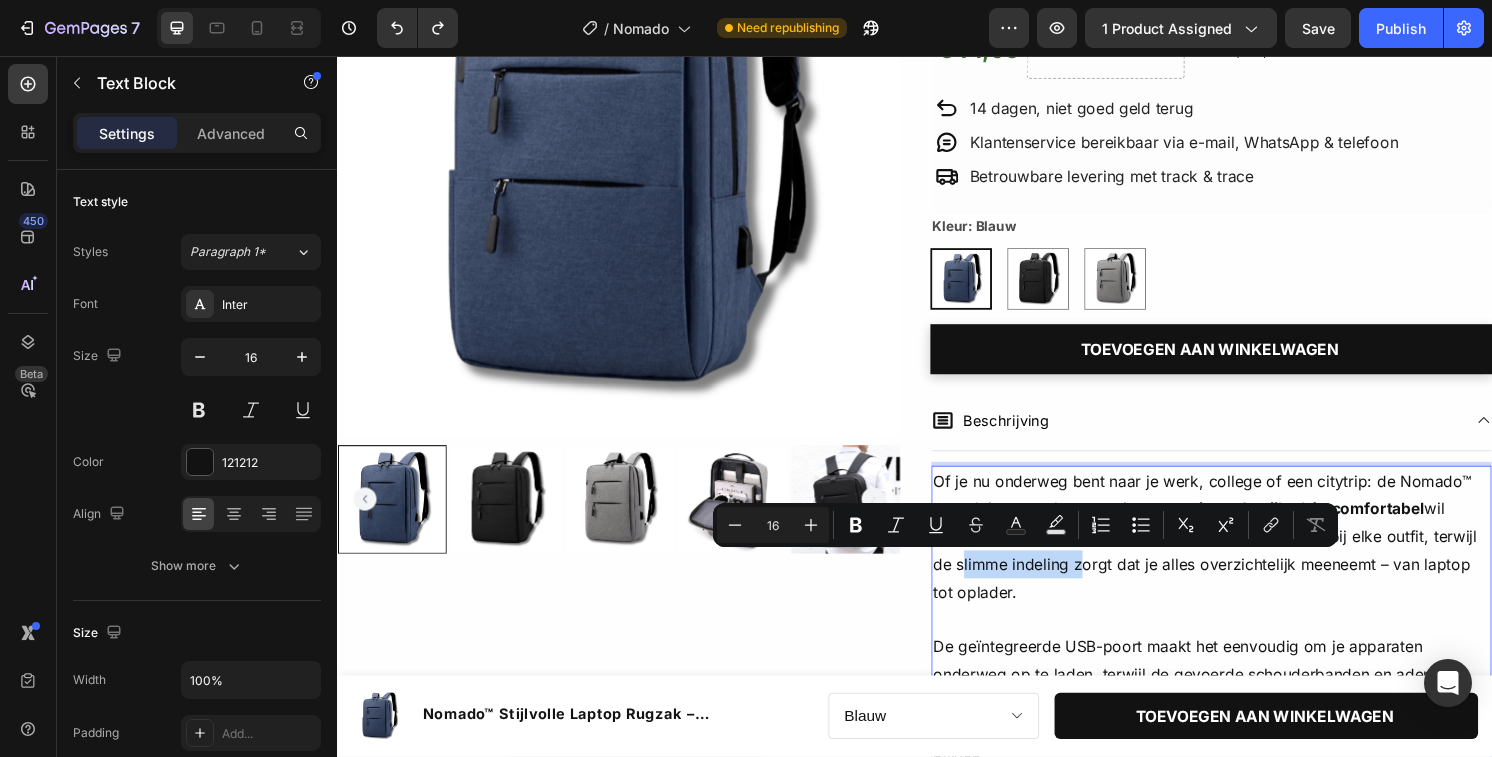 drag, startPoint x: 1099, startPoint y: 588, endPoint x: 983, endPoint y: 586, distance: 116.01724 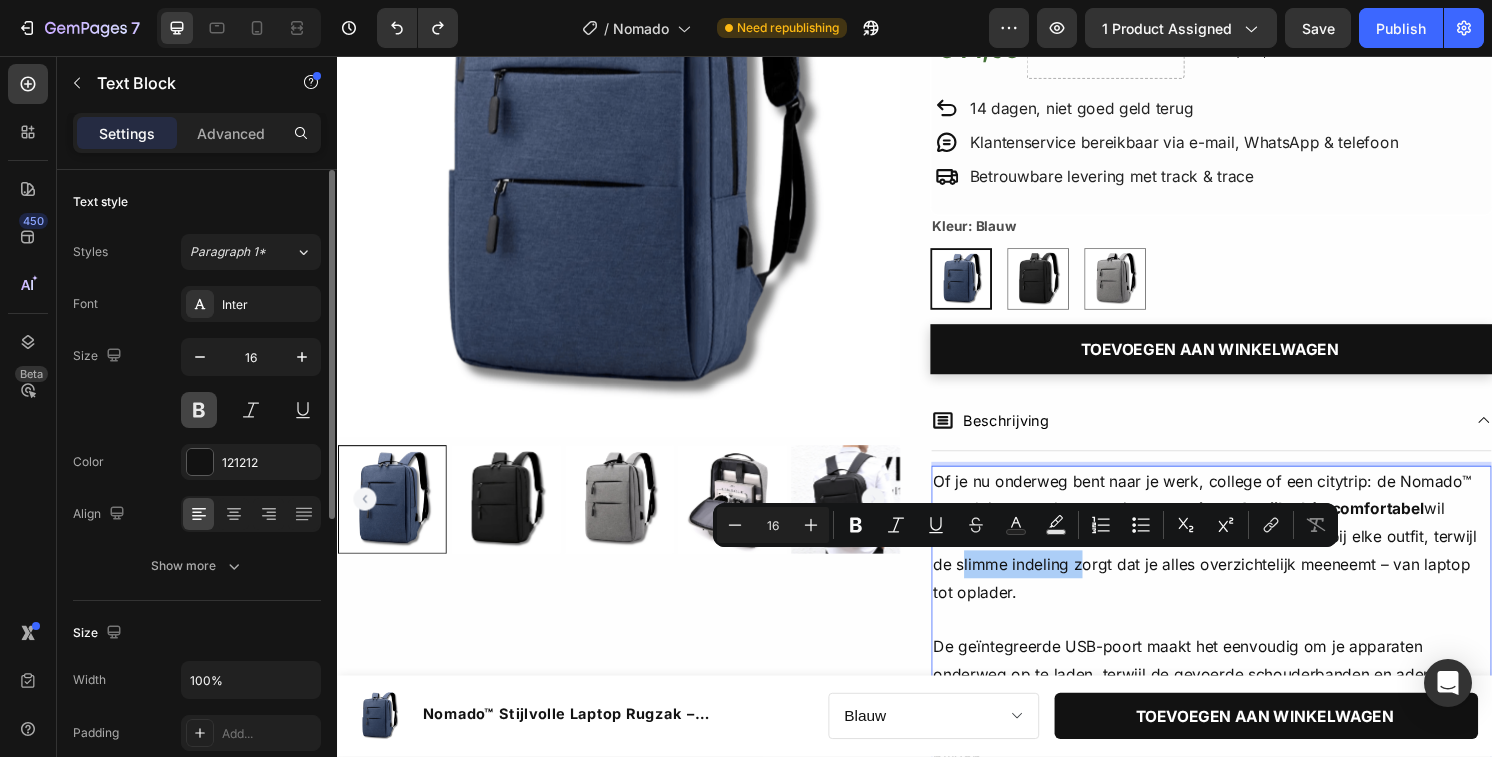 click at bounding box center [199, 410] 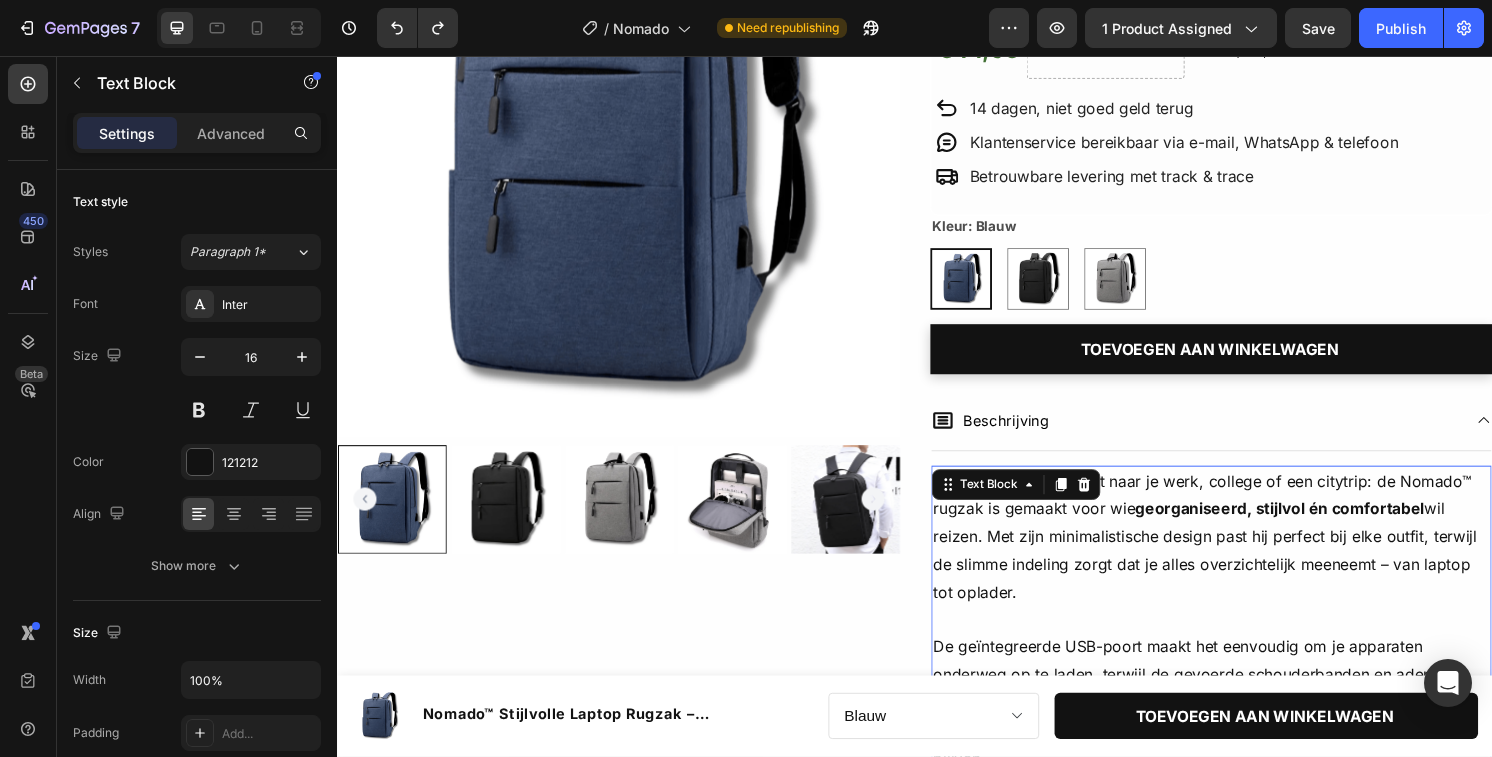 click on "Of je nu onderweg bent naar je werk, college of een citytrip: de Nomado™ rugzak is gemaakt voor wie  georganiseerd, stijlvol én comfortabel  wil reizen. Met zijn minimalistische design past hij perfect bij elke outfit, terwijl de slimme indeling zorgt dat je alles overzichtelijk meeneemt – van laptop tot oplader." at bounding box center (1245, 556) 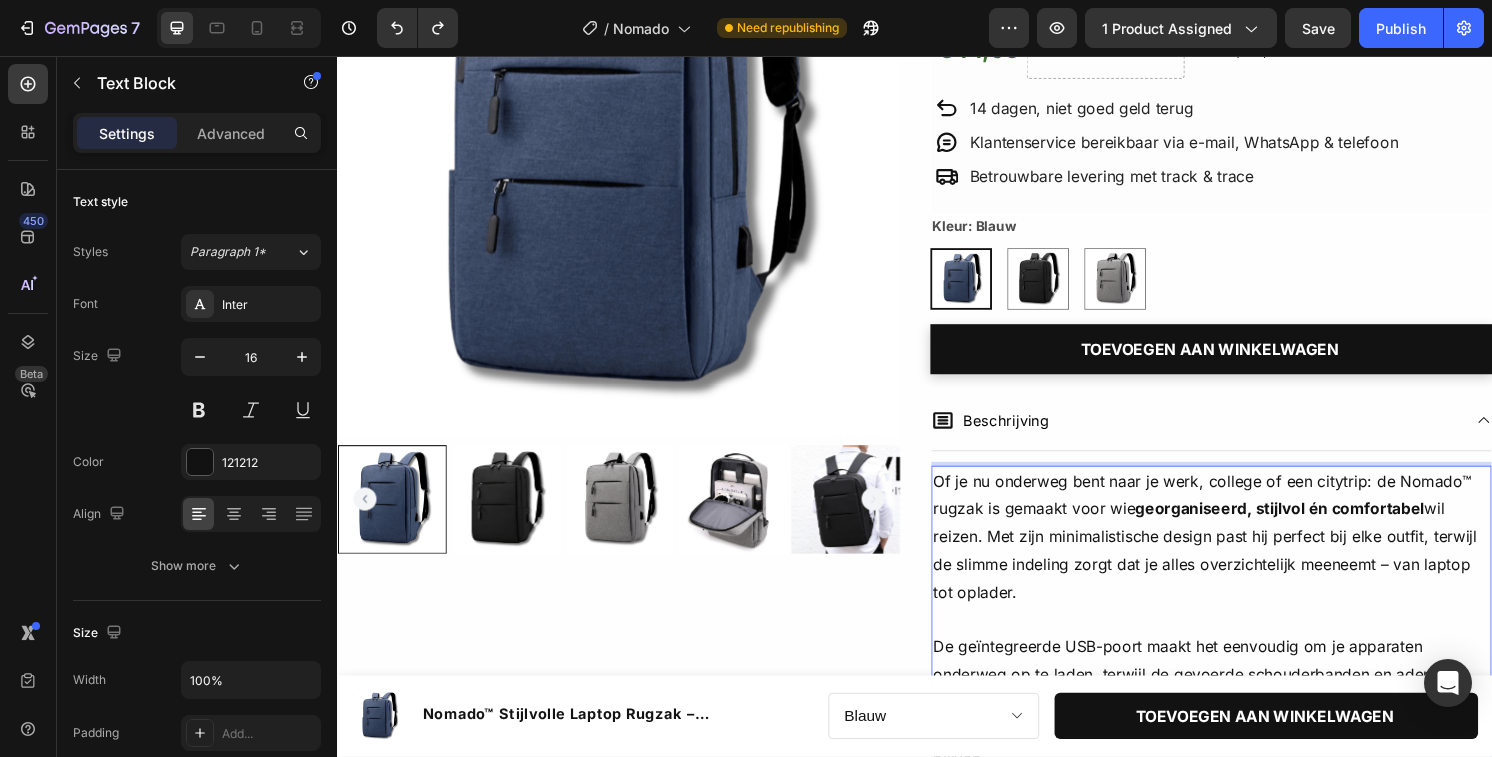 click on "Of je nu onderweg bent naar je werk, college of een citytrip: de Nomado™ rugzak is gemaakt voor wie  georganiseerd, stijlvol én comfortabel  wil reizen. Met zijn minimalistische design past hij perfect bij elke outfit, terwijl de slimme indeling zorgt dat je alles overzichtelijk meeneemt – van laptop tot oplader." at bounding box center [1245, 556] 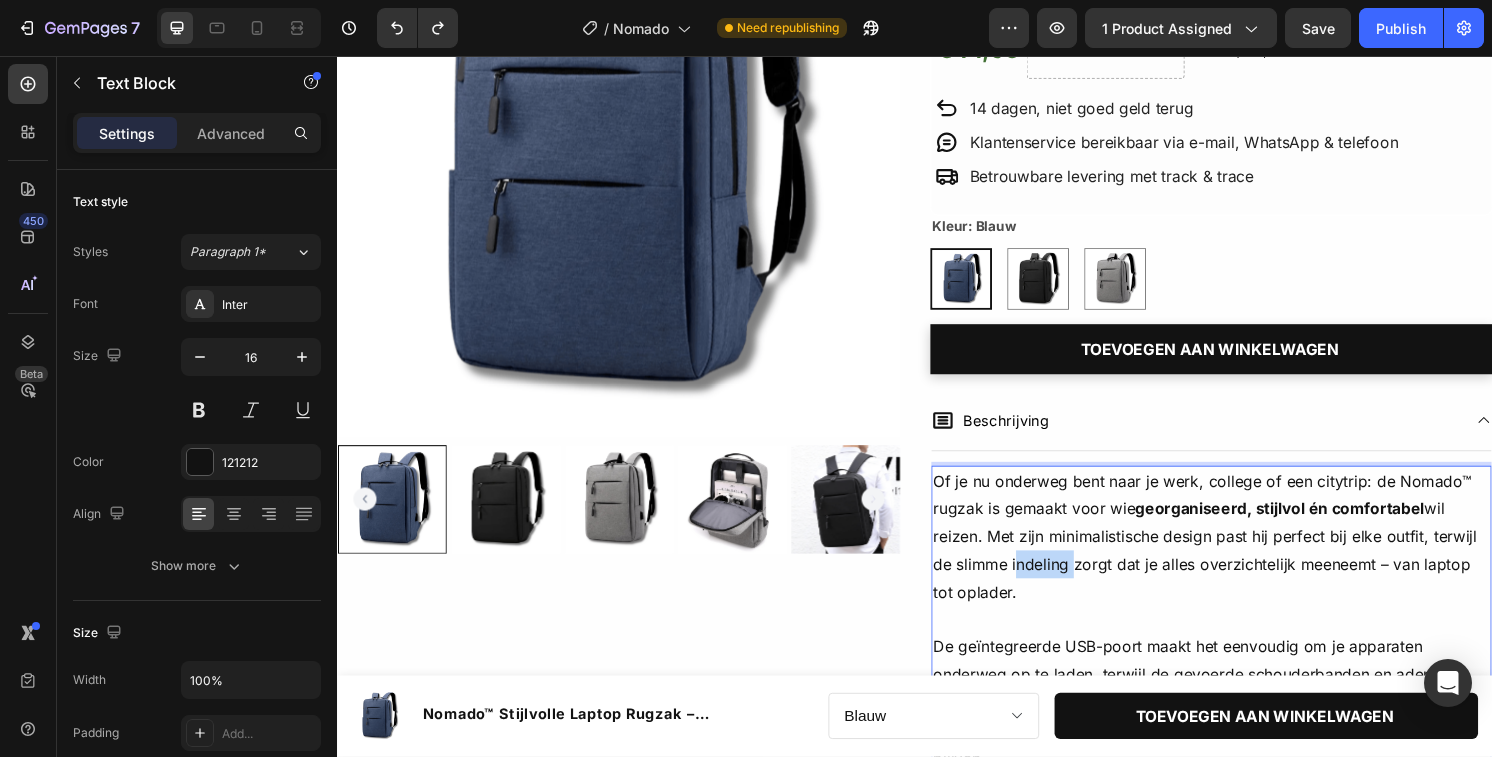 click on "Of je nu onderweg bent naar je werk, college of een citytrip: de Nomado™ rugzak is gemaakt voor wie  georganiseerd, stijlvol én comfortabel  wil reizen. Met zijn minimalistische design past hij perfect bij elke outfit, terwijl de slimme indeling zorgt dat je alles overzichtelijk meeneemt – van laptop tot oplader." at bounding box center [1245, 556] 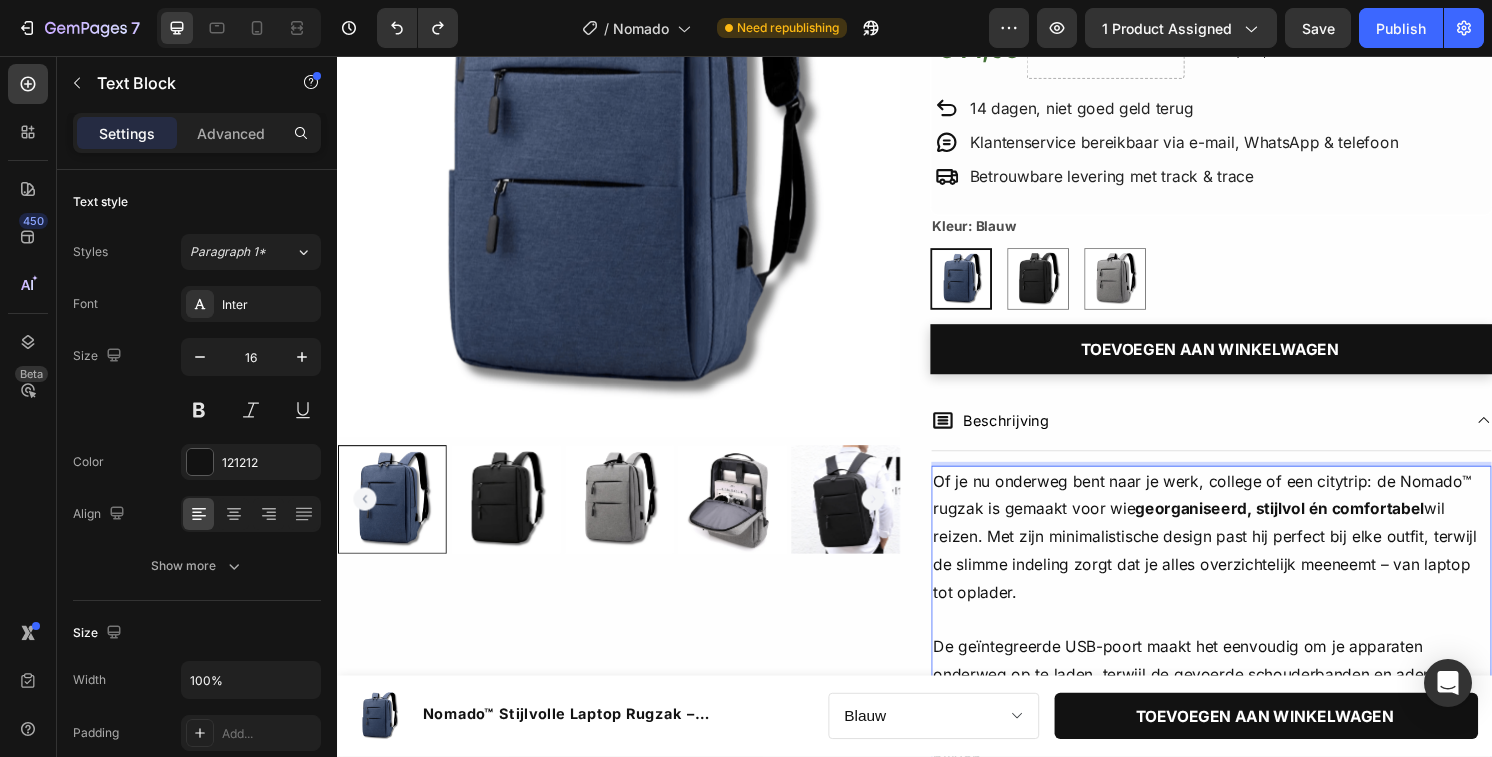 click on "Of je nu onderweg bent naar je werk, college of een citytrip: de Nomado™ rugzak is gemaakt voor wie  georganiseerd, stijlvol én comfortabel  wil reizen. Met zijn minimalistische design past hij perfect bij elke outfit, terwijl de slimme indeling zorgt dat je alles overzichtelijk meeneemt – van laptop tot oplader." at bounding box center (1245, 556) 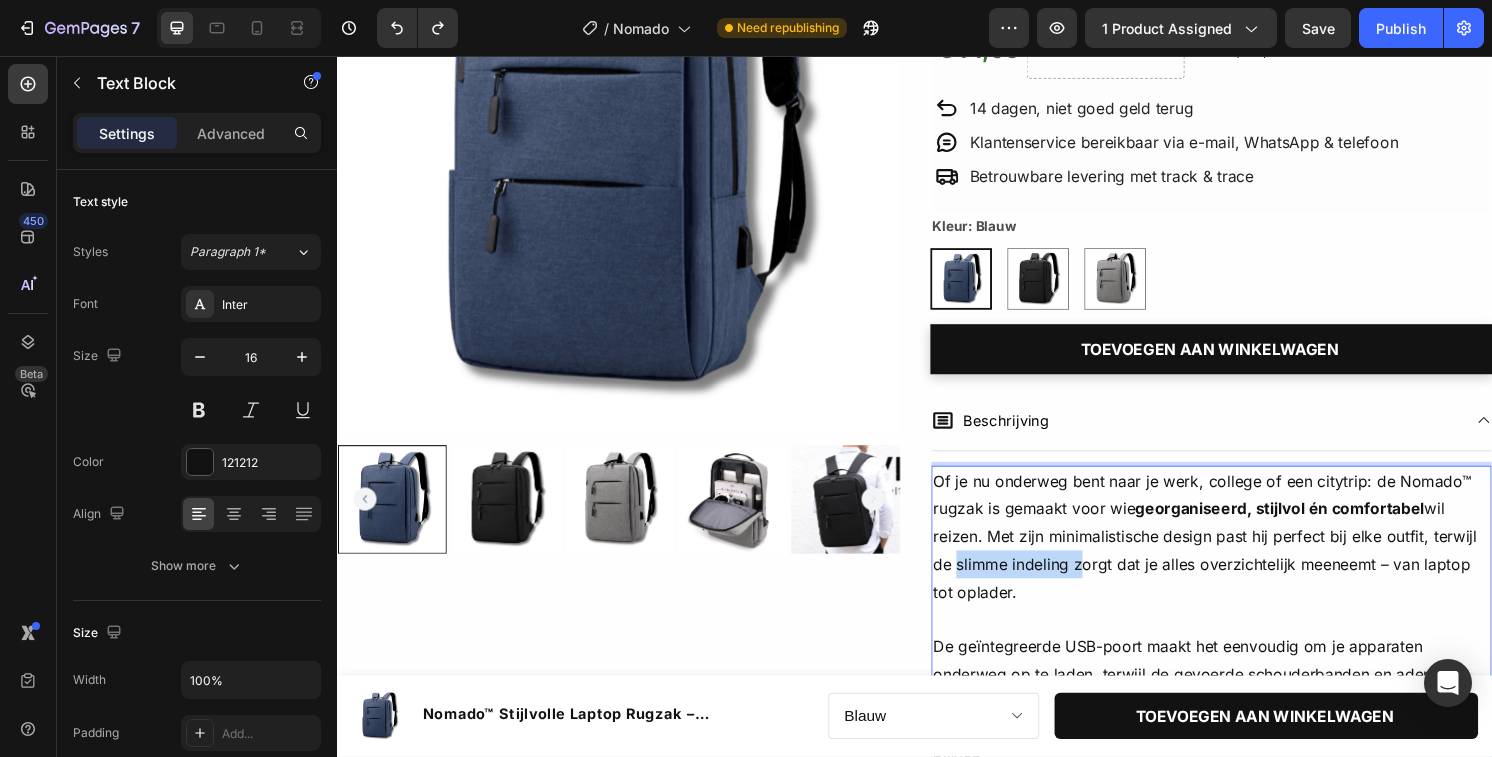 drag, startPoint x: 1101, startPoint y: 582, endPoint x: 975, endPoint y: 583, distance: 126.00397 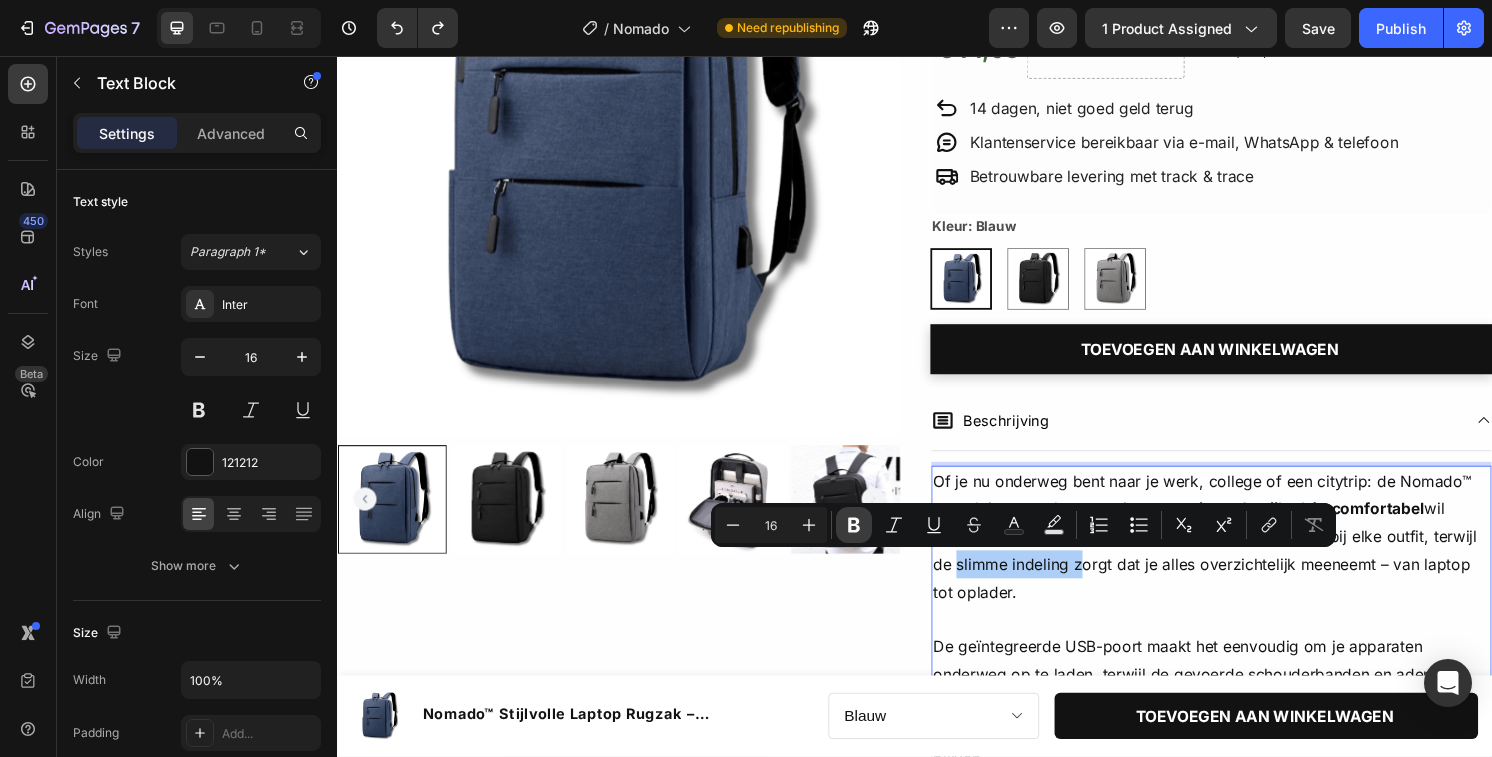 click 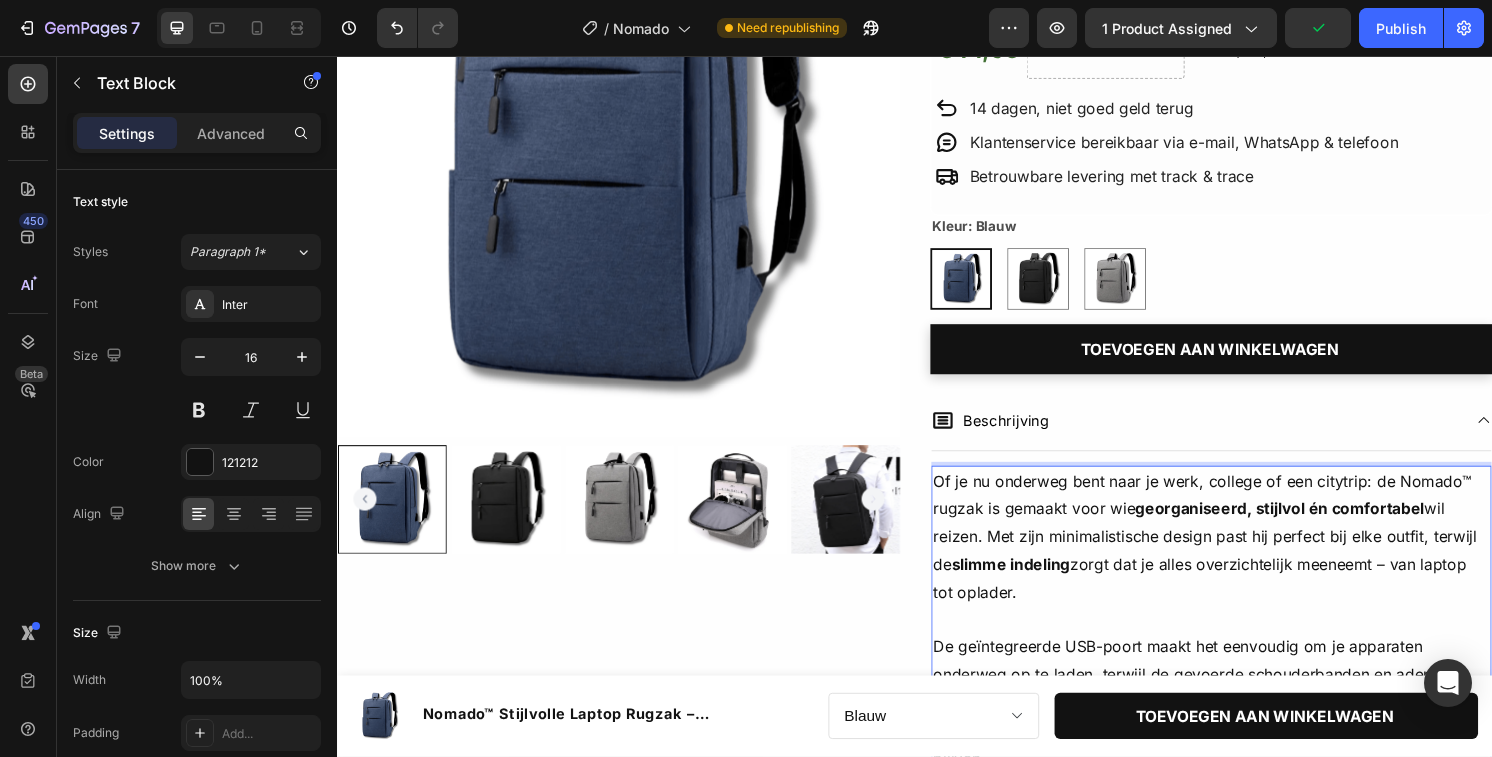 click on "Of je nu onderweg bent naar je werk, college of een citytrip: de Nomado™ rugzak is gemaakt voor wie  georganiseerd, stijlvol én comfortabel  wil reizen. Met zijn minimalistische design past hij perfect bij elke outfit, terwijl de  slimme indeling  zorgt dat je alles overzichtelijk meeneemt – van laptop tot oplader." at bounding box center (1245, 556) 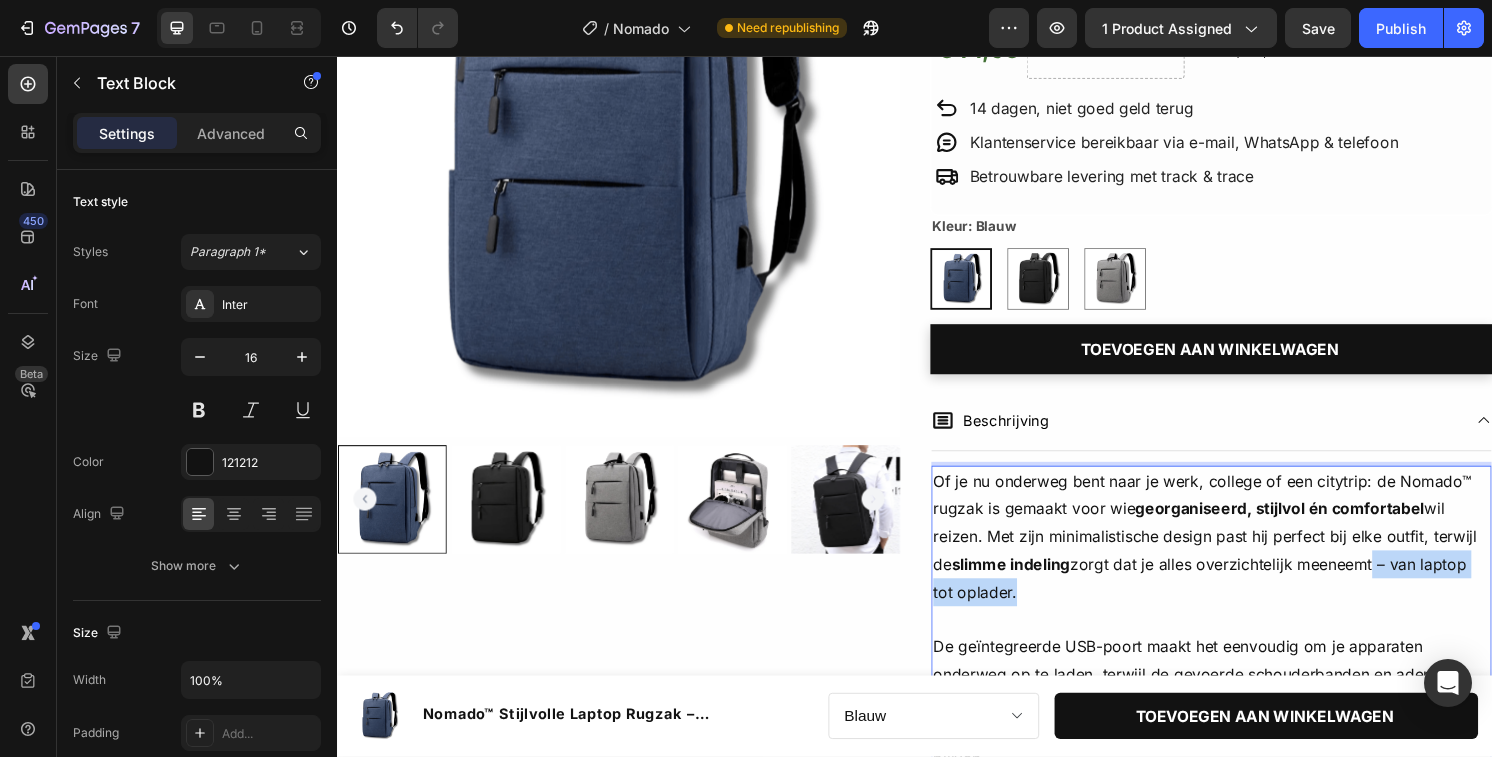 drag, startPoint x: 1233, startPoint y: 606, endPoint x: 1416, endPoint y: 586, distance: 184.08965 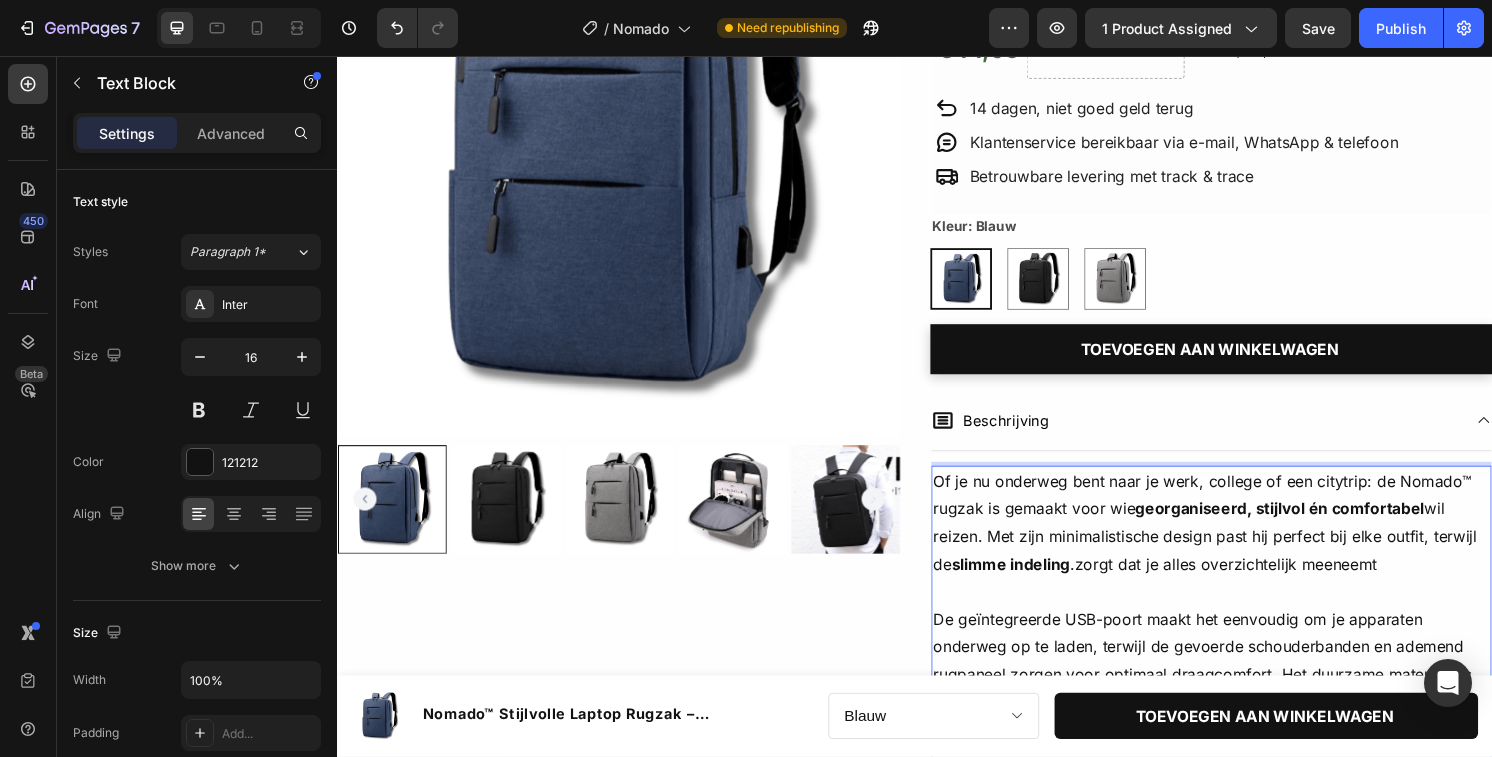 click on "Of je nu onderweg bent naar je werk, college of een citytrip: de Nomado™ rugzak is gemaakt voor wie  georganiseerd, stijlvol én comfortabel  wil reizen. Met zijn minimalistische design past hij perfect bij elke outfit, terwijl de  slimme indeling  .zorgt dat je alles overzichtelijk meeneemt" at bounding box center [1245, 541] 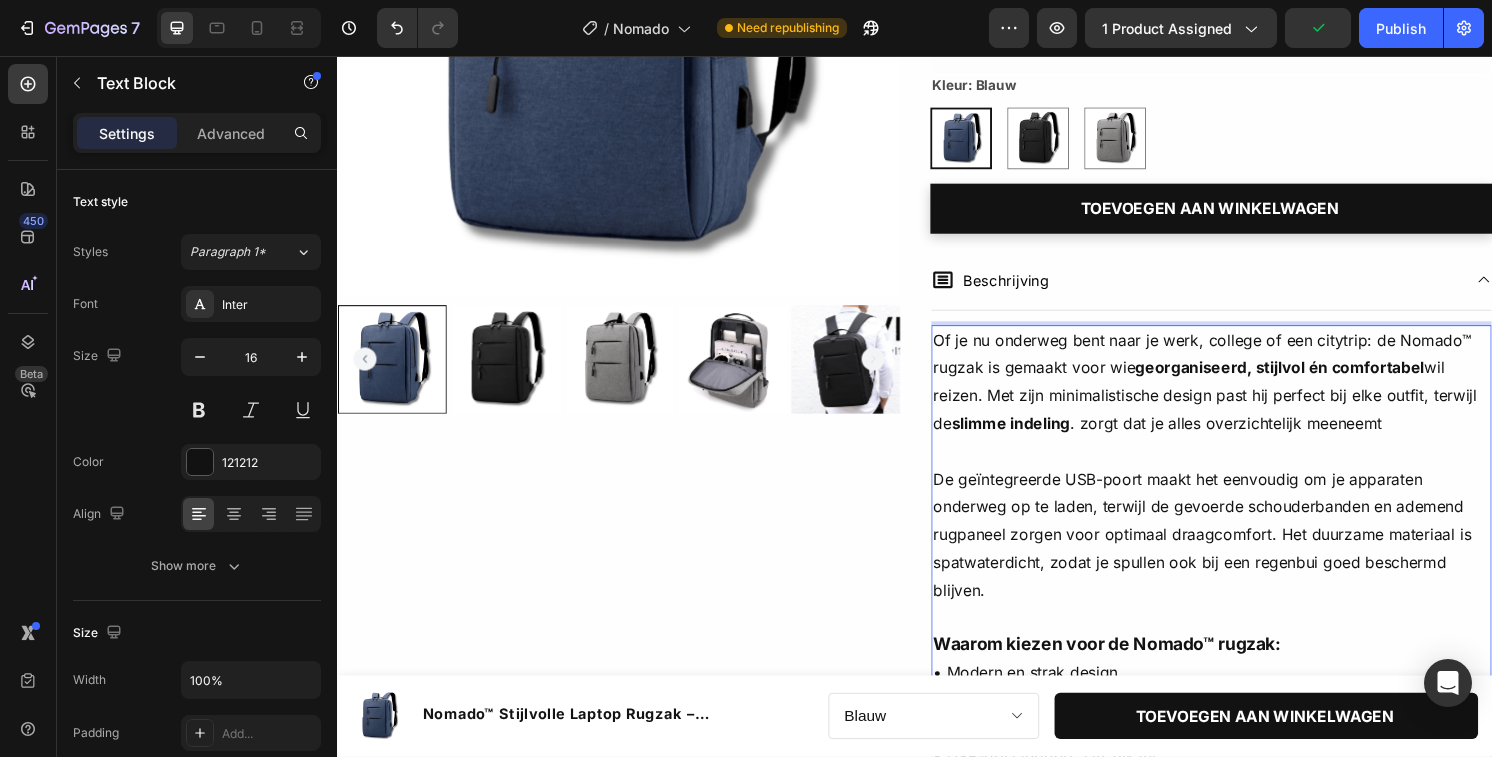 scroll, scrollTop: 415, scrollLeft: 0, axis: vertical 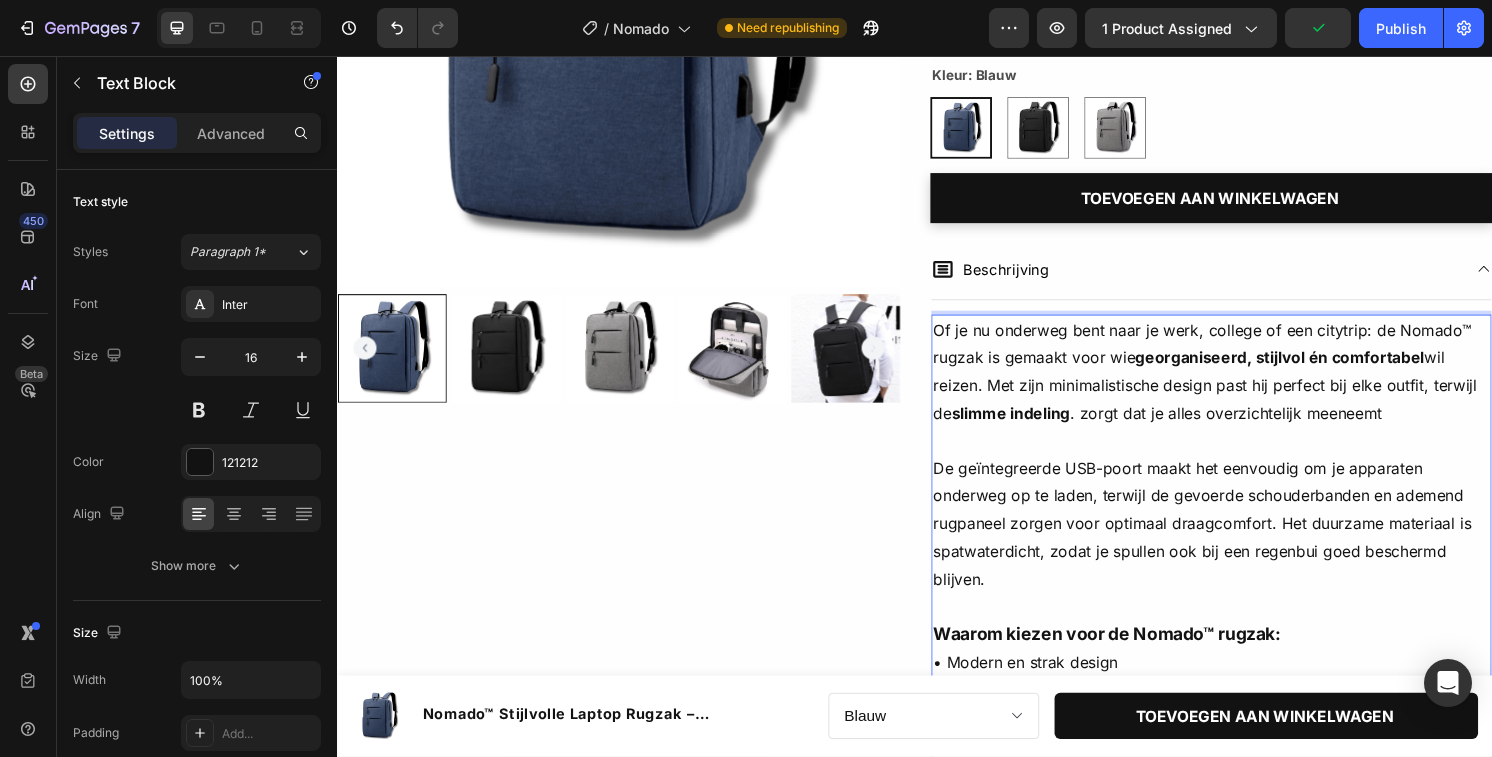 click on "De geïntegreerde USB-poort maakt het eenvoudig om je apparaten onderweg op te laden, terwijl de gevoerde schouderbanden en ademend rugpaneel zorgen voor optimaal draagcomfort. Het duurzame materiaal is spatwaterdicht, zodat je spullen ook bij een regenbui goed beschermd blijven." at bounding box center (1245, 543) 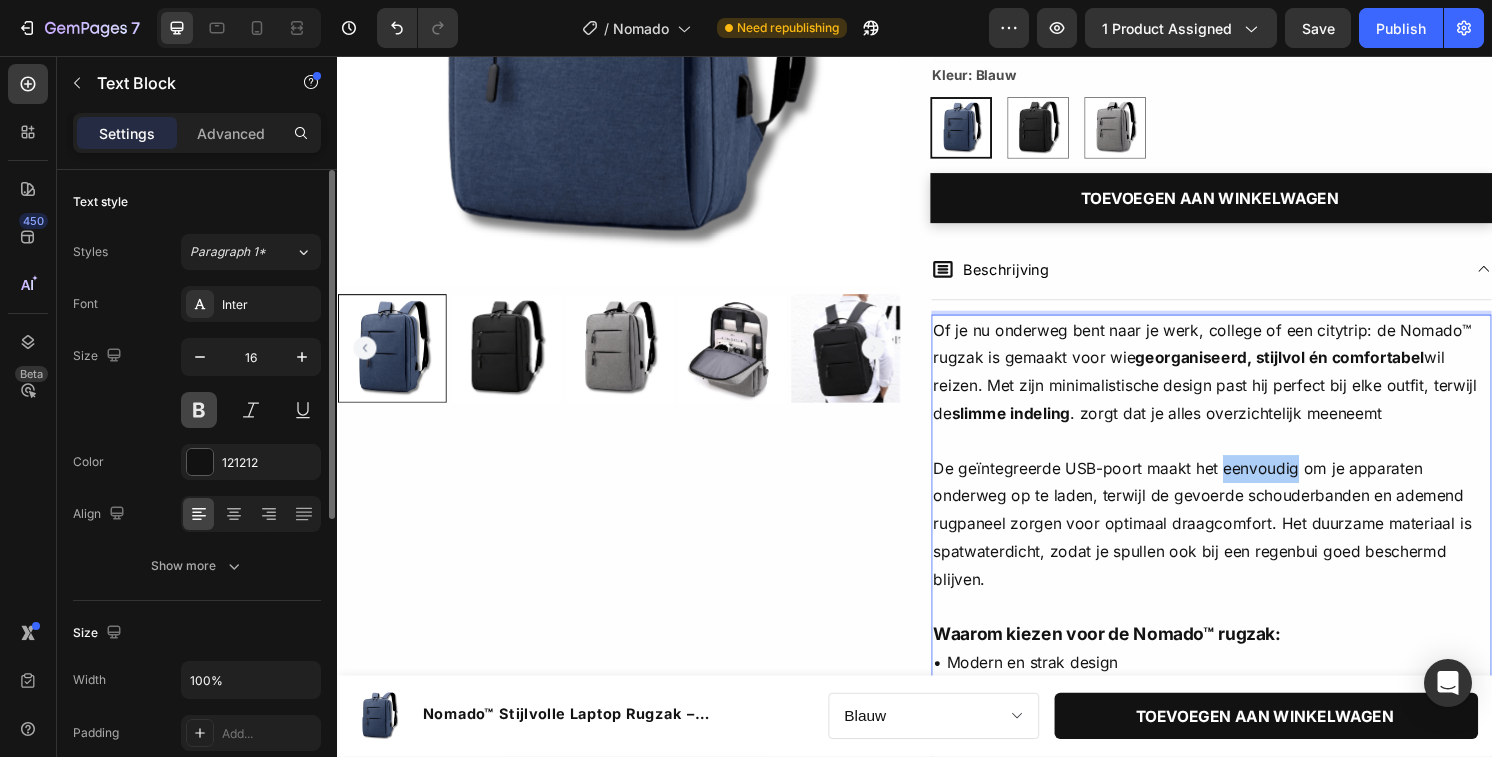 click at bounding box center [199, 410] 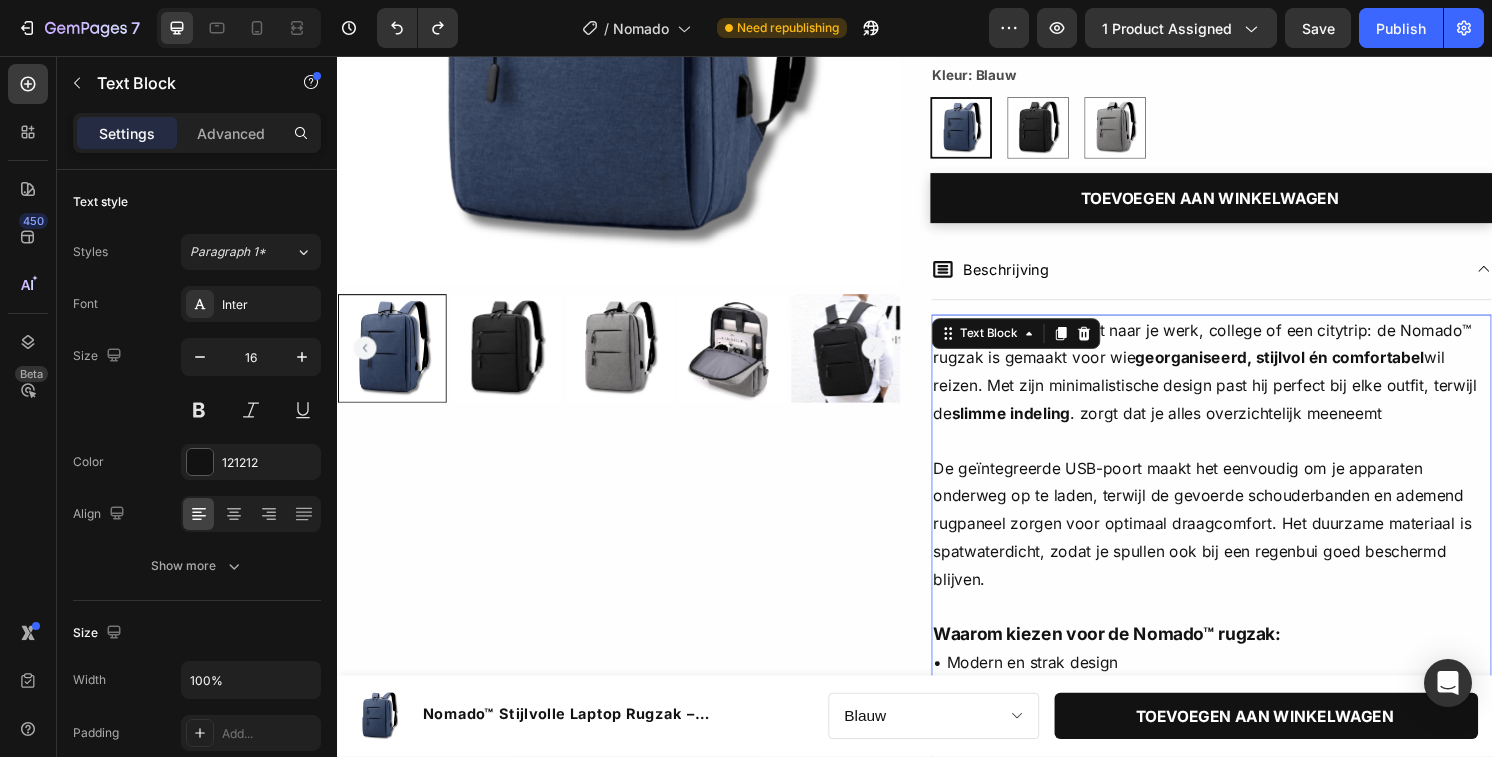 click on "De geïntegreerde USB-poort maakt het eenvoudig om je apparaten onderweg op te laden, terwijl de gevoerde schouderbanden en ademend rugpaneel zorgen voor optimaal draagcomfort. Het duurzame materiaal is spatwaterdicht, zodat je spullen ook bij een regenbui goed beschermd blijven." at bounding box center (1245, 543) 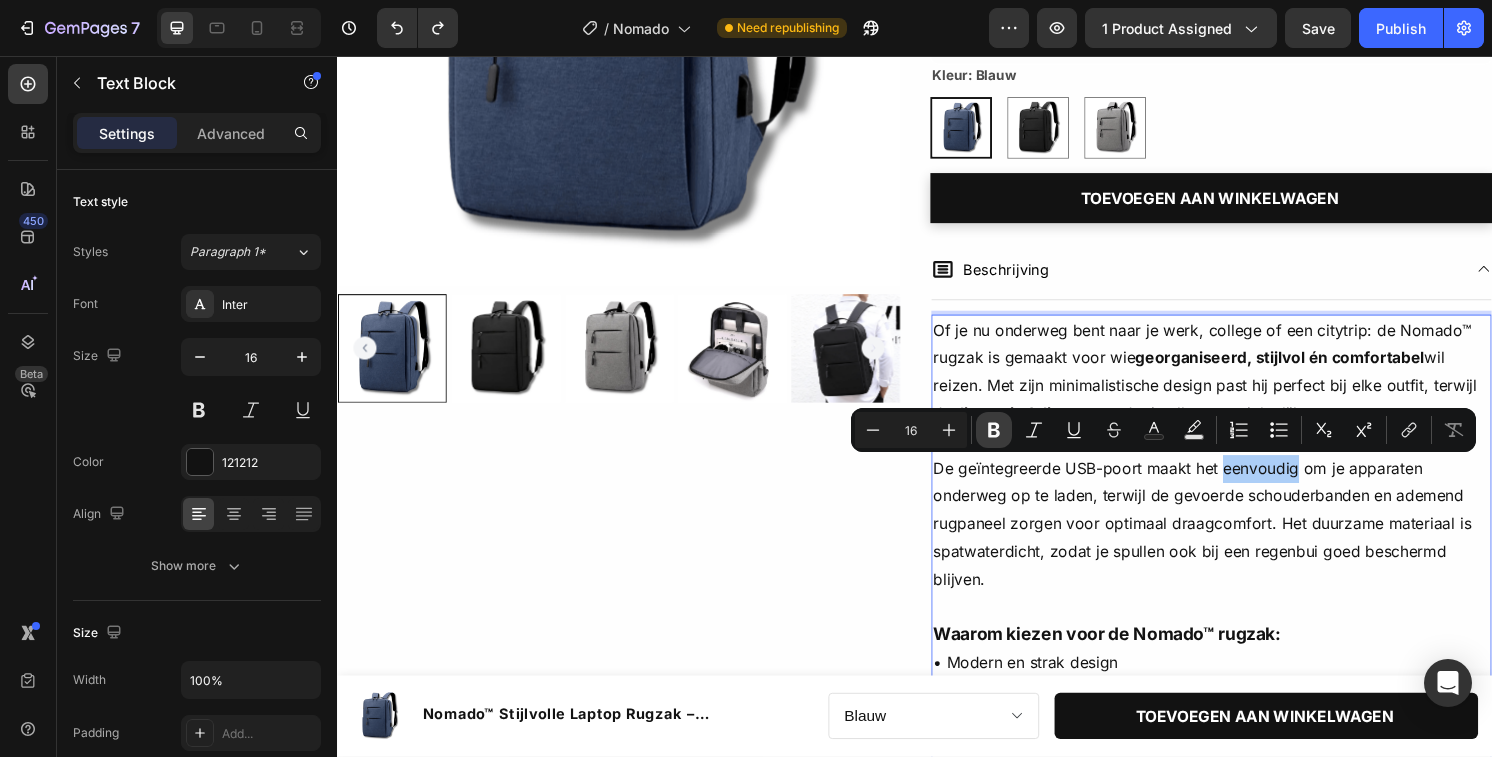 click 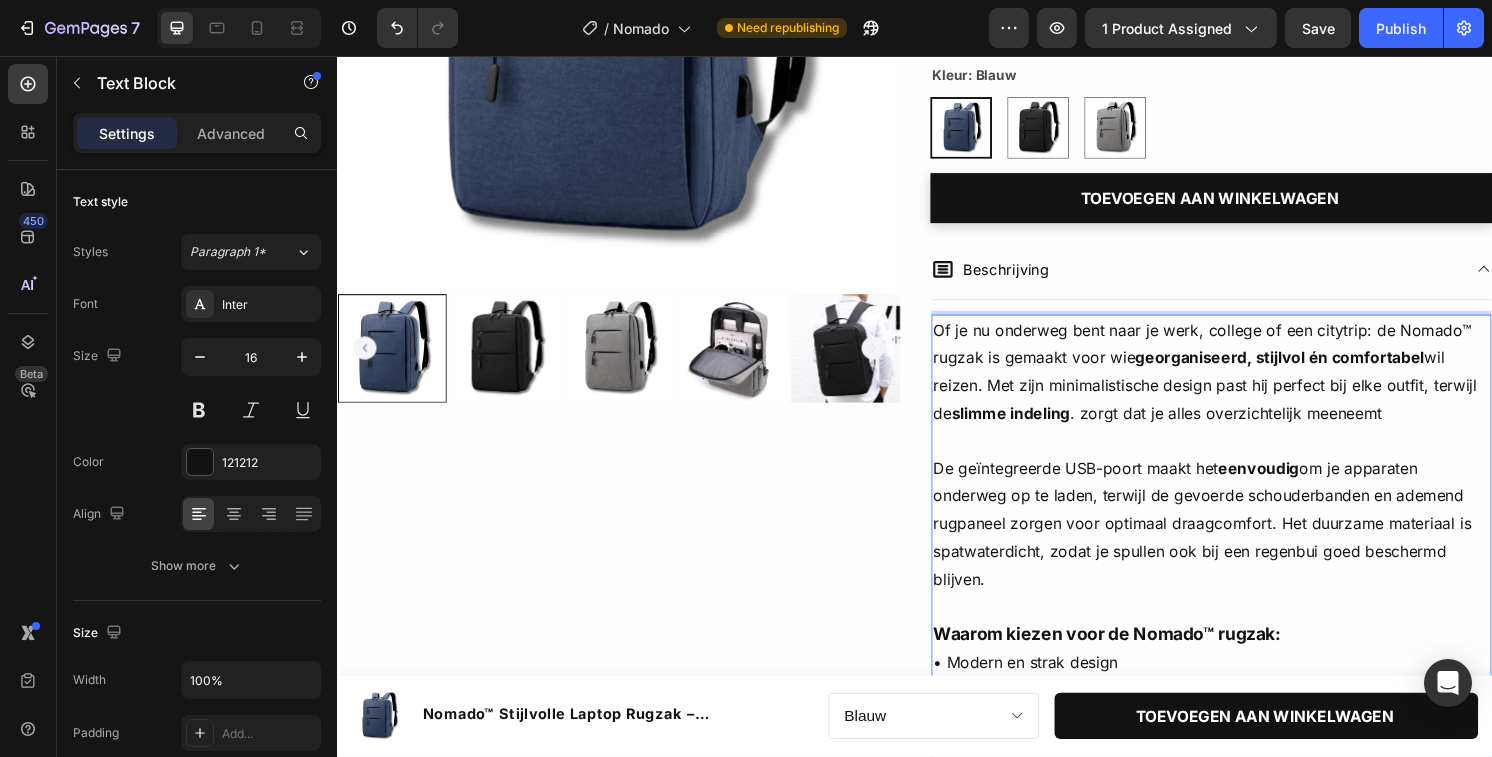 click on "De geïntegreerde USB-poort maakt het  eenvoudig  om je apparaten onderweg op te laden, terwijl de gevoerde schouderbanden en ademend rugpaneel zorgen voor optimaal draagcomfort. Het duurzame materiaal is spatwaterdicht, zodat je spullen ook bij een regenbui goed beschermd blijven." at bounding box center (1245, 543) 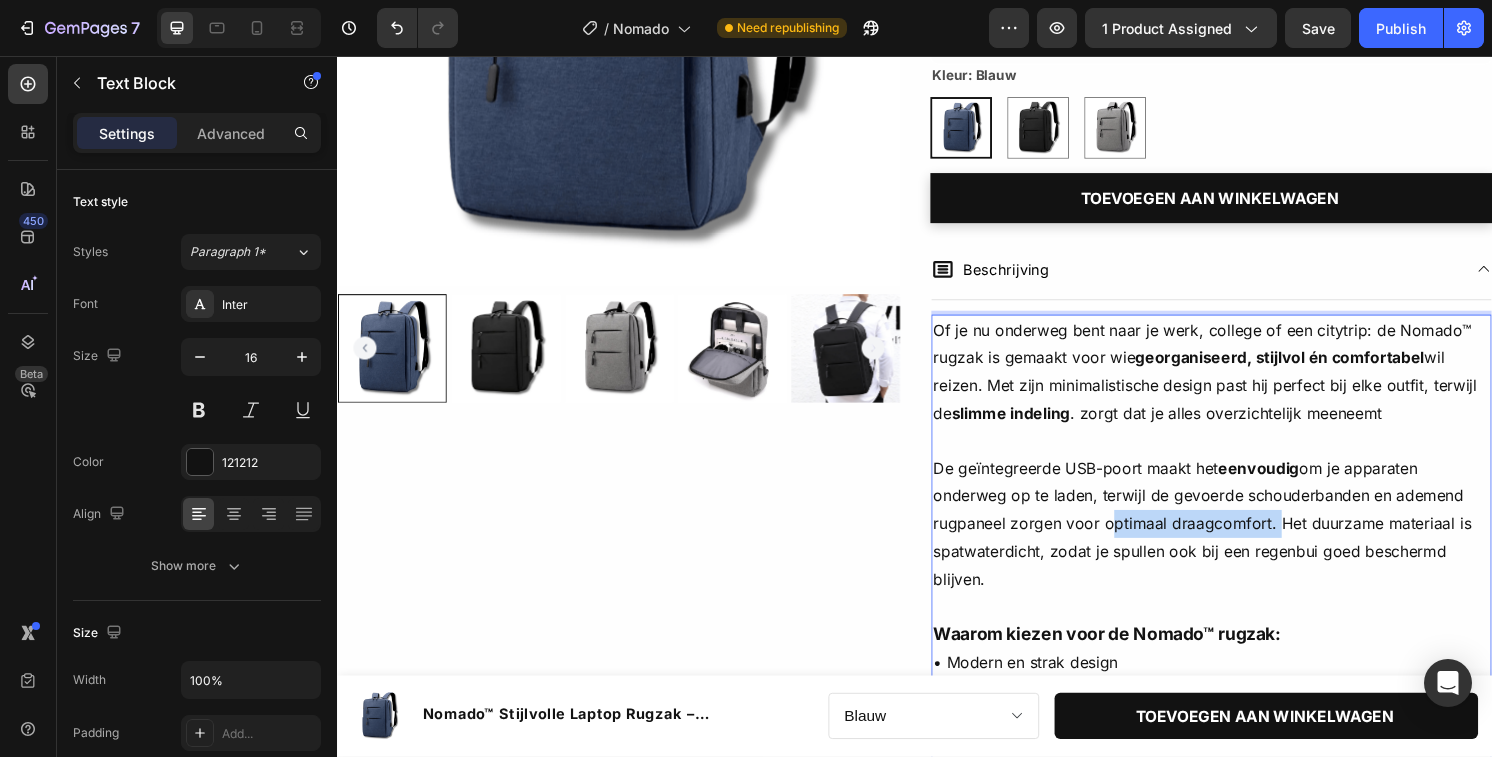 drag, startPoint x: 1133, startPoint y: 542, endPoint x: 1307, endPoint y: 548, distance: 174.10342 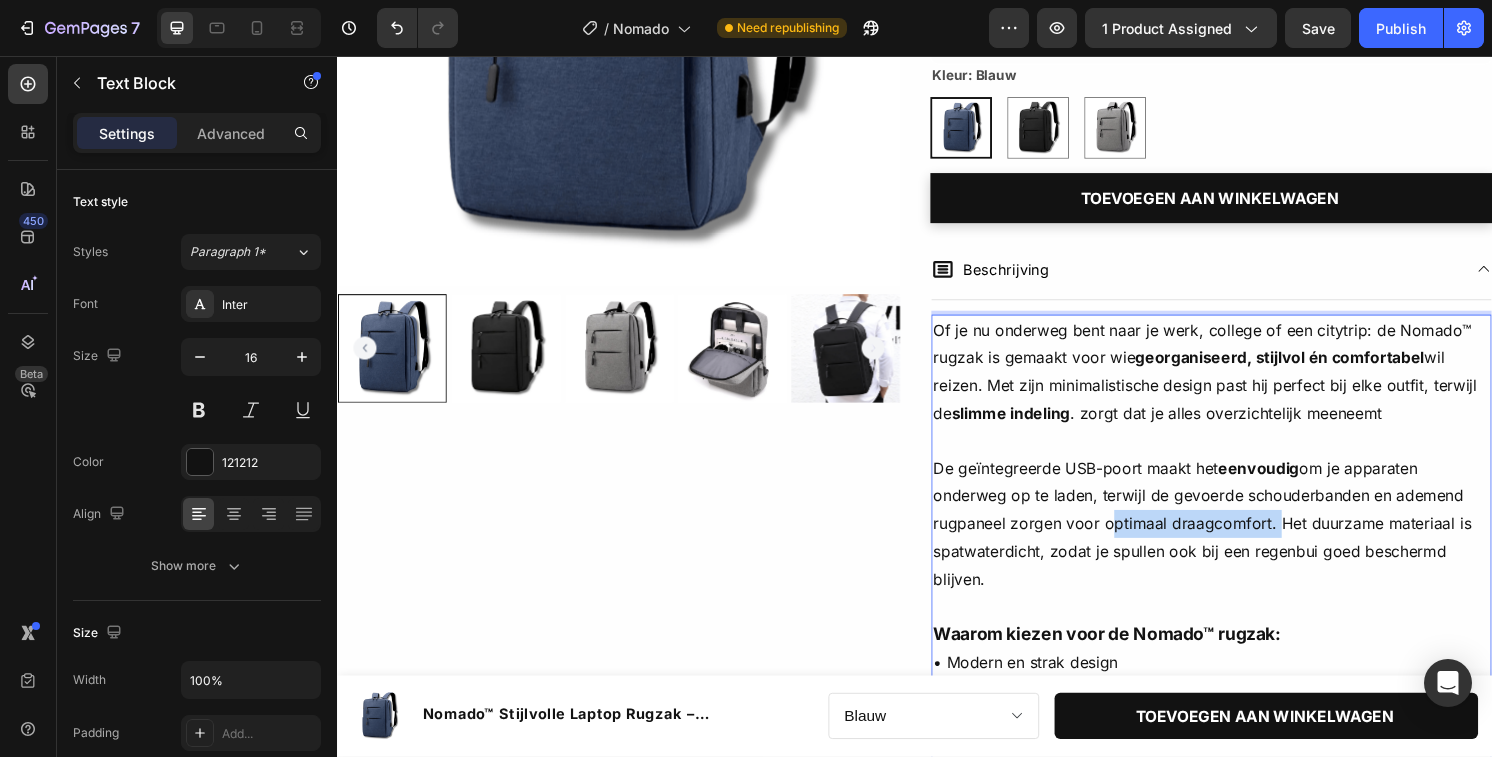 click on "De geïntegreerde USB-poort maakt het  eenvoudig  om je apparaten onderweg op te laden, terwijl de gevoerde schouderbanden en ademend rugpaneel zorgen voor optimaal draagcomfort. Het duurzame materiaal is spatwaterdicht, zodat je spullen ook bij een regenbui goed beschermd blijven." at bounding box center (1245, 543) 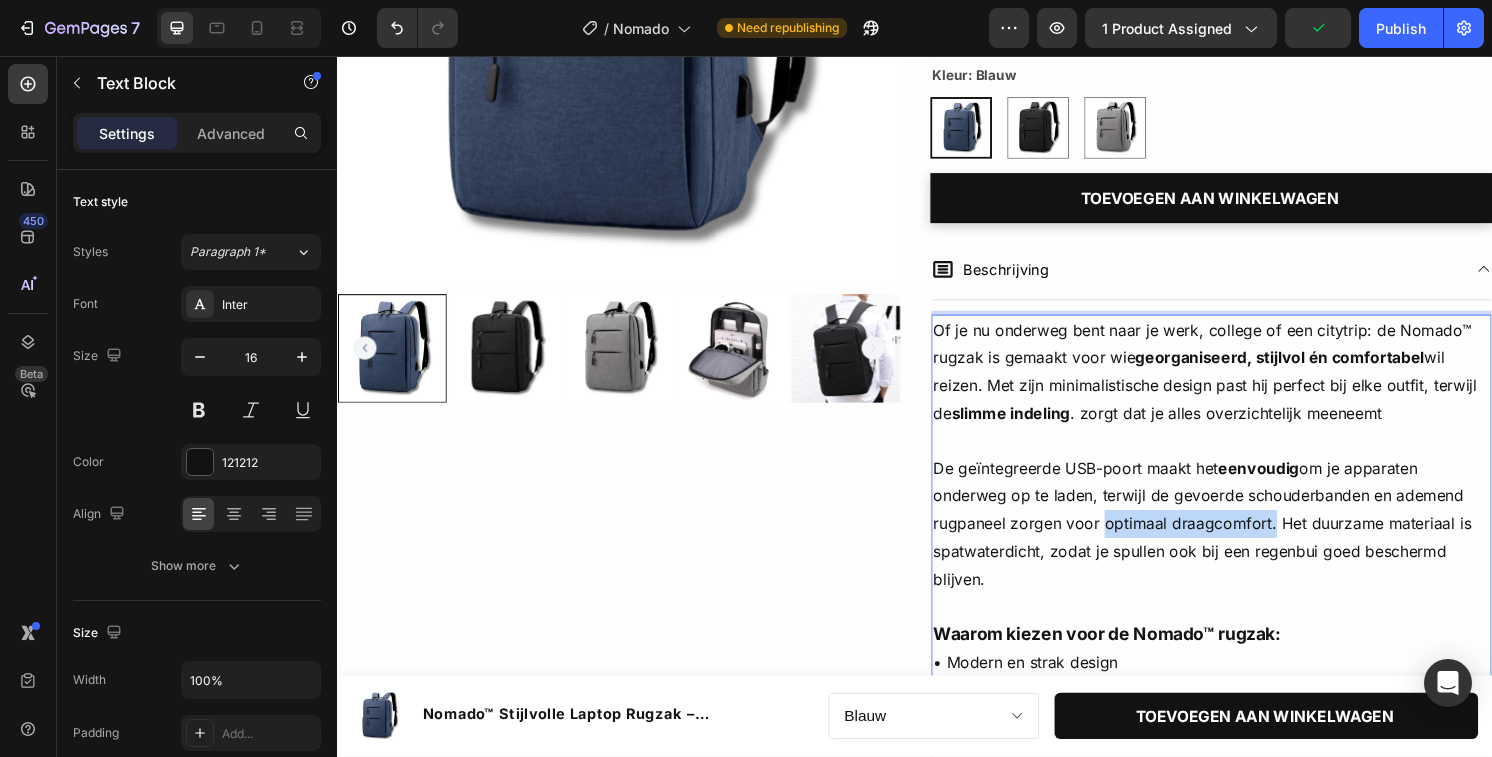 drag, startPoint x: 1129, startPoint y: 542, endPoint x: 1305, endPoint y: 544, distance: 176.01137 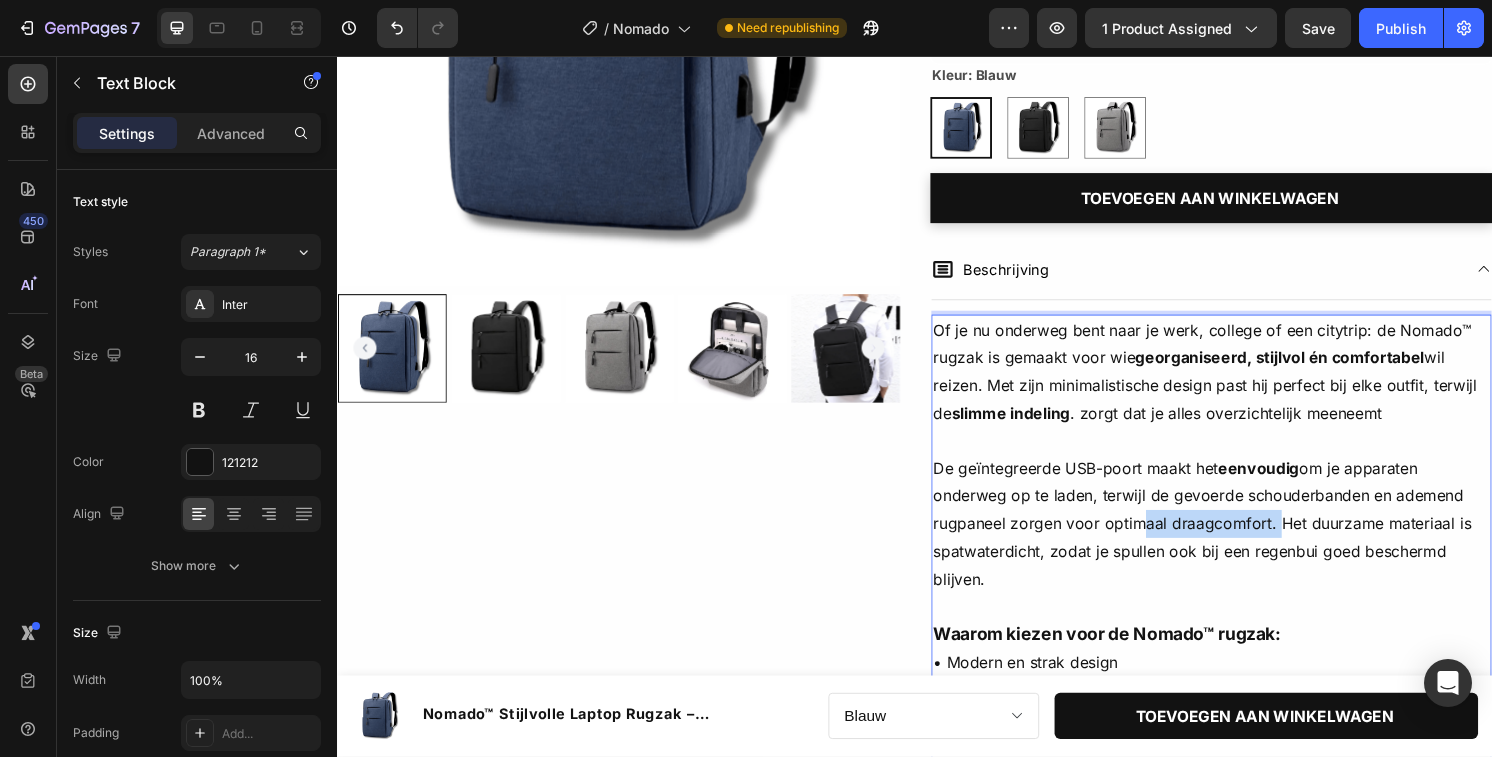 drag, startPoint x: 1308, startPoint y: 546, endPoint x: 1153, endPoint y: 545, distance: 155.00322 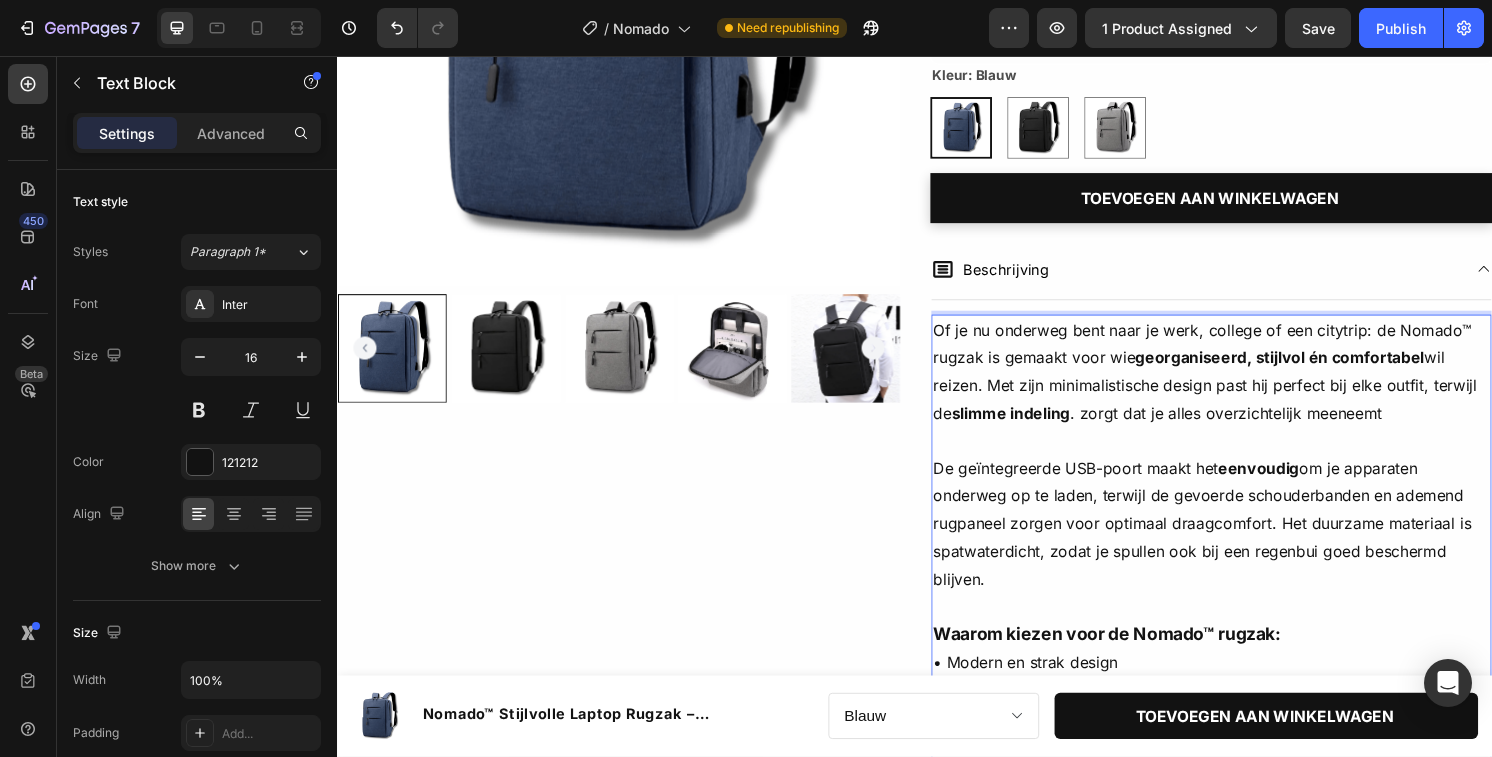 click on "De geïntegreerde USB-poort maakt het  eenvoudig  om je apparaten onderweg op te laden, terwijl de gevoerde schouderbanden en ademend rugpaneel zorgen voor optimaal draagcomfort. Het duurzame materiaal is spatwaterdicht, zodat je spullen ook bij een regenbui goed beschermd blijven." at bounding box center [1245, 543] 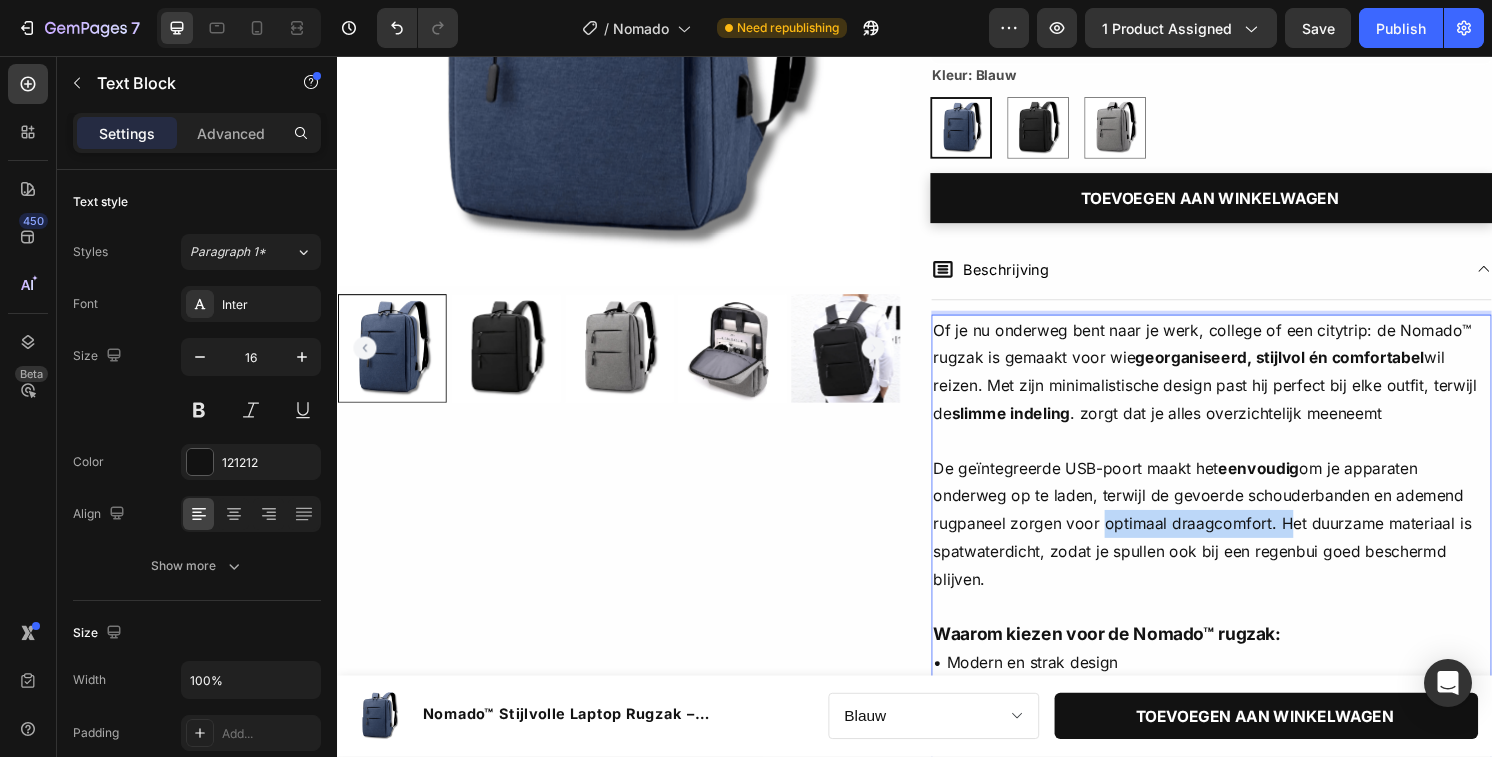 drag, startPoint x: 1129, startPoint y: 543, endPoint x: 1317, endPoint y: 549, distance: 188.09572 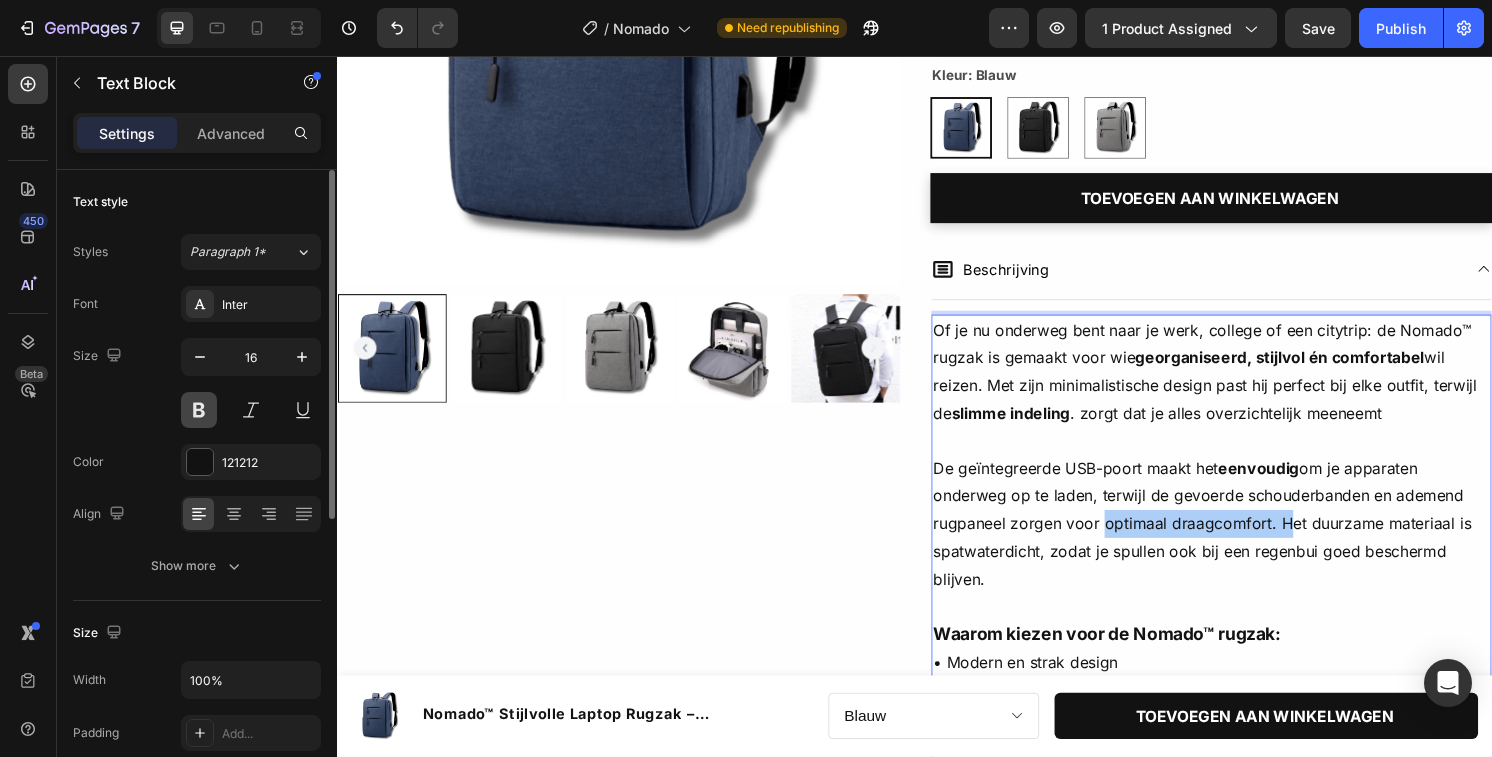click at bounding box center [199, 410] 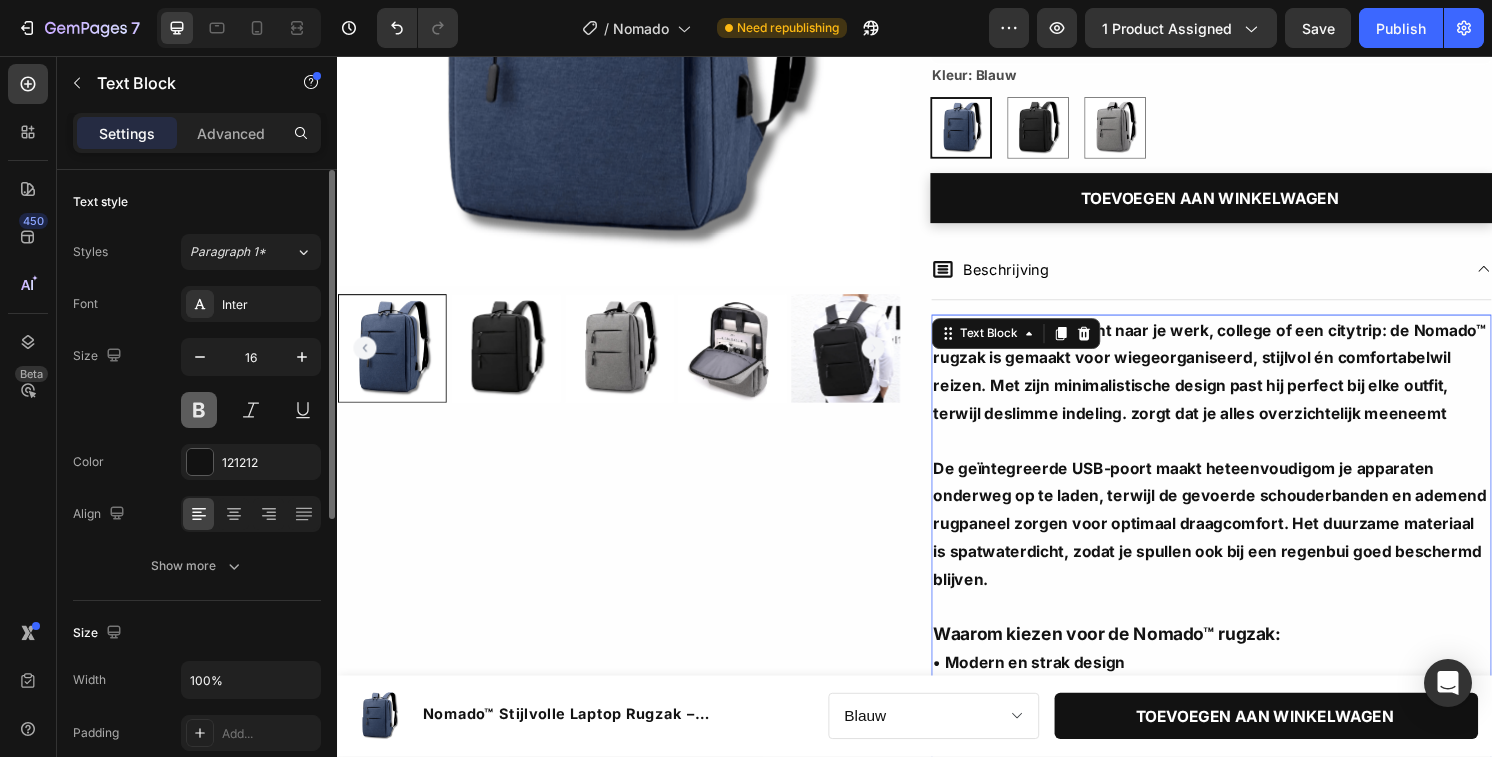 click at bounding box center (199, 410) 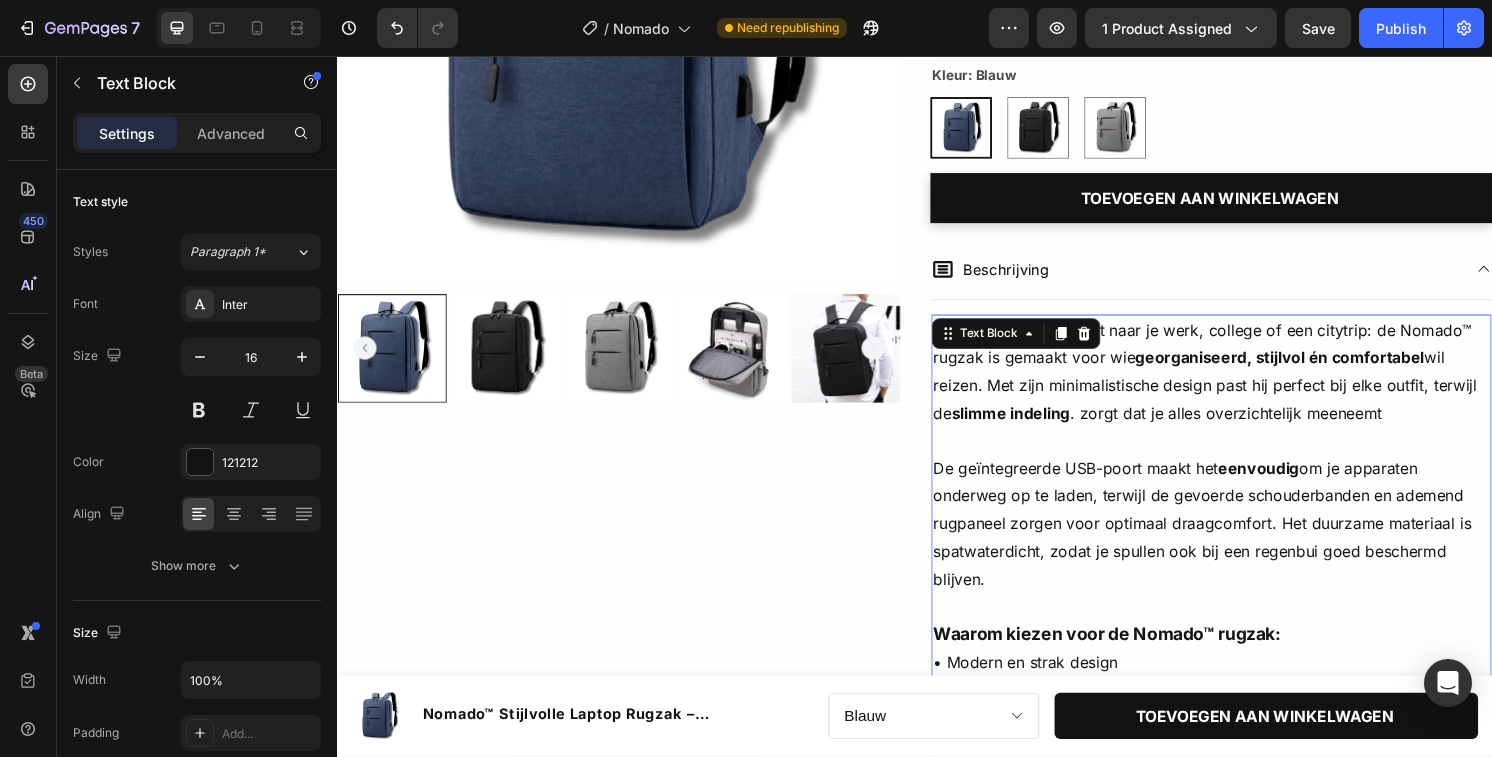 click on "De geïntegreerde USB-poort maakt het  eenvoudig  om je apparaten onderweg op te laden, terwijl de gevoerde schouderbanden en ademend rugpaneel zorgen voor optimaal draagcomfort. Het duurzame materiaal is spatwaterdicht, zodat je spullen ook bij een regenbui goed beschermd blijven." at bounding box center (1245, 543) 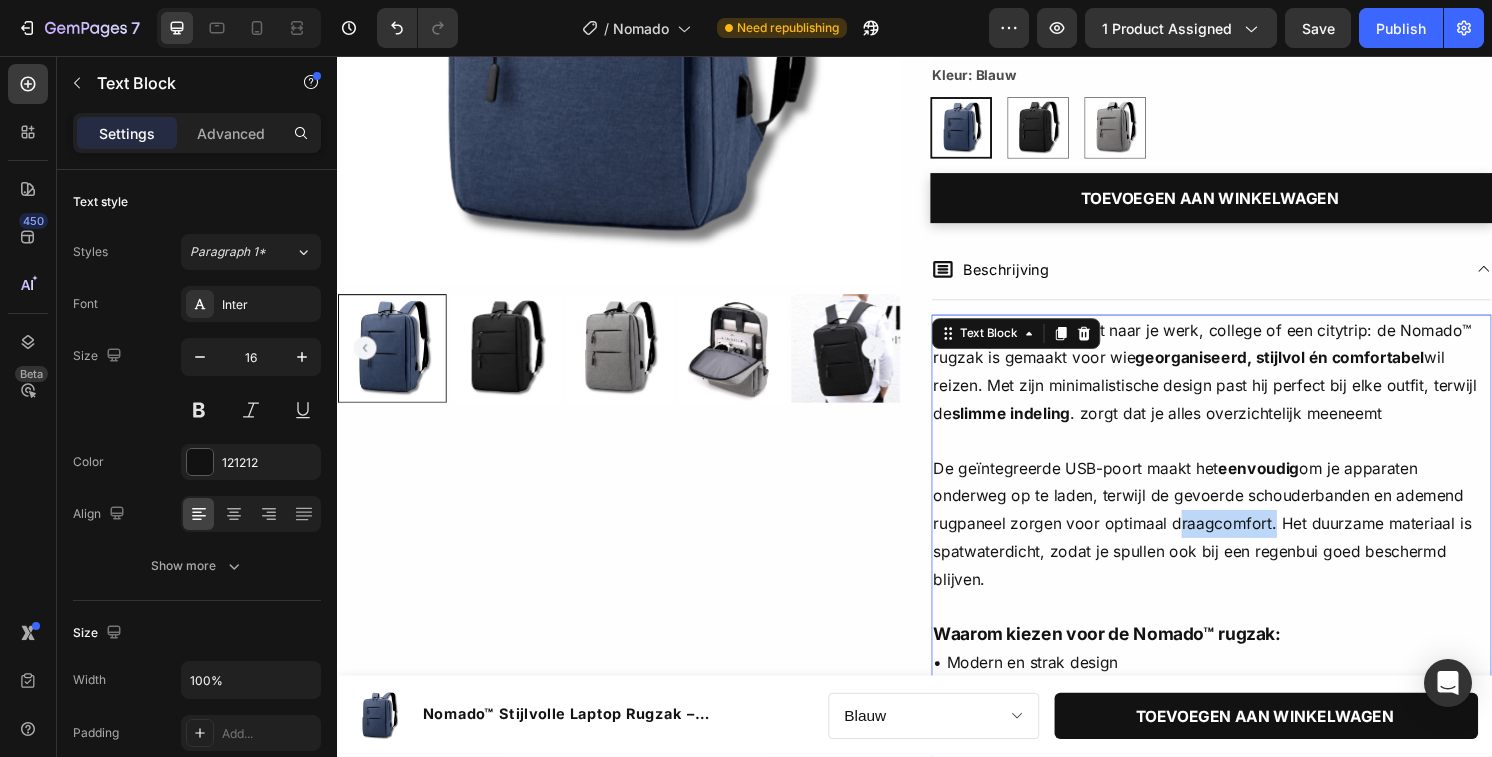 click on "De geïntegreerde USB-poort maakt het  eenvoudig  om je apparaten onderweg op te laden, terwijl de gevoerde schouderbanden en ademend rugpaneel zorgen voor optimaal draagcomfort. Het duurzame materiaal is spatwaterdicht, zodat je spullen ook bij een regenbui goed beschermd blijven." at bounding box center (1245, 543) 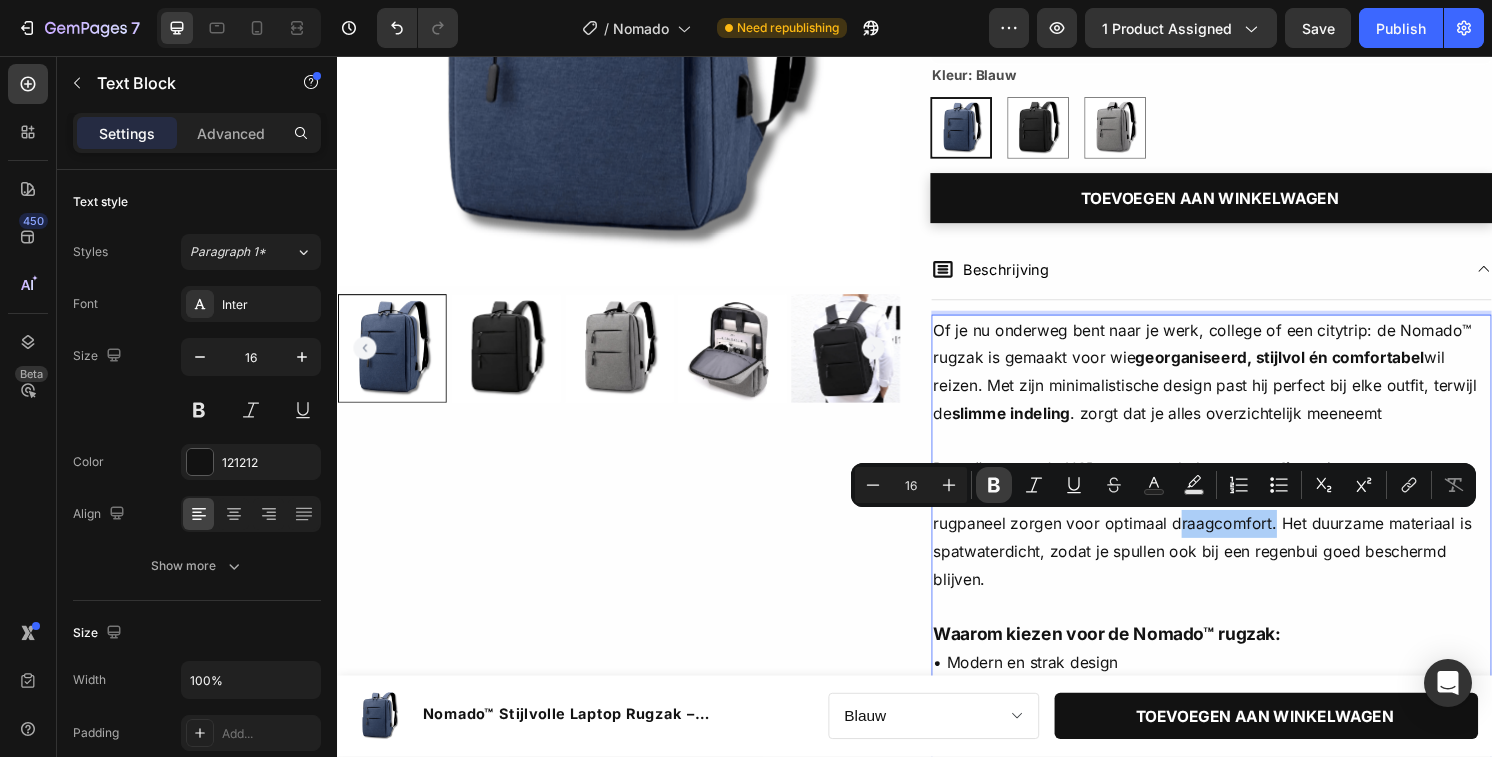 click 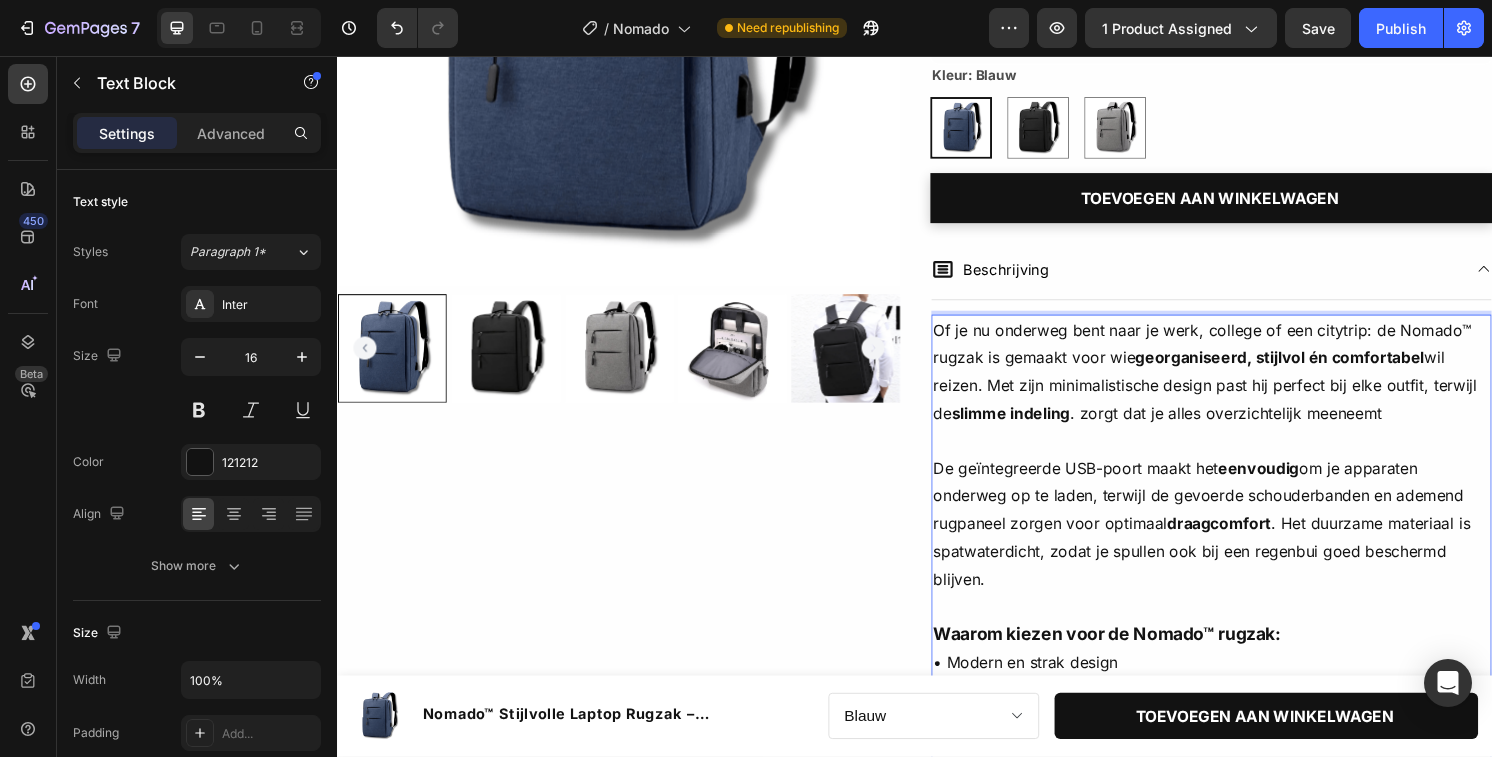 click on "De geïntegreerde USB-poort maakt het  eenvoudig  om je apparaten onderweg op te laden, terwijl de gevoerde schouderbanden en ademend rugpaneel zorgen voor optimaal  draagcomfort . Het duurzame materiaal is spatwaterdicht, zodat je spullen ook bij een regenbui goed beschermd blijven." at bounding box center [1245, 543] 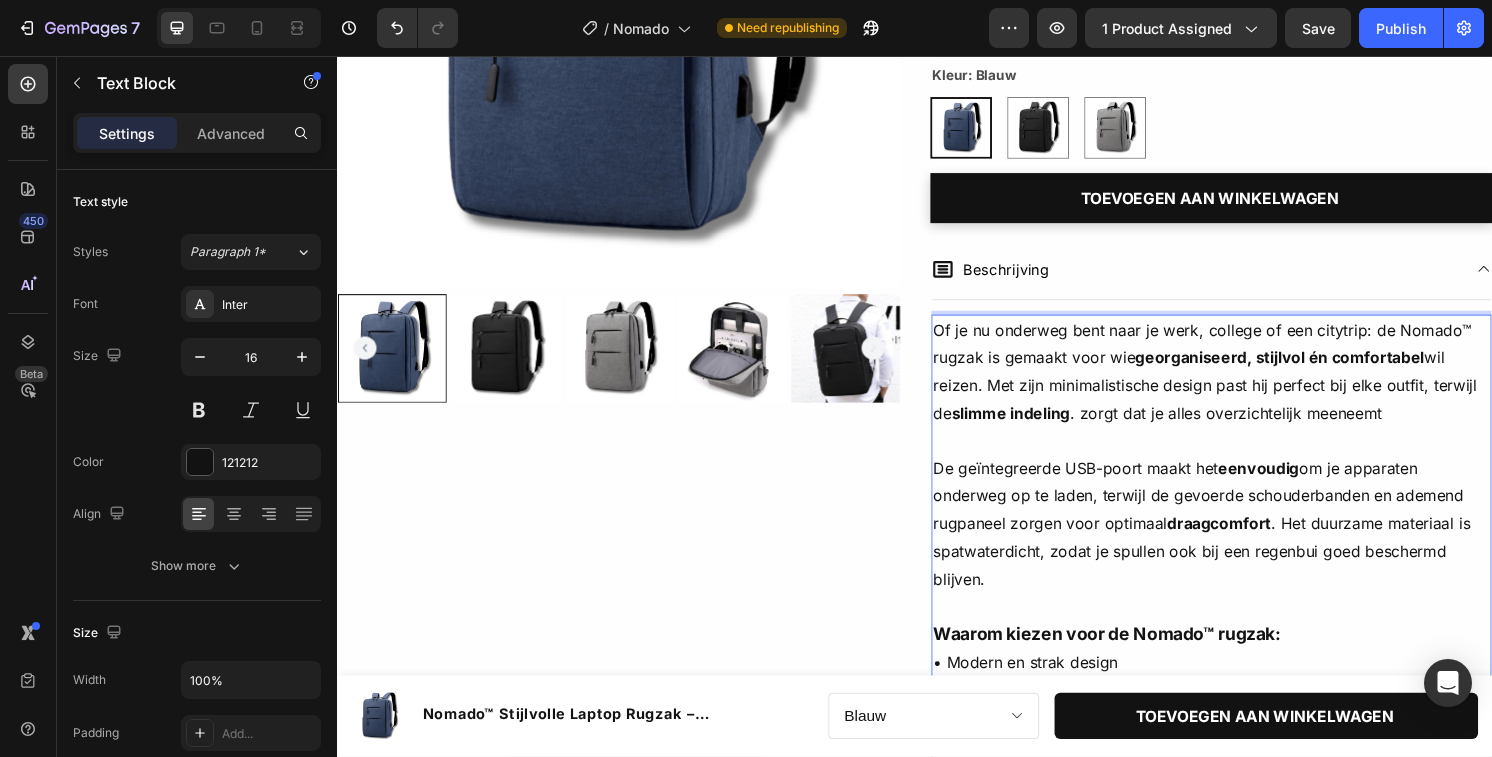 click on "De geïntegreerde USB-poort maakt het  eenvoudig  om je apparaten onderweg op te laden, terwijl de gevoerde schouderbanden en ademend rugpaneel zorgen voor optimaal  draagcomfort . Het duurzame materiaal is spatwaterdicht, zodat je spullen ook bij een regenbui goed beschermd blijven." at bounding box center (1245, 543) 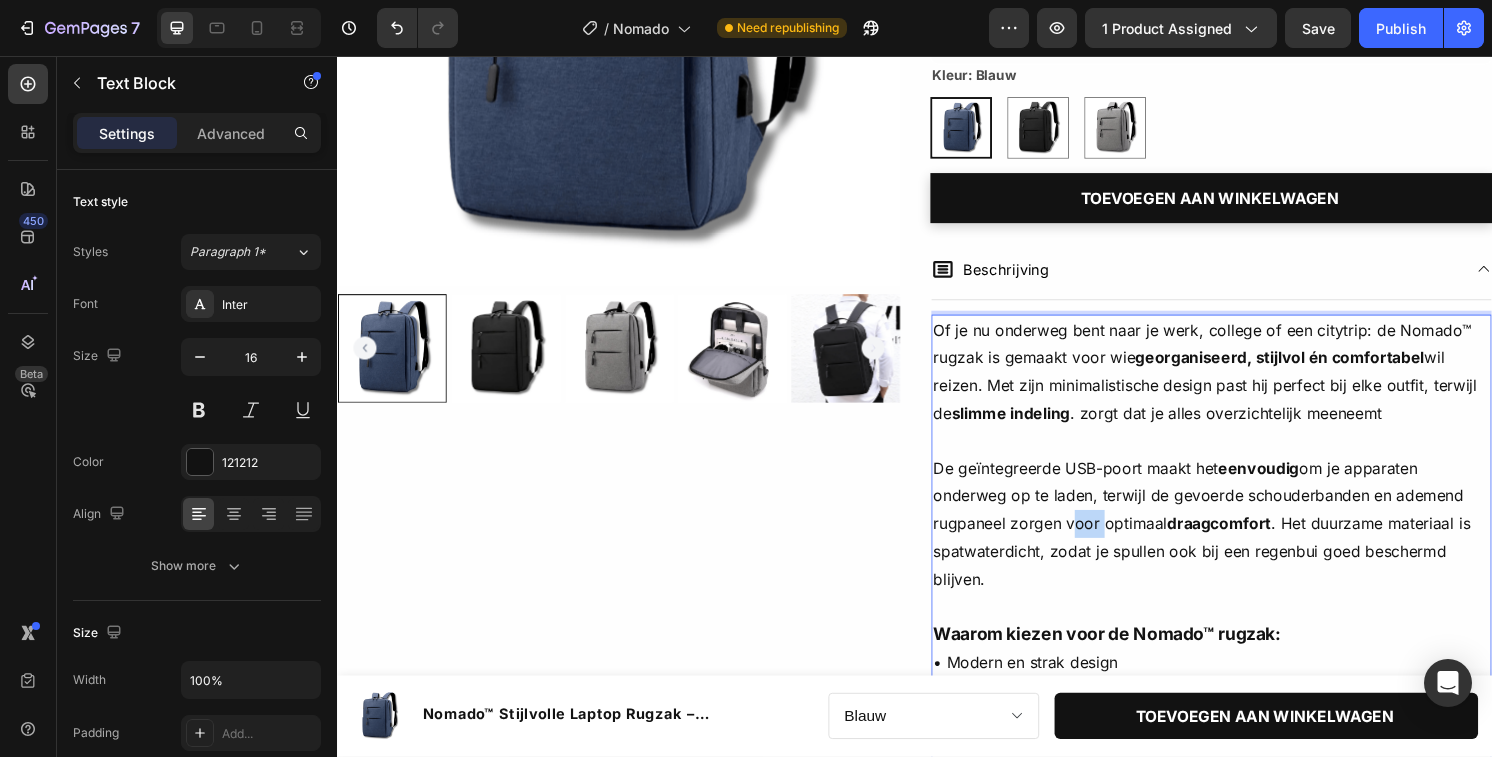 click on "De geïntegreerde USB-poort maakt het  eenvoudig  om je apparaten onderweg op te laden, terwijl de gevoerde schouderbanden en ademend rugpaneel zorgen voor optimaal  draagcomfort . Het duurzame materiaal is spatwaterdicht, zodat je spullen ook bij een regenbui goed beschermd blijven." at bounding box center [1245, 543] 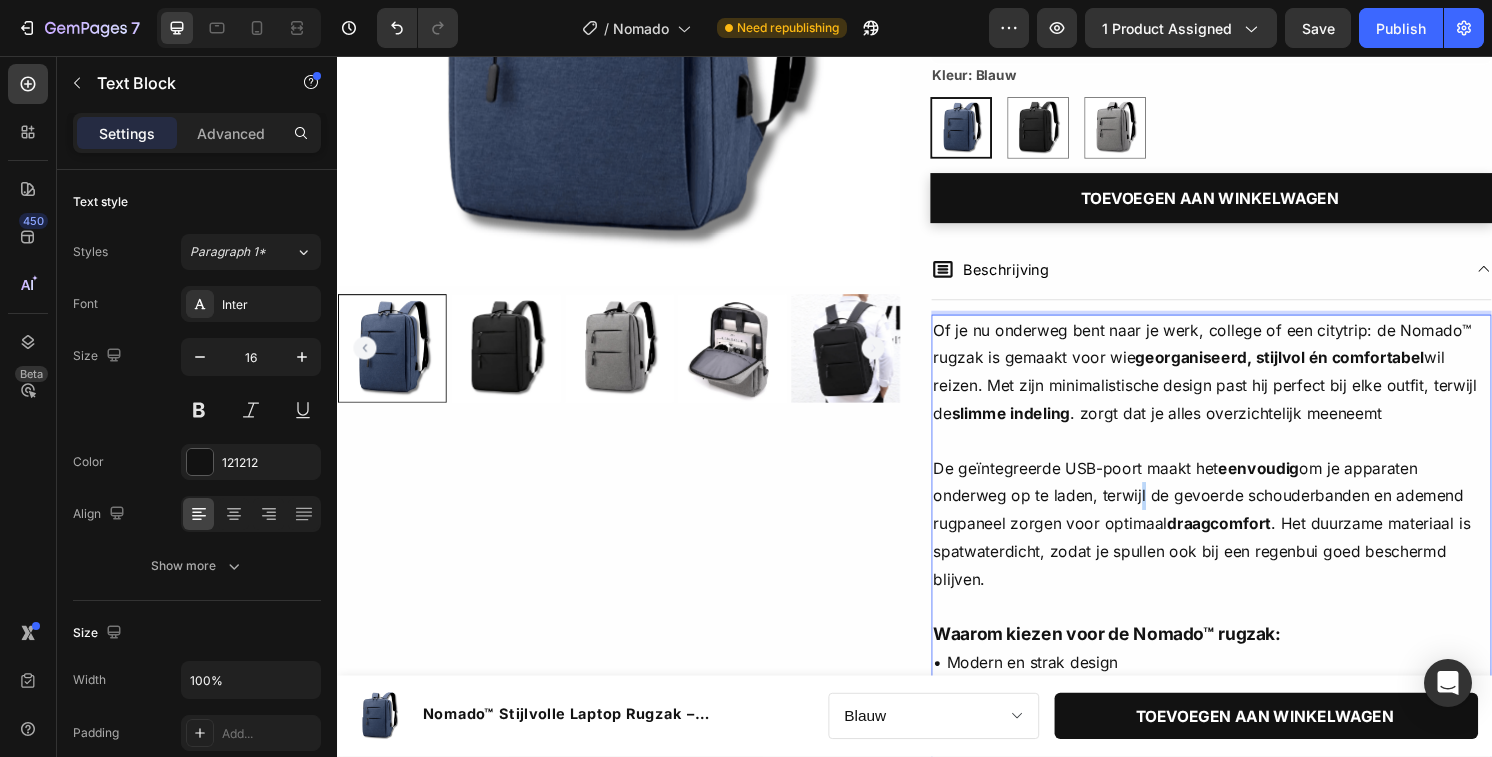click on "De geïntegreerde USB-poort maakt het  eenvoudig  om je apparaten onderweg op te laden, terwijl de gevoerde schouderbanden en ademend rugpaneel zorgen voor optimaal  draagcomfort . Het duurzame materiaal is spatwaterdicht, zodat je spullen ook bij een regenbui goed beschermd blijven." at bounding box center [1245, 543] 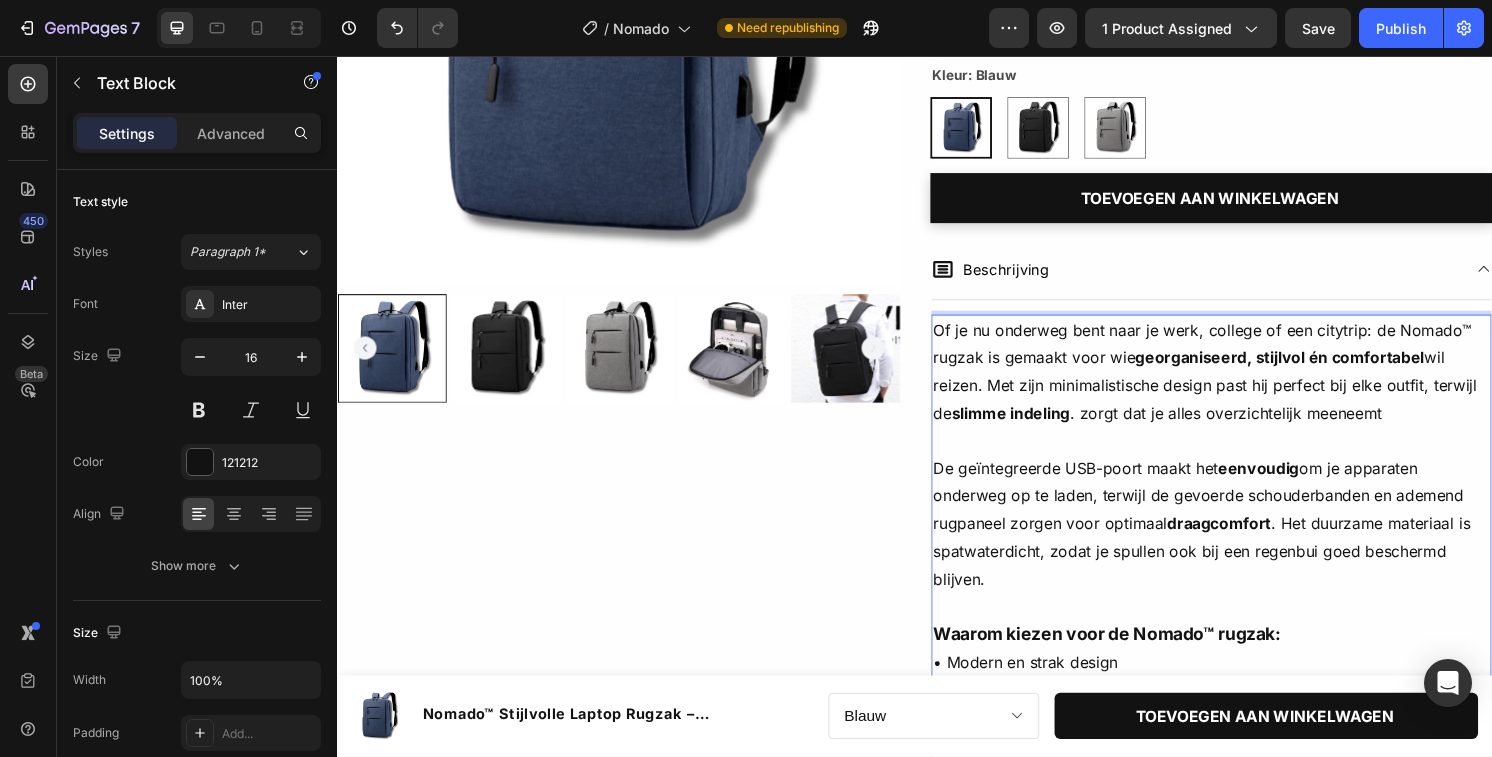 click on "De geïntegreerde USB-poort maakt het  eenvoudig  om je apparaten onderweg op te laden, terwijl de gevoerde schouderbanden en ademend rugpaneel zorgen voor optimaal  draagcomfort . Het duurzame materiaal is spatwaterdicht, zodat je spullen ook bij een regenbui goed beschermd blijven." at bounding box center [1245, 543] 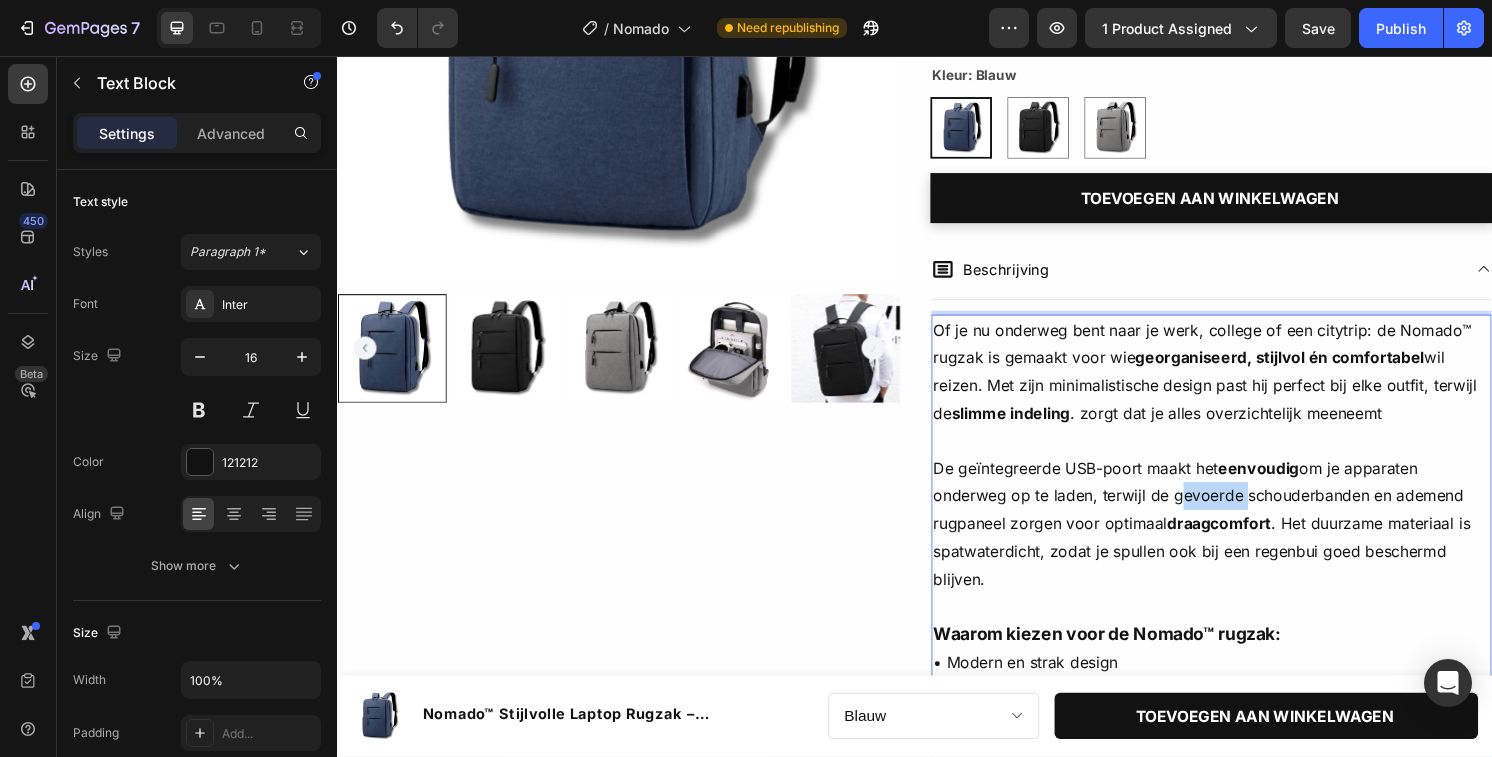 click on "De geïntegreerde USB-poort maakt het  eenvoudig  om je apparaten onderweg op te laden, terwijl de gevoerde schouderbanden en ademend rugpaneel zorgen voor optimaal  draagcomfort . Het duurzame materiaal is spatwaterdicht, zodat je spullen ook bij een regenbui goed beschermd blijven." at bounding box center [1245, 543] 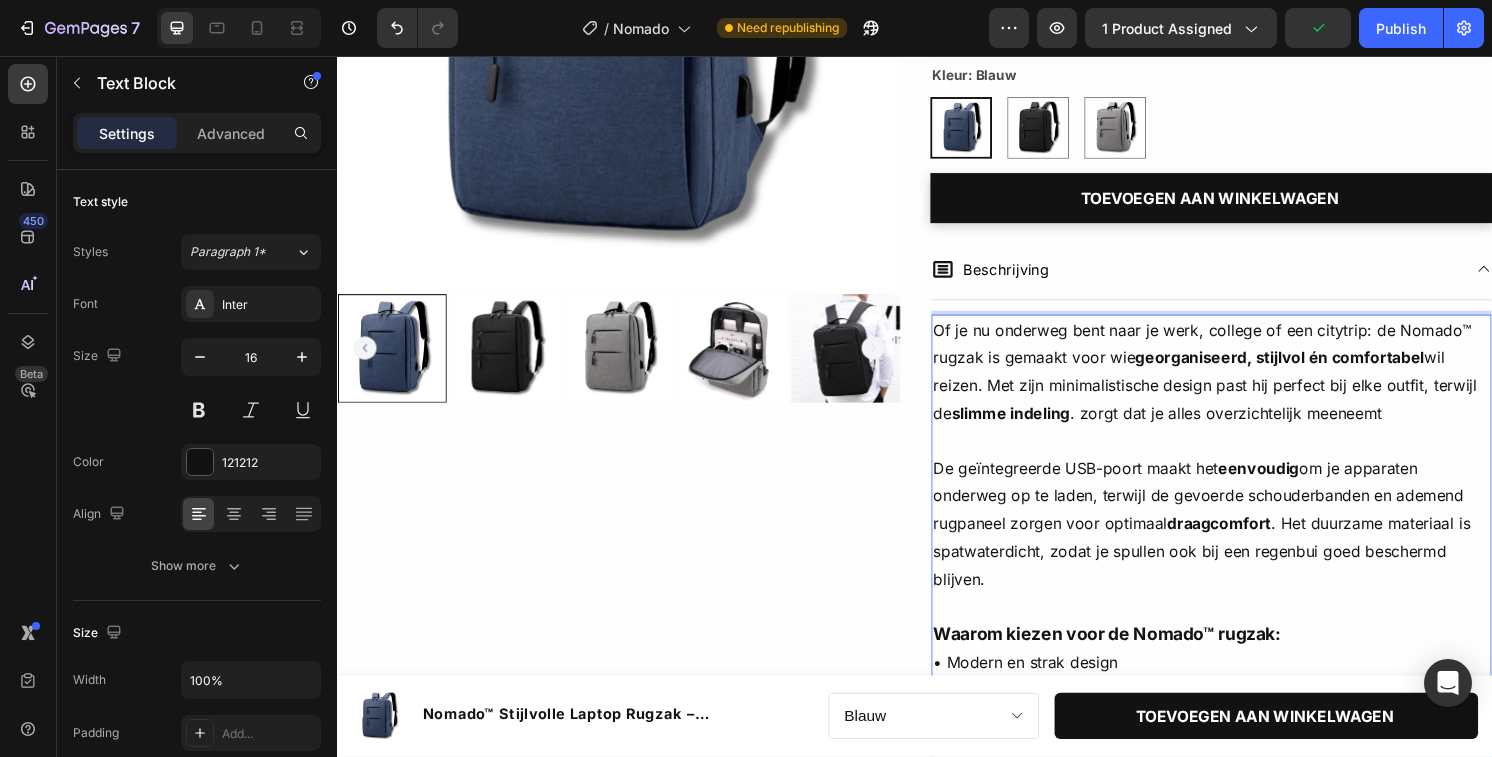 click on "De geïntegreerde USB-poort maakt het  eenvoudig  om je apparaten onderweg op te laden, terwijl de gevoerde schouderbanden en ademend rugpaneel zorgen voor optimaal  draagcomfort . Het duurzame materiaal is spatwaterdicht, zodat je spullen ook bij een regenbui goed beschermd blijven." at bounding box center (1245, 543) 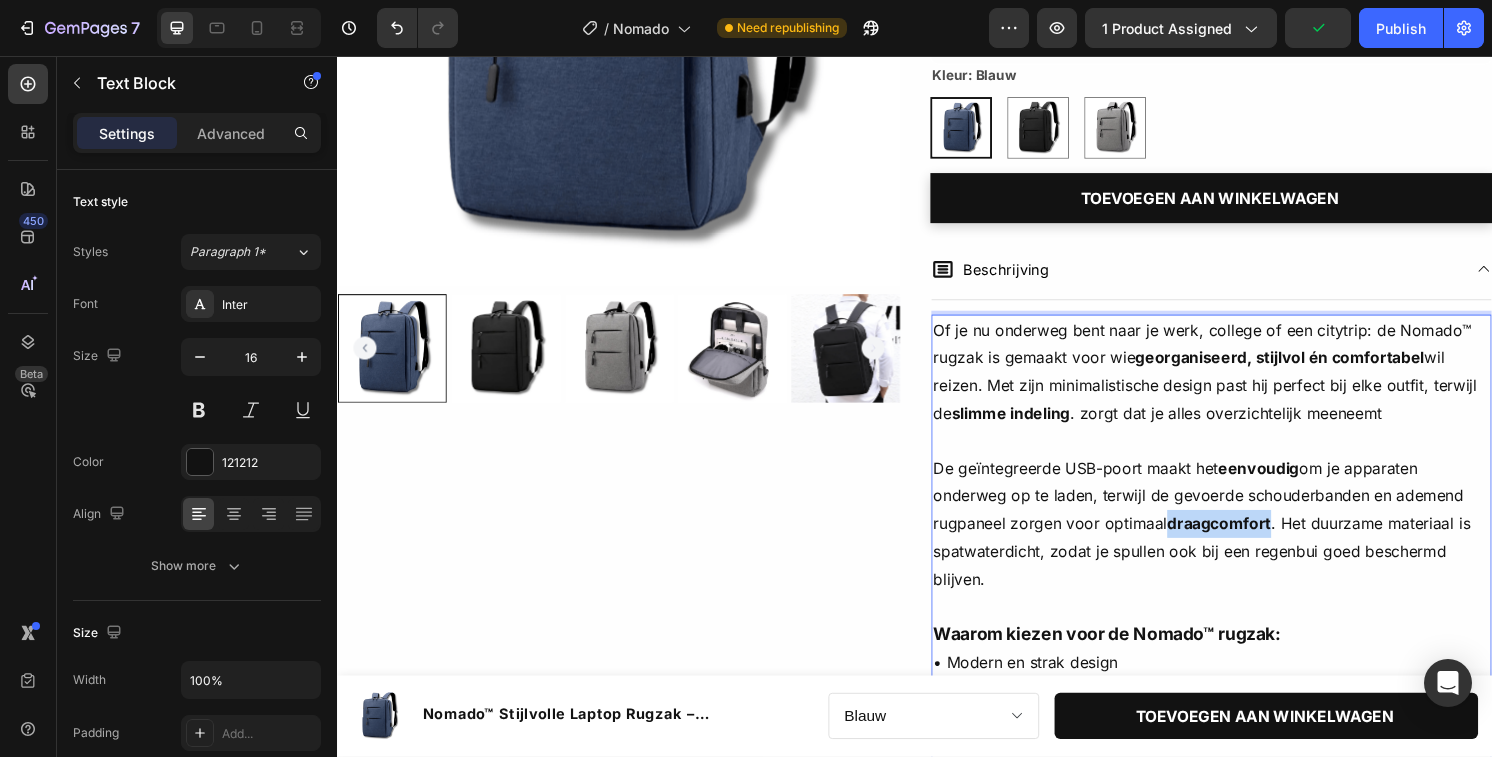 click on "draagcomfort" at bounding box center (1253, 542) 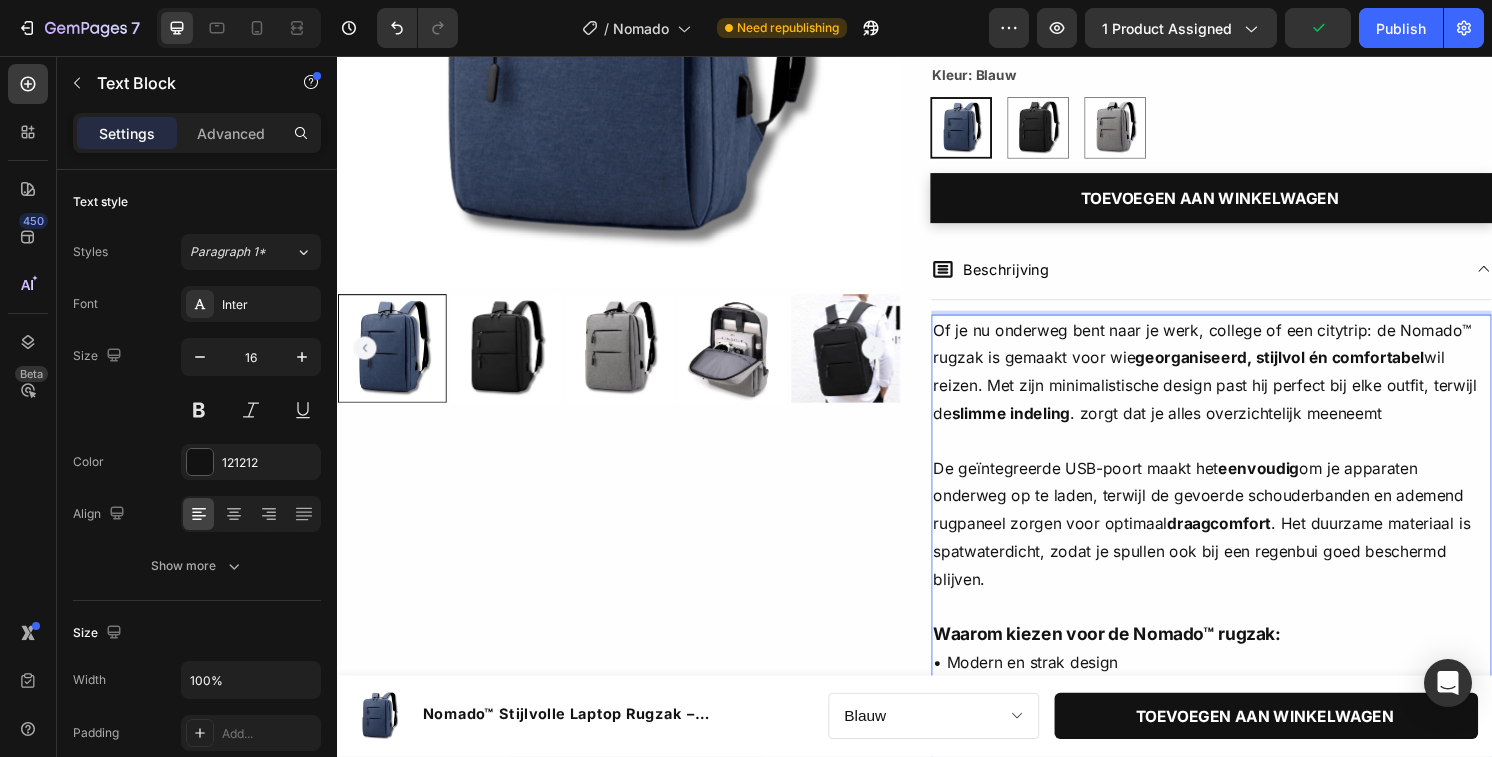 click on "De geïntegreerde USB-poort maakt het  eenvoudig  om je apparaten onderweg op te laden, terwijl de gevoerde schouderbanden en ademend rugpaneel zorgen voor optimaal  draagcomfort . Het duurzame materiaal is spatwaterdicht, zodat je spullen ook bij een regenbui goed beschermd blijven." at bounding box center (1245, 543) 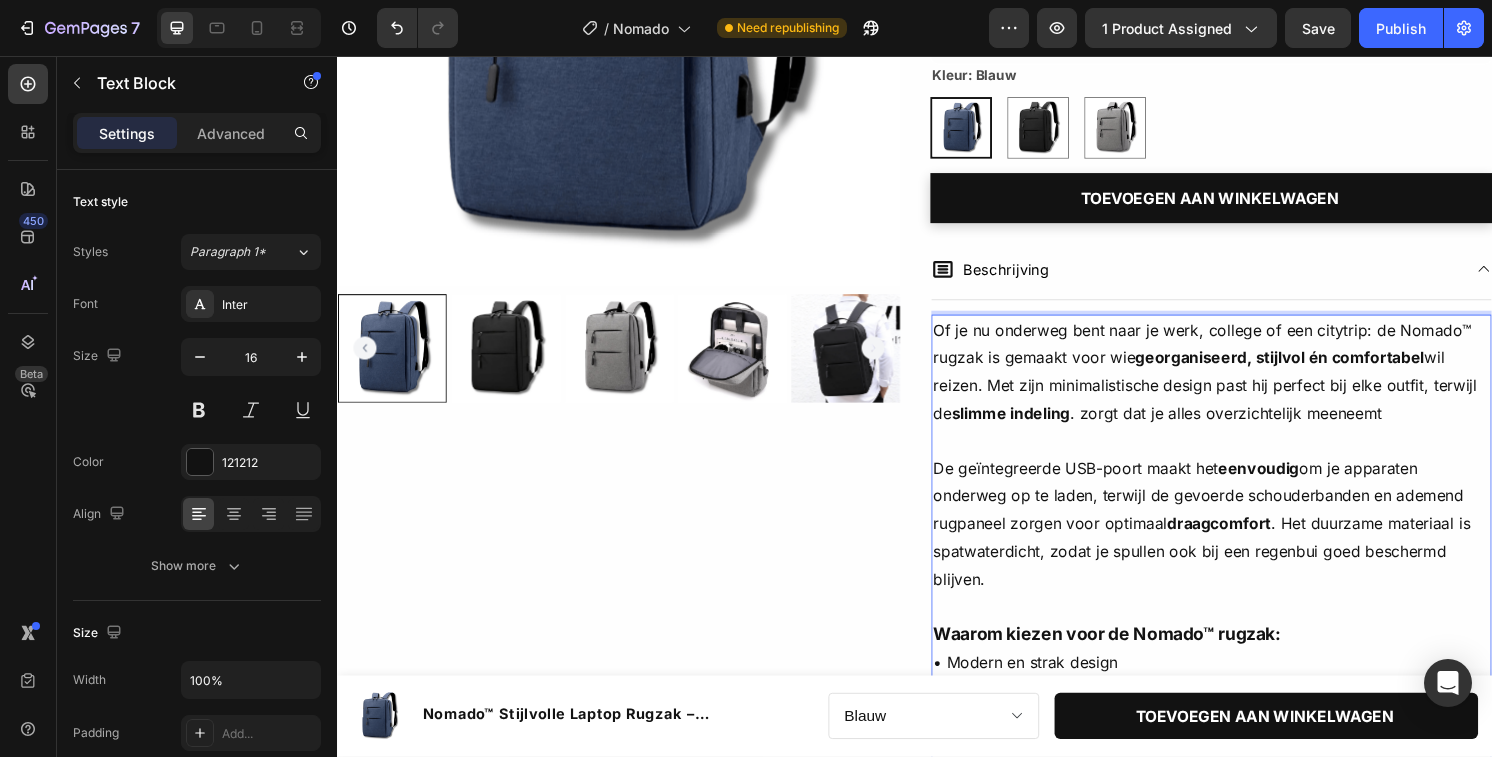 click on "De geïntegreerde USB-poort maakt het  eenvoudig  om je apparaten onderweg op te laden, terwijl de gevoerde schouderbanden en ademend rugpaneel zorgen voor optimaal  draagcomfort . Het duurzame materiaal is spatwaterdicht, zodat je spullen ook bij een regenbui goed beschermd blijven." at bounding box center (1245, 543) 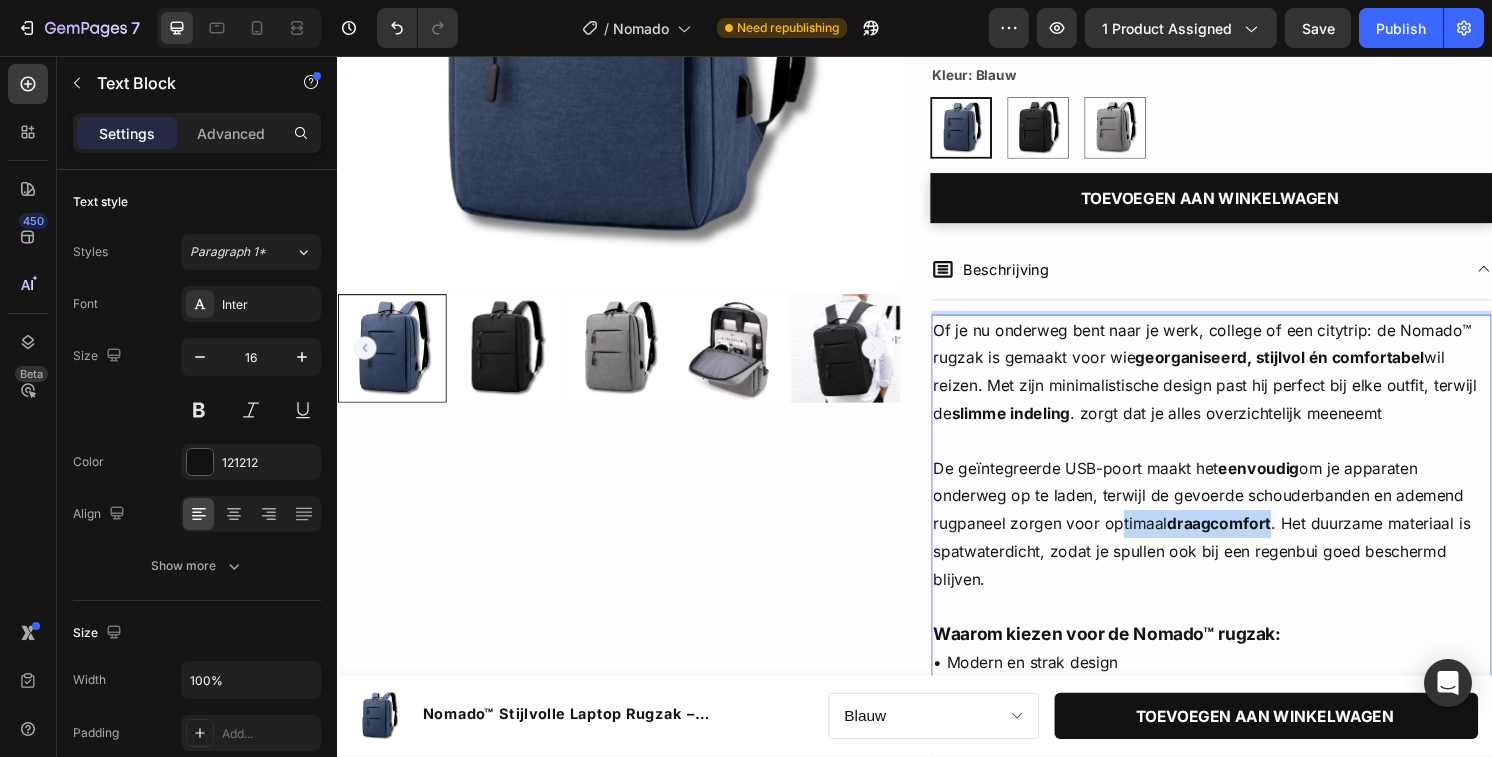 drag, startPoint x: 1306, startPoint y: 544, endPoint x: 1141, endPoint y: 546, distance: 165.01212 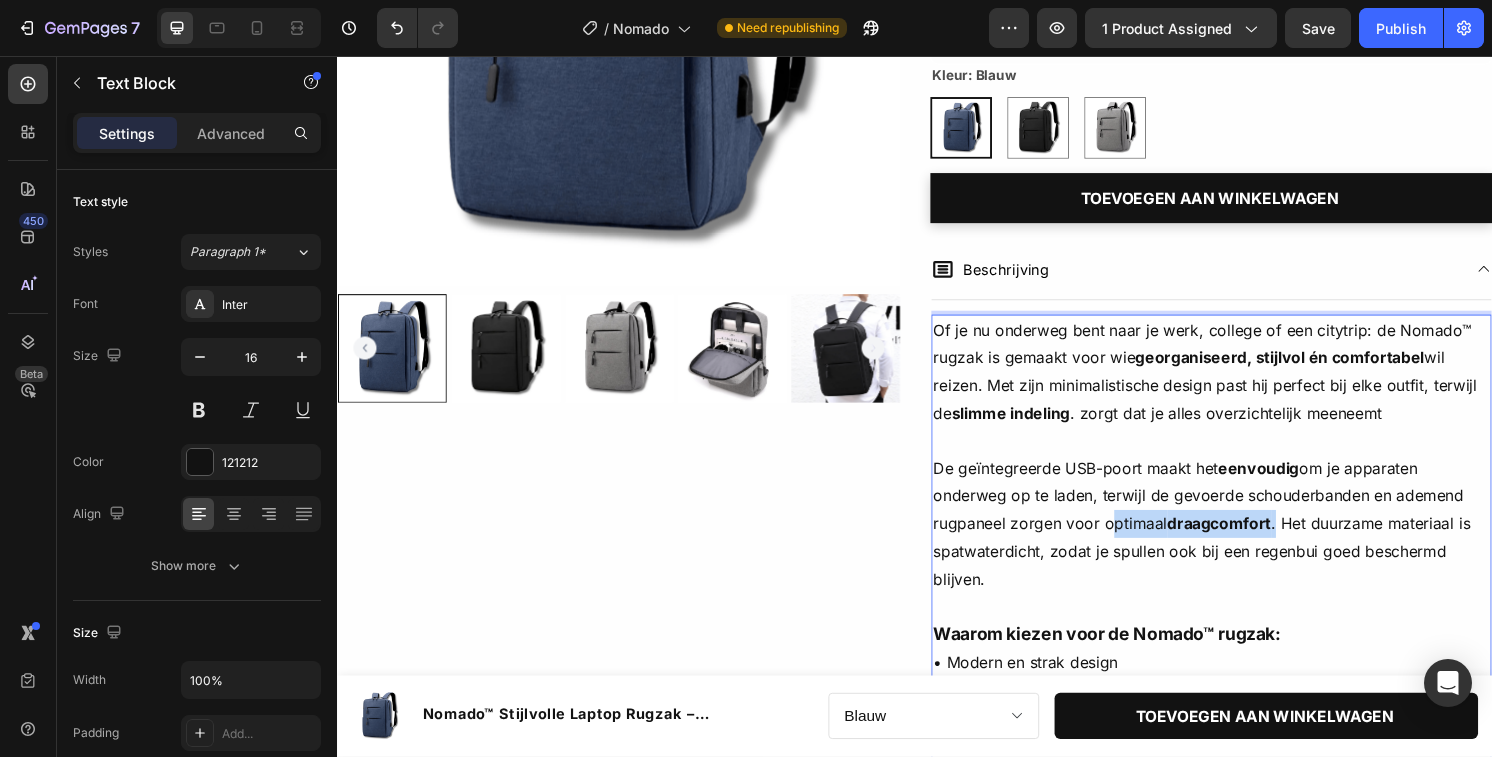 drag, startPoint x: 1131, startPoint y: 544, endPoint x: 1312, endPoint y: 551, distance: 181.13531 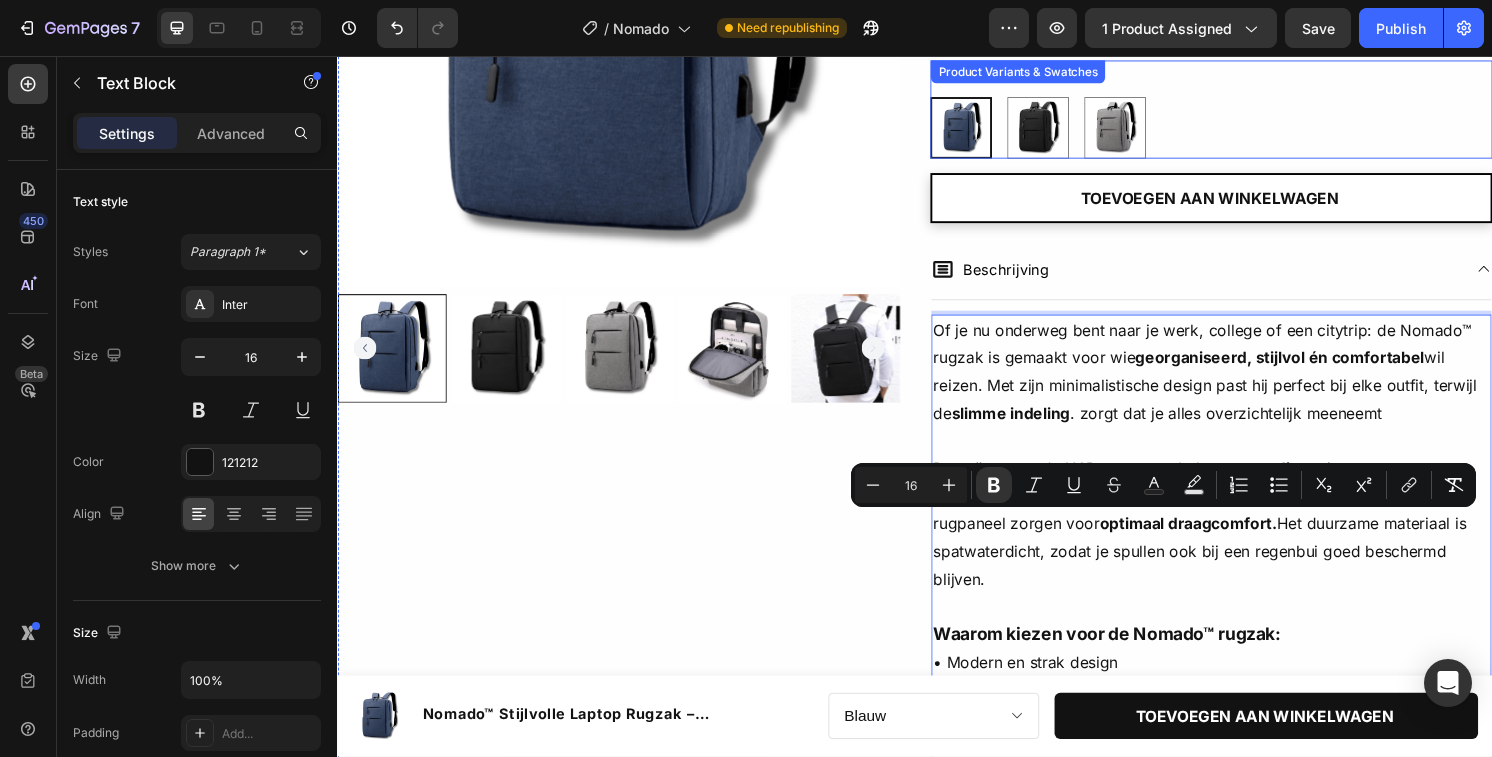 click on "TOEVOEGEN AAN WINKELWAGEN" at bounding box center (1245, 204) 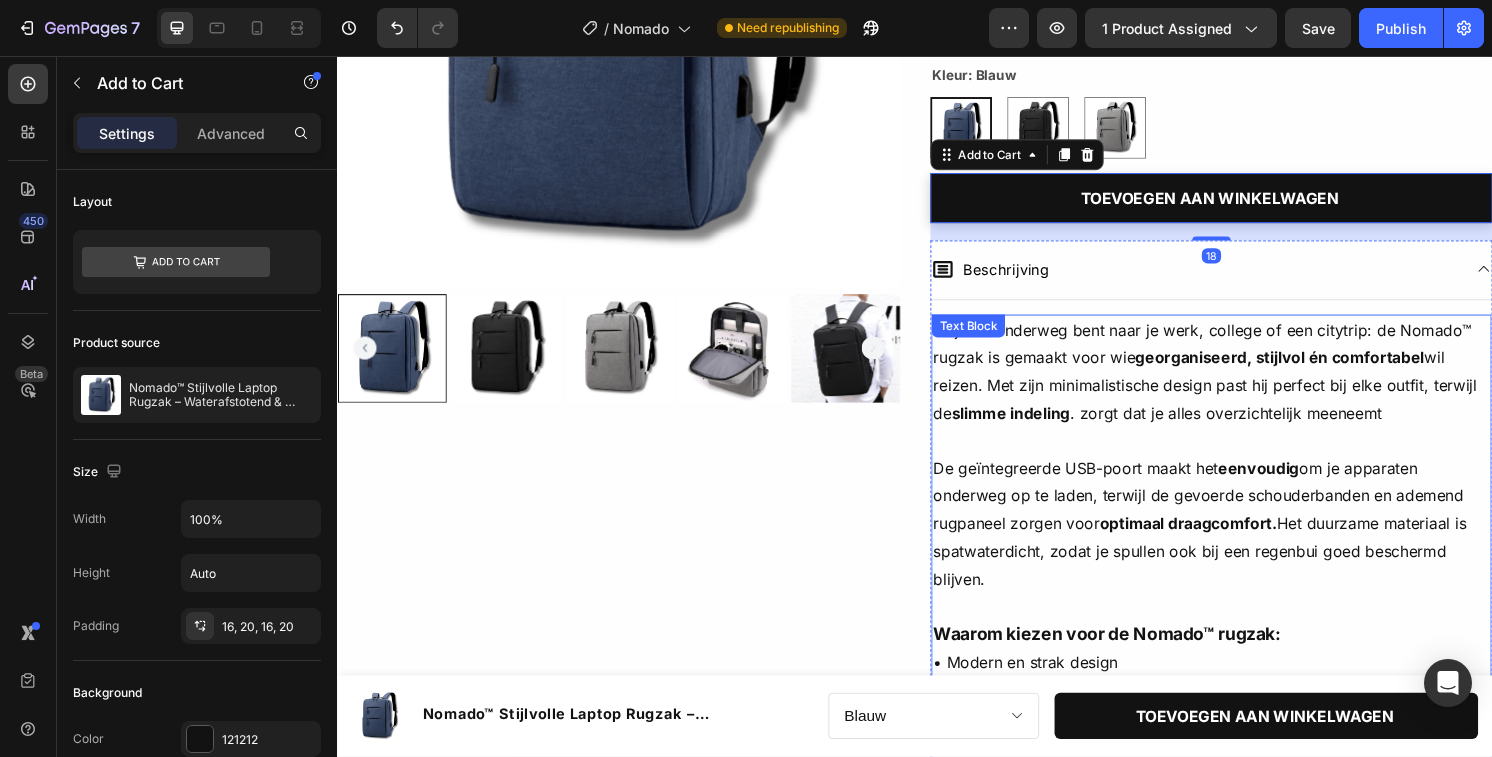 click on "De geïntegreerde USB-poort maakt het  eenvoudig  om je apparaten onderweg op te laden, terwijl de gevoerde schouderbanden en ademend rugpaneel zorgen voor  optimaal draagcomfort.  Het duurzame materiaal is spatwaterdicht, zodat je spullen ook bij een regenbui goed beschermd blijven." at bounding box center [1245, 543] 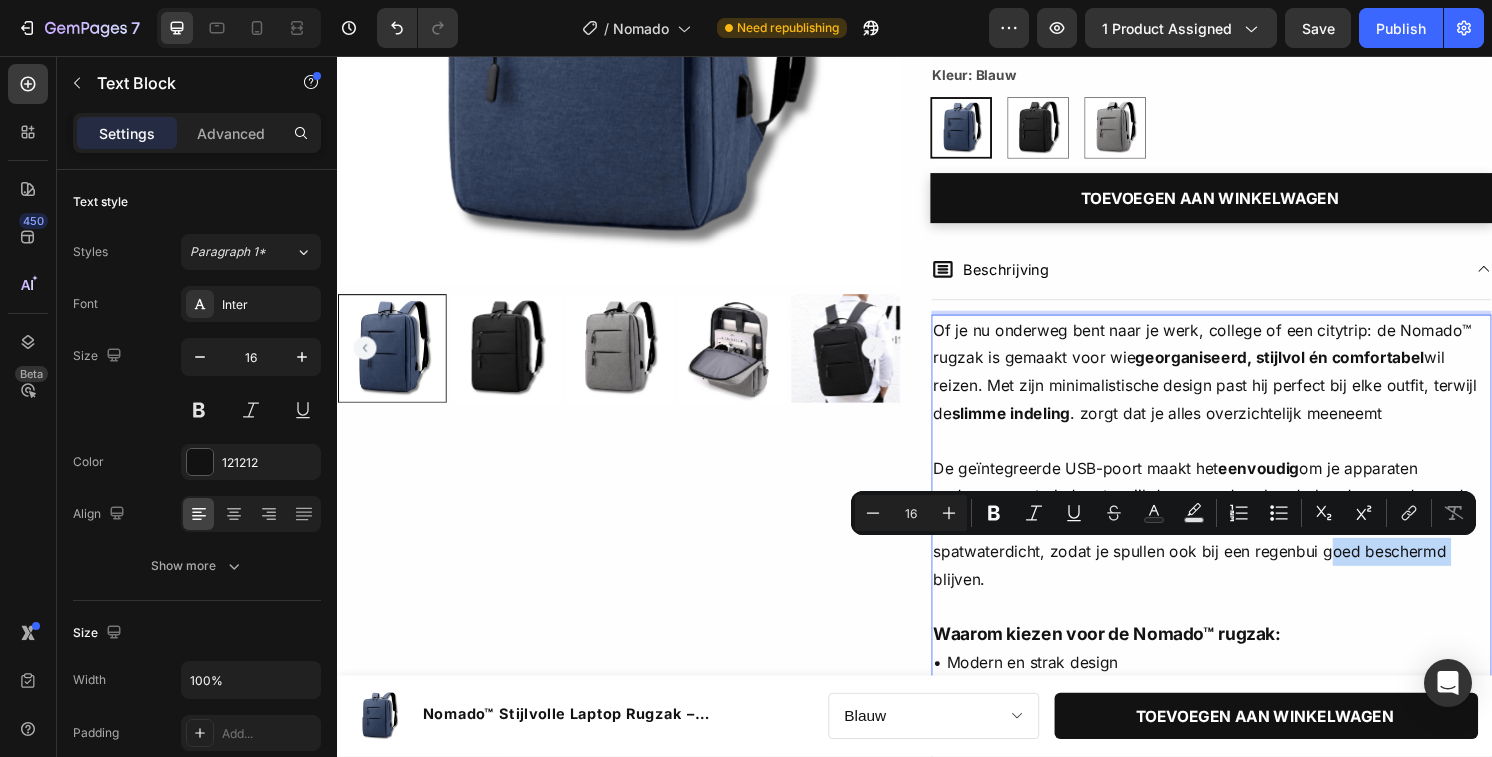 drag, startPoint x: 1358, startPoint y: 571, endPoint x: 1494, endPoint y: 573, distance: 136.01471 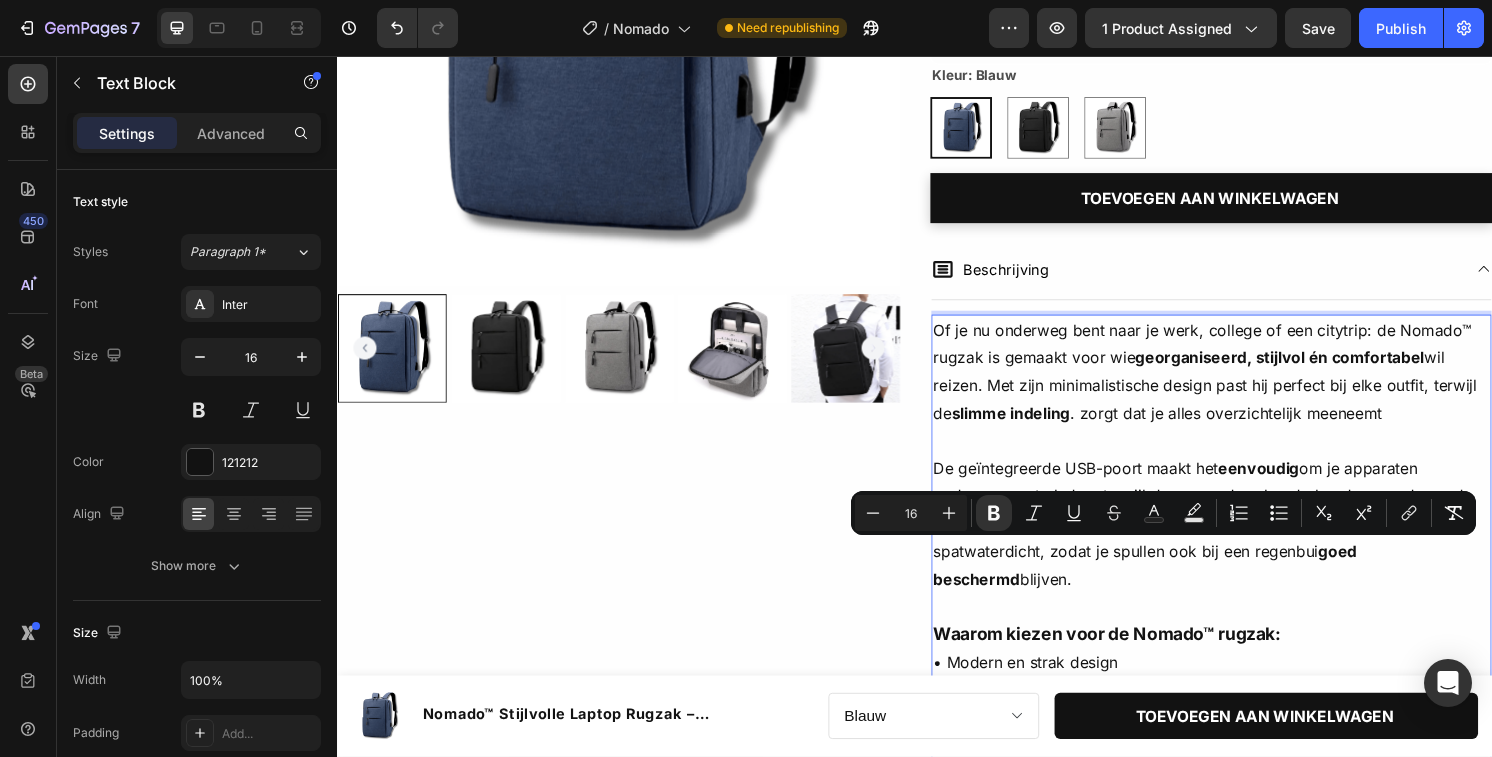 click at bounding box center (1245, 629) 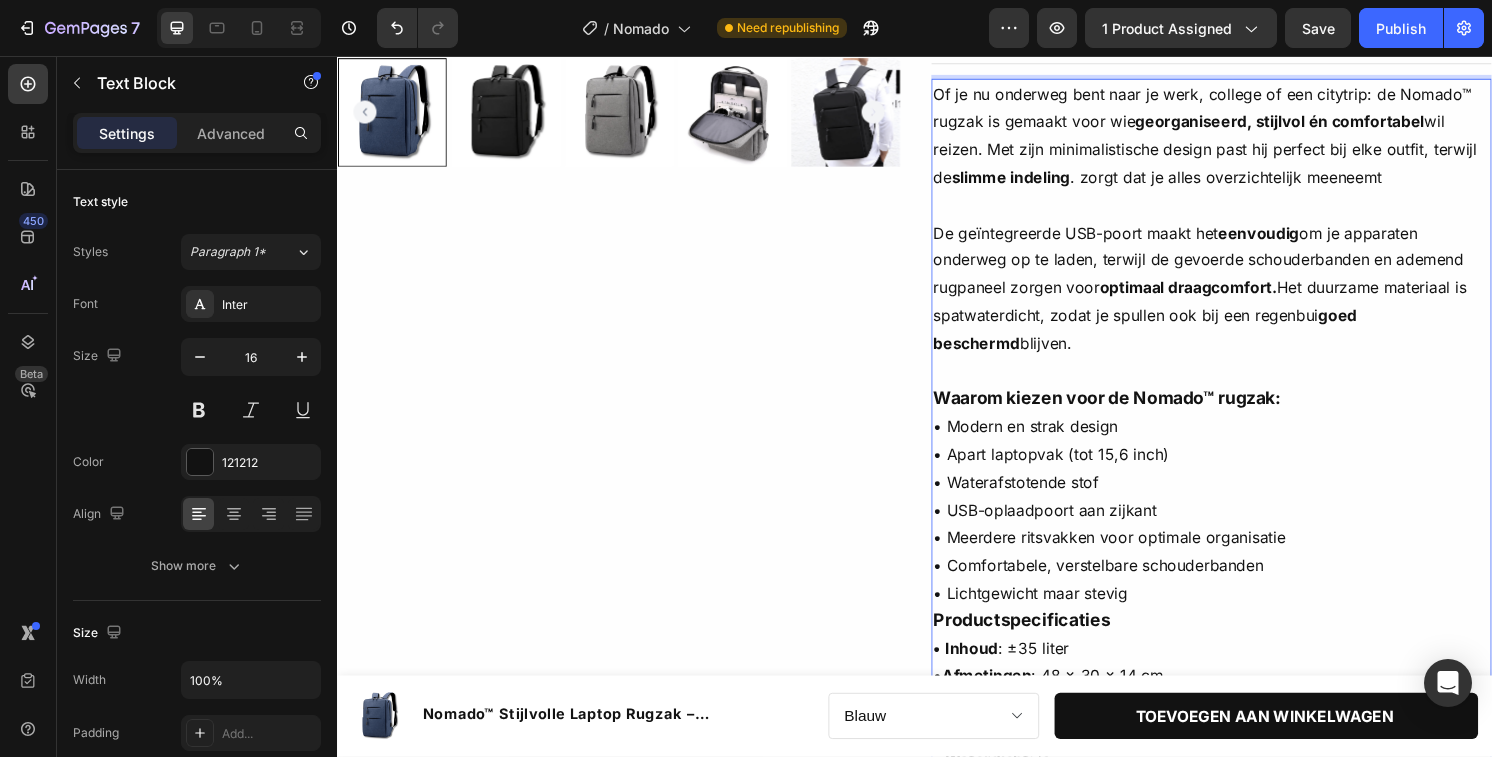 scroll, scrollTop: 661, scrollLeft: 0, axis: vertical 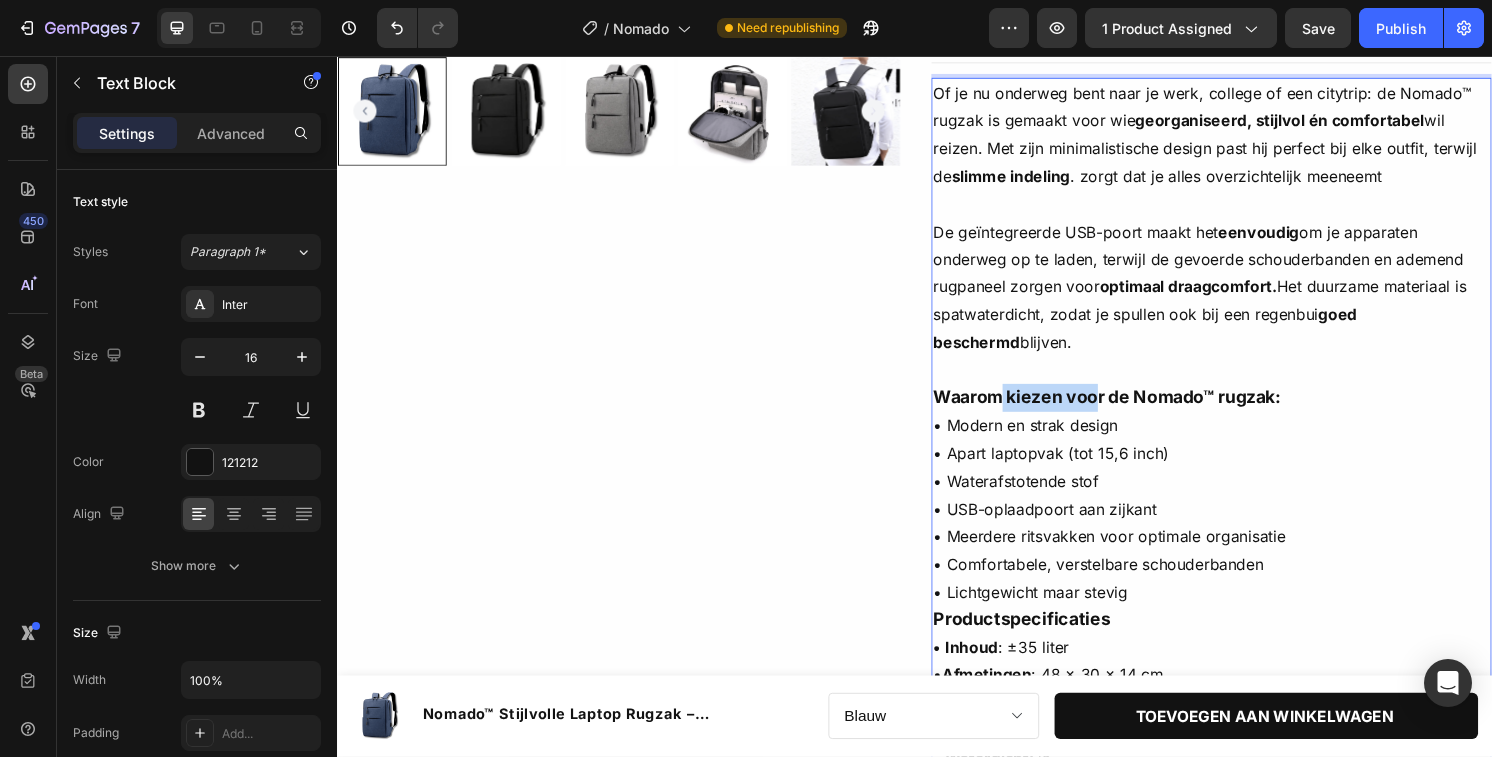 drag, startPoint x: 1130, startPoint y: 415, endPoint x: 1025, endPoint y: 417, distance: 105.01904 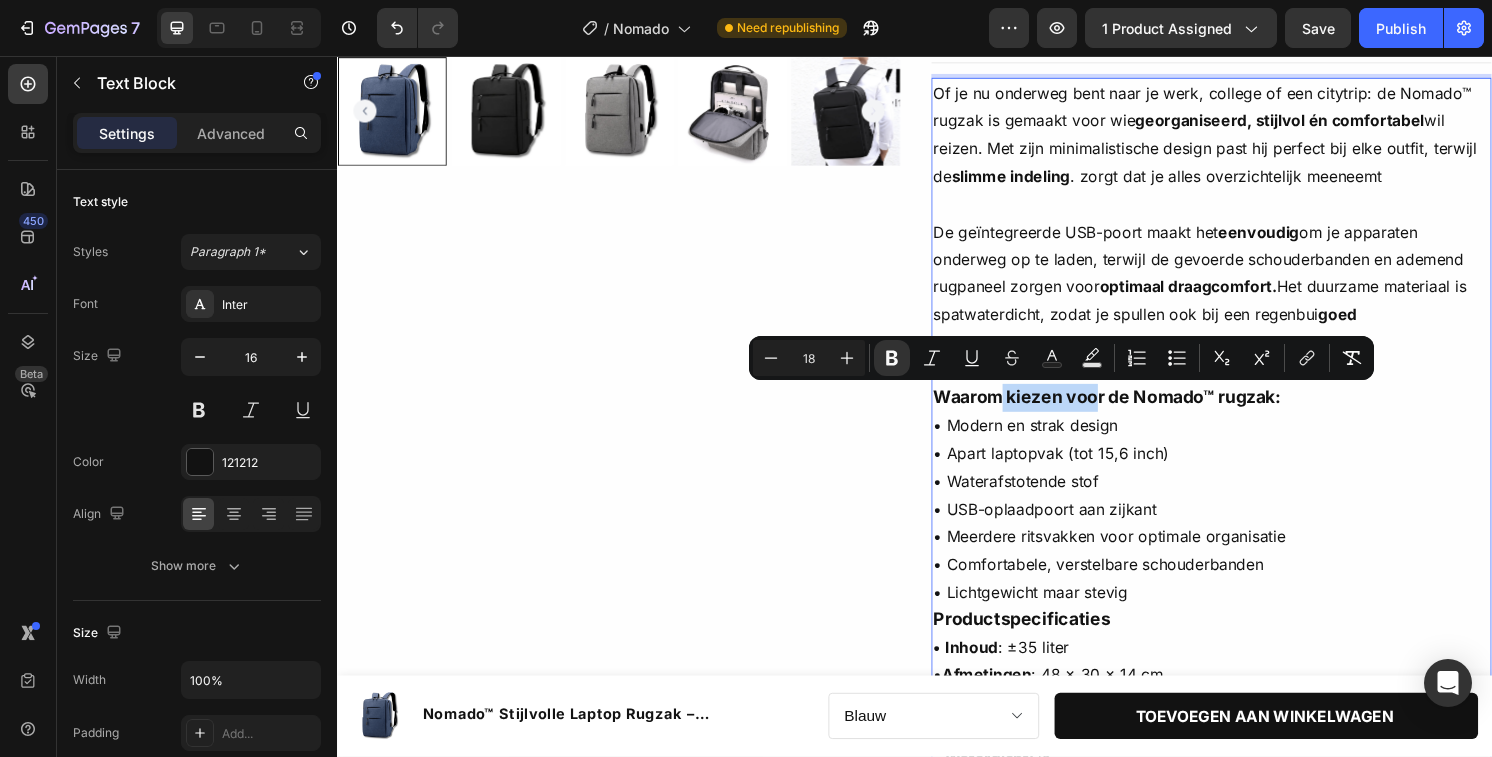 click on "Waarom kiezen voor de Nomado™ rugzak:" at bounding box center [1136, 410] 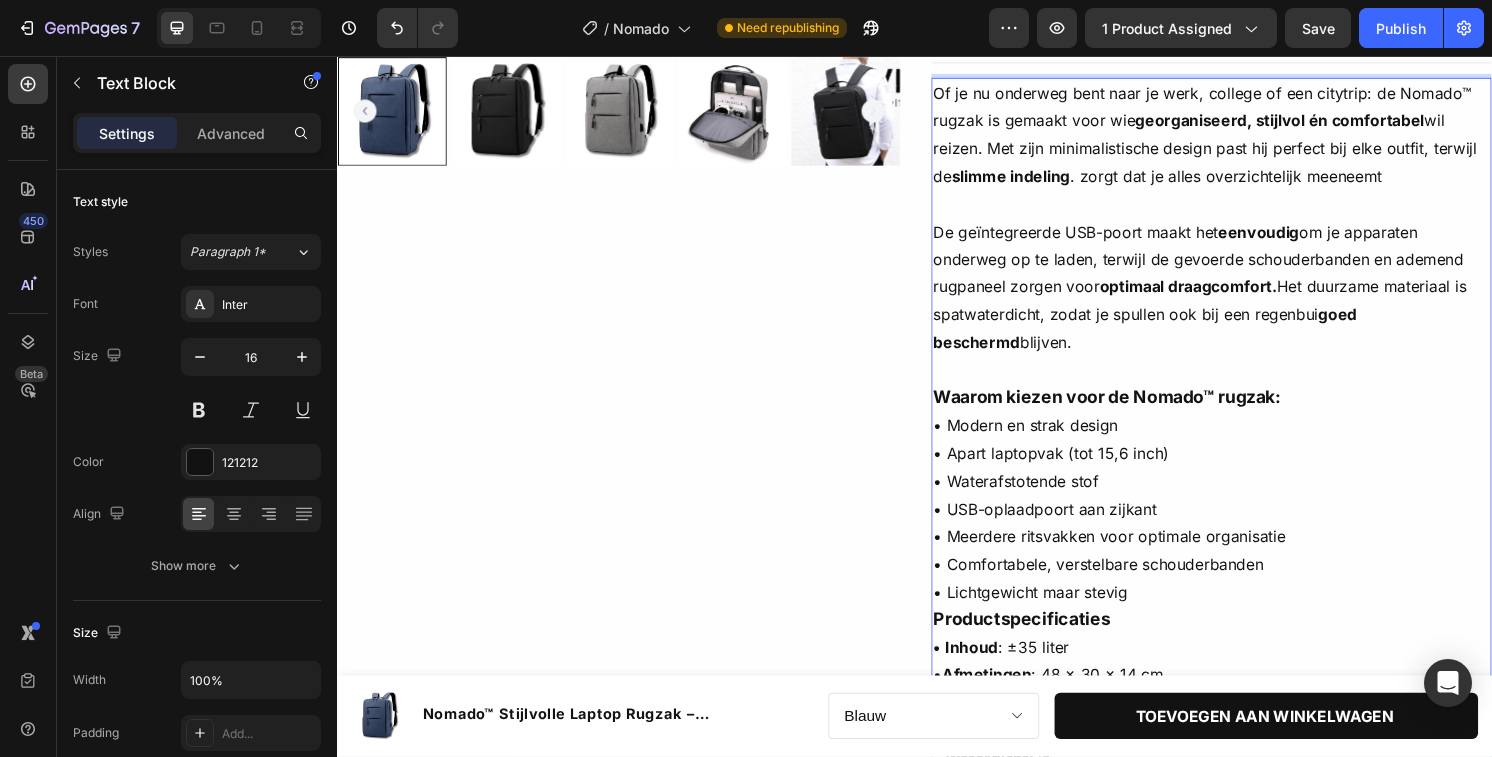 click on "Waarom kiezen voor de Nomado™ rugzak:" at bounding box center (1136, 410) 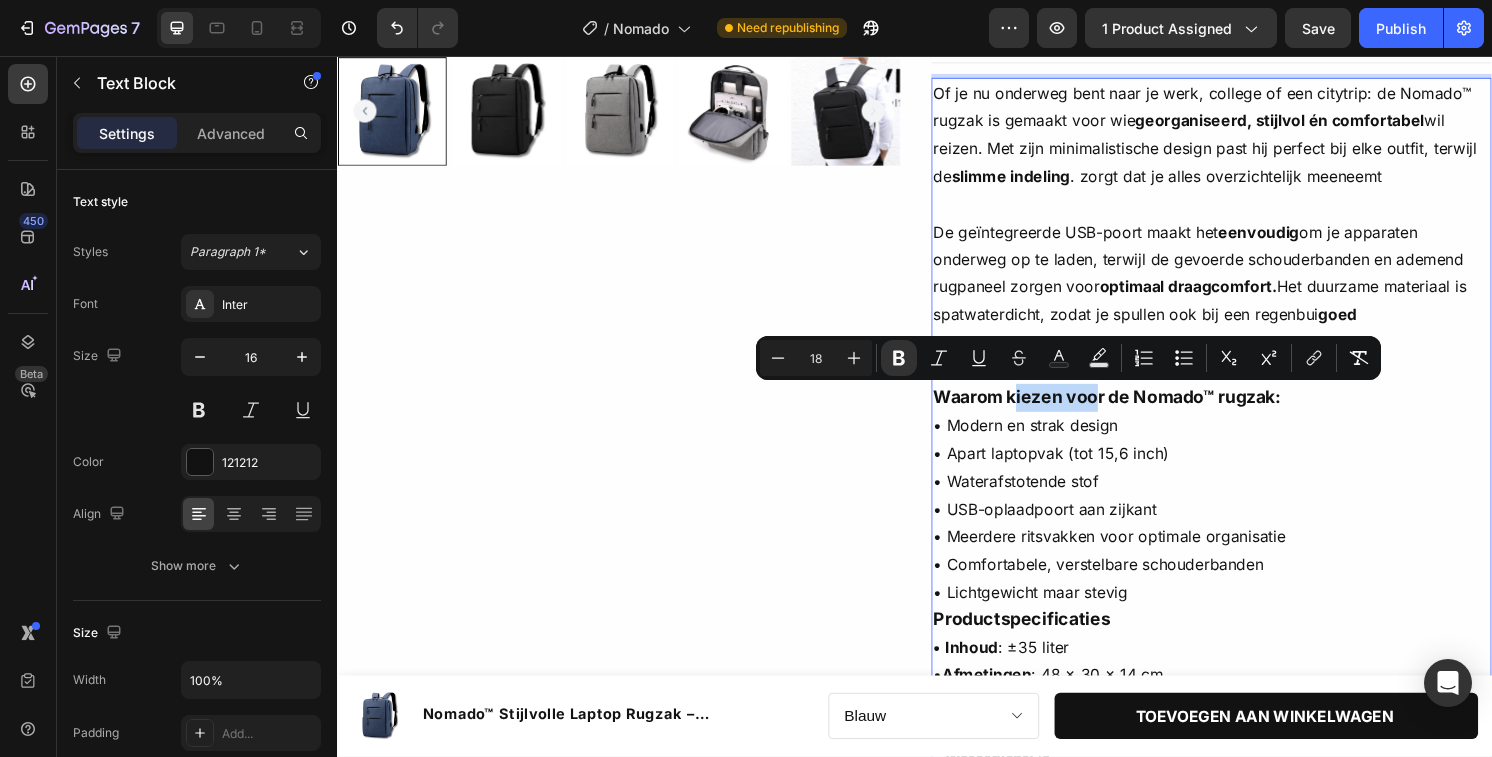 drag, startPoint x: 1038, startPoint y: 417, endPoint x: 1128, endPoint y: 414, distance: 90.04999 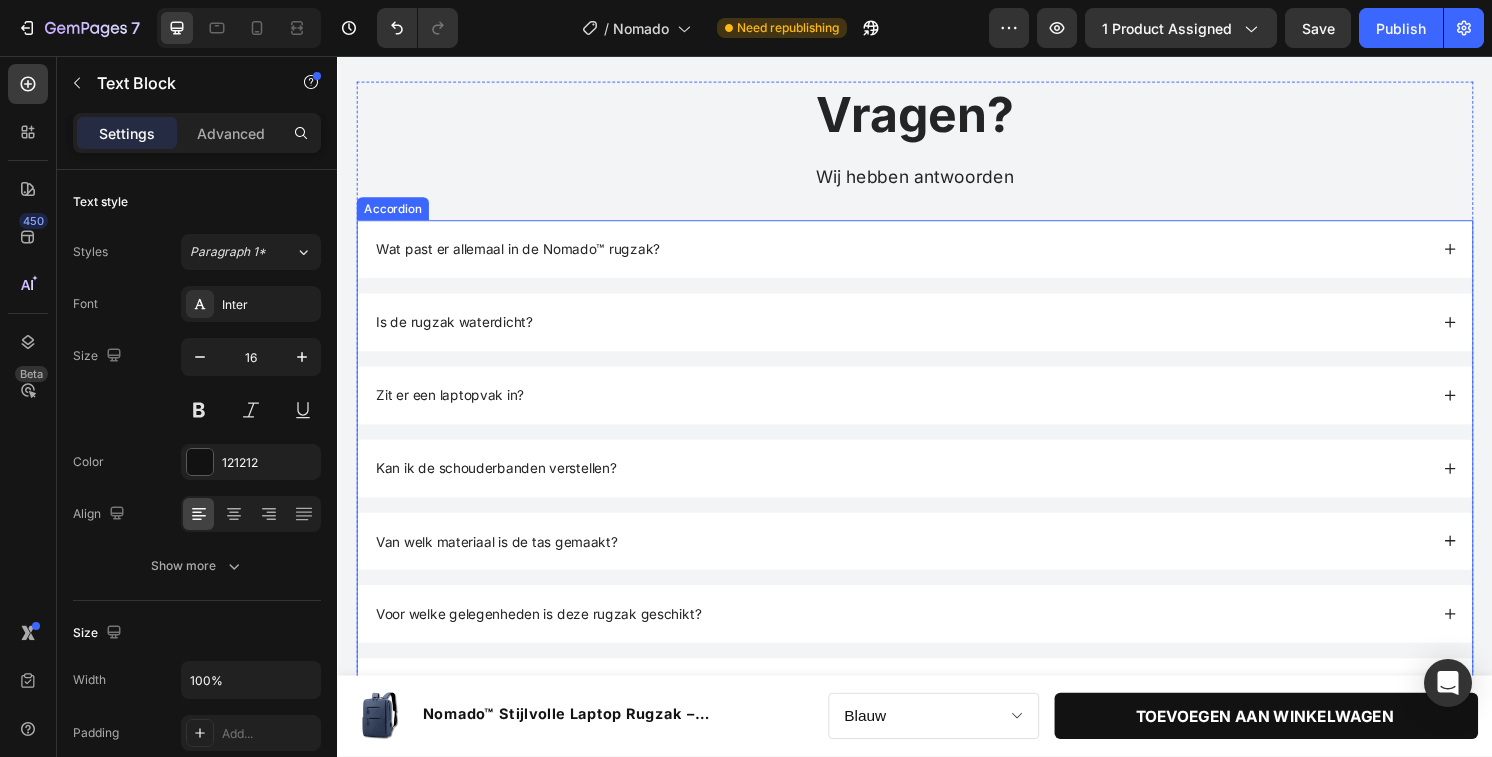 scroll, scrollTop: 3185, scrollLeft: 0, axis: vertical 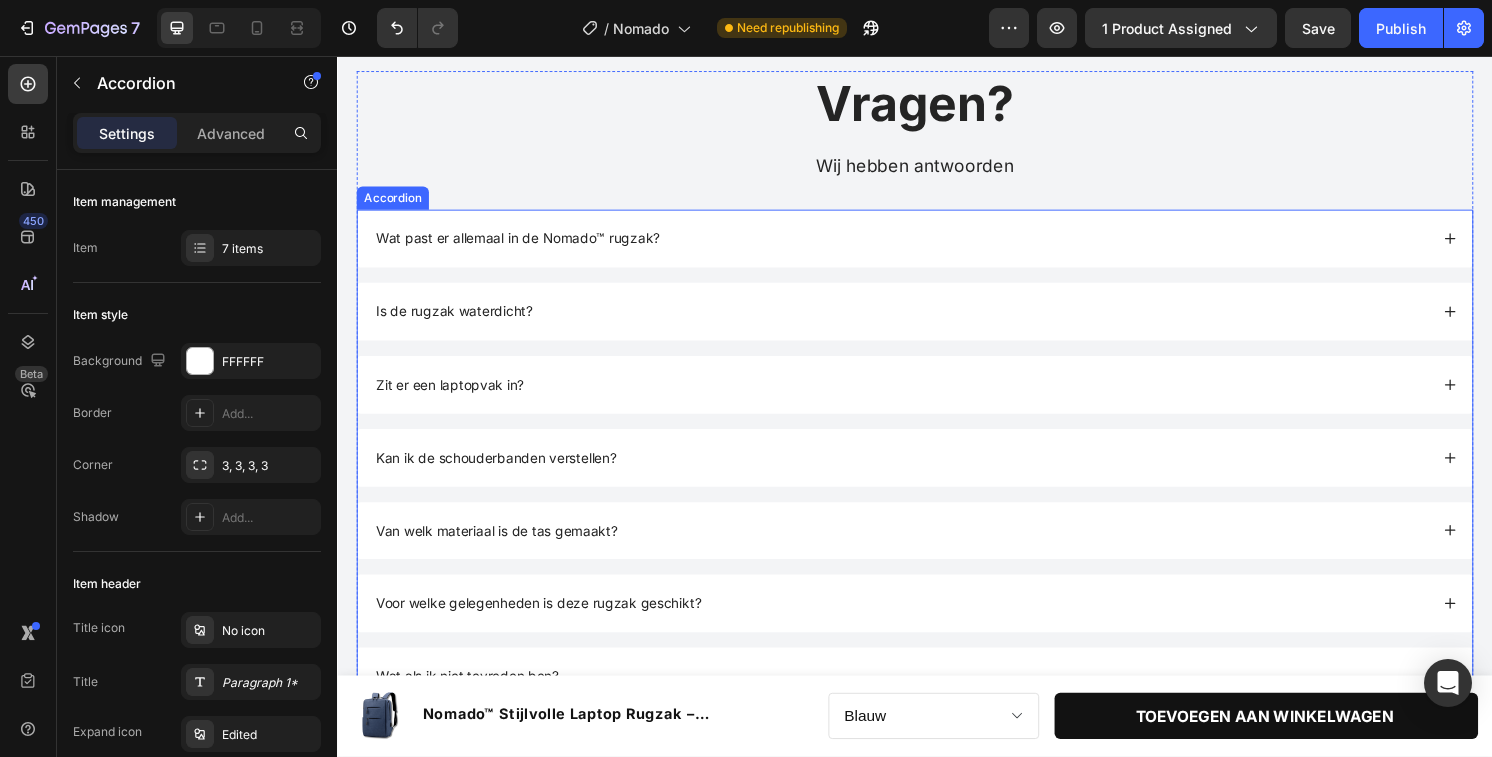 click on "Wat past er allemaal in de Nomado™ rugzak?" at bounding box center (937, 246) 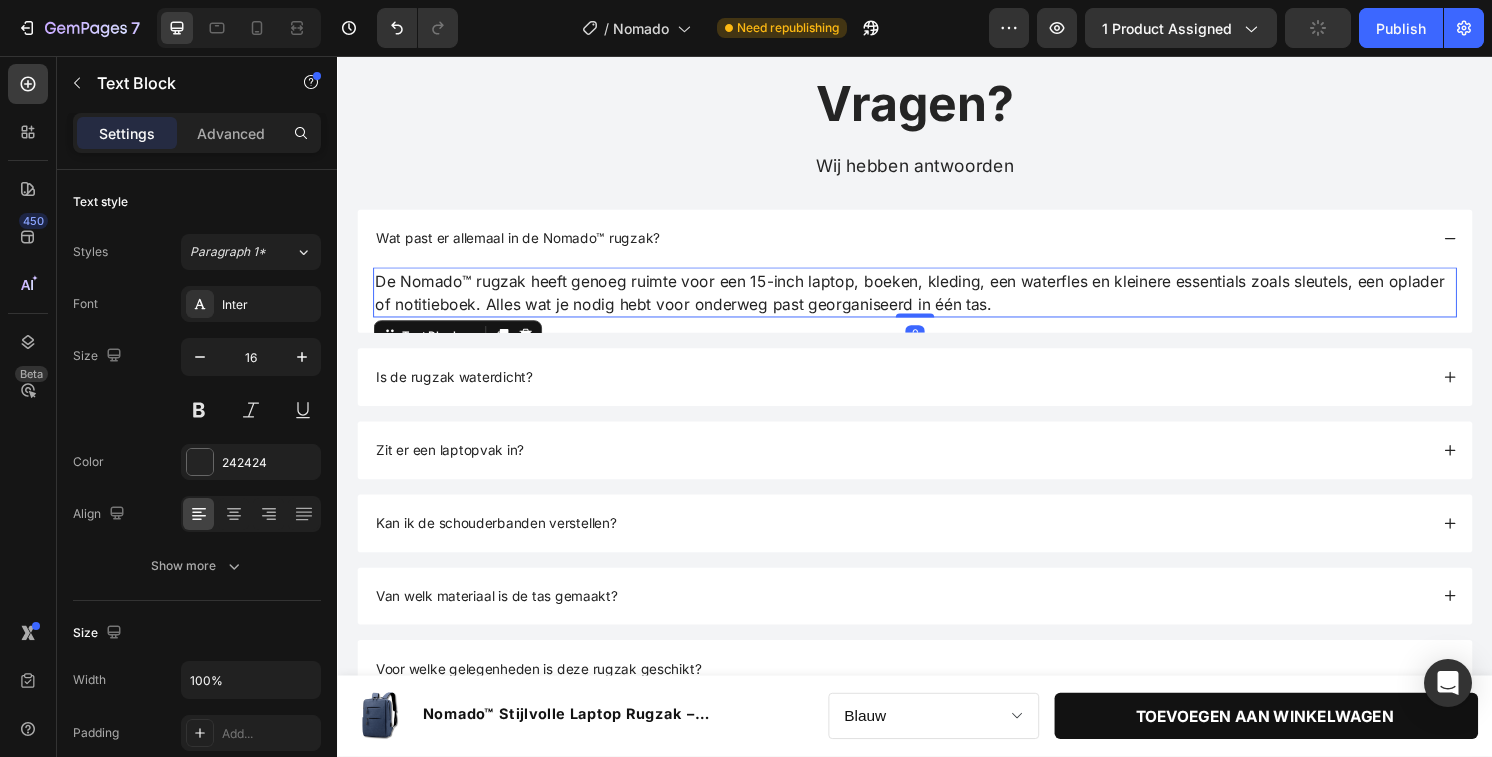 click on "De Nomado™ rugzak heeft genoeg ruimte voor een 15-inch laptop, boeken, kleding, een waterfles en kleinere essentials zoals sleutels, een oplader of notitieboek. Alles wat je nodig hebt voor onderweg past georganiseerd in één tas." at bounding box center (937, 302) 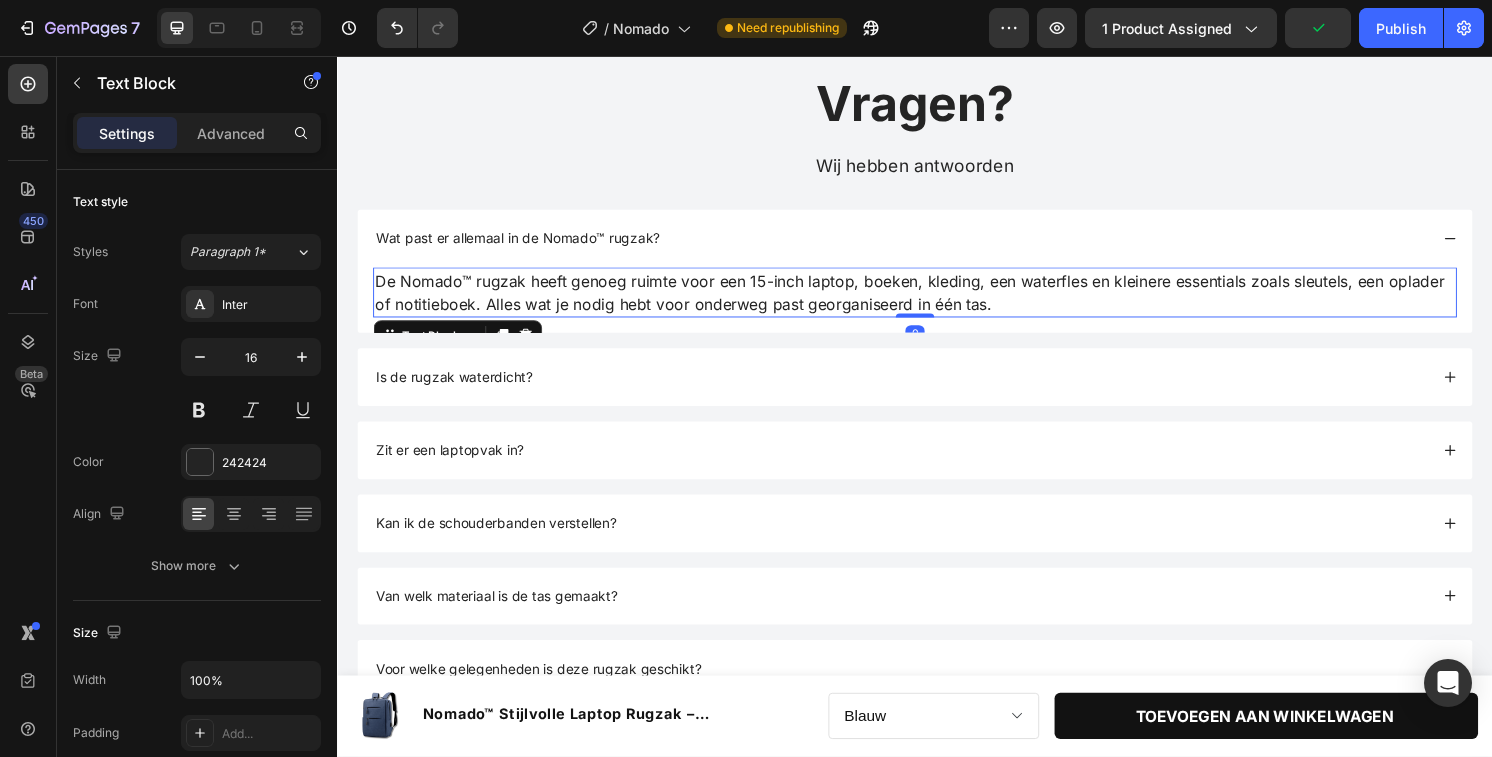 click on "De Nomado™ rugzak heeft genoeg ruimte voor een 15-inch laptop, boeken, kleding, een waterfles en kleinere essentials zoals sleutels, een oplader of notitieboek. Alles wat je nodig hebt voor onderweg past georganiseerd in één tas." at bounding box center (937, 302) 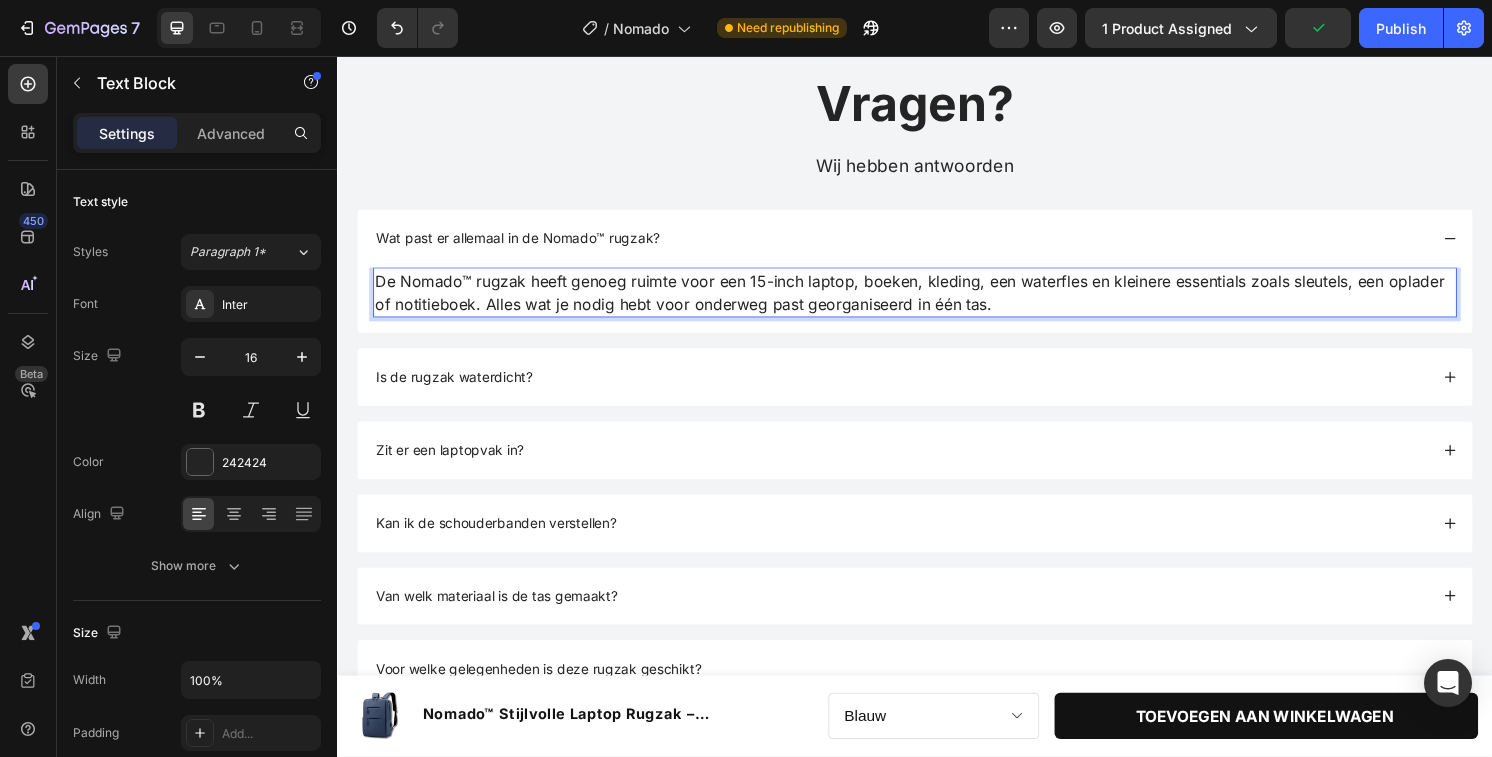 click on "De Nomado™ rugzak heeft genoeg ruimte voor een 15-inch laptop, boeken, kleding, een waterfles en kleinere essentials zoals sleutels, een oplader of notitieboek. Alles wat je nodig hebt voor onderweg past georganiseerd in één tas." at bounding box center [937, 302] 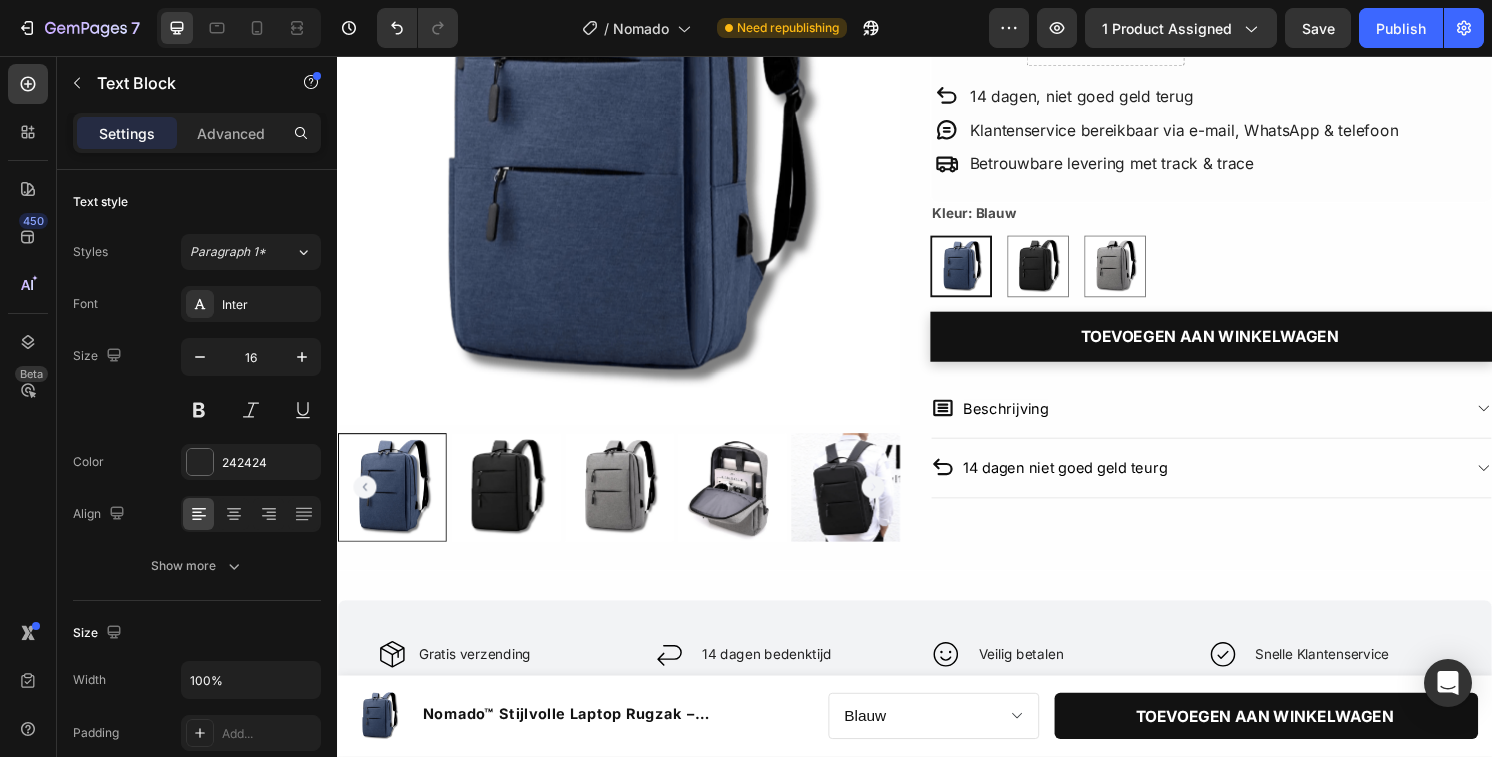 scroll, scrollTop: 269, scrollLeft: 0, axis: vertical 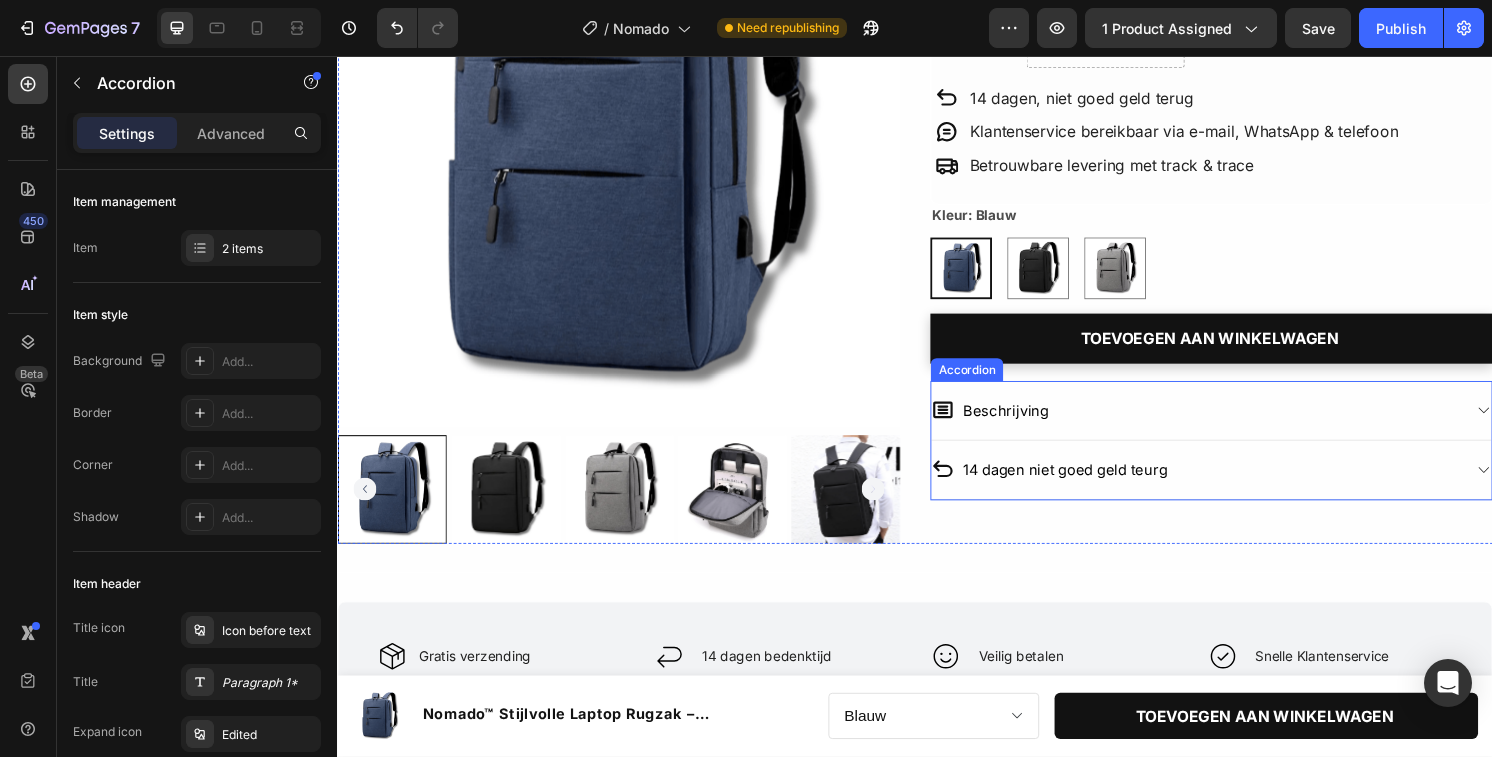 click on "Beschrijving" at bounding box center [1245, 425] 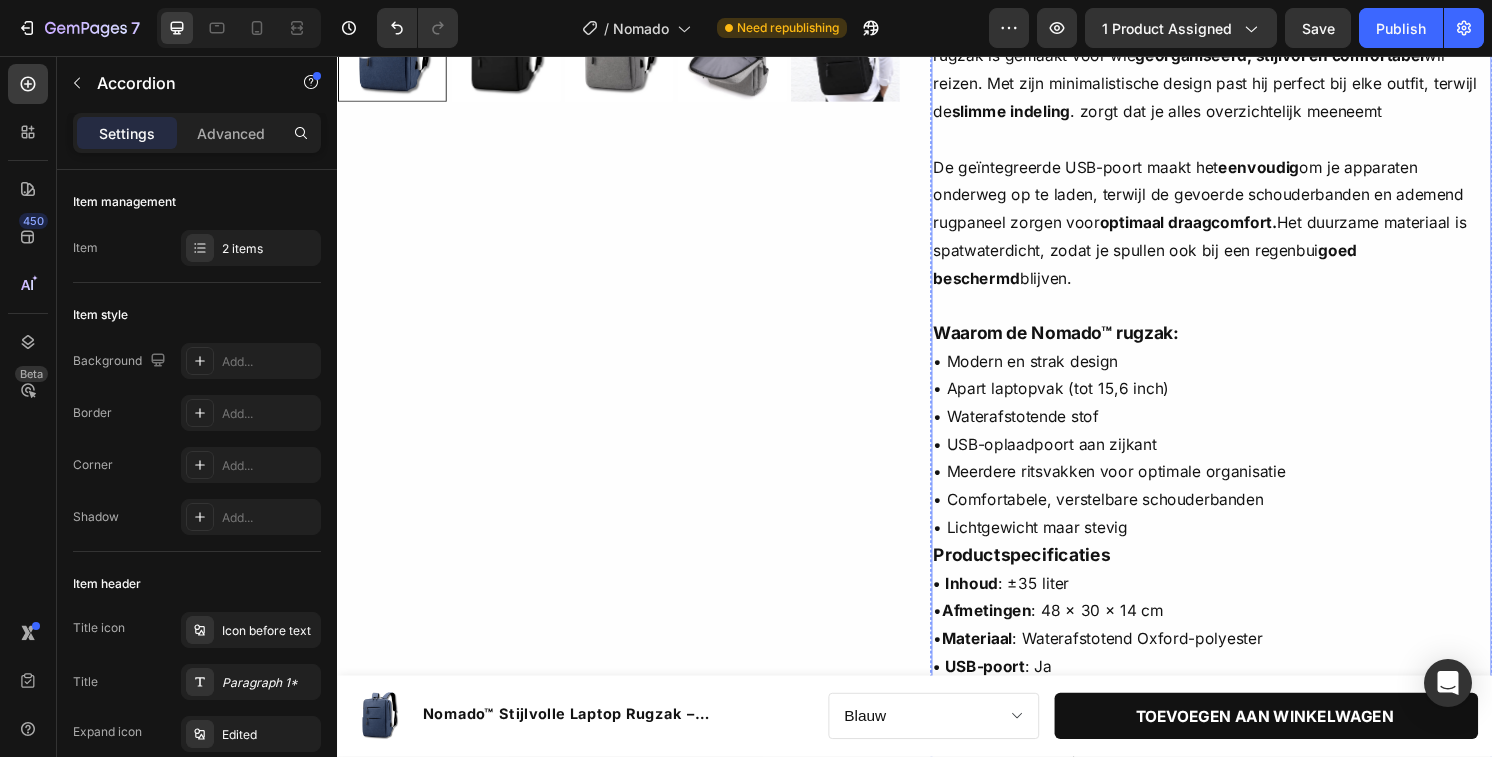 scroll, scrollTop: 771, scrollLeft: 0, axis: vertical 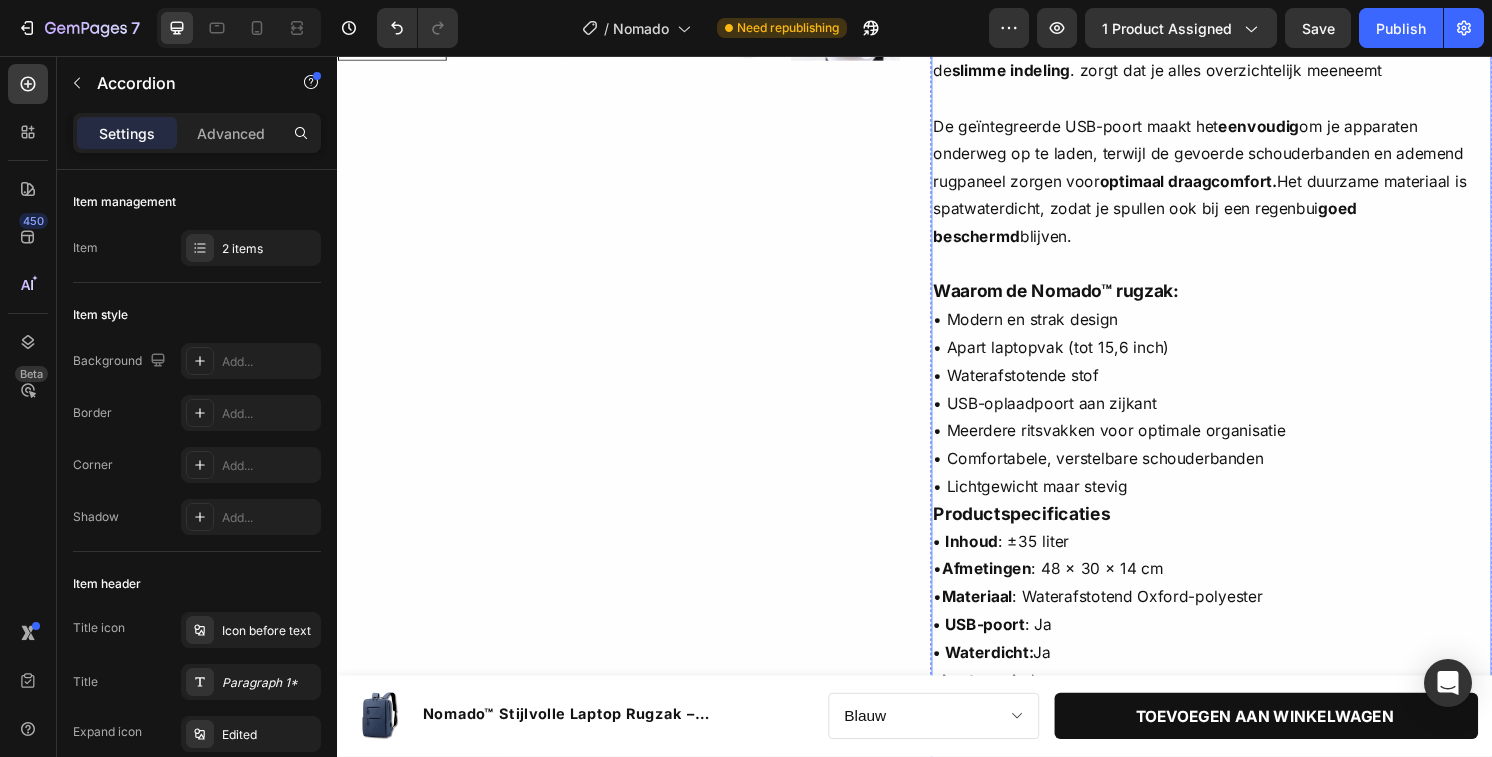click on "Waarom de Nomado™ rugzak: • Modern en strak design • Apart laptopvak (tot 15,6 inch) • Waterafstotende stof • USB-oplaadpoort aan zijkant • Meerdere ritsvakken voor optimale organisatie • Comfortabele, verstelbare schouderbanden • Lichtgewicht maar stevig" at bounding box center (1245, 402) 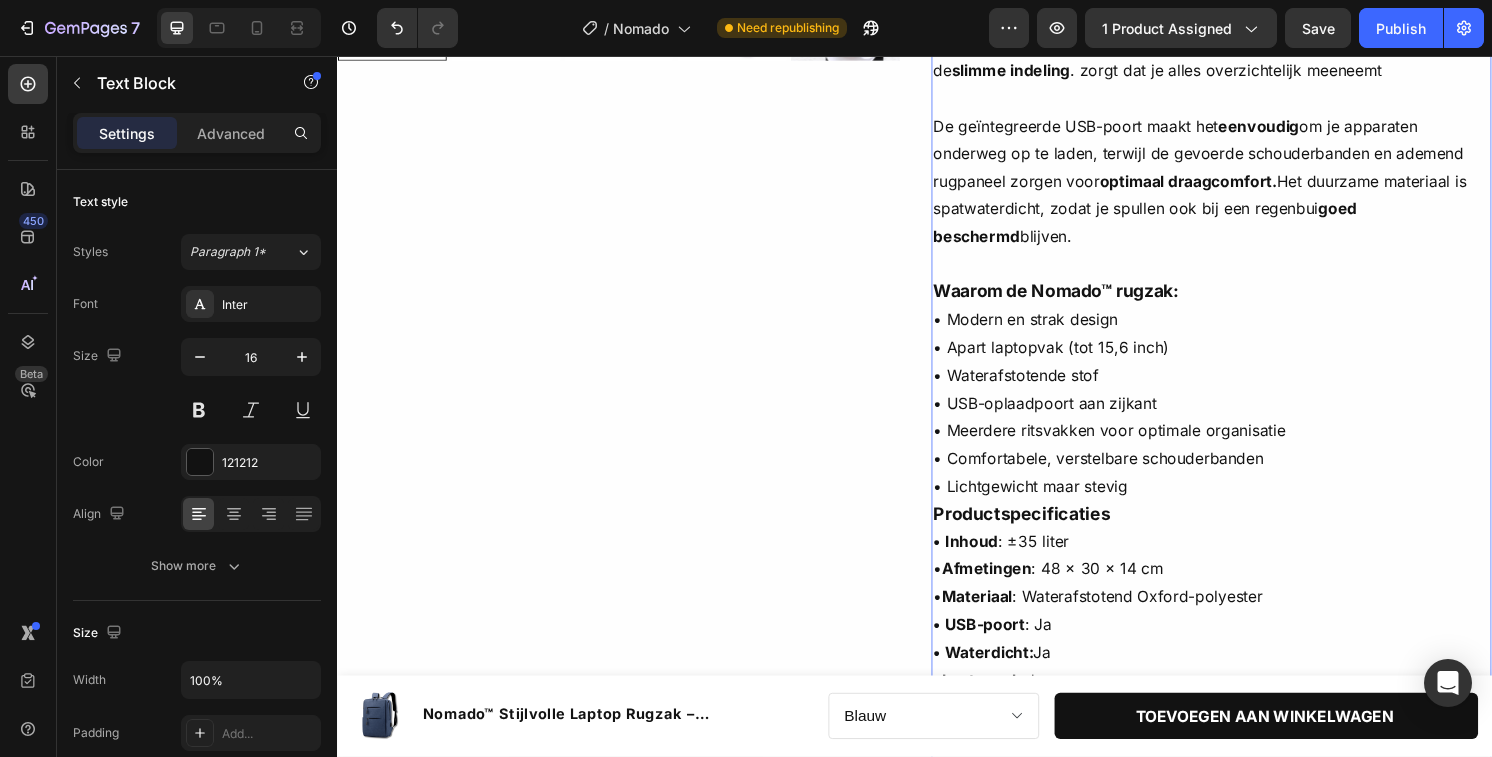 click on "Waarom de Nomado™ rugzak: • Modern en strak design • Apart laptopvak (tot 15,6 inch) • Waterafstotende stof • USB-oplaadpoort aan zijkant • Meerdere ritsvakken voor optimale organisatie • Comfortabele, verstelbare schouderbanden • Lichtgewicht maar stevig" at bounding box center (1245, 402) 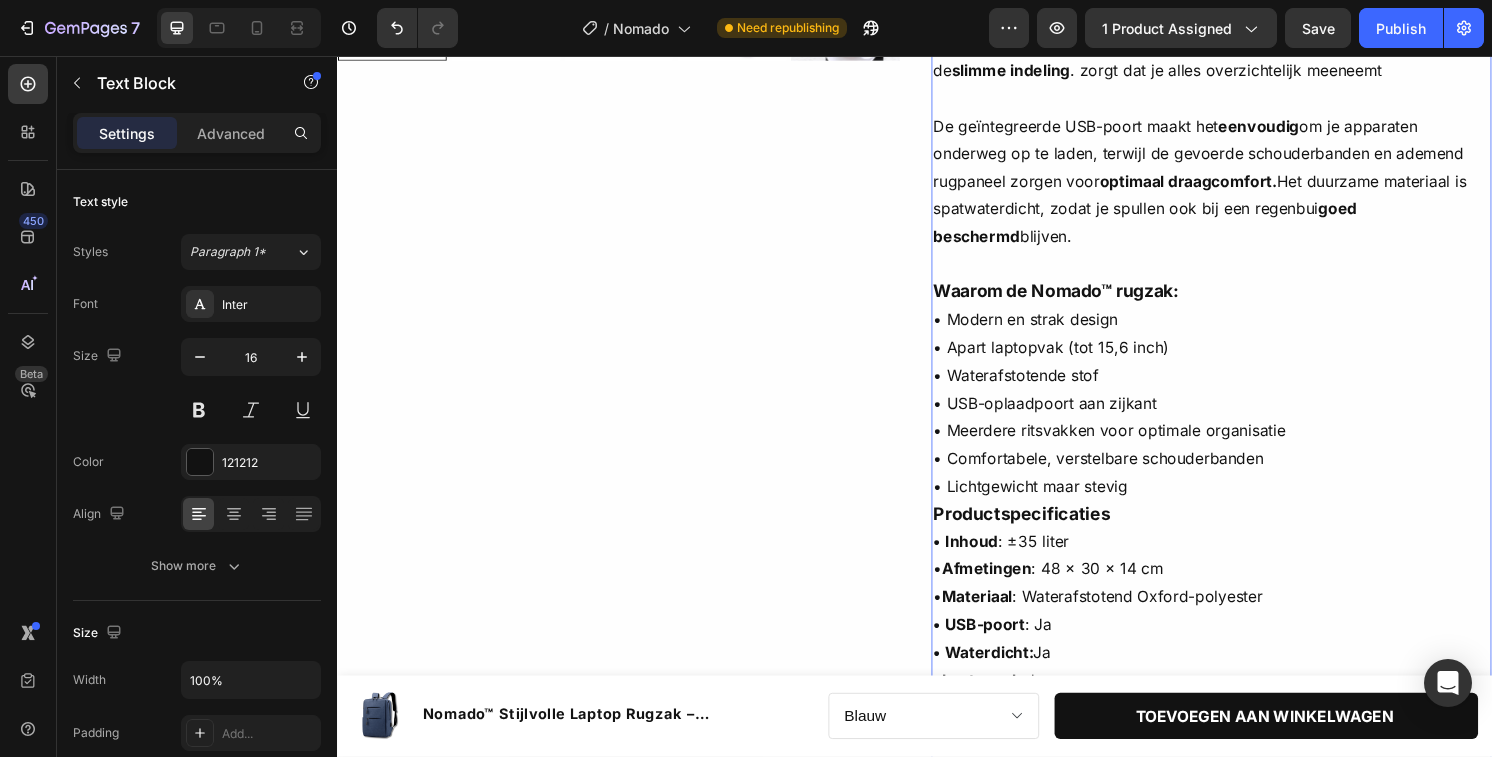 click on "Waarom de Nomado™ rugzak: • Modern en strak design • Apart laptopvak (tot 15,6 inch) • Waterafstotende stof • USB-oplaadpoort aan zijkant • Meerdere ritsvakken voor optimale organisatie • Comfortabele, verstelbare schouderbanden • Lichtgewicht maar stevig" at bounding box center (1245, 402) 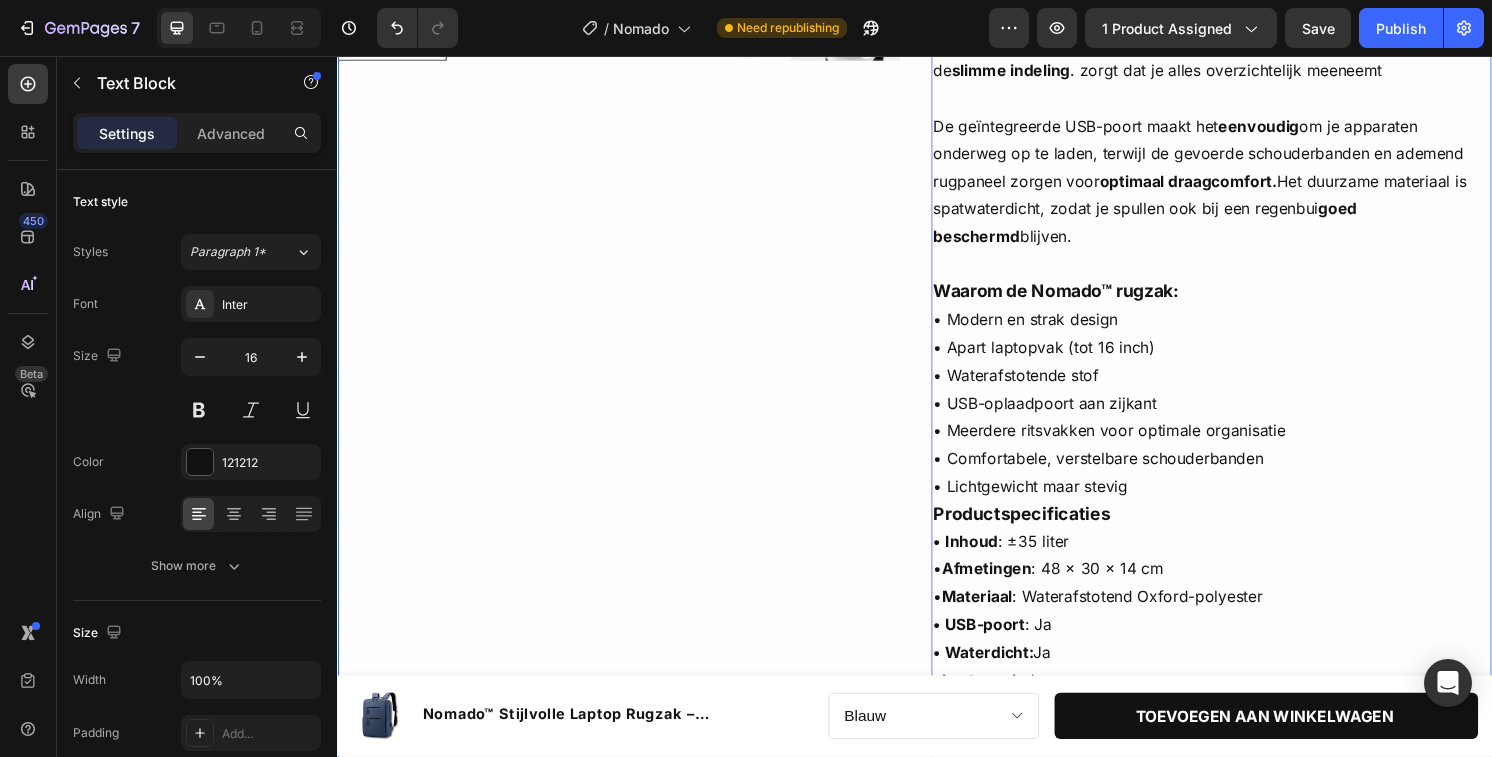 click on "Product Images" at bounding box center [629, 127] 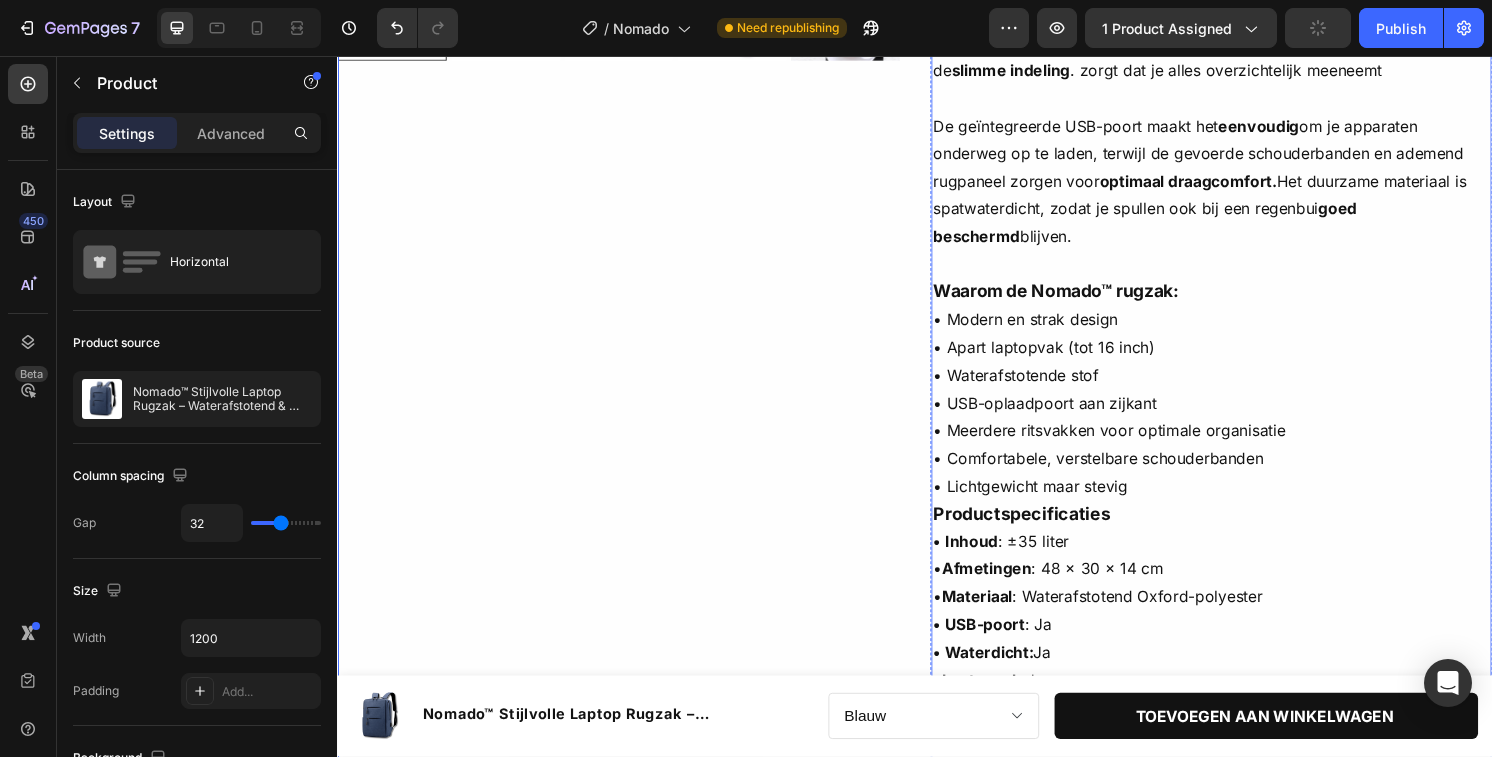click on "Waarom de Nomado™ rugzak: • Modern en strak design • Apart laptopvak (tot 16 inch) • Waterafstotende stof • USB-oplaadpoort aan zijkant • Meerdere ritsvakken voor optimale organisatie • Comfortabele, verstelbare schouderbanden • Lichtgewicht maar stevig" at bounding box center (1245, 402) 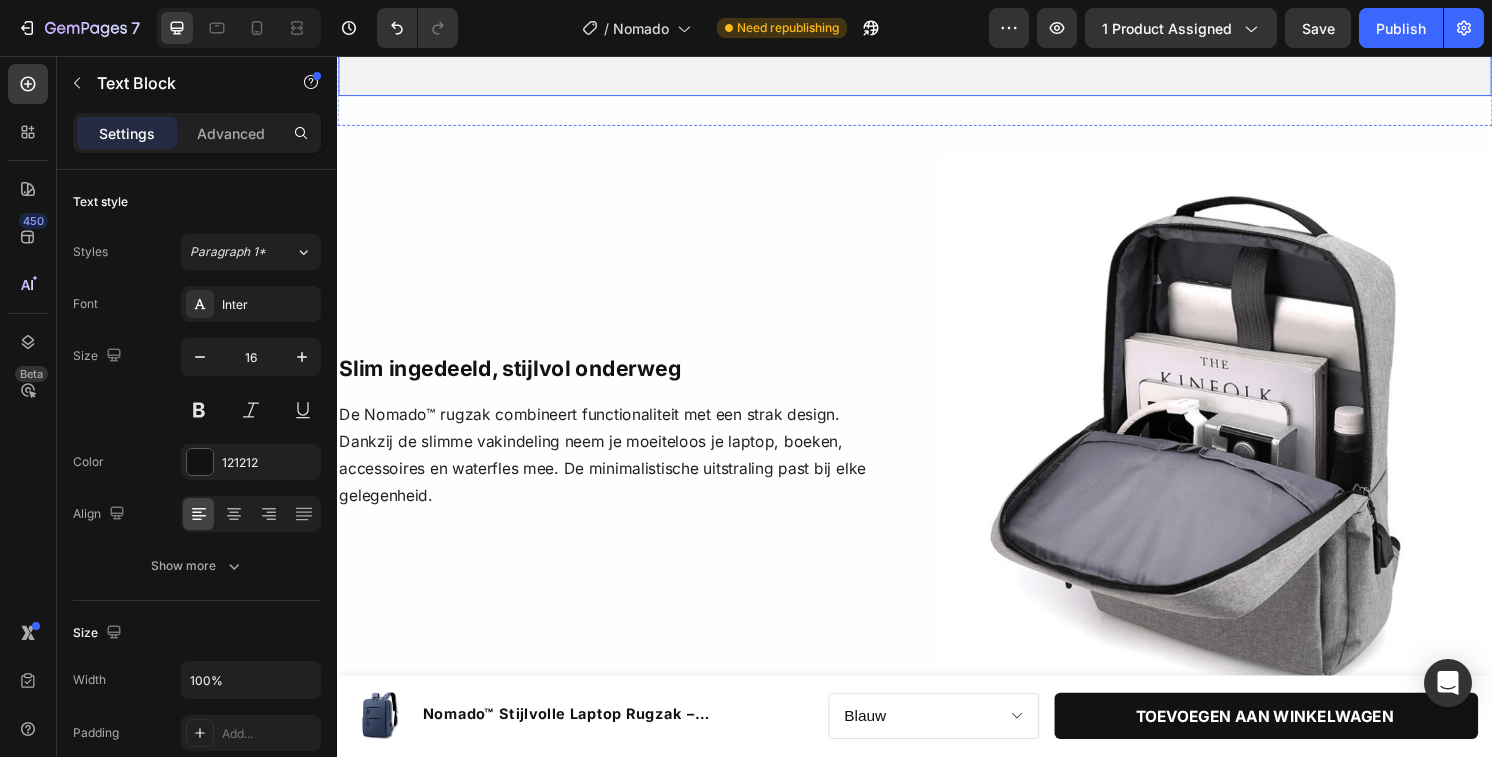 scroll, scrollTop: 1783, scrollLeft: 0, axis: vertical 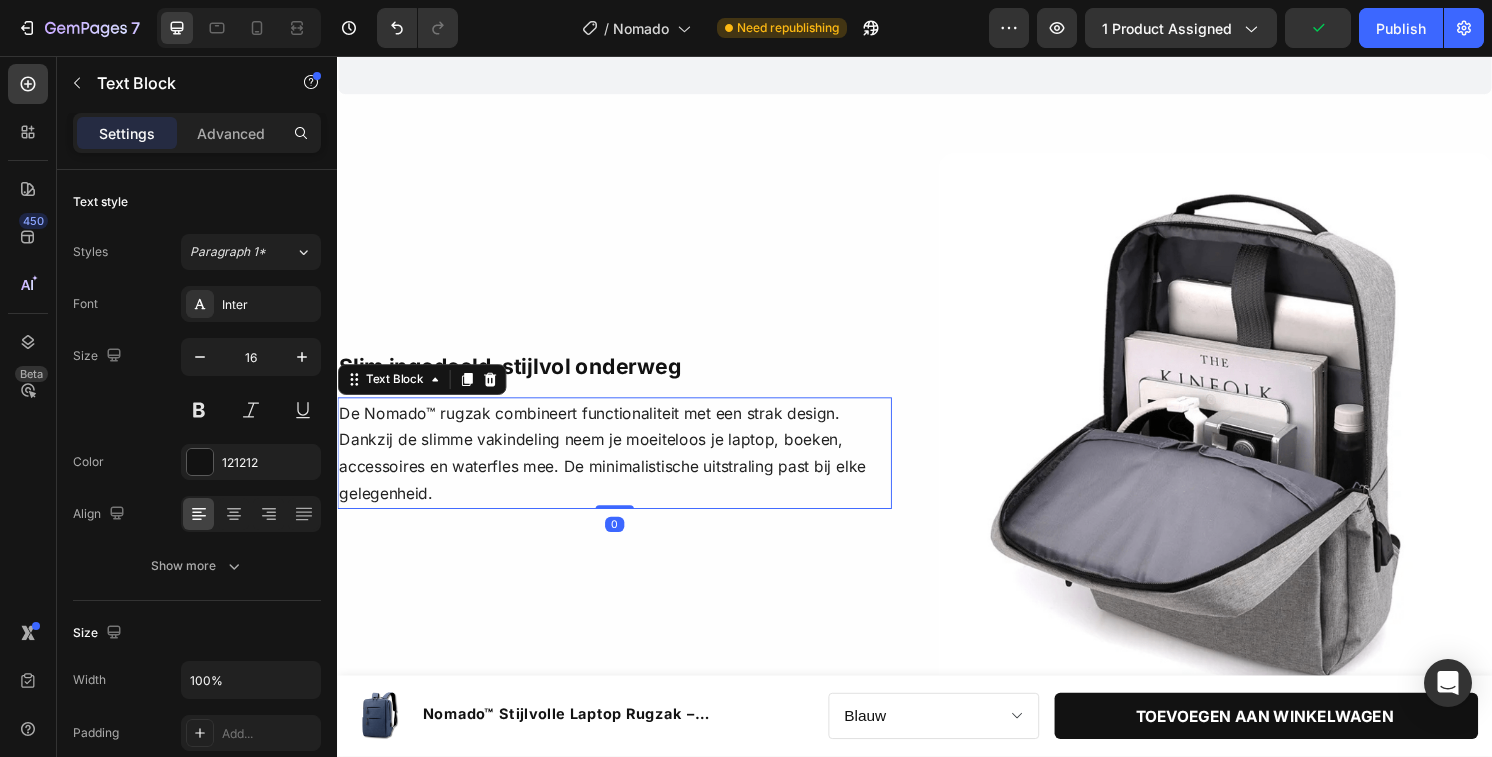 click on "De Nomado™ rugzak combineert functionaliteit met een strak design. Dankzij de slimme vakindeling neem je moeiteloos je laptop, boeken, accessoires en waterfles mee. De minimalistische uitstraling past bij elke gelegenheid." at bounding box center [625, 469] 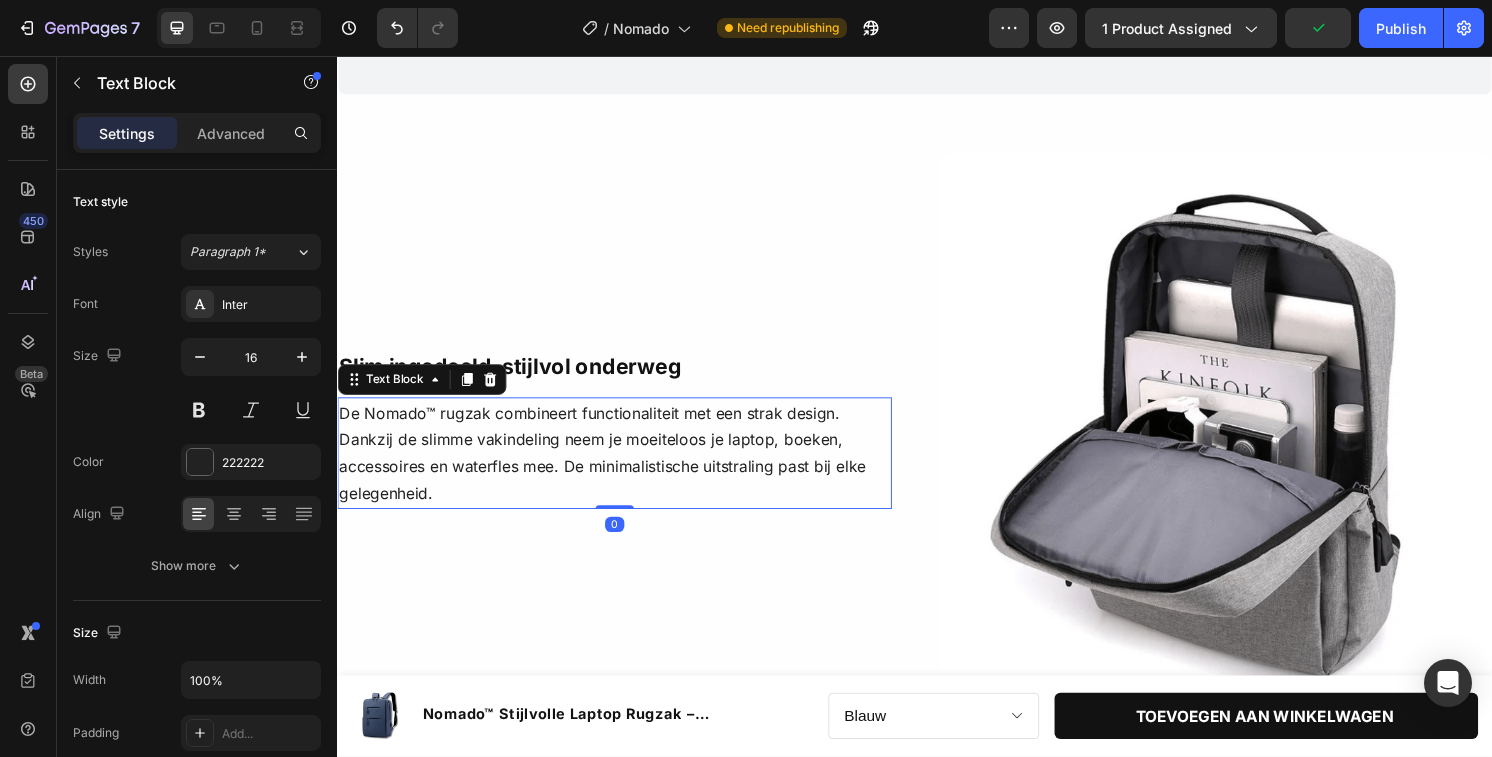 click on "De Nomado™ rugzak combineert functionaliteit met een strak design. Dankzij de slimme vakindeling neem je moeiteloos je laptop, boeken, accessoires en waterfles mee. De minimalistische uitstraling past bij elke gelegenheid." at bounding box center (625, 469) 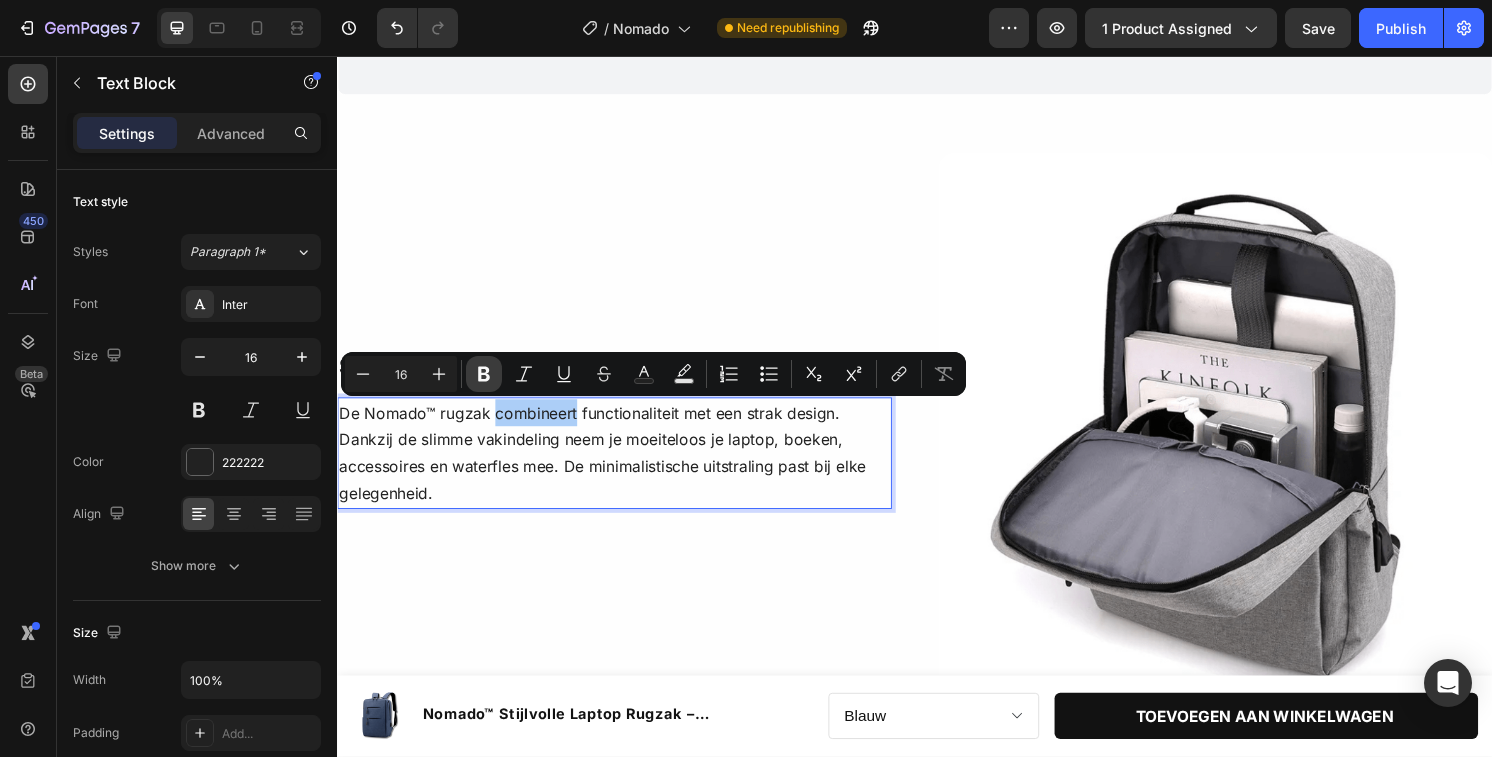 click 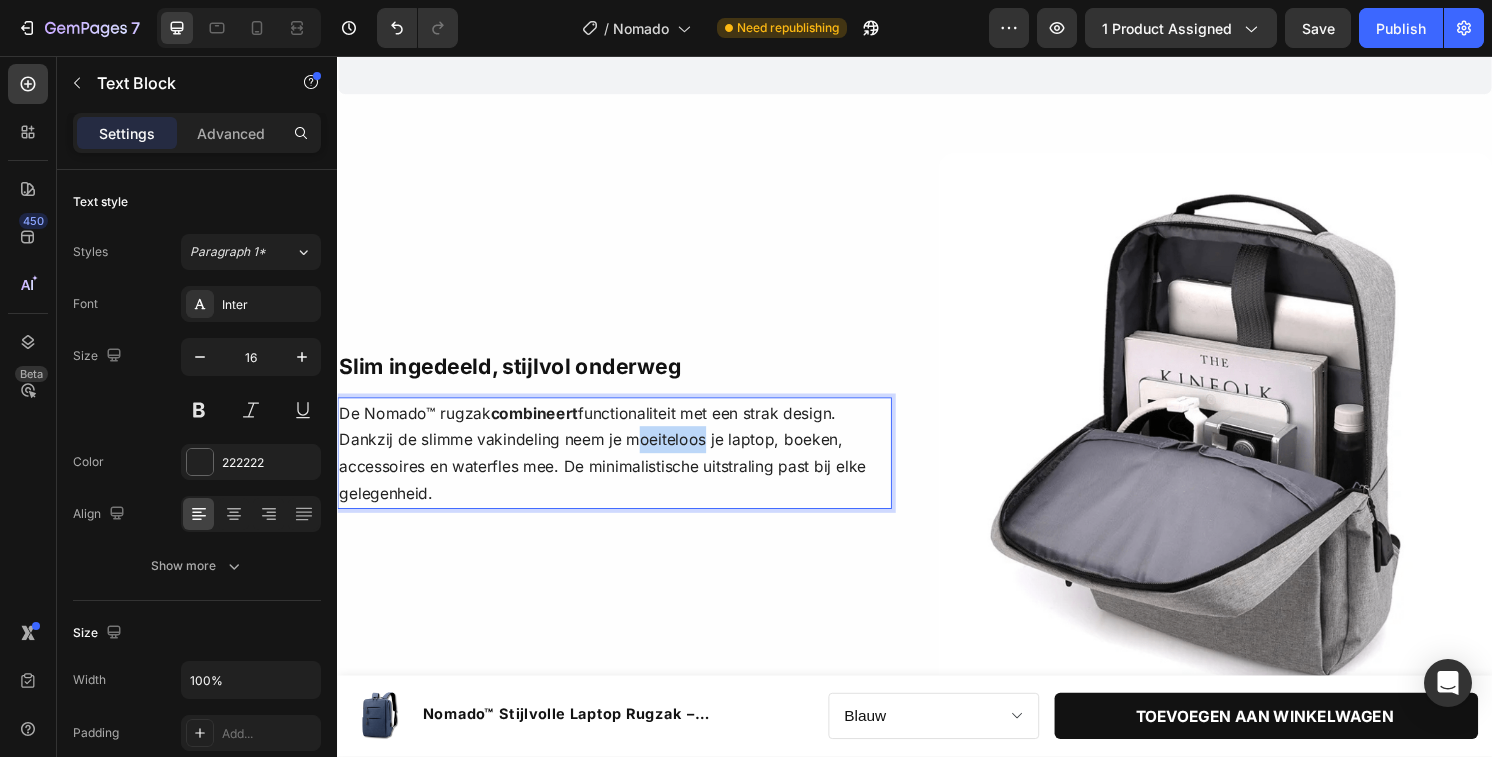 drag, startPoint x: 637, startPoint y: 460, endPoint x: 712, endPoint y: 460, distance: 75 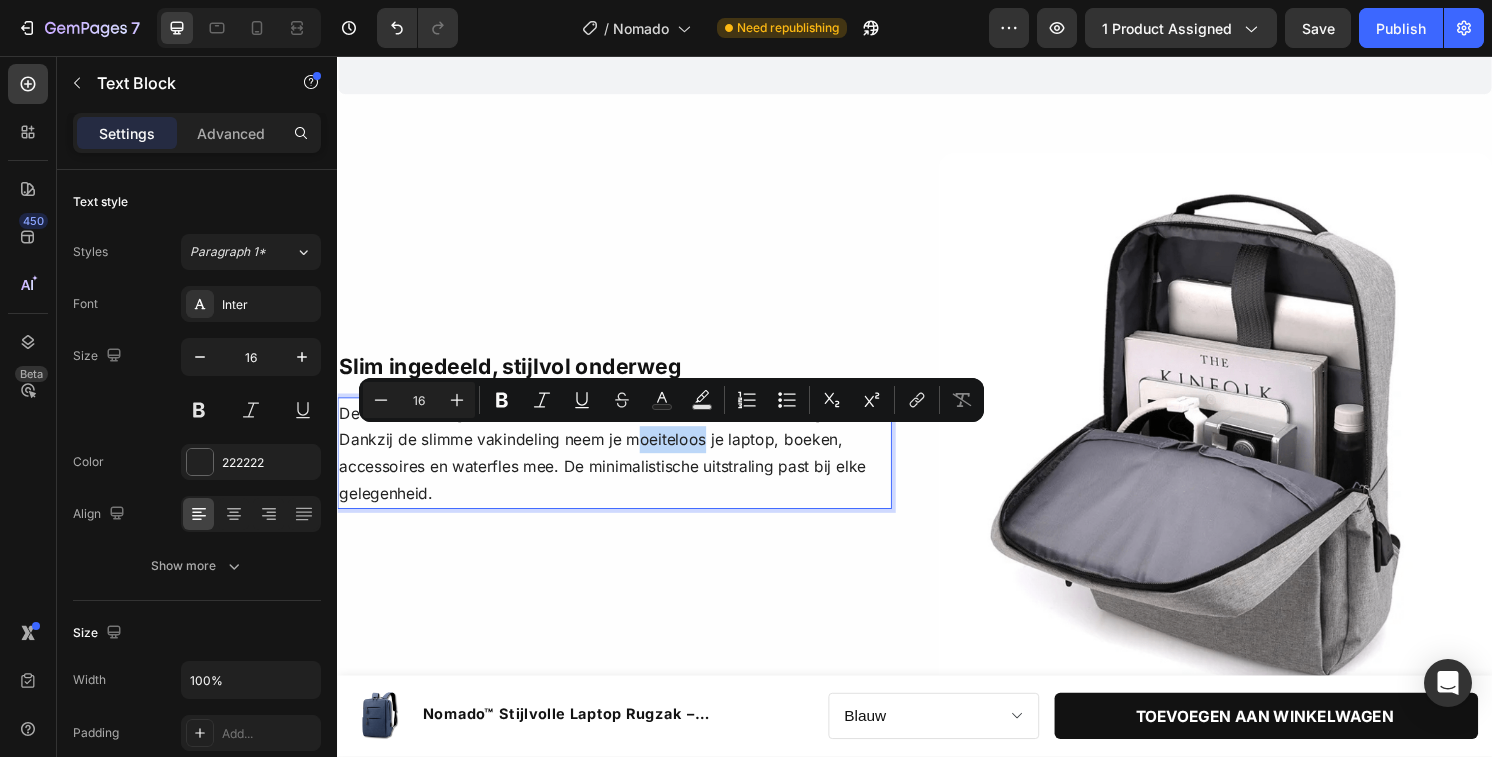 click on "De Nomado™ rugzak  combineert  functionaliteit met een strak design. Dankzij de slimme vakindeling neem je moeiteloos je laptop, boeken, accessoires en waterfles mee. De minimalistische uitstraling past bij elke gelegenheid." at bounding box center [625, 469] 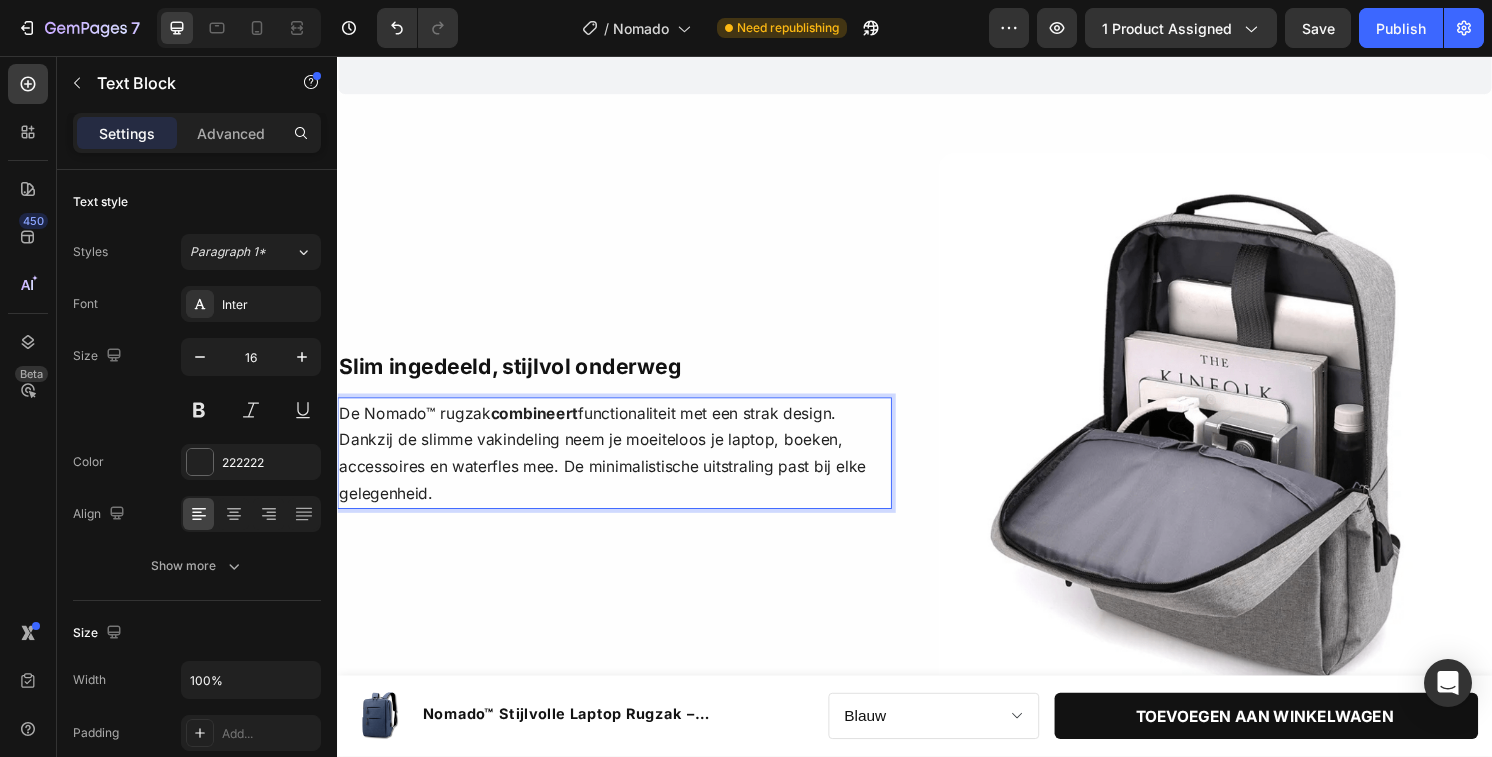click on "De Nomado™ rugzak  combineert  functionaliteit met een strak design. Dankzij de slimme vakindeling neem je moeiteloos je laptop, boeken, accessoires en waterfles mee. De minimalistische uitstraling past bij elke gelegenheid." at bounding box center [625, 469] 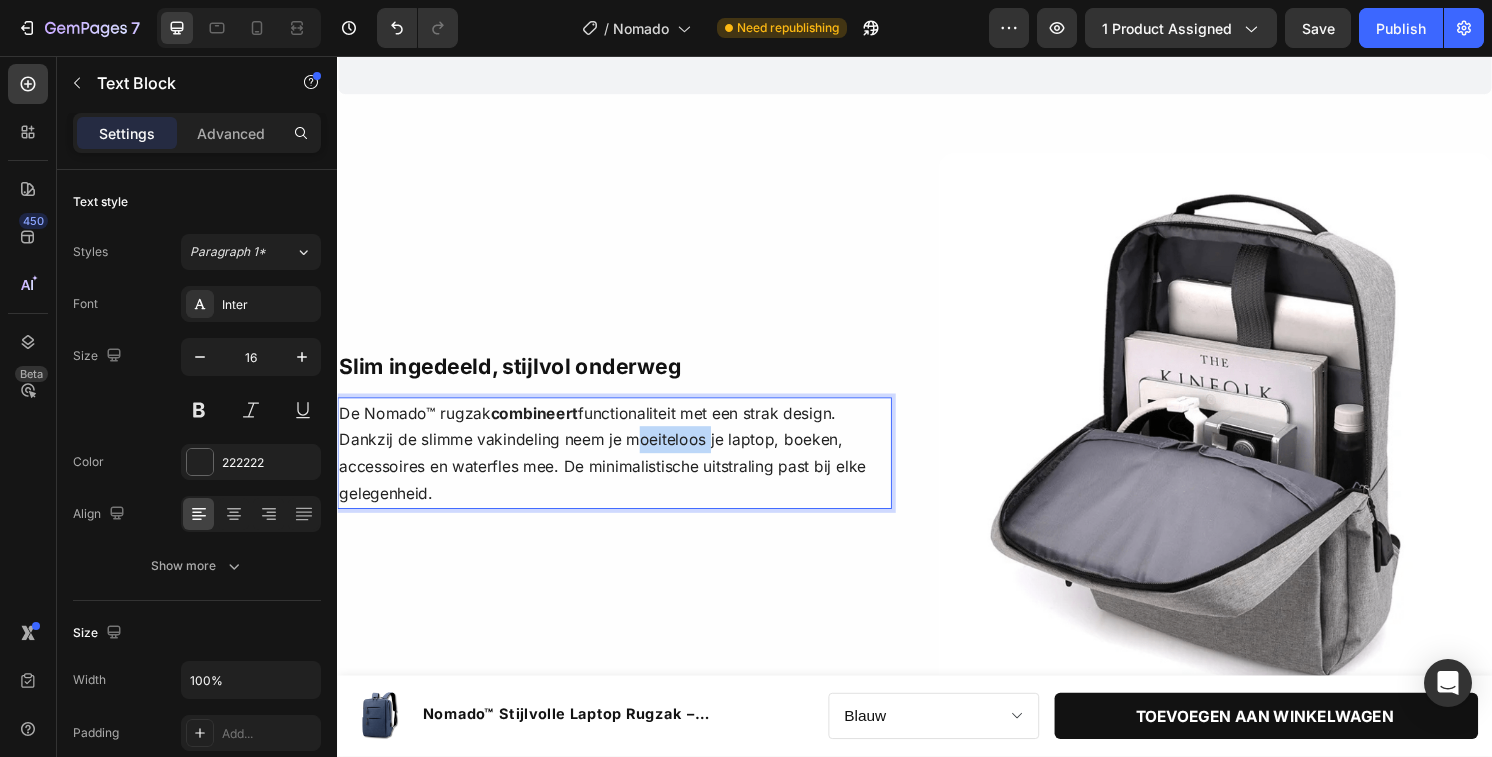 click on "De Nomado™ rugzak  combineert  functionaliteit met een strak design. Dankzij de slimme vakindeling neem je moeiteloos je laptop, boeken, accessoires en waterfles mee. De minimalistische uitstraling past bij elke gelegenheid." at bounding box center [625, 469] 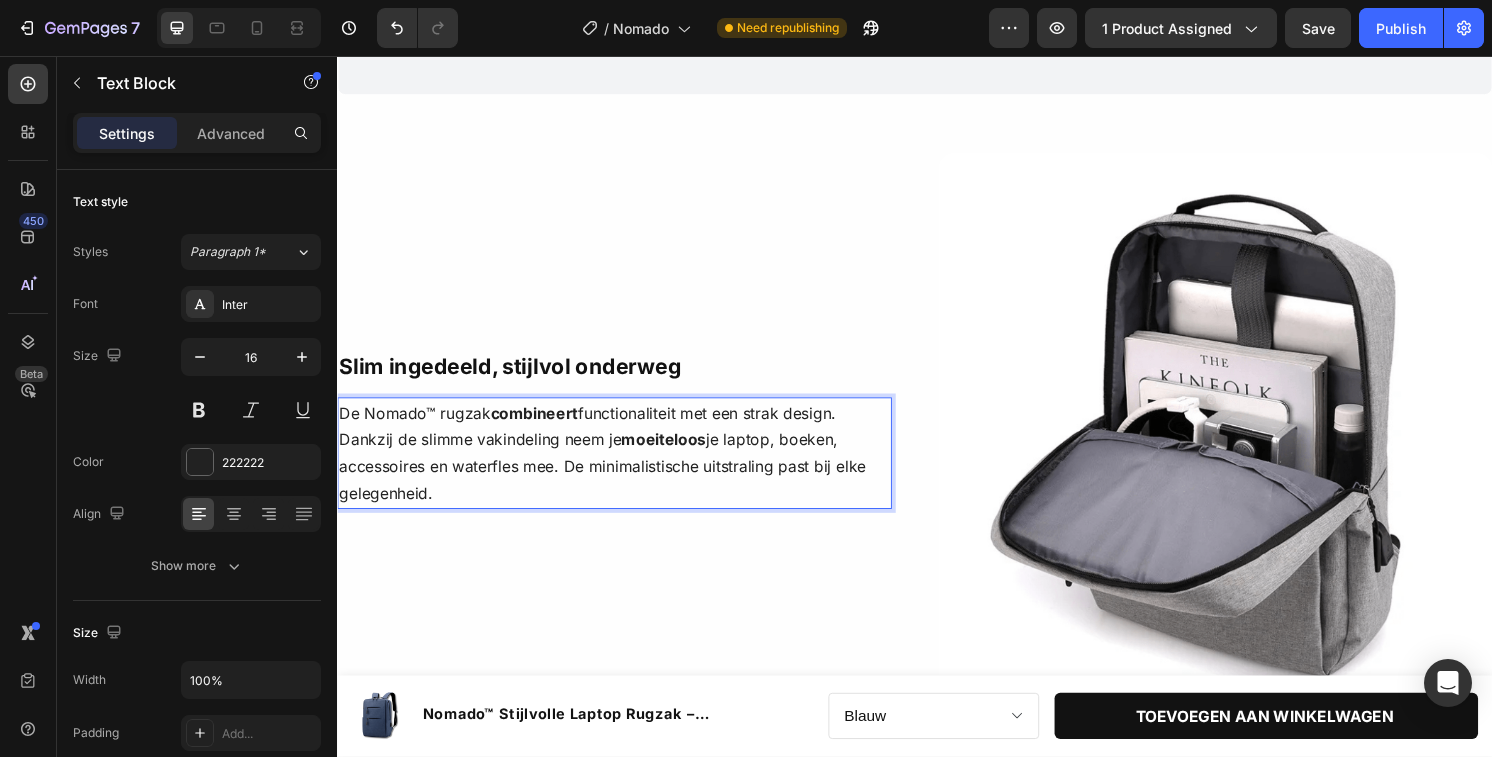 drag, startPoint x: 616, startPoint y: 504, endPoint x: 802, endPoint y: 486, distance: 186.86894 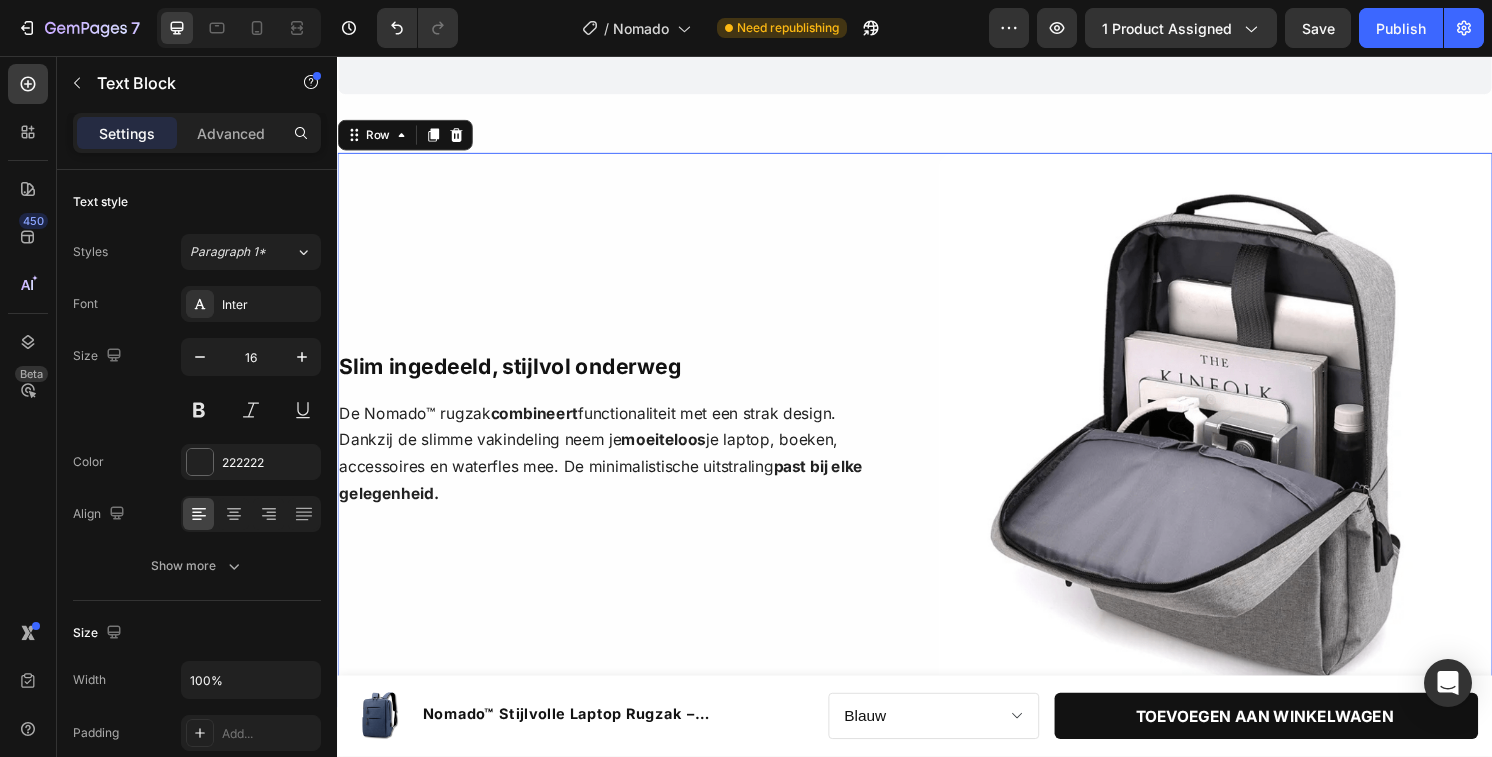 click on "Slim ingedeeld, stijlvol onderweg Text Block De Nomado™ rugzak  combineert  functionaliteit met een strak design. Dankzij de slimme vakindeling neem je  moeiteloos  je laptop, boeken, accessoires en waterfles mee. De minimalistische uitstraling  past bij elke gelegenheid. Text Block Row Row" at bounding box center [625, 445] 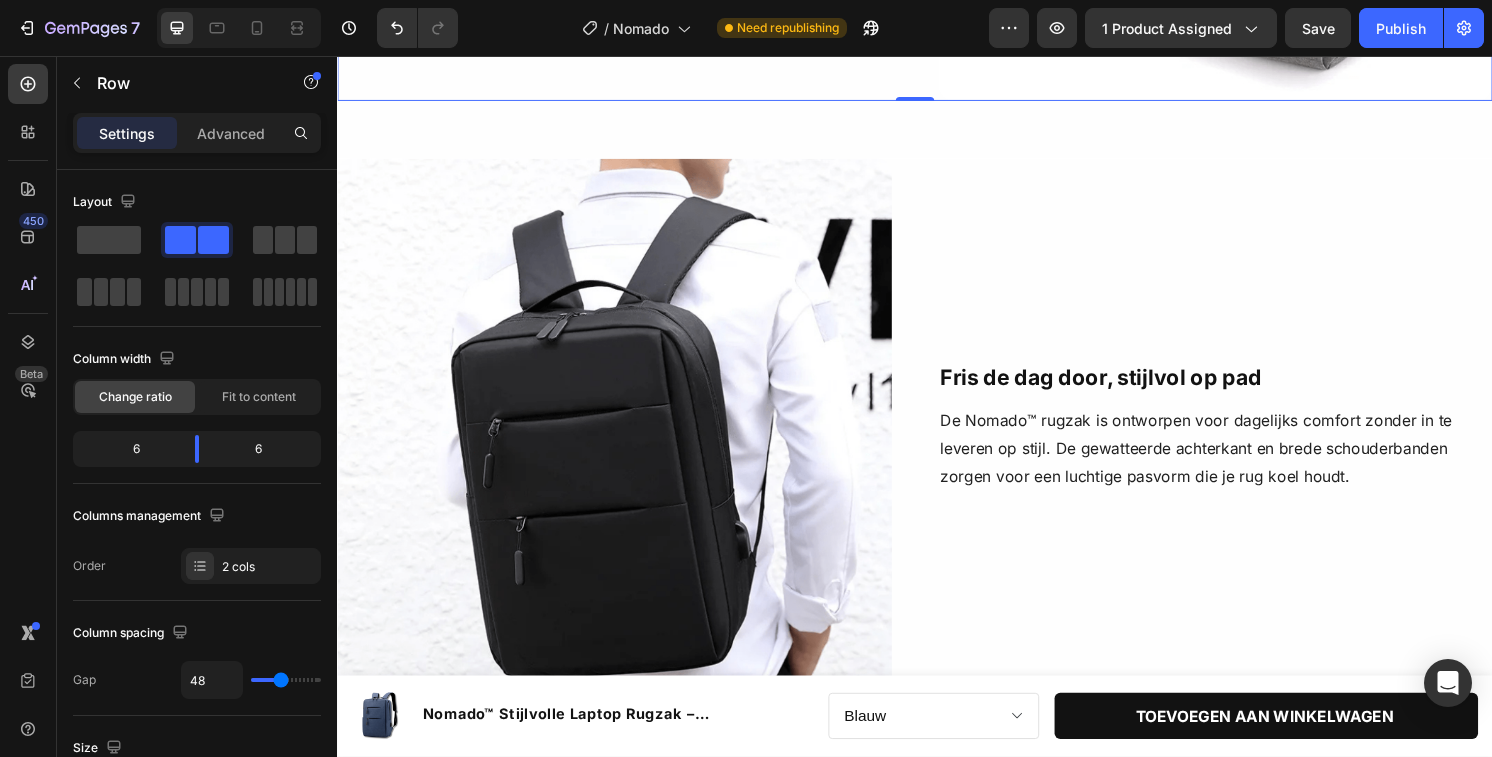scroll, scrollTop: 2525, scrollLeft: 0, axis: vertical 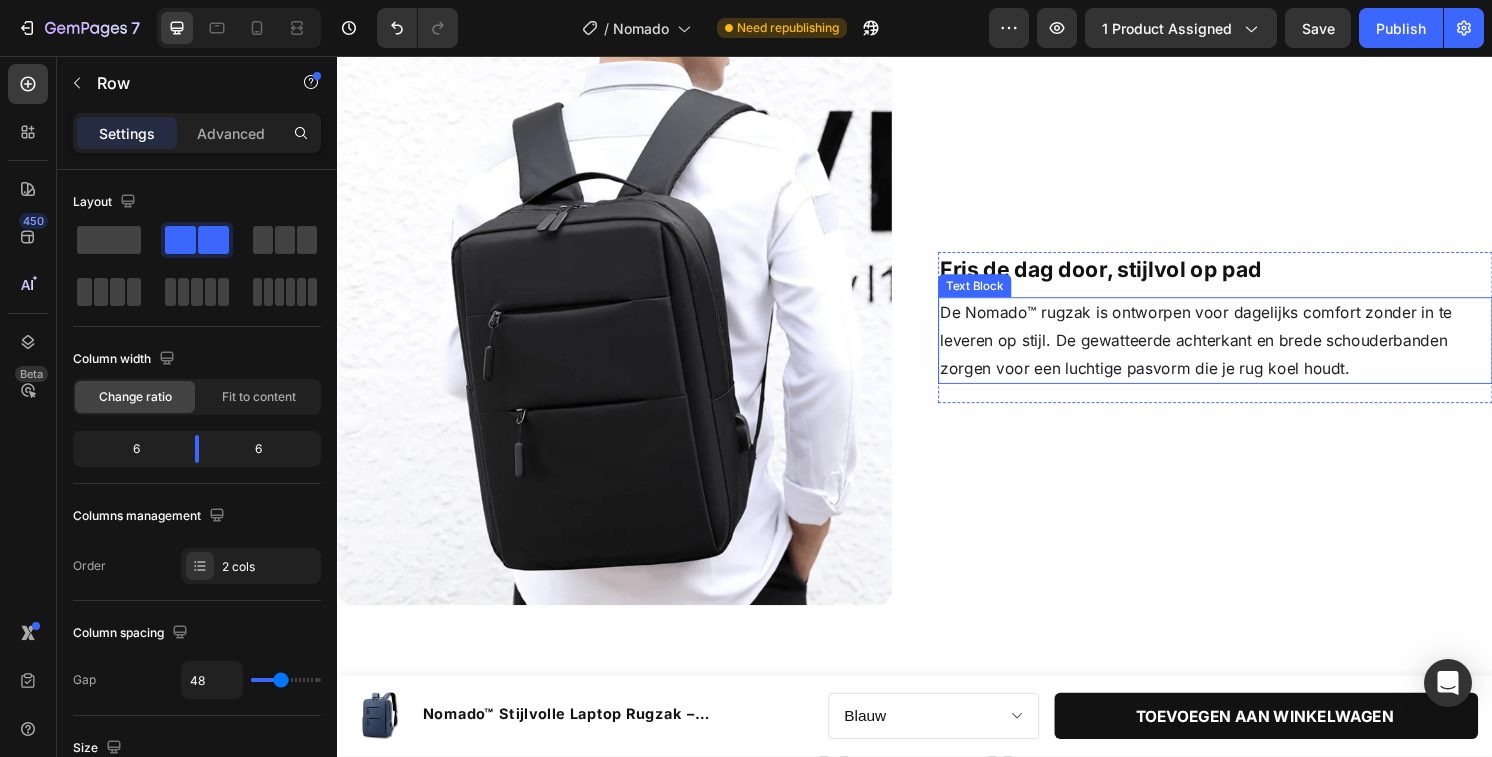 click on "De Nomado™ rugzak is ontworpen voor dagelijks comfort zonder in te leveren op stijl. De gewatteerde achterkant en brede schouderbanden zorgen voor een luchtige pasvorm die je rug koel houdt." at bounding box center [1249, 352] 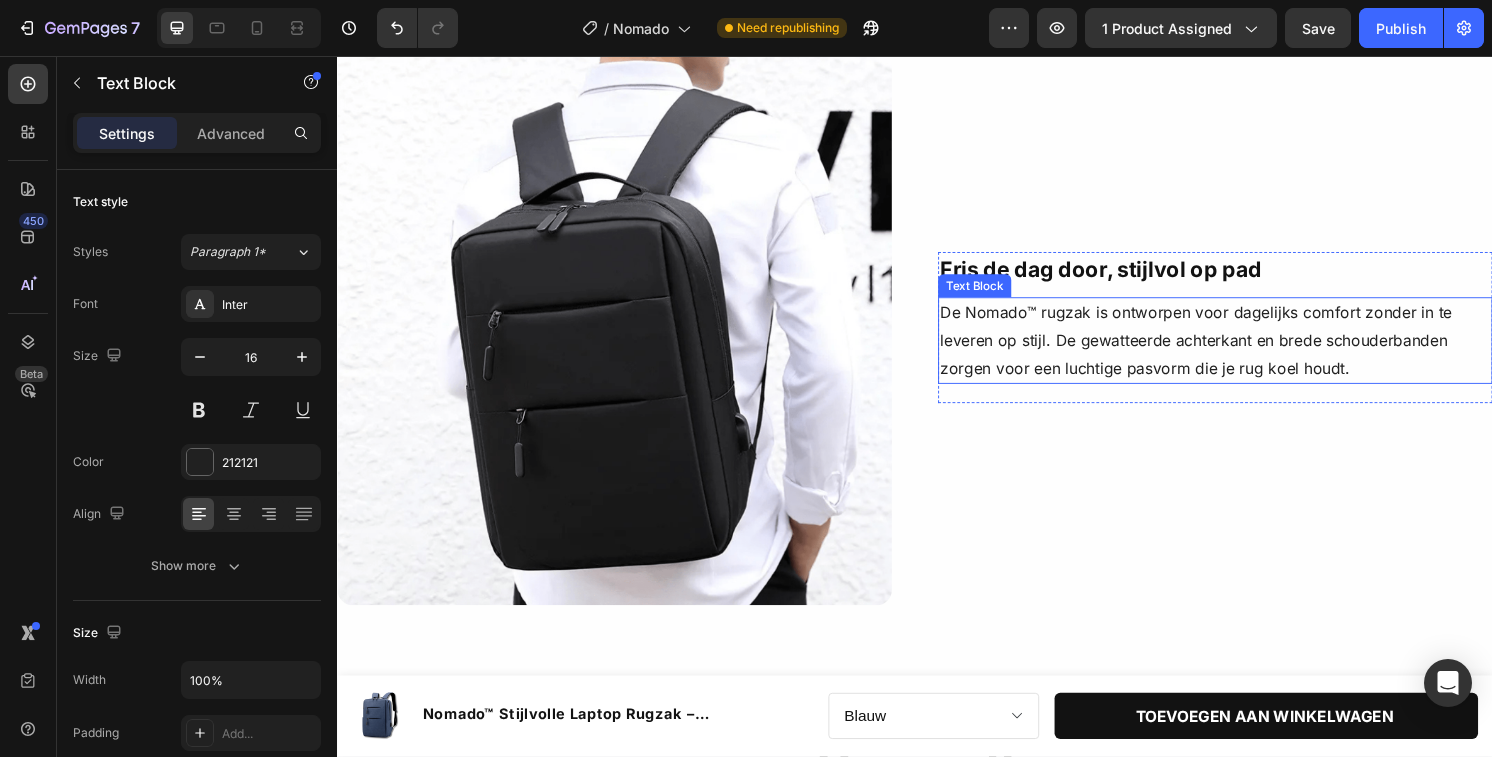click on "De Nomado™ rugzak is ontworpen voor dagelijks comfort zonder in te leveren op stijl. De gewatteerde achterkant en brede schouderbanden zorgen voor een luchtige pasvorm die je rug koel houdt." at bounding box center (1249, 352) 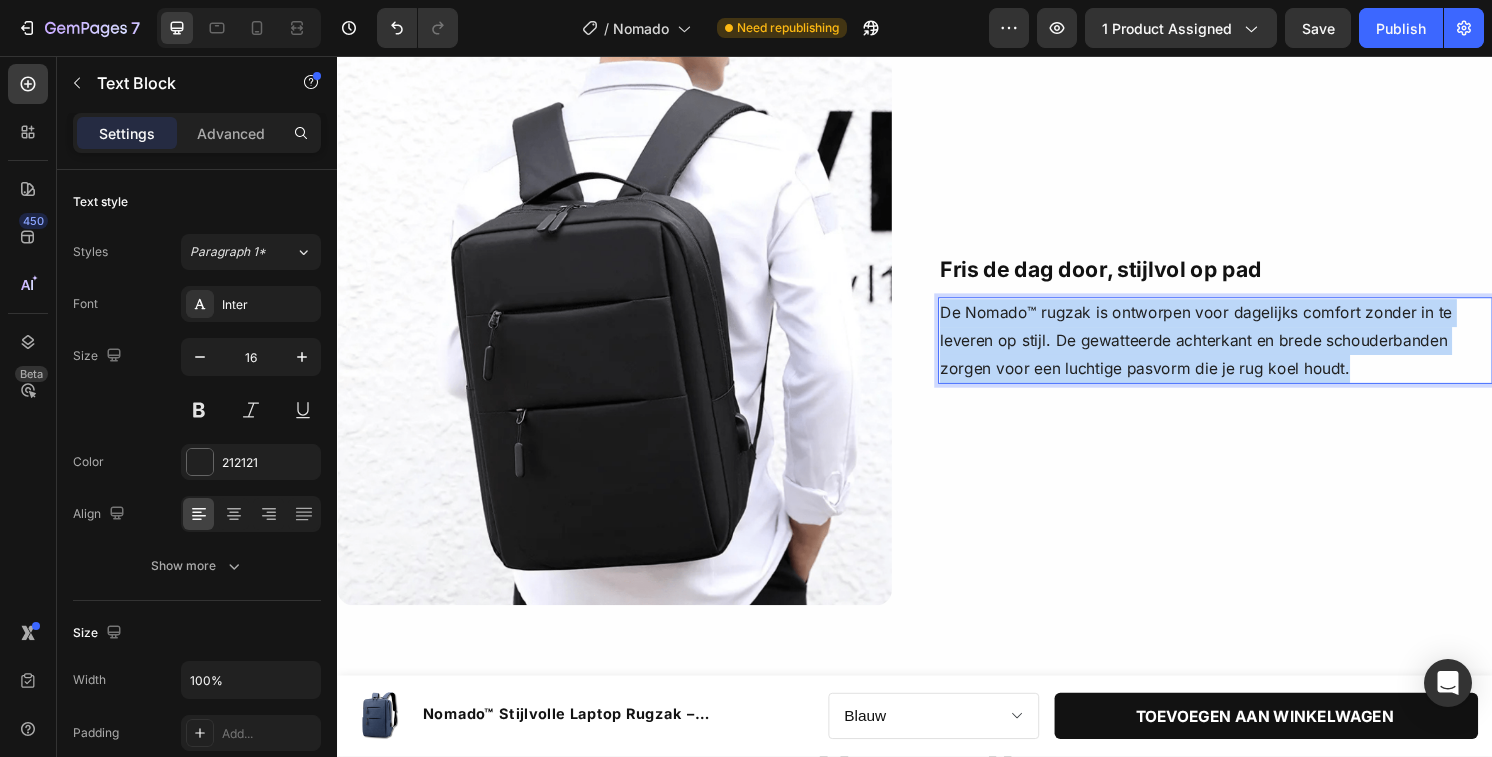 click on "De Nomado™ rugzak is ontworpen voor dagelijks comfort zonder in te leveren op stijl. De gewatteerde achterkant en brede schouderbanden zorgen voor een luchtige pasvorm die je rug koel houdt." at bounding box center [1249, 352] 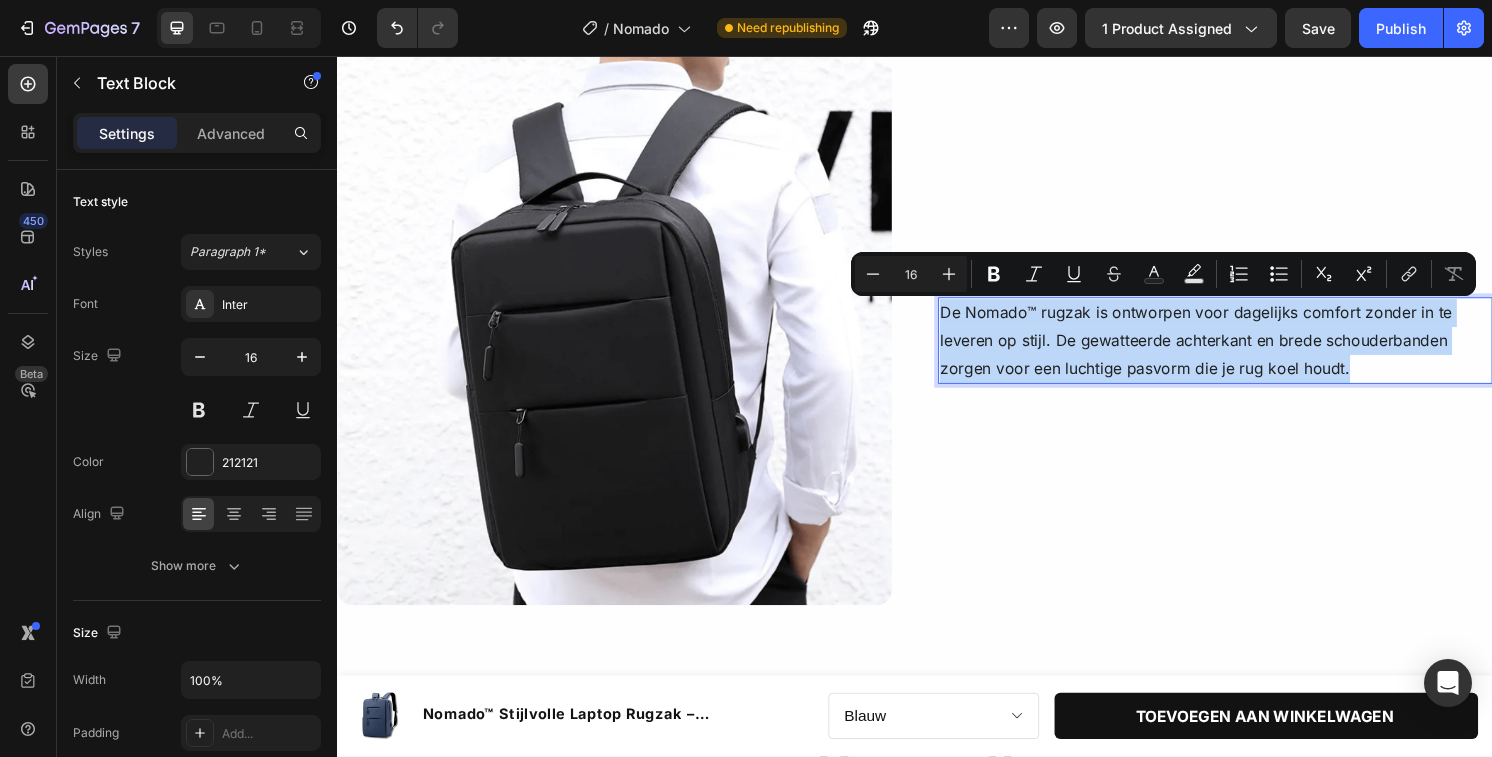 copy on "De Nomado™ rugzak is ontworpen voor dagelijks comfort zonder in te leveren op stijl. De gewatteerde achterkant en brede schouderbanden zorgen voor een luchtige pasvorm die je rug koel houdt." 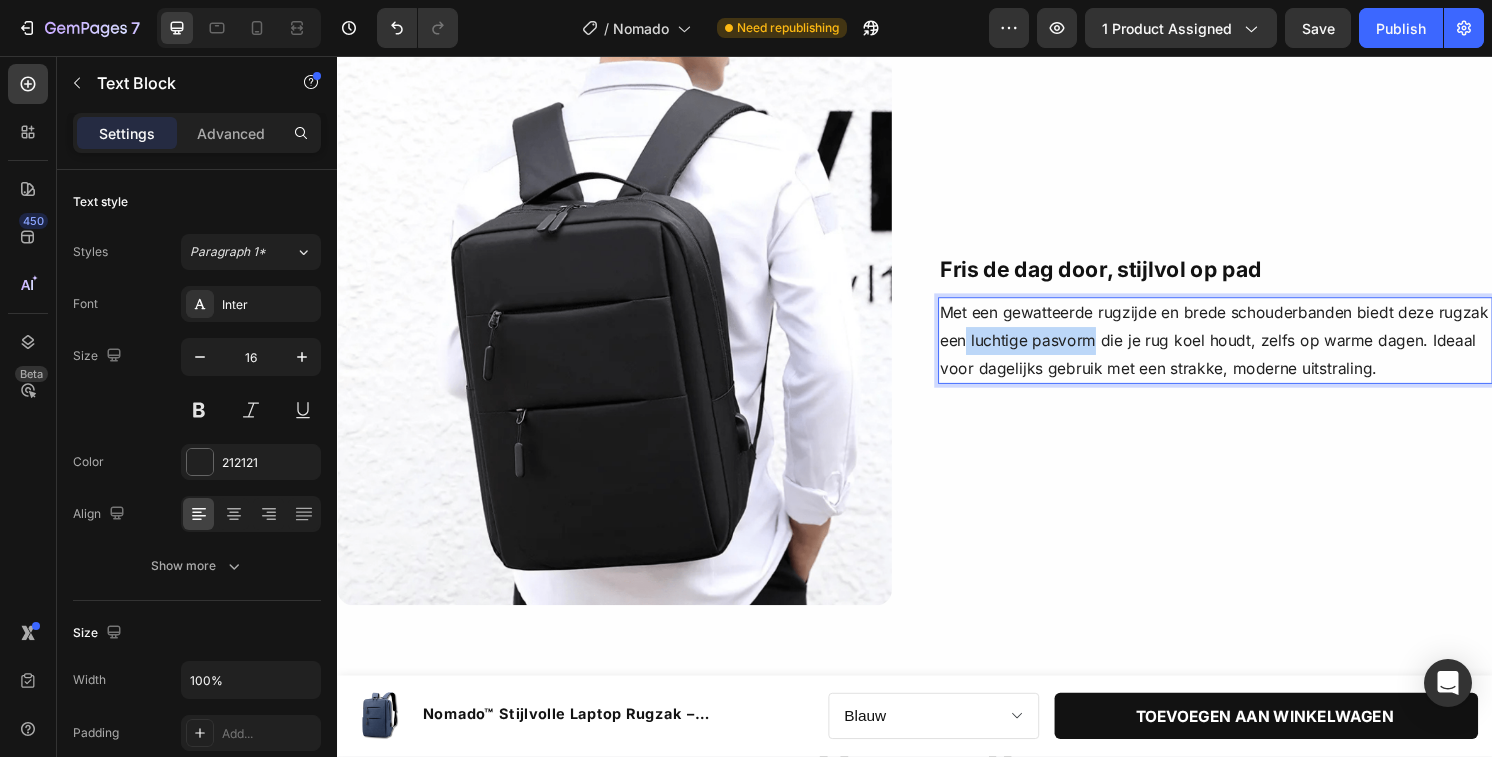 drag, startPoint x: 1125, startPoint y: 353, endPoint x: 992, endPoint y: 354, distance: 133.00375 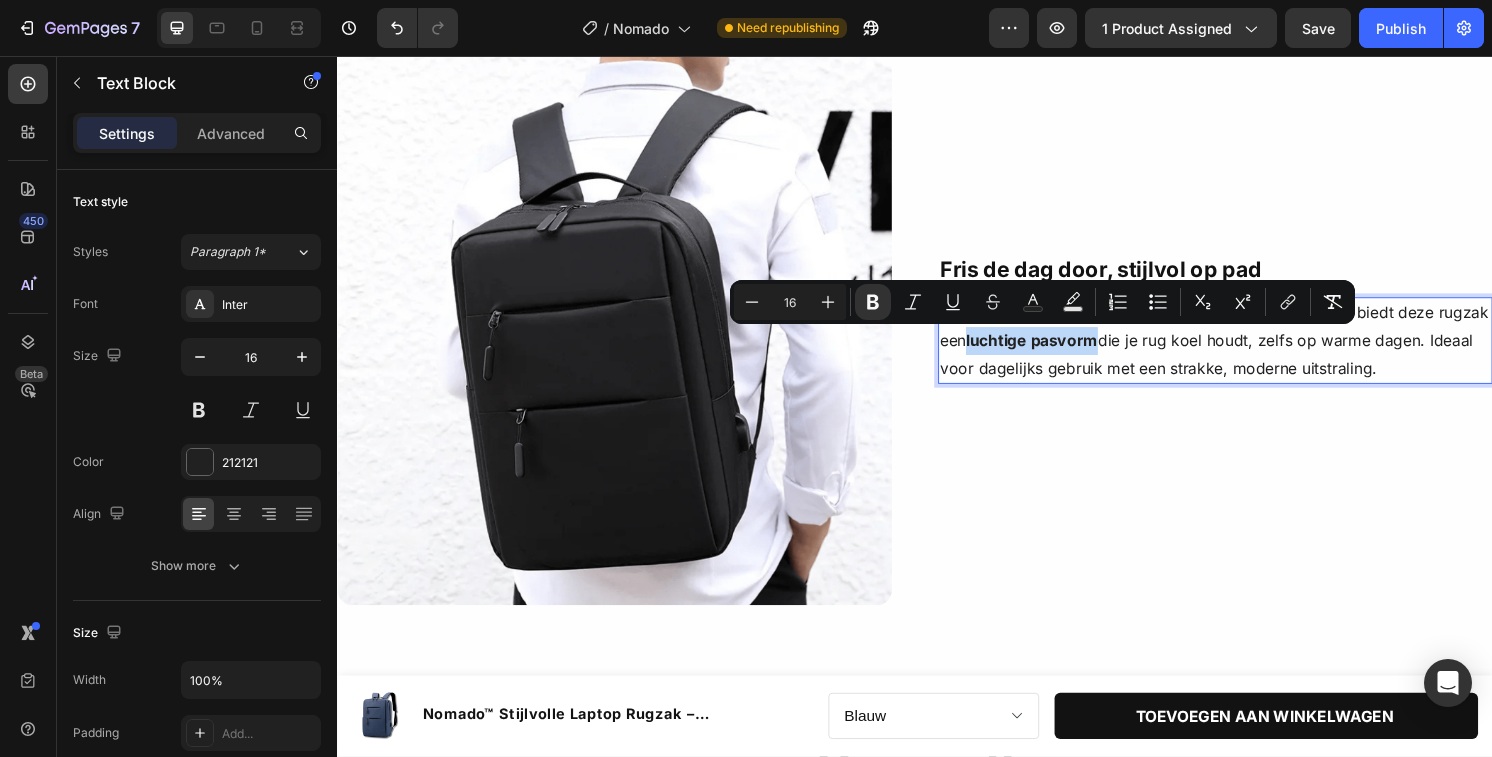 click on "Met een gewatteerde rugzijde en brede schouderbanden biedt deze rugzak een  luchtige pasvorm  die je rug koel houdt, zelfs op warme dagen. Ideaal voor dagelijks gebruik met een strakke, moderne uitstraling." at bounding box center (1249, 352) 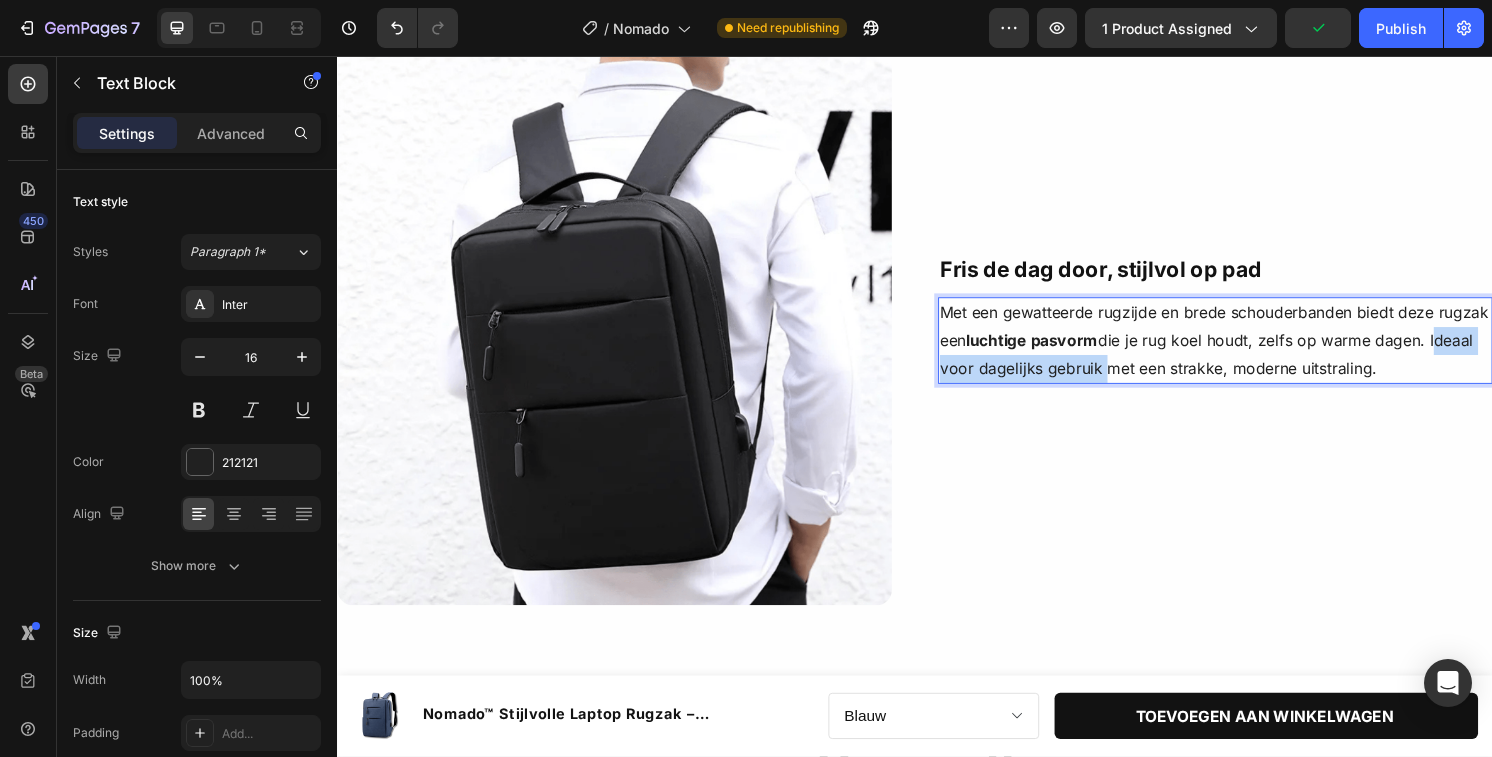 drag, startPoint x: 1477, startPoint y: 352, endPoint x: 1128, endPoint y: 388, distance: 350.8518 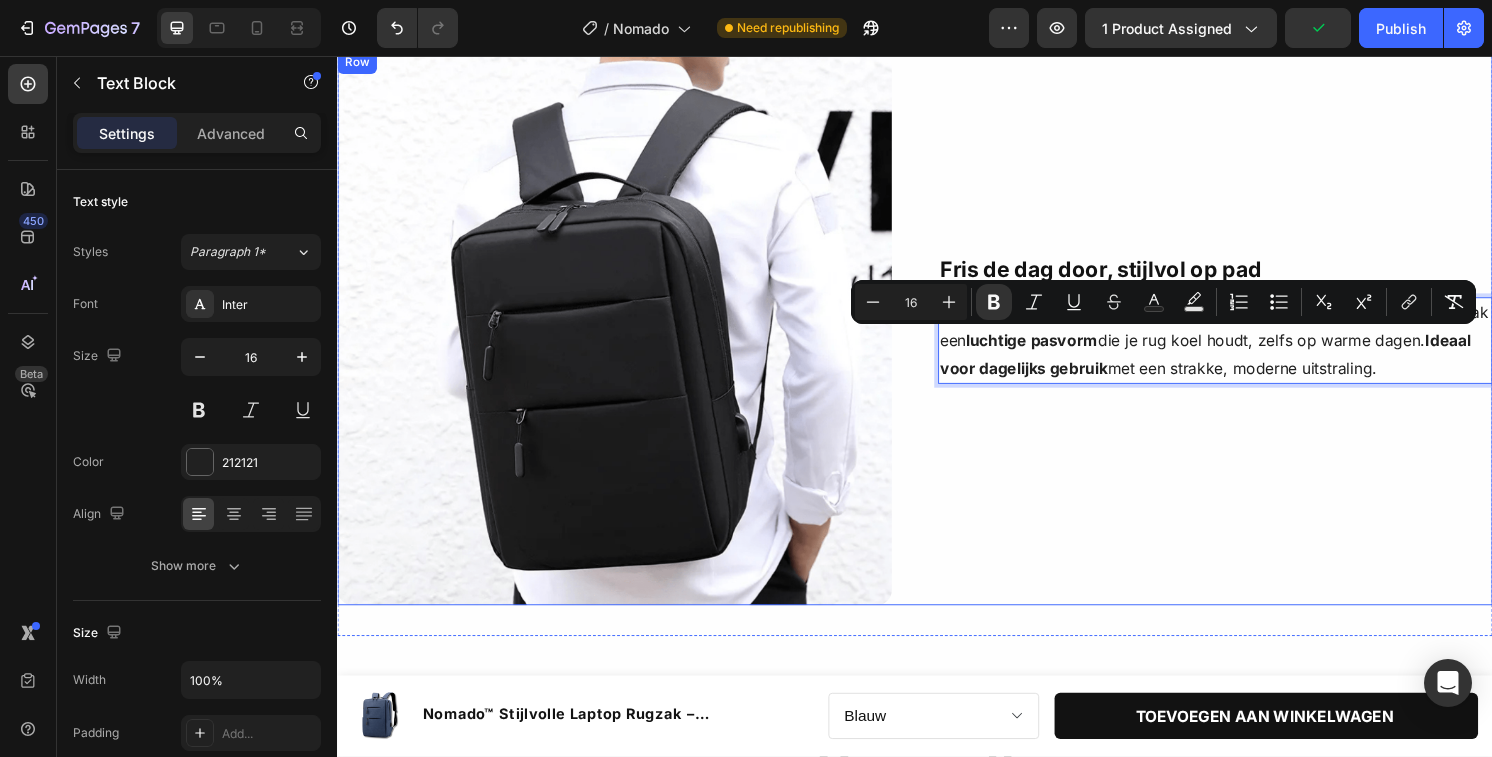 click on "Fris de dag door, stijlvol op pad Text Block Met een gewatteerde rugzijde en brede schouderbanden biedt deze rugzak een  luchtige pasvorm  die je rug koel houdt, zelfs op warme dagen.  Ideaal voor dagelijks gebruik  met een strakke, moderne uitstraling. Text Block   20 Image Row" at bounding box center (1249, 339) 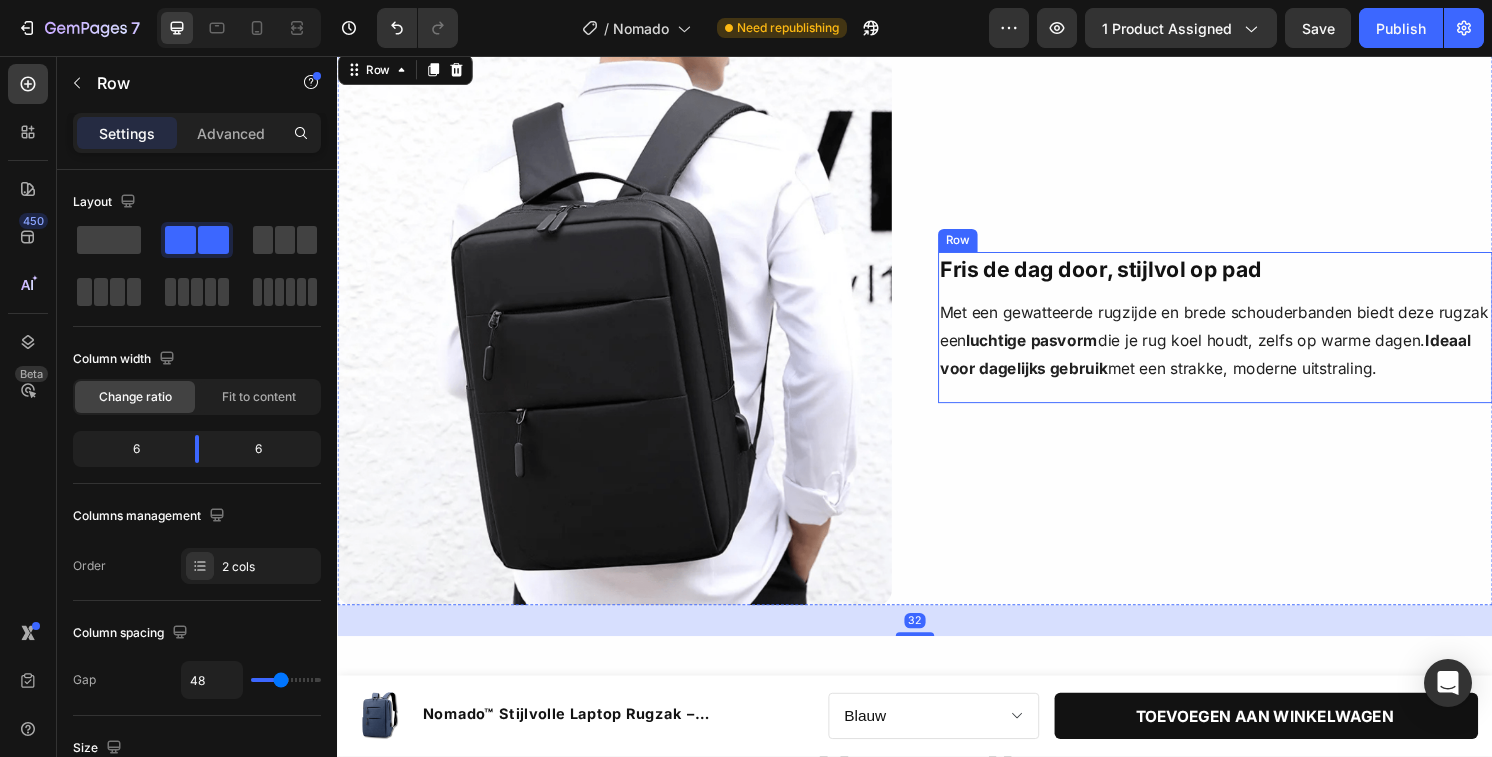 click on "Fris de dag door, stijlvol op pad Text Block Met een gewatteerde rugzijde en brede schouderbanden biedt deze rugzak een  luchtige pasvorm  die je rug koel houdt, zelfs op warme dagen.  Ideaal voor dagelijks gebruik  met een strakke, moderne uitstraling. Text Block Image" at bounding box center (1249, 338) 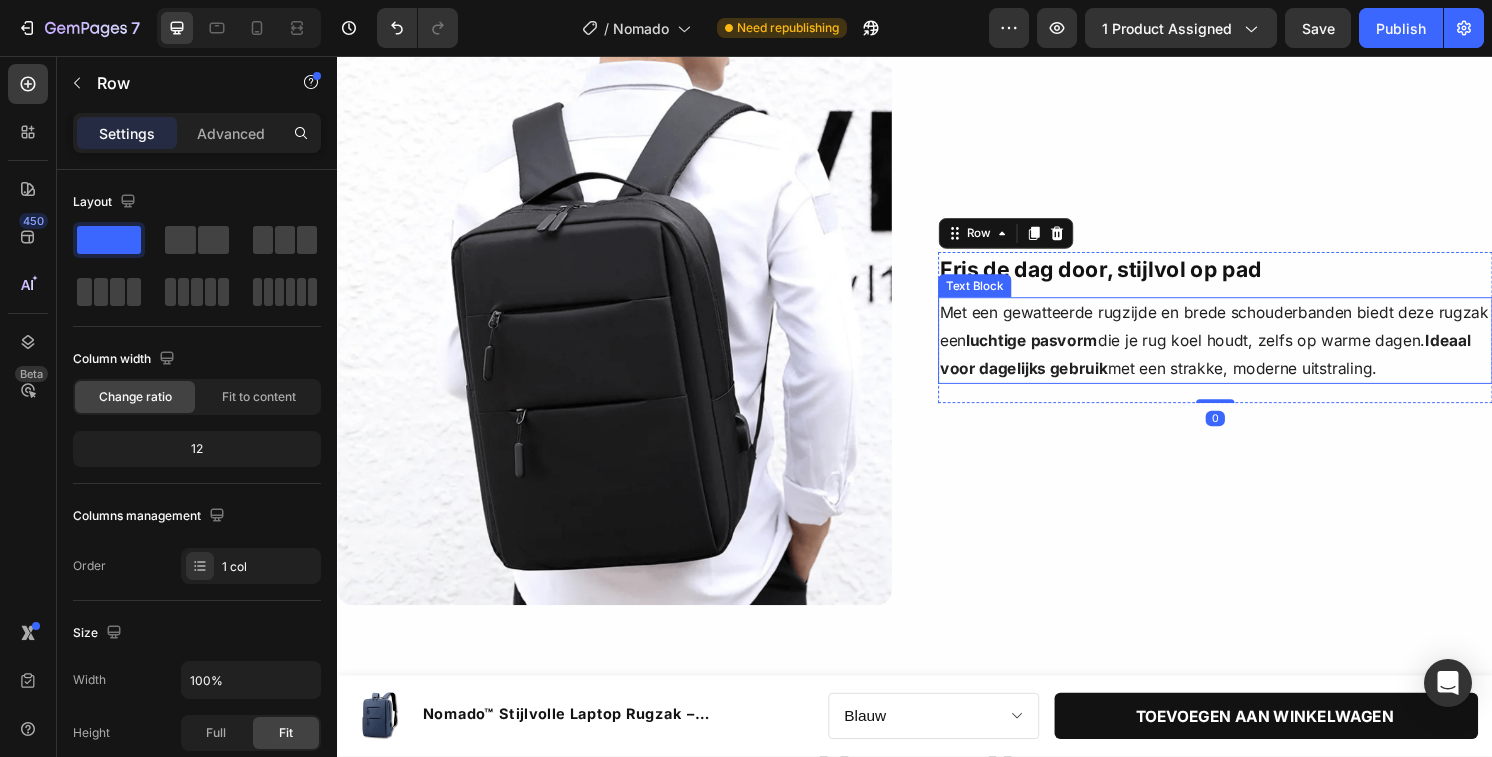 click on "Met een gewatteerde rugzijde en brede schouderbanden biedt deze rugzak een  luchtige pasvorm  die je rug koel houdt, zelfs op warme dagen.  Ideaal voor dagelijks gebruik  met een strakke, moderne uitstraling." at bounding box center [1249, 352] 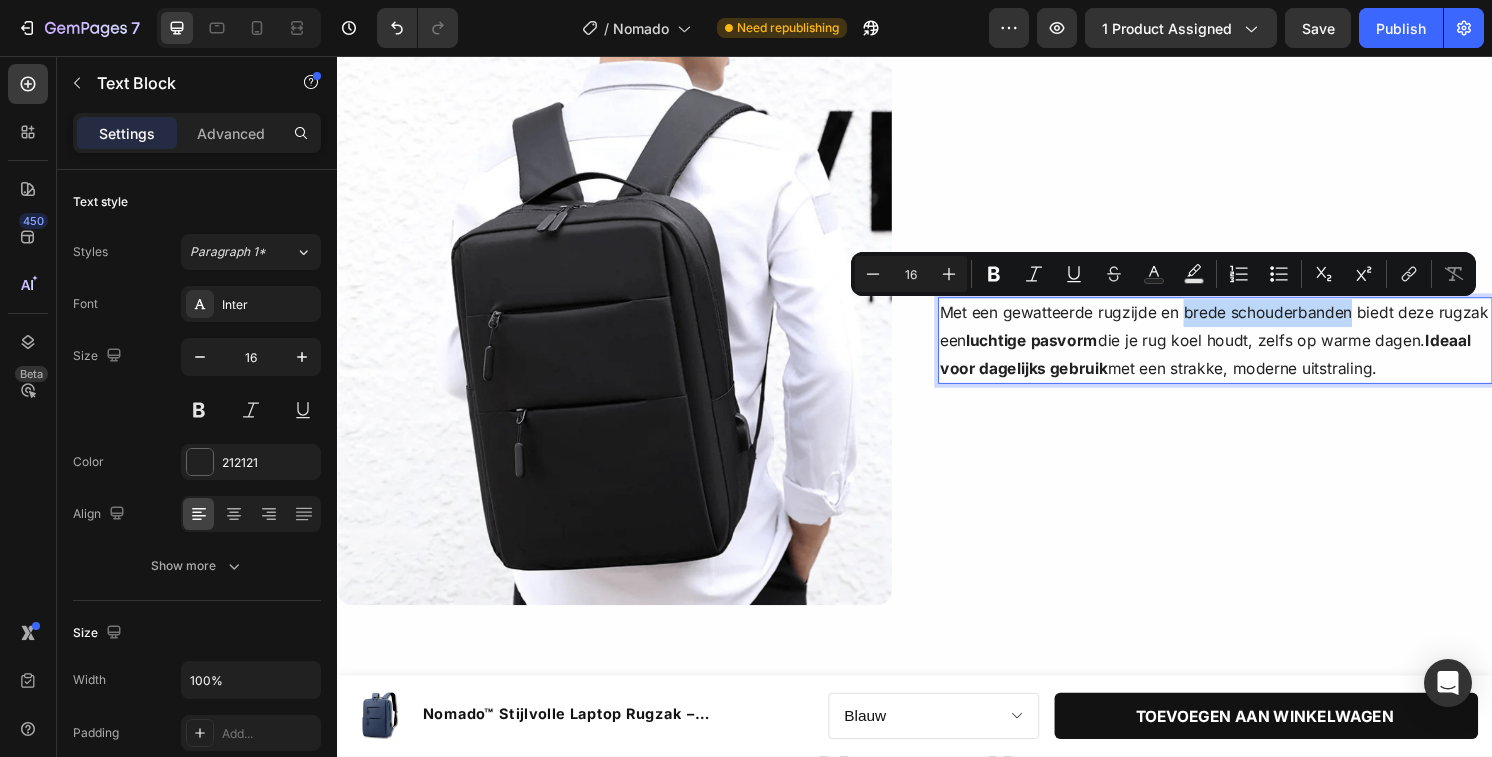 drag, startPoint x: 1396, startPoint y: 326, endPoint x: 1217, endPoint y: 323, distance: 179.02513 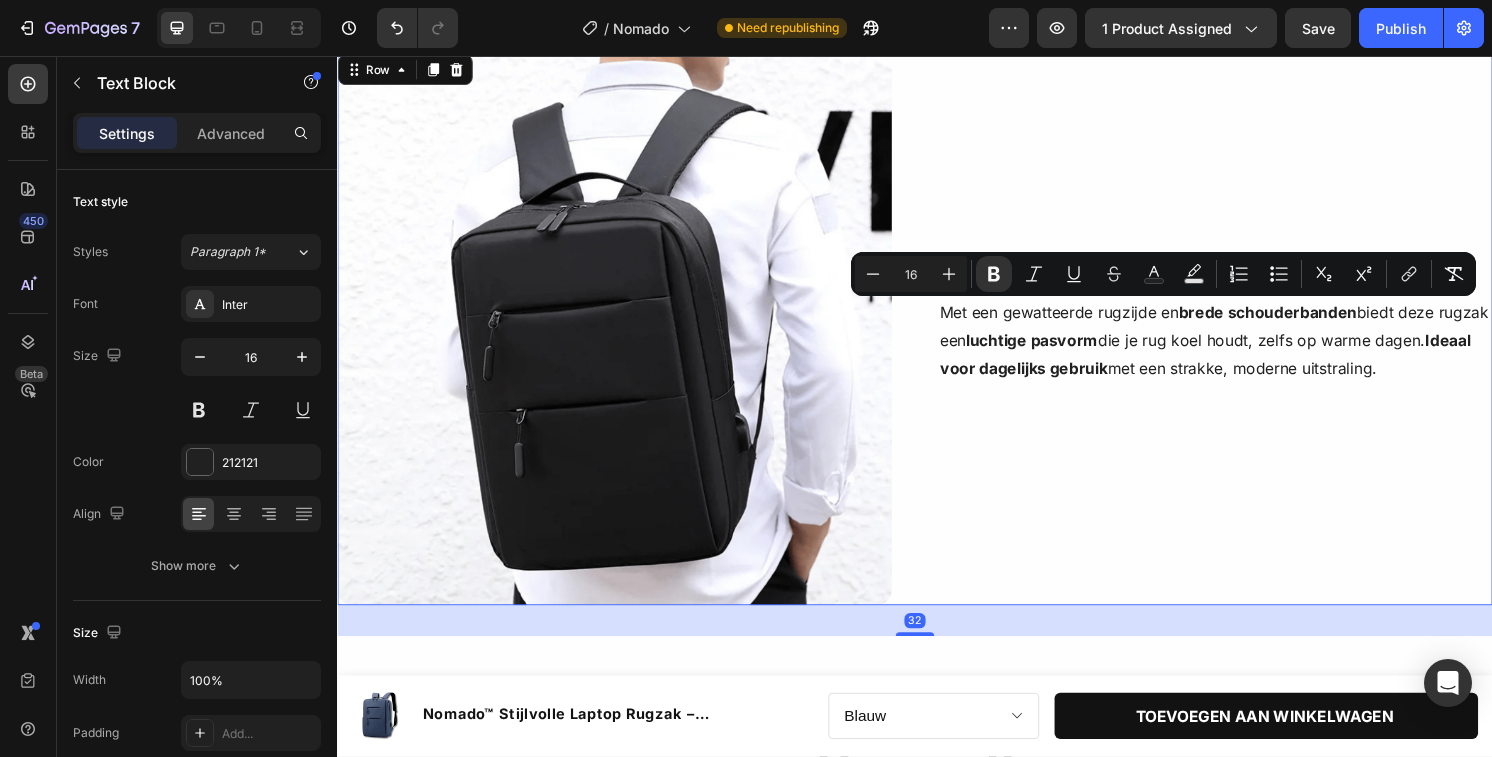 click on "Fris de dag door, stijlvol op pad Text Block Met een gewatteerde rugzijde en  brede schouderbanden  biedt deze rugzak een  luchtige pasvorm  die je rug koel houdt, zelfs op warme dagen.  Ideaal voor dagelijks gebruik  met een strakke, moderne uitstraling. Text Block Image Row" at bounding box center [1249, 339] 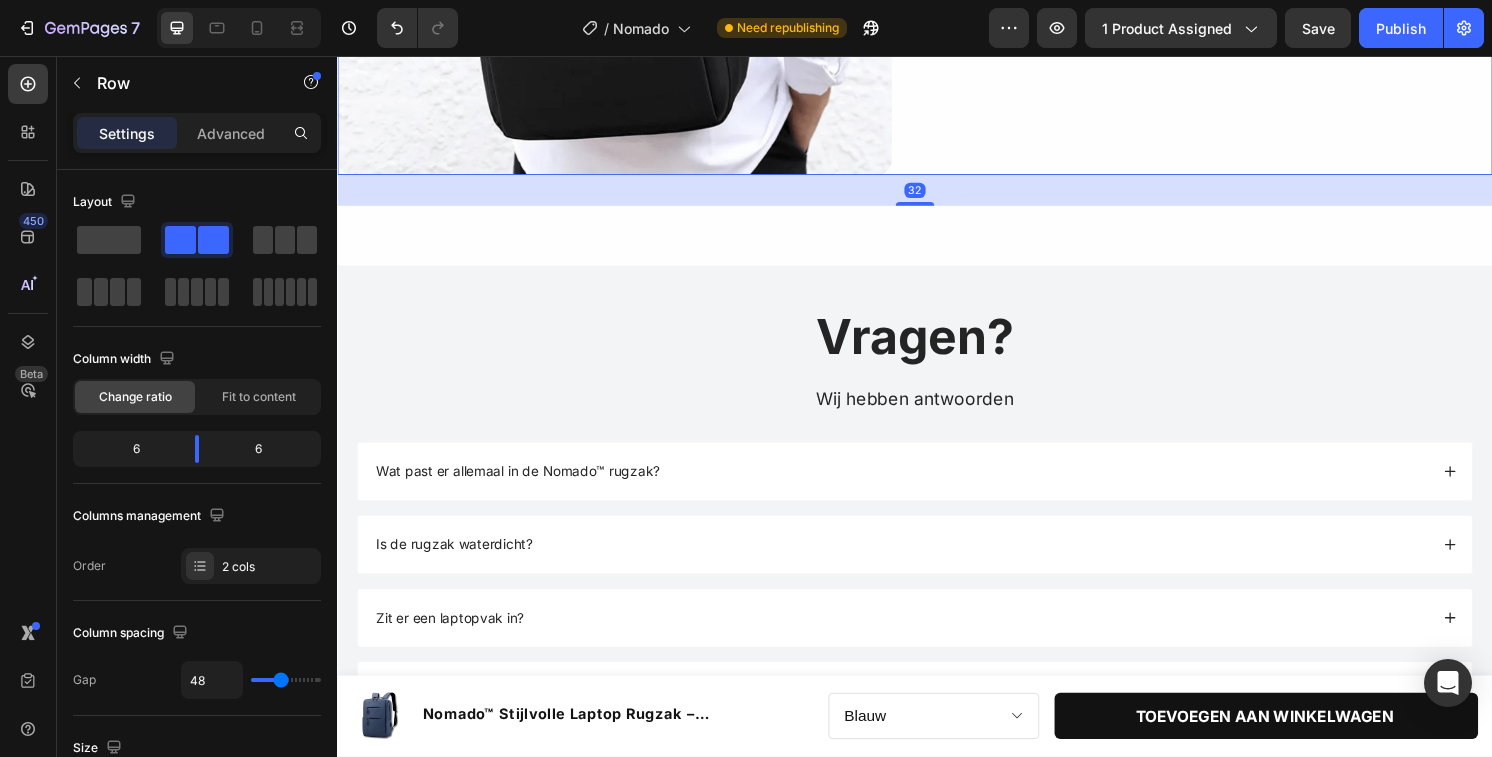 scroll, scrollTop: 3036, scrollLeft: 0, axis: vertical 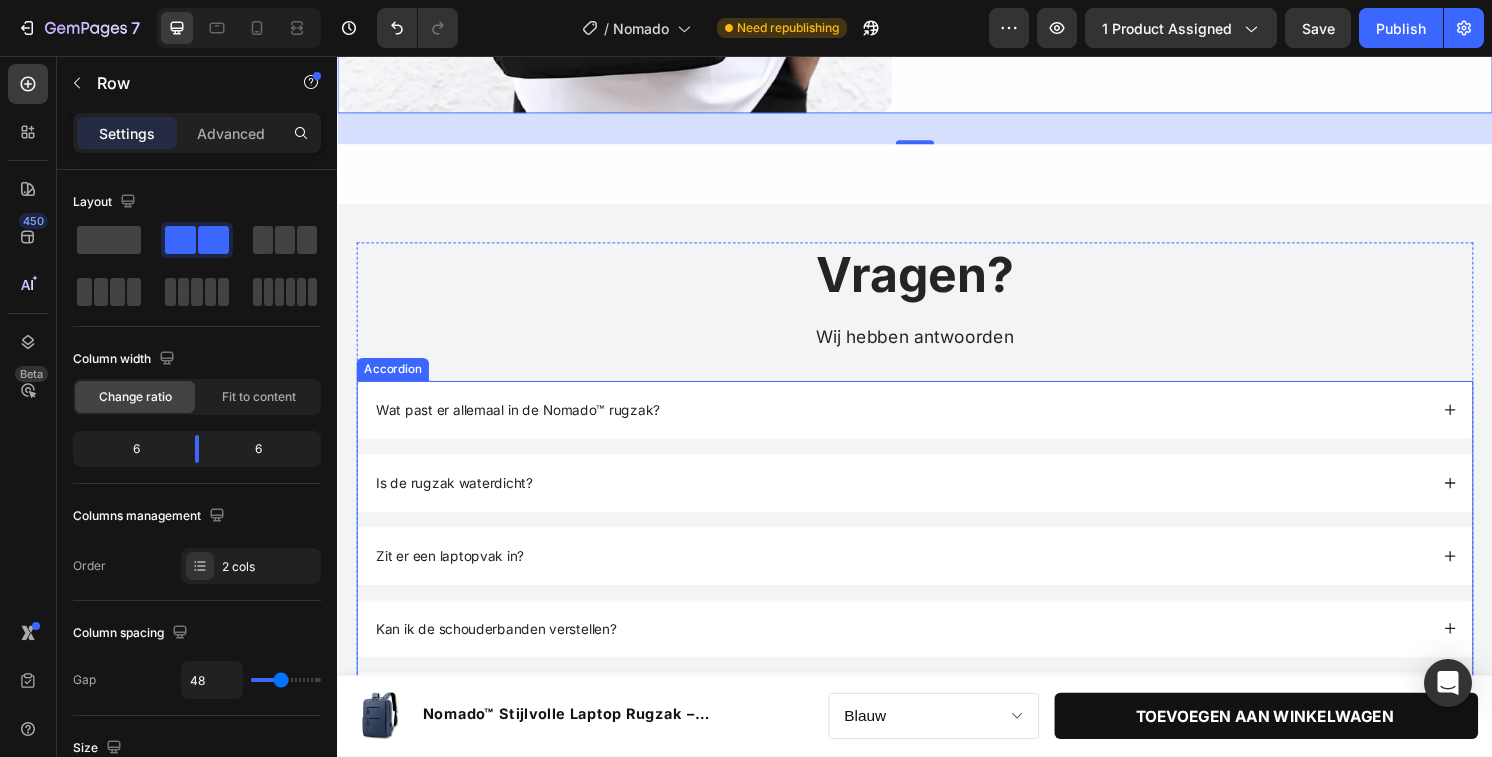 click on "Wat past er allemaal in de Nomado™ rugzak?" at bounding box center [922, 424] 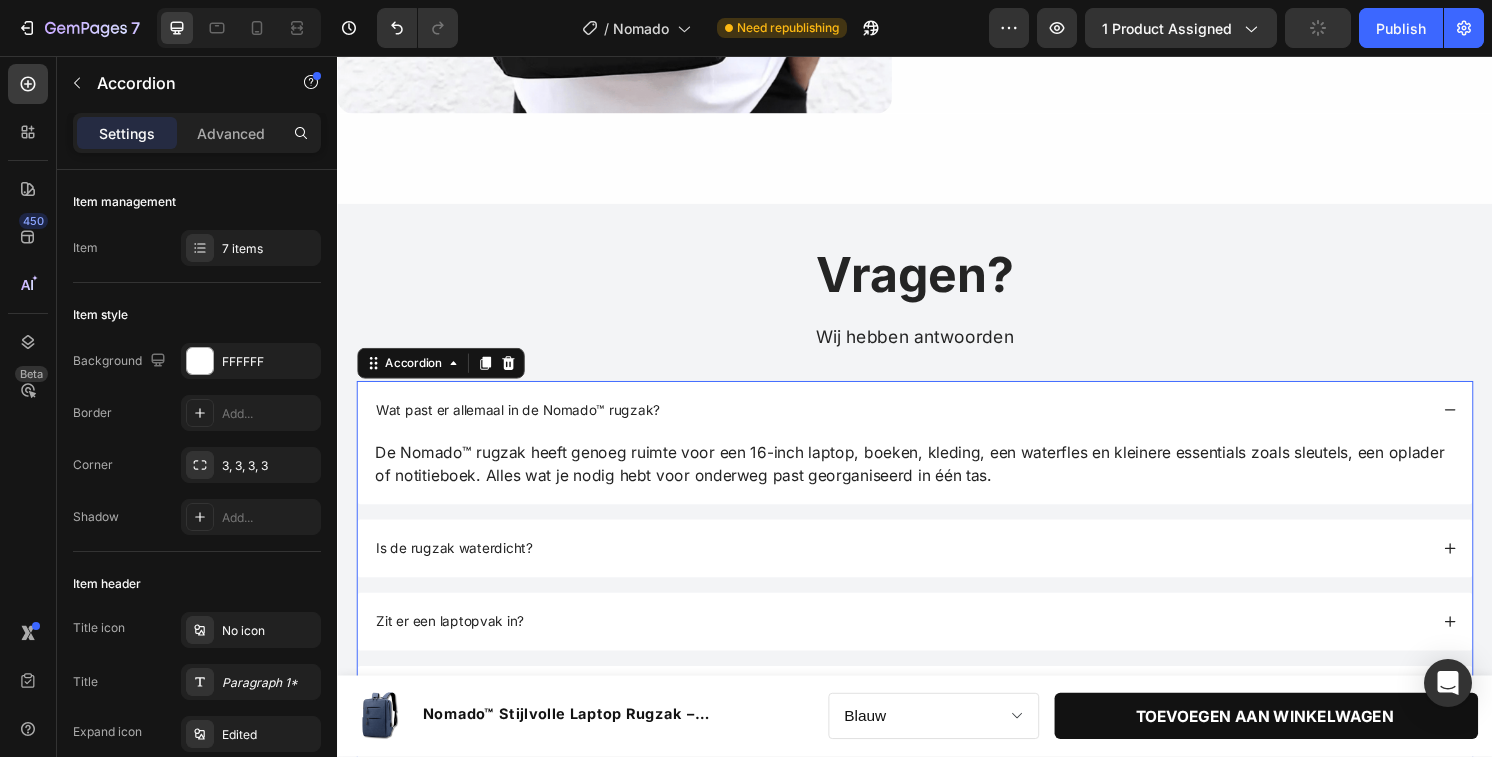 click on "Wat past er allemaal in de Nomado™ rugzak?" at bounding box center [922, 424] 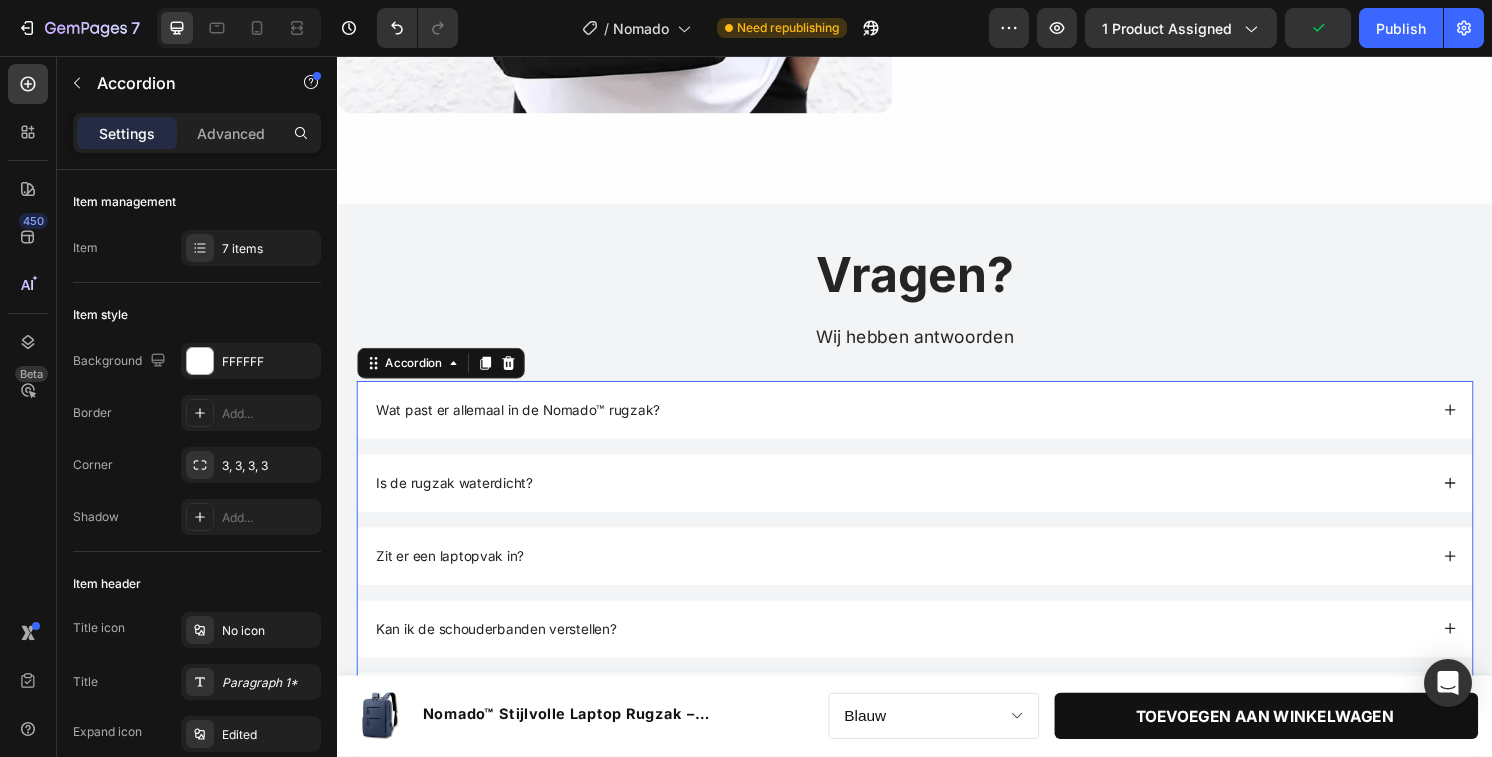 click on "Is de rugzak waterdicht?" at bounding box center (922, 500) 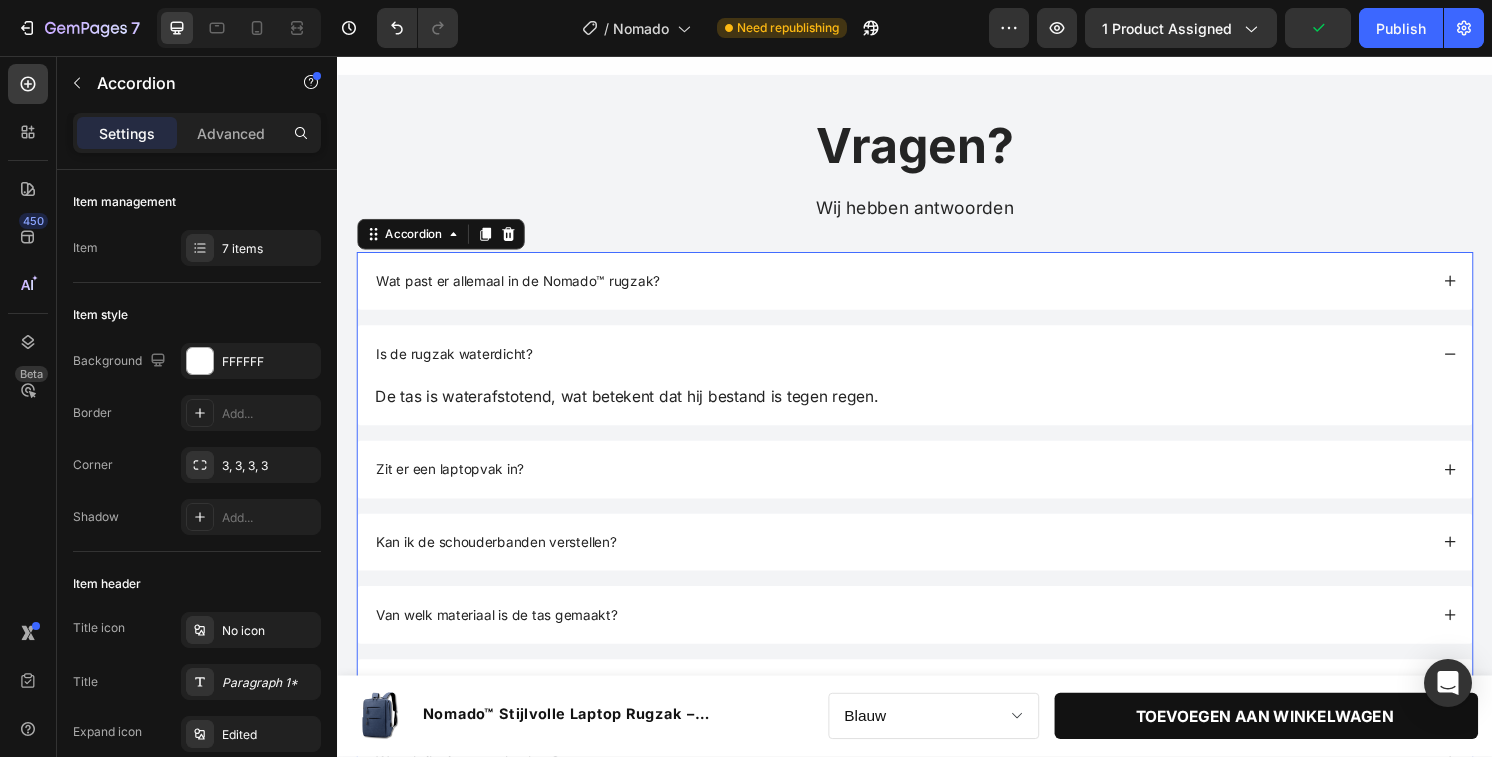 scroll, scrollTop: 3201, scrollLeft: 0, axis: vertical 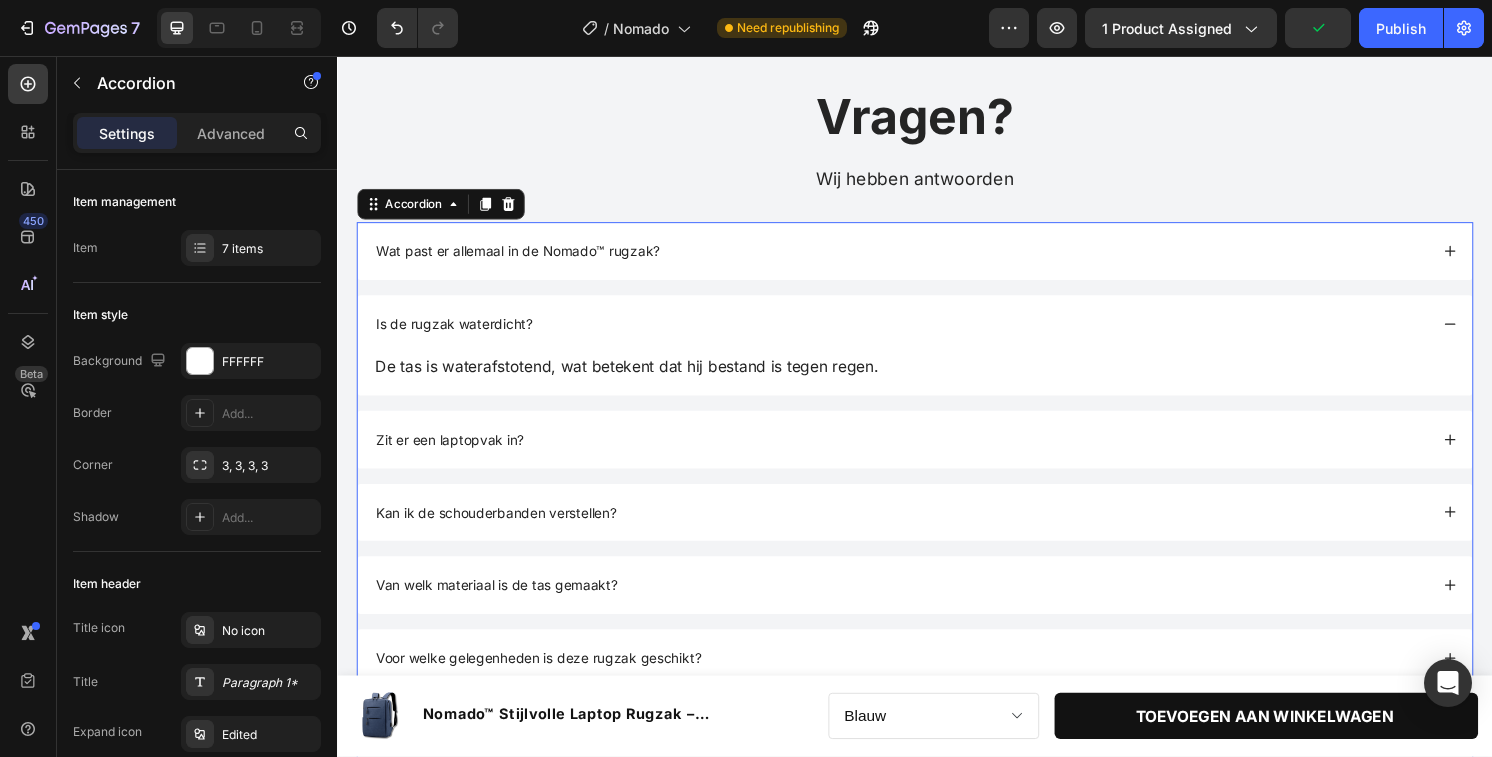 click on "Kan ik de schouderbanden verstellen?" at bounding box center [937, 531] 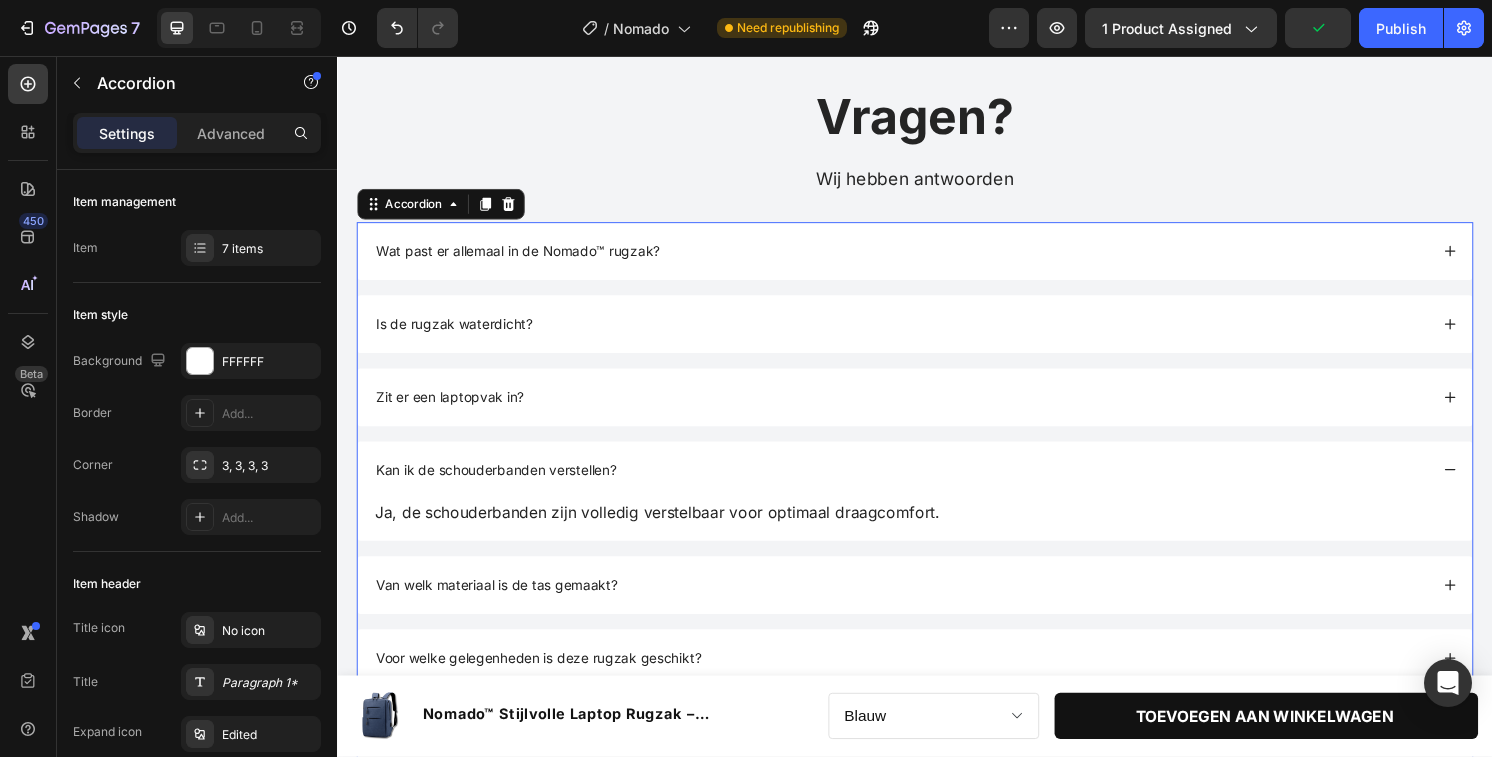 click on "Zit er een laptopvak in?" at bounding box center [922, 411] 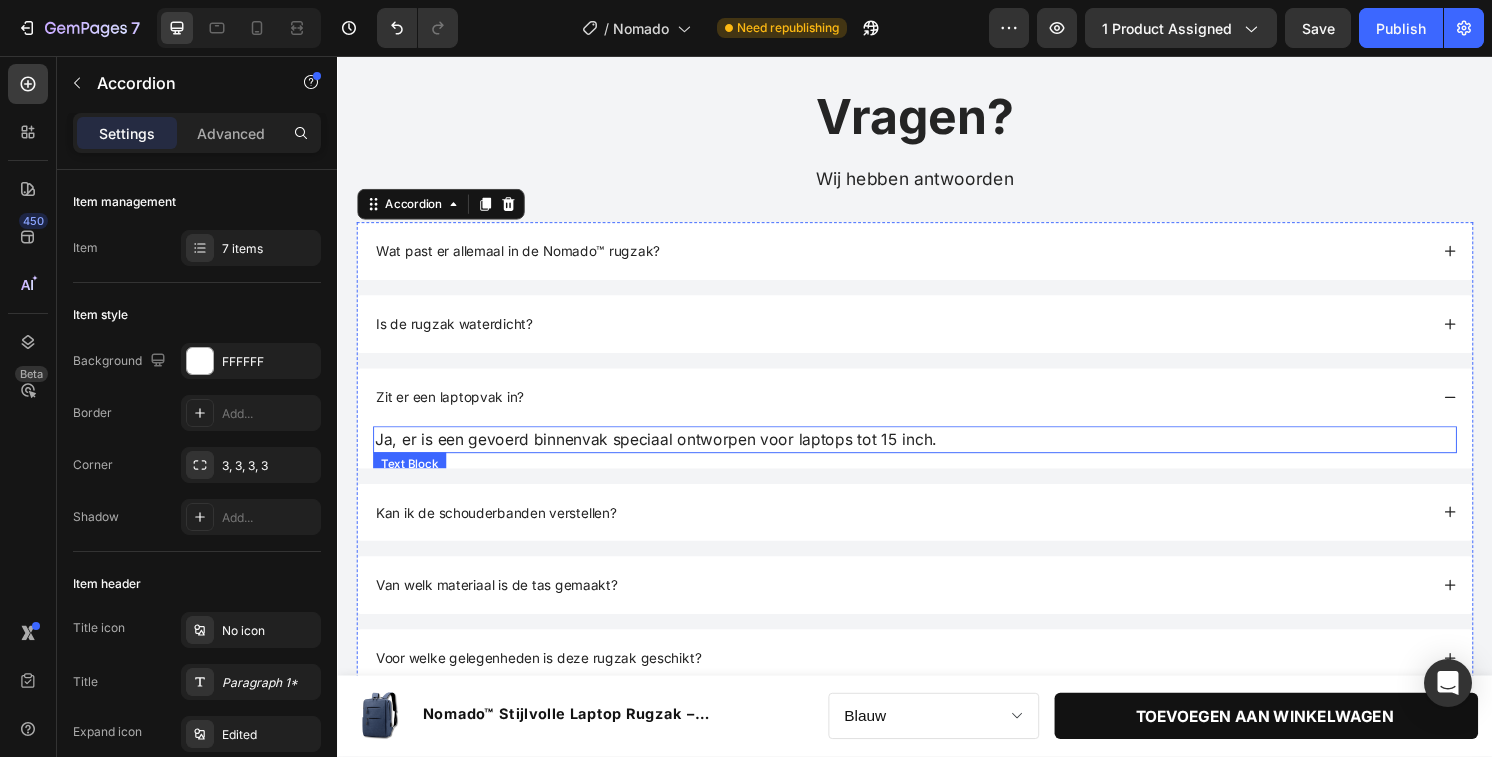 click on "Ja, er is een gevoerd binnenvak speciaal ontworpen voor laptops tot 15 inch." at bounding box center [937, 455] 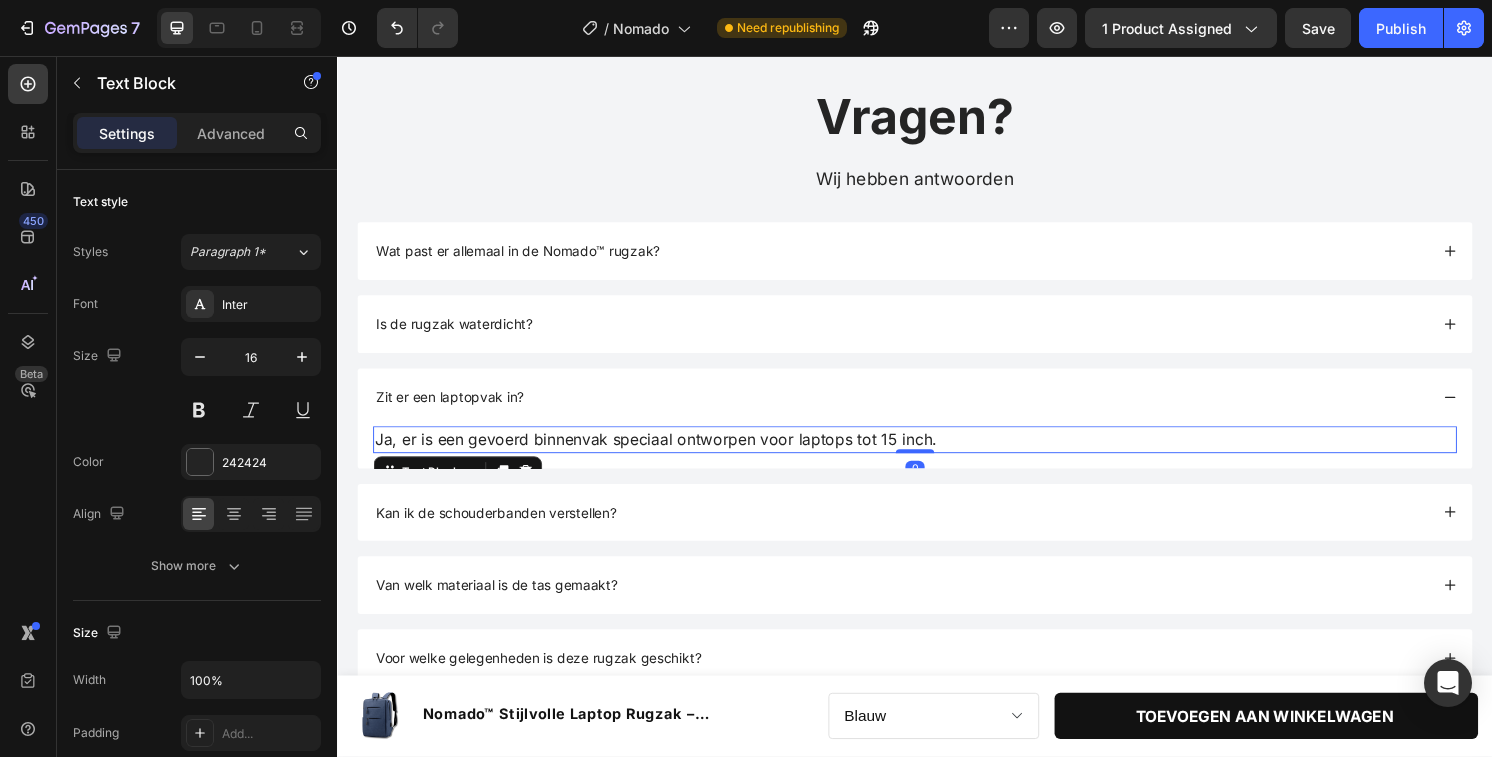 click on "Ja, er is een gevoerd binnenvak speciaal ontworpen voor laptops tot 15 inch." at bounding box center [937, 455] 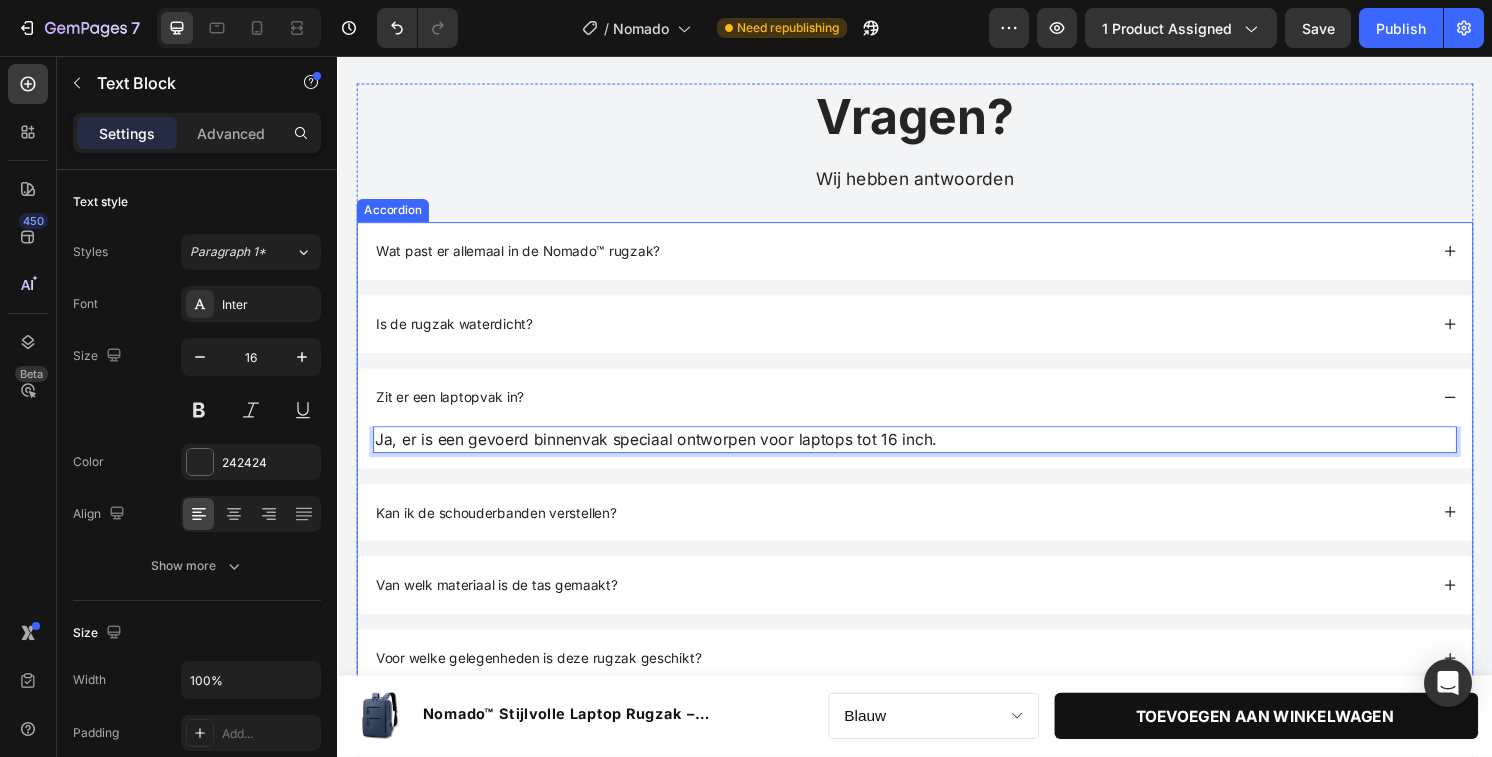 click on "Kan ik de schouderbanden verstellen?" at bounding box center [937, 531] 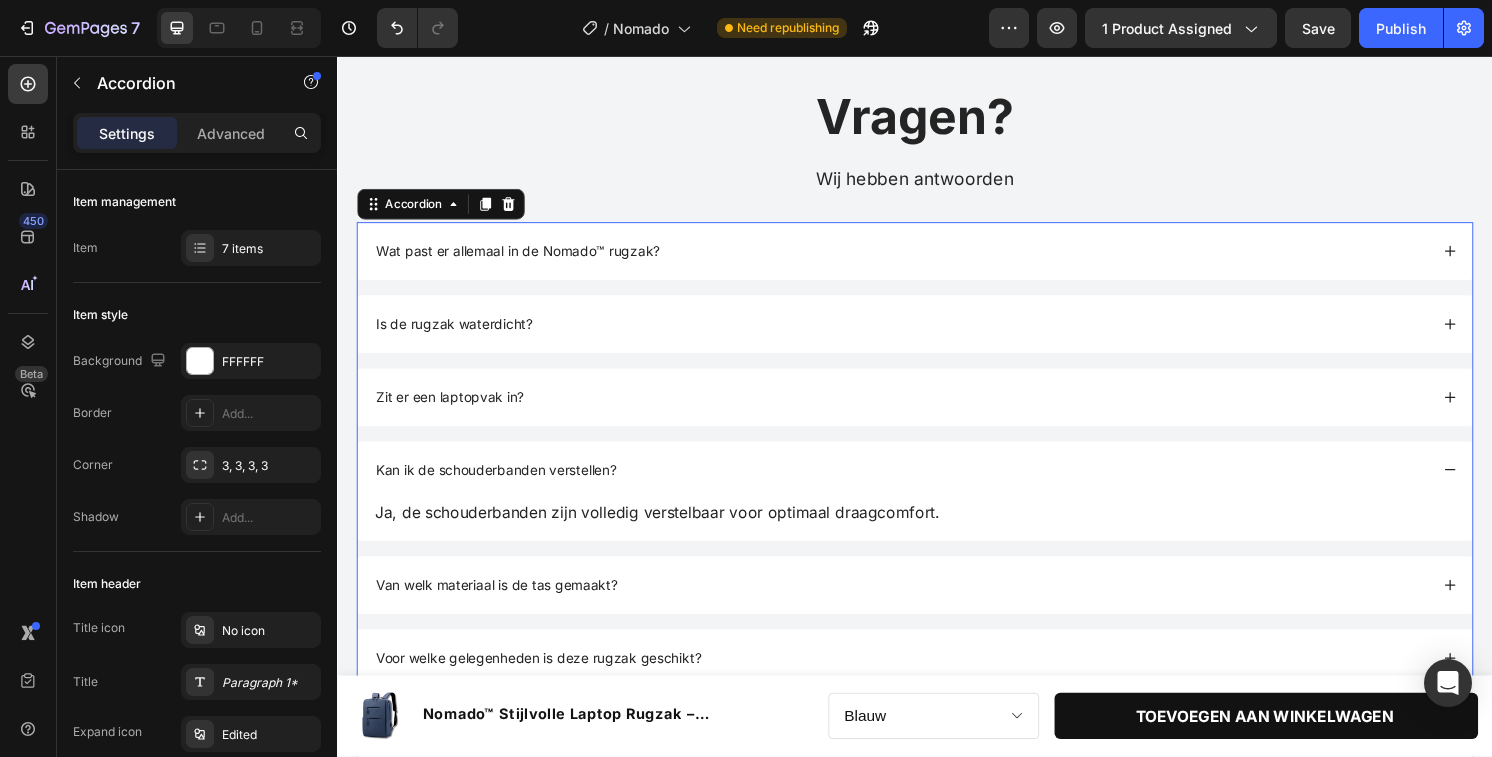 click on "Kan ik de schouderbanden verstellen?" at bounding box center [937, 487] 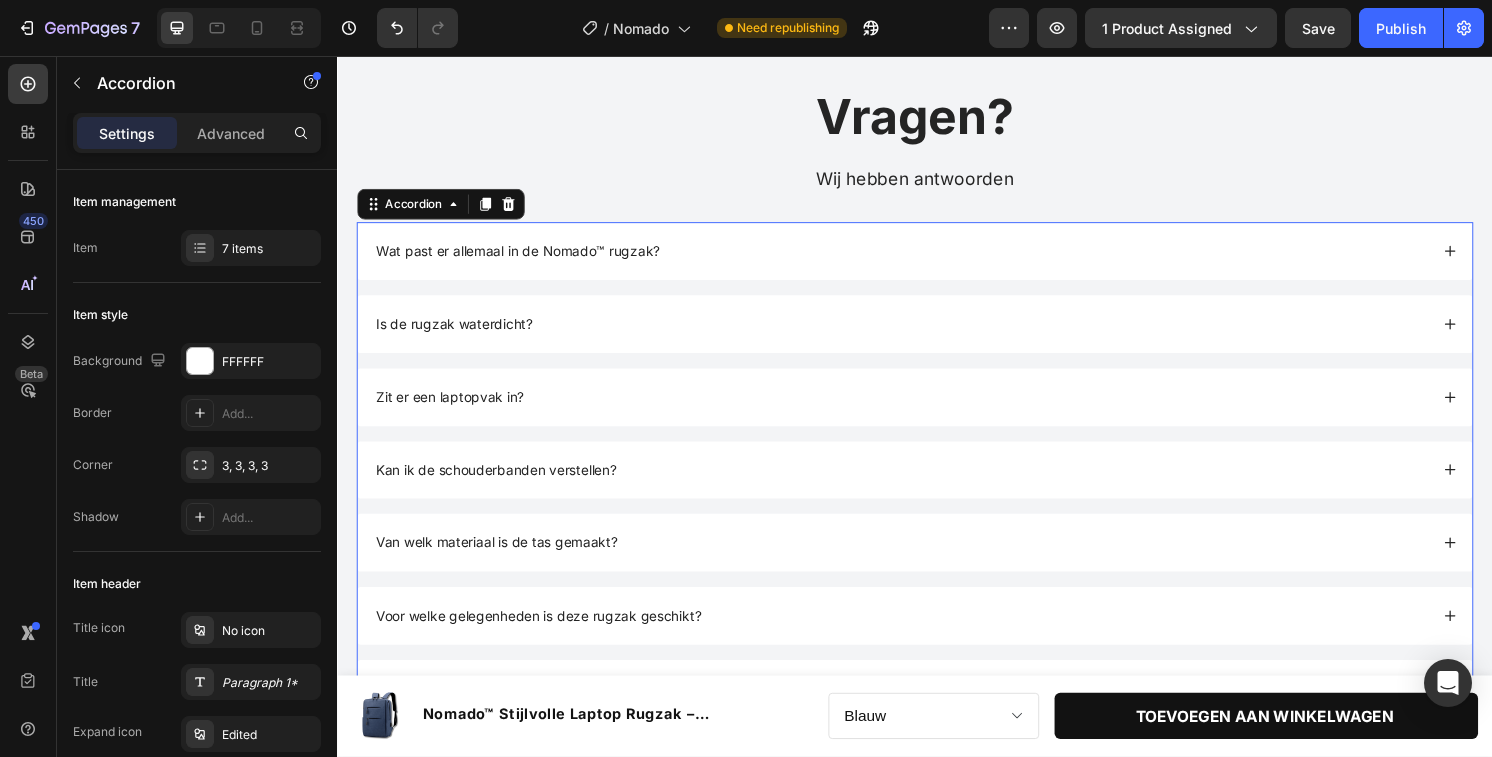 click on "Kan ik de schouderbanden verstellen?" at bounding box center [937, 487] 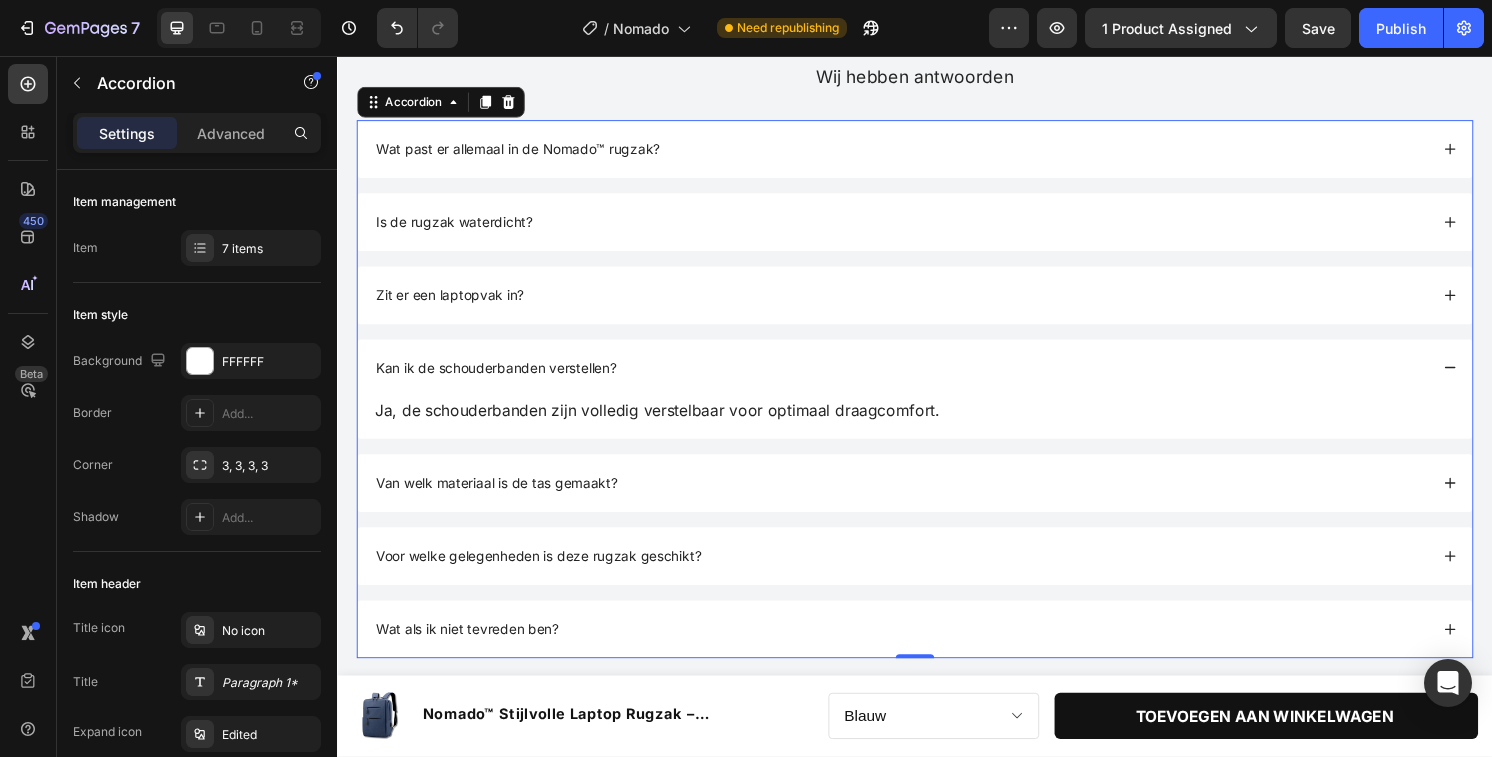 click on "Van welk materiaal is de tas gemaakt?" at bounding box center (922, 500) 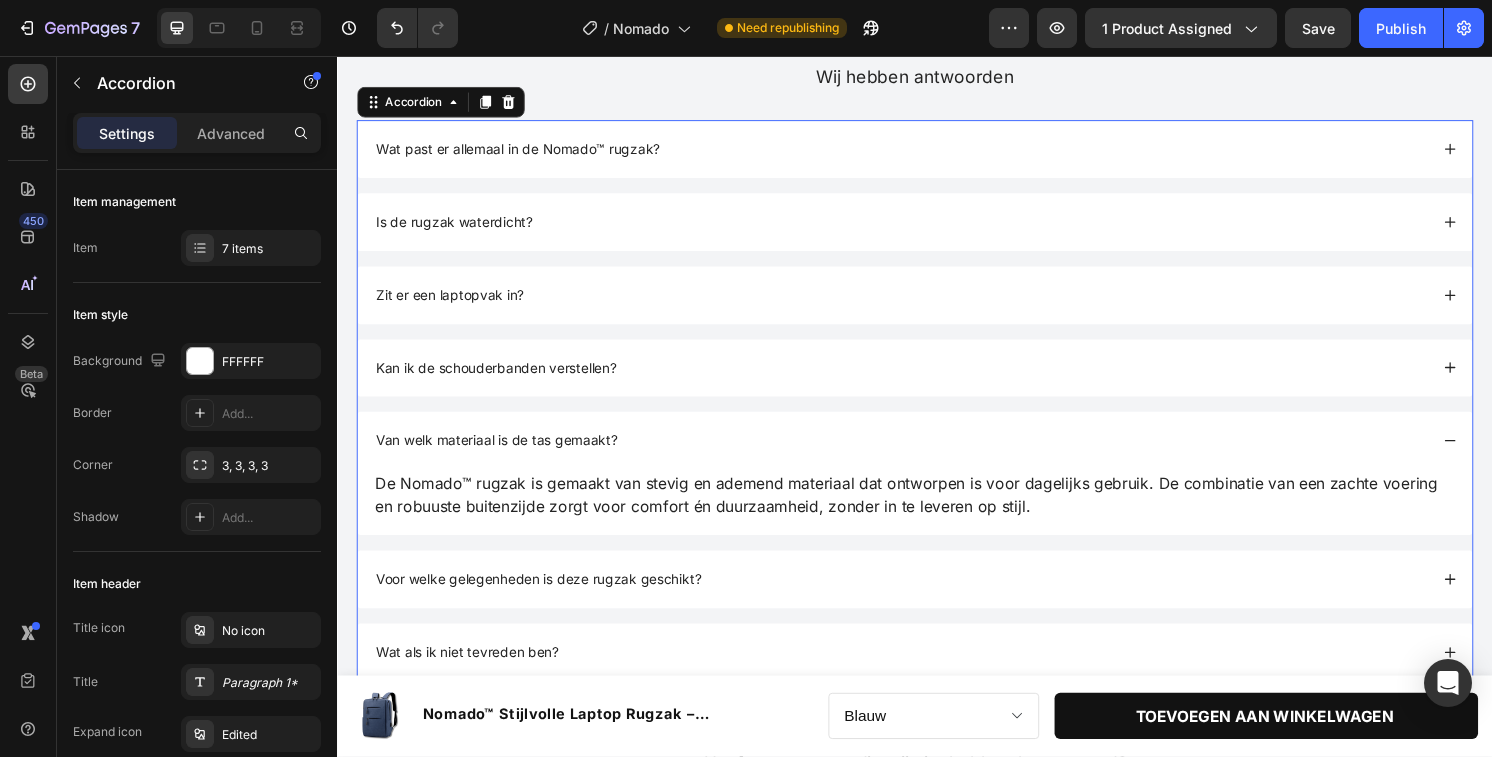 scroll, scrollTop: 3350, scrollLeft: 0, axis: vertical 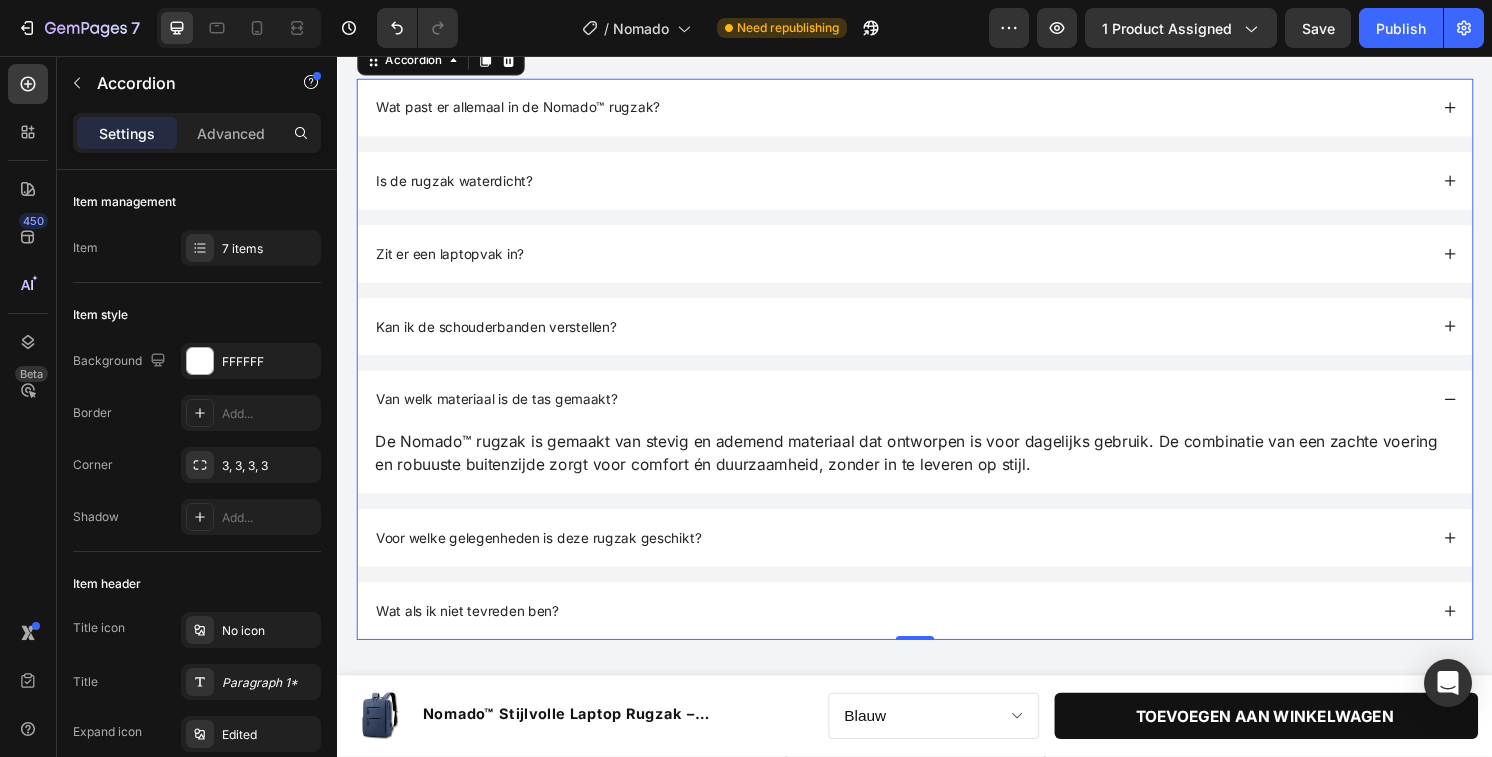 click on "Voor welke gelegenheden is deze rugzak geschikt?" at bounding box center [922, 557] 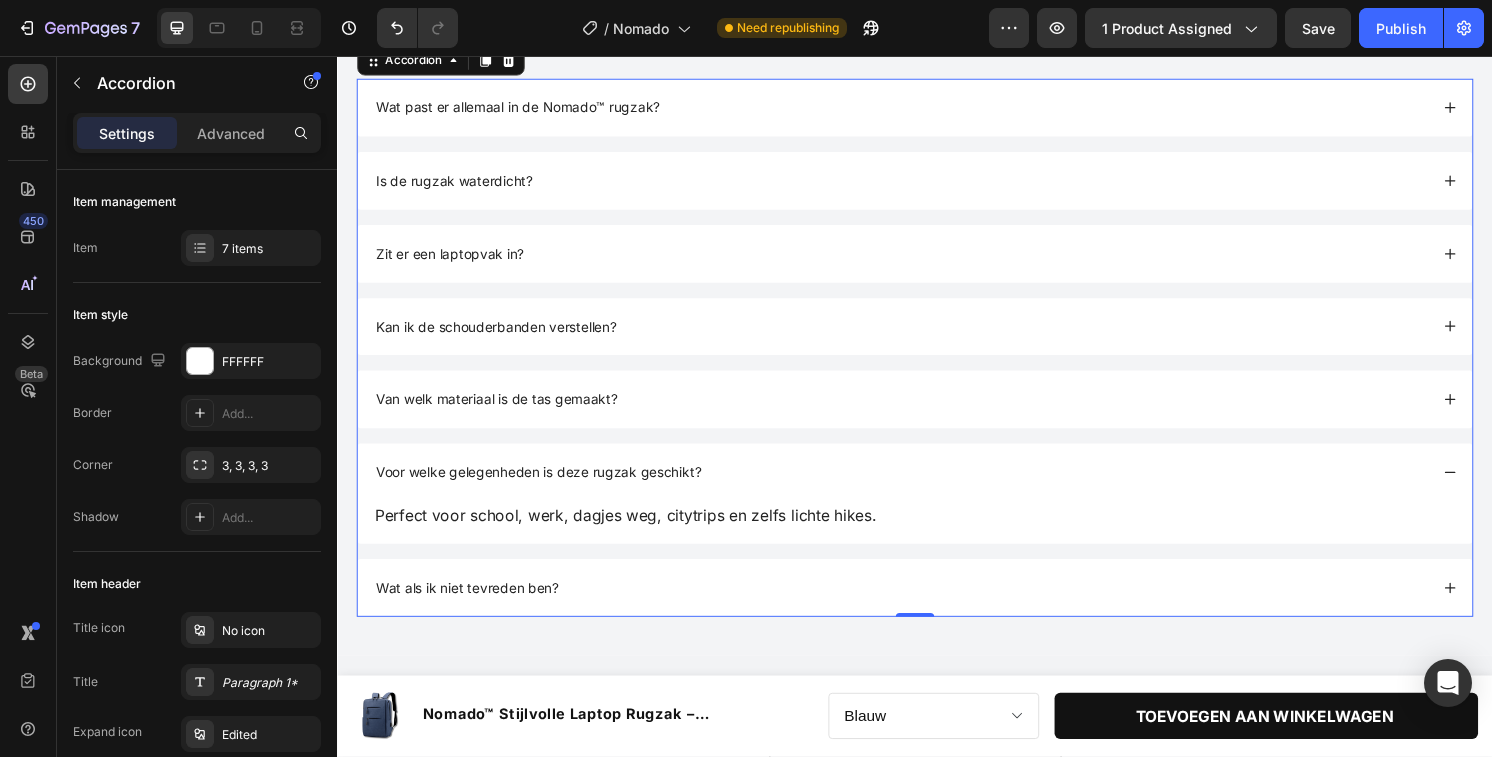 scroll, scrollTop: 3398, scrollLeft: 0, axis: vertical 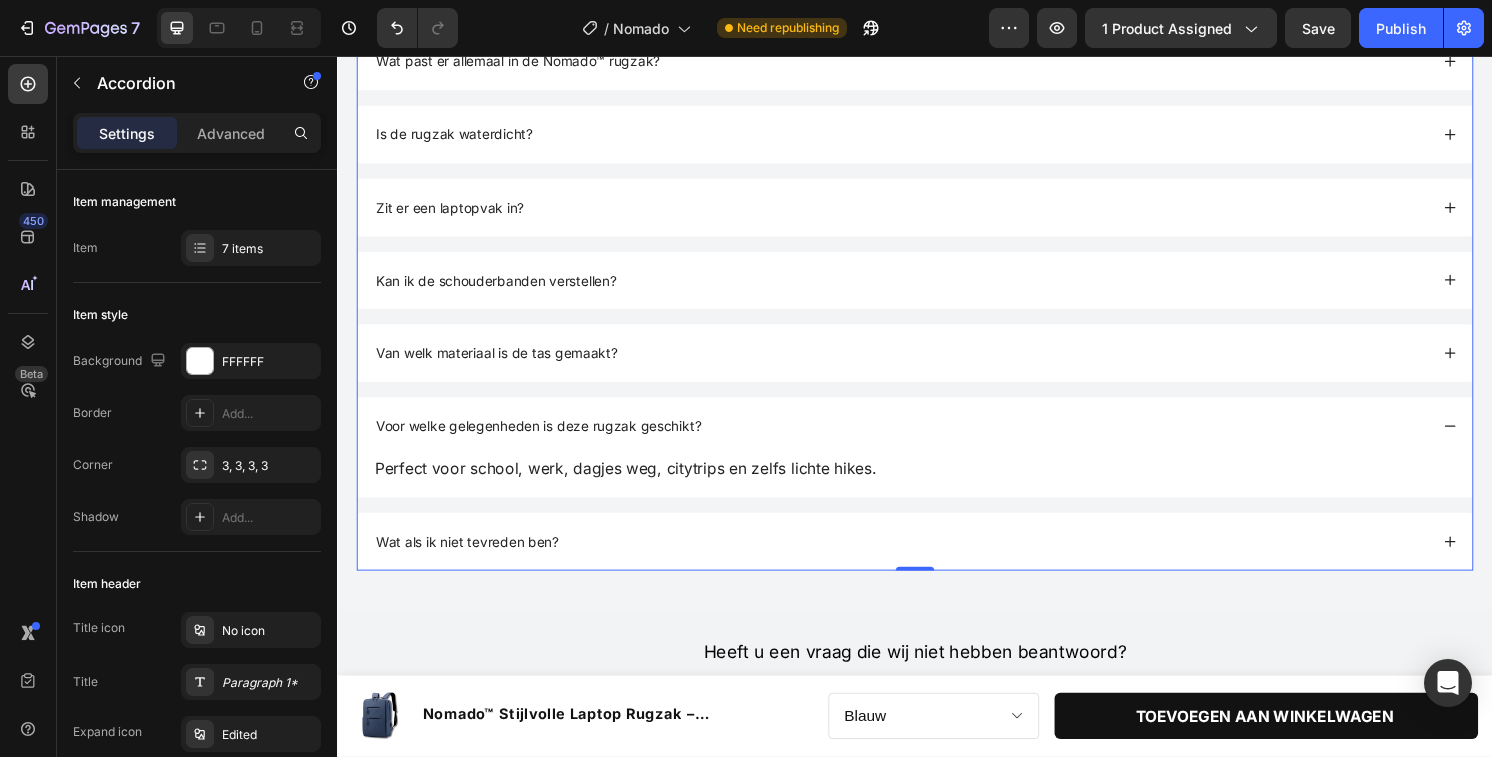 click on "Wat als ik niet tevreden ben?" at bounding box center (922, 561) 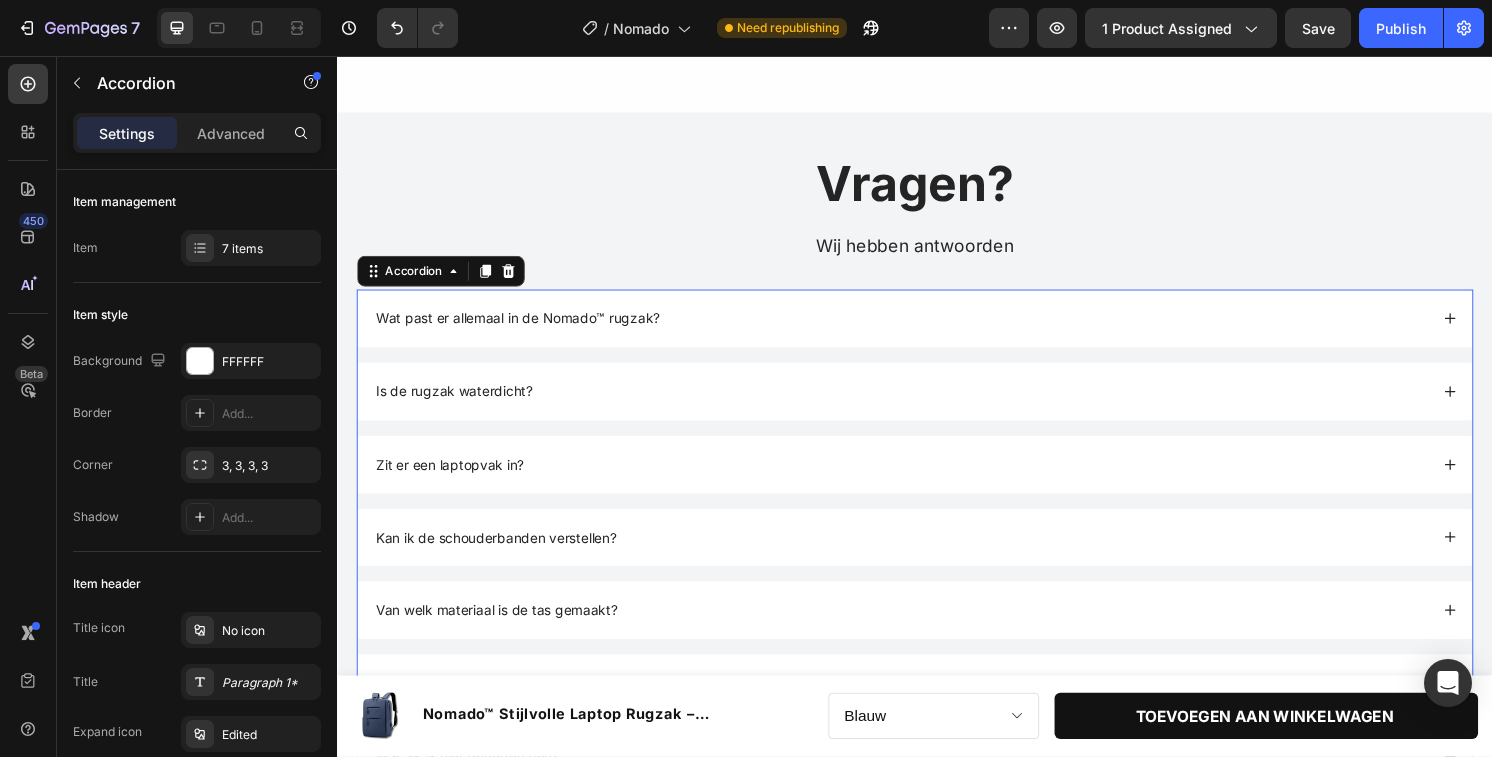 scroll, scrollTop: 2844, scrollLeft: 0, axis: vertical 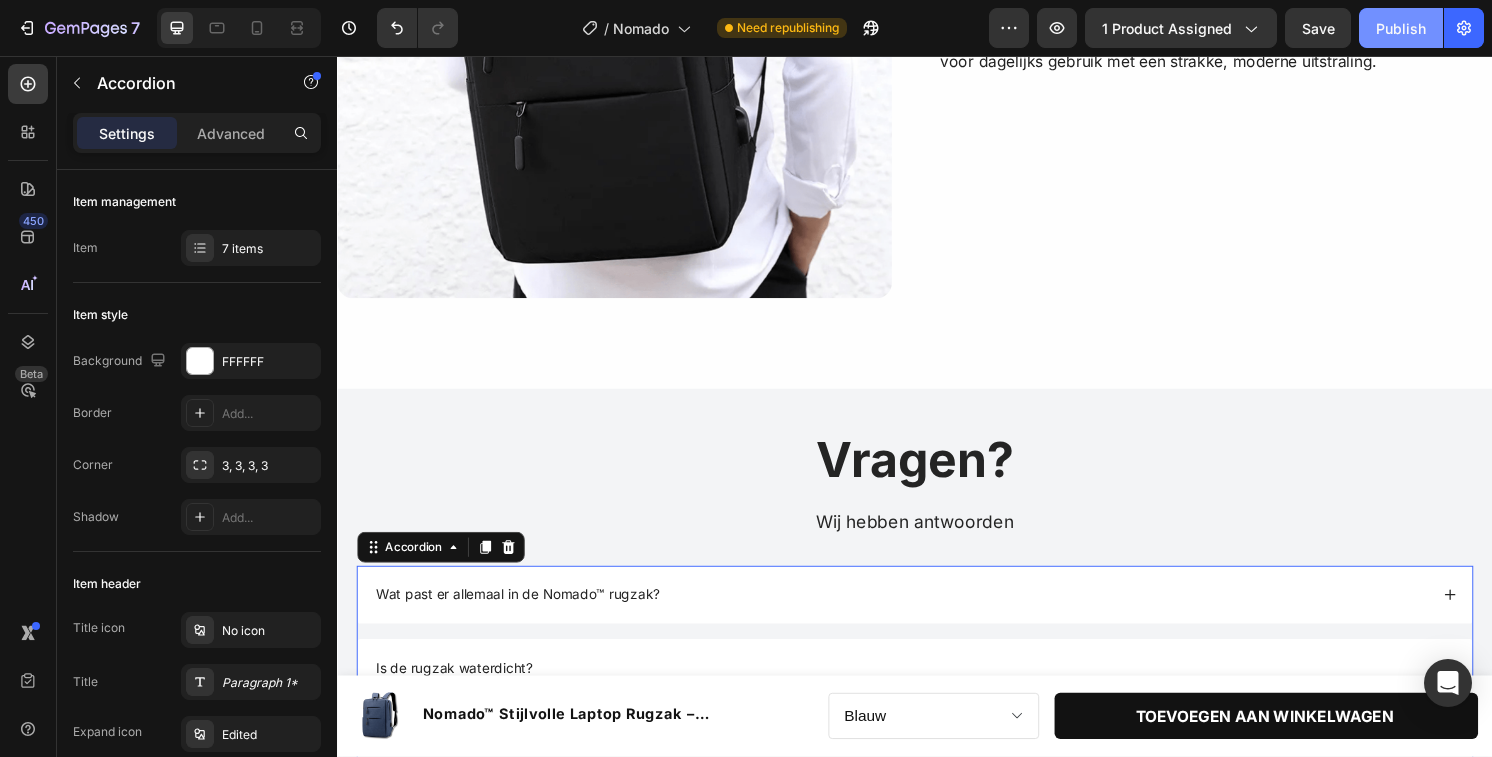 click on "Publish" at bounding box center (1401, 28) 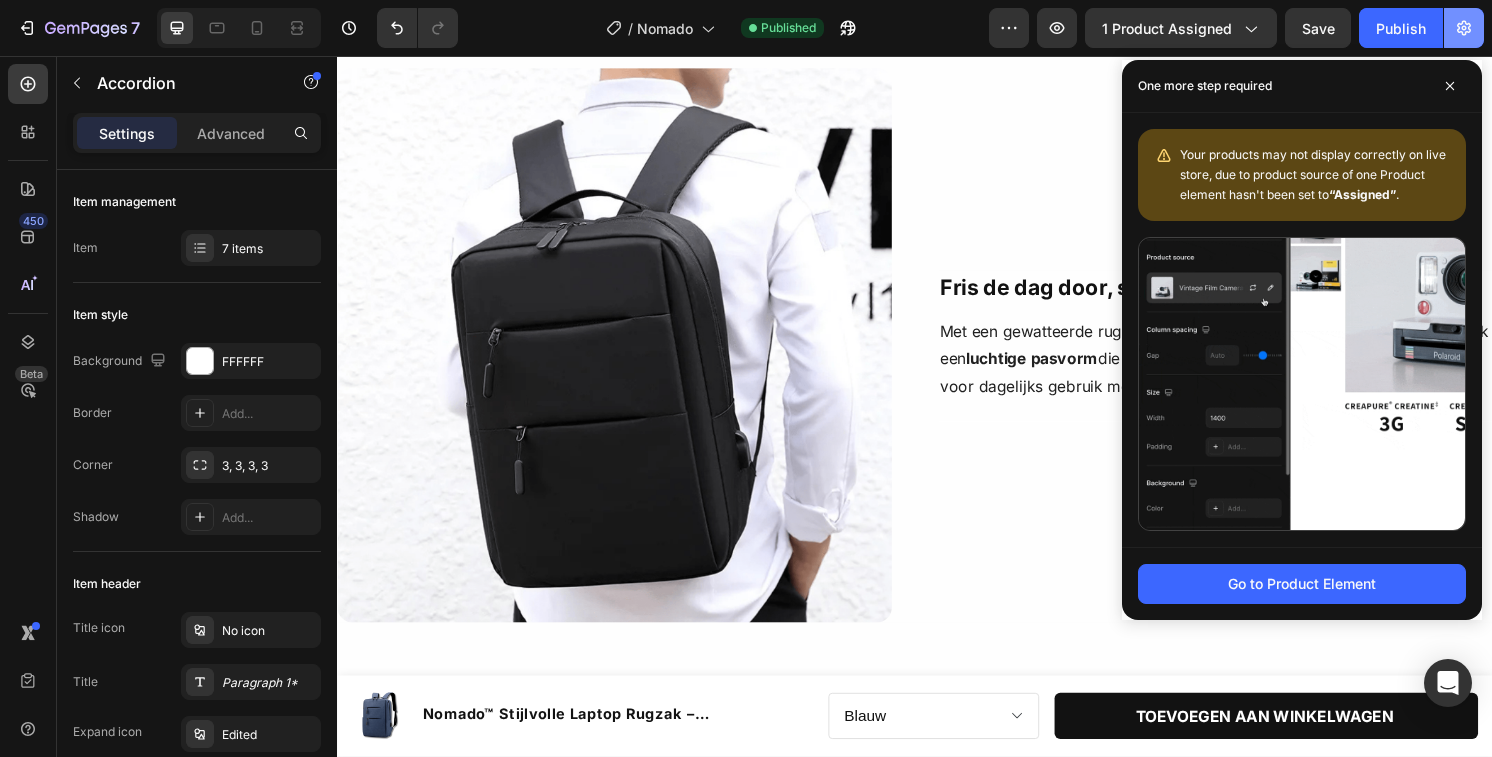 scroll, scrollTop: 1442, scrollLeft: 0, axis: vertical 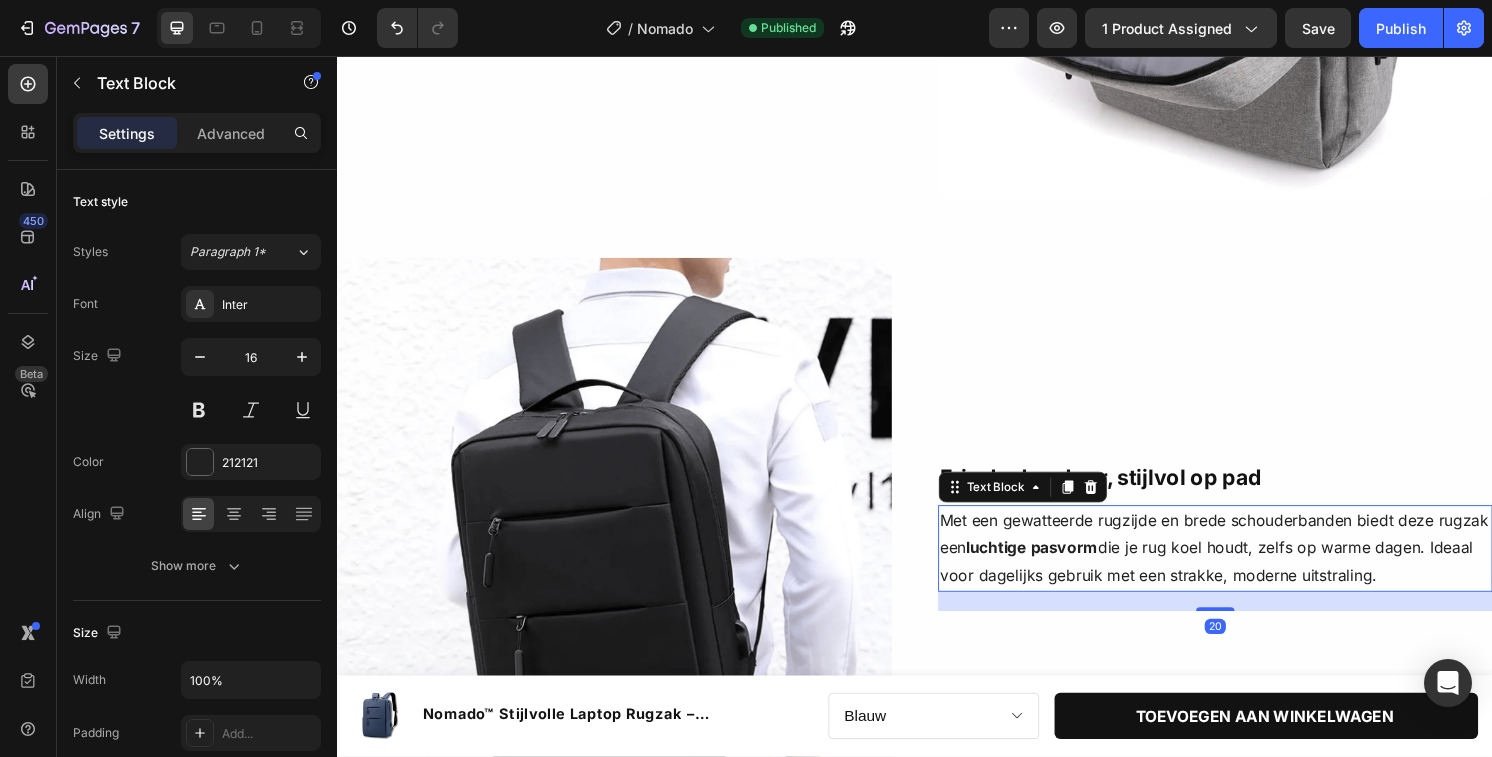click on "luchtige pasvorm" at bounding box center [1058, 567] 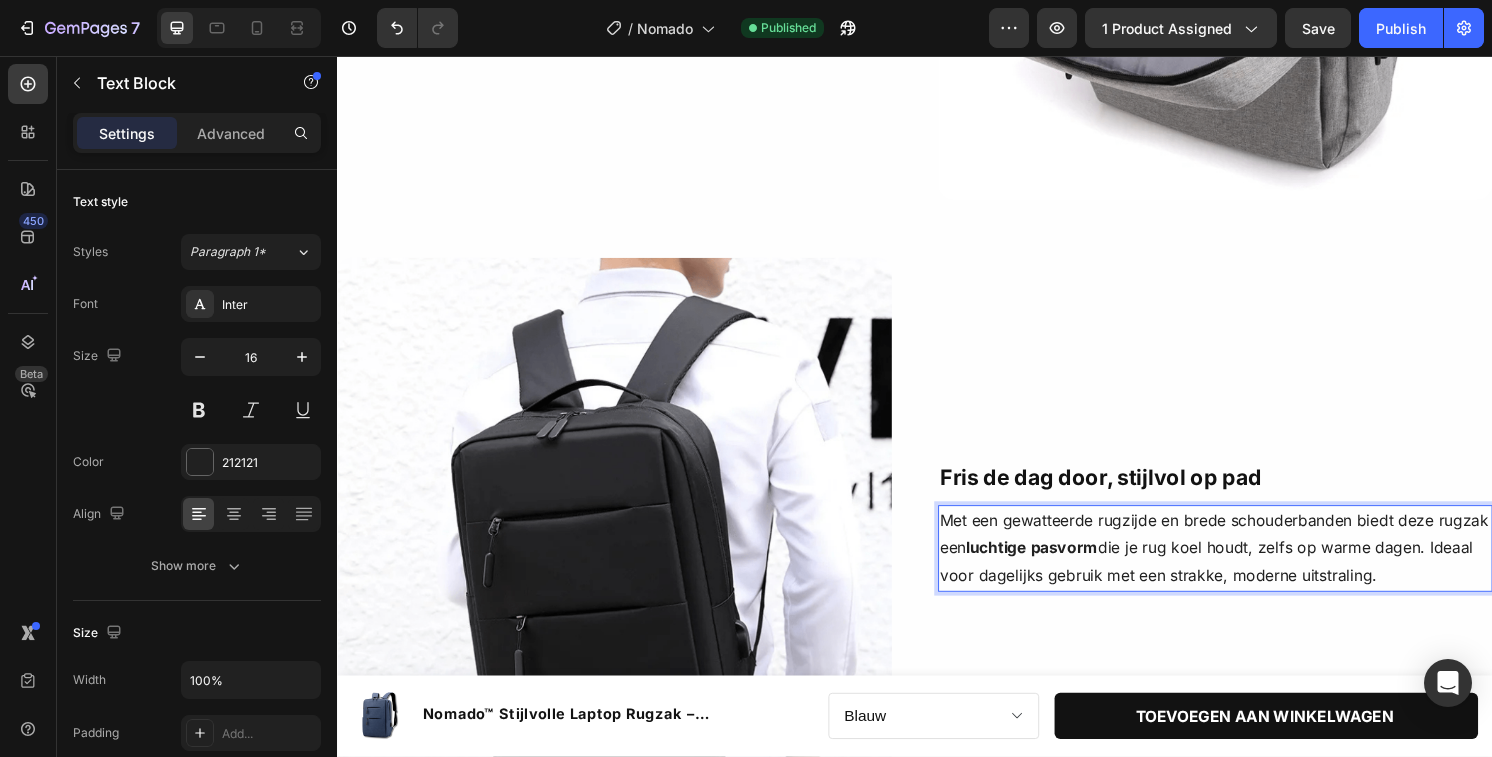 click on "Met een gewatteerde rugzijde en brede schouderbanden biedt deze rugzak een  luchtige pasvorm  die je rug koel houdt, zelfs op warme dagen. Ideaal voor dagelijks gebruik met een strakke, moderne uitstraling." at bounding box center (1249, 568) 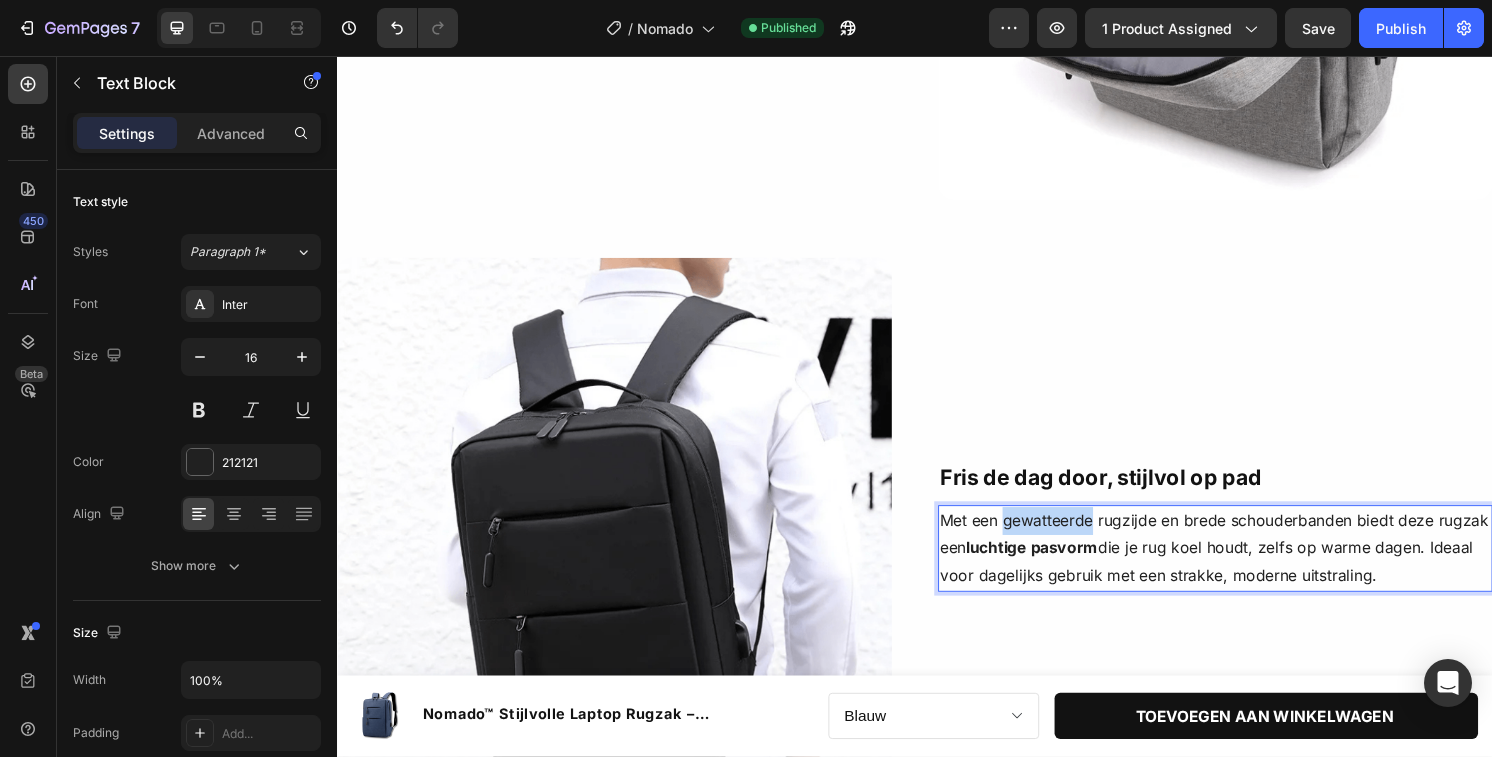 click on "Met een gewatteerde rugzijde en brede schouderbanden biedt deze rugzak een  luchtige pasvorm  die je rug koel houdt, zelfs op warme dagen. Ideaal voor dagelijks gebruik met een strakke, moderne uitstraling." at bounding box center [1249, 568] 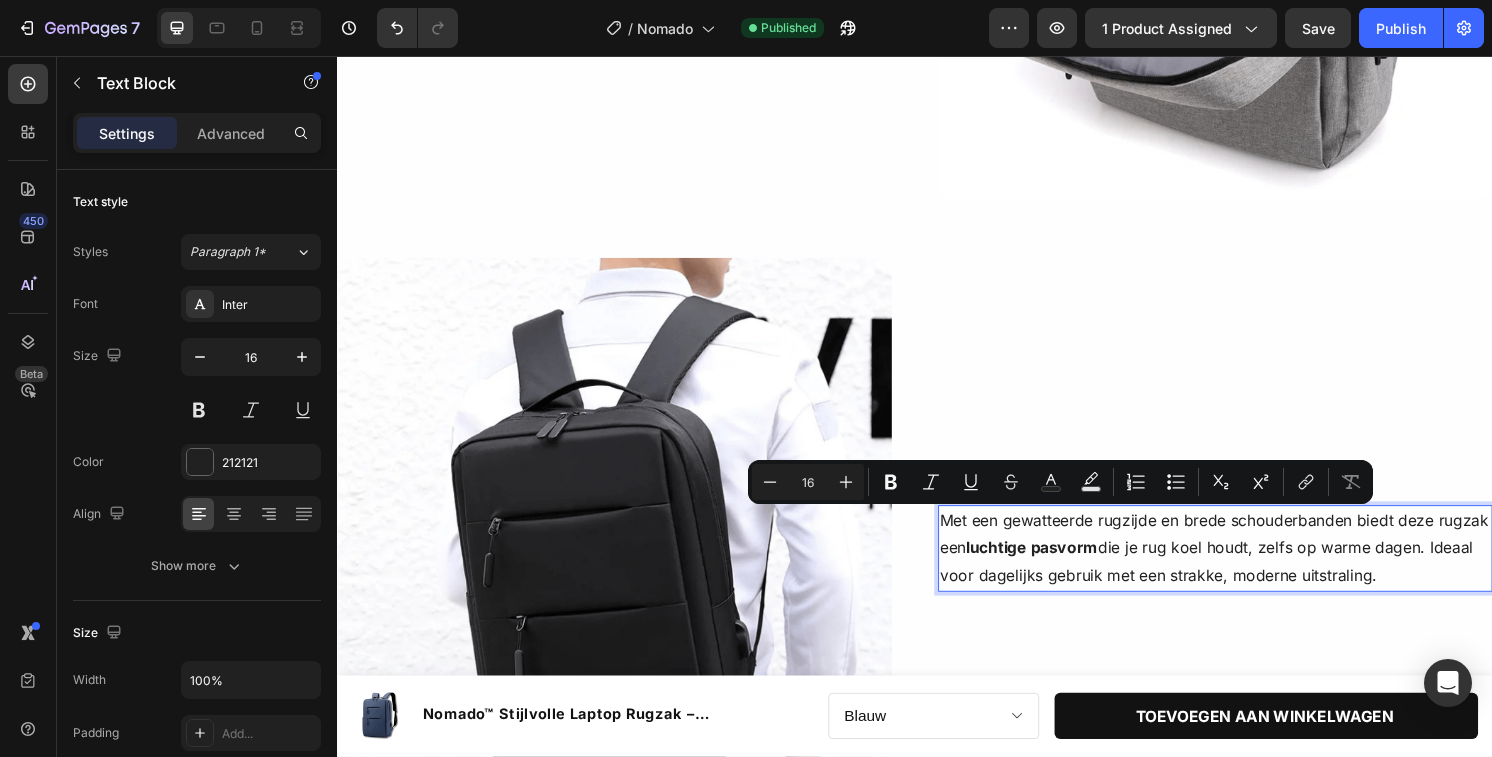 click on "Met een gewatteerde rugzijde en brede schouderbanden biedt deze rugzak een  luchtige pasvorm  die je rug koel houdt, zelfs op warme dagen. Ideaal voor dagelijks gebruik met een strakke, moderne uitstraling." at bounding box center [1249, 568] 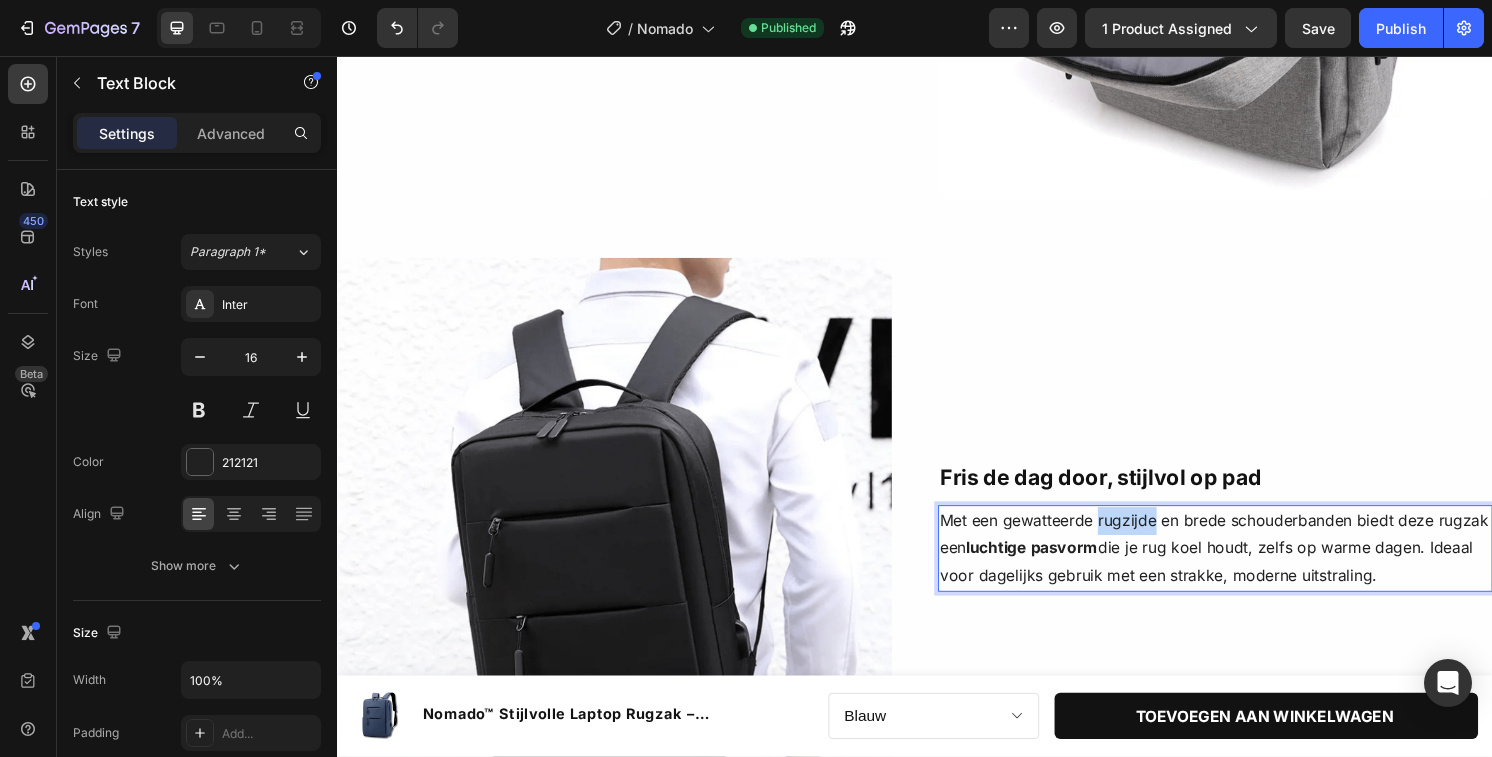 click on "Met een gewatteerde rugzijde en brede schouderbanden biedt deze rugzak een  luchtige pasvorm  die je rug koel houdt, zelfs op warme dagen. Ideaal voor dagelijks gebruik met een strakke, moderne uitstraling." at bounding box center (1249, 568) 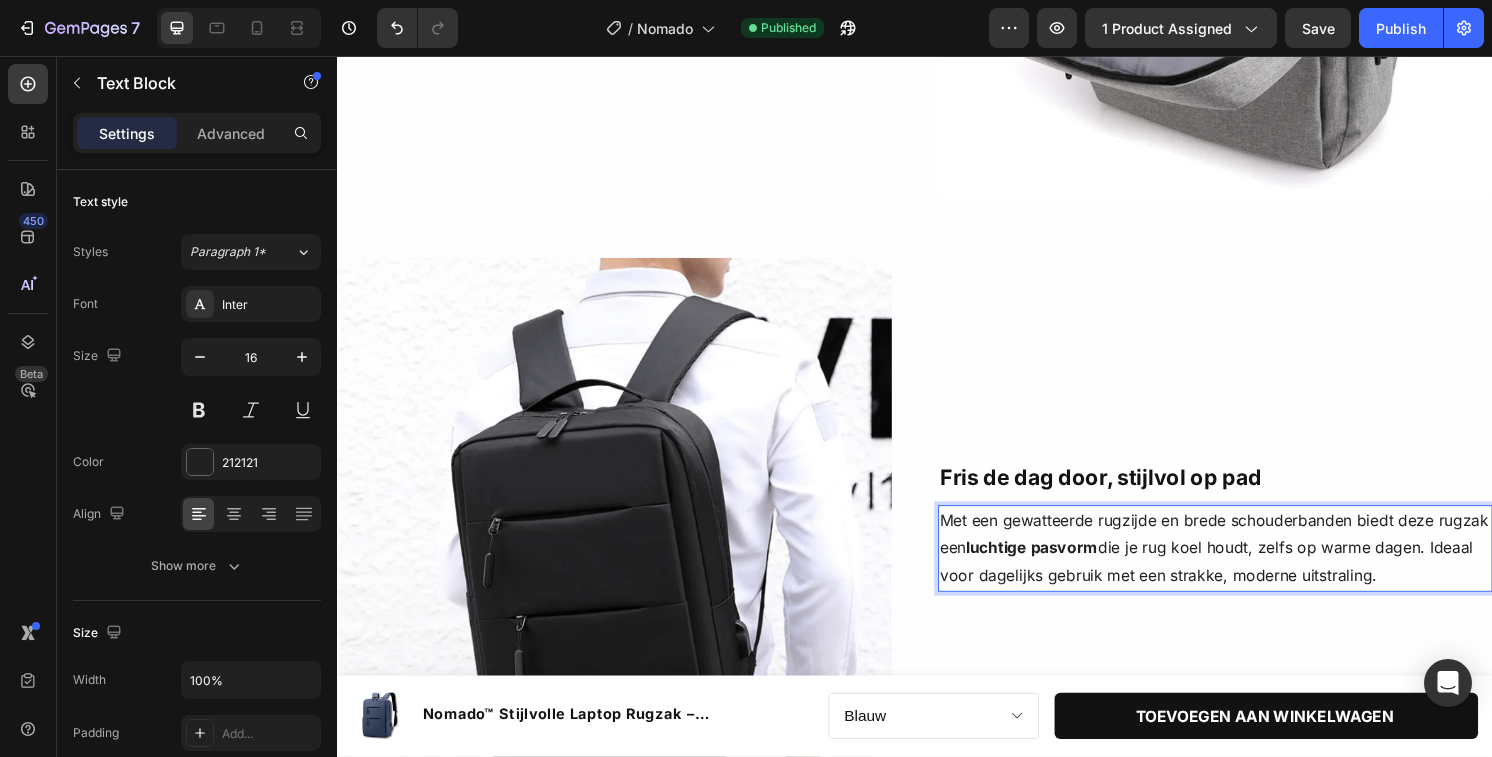 click on "Met een gewatteerde rugzijde en brede schouderbanden biedt deze rugzak een  luchtige pasvorm  die je rug koel houdt, zelfs op warme dagen. Ideaal voor dagelijks gebruik met een strakke, moderne uitstraling." at bounding box center (1249, 568) 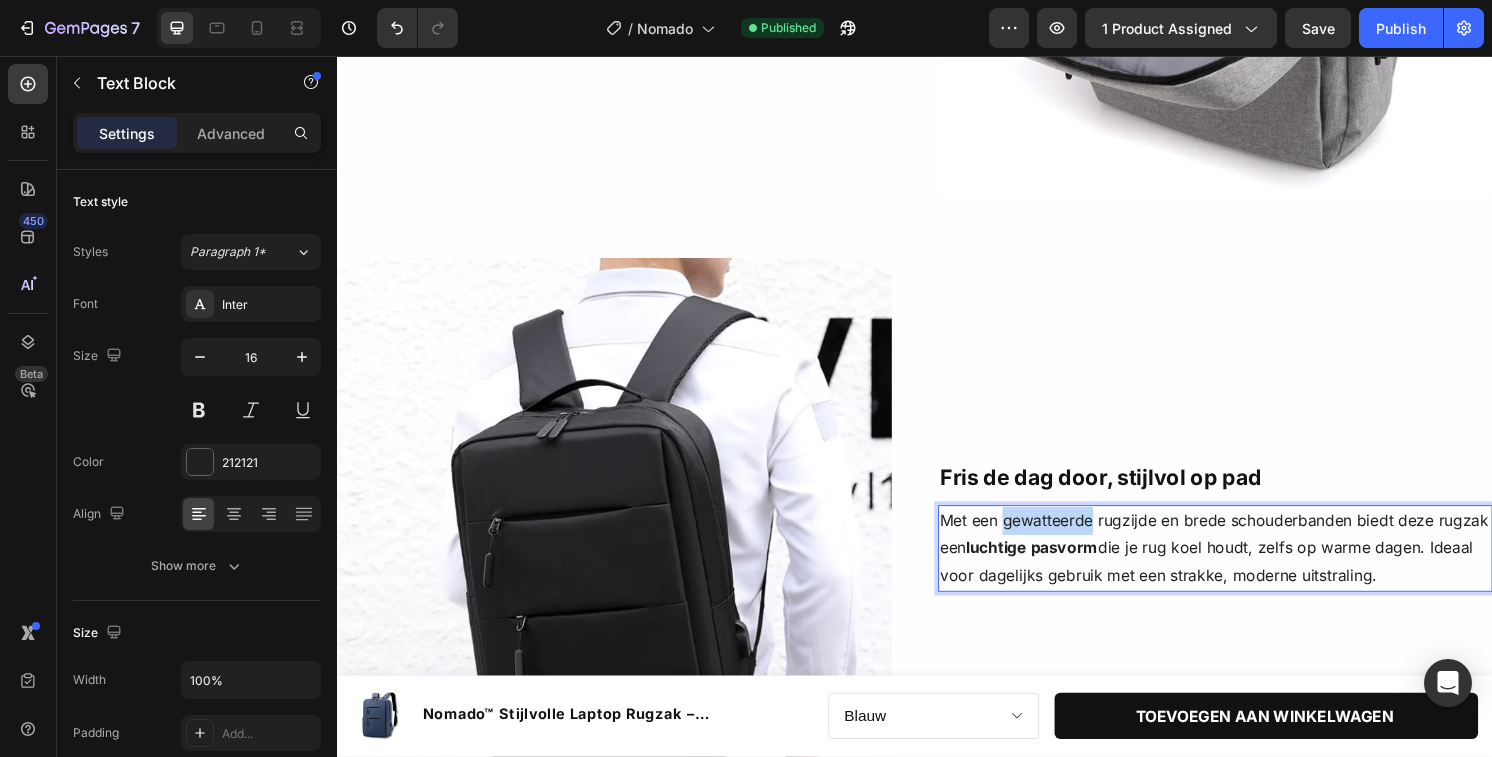 click on "Met een gewatteerde rugzijde en brede schouderbanden biedt deze rugzak een  luchtige pasvorm  die je rug koel houdt, zelfs op warme dagen. Ideaal voor dagelijks gebruik met een strakke, moderne uitstraling." at bounding box center (1249, 568) 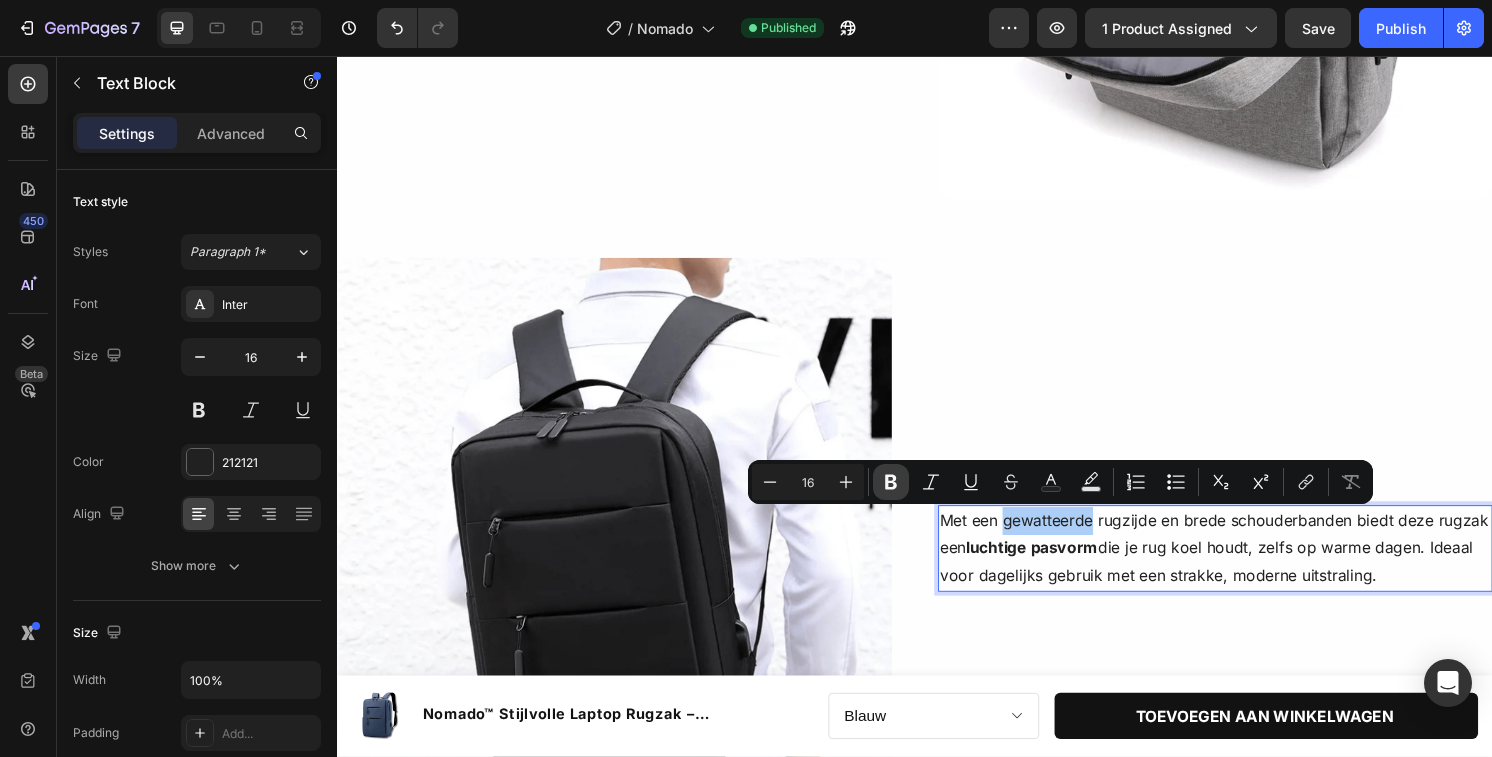 click 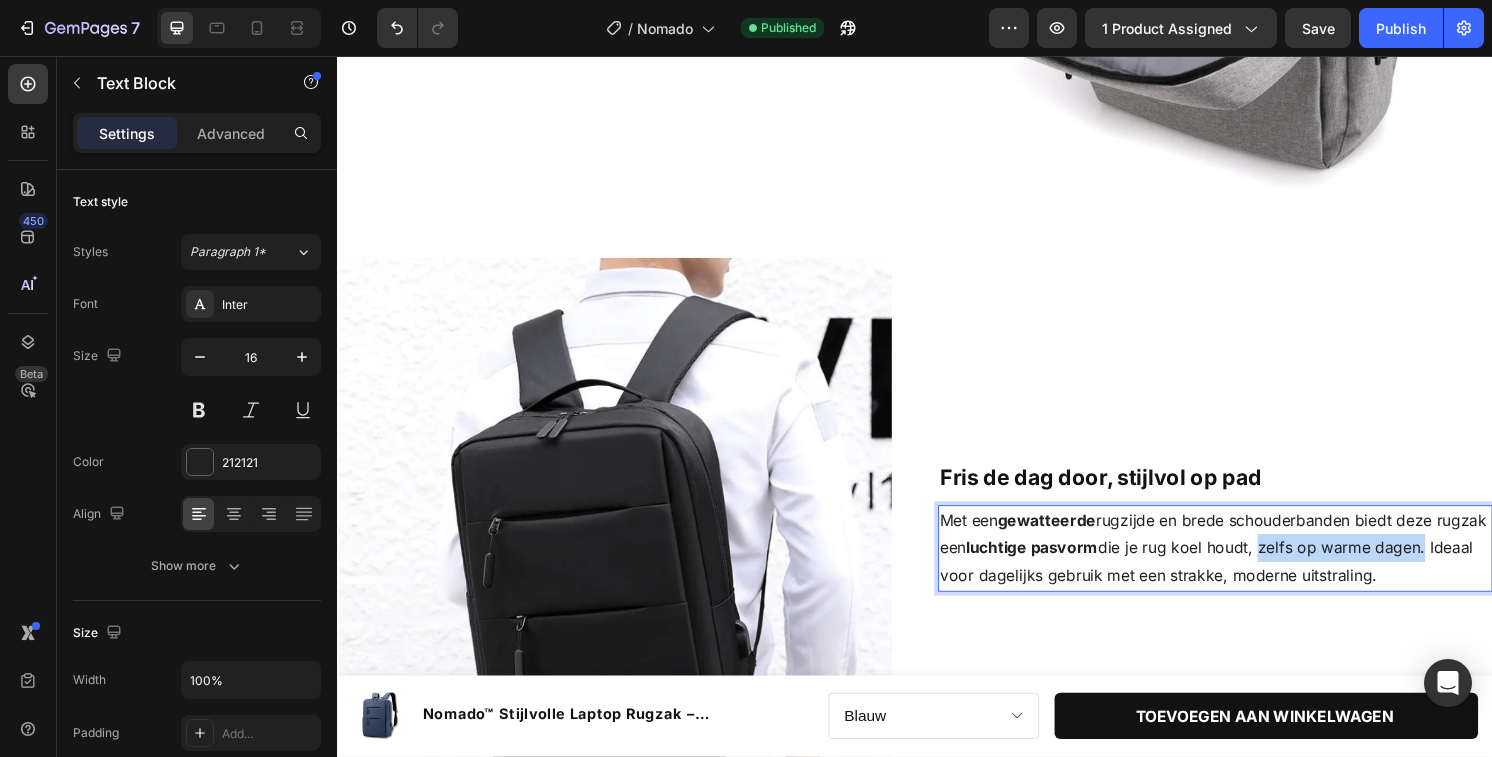 drag, startPoint x: 1351, startPoint y: 566, endPoint x: 1521, endPoint y: 575, distance: 170.23807 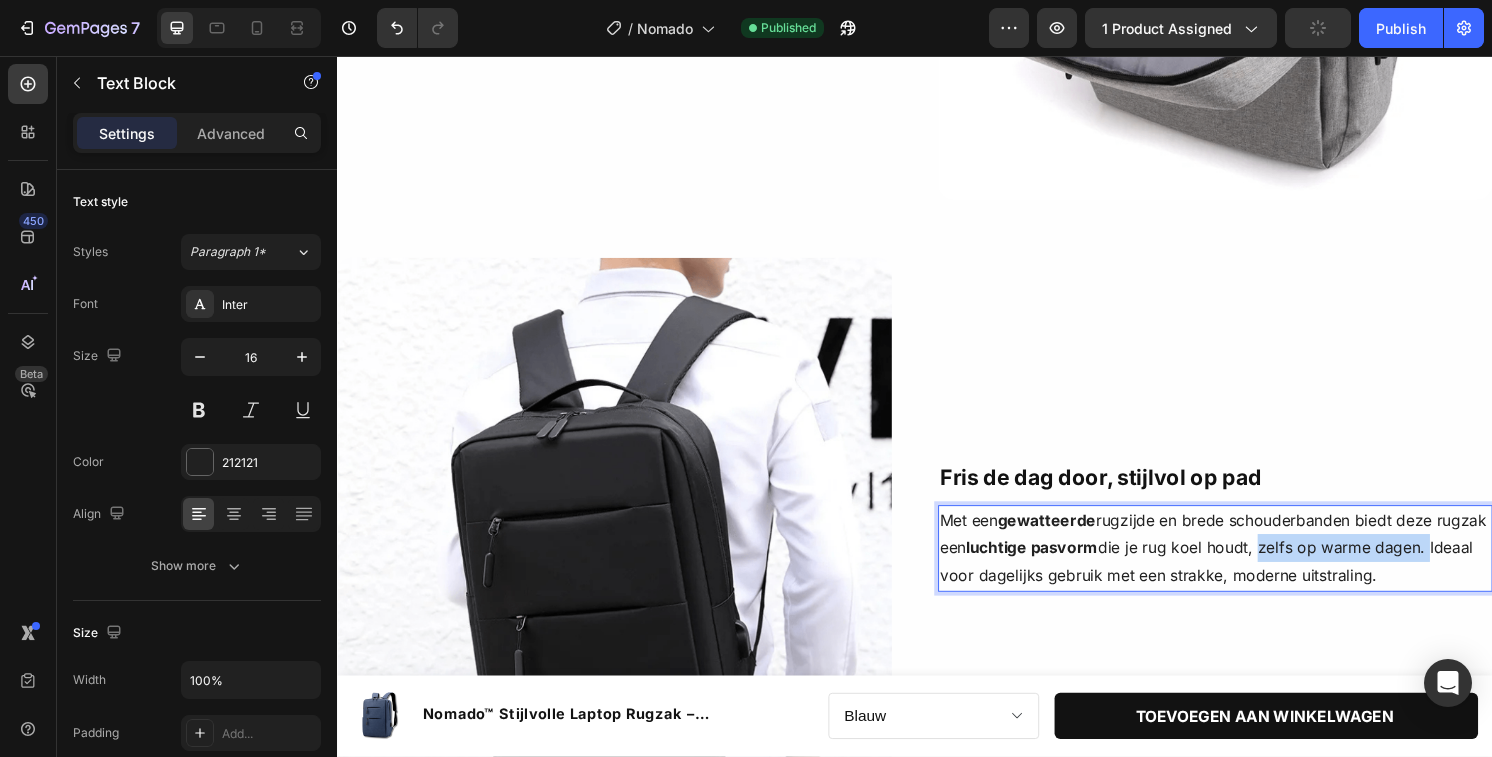 drag, startPoint x: 1353, startPoint y: 562, endPoint x: 1530, endPoint y: 562, distance: 177 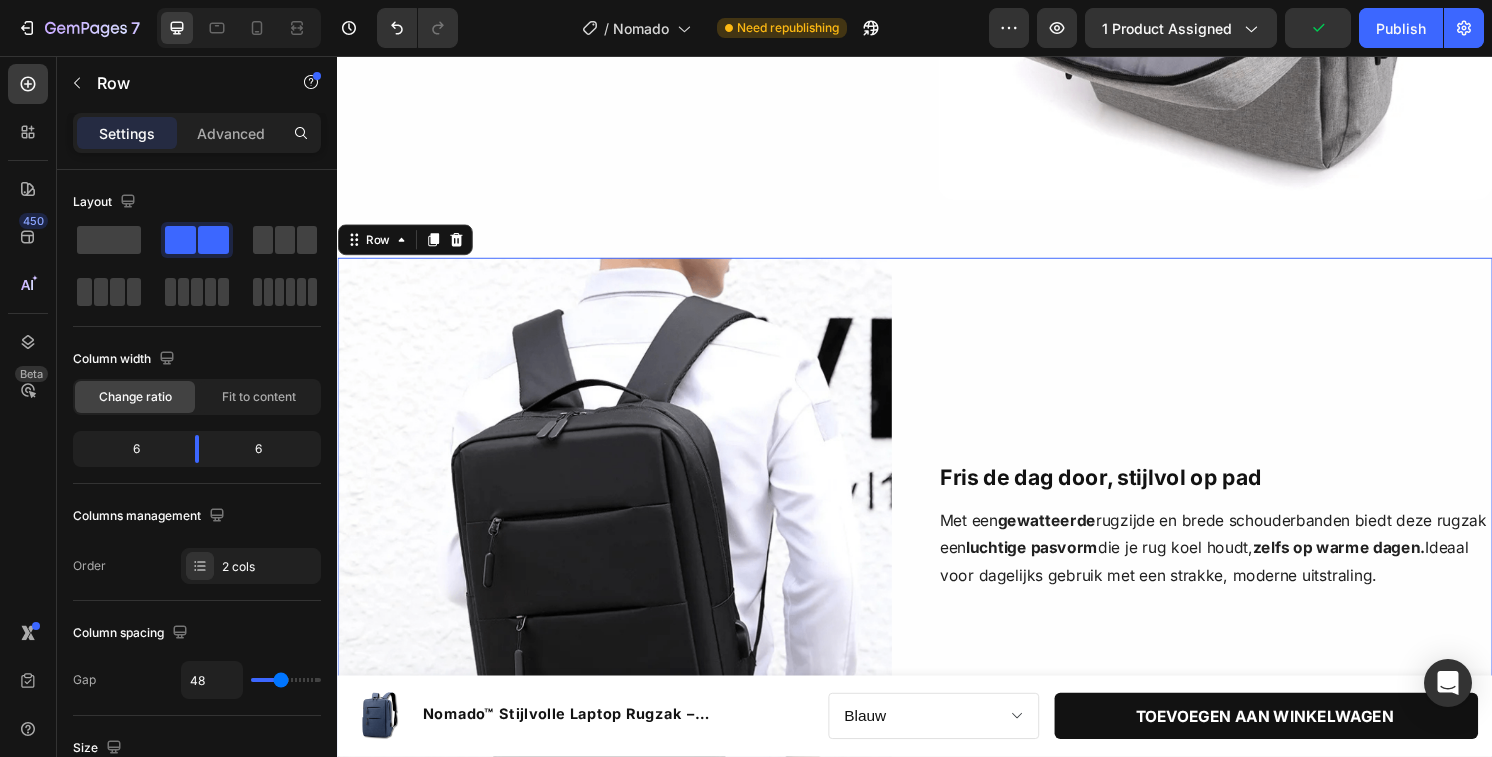 click on "Fris de dag door, stijlvol op pad Text Block Met een  gewatteerde  rugzijde en brede schouderbanden biedt deze rugzak een  luchtige pasvorm  die je rug koel houdt,  zelfs op warme dagen.  Ideaal voor dagelijks gebruik met een strakke, moderne uitstraling. Text Block Image Row" at bounding box center (1249, 554) 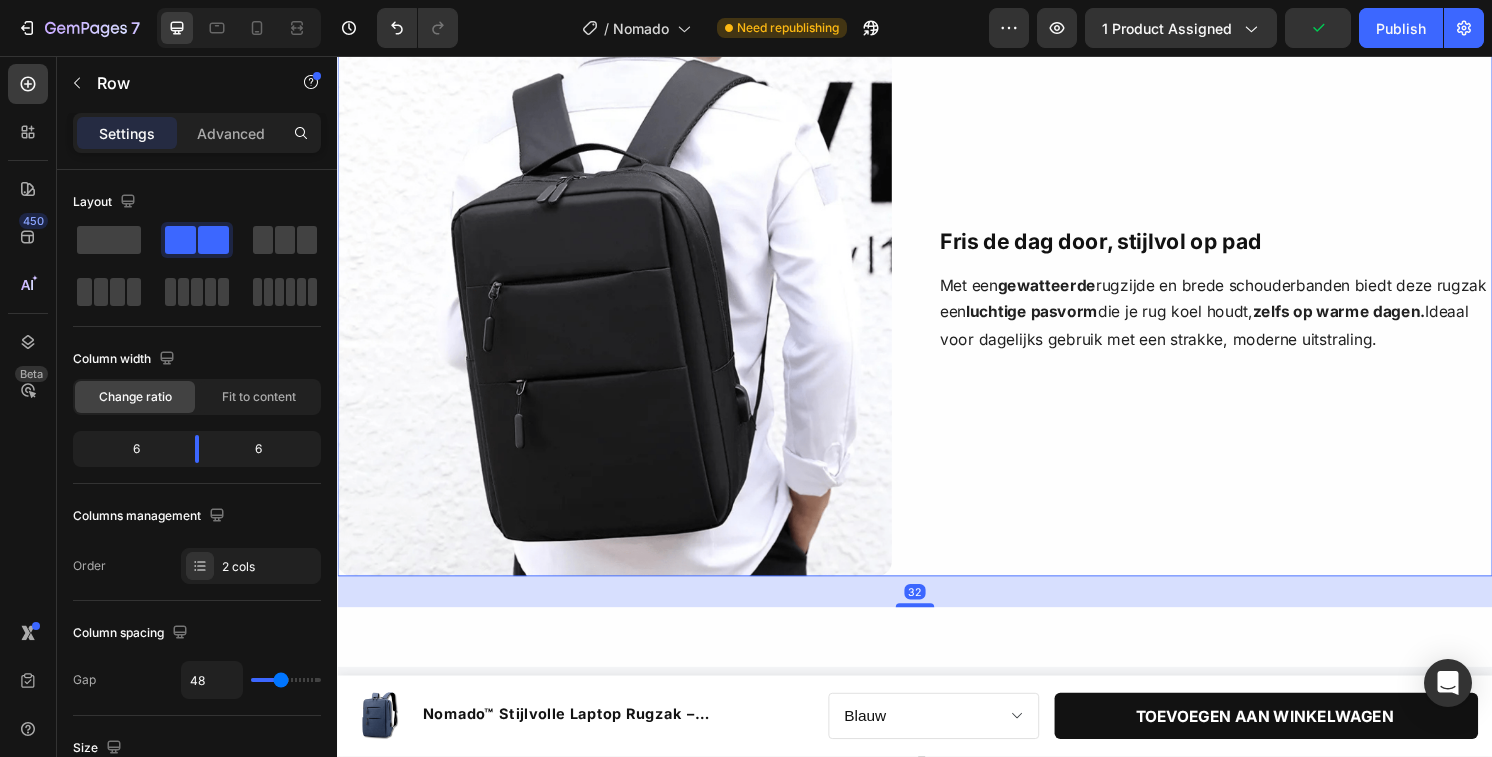 scroll, scrollTop: 1705, scrollLeft: 0, axis: vertical 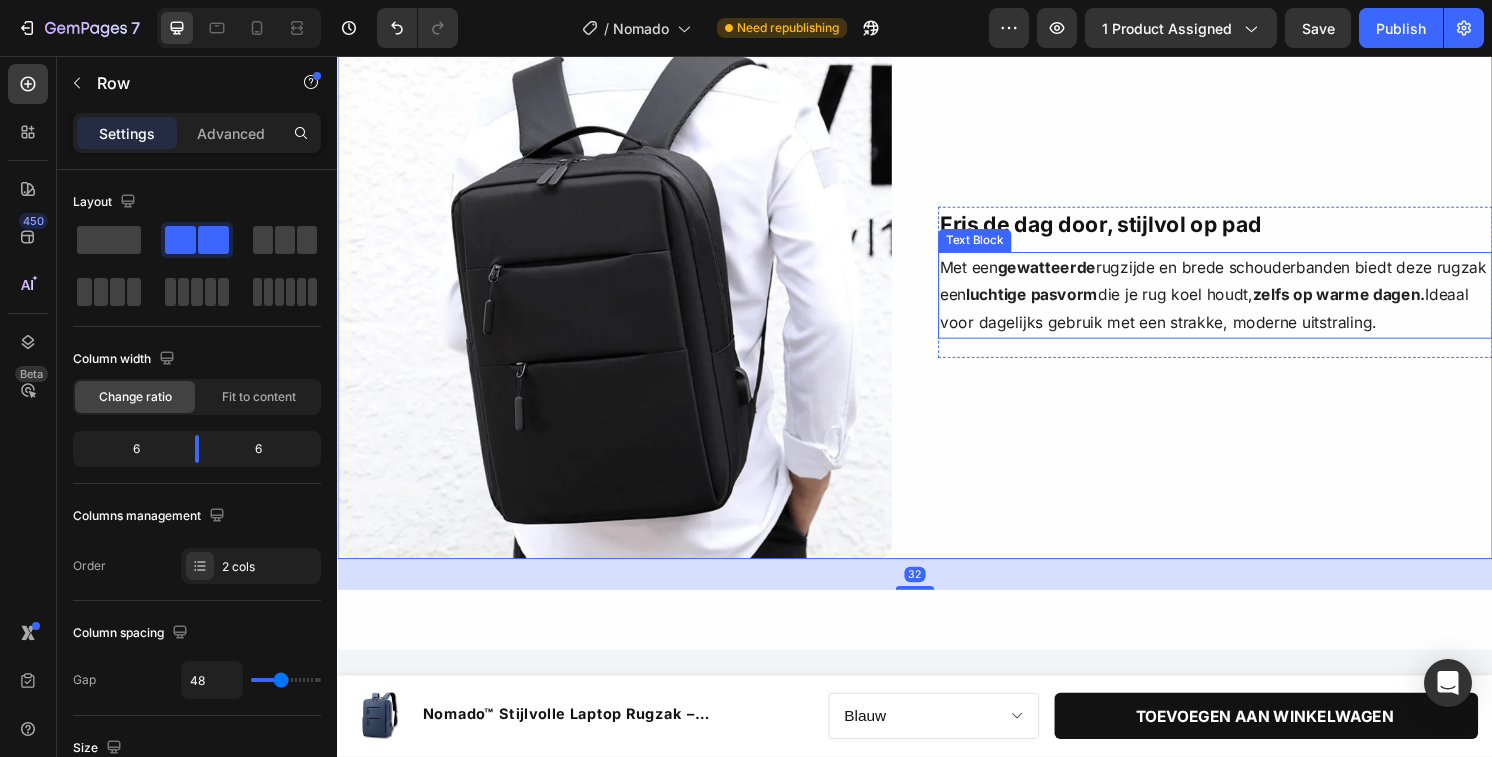 click on "Met een  gewatteerde  rugzijde en brede schouderbanden biedt deze rugzak een  luchtige pasvorm  die je rug koel houdt,  zelfs op warme dagen.  Ideaal voor dagelijks gebruik met een strakke, moderne uitstraling." at bounding box center [1249, 305] 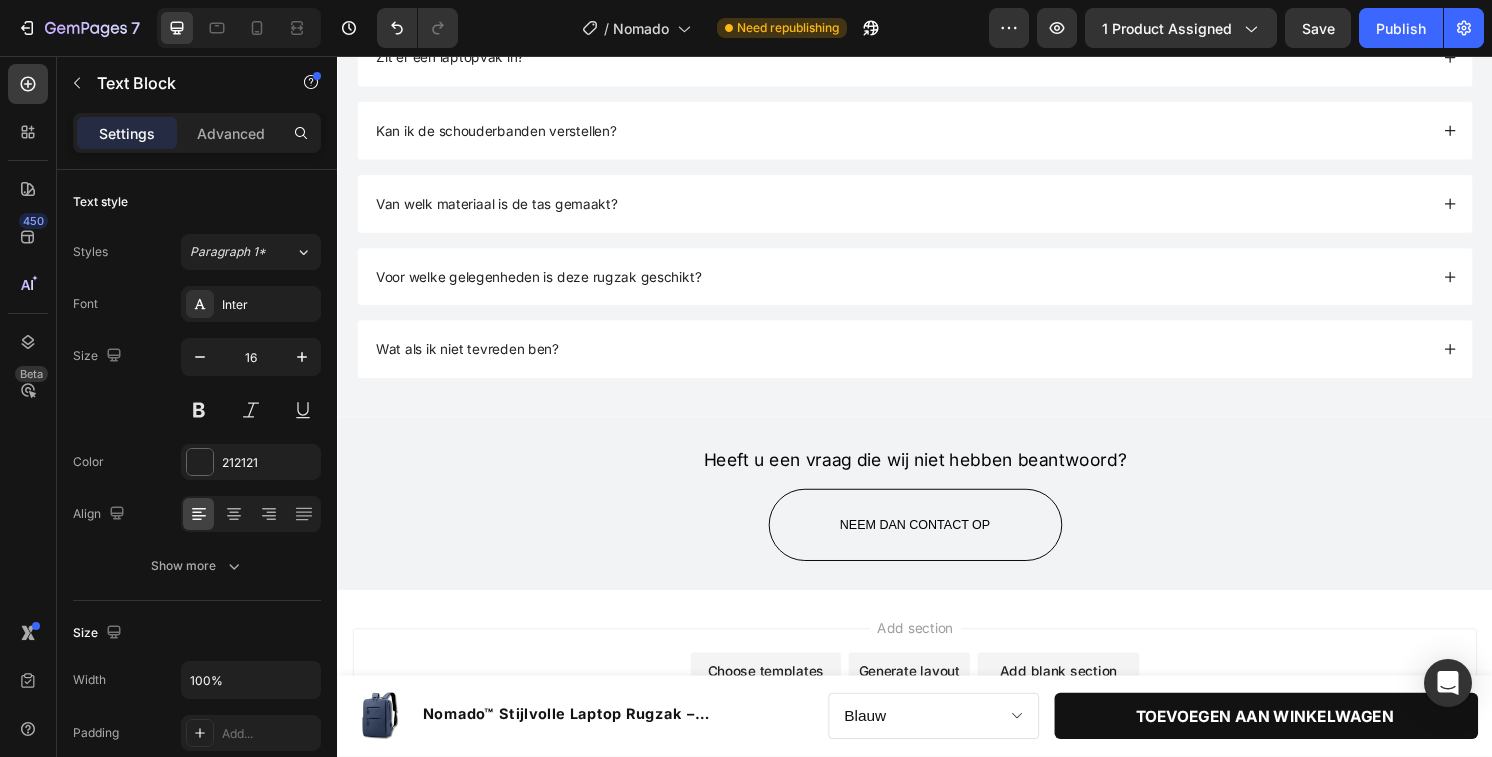 scroll, scrollTop: 2800, scrollLeft: 0, axis: vertical 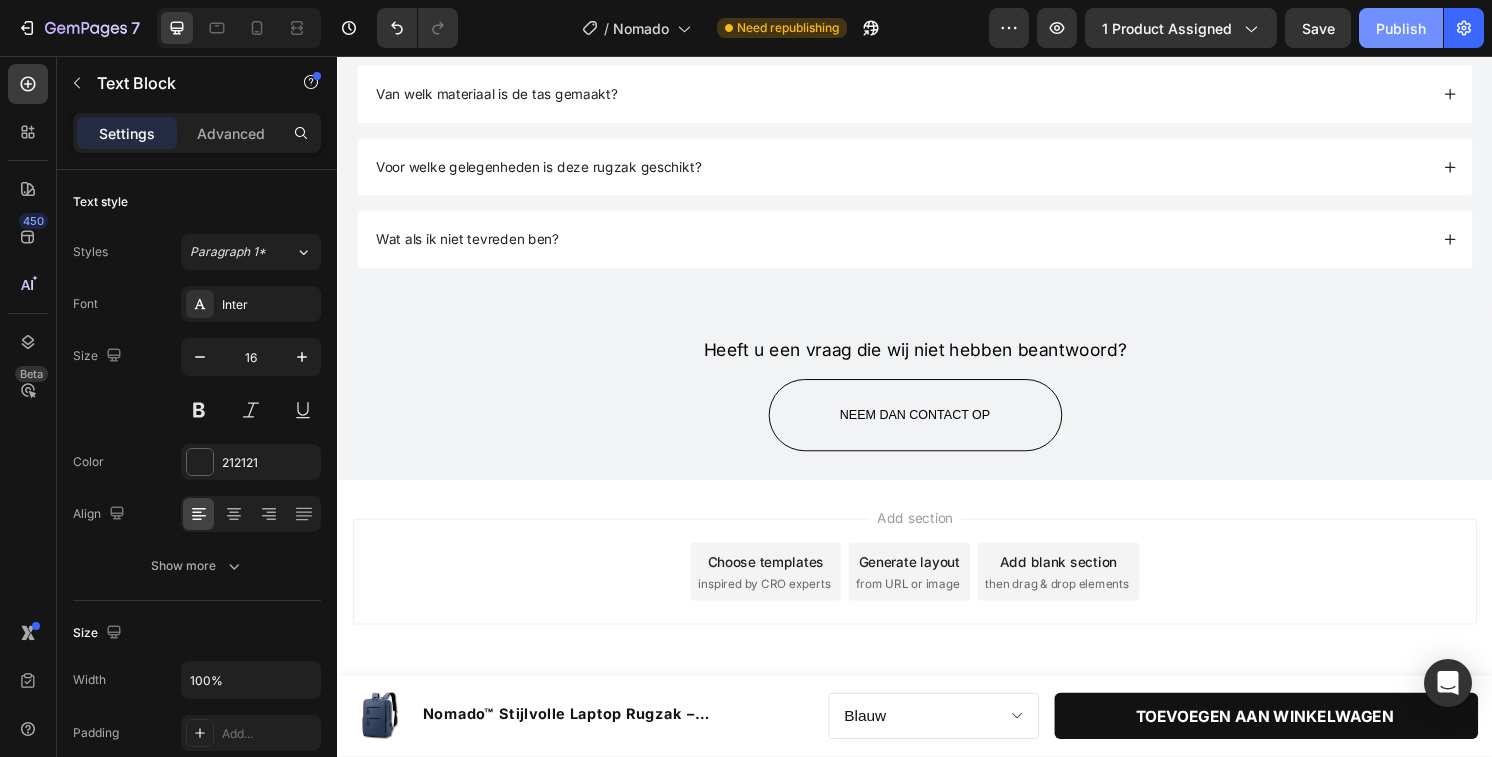click on "Publish" 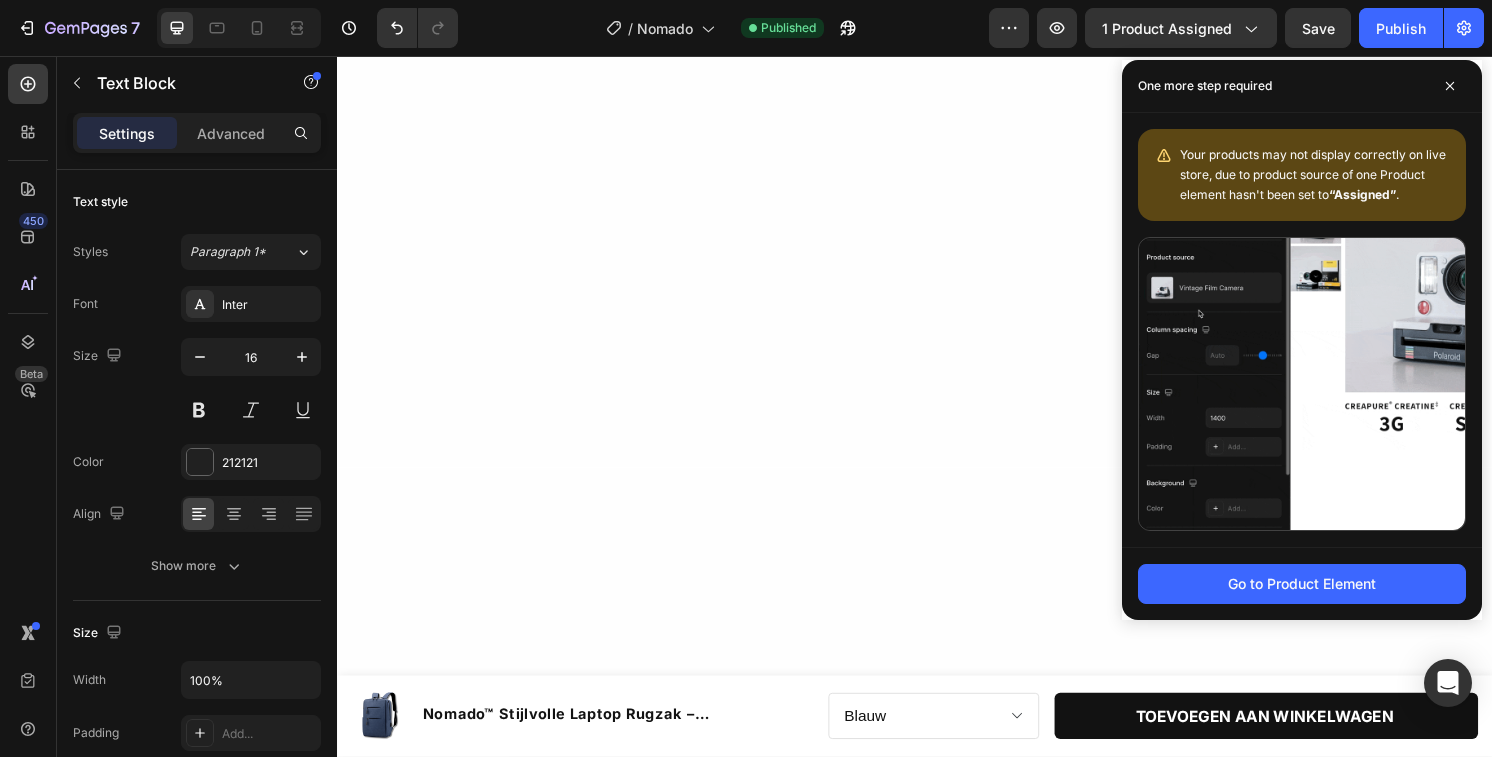 scroll, scrollTop: 0, scrollLeft: 0, axis: both 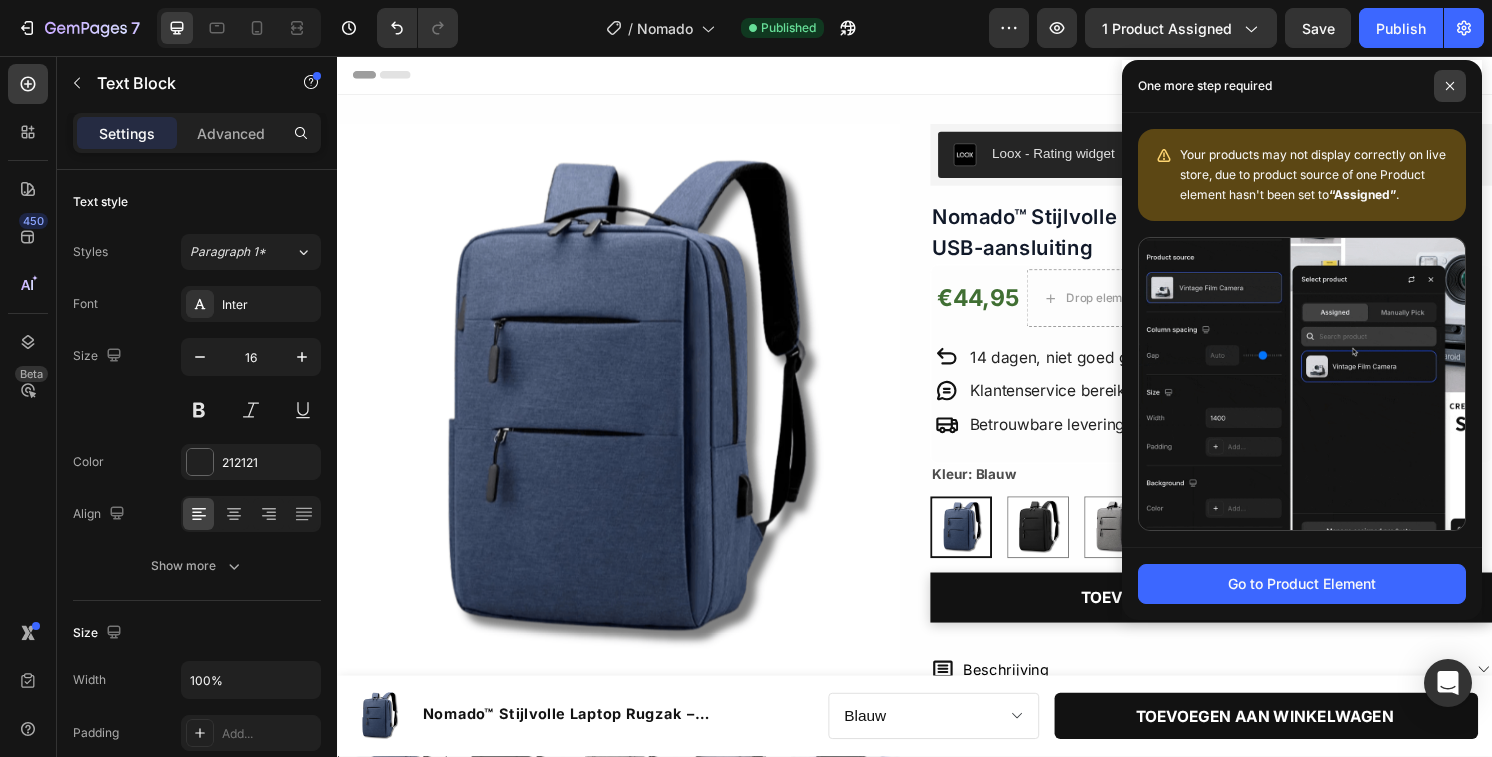 click 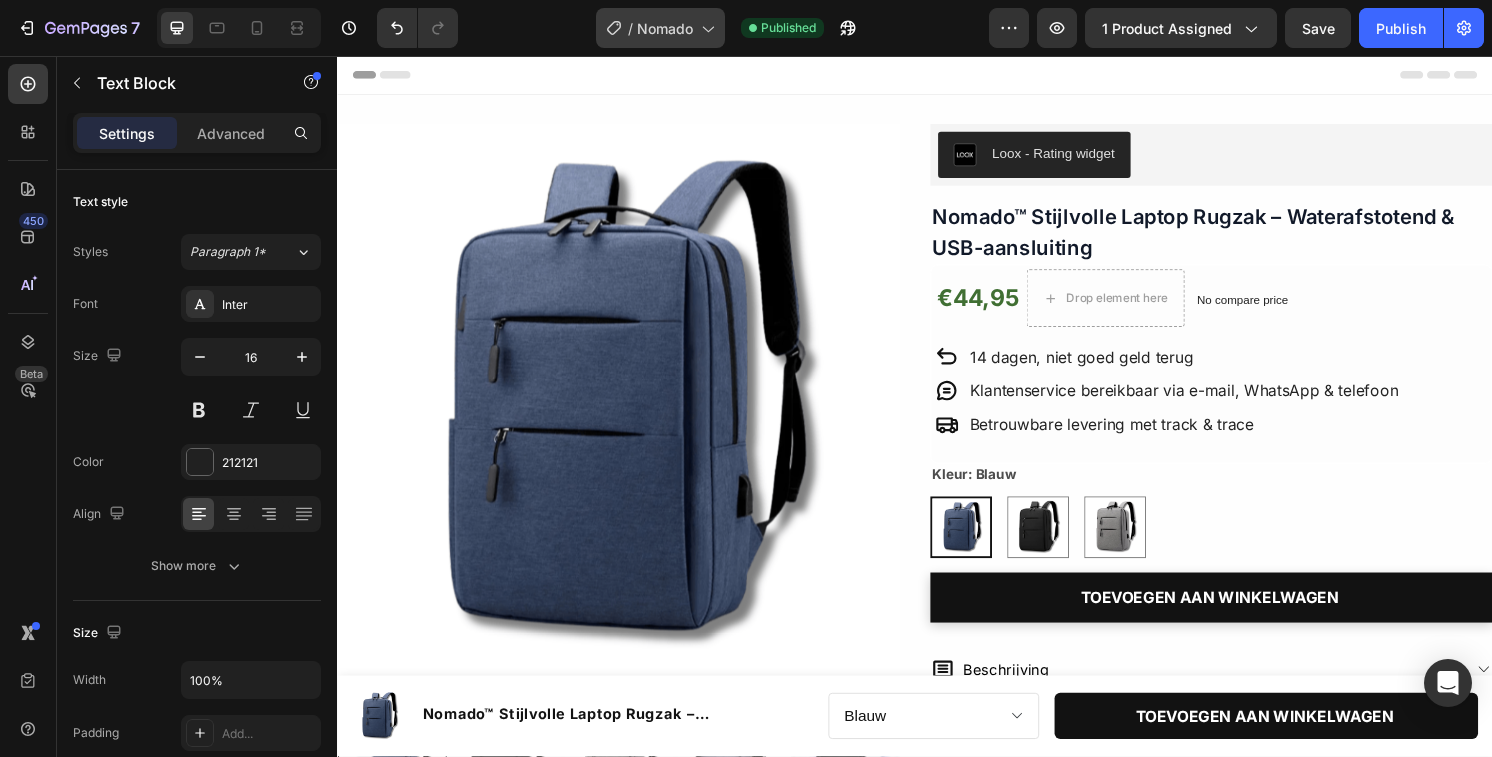 click on "/  Nomado" 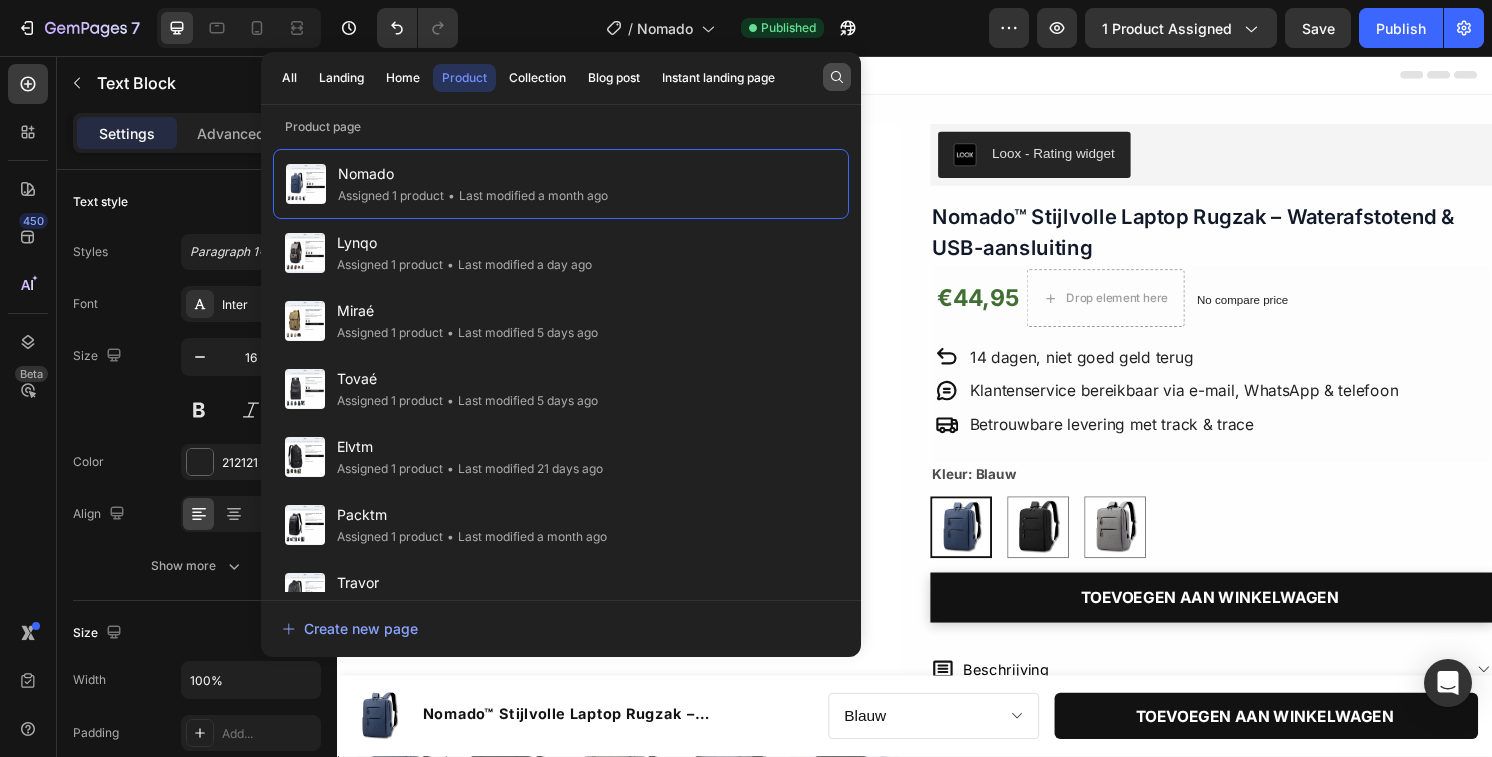 click at bounding box center [837, 77] 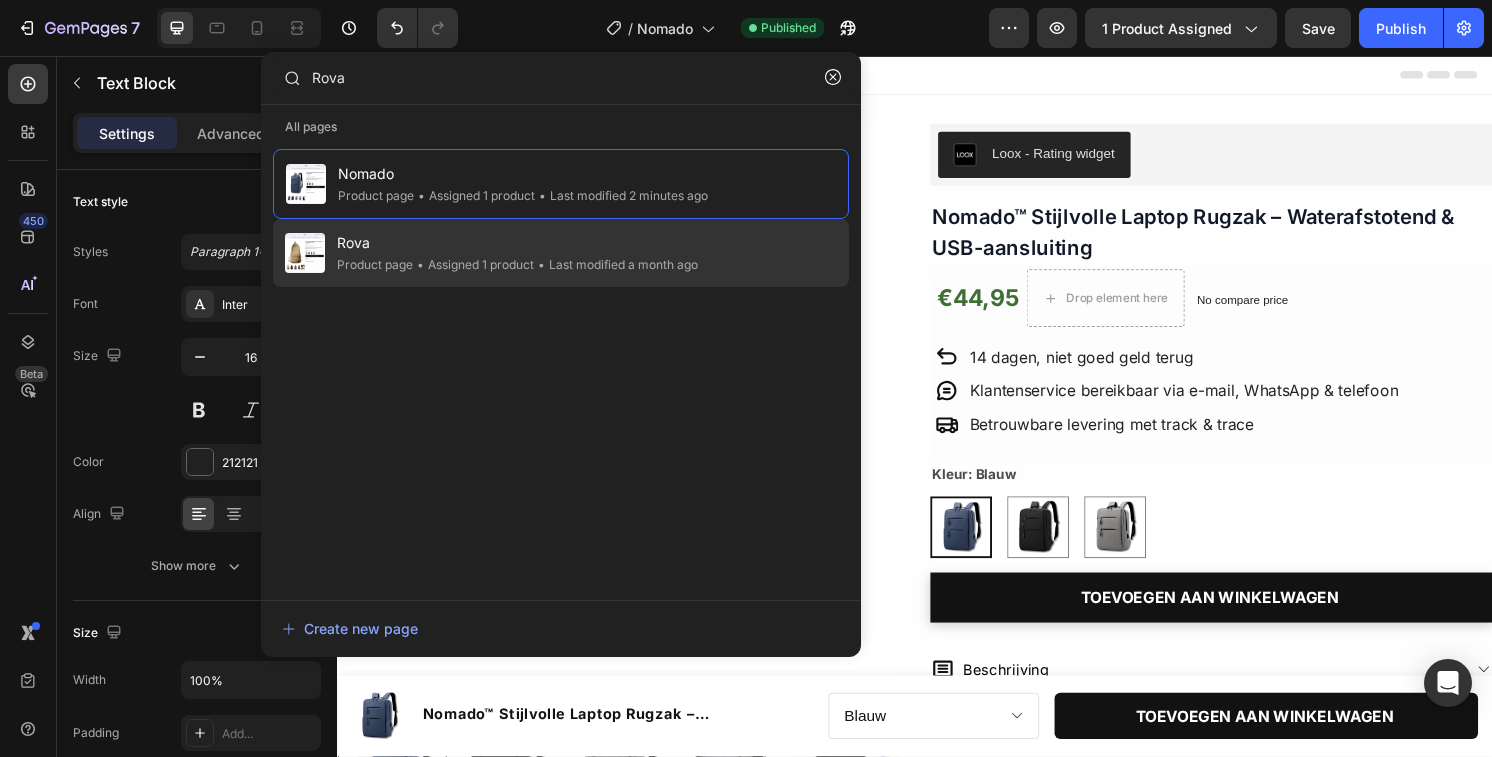 type on "Rova" 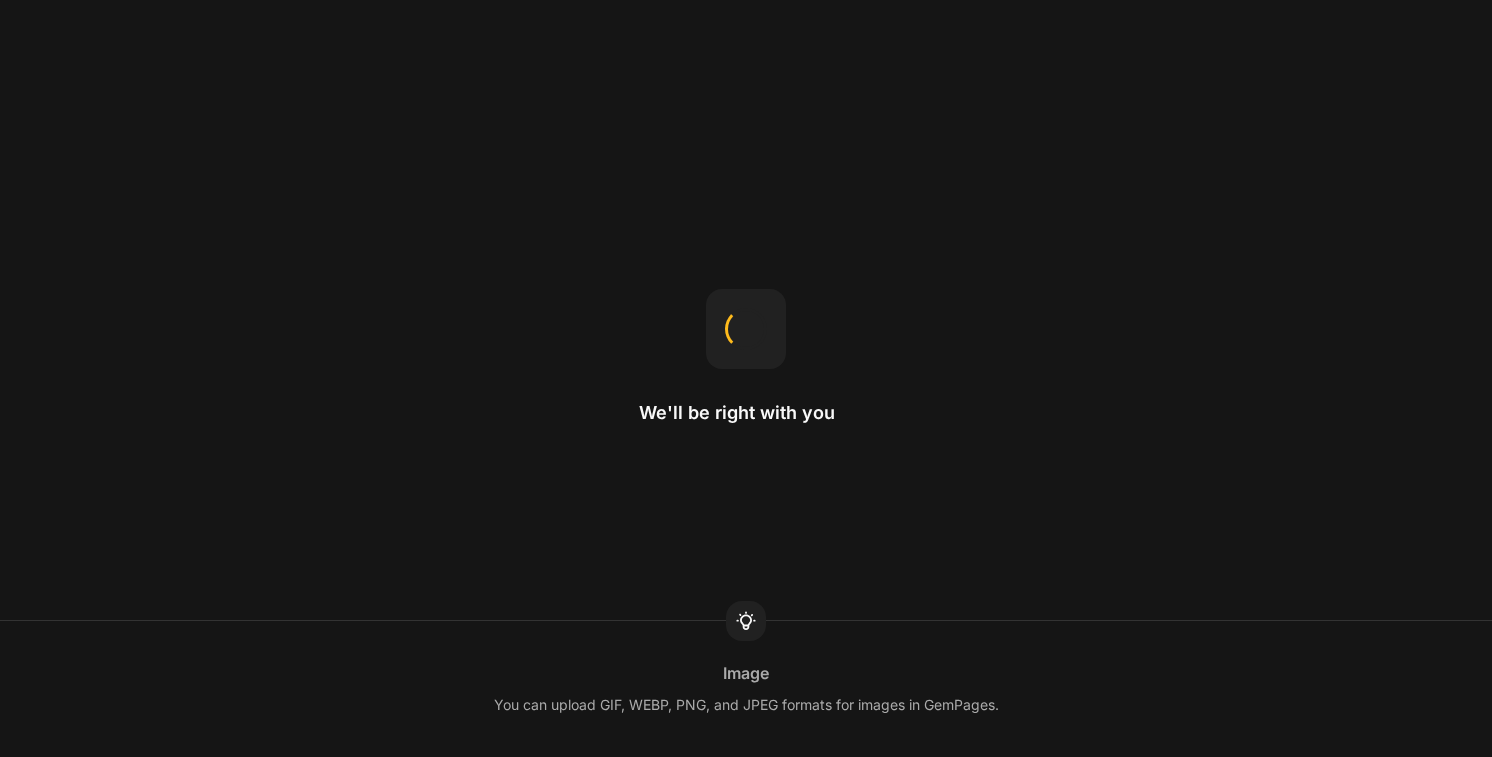 scroll, scrollTop: 0, scrollLeft: 0, axis: both 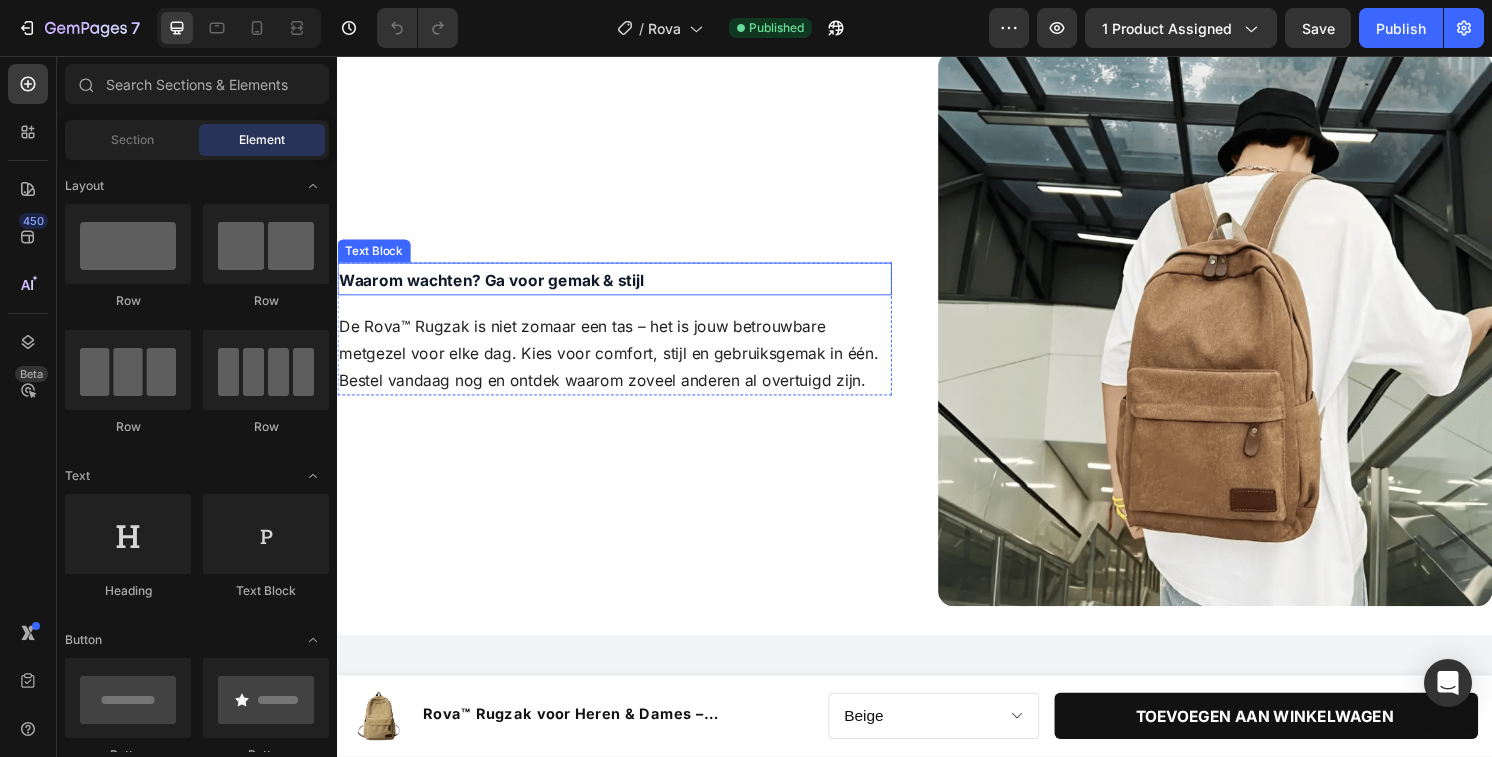 click on "Waarom wachten? Ga voor gemak & stijl" at bounding box center [497, 289] 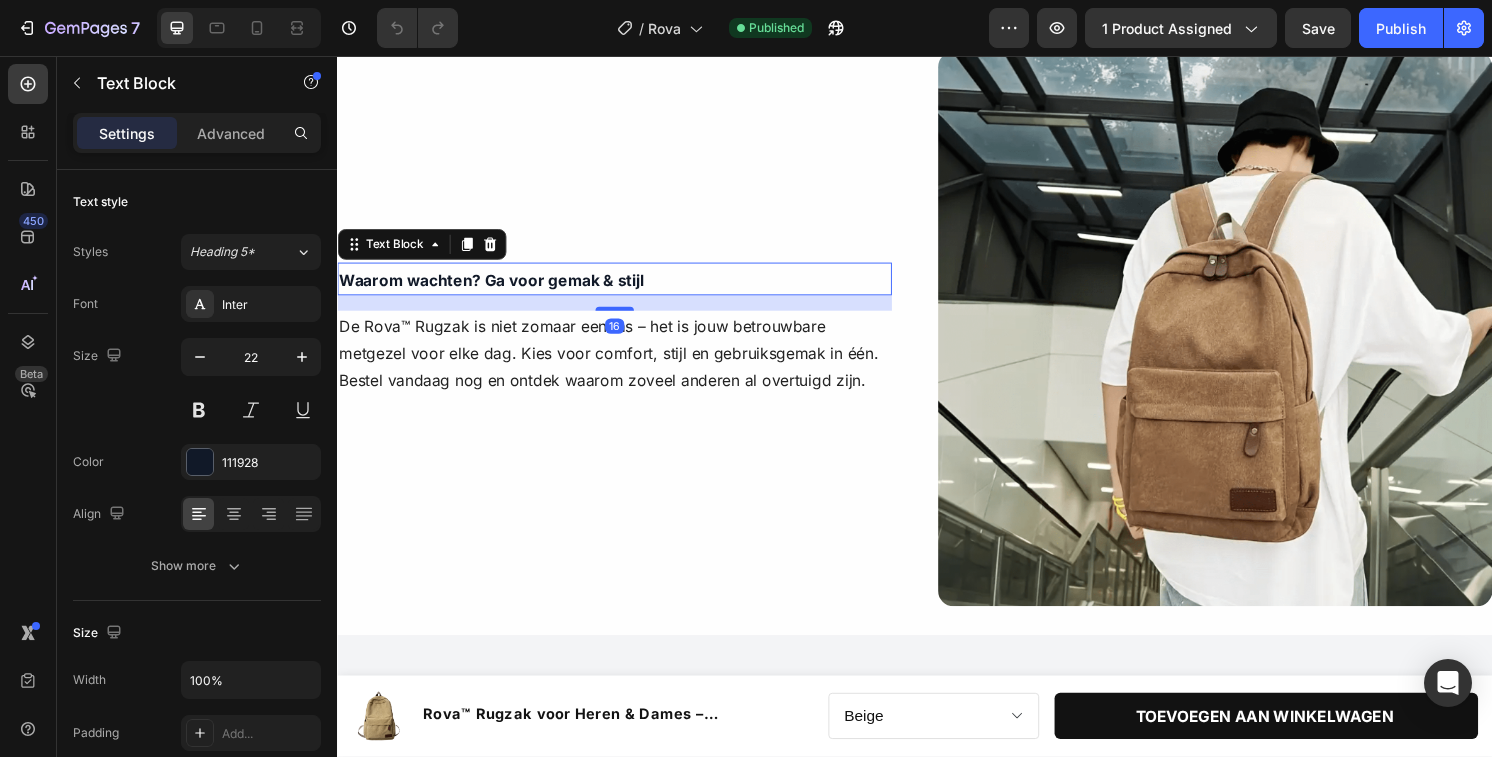 click on "Waarom wachten? Ga voor gemak & stijl" at bounding box center (497, 289) 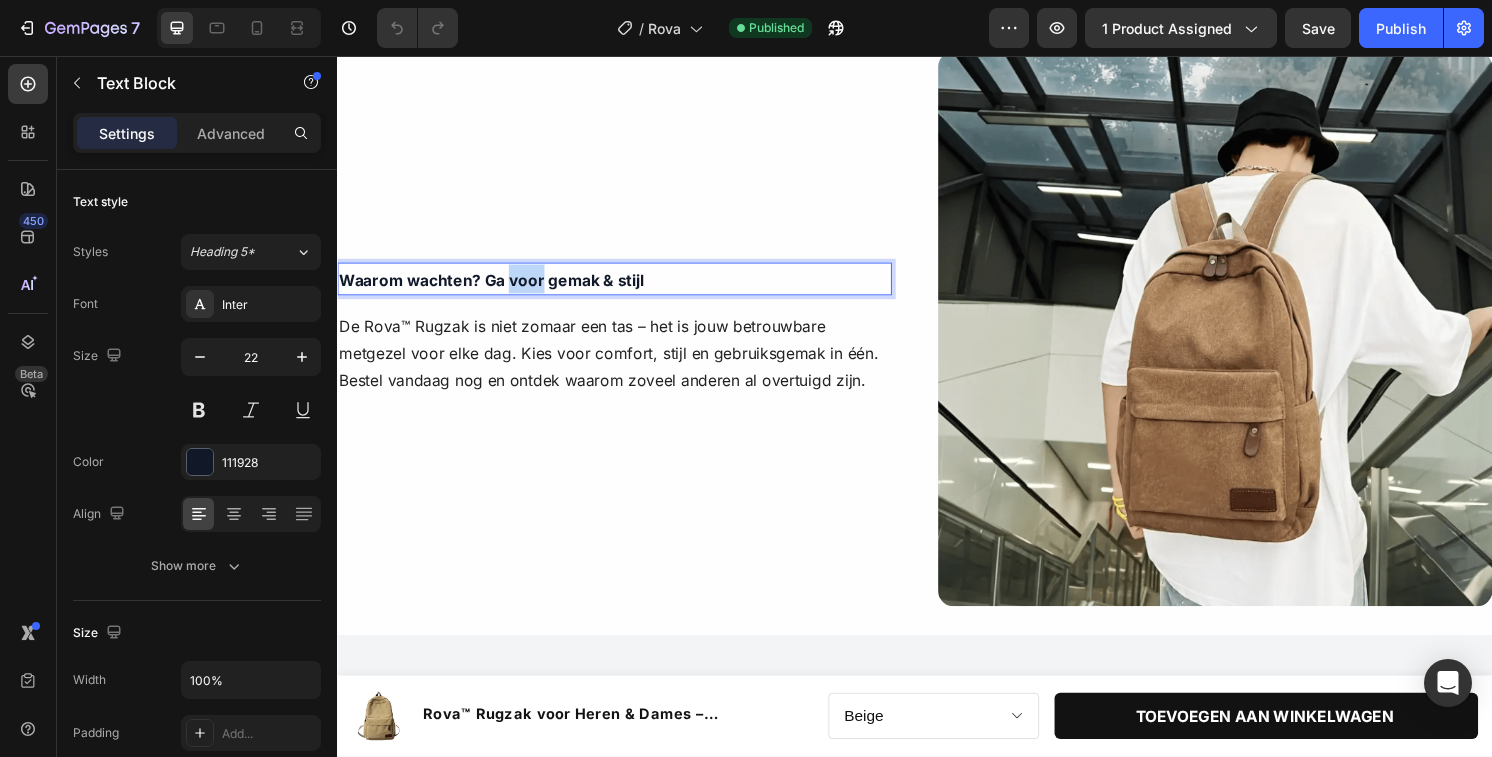 click on "Waarom wachten? Ga voor gemak & stijl" at bounding box center [497, 289] 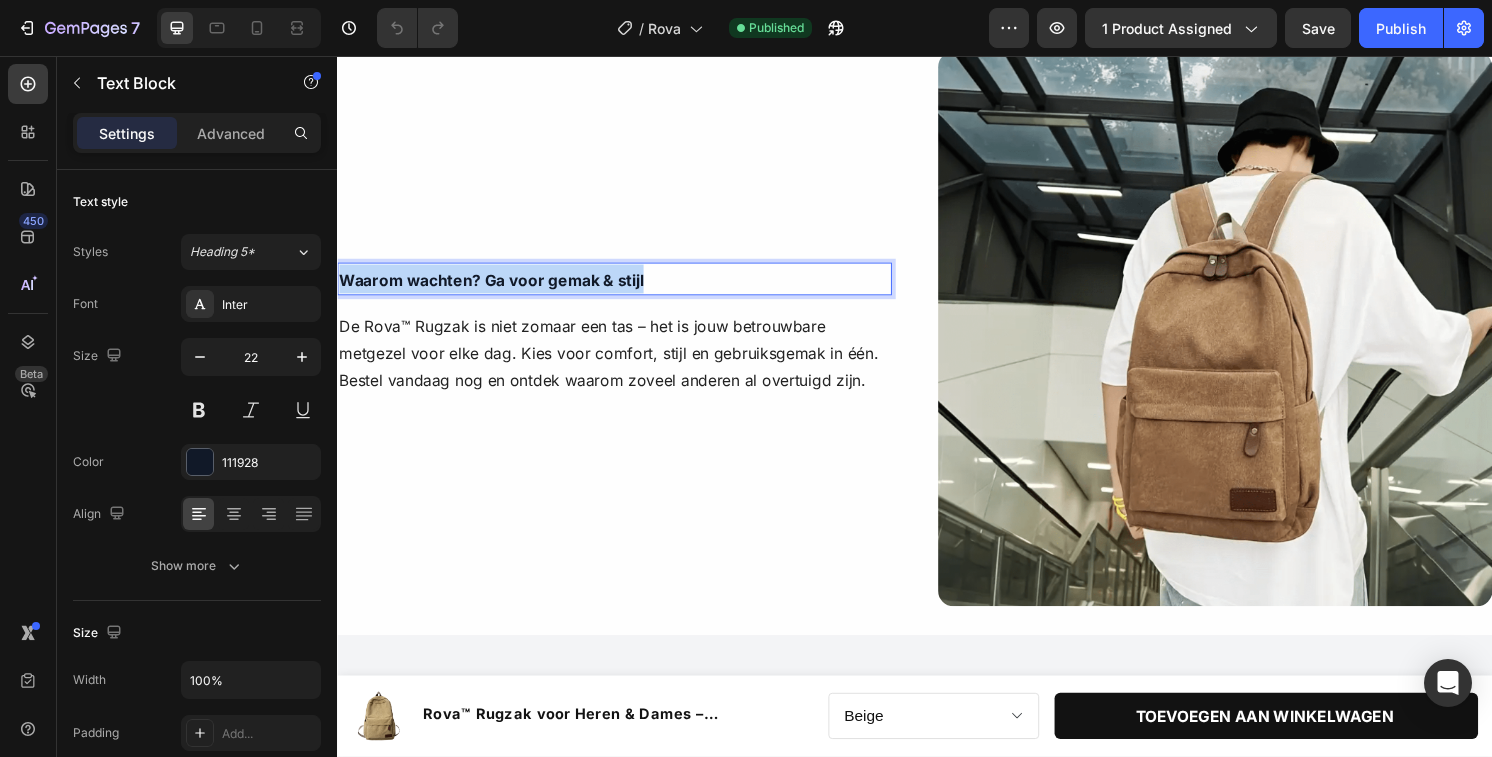 click on "Waarom wachten? Ga voor gemak & stijl" at bounding box center (497, 289) 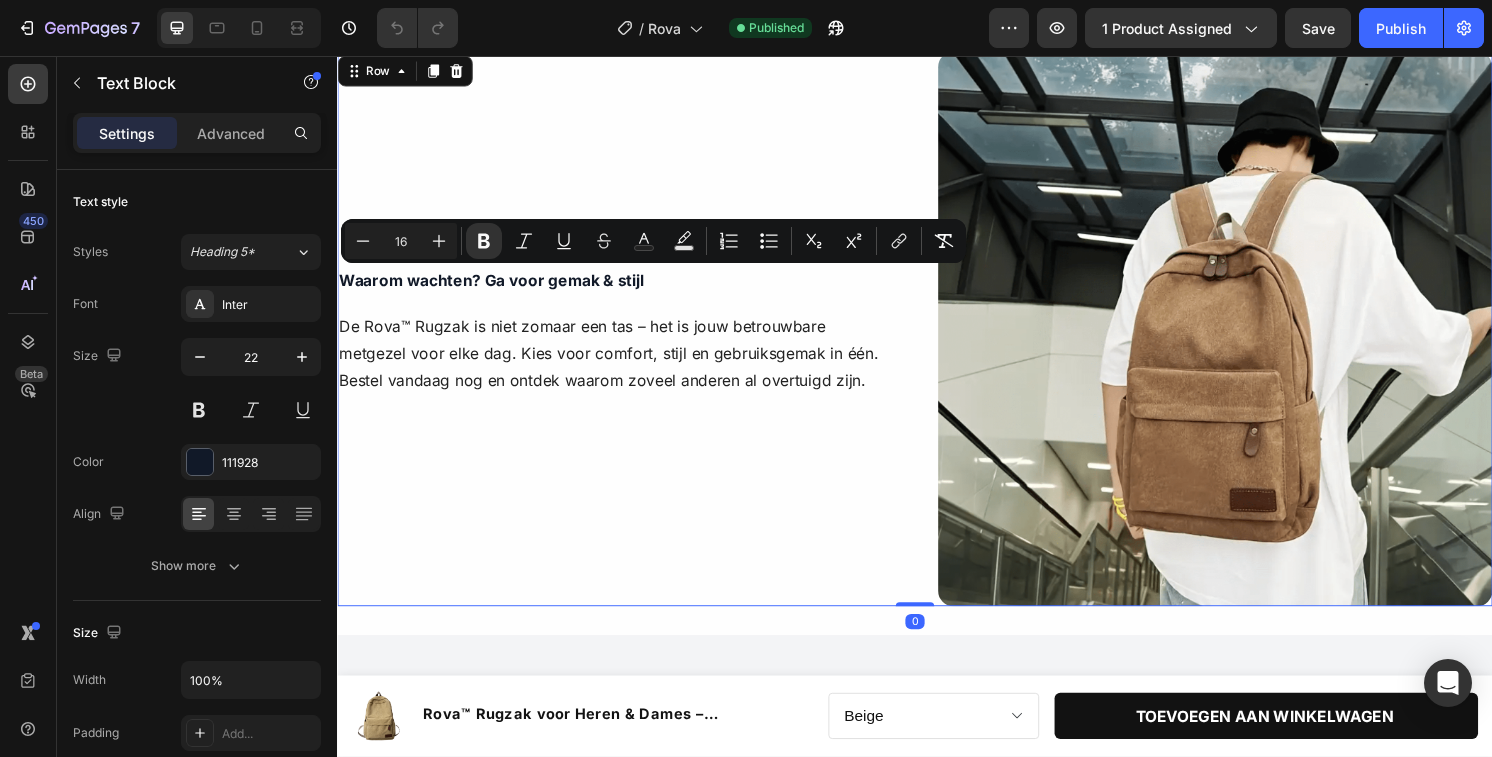 click on "Waarom wachten? Ga voor gemak & stijl Text Block De Rova™ Rugzak is niet zomaar een tas – het is jouw betrouwbare metgezel voor elke dag. Kies voor comfort, stijl en gebruiksgemak in één. Bestel vandaag nog en ontdek waarom zoveel anderen al overtuigd zijn. Text Block Row Row" at bounding box center [625, 340] 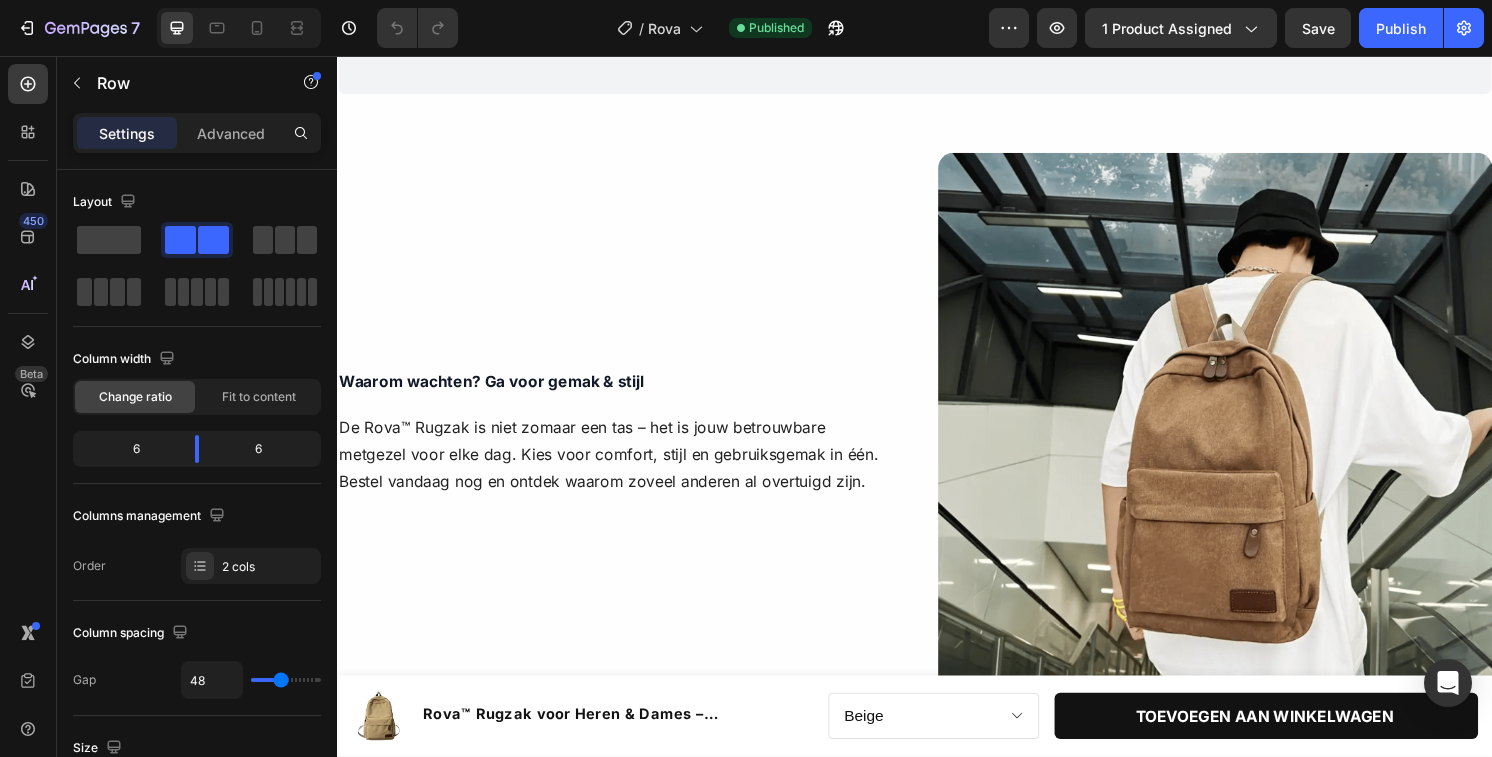 scroll, scrollTop: 889, scrollLeft: 0, axis: vertical 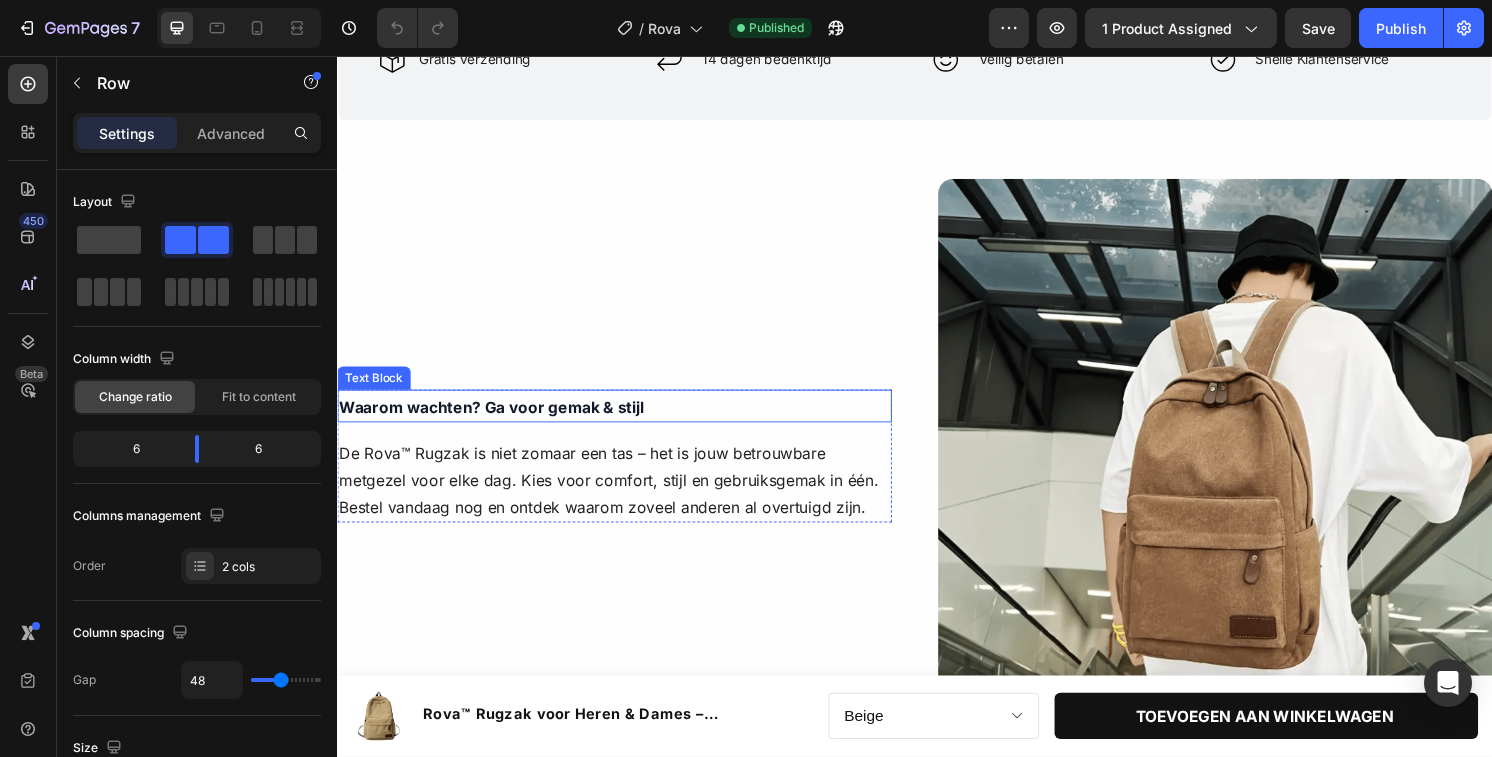click on "Waarom wachten? Ga voor gemak & stijl" at bounding box center (497, 421) 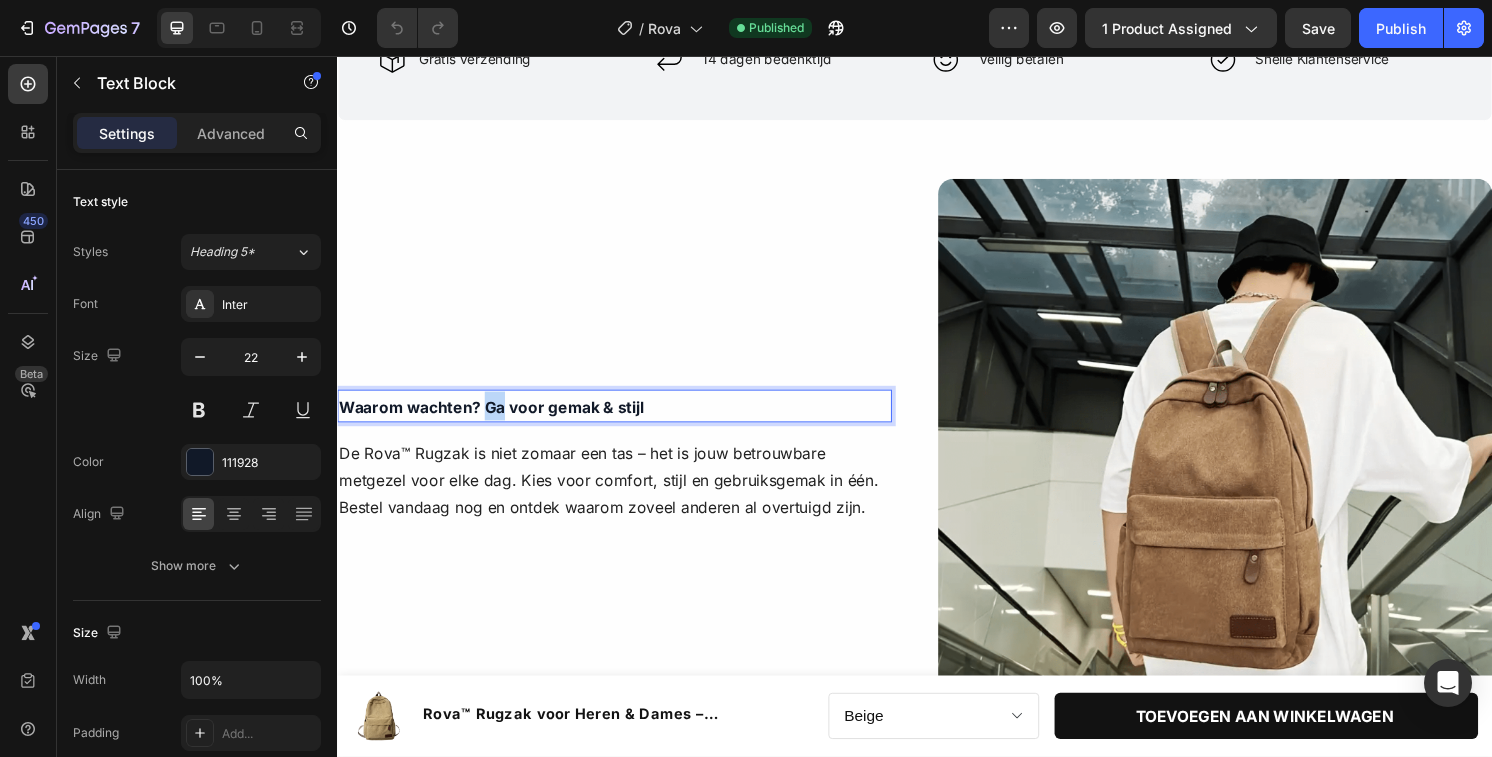 click on "Waarom wachten? Ga voor gemak & stijl" at bounding box center (497, 421) 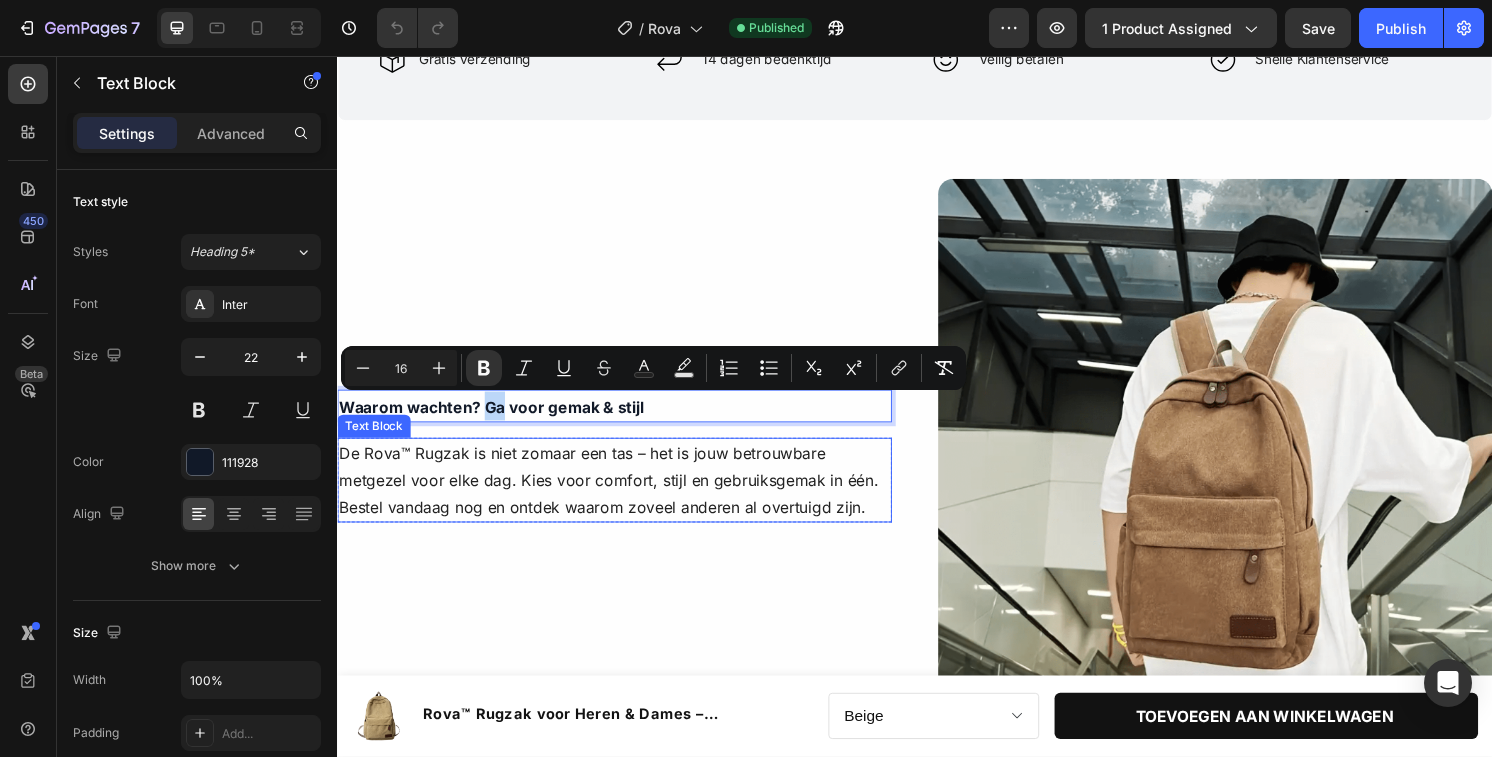 click on "De Rova™ Rugzak is niet zomaar een tas – het is jouw betrouwbare metgezel voor elke dag. Kies voor comfort, stijl en gebruiksgemak in één. Bestel vandaag nog en ontdek waarom zoveel anderen al overtuigd zijn." at bounding box center (625, 497) 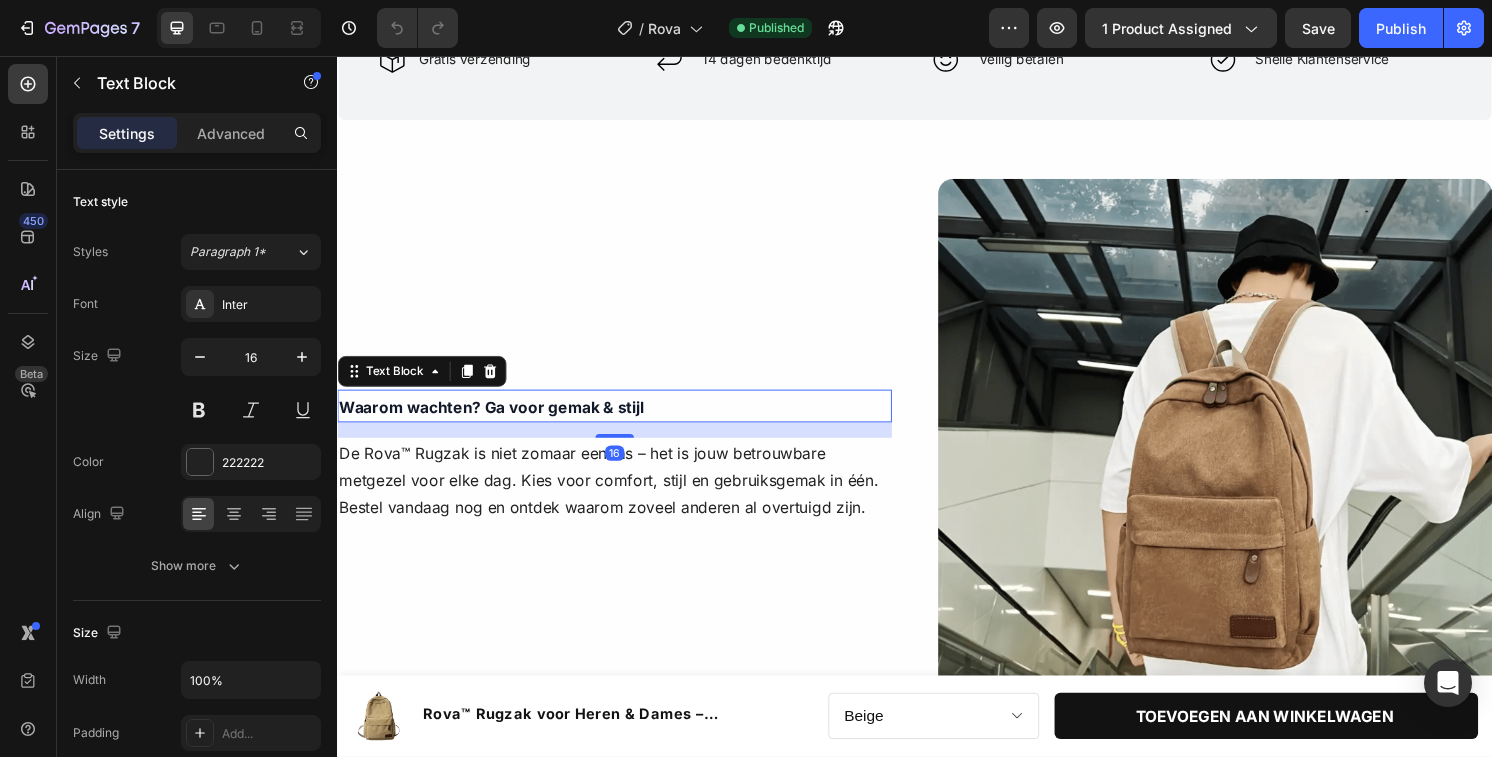 click on "Waarom wachten? Ga voor gemak & stijl" at bounding box center [497, 421] 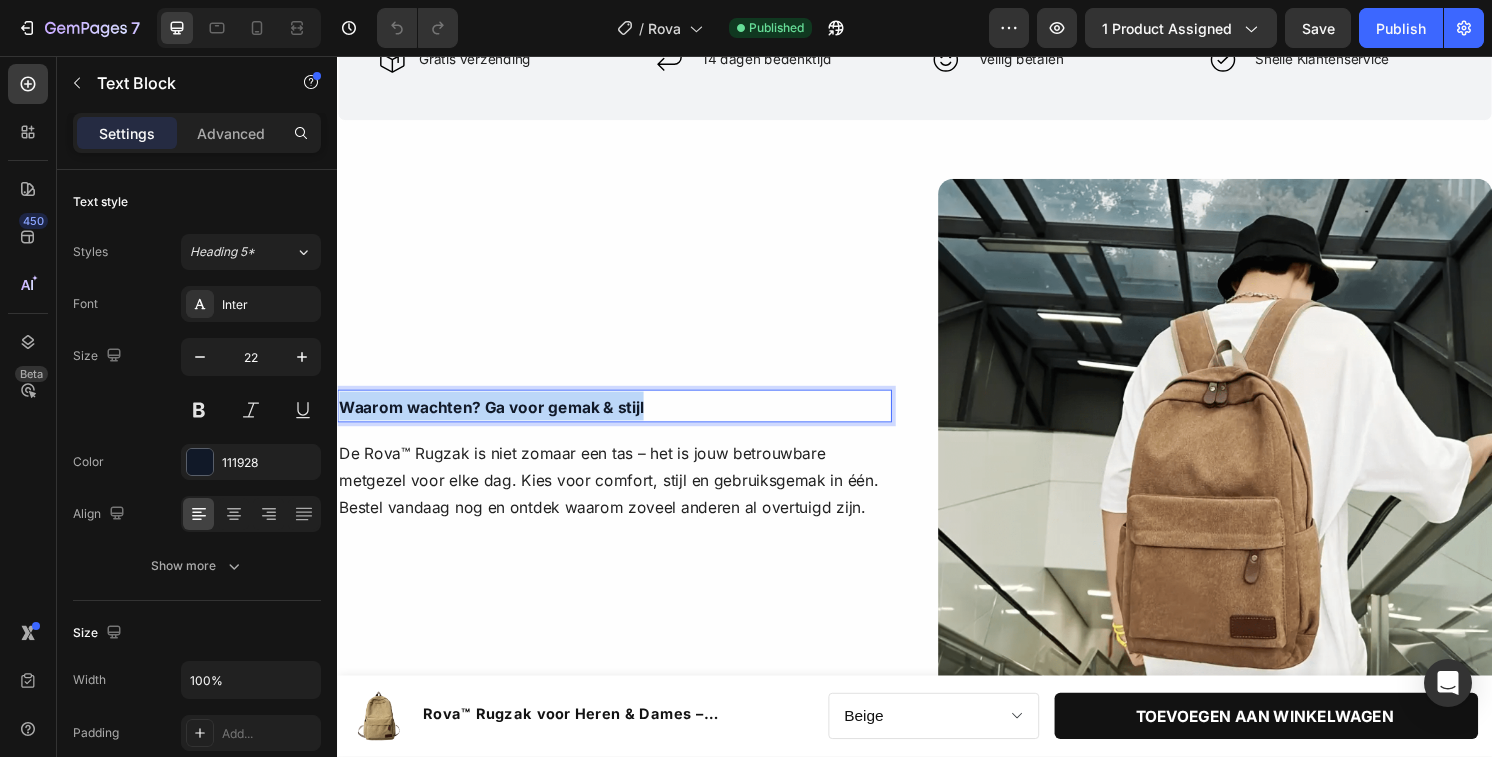 click on "Waarom wachten? Ga voor gemak & stijl" at bounding box center (497, 421) 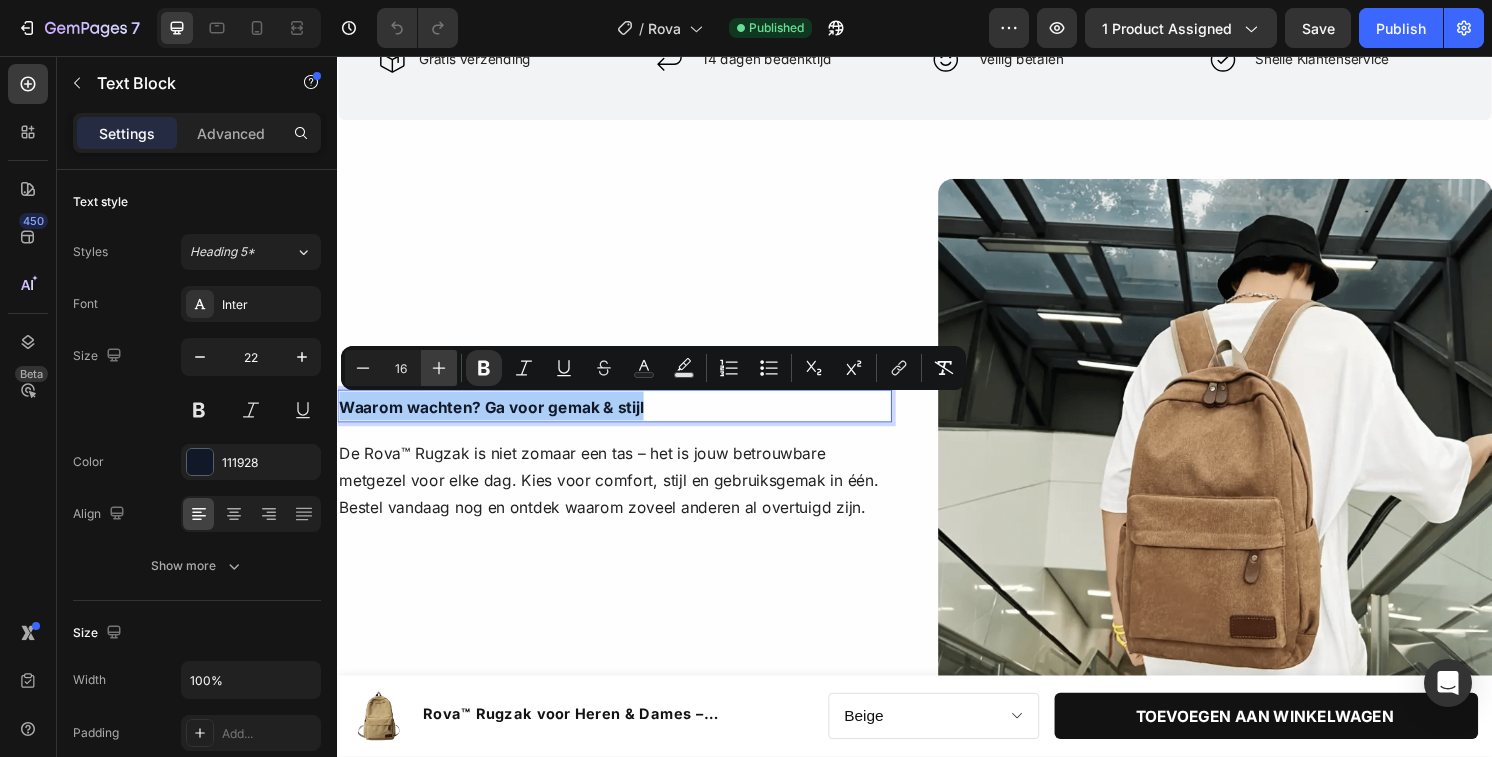 click 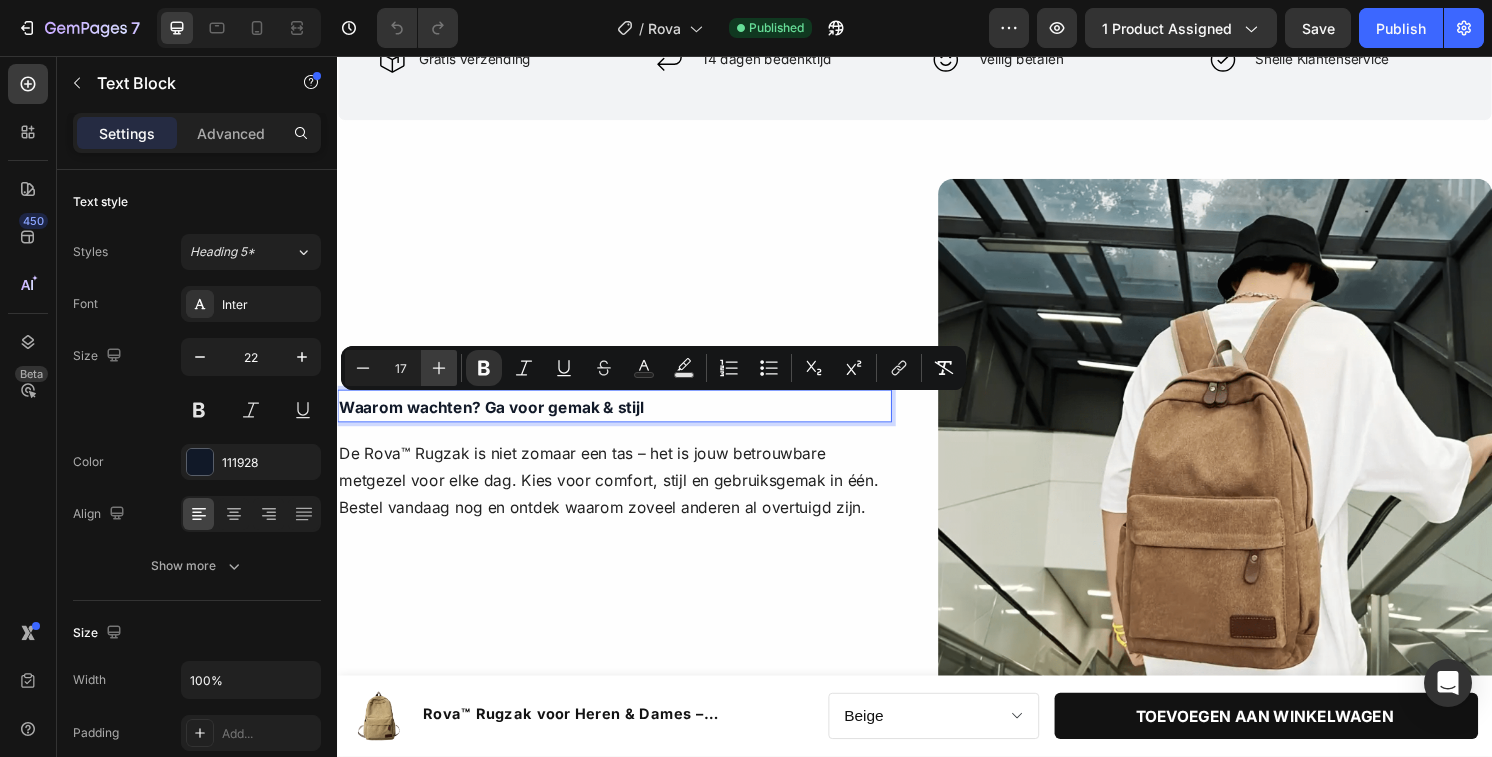 click 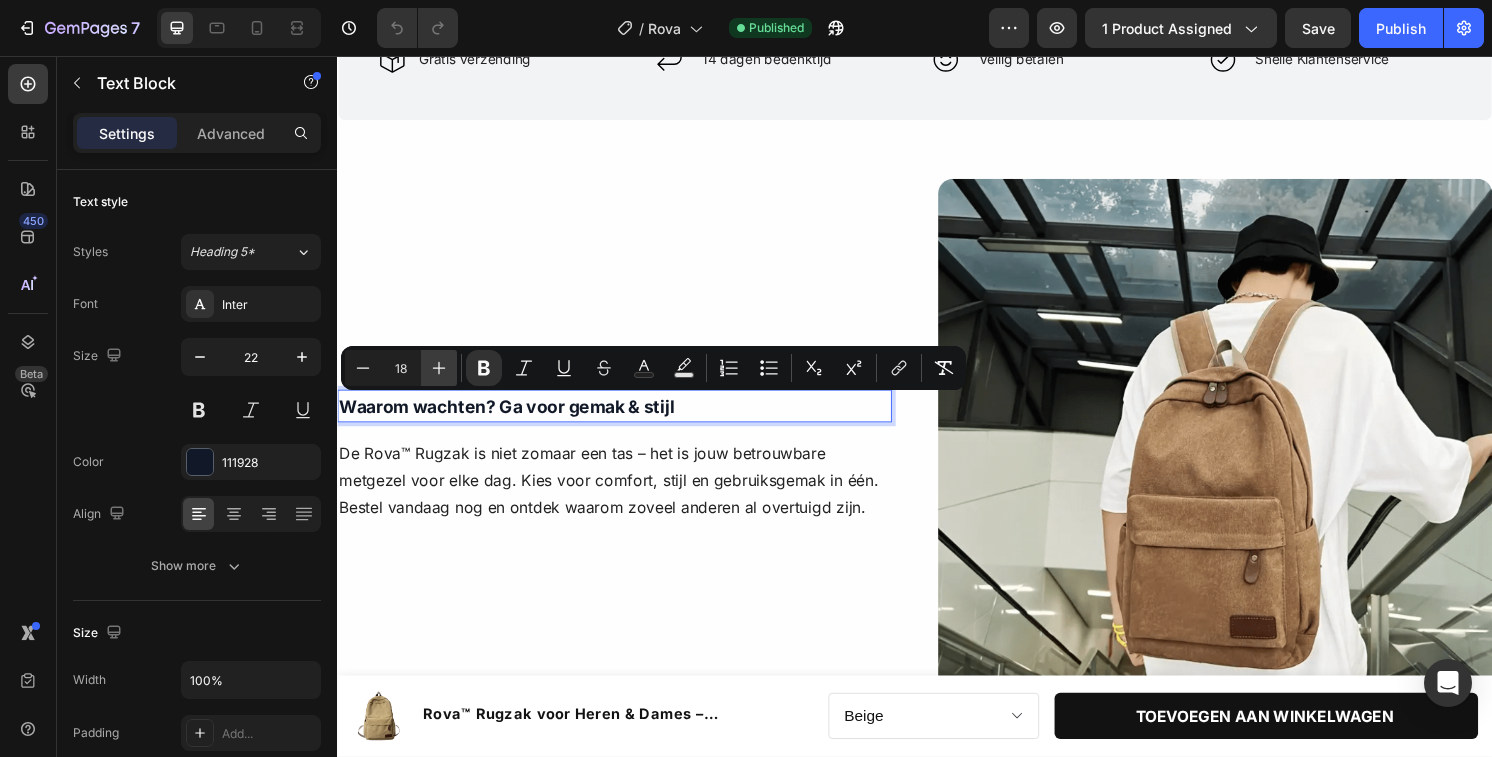 click 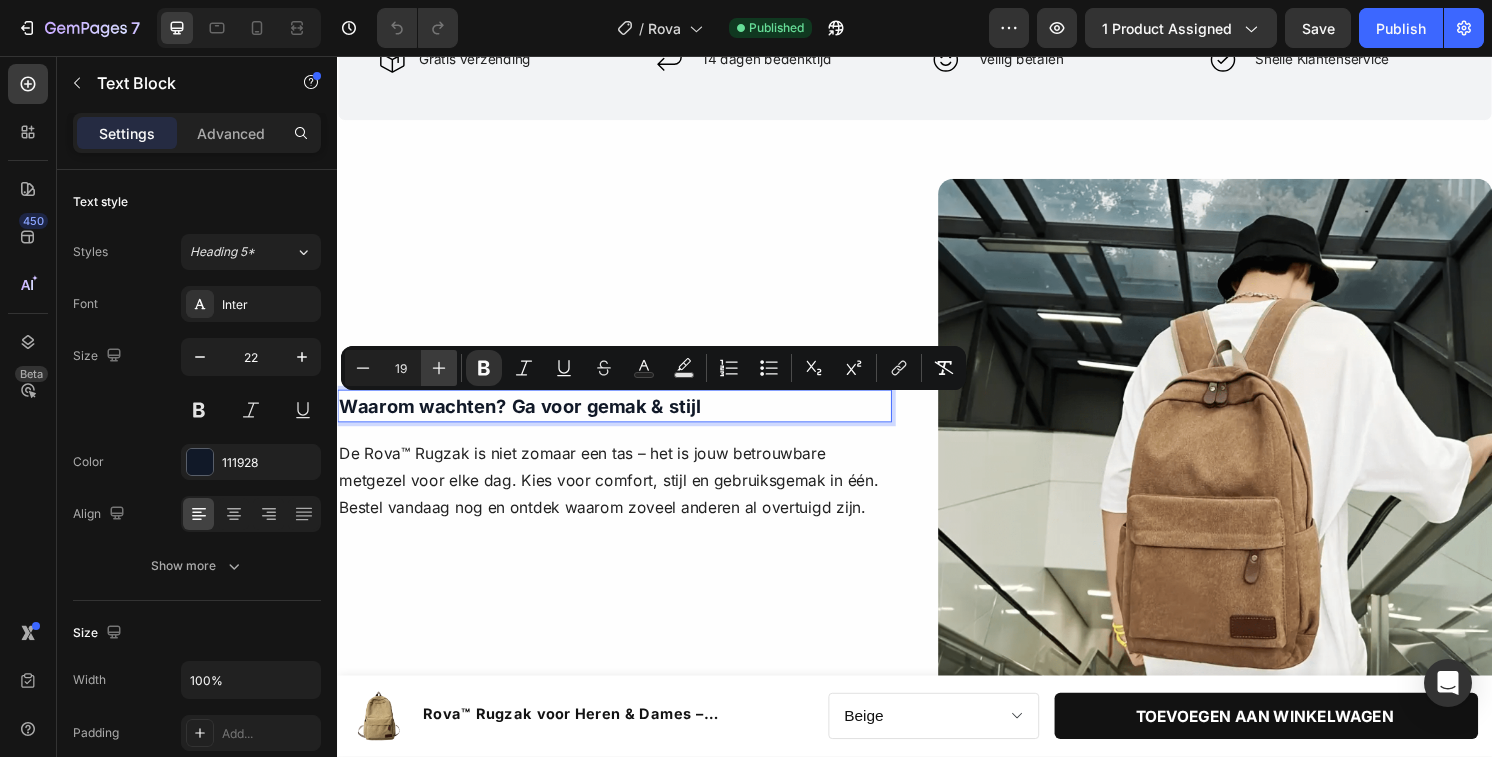 click 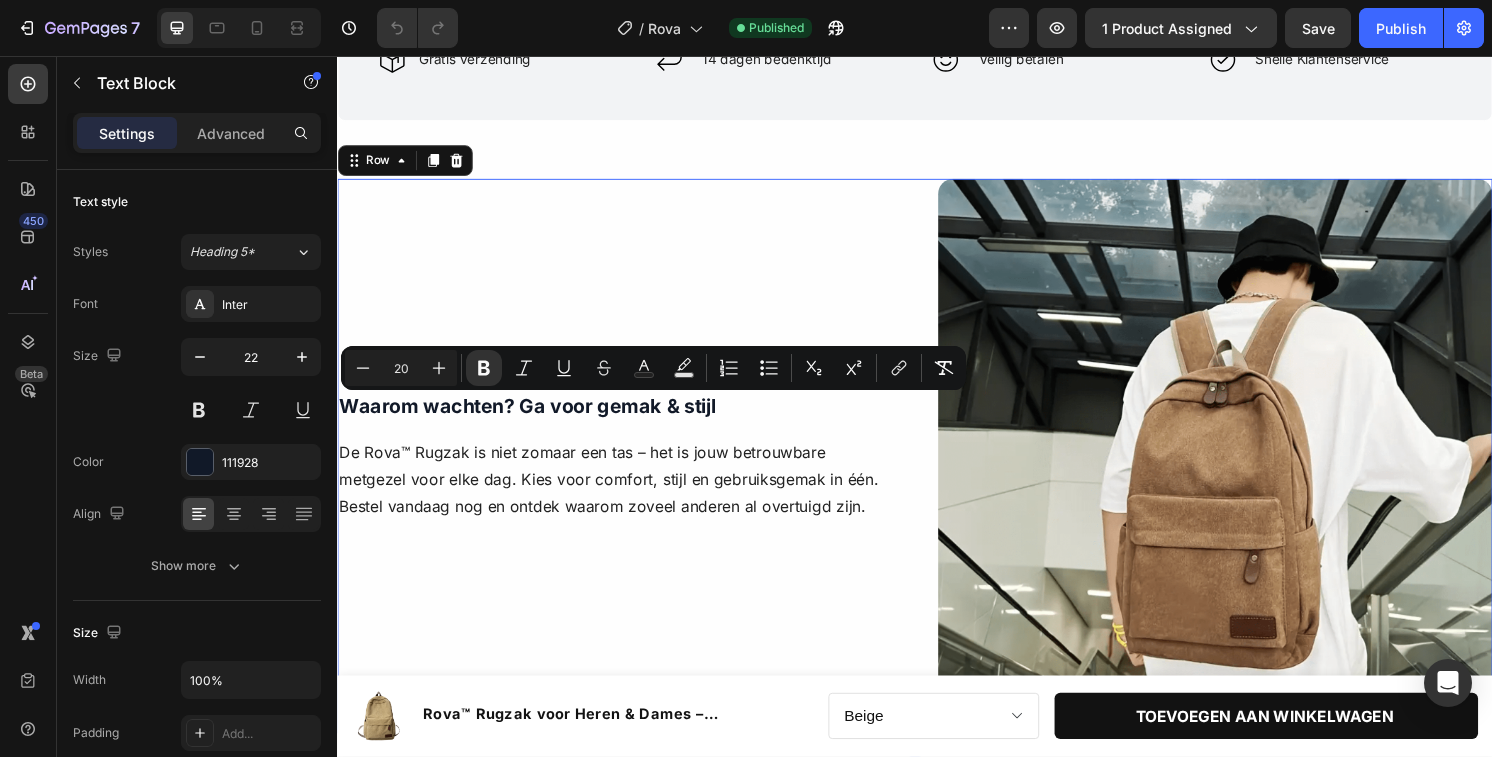 click on "Waarom wachten? Ga voor gemak & stijl Text Block De Rova™ Rugzak is niet zomaar een tas – het is jouw betrouwbare metgezel voor elke dag. Kies voor comfort, stijl en gebruiksgemak in één. Bestel vandaag nog en ontdek waarom zoveel anderen al overtuigd zijn. Text Block Row Row" at bounding box center (625, 472) 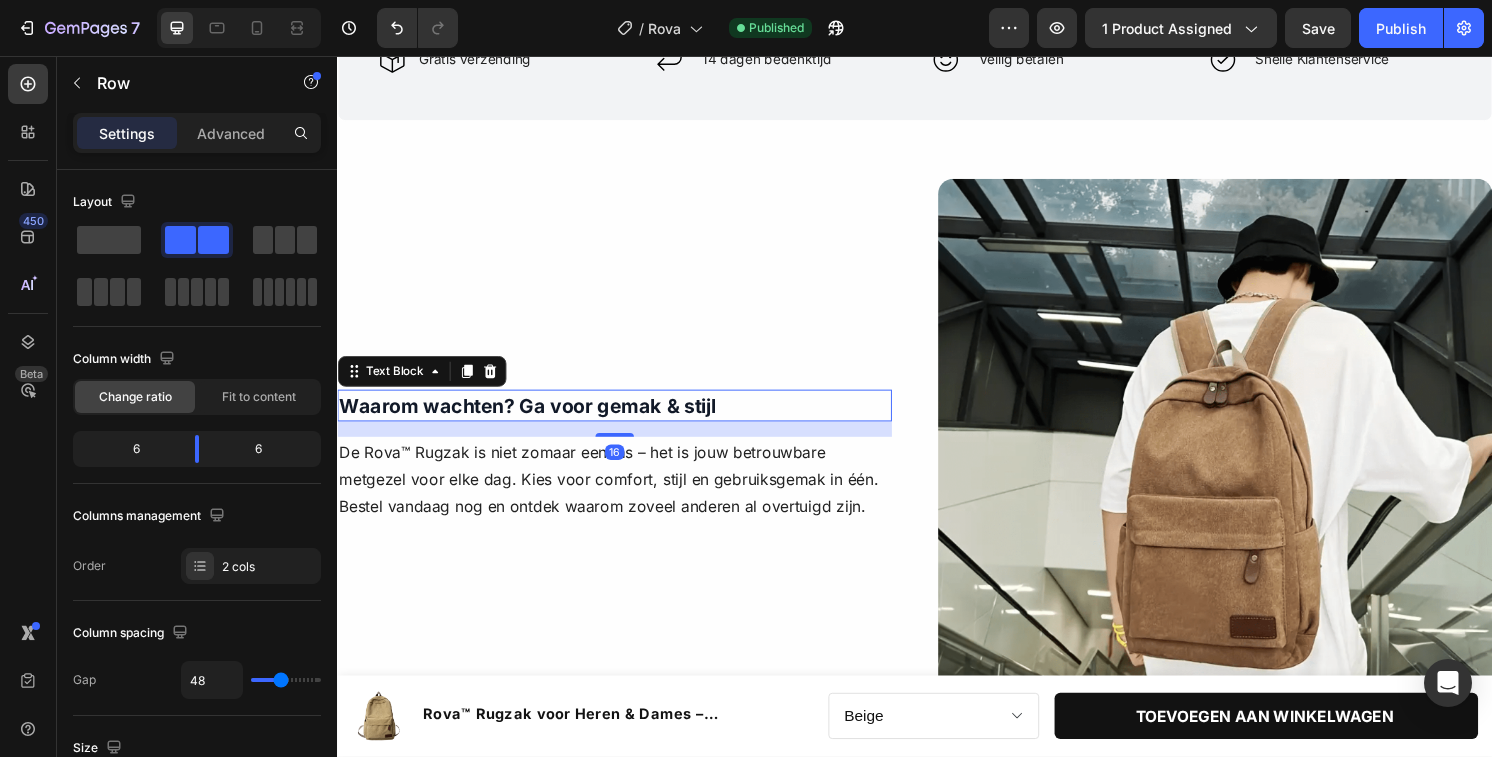click on "Waarom wachten? Ga voor gemak & stijl" at bounding box center (534, 420) 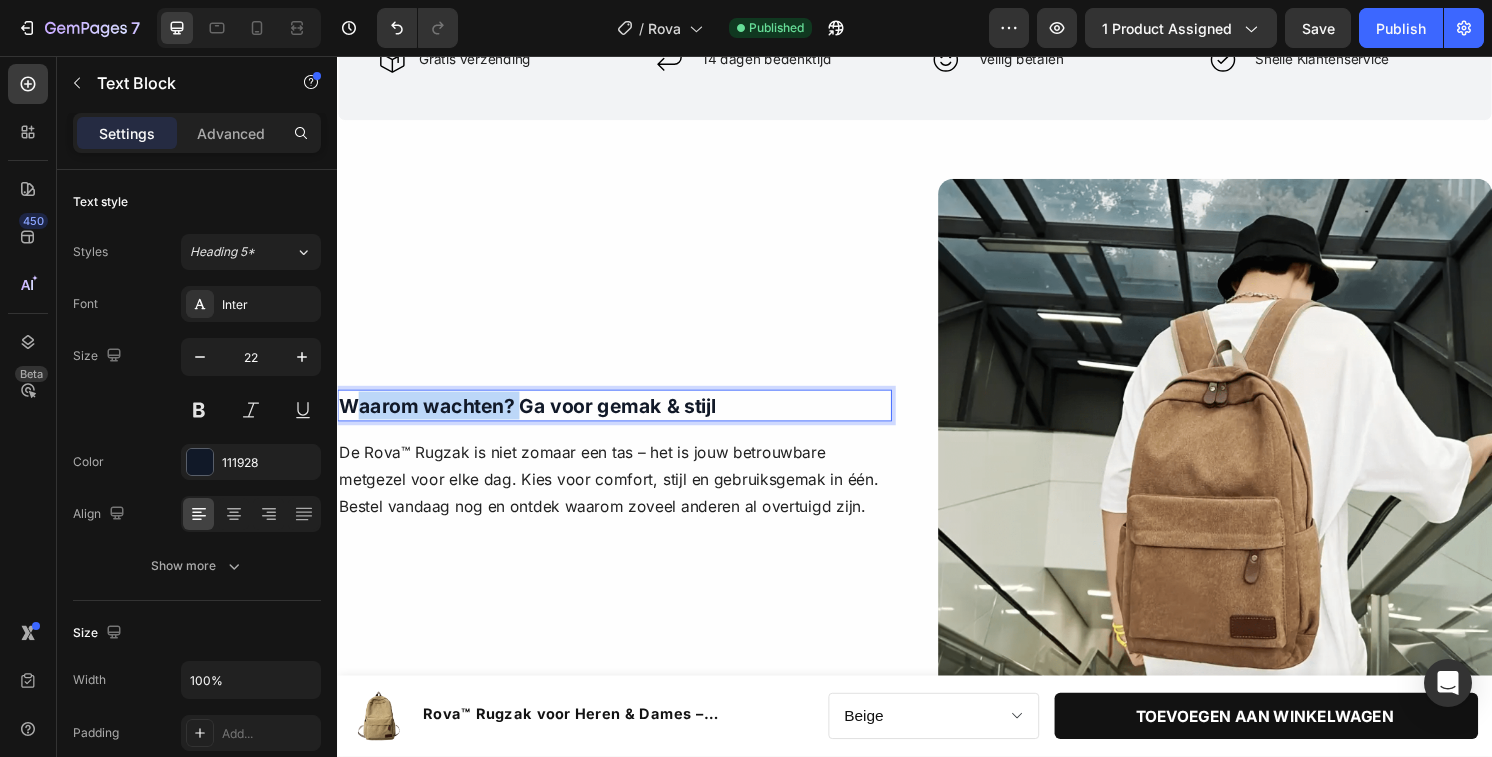 drag, startPoint x: 525, startPoint y: 425, endPoint x: 354, endPoint y: 426, distance: 171.00293 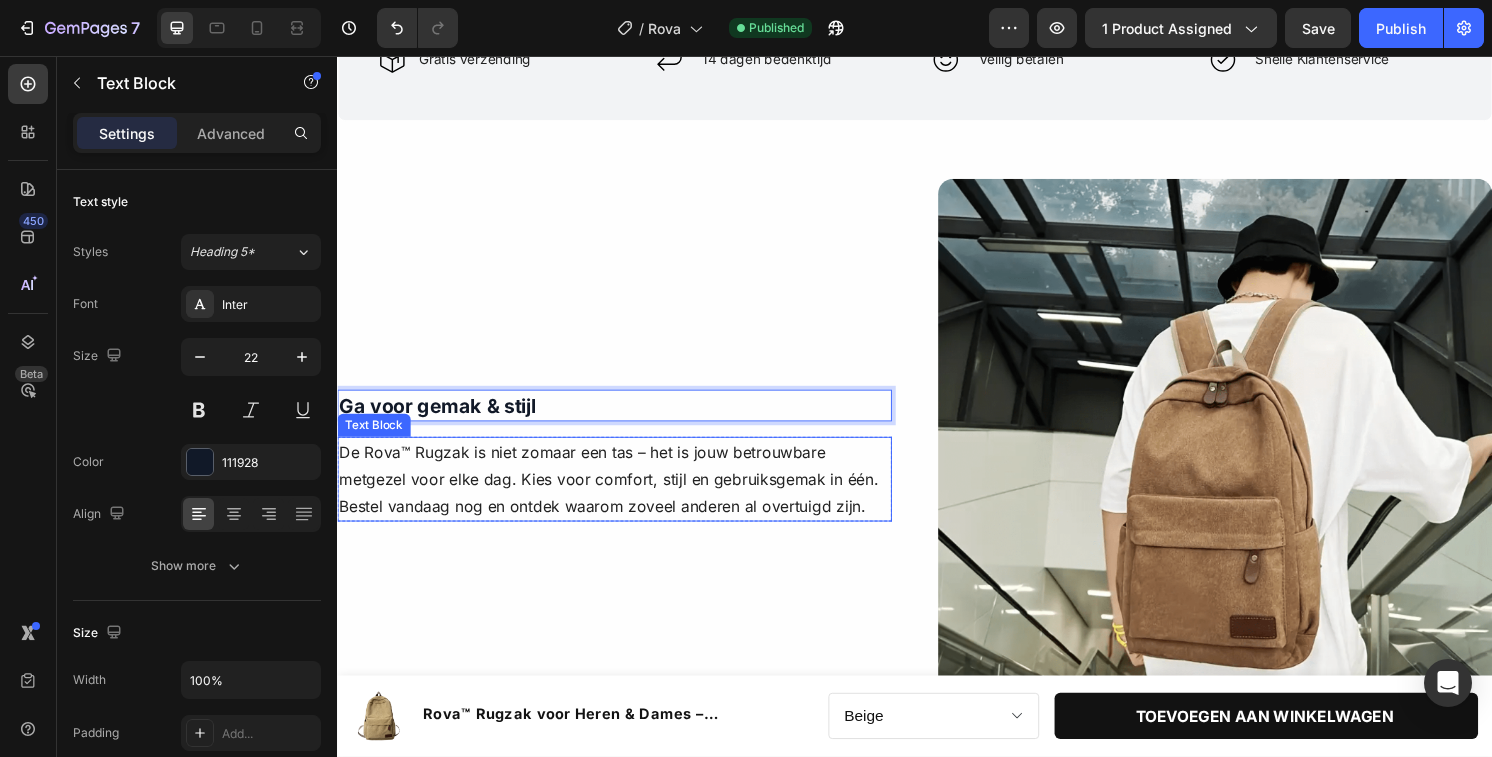click on "De Rova™ Rugzak is niet zomaar een tas – het is jouw betrouwbare metgezel voor elke dag. Kies voor comfort, stijl en gebruiksgemak in één. Bestel vandaag nog en ontdek waarom zoveel anderen al overtuigd zijn." at bounding box center [625, 496] 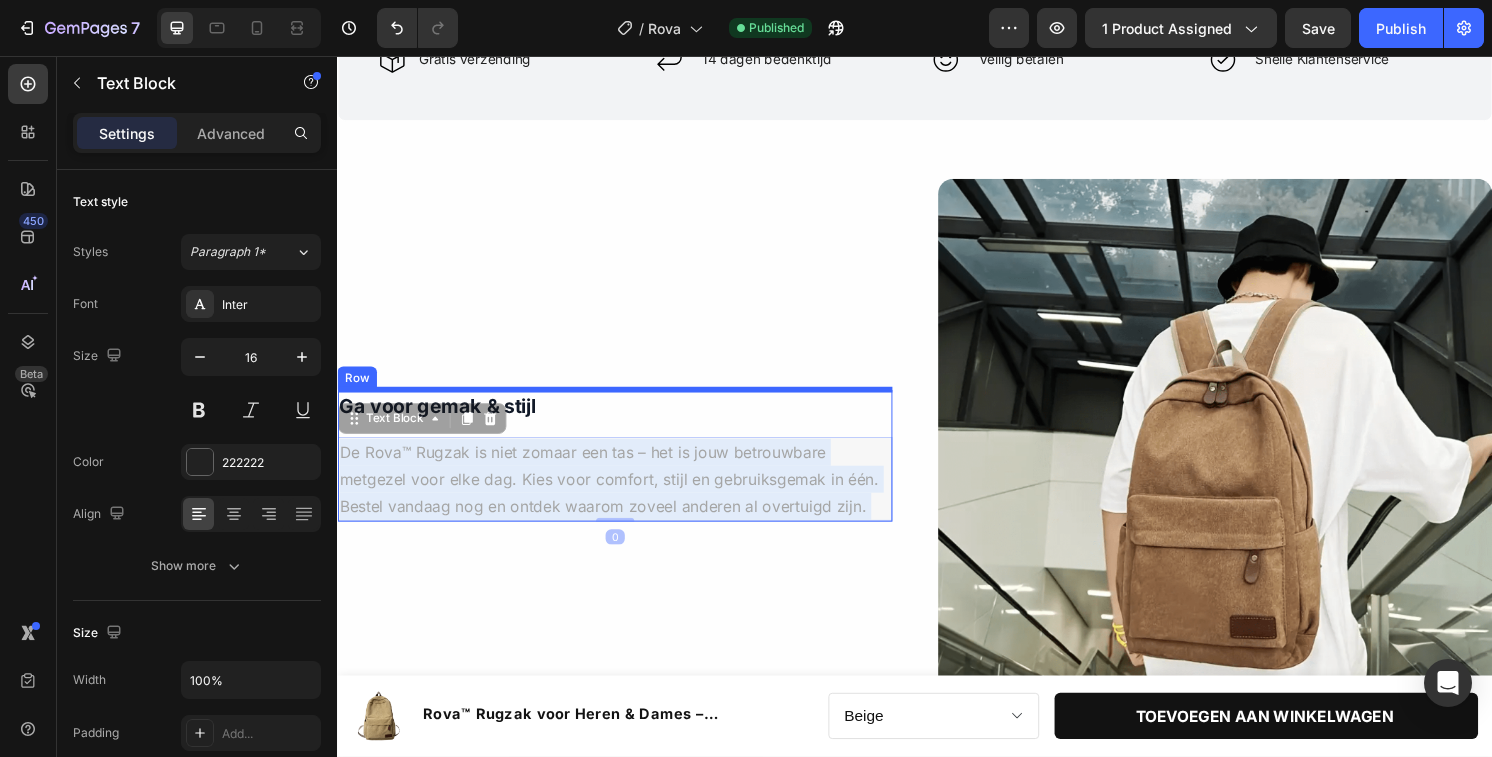 scroll, scrollTop: 845, scrollLeft: 0, axis: vertical 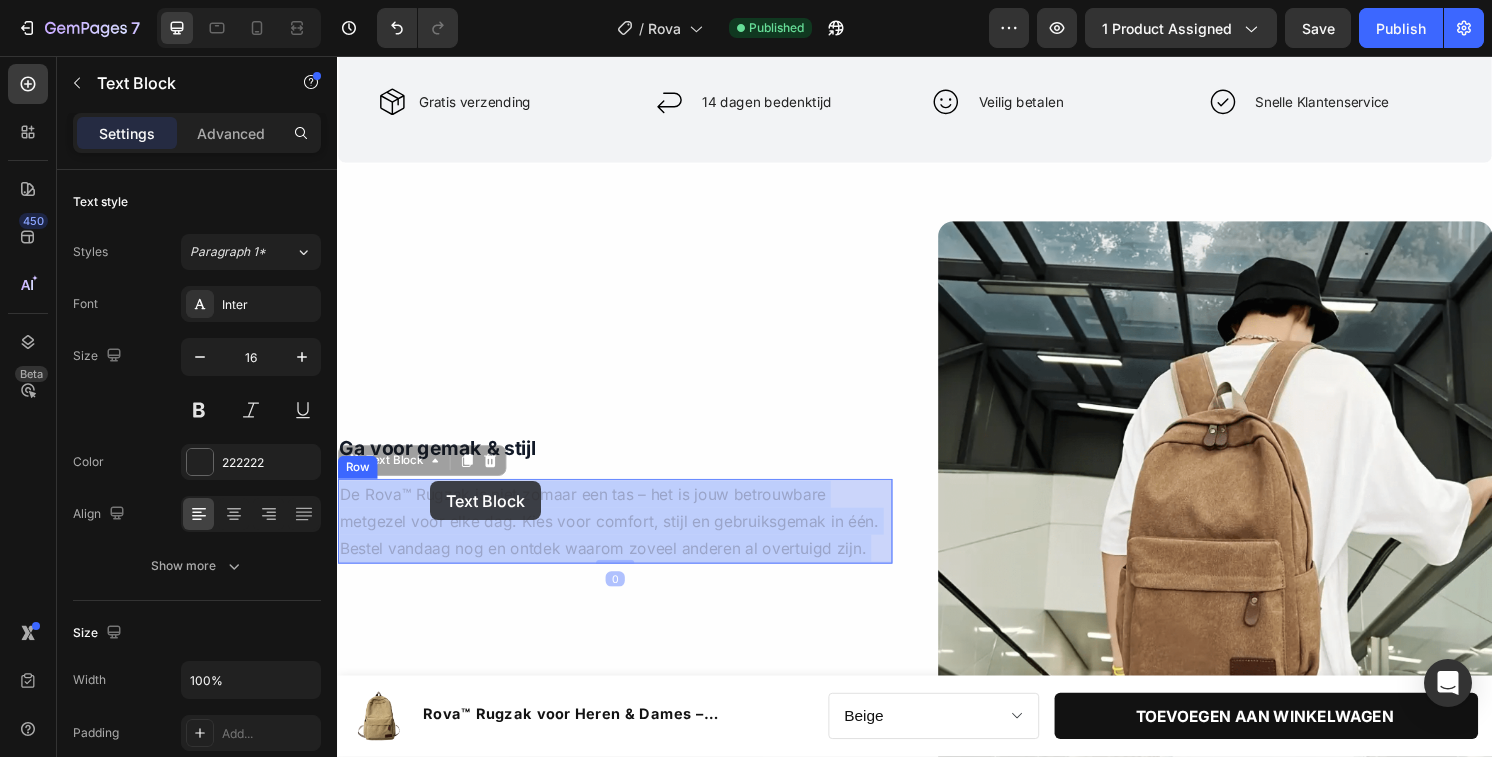 drag, startPoint x: 361, startPoint y: 467, endPoint x: 423, endPoint y: 511, distance: 76.02631 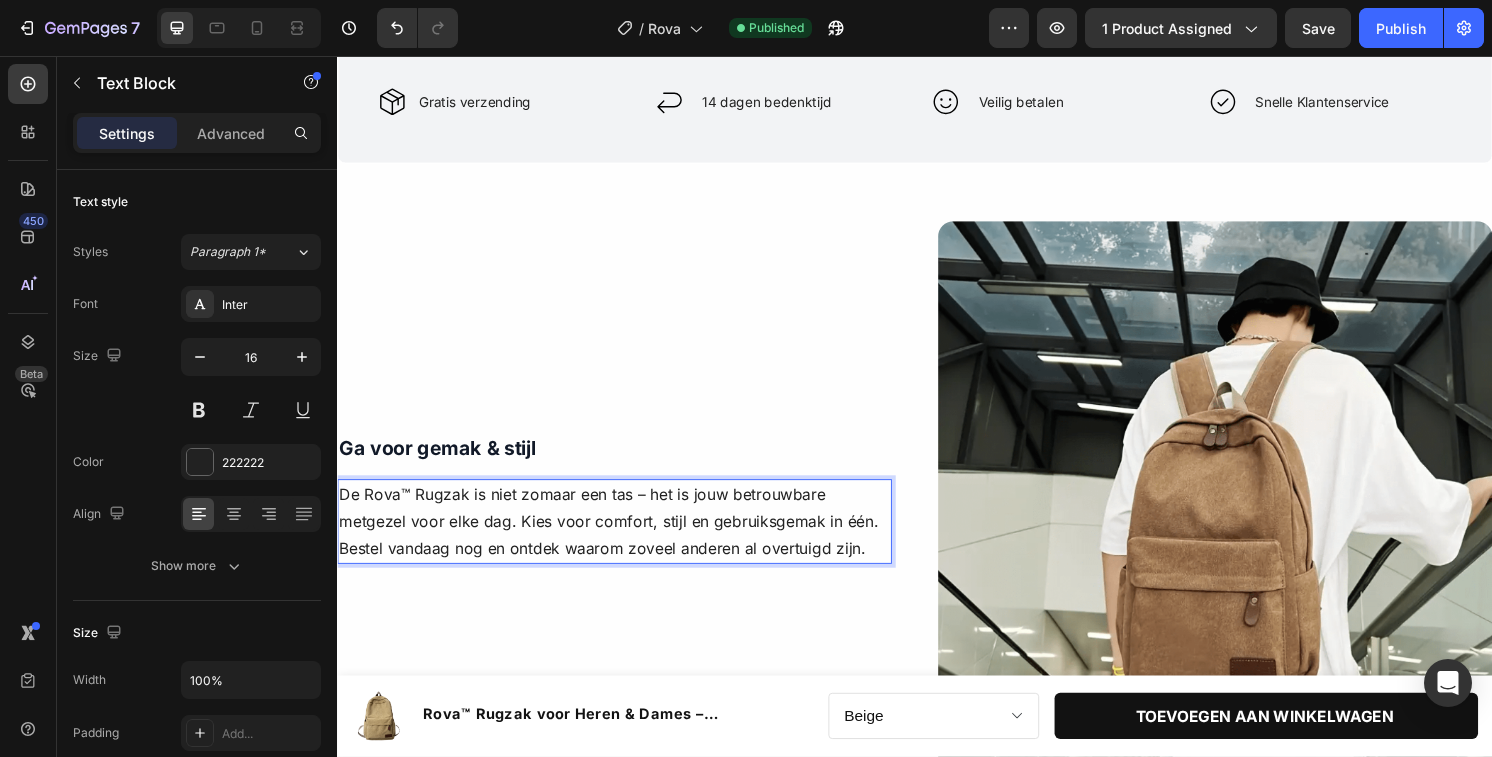 click on "De Rova™ Rugzak is niet zomaar een tas – het is jouw betrouwbare metgezel voor elke dag. Kies voor comfort, stijl en gebruiksgemak in één. Bestel vandaag nog en ontdek waarom zoveel anderen al overtuigd zijn." at bounding box center [625, 540] 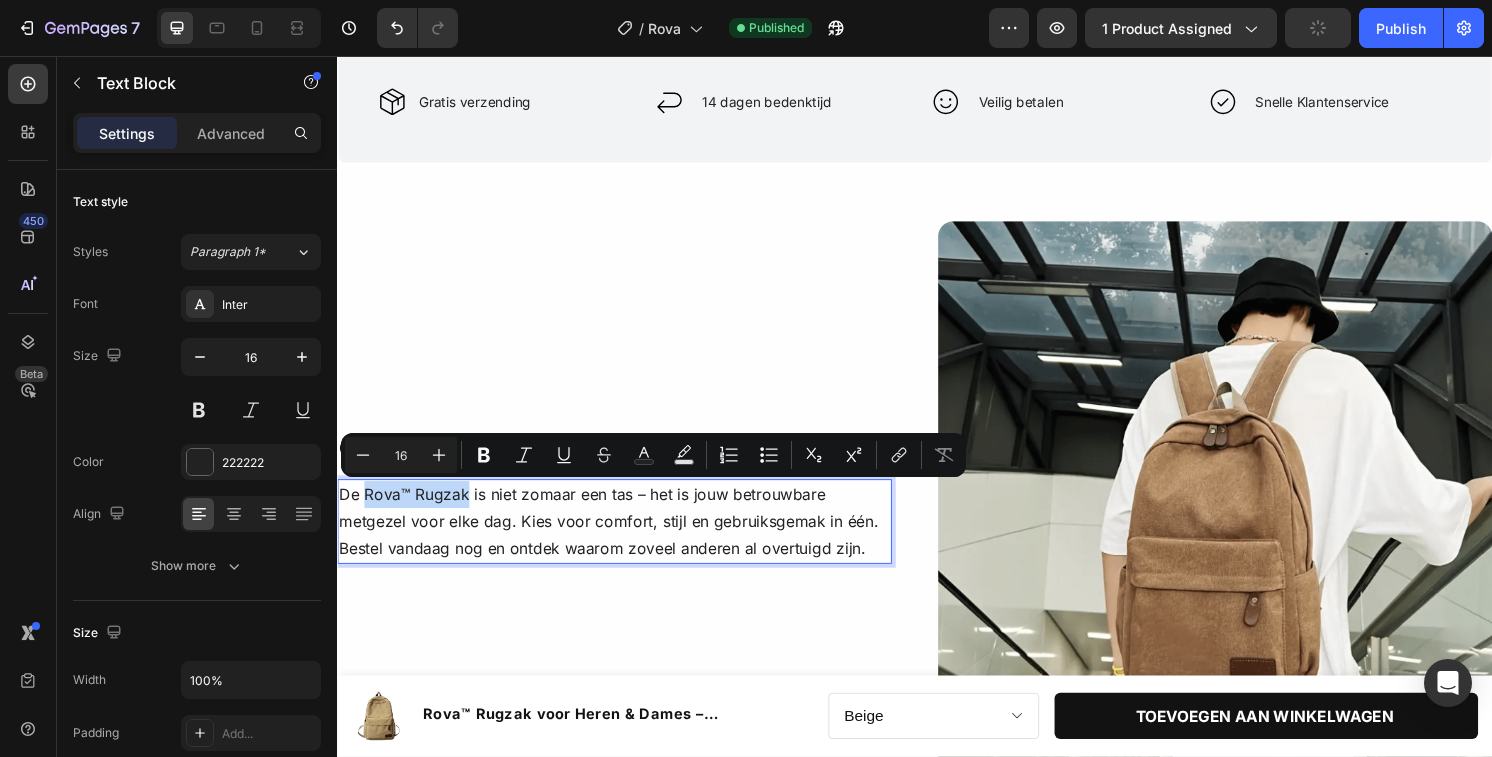 drag, startPoint x: 469, startPoint y: 514, endPoint x: 364, endPoint y: 512, distance: 105.01904 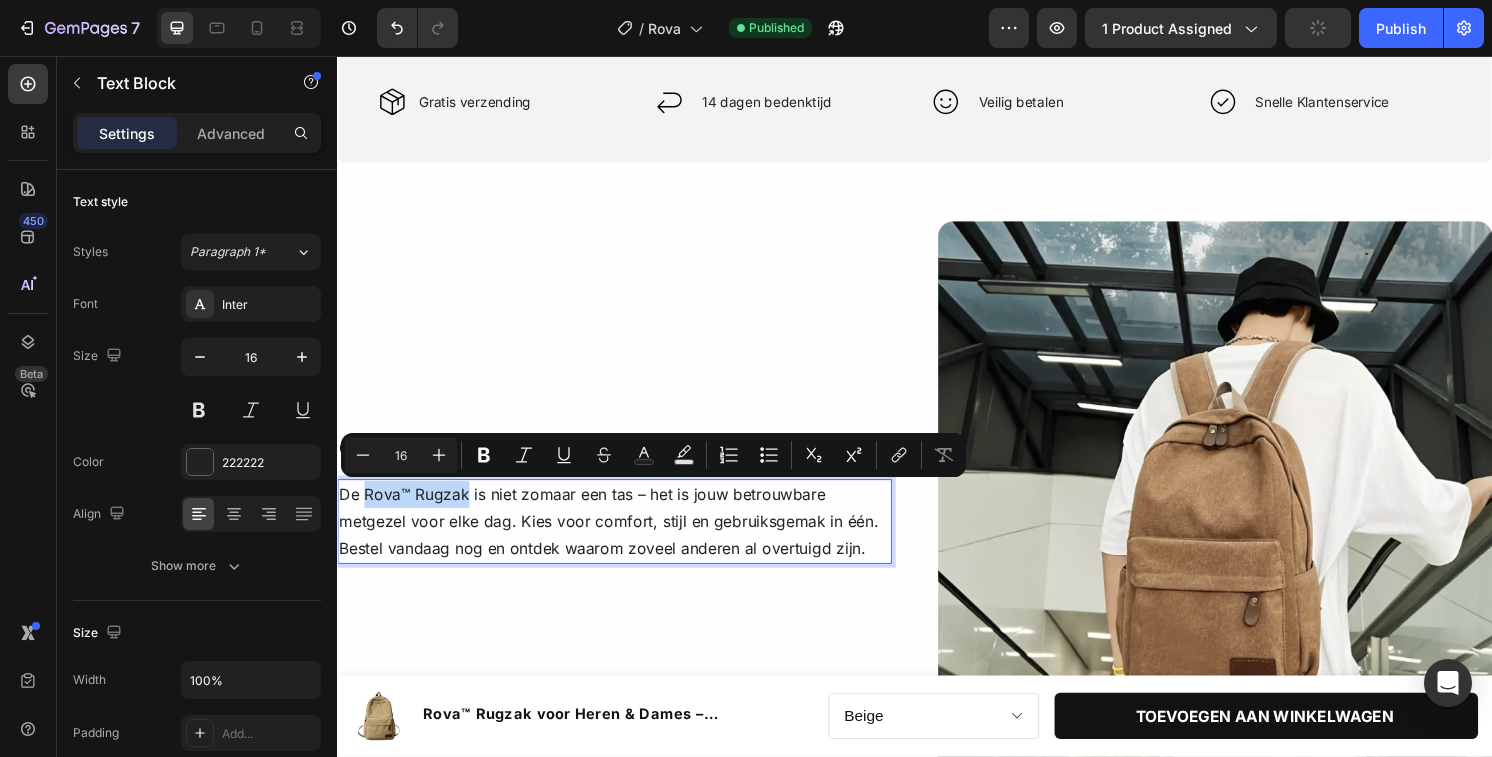 click on "De Rova™ Rugzak is niet zomaar een tas – het is jouw betrouwbare metgezel voor elke dag. Kies voor comfort, stijl en gebruiksgemak in één. Bestel vandaag nog en ontdek waarom zoveel anderen al overtuigd zijn." at bounding box center [625, 540] 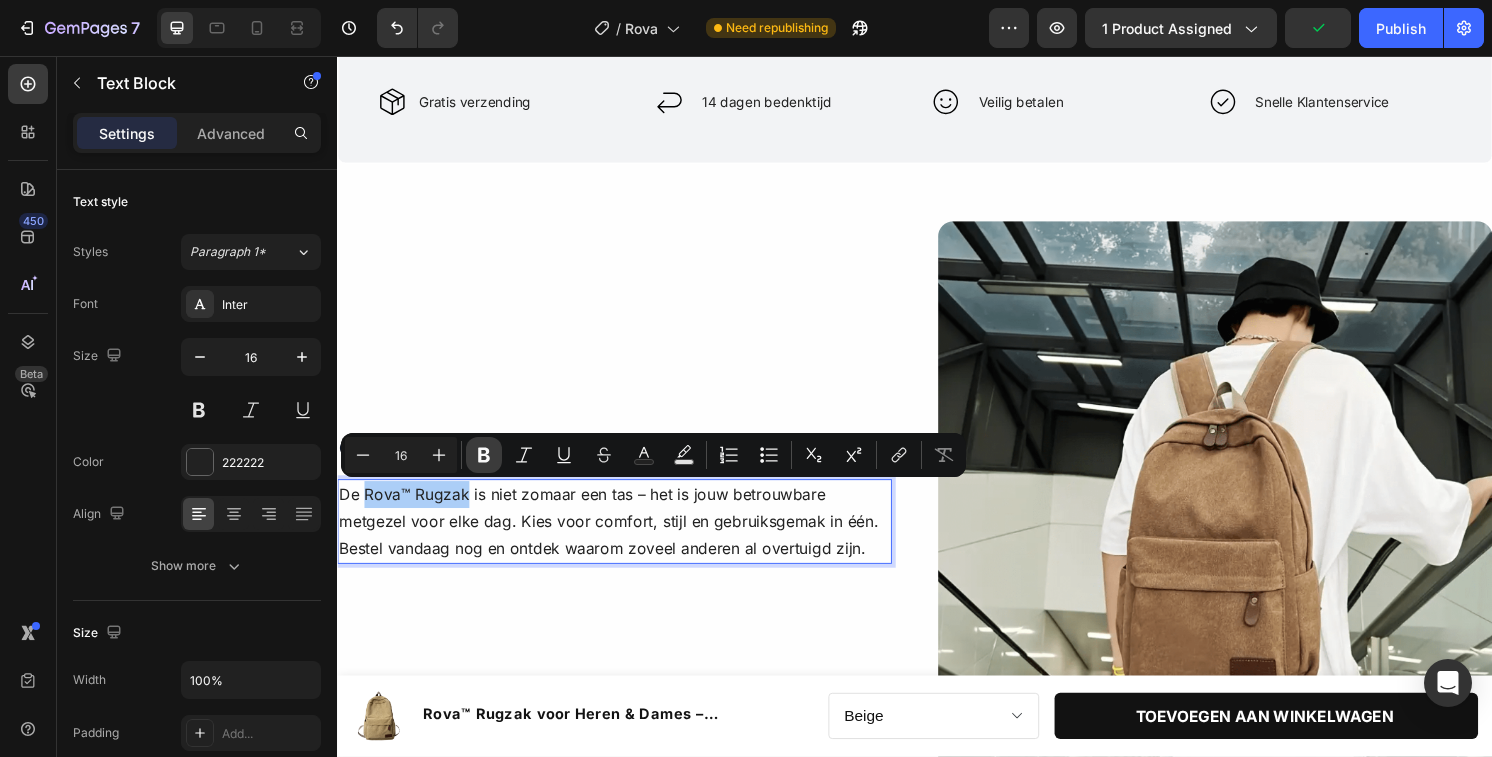 click 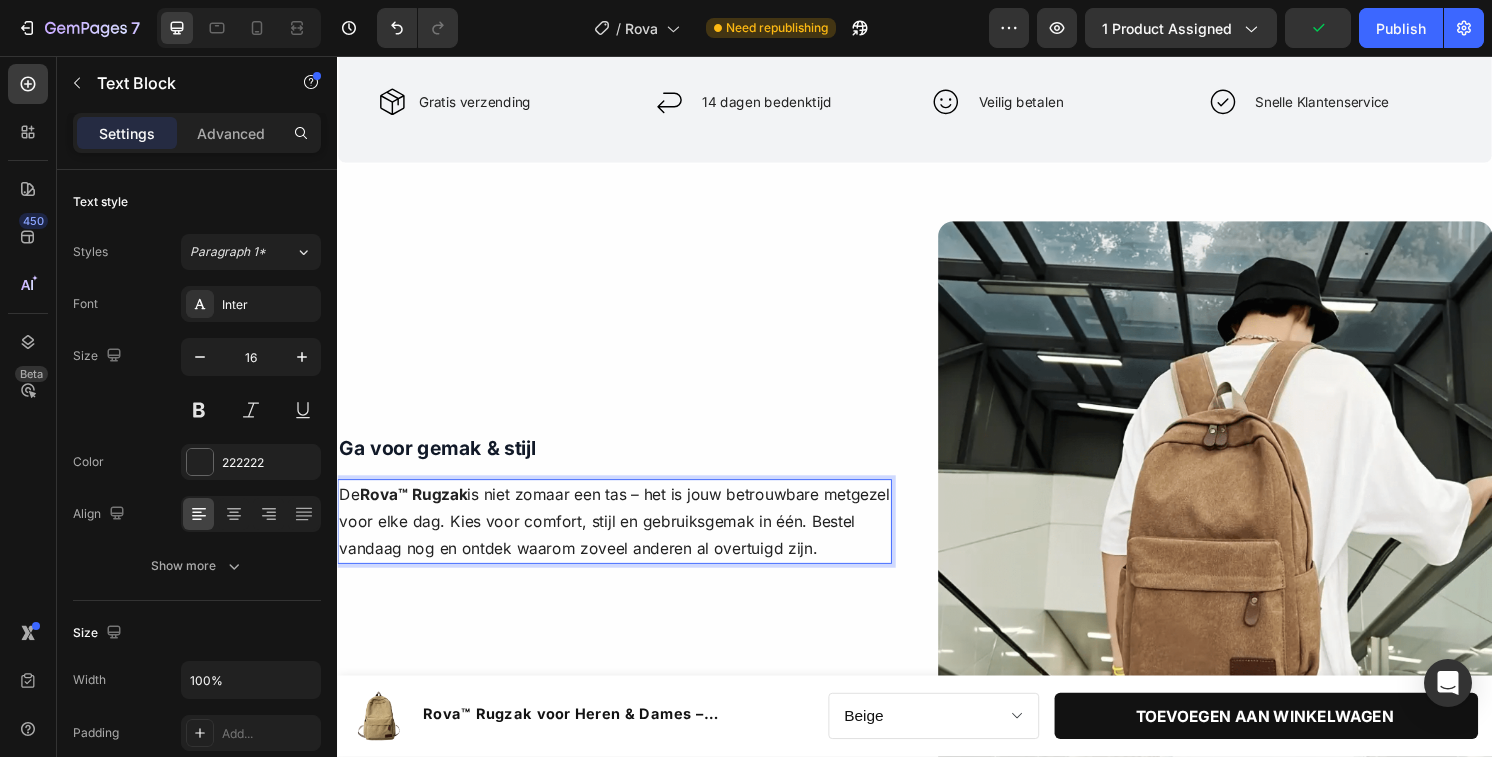 click on "De  Rova™ Rugzak  is niet zomaar een tas – het is jouw betrouwbare metgezel voor elke dag. Kies voor comfort, stijl en gebruiksgemak in één. Bestel vandaag nog en ontdek waarom zoveel anderen al overtuigd zijn." at bounding box center [625, 540] 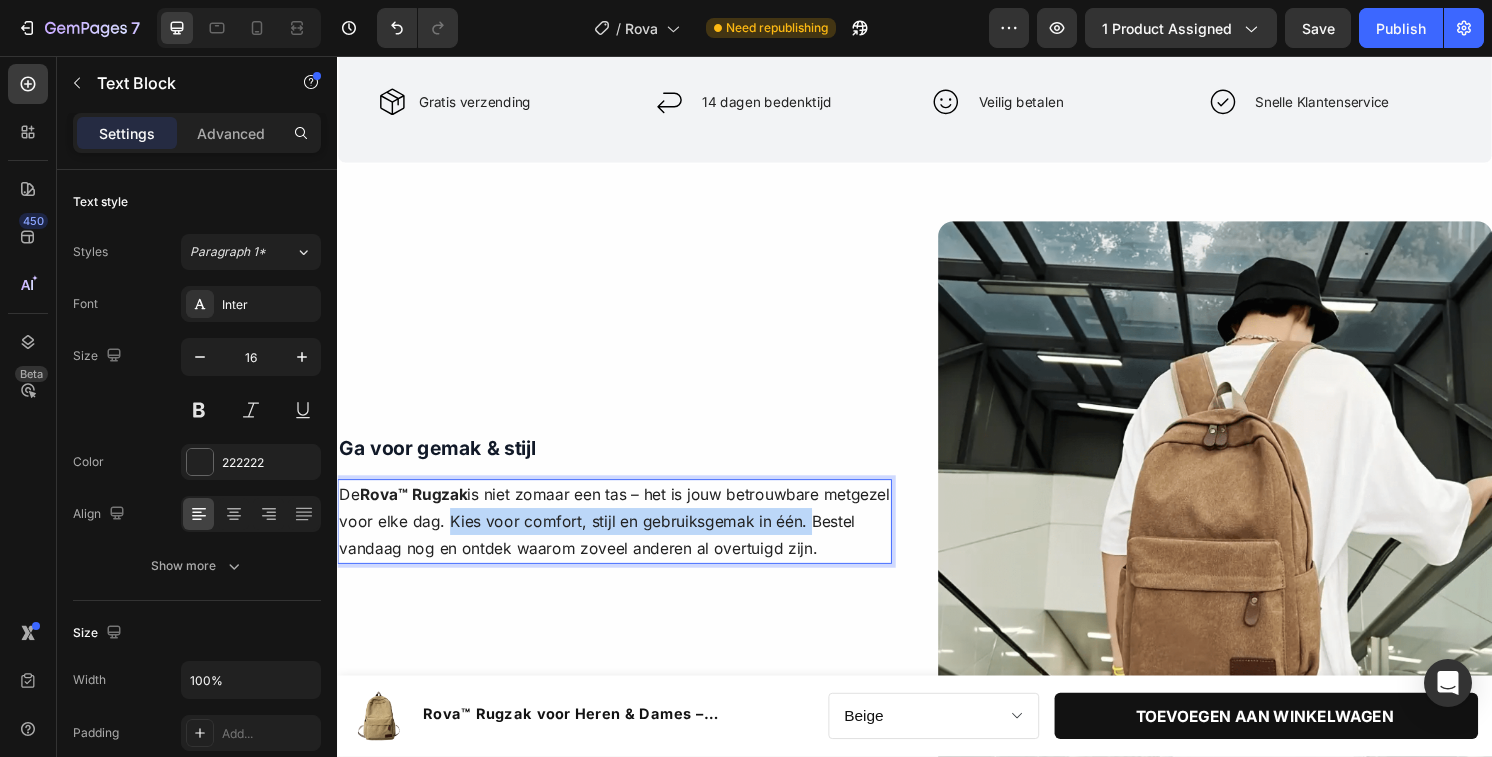 drag, startPoint x: 520, startPoint y: 541, endPoint x: 898, endPoint y: 553, distance: 378.19043 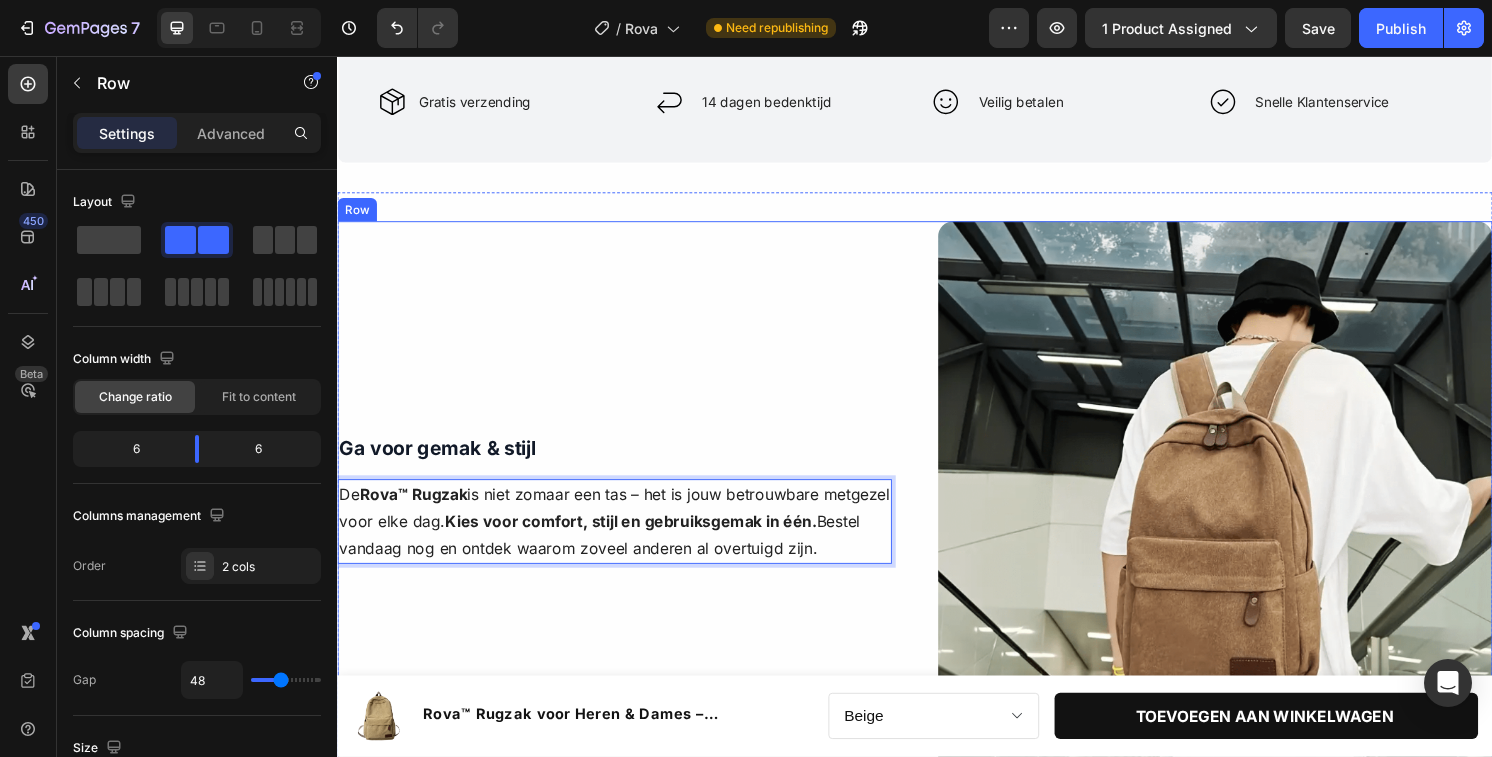 click on "Ga voor gemak & stijl Text Block De  Rova™ Rugzak  is niet zomaar een tas – het is jouw betrouwbare metgezel voor elke dag.  Kies voor comfort, stijl en gebruiksgemak in één.  Bestel vandaag nog en ontdek waarom zoveel anderen al overtuigd zijn. Text Block   0 Row Row" at bounding box center [625, 516] 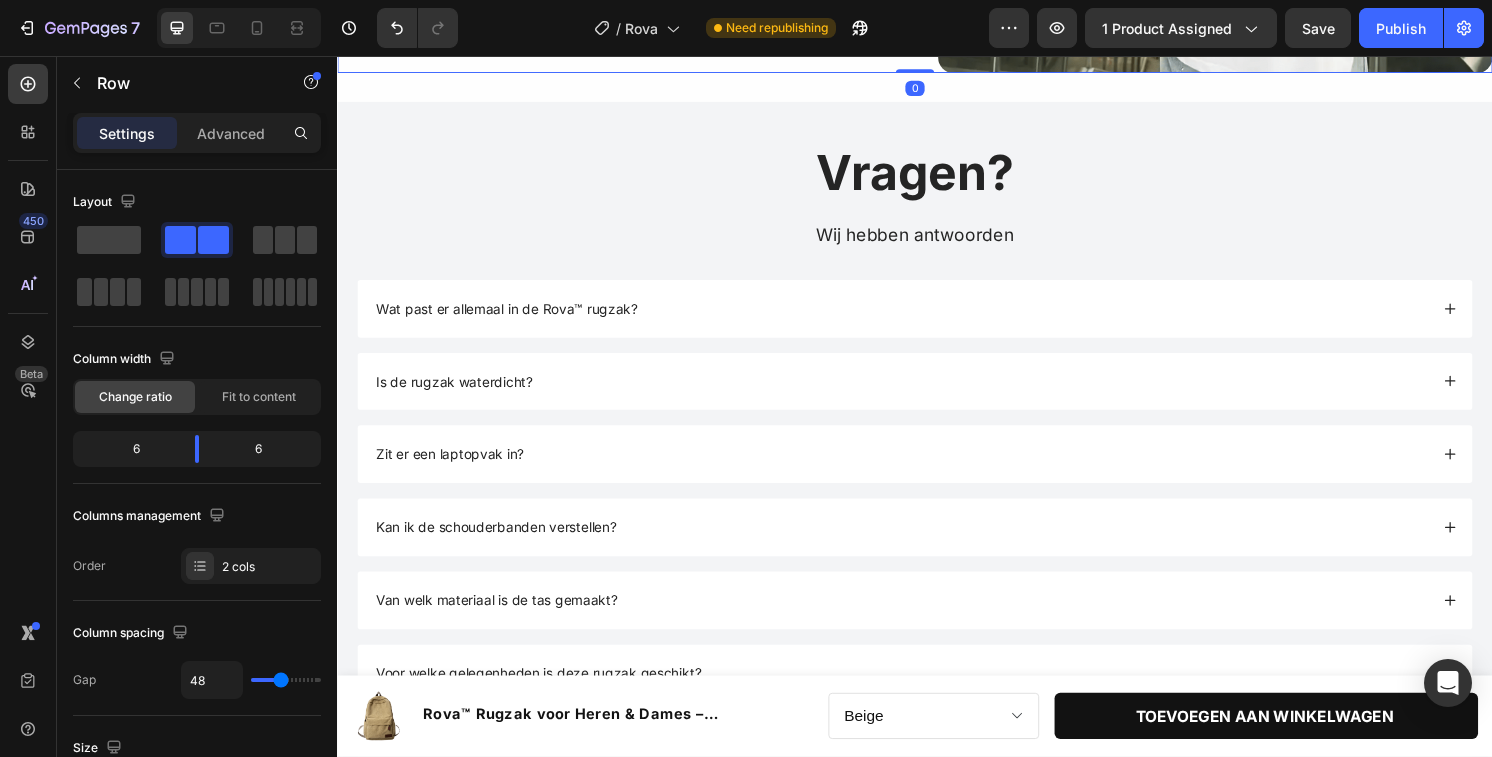 scroll, scrollTop: 1597, scrollLeft: 0, axis: vertical 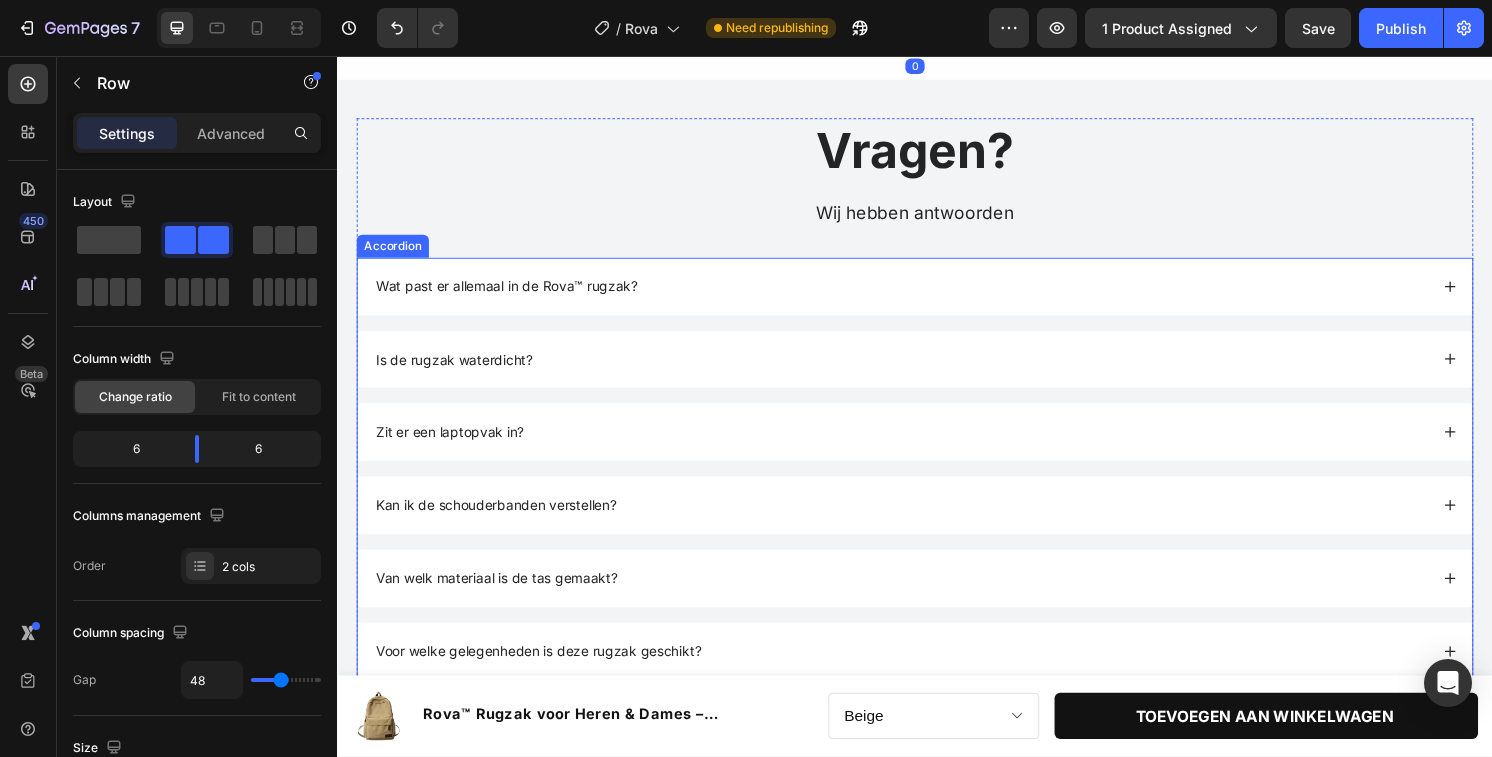 click on "Wat past er allemaal in de Rova™ rugzak?" at bounding box center (922, 296) 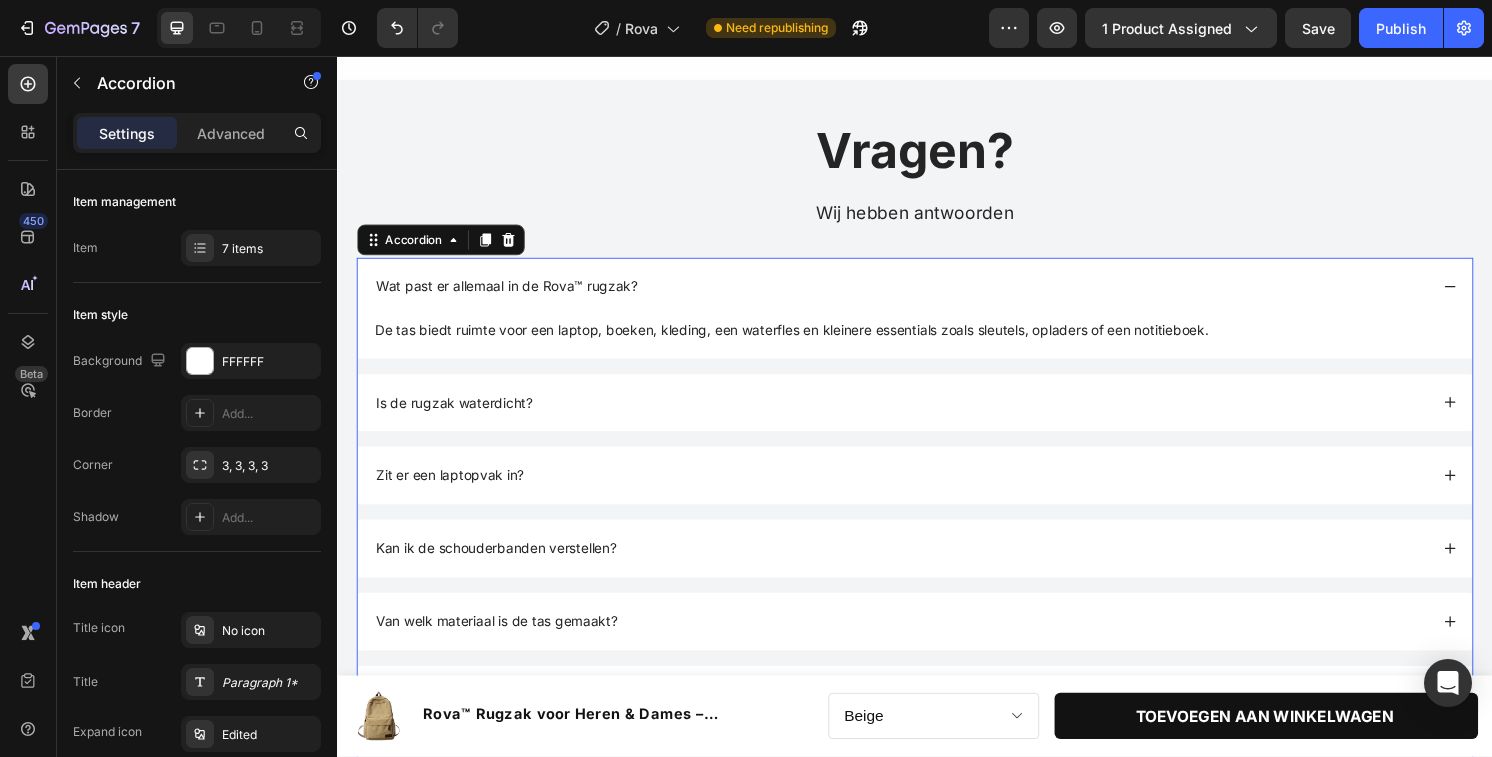 click on "Wat past er allemaal in de Rova™ rugzak?" at bounding box center [922, 296] 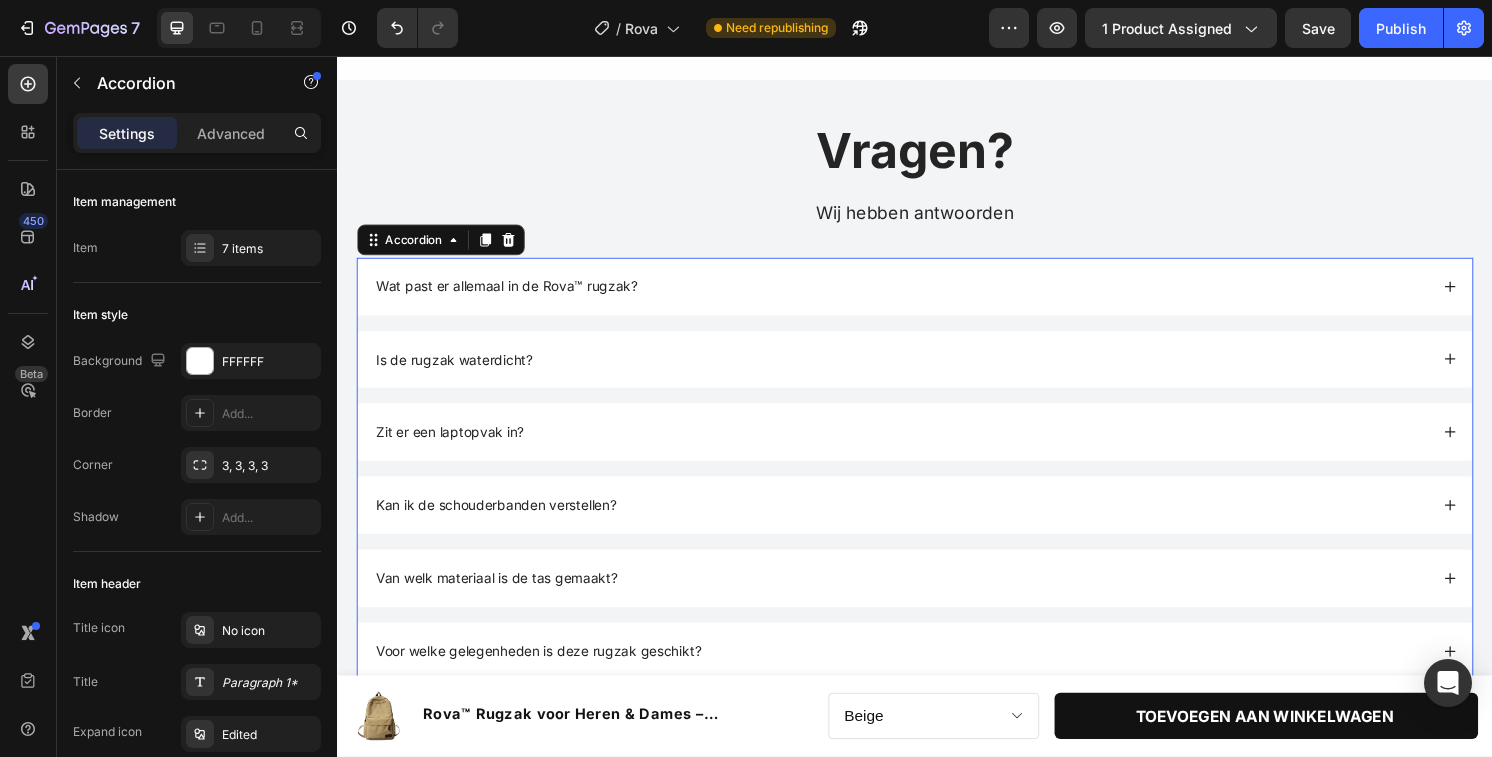 click on "Is de rugzak waterdicht?" at bounding box center [922, 372] 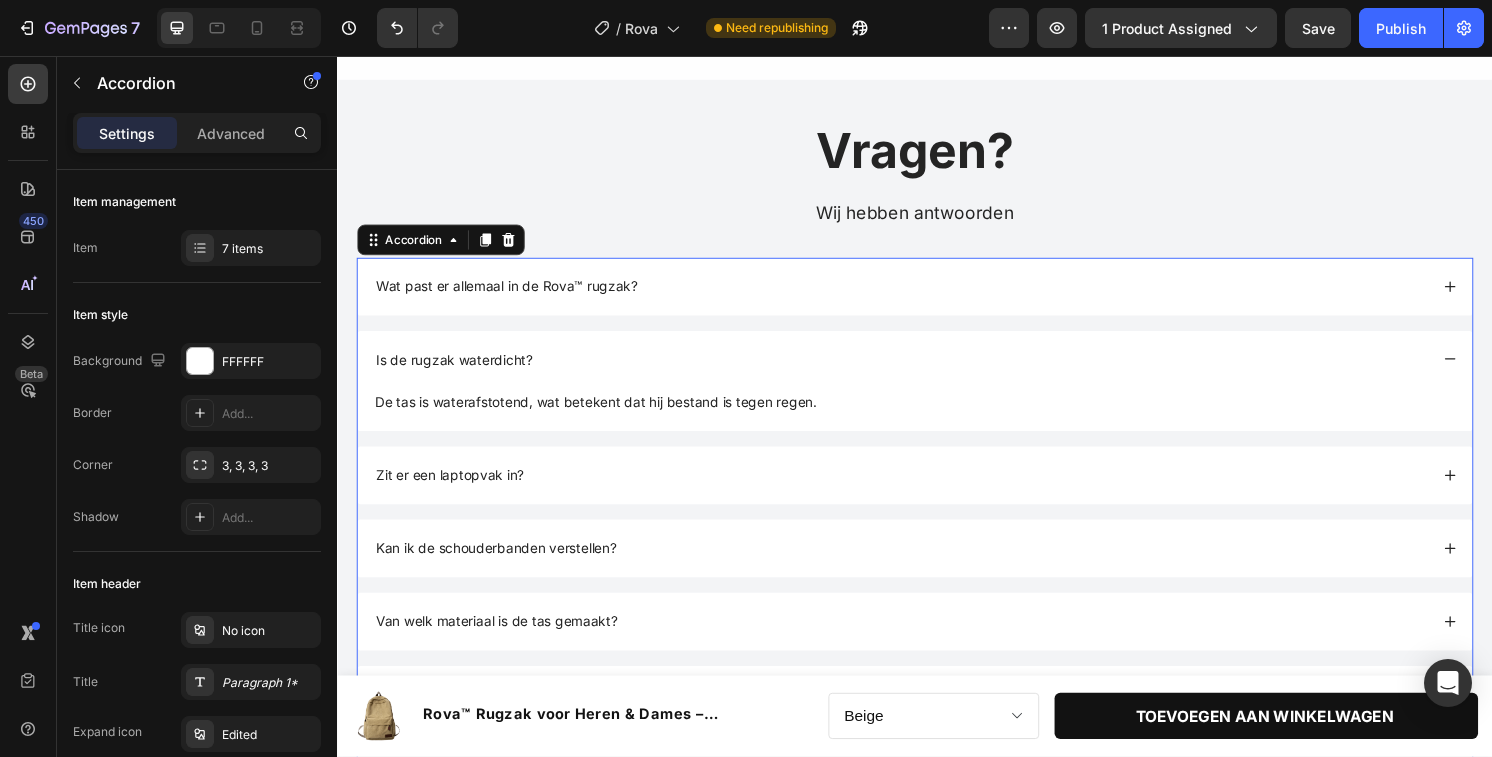 click on "Is de rugzak waterdicht?" at bounding box center [922, 372] 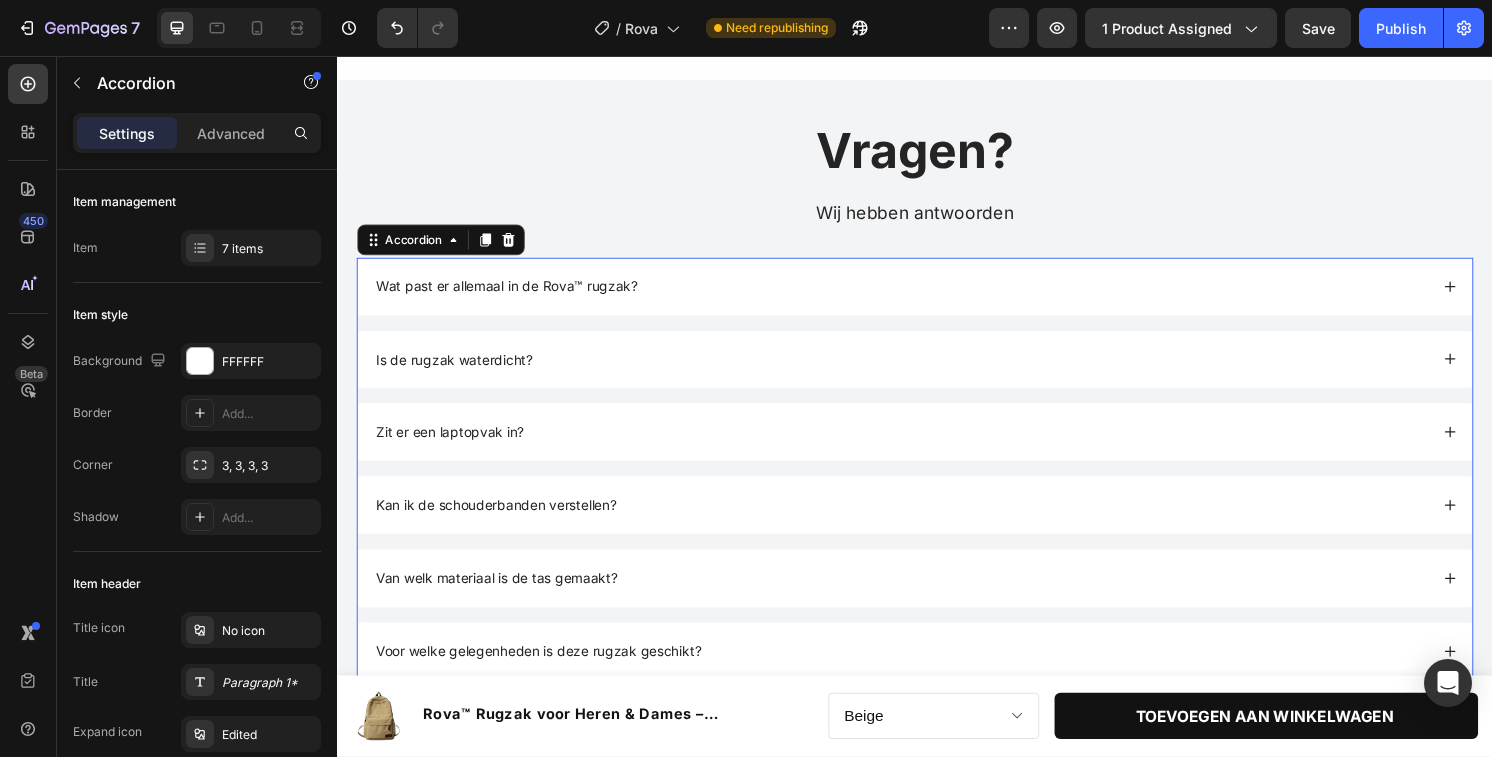 click on "Zit er een laptopvak in?" at bounding box center (922, 447) 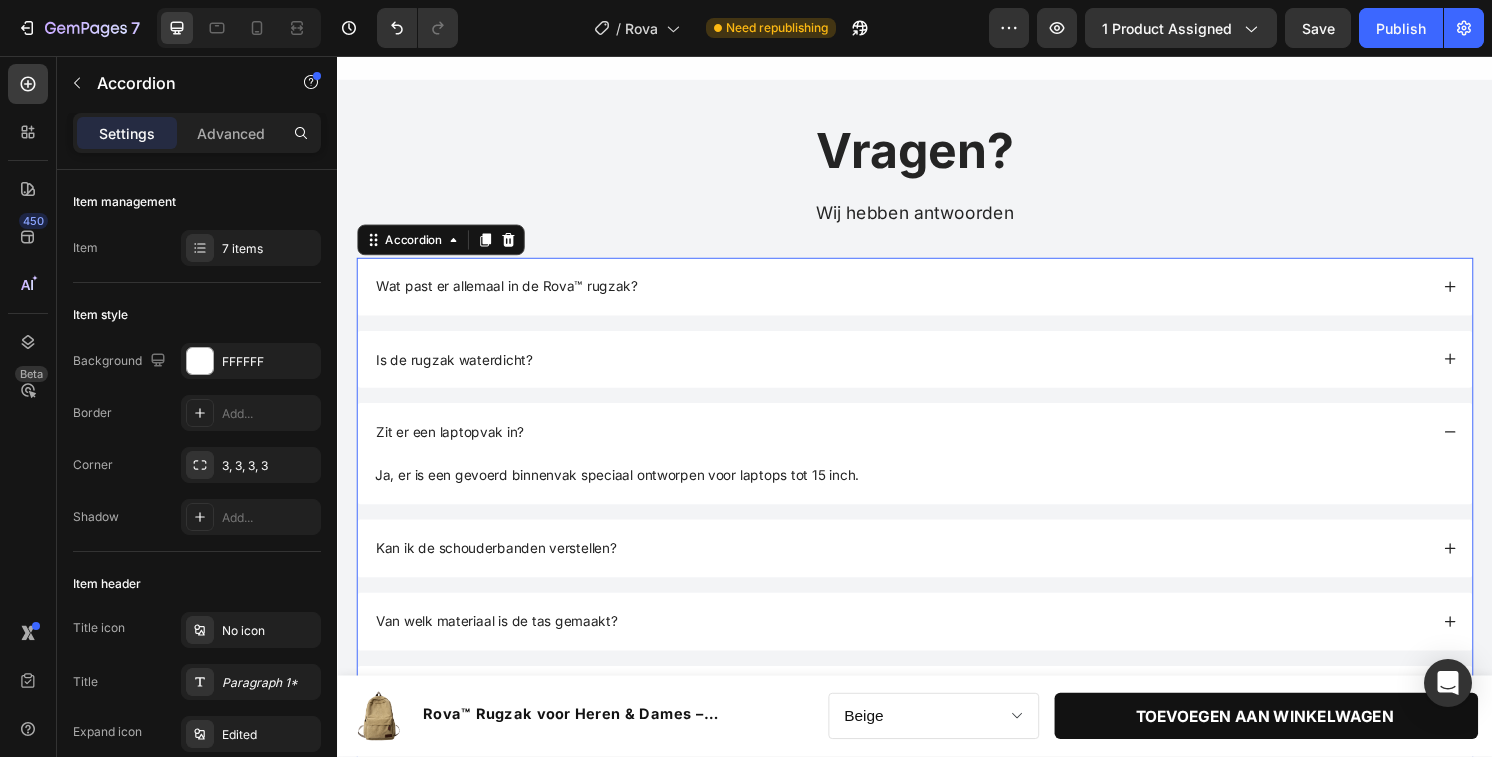 click on "Zit er een laptopvak in?" at bounding box center (922, 447) 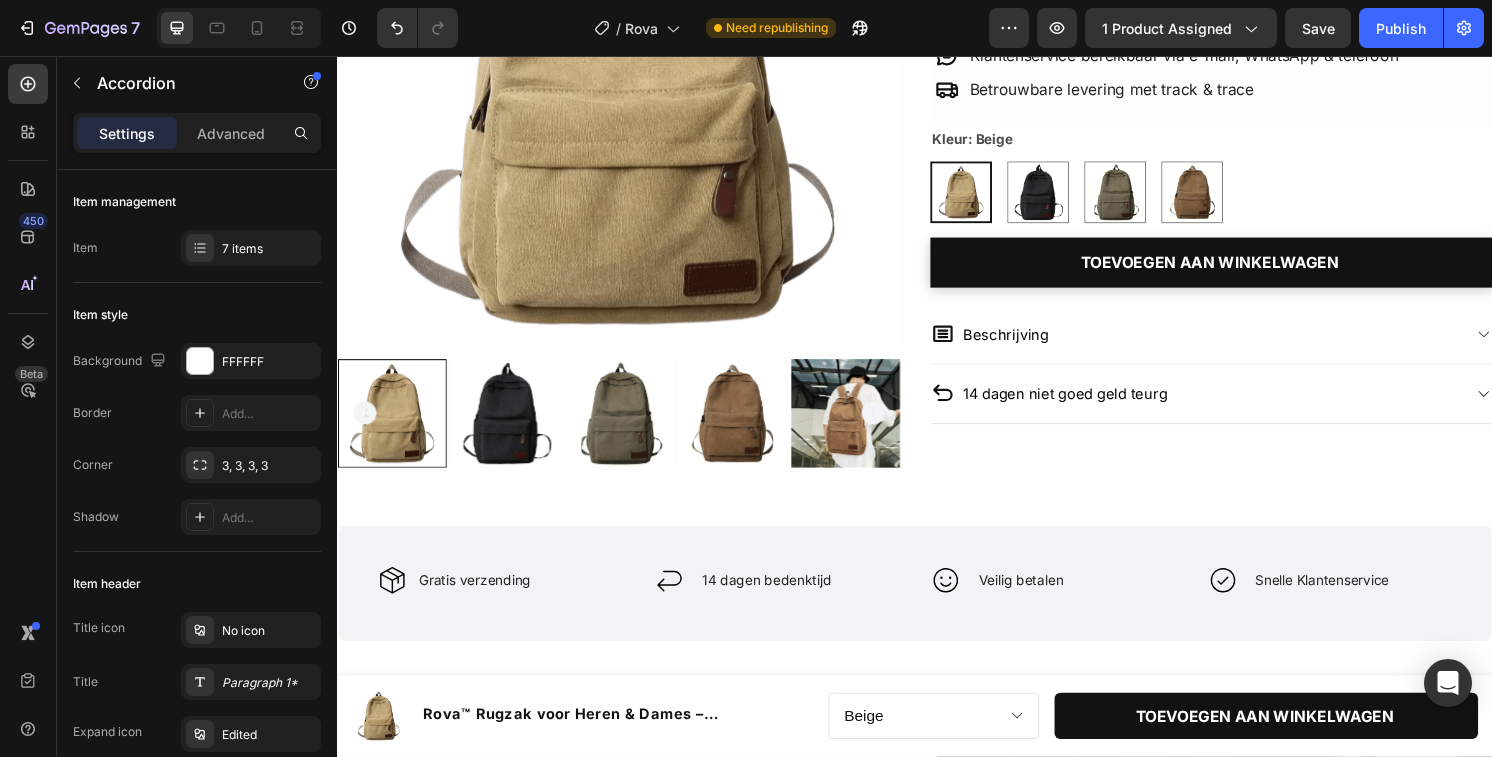 scroll, scrollTop: 328, scrollLeft: 0, axis: vertical 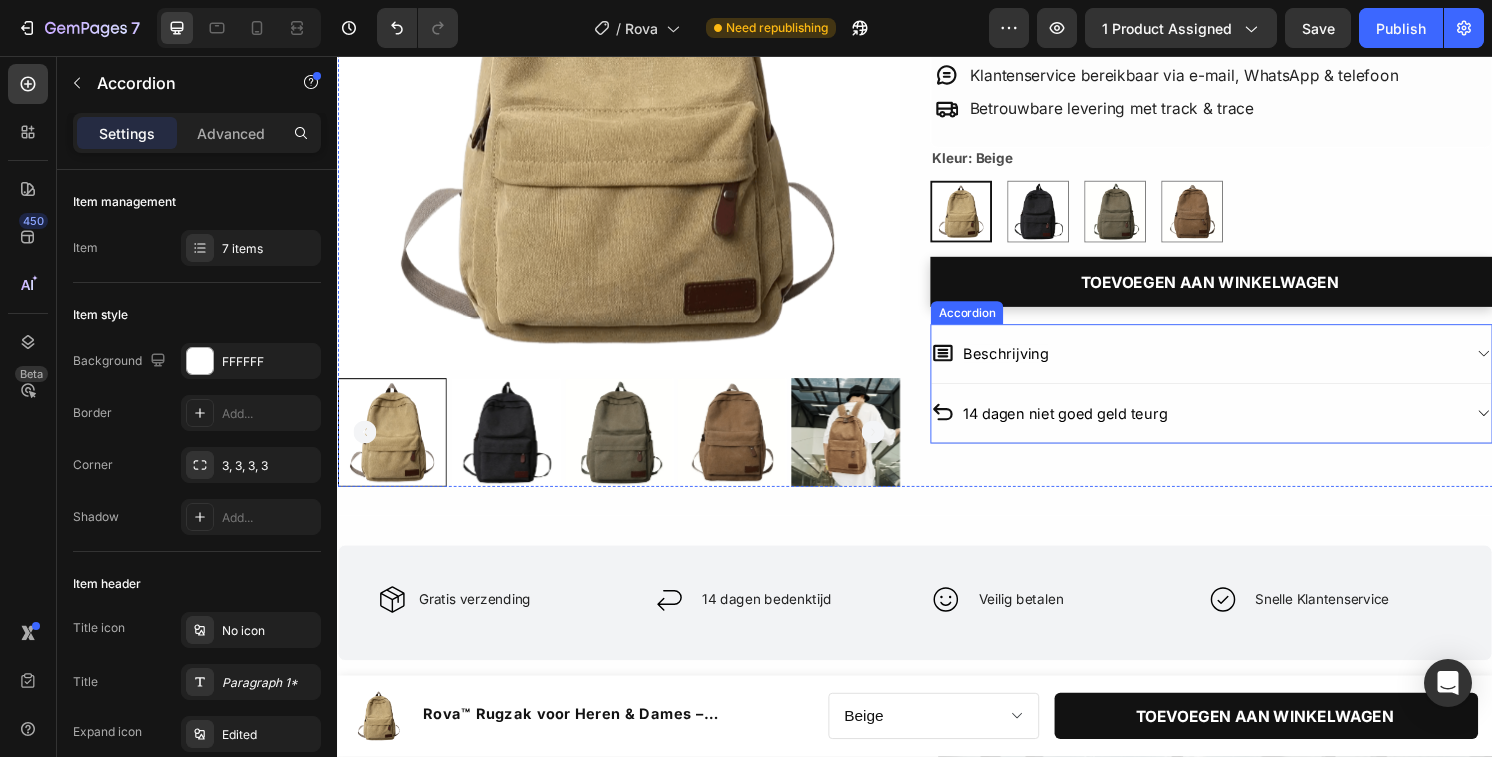 click on "Beschrijving" at bounding box center [1229, 365] 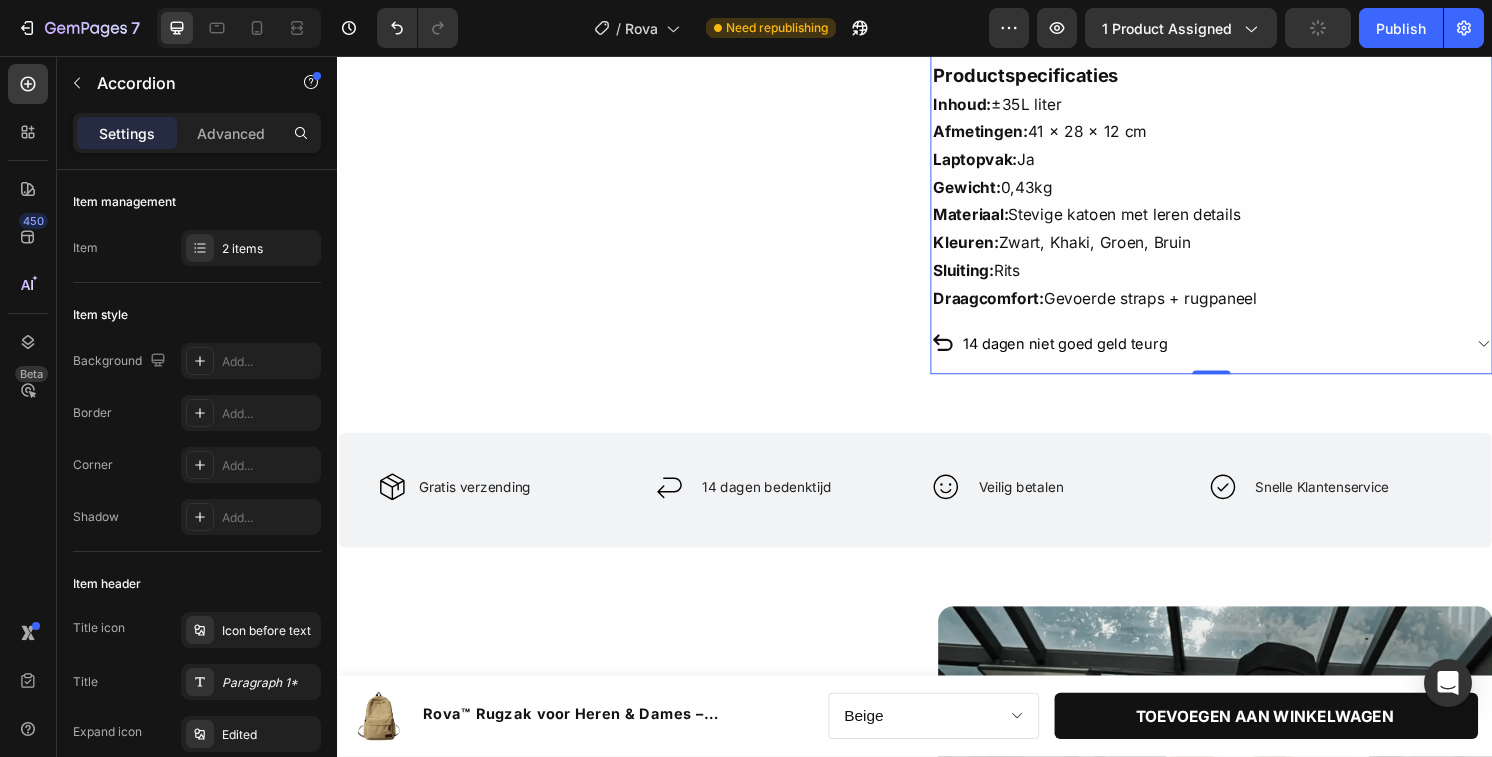 click on "14 dagen niet goed geld teurg" at bounding box center [1229, 355] 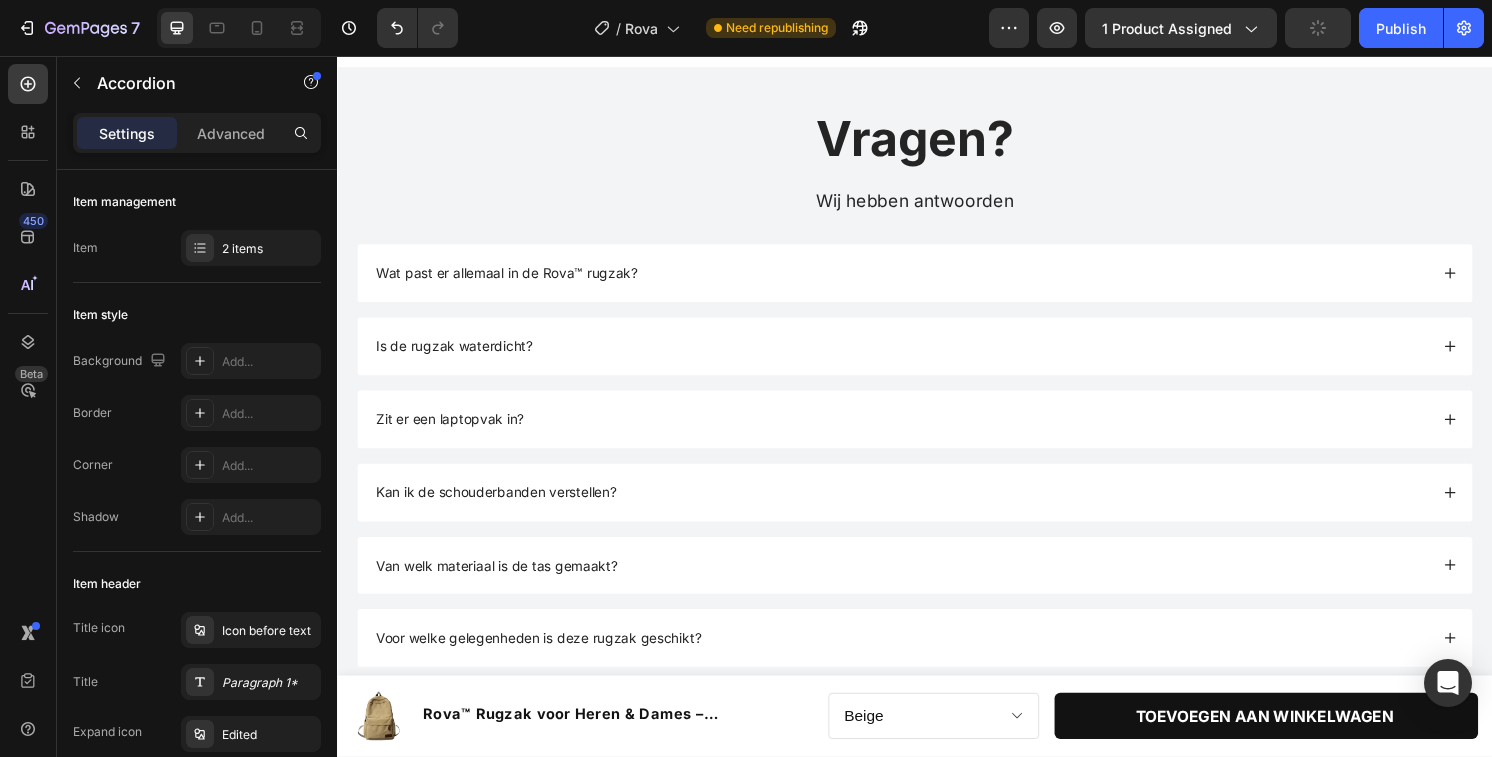 scroll, scrollTop: 2585, scrollLeft: 0, axis: vertical 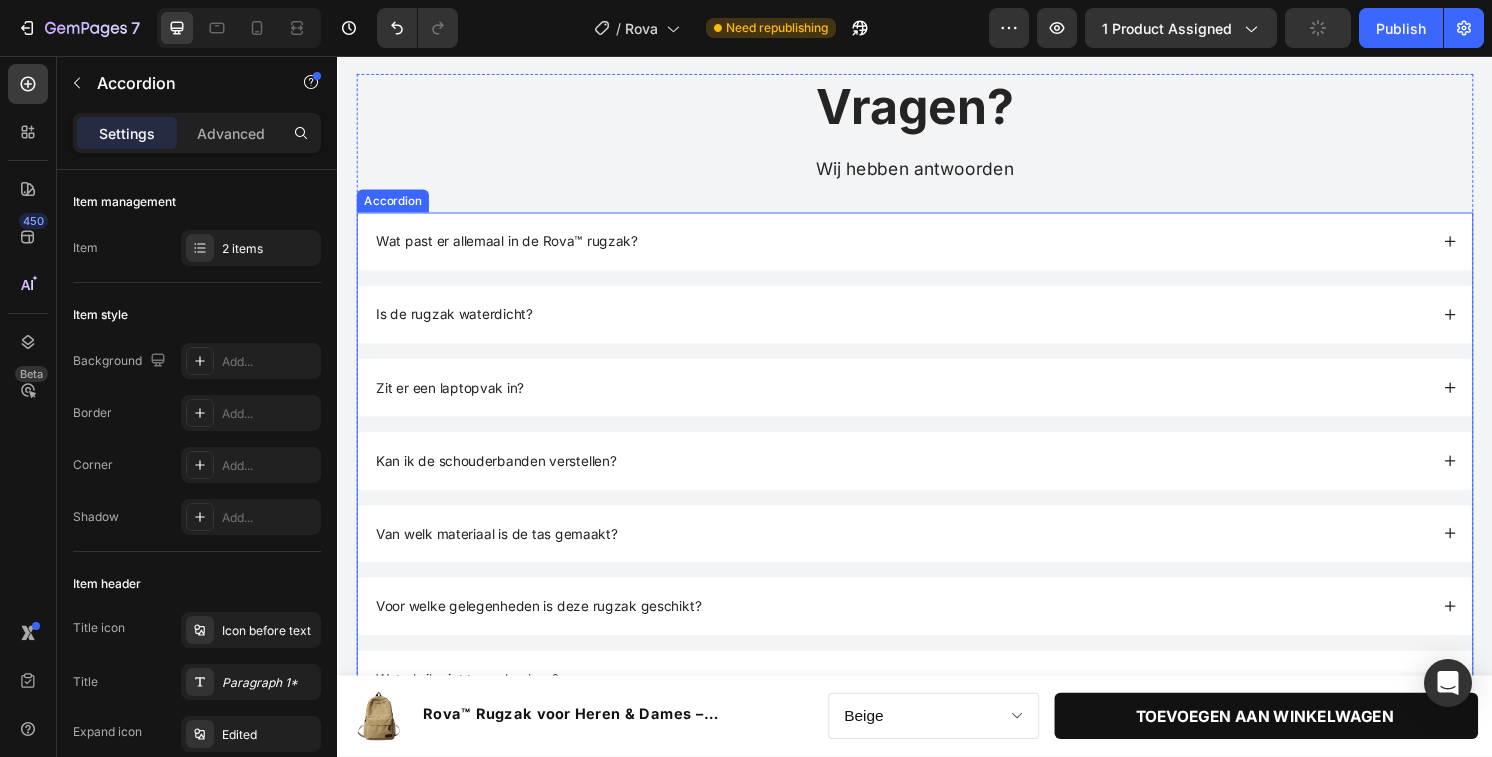 click on "Van welk materiaal is de tas gemaakt?" at bounding box center [922, 553] 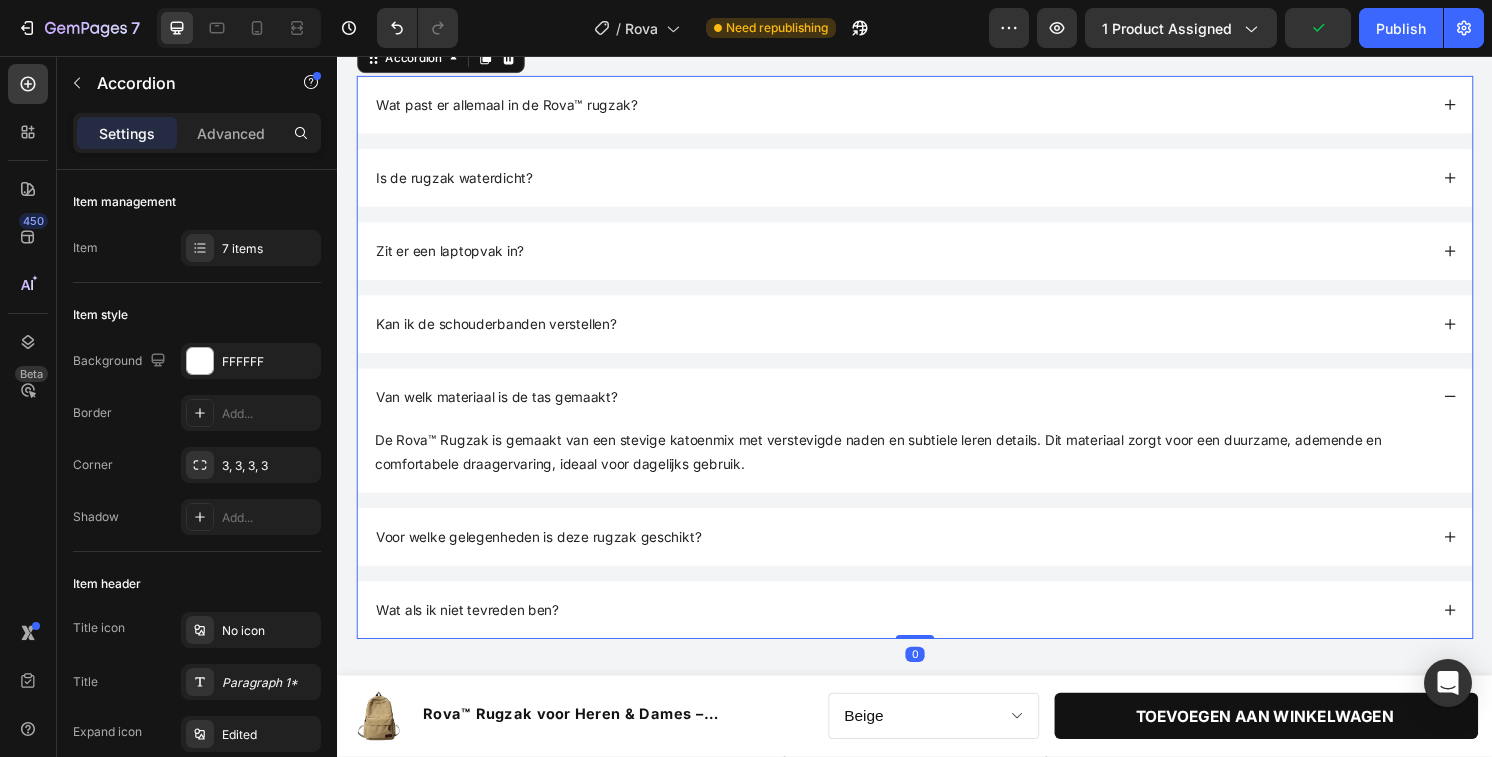 scroll, scrollTop: 2728, scrollLeft: 0, axis: vertical 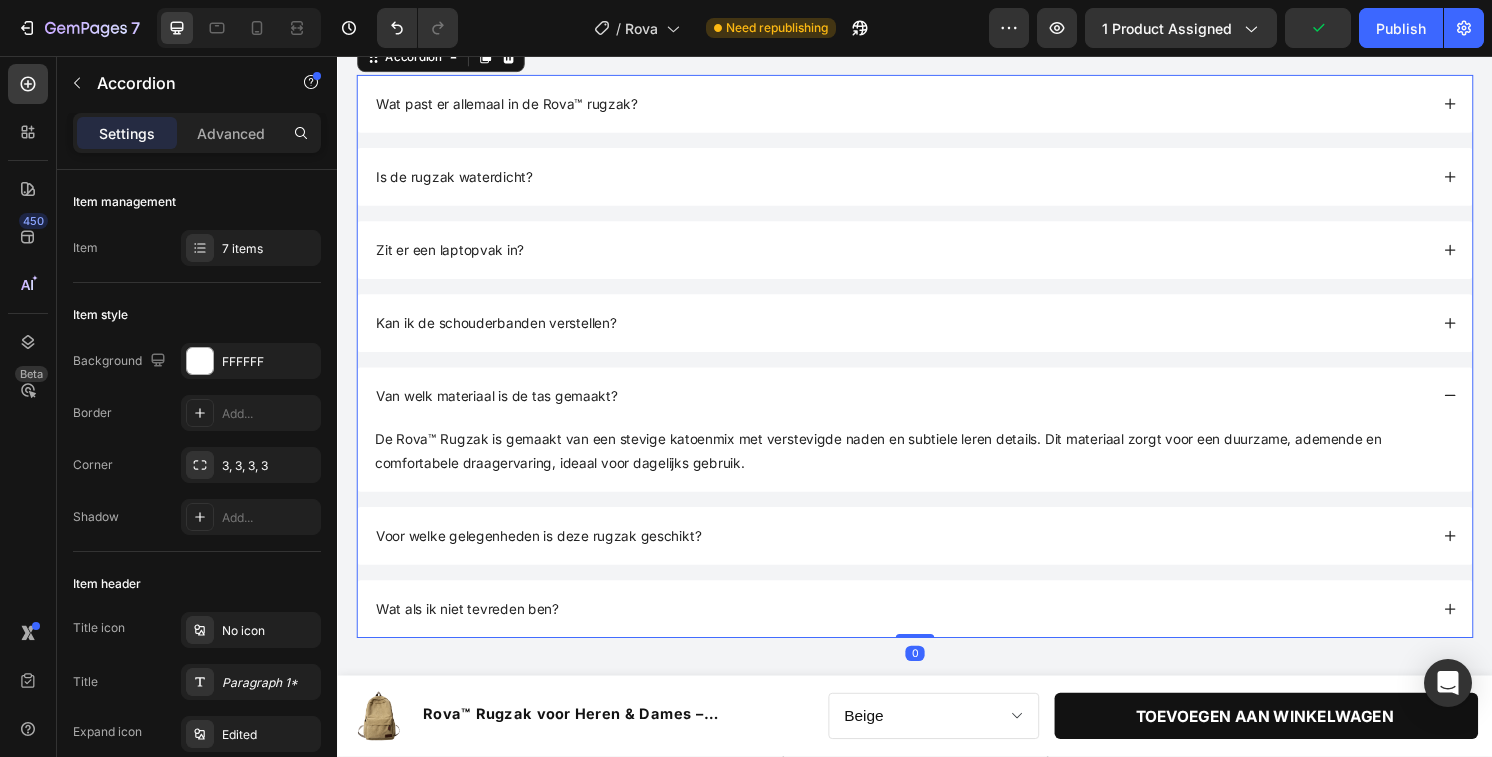 click on "Voor welke gelegenheden is deze rugzak geschikt?" at bounding box center [937, 555] 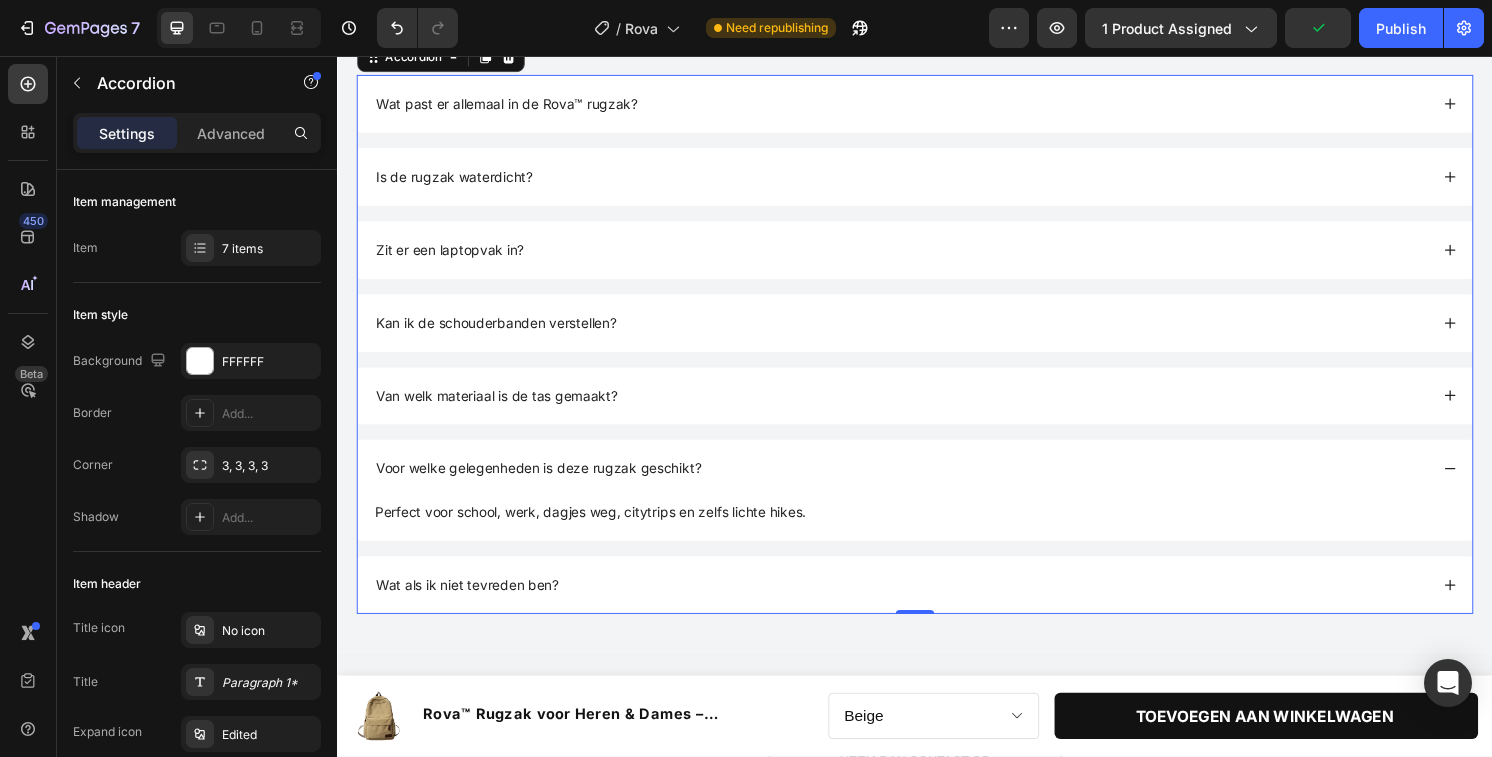 click on "Wat als ik niet tevreden ben?" at bounding box center (922, 606) 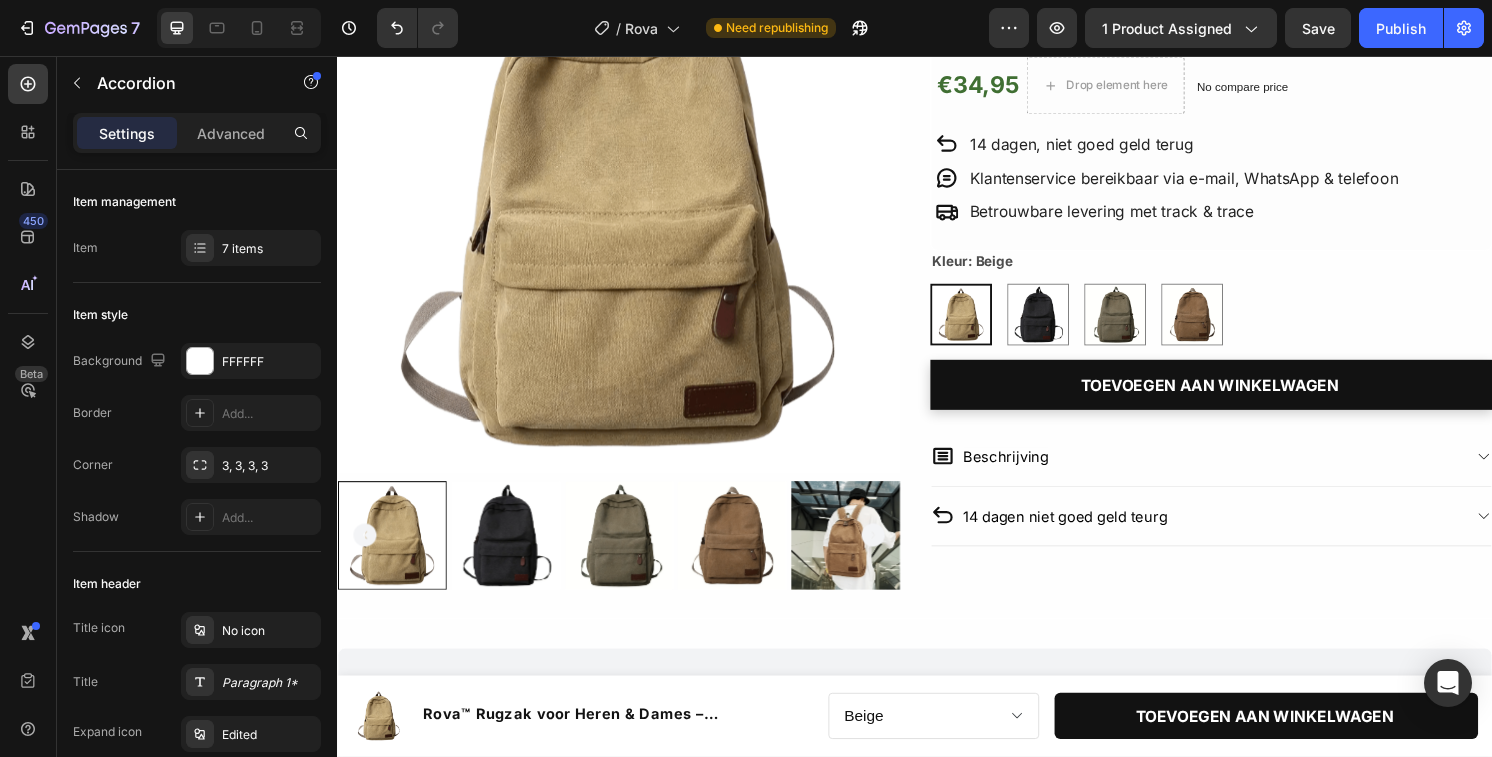 scroll, scrollTop: 207, scrollLeft: 0, axis: vertical 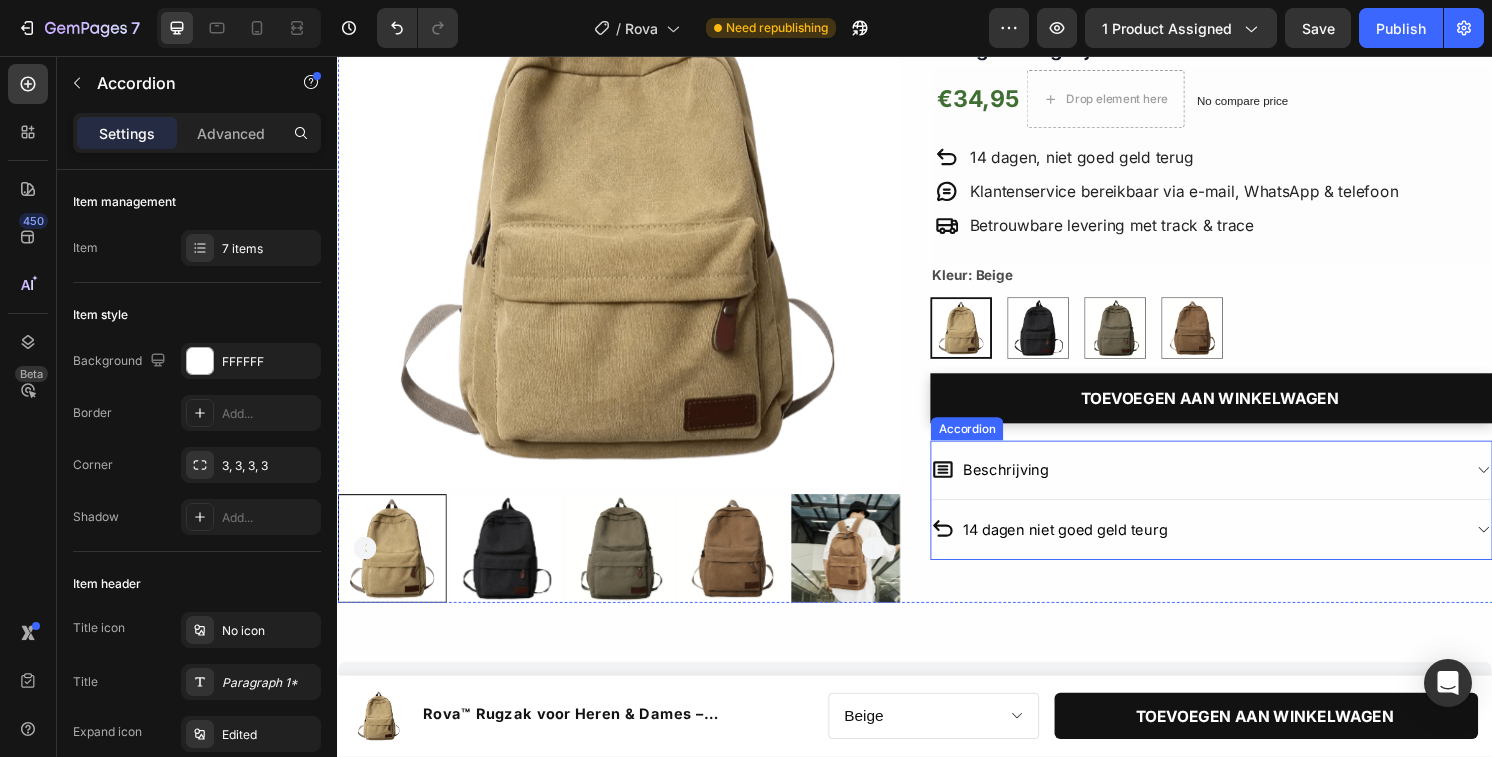 click on "Beschrijving" at bounding box center [1229, 486] 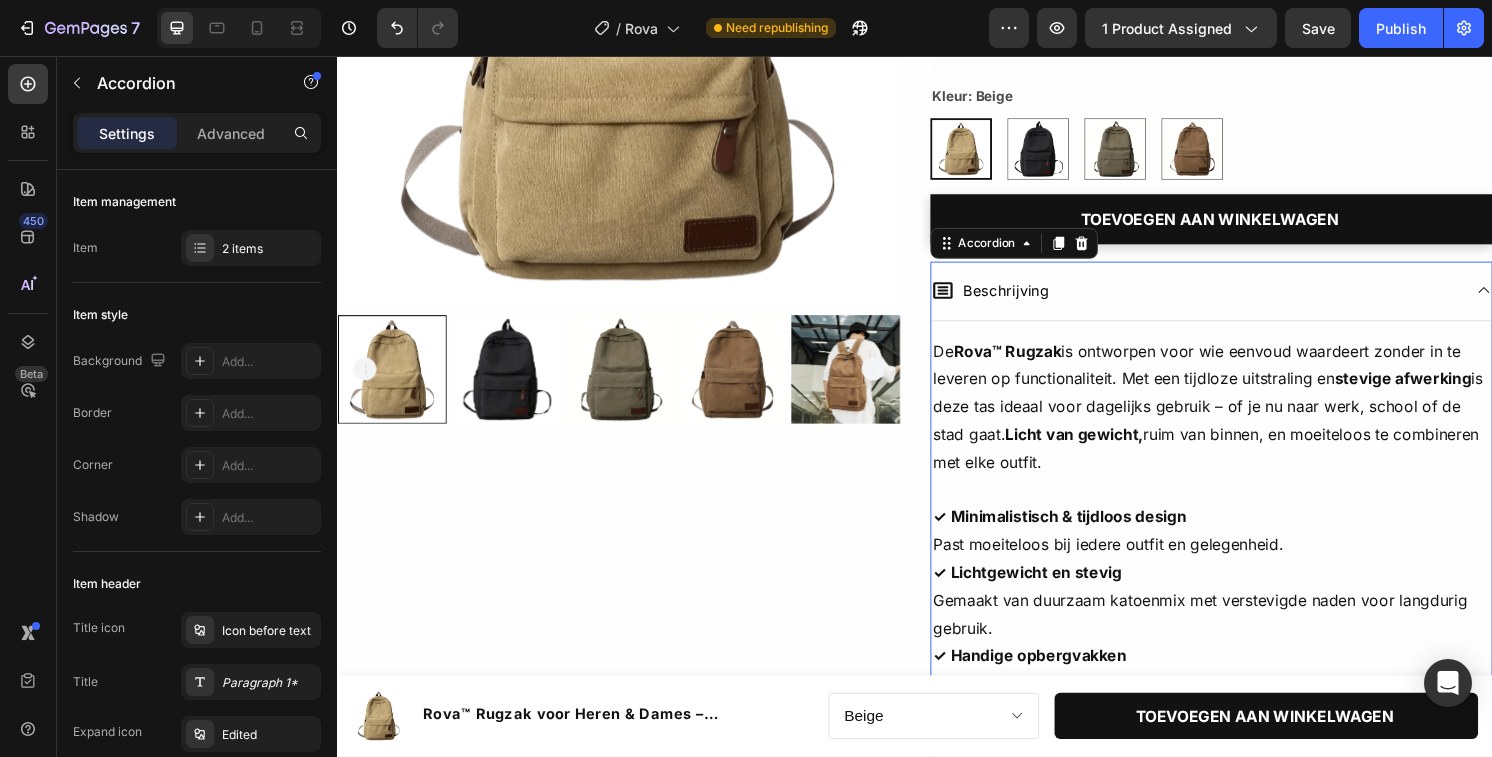 scroll, scrollTop: 446, scrollLeft: 0, axis: vertical 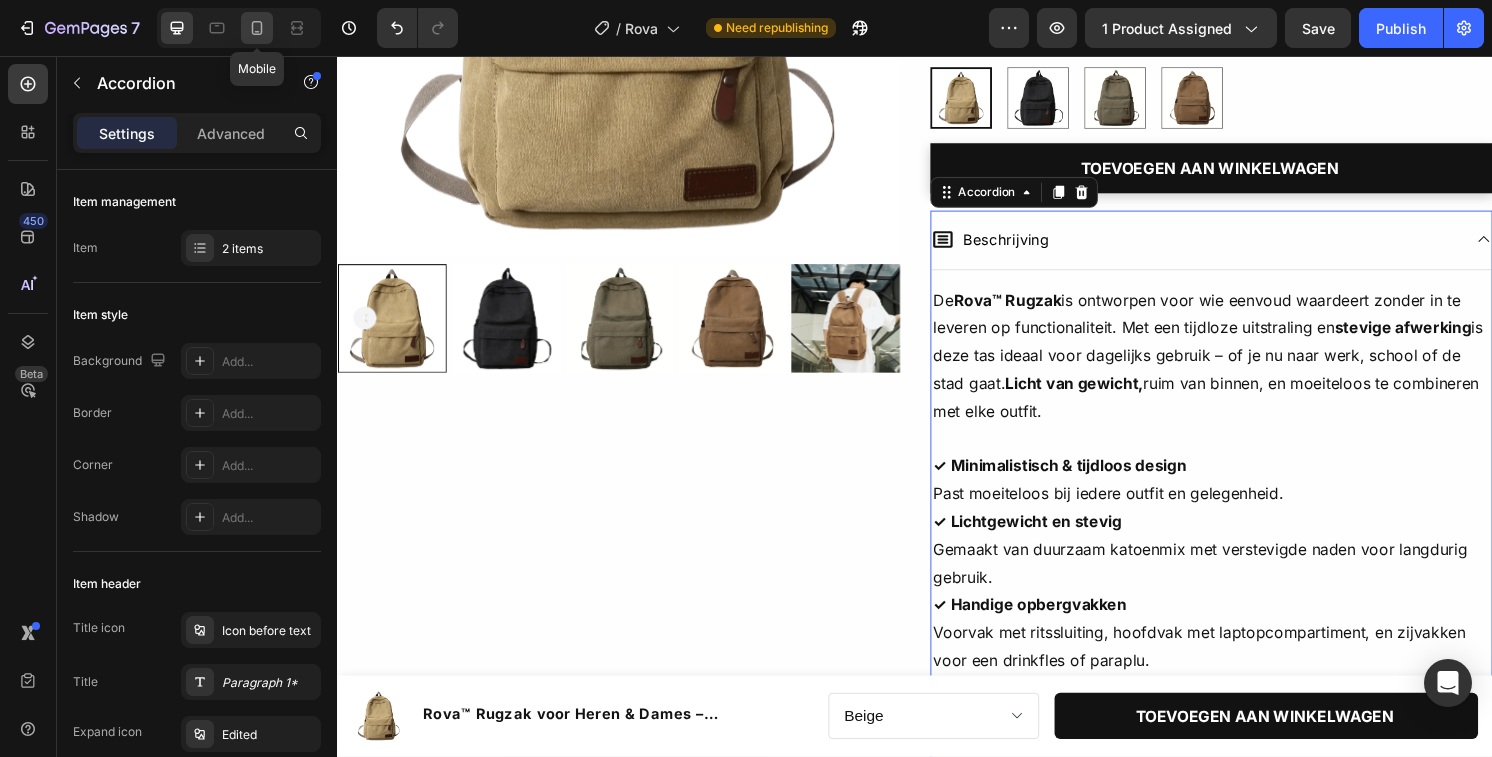 click 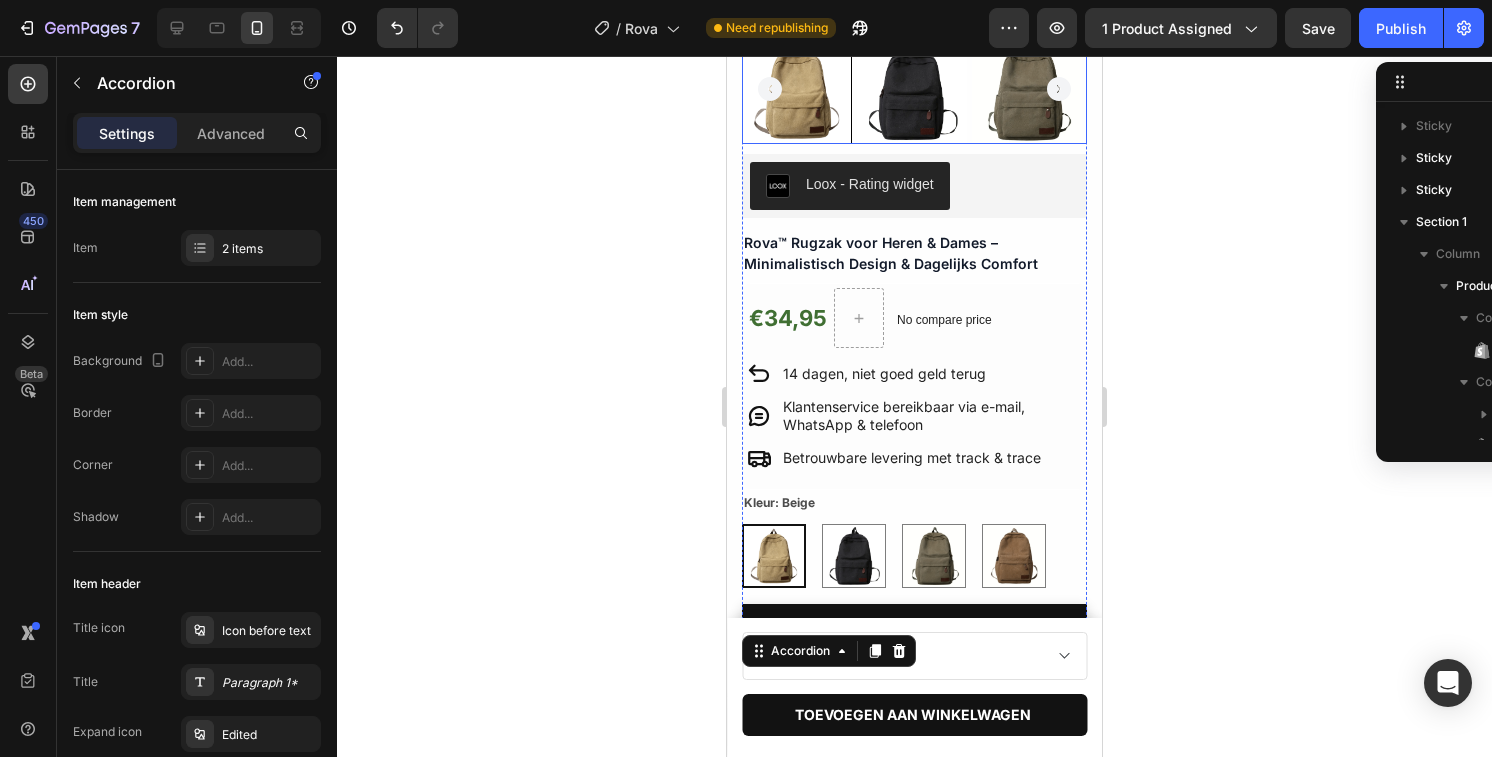 scroll, scrollTop: 455, scrollLeft: 0, axis: vertical 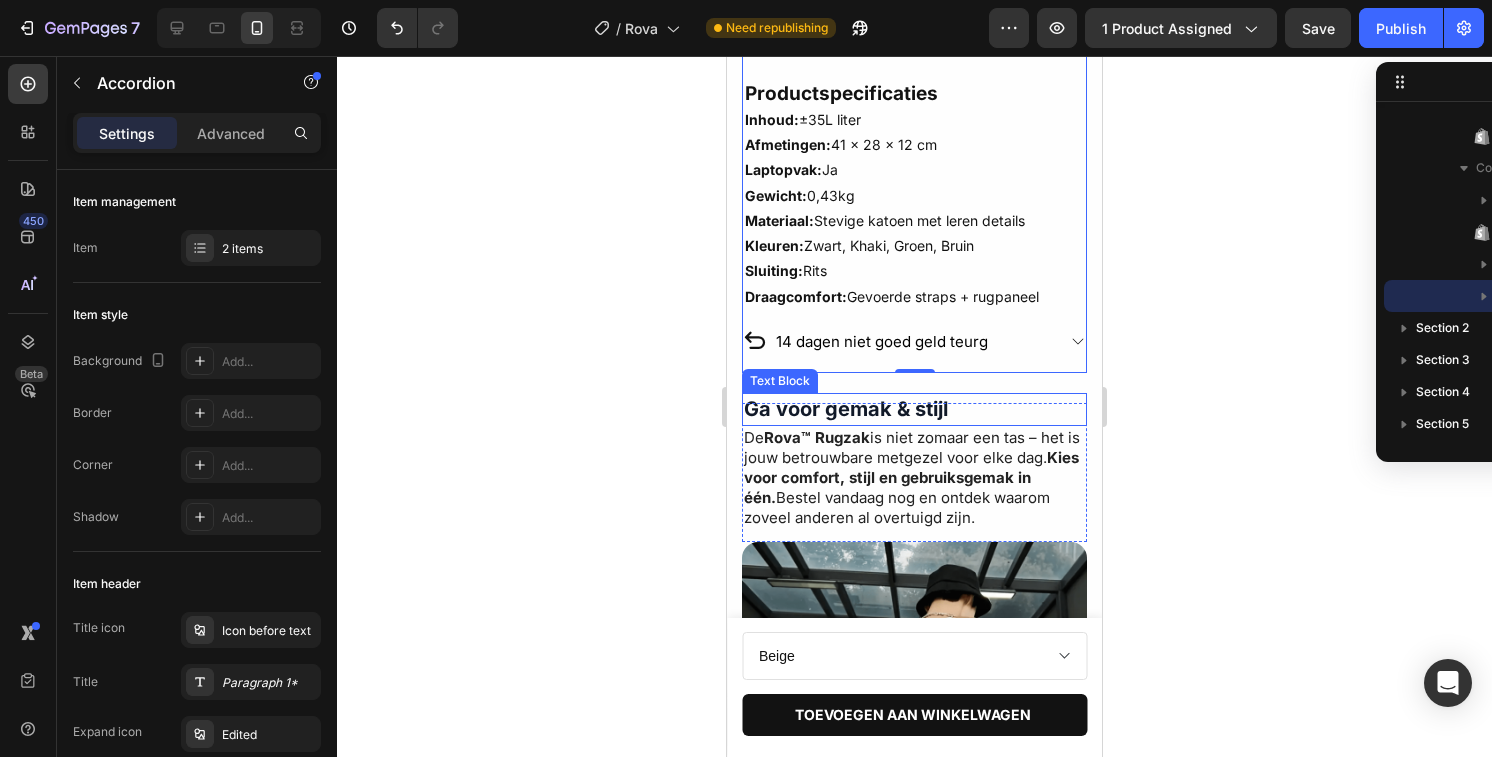 click on "Ga voor gemak & stijl" at bounding box center [846, 409] 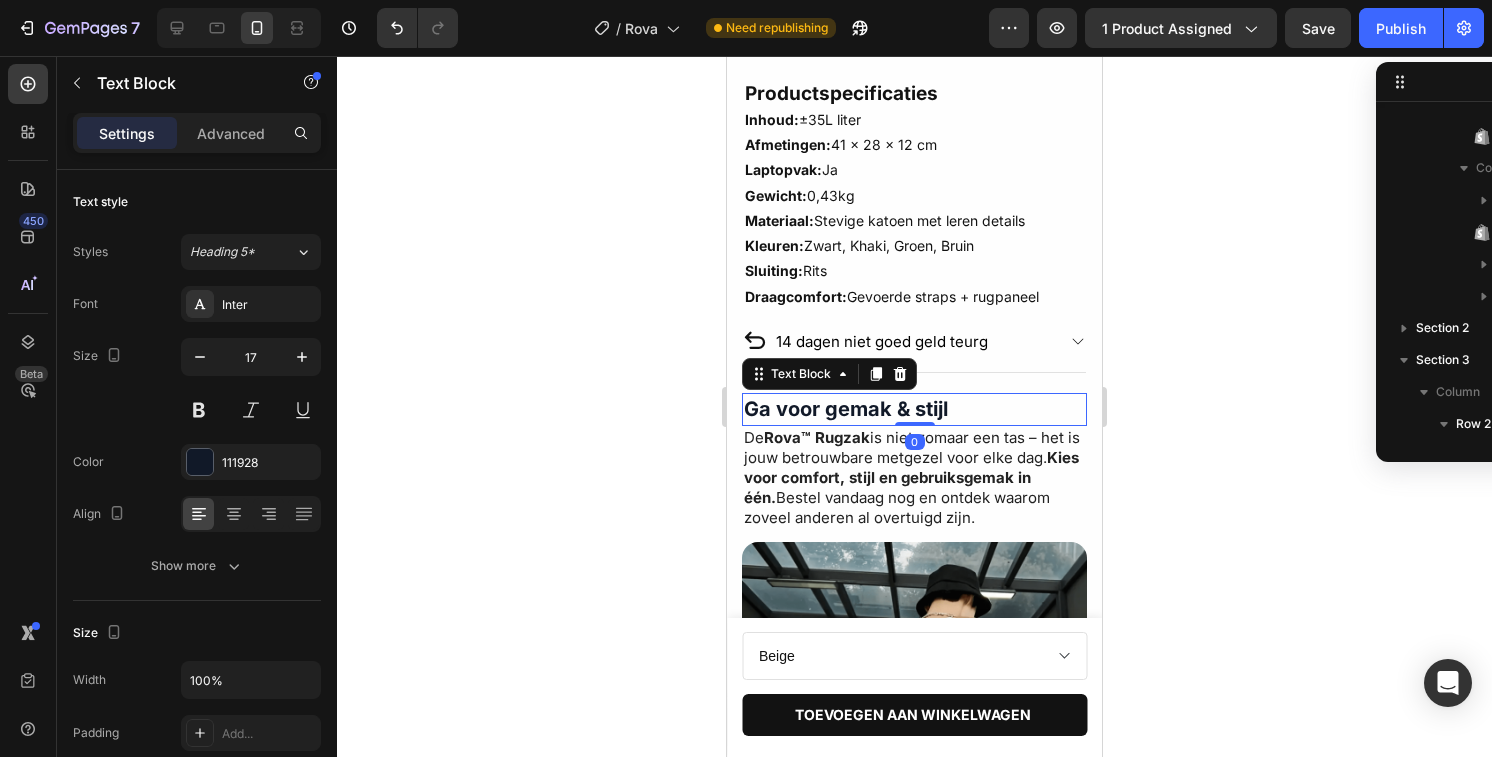 scroll, scrollTop: 502, scrollLeft: 0, axis: vertical 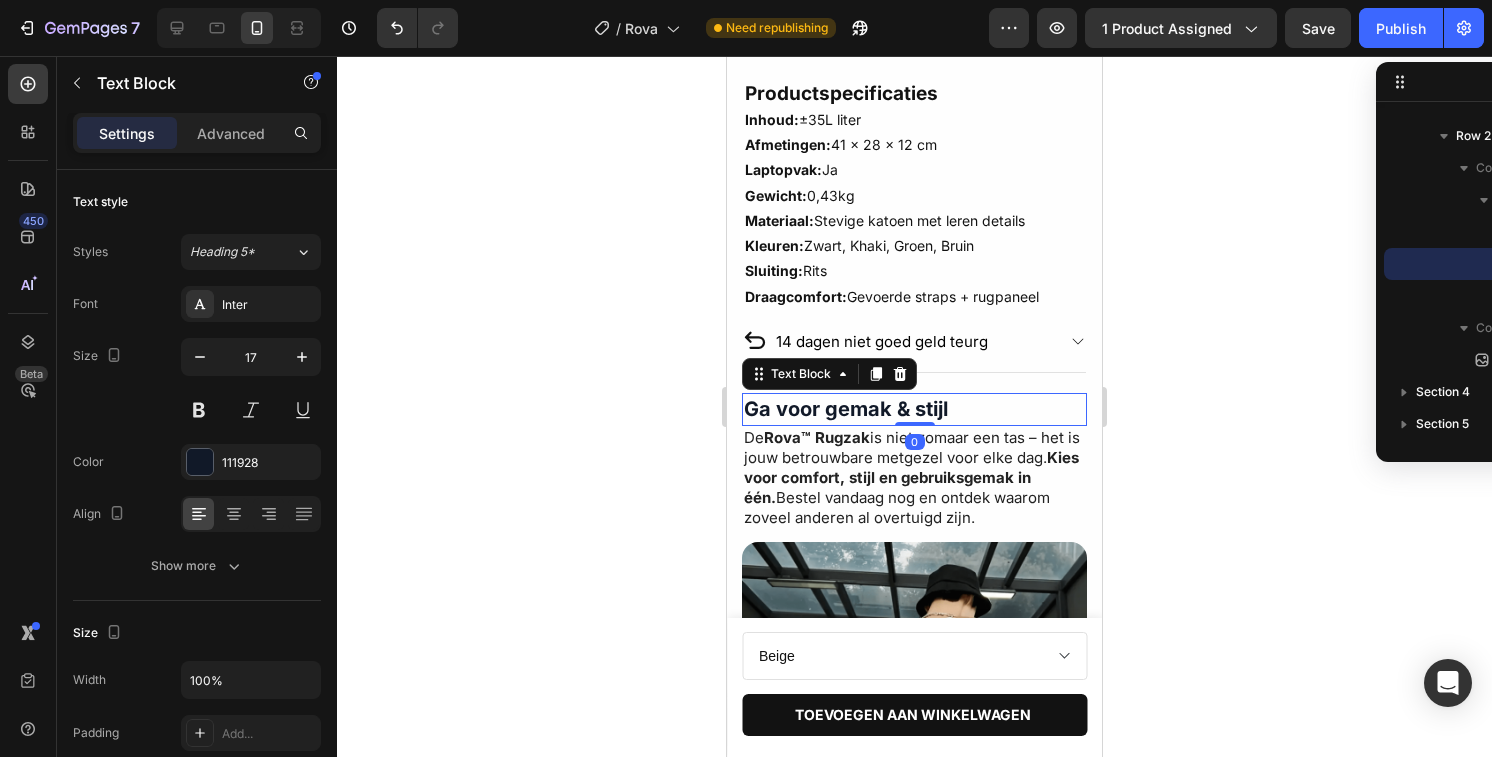 click on "Ga voor gemak & stijl" at bounding box center [846, 409] 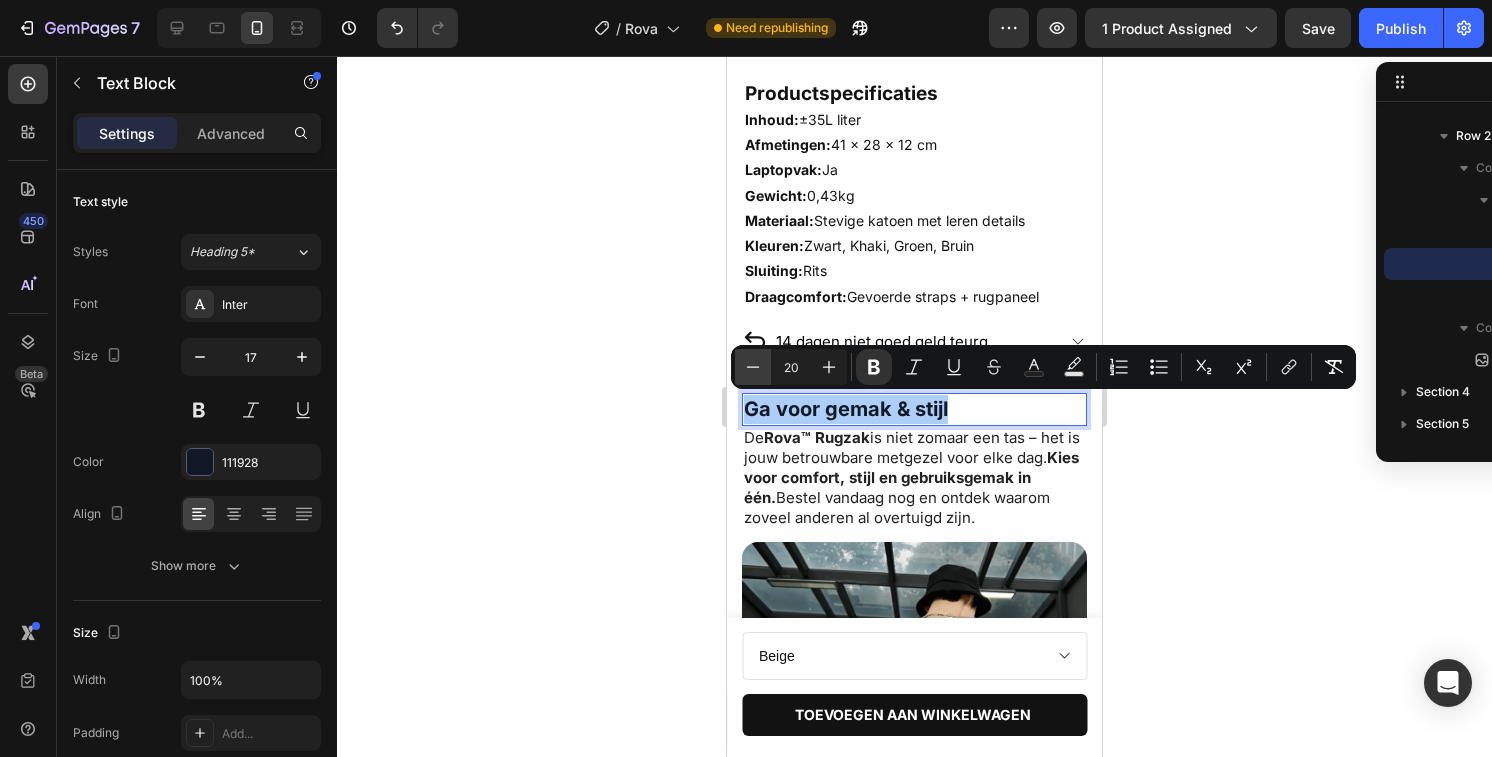 click 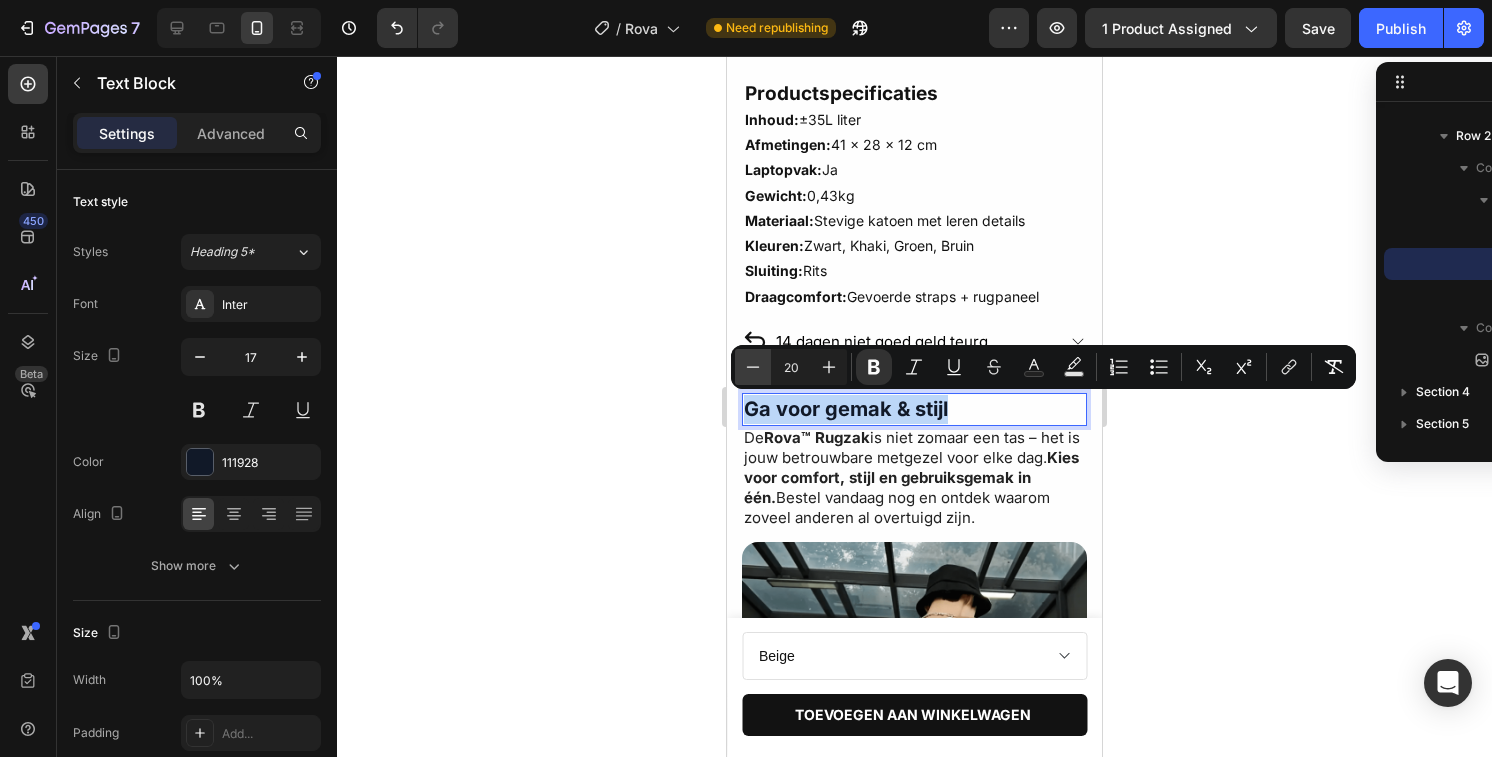 type on "19" 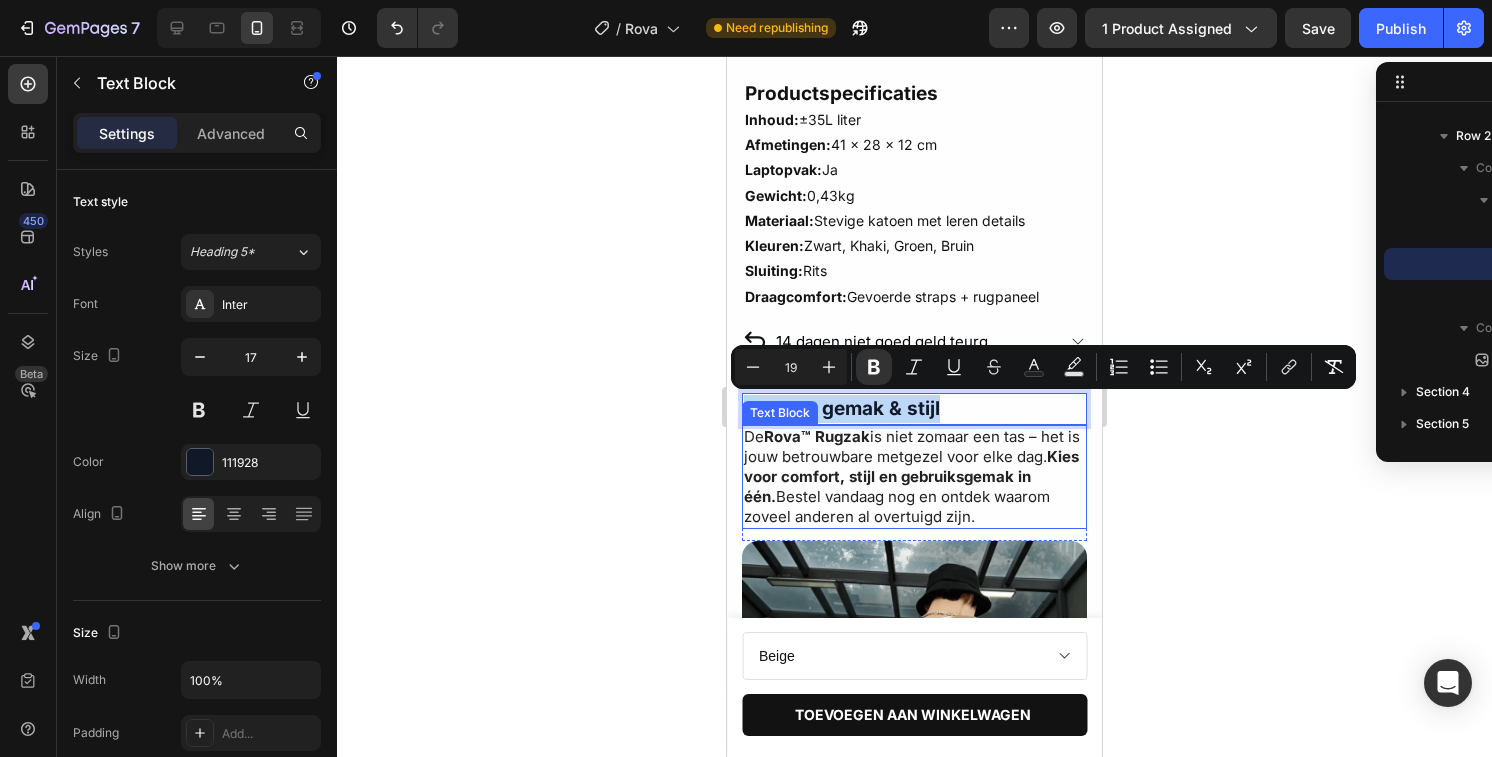 click on "De  Rova™ Rugzak  is niet zomaar een tas – het is jouw betrouwbare metgezel voor elke dag.  Kies voor comfort, stijl en gebruiksgemak in één.  Bestel vandaag nog en ontdek waarom zoveel anderen al overtuigd zijn." at bounding box center [914, 477] 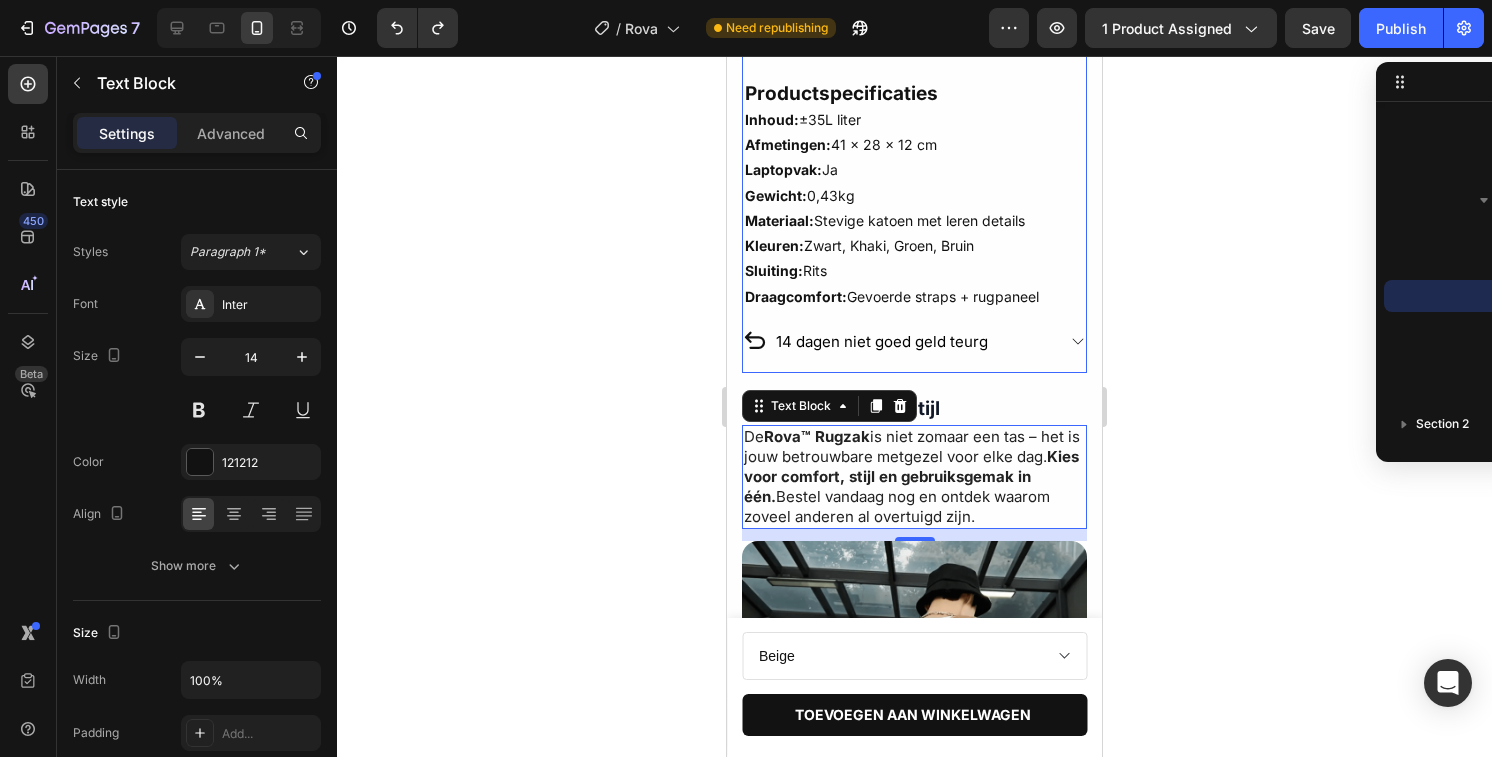 click on "Productspecificaties Inhoud:  ±35L liter Afmetingen:  41 × 28 × 12 cm Laptopvak:  Ja Gewicht:  0,43kg Materiaal:  Stevige katoen met leren details Kleuren:  Zwart, Khaki, Groen, Bruin Sluiting:  Rits Draagcomfort:  Gevoerde straps + rugpaneel" at bounding box center [914, 195] 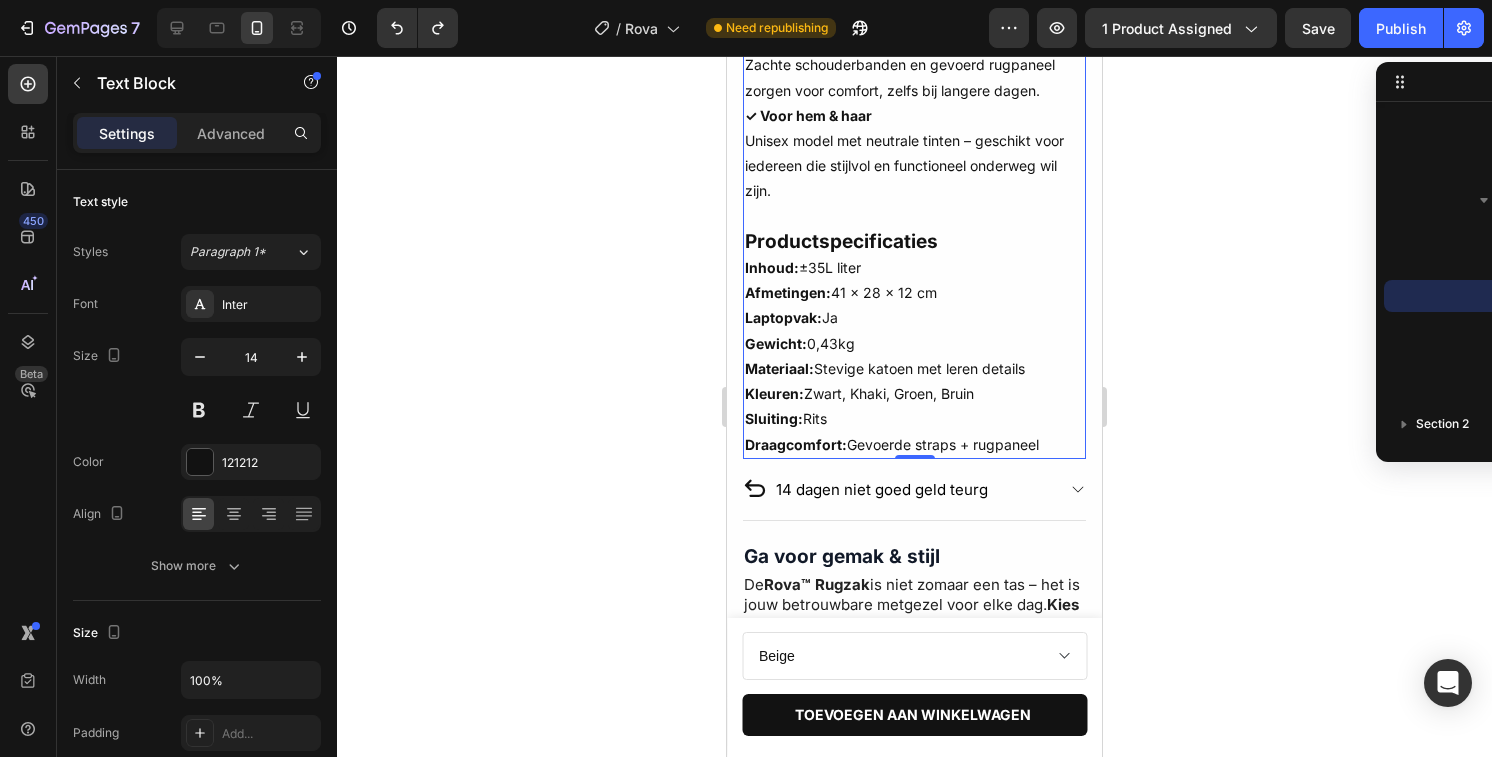 scroll, scrollTop: 1567, scrollLeft: 0, axis: vertical 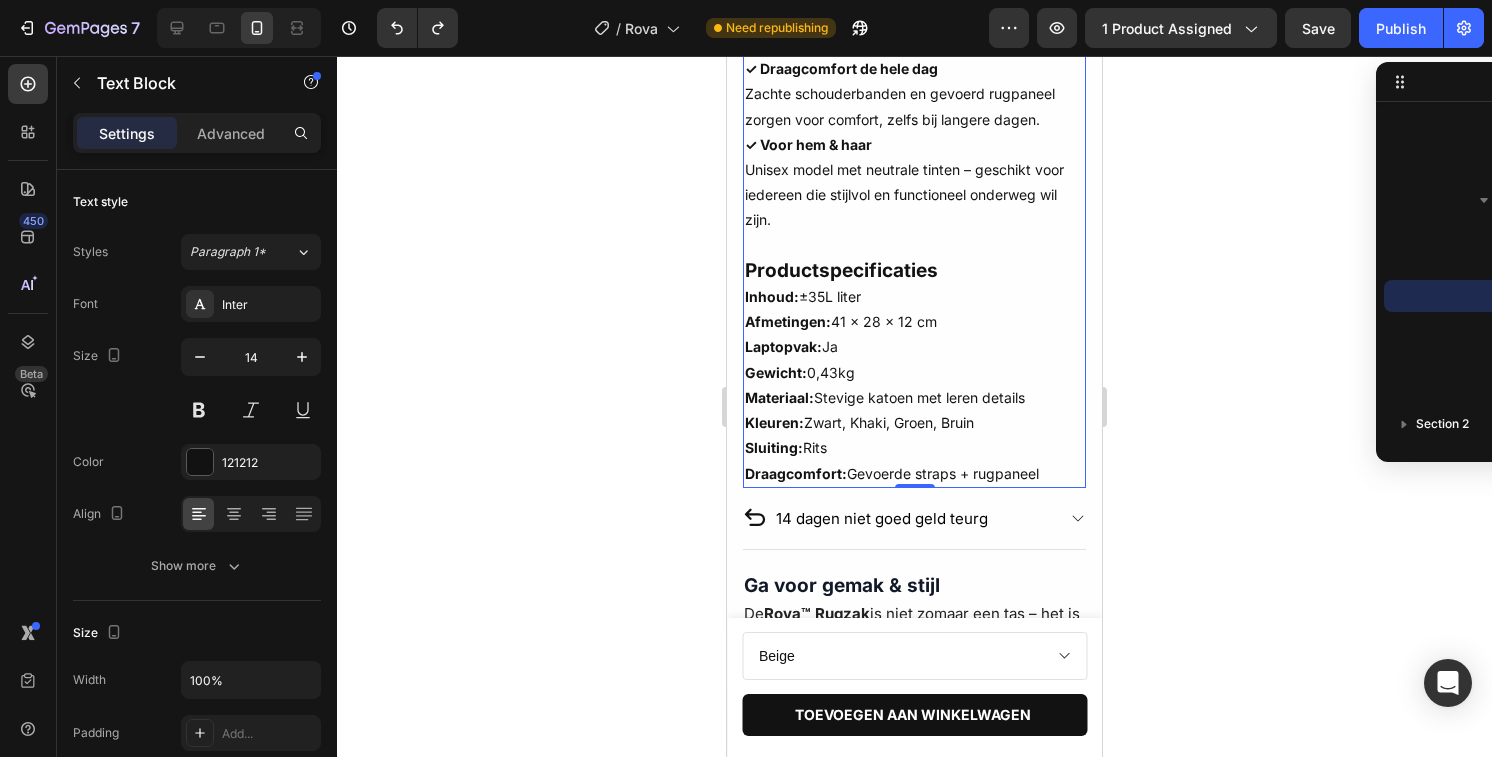 click on "Productspecificaties Inhoud:  ±35L liter Afmetingen:  41 × 28 × 12 cm Laptopvak:  Ja Gewicht:  0,43kg Materiaal:  Stevige katoen met leren details Kleuren:  Zwart, Khaki, Groen, Bruin Sluiting:  Rits Draagcomfort:  Gevoerde straps + rugpaneel" at bounding box center (914, 372) 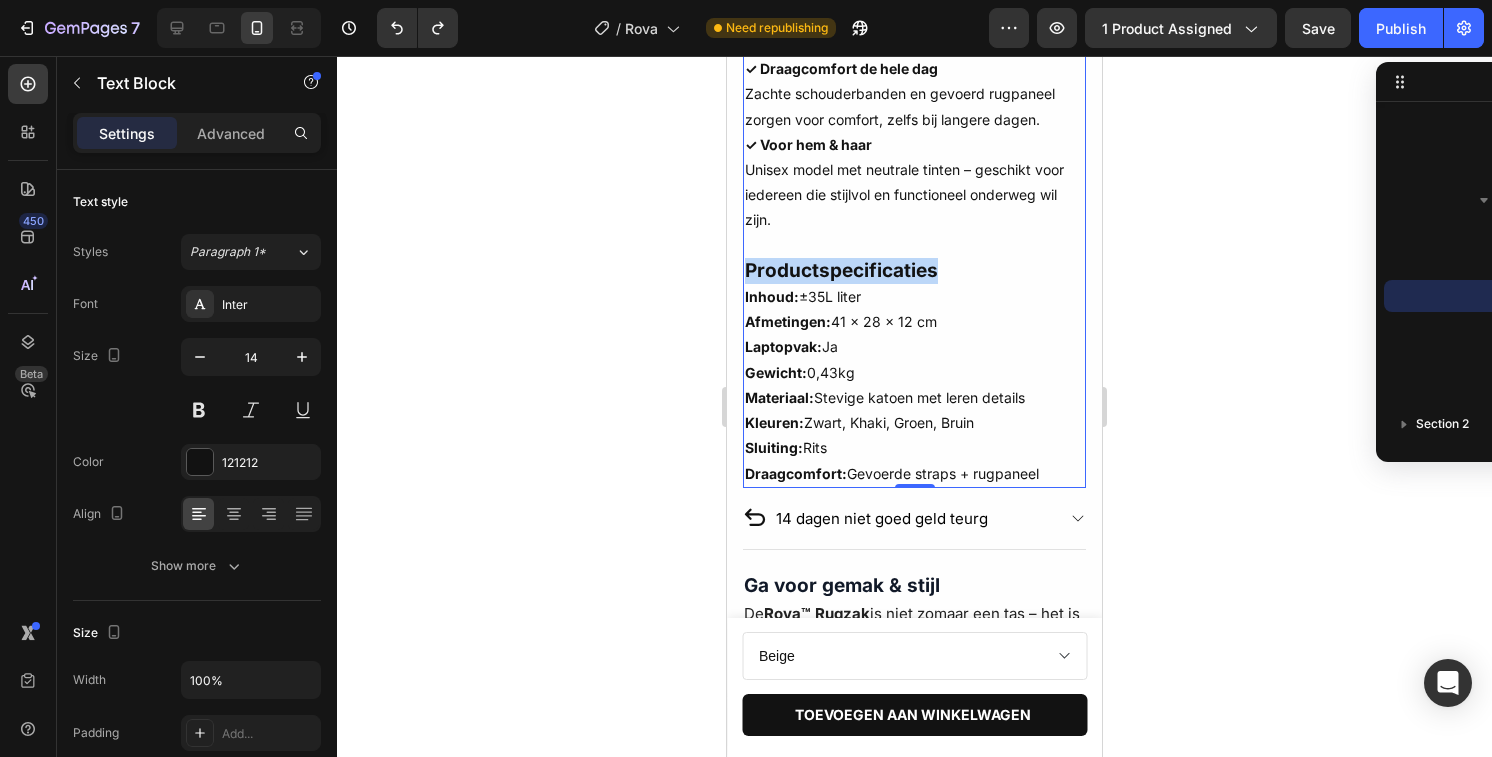 click on "Productspecificaties Inhoud:  ±35L liter Afmetingen:  41 × 28 × 12 cm Laptopvak:  Ja Gewicht:  0,43kg Materiaal:  Stevige katoen met leren details Kleuren:  Zwart, Khaki, Groen, Bruin Sluiting:  Rits Draagcomfort:  Gevoerde straps + rugpaneel" at bounding box center [914, 372] 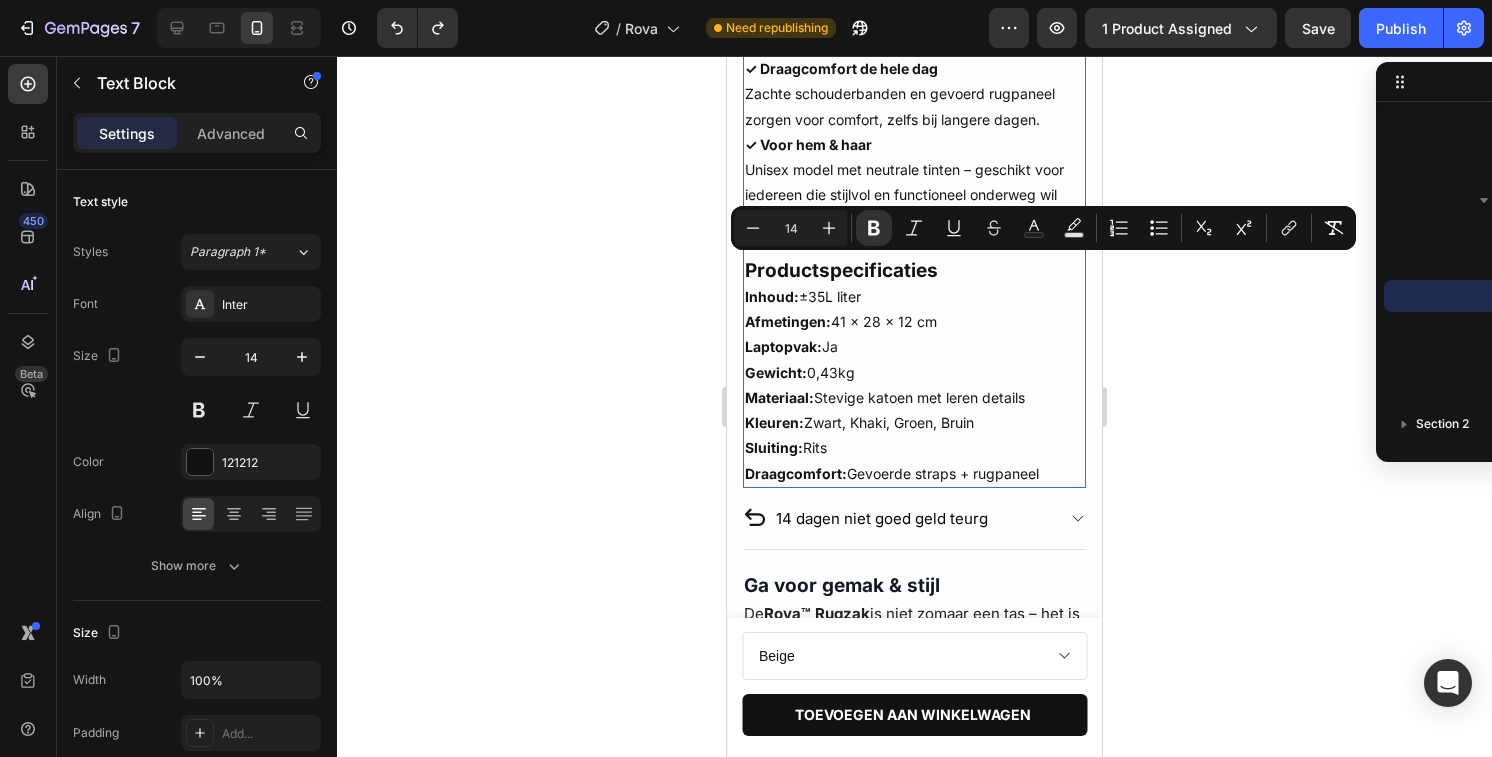 click on "Productspecificaties Inhoud:  ±35L liter Afmetingen:  41 × 28 × 12 cm Laptopvak:  Ja Gewicht:  0,43kg Materiaal:  Stevige katoen met leren details Kleuren:  Zwart, Khaki, Groen, Bruin Sluiting:  Rits Draagcomfort:  Gevoerde straps + rugpaneel" at bounding box center [914, 372] 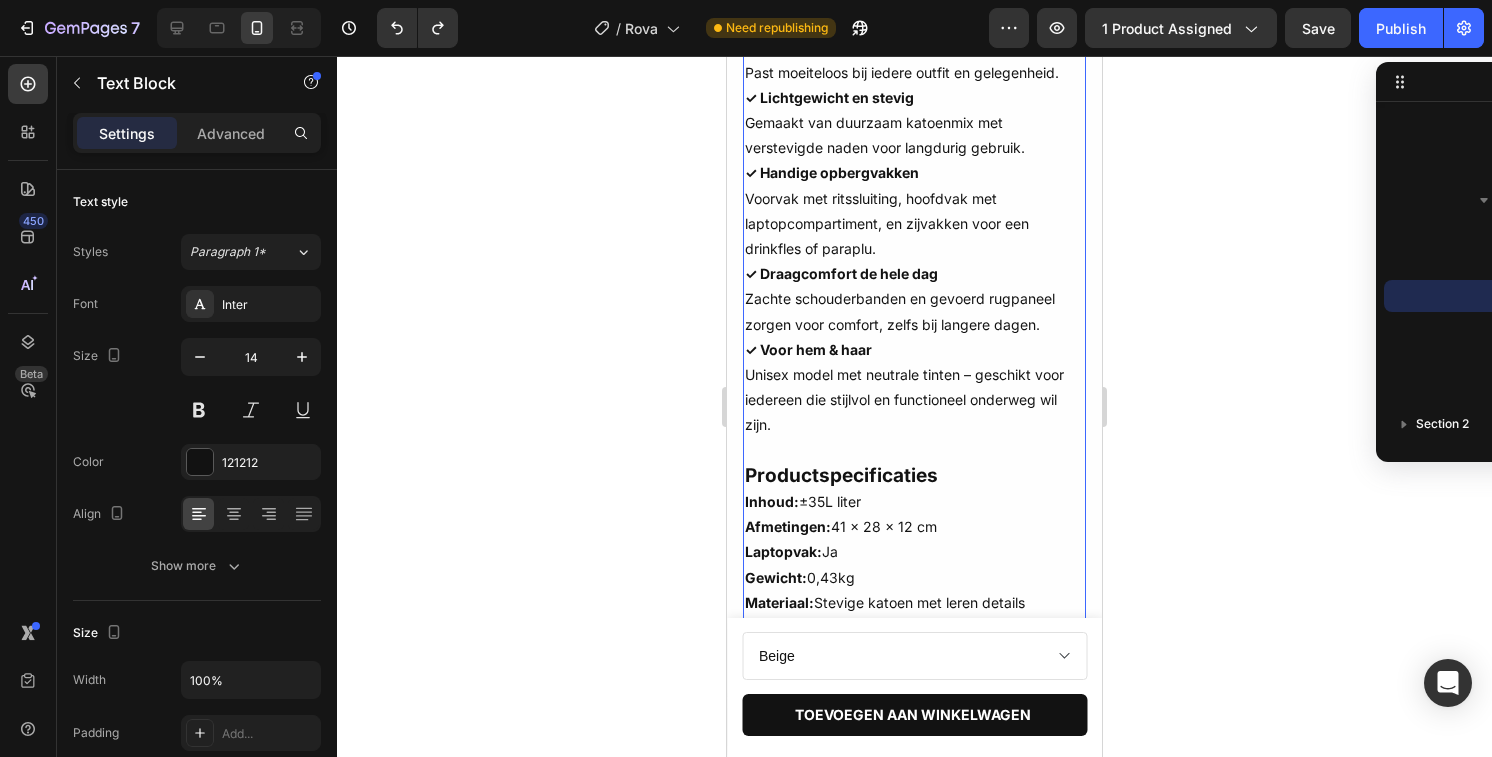 scroll, scrollTop: 1390, scrollLeft: 0, axis: vertical 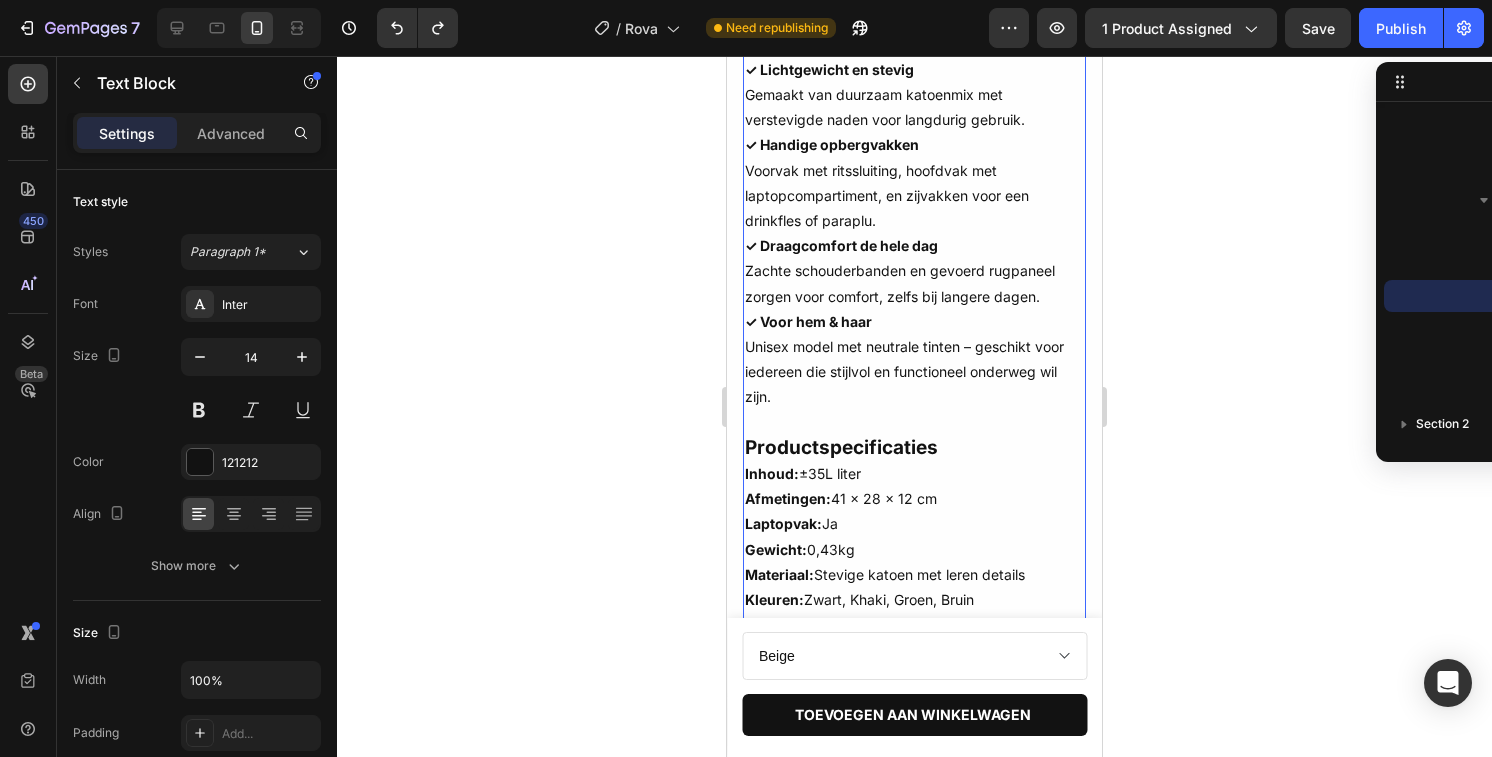 click on "Productspecificaties" at bounding box center [841, 447] 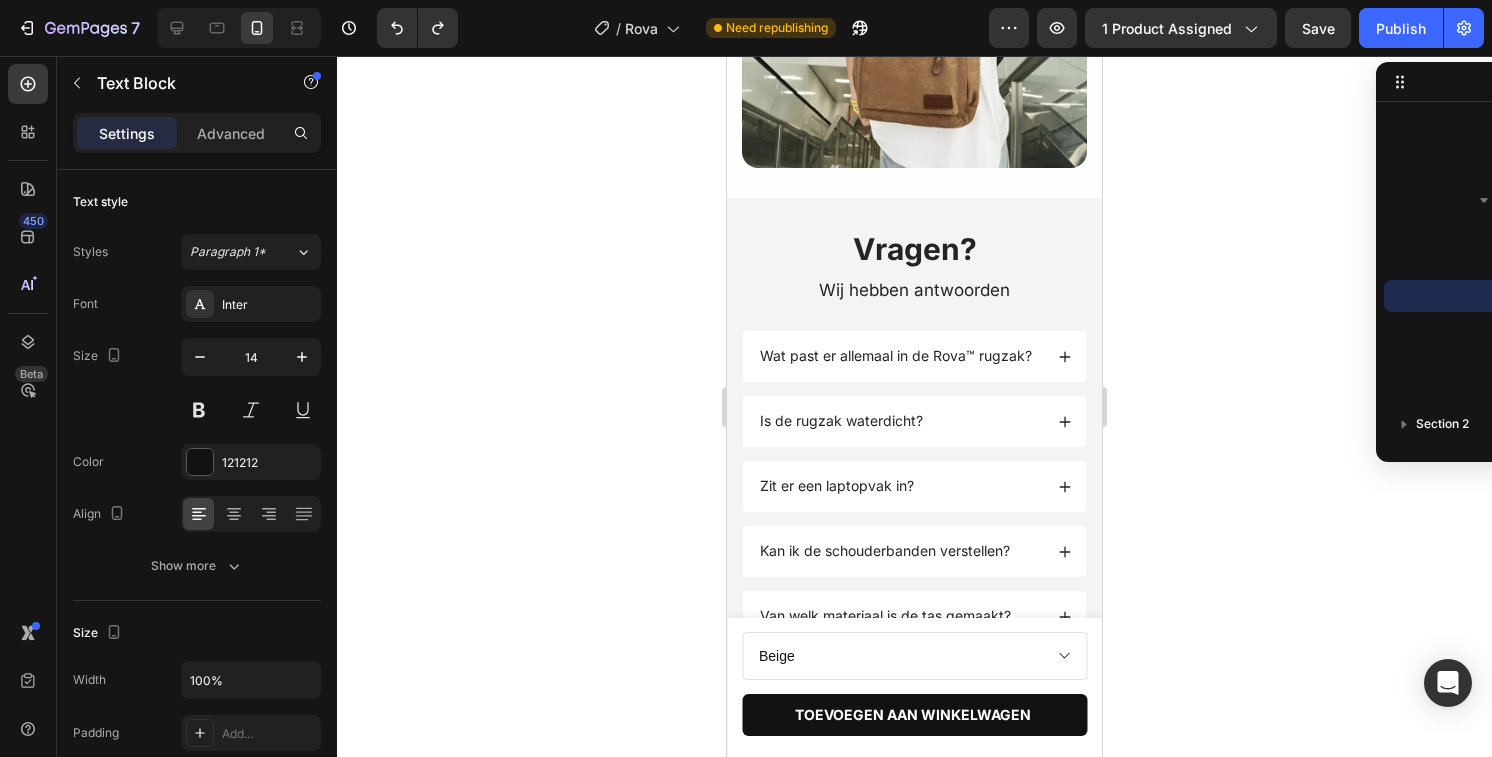 scroll, scrollTop: 2466, scrollLeft: 0, axis: vertical 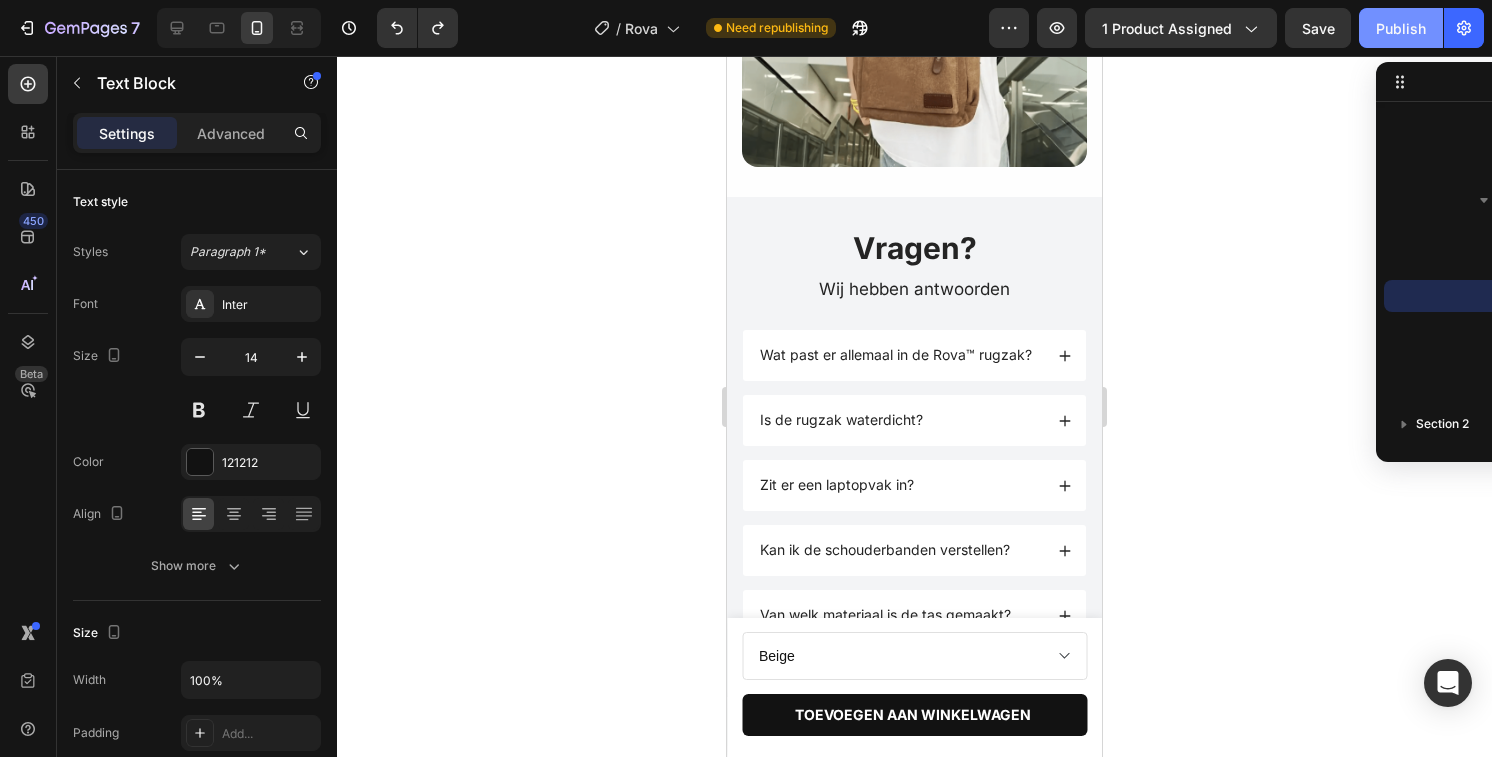click on "Publish" at bounding box center (1401, 28) 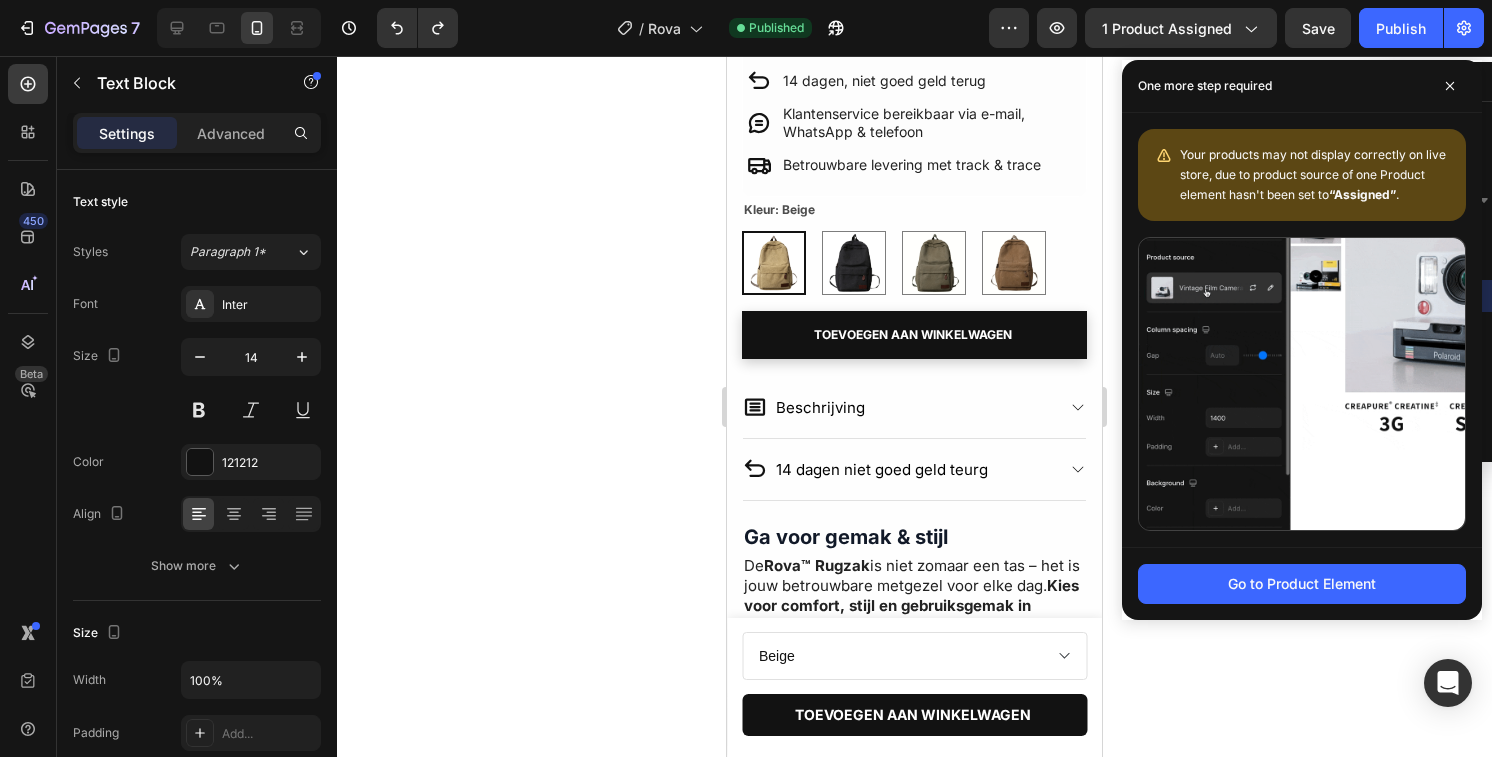 scroll, scrollTop: 729, scrollLeft: 0, axis: vertical 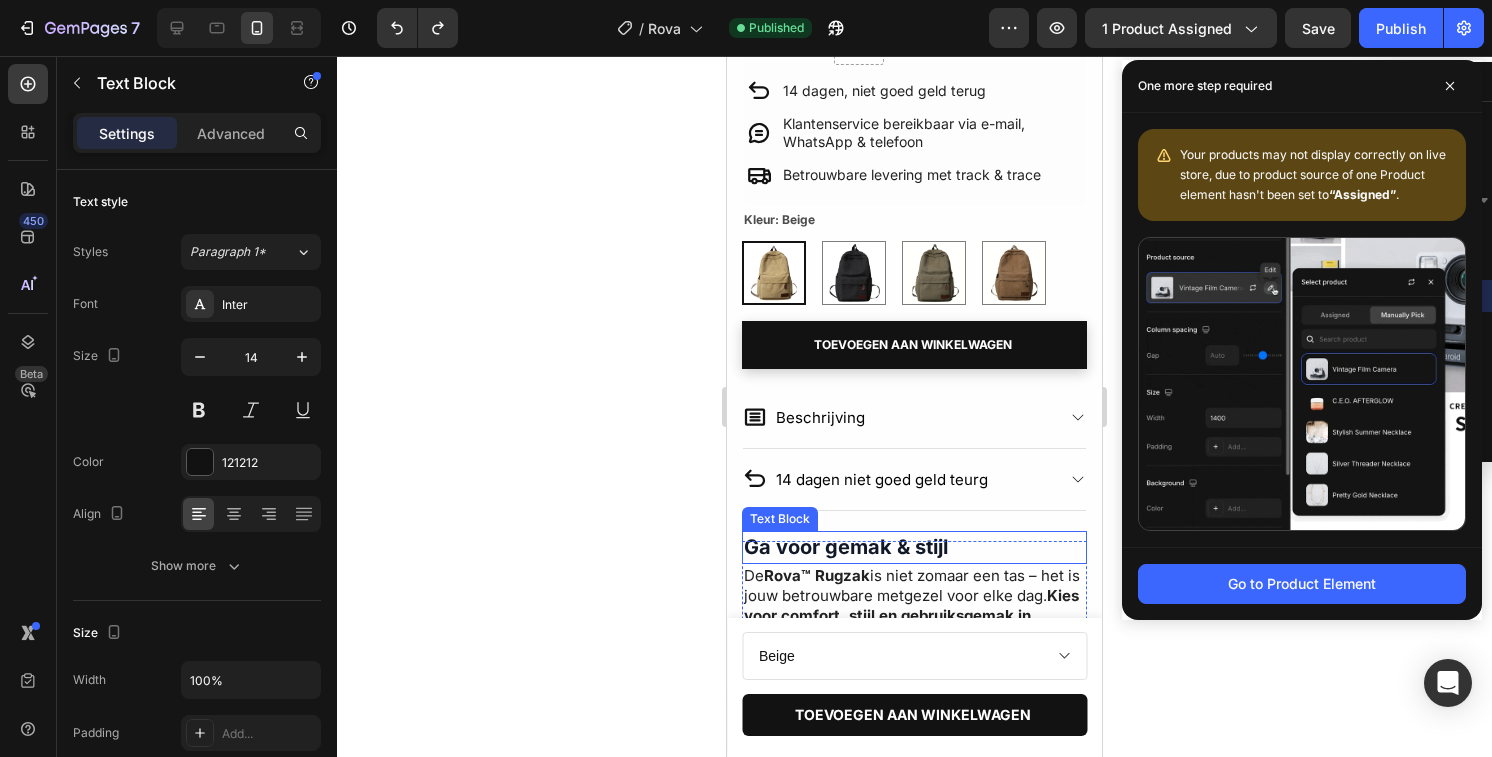 click on "Ga voor gemak & stijl" at bounding box center [914, 547] 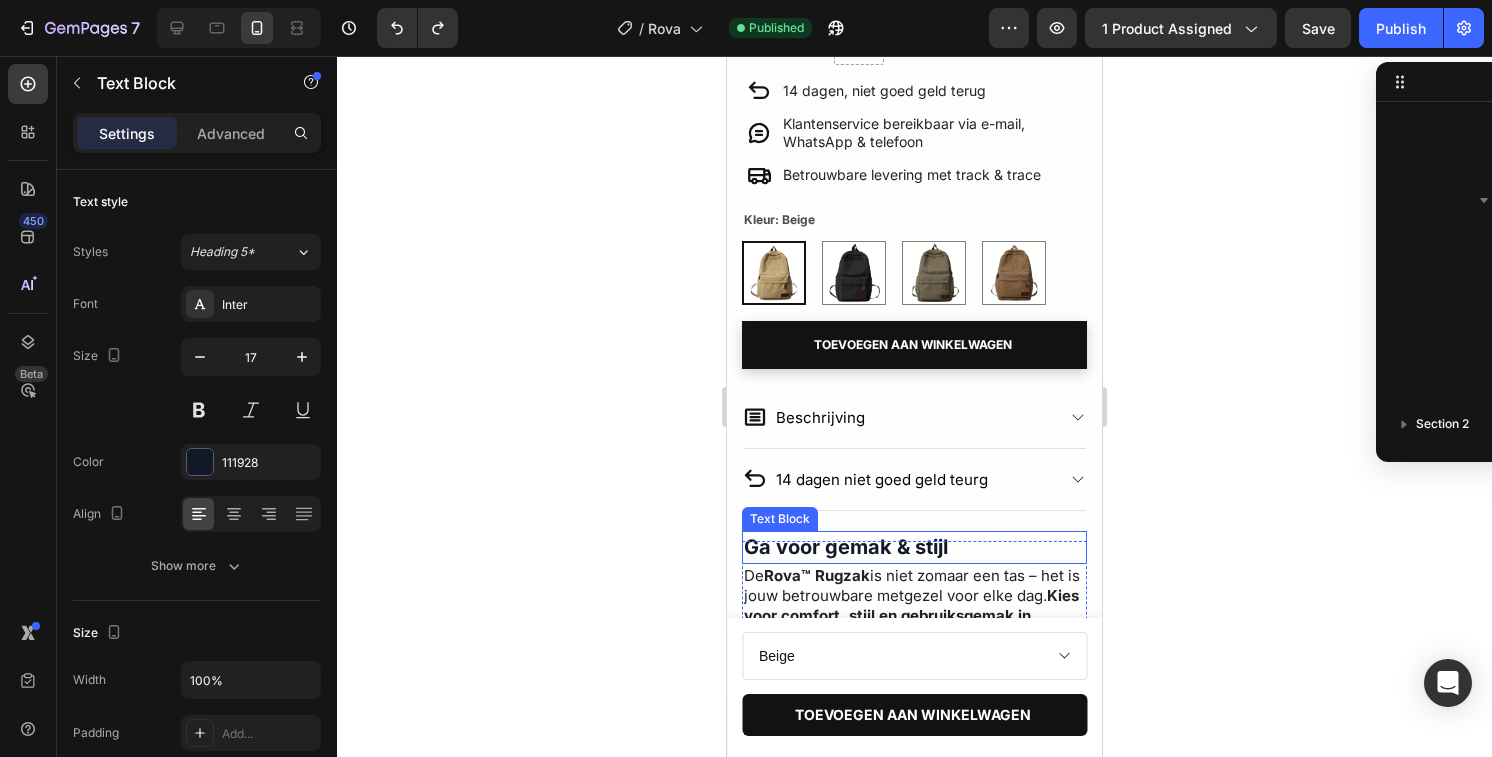 scroll, scrollTop: 890, scrollLeft: 0, axis: vertical 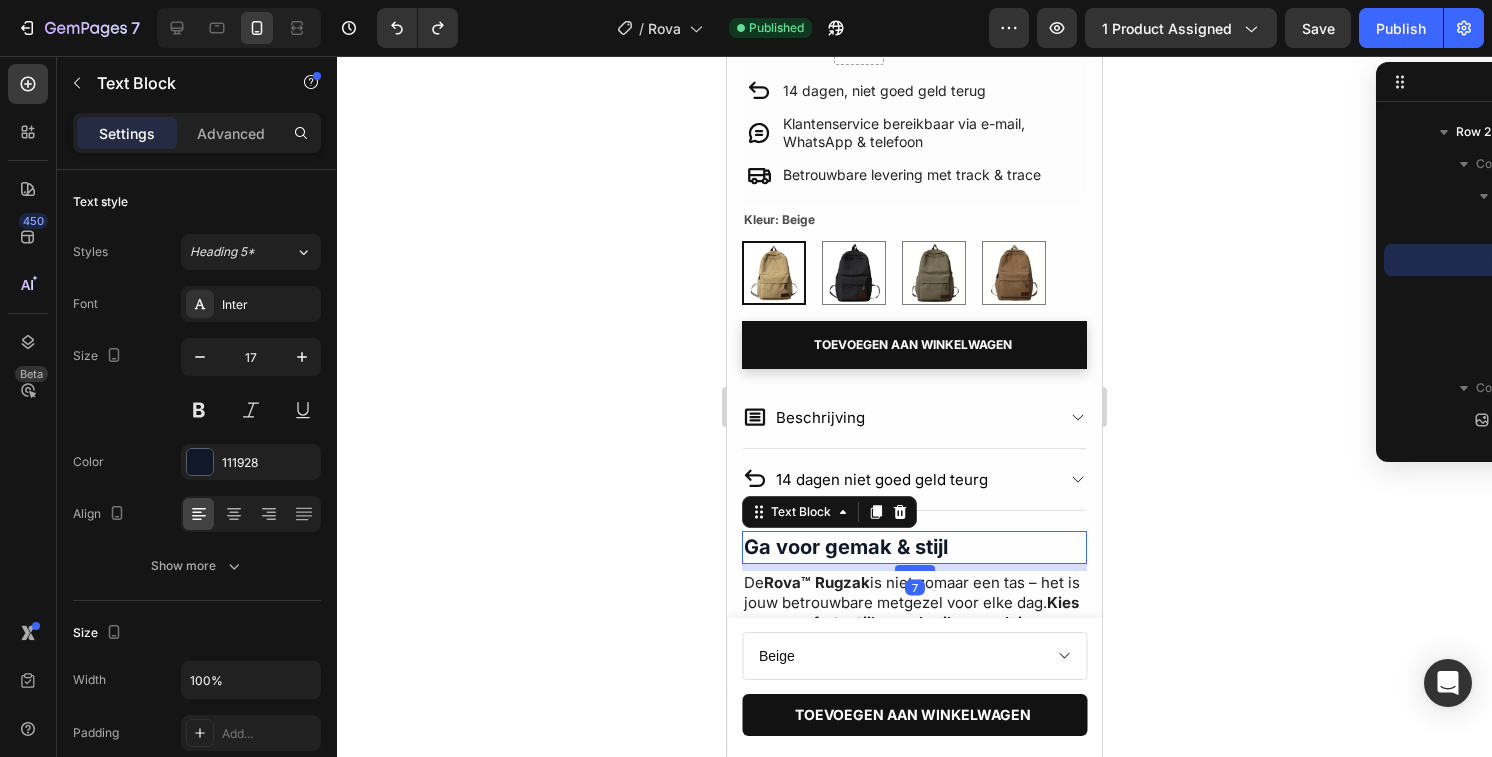 click at bounding box center [915, 568] 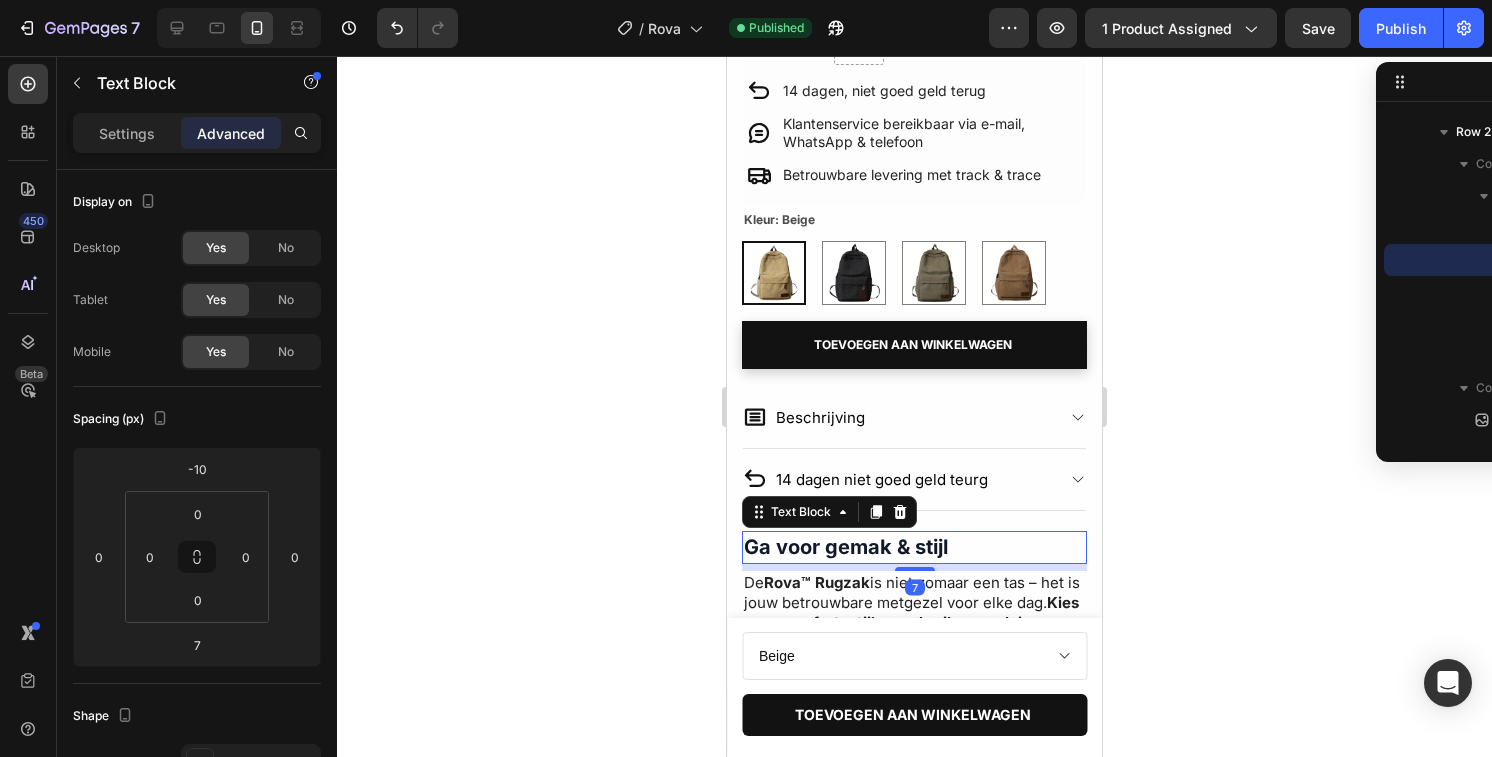 click 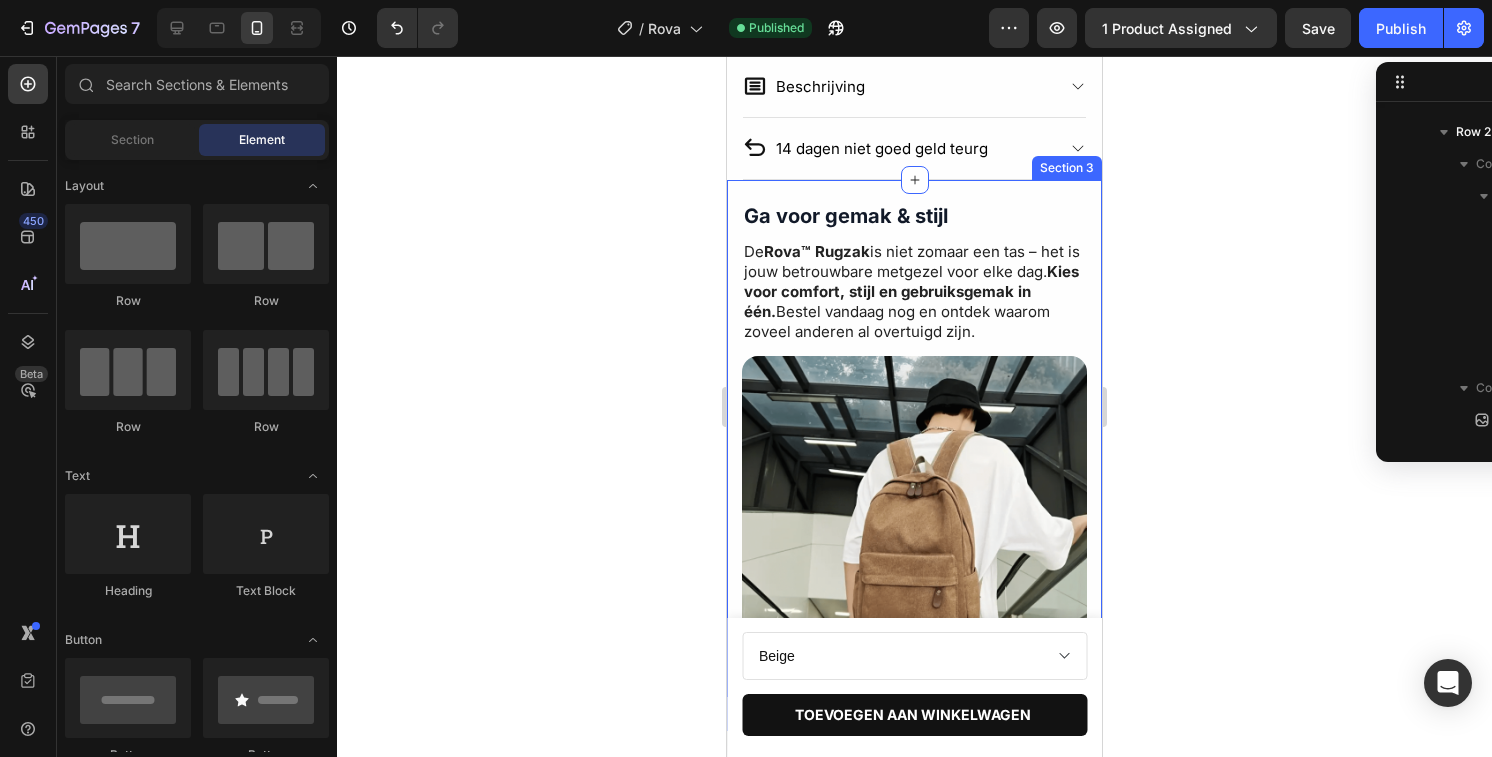 scroll, scrollTop: 1061, scrollLeft: 0, axis: vertical 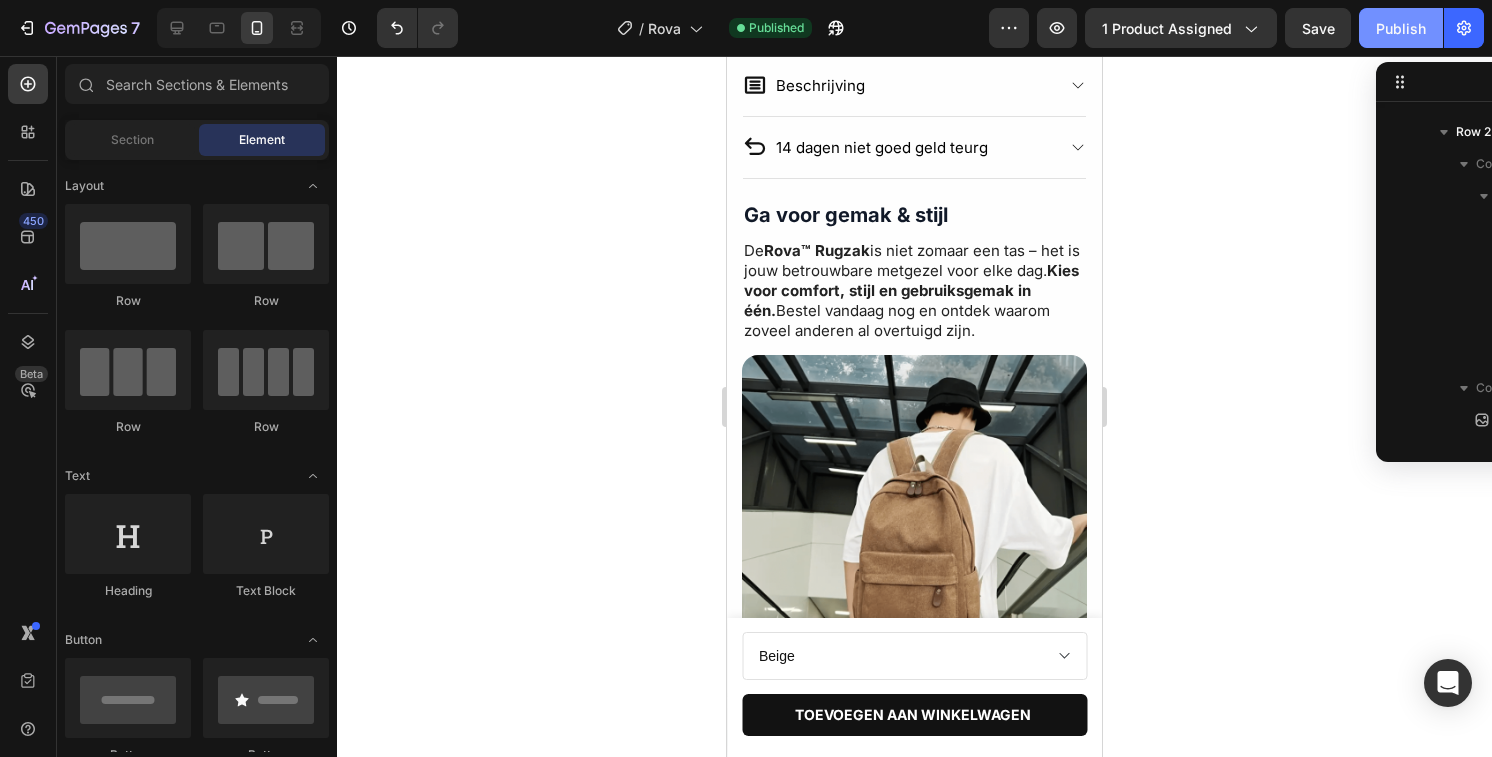 click on "Publish" at bounding box center [1401, 28] 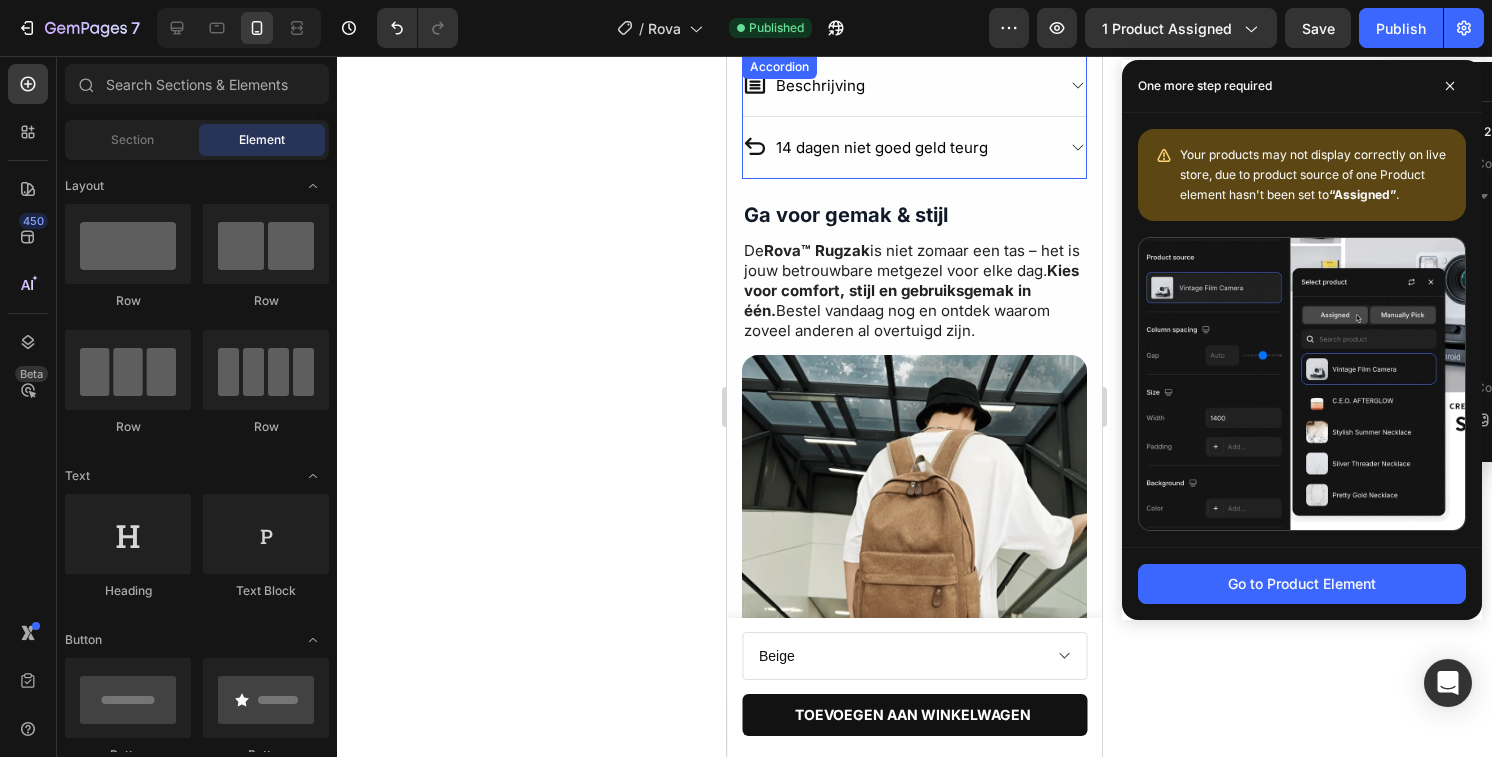 click on "14 dagen niet goed geld teurg" at bounding box center [898, 147] 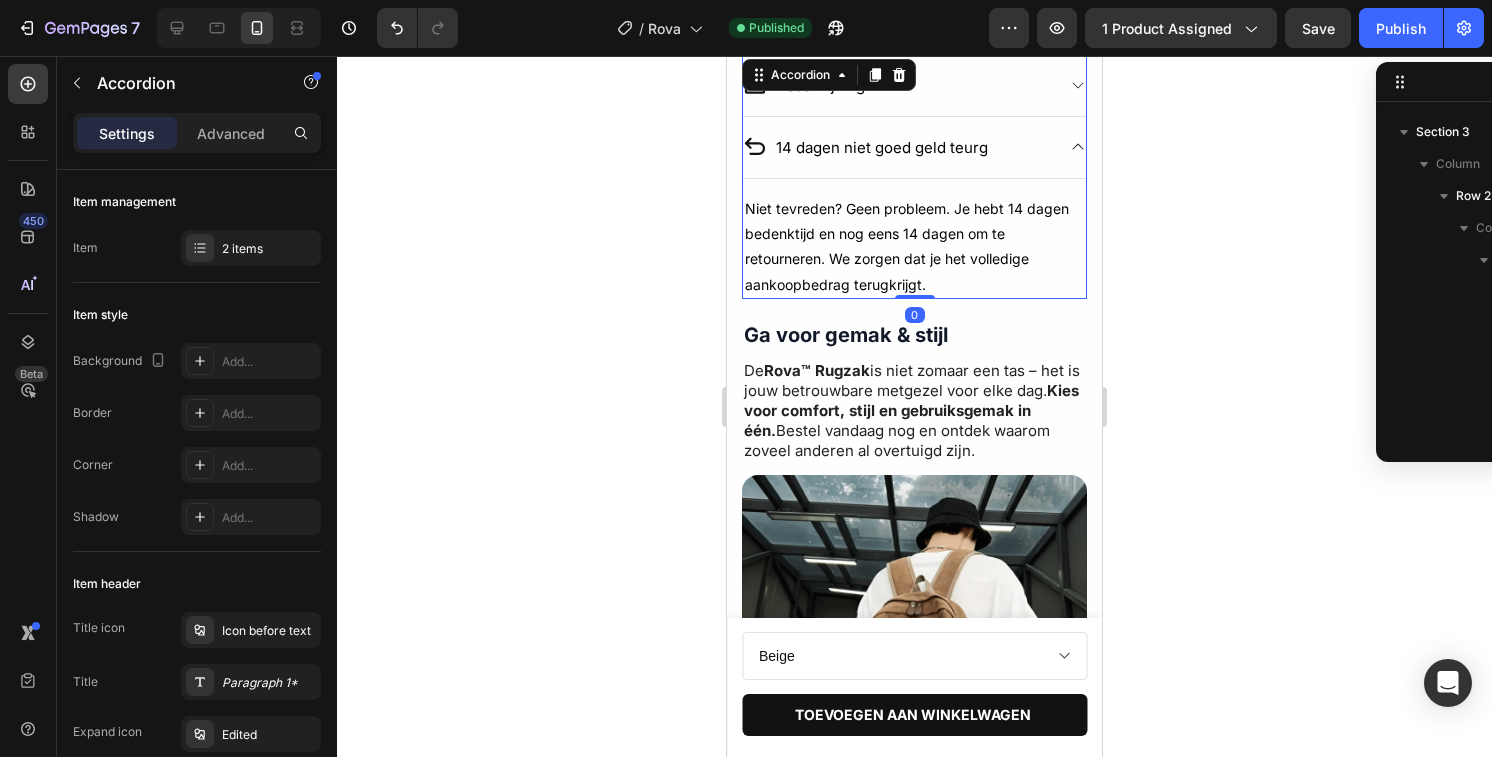 scroll, scrollTop: 506, scrollLeft: 0, axis: vertical 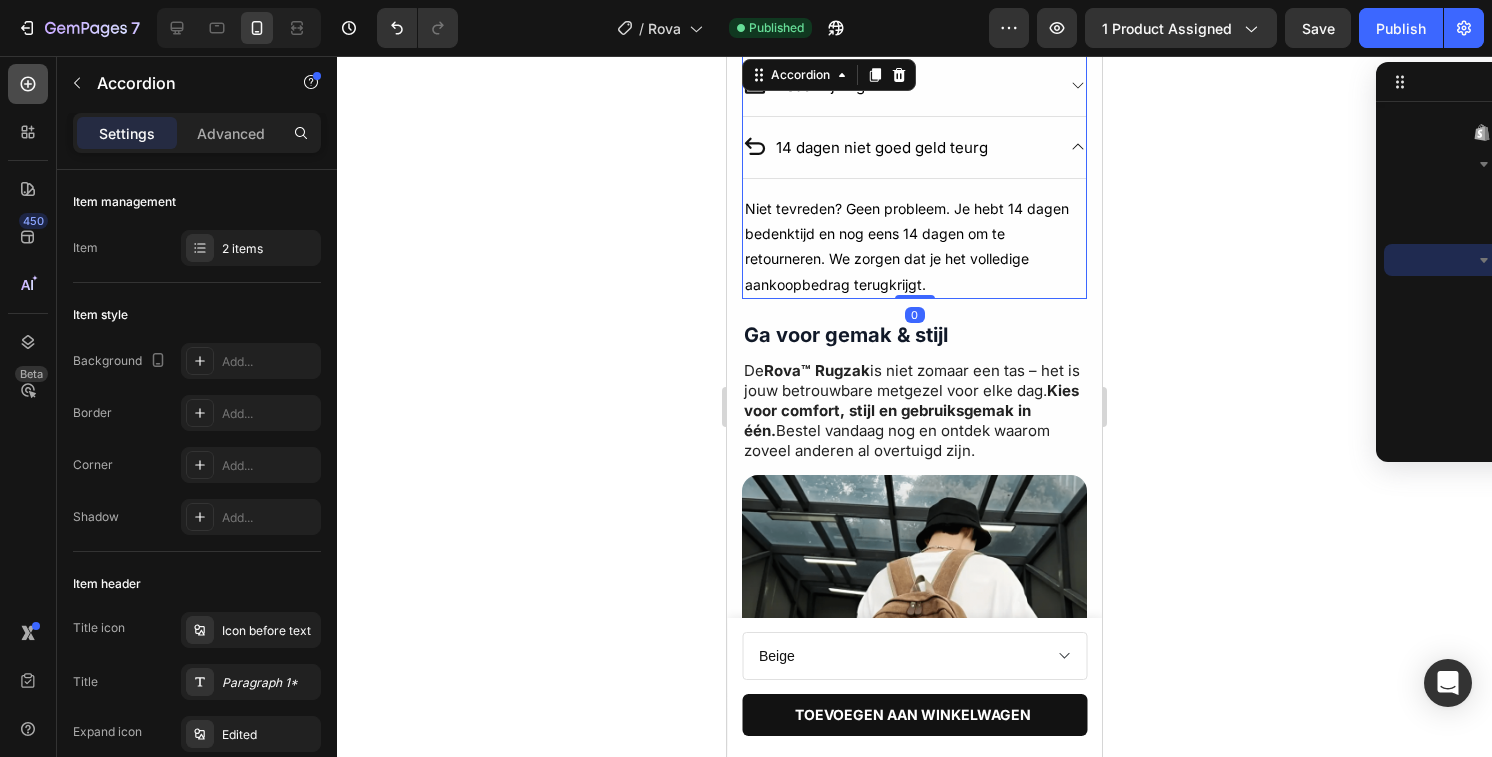 click 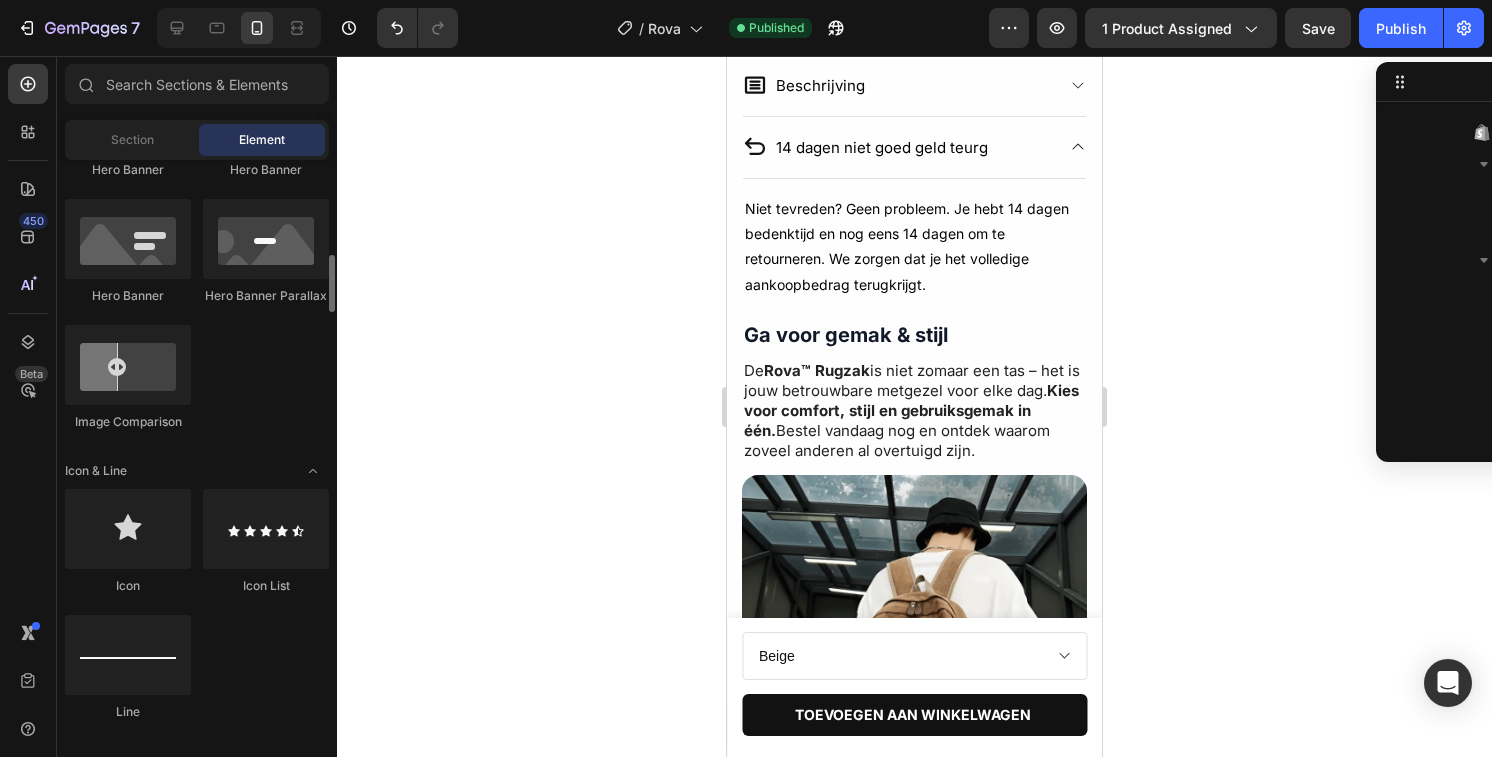 scroll, scrollTop: 1003, scrollLeft: 0, axis: vertical 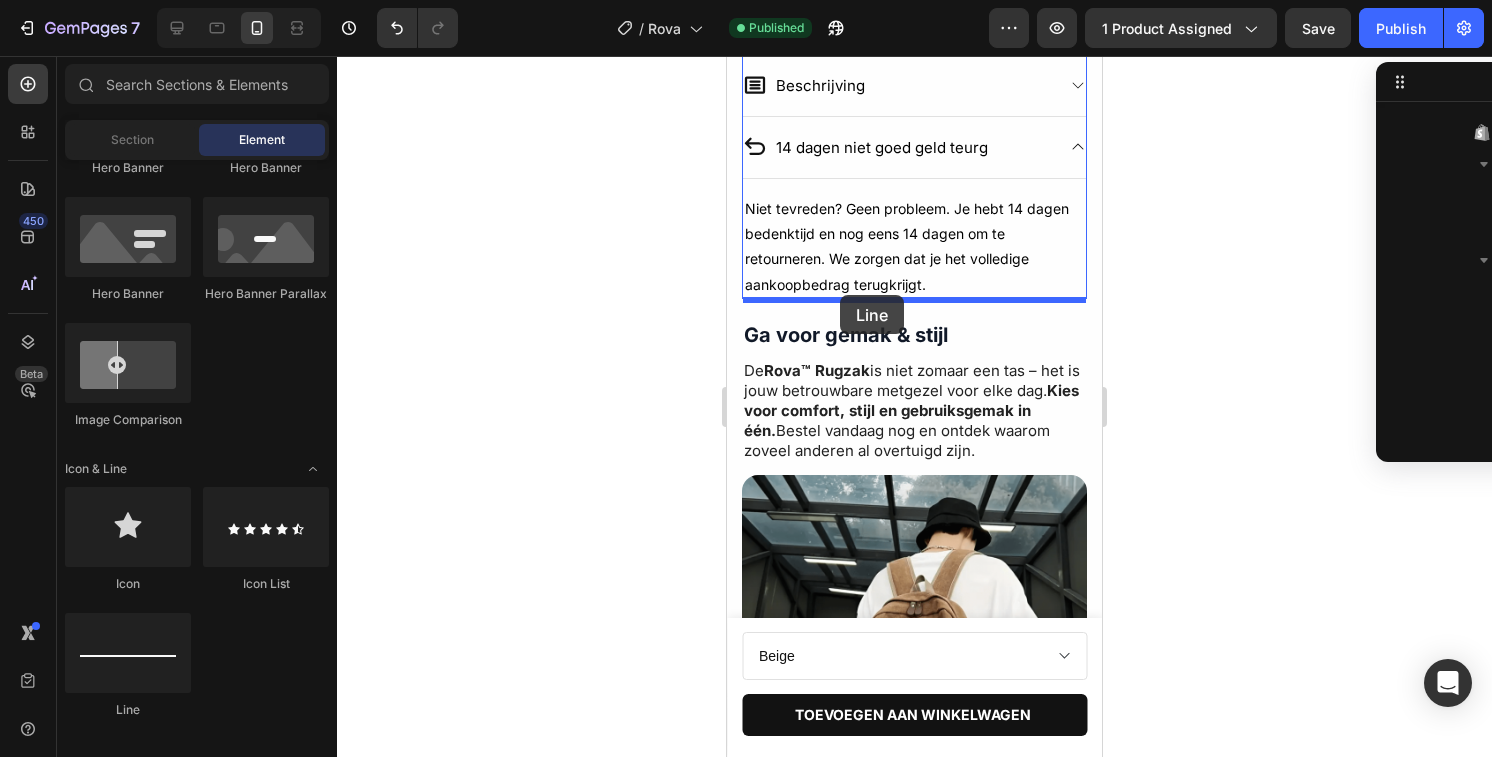 drag, startPoint x: 843, startPoint y: 702, endPoint x: 840, endPoint y: 295, distance: 407.01105 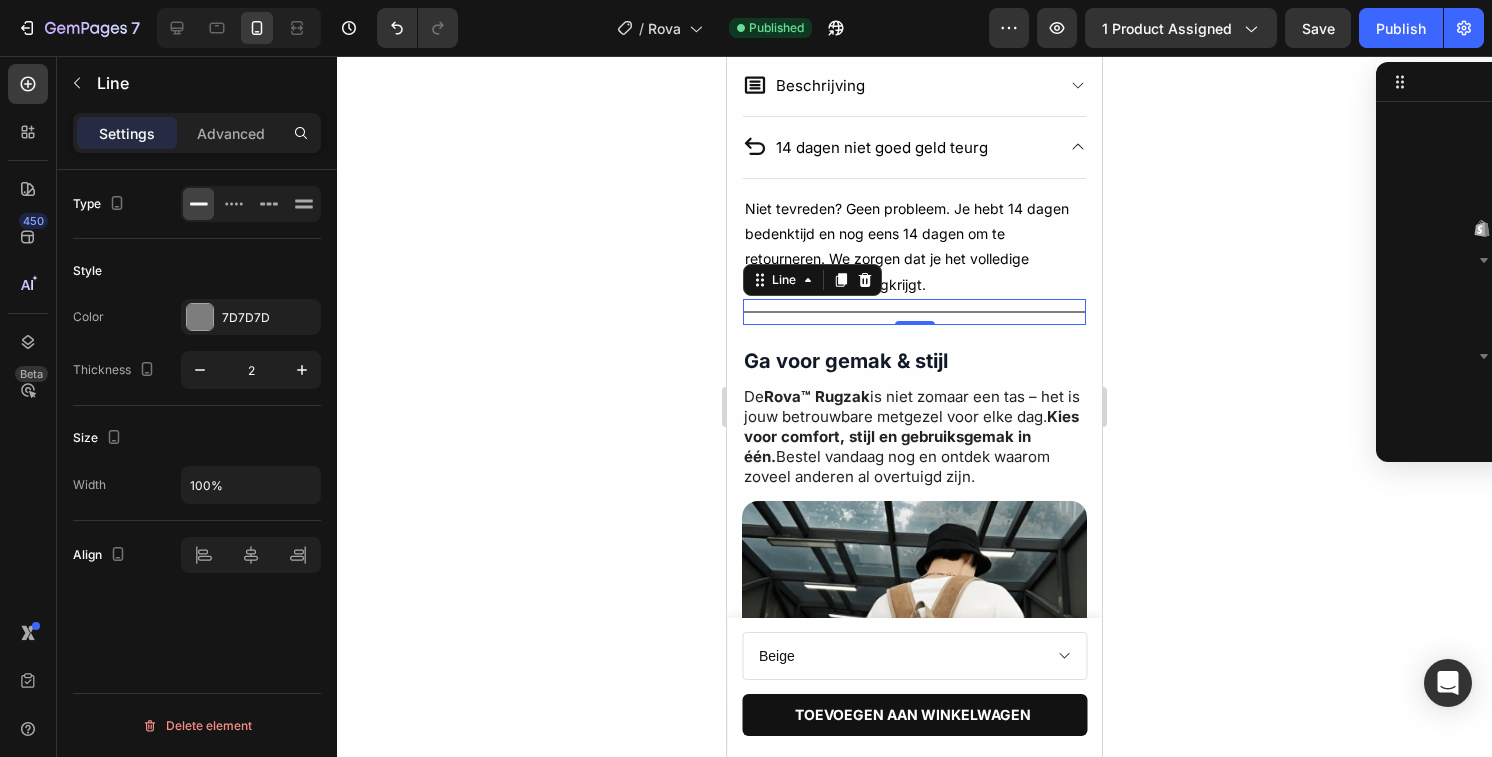 scroll, scrollTop: 826, scrollLeft: 0, axis: vertical 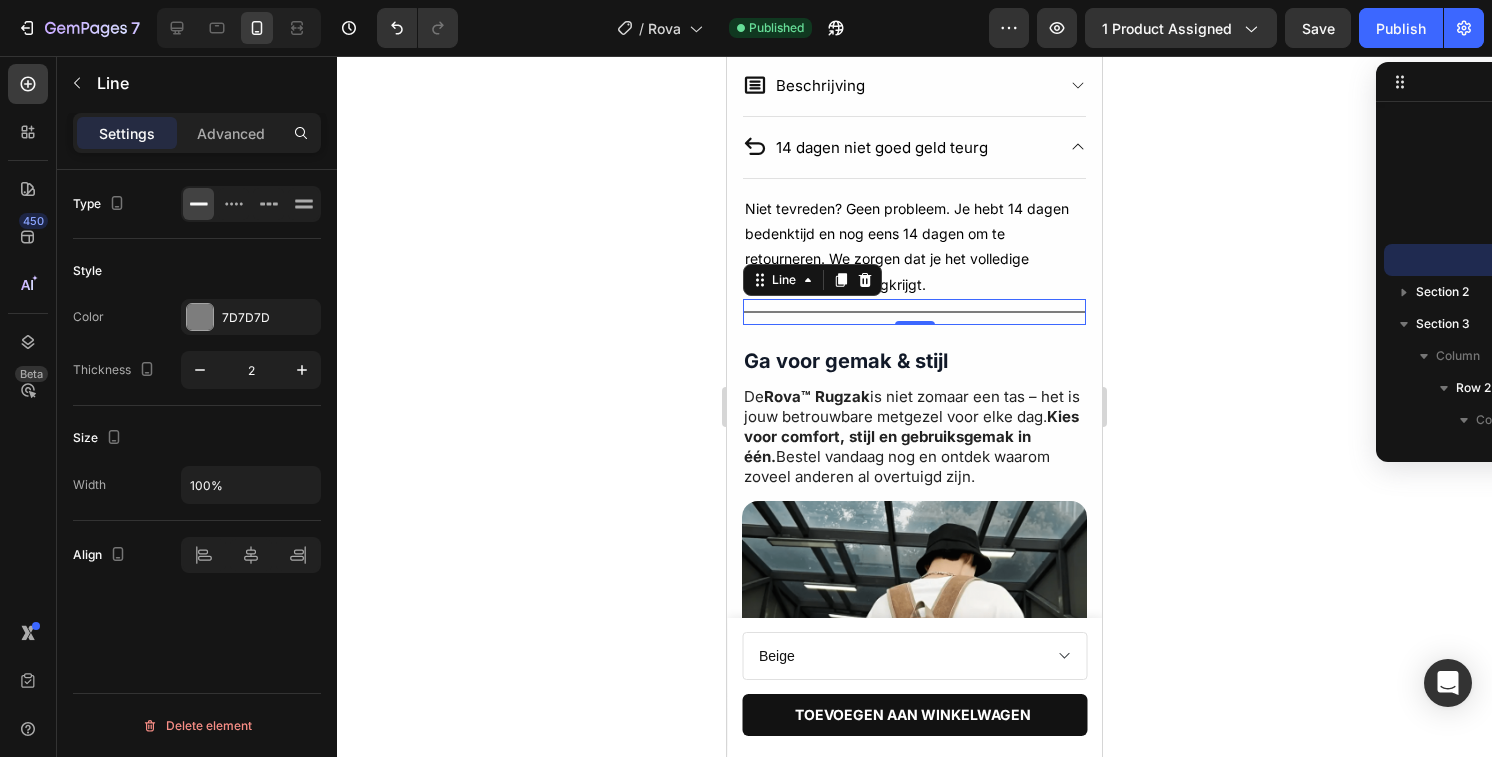 click on "Title Line   0" at bounding box center (914, 312) 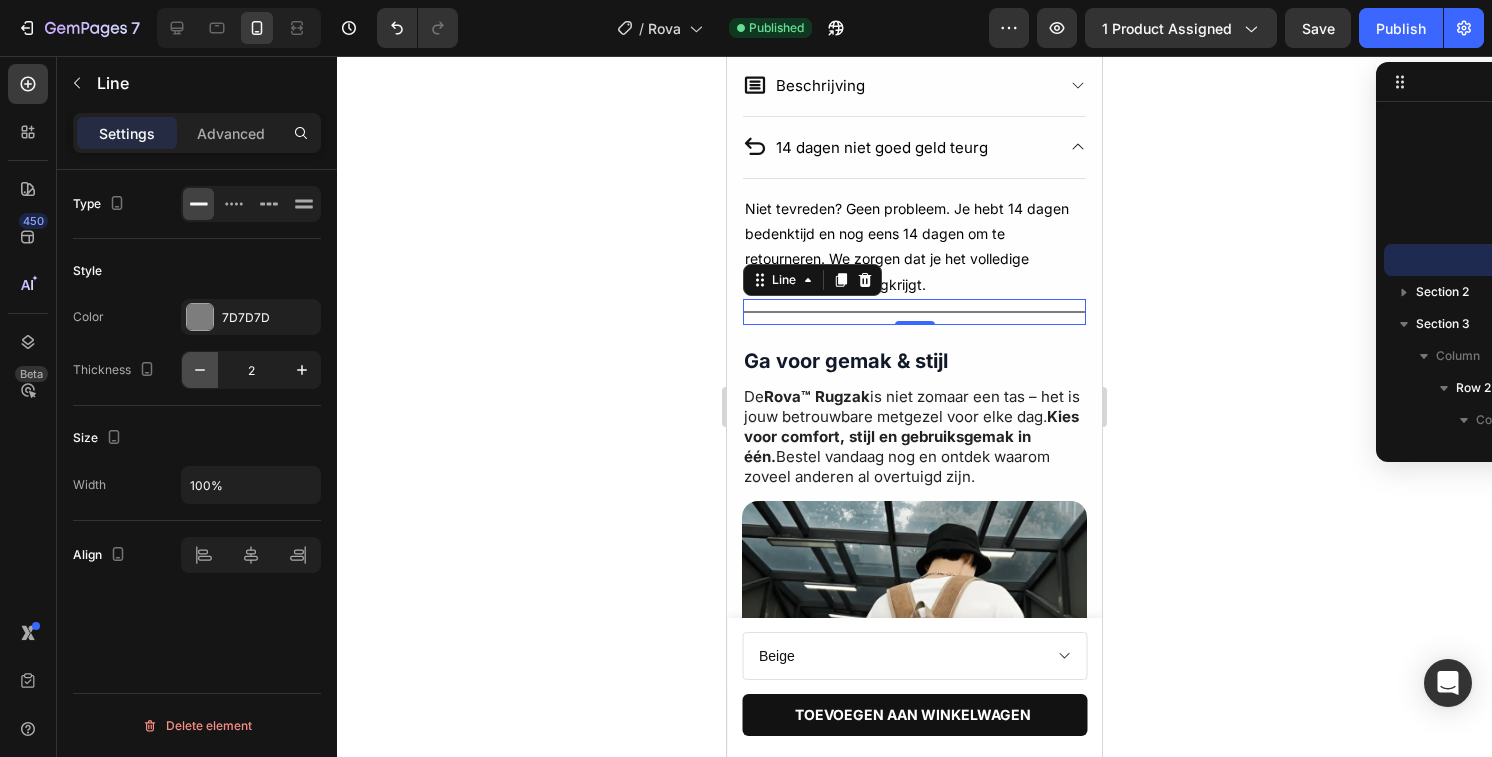 click 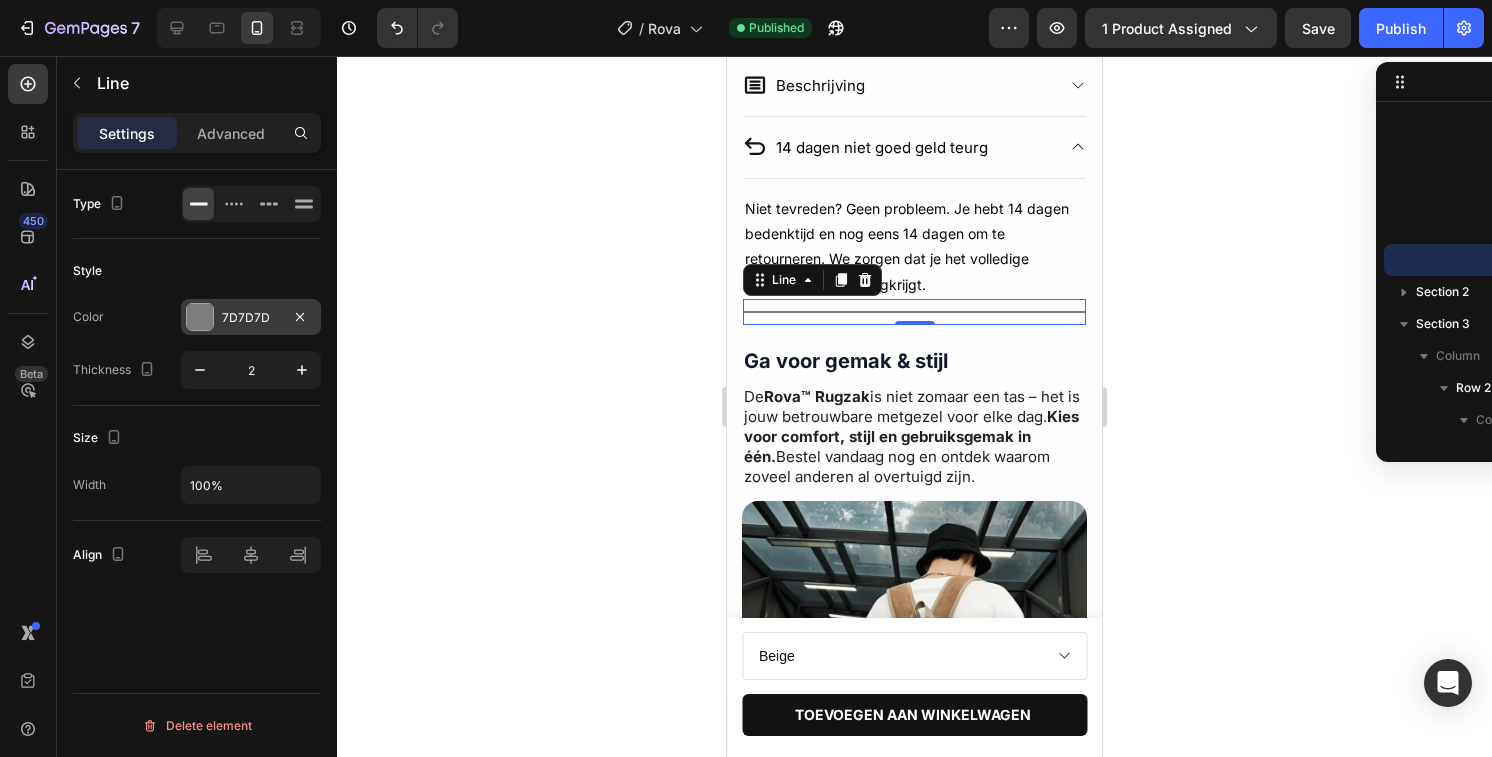 type on "1" 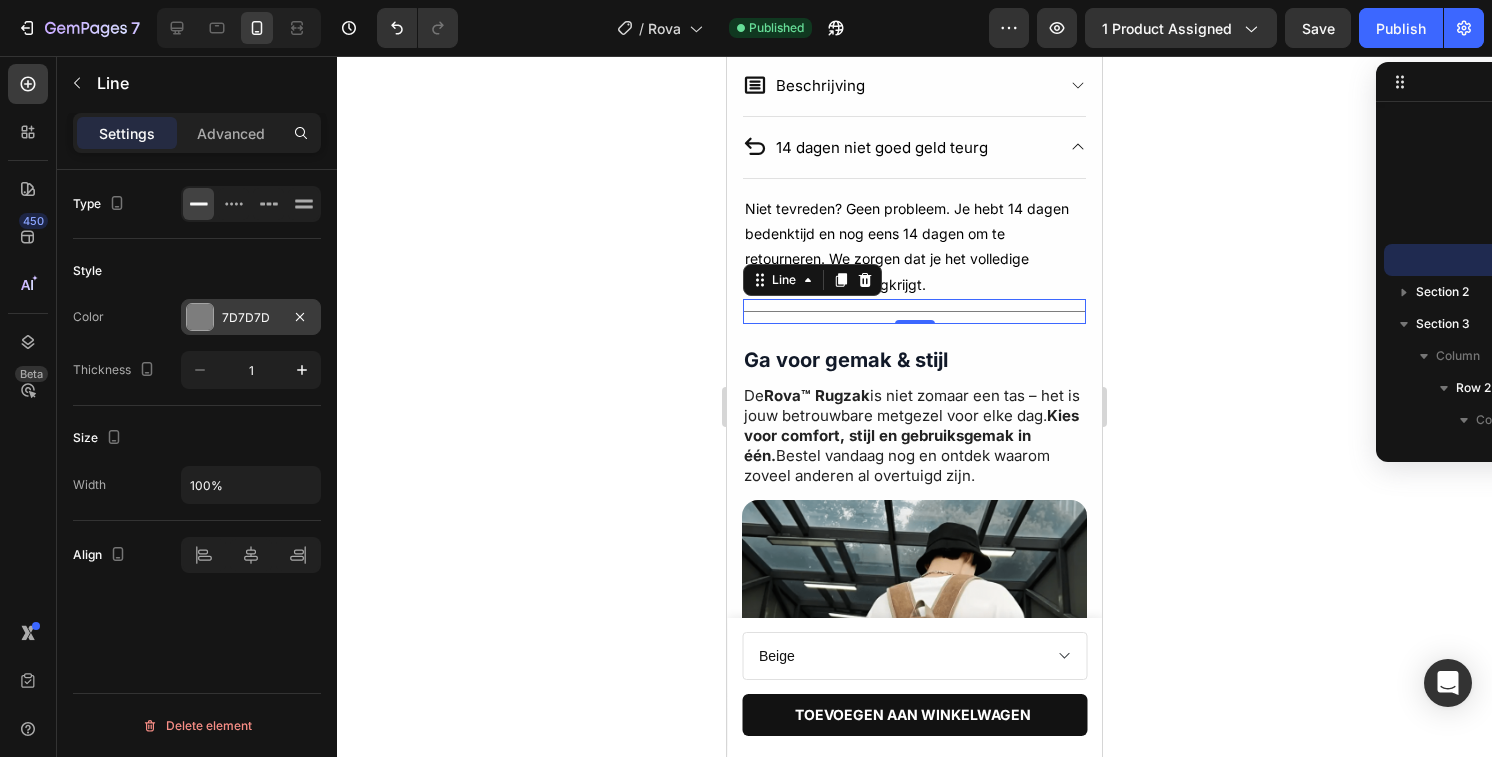 click at bounding box center (200, 317) 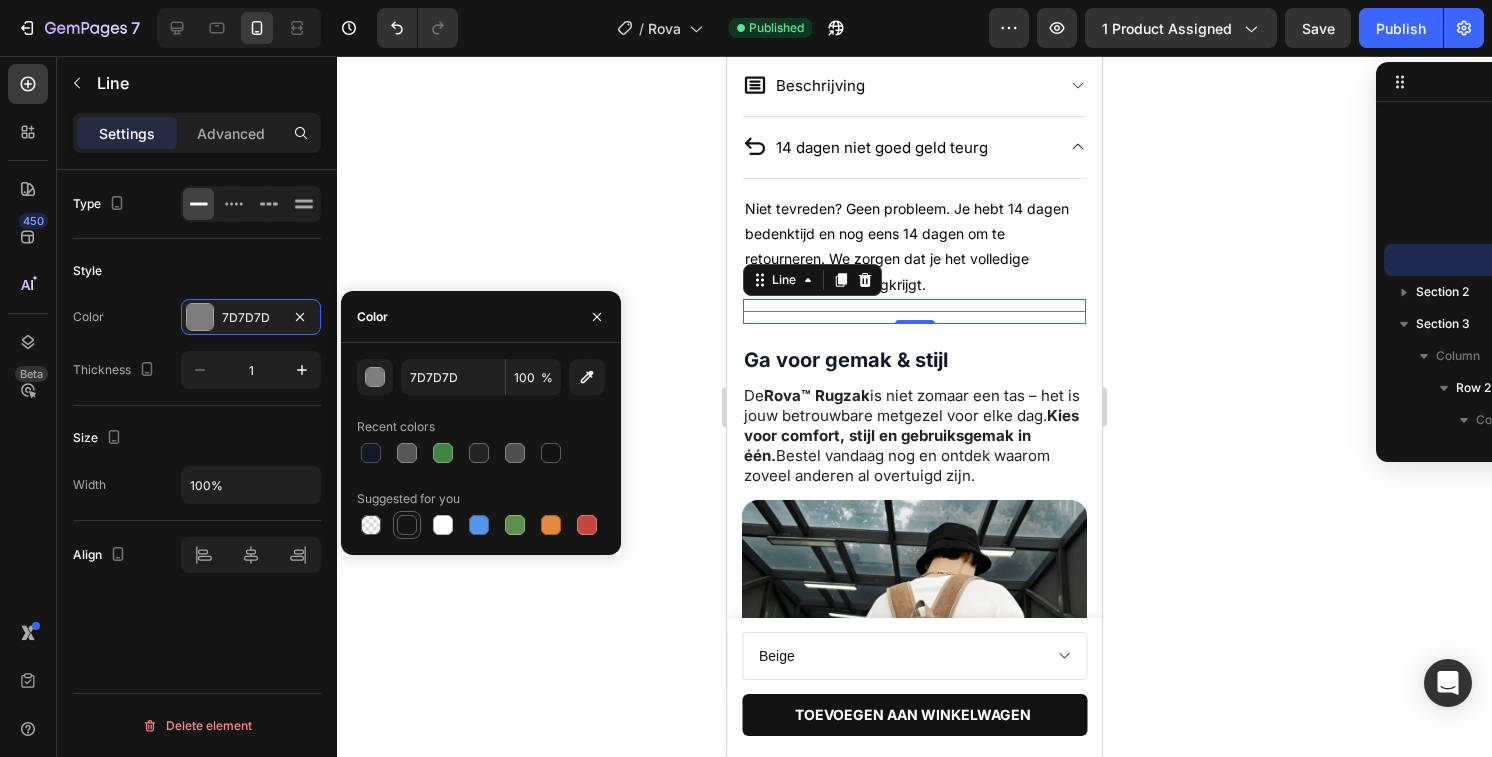 click at bounding box center [407, 525] 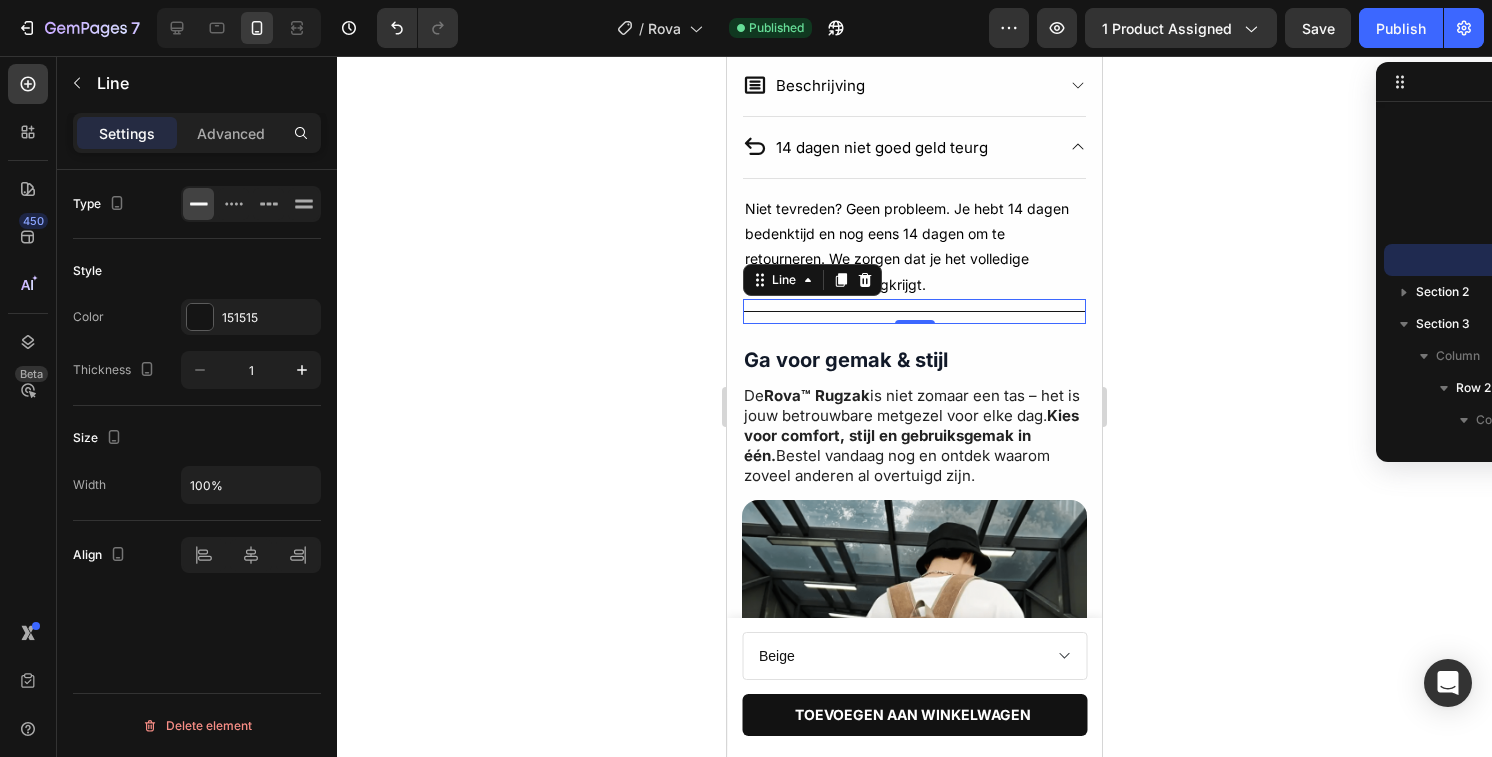 click 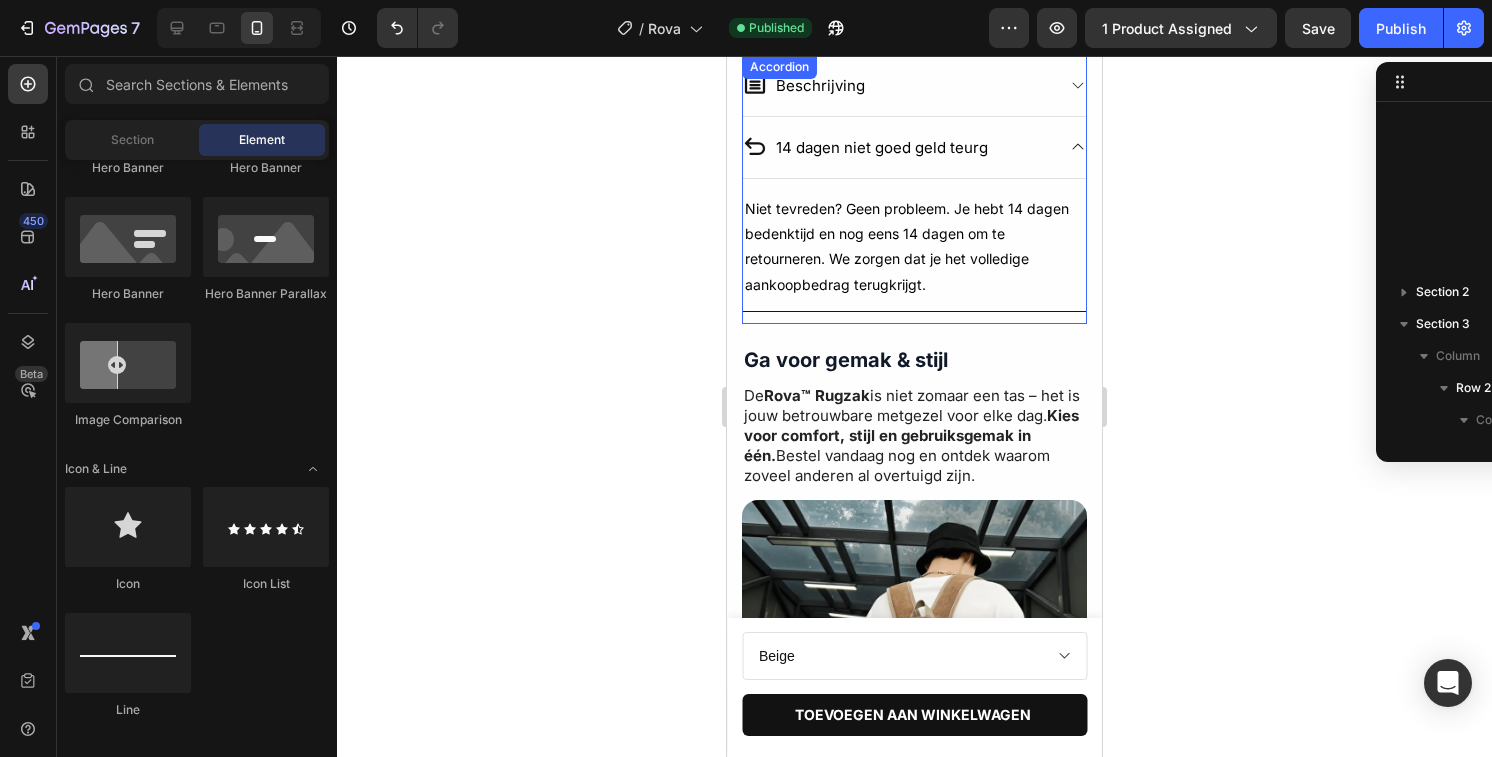 click on "14 dagen niet goed geld teurg" at bounding box center (898, 147) 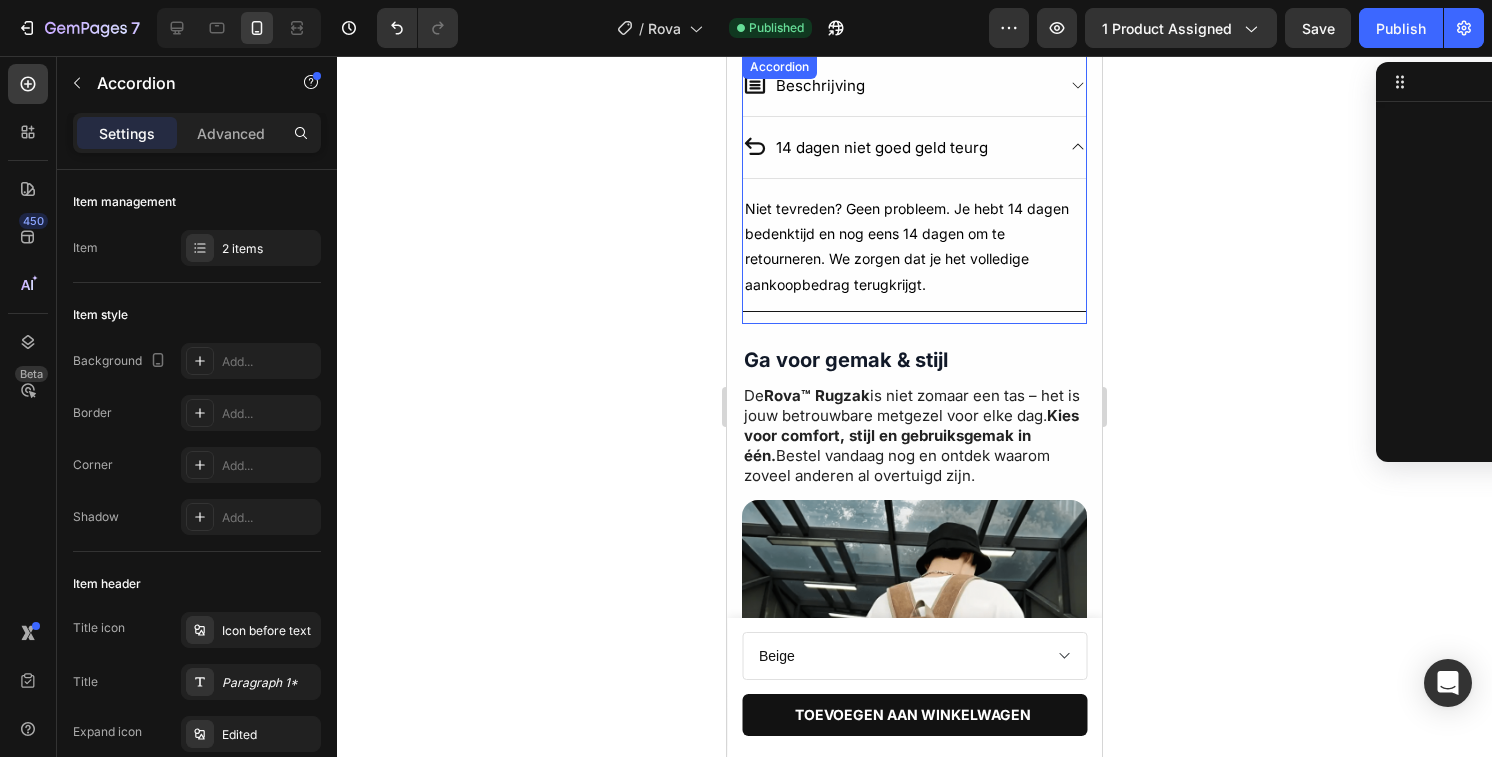 scroll, scrollTop: 1266, scrollLeft: 0, axis: vertical 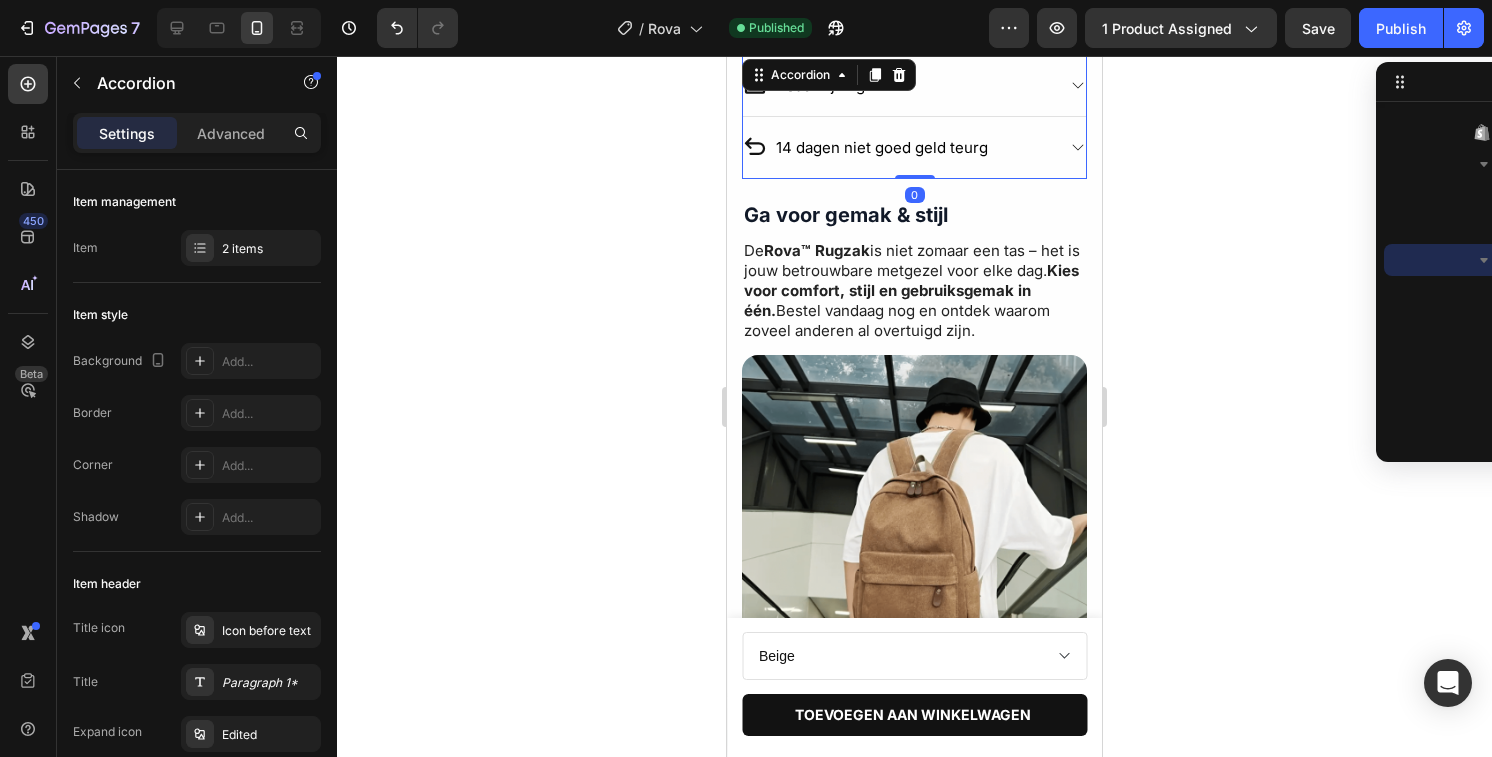 click 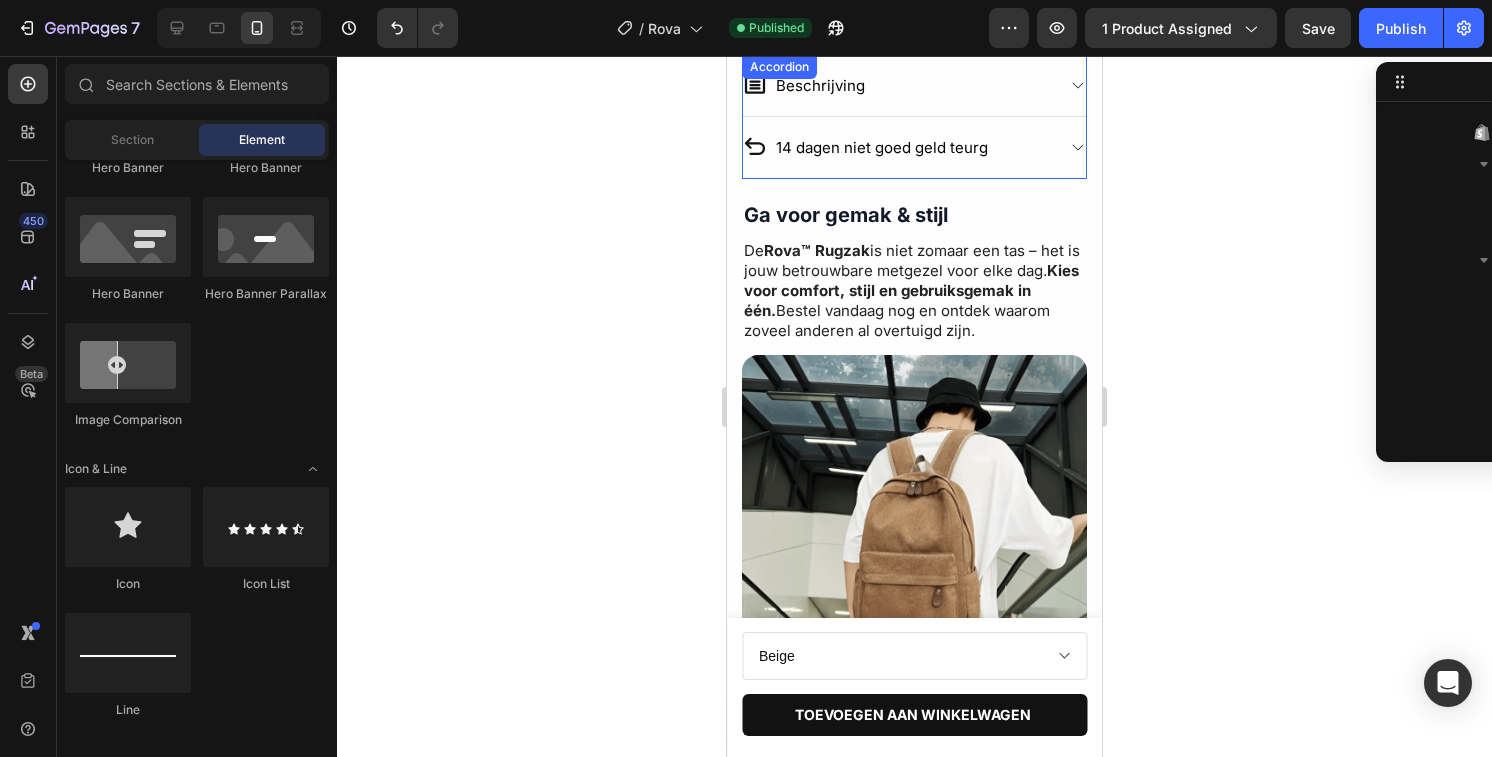 click on "14 dagen niet goed geld teurg" at bounding box center [898, 147] 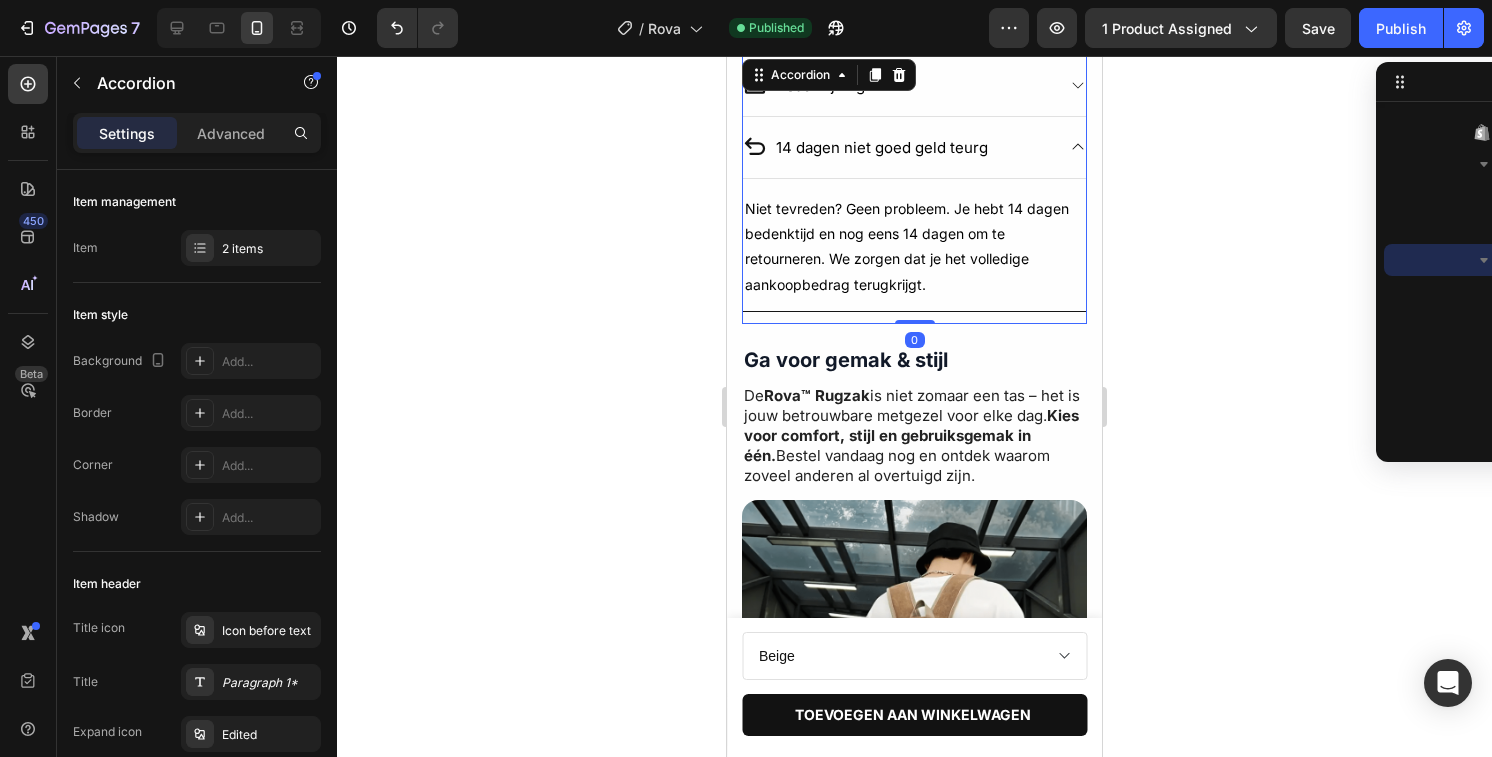 click on "14 dagen niet goed geld teurg" at bounding box center (882, 147) 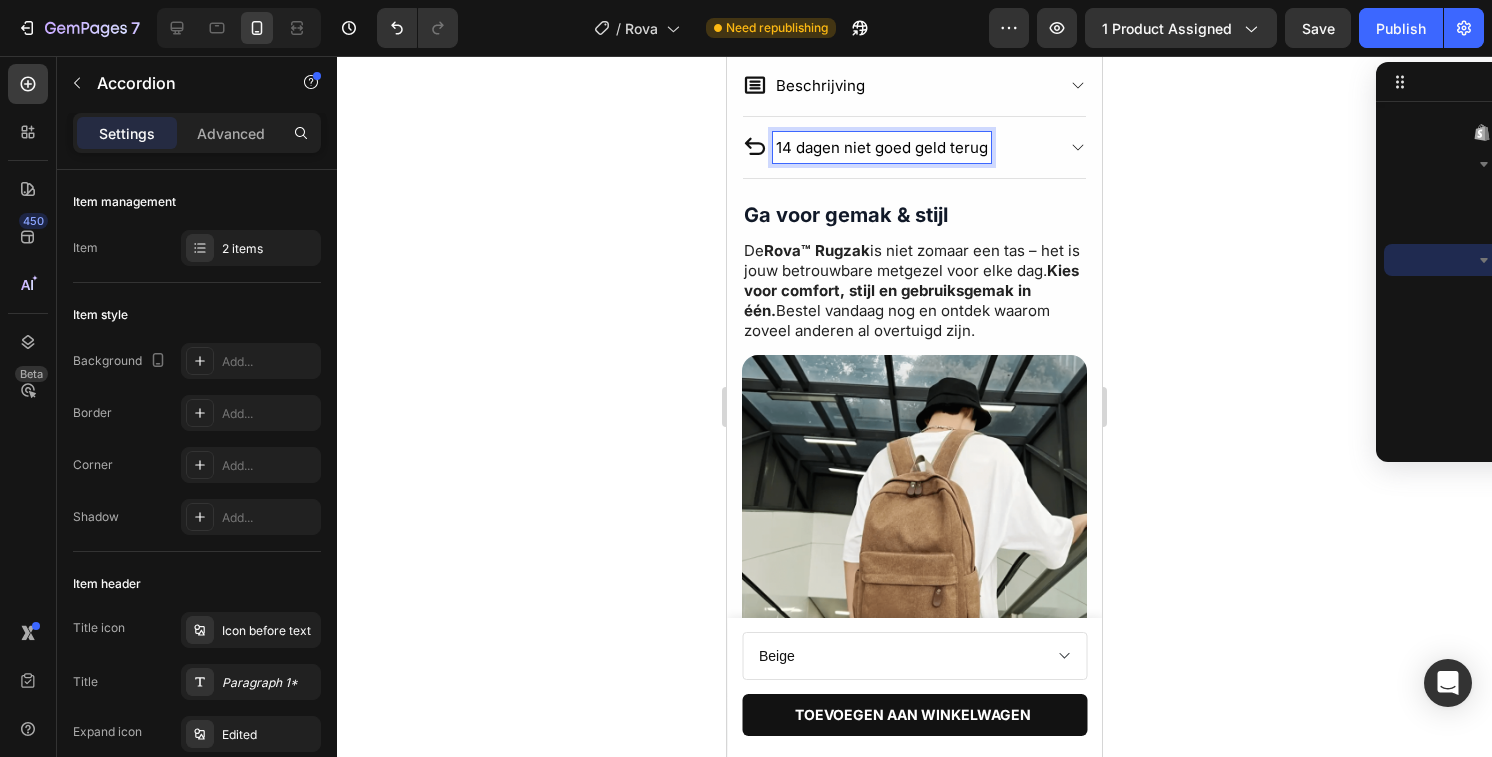 click 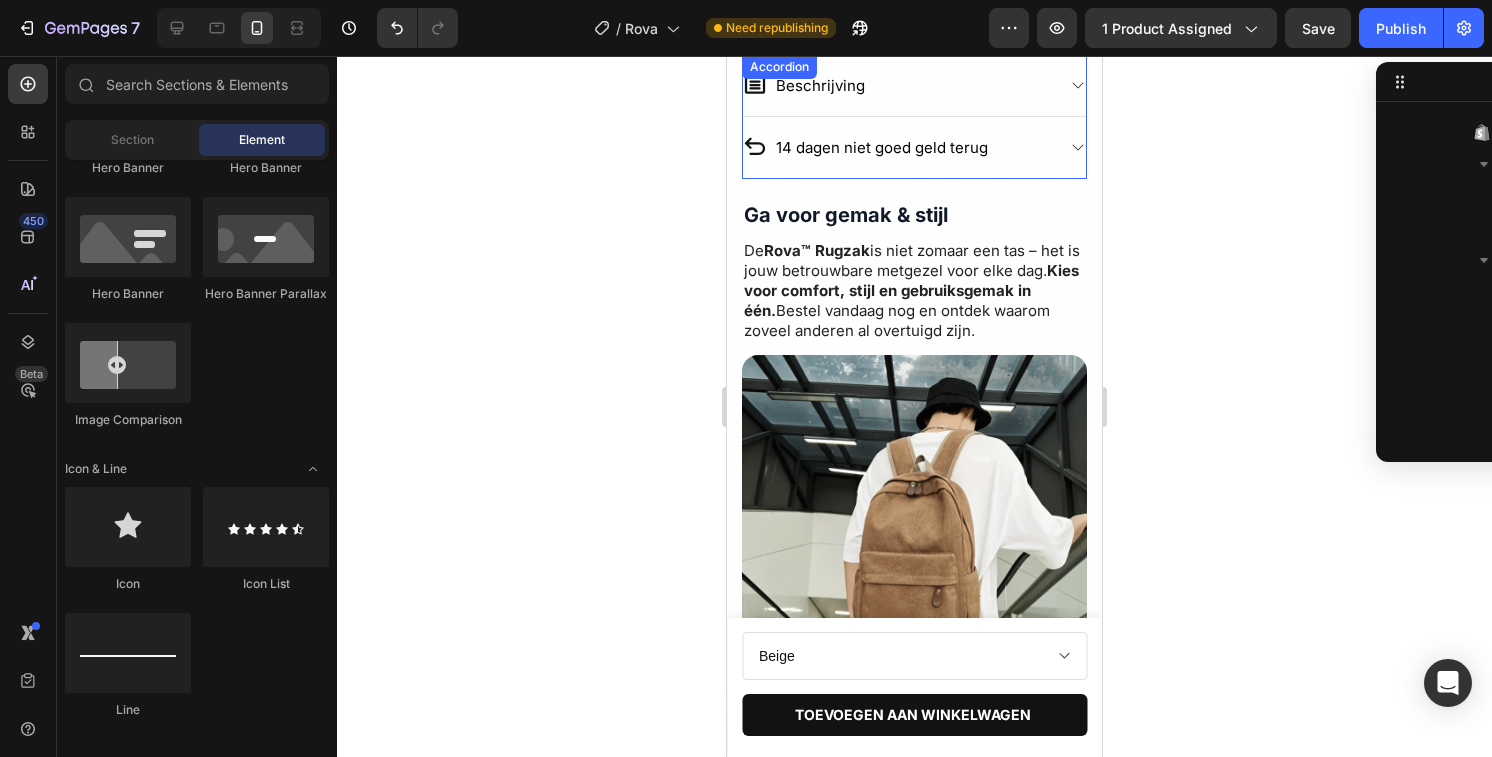click on "14 dagen niet goed geld terug" at bounding box center (898, 147) 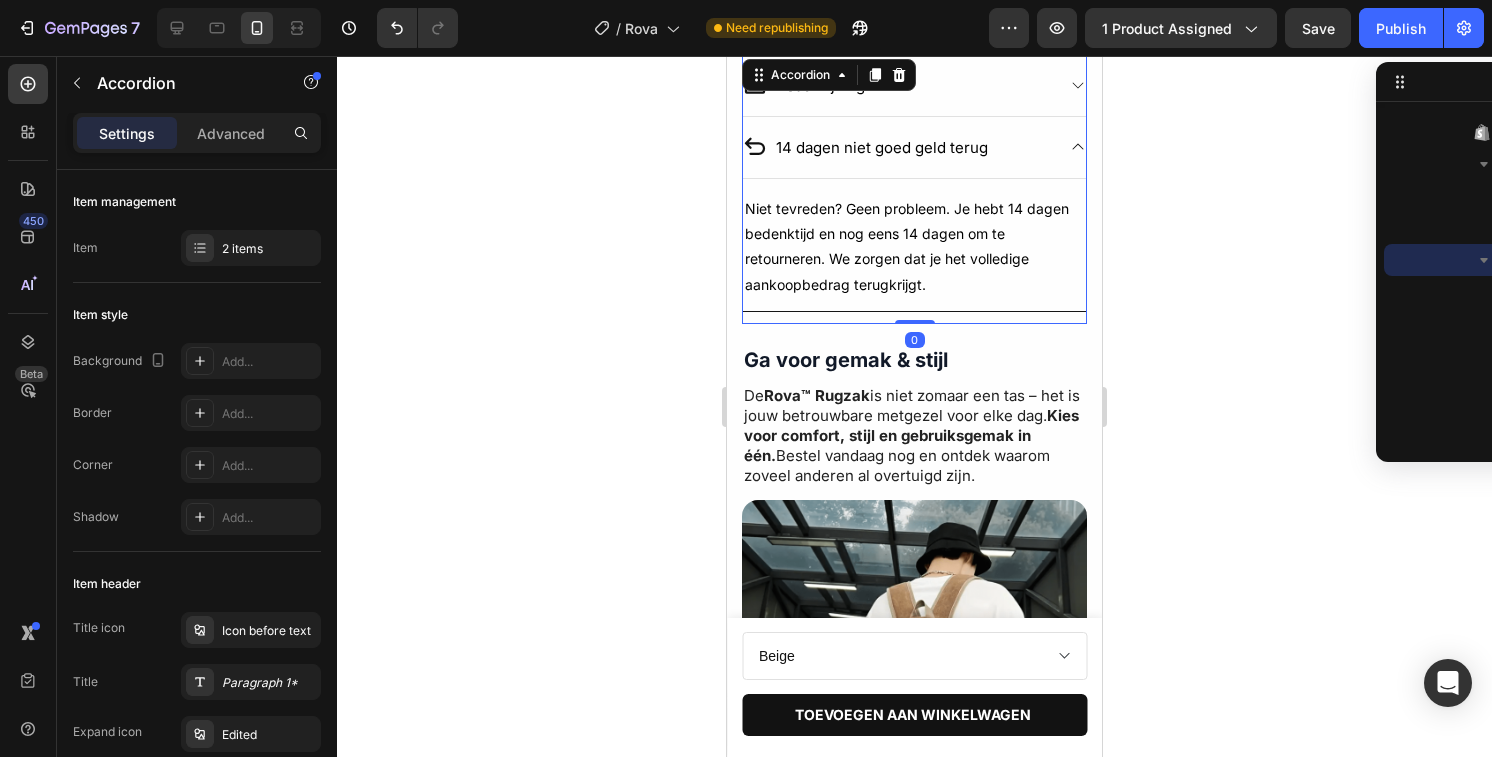 click 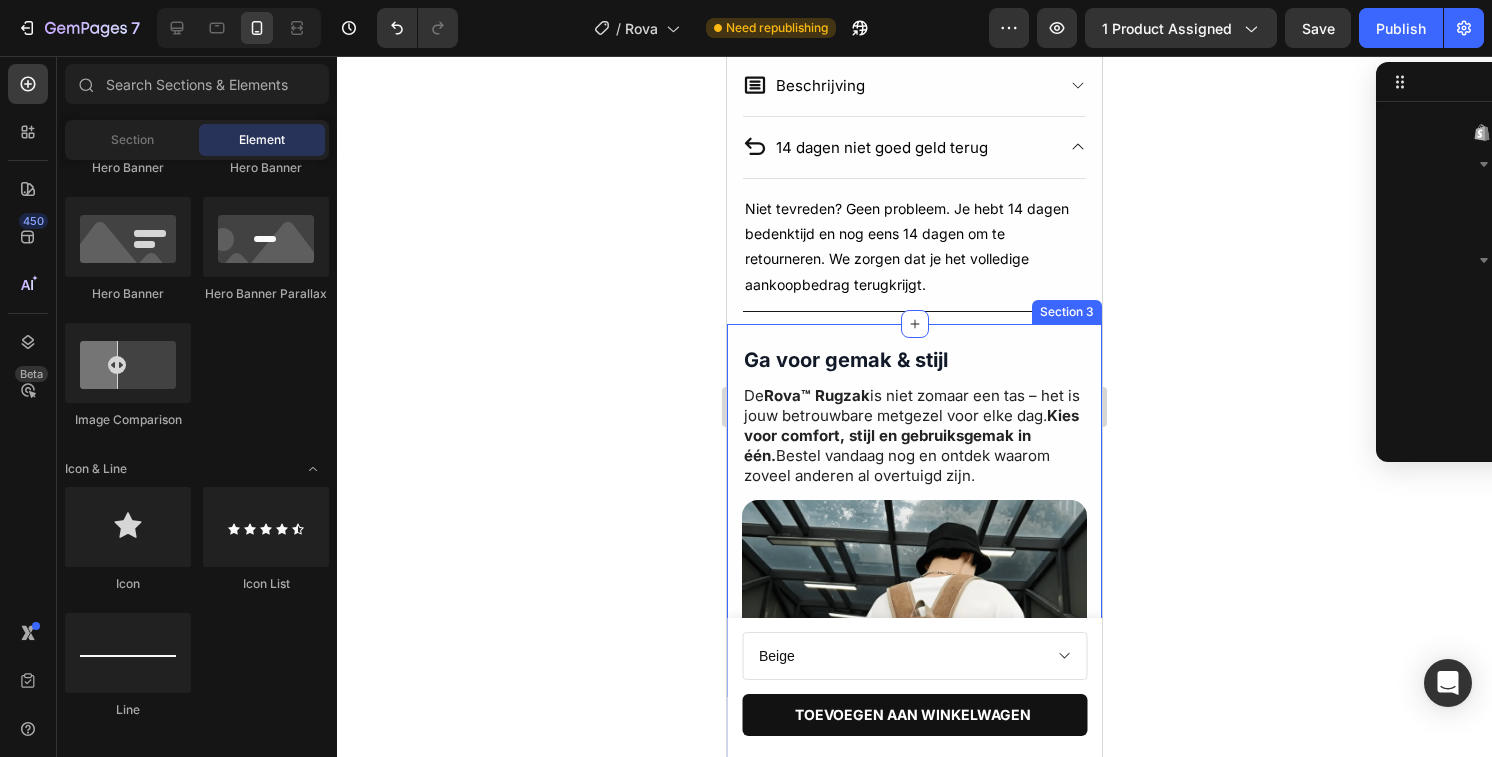 click on "Ga voor gemak & stijl Text Block De  Rova™ Rugzak  is niet zomaar een tas – het is jouw betrouwbare metgezel voor elke dag.  Kies voor comfort, stijl en gebruiksgemak in één.  Bestel vandaag nog en ontdek waarom zoveel anderen al overtuigd zijn. Text Block Row Row Image Row Section 3" at bounding box center (914, 599) 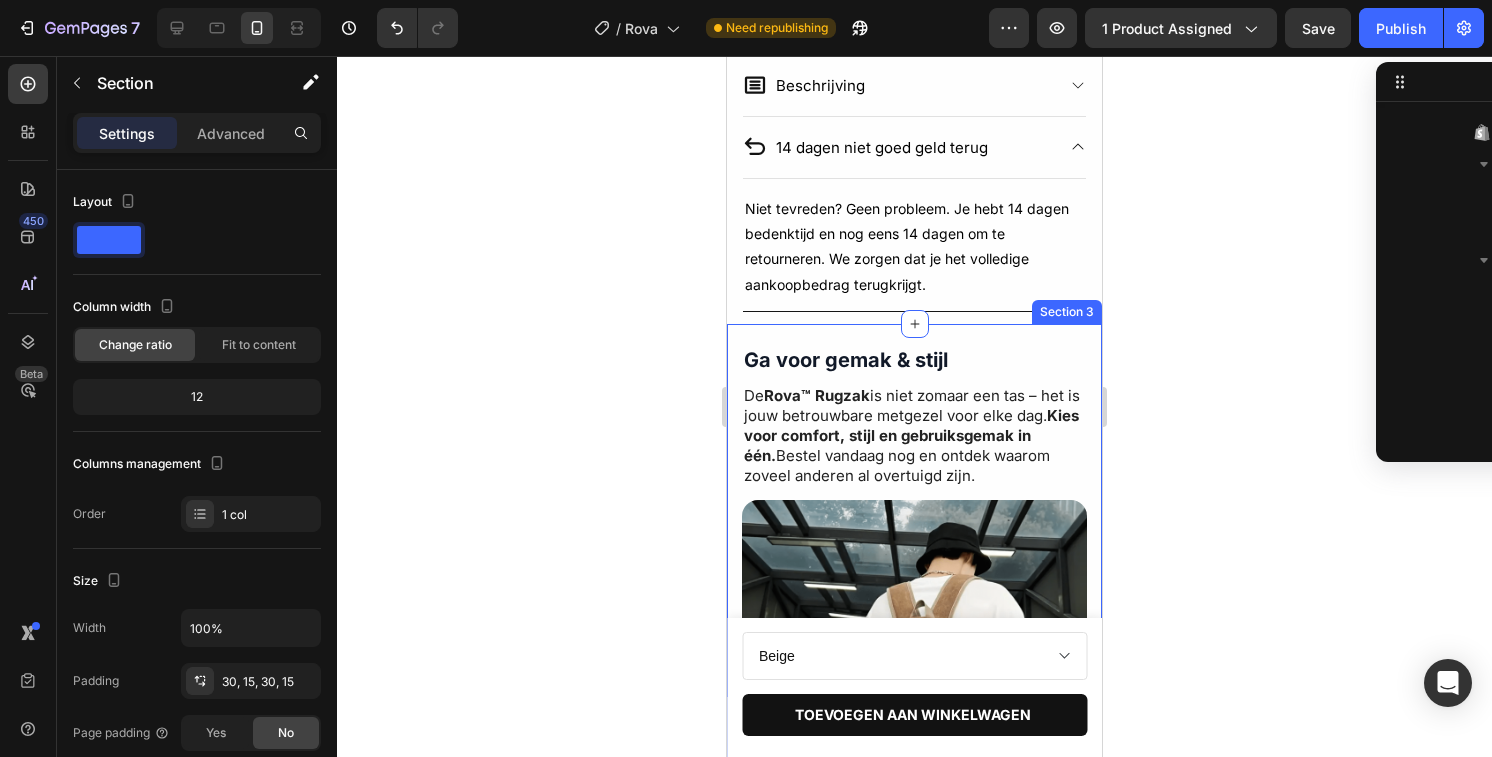 scroll, scrollTop: 1554, scrollLeft: 0, axis: vertical 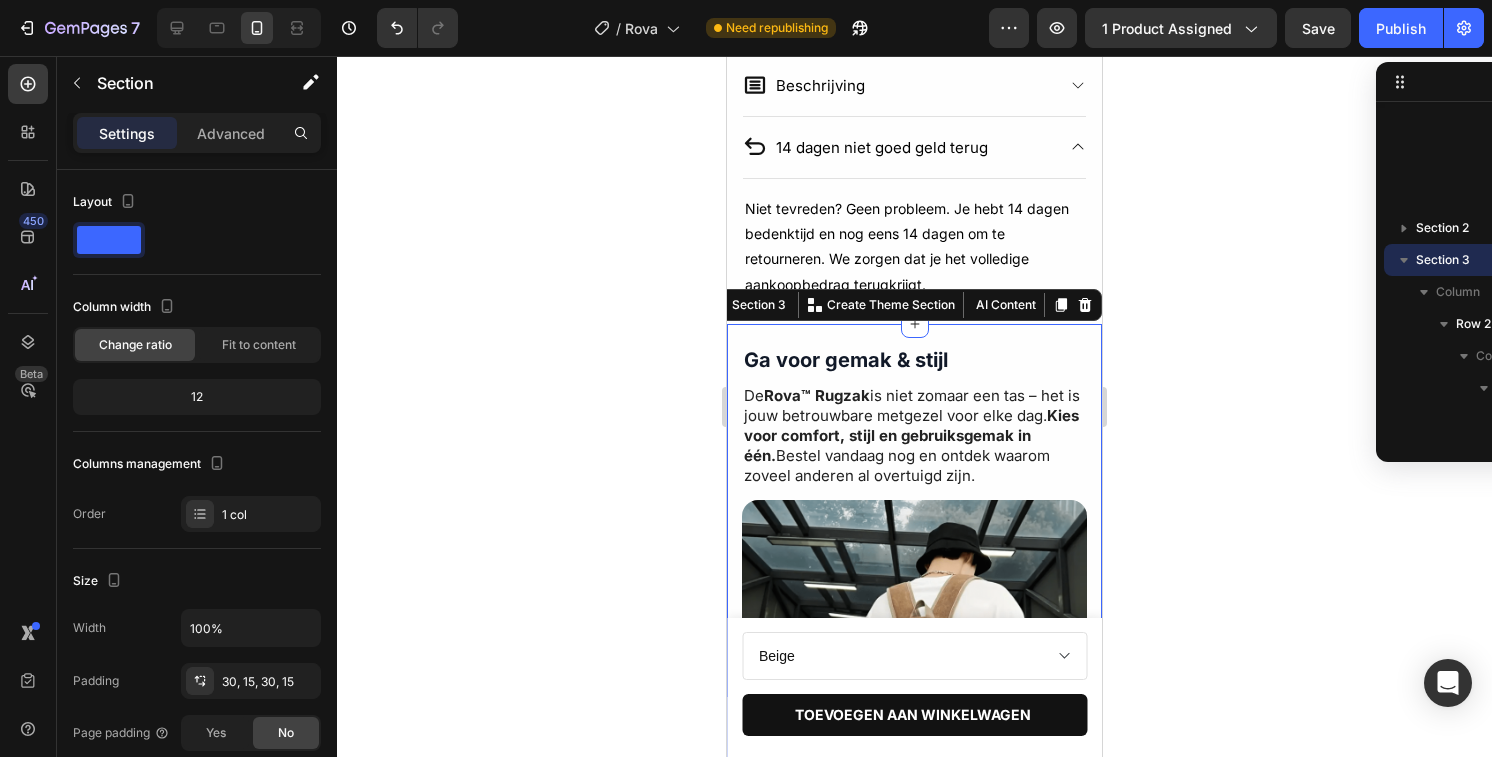 click 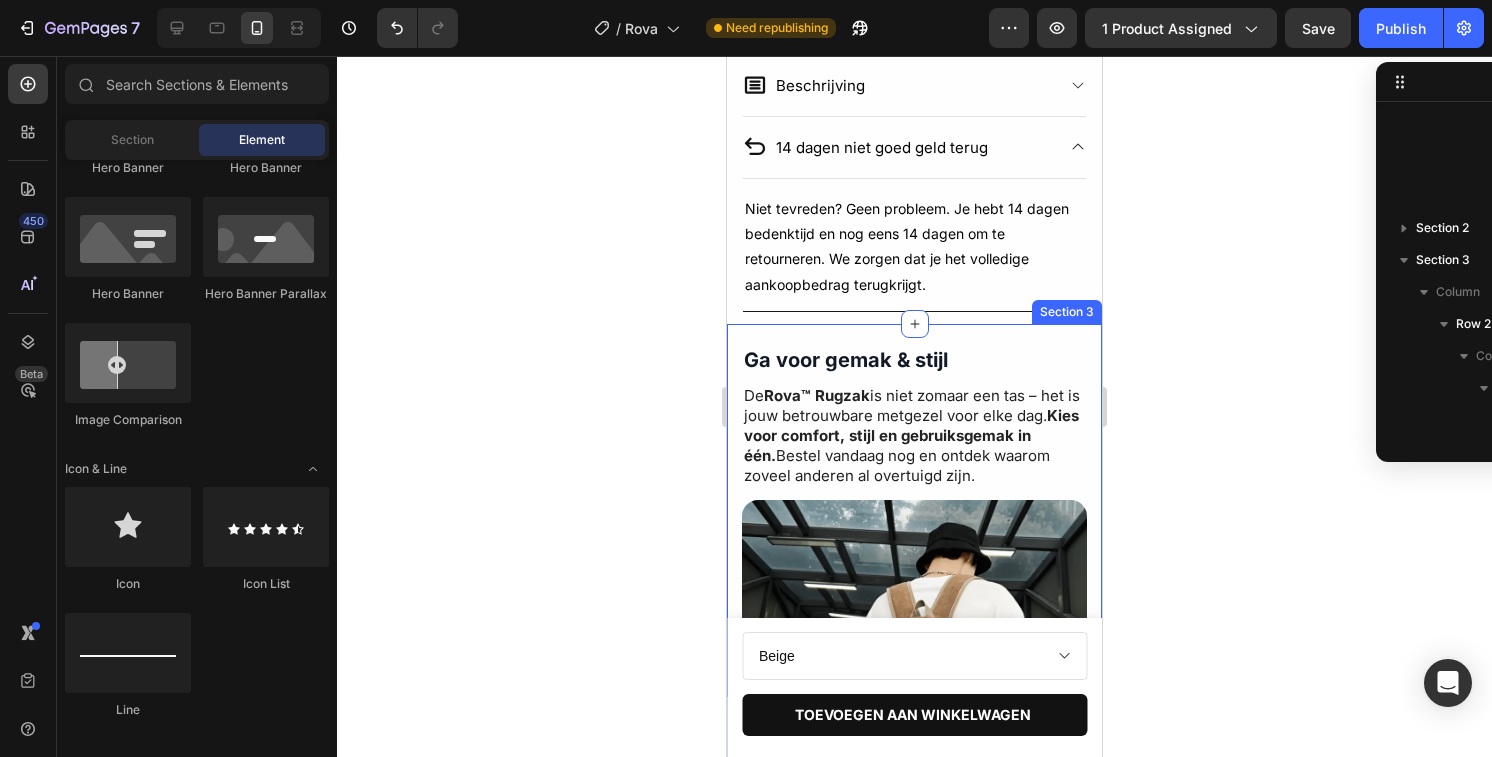 click on "Ga voor gemak & stijl Text Block De  Rova™ Rugzak  is niet zomaar een tas – het is jouw betrouwbare metgezel voor elke dag.  Kies voor comfort, stijl en gebruiksgemak in één.  Bestel vandaag nog en ontdek waarom zoveel anderen al overtuigd zijn. Text Block Row Row Image Row Section 3" at bounding box center (914, 599) 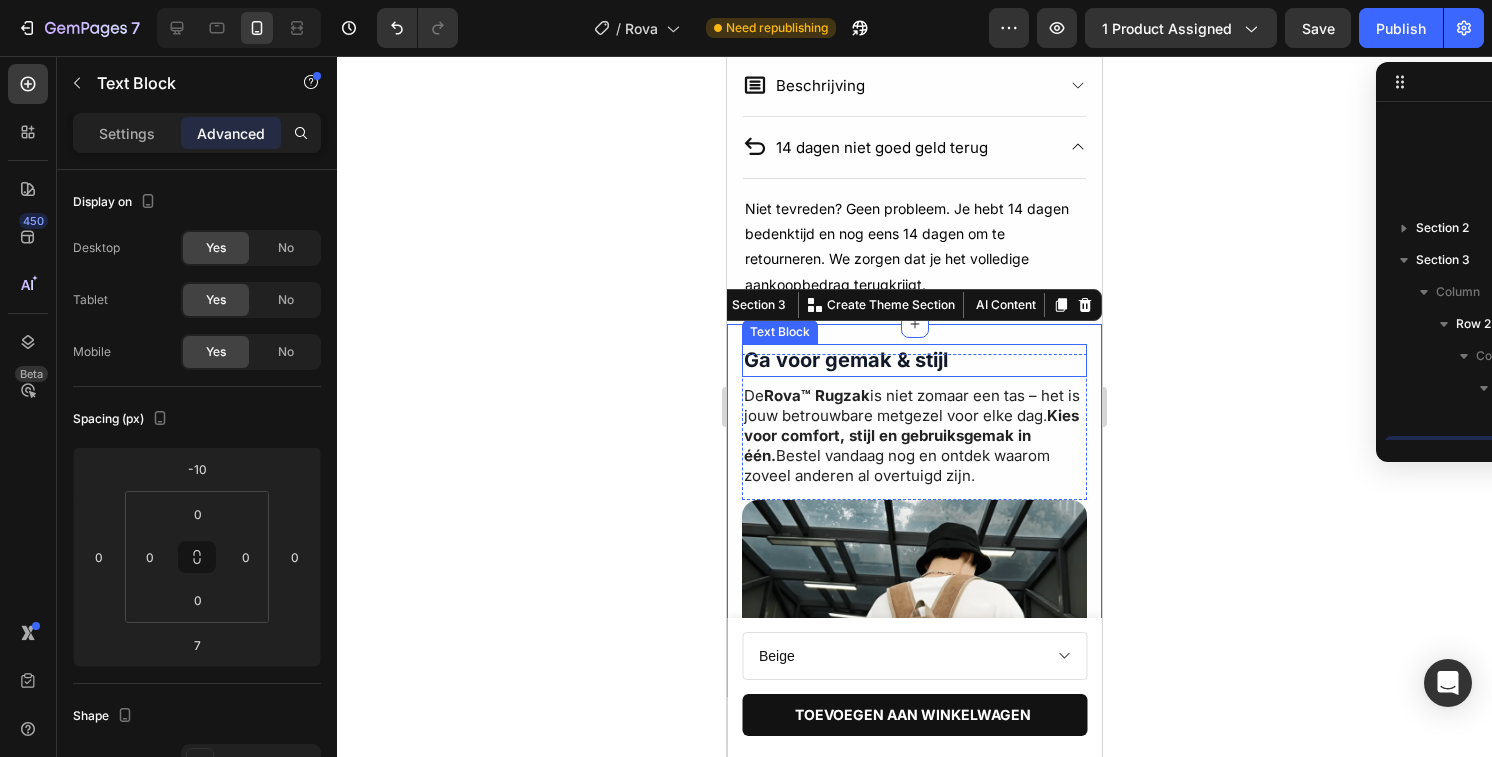 click on "Ga voor gemak & stijl" at bounding box center (846, 360) 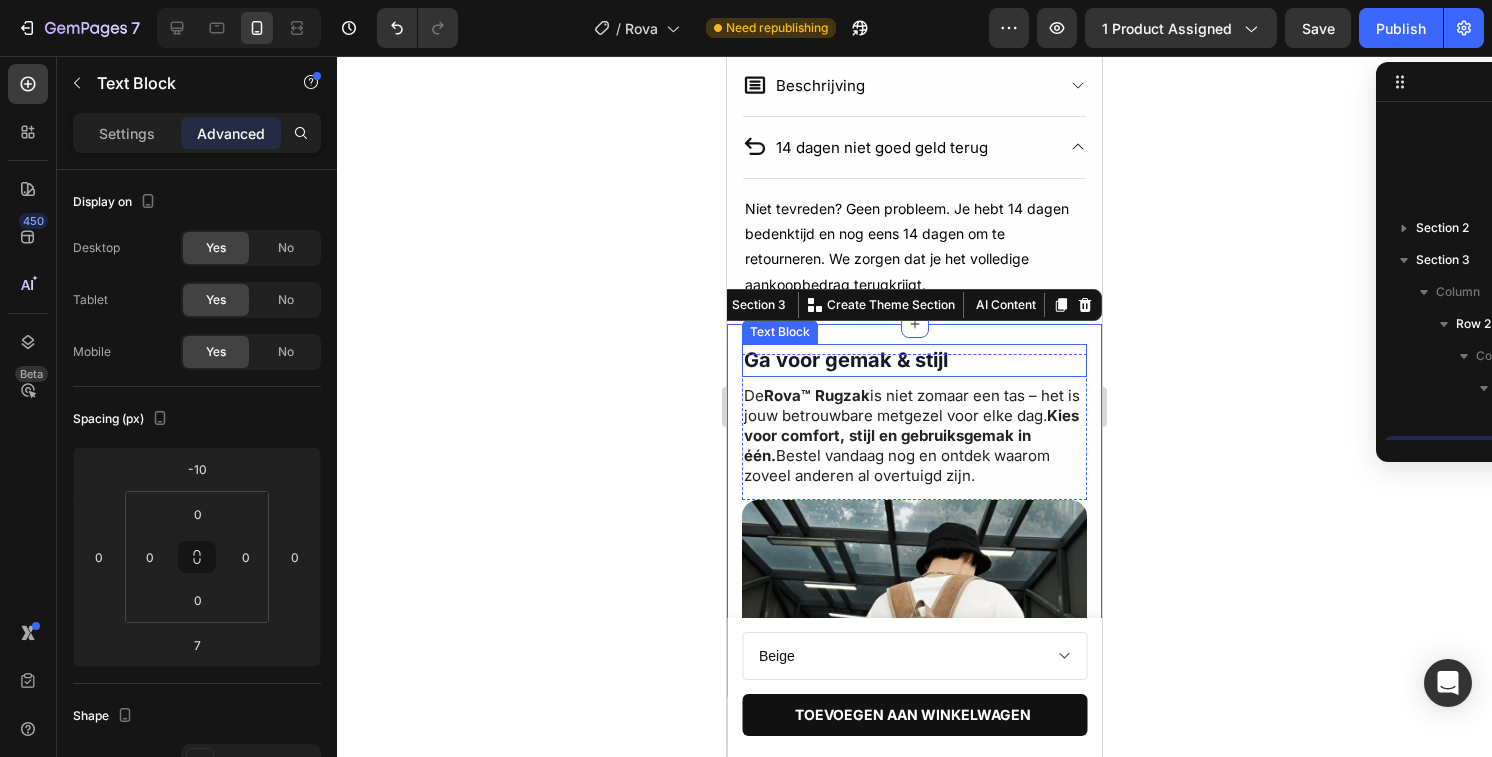 scroll, scrollTop: 1746, scrollLeft: 0, axis: vertical 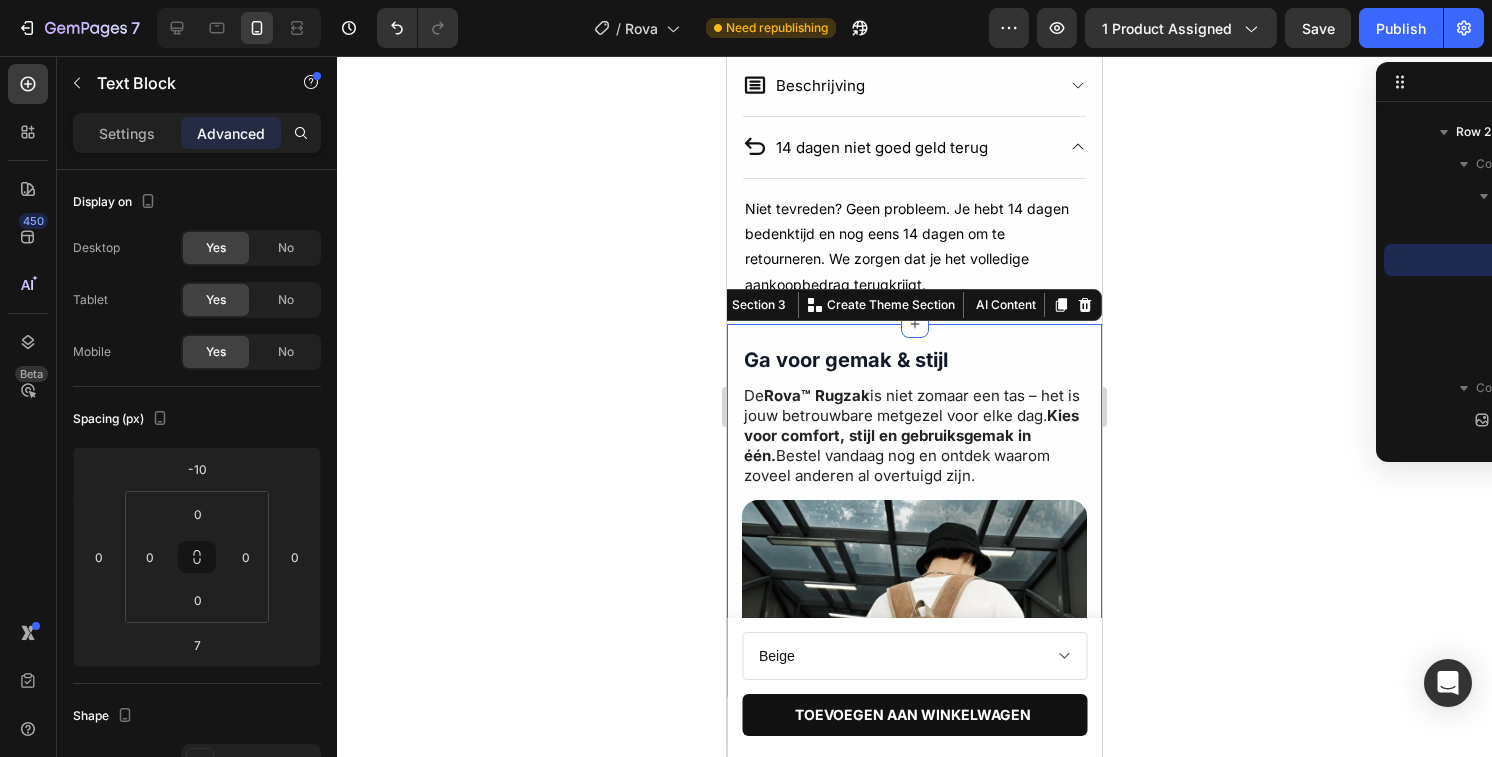 click on "Ga voor gemak & stijl Text Block De  Rova™ Rugzak  is niet zomaar een tas – het is jouw betrouwbare metgezel voor elke dag.  Kies voor comfort, stijl en gebruiksgemak in één.  Bestel vandaag nog en ontdek waarom zoveel anderen al overtuigd zijn. Text Block Row Row Image Row Section 3   You can create reusable sections Create Theme Section AI Content Write with GemAI What would you like to describe here? Tone and Voice Persuasive Product Tovaé™ Rugzak – Waterafstotend & Met Laptopvak Show more Generate" at bounding box center (914, 599) 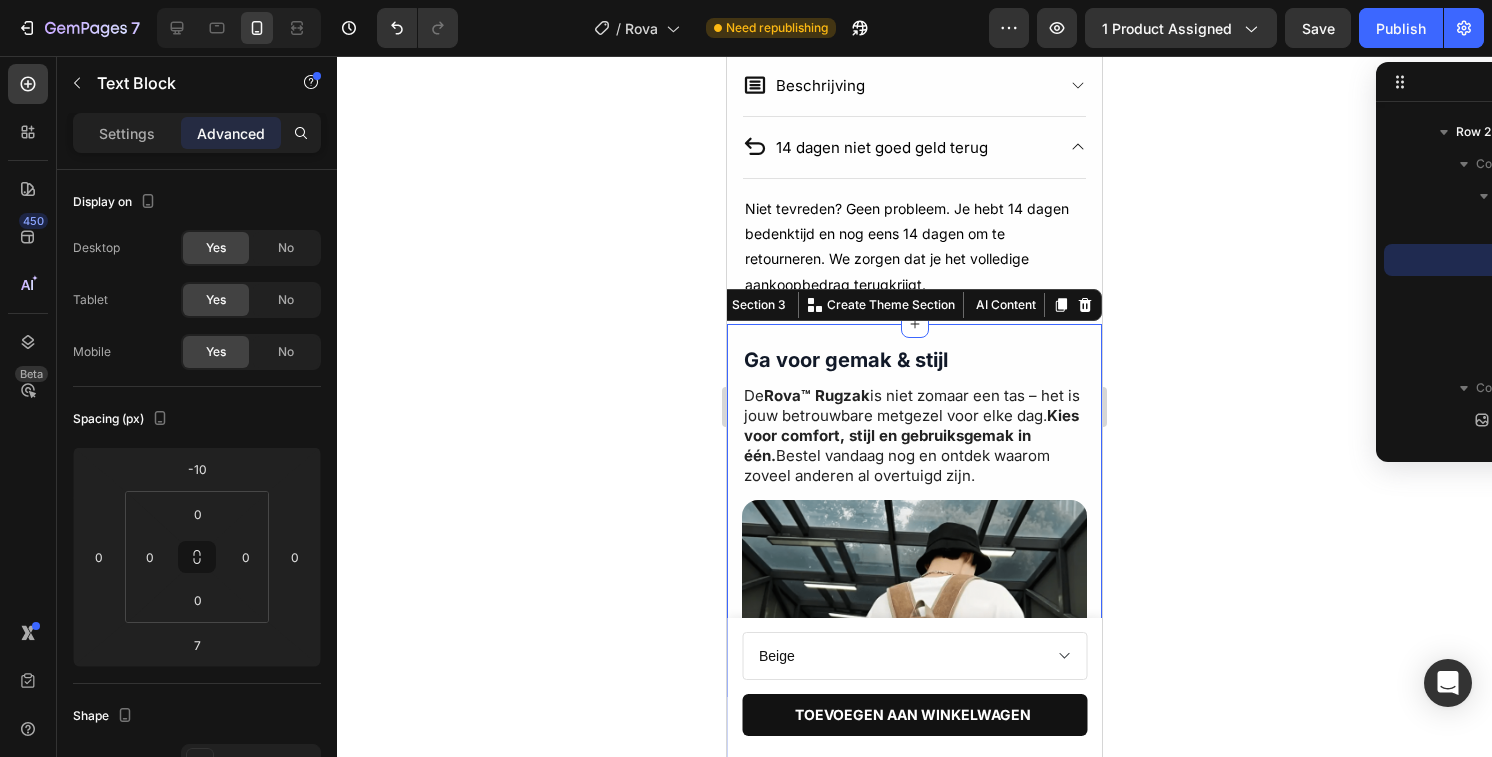 scroll, scrollTop: 1554, scrollLeft: 0, axis: vertical 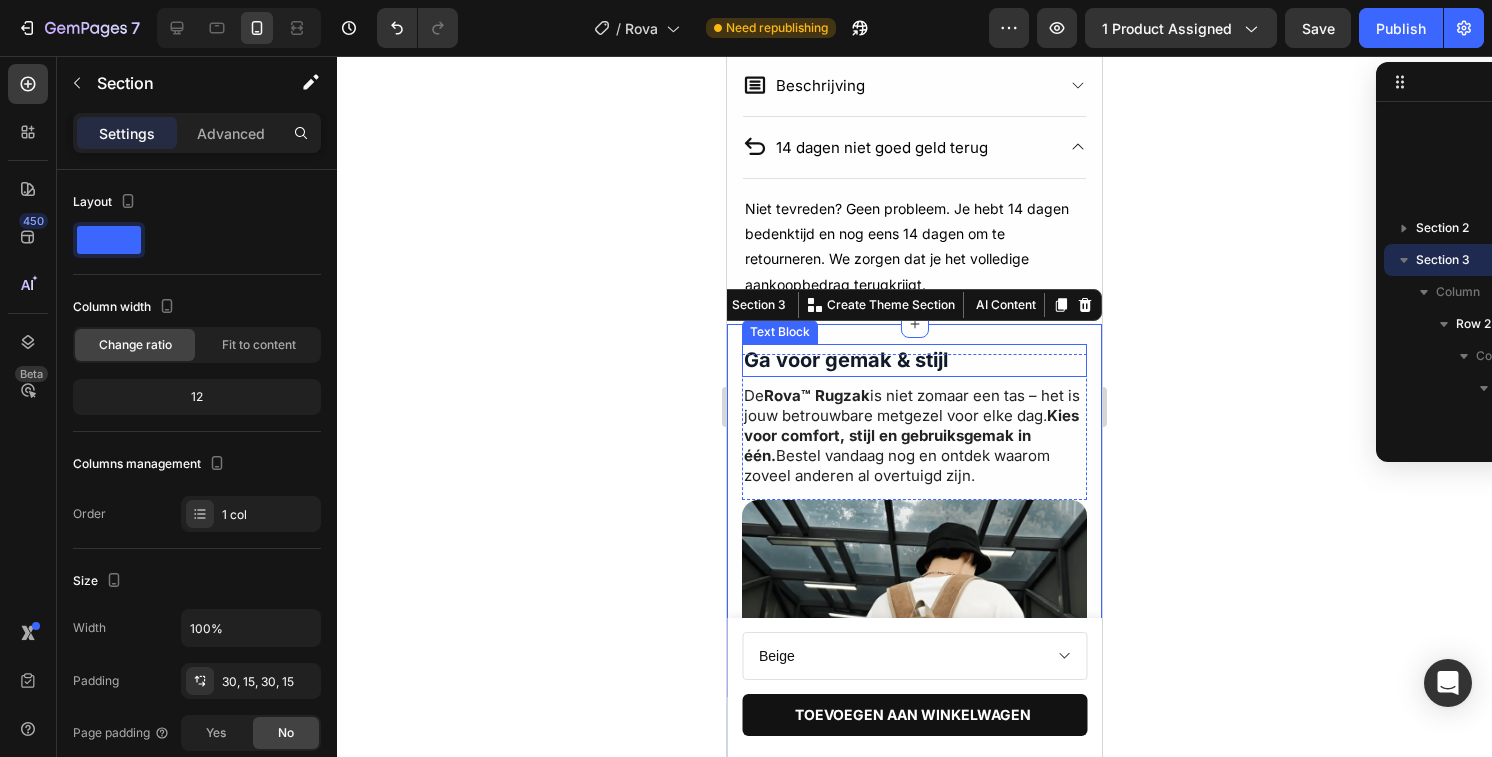 click on "Ga voor gemak & stijl" at bounding box center [846, 360] 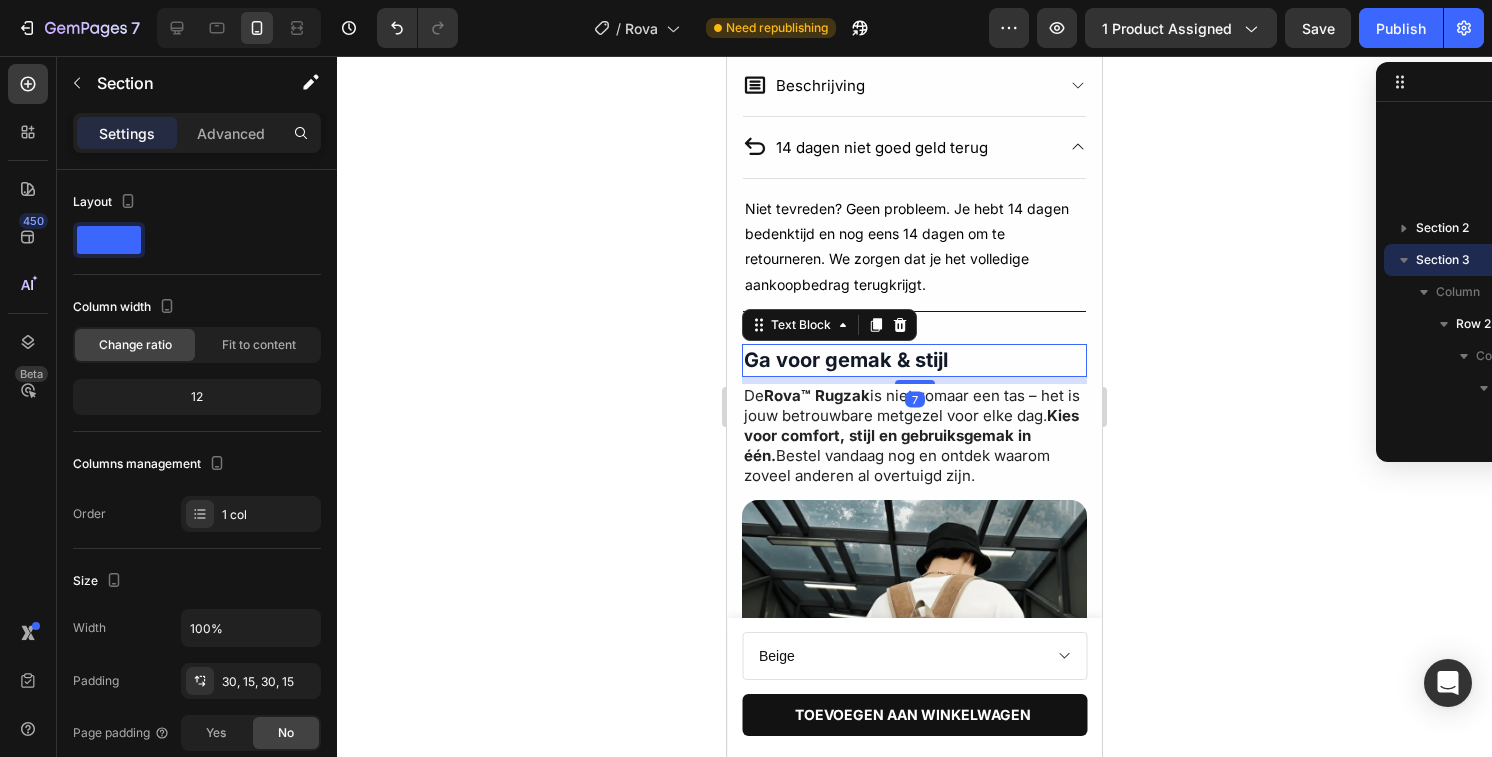 scroll, scrollTop: 1746, scrollLeft: 0, axis: vertical 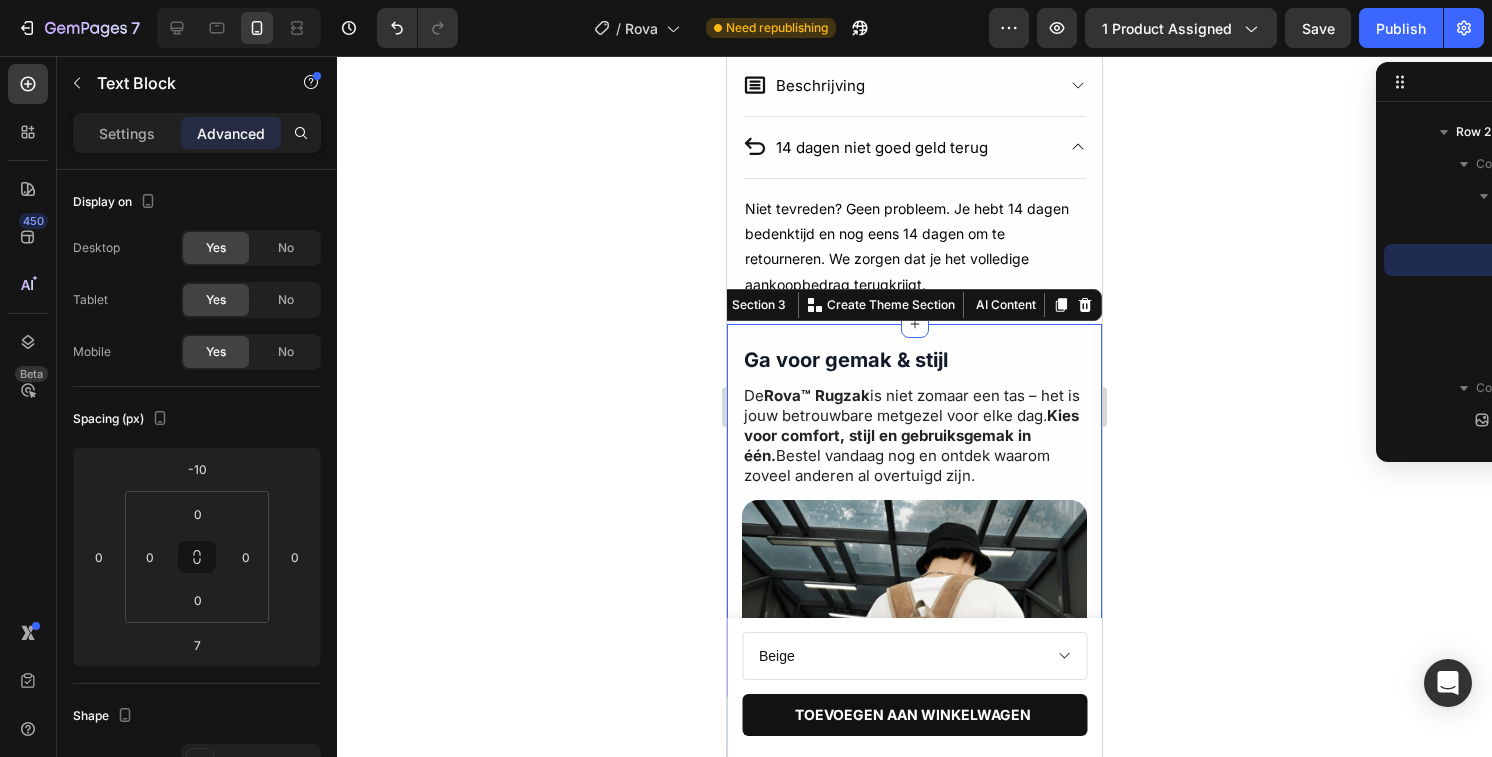click on "Ga voor gemak & stijl Text Block De  Rova™ Rugzak  is niet zomaar een tas – het is jouw betrouwbare metgezel voor elke dag.  Kies voor comfort, stijl en gebruiksgemak in één.  Bestel vandaag nog en ontdek waarom zoveel anderen al overtuigd zijn. Text Block Row Row Image Row Section 3   You can create reusable sections Create Theme Section AI Content Write with GemAI What would you like to describe here? Tone and Voice Persuasive Product Tovaé™ Rugzak – Waterafstotend & Met Laptopvak Show more Generate" at bounding box center (914, 599) 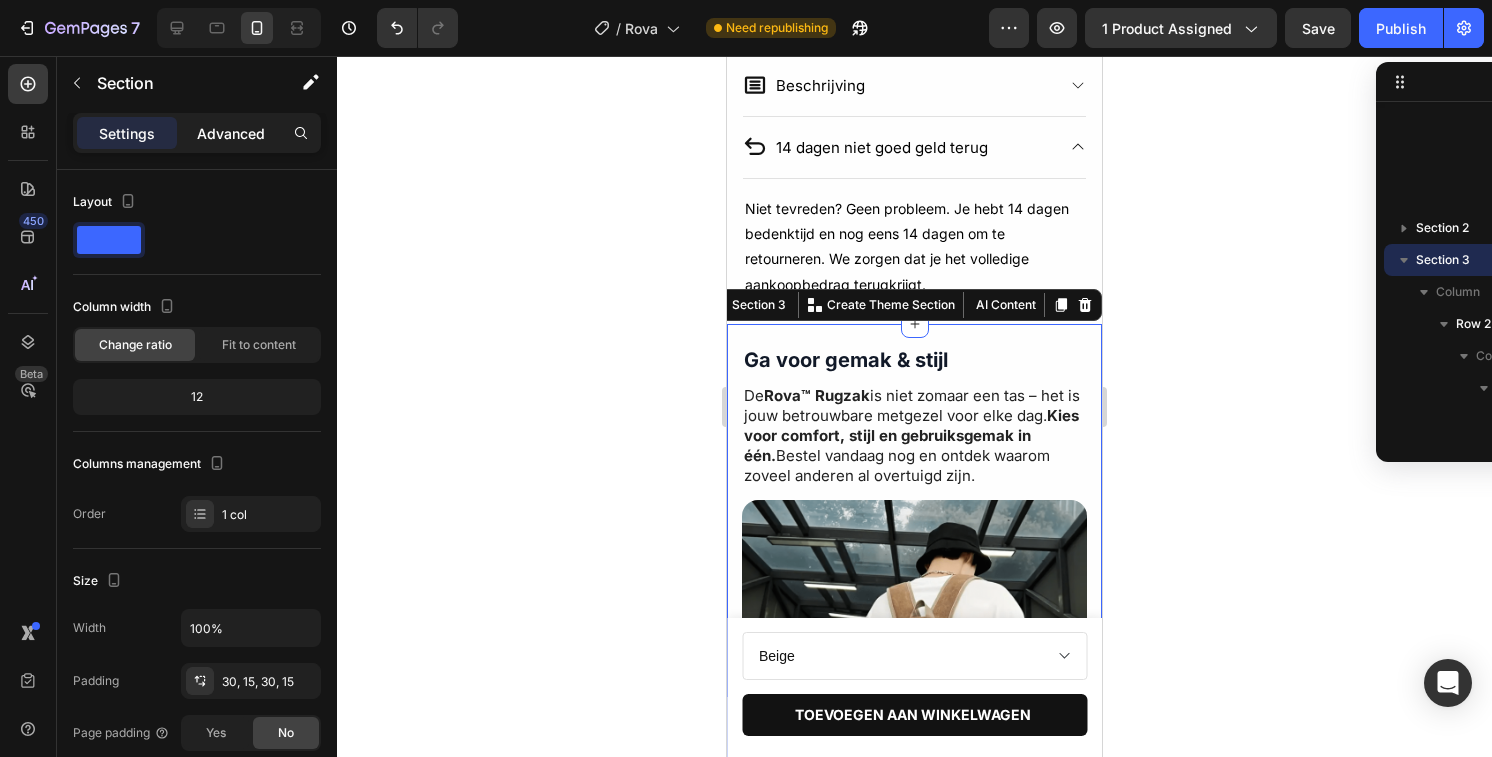 click on "Advanced" at bounding box center [231, 133] 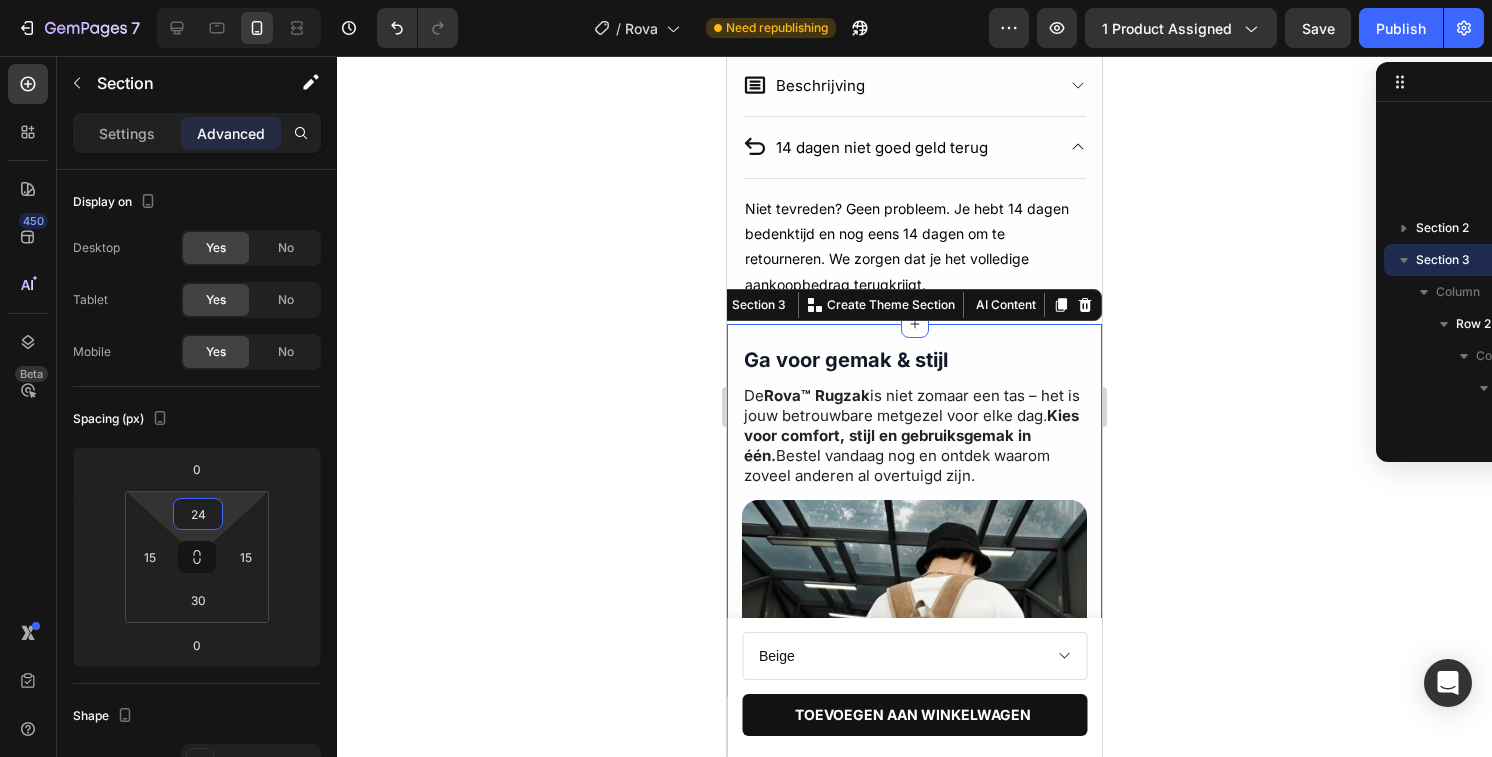 type on "22" 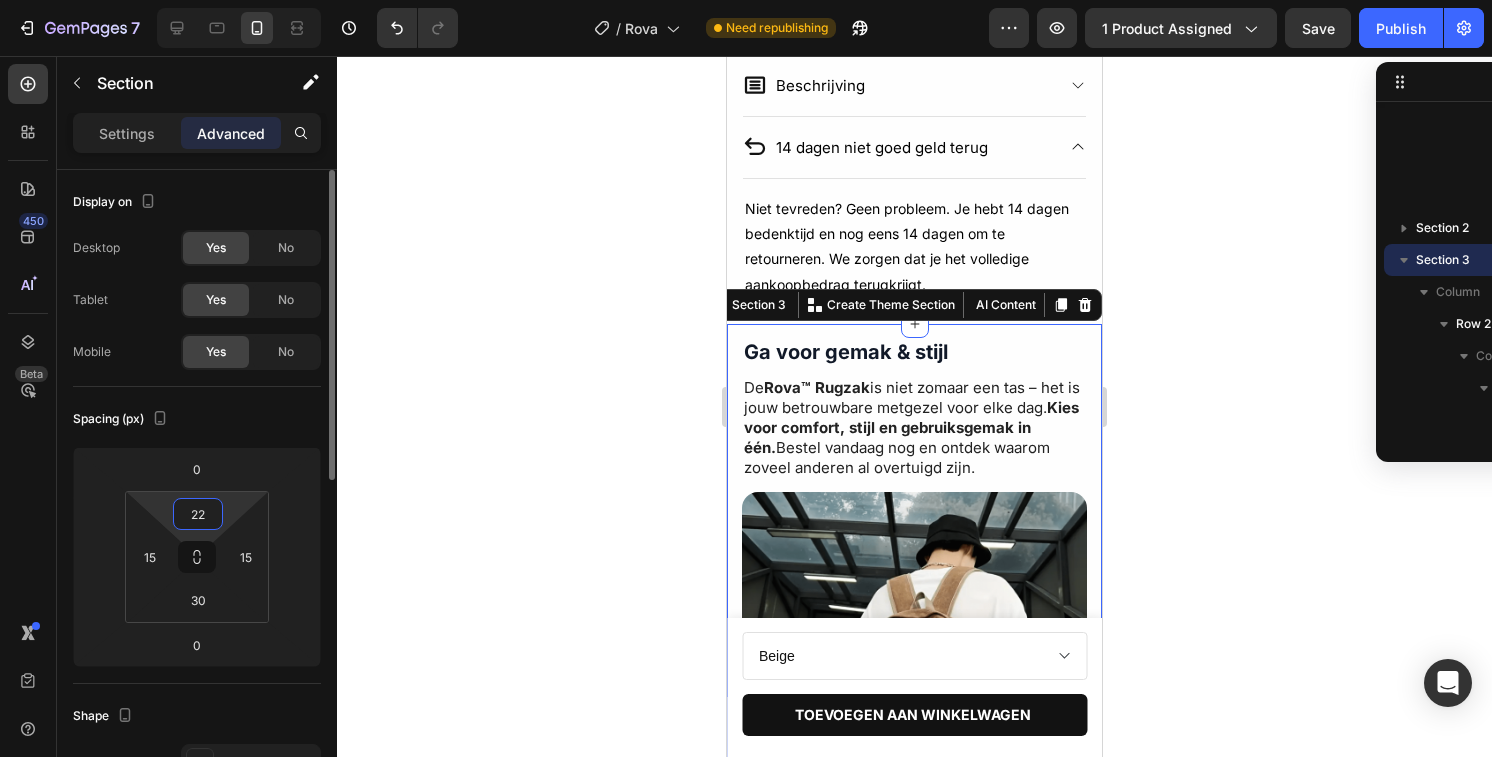 click on "7  Version history  /  Rova Need republishing Preview 1 product assigned  Save   Publish  450 Beta Sections(18) Elements(84) Section Element Hero Section Product Detail Brands Trusted Badges Guarantee Product Breakdown How to use Testimonials Compare Bundle FAQs Social Proof Brand Story Product List Collection Blog List Contact Sticky Add to Cart Custom Footer Browse Library 450 Layout
Row
Row
Row
Row Text
Heading
Text Block Button
Button
Button Media
Image
Image
Video" at bounding box center (746, 0) 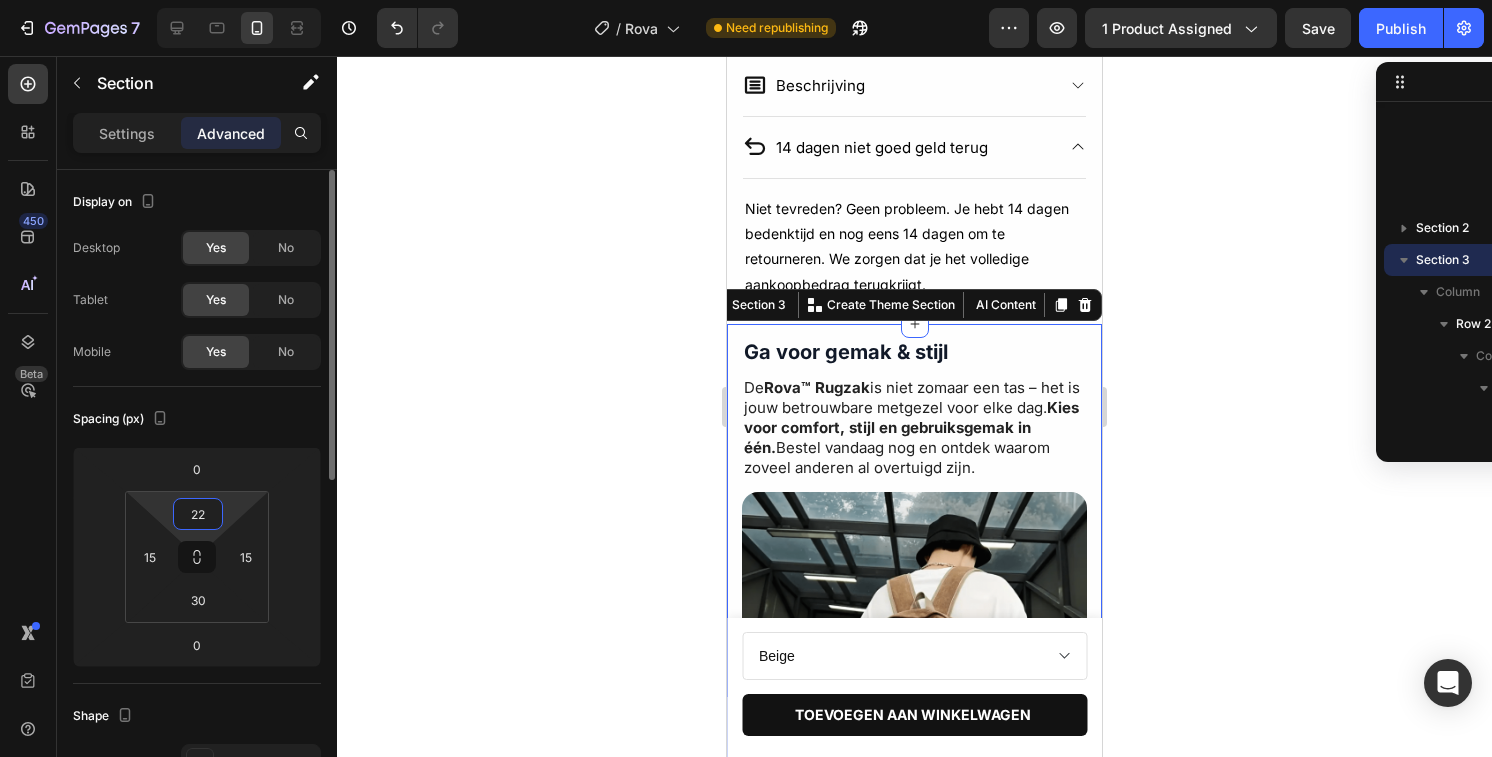 type 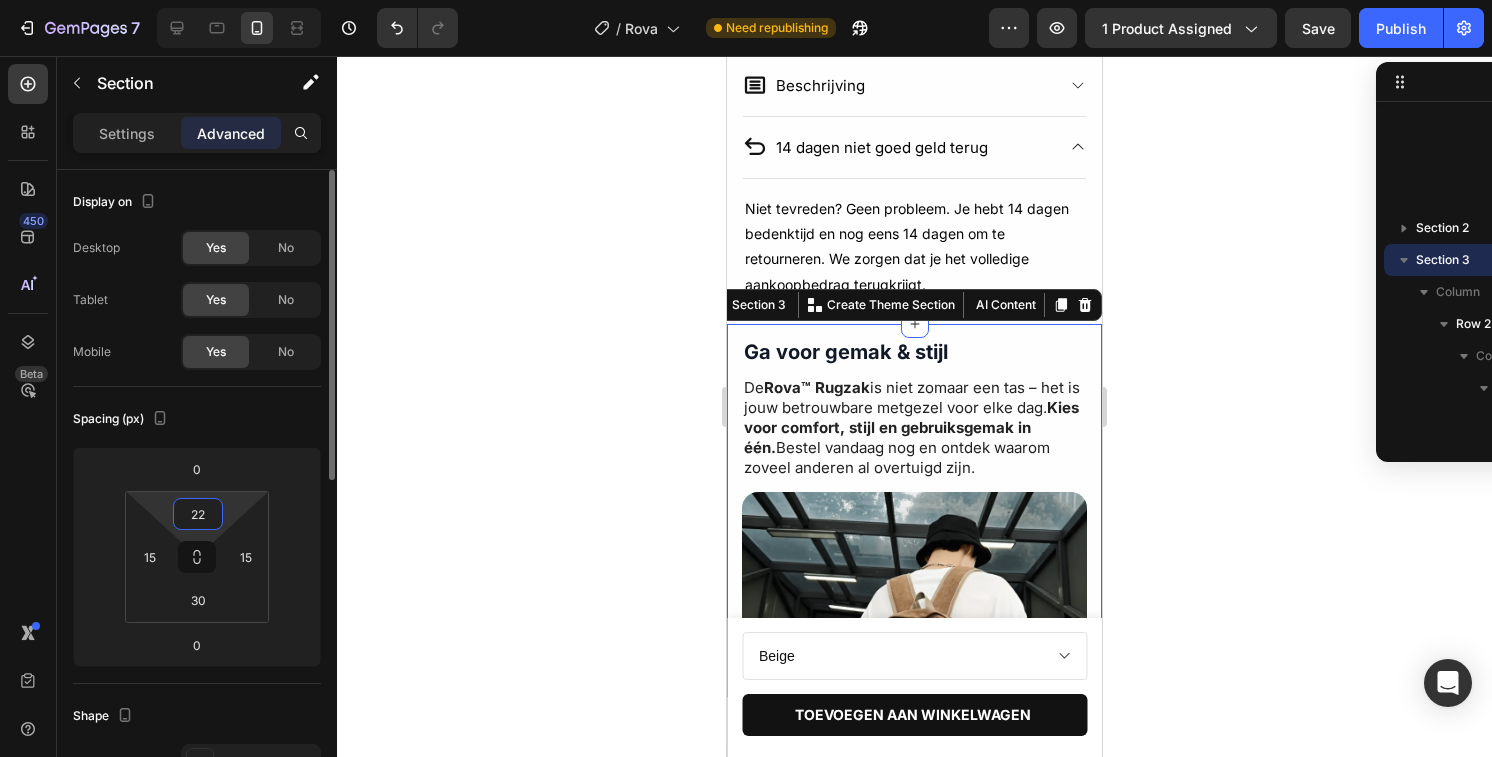 type 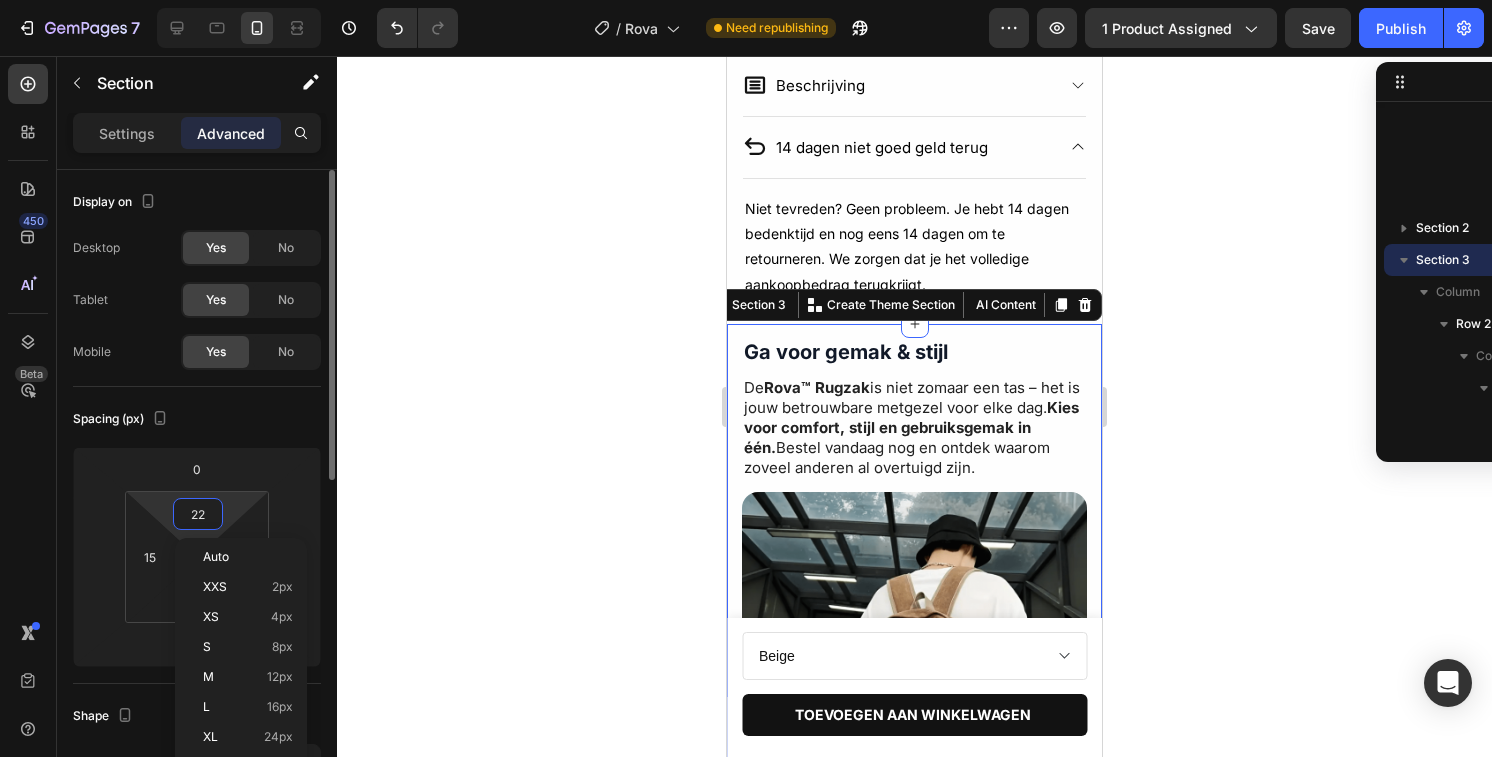 type on "0" 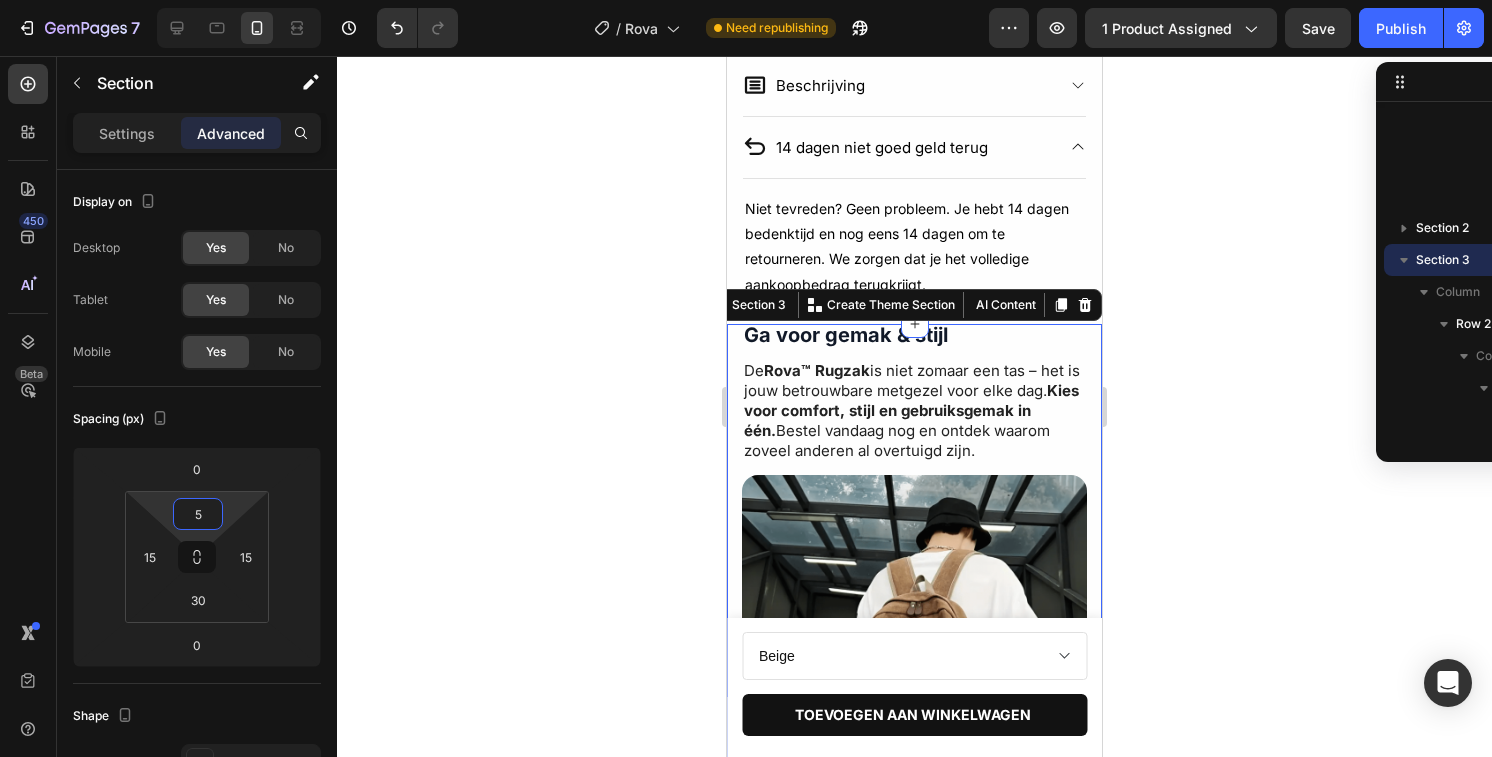 type on "5" 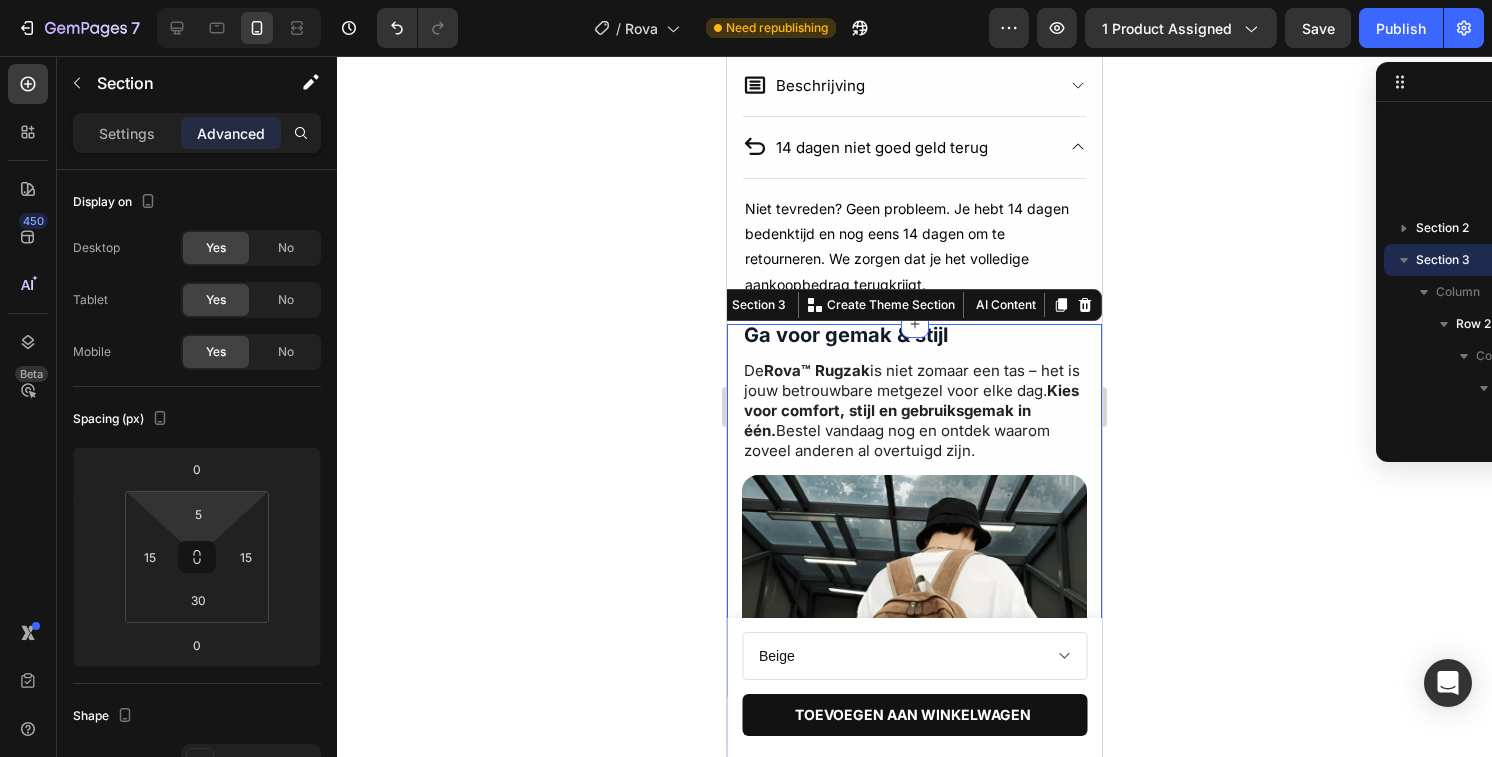 click 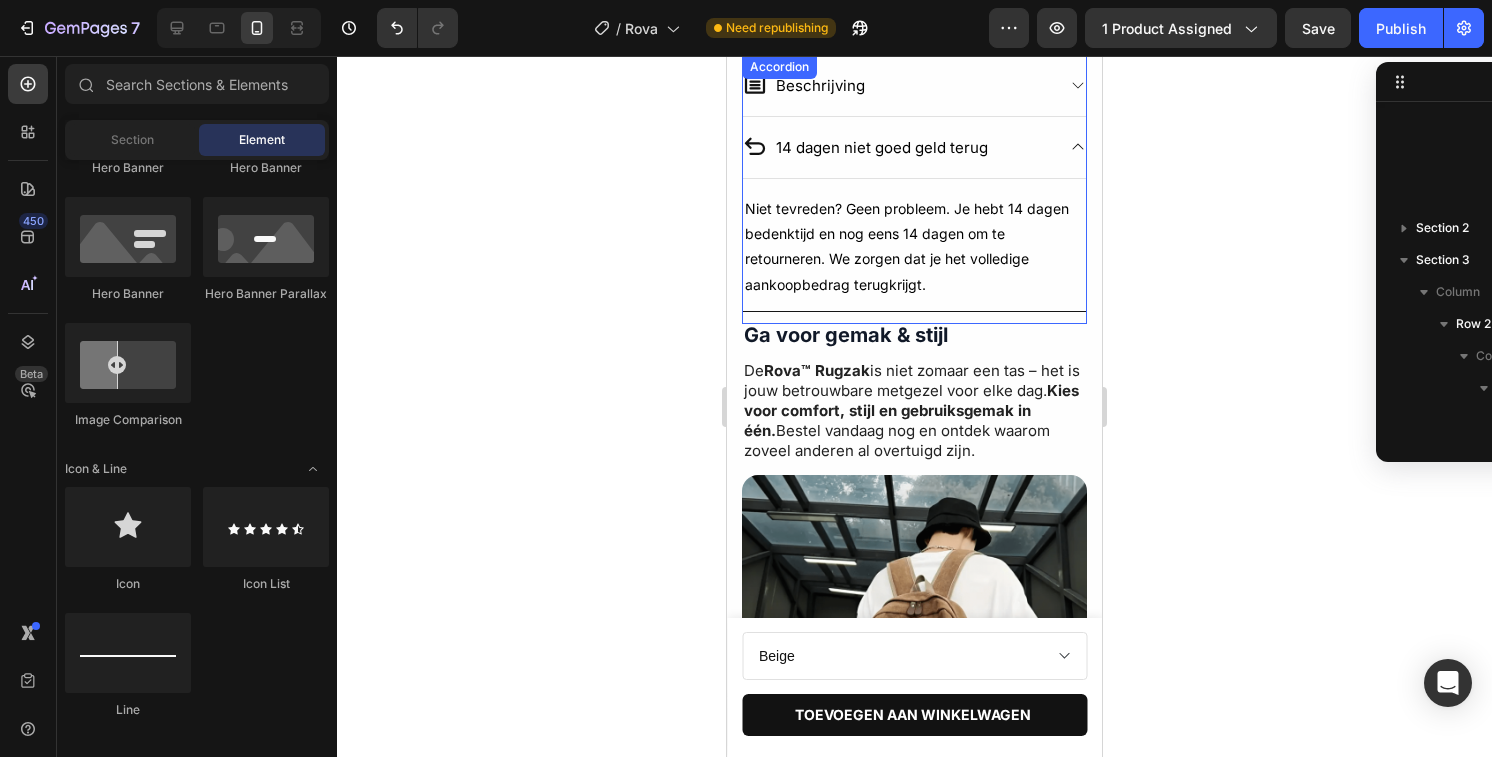 click on "14 dagen niet goed geld terug" at bounding box center (914, 148) 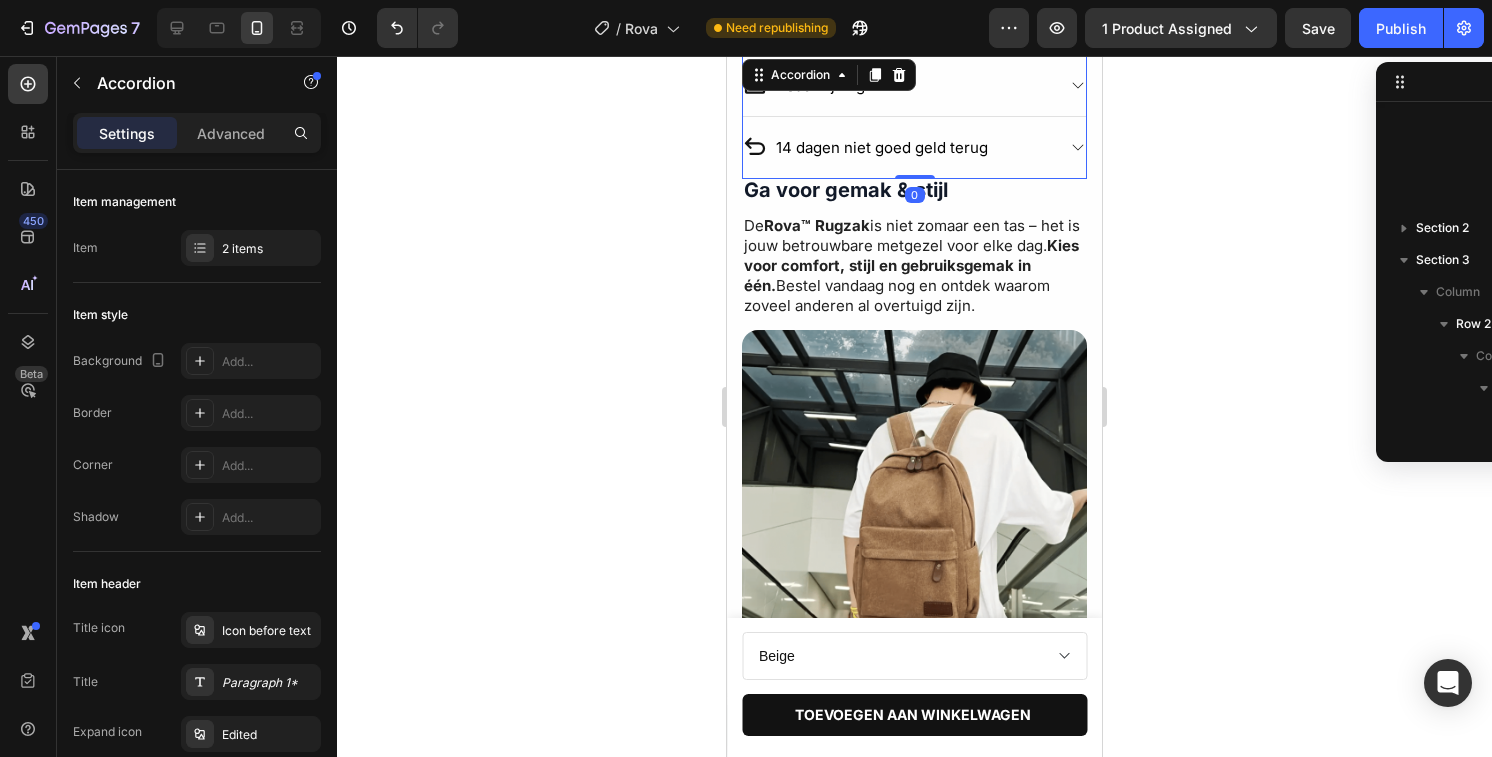 scroll, scrollTop: 1266, scrollLeft: 0, axis: vertical 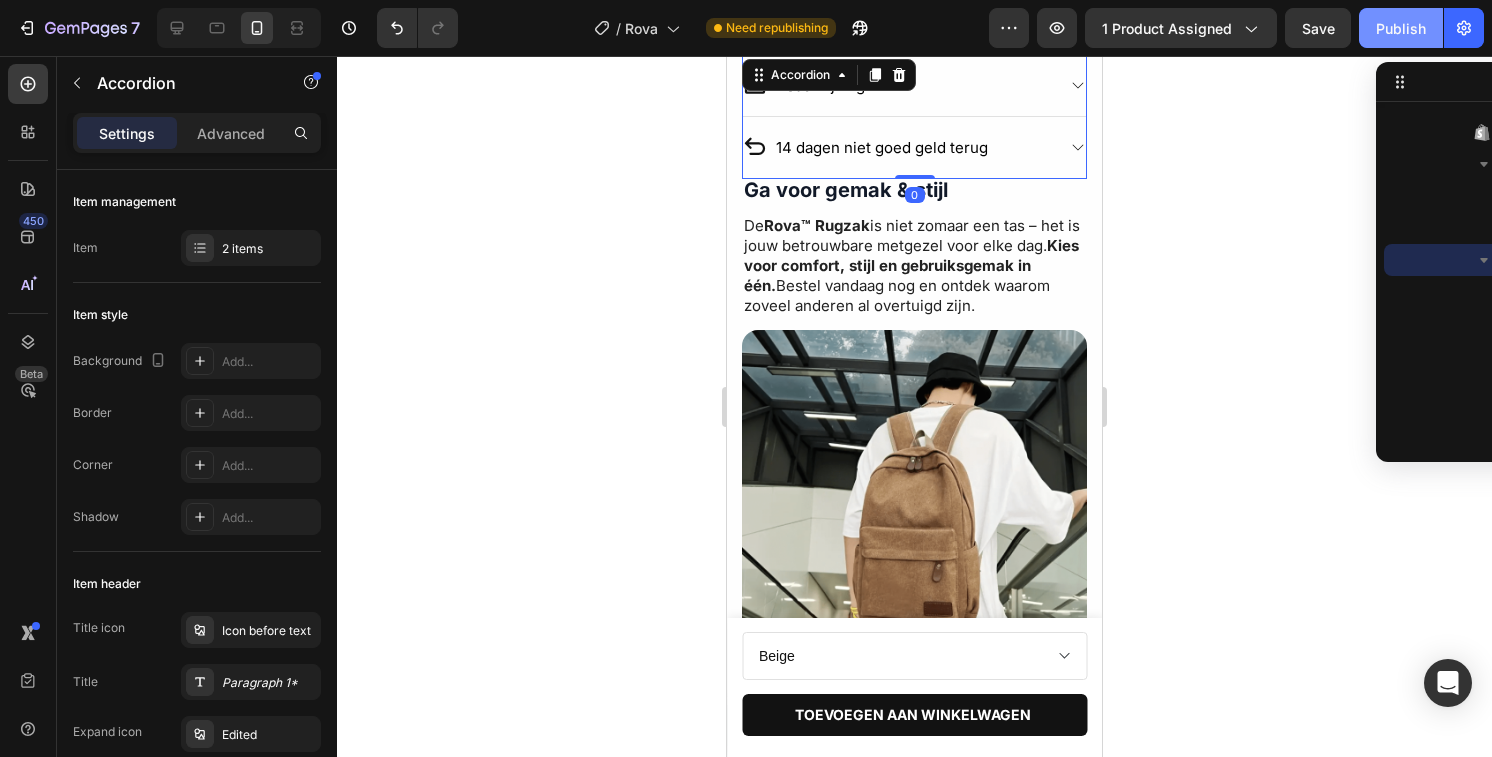 click on "Publish" at bounding box center [1401, 28] 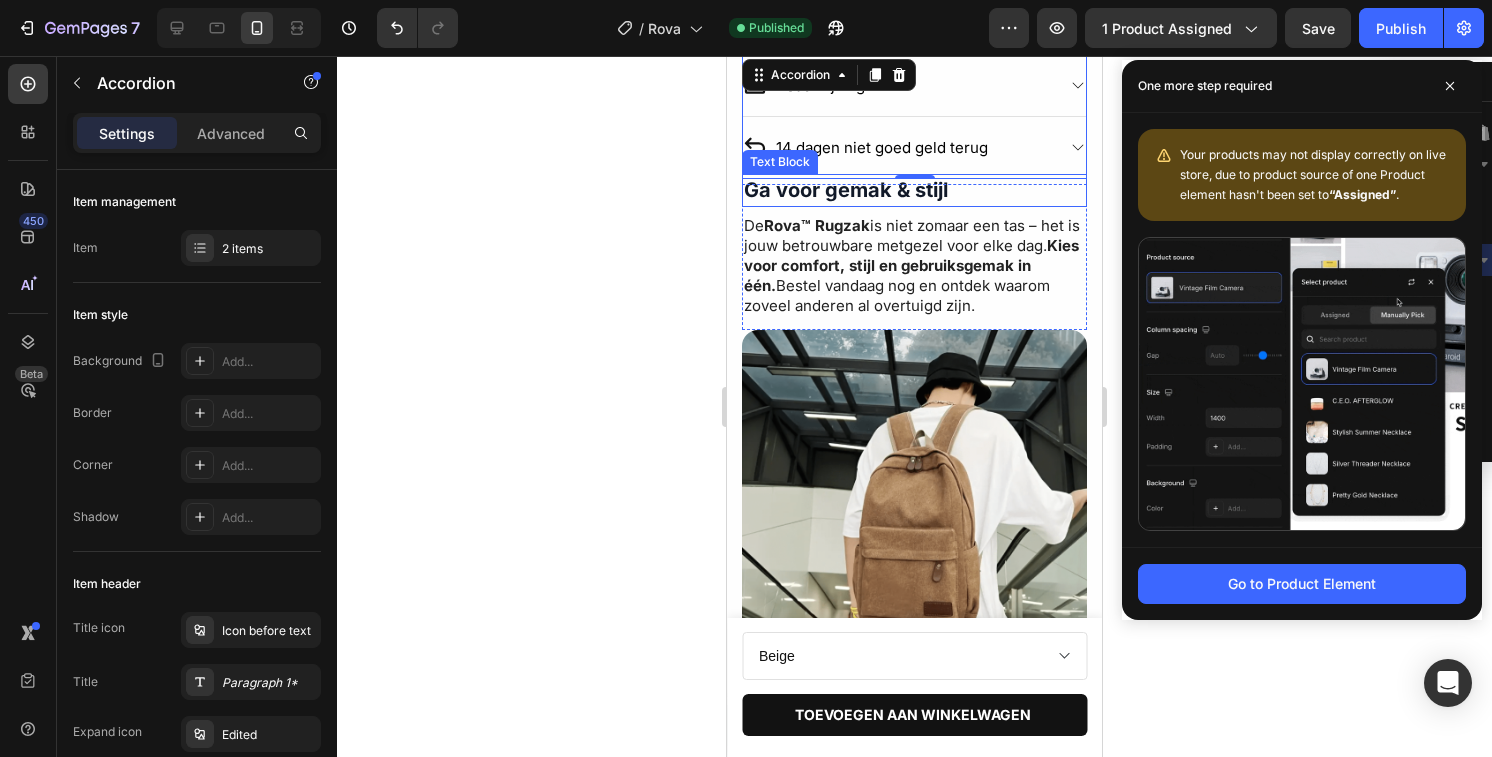 click on "Ga voor gemak & stijl" at bounding box center (846, 190) 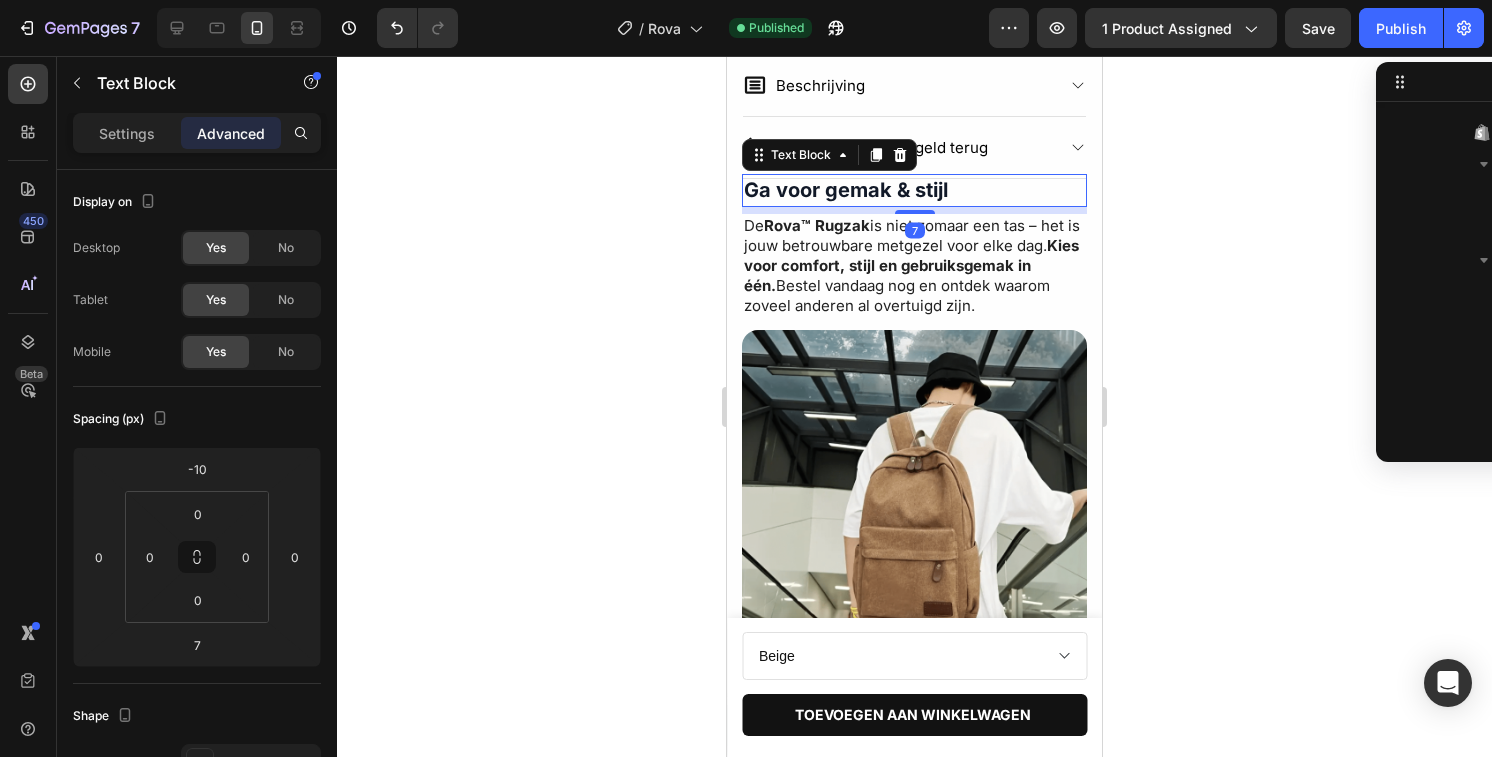 scroll, scrollTop: 1746, scrollLeft: 0, axis: vertical 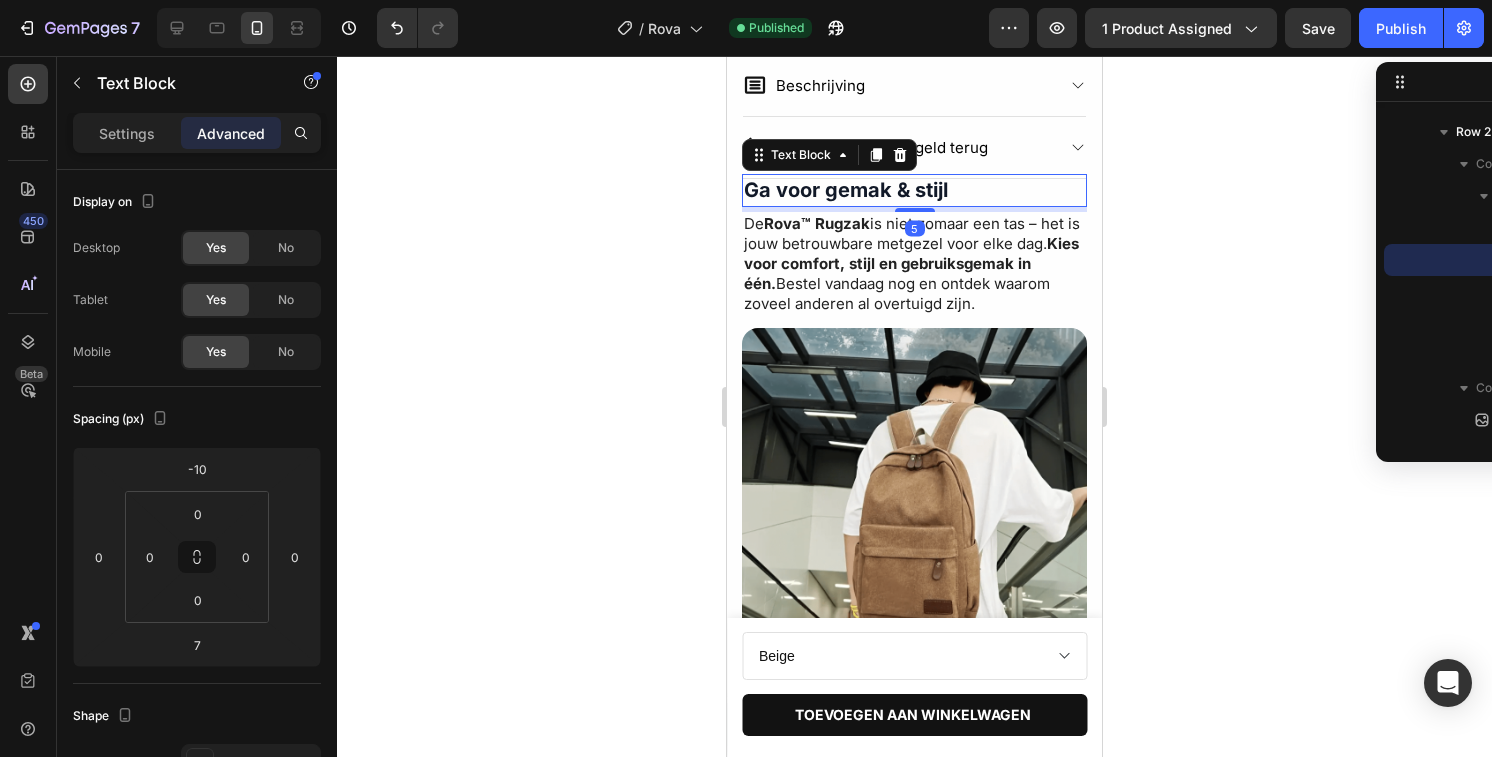 click on "Ga voor gemak & stijl Text Block   5 De  Rova™ Rugzak  is niet zomaar een tas – het is jouw betrouwbare metgezel voor elke dag.  Kies voor comfort, stijl en gebruiksgemak in één.  Bestel vandaag nog en ontdek waarom zoveel anderen al overtuigd zijn. Text Block Row" at bounding box center (914, 256) 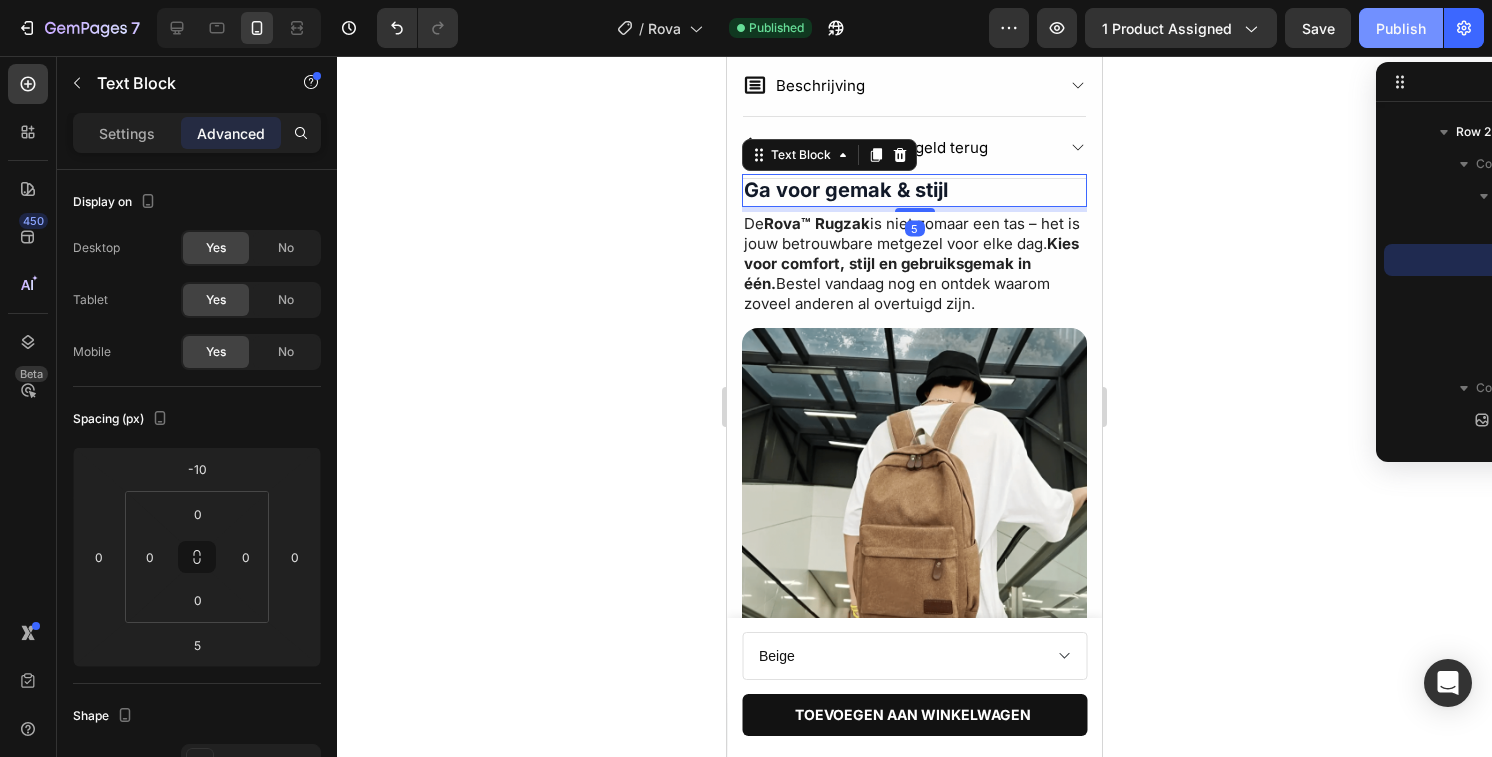 click on "Publish" at bounding box center (1401, 28) 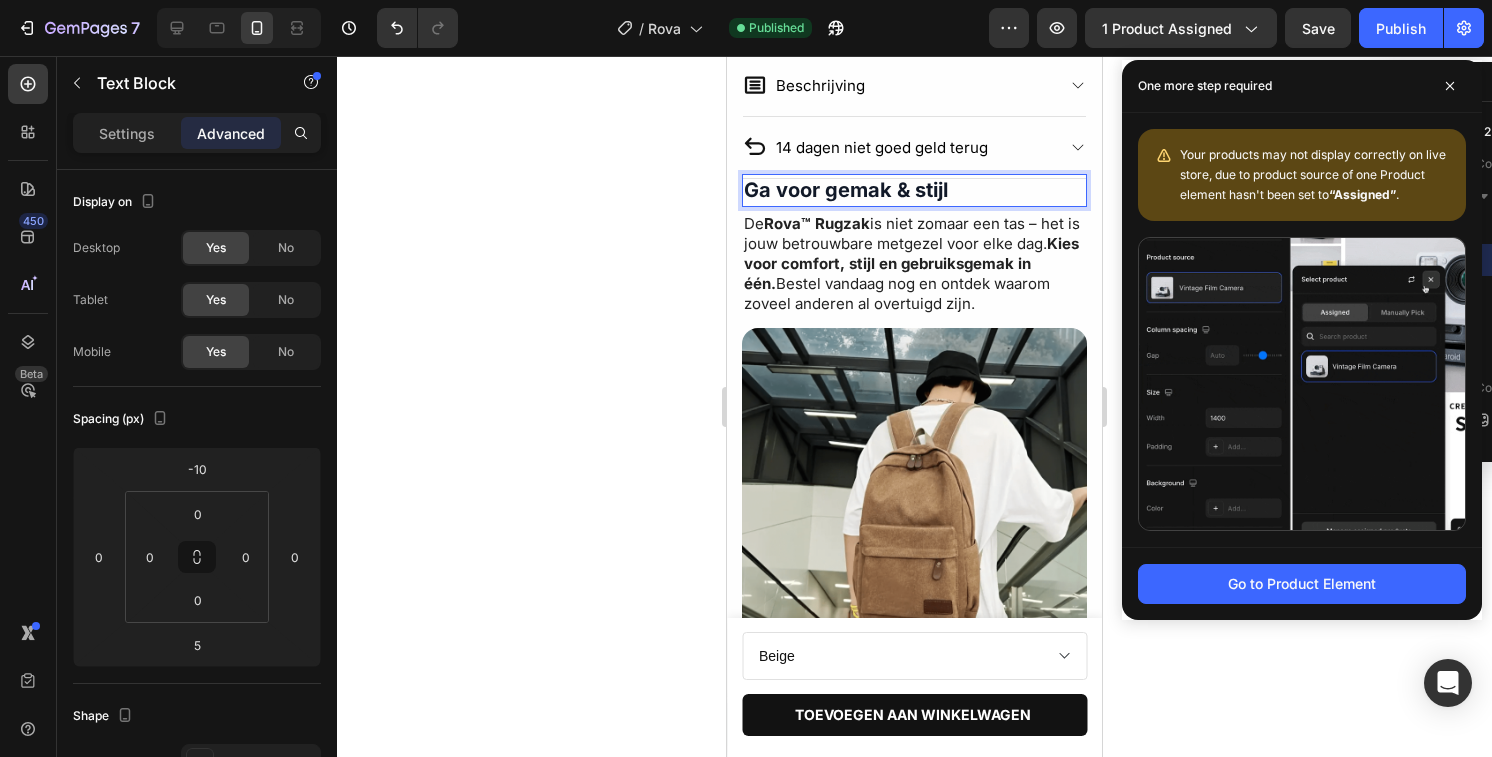 click on "Ga voor gemak & stijl" at bounding box center [846, 190] 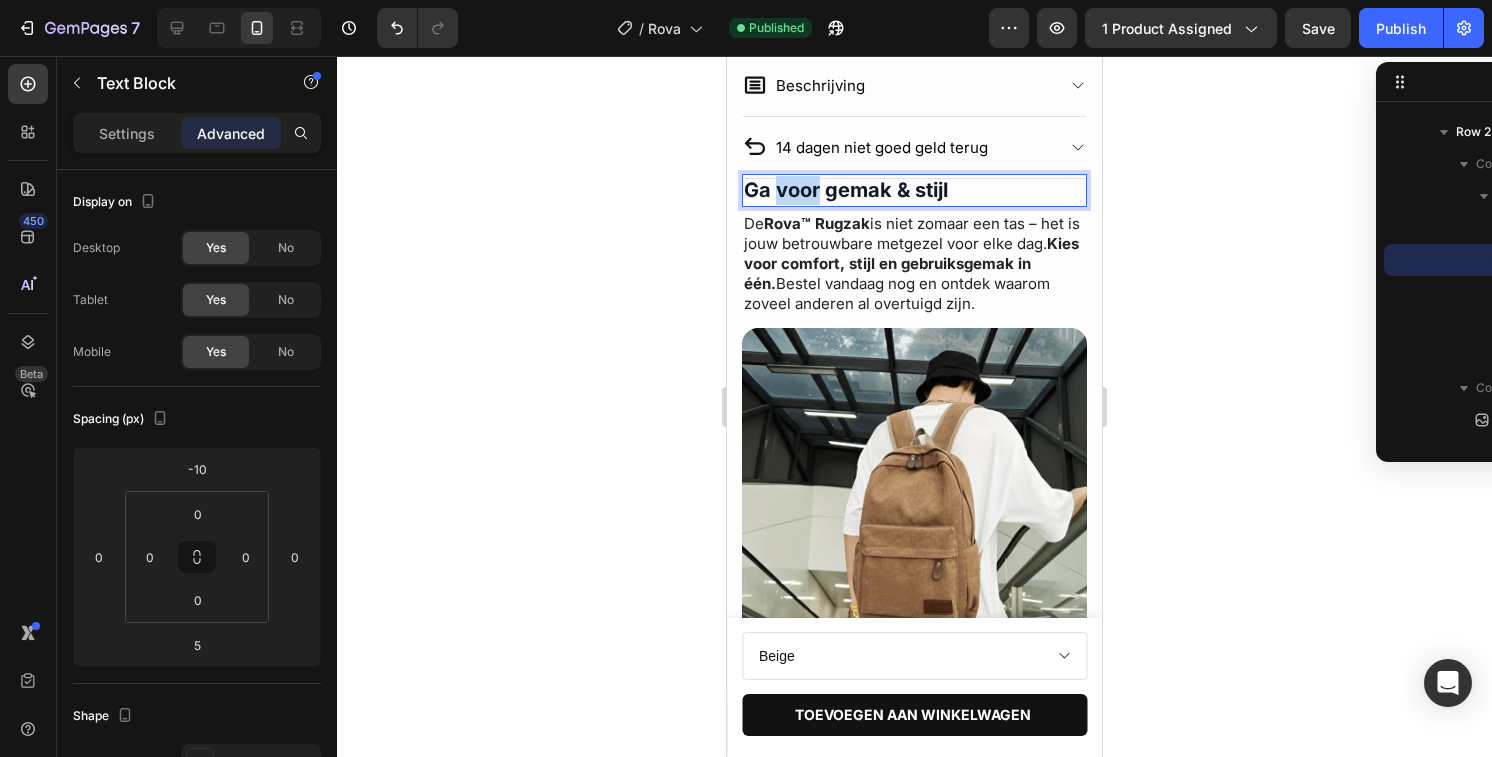 click on "Ga voor gemak & stijl" at bounding box center (846, 190) 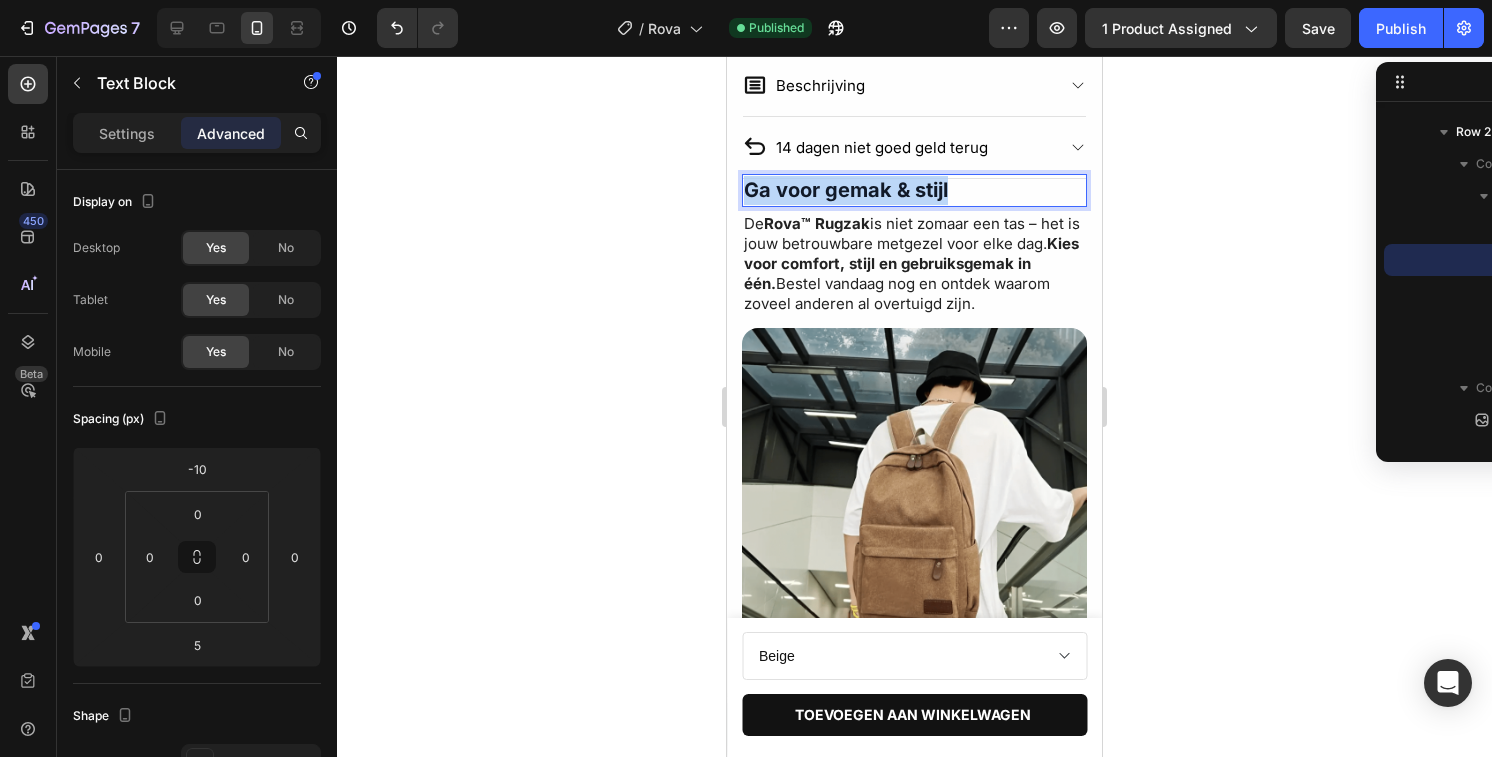 click on "Ga voor gemak & stijl" at bounding box center [846, 190] 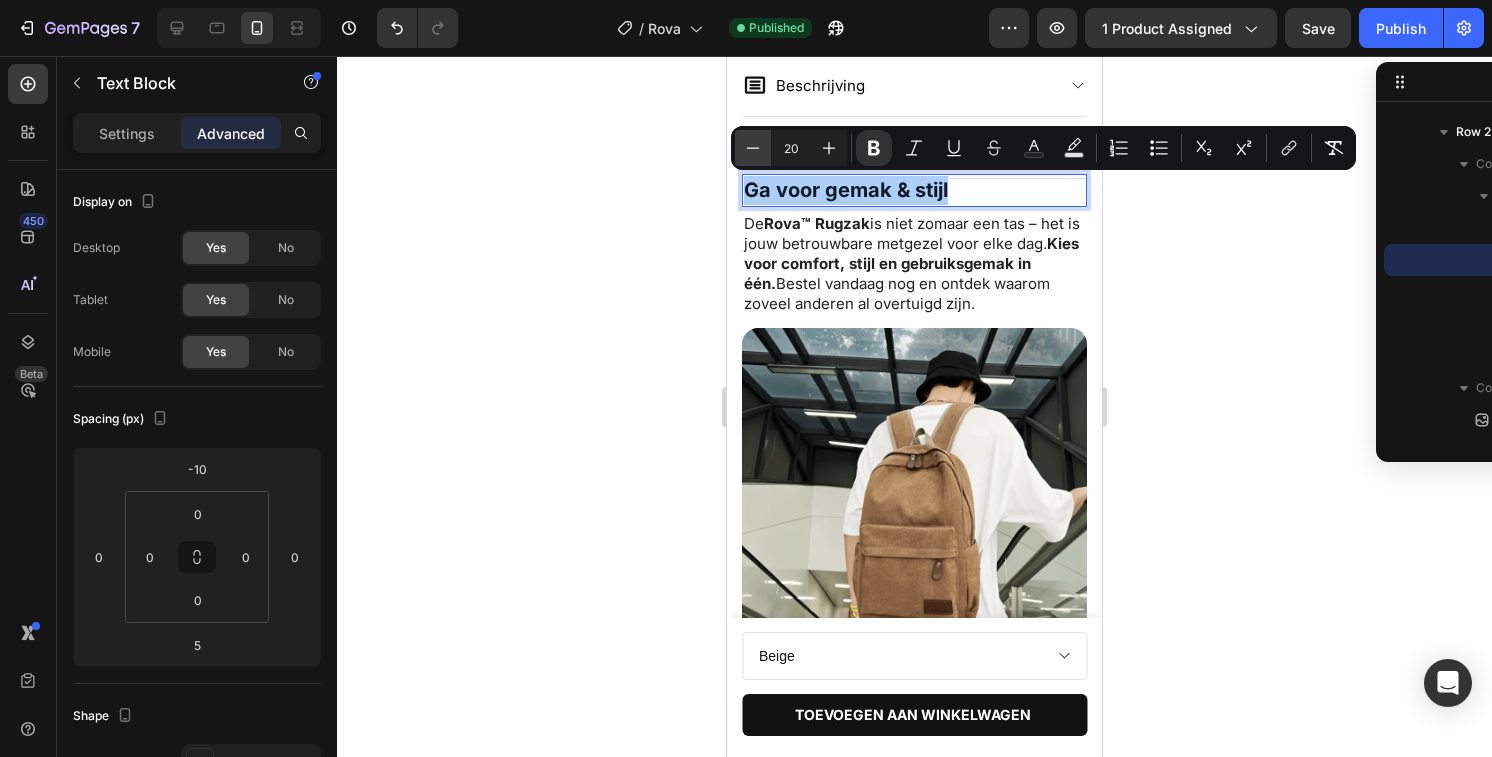 click 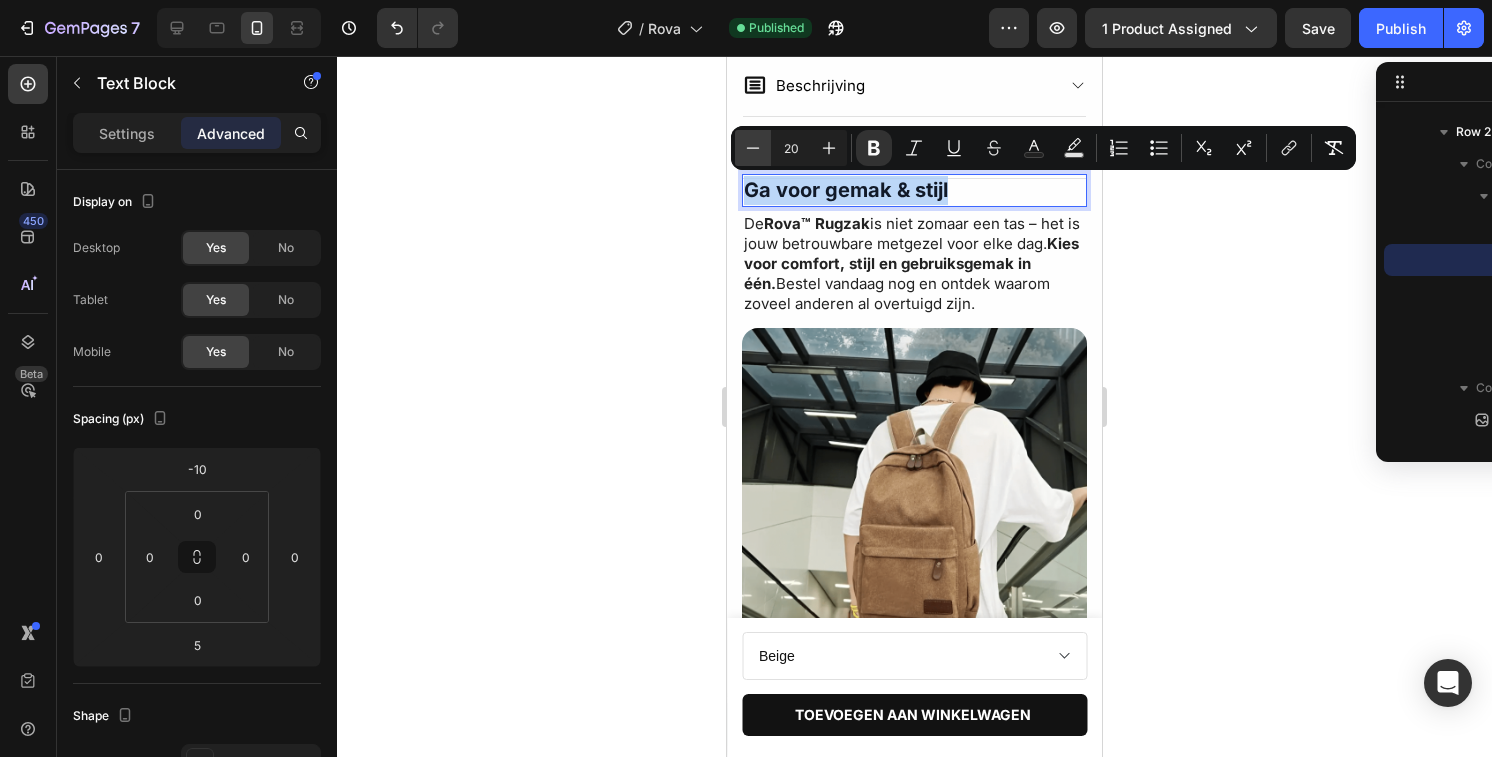 type on "19" 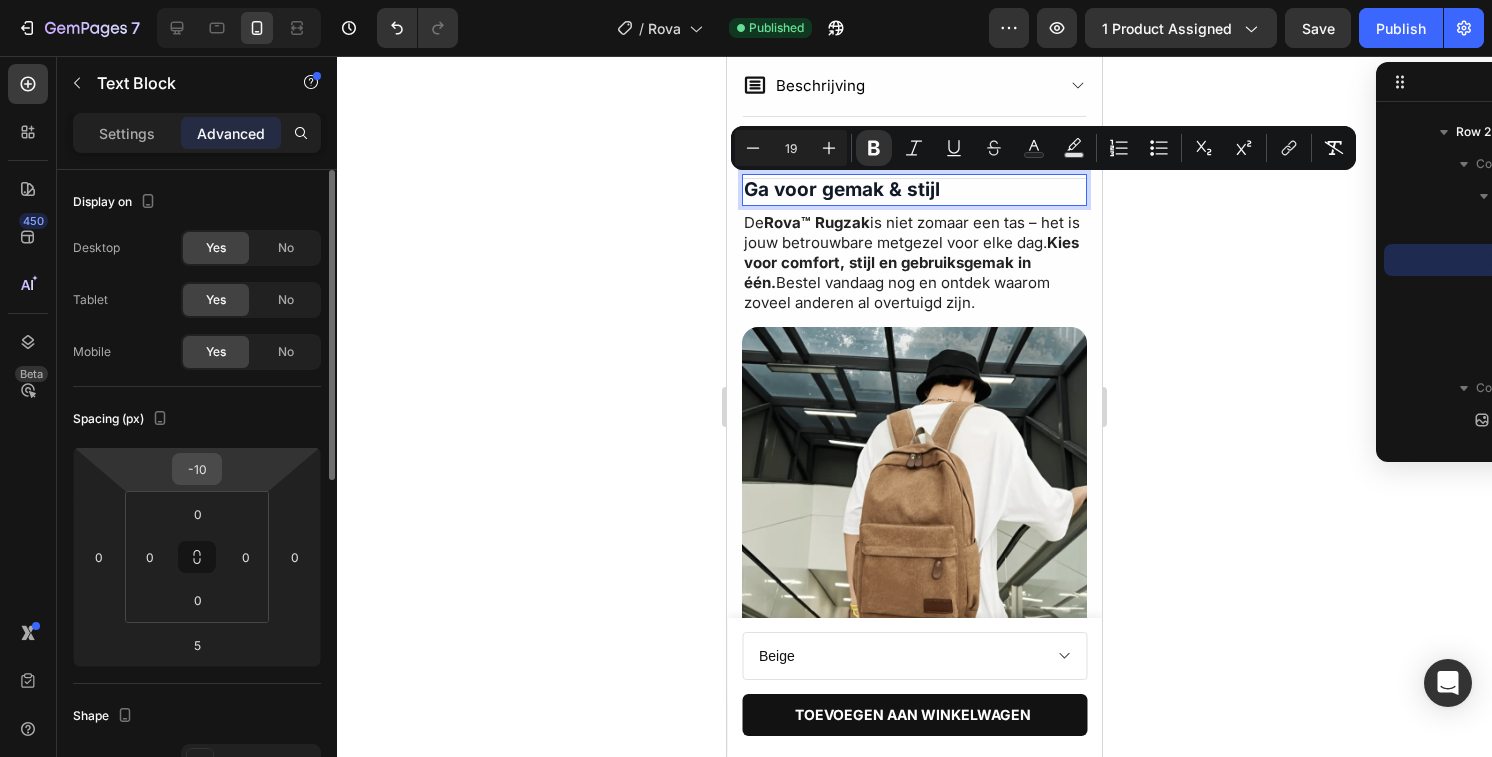 click on "-10" at bounding box center (197, 469) 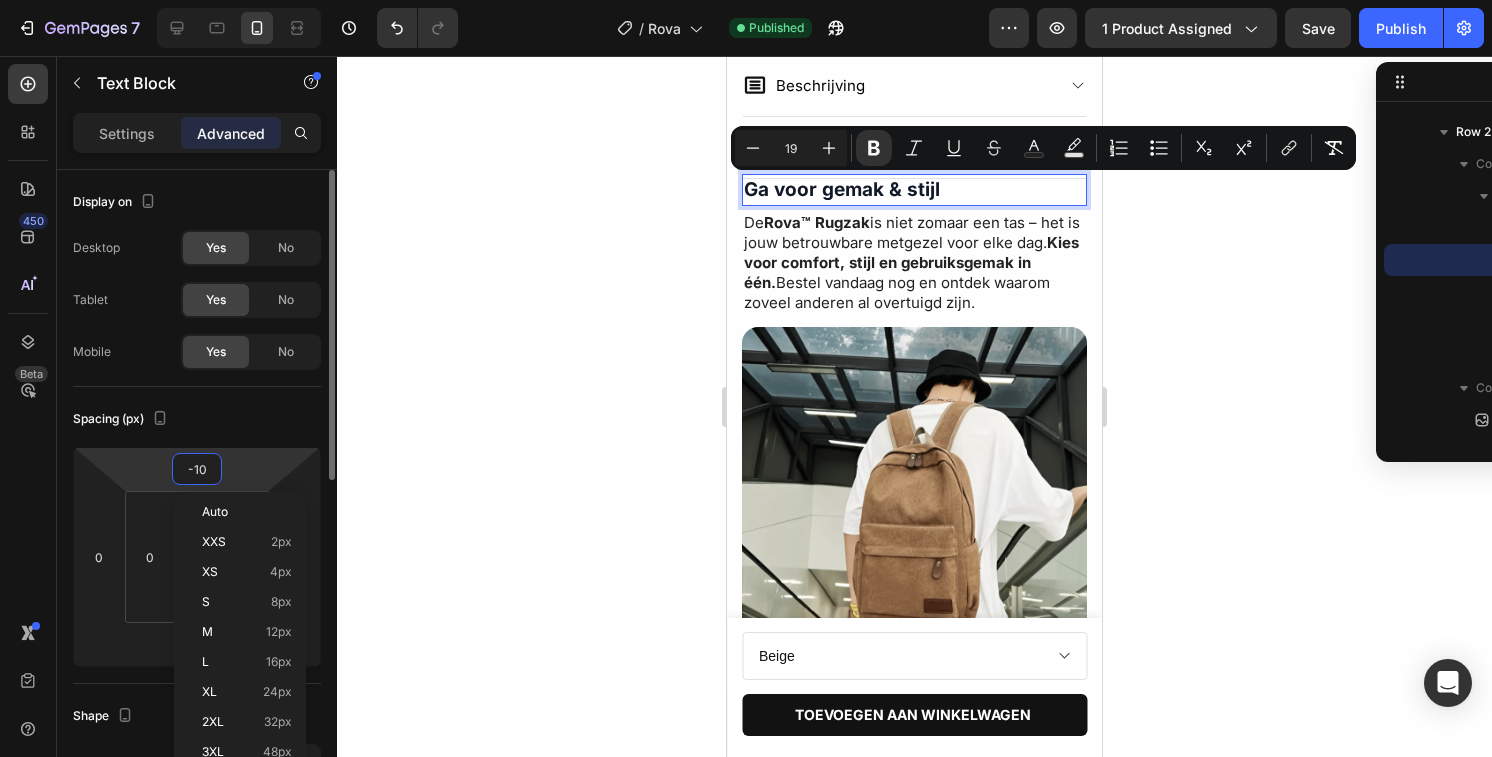 click on "-10" at bounding box center (197, 469) 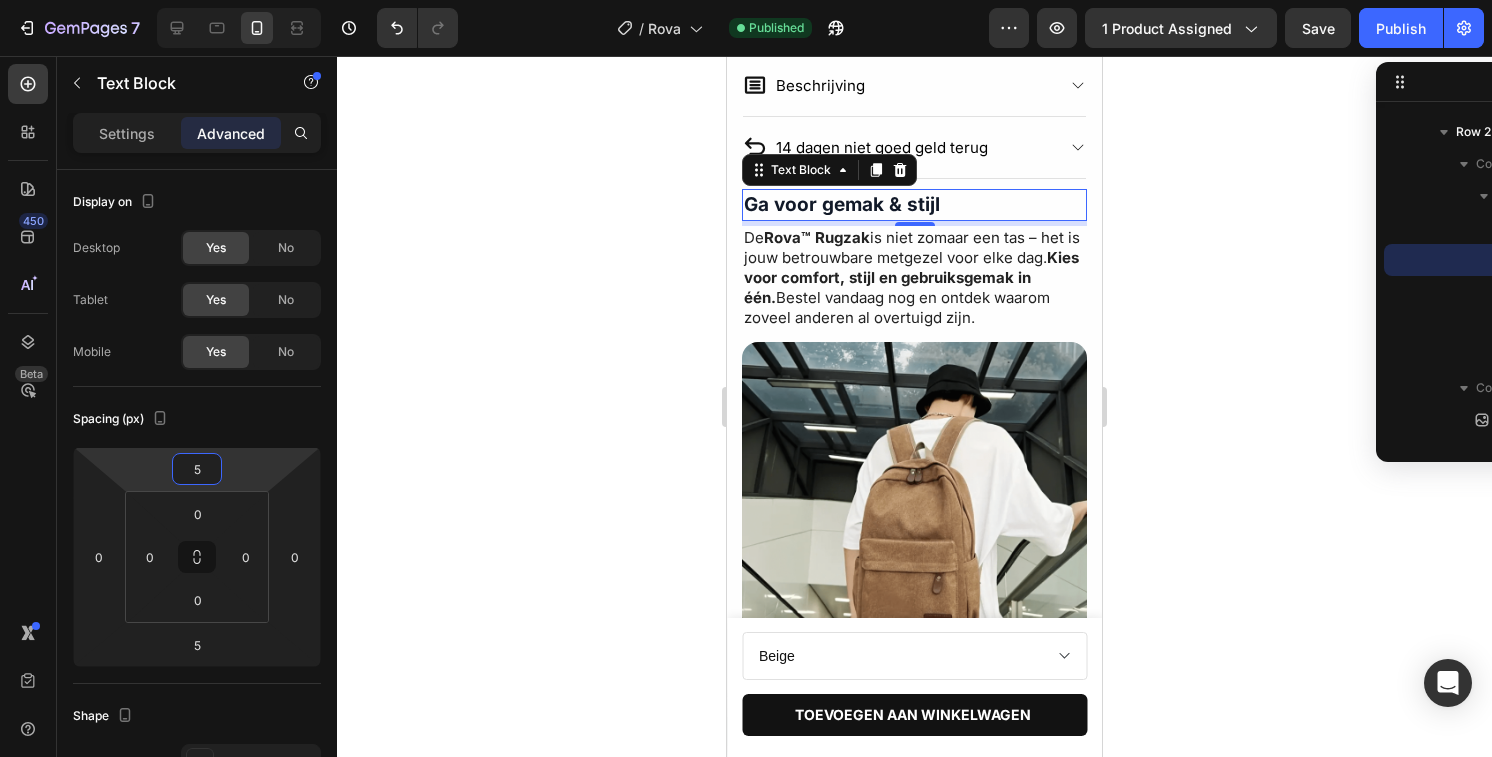 type on "5" 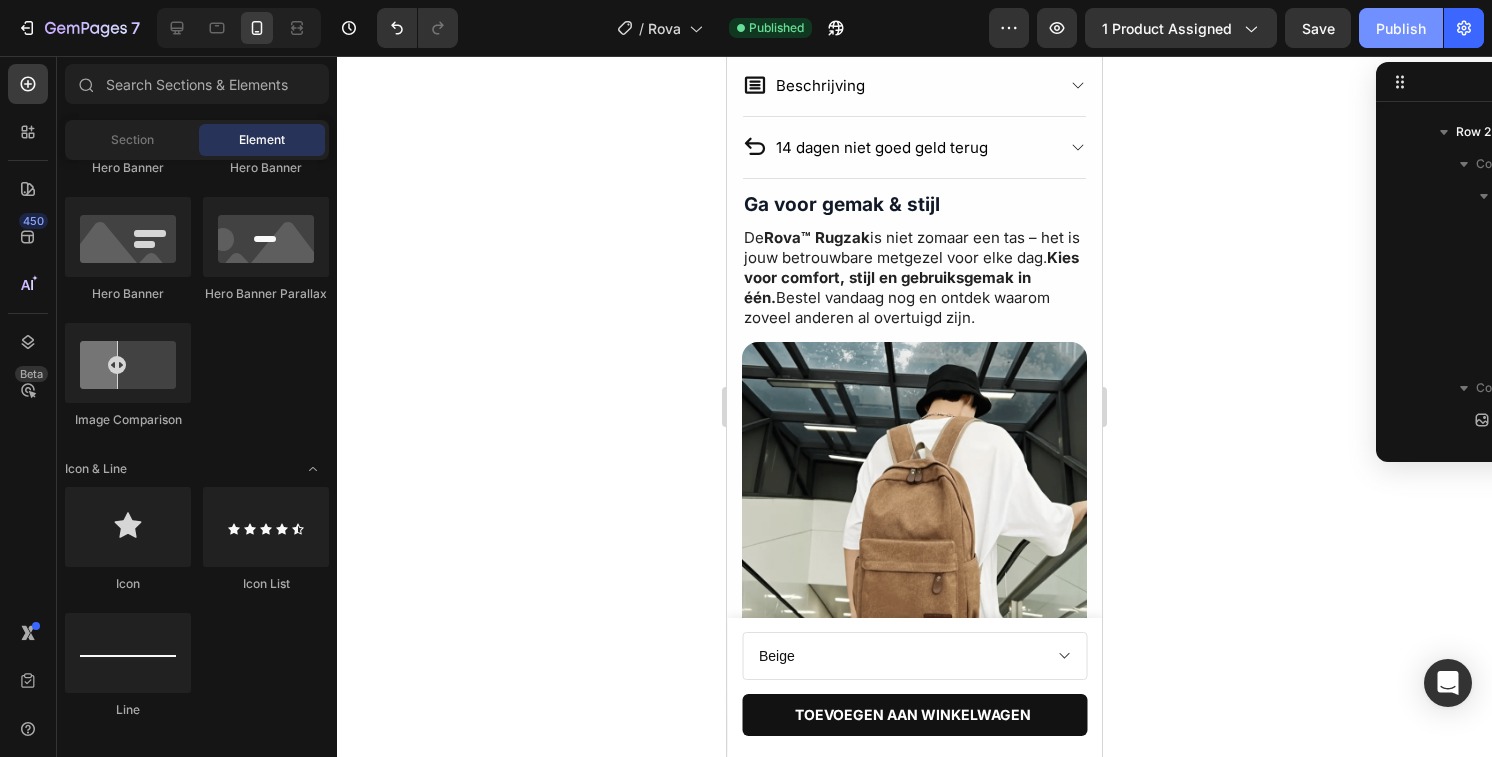 click on "Publish" 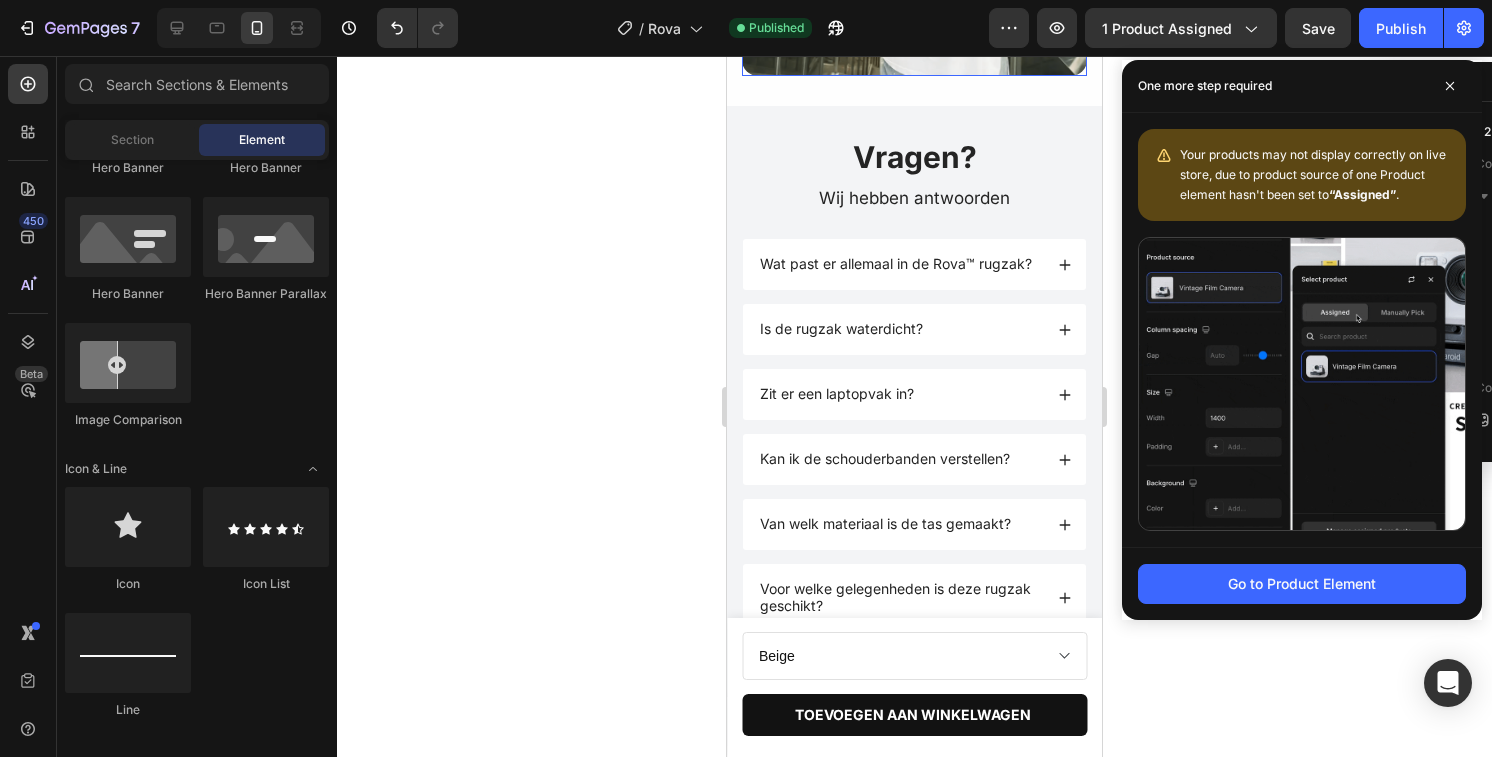 scroll, scrollTop: 1674, scrollLeft: 0, axis: vertical 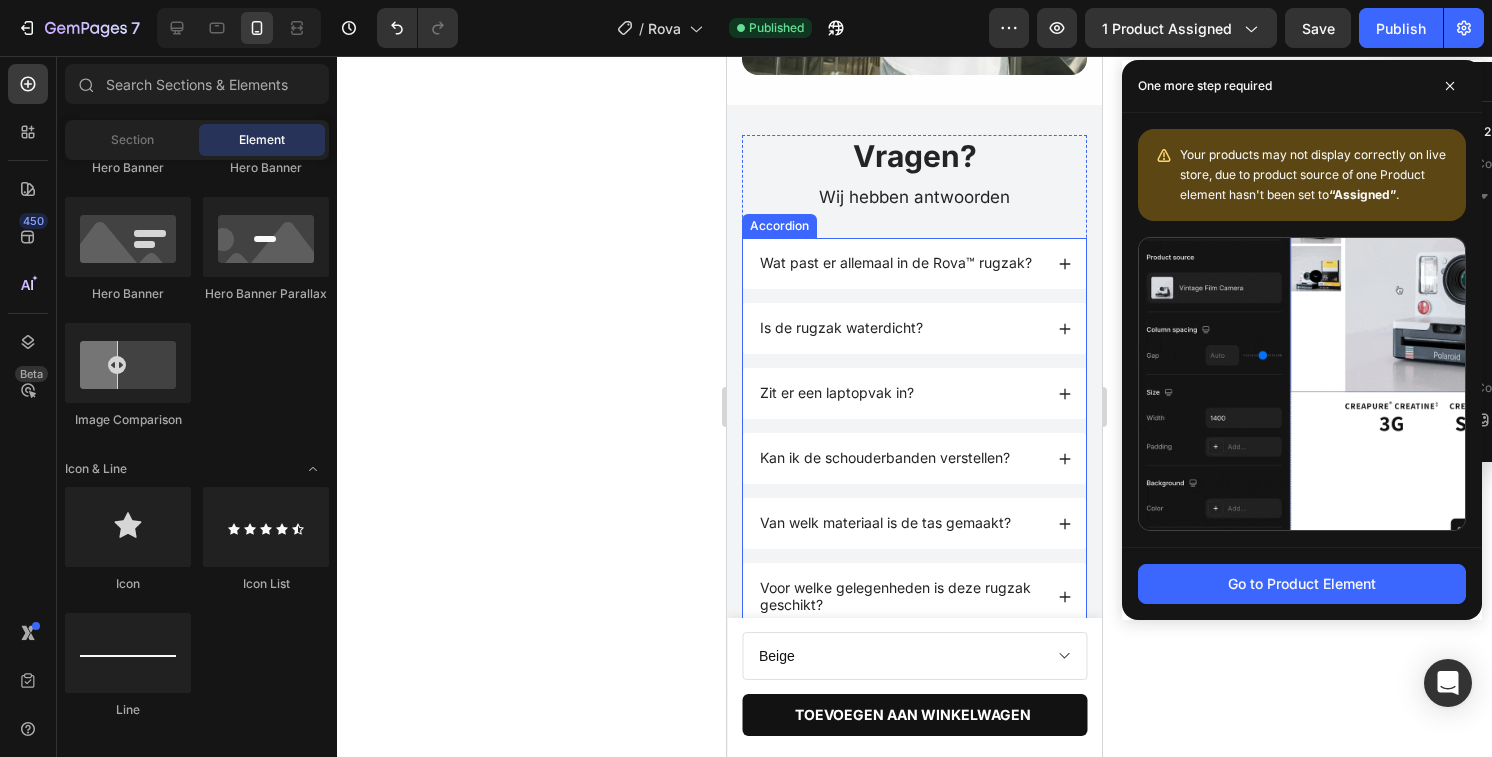 click on "Wat past er allemaal in de Rova™ rugzak?" at bounding box center (899, 263) 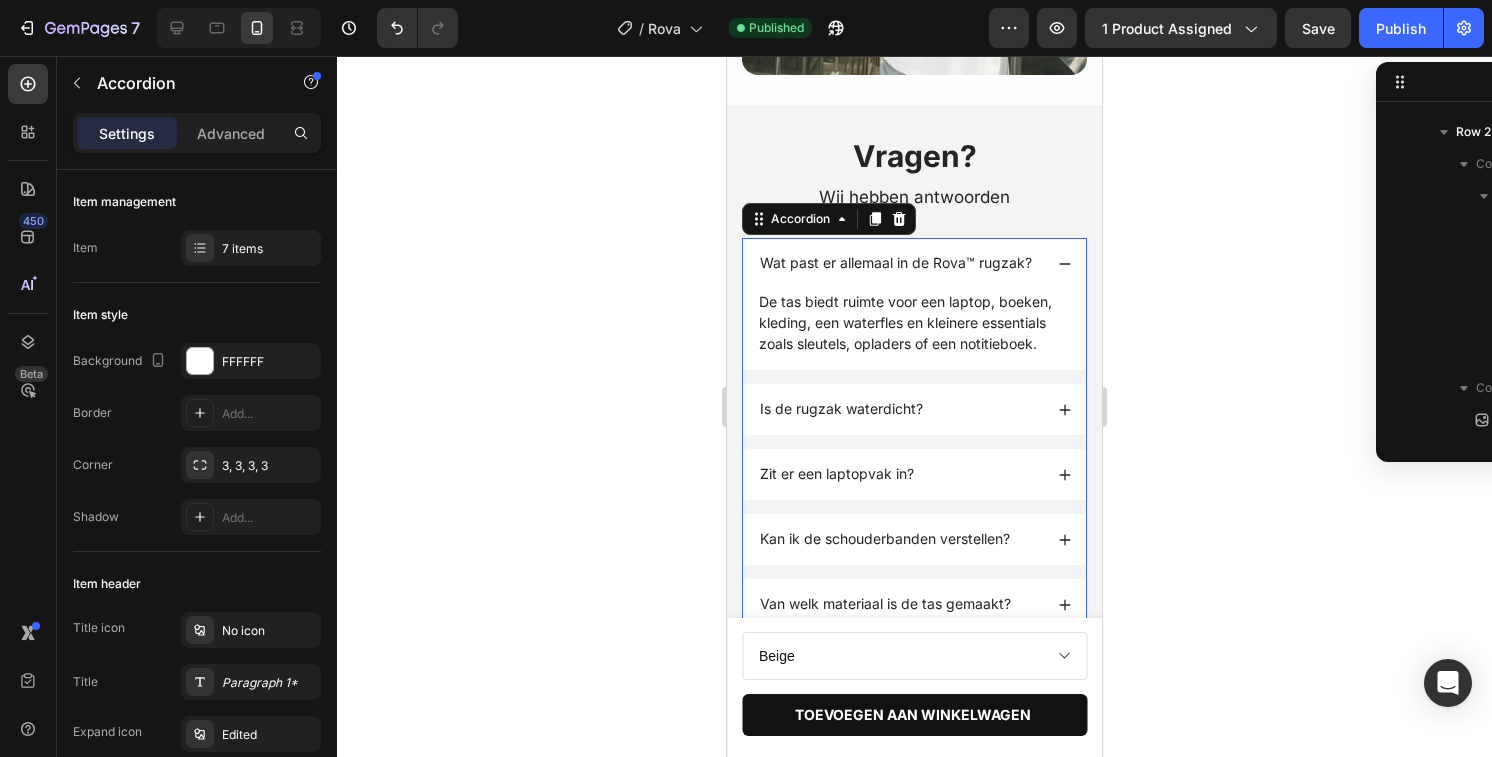 scroll, scrollTop: 1998, scrollLeft: 0, axis: vertical 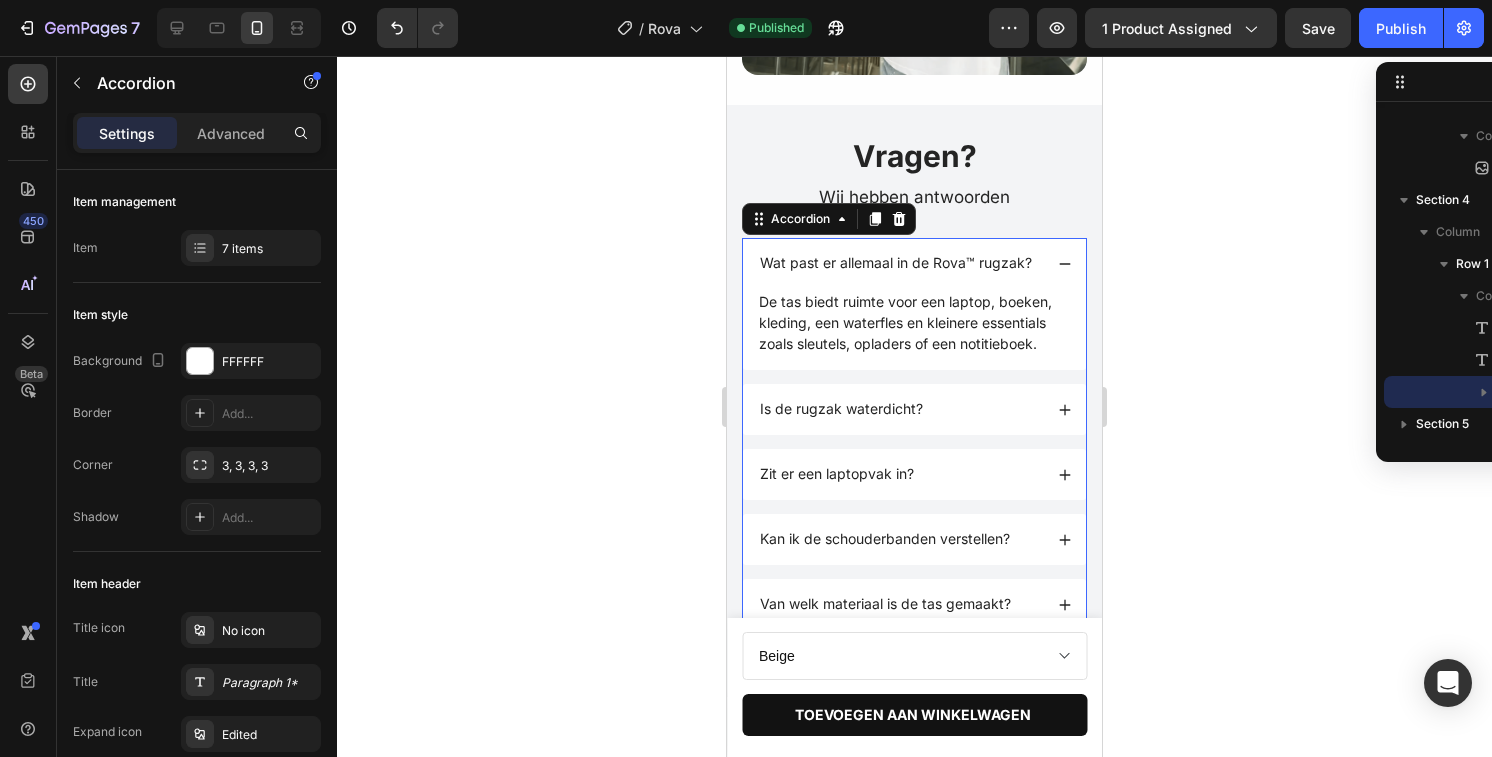click on "Wat past er allemaal in de Rova™ rugzak?" at bounding box center (899, 263) 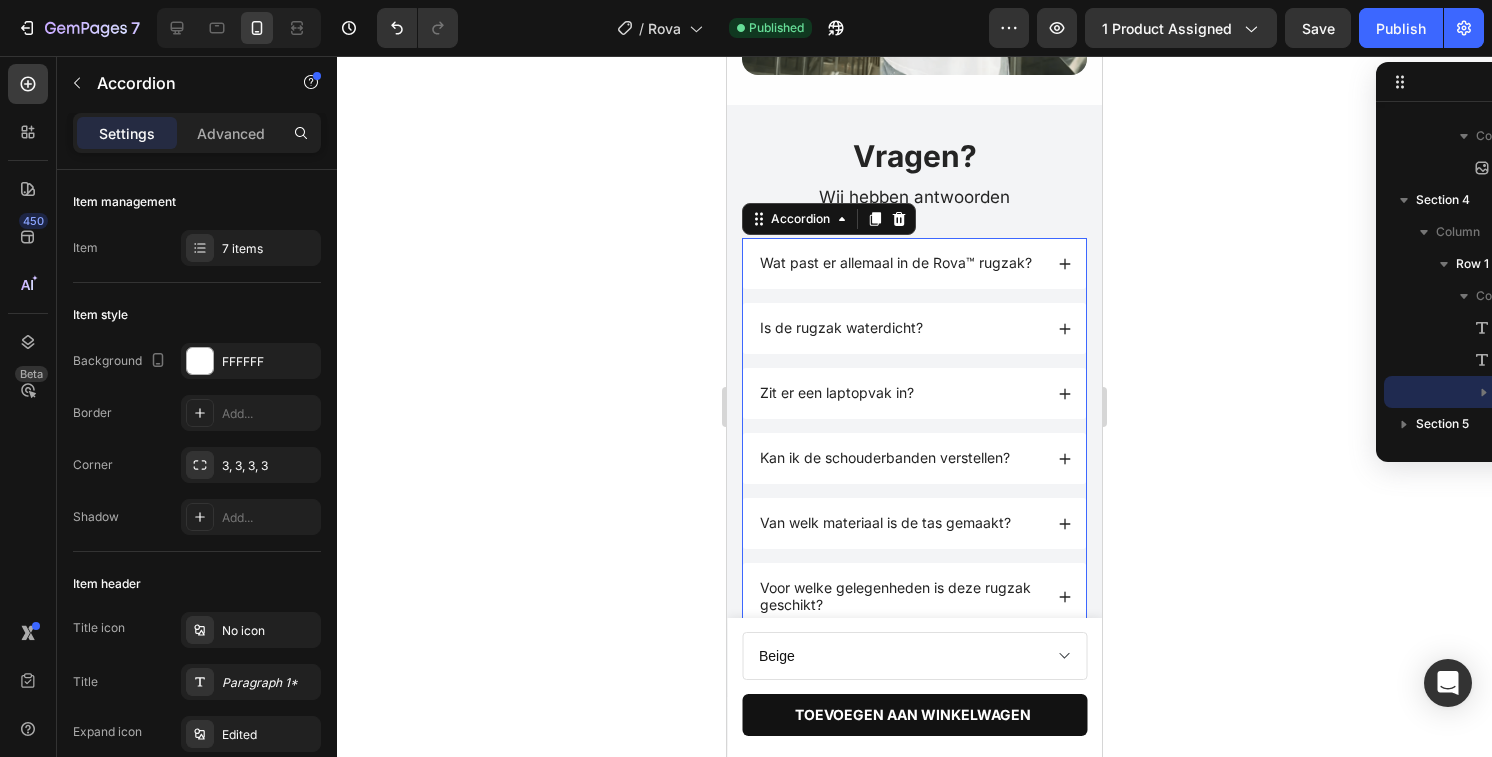 click on "Is de rugzak waterdicht?" at bounding box center [899, 328] 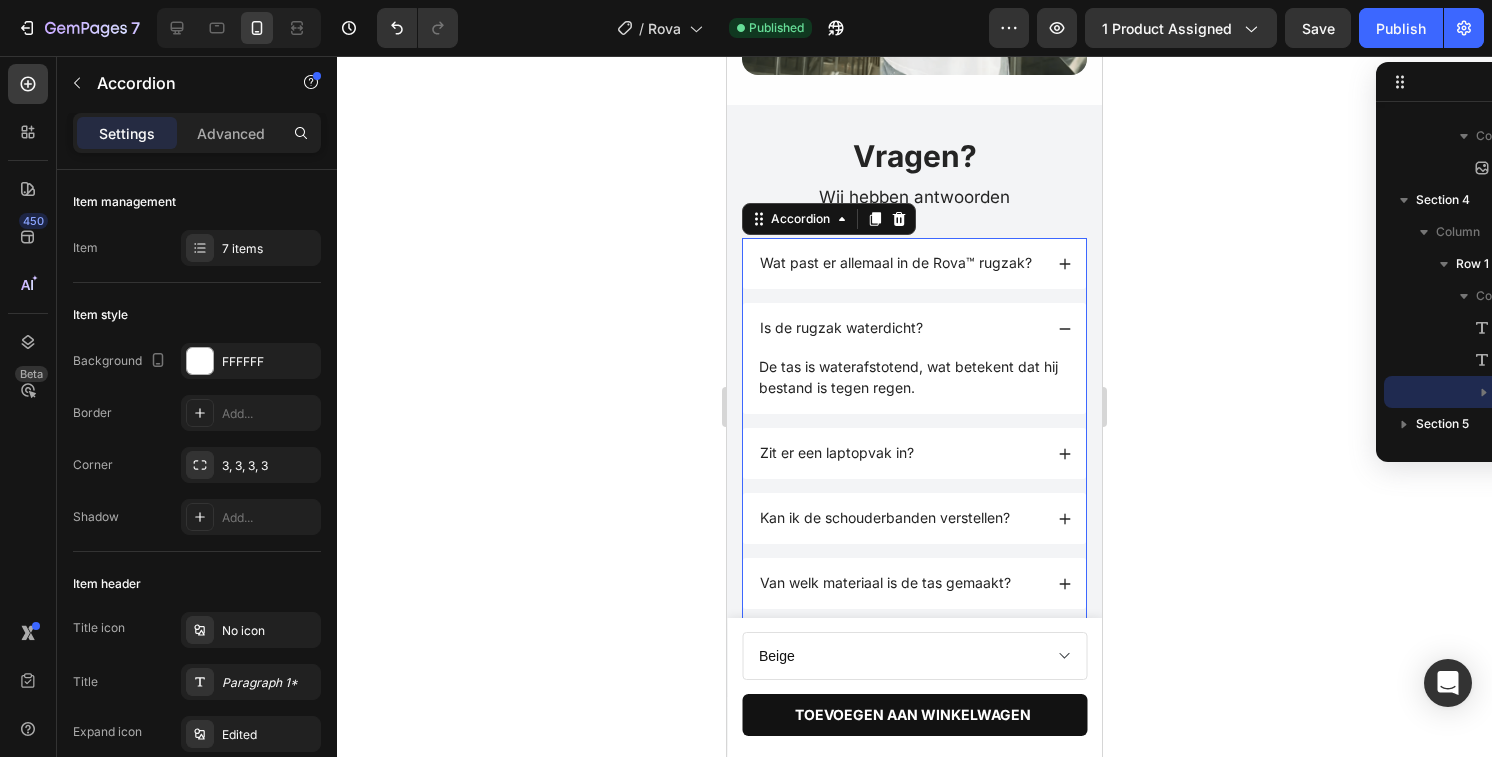 click on "Zit er een laptopvak in?" at bounding box center (914, 453) 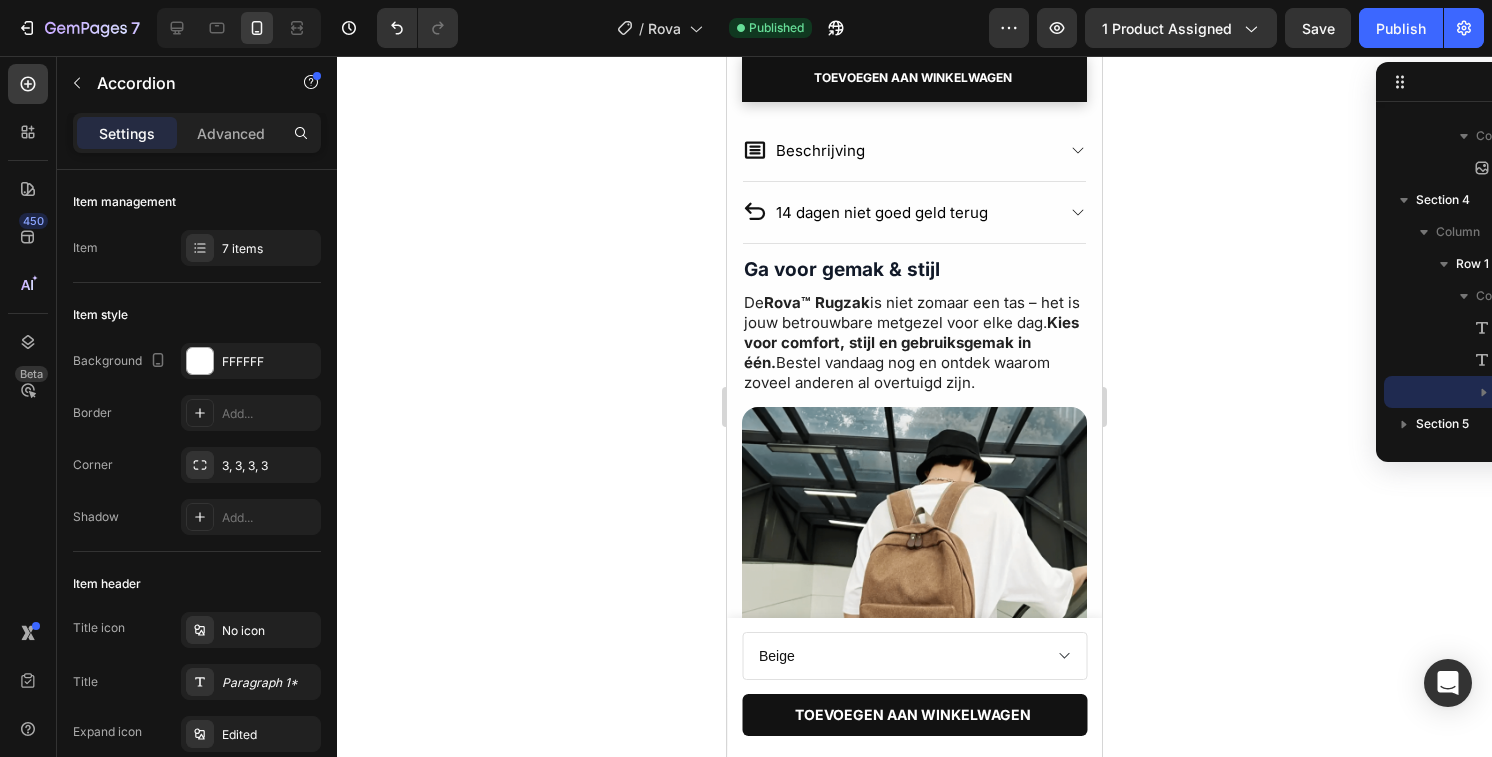 scroll, scrollTop: 1030, scrollLeft: 0, axis: vertical 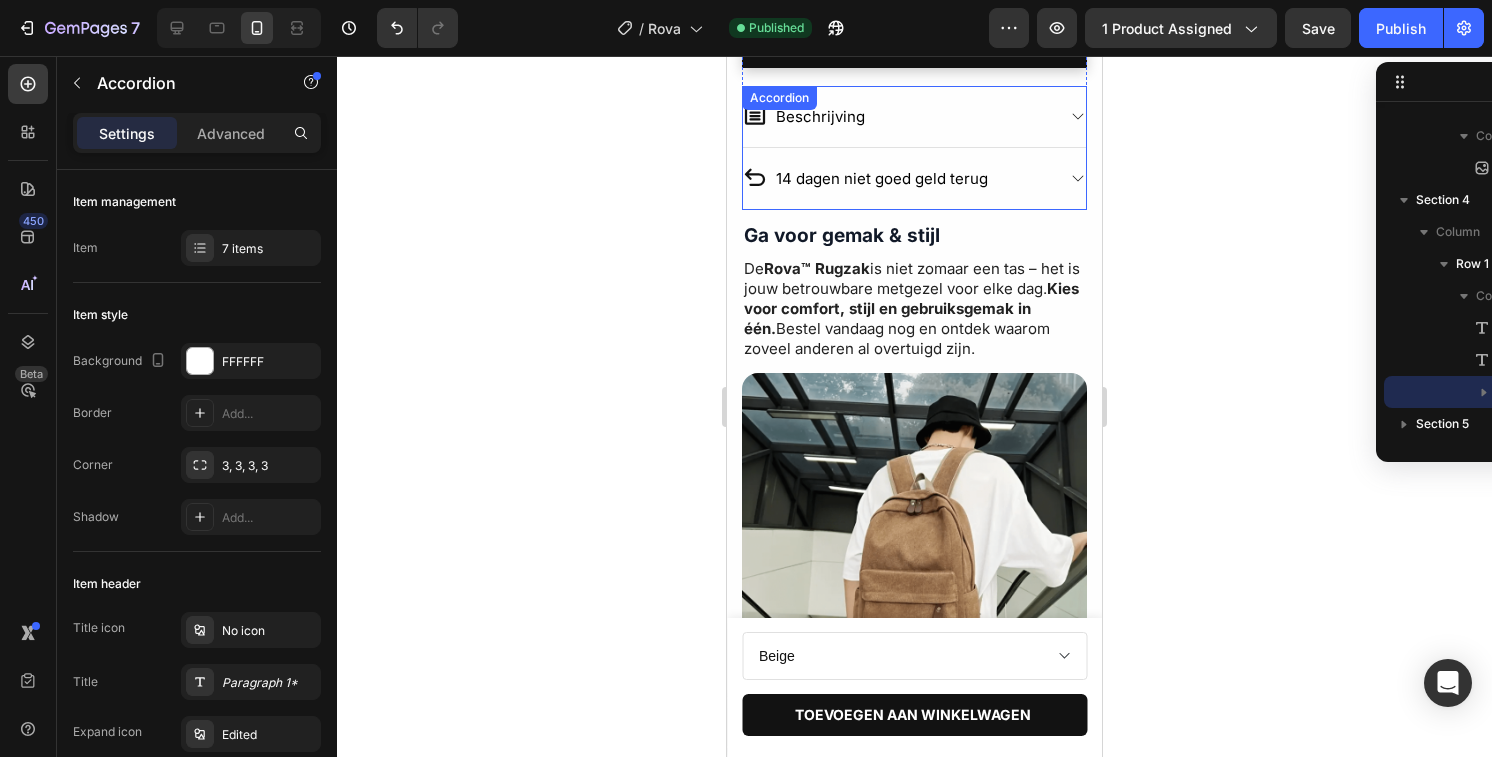 click on "Beschrijving" at bounding box center [898, 116] 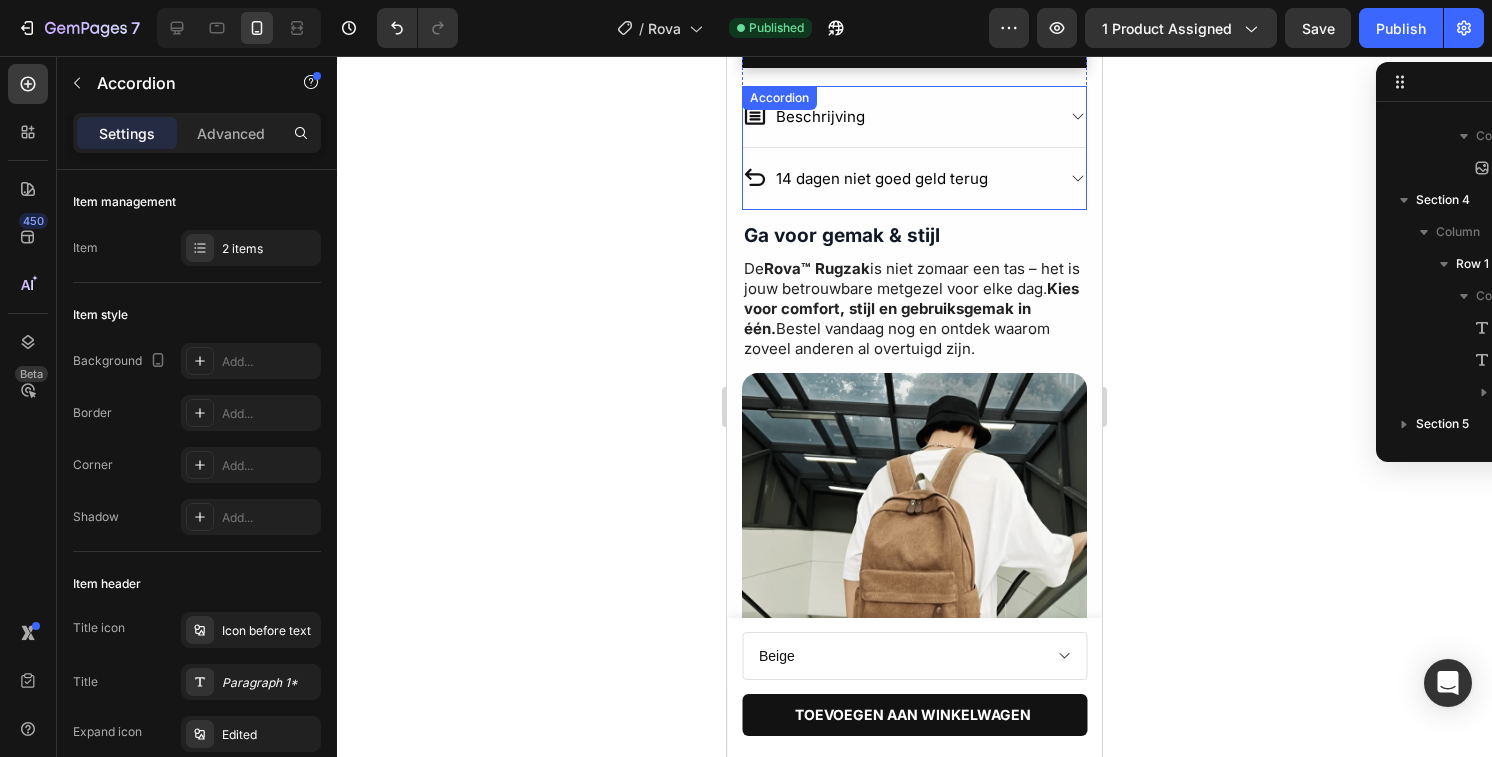 scroll, scrollTop: 1266, scrollLeft: 0, axis: vertical 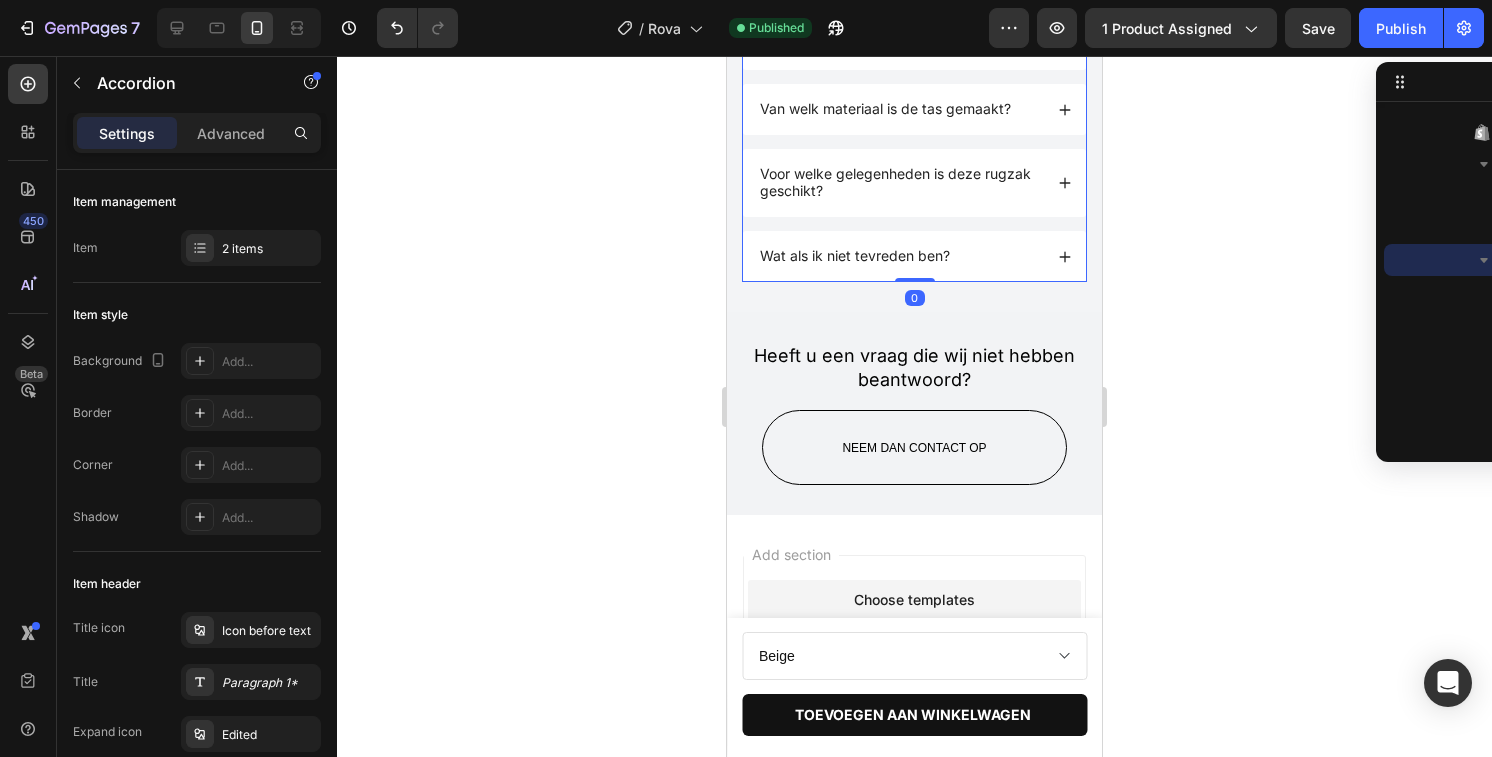 click on "Wat als ik niet tevreden ben?" at bounding box center [899, 256] 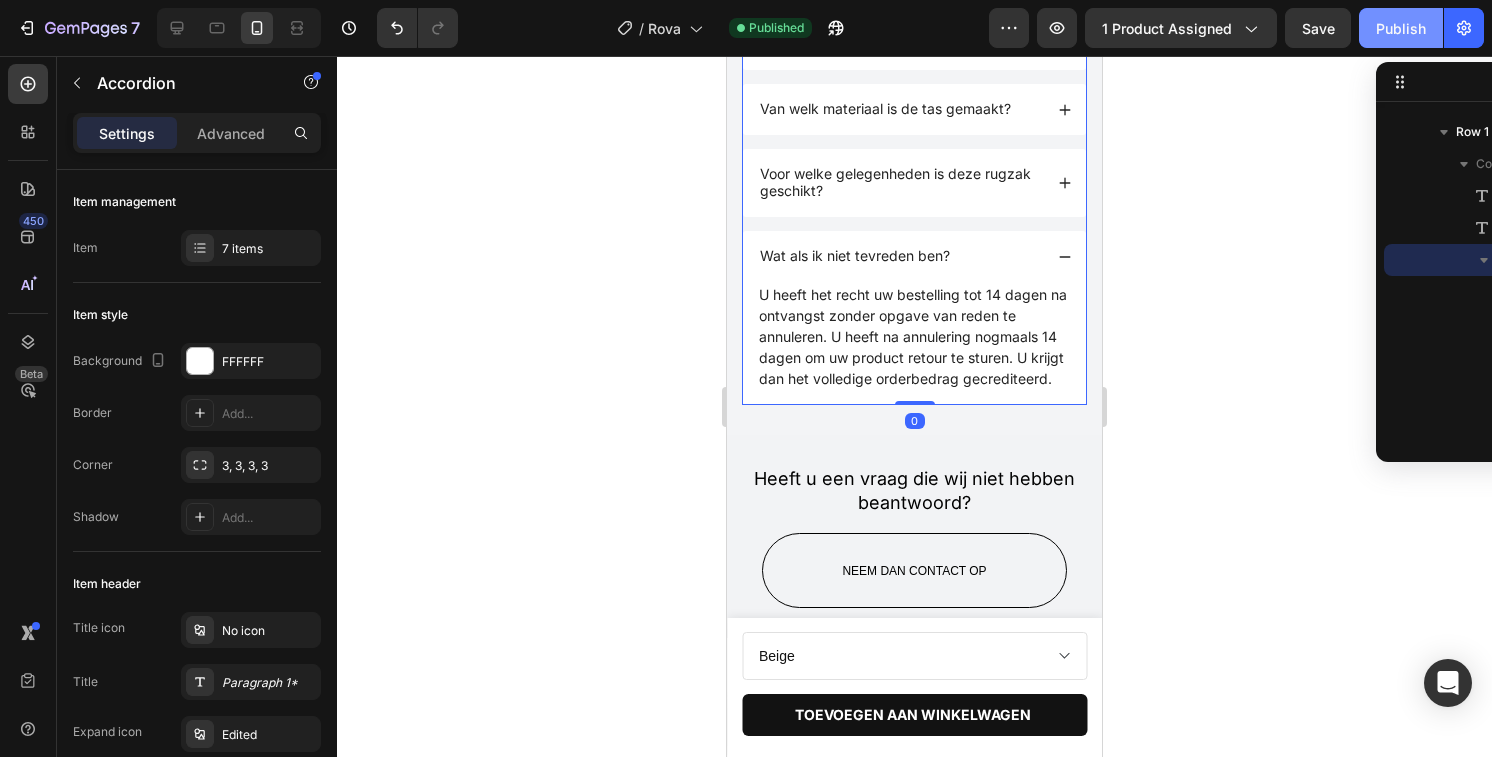 click on "Publish" at bounding box center (1401, 28) 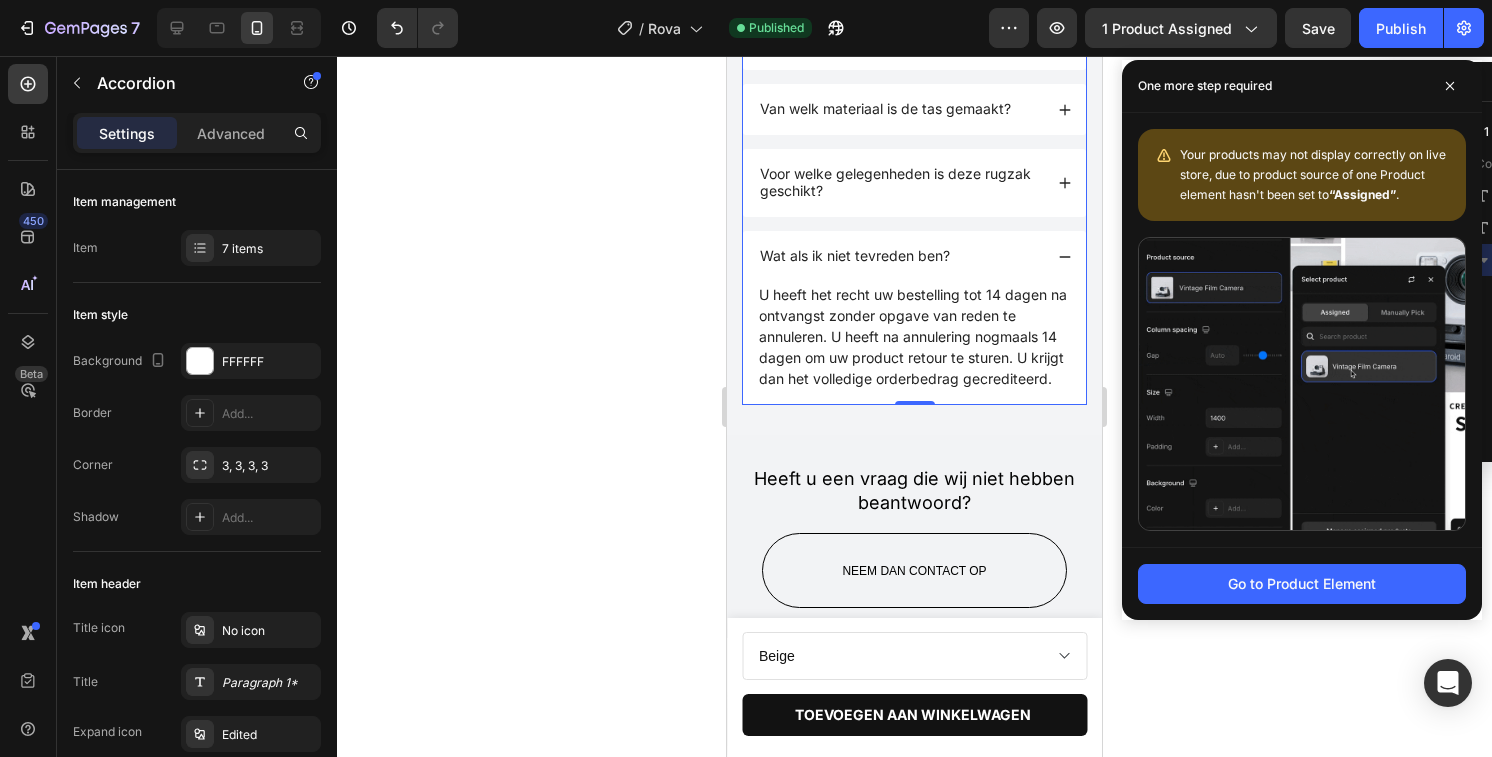 click on "Wat als ik niet tevreden ben?" at bounding box center (914, 256) 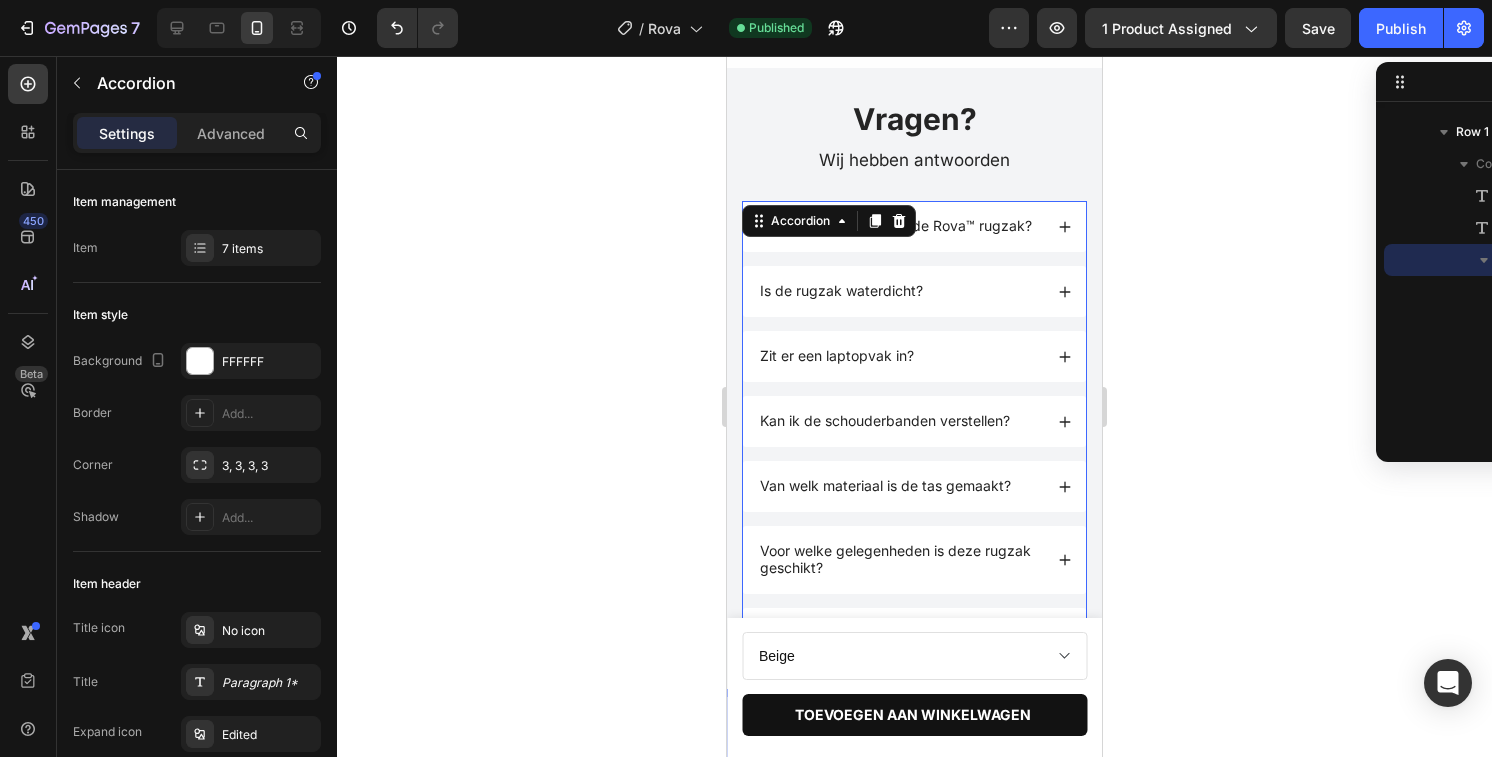 scroll, scrollTop: 2585, scrollLeft: 0, axis: vertical 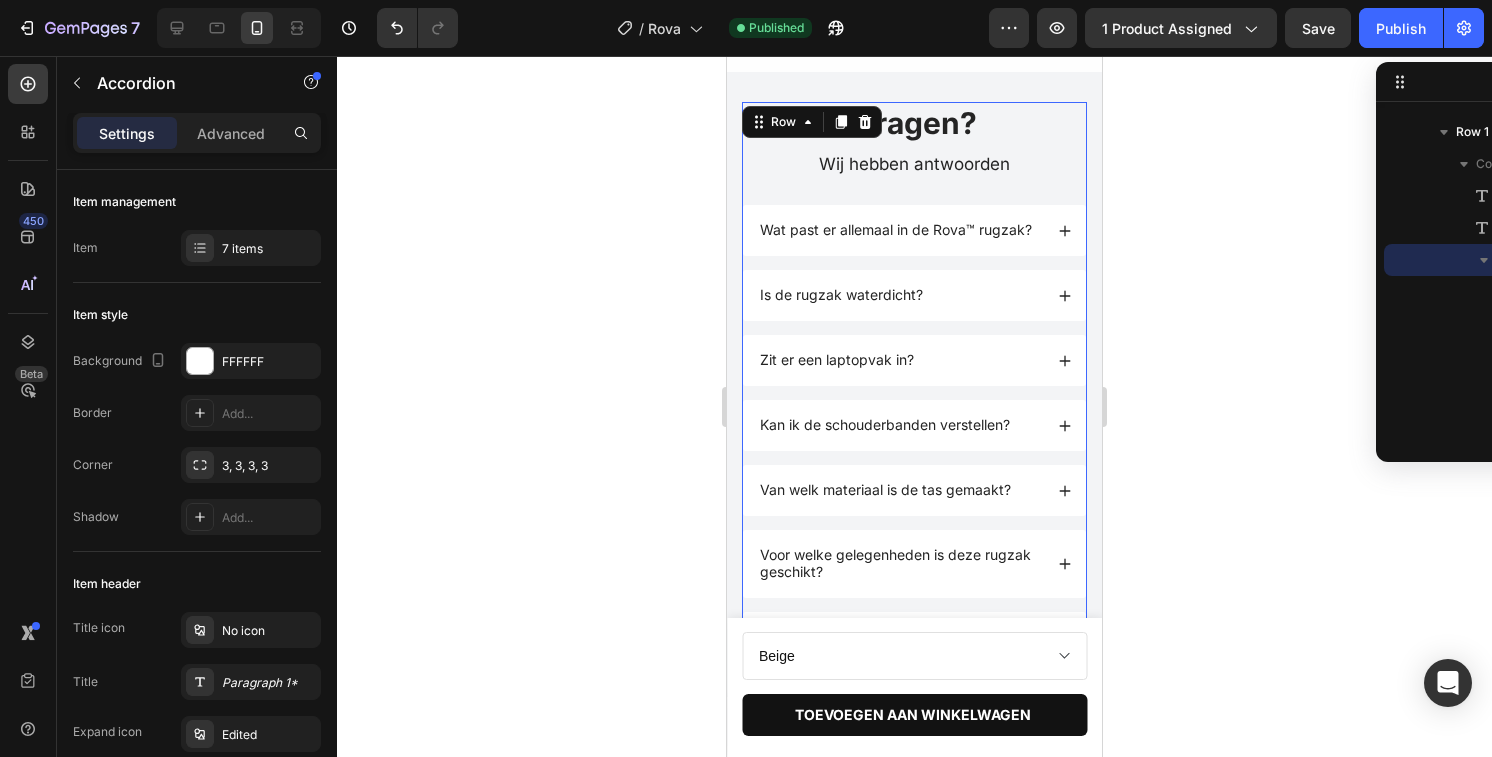 click on "Vragen? Heading Wij hebben antwoorden Text Block
Wat past er allemaal in de Rova™ rugzak?
Is de rugzak waterdicht?
Zit er een laptopvak in?
Kan ik de schouderbanden verstellen?
Van welk materiaal is de tas gemaakt?
Voor welke gelegenheden is deze rugzak geschikt?
Wat als ik niet tevreden ben? Accordion" at bounding box center [914, 382] 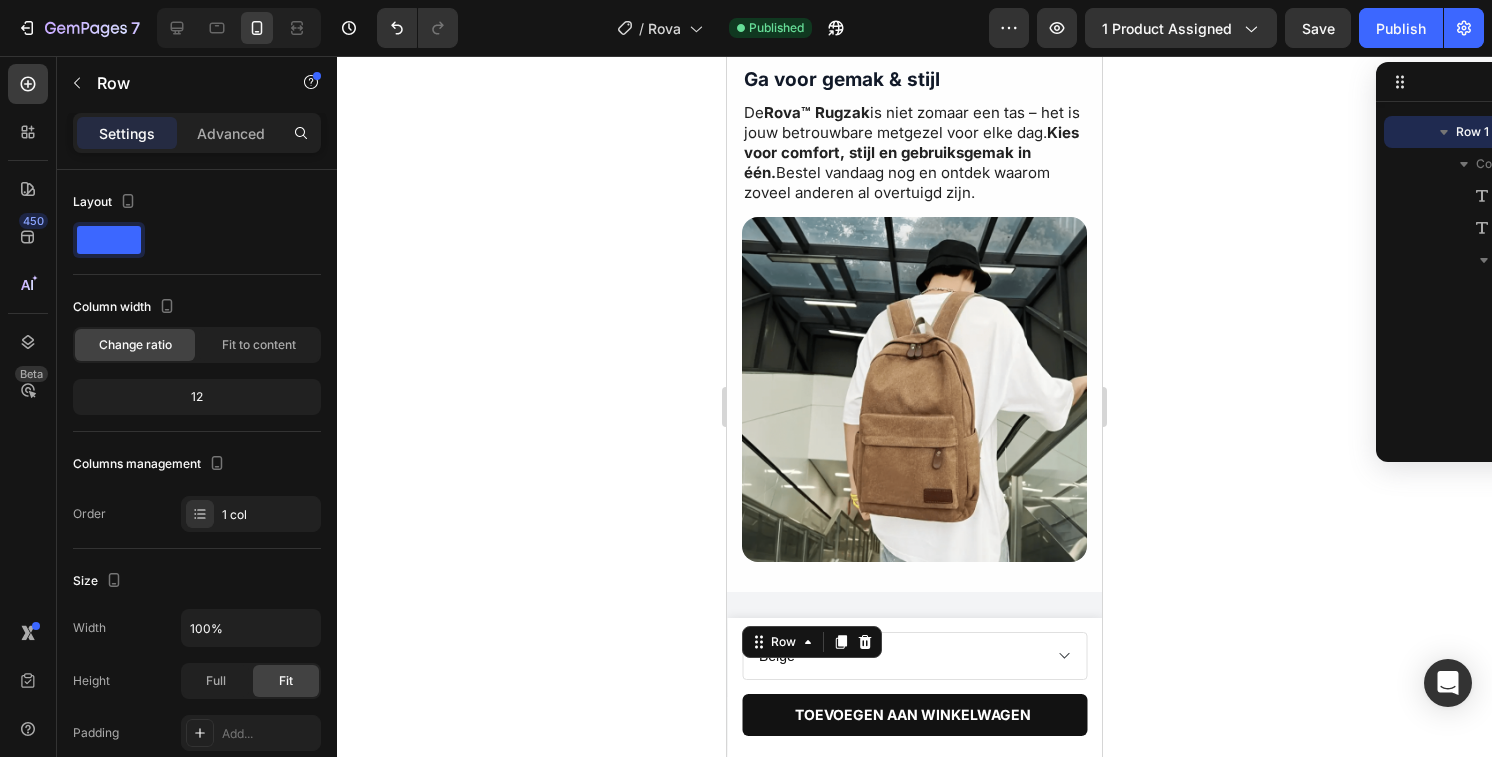scroll, scrollTop: 828, scrollLeft: 0, axis: vertical 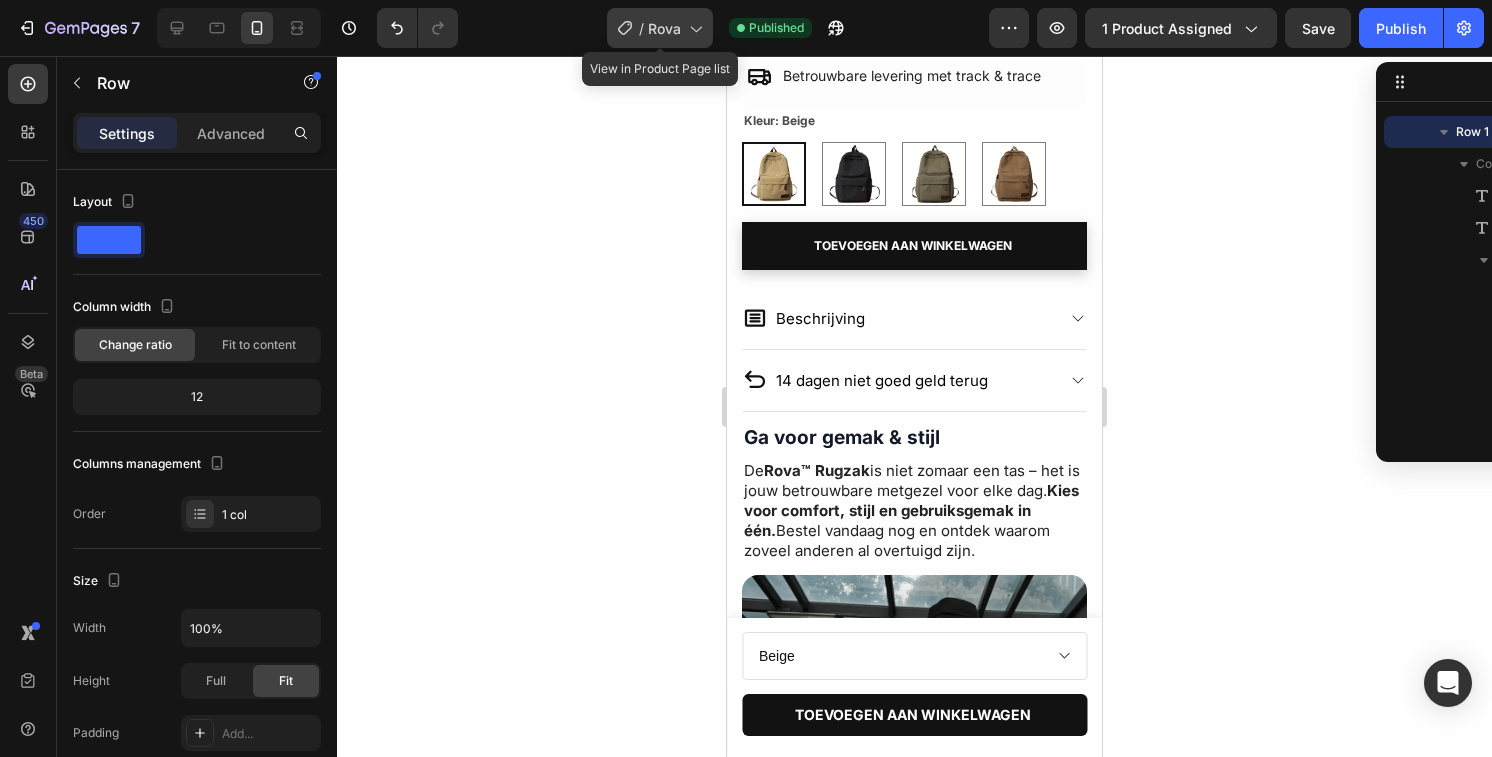 click 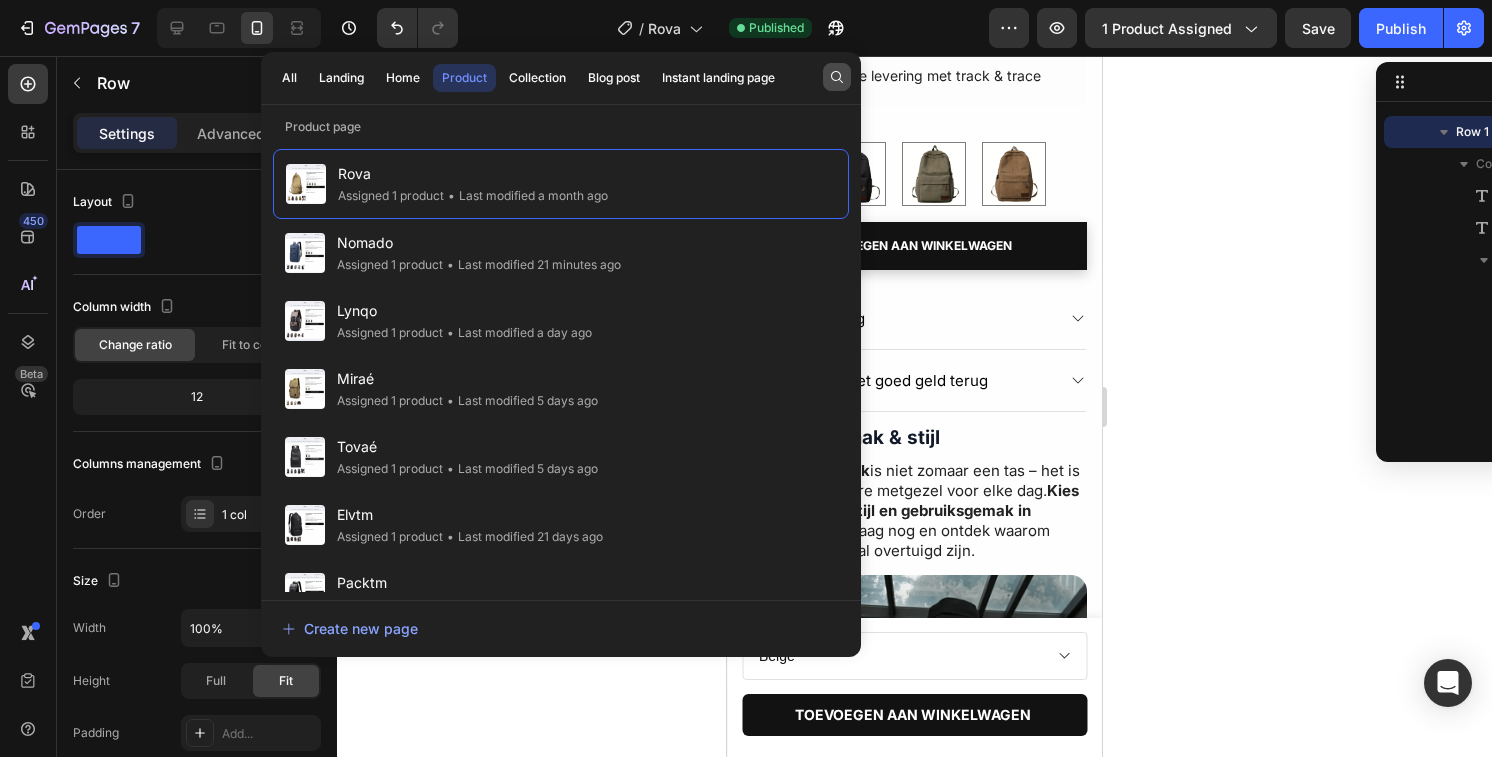 click 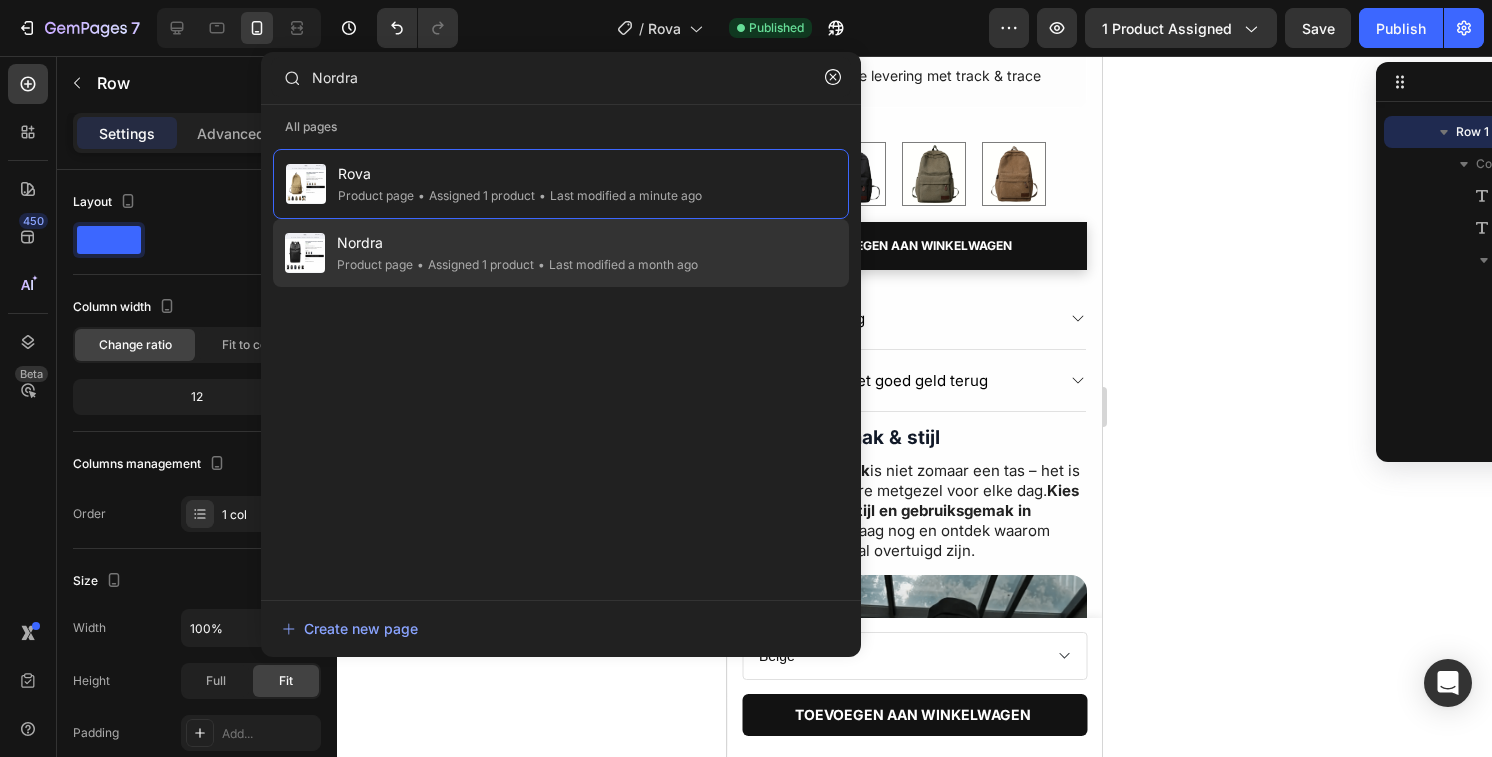 type on "Nordra" 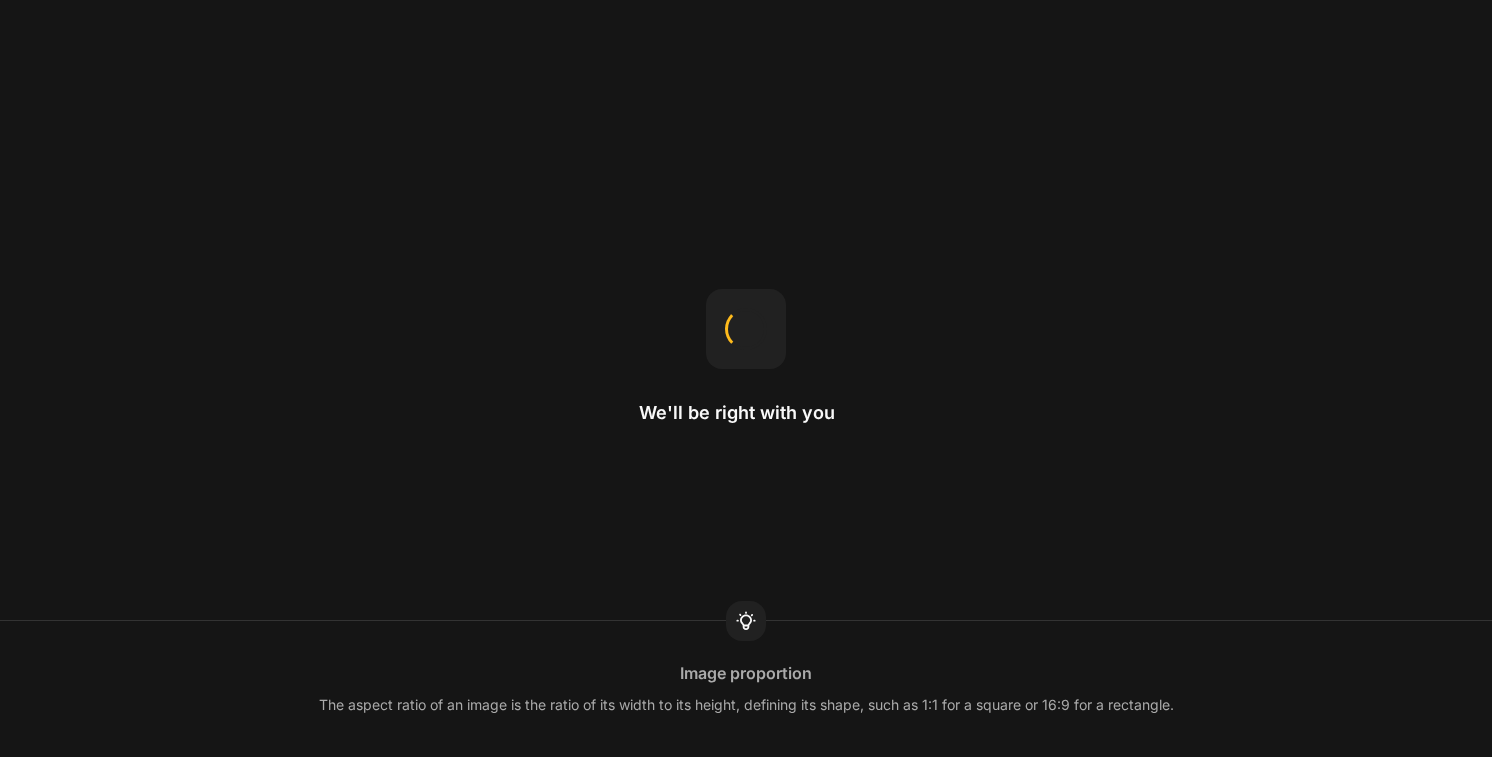 scroll, scrollTop: 0, scrollLeft: 0, axis: both 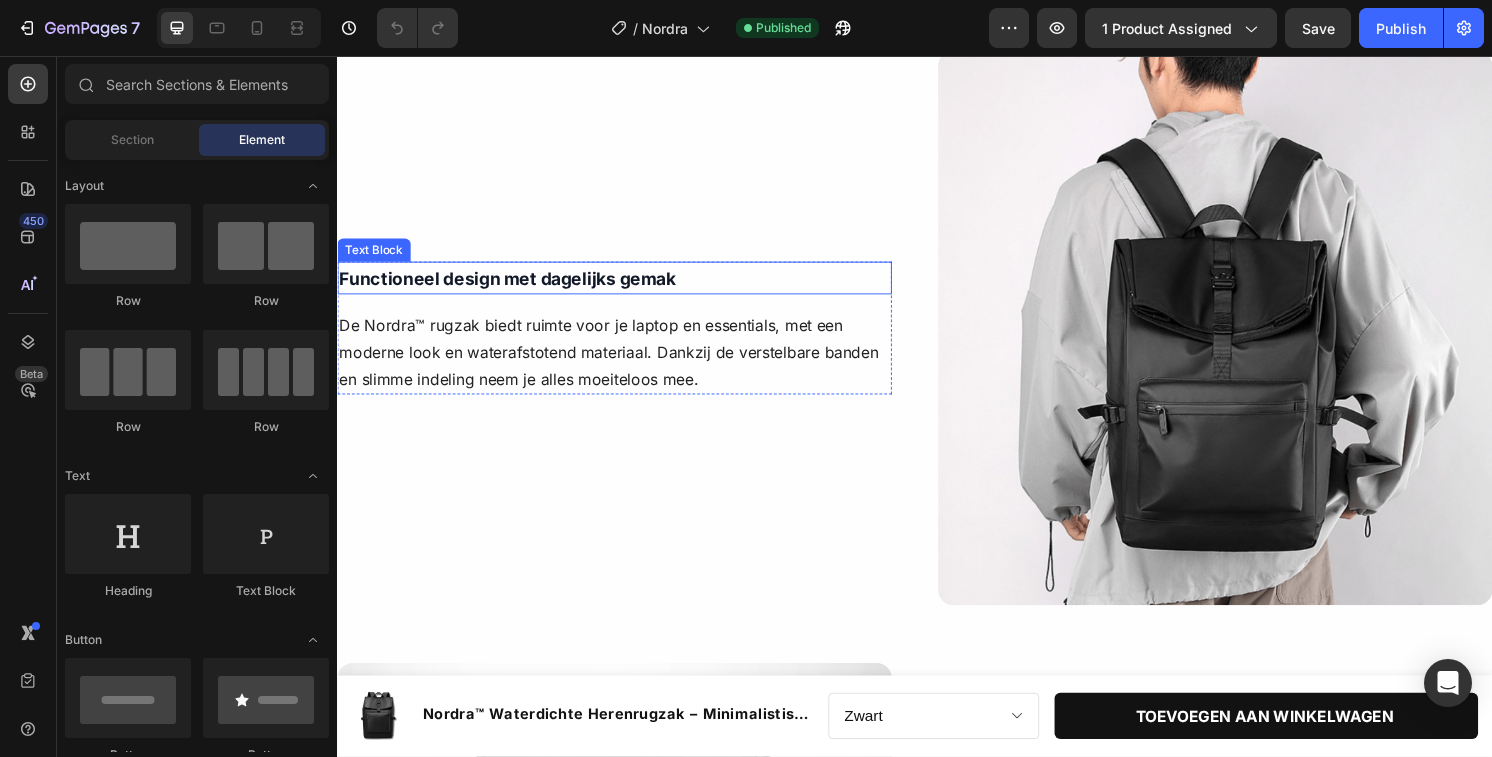click on "Functioneel design met dagelijks gemak" at bounding box center (513, 287) 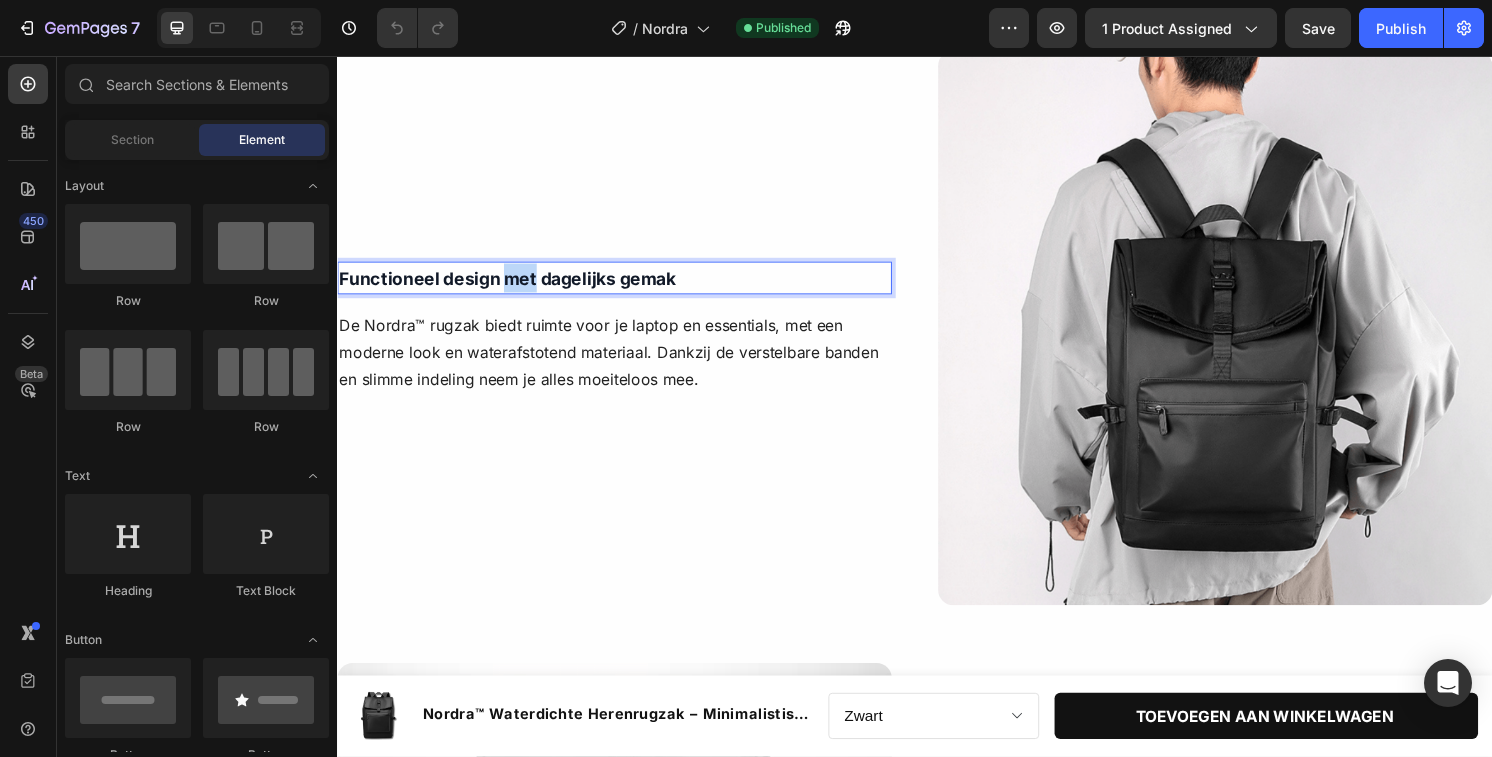 click on "Functioneel design met dagelijks gemak" at bounding box center [513, 287] 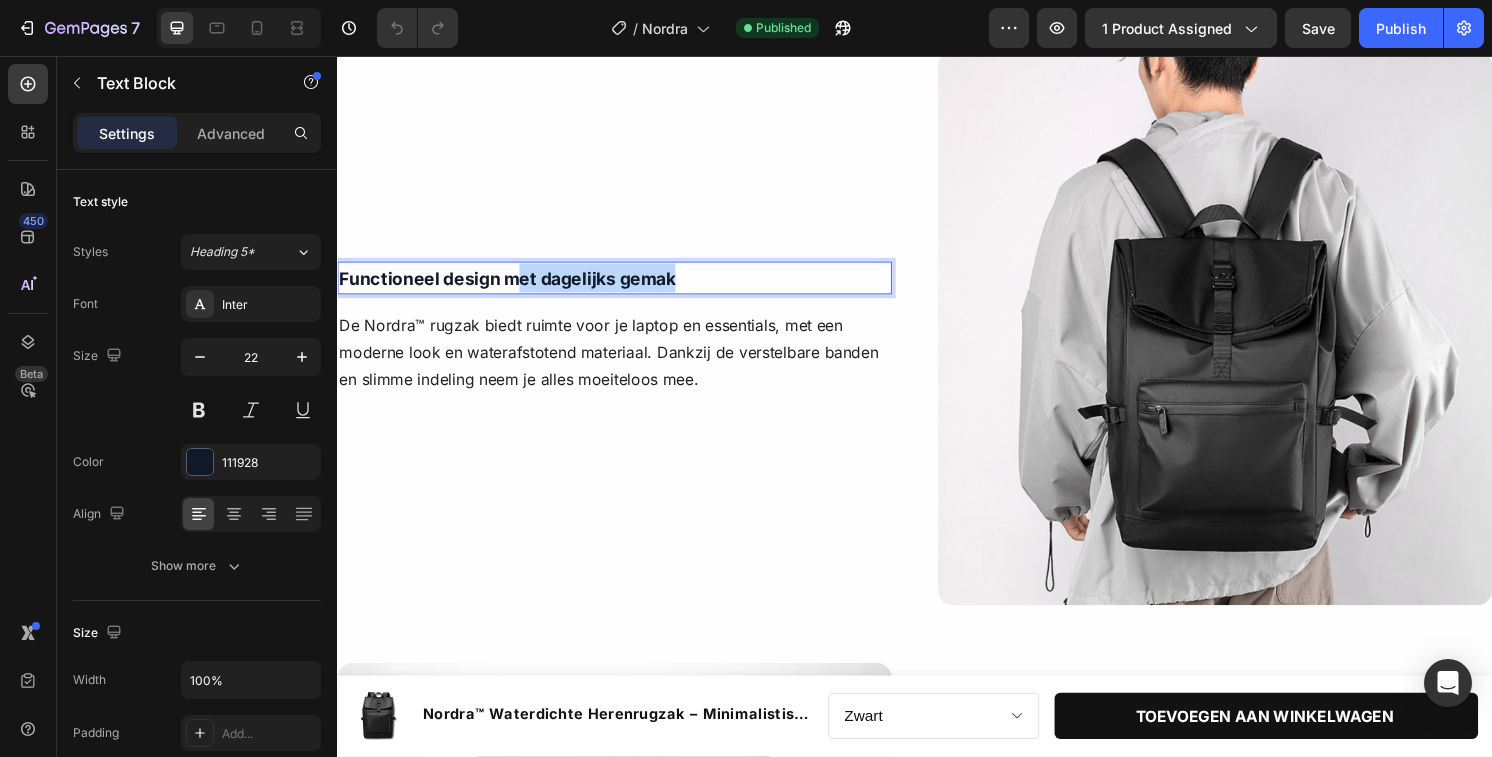 drag, startPoint x: 519, startPoint y: 284, endPoint x: 727, endPoint y: 275, distance: 208.19463 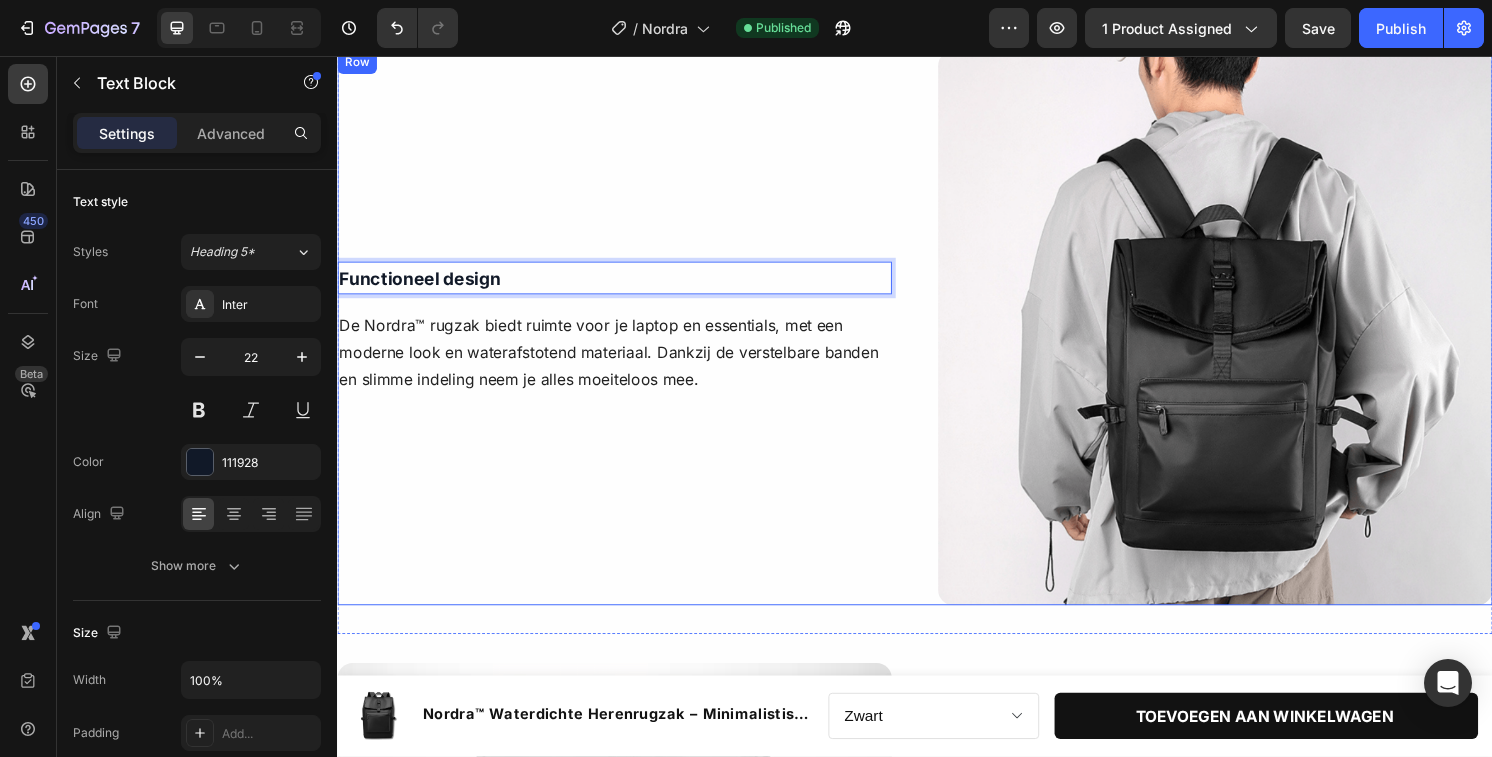 click on "Functioneel design Text Block   16 De Nordra™ rugzak biedt ruimte voor je laptop en essentials, met een moderne look en waterafstotend materiaal. Dankzij de verstelbare banden en slimme indeling neem je alles moeiteloos mee. Text Block Row Row" at bounding box center [625, 339] 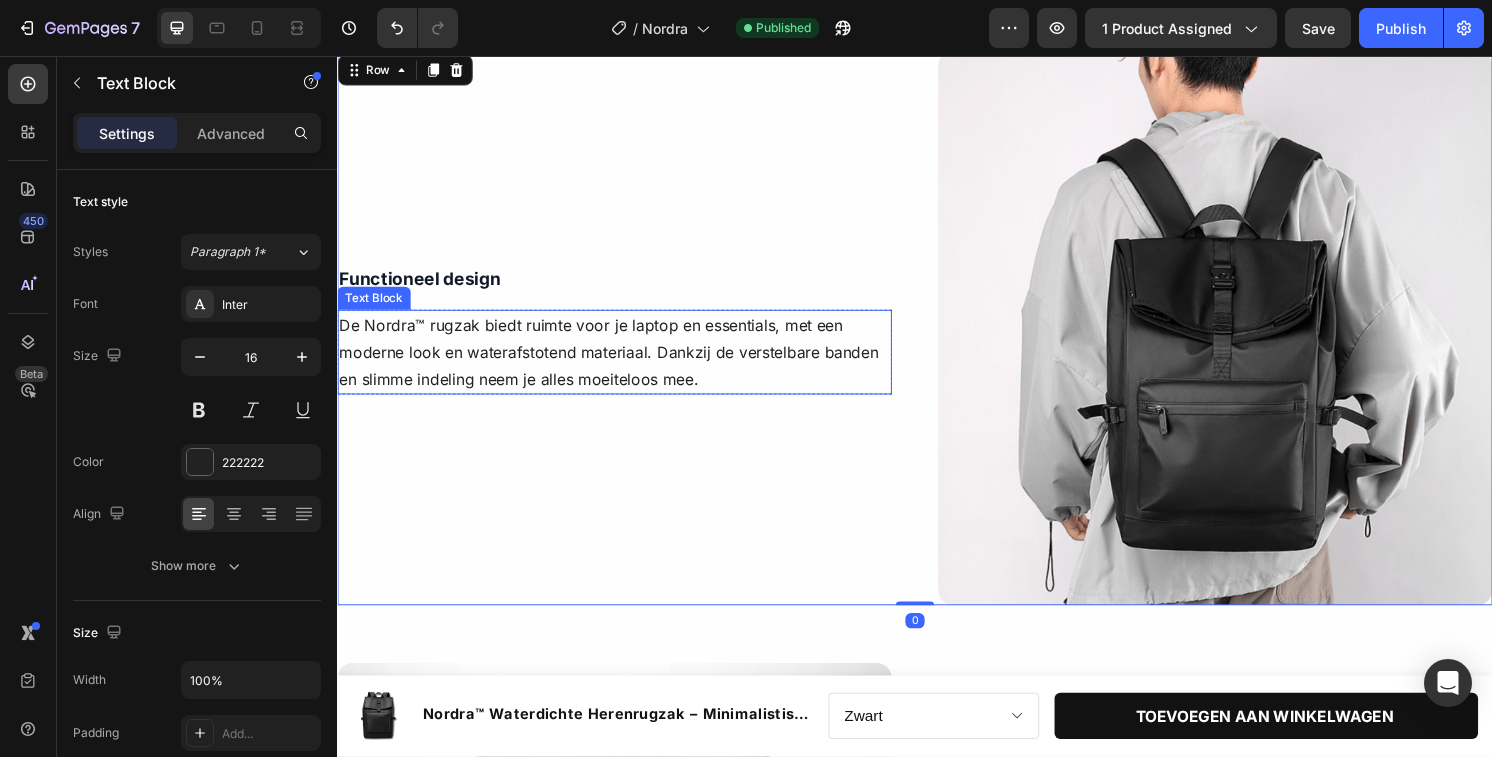 click on "De Nordra™ rugzak biedt ruimte voor je laptop en essentials, met een moderne look en waterafstotend materiaal. Dankzij de verstelbare banden en slimme indeling neem je alles moeiteloos mee." at bounding box center [625, 364] 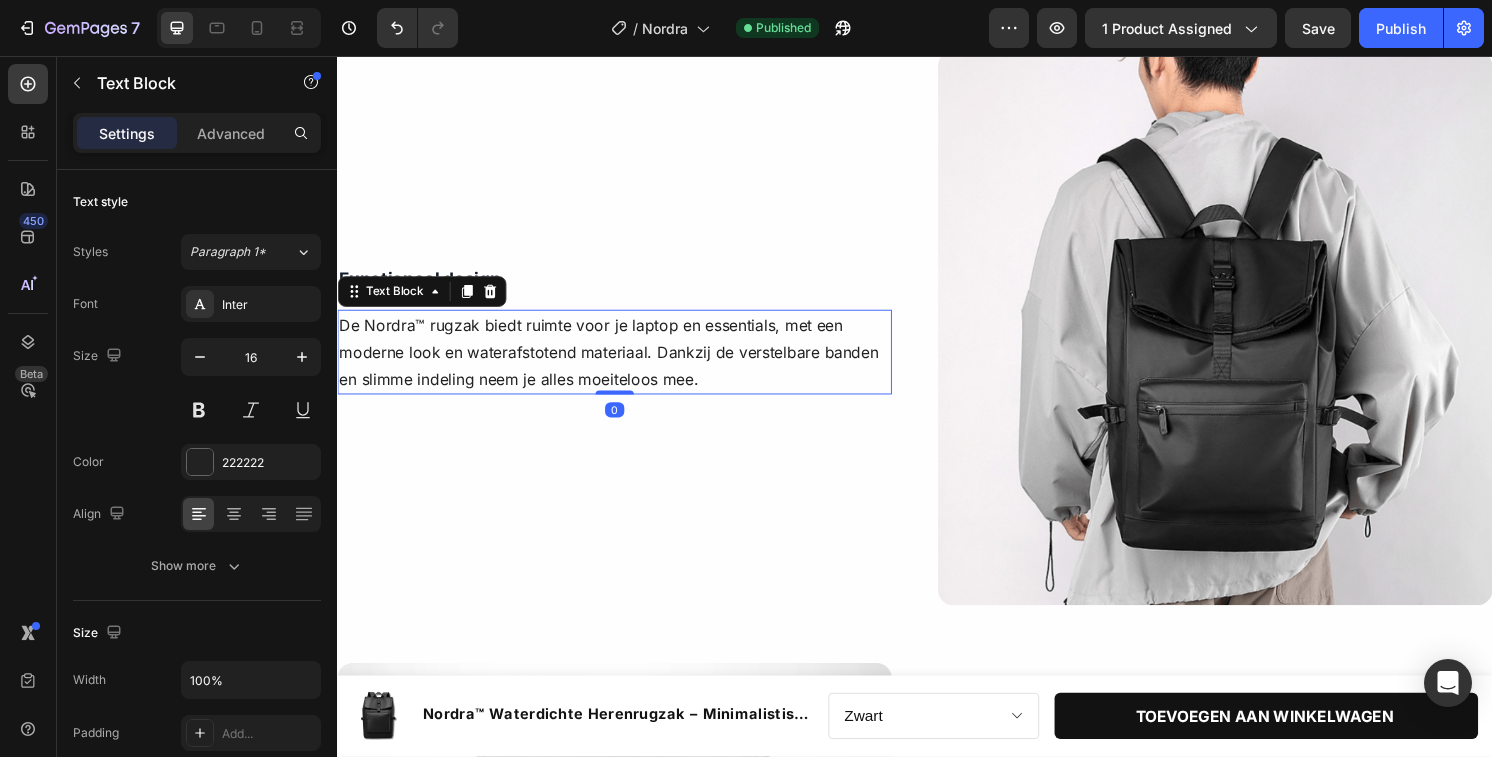 click on "De Nordra™ rugzak biedt ruimte voor je laptop en essentials, met een moderne look en waterafstotend materiaal. Dankzij de verstelbare banden en slimme indeling neem je alles moeiteloos mee." at bounding box center [625, 364] 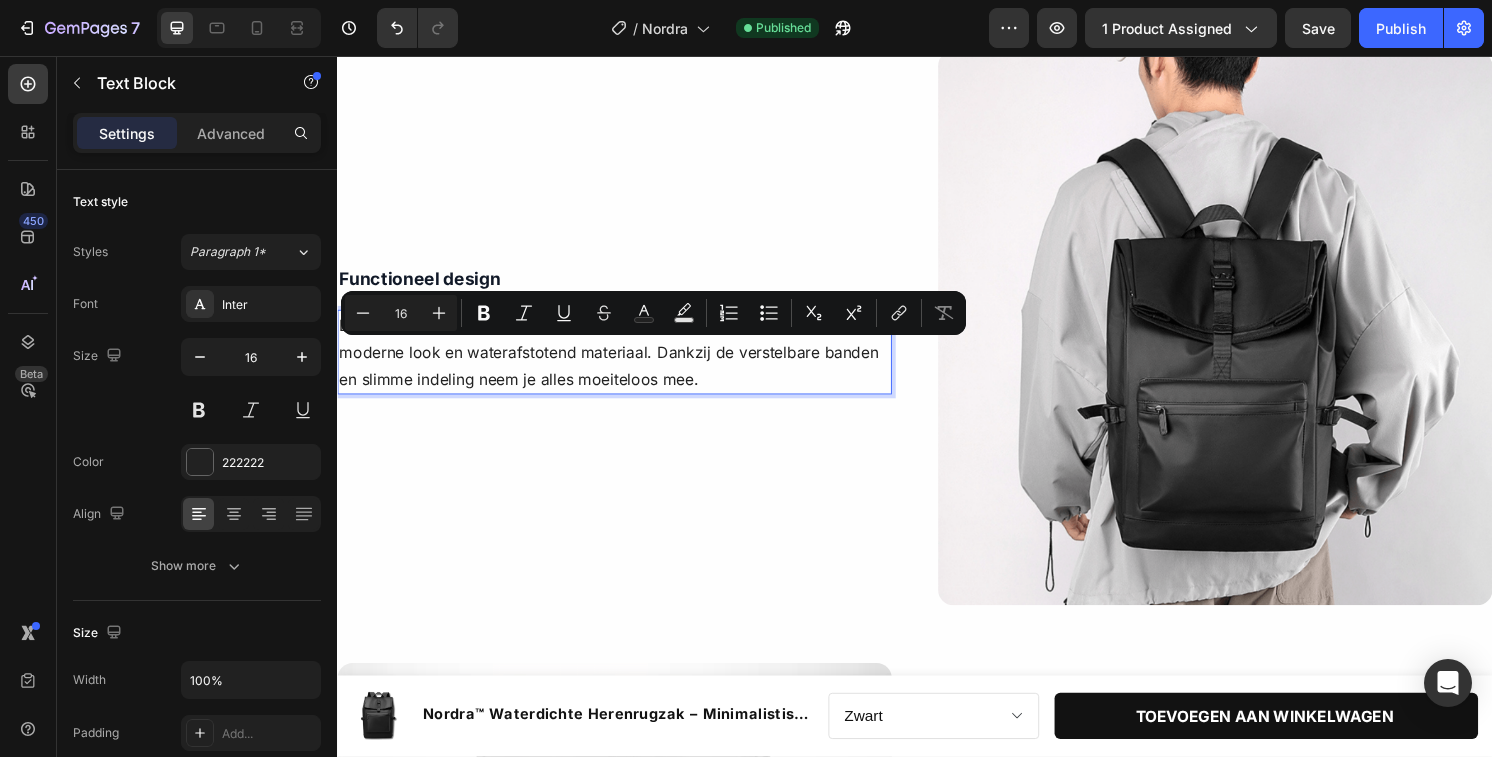click on "De Nordra™ rugzak biedt ruimte voor je laptop en essentials, met een moderne look en waterafstotend materiaal. Dankzij de verstelbare banden en slimme indeling neem je alles moeiteloos mee." at bounding box center [625, 364] 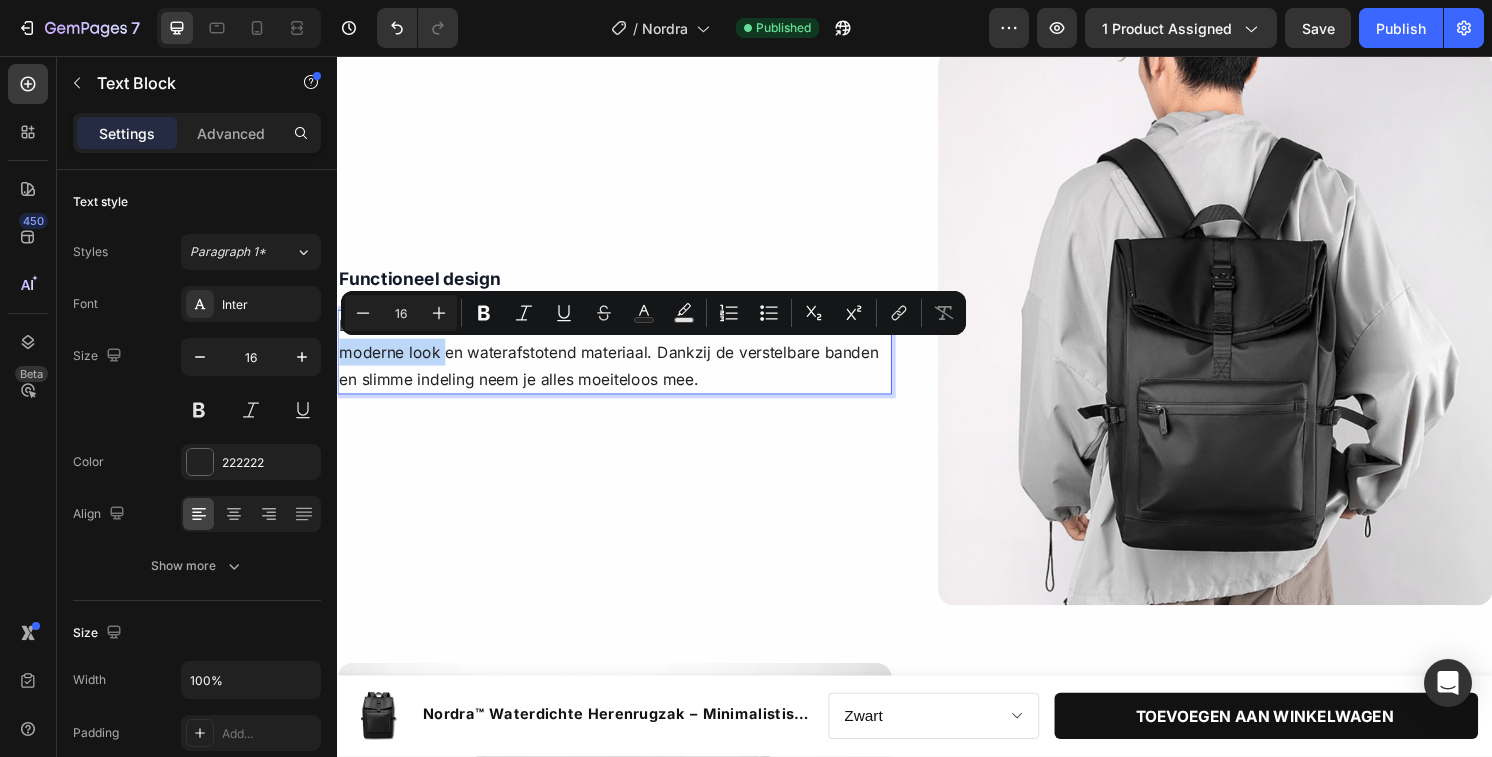 drag, startPoint x: 446, startPoint y: 365, endPoint x: 342, endPoint y: 365, distance: 104 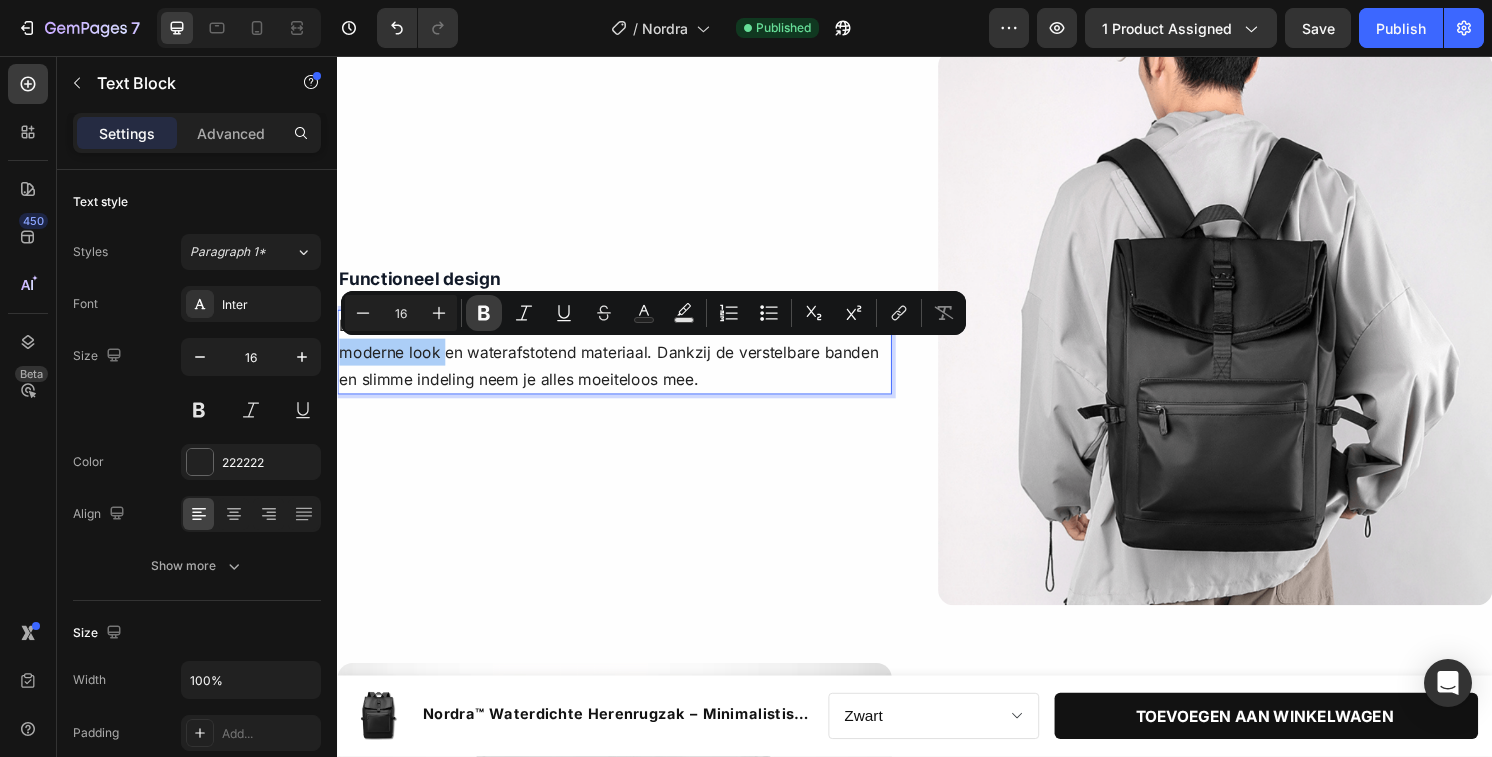 click 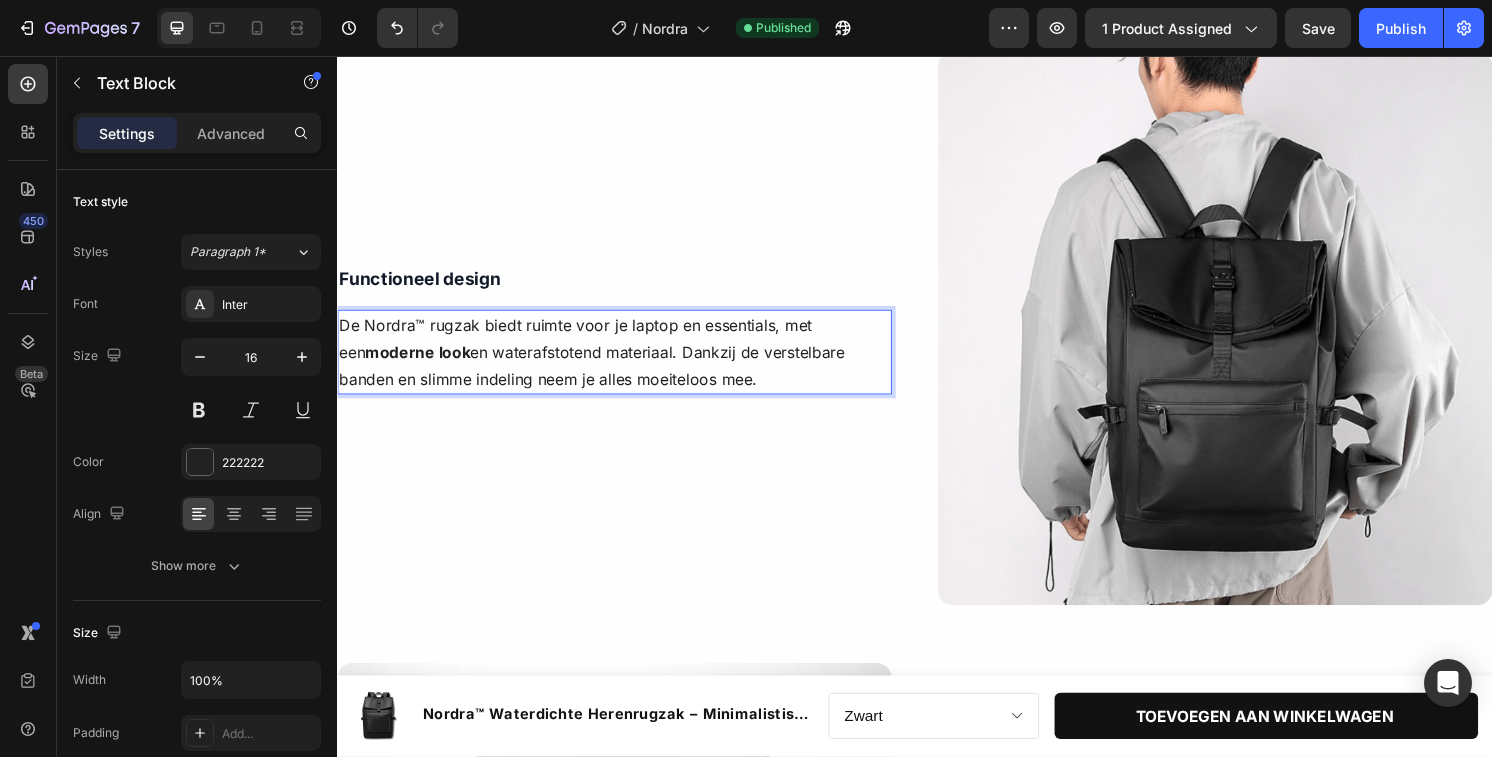 click on "De Nordra™ rugzak biedt ruimte voor je laptop en essentials, met een  moderne look  en waterafstotend materiaal. Dankzij de verstelbare banden en slimme indeling neem je alles moeiteloos mee." at bounding box center [625, 364] 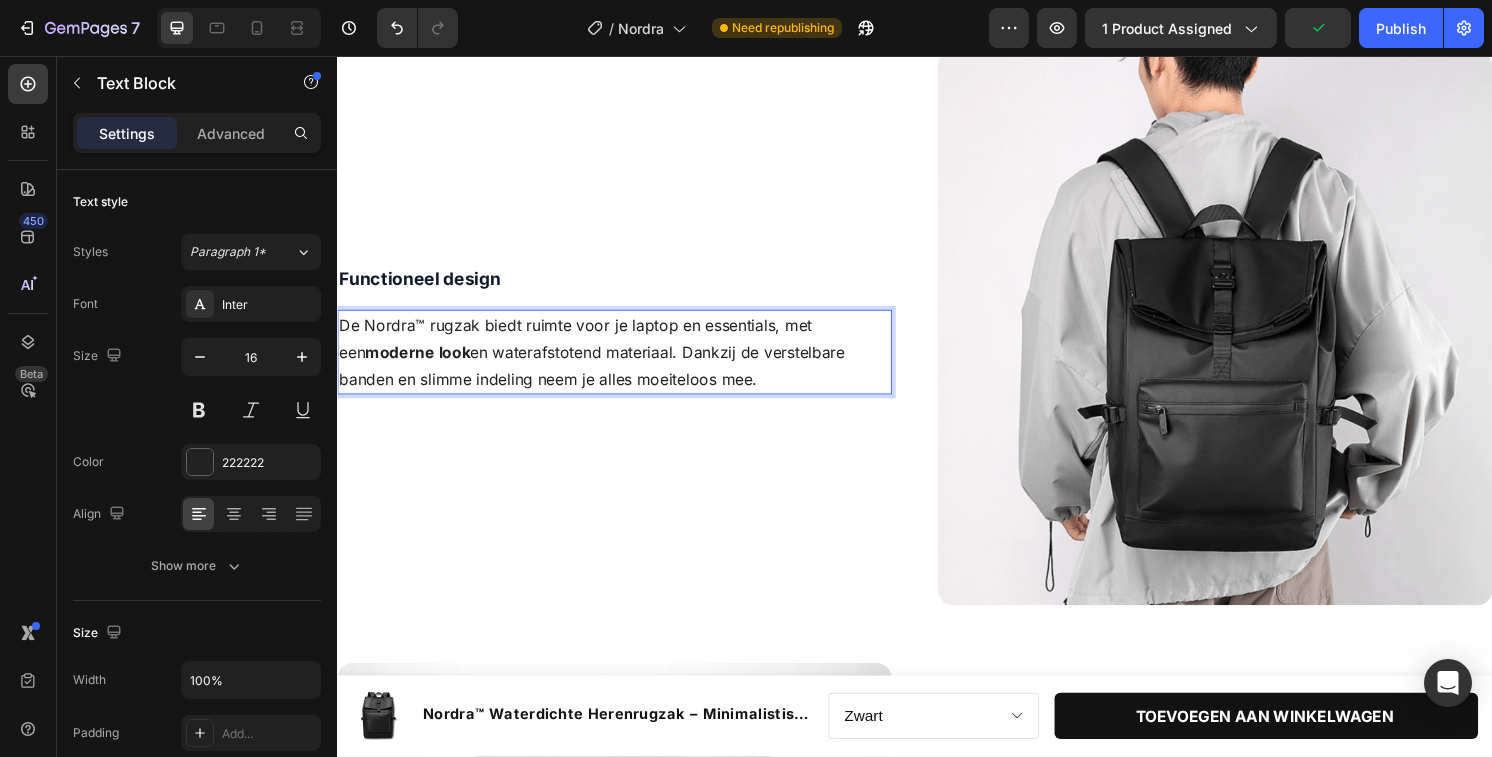 click on "De Nordra™ rugzak biedt ruimte voor je laptop en essentials, met een  moderne look  en waterafstotend materiaal. Dankzij de verstelbare banden en slimme indeling neem je alles moeiteloos mee." at bounding box center [625, 364] 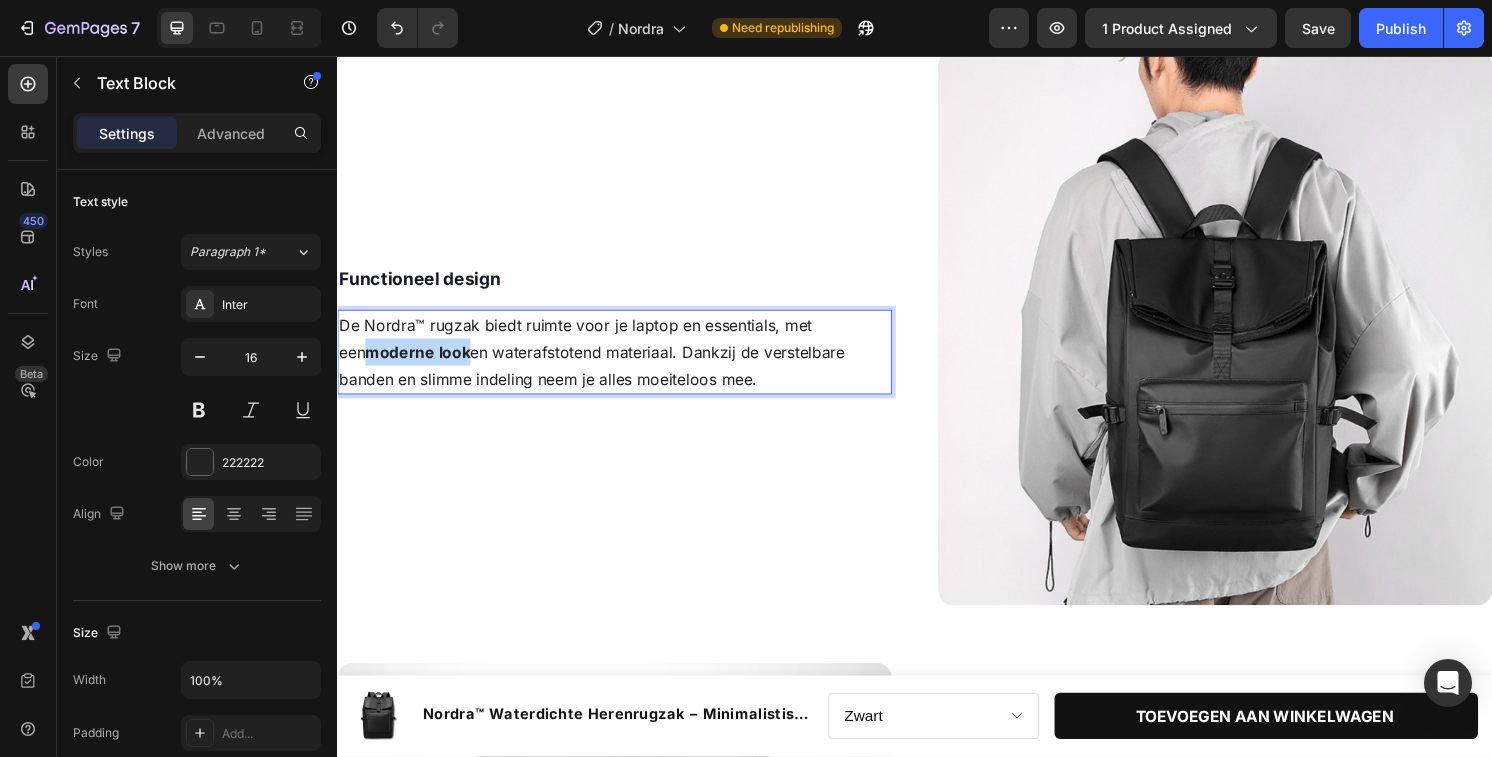 drag, startPoint x: 448, startPoint y: 363, endPoint x: 341, endPoint y: 365, distance: 107.01869 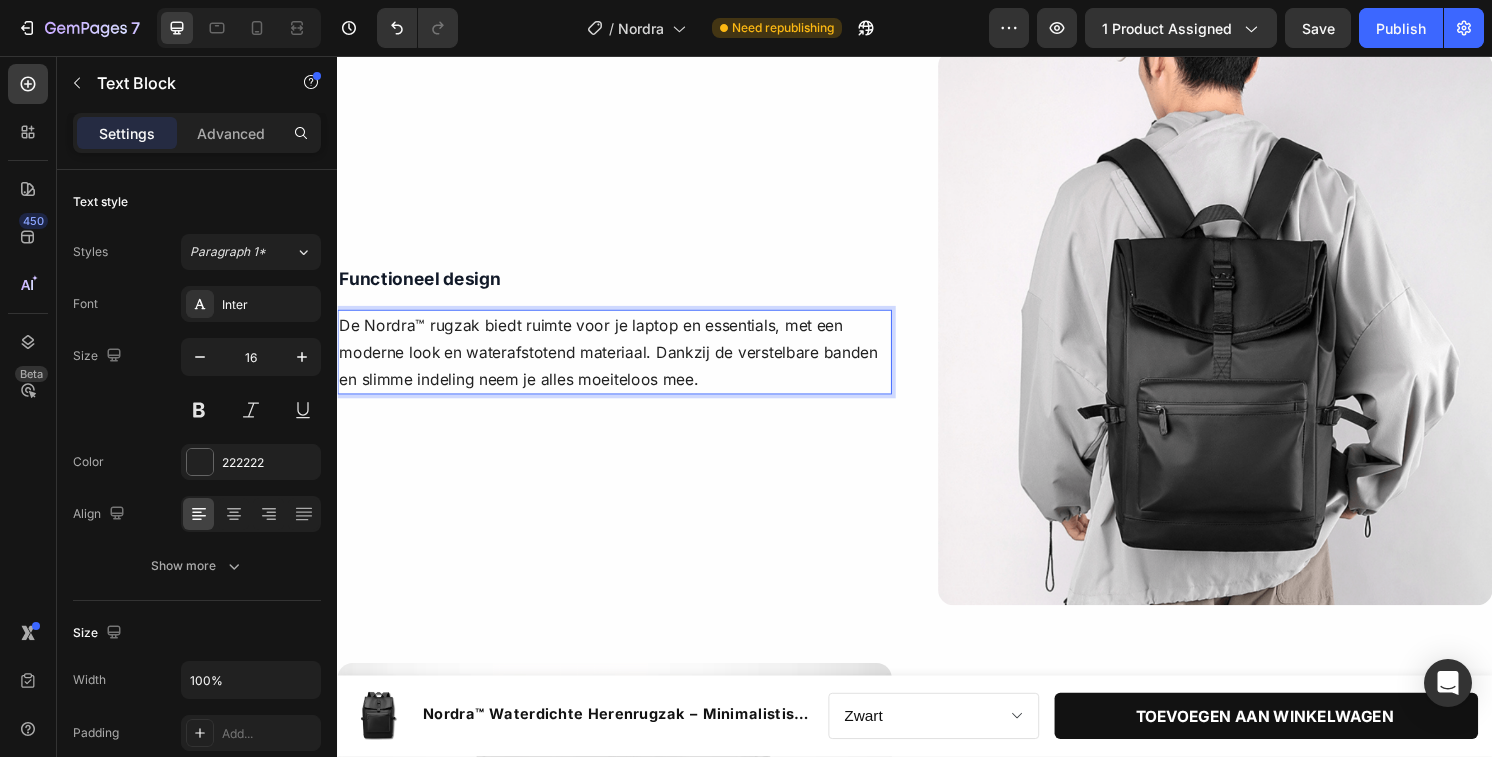 click on "De Nordra™ rugzak biedt ruimte voor je laptop en essentials, met een moderne look   en waterafstotend materiaal. Dankzij de verstelbare banden en slimme indeling neem je alles moeiteloos mee." at bounding box center (625, 364) 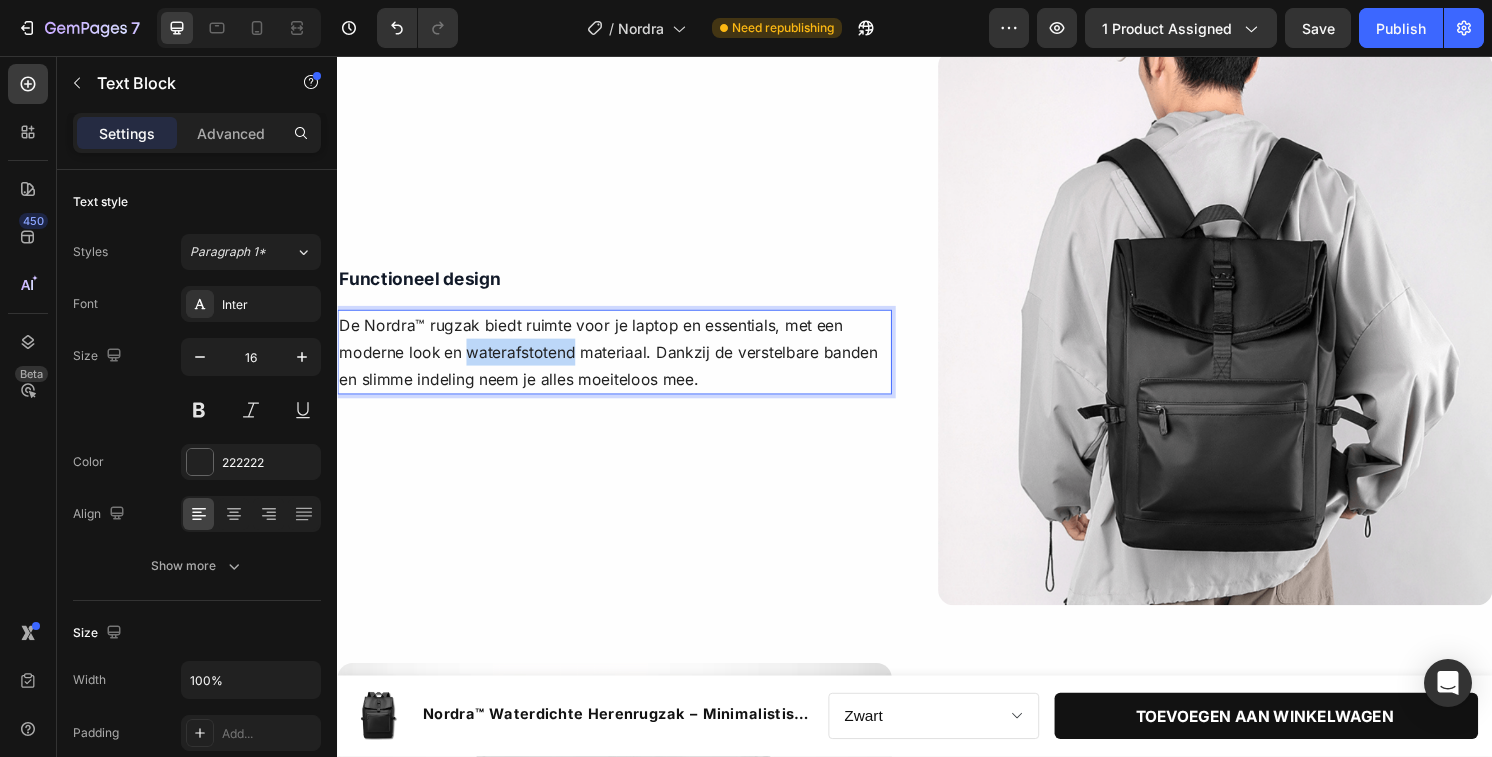 click on "De Nordra™ rugzak biedt ruimte voor je laptop en essentials, met een moderne look   en waterafstotend materiaal. Dankzij de verstelbare banden en slimme indeling neem je alles moeiteloos mee." at bounding box center (625, 364) 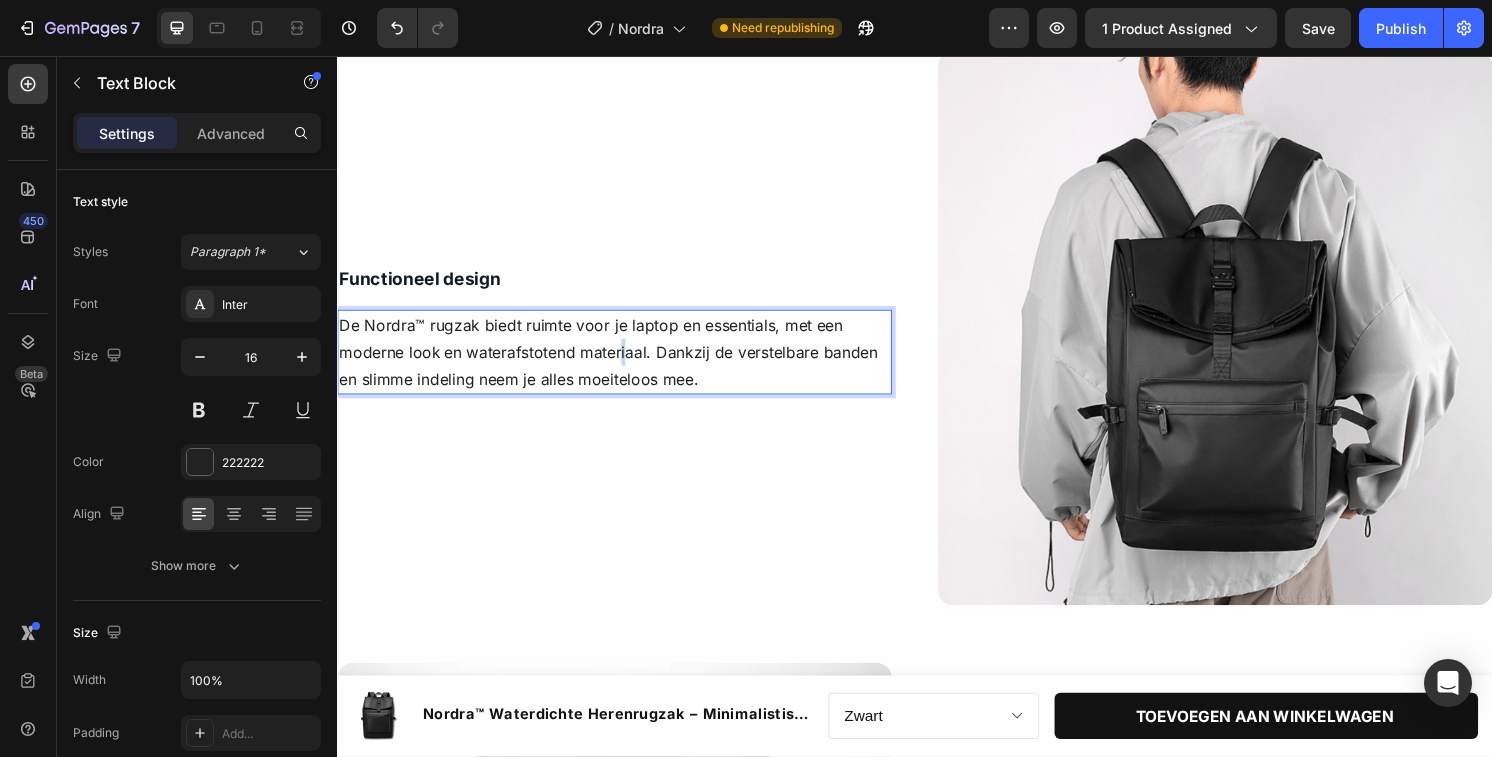 click on "De Nordra™ rugzak biedt ruimte voor je laptop en essentials, met een moderne look   en waterafstotend materiaal. Dankzij de verstelbare banden en slimme indeling neem je alles moeiteloos mee." at bounding box center (625, 364) 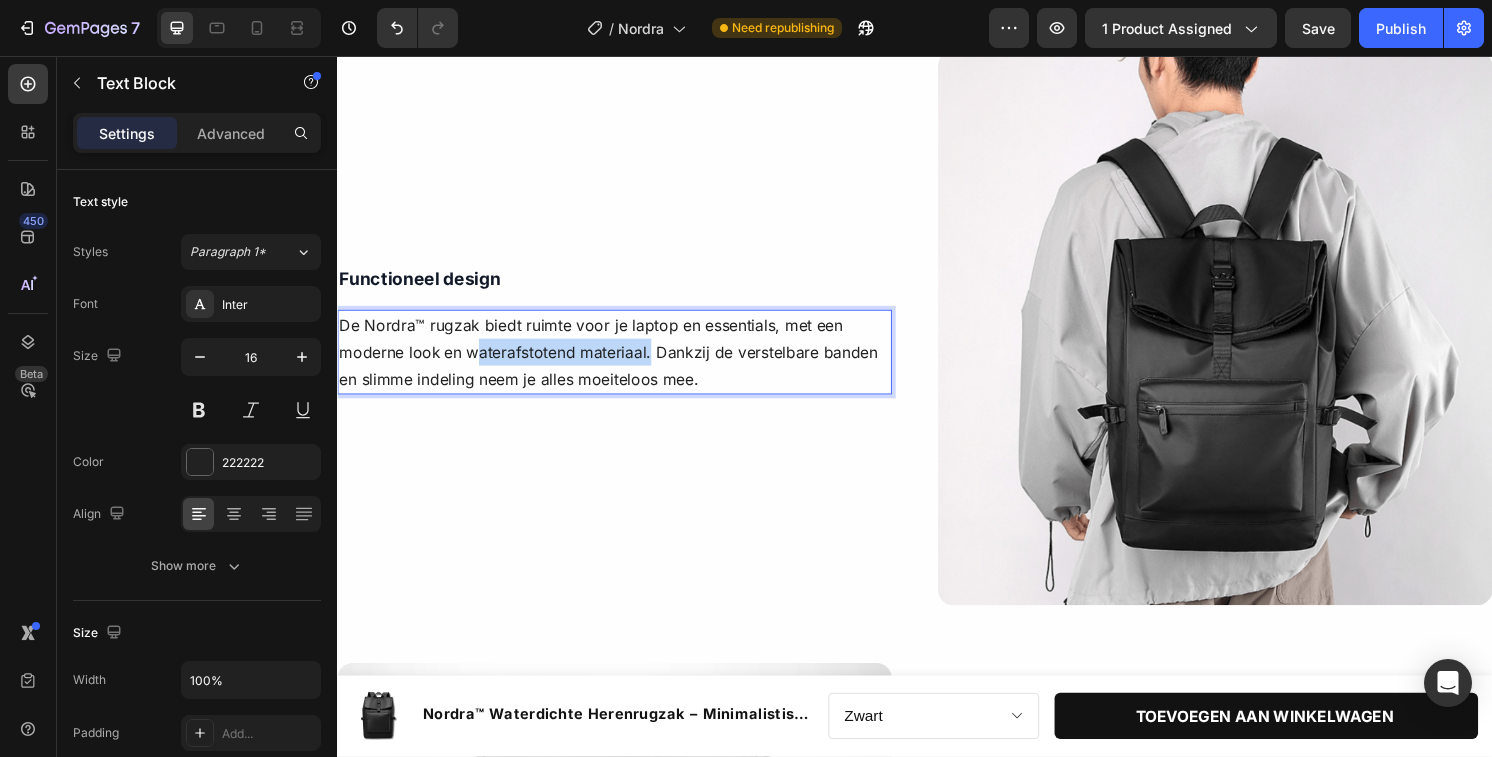 drag, startPoint x: 660, startPoint y: 364, endPoint x: 478, endPoint y: 373, distance: 182.2224 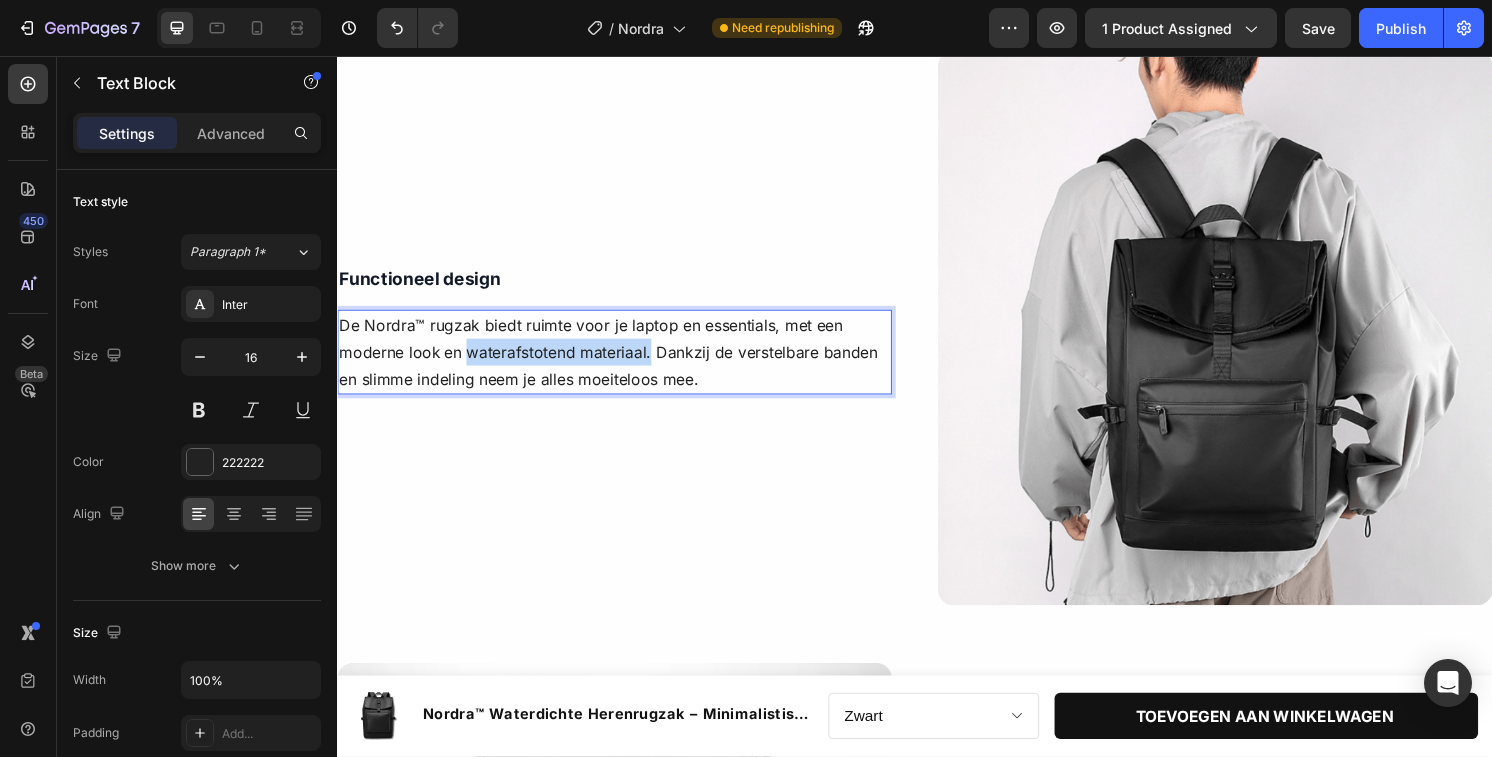 drag, startPoint x: 471, startPoint y: 364, endPoint x: 662, endPoint y: 365, distance: 191.00262 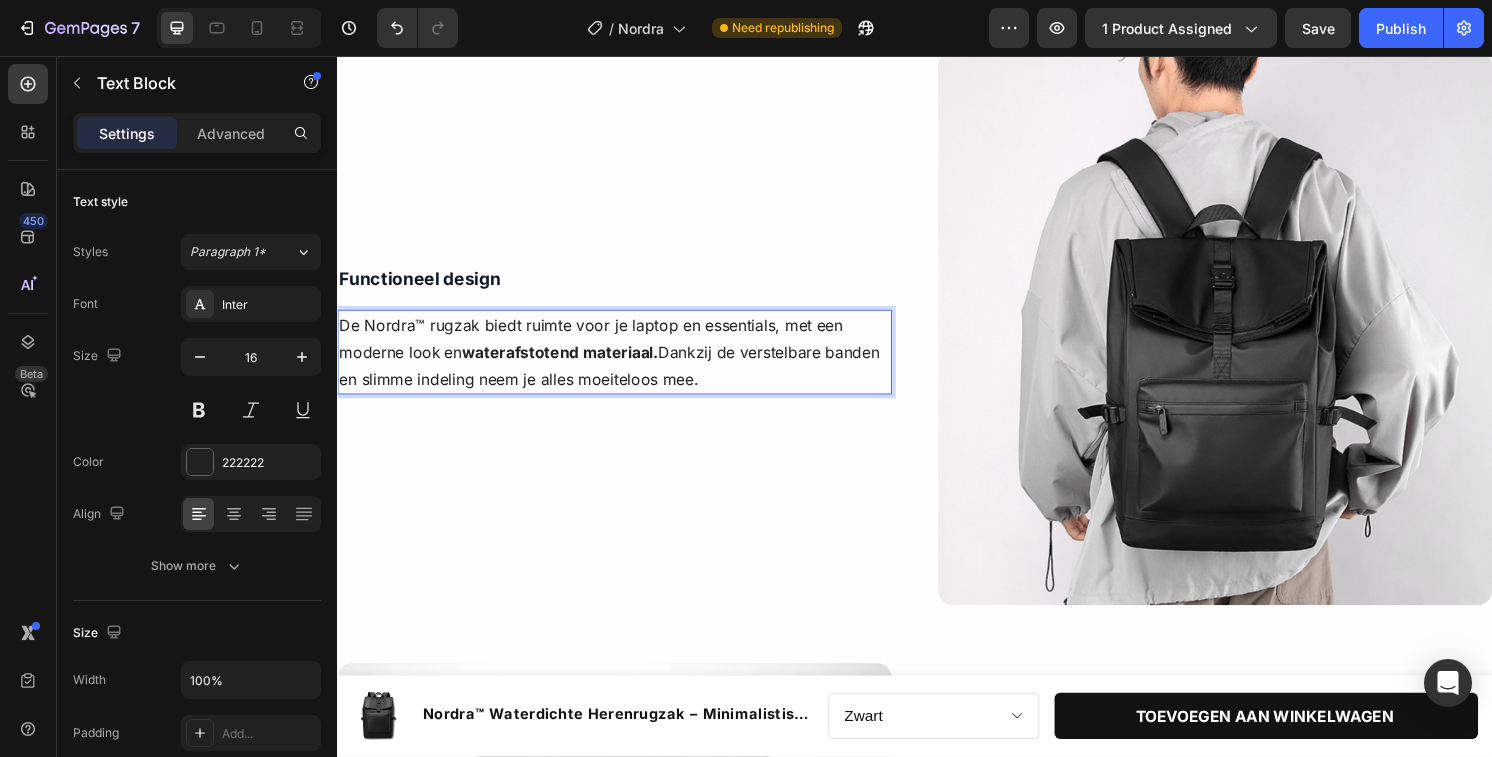 click on "De Nordra™ rugzak biedt ruimte voor je laptop en essentials, met een moderne look   en  waterafstotend materiaal.  Dankzij de verstelbare banden en slimme indeling neem je alles moeiteloos mee." at bounding box center (625, 364) 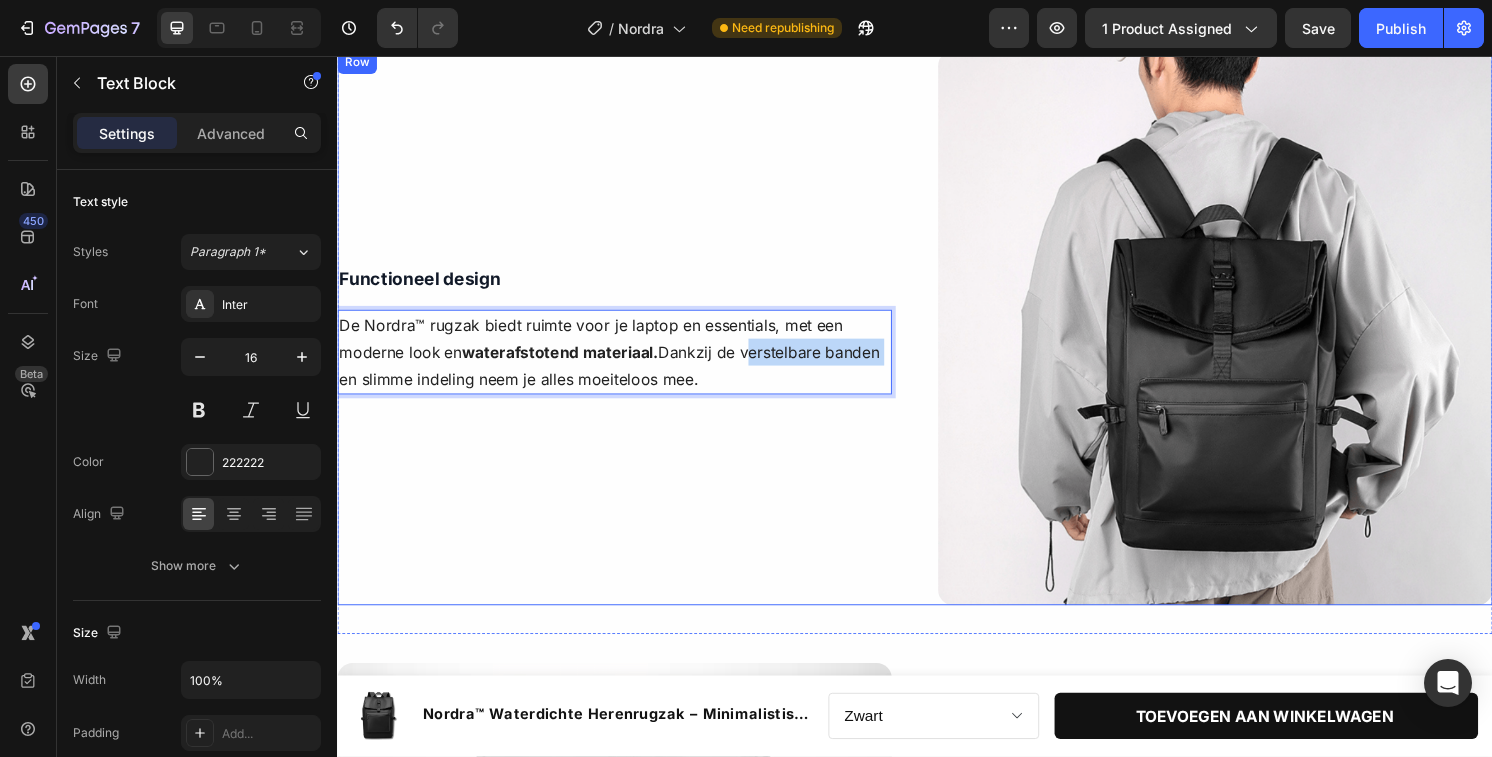 drag, startPoint x: 759, startPoint y: 365, endPoint x: 927, endPoint y: 377, distance: 168.42802 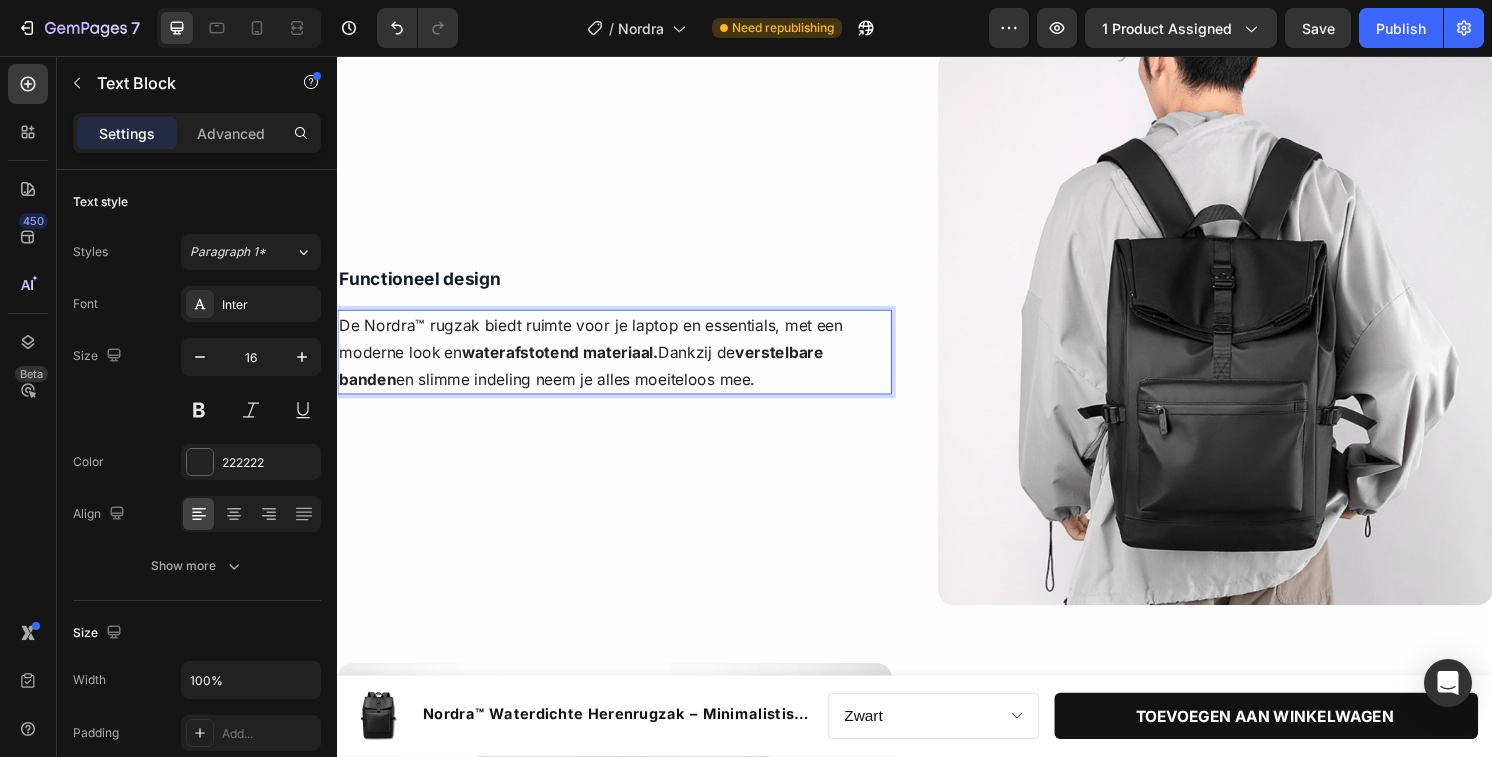 click on "De Nordra™ rugzak biedt ruimte voor je laptop en essentials, met een moderne look   en  waterafstotend materiaal.  Dankzij de  verstelbare banden  en slimme indeling neem je alles moeiteloos mee." at bounding box center [625, 364] 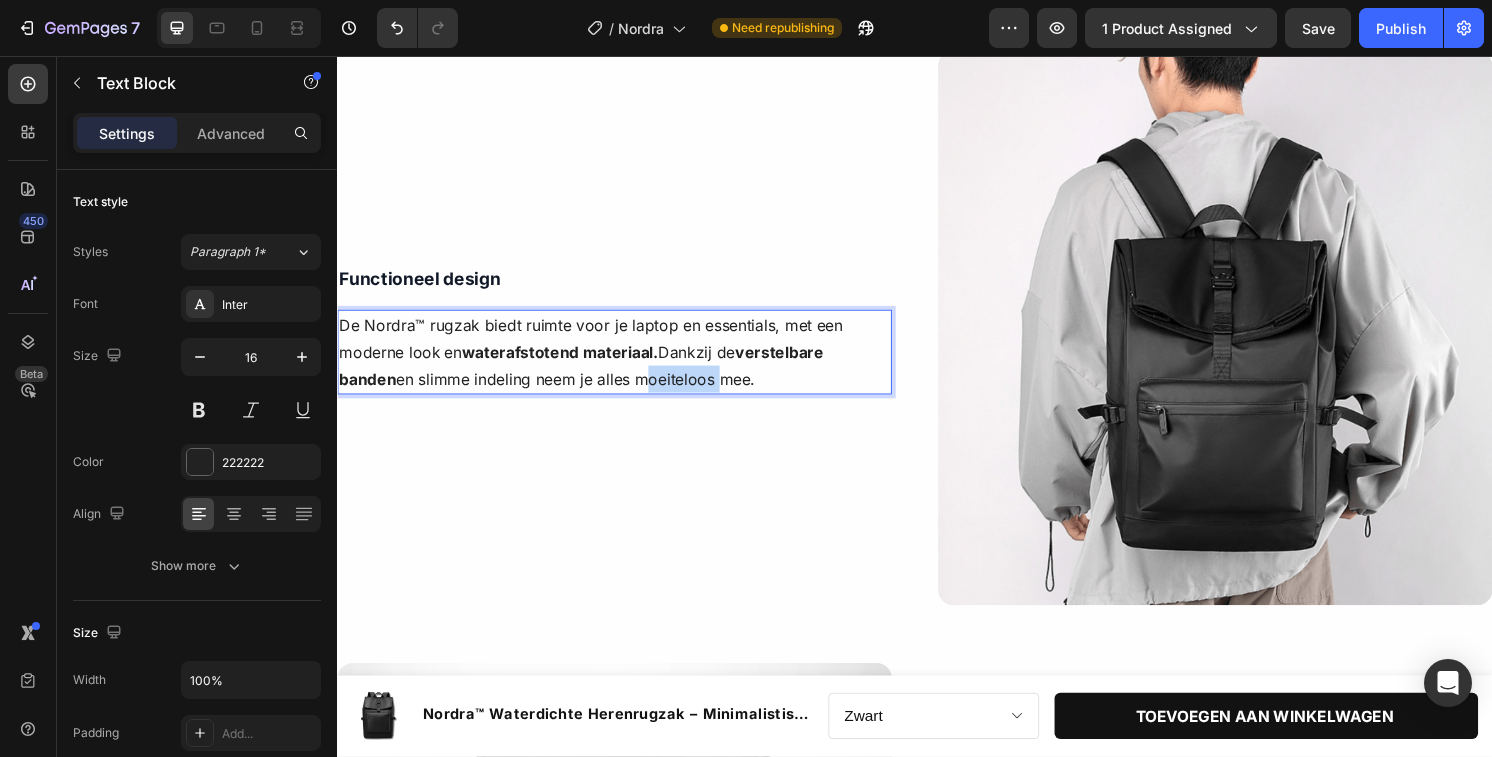 click on "De Nordra™ rugzak biedt ruimte voor je laptop en essentials, met een moderne look   en  waterafstotend materiaal.  Dankzij de  verstelbare banden  en slimme indeling neem je alles moeiteloos mee." at bounding box center (625, 364) 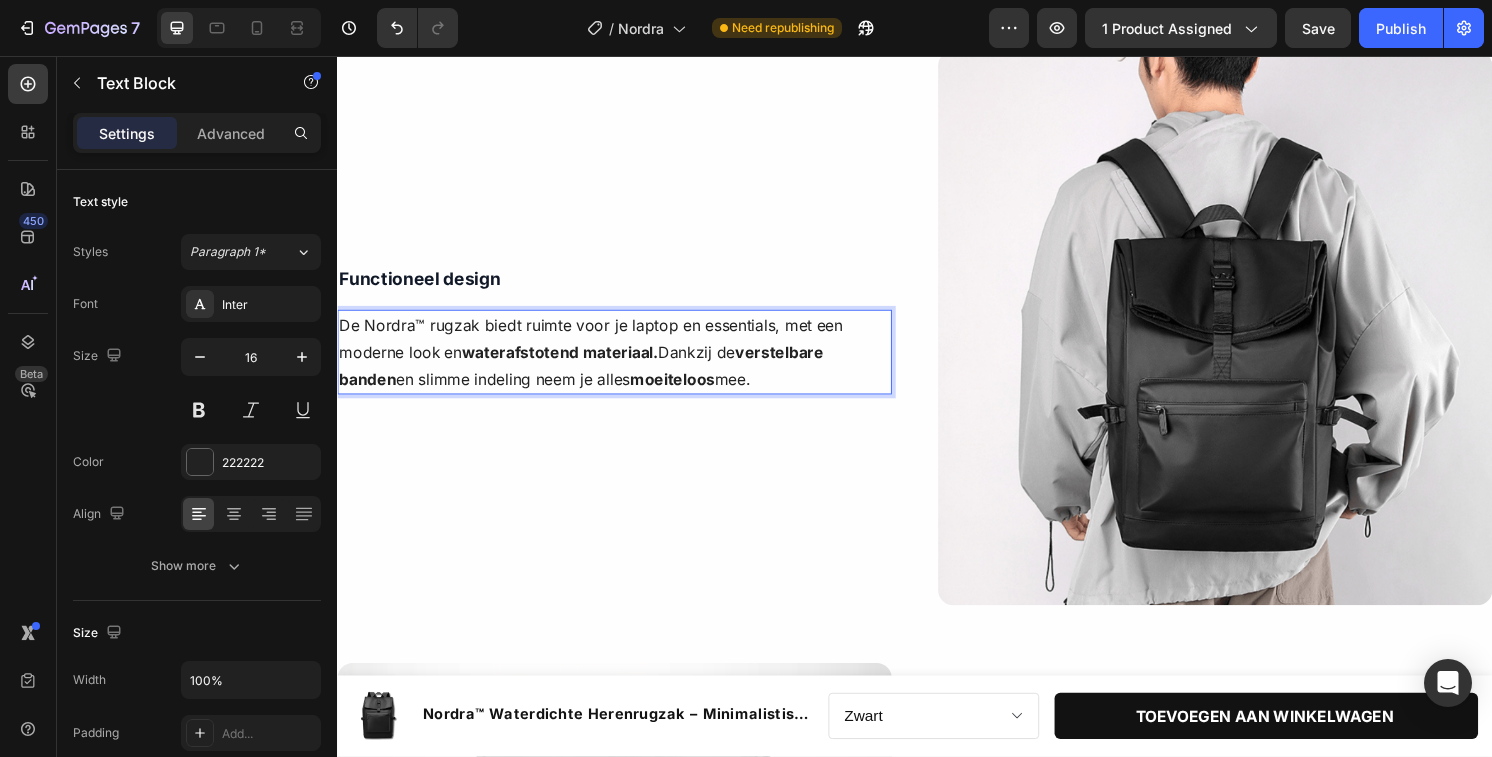click on "De Nordra™ rugzak biedt ruimte voor je laptop en essentials, met een moderne look   en  waterafstotend materiaal.  Dankzij de  verstelbare banden  en slimme indeling neem je alles  moeiteloos  mee." at bounding box center (625, 364) 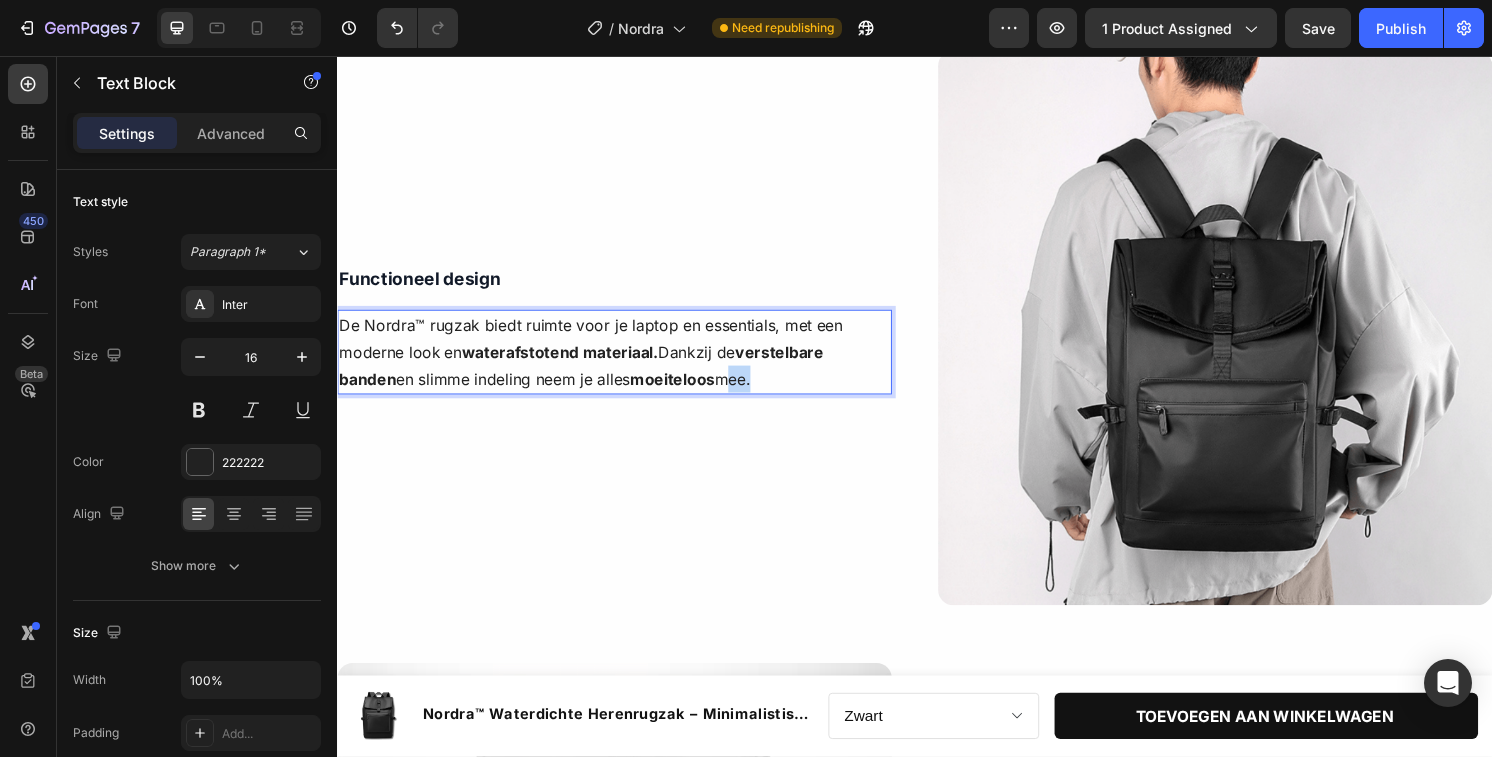 click on "De Nordra™ rugzak biedt ruimte voor je laptop en essentials, met een moderne look   en  waterafstotend materiaal.  Dankzij de  verstelbare banden  en slimme indeling neem je alles  moeiteloos  mee." at bounding box center (625, 364) 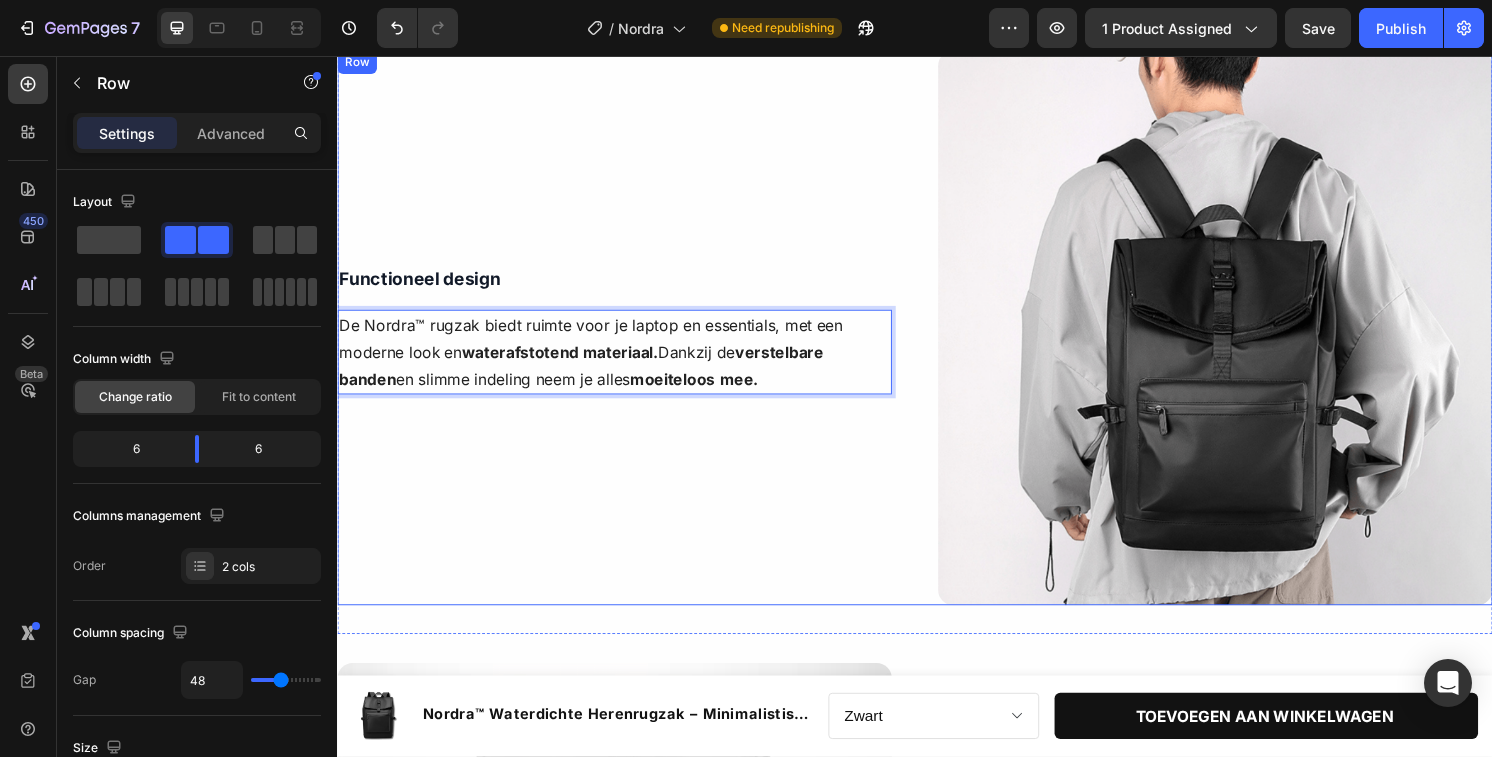 click on "Functioneel design Text Block De Nordra™ rugzak biedt ruimte voor je laptop en essentials, met een moderne look   en  waterafstotend materiaal.  Dankzij de  verstelbare banden  en slimme indeling neem je alles  moeiteloos   mee. Text Block   0 Row Row" at bounding box center [625, 339] 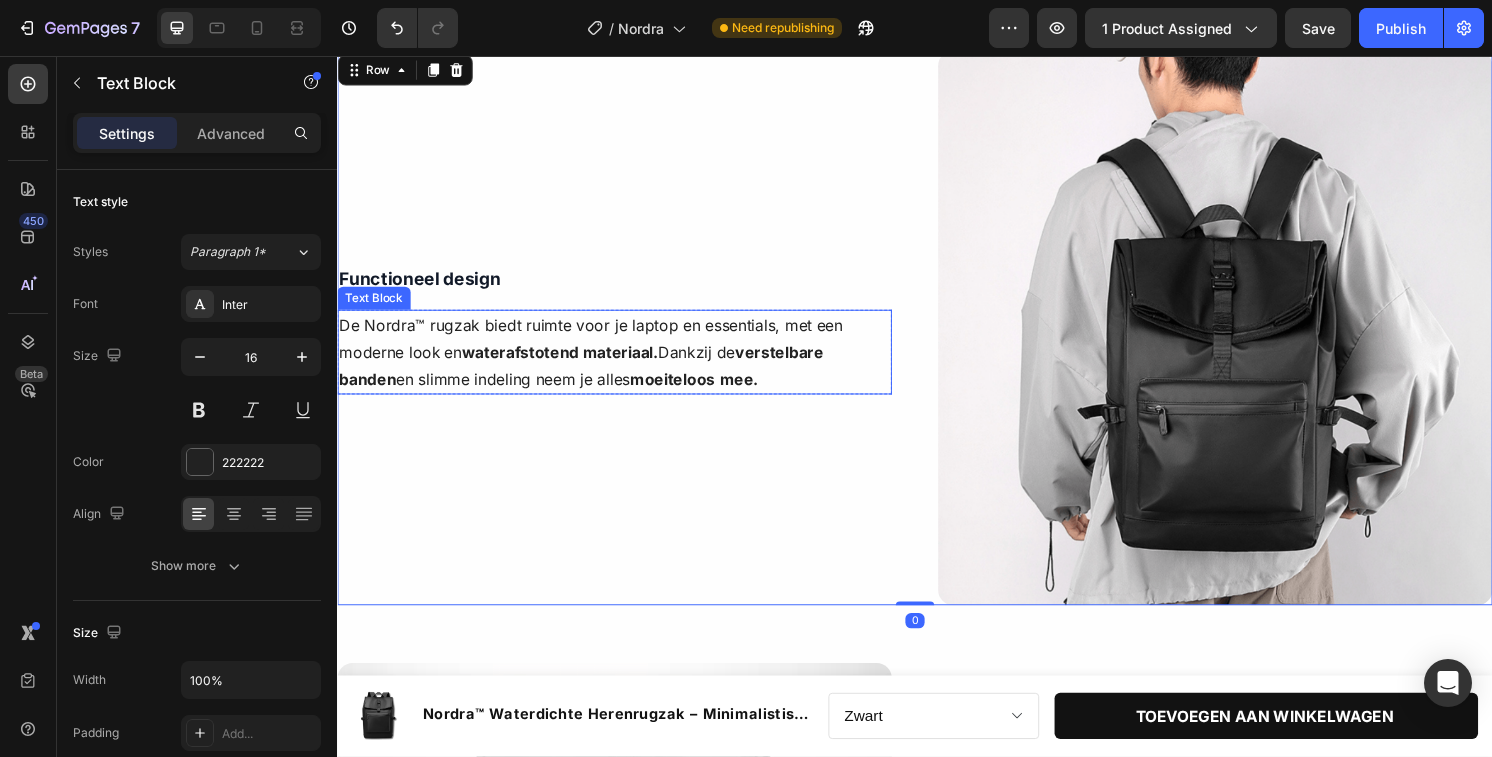 click on "De Nordra™ rugzak biedt ruimte voor je laptop en essentials, met een moderne look   en  waterafstotend materiaal.  Dankzij de  verstelbare banden  en slimme indeling neem je alles  moeiteloos   mee." at bounding box center [625, 364] 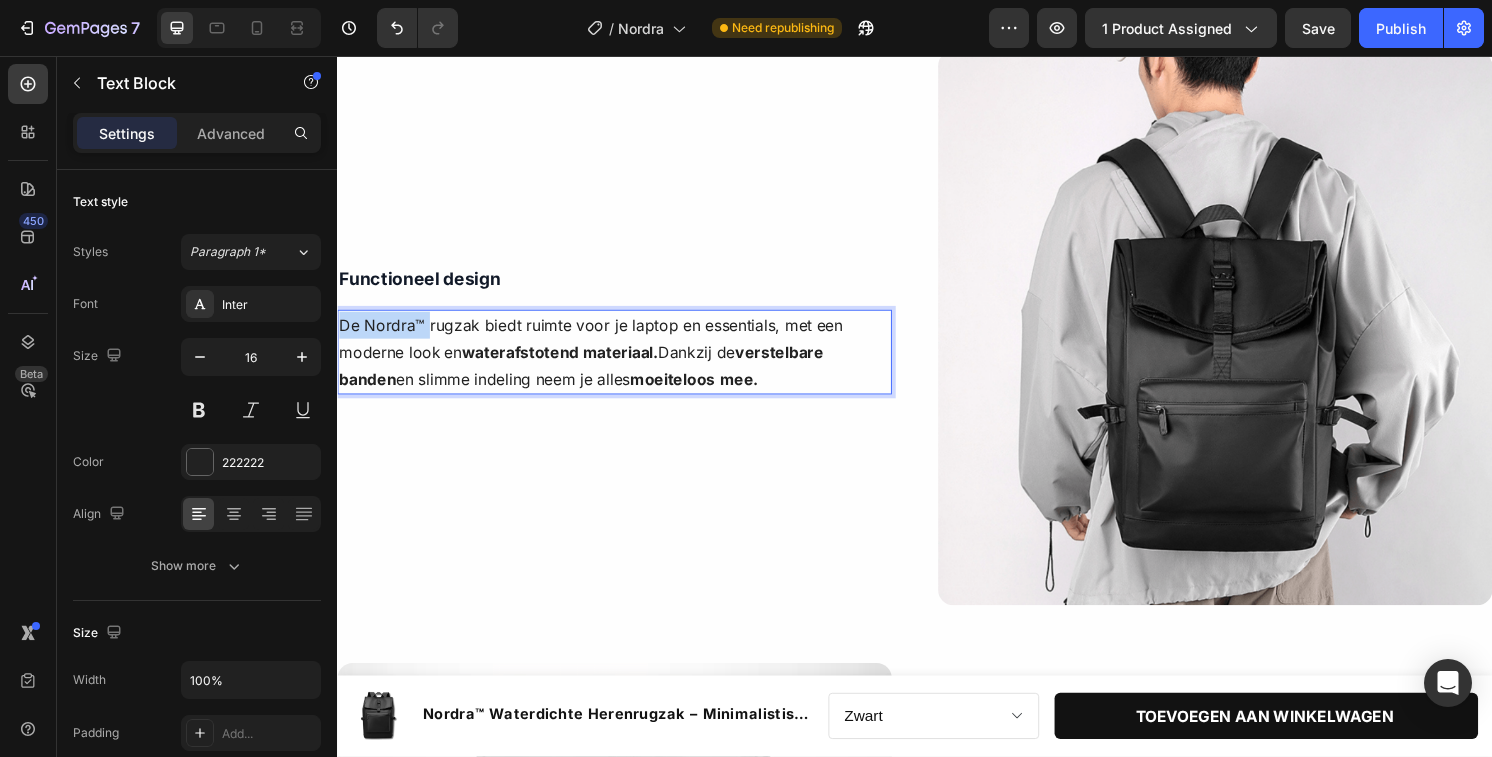 drag, startPoint x: 429, startPoint y: 336, endPoint x: 343, endPoint y: 338, distance: 86.023254 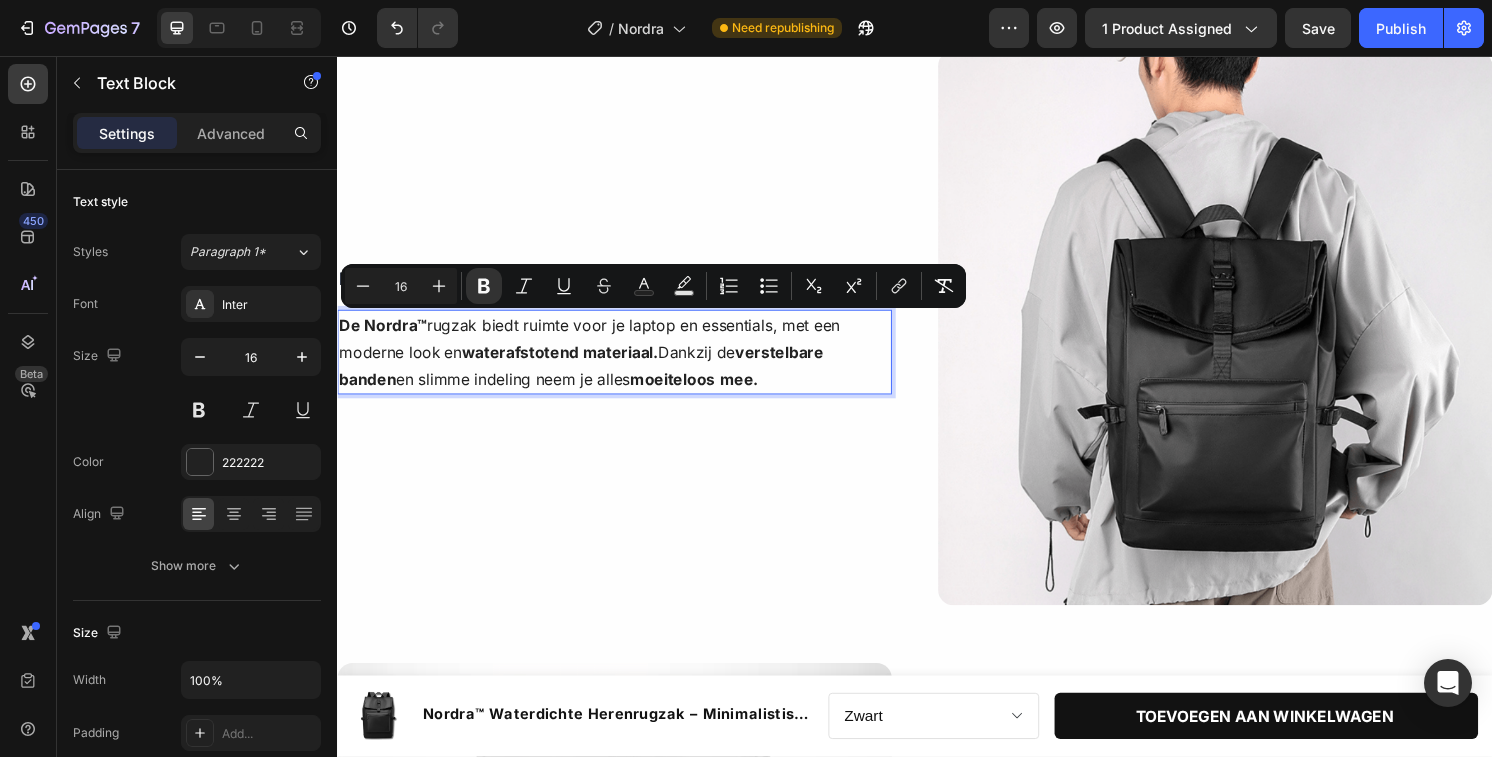 click on "Functioneel design Text Block De Nordra™  rugzak biedt ruimte voor je laptop en essentials, met een moderne look   en  waterafstotend materiaal.  Dankzij de  verstelbare banden  en slimme indeling neem je alles  moeiteloos   mee. Text Block   0 Row Row" at bounding box center [625, 339] 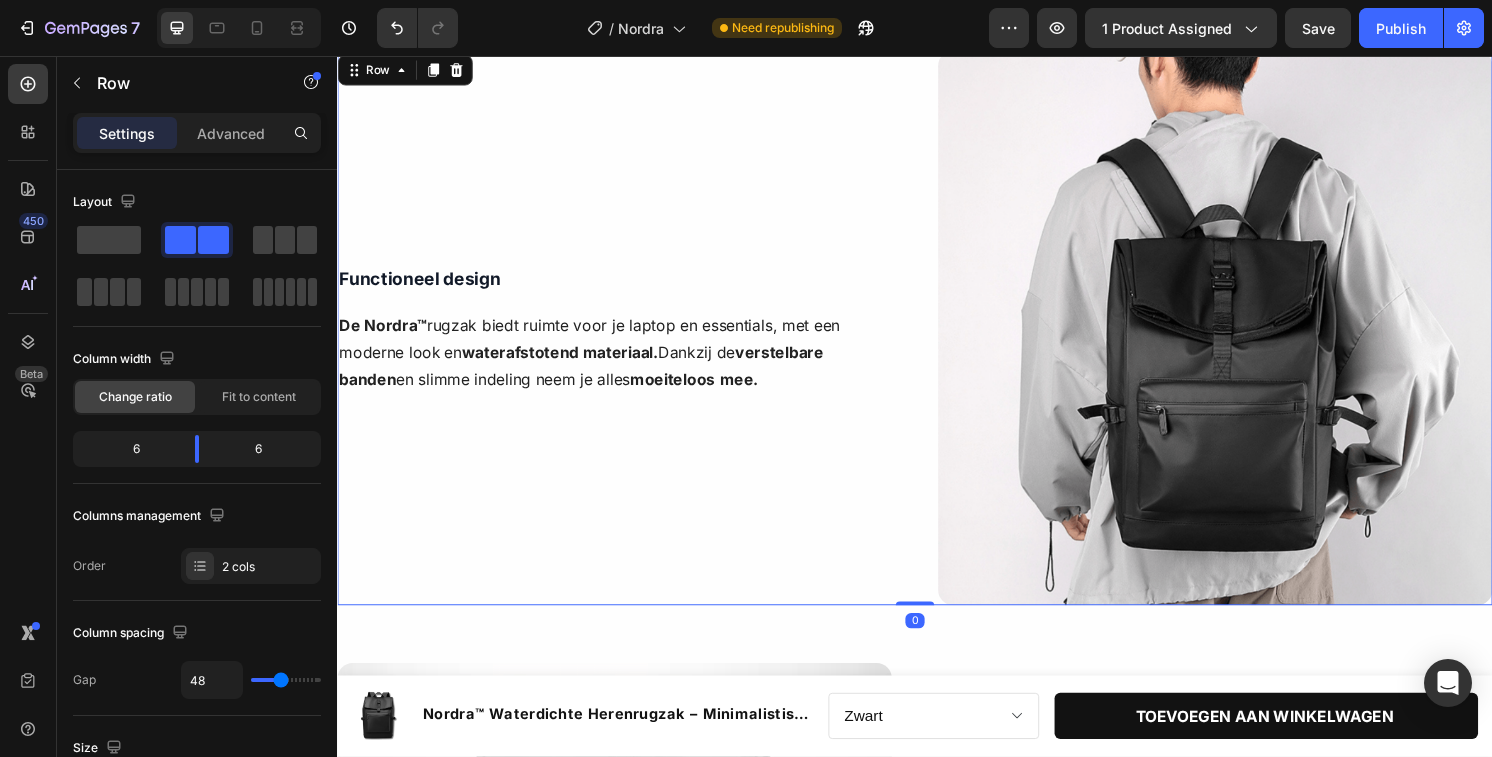 click on "Functioneel design Text Block De Nordra™  rugzak biedt ruimte voor je laptop en essentials, met een moderne look   en  waterafstotend materiaal.  Dankzij de  verstelbare banden  en slimme indeling neem je alles  moeiteloos   mee. Text Block Row Row" at bounding box center (625, 339) 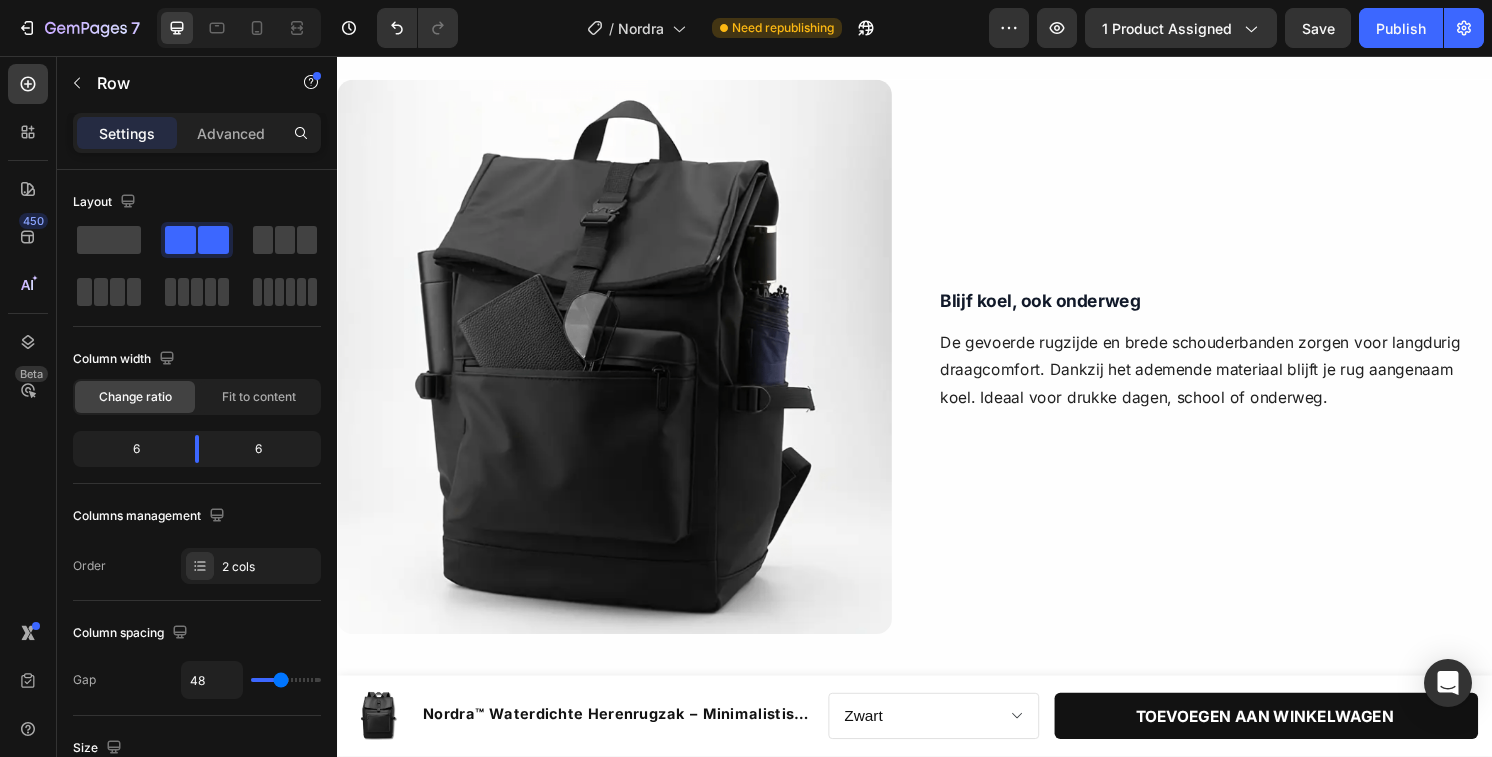 scroll, scrollTop: 1662, scrollLeft: 0, axis: vertical 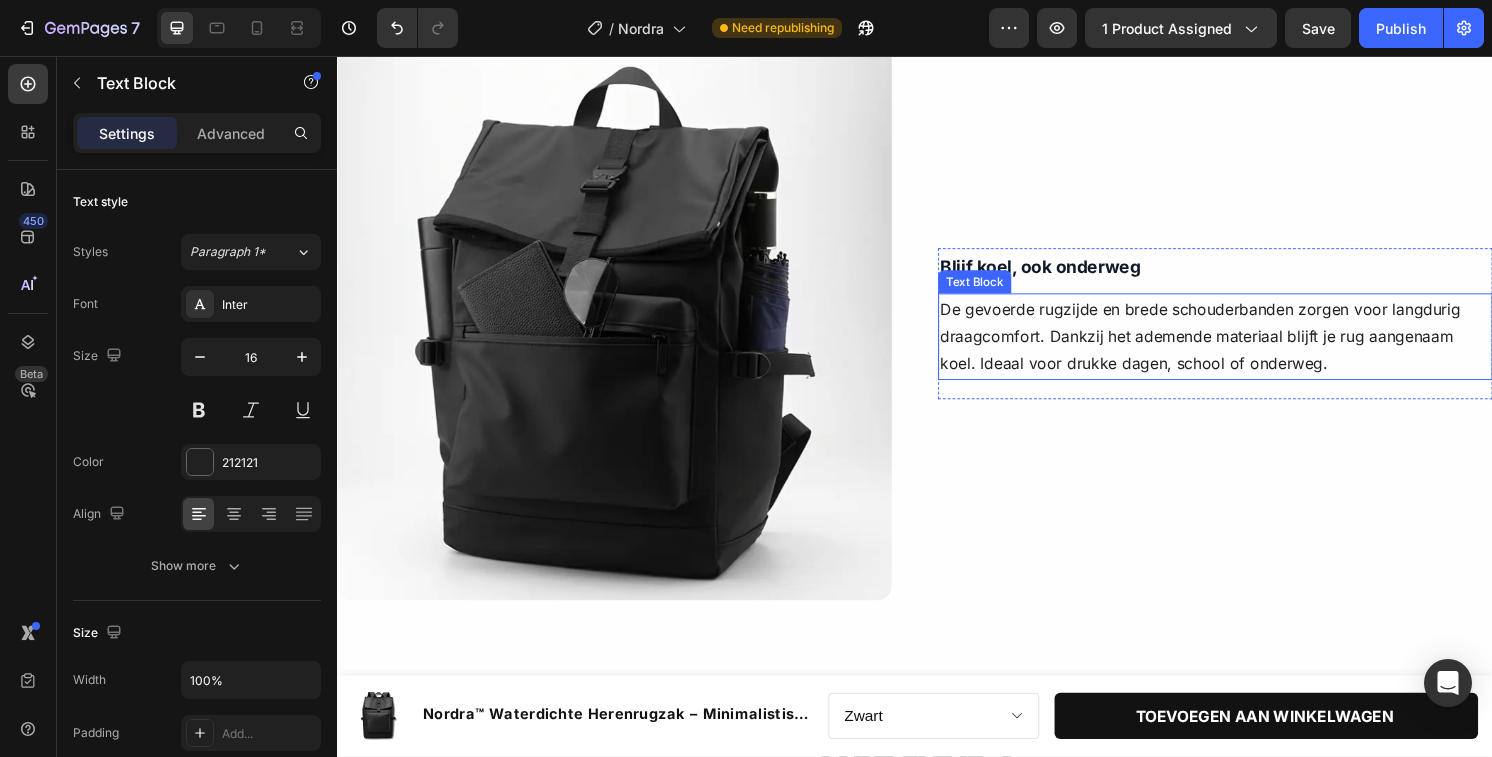 click on "De gevoerde rugzijde en brede schouderbanden zorgen voor langdurig draagcomfort. Dankzij het ademende materiaal blijft je rug aangenaam koel. Ideaal voor drukke dagen, school of onderweg." at bounding box center (1249, 348) 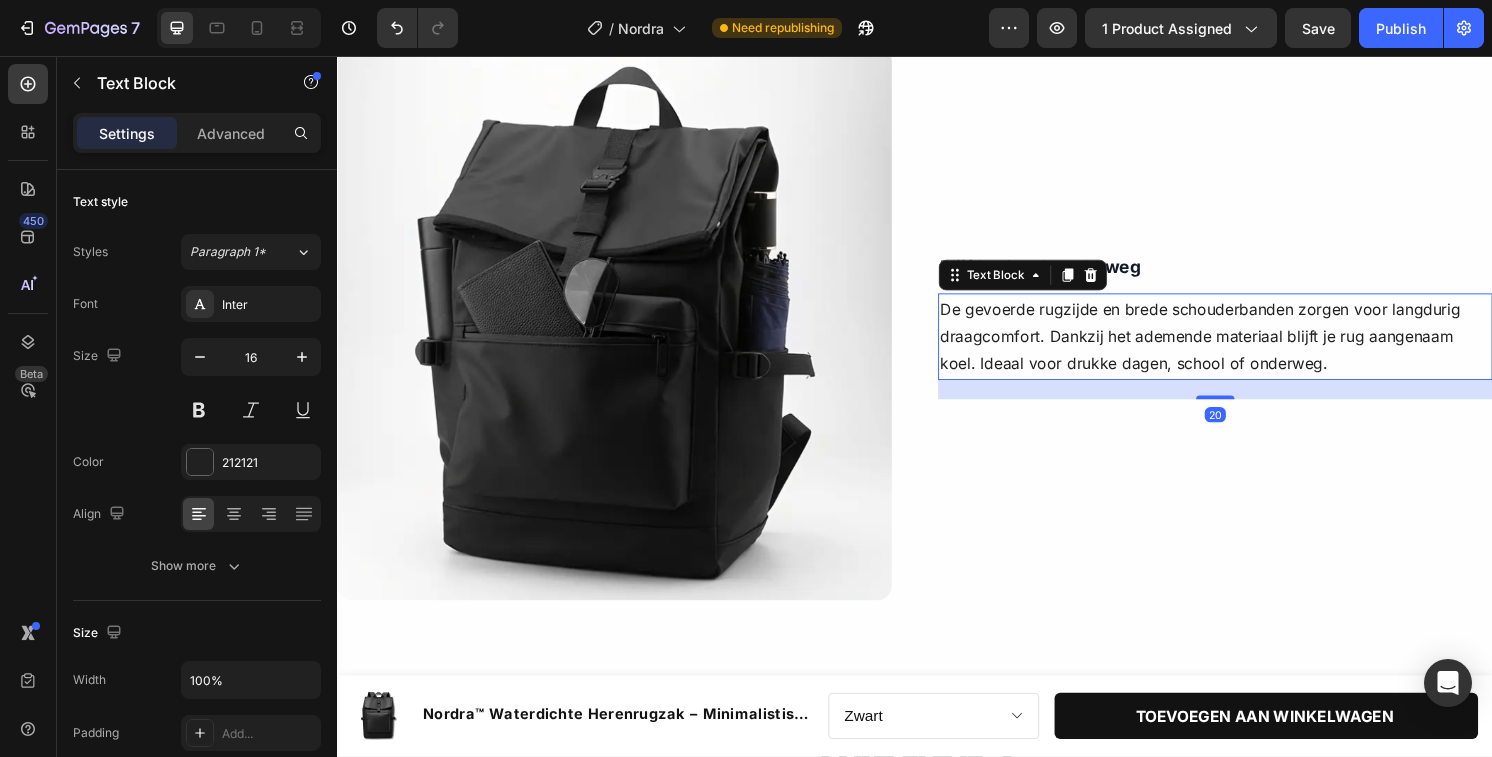 click on "De gevoerde rugzijde en brede schouderbanden zorgen voor langdurig draagcomfort. Dankzij het ademende materiaal blijft je rug aangenaam koel. Ideaal voor drukke dagen, school of onderweg." at bounding box center (1249, 348) 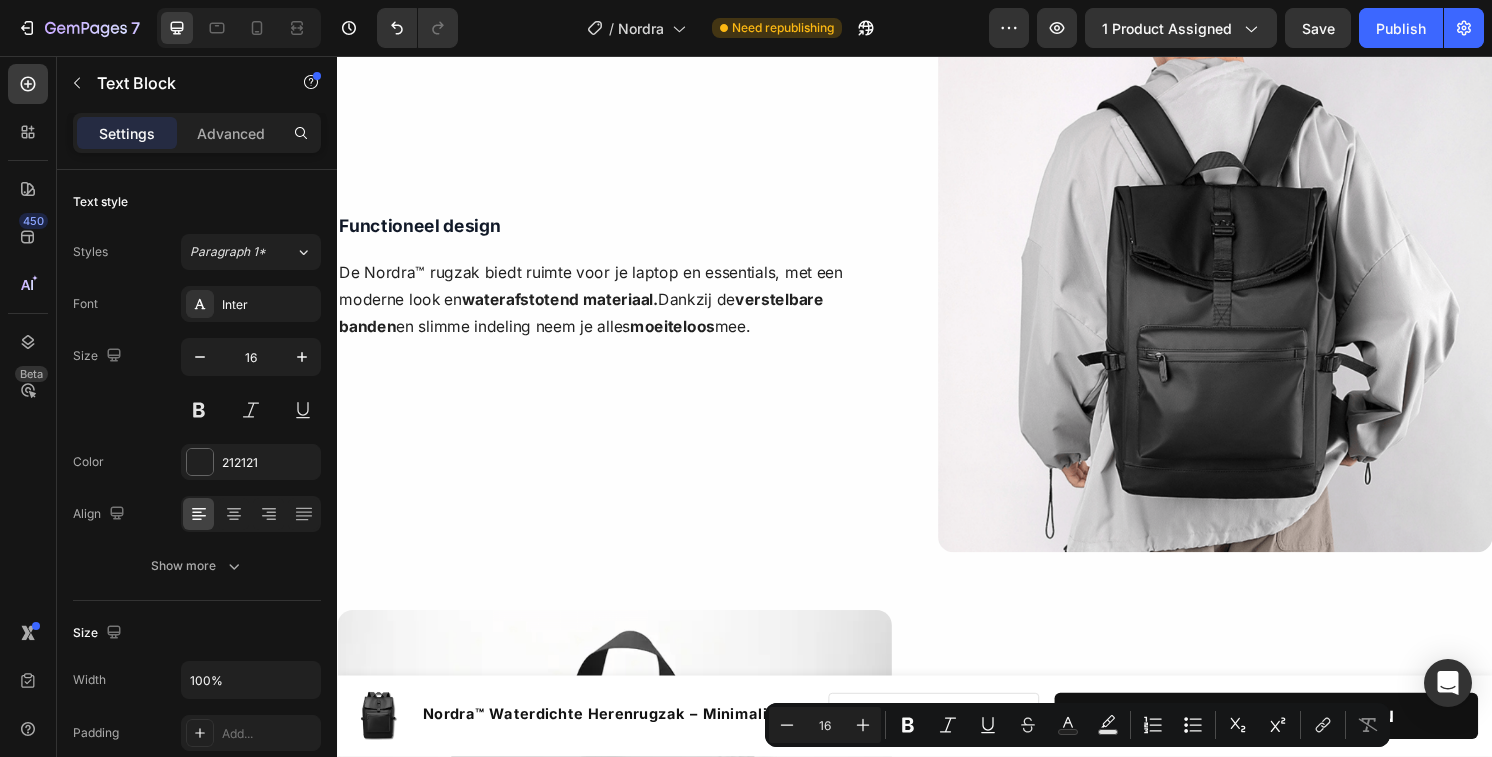 scroll, scrollTop: 1073, scrollLeft: 0, axis: vertical 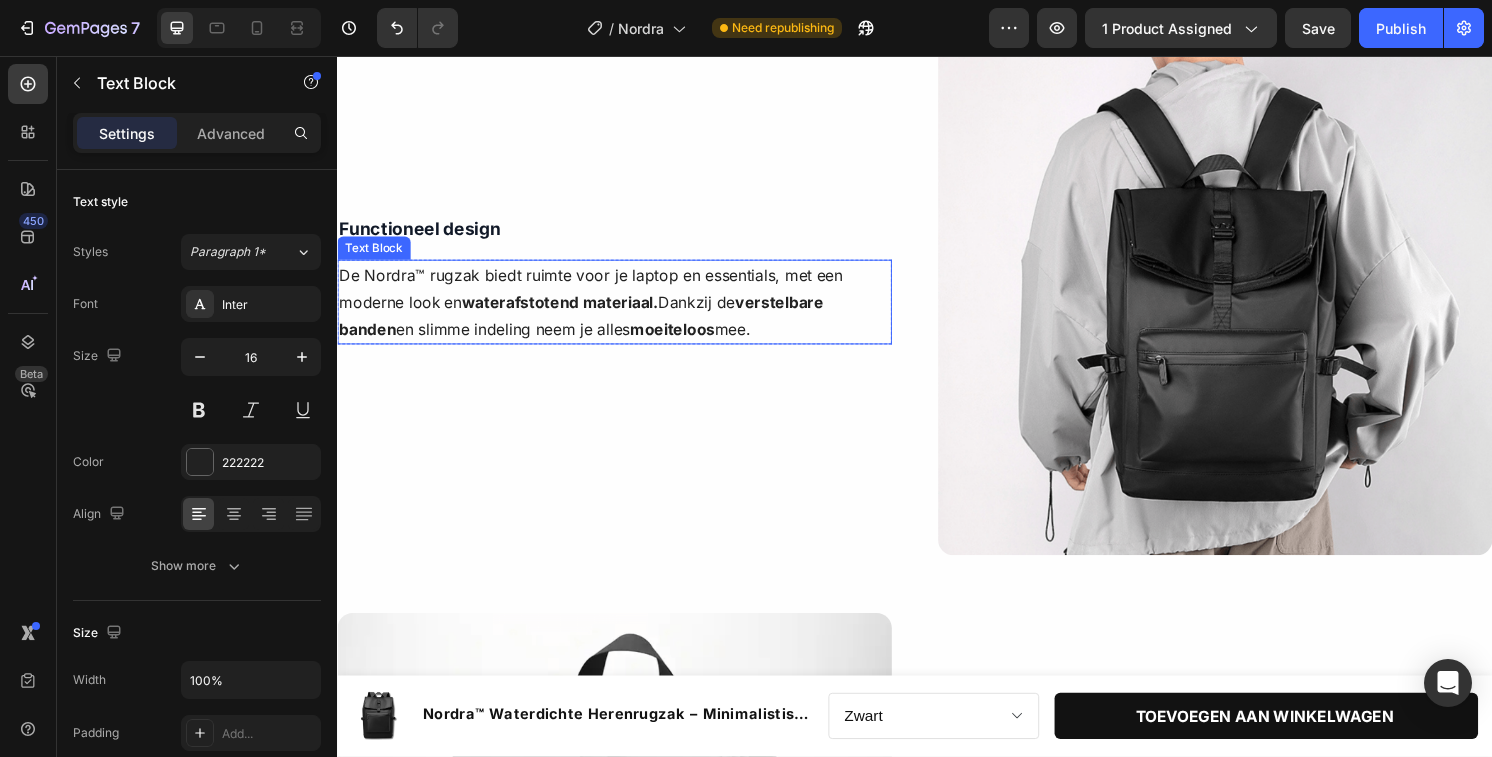 click on "De Nordra™ rugzak biedt ruimte voor je laptop en essentials, met een moderne look   en  waterafstotend materiaal.  Dankzij de  verstelbare banden  en slimme indeling neem je alles  moeiteloos  mee." at bounding box center (625, 312) 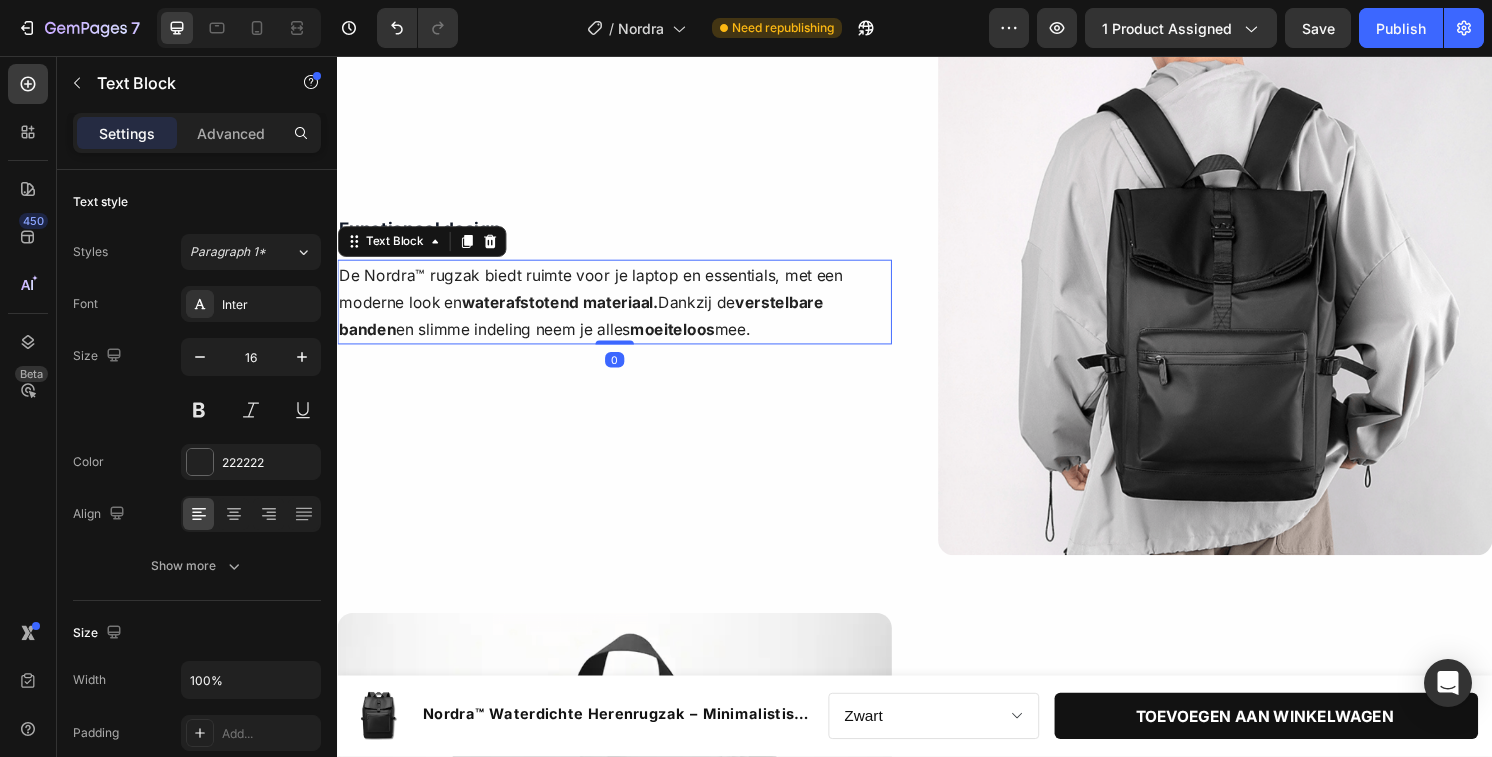 click on "De Nordra™ rugzak biedt ruimte voor je laptop en essentials, met een moderne look   en  waterafstotend materiaal.  Dankzij de  verstelbare banden  en slimme indeling neem je alles  moeiteloos  mee." at bounding box center (625, 312) 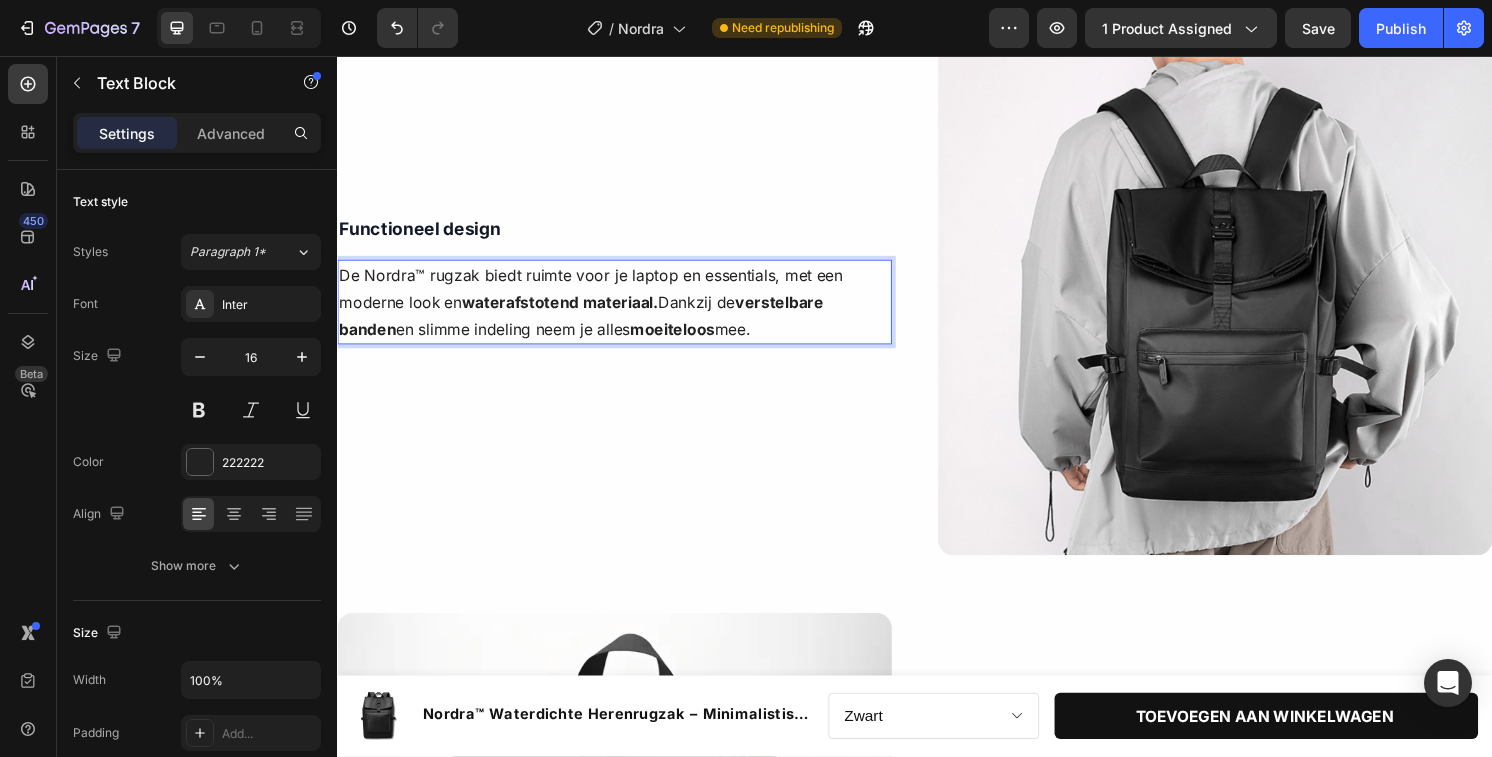 click on "De Nordra™ rugzak biedt ruimte voor je laptop en essentials, met een moderne look   en  waterafstotend materiaal.  Dankzij de  verstelbare banden  en slimme indeling neem je alles  moeiteloos  mee." at bounding box center [625, 312] 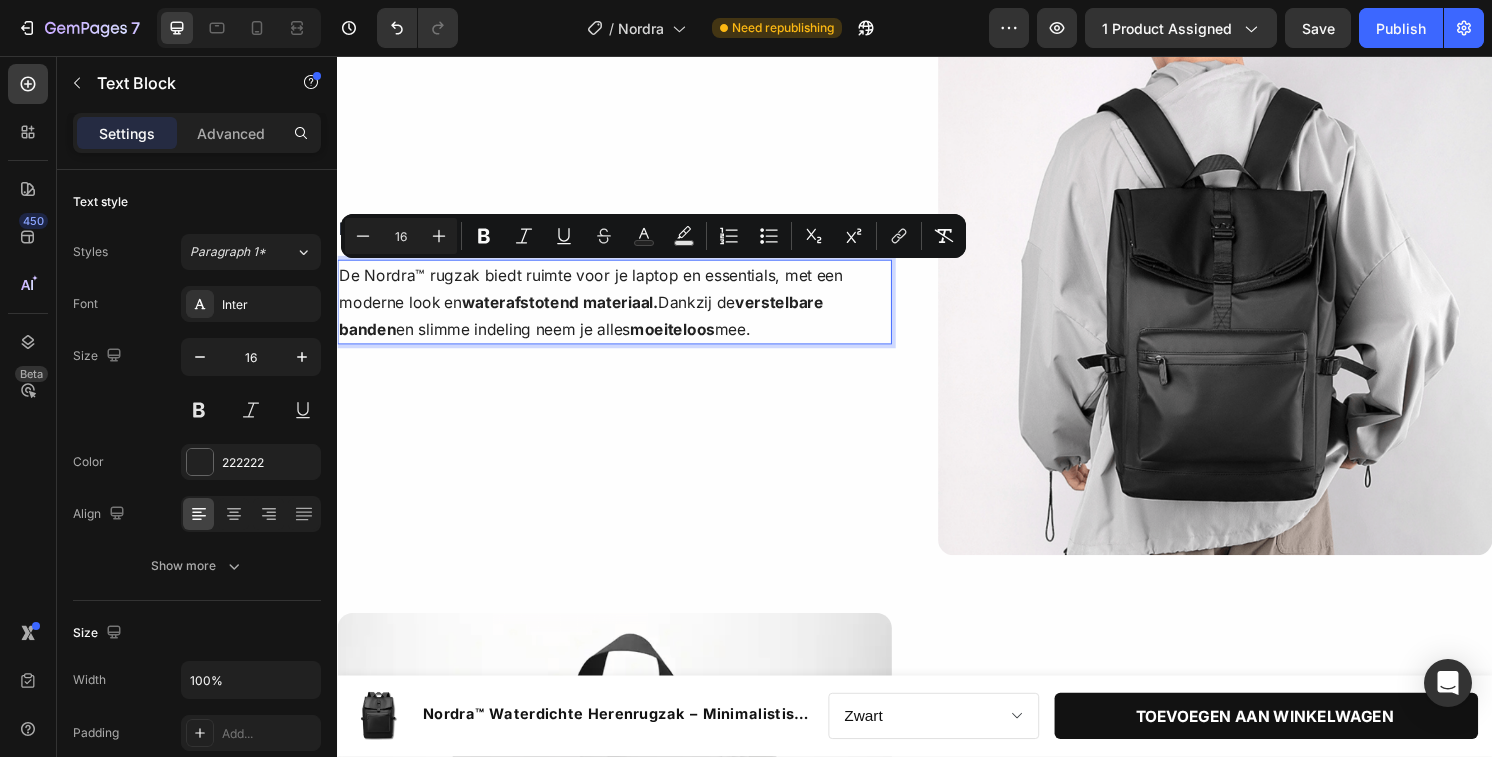 scroll, scrollTop: 1059, scrollLeft: 0, axis: vertical 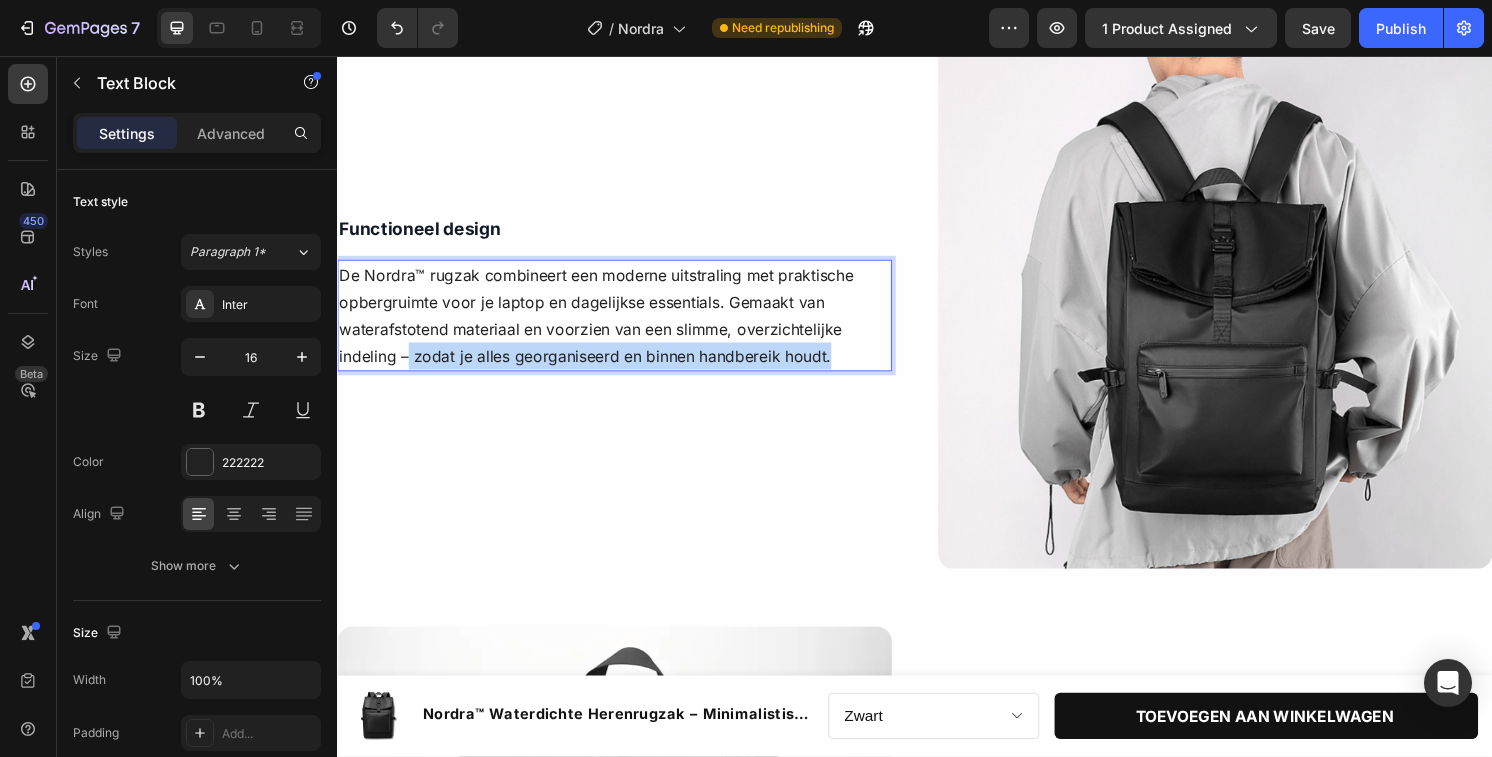 drag, startPoint x: 871, startPoint y: 369, endPoint x: 408, endPoint y: 375, distance: 463.03888 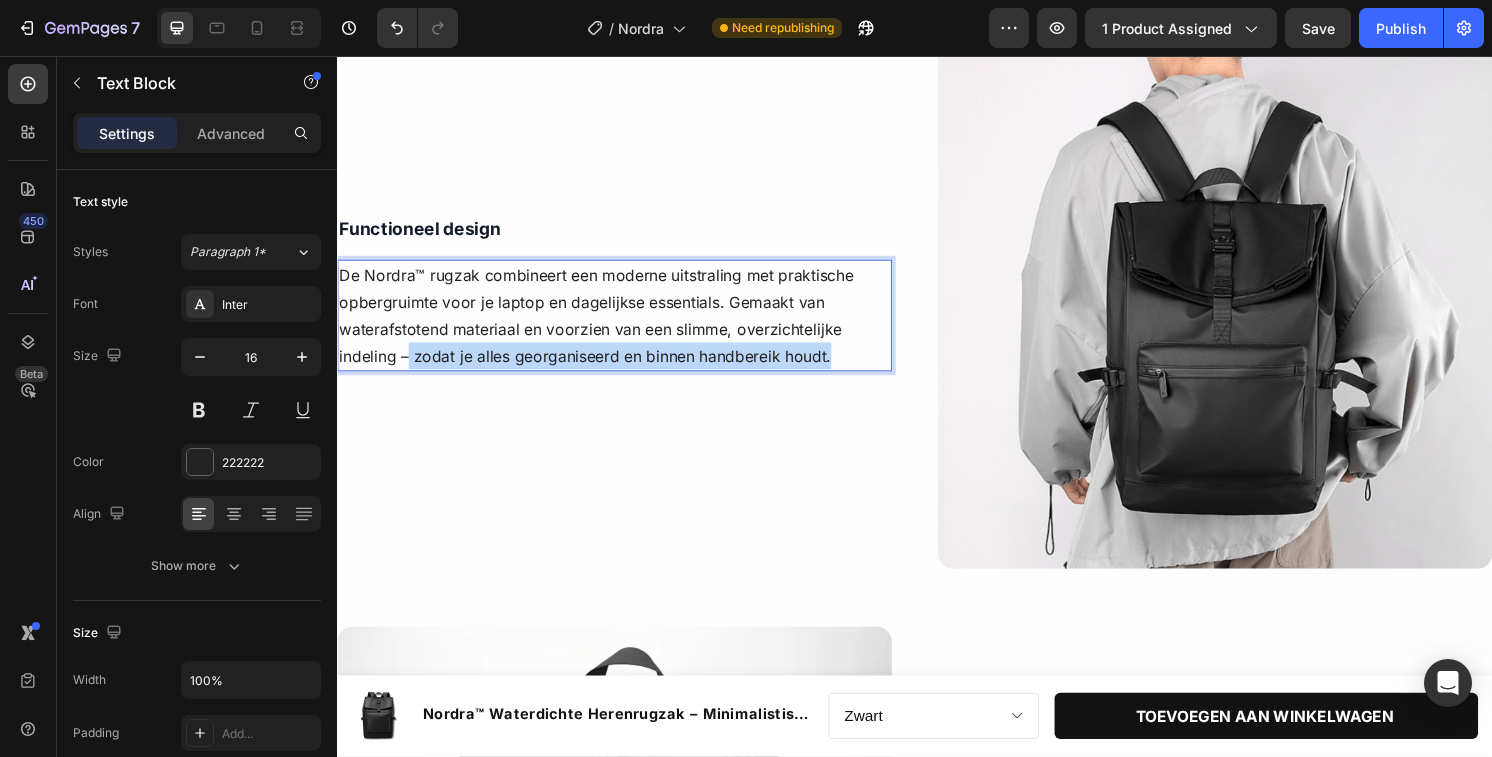 click on "De Nordra™ rugzak combineert een moderne uitstraling met praktische opbergruimte voor je laptop en dagelijkse essentials. Gemaakt van waterafstotend materiaal en voorzien van een slimme, overzichtelijke indeling – zodat je alles georganiseerd en binnen handbereik houdt." at bounding box center [625, 326] 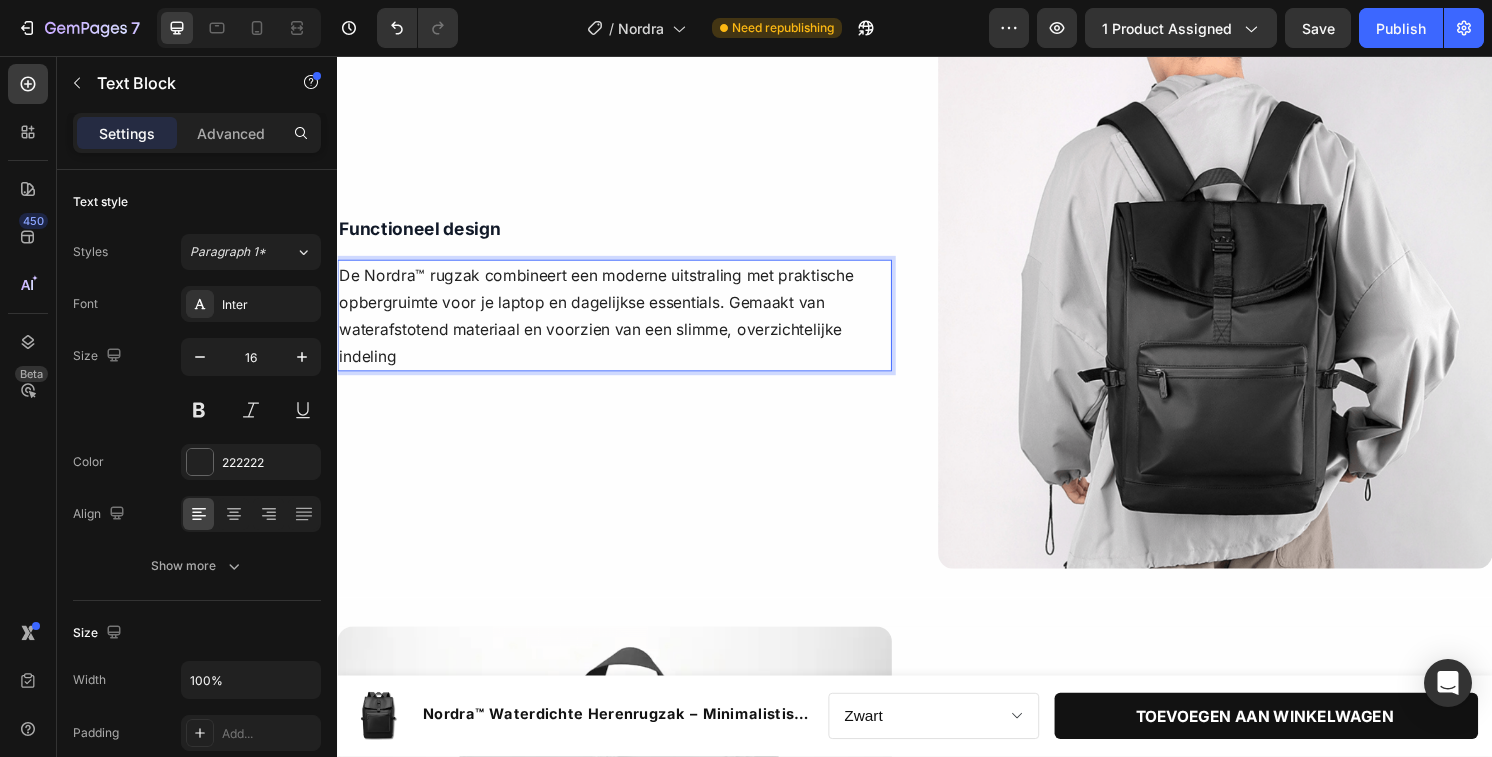 drag, startPoint x: 449, startPoint y: 371, endPoint x: 635, endPoint y: 362, distance: 186.21762 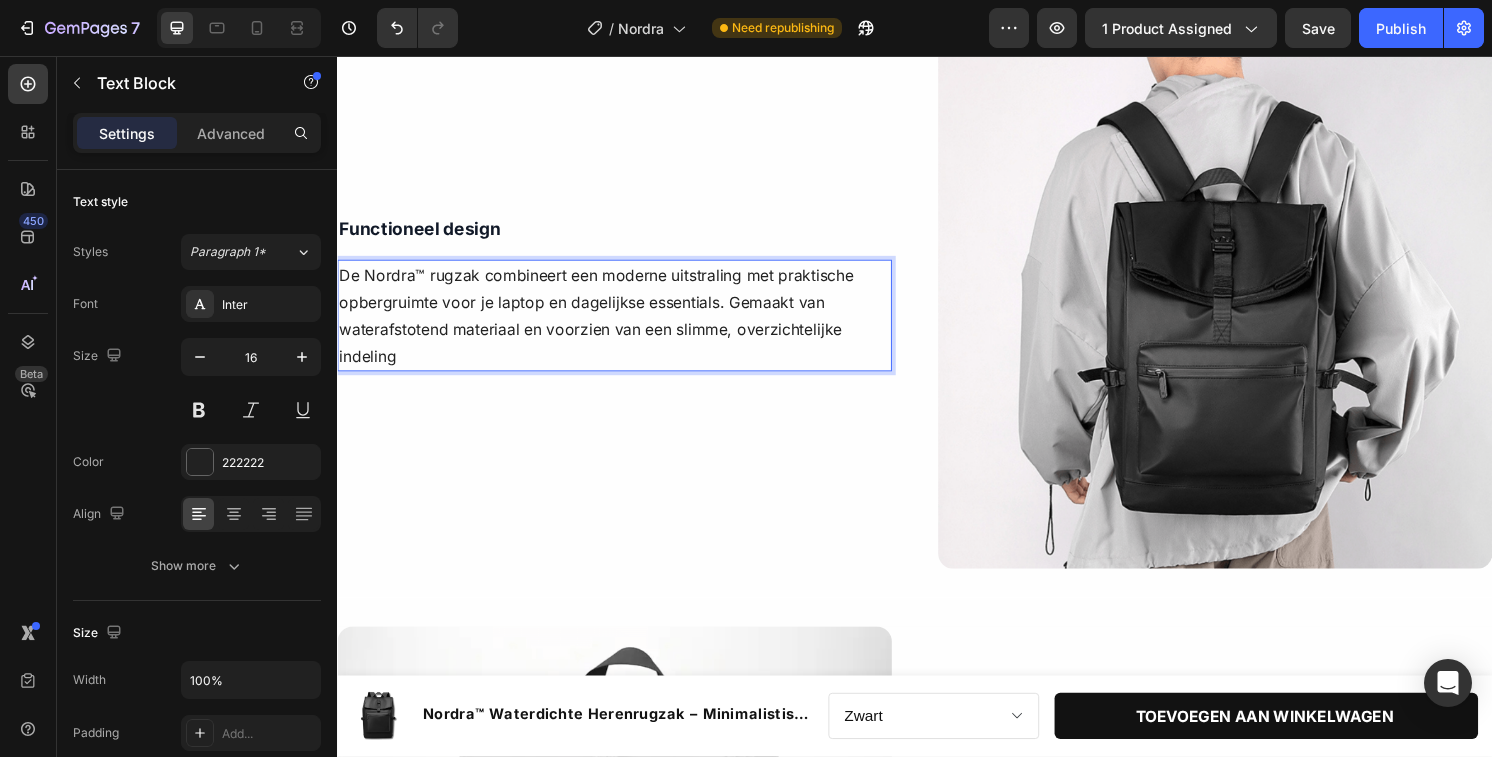 click on "De Nordra™ rugzak combineert een moderne uitstraling met praktische opbergruimte voor je laptop en dagelijkse essentials. Gemaakt van waterafstotend materiaal en voorzien van een slimme, overzichtelijke indeling" at bounding box center (625, 326) 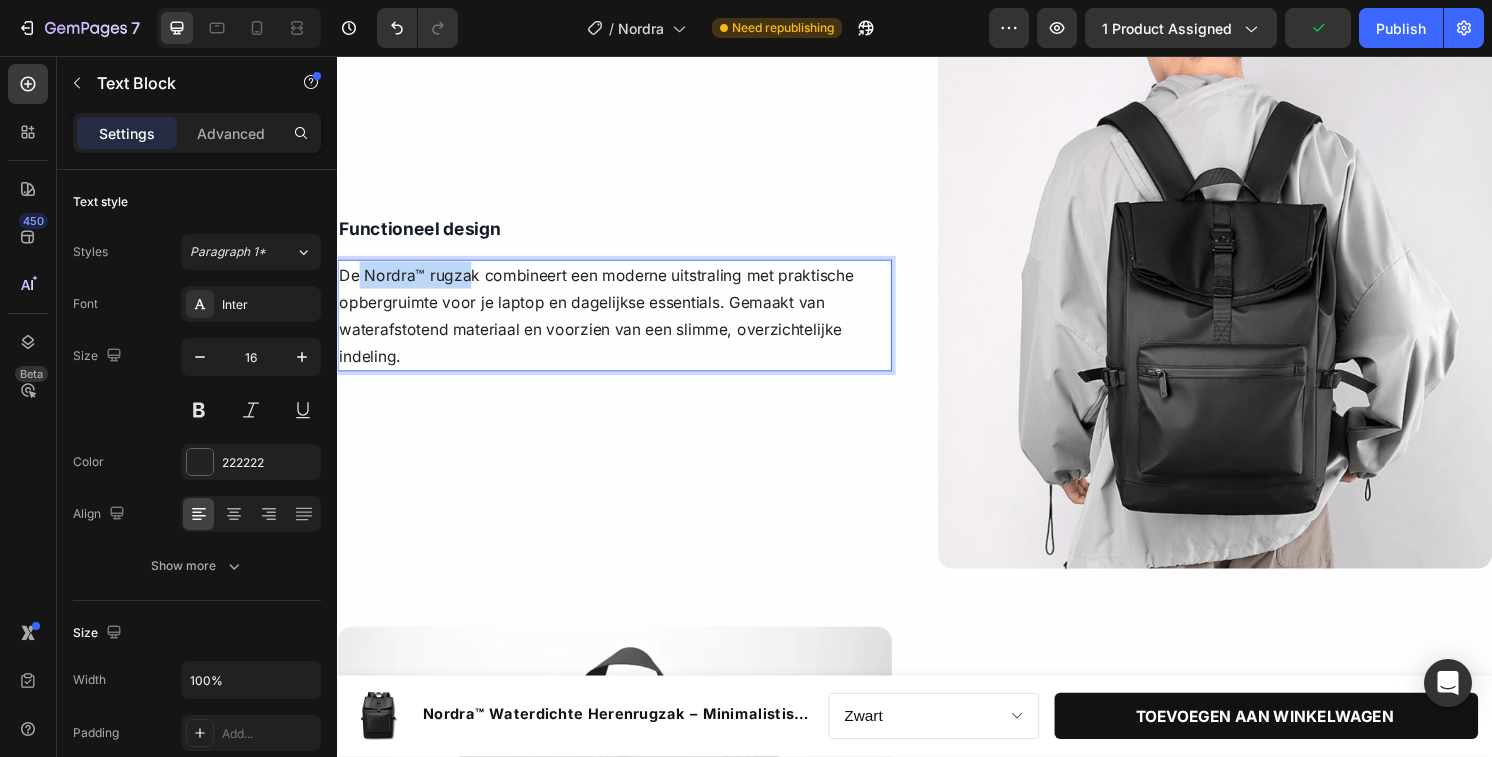drag, startPoint x: 360, startPoint y: 285, endPoint x: 476, endPoint y: 297, distance: 116.61904 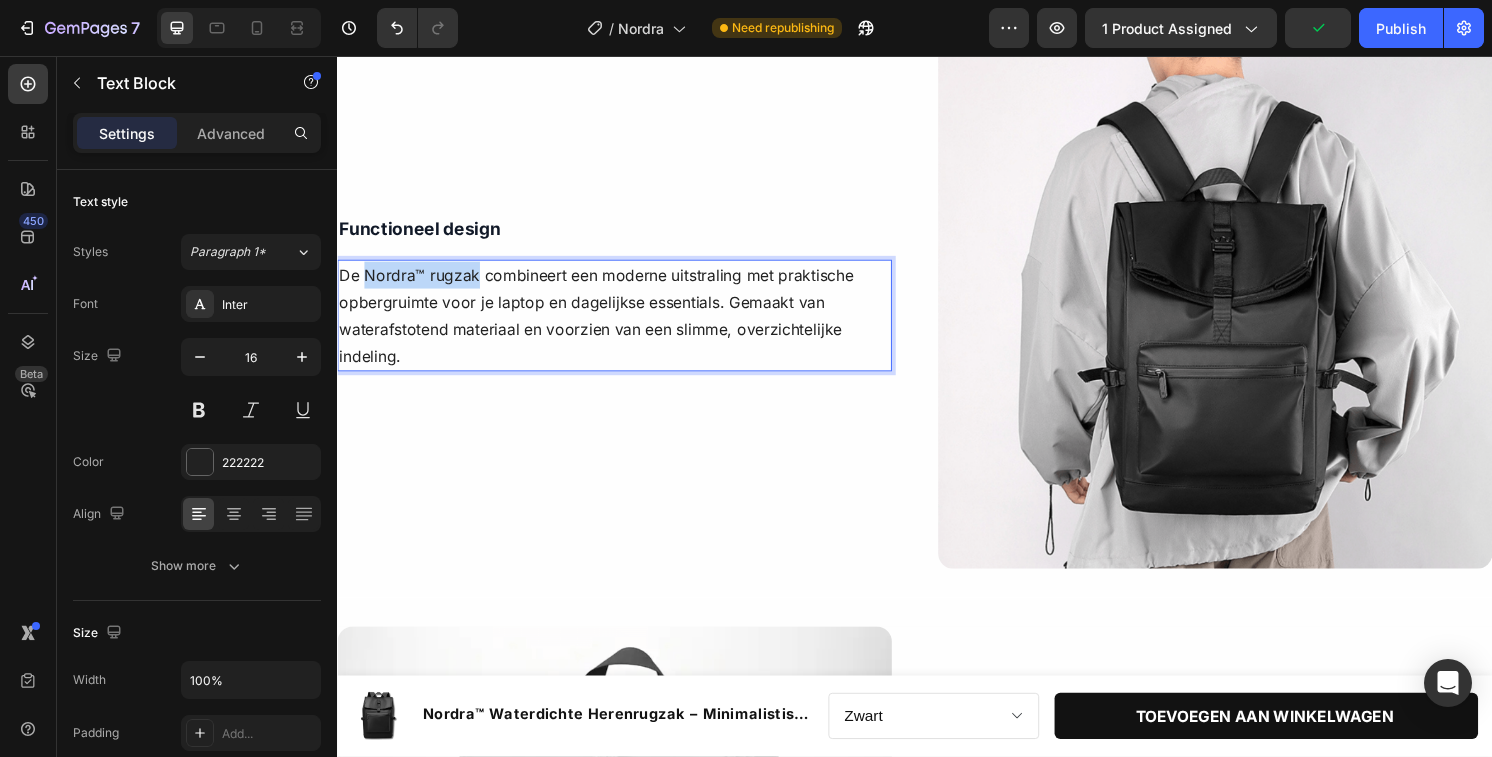 drag, startPoint x: 481, startPoint y: 293, endPoint x: 366, endPoint y: 293, distance: 115 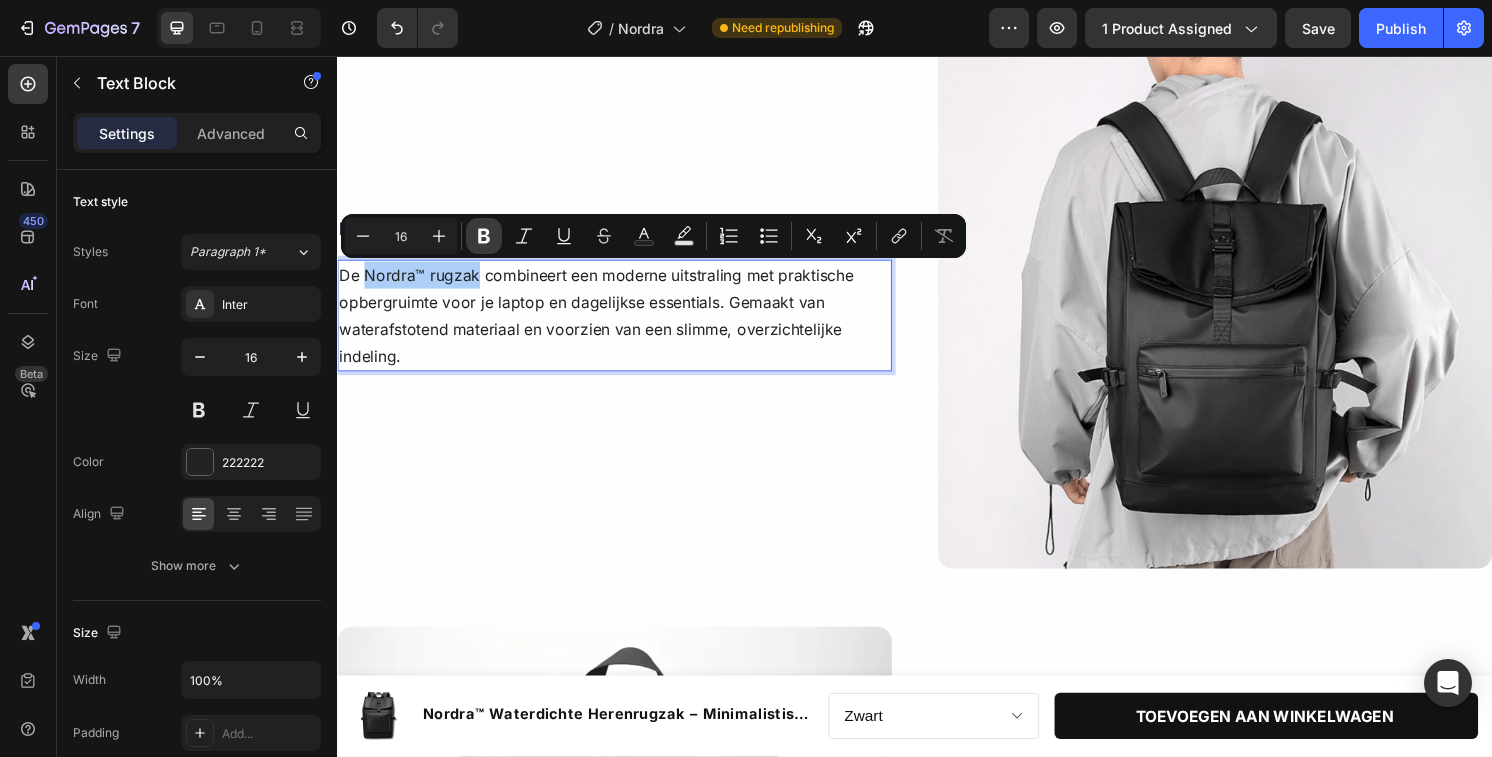 click on "Bold" at bounding box center (484, 236) 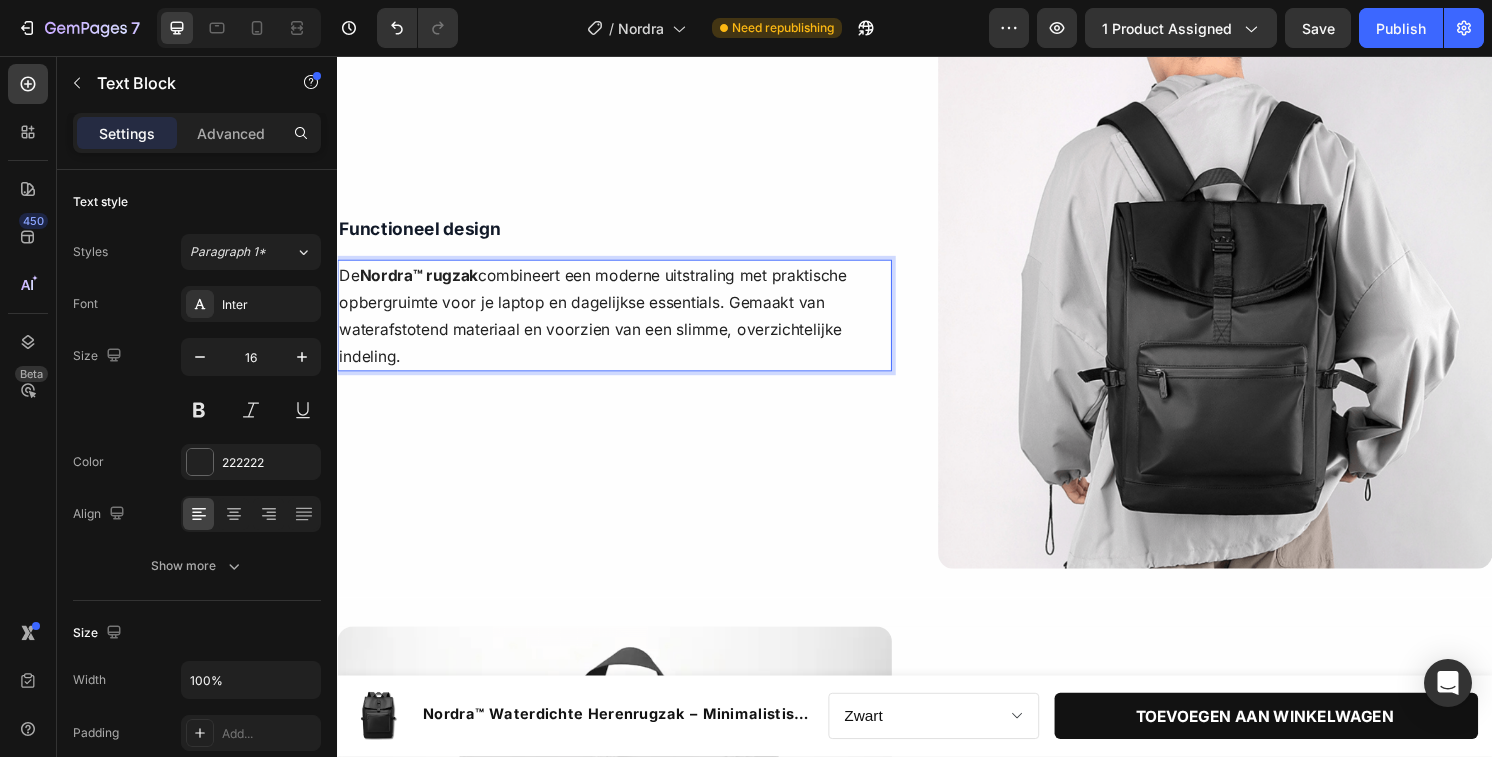 click on "De  Nordra™ rugzak  combineert een moderne uitstraling met praktische opbergruimte voor je laptop en dagelijkse essentials. Gemaakt van waterafstotend materiaal en voorzien van een slimme, overzichtelijke indeling." at bounding box center [625, 326] 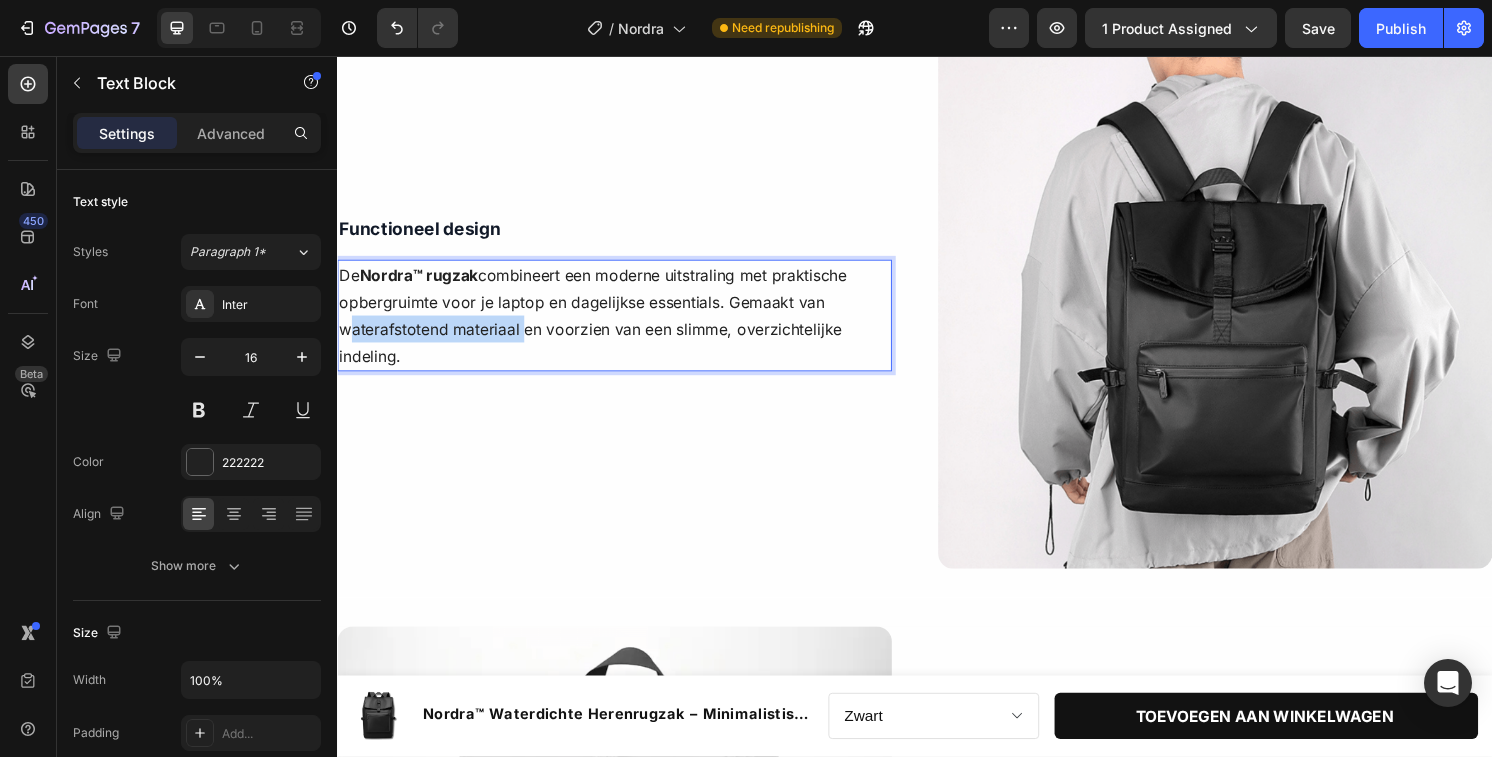 drag, startPoint x: 526, startPoint y: 345, endPoint x: 319, endPoint y: 344, distance: 207.00241 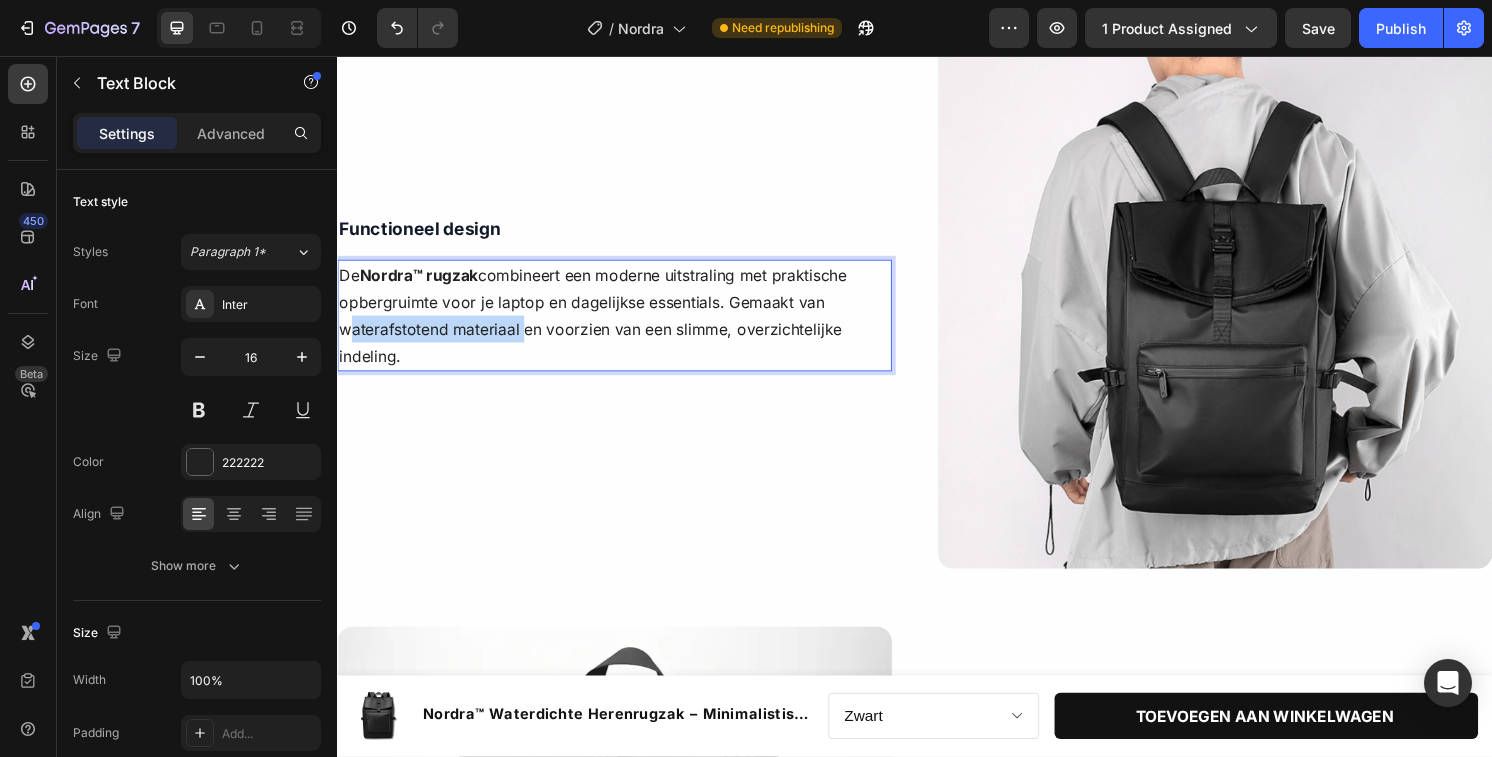 click on "Header Functioneel design Text Block De  Nordra™ rugzak  combineert een moderne uitstraling met praktische opbergruimte voor je laptop en dagelijkse essentials. Gemaakt van waterafstotend materiaal en voorzien van een slimme, overzichtelijke indeling. Text Block   0 Row Row Image Row Section 3 Image Blijf koel, ook onderweg Text Block De gevoerde rugzijde en brede schouderbanden zorgen voor langdurig draagcomfort. Dankzij het ademende materiaal blijft je rug aangenaam koel. Ideaal voor drukke dagen, school of onderweg. Text Block Image Row Row Row Row Section 4 Product Images Lynqo™ Rugzak met Lederen Accenten – Stijlvol, Slim & Comfortabel Product Title Row   Zwart Donkergrijs Bruin Product Variants & Swatches TOEVOEGEN AAN WINKELWAGEN Product Cart Button Row Product Sticky
Sticky Product Images Nordra™ Waterdichte Herenrugzak – Minimalistisch & 15.6” Laptopvak Product Title Row   Zwart  Grijs  Blauw  Product Variants & Swatches TOEVOEGEN AAN WINKELWAGEN Product Cart Button Row" at bounding box center [937, 761] 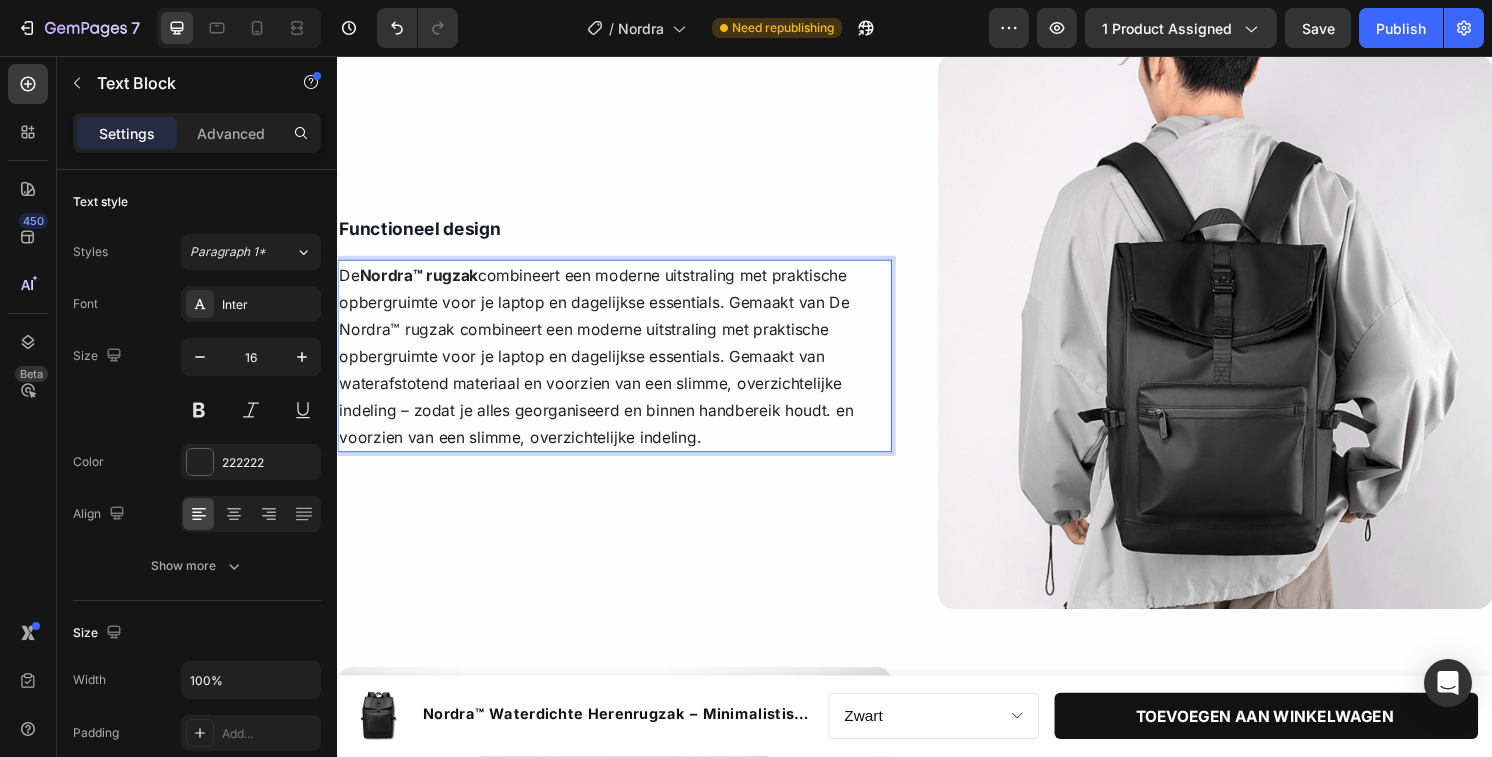 scroll, scrollTop: 1059, scrollLeft: 0, axis: vertical 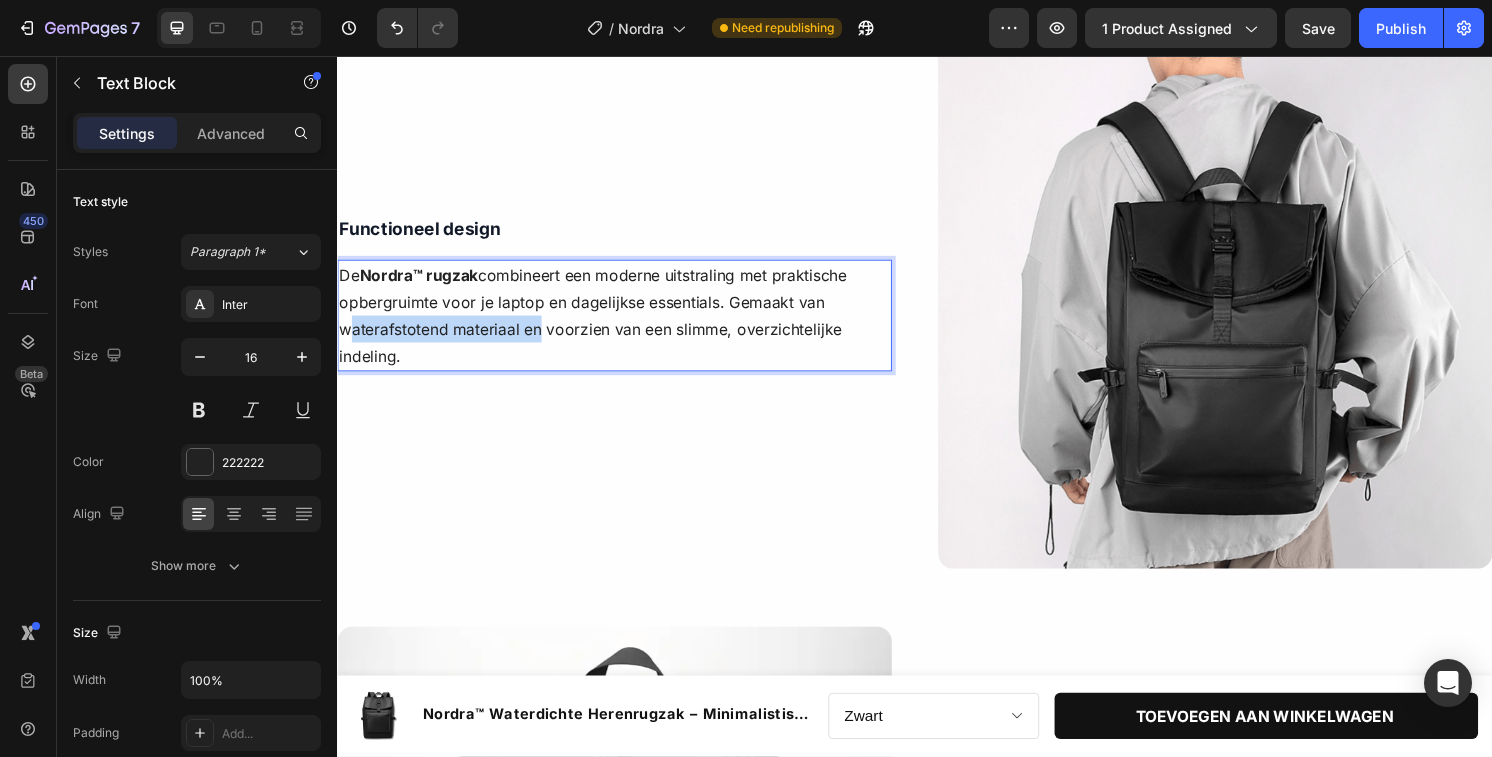 drag, startPoint x: 528, startPoint y: 340, endPoint x: 341, endPoint y: 346, distance: 187.09624 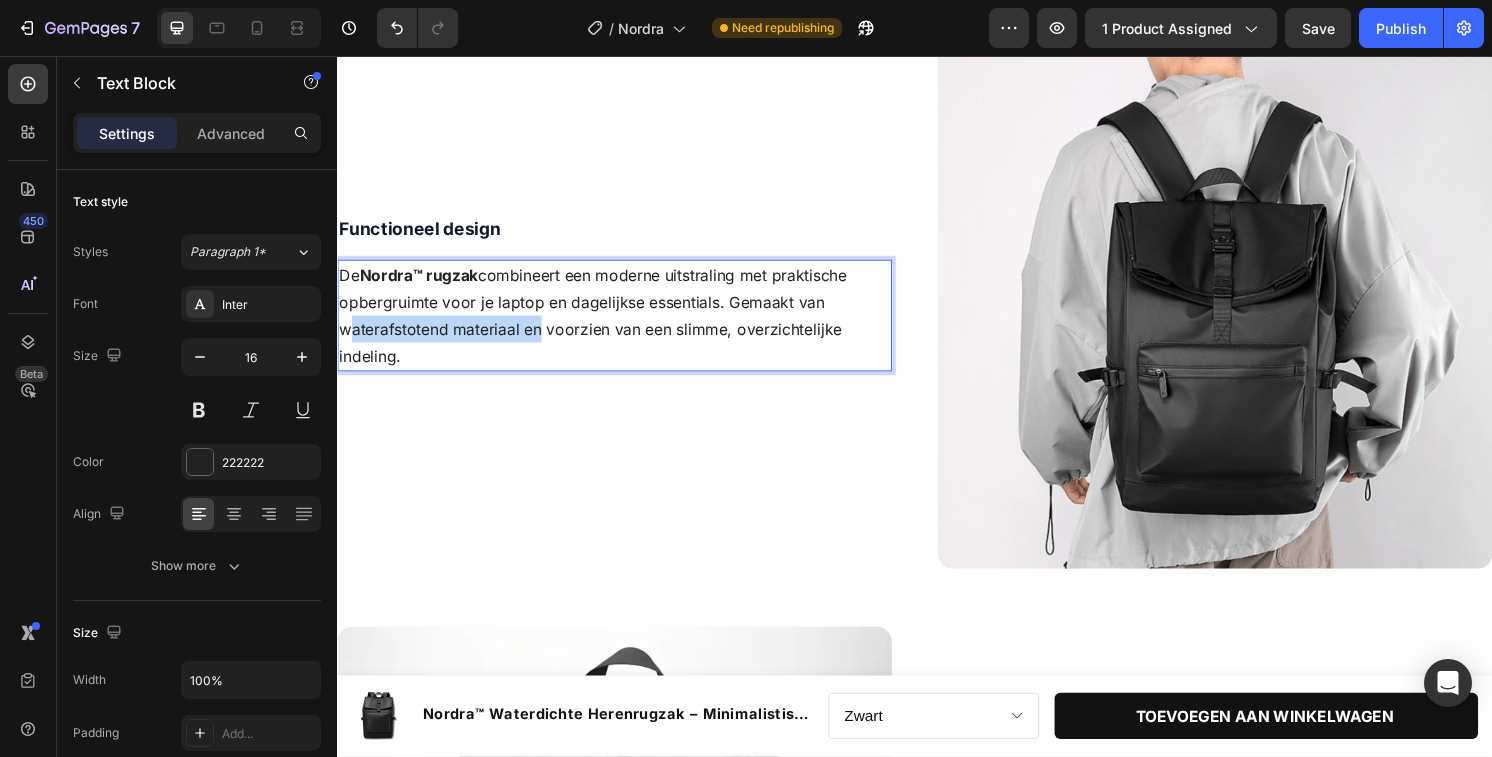 click on "De  Nordra™ rugzak  combineert een moderne uitstraling met praktische opbergruimte voor je laptop en dagelijkse essentials. Gemaakt van waterafstotend materiaal en voorzien van een slimme, overzichtelijke indeling." at bounding box center [625, 326] 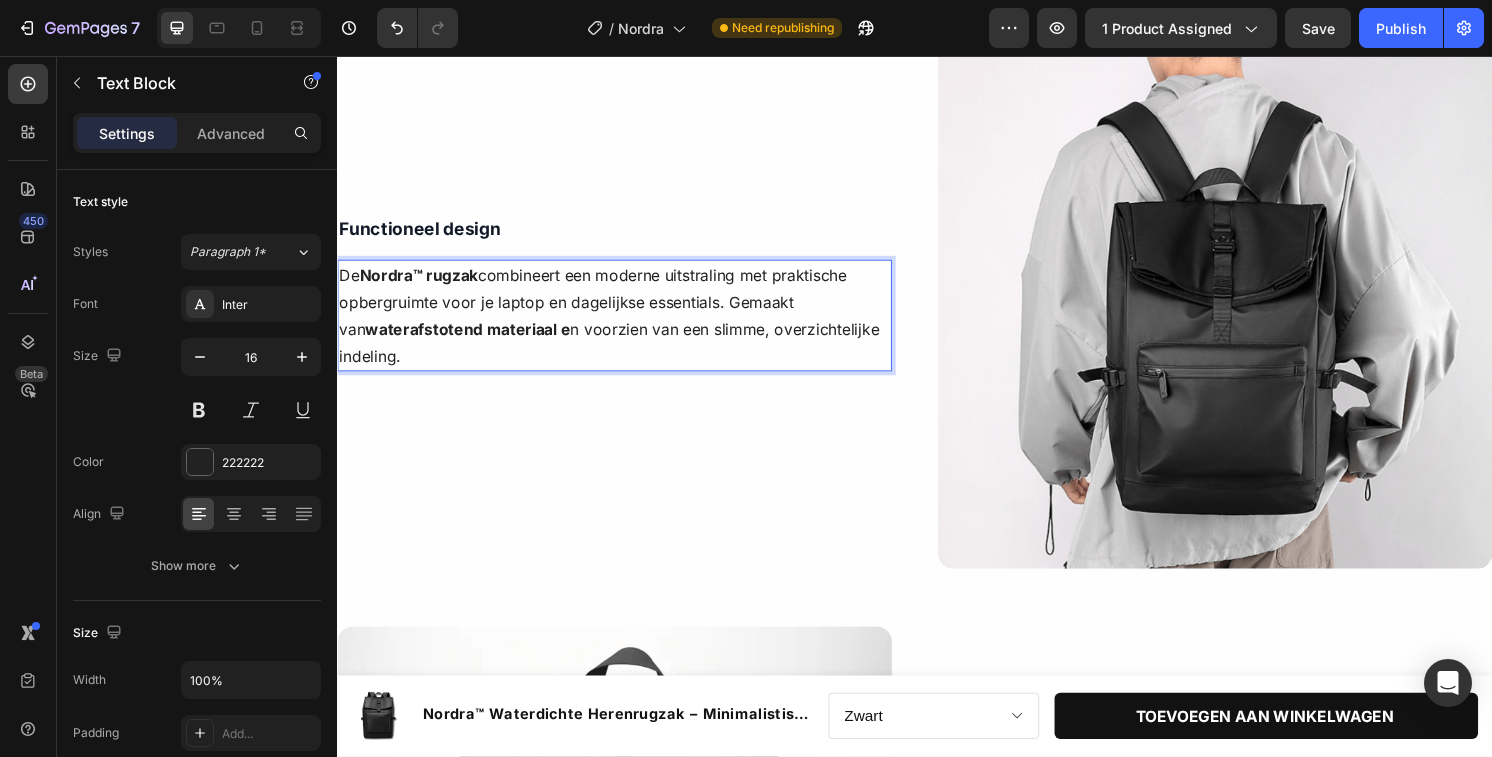 click on "waterafstotend materiaal e" at bounding box center (472, 340) 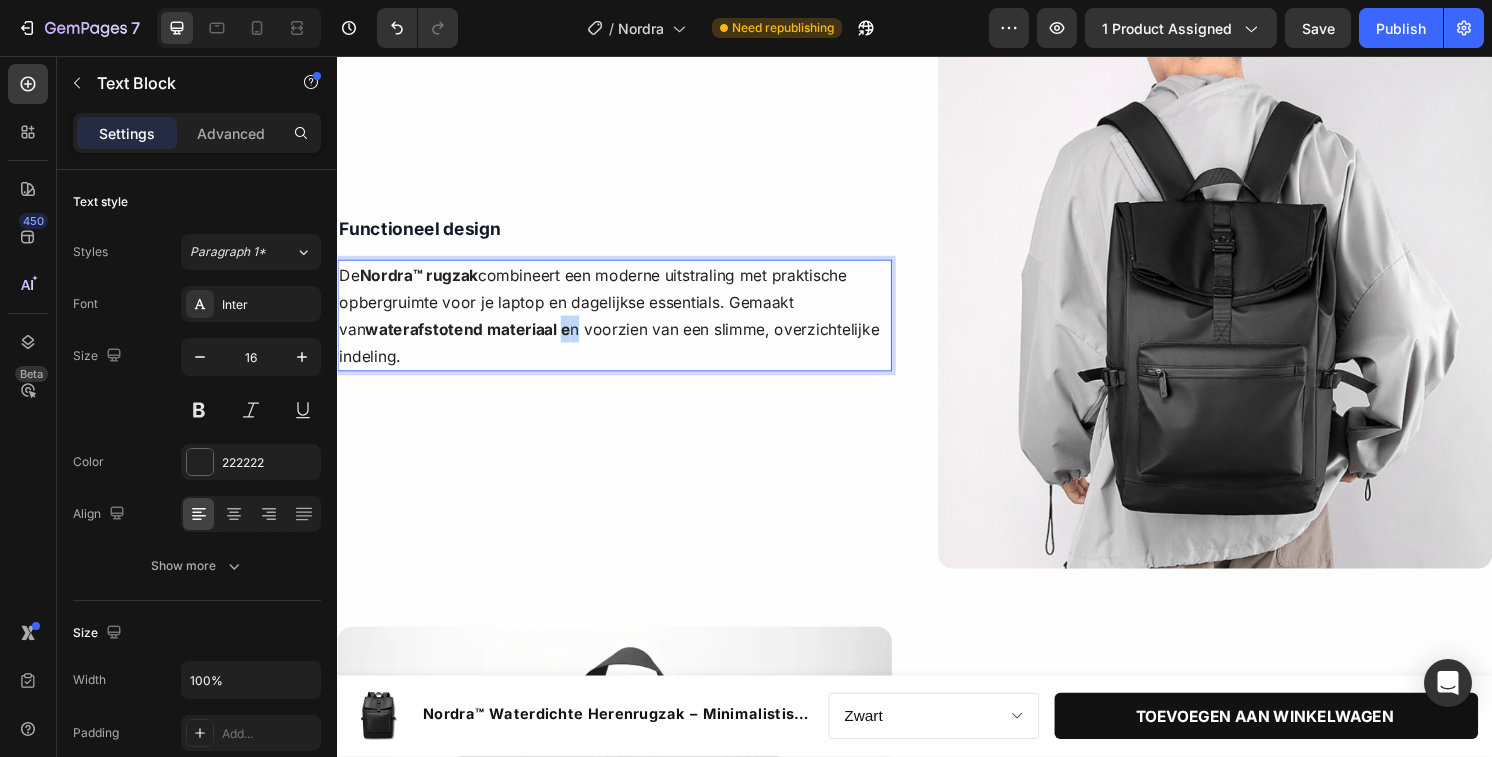 click on "De  Nordra™ rugzak  combineert een moderne uitstraling met praktische opbergruimte voor je laptop en dagelijkse essentials. Gemaakt van  waterafstotend materiaal e n voorzien van een slimme, overzichtelijke indeling." at bounding box center [625, 326] 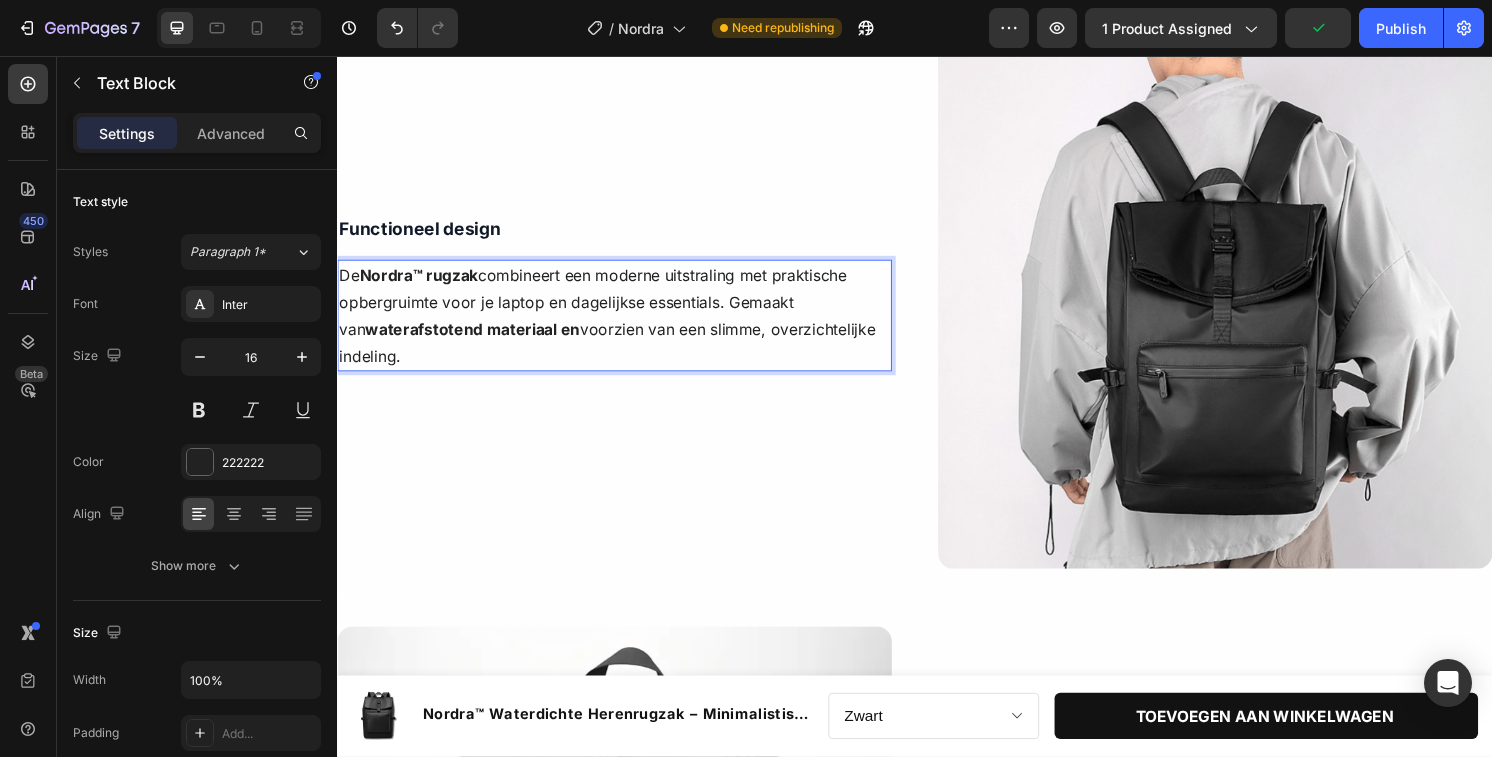 click on "waterafstotend materiaal en" at bounding box center [477, 340] 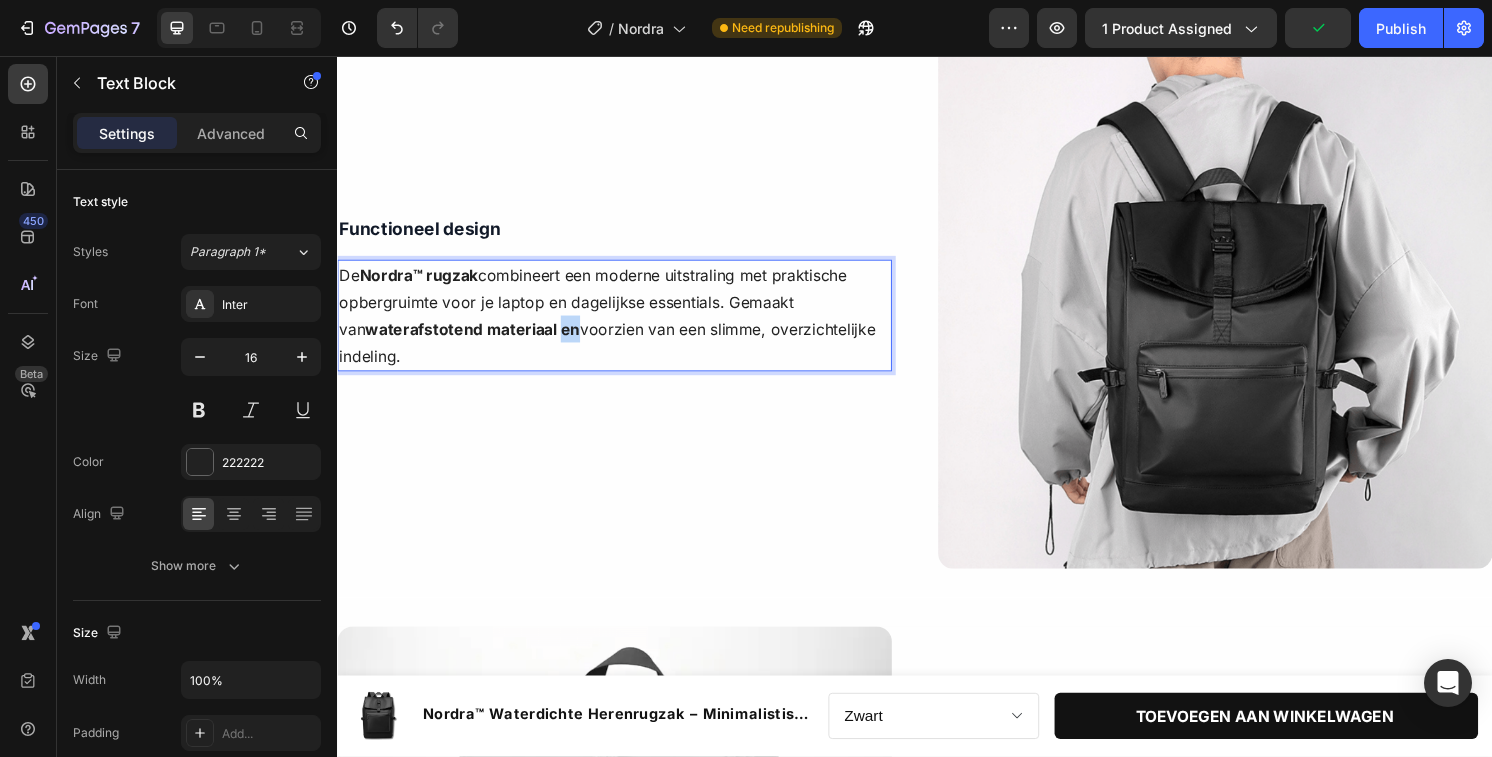 click on "waterafstotend materiaal en" at bounding box center [477, 340] 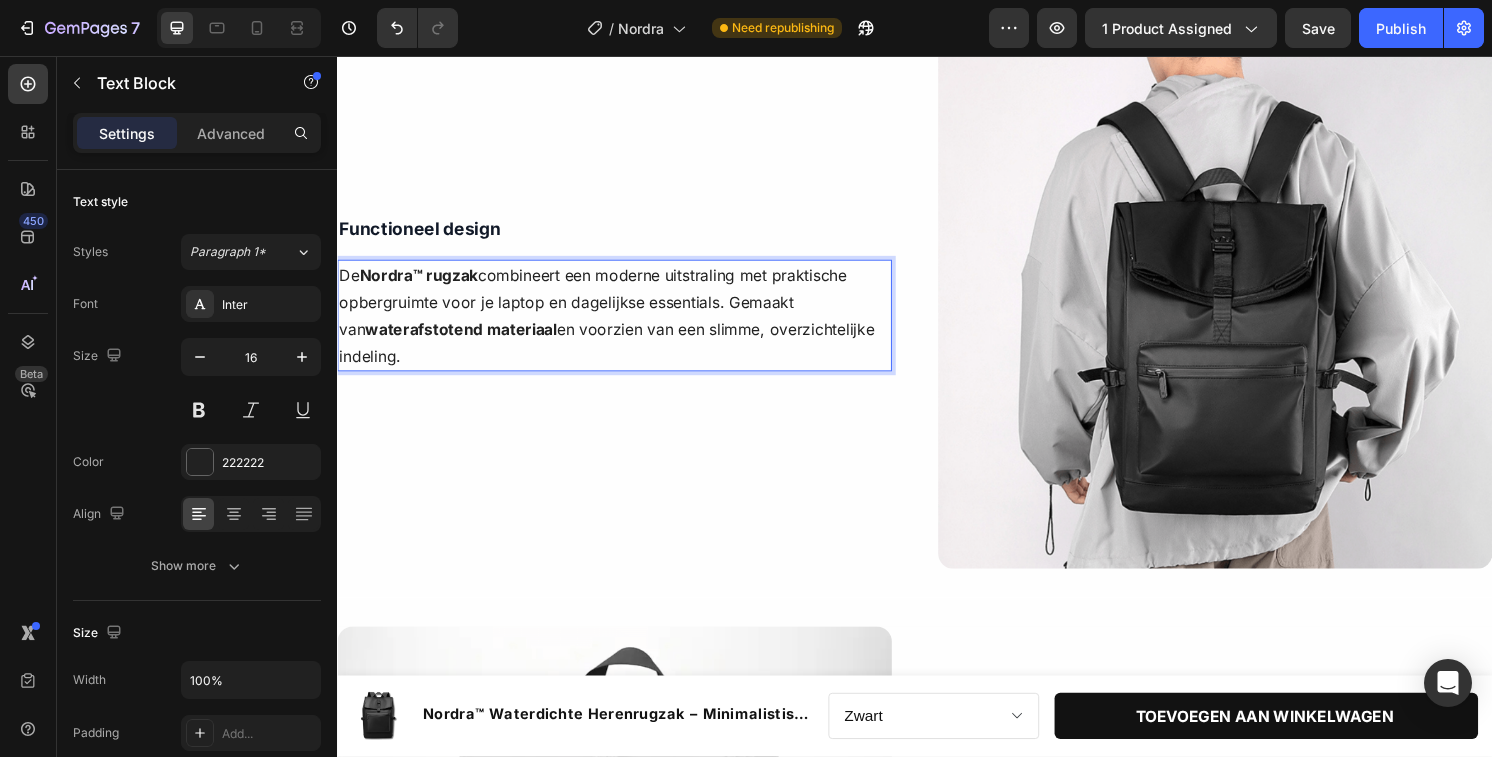 click on "De  Nordra™ rugzak  combineert een moderne uitstraling met praktische opbergruimte voor je laptop en dagelijkse essentials. Gemaakt van  waterafstotend materiaal  en voorzien van een slimme, overzichtelijke indeling." at bounding box center [625, 326] 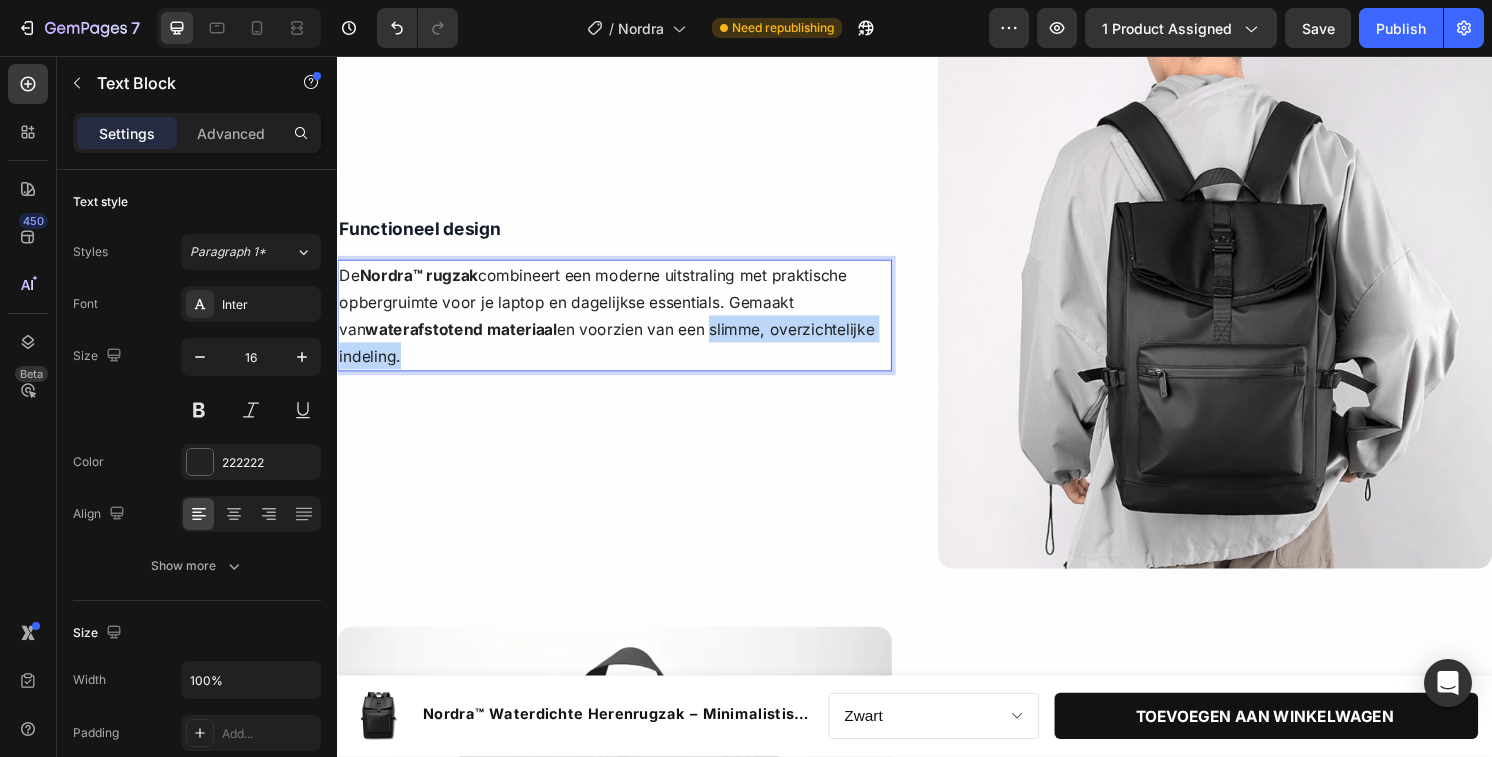 drag, startPoint x: 698, startPoint y: 340, endPoint x: 837, endPoint y: 376, distance: 143.58621 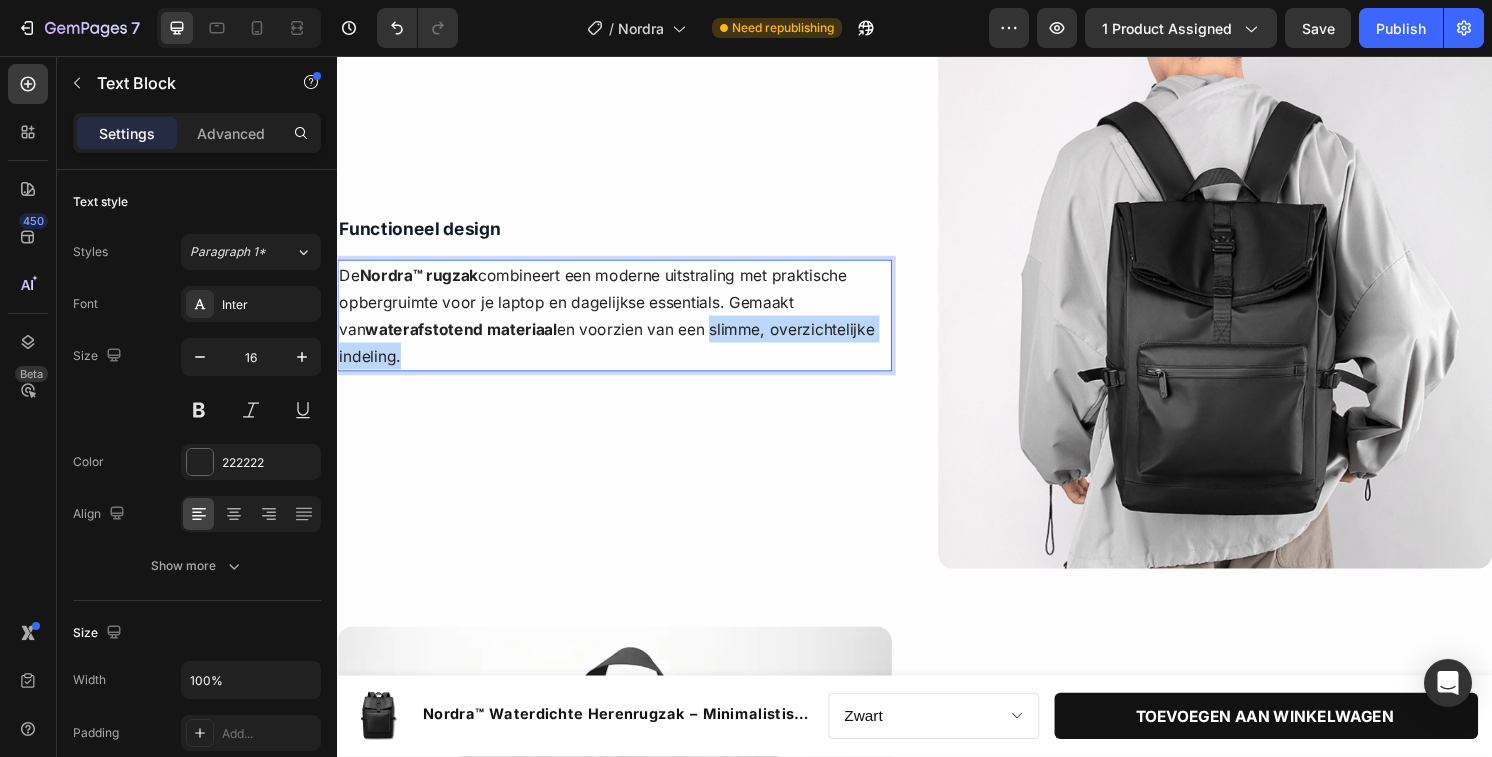 click on "De  Nordra™ rugzak  combineert een moderne uitstraling met praktische opbergruimte voor je laptop en dagelijkse essentials. Gemaakt van  waterafstotend materiaal  en voorzien van een slimme, overzichtelijke indeling." at bounding box center [625, 326] 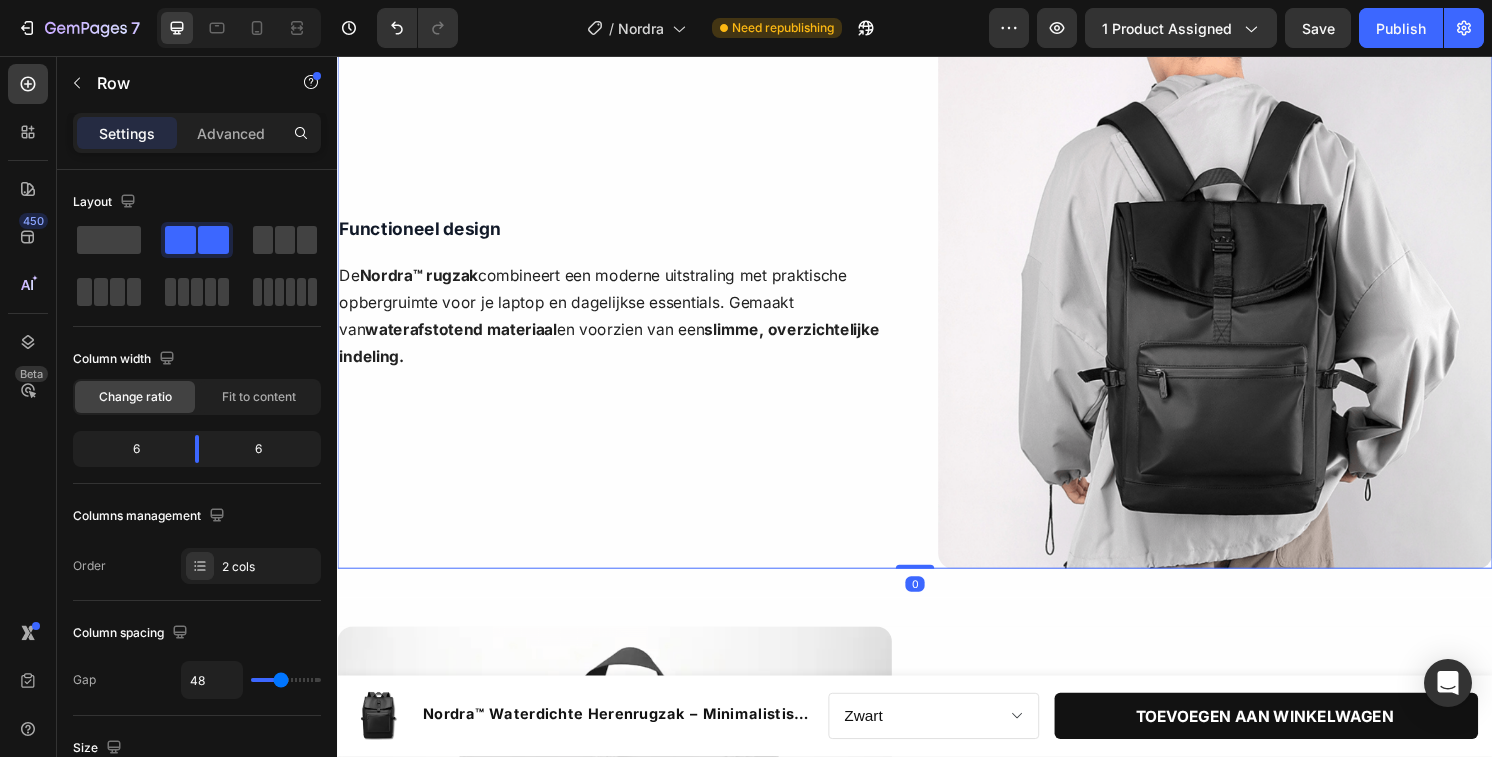 click on "Functioneel design Text Block De  Nordra™ rugzak  combineert een moderne uitstraling met praktische opbergruimte voor je laptop en dagelijkse essentials. Gemaakt van  waterafstotend materiaal  en voorzien van een  slimme, overzichtelijke indeling. Text Block Row Row" at bounding box center [625, 301] 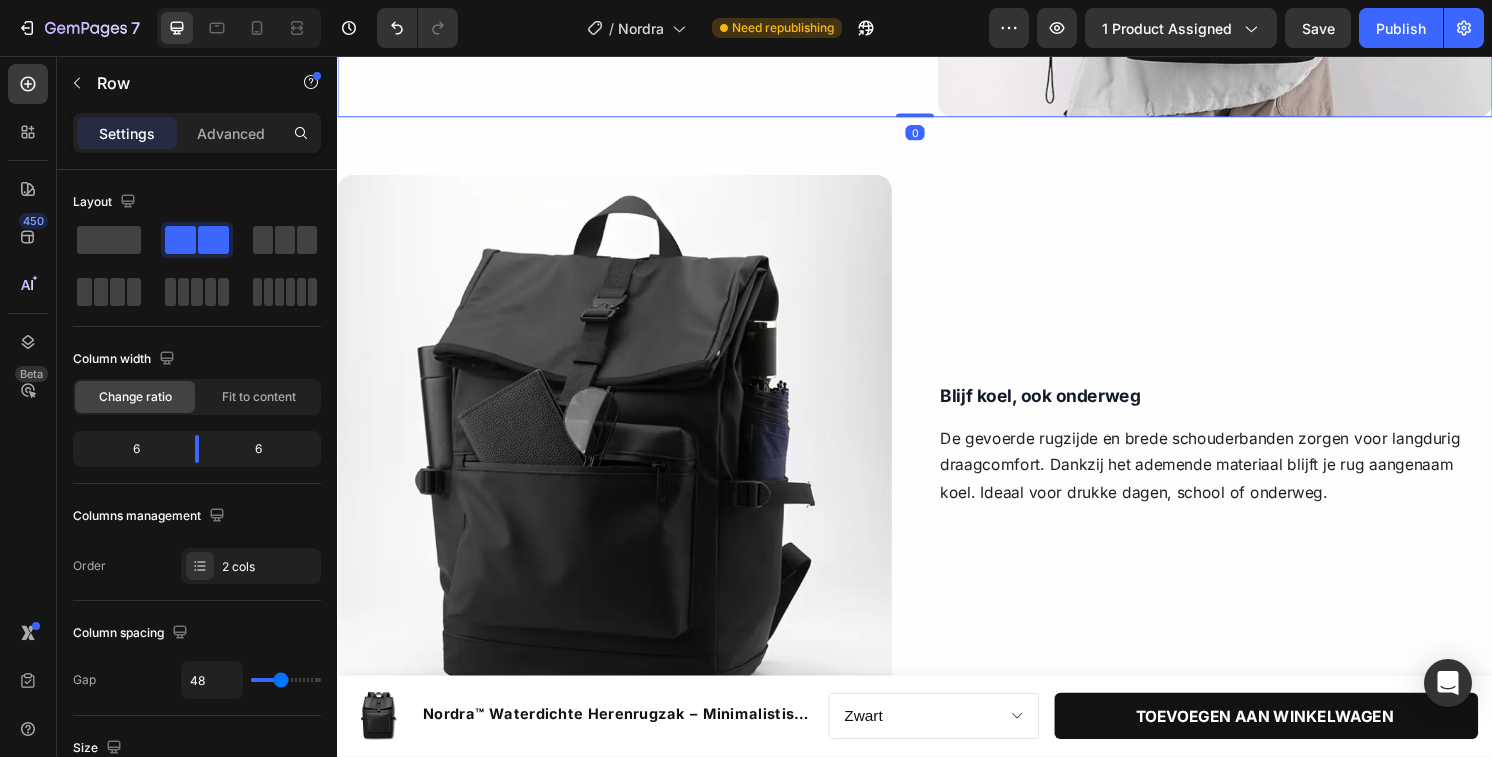 scroll, scrollTop: 1645, scrollLeft: 0, axis: vertical 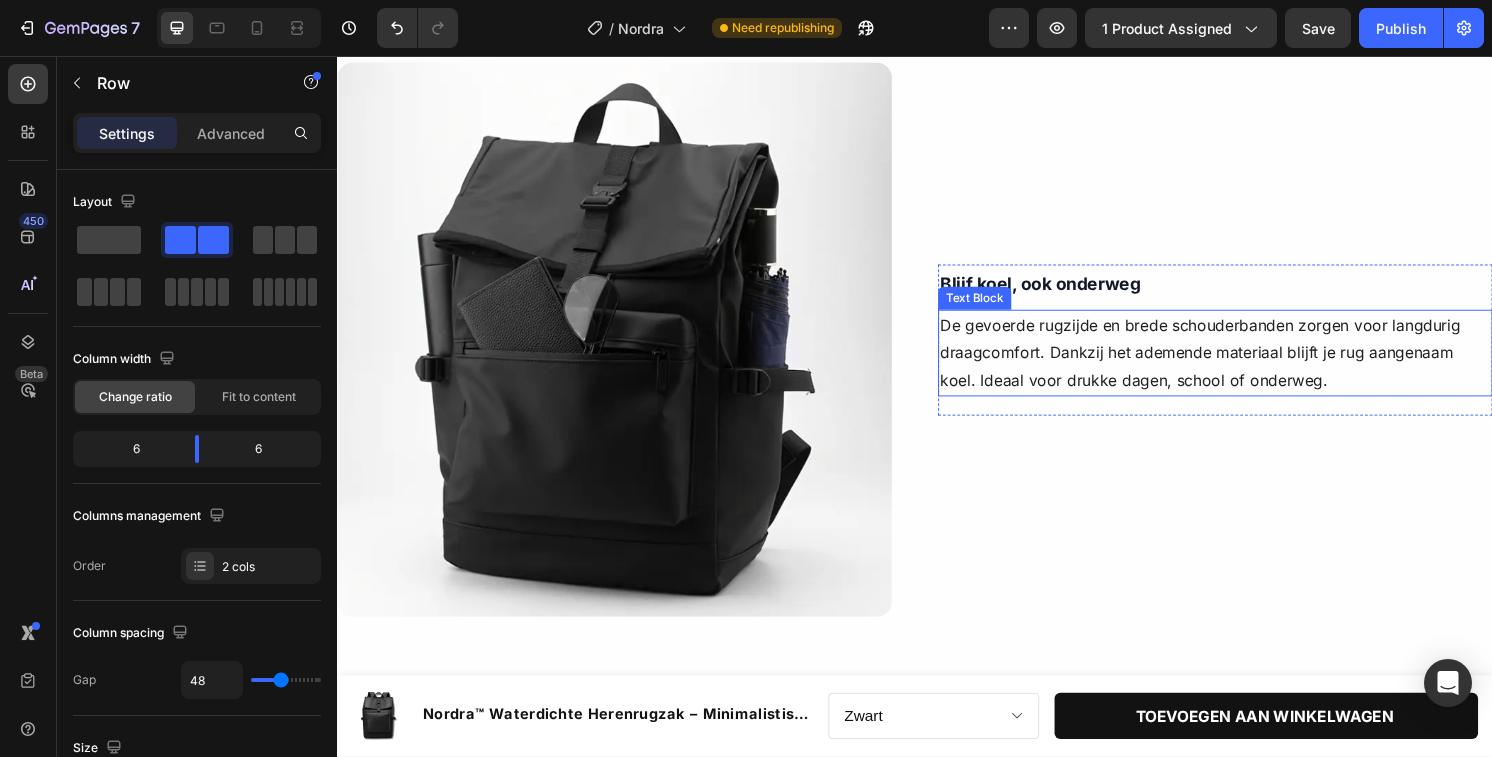 click on "De gevoerde rugzijde en brede schouderbanden zorgen voor langdurig draagcomfort. Dankzij het ademende materiaal blijft je rug aangenaam koel. Ideaal voor drukke dagen, school of onderweg." at bounding box center [1249, 365] 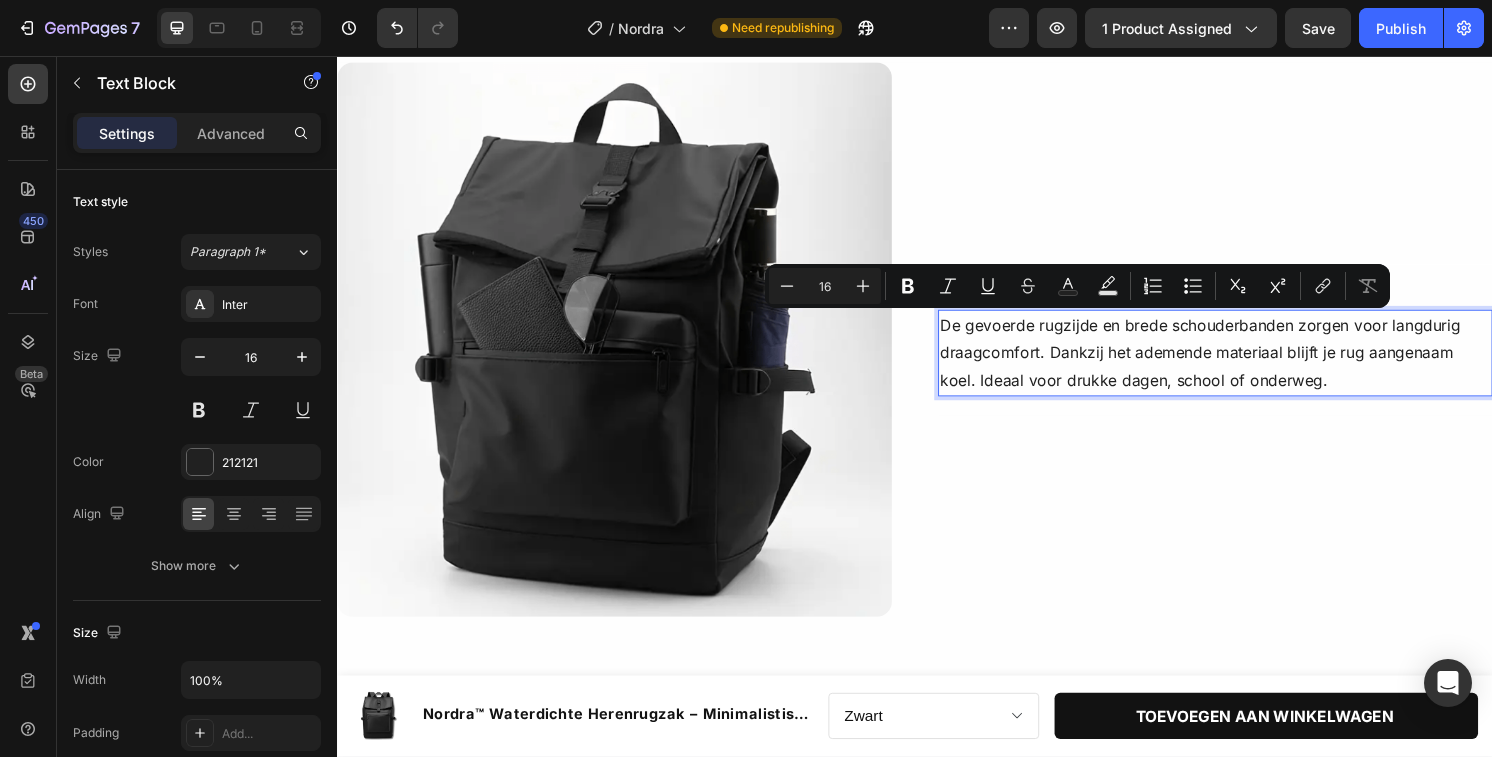 click on "De gevoerde rugzijde en brede schouderbanden zorgen voor langdurig draagcomfort. Dankzij het ademende materiaal blijft je rug aangenaam koel. Ideaal voor drukke dagen, school of onderweg." at bounding box center (1249, 365) 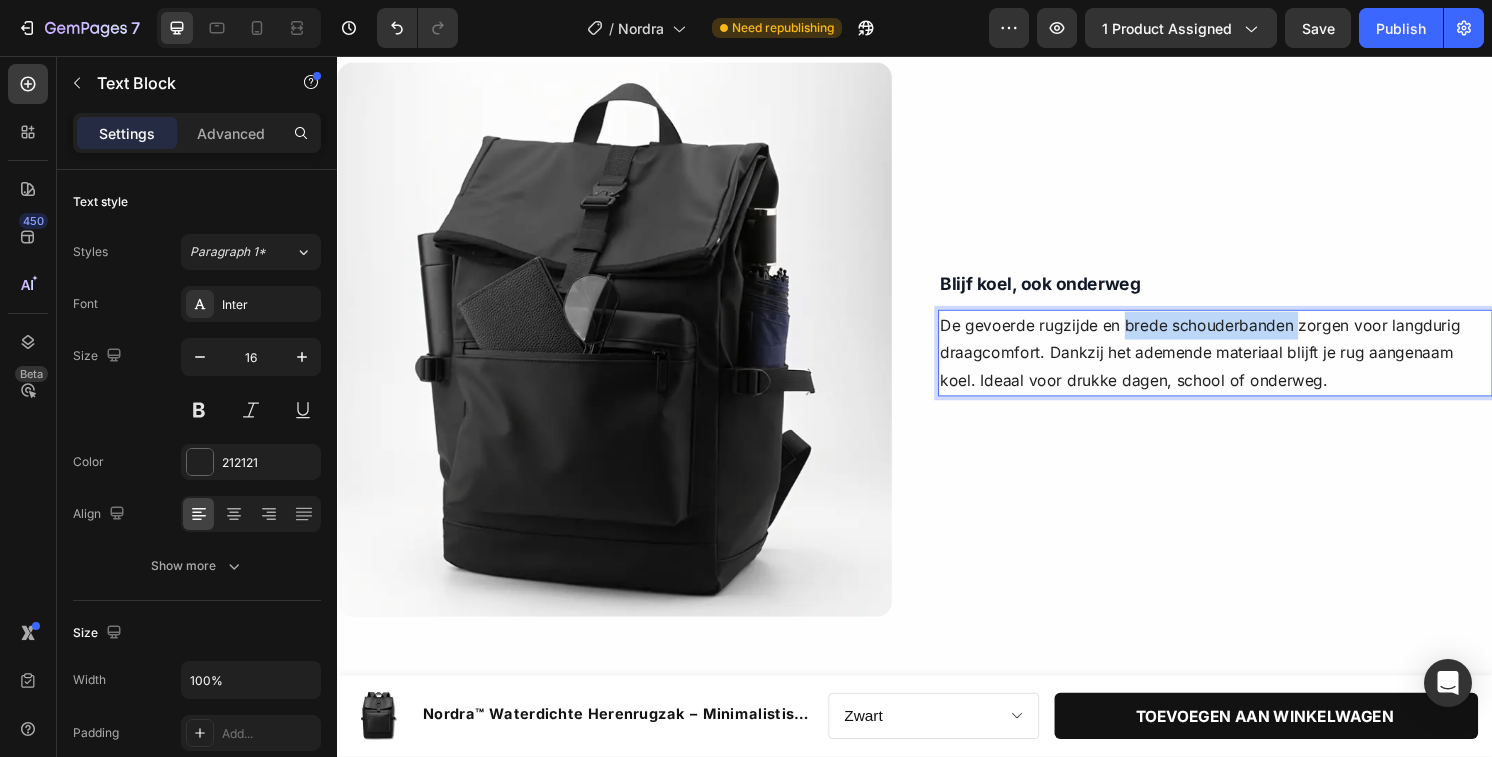 drag, startPoint x: 1152, startPoint y: 336, endPoint x: 1334, endPoint y: 341, distance: 182.06866 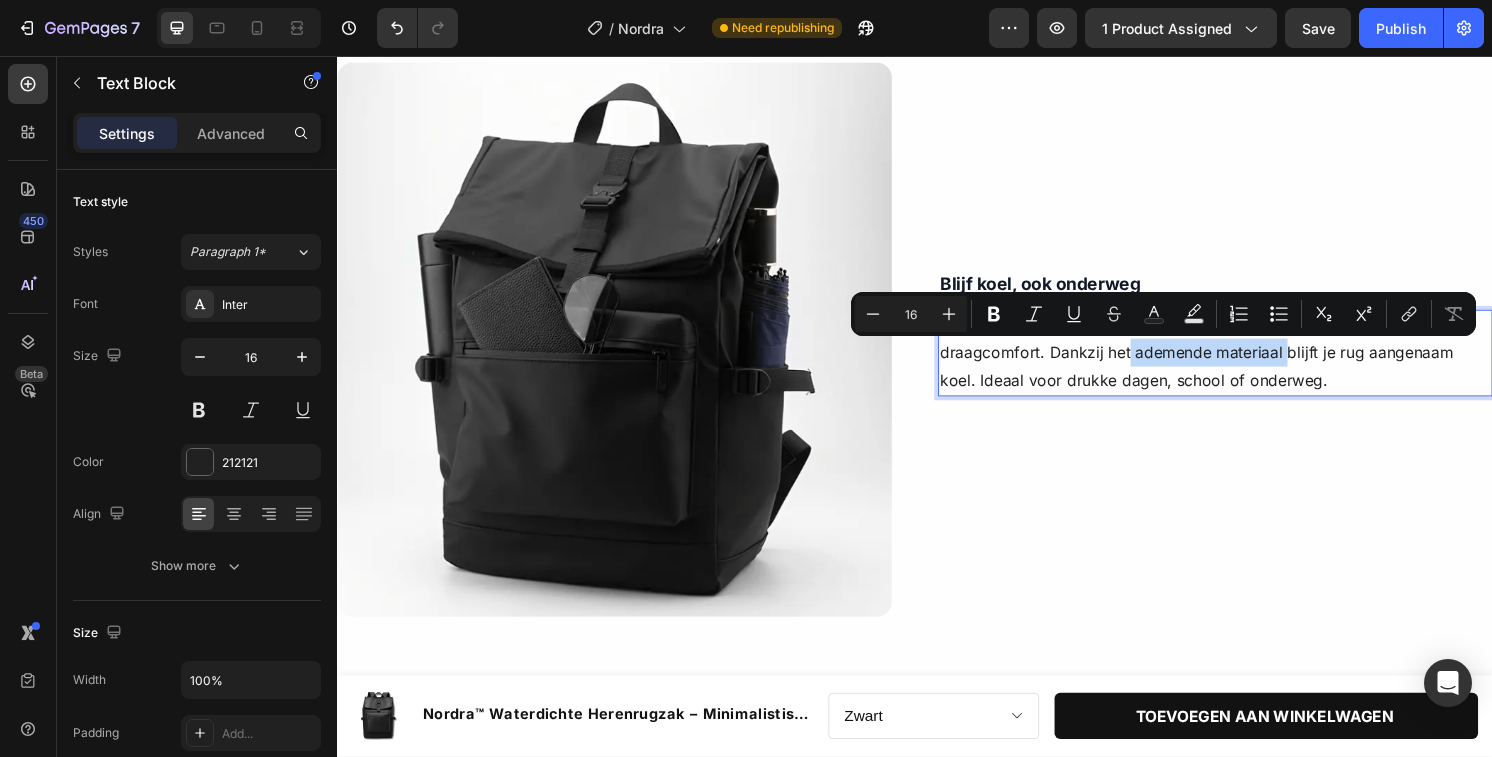 drag, startPoint x: 1161, startPoint y: 364, endPoint x: 1322, endPoint y: 370, distance: 161.11176 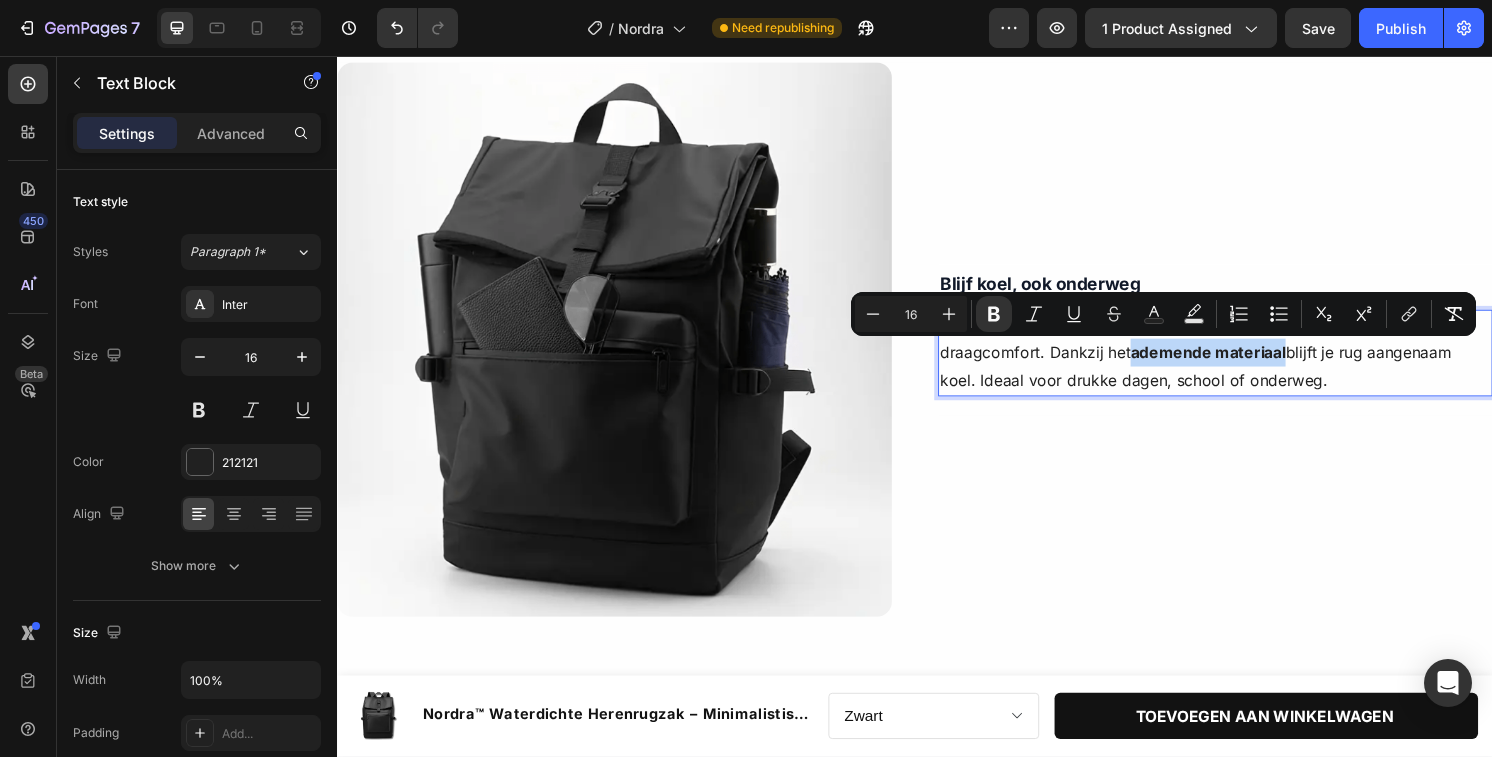 click on "Blijf koel, ook onderweg Text Block De gevoerde rugzijde en  brede schouderbanden  zorgen voor langdurig draagcomfort. Dankzij het  ademende materiaal  blijft je rug aangenaam koel. Ideaal voor drukke dagen, school of onderweg. Text Block   20 Image" at bounding box center (1249, 351) 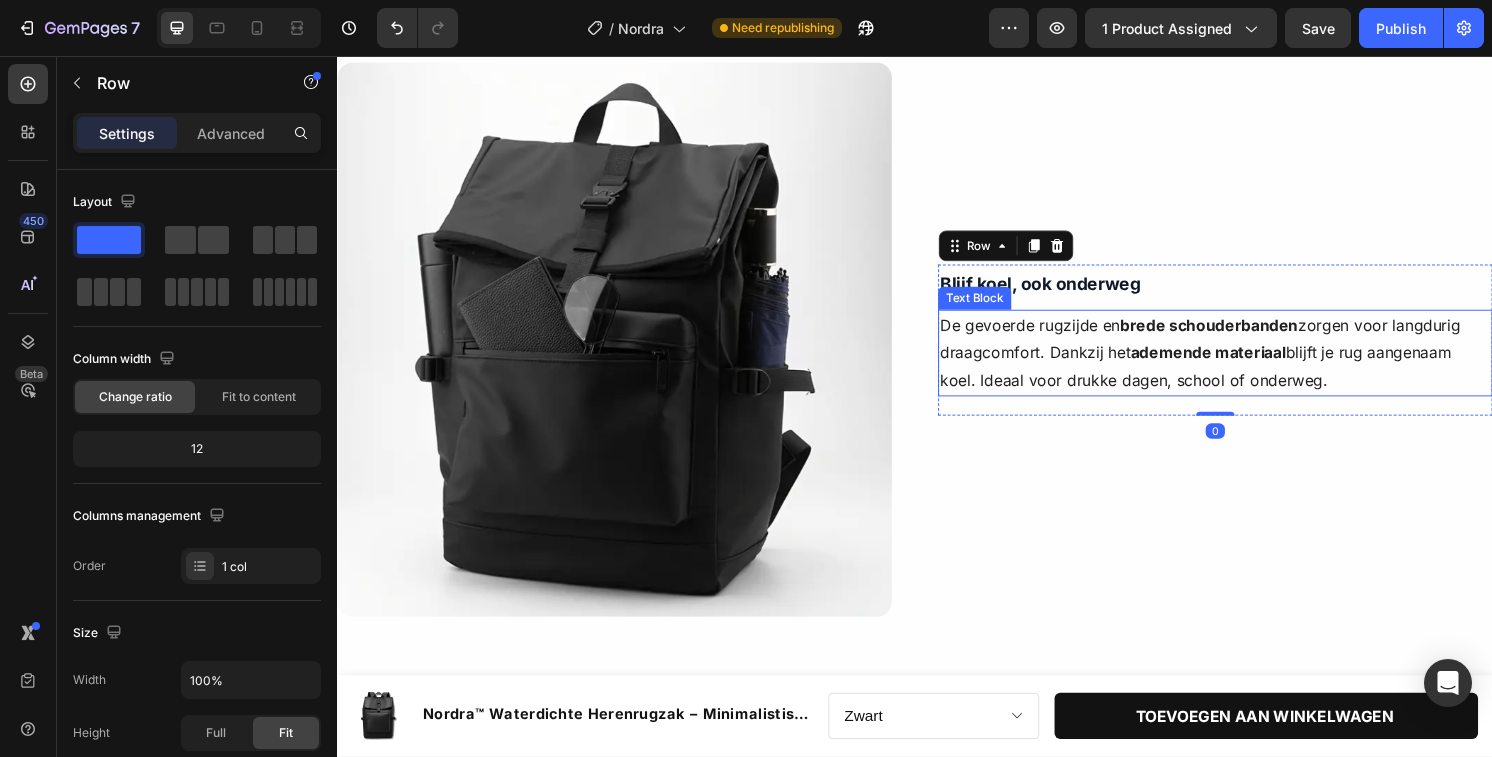 click on "De gevoerde rugzijde en  brede schouderbanden  zorgen voor langdurig draagcomfort. Dankzij het  ademende materiaal  blijft je rug aangenaam koel. Ideaal voor drukke dagen, school of onderweg." at bounding box center (1249, 365) 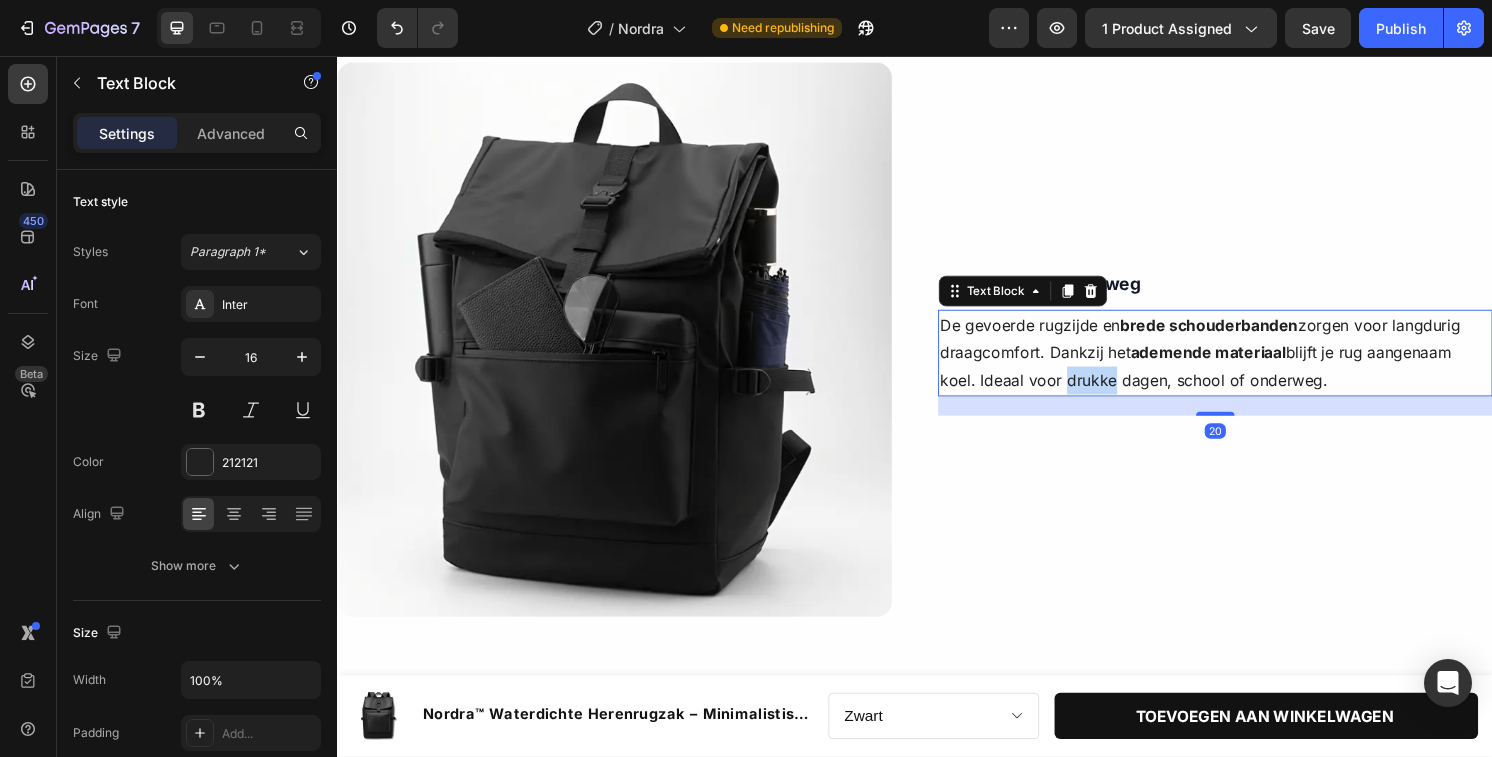 click on "De gevoerde rugzijde en  brede schouderbanden  zorgen voor langdurig draagcomfort. Dankzij het  ademende materiaal  blijft je rug aangenaam koel. Ideaal voor drukke dagen, school of onderweg." at bounding box center (1249, 365) 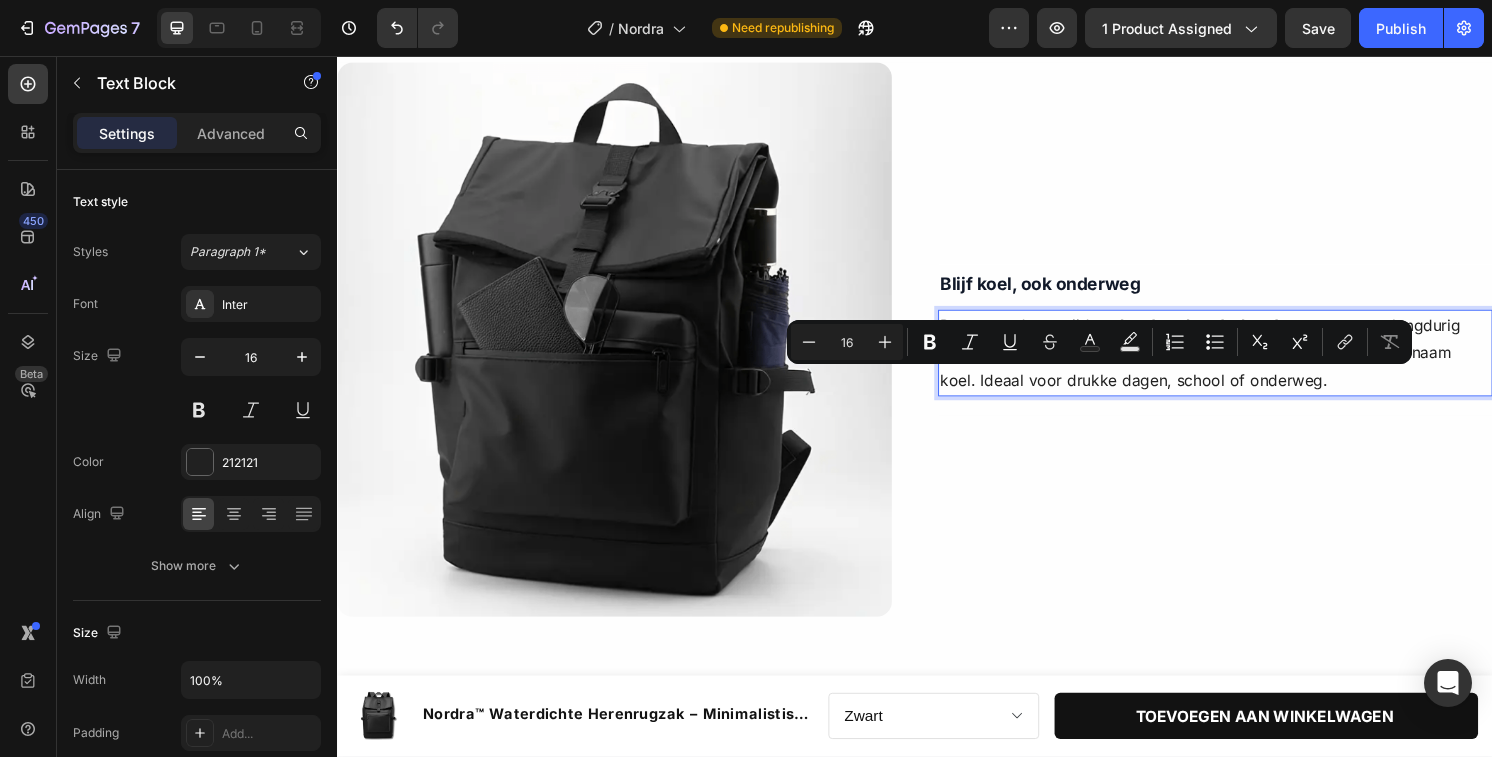 click on "De gevoerde rugzijde en  brede schouderbanden  zorgen voor langdurig draagcomfort. Dankzij het  ademende materiaal  blijft je rug aangenaam koel. Ideaal voor drukke dagen, school of onderweg." at bounding box center [1249, 365] 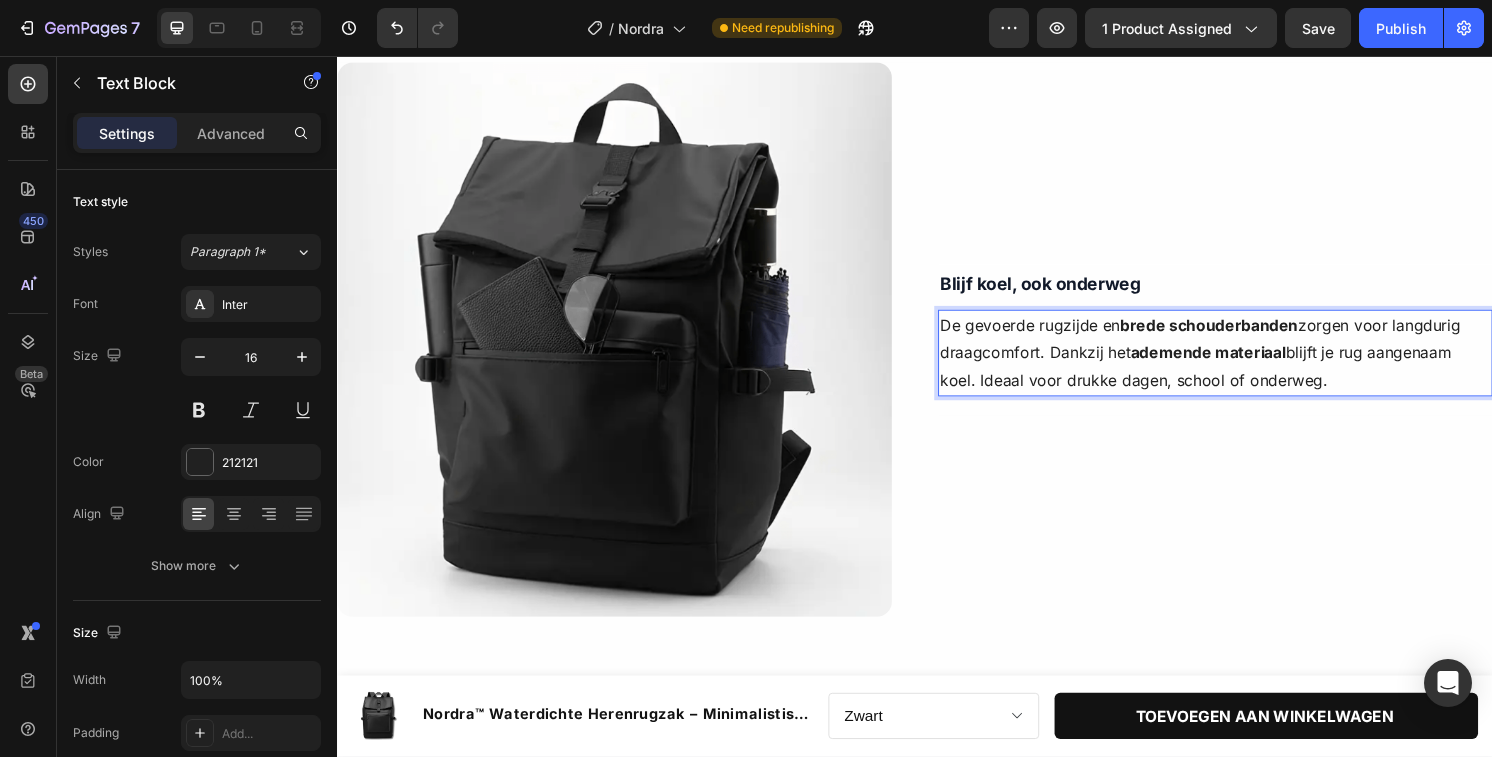 click on "De gevoerde rugzijde en  brede schouderbanden  zorgen voor langdurig draagcomfort. Dankzij het  ademende materiaal  blijft je rug aangenaam koel. Ideaal voor drukke dagen, school of onderweg." at bounding box center [1249, 365] 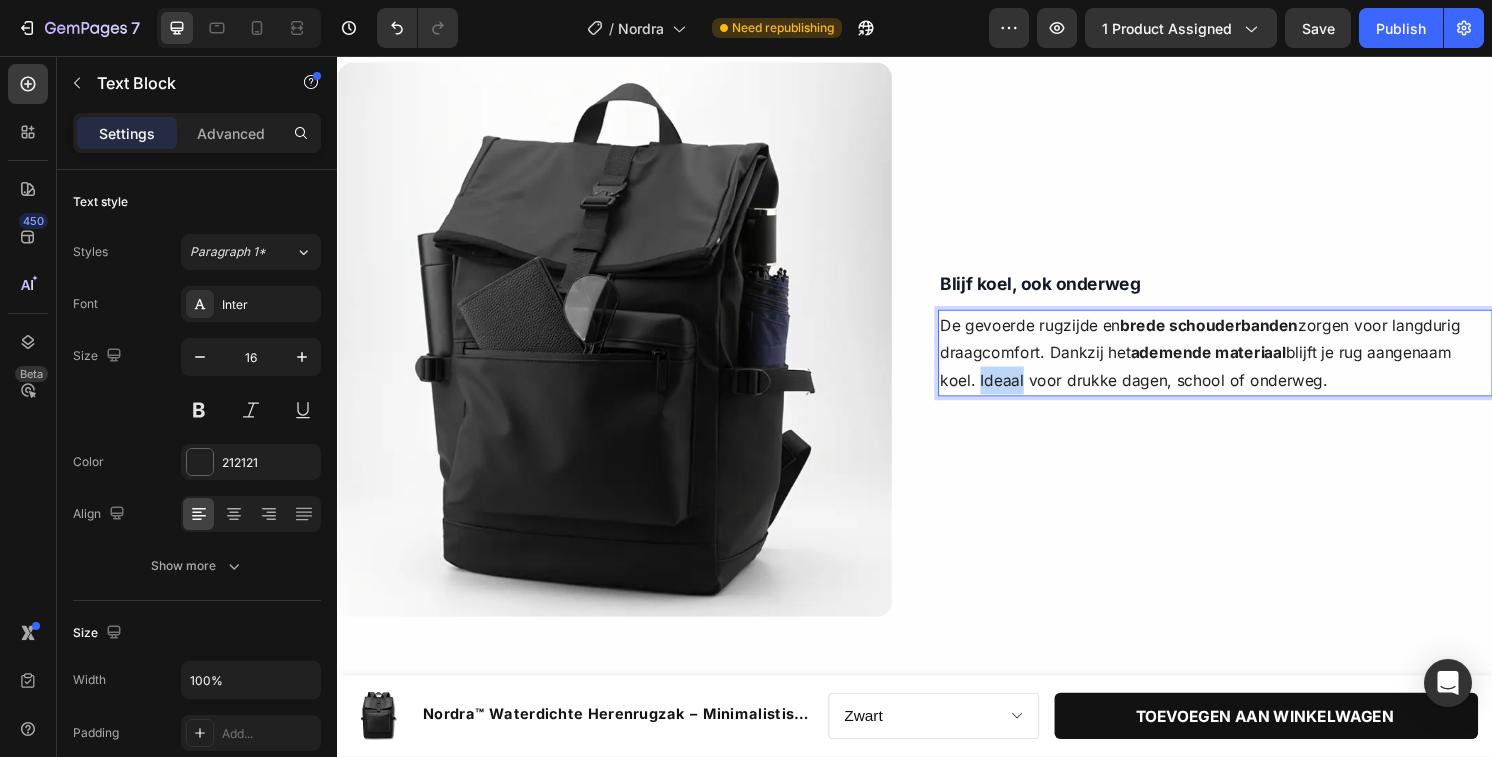 click on "De gevoerde rugzijde en  brede schouderbanden  zorgen voor langdurig draagcomfort. Dankzij het  ademende materiaal  blijft je rug aangenaam koel. Ideaal voor drukke dagen, school of onderweg." at bounding box center (1249, 365) 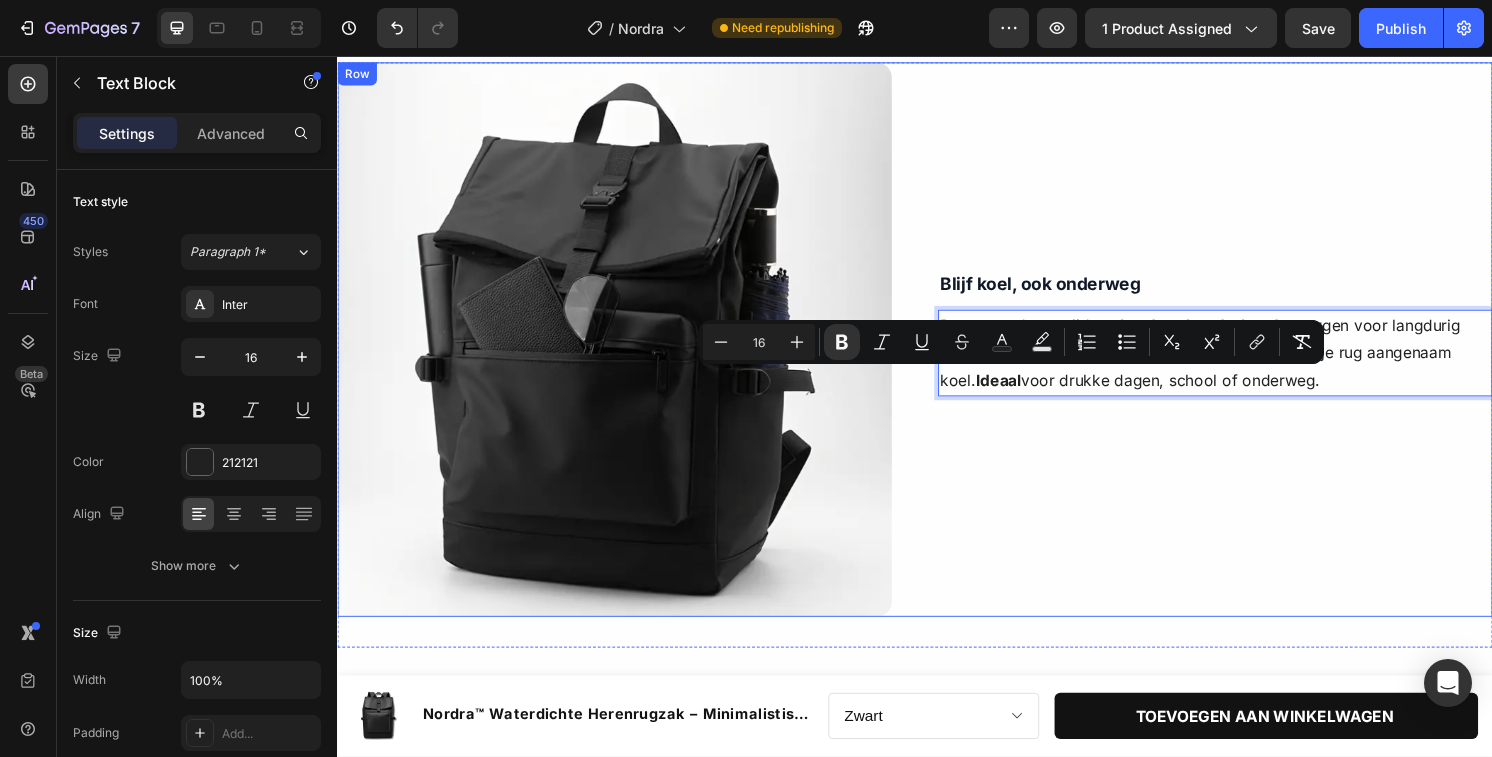 click on "Blijf koel, ook onderweg Text Block De gevoerde rugzijde en  brede schouderbanden  zorgen voor langdurig draagcomfort. Dankzij het  ademende materiaal  blijft je rug aangenaam koel.  Ideaal  voor drukke dagen, school of onderweg. Text Block   20 Image Row" at bounding box center (1249, 351) 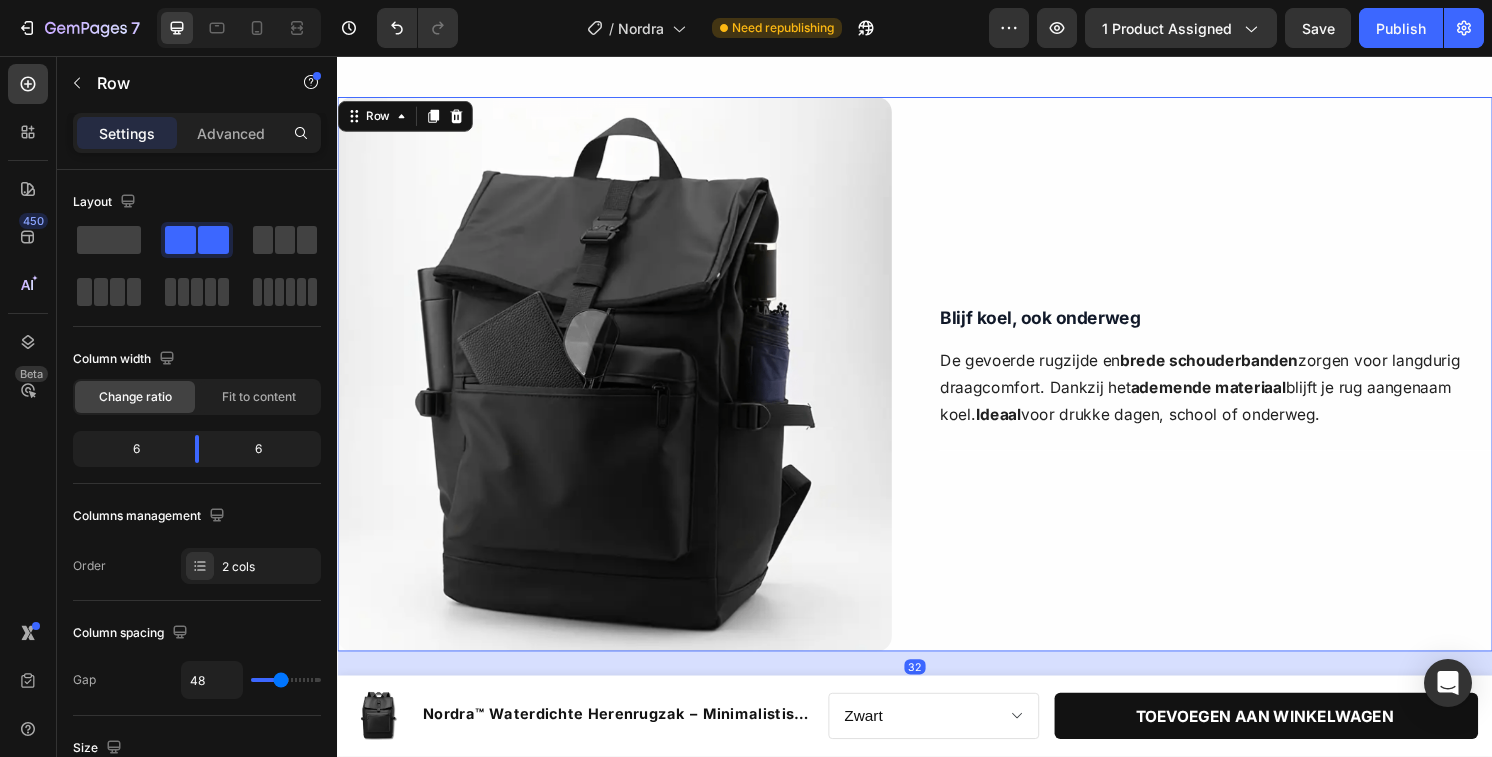 scroll, scrollTop: 1522, scrollLeft: 0, axis: vertical 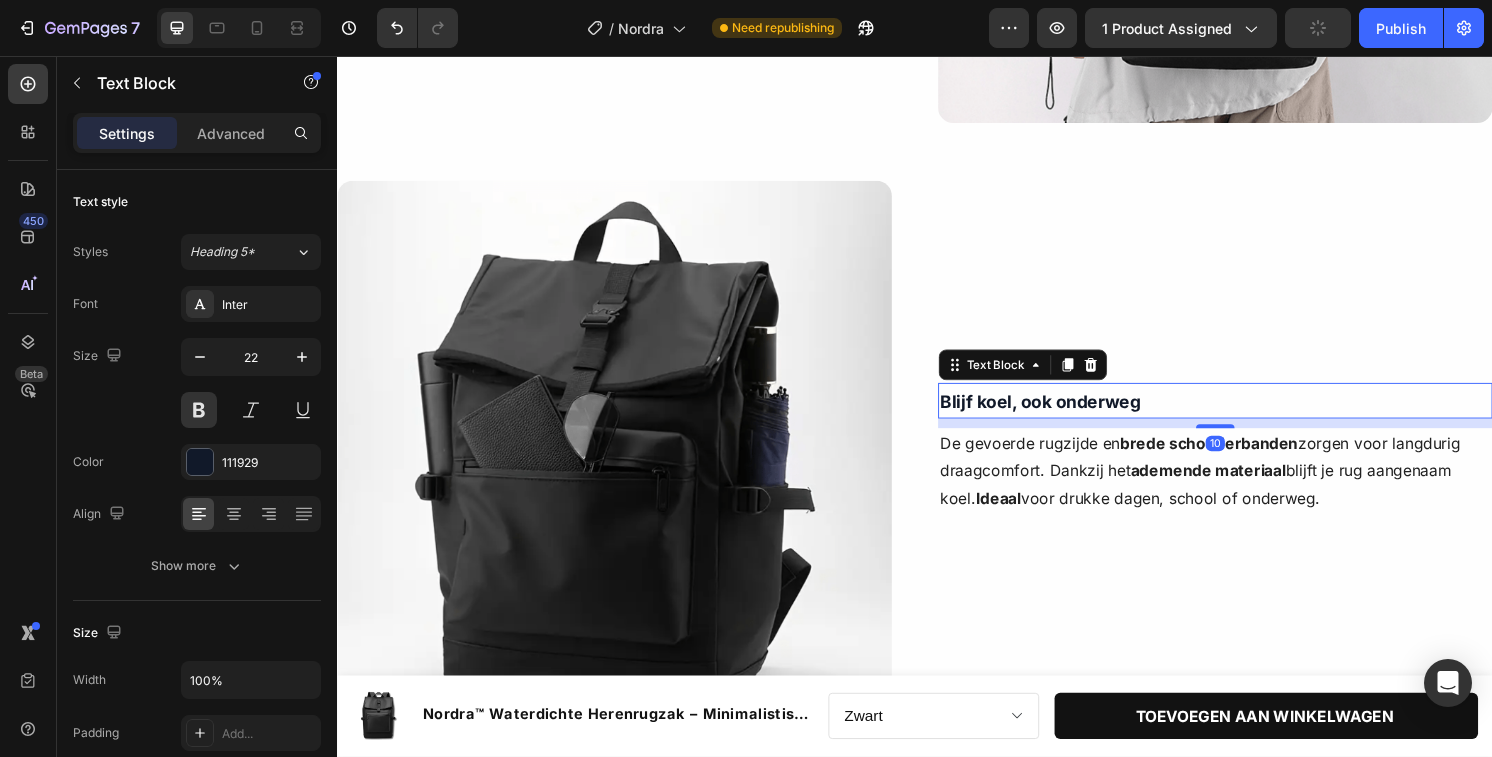 click on "Blijf koel, ook onderweg" at bounding box center (1067, 415) 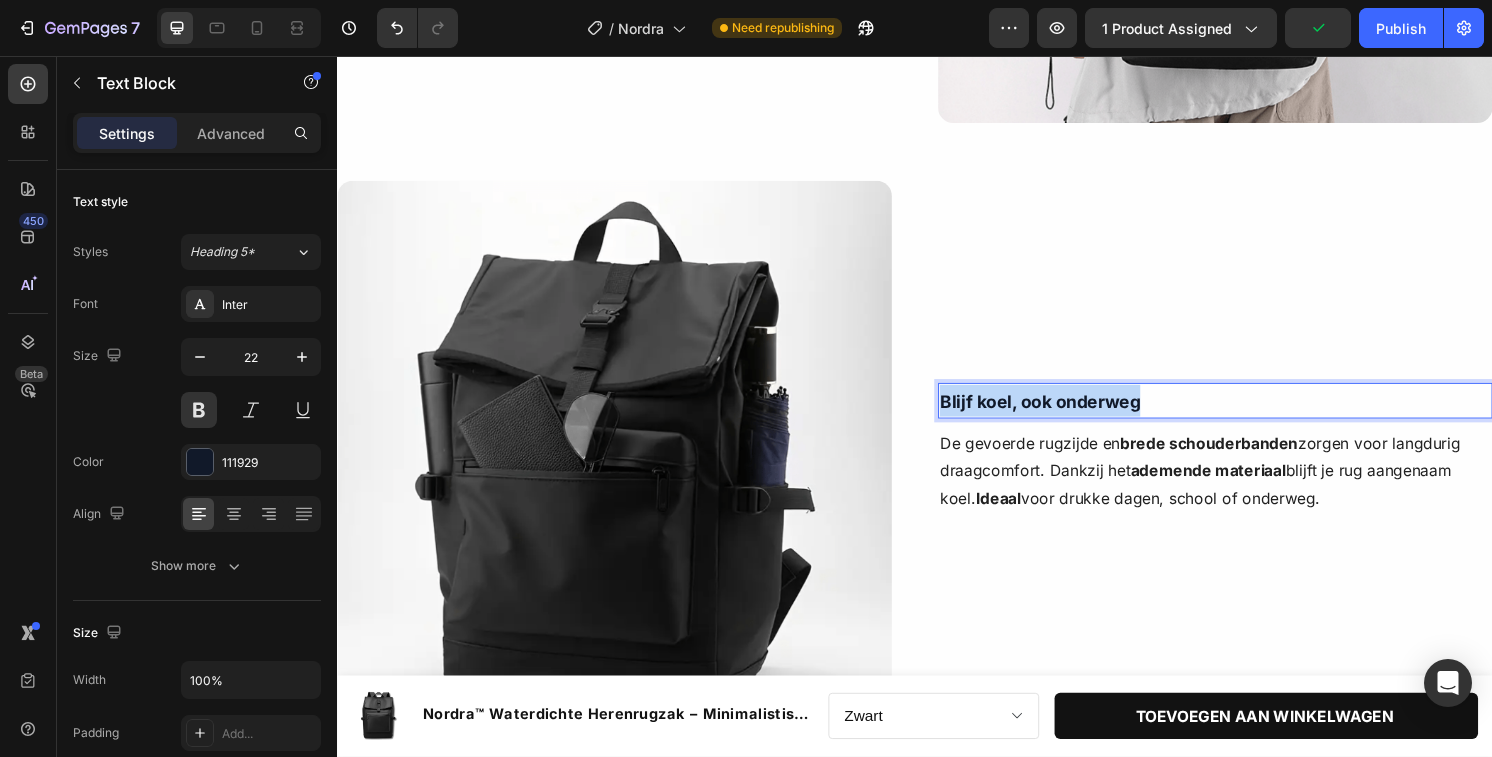 click on "Blijf koel, ook onderweg" at bounding box center (1067, 415) 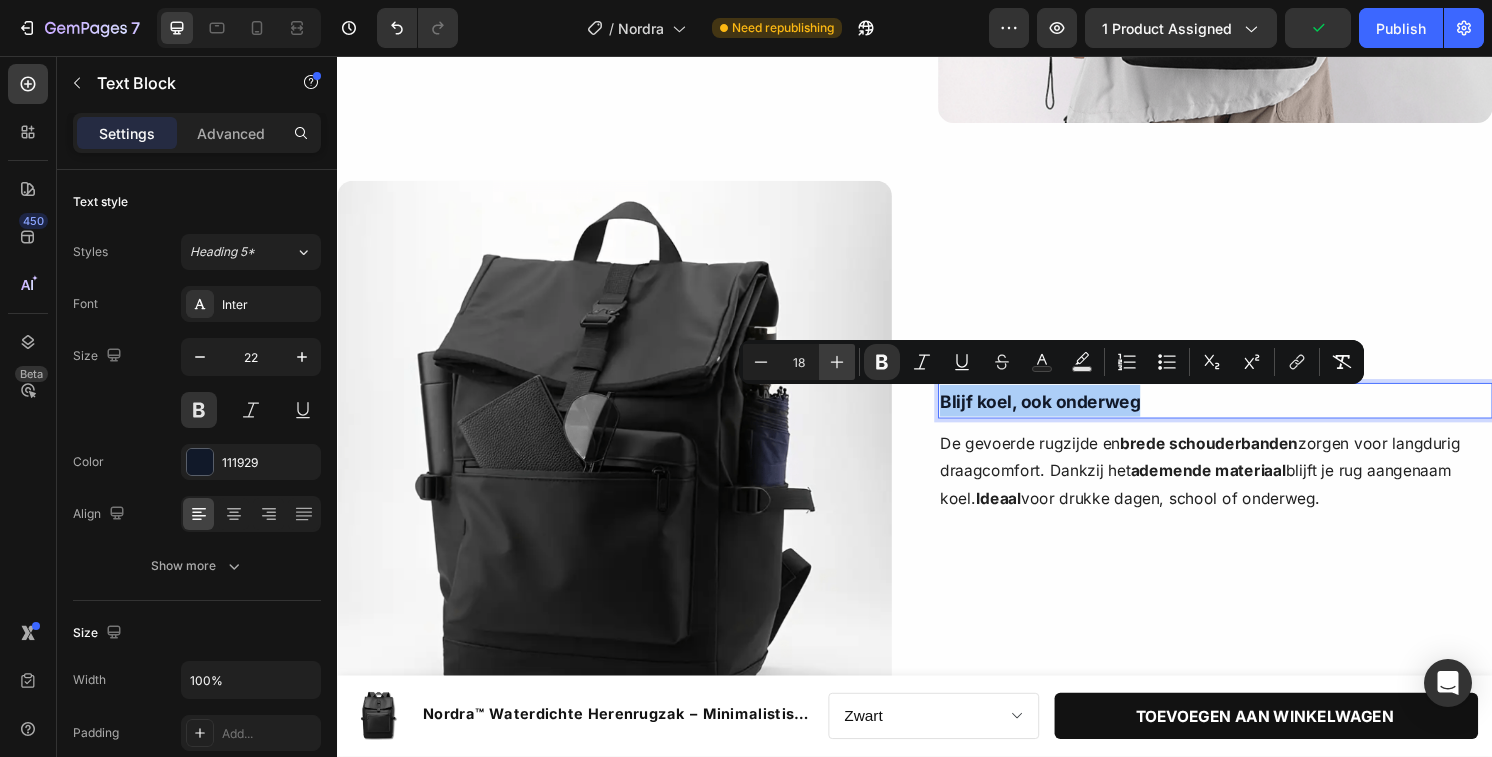 click 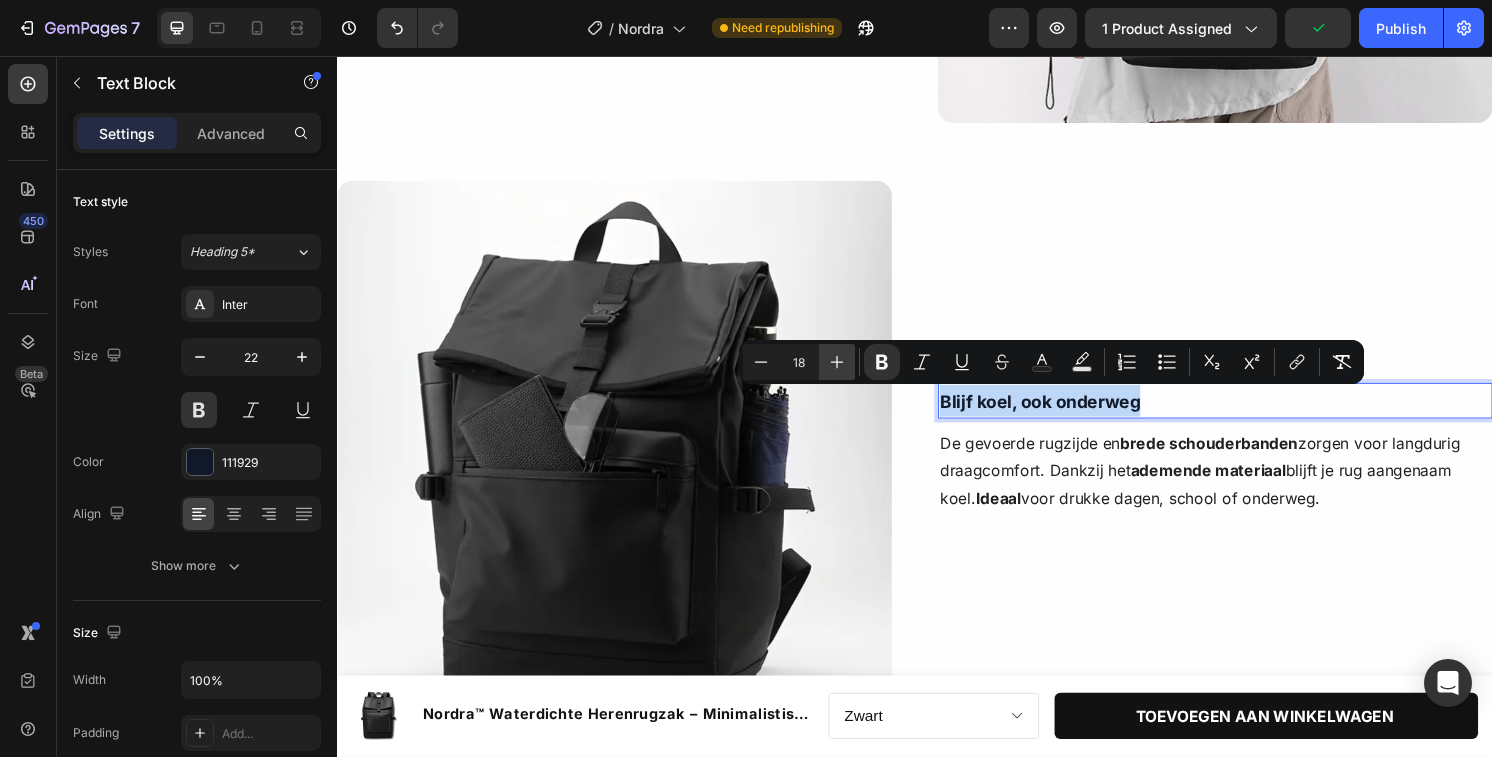 type on "19" 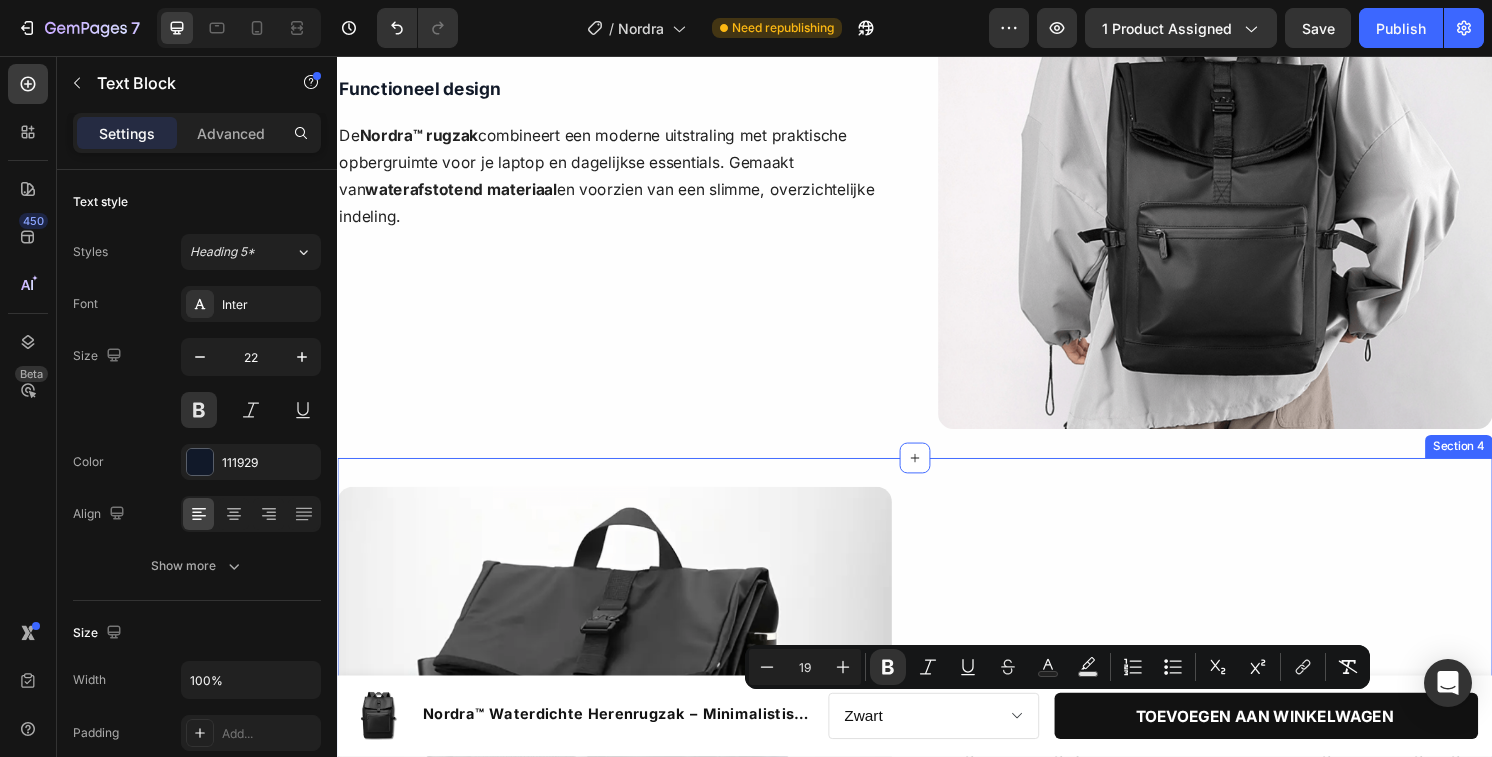 scroll, scrollTop: 1166, scrollLeft: 0, axis: vertical 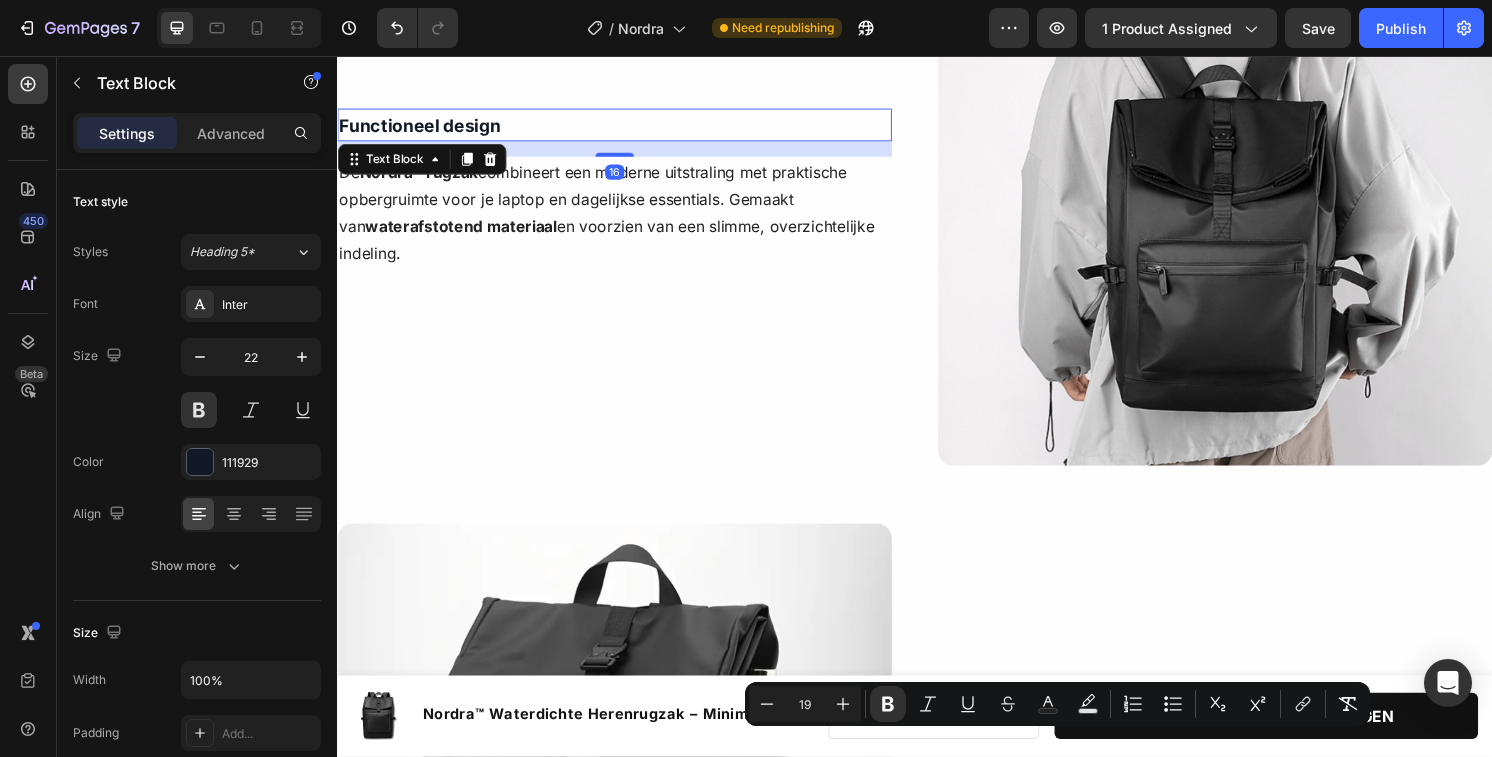 click on "Functioneel design" at bounding box center [422, 128] 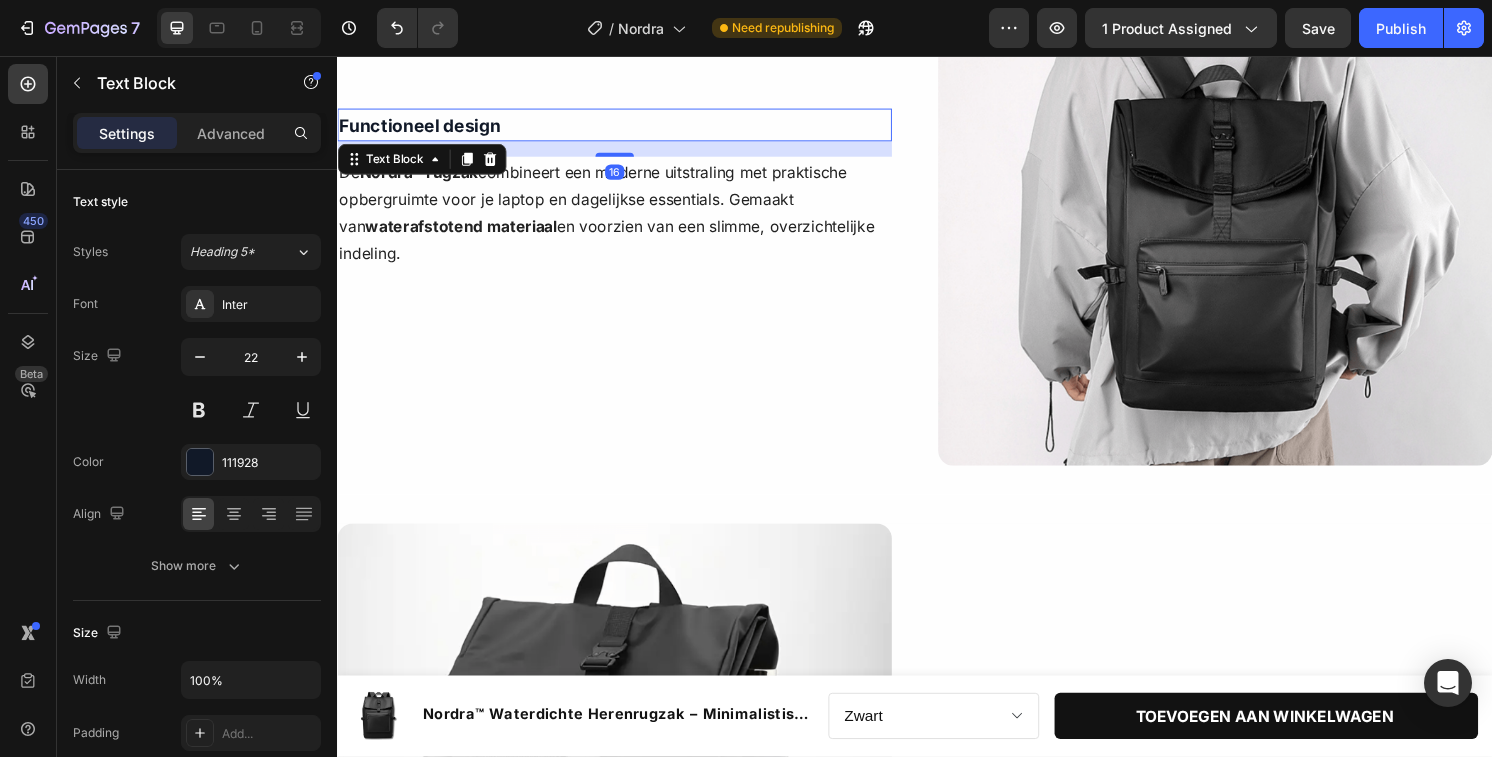 click on "Functioneel design" at bounding box center (422, 128) 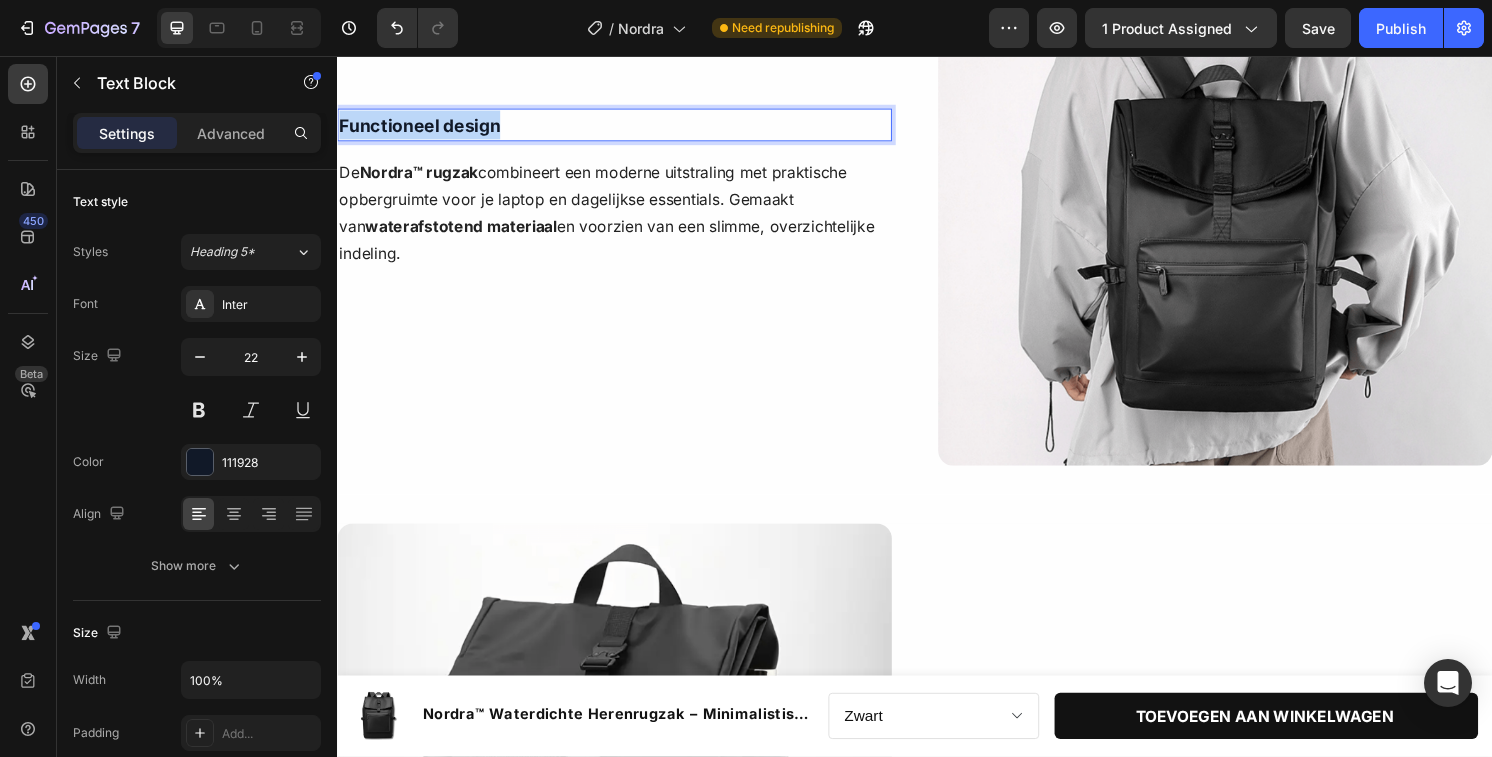 click on "Functioneel design" at bounding box center (422, 128) 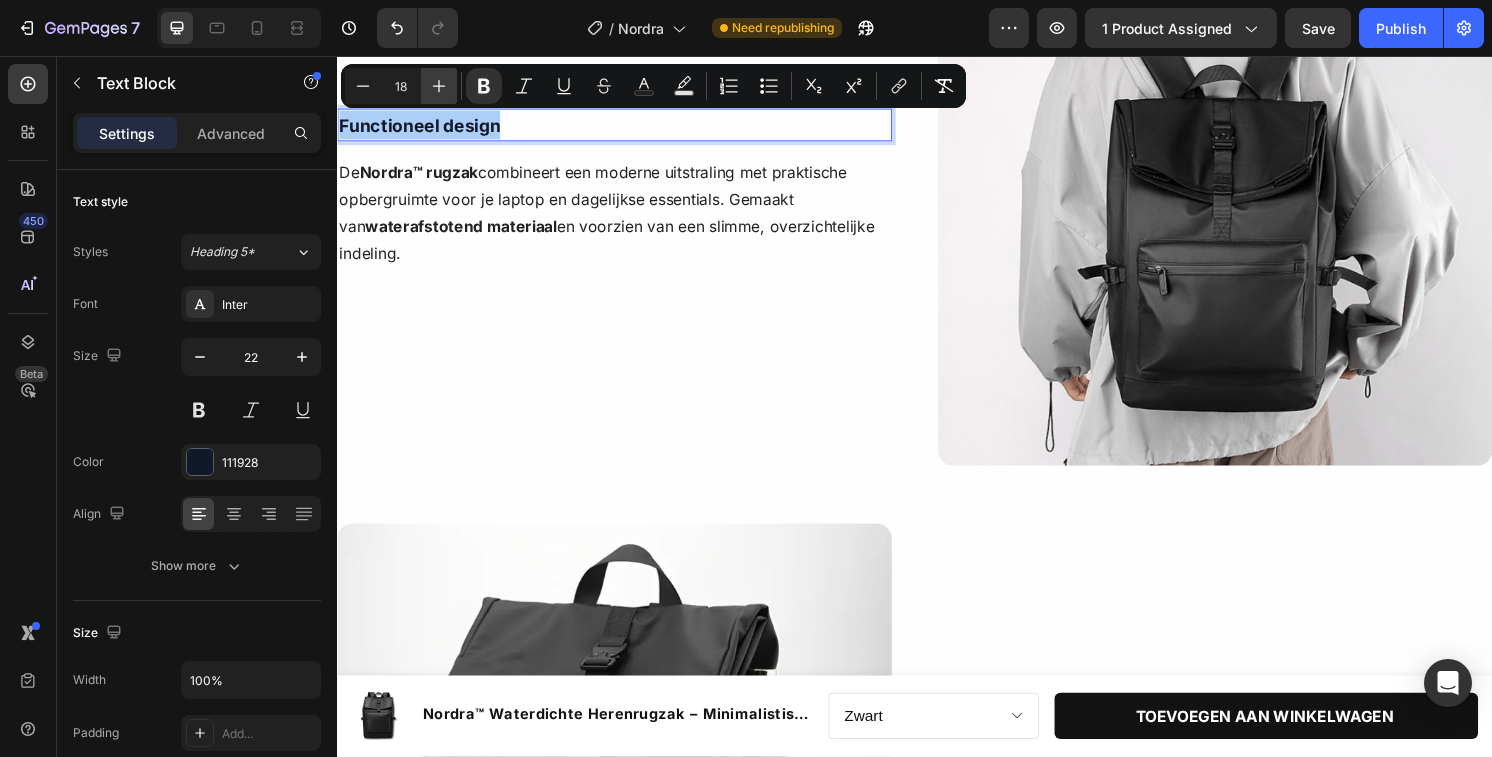 click 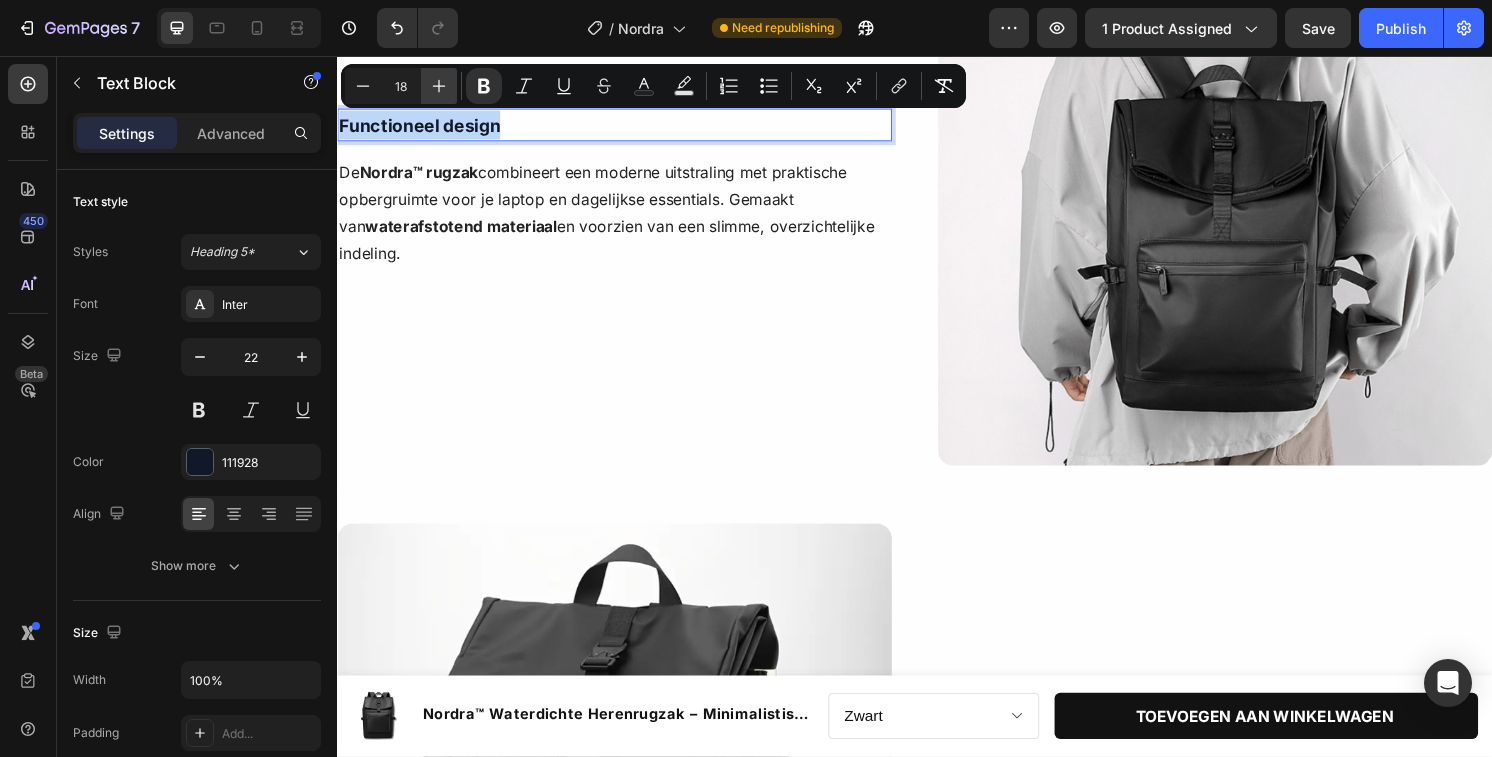 type on "19" 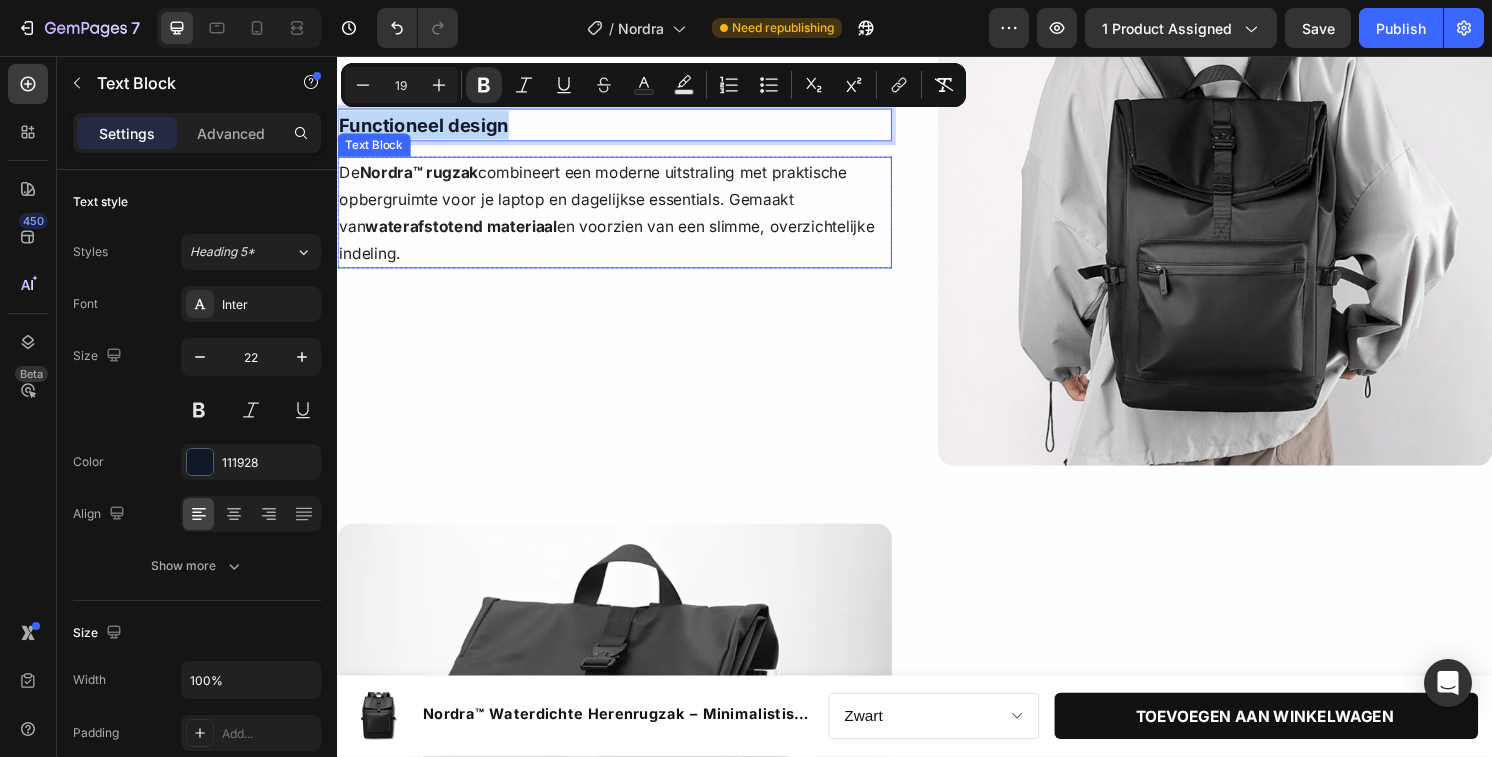 click on "De  Nordra™ rugzak  combineert een moderne uitstraling met praktische opbergruimte voor je laptop en dagelijkse essentials. Gemaakt van  waterafstotend materiaal  en voorzien van een slimme, overzichtelijke indeling." at bounding box center (625, 219) 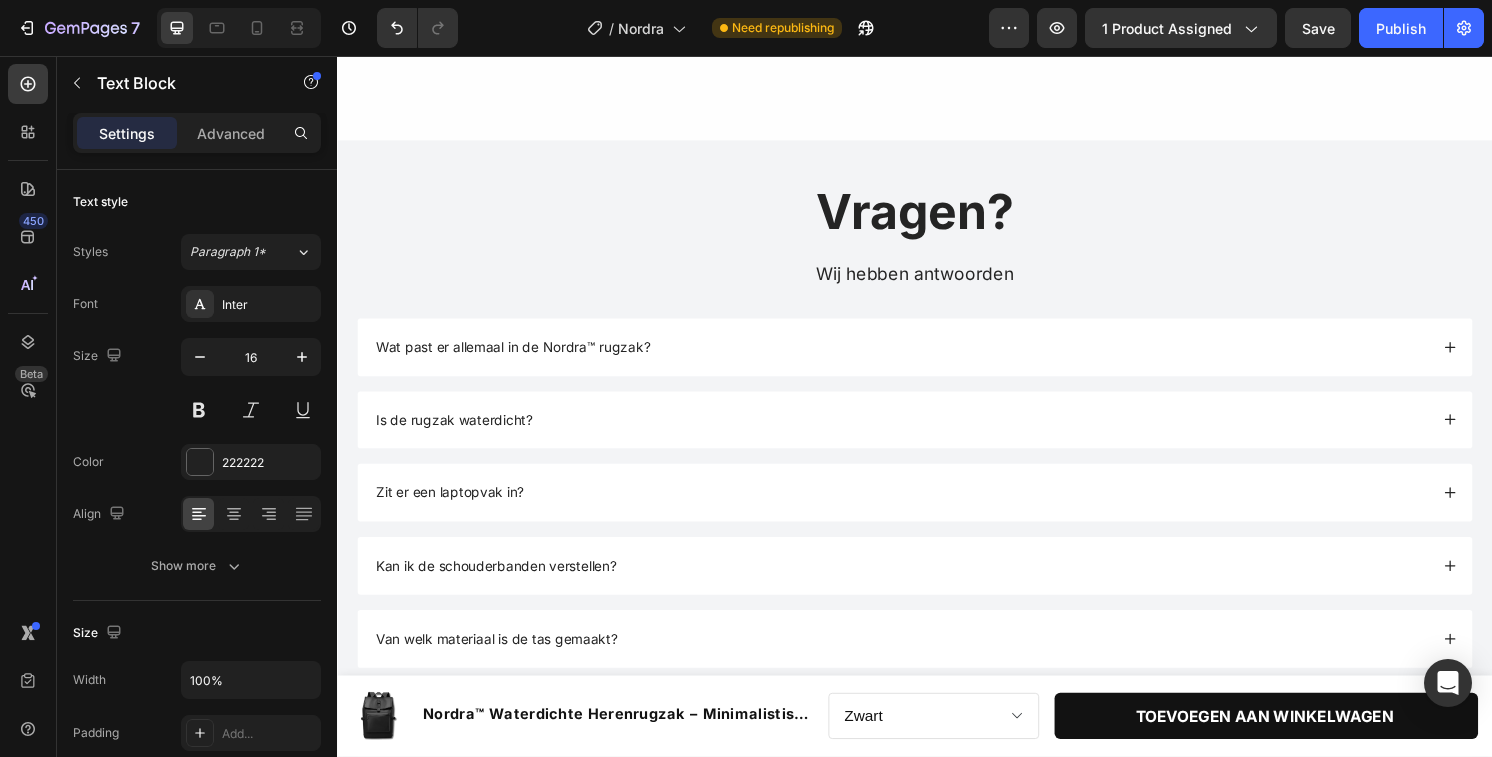 scroll, scrollTop: 2303, scrollLeft: 0, axis: vertical 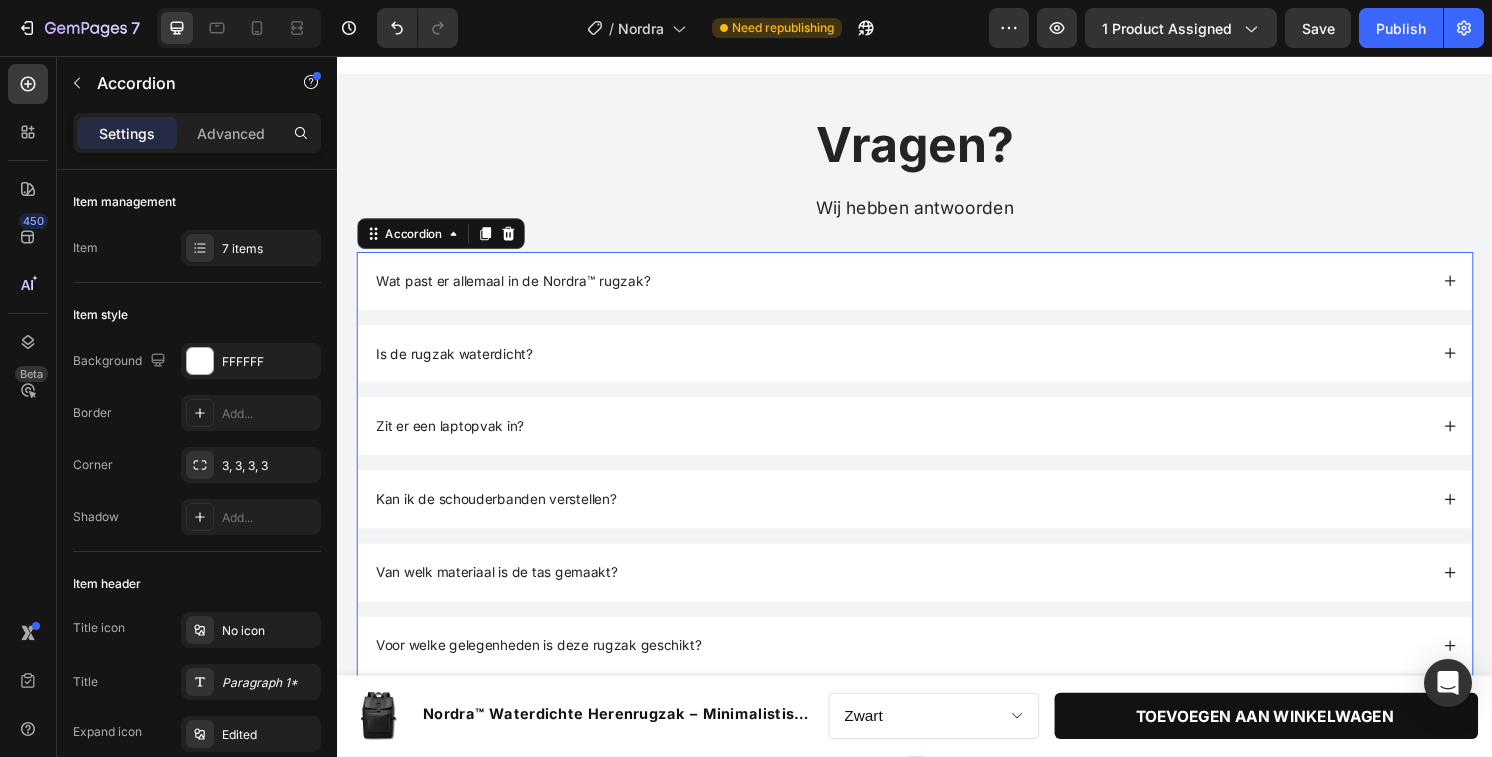 click on "Wat past er allemaal in de Nordra™ rugzak?" at bounding box center (922, 290) 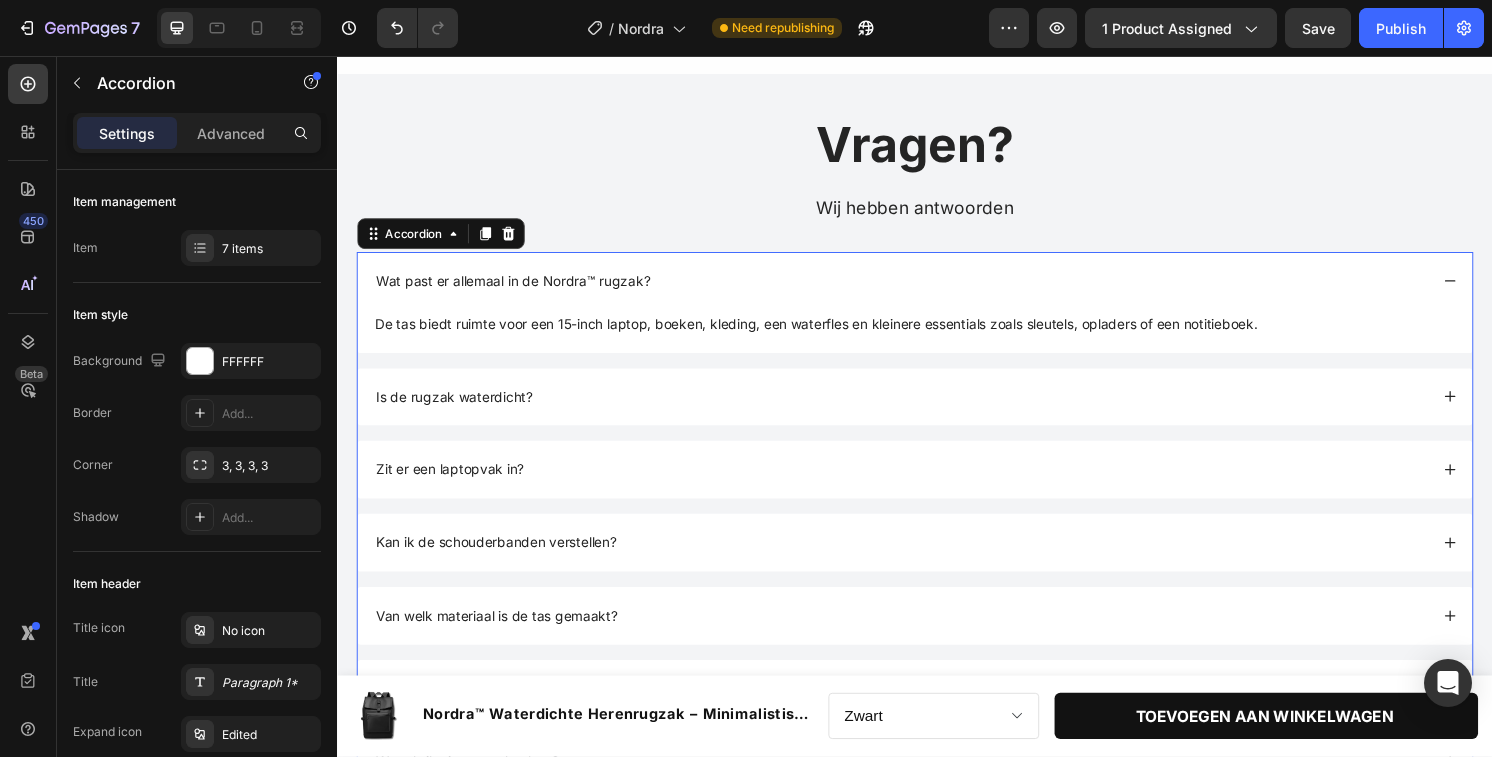 click on "Is de rugzak waterdicht?" at bounding box center (922, 411) 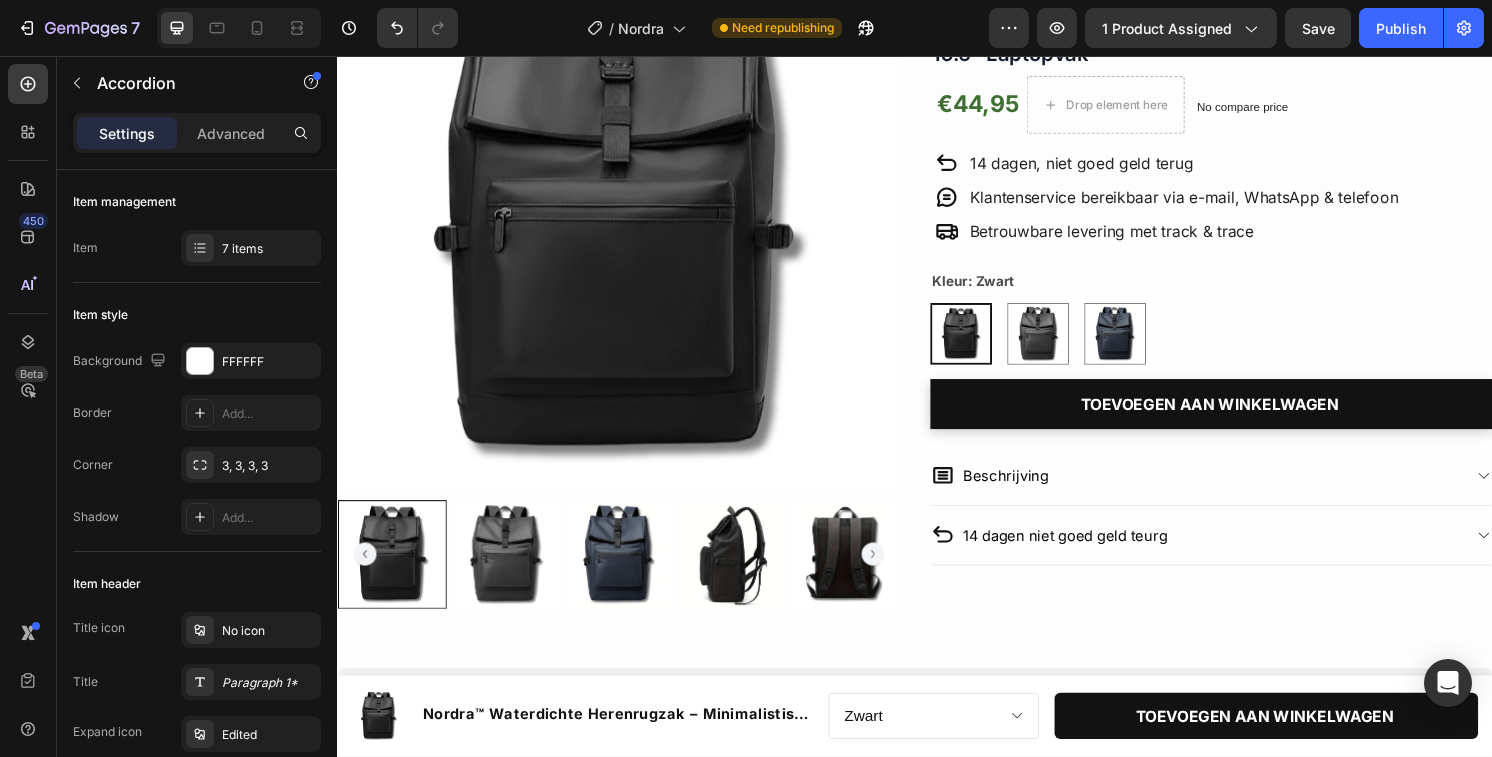 scroll, scrollTop: 189, scrollLeft: 0, axis: vertical 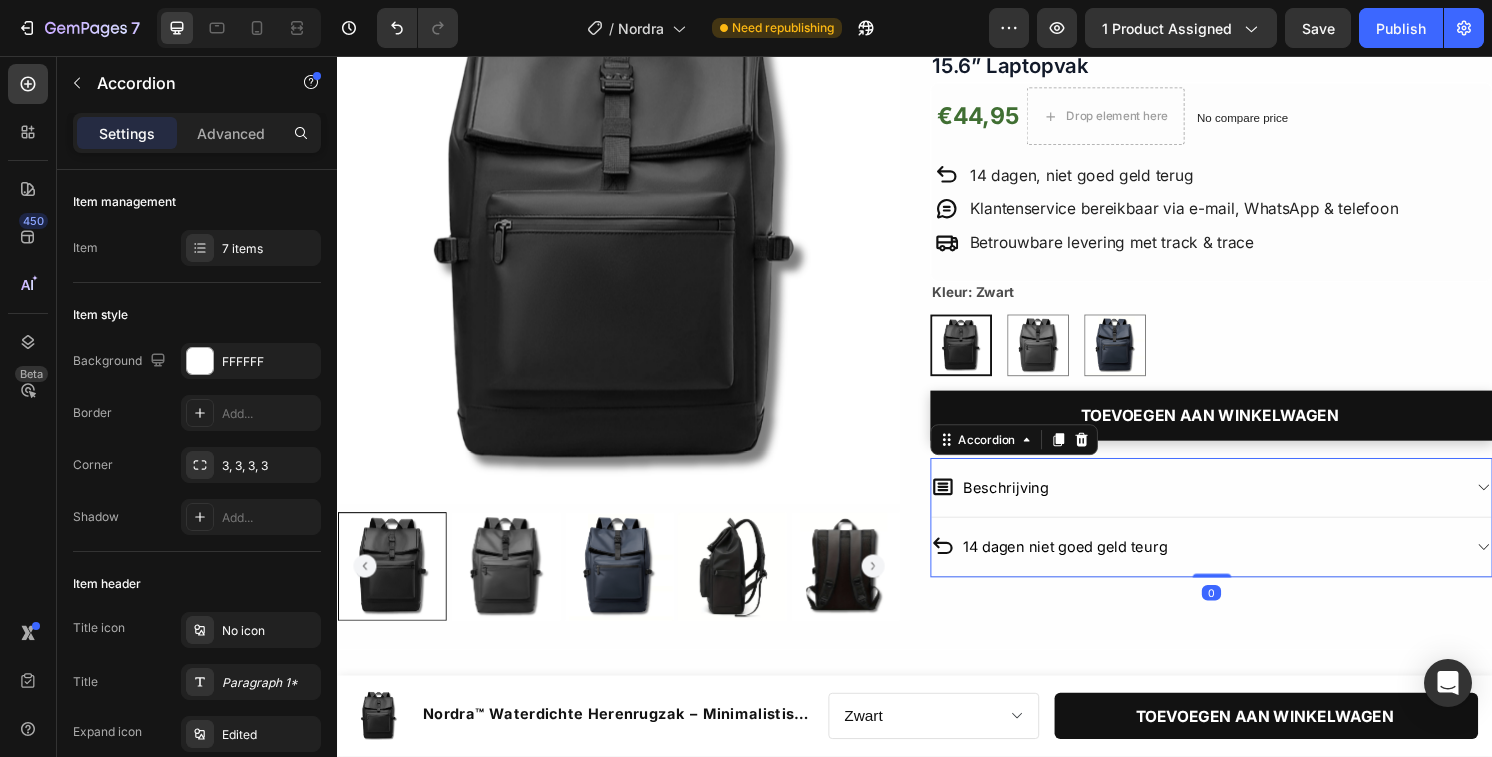 click on "Beschrijving" at bounding box center (1229, 504) 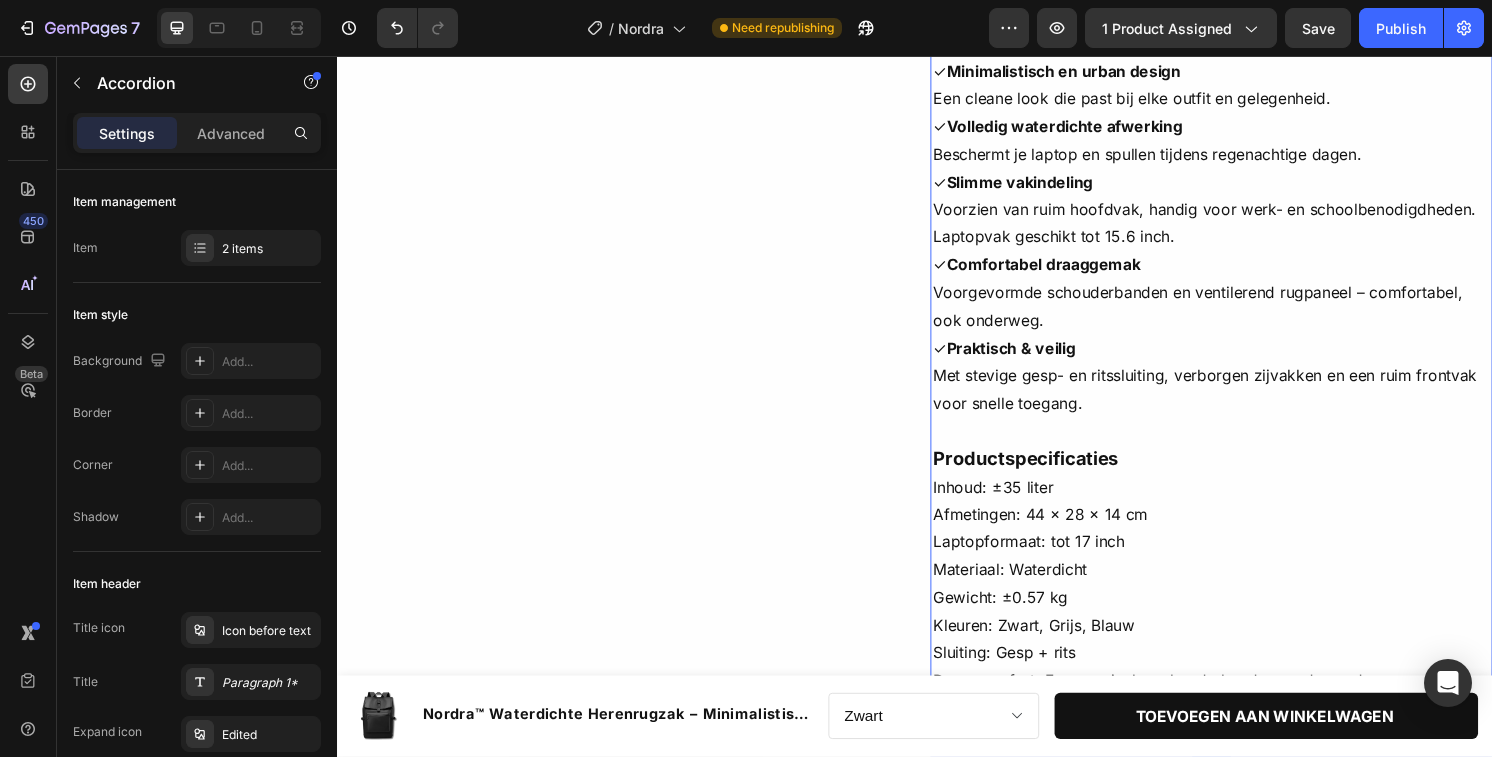 scroll, scrollTop: 829, scrollLeft: 0, axis: vertical 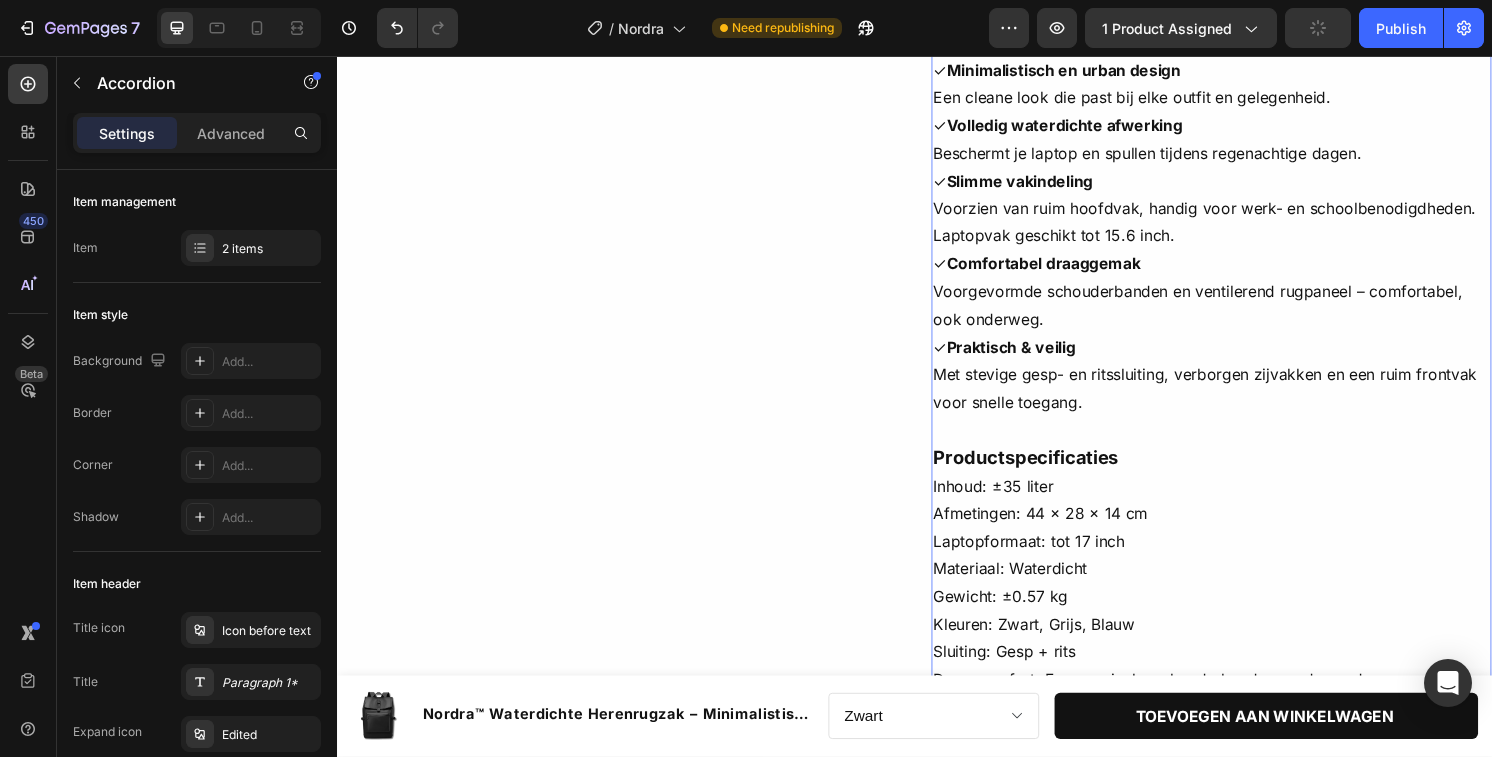 click on "Productspecificaties Inhoud: ±35 liter Afmetingen: 44 × 28 × 14 cm Laptopformaat: tot 17 inch Materiaal: Waterdicht  Gewicht: ±0.57 kg Kleuren: Zwart, Grijs, Blauw Sluiting: Gesp + rits Draagcomfort: Ergonomische schouderbanden + ademend rugpaneel" at bounding box center (1245, 589) 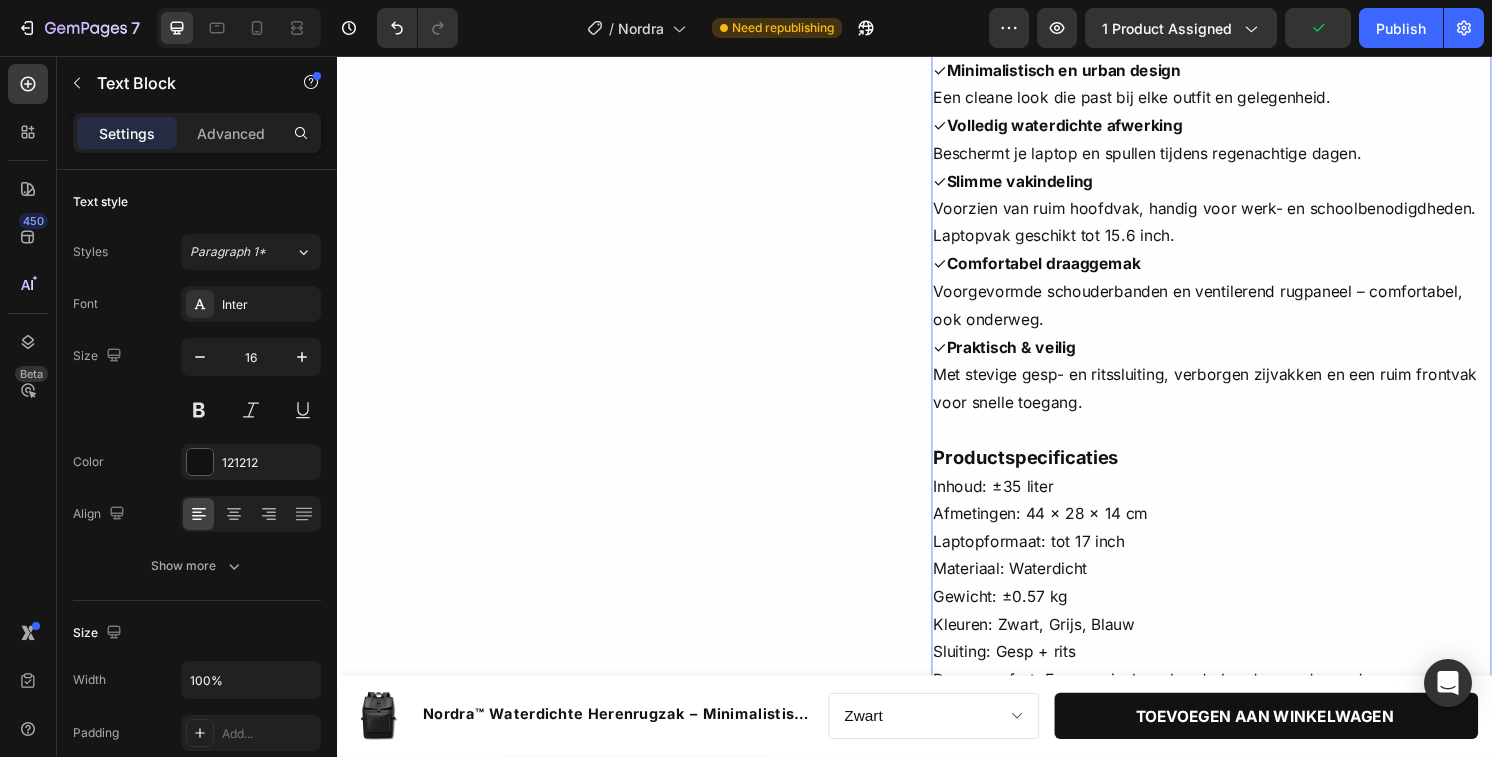 click on "Productspecificaties Inhoud: ±35 liter Afmetingen: 44 × 28 × 14 cm Laptopformaat: tot 17 inch Materiaal: Waterdicht  Gewicht: ±0.57 kg Kleuren: Zwart, Grijs, Blauw Sluiting: Gesp + rits Draagcomfort: Ergonomische schouderbanden + ademend rugpaneel" at bounding box center [1245, 589] 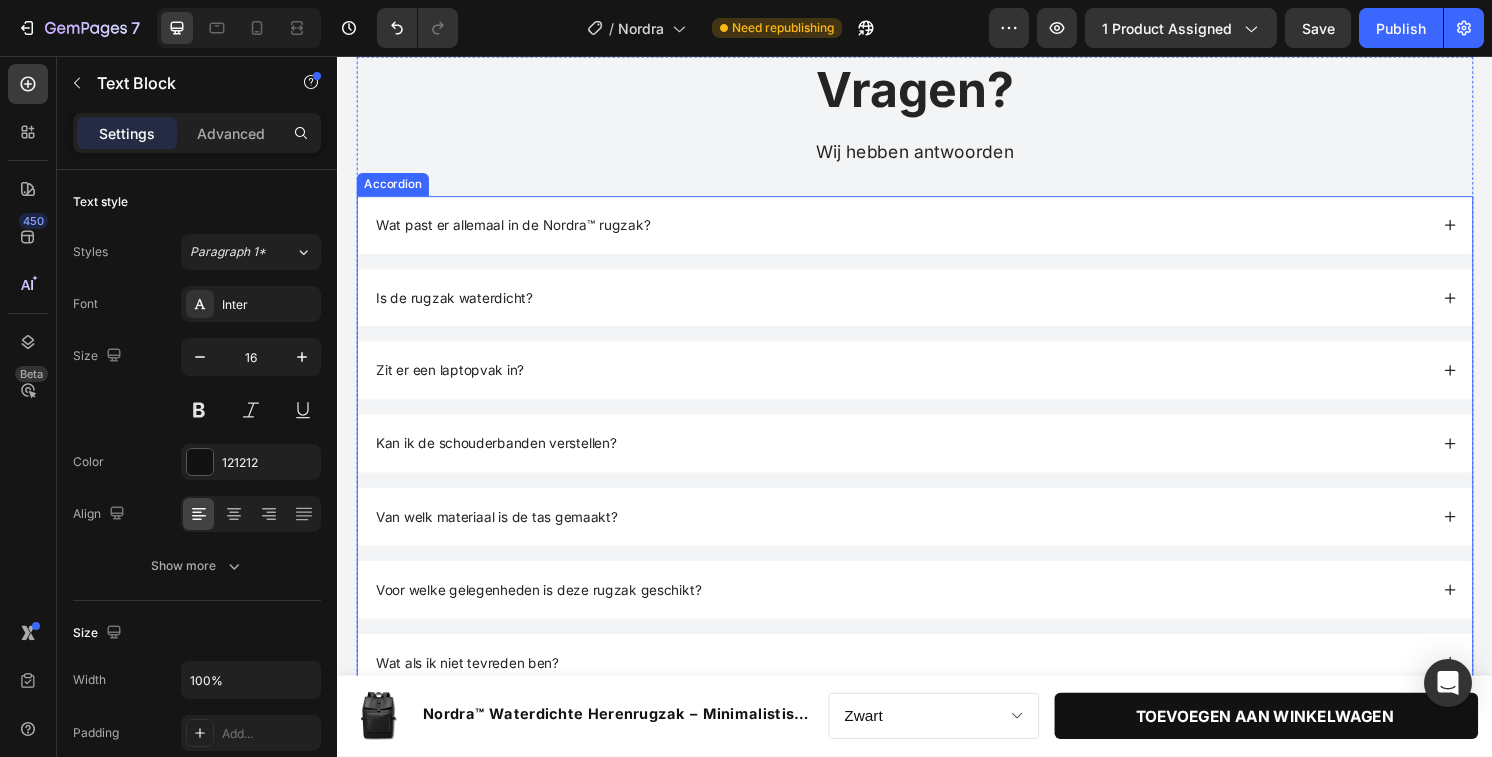 scroll, scrollTop: 3152, scrollLeft: 0, axis: vertical 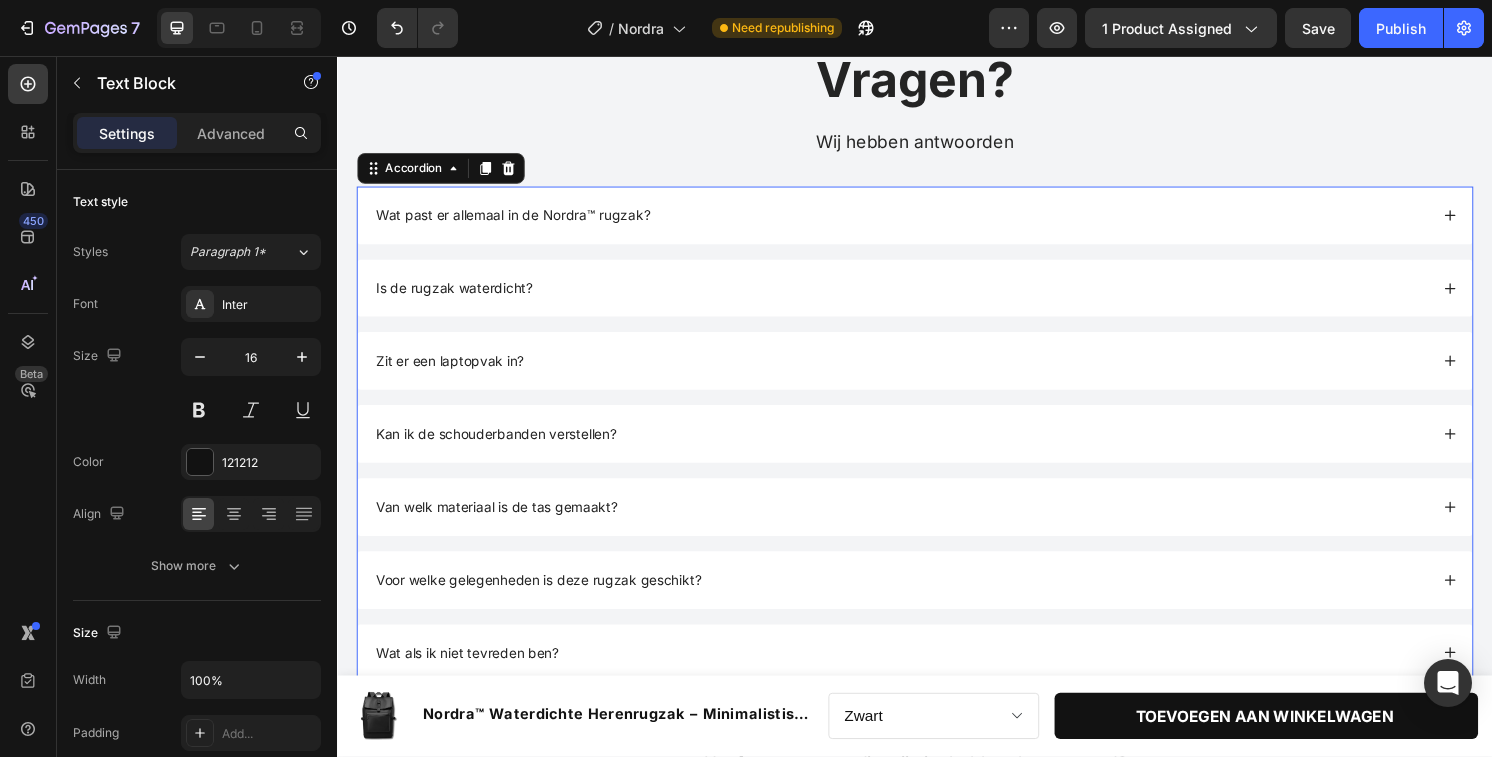 click on "Wat past er allemaal in de Nordra™ rugzak?" at bounding box center [922, 222] 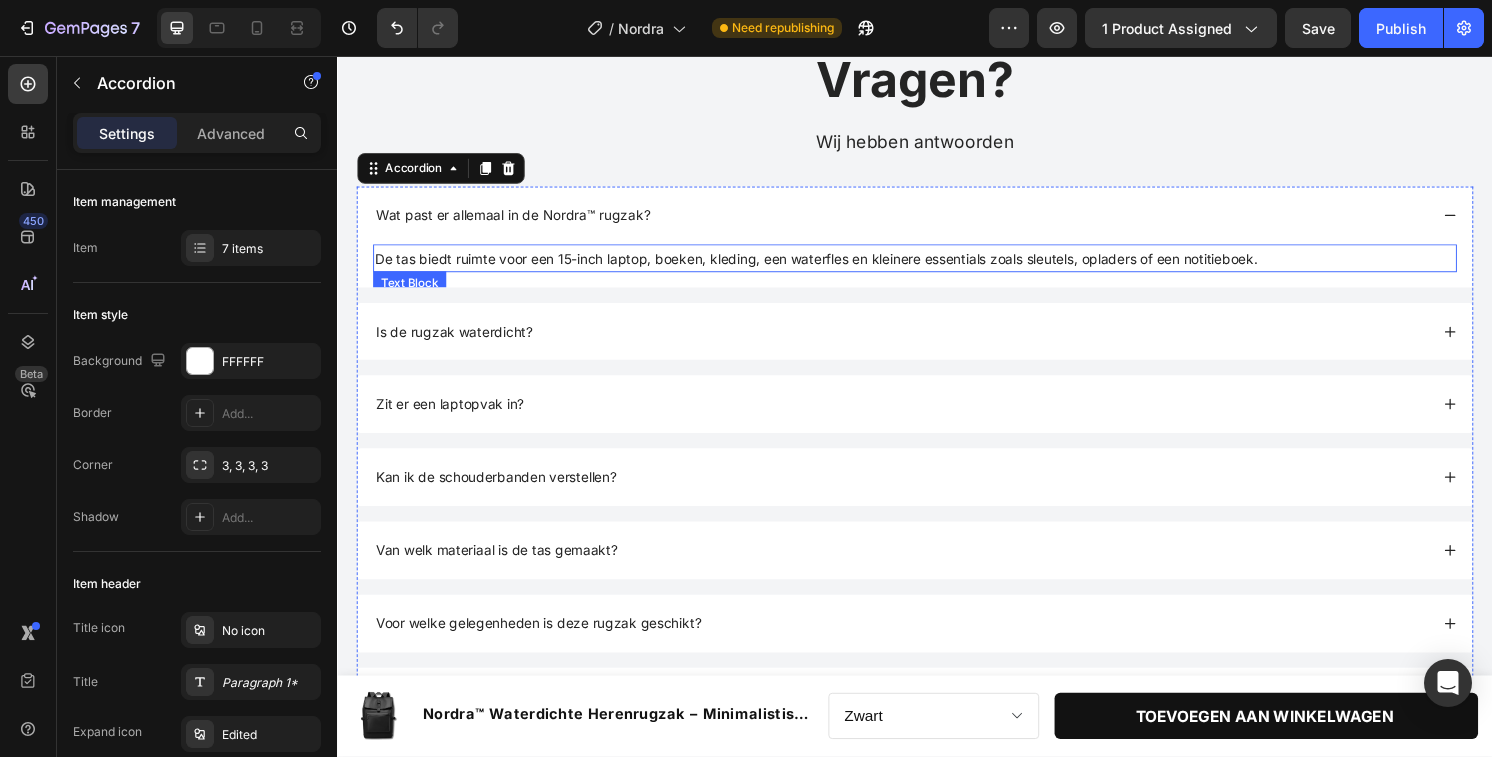 click on "De tas biedt ruimte voor een 15-inch laptop, boeken, kleding, een waterfles en kleinere essentials zoals sleutels, opladers of een notitieboek." at bounding box center [834, 266] 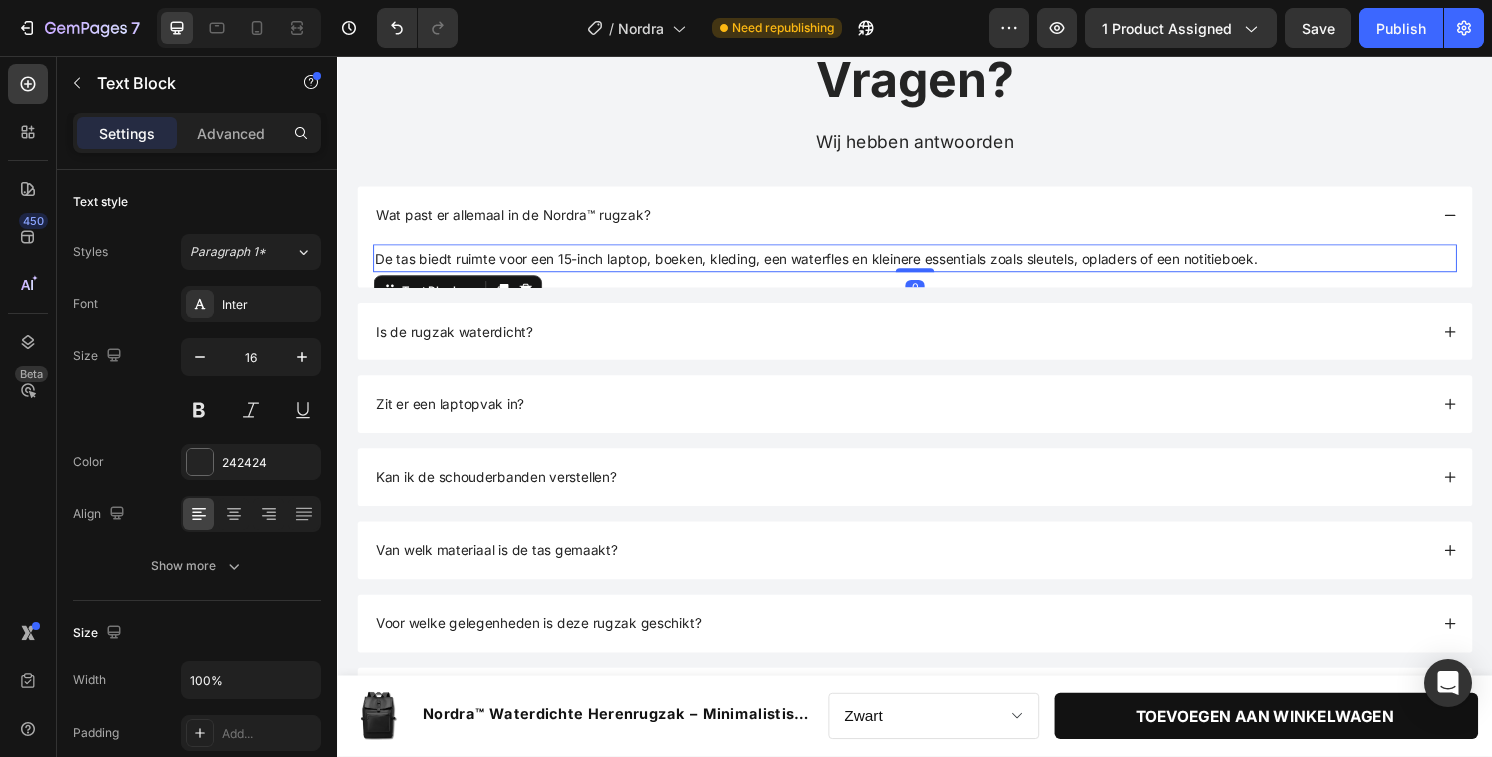 click on "De tas biedt ruimte voor een 15-inch laptop, boeken, kleding, een waterfles en kleinere essentials zoals sleutels, opladers of een notitieboek." at bounding box center [834, 266] 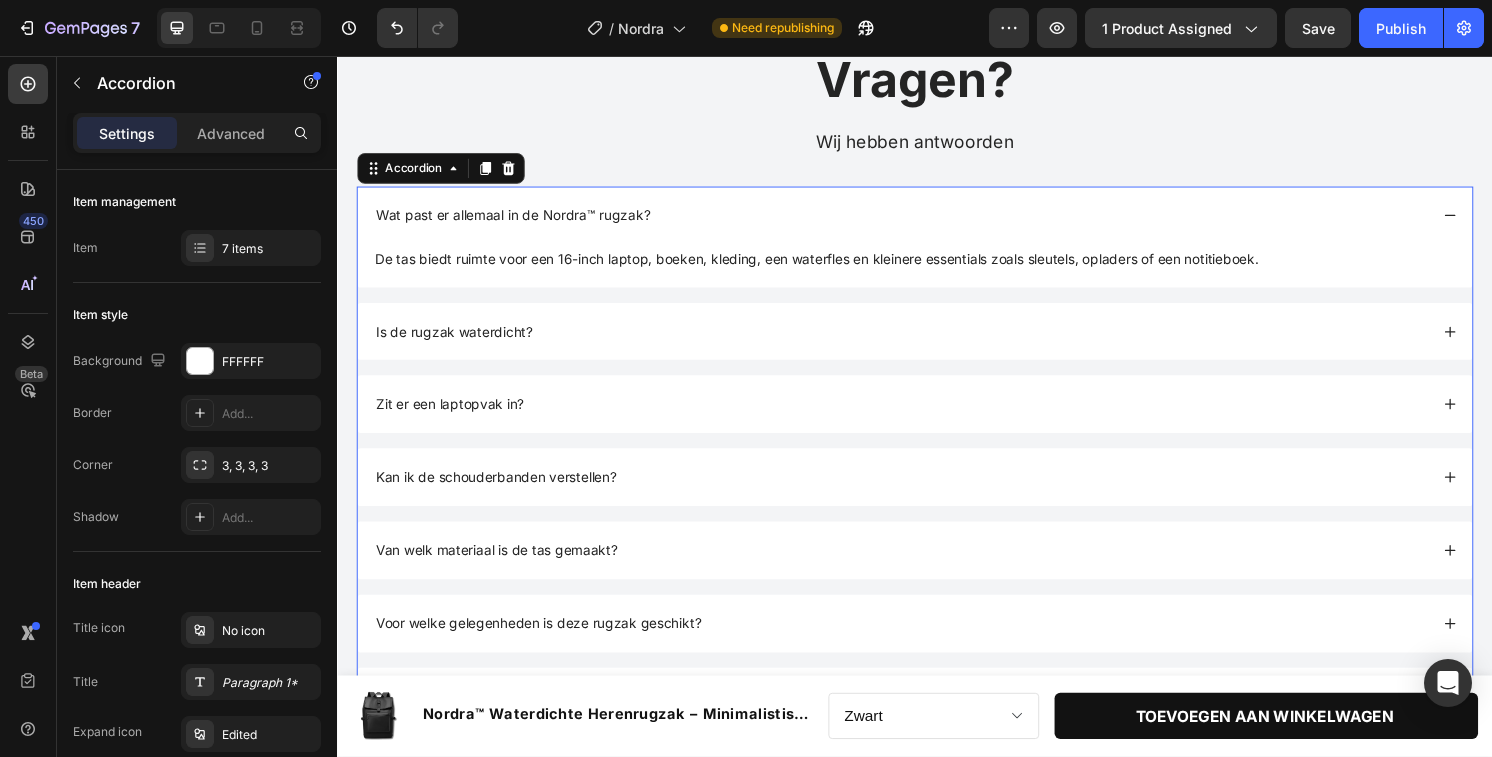 click on "Is de rugzak waterdicht?" at bounding box center [922, 343] 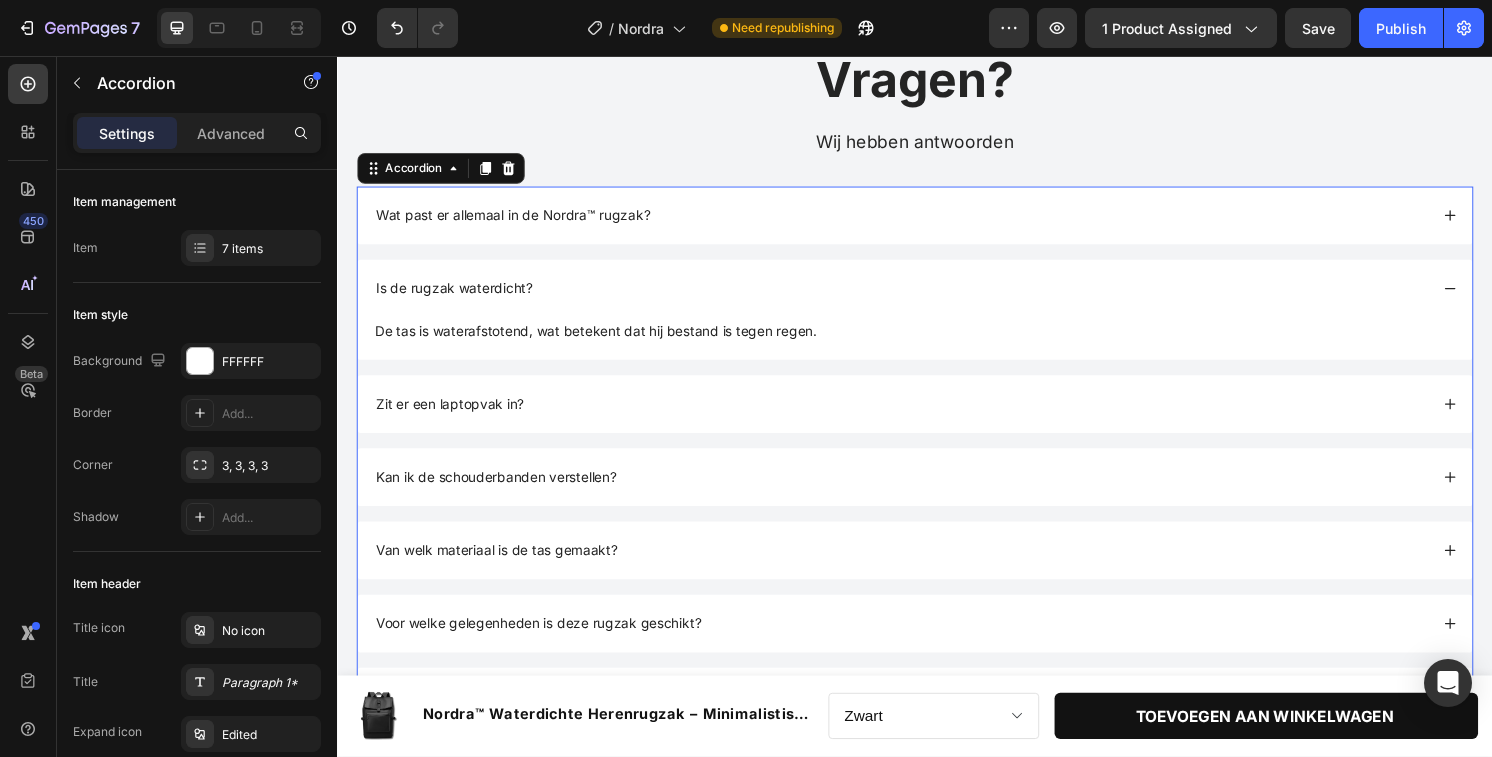 click on "Zit er een laptopvak in?" at bounding box center [922, 418] 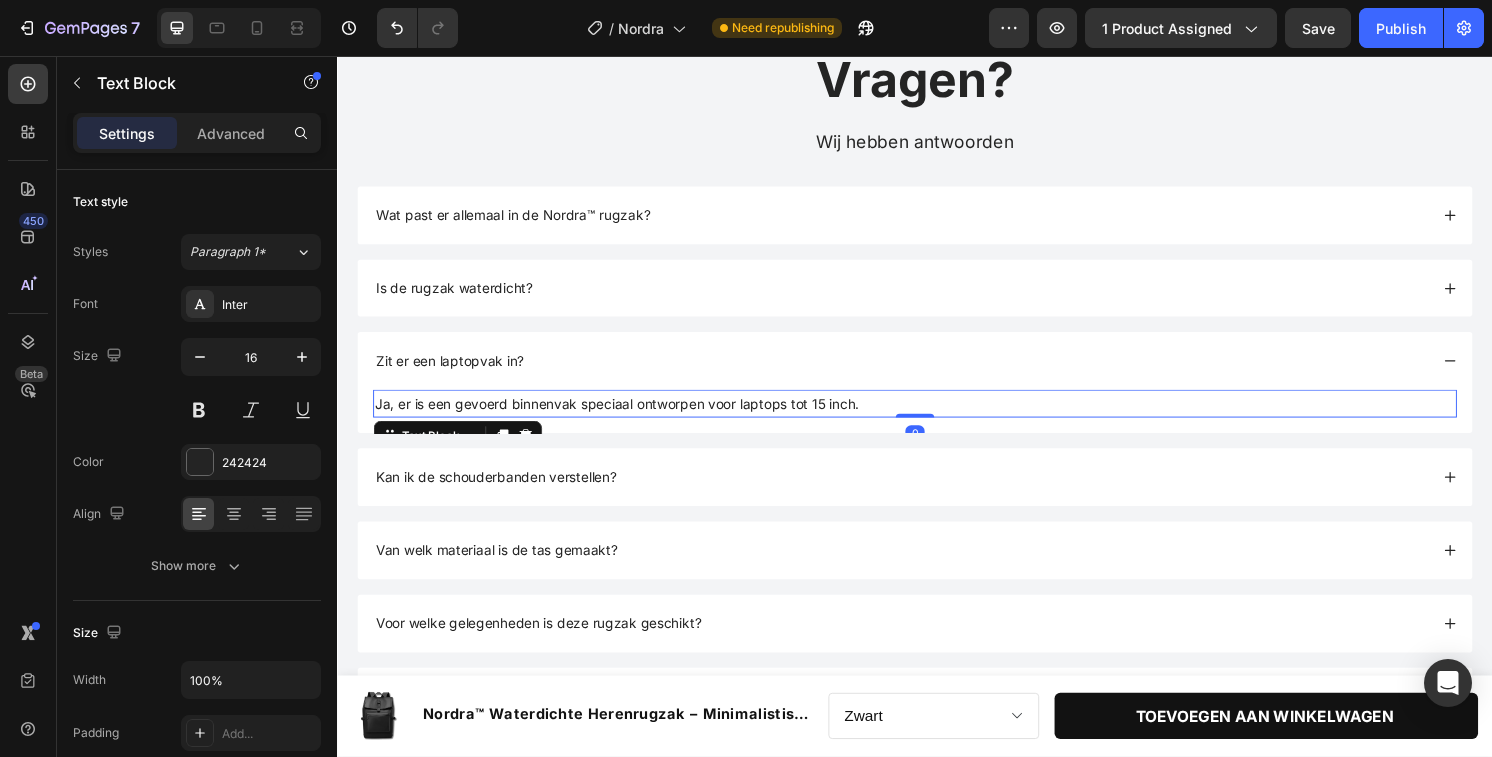 click on "Ja, er is een gevoerd binnenvak speciaal ontworpen voor laptops tot 15 inch." at bounding box center (937, 417) 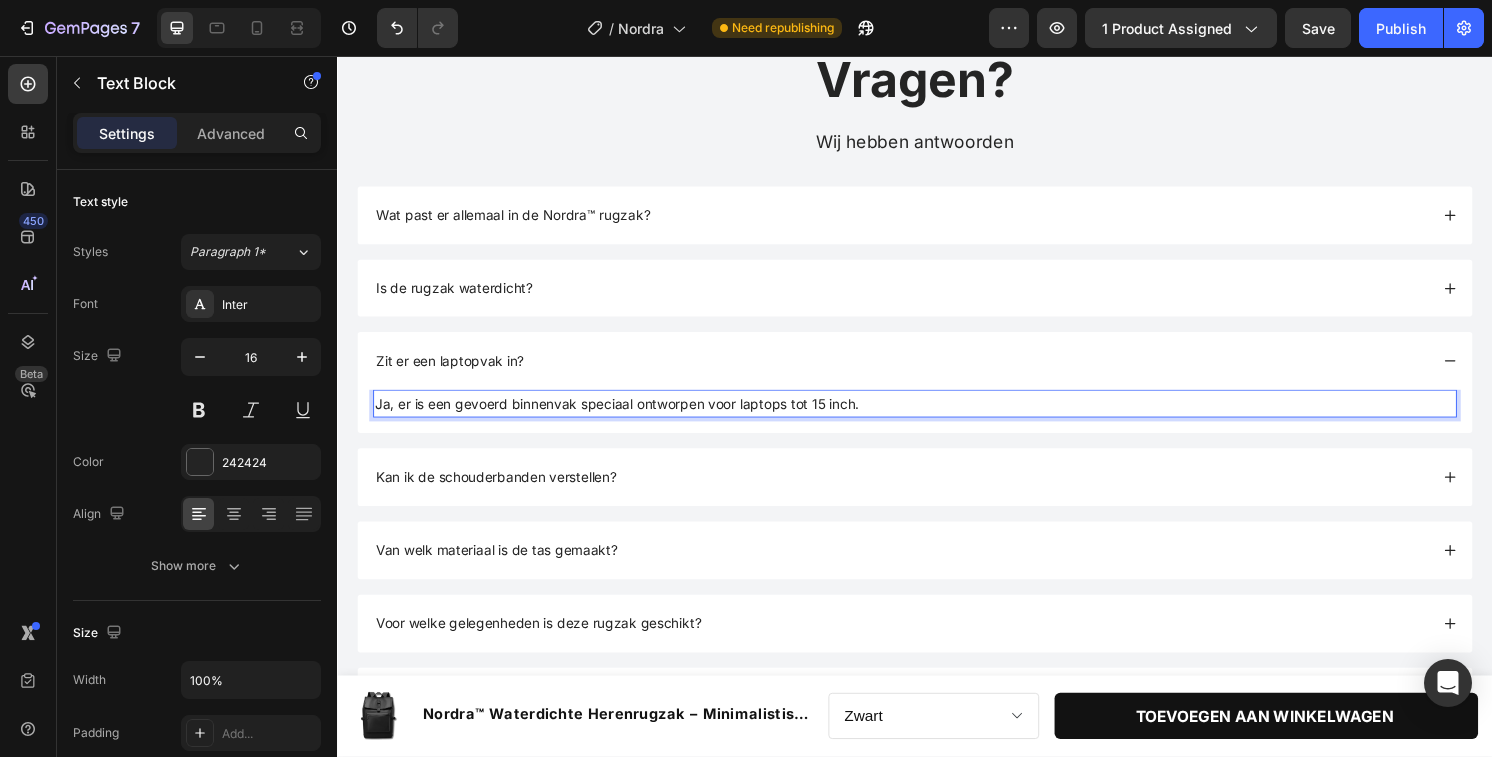 click on "Ja, er is een gevoerd binnenvak speciaal ontworpen voor laptops tot 15 inch." at bounding box center [627, 417] 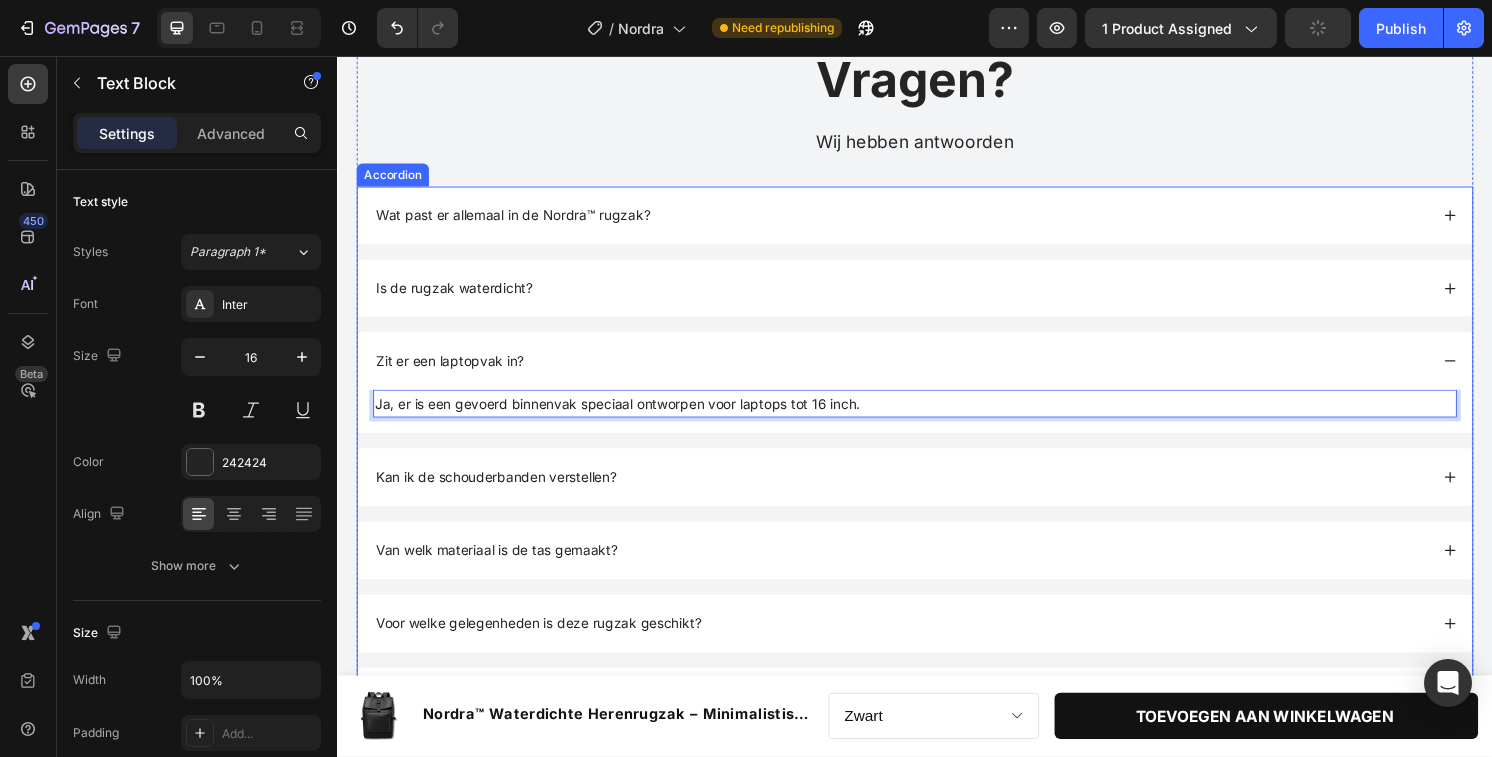 click on "Kan ik de schouderbanden verstellen?" at bounding box center [922, 494] 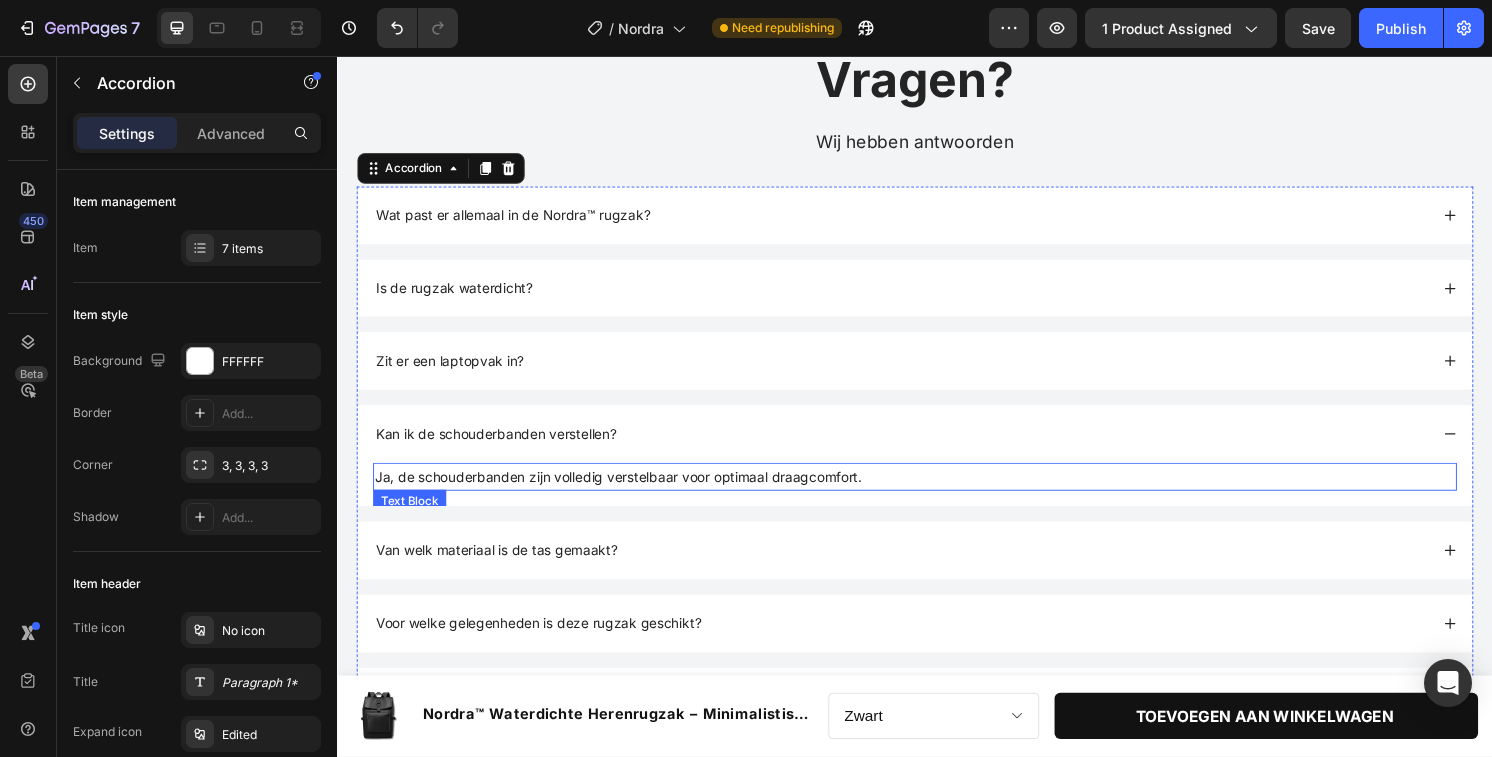 click on "Van welk materiaal is de tas gemaakt?" at bounding box center (937, 570) 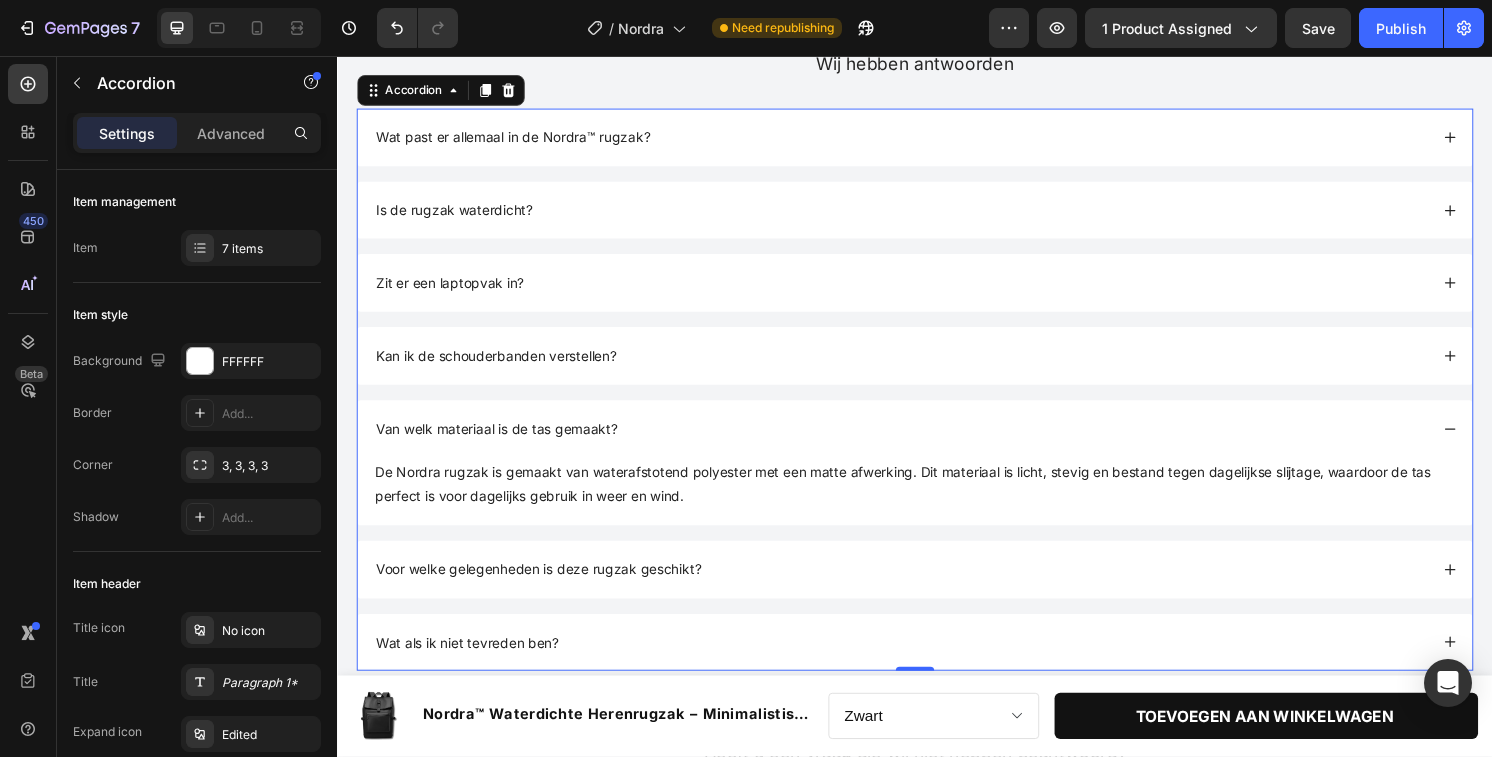 click on "Voor welke gelegenheden is deze rugzak geschikt?" at bounding box center (922, 590) 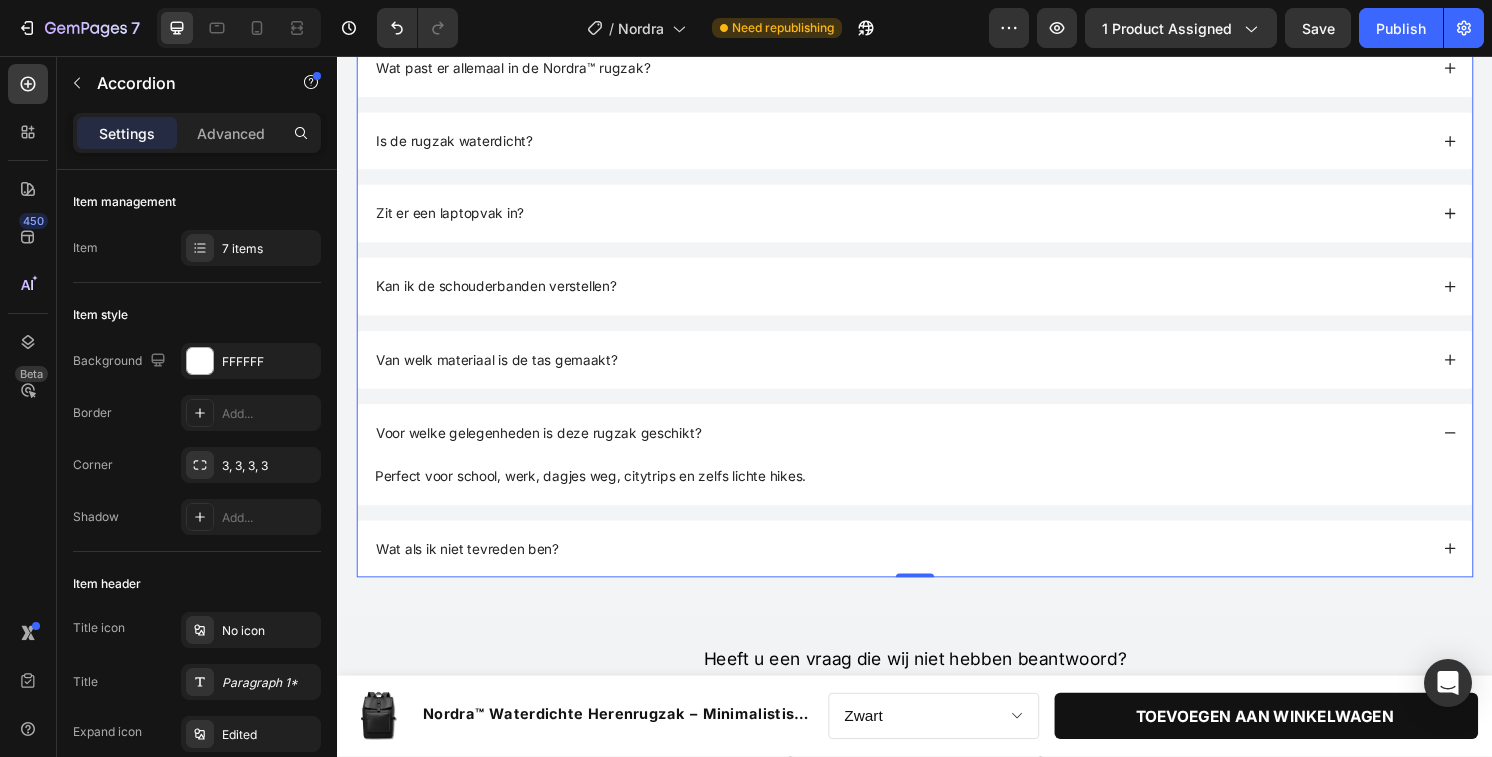 click on "Wat als ik niet tevreden ben?" at bounding box center [937, 569] 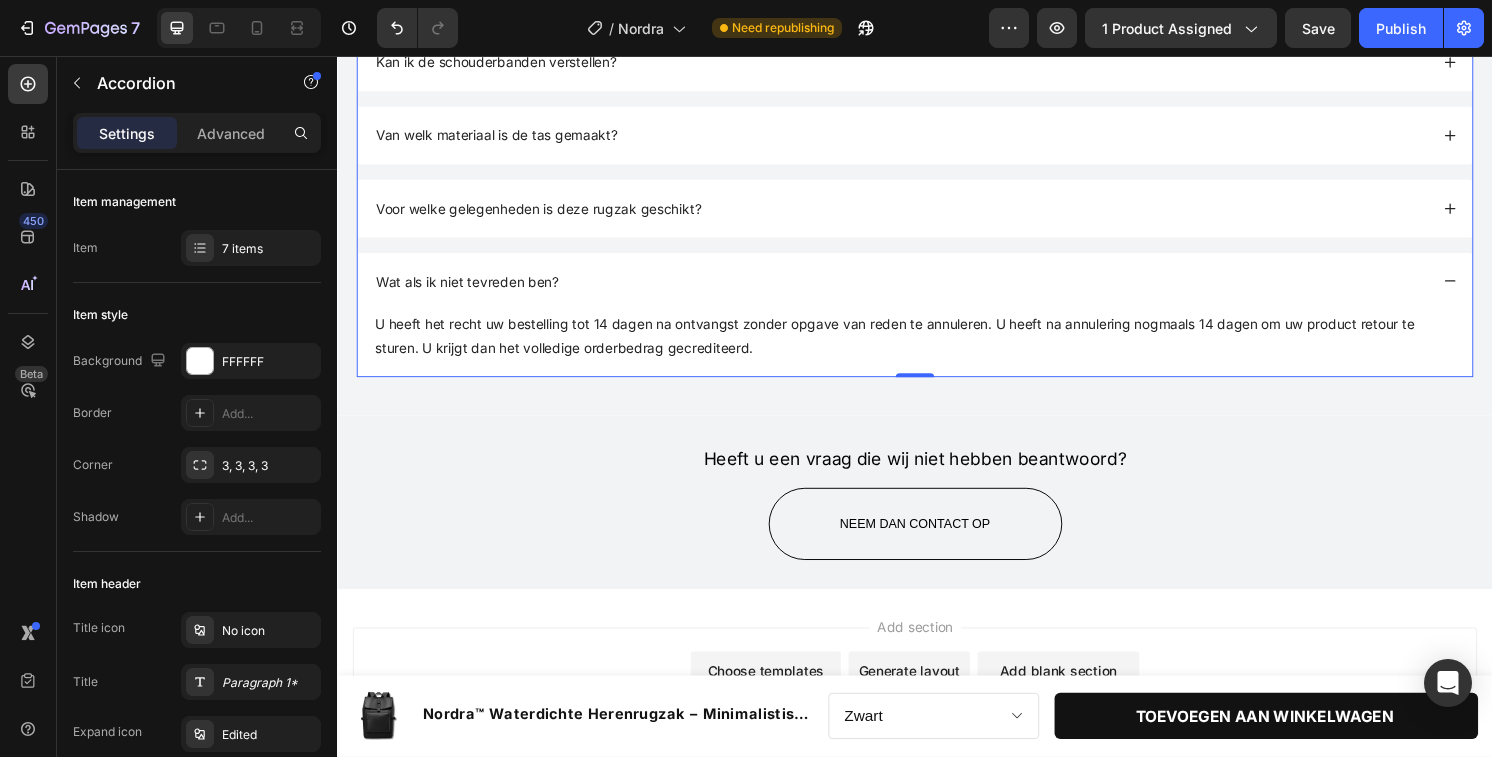 scroll, scrollTop: 3650, scrollLeft: 0, axis: vertical 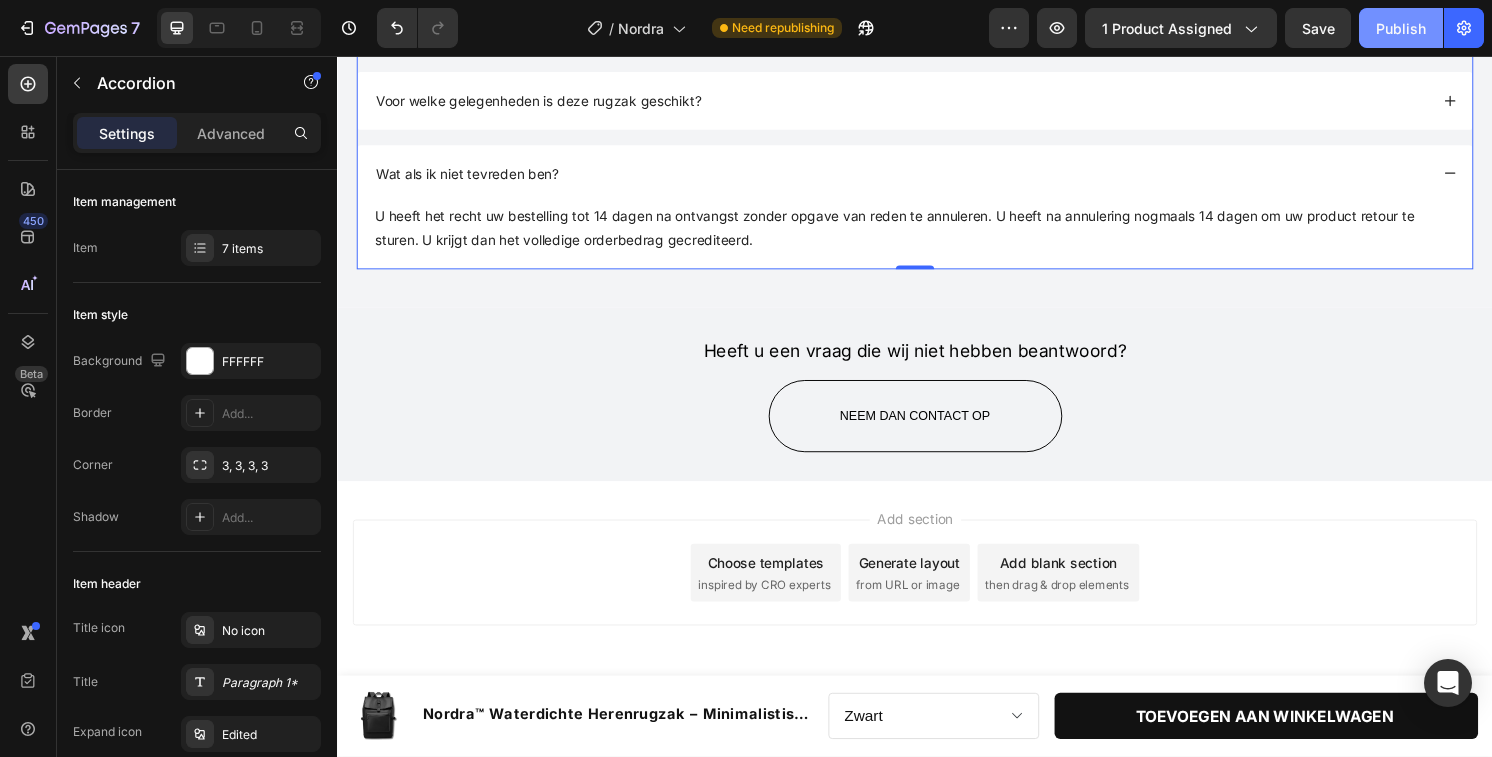 click on "Publish" at bounding box center [1401, 28] 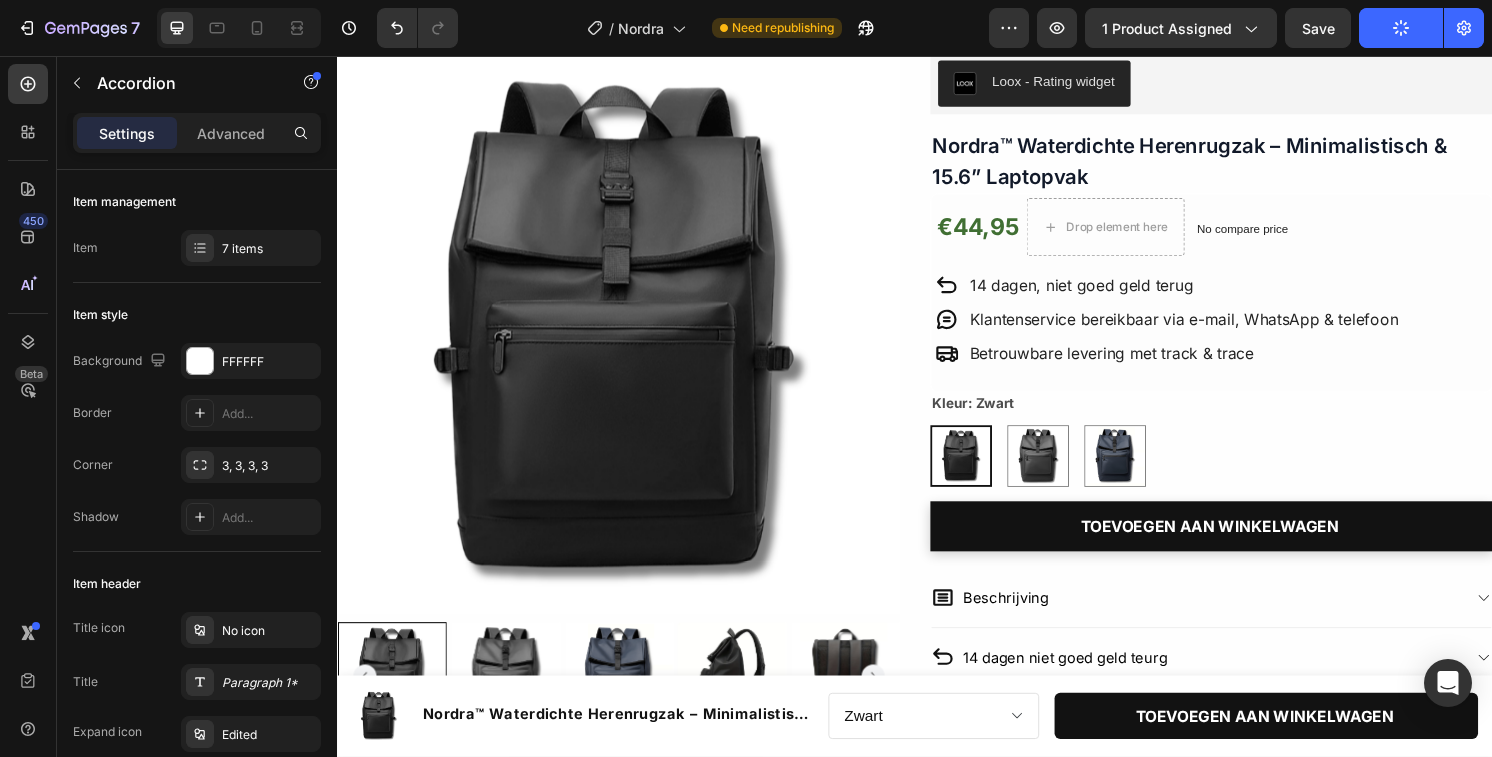 scroll, scrollTop: 0, scrollLeft: 0, axis: both 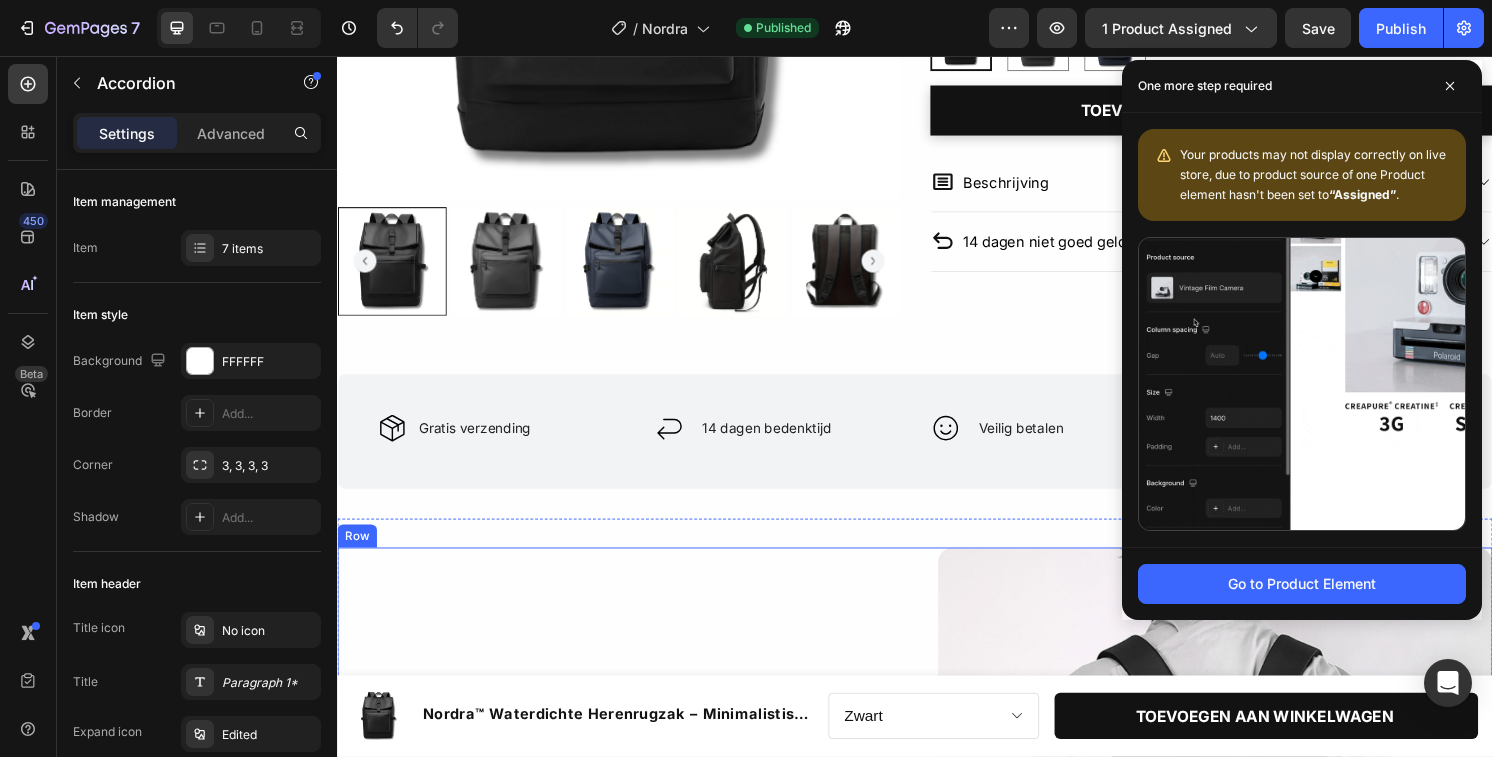 click on "Functioneel design Text Block Functioneel design Text Block Row Row" at bounding box center (625, 855) 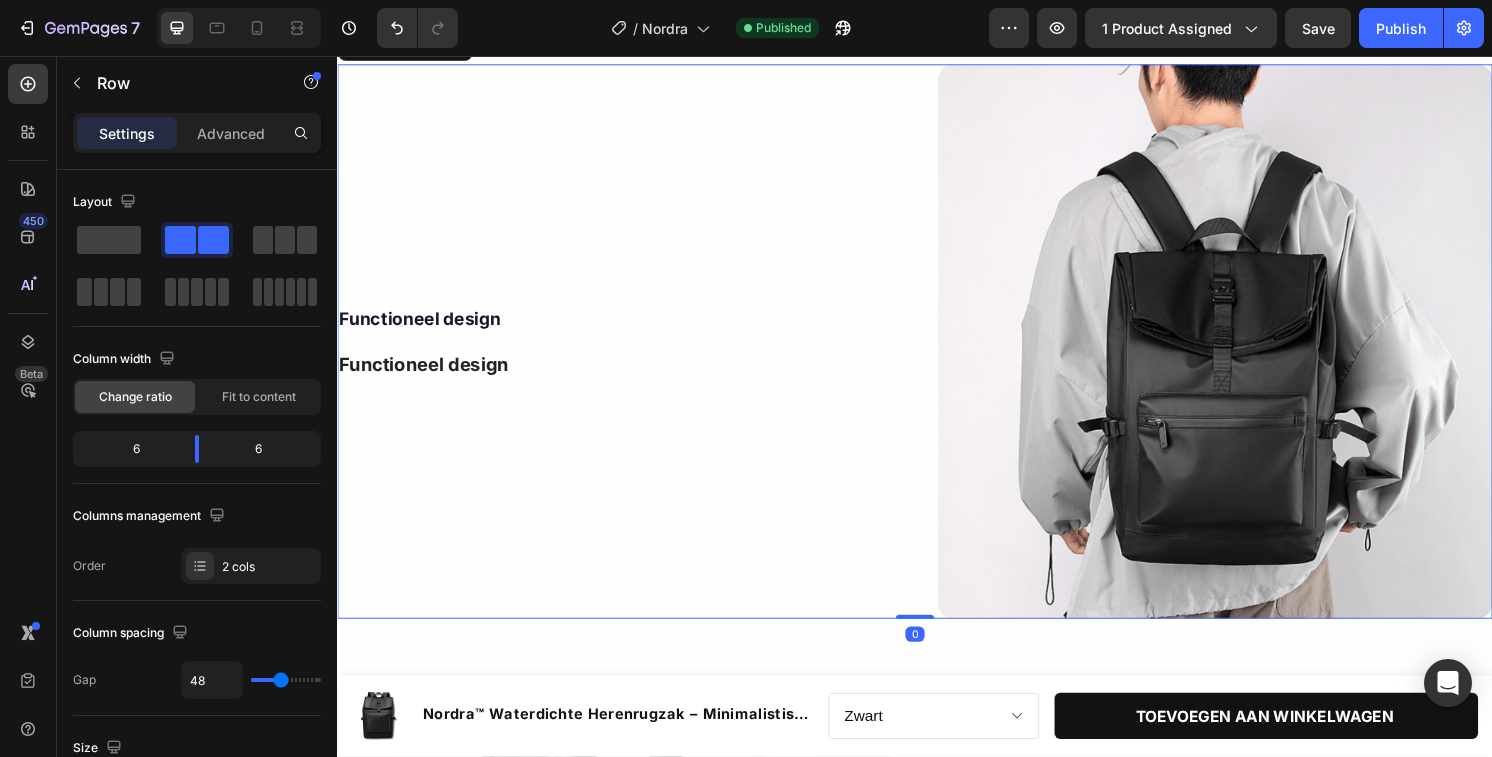 scroll, scrollTop: 1018, scrollLeft: 0, axis: vertical 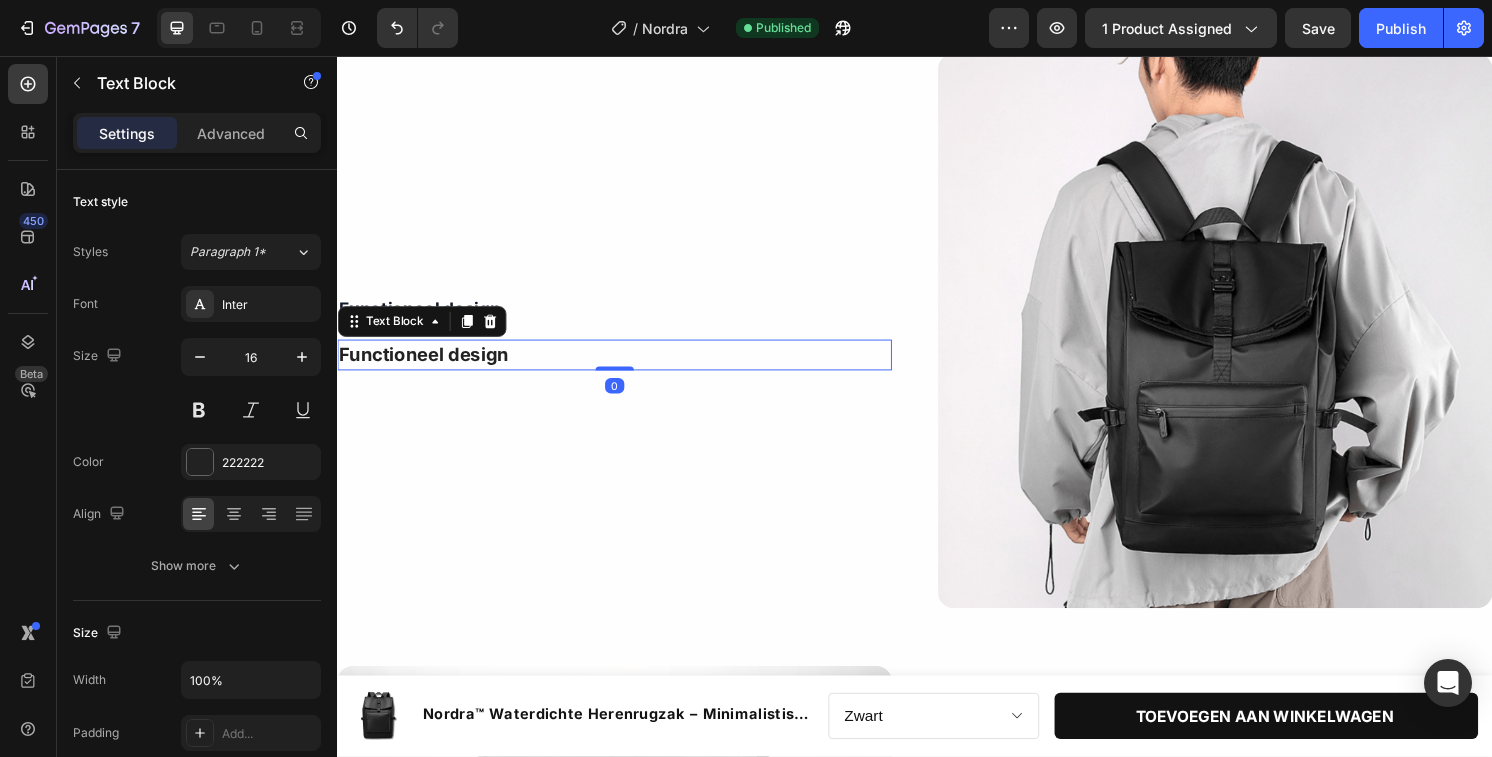 click on "Functioneel design" at bounding box center (427, 366) 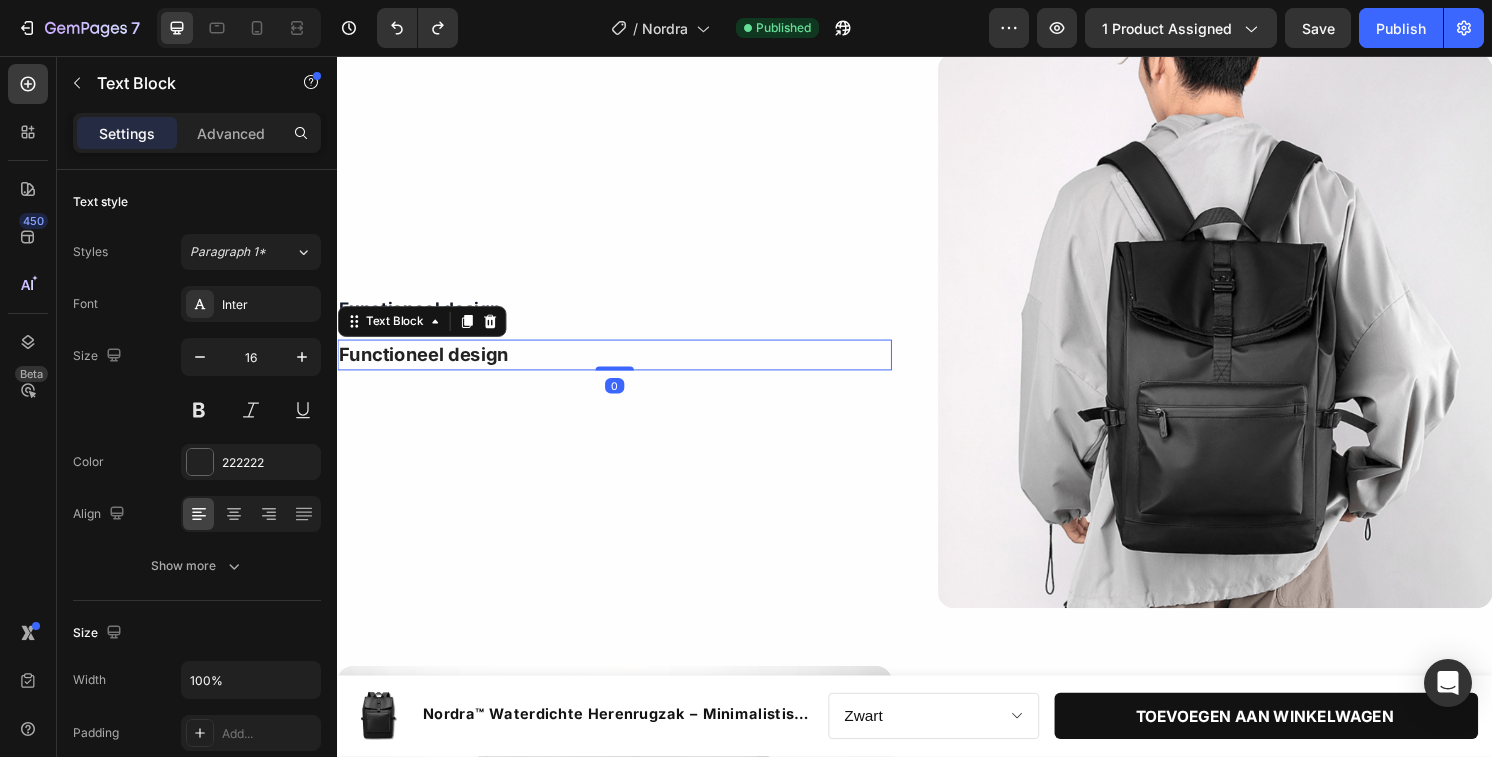 click on "Functioneel design" at bounding box center (427, 366) 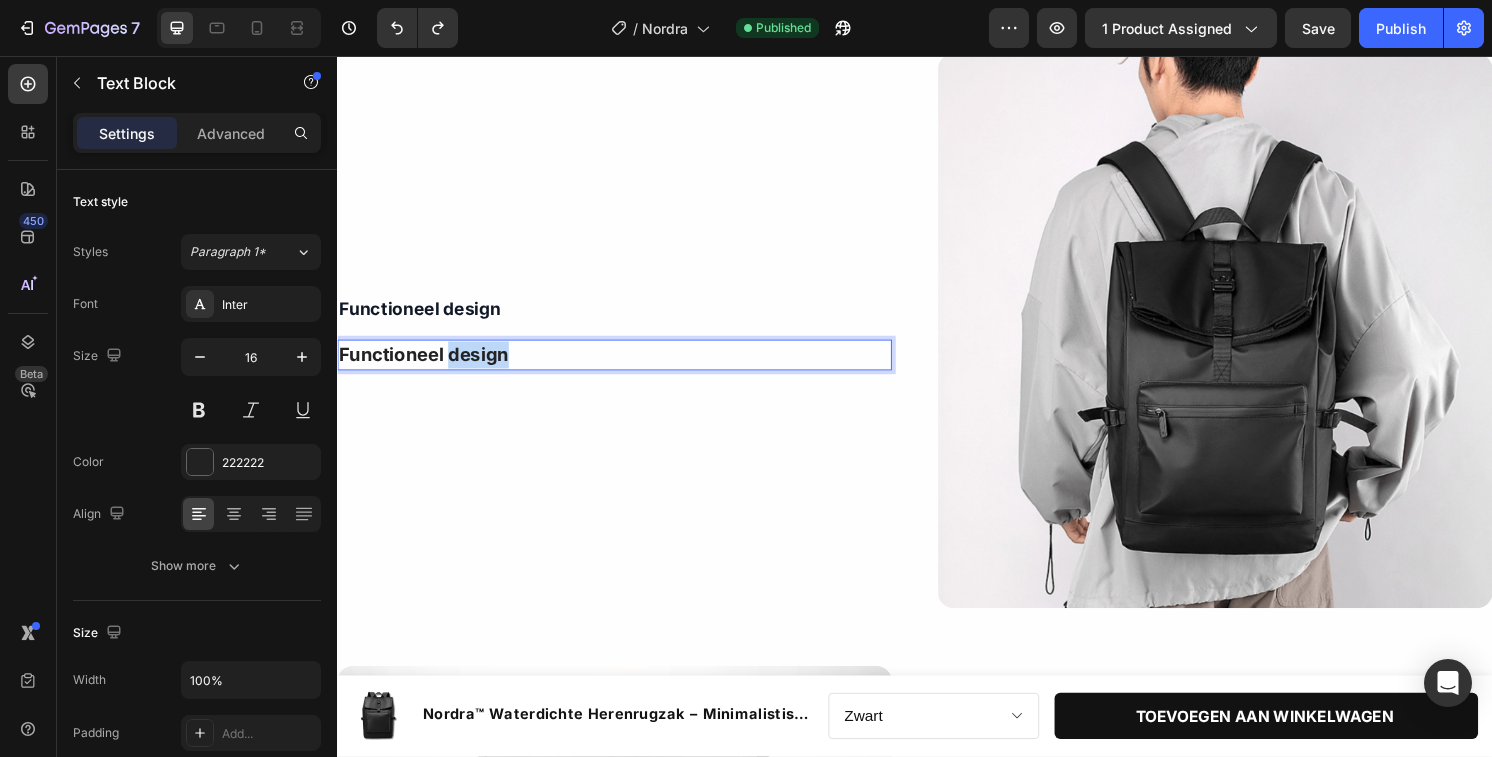 click on "Functioneel design" at bounding box center (427, 366) 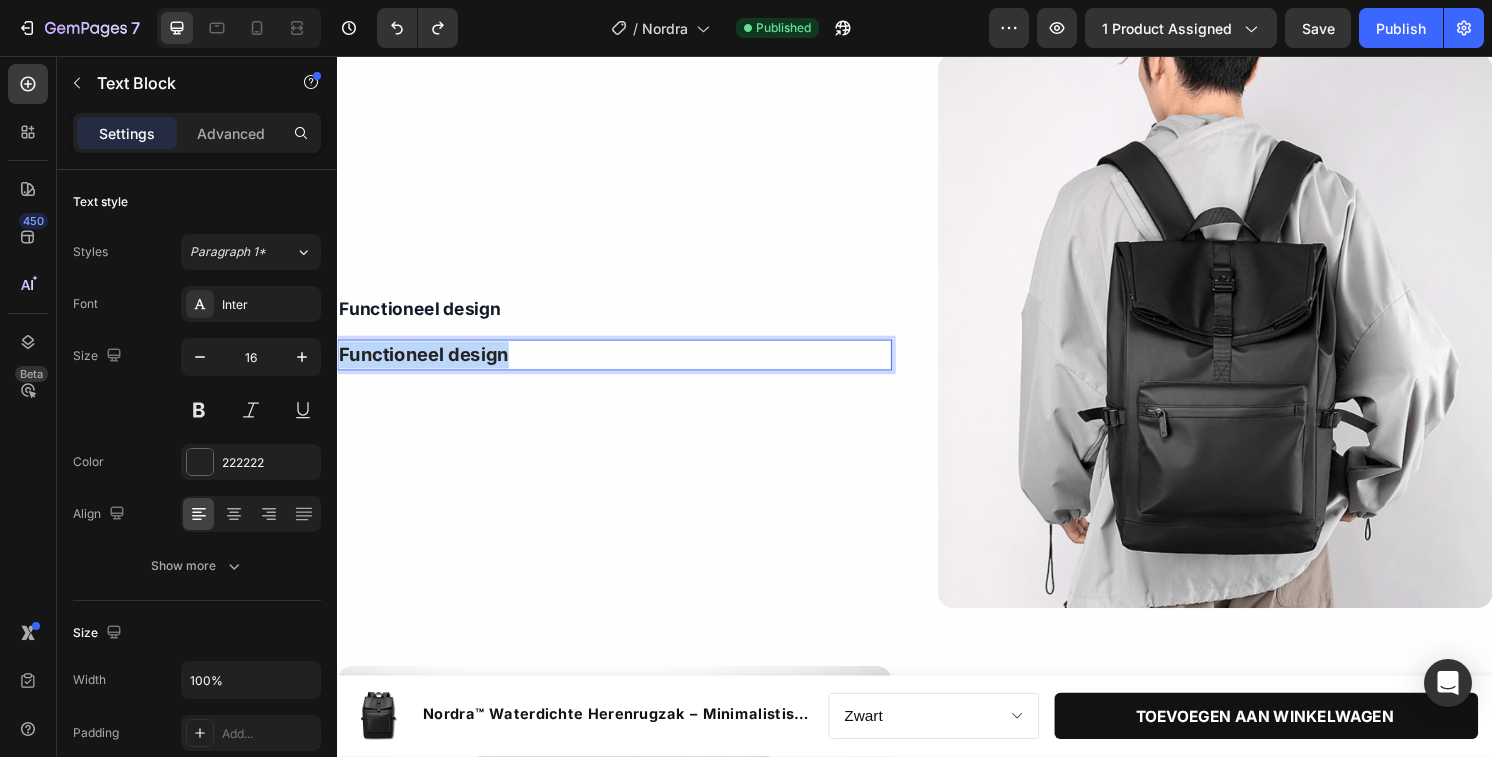 click on "Functioneel design" at bounding box center (427, 366) 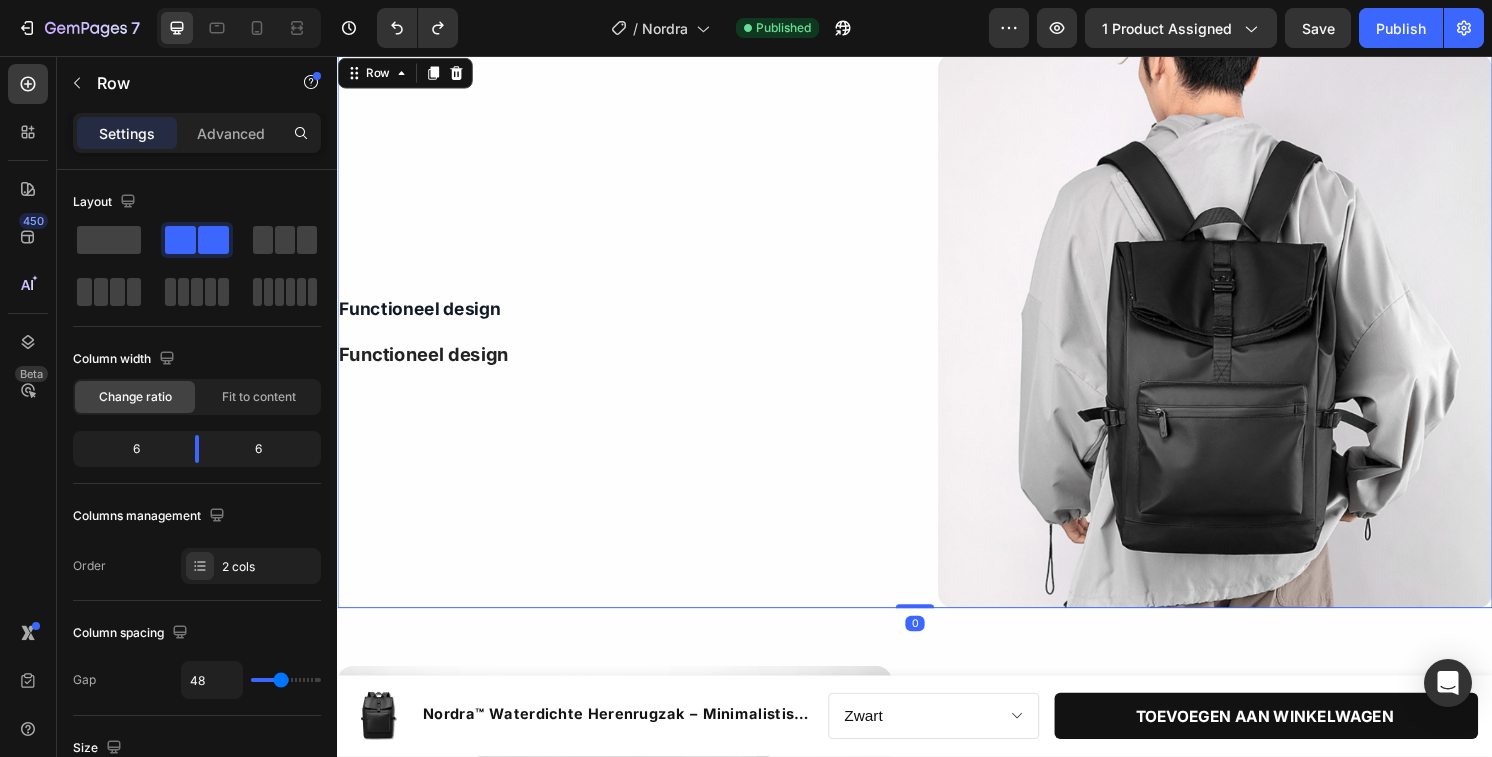 click on "Functioneel design Text Block Functioneel design Text Block Row Row" at bounding box center [625, 342] 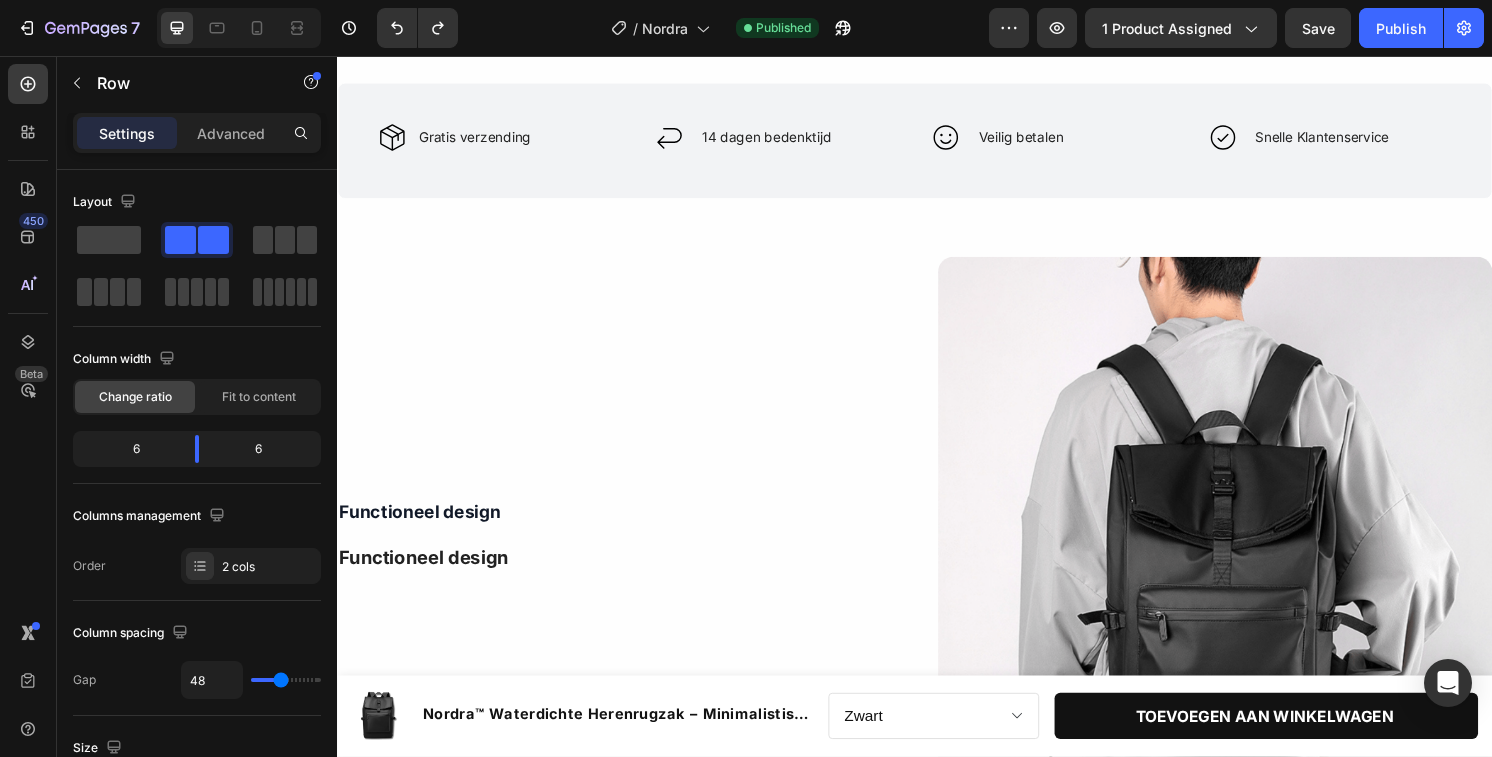 scroll, scrollTop: 786, scrollLeft: 0, axis: vertical 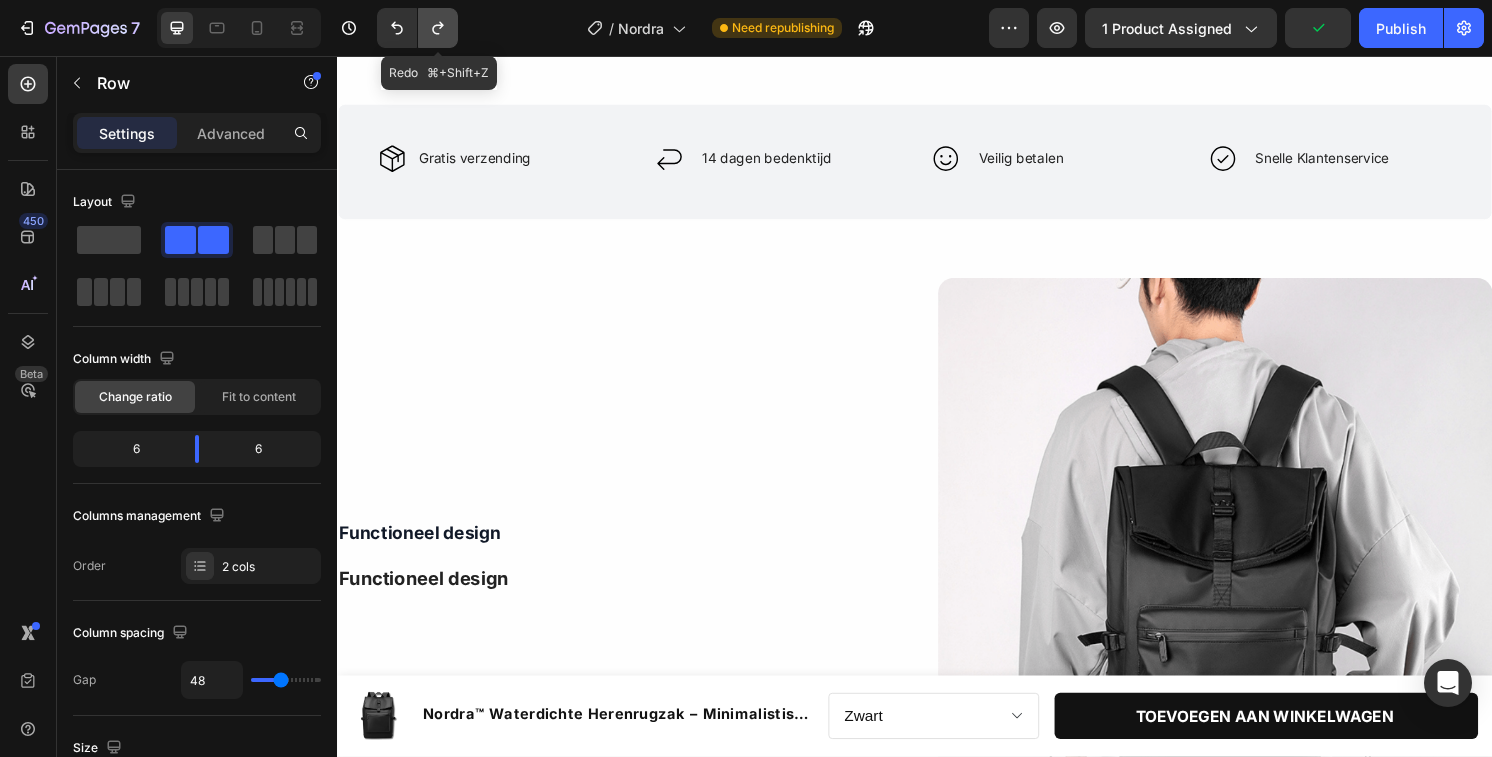 click 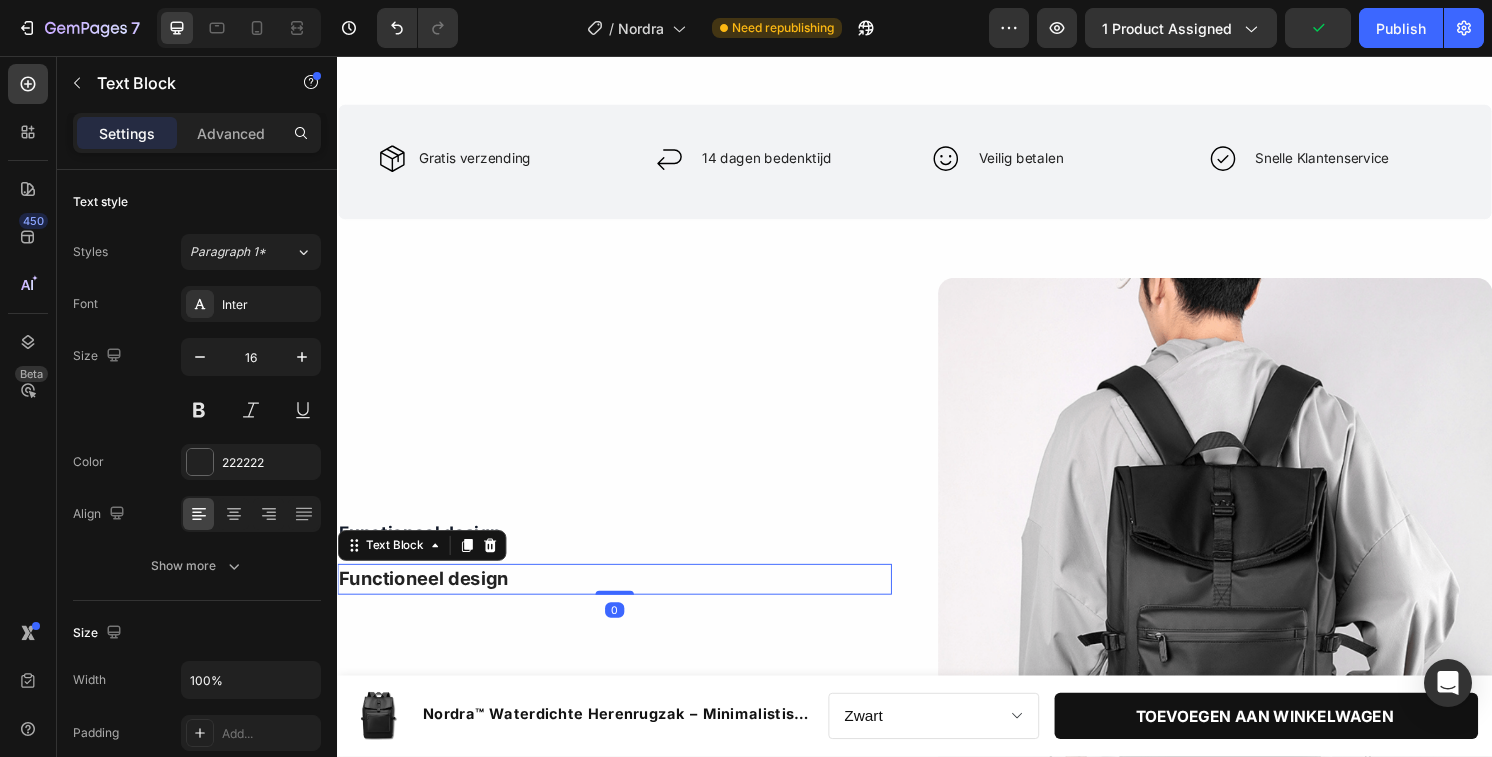 click on "Functioneel design" at bounding box center (427, 599) 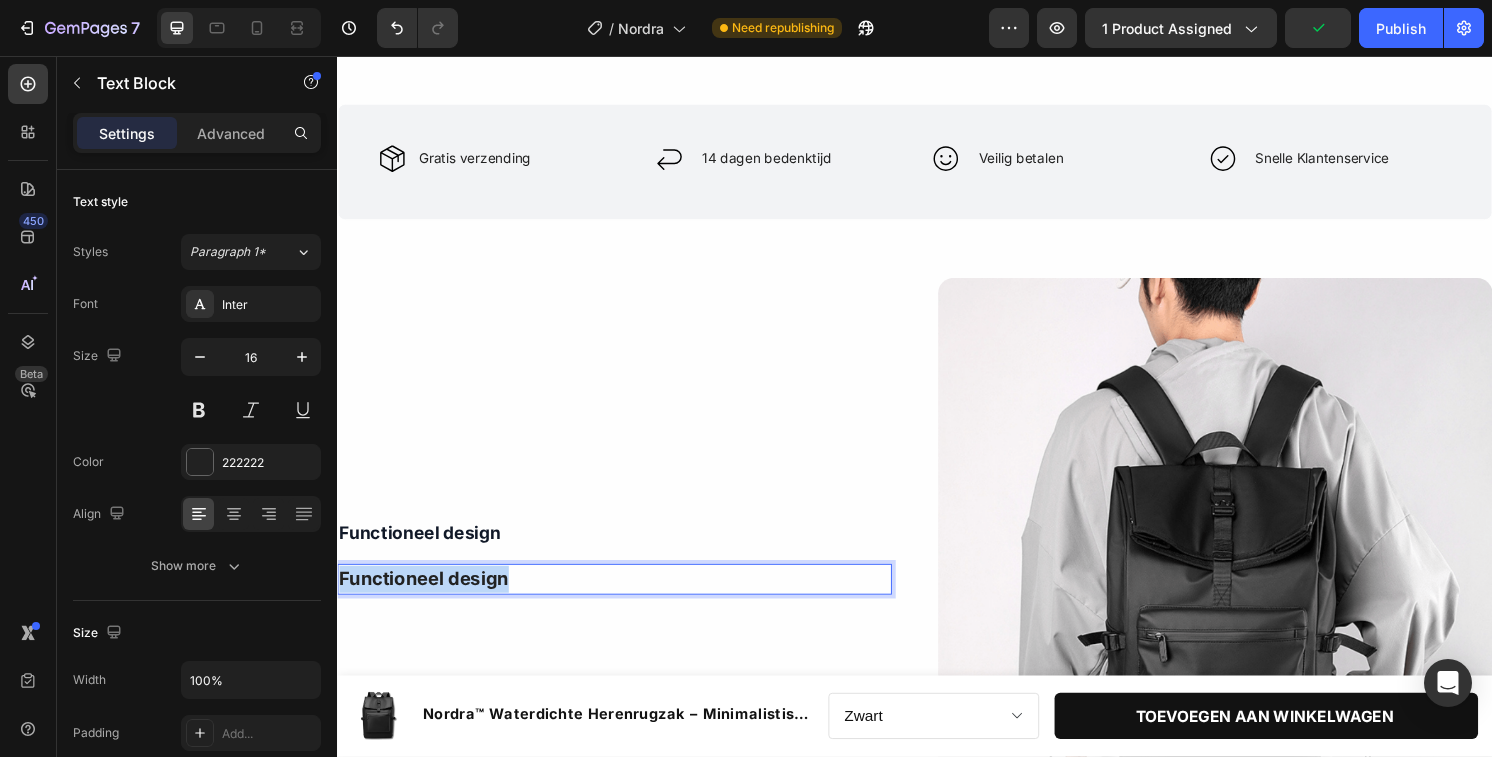 click on "Functioneel design" at bounding box center [427, 599] 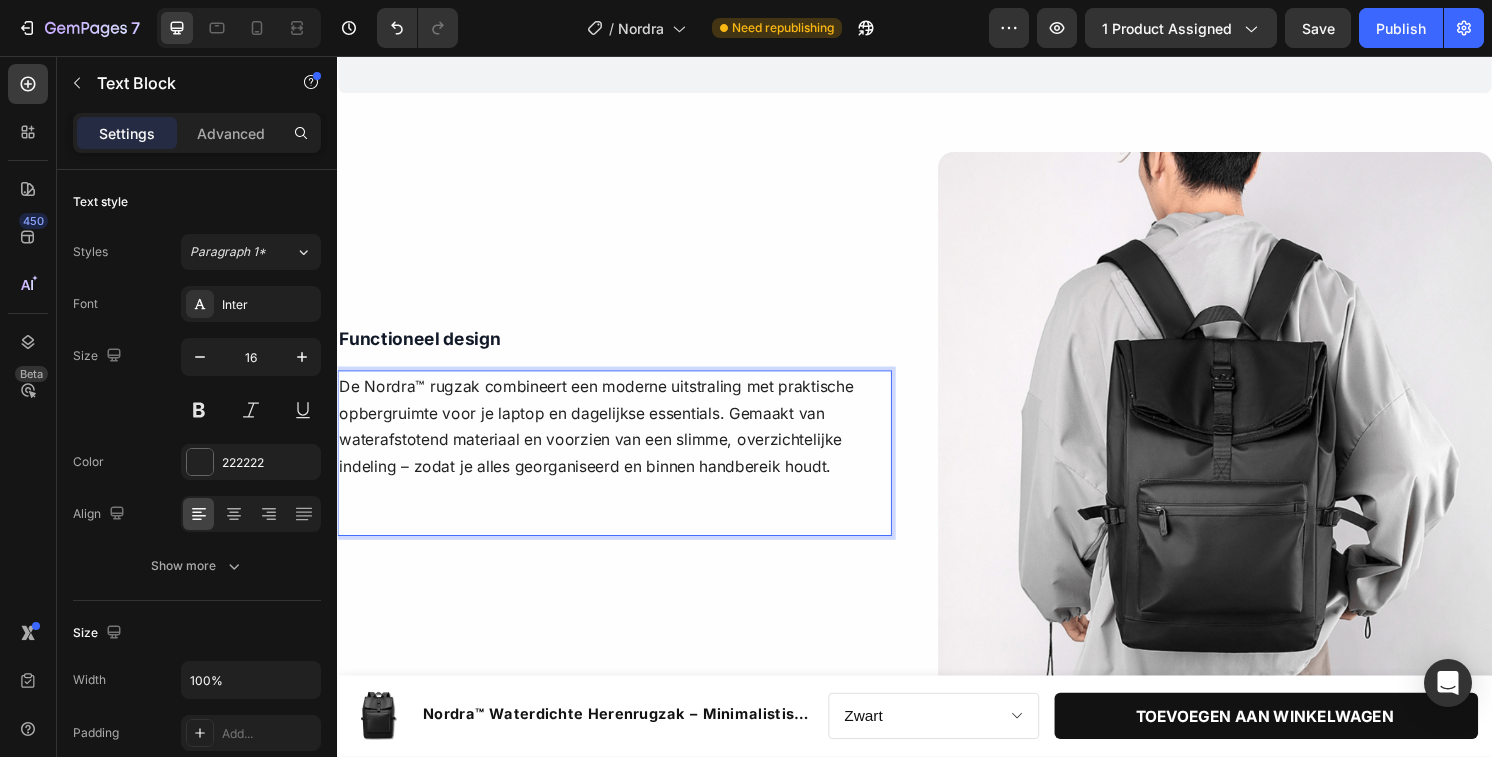 click at bounding box center [625, 539] 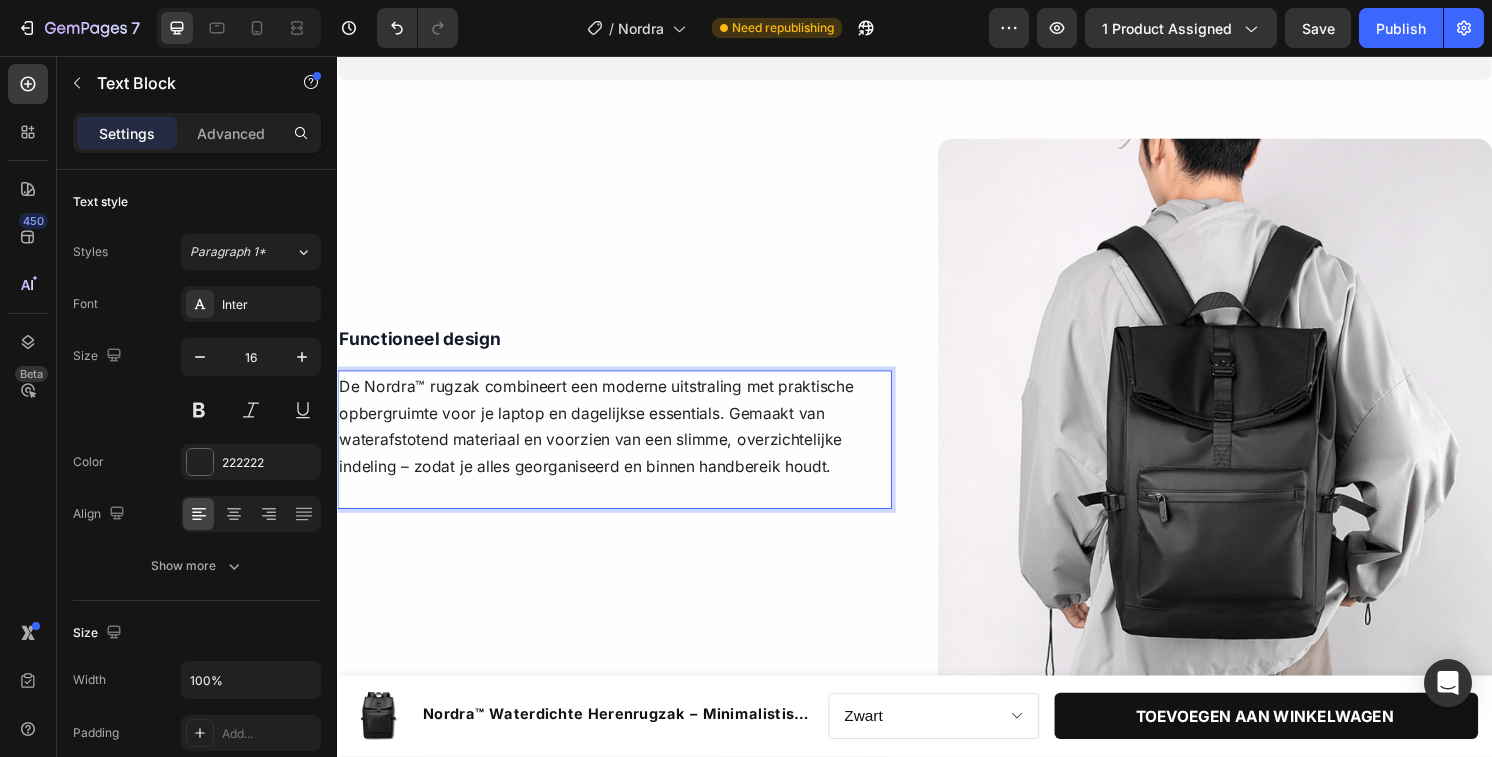 scroll, scrollTop: 945, scrollLeft: 0, axis: vertical 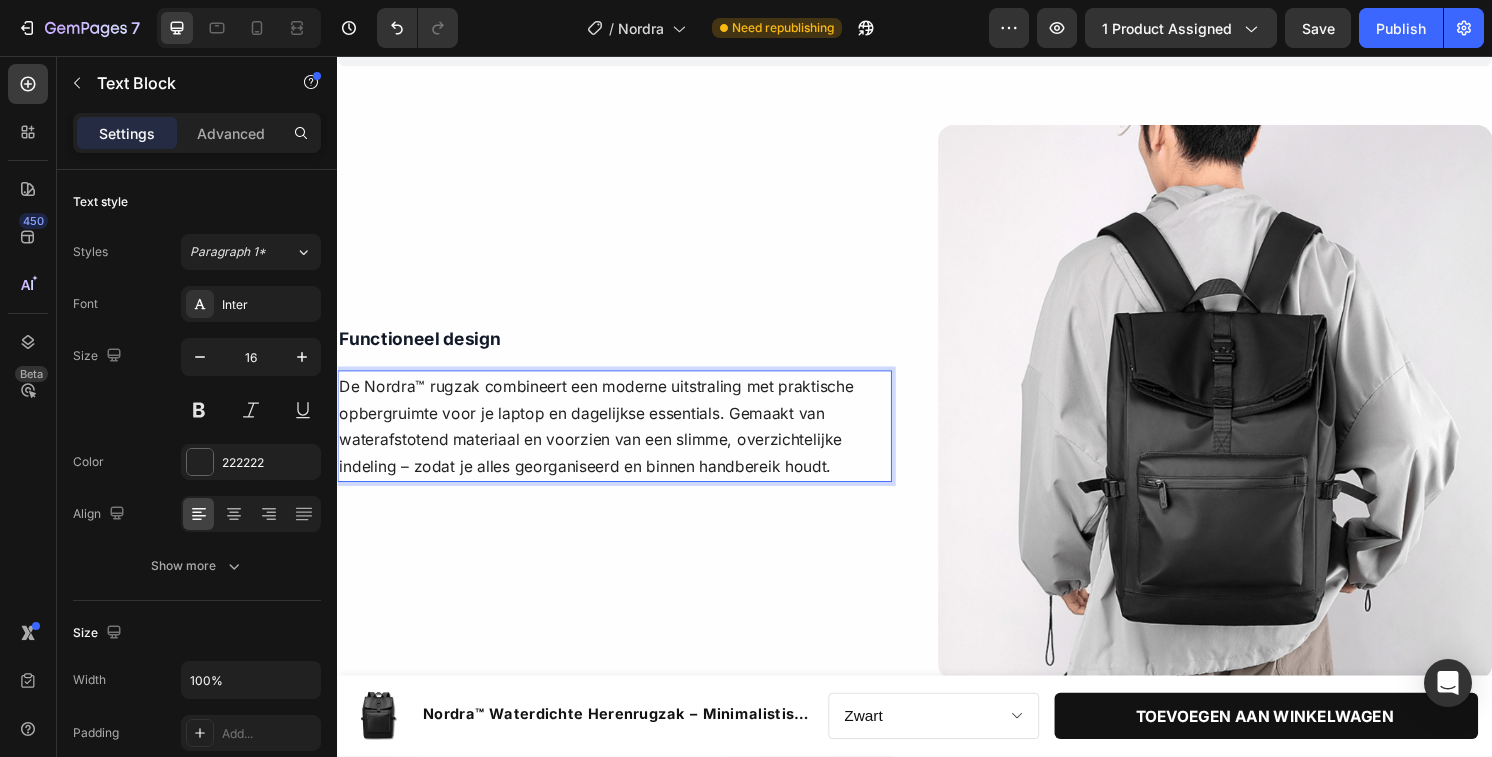 click on "De Nordra™ rugzak combineert een moderne uitstraling met praktische opbergruimte voor je laptop en dagelijkse essentials. Gemaakt van waterafstotend materiaal en voorzien van een slimme, overzichtelijke indeling – zodat je alles georganiseerd en binnen handbereik houdt." at bounding box center (625, 441) 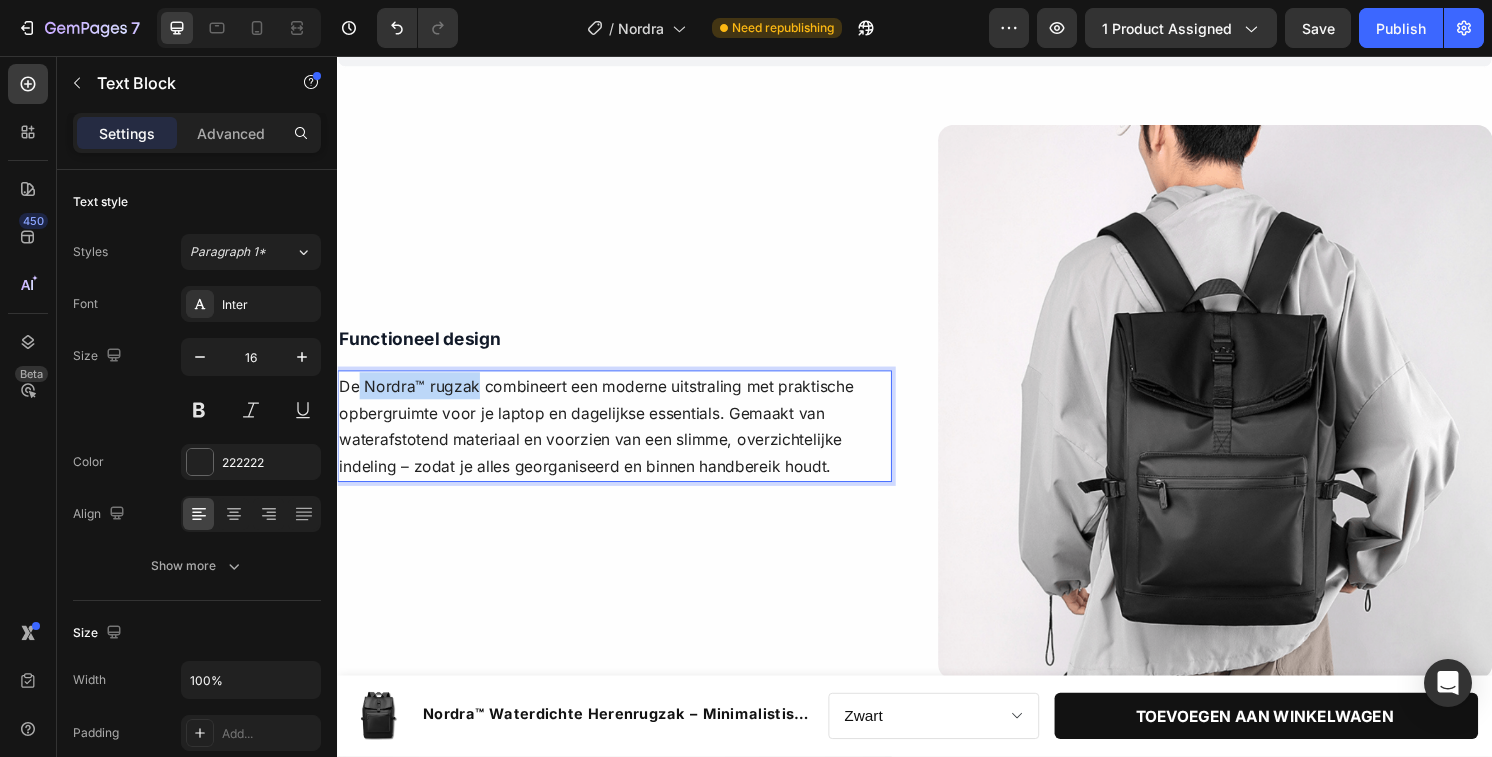 drag, startPoint x: 483, startPoint y: 400, endPoint x: 360, endPoint y: 401, distance: 123.00407 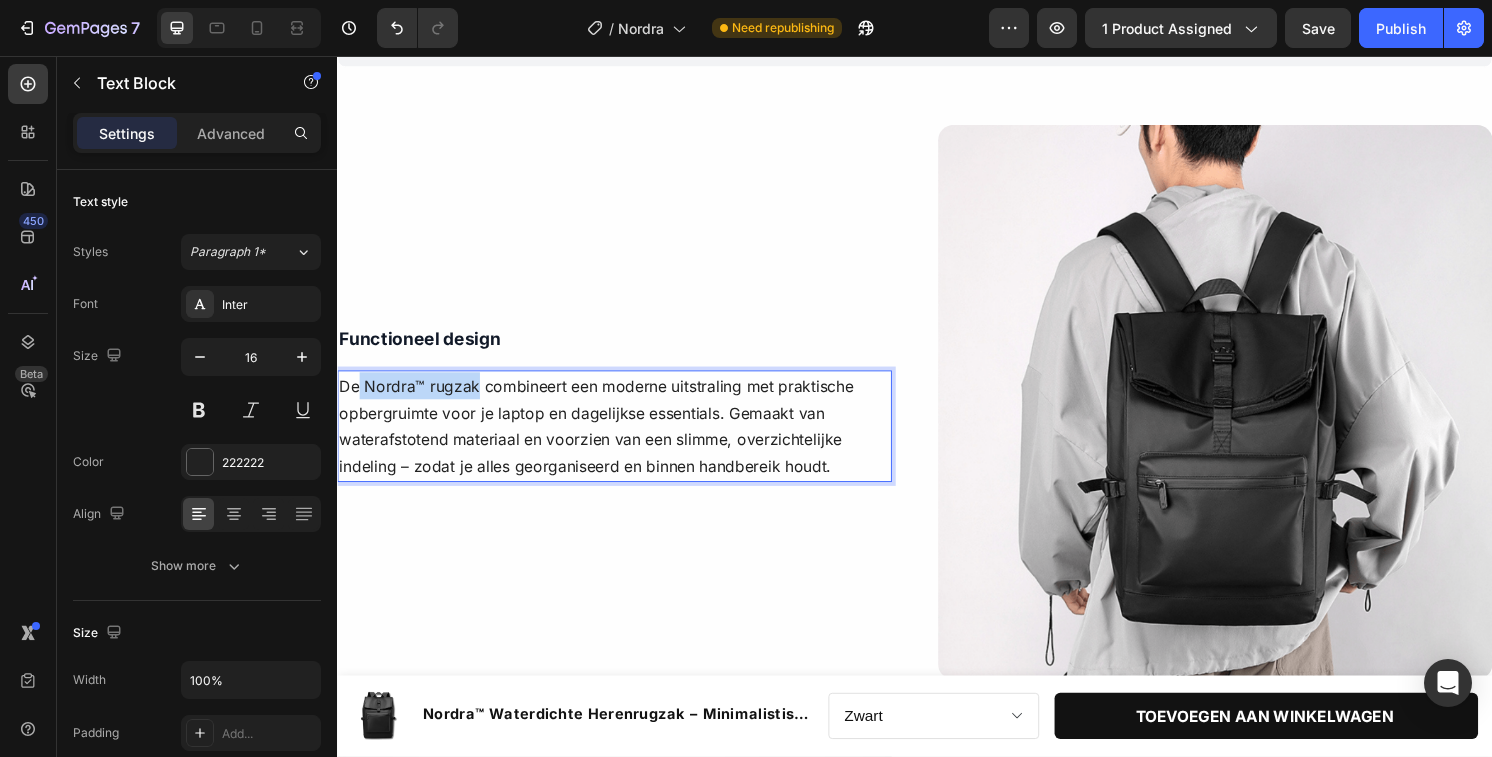 click on "De Nordra™ rugzak combineert een moderne uitstraling met praktische opbergruimte voor je laptop en dagelijkse essentials. Gemaakt van waterafstotend materiaal en voorzien van een slimme, overzichtelijke indeling – zodat je alles georganiseerd en binnen handbereik houdt." at bounding box center (625, 441) 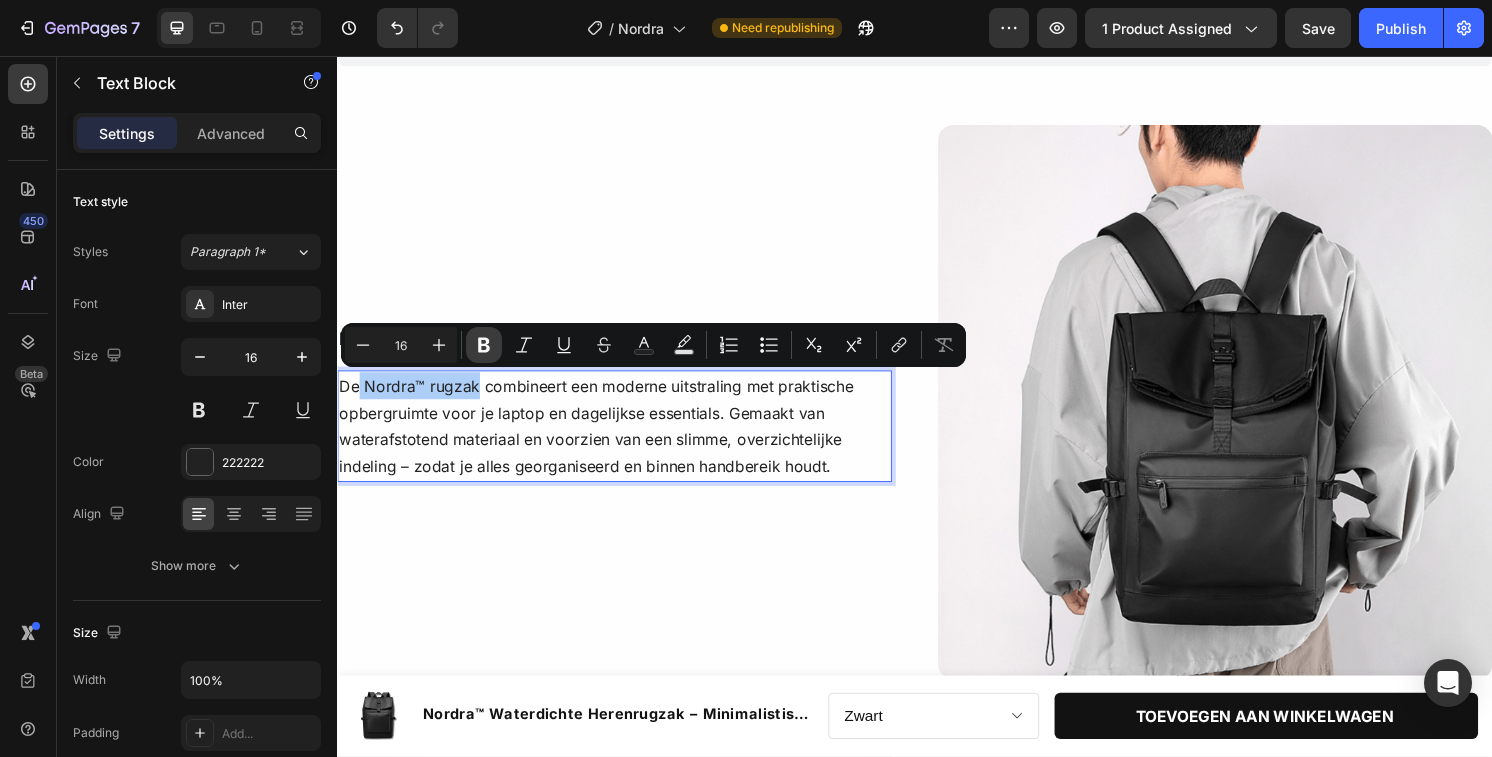 click 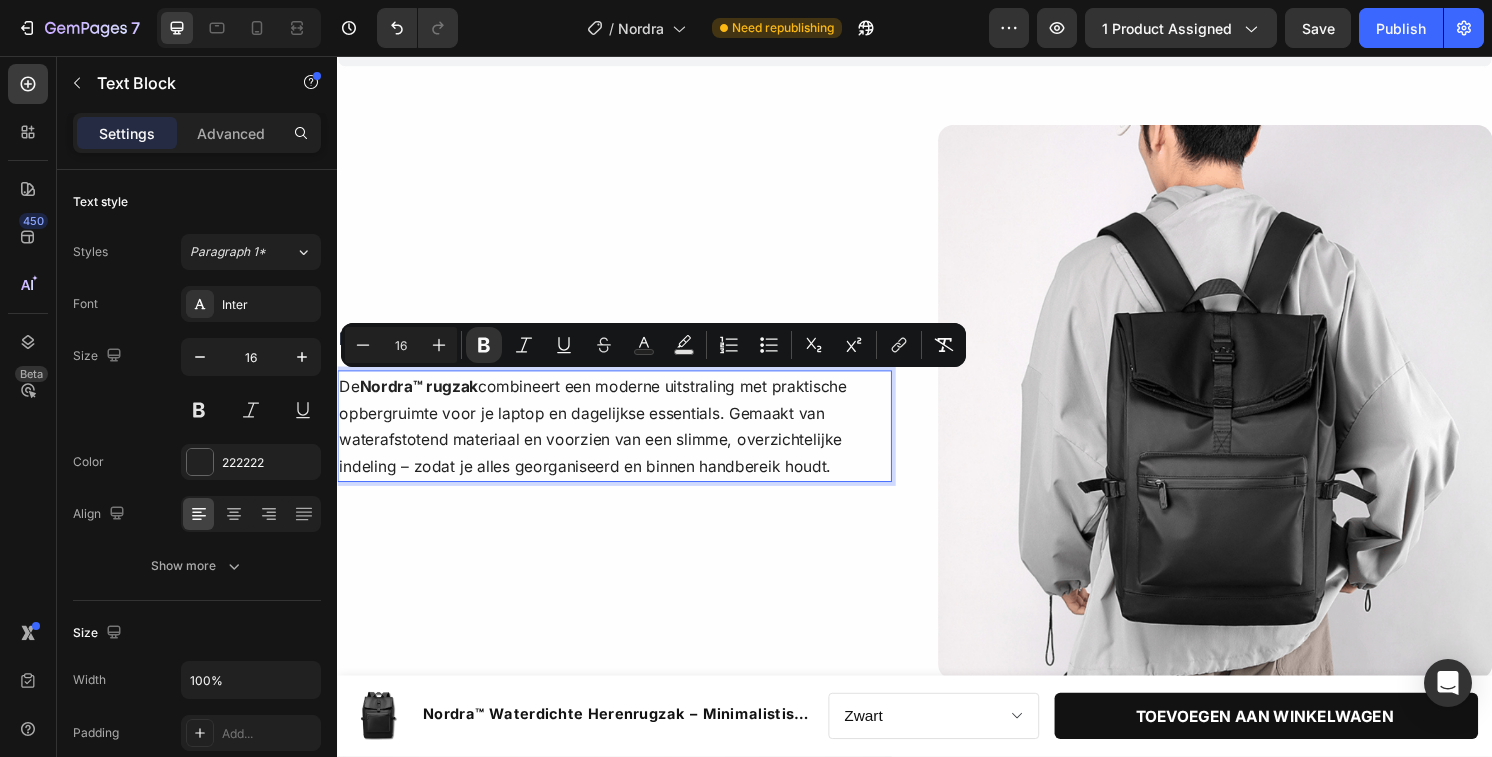 click on "De  Nordra™ rugzak  combineert een moderne uitstraling met praktische opbergruimte voor je laptop en dagelijkse essentials. Gemaakt van waterafstotend materiaal en voorzien van een slimme, overzichtelijke indeling – zodat je alles georganiseerd en binnen handbereik houdt." at bounding box center (625, 441) 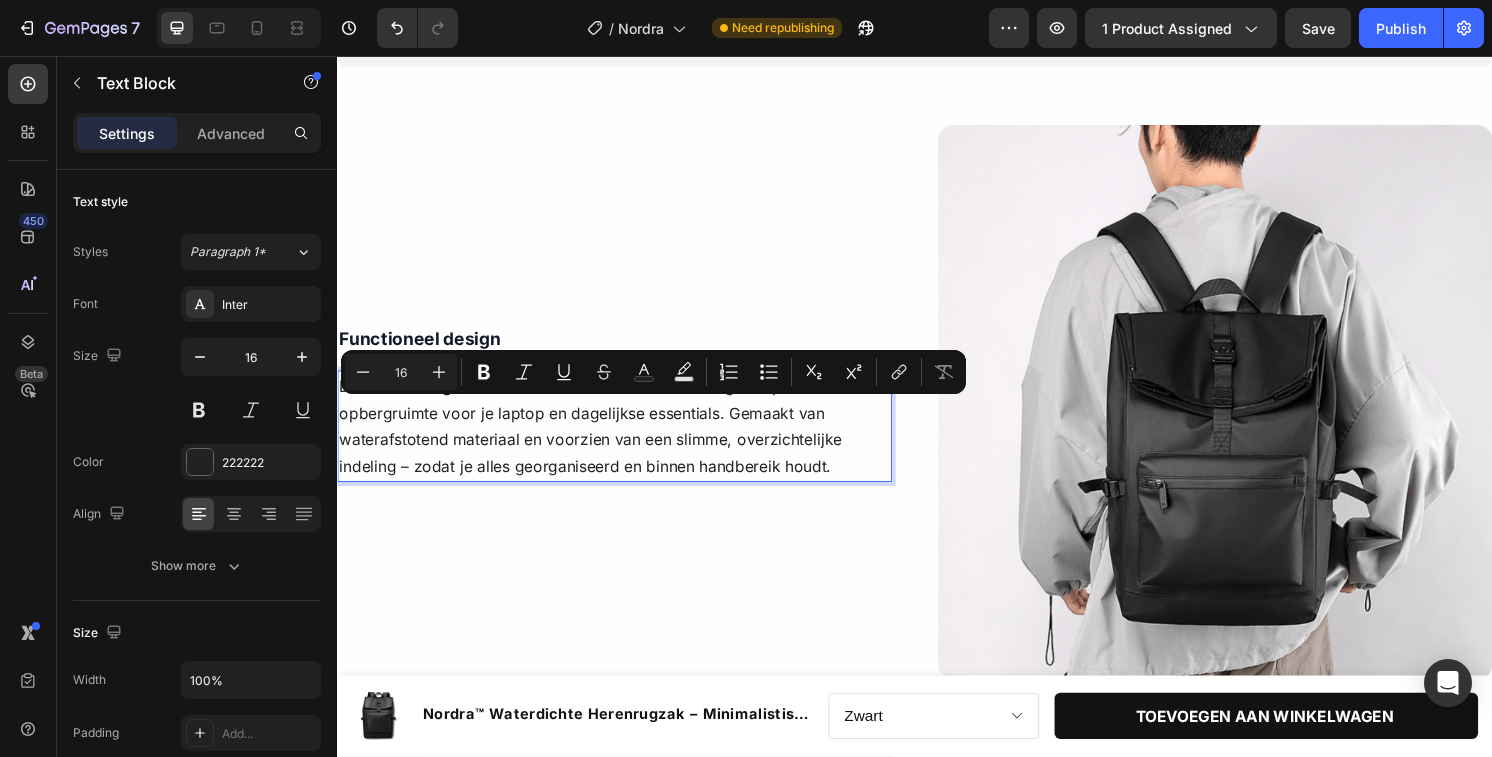 click on "De  Nordra™ rugzak  combineert een moderne uitstraling met praktische opbergruimte voor je laptop en dagelijkse essentials. Gemaakt van waterafstotend materiaal en voorzien van een slimme, overzichtelijke indeling – zodat je alles georganiseerd en binnen handbereik houdt." at bounding box center (625, 441) 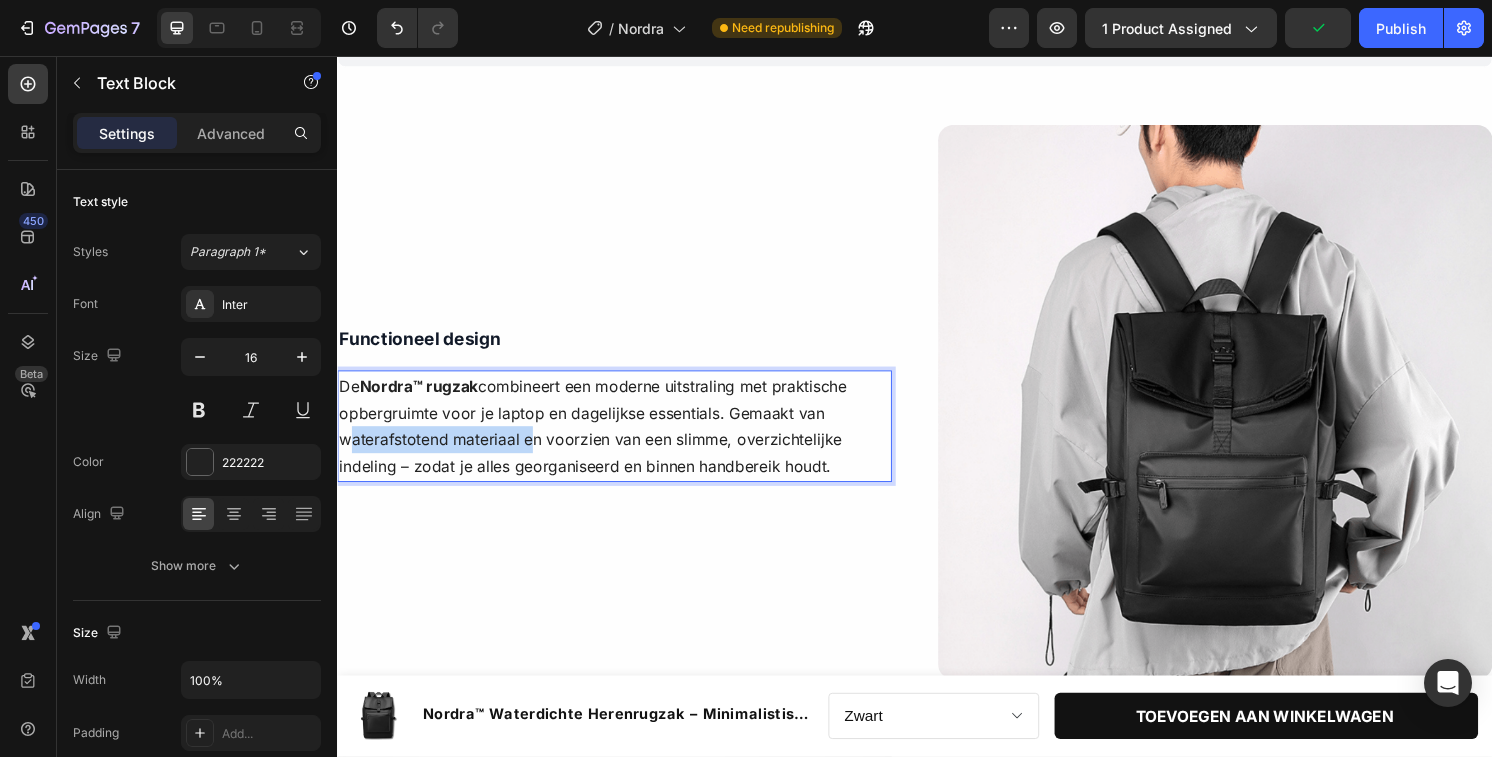 drag, startPoint x: 532, startPoint y: 457, endPoint x: 343, endPoint y: 457, distance: 189 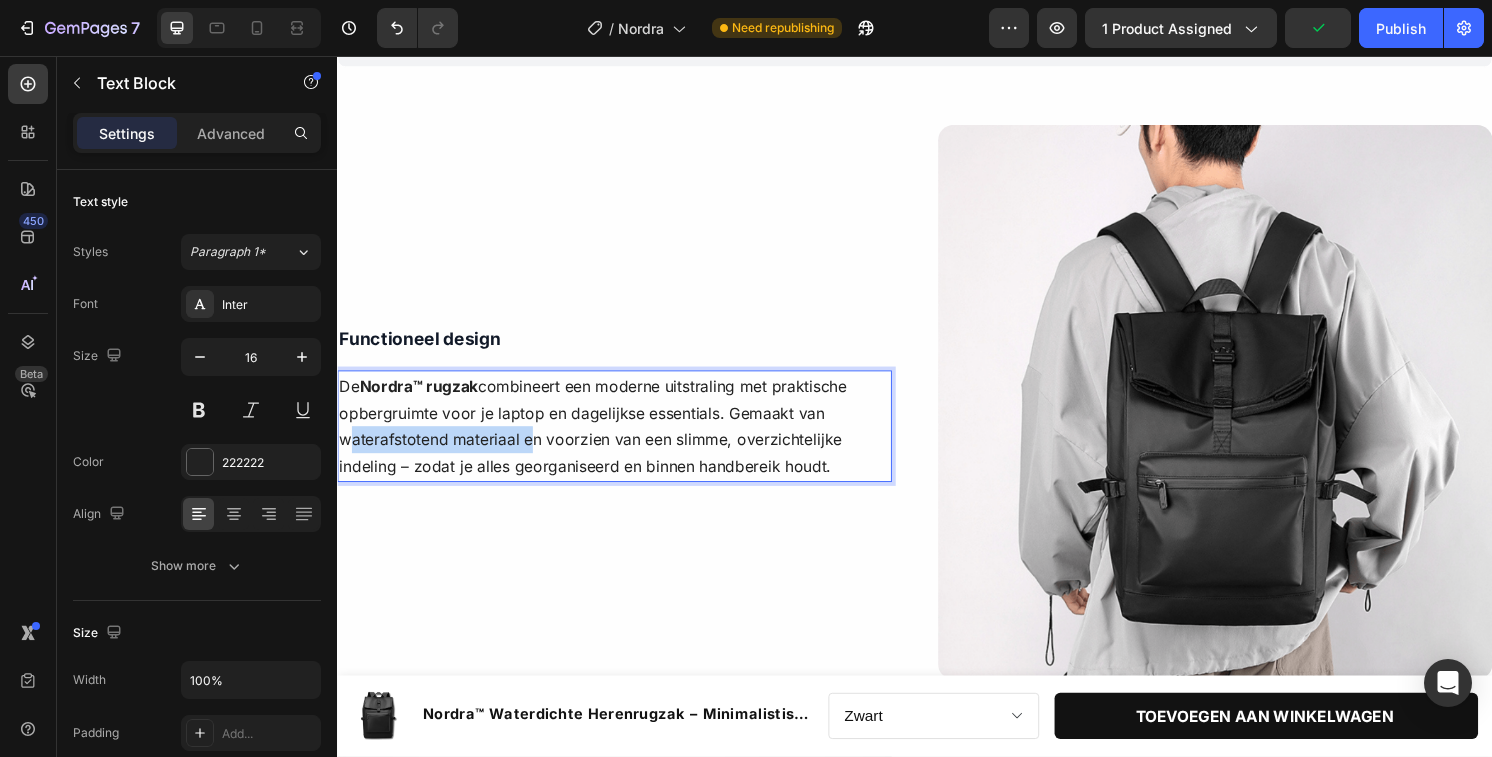 click on "De  Nordra™ rugzak  combineert een moderne uitstraling met praktische opbergruimte voor je laptop en dagelijkse essentials. Gemaakt van waterafstotend materiaal en voorzien van een slimme, overzichtelijke indeling – zodat je alles georganiseerd en binnen handbereik houdt." at bounding box center (625, 441) 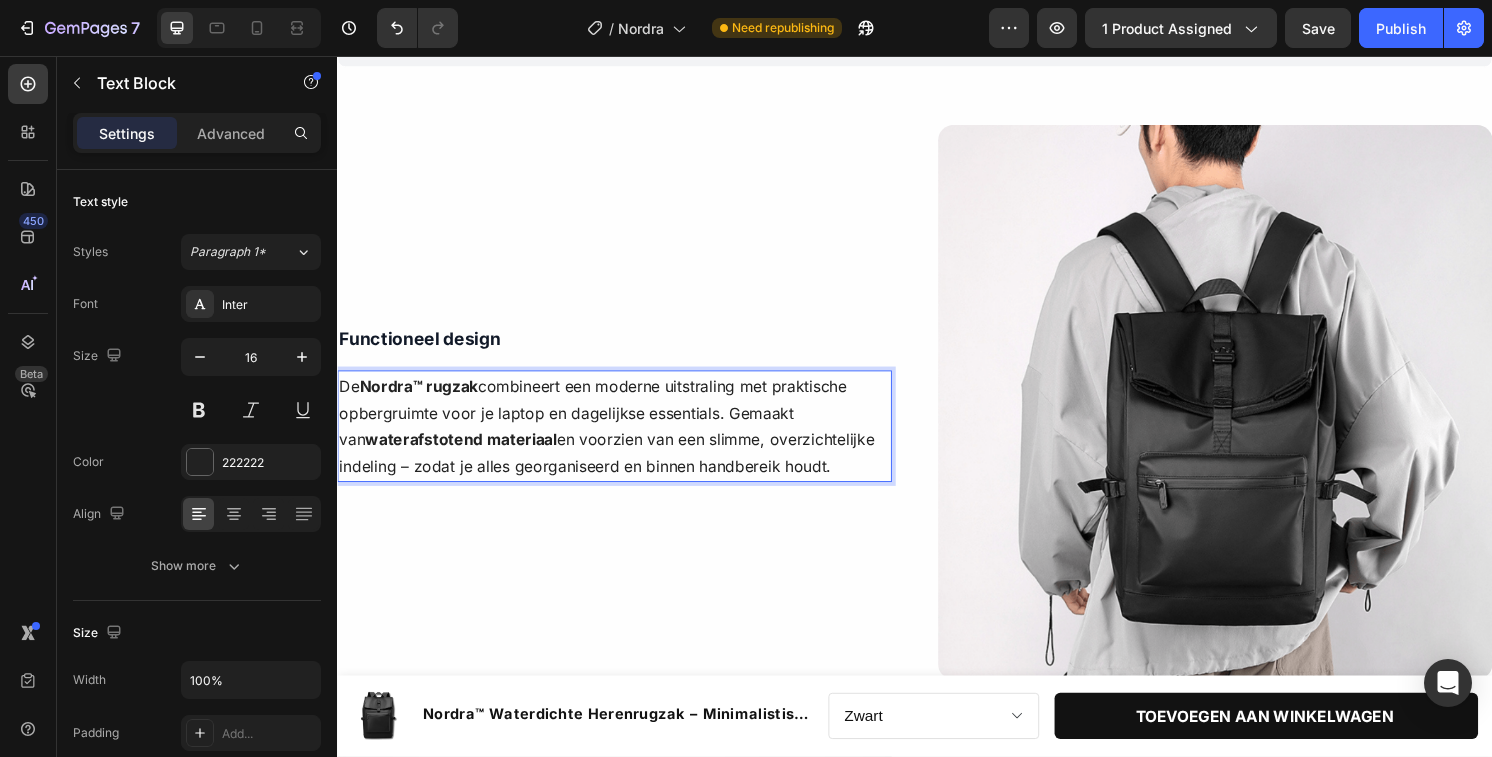 click on "De  Nordra™ rugzak  combineert een moderne uitstraling met praktische opbergruimte voor je laptop en dagelijkse essentials. Gemaakt van  waterafstotend materiaal  en voorzien van een slimme, overzichtelijke indeling – zodat je alles georganiseerd en binnen handbereik houdt." at bounding box center (625, 441) 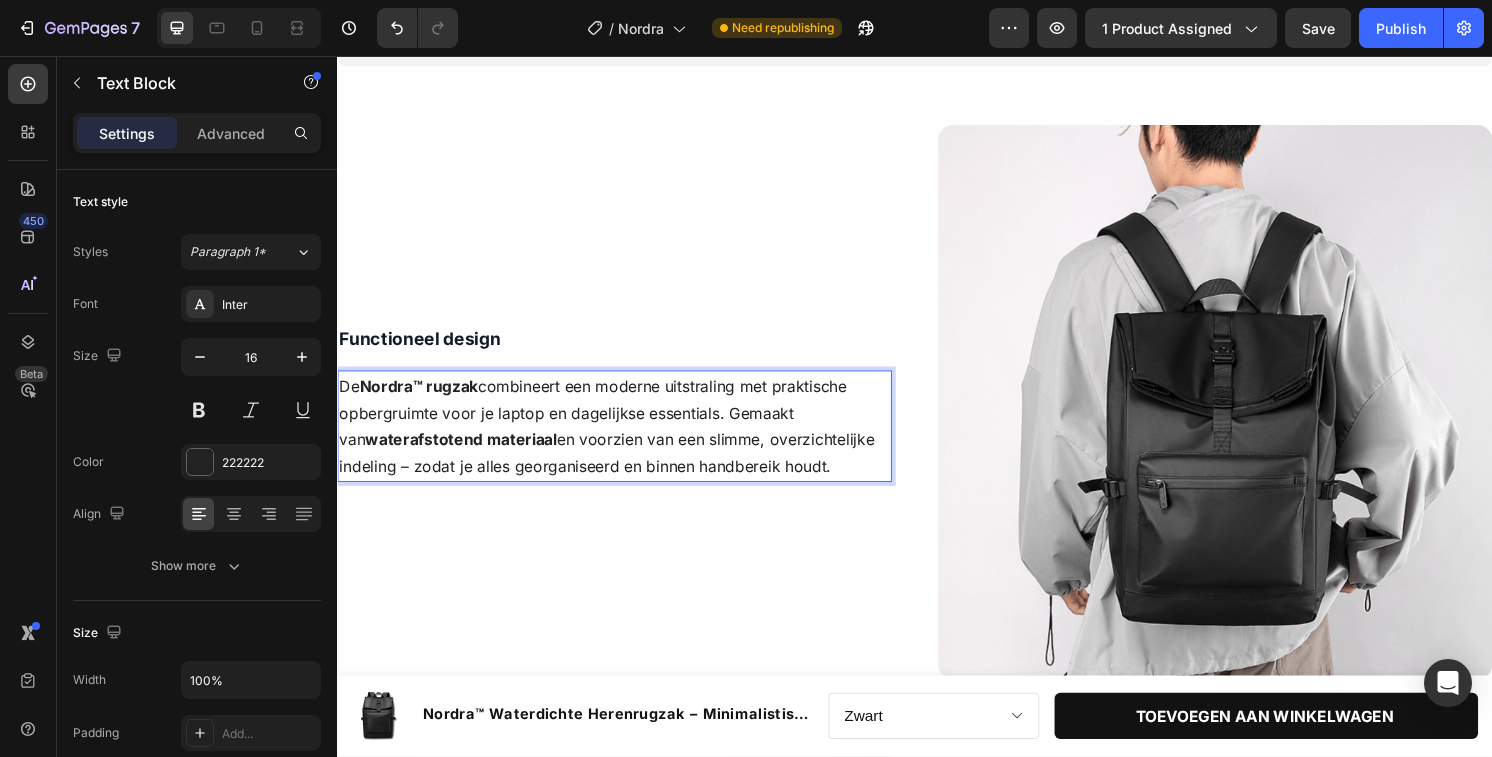click on "De  Nordra™ rugzak  combineert een moderne uitstraling met praktische opbergruimte voor je laptop en dagelijkse essentials. Gemaakt van  waterafstotend materiaal  en voorzien van een slimme, overzichtelijke indeling – zodat je alles georganiseerd en binnen handbereik houdt." at bounding box center [625, 441] 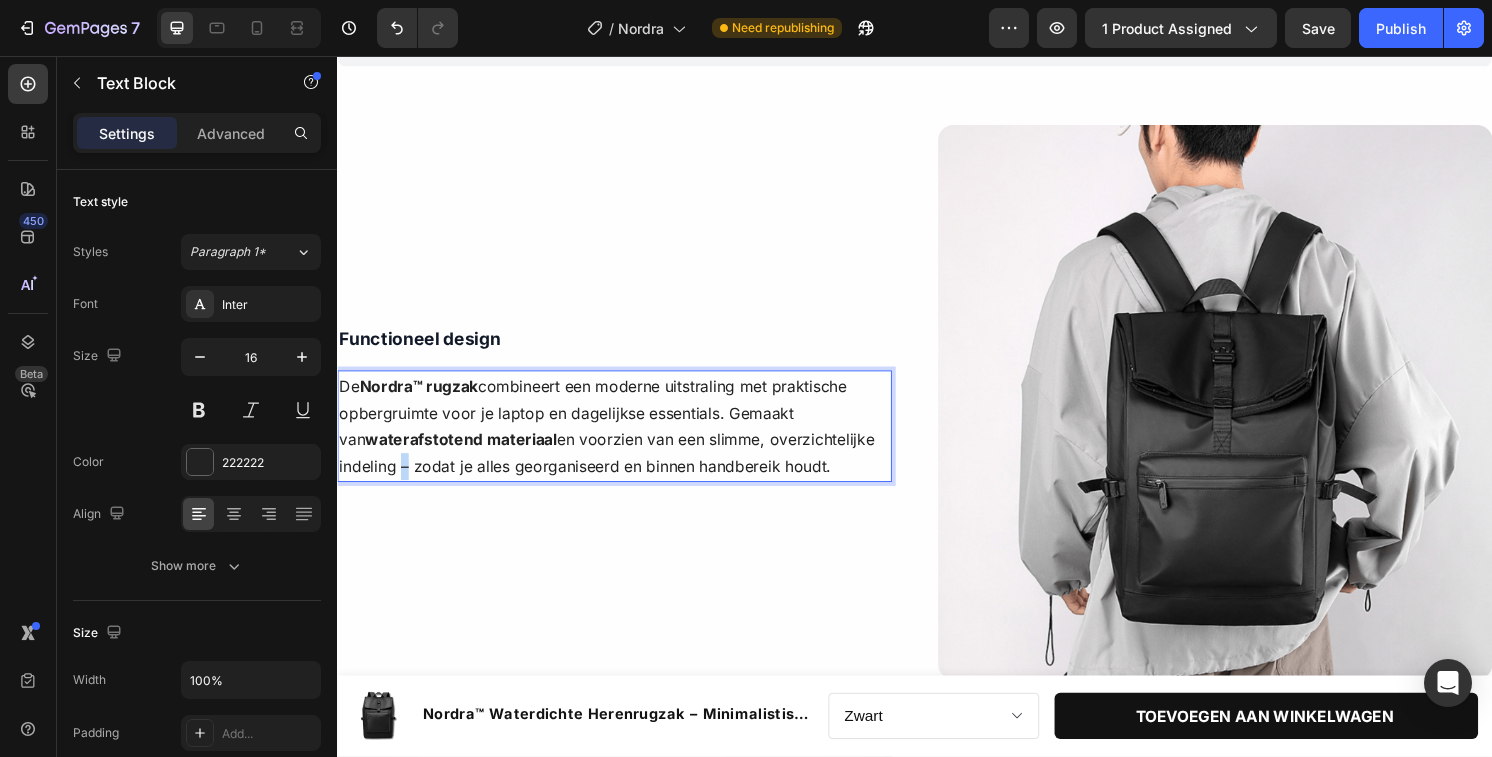 click on "De  Nordra™ rugzak  combineert een moderne uitstraling met praktische opbergruimte voor je laptop en dagelijkse essentials. Gemaakt van  waterafstotend materiaal  en voorzien van een slimme, overzichtelijke indeling – zodat je alles georganiseerd en binnen handbereik houdt." at bounding box center [625, 441] 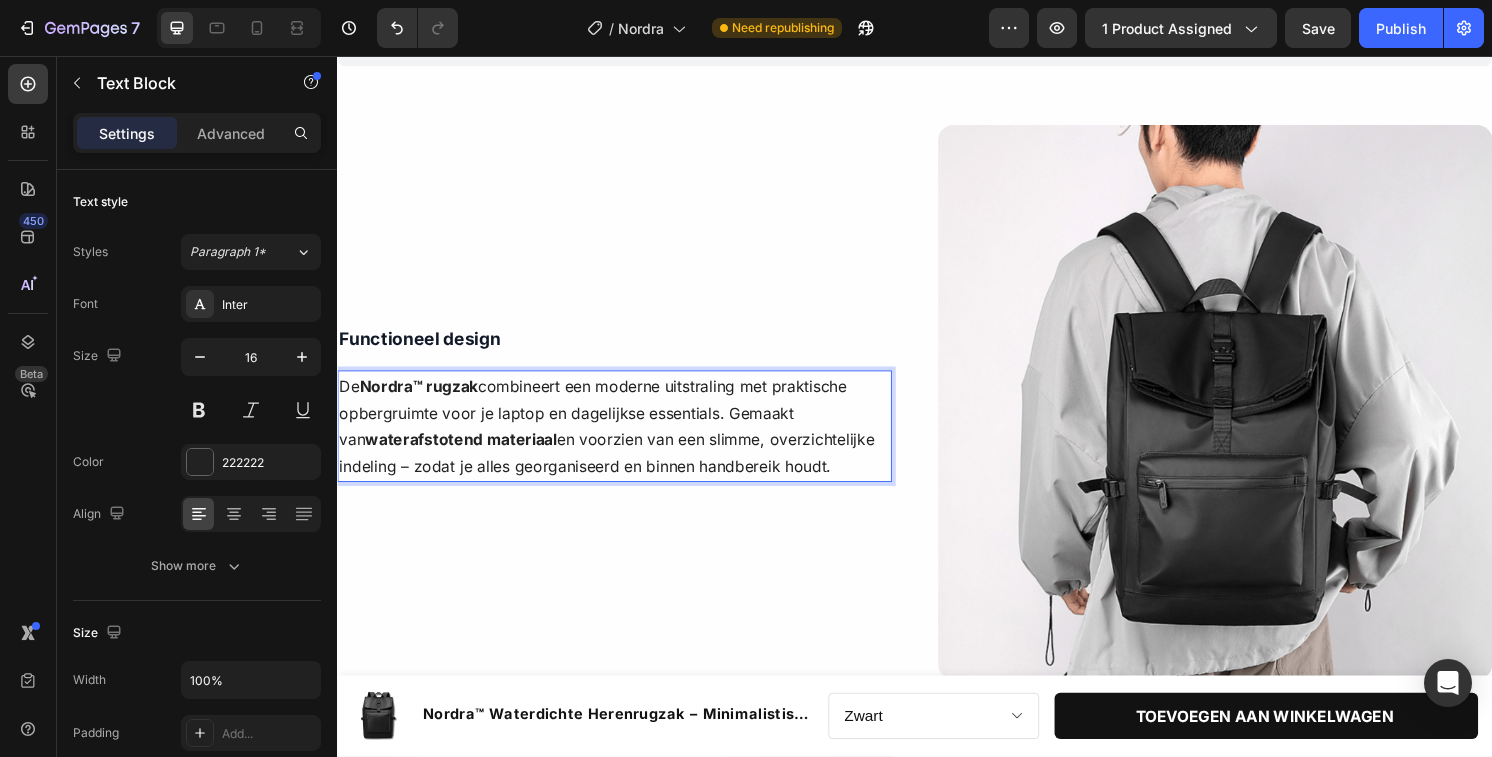 click on "De  Nordra™ rugzak  combineert een moderne uitstraling met praktische opbergruimte voor je laptop en dagelijkse essentials. Gemaakt van  waterafstotend materiaal  en voorzien van een slimme, overzichtelijke indeling – zodat je alles georganiseerd en binnen handbereik houdt." at bounding box center [625, 441] 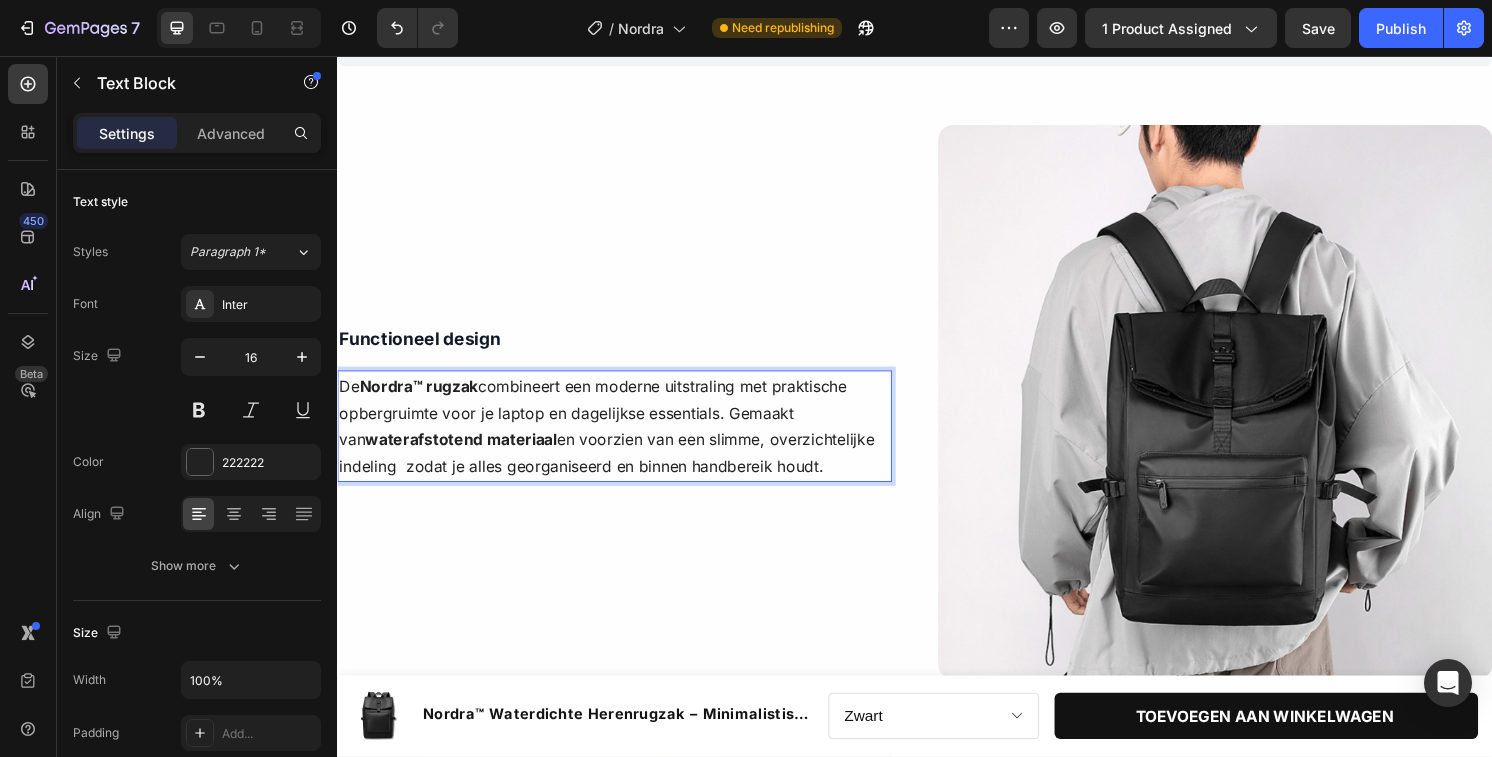 click on "De  Nordra™ rugzak  combineert een moderne uitstraling met praktische opbergruimte voor je laptop en dagelijkse essentials. Gemaakt van  waterafstotend materiaal  en voorzien van een slimme, overzichtelijke indeling  zodat je alles georganiseerd en binnen handbereik houdt." at bounding box center (625, 441) 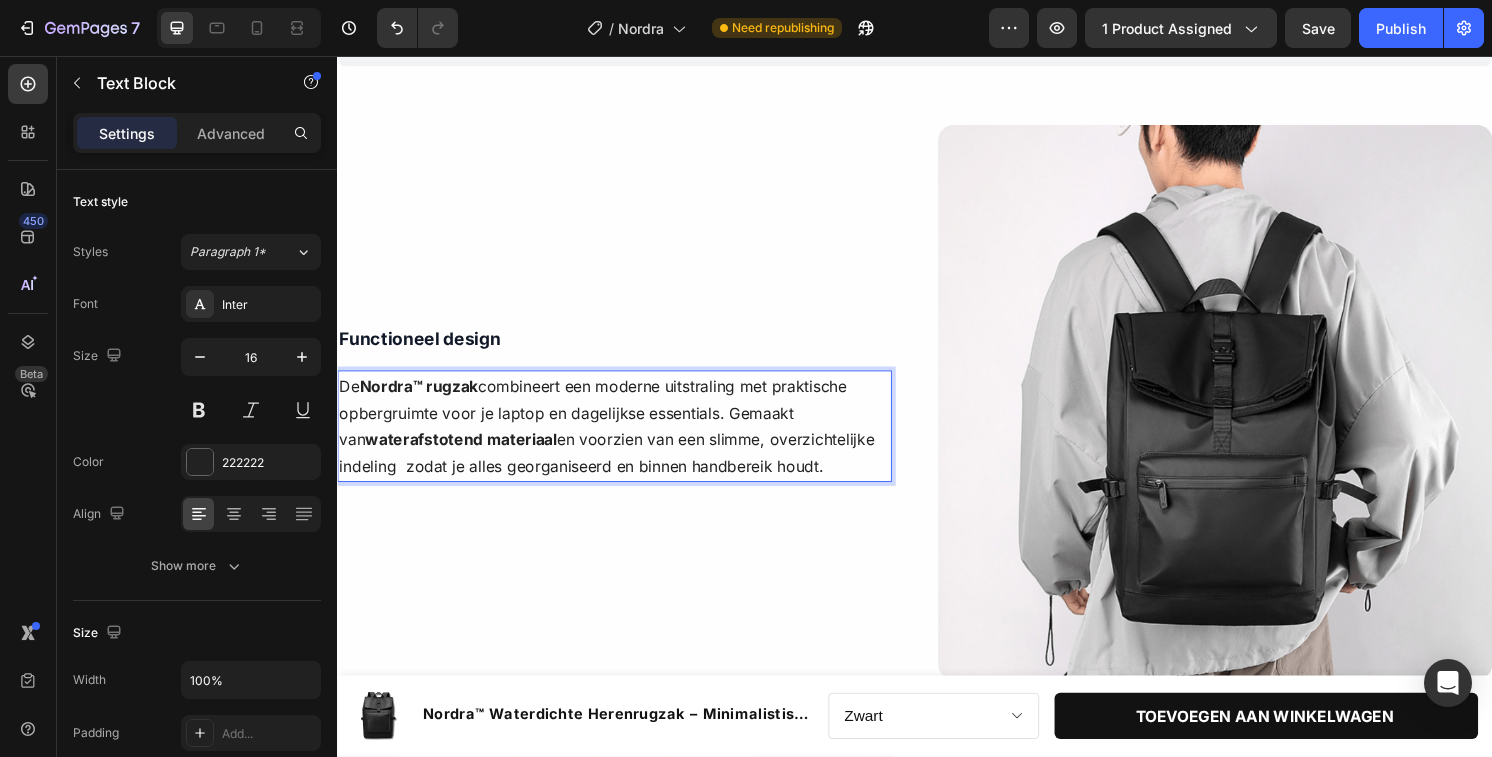 click on "De  Nordra™ rugzak  combineert een moderne uitstraling met praktische opbergruimte voor je laptop en dagelijkse essentials. Gemaakt van  waterafstotend materiaal  en voorzien van een slimme, overzichtelijke indeling  zodat je alles georganiseerd en binnen handbereik houdt." at bounding box center (625, 441) 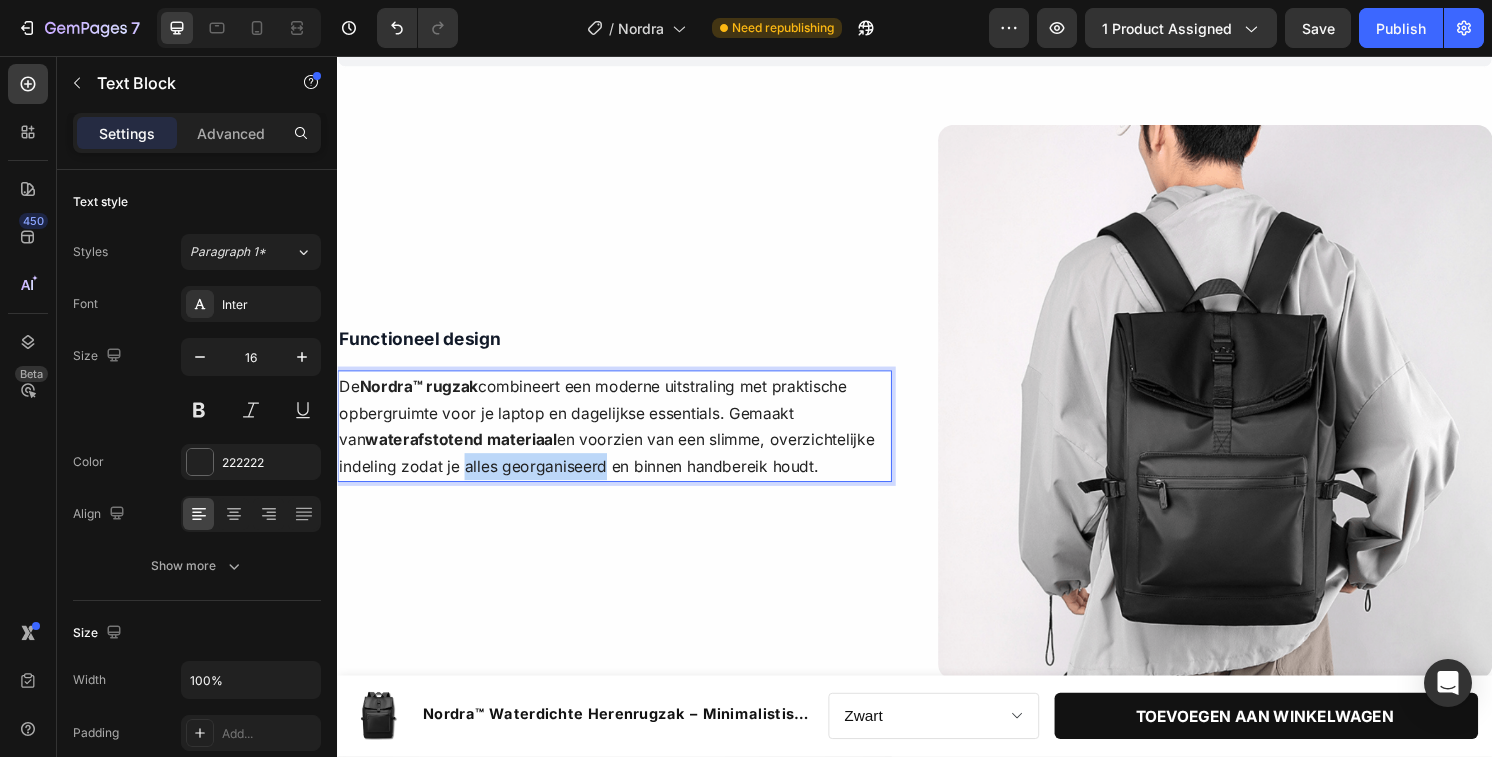 drag, startPoint x: 466, startPoint y: 480, endPoint x: 614, endPoint y: 484, distance: 148.05405 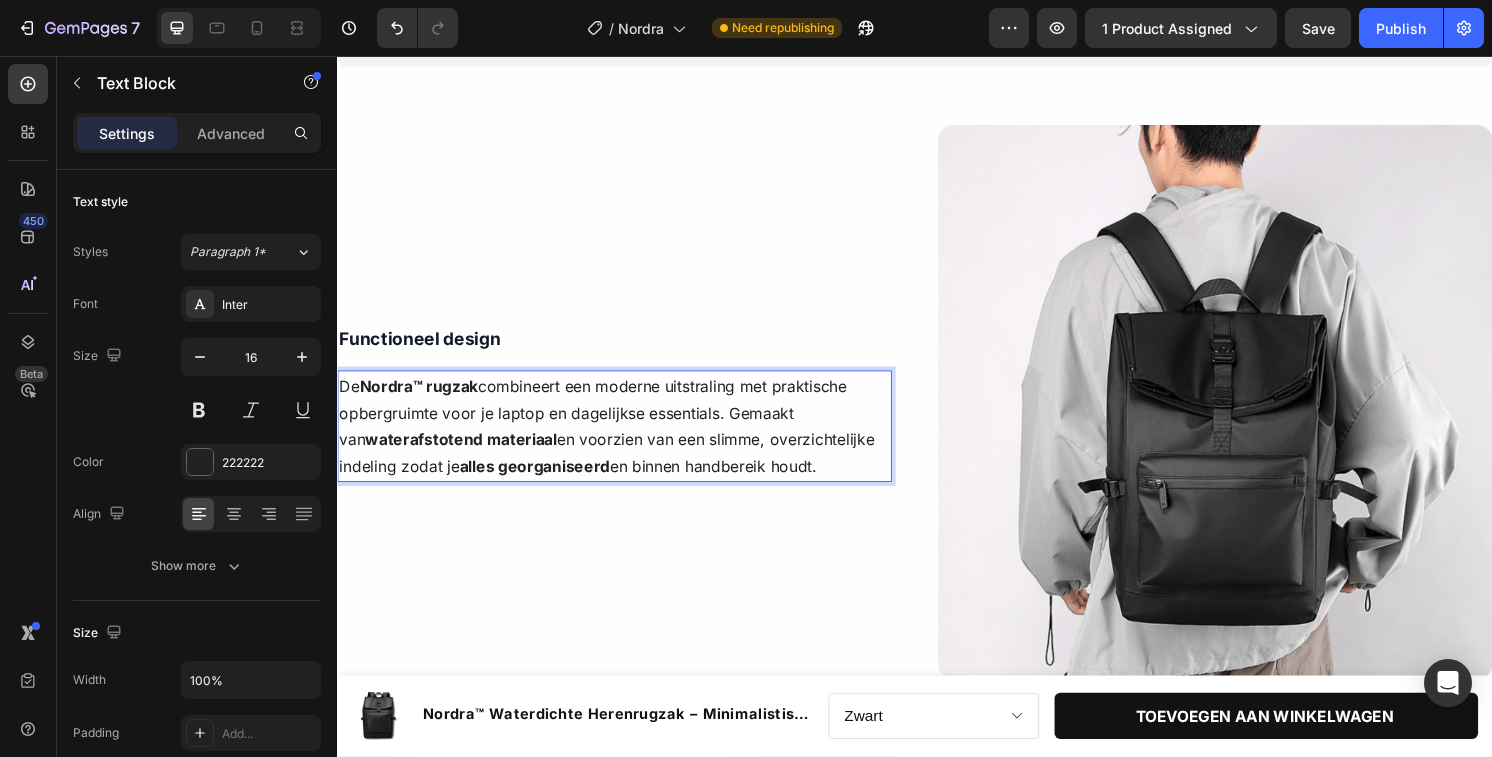 click on "Functioneel design Text Block De  Nordra™ rugzak  combineert een moderne uitstraling met praktische opbergruimte voor je laptop en dagelijkse essentials. Gemaakt van  waterafstotend materiaal  en voorzien van een slimme, overzichtelijke indeling zodat je  alles georganiseerd  en binnen handbereik houdt. Text Block   0 Row Row" at bounding box center (625, 416) 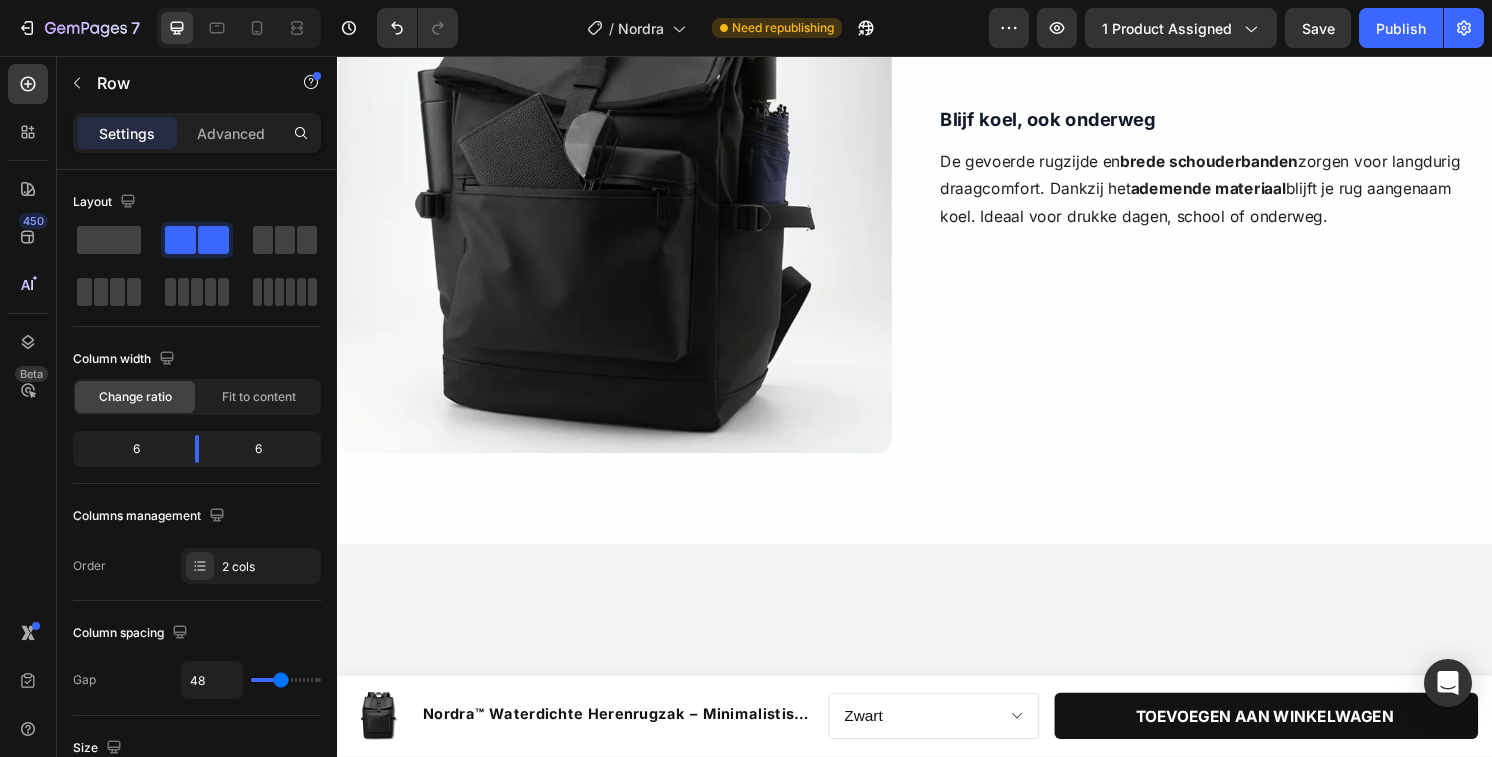 scroll, scrollTop: 1470, scrollLeft: 0, axis: vertical 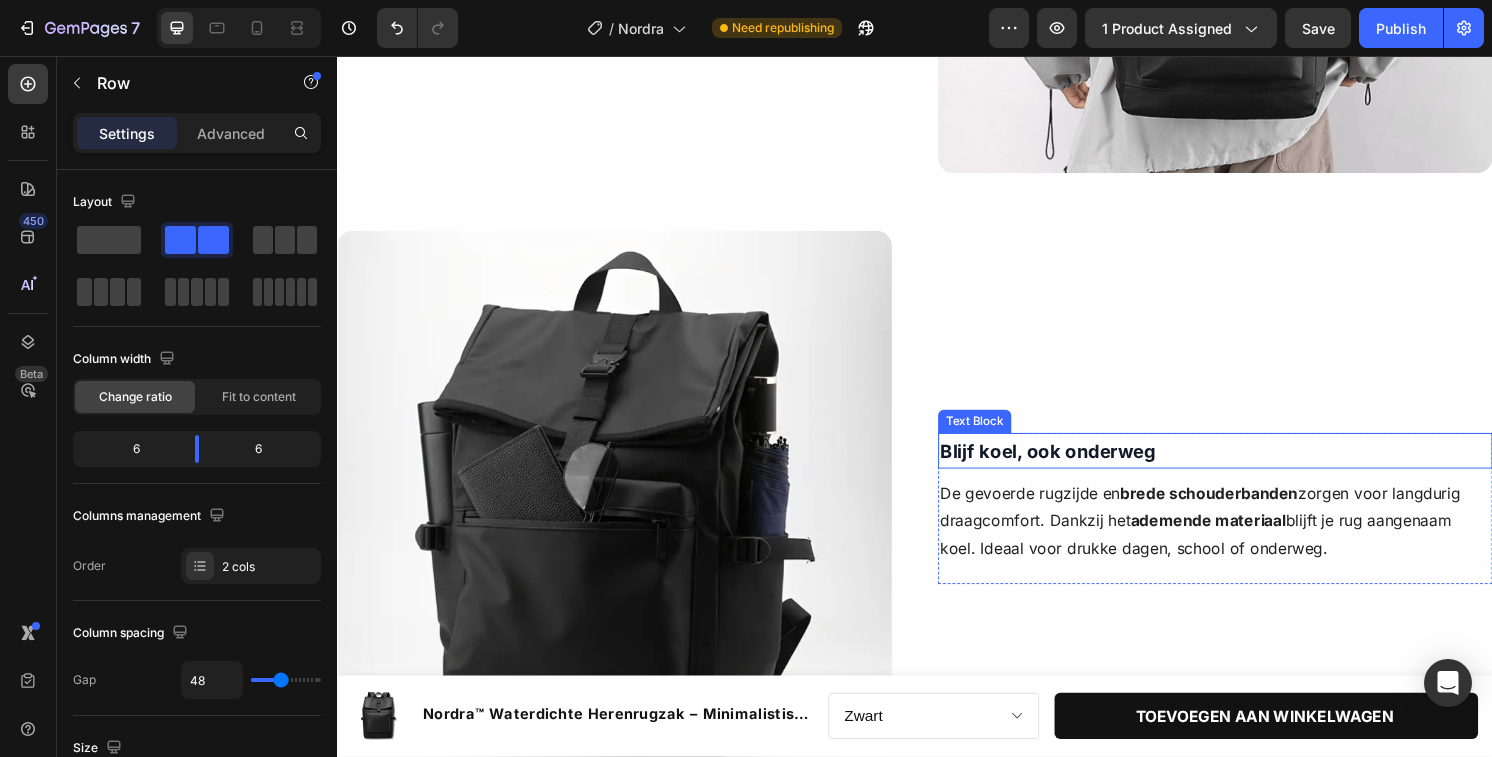 click on "Blijf koel, ook onderweg" at bounding box center (1075, 467) 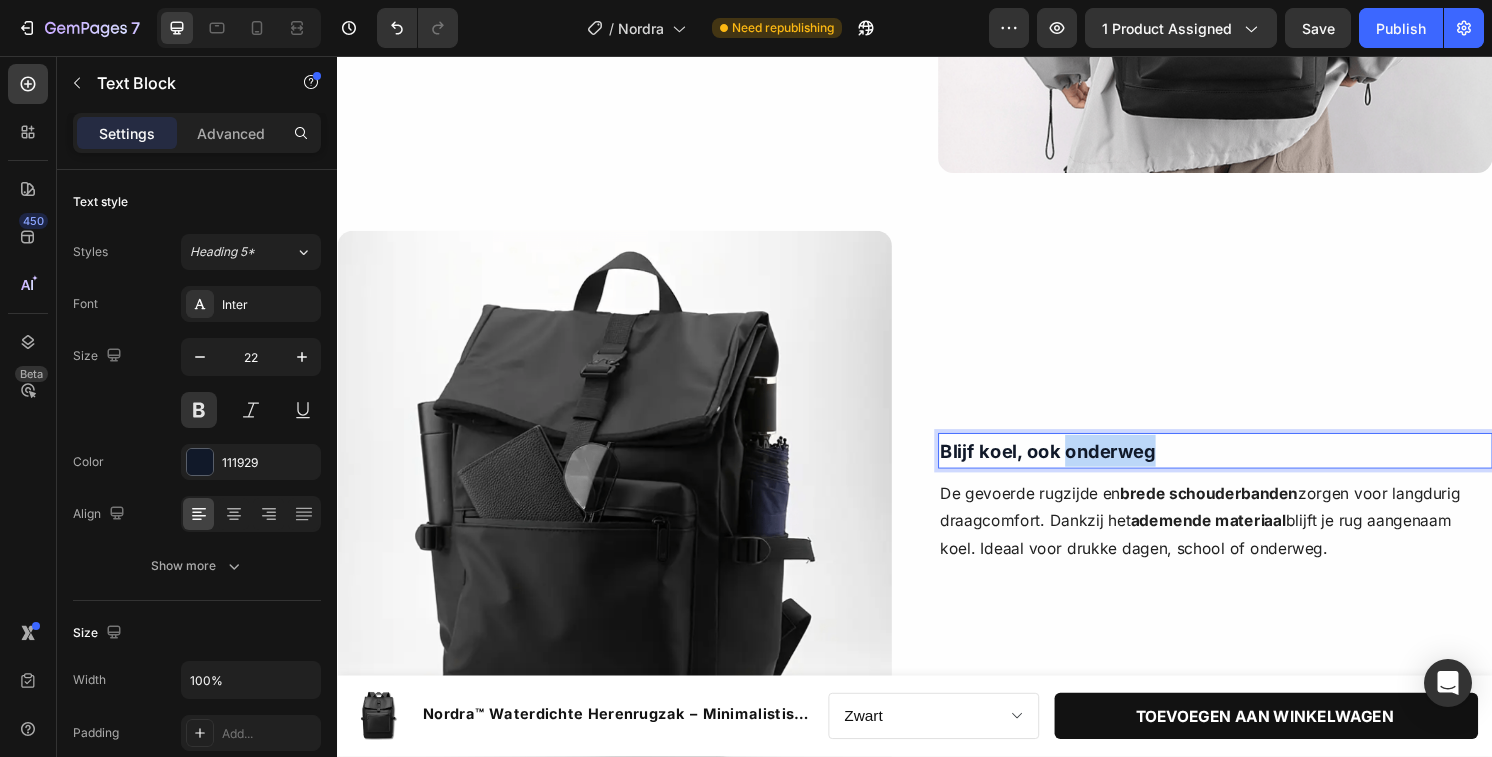 click on "Blijf koel, ook onderweg" at bounding box center (1075, 467) 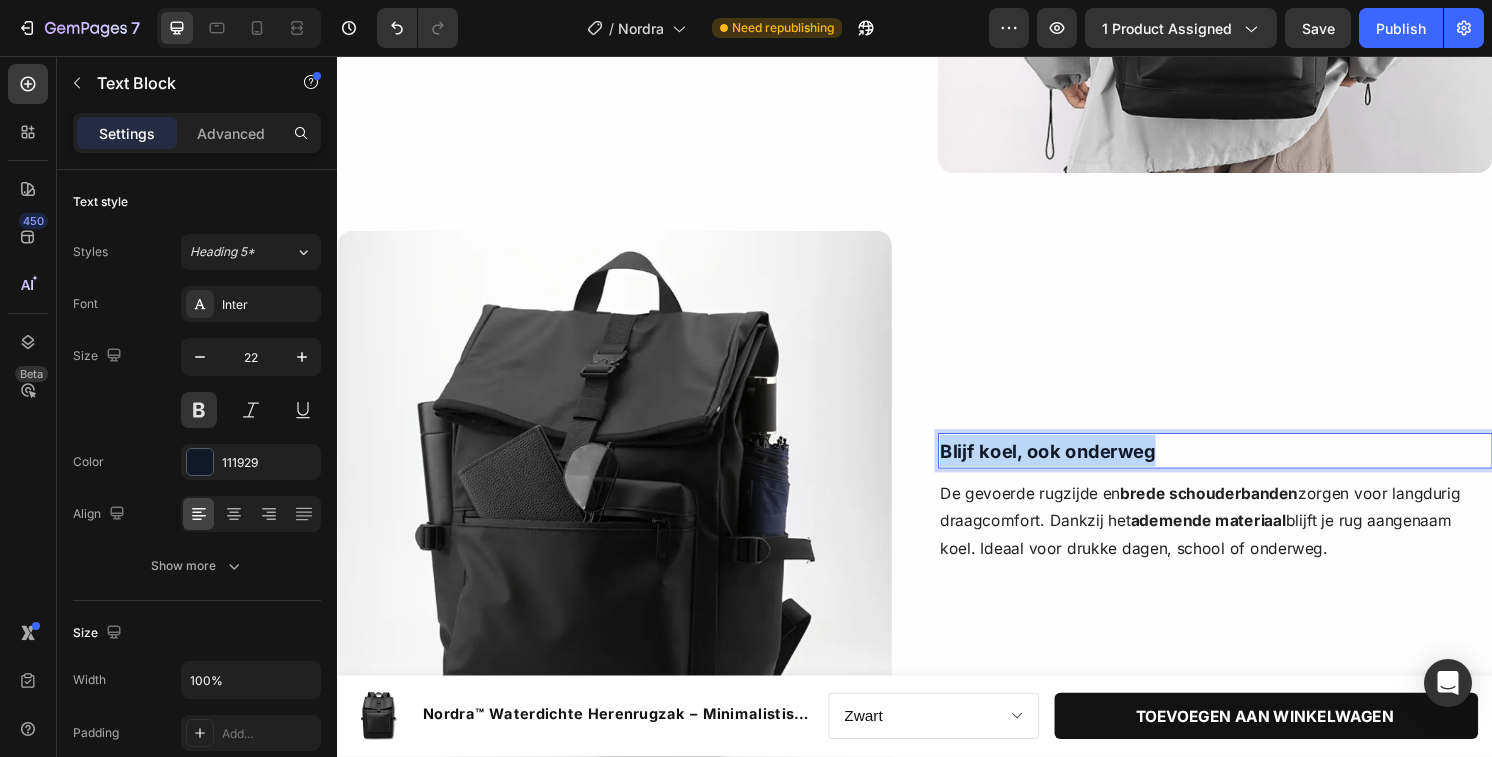 click on "Blijf koel, ook onderweg" at bounding box center (1075, 467) 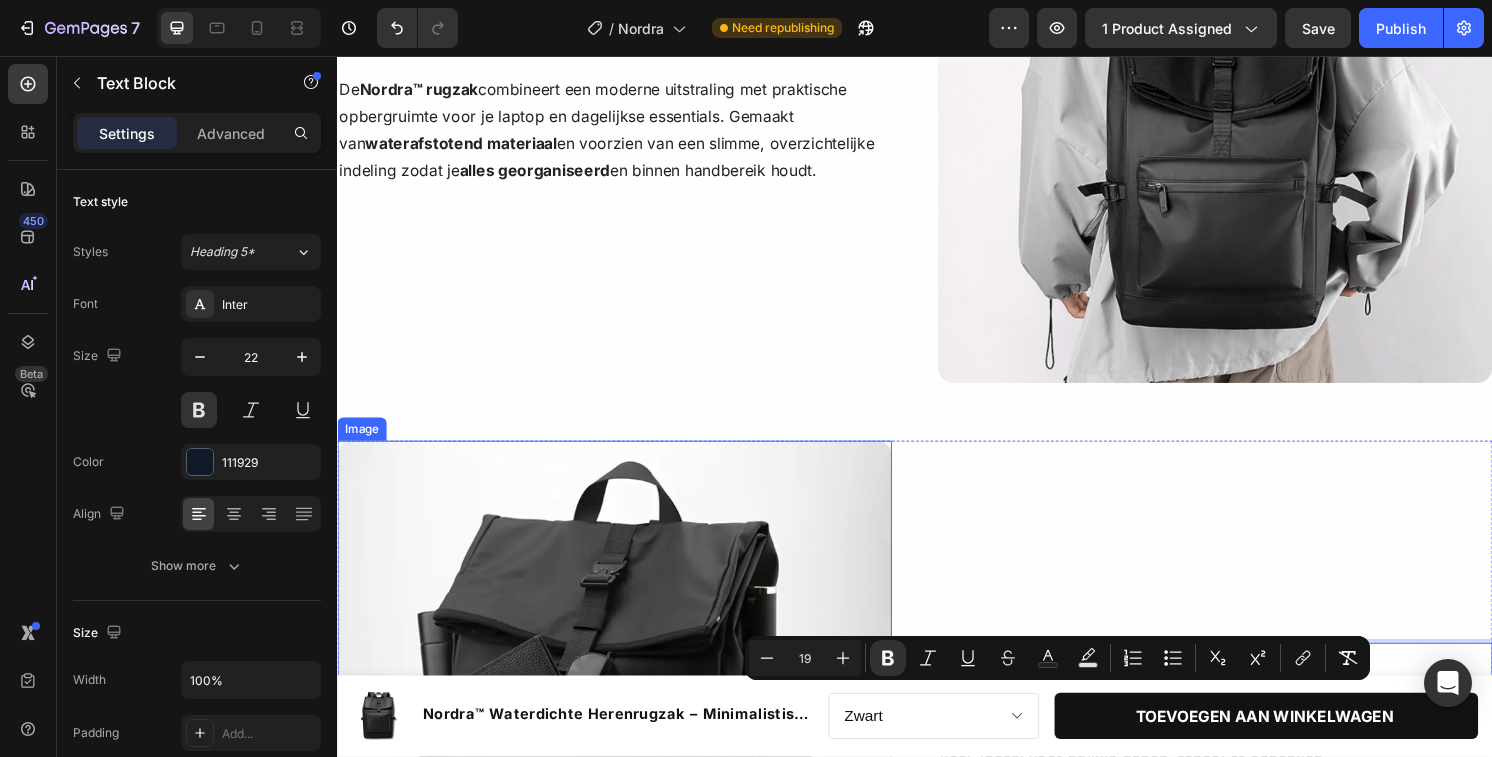 scroll, scrollTop: 1006, scrollLeft: 0, axis: vertical 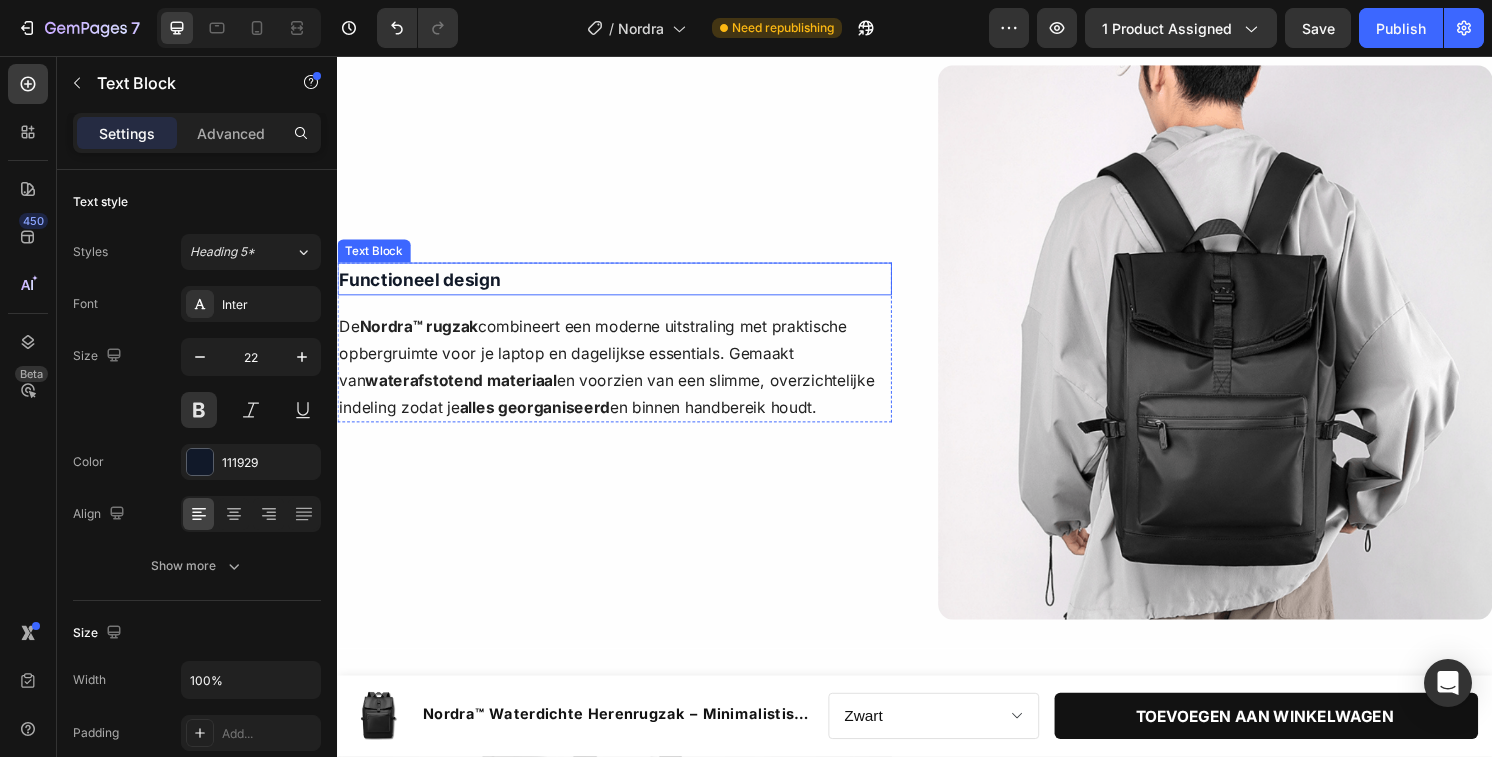 click on "Functioneel design" at bounding box center (422, 288) 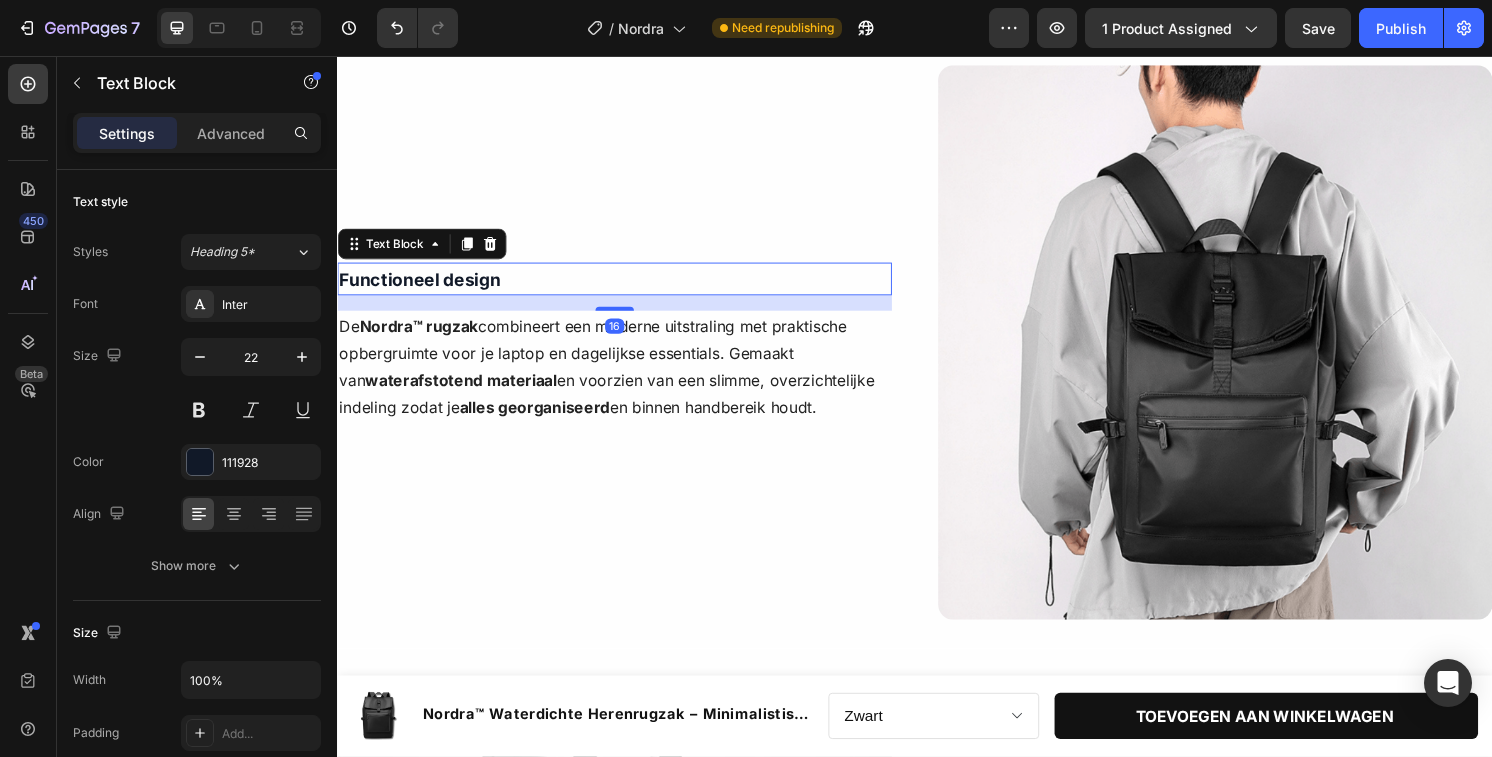click on "Functioneel design" at bounding box center (422, 288) 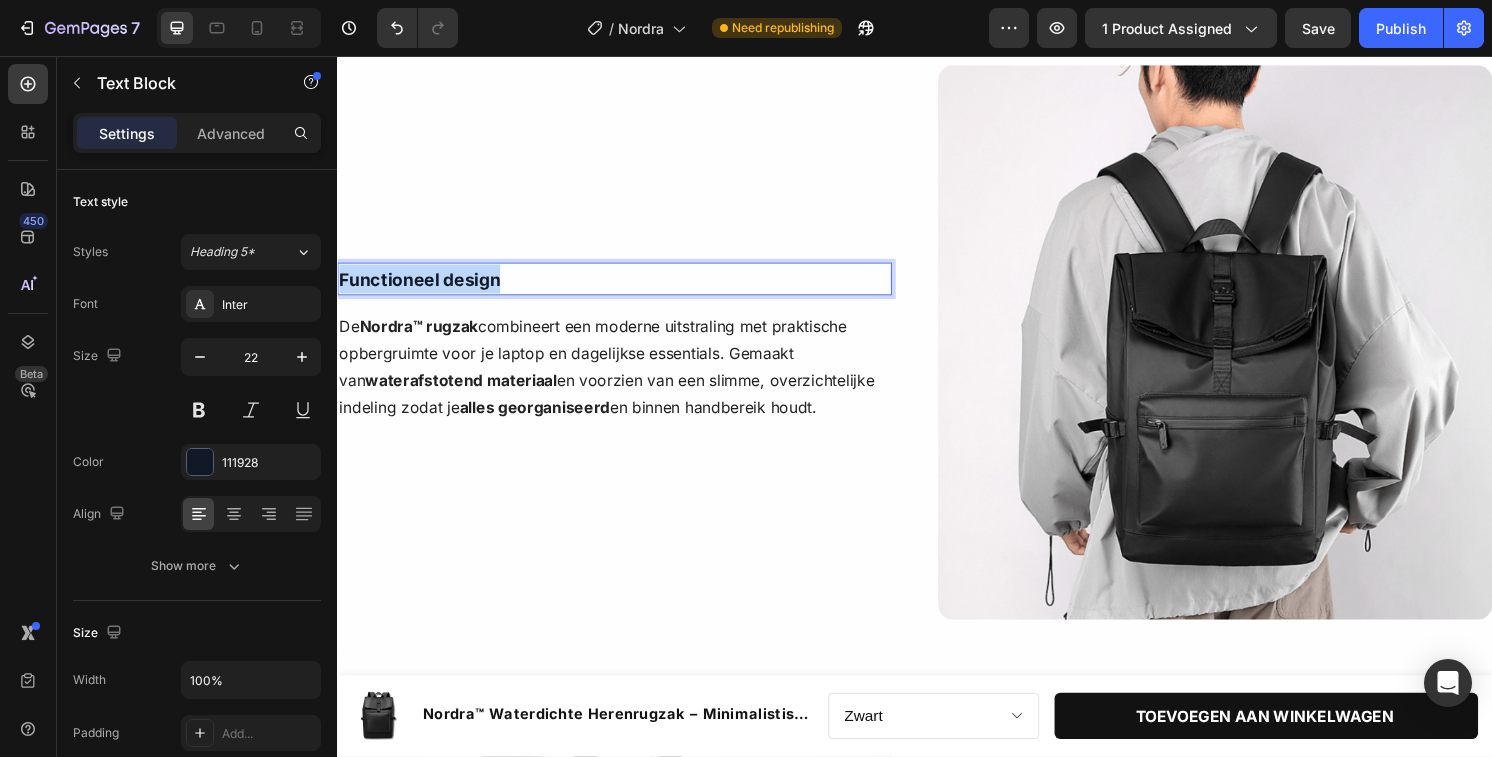 click on "Functioneel design" at bounding box center (422, 288) 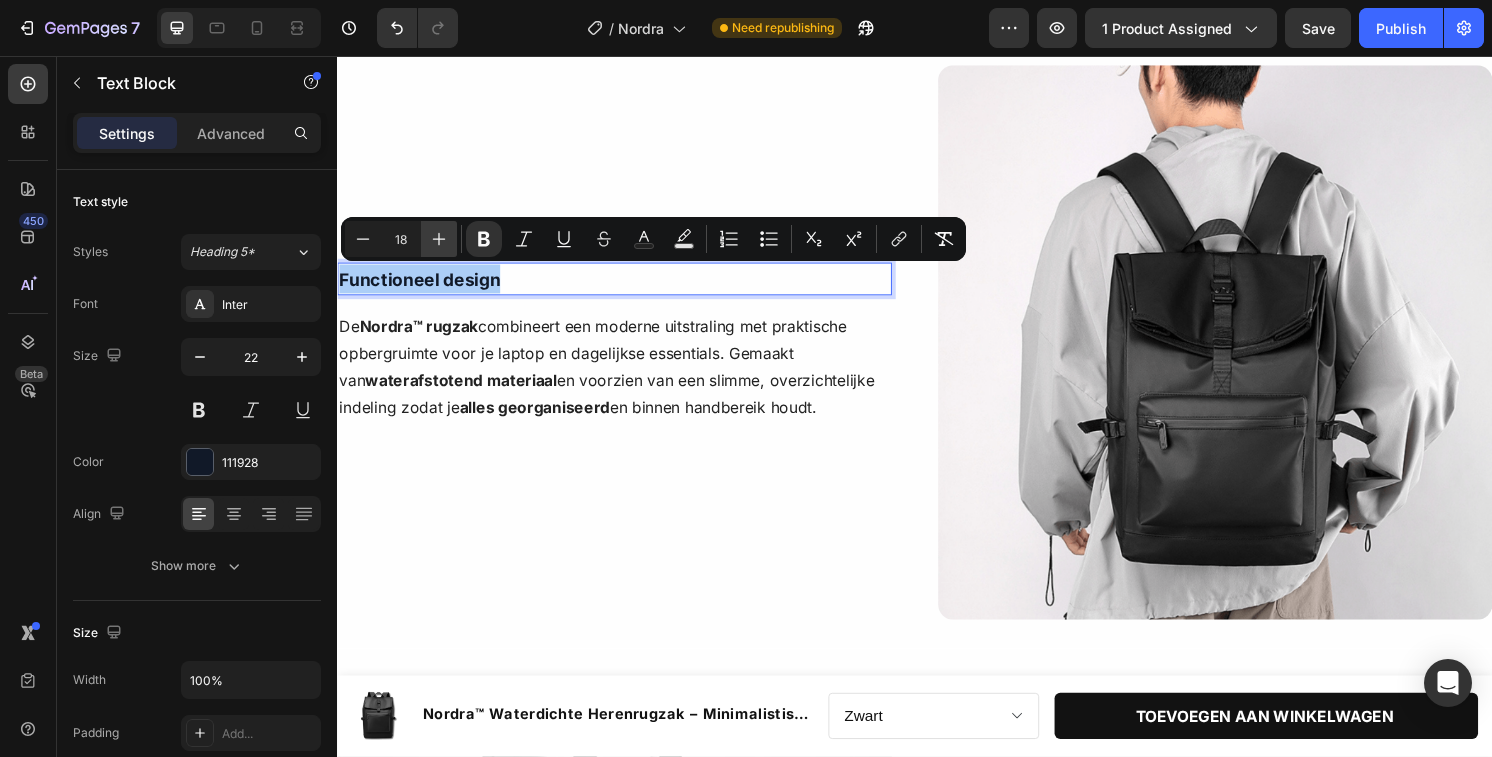 click on "Plus" at bounding box center [439, 239] 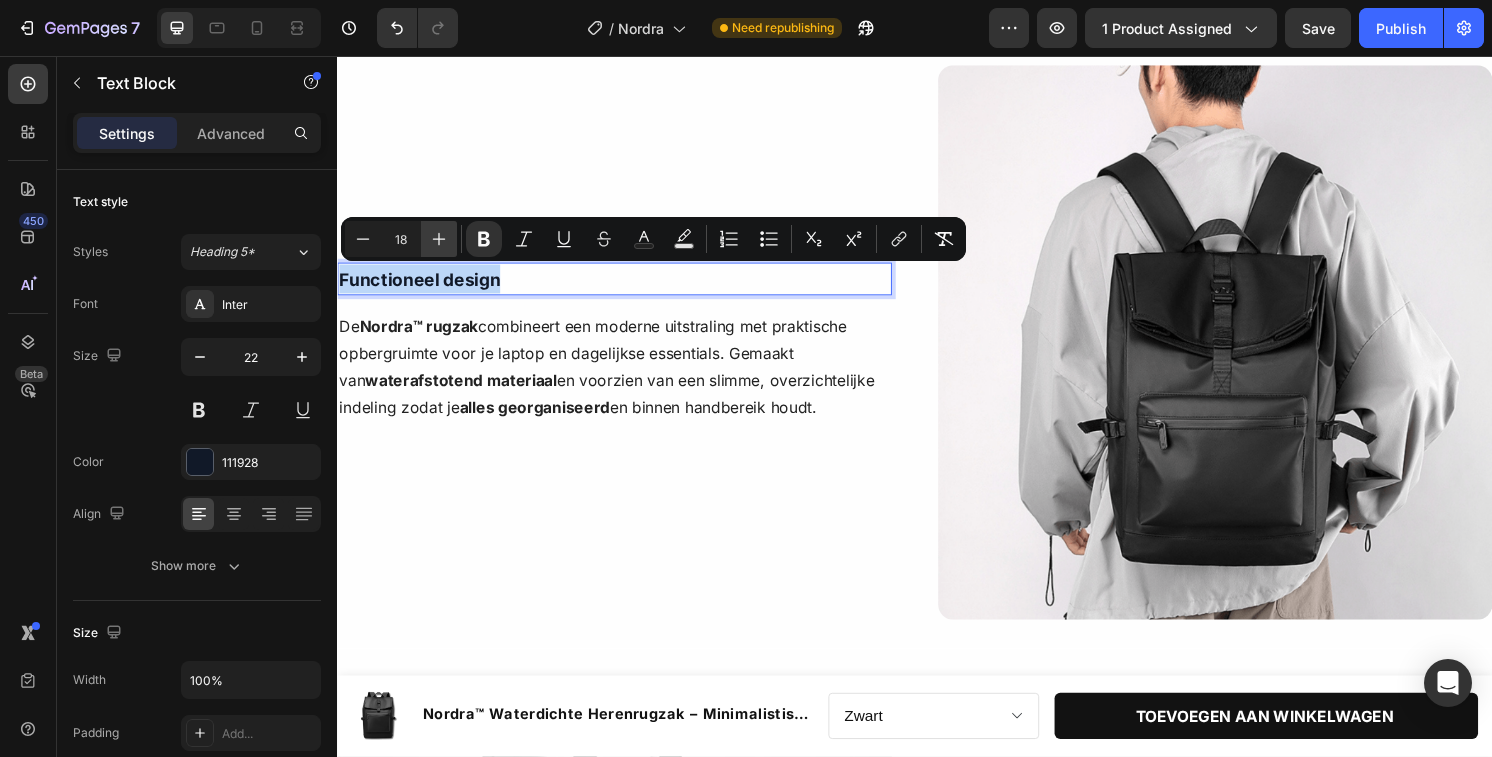 type on "19" 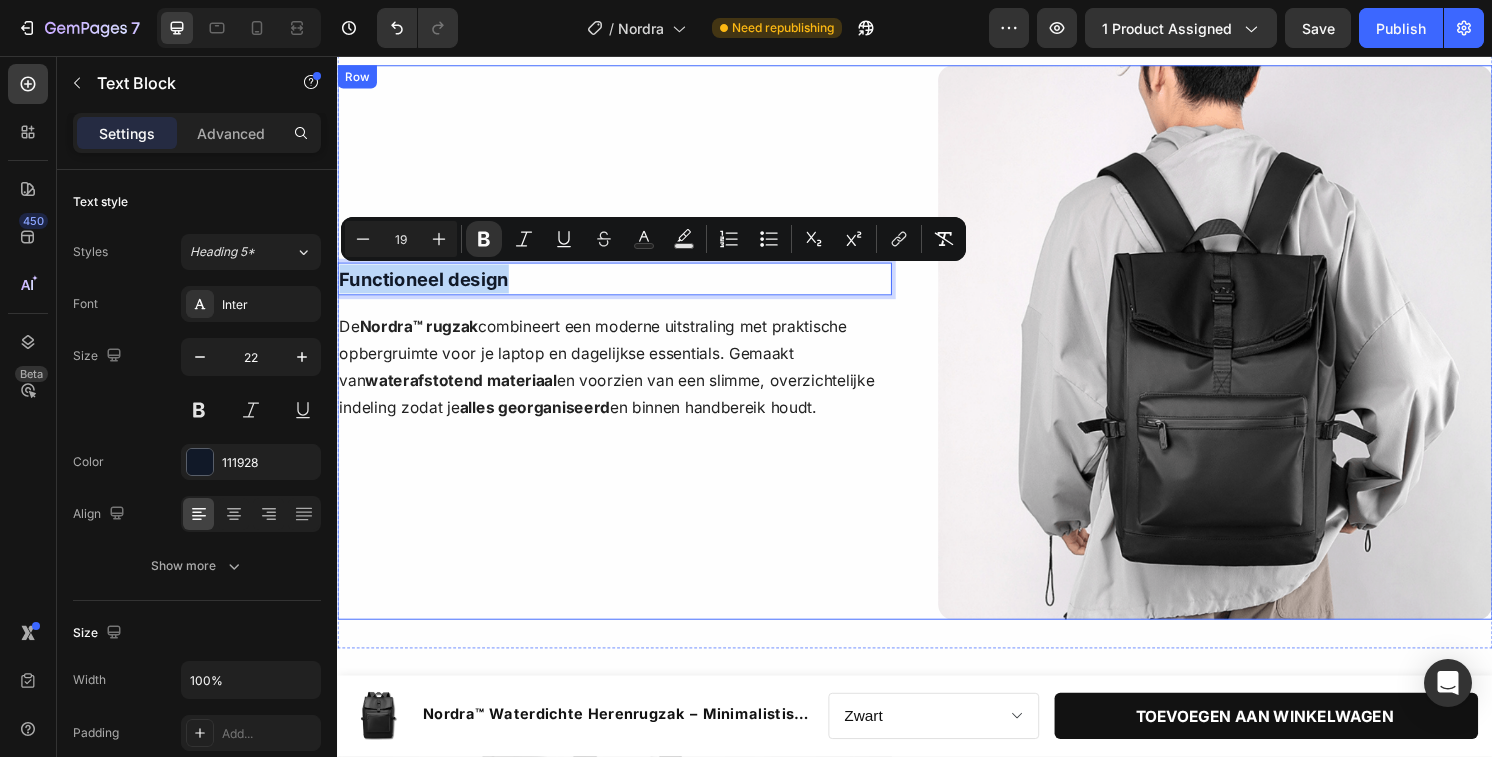 click on "Functioneel design Text Block   16 De  Nordra™ rugzak  combineert een moderne uitstraling met praktische opbergruimte voor je laptop en dagelijkse essentials. Gemaakt van  waterafstotend materiaal  en voorzien van een slimme, overzichtelijke indeling zodat je  alles georganiseerd  en binnen handbereik houdt. Text Block Row Row" at bounding box center (625, 354) 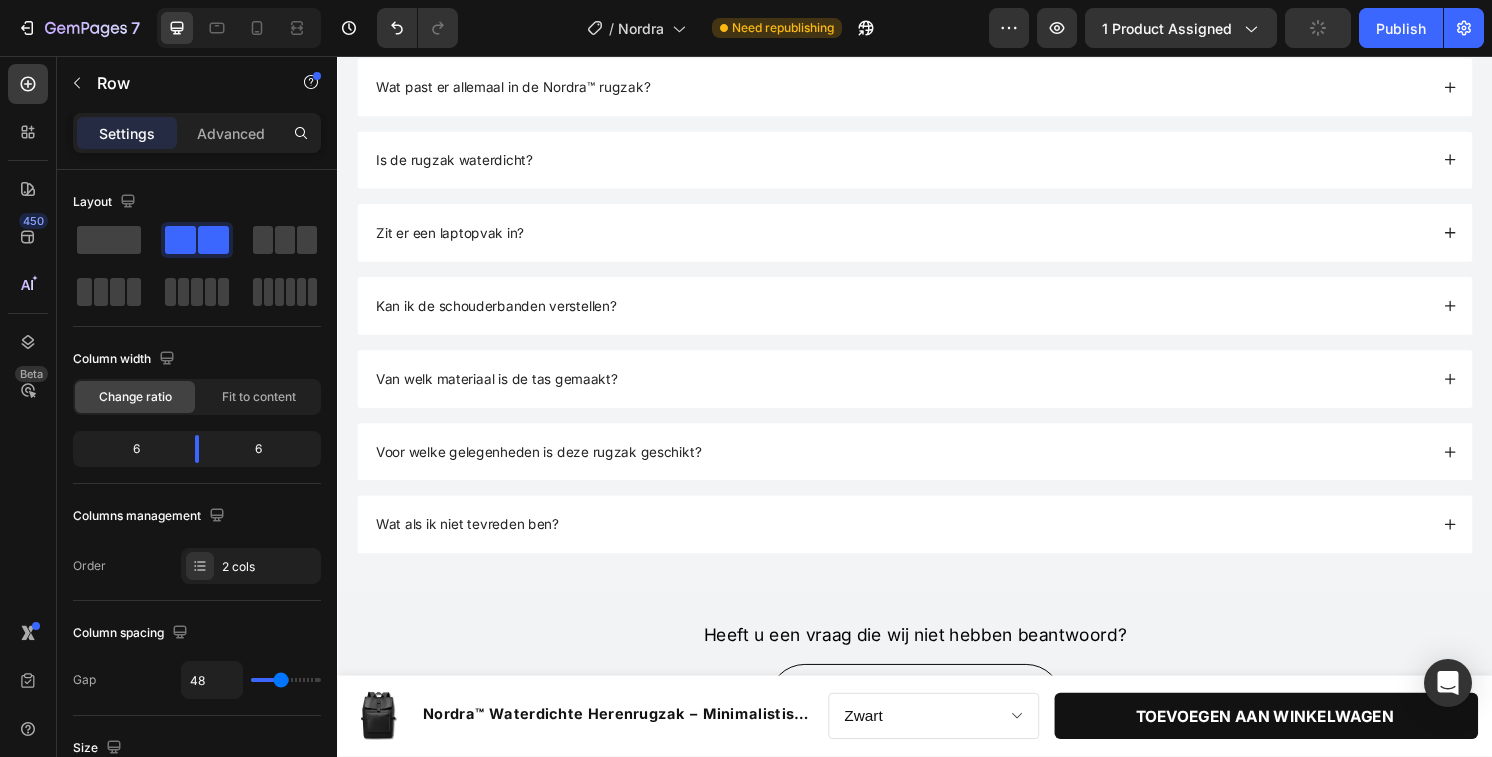 scroll, scrollTop: 2508, scrollLeft: 0, axis: vertical 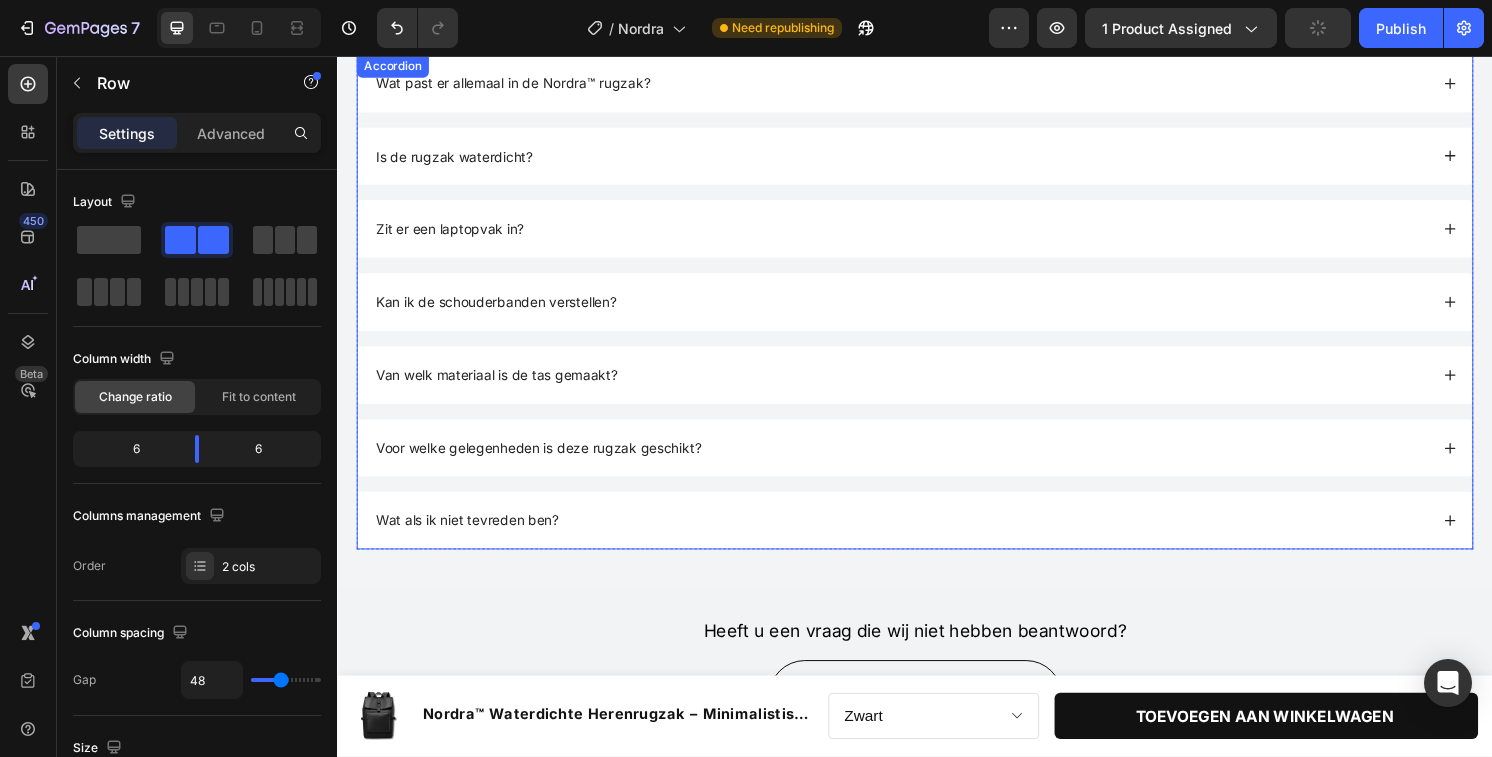 click on "Van welk materiaal is de tas gemaakt?" at bounding box center [937, 388] 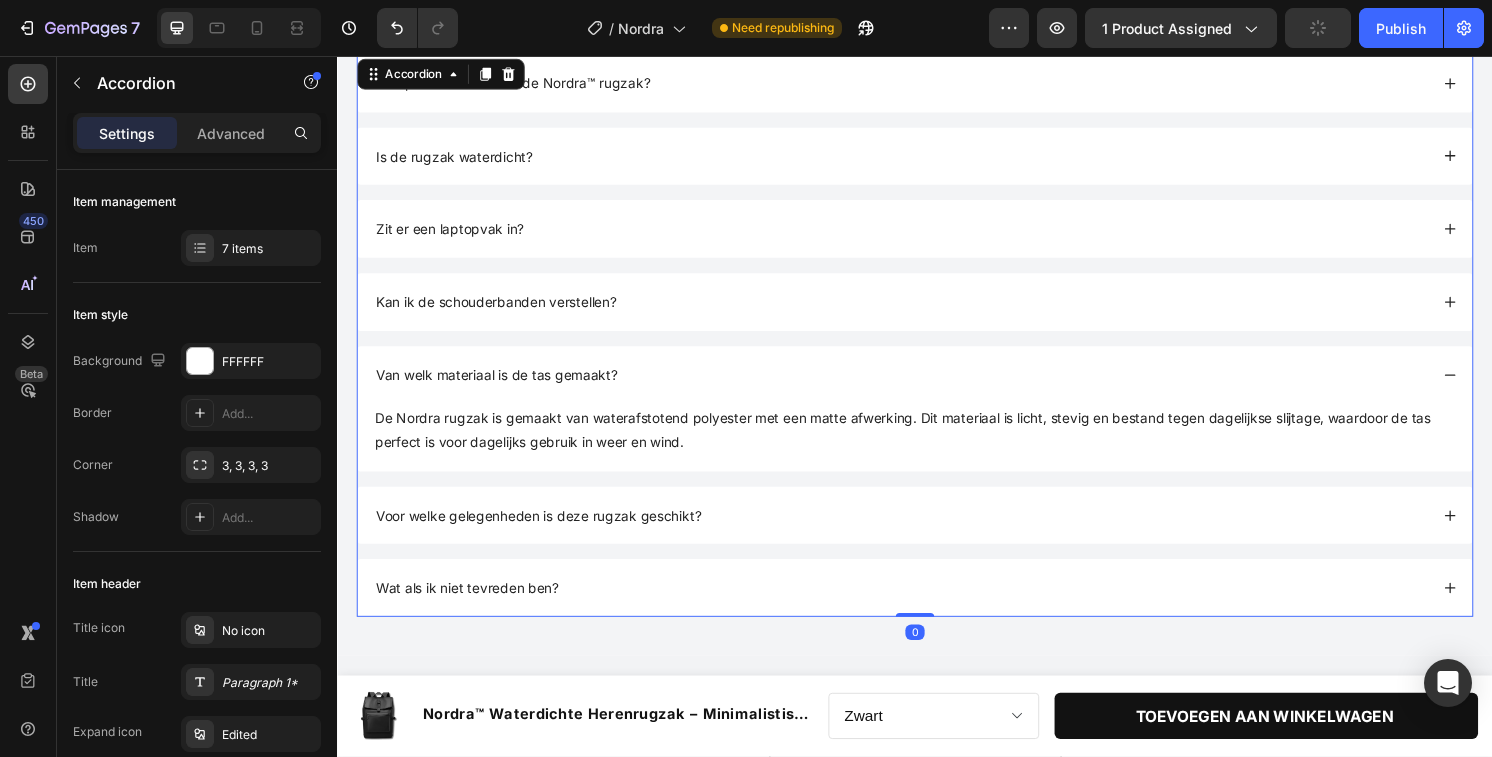 click on "Kan ik de schouderbanden verstellen?" at bounding box center (922, 312) 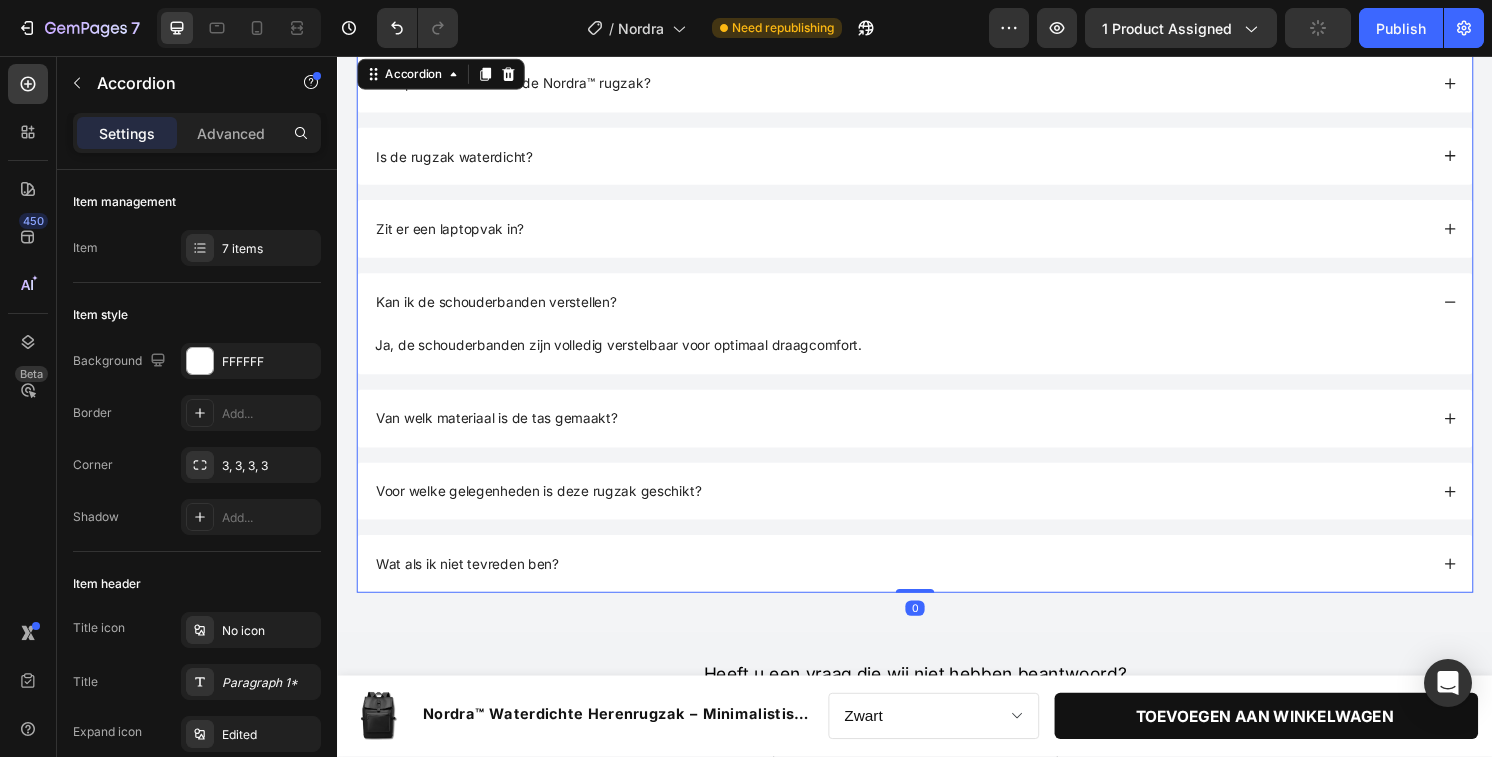 click on "Kan ik de schouderbanden verstellen?" at bounding box center (922, 312) 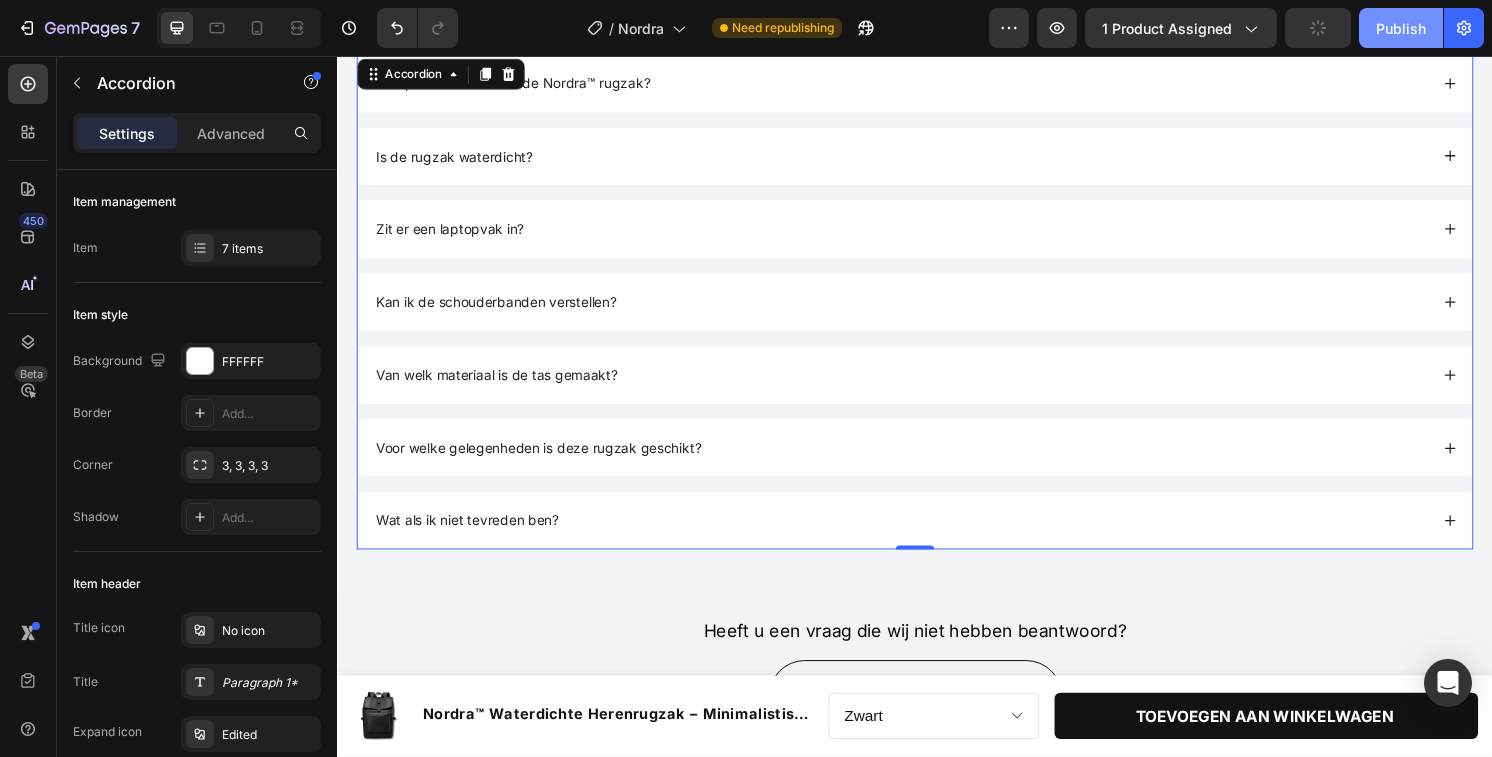 click on "Publish" at bounding box center (1401, 28) 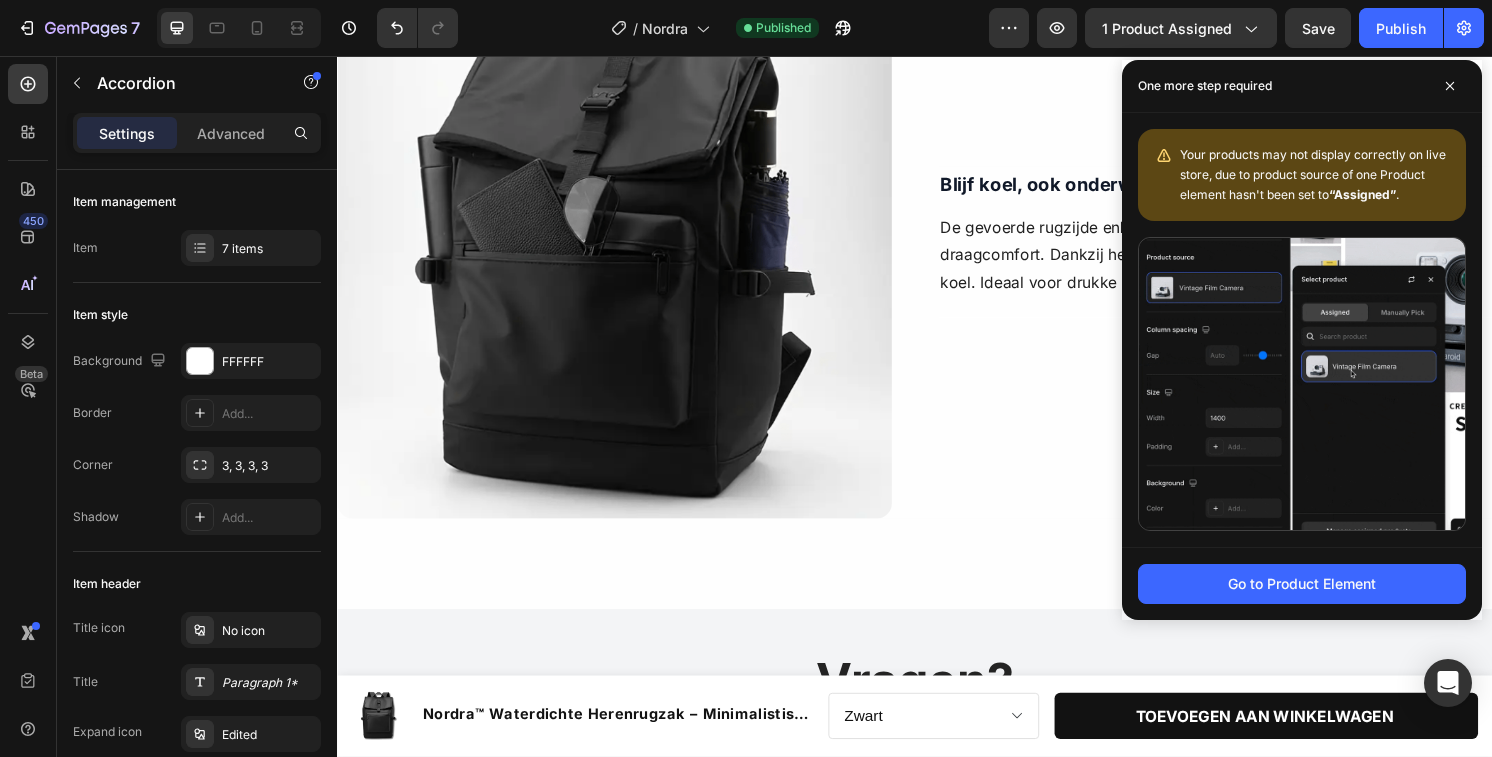 scroll, scrollTop: 1743, scrollLeft: 0, axis: vertical 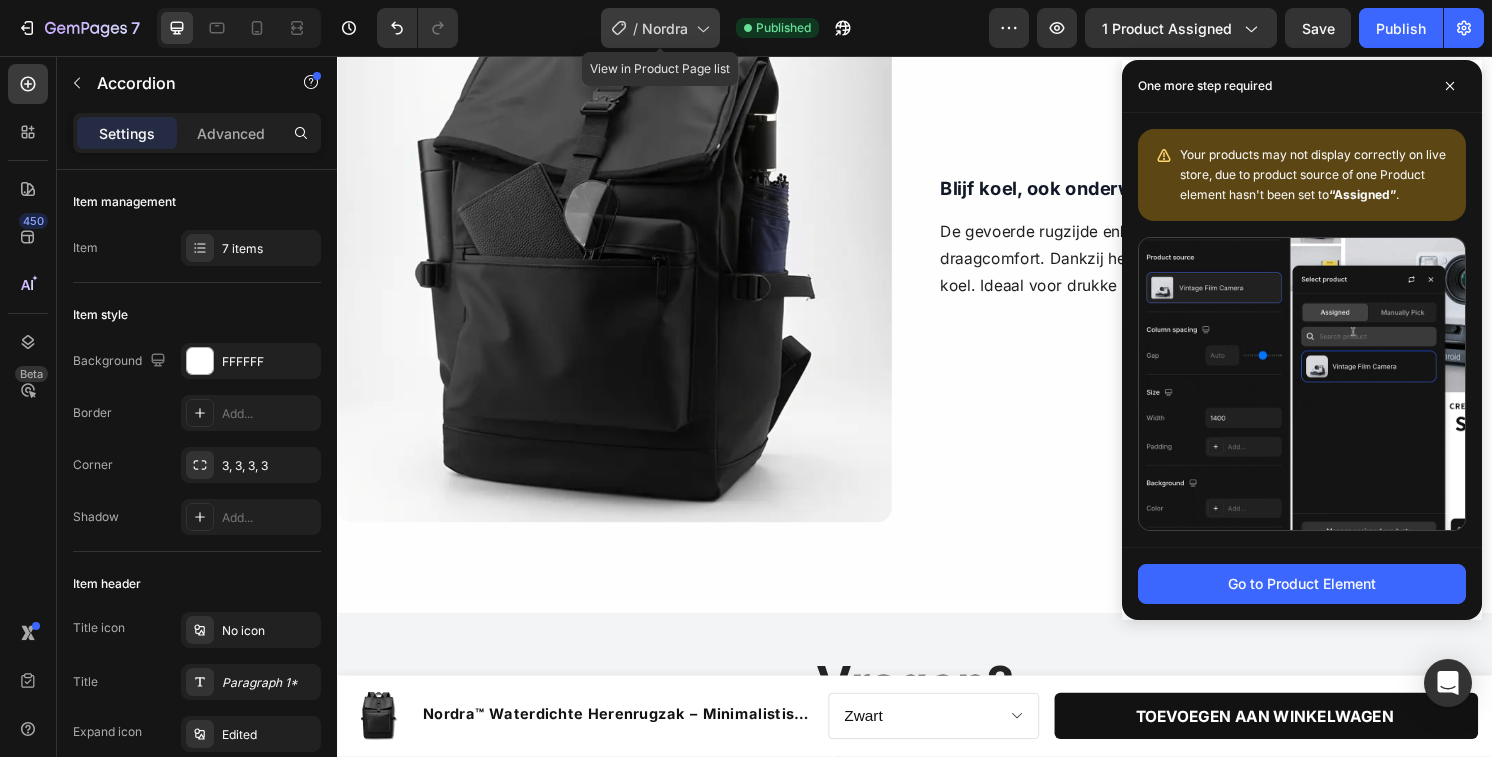 click on "Nordra" at bounding box center (665, 28) 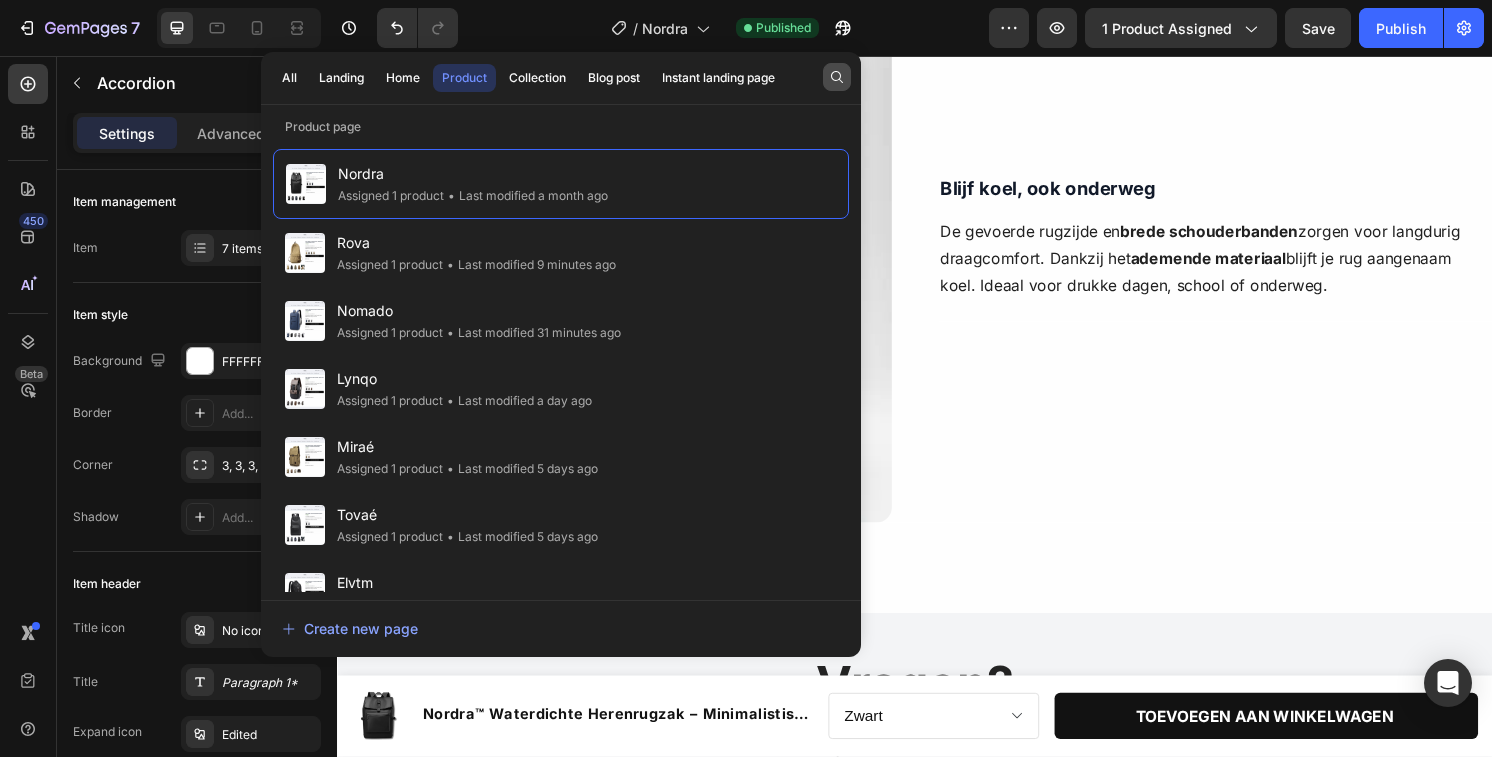 click at bounding box center (837, 77) 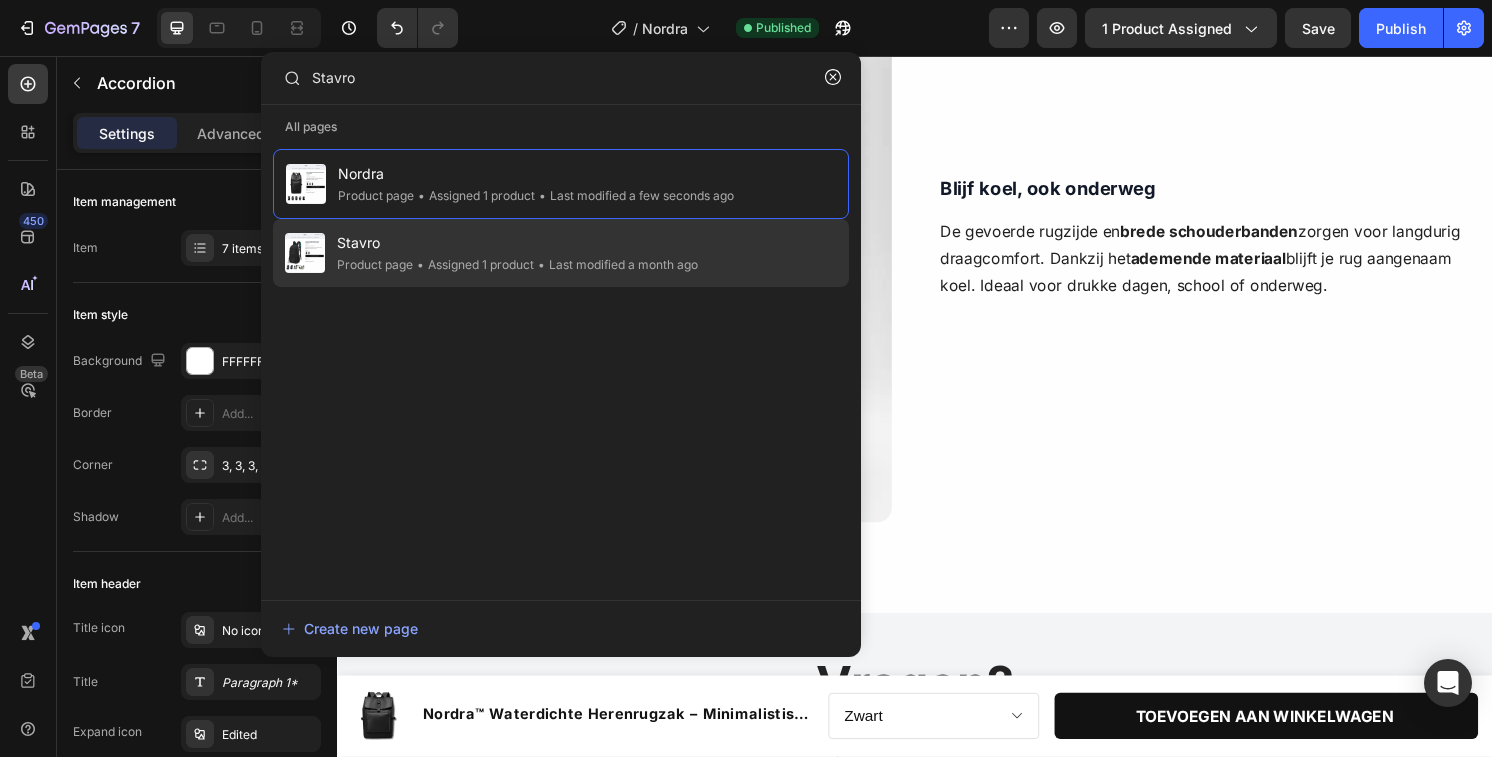 type on "Stavro" 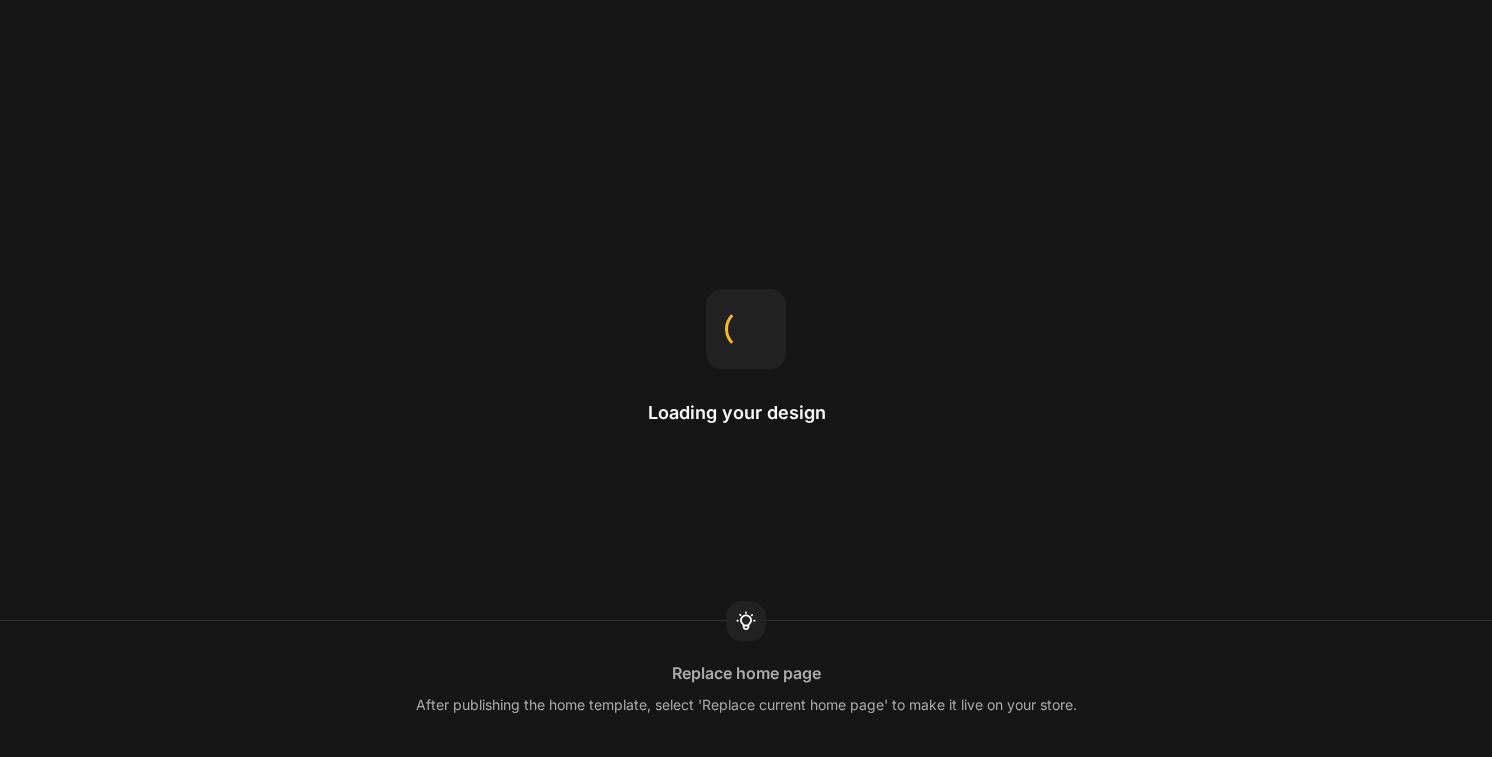scroll, scrollTop: 0, scrollLeft: 0, axis: both 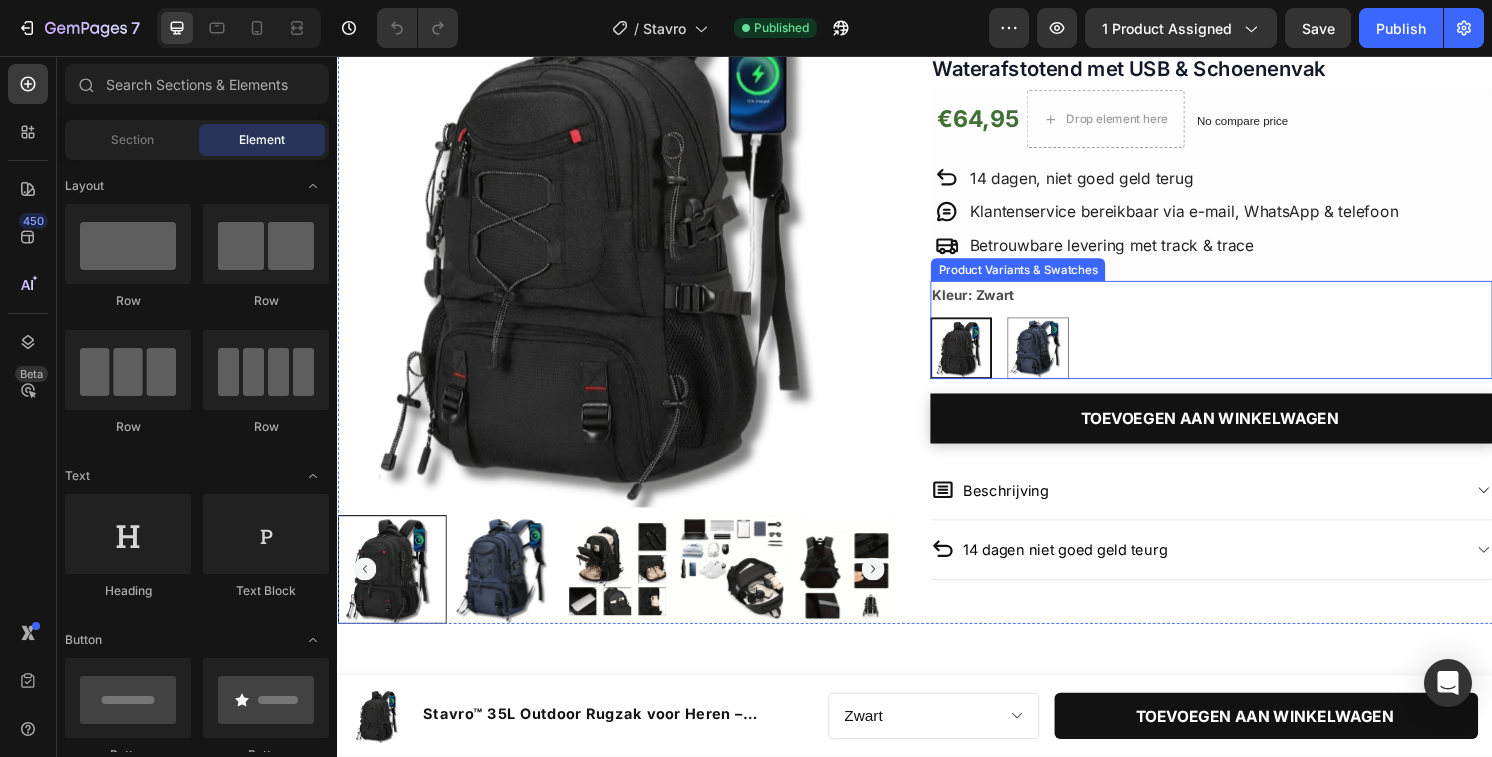 click on "Beschrijving" at bounding box center [1245, 508] 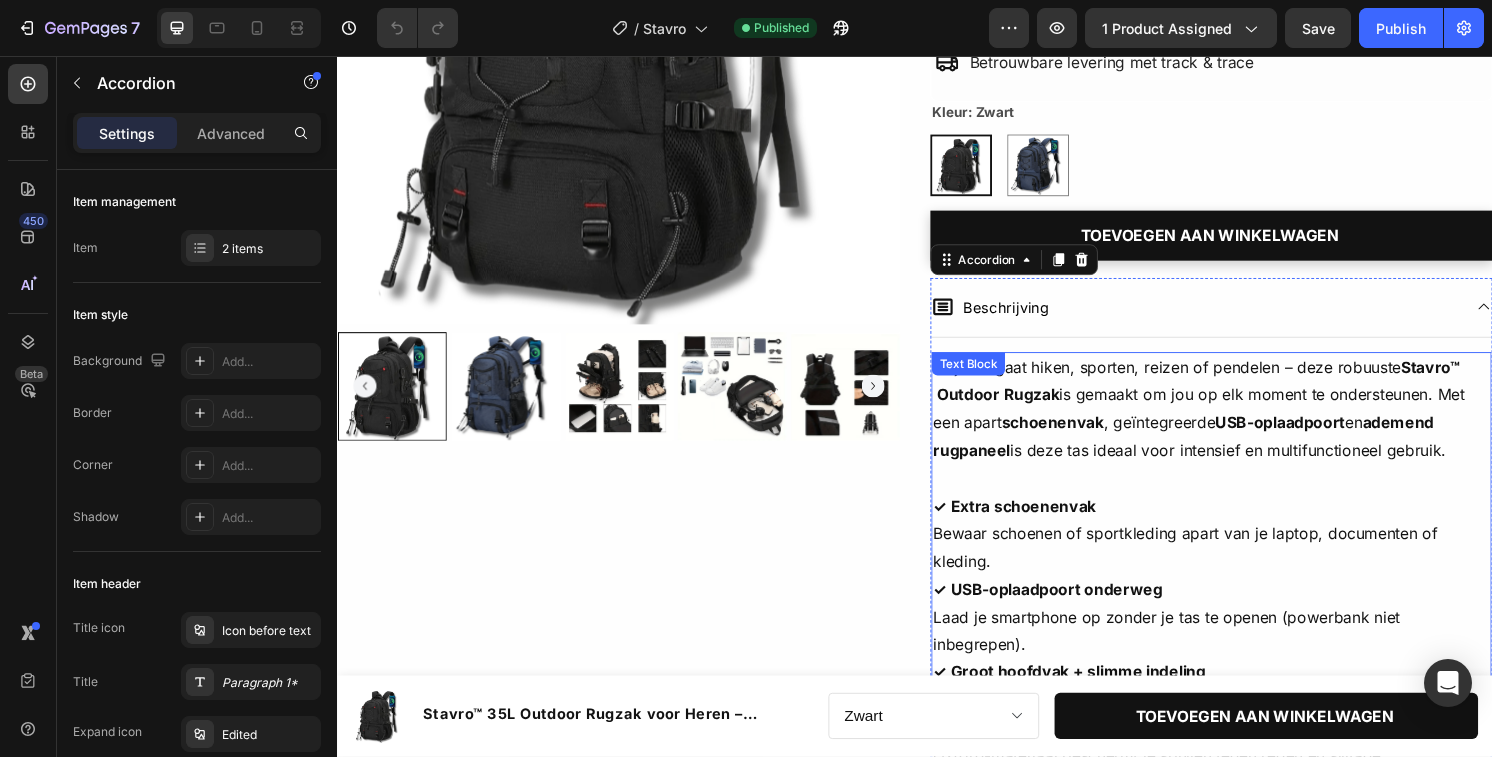 scroll, scrollTop: 380, scrollLeft: 0, axis: vertical 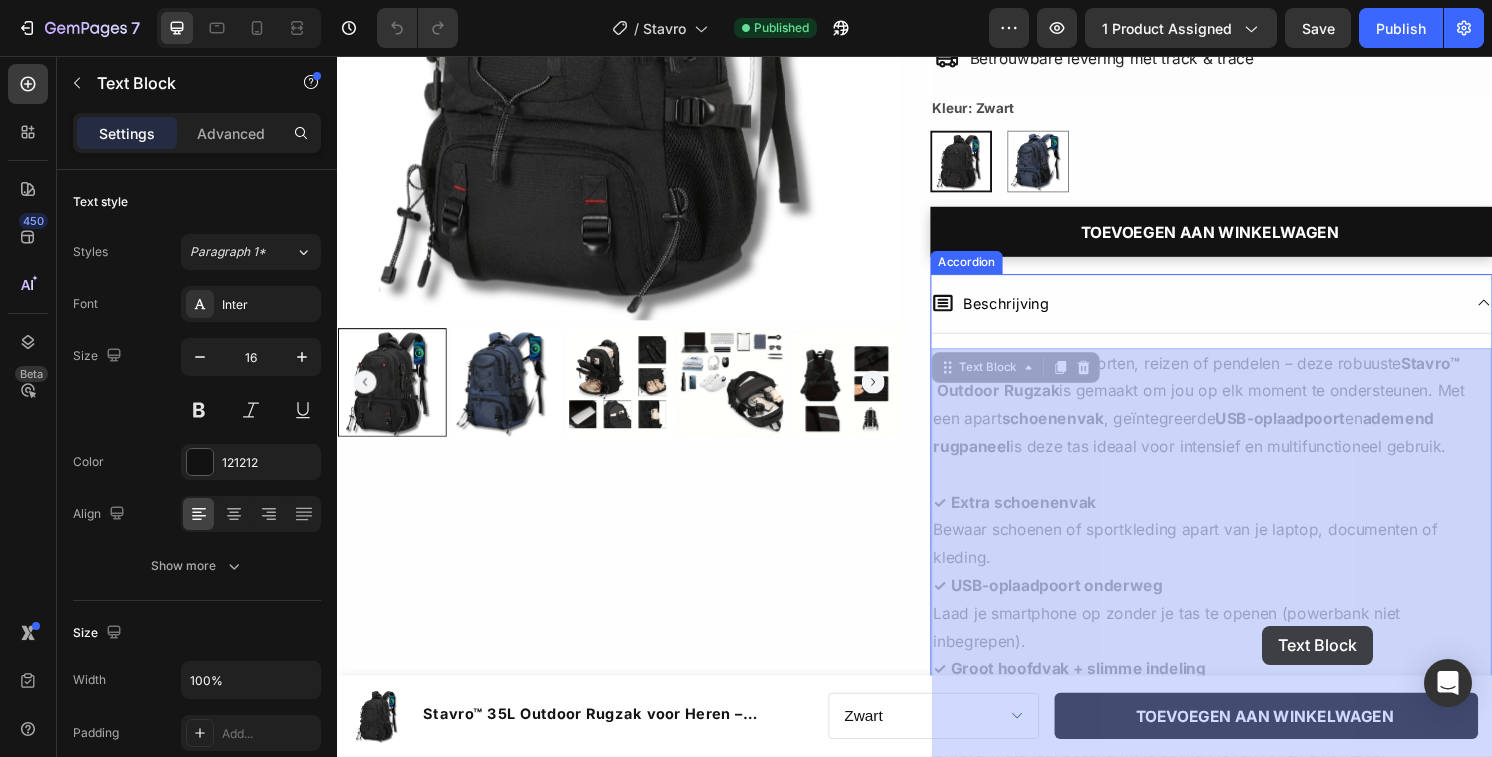 drag, startPoint x: 1046, startPoint y: 668, endPoint x: 1283, endPoint y: 661, distance: 237.10335 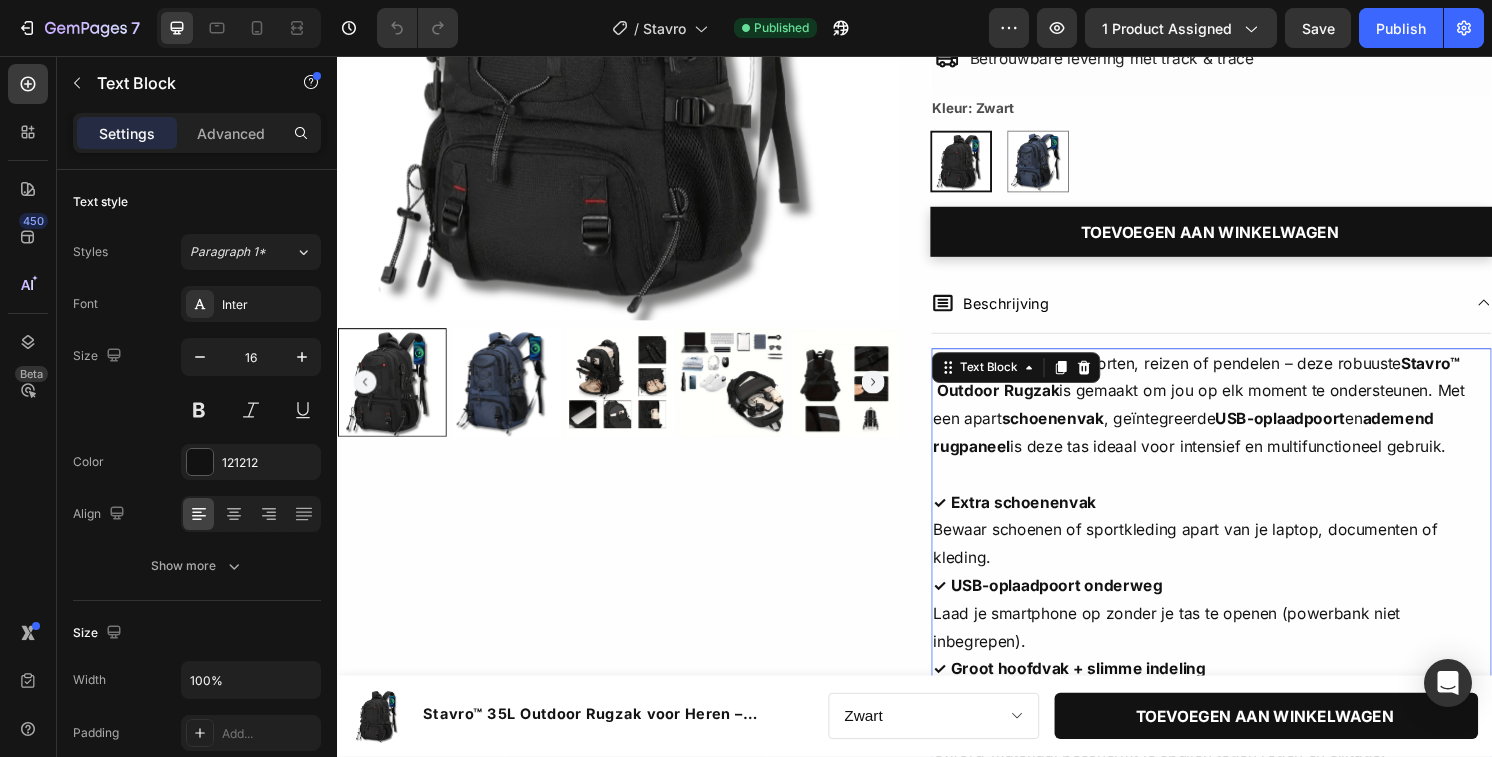 click on "✓ USB-oplaadpoort onderweg Laad je smartphone op zonder je tas te openen (powerbank niet inbegrepen)." at bounding box center [1245, 635] 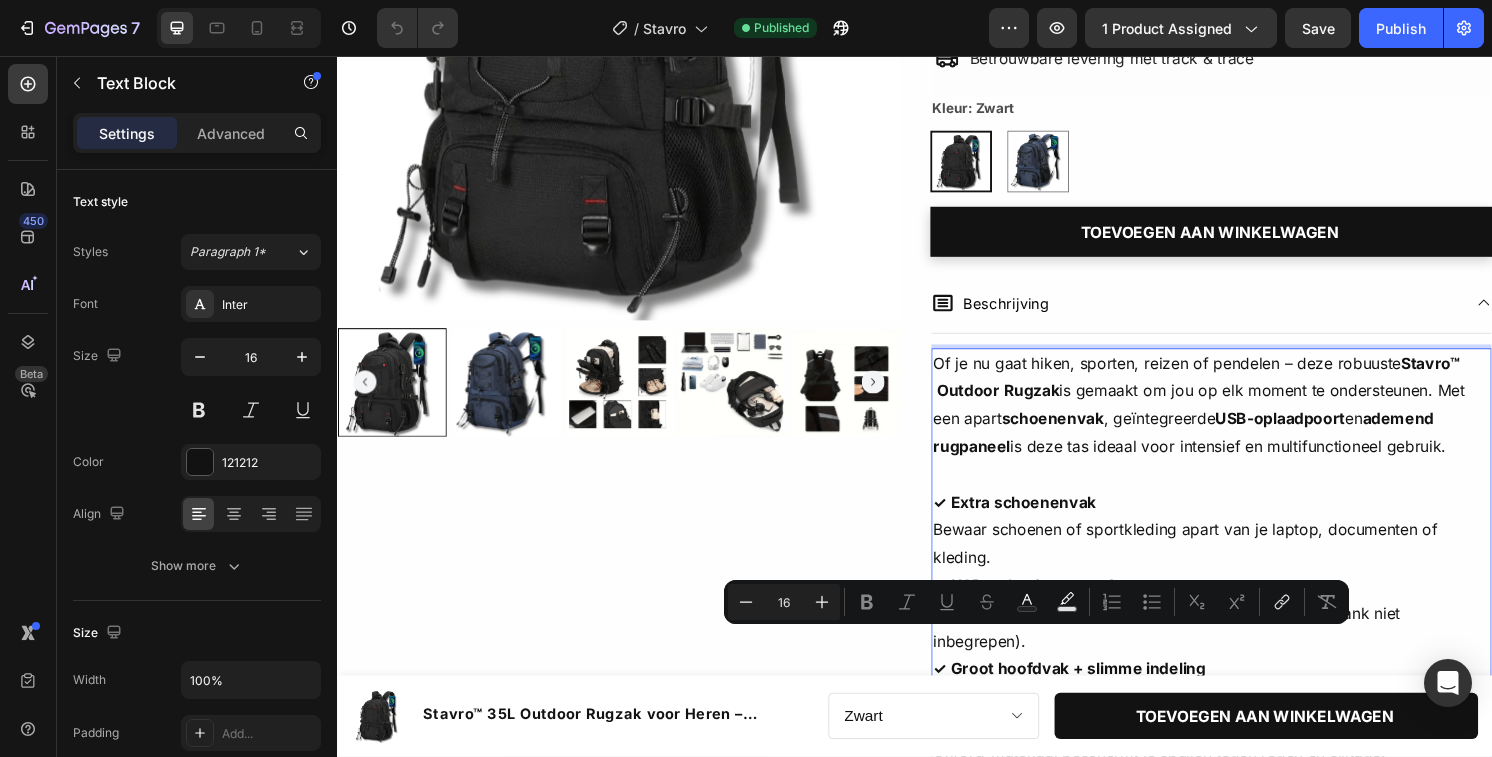click on "✓ USB-oplaadpoort onderweg Laad je smartphone op zonder je tas te openen (powerbank niet inbegrepen)." at bounding box center [1245, 635] 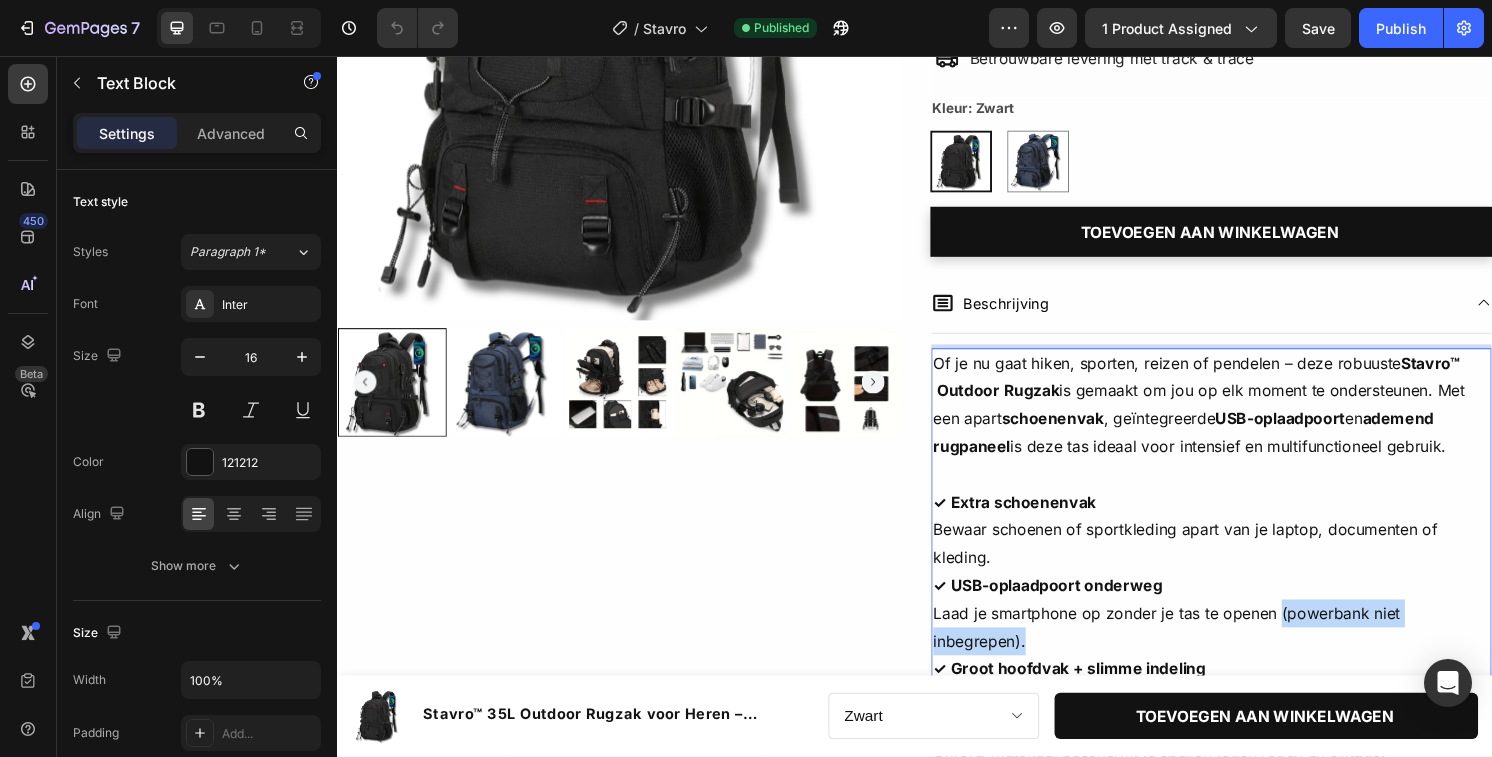 drag, startPoint x: 1169, startPoint y: 662, endPoint x: 1316, endPoint y: 641, distance: 148.49243 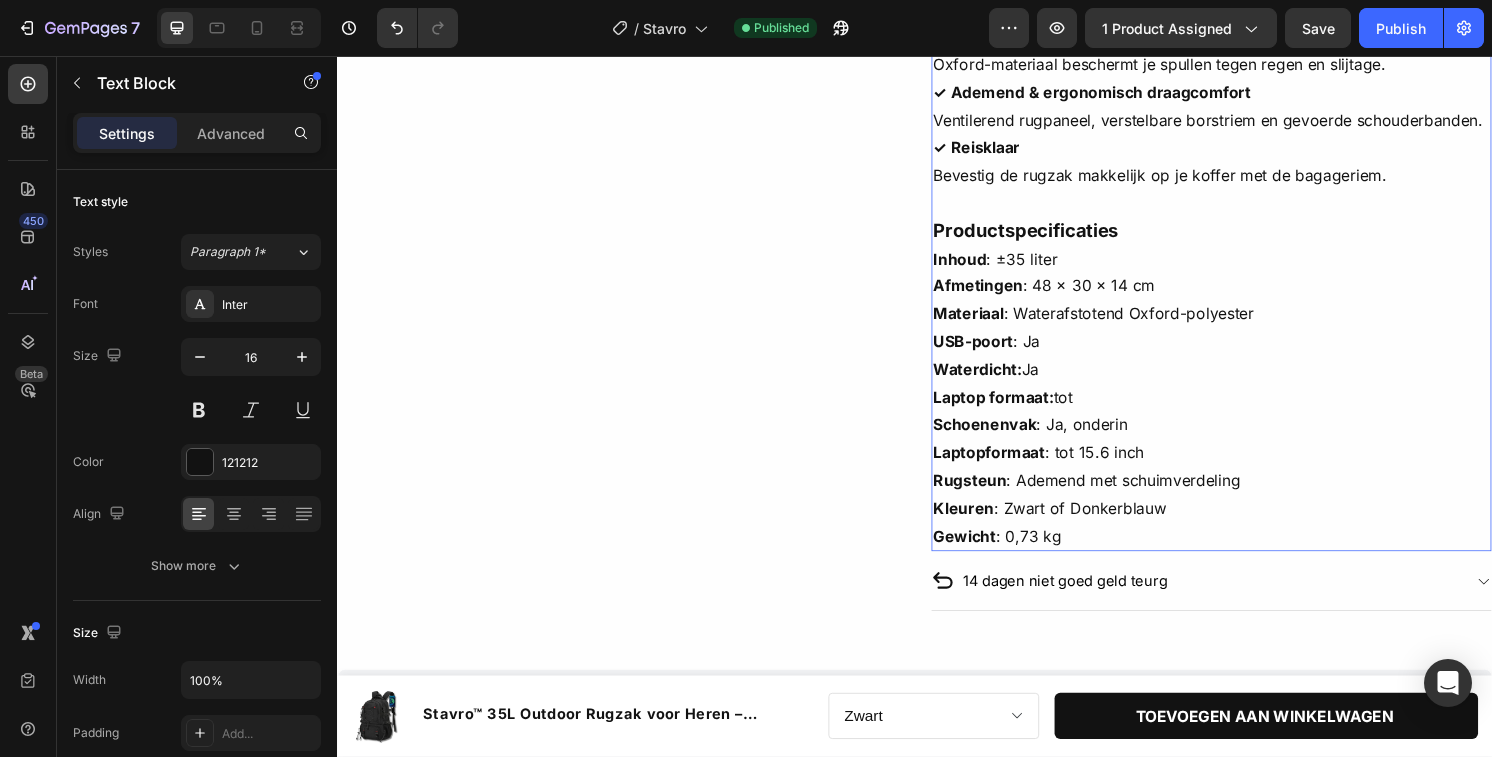 scroll, scrollTop: 1091, scrollLeft: 0, axis: vertical 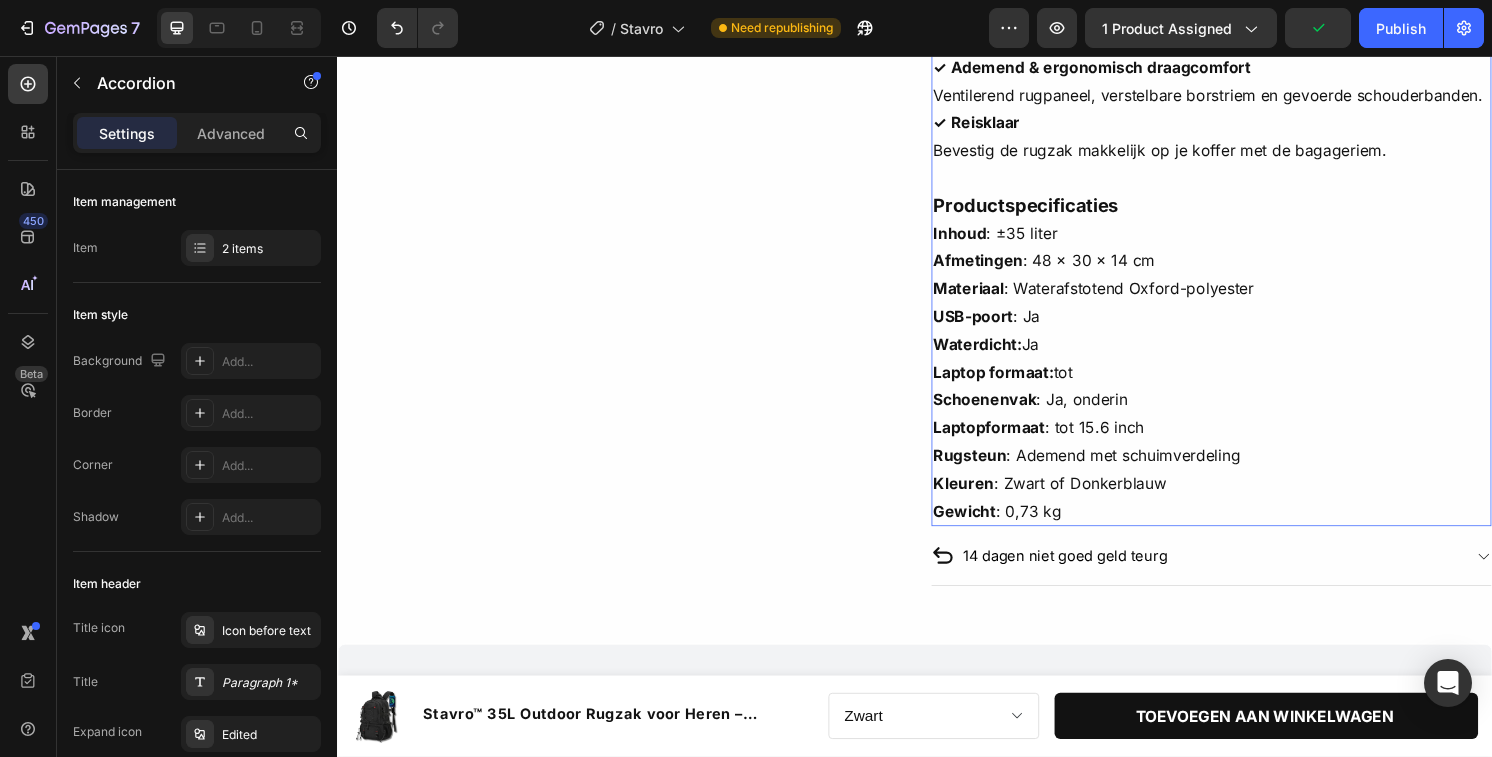 click on "14 dagen niet goed geld teurg" at bounding box center (1229, 575) 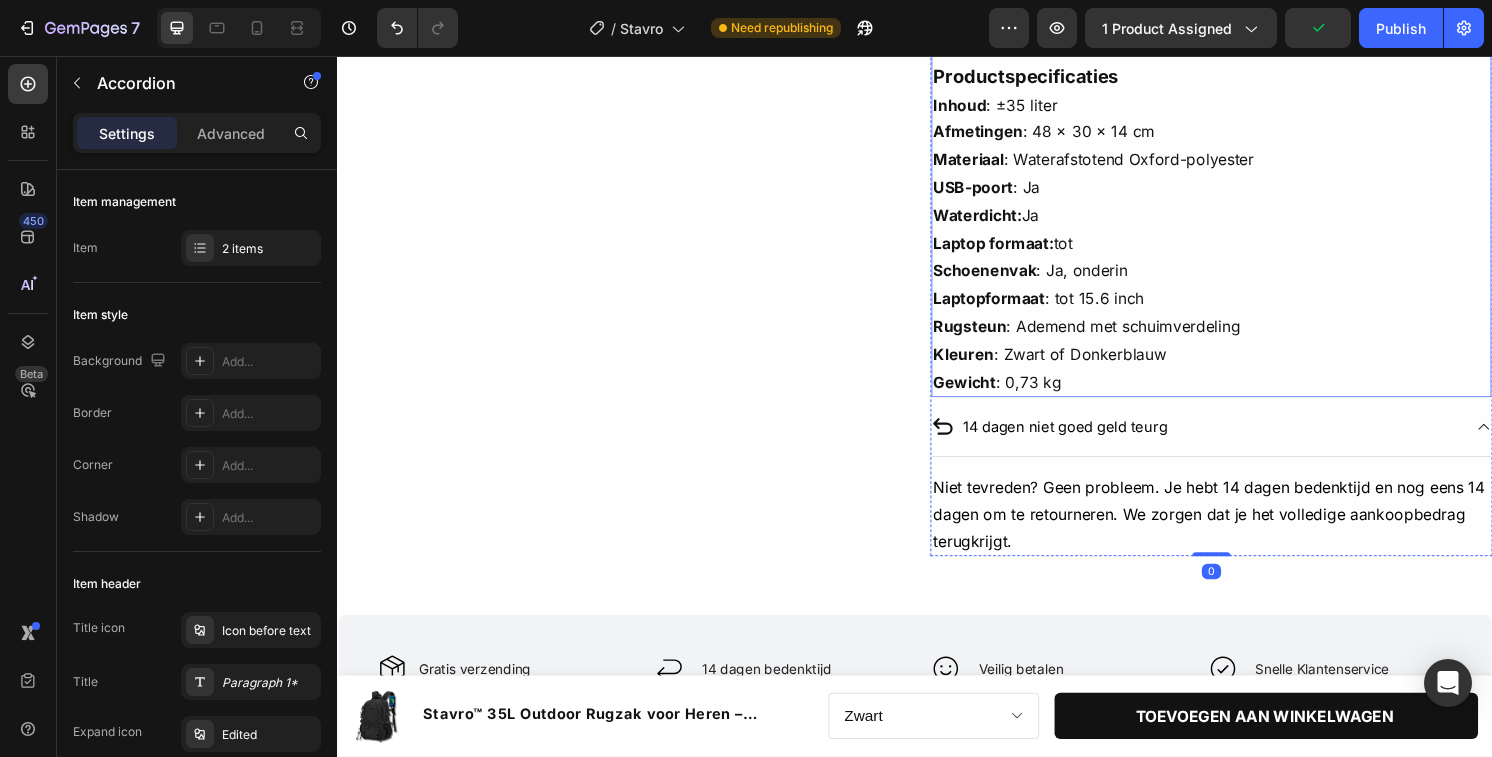 scroll, scrollTop: 1251, scrollLeft: 0, axis: vertical 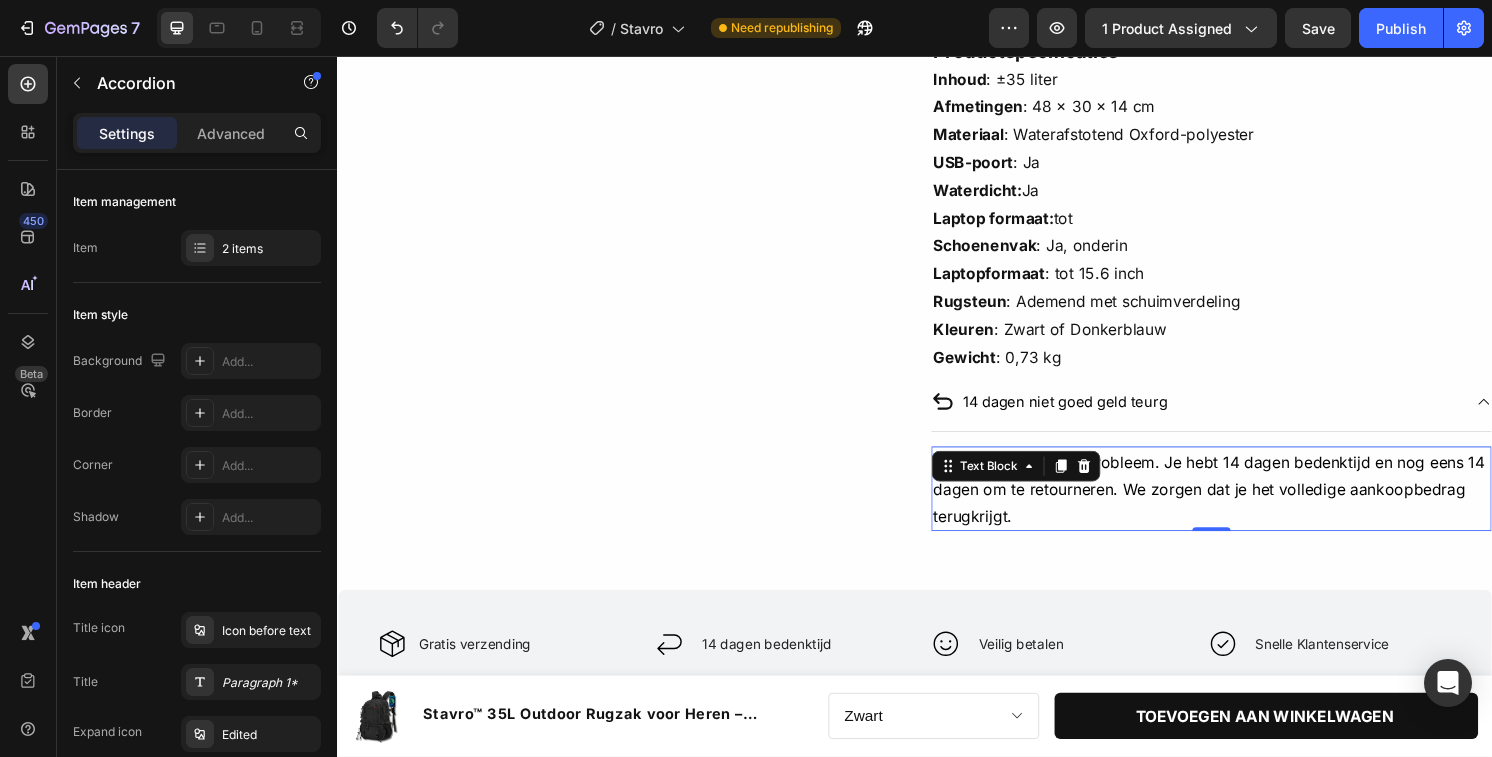 click on "Niet tevreden? Geen probleem. Je hebt 14 dagen bedenktijd en nog eens 14 dagen om te retourneren. We zorgen dat je het volledige aankoopbedrag terugkrijgt." at bounding box center (1242, 506) 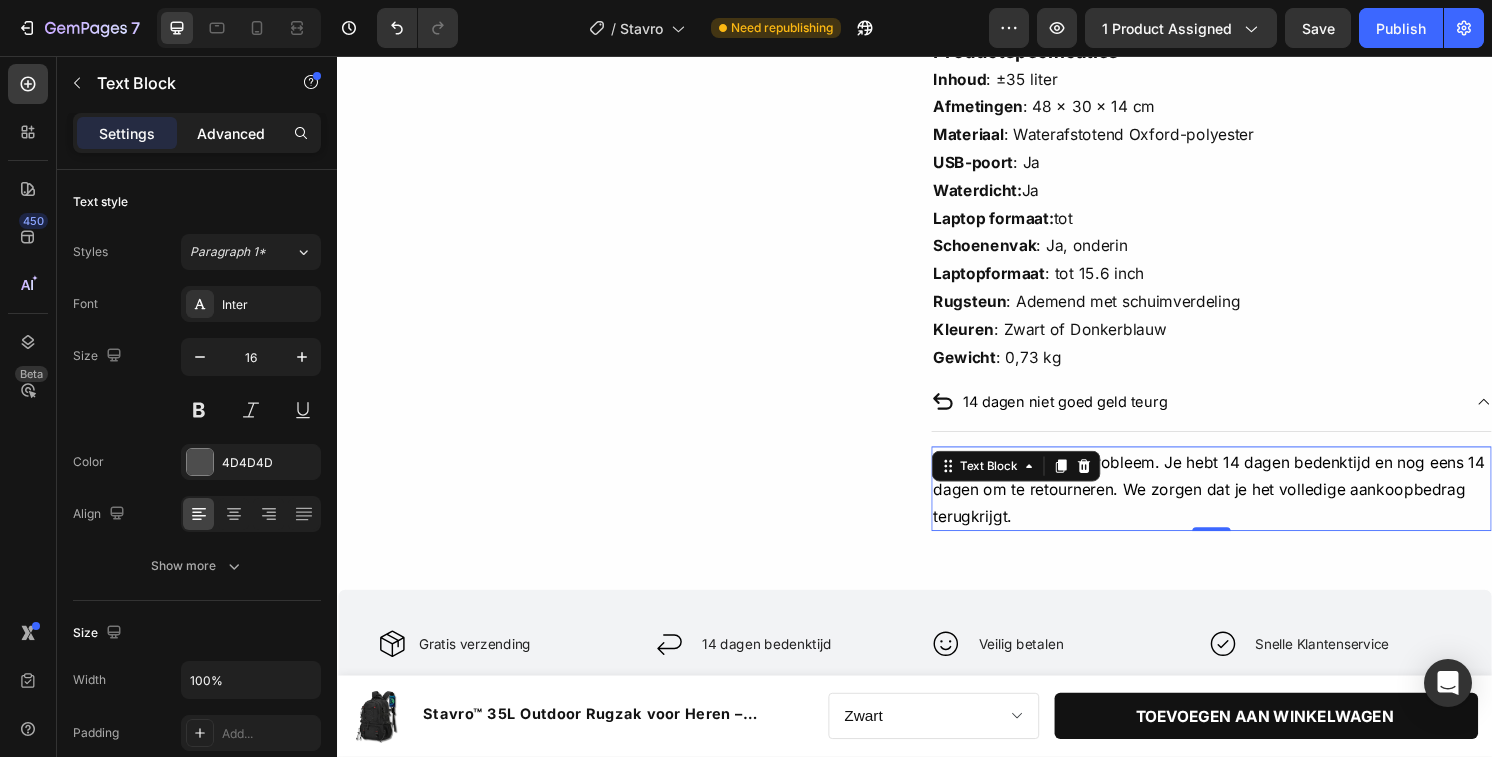 click on "Advanced" at bounding box center [231, 133] 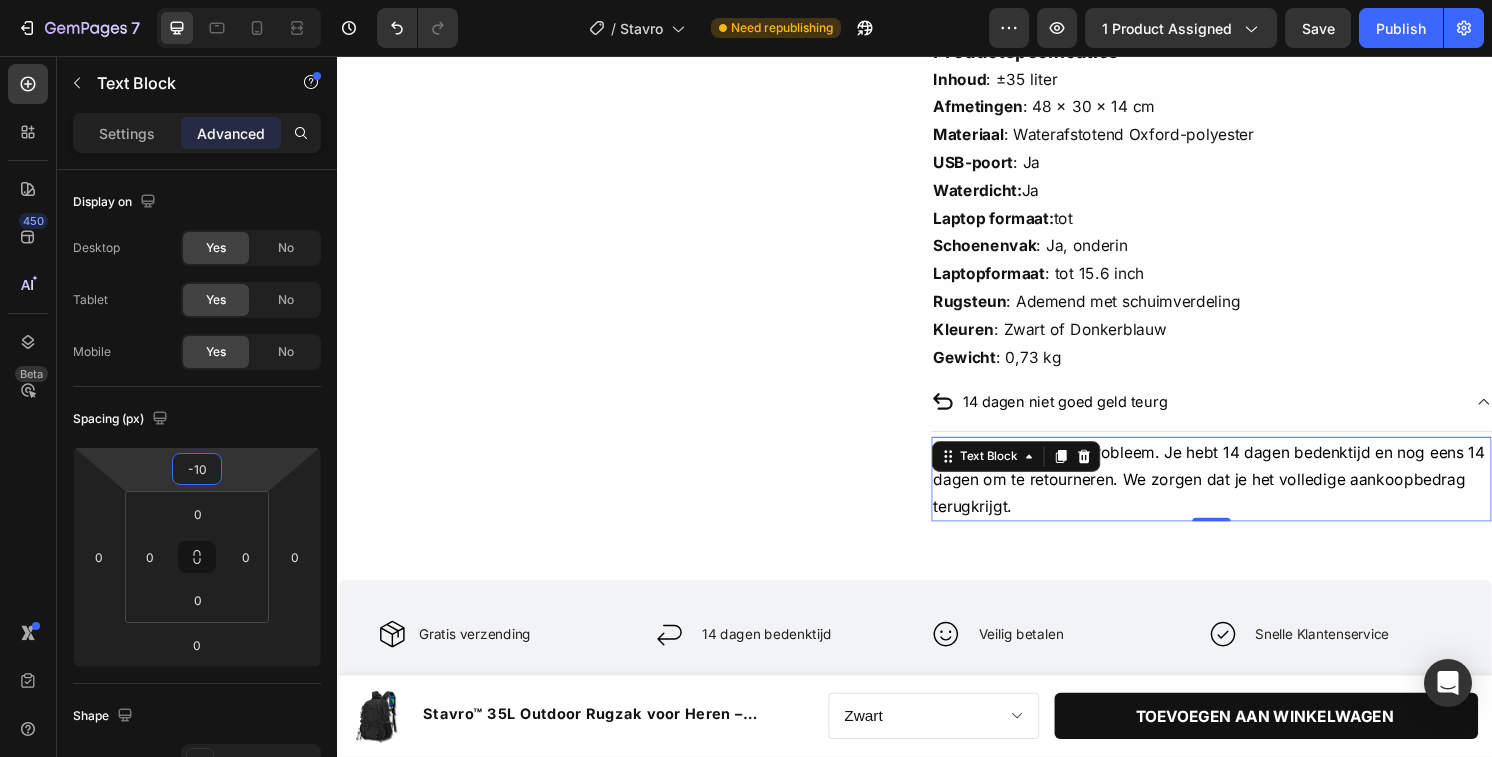 type on "-12" 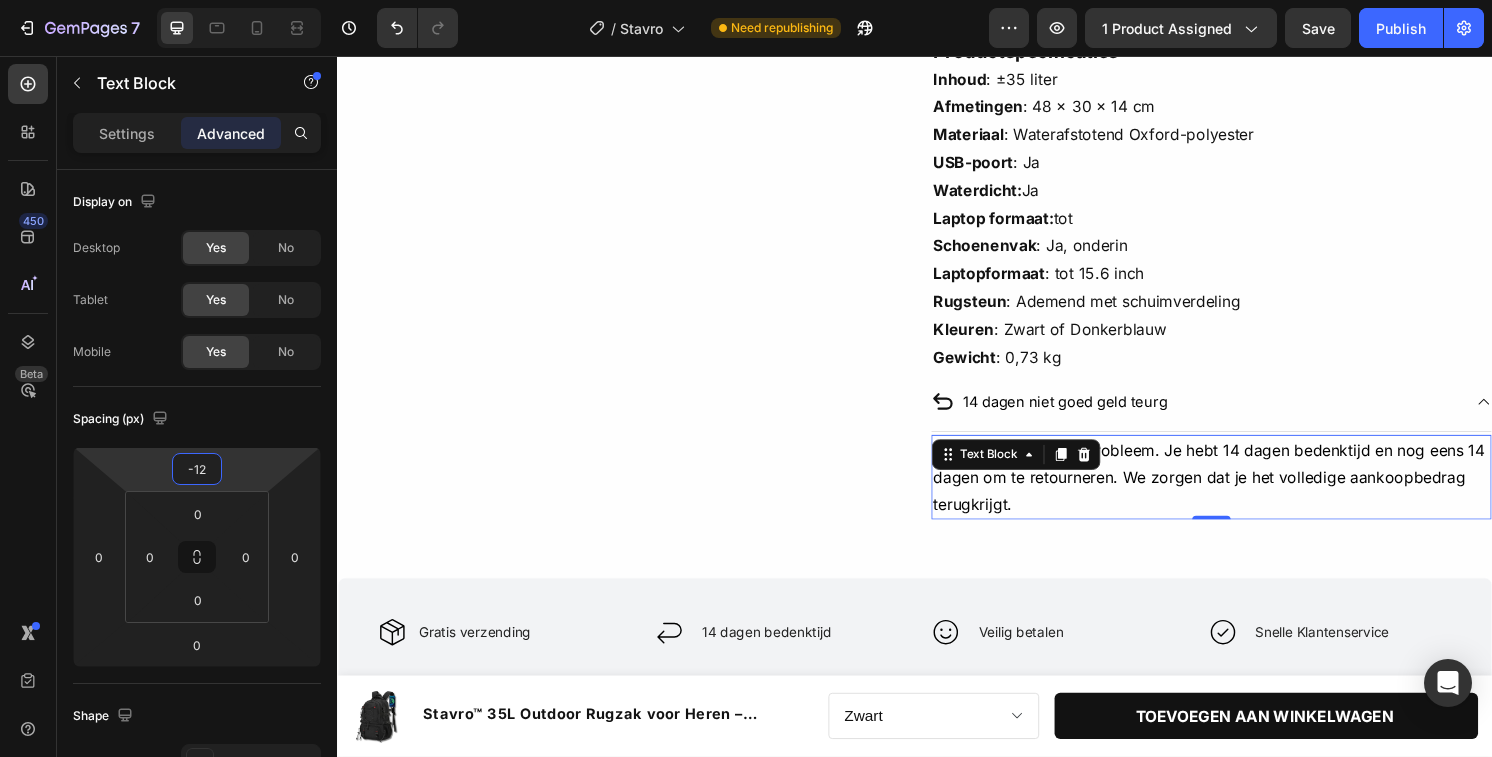 click on "7  Version history  /  Stavro Need republishing Preview 1 product assigned  Save   Publish  450 Beta Sections(18) Elements(84) Section Element Hero Section Product Detail Brands Trusted Badges Guarantee Product Breakdown How to use Testimonials Compare Bundle FAQs Social Proof Brand Story Product List Collection Blog List Contact Sticky Add to Cart Custom Footer Browse Library 450 Layout
Row
Row
Row
Row Text
Heading
Text Block Button
Button
Button Media
Image
Image" at bounding box center (746, 0) 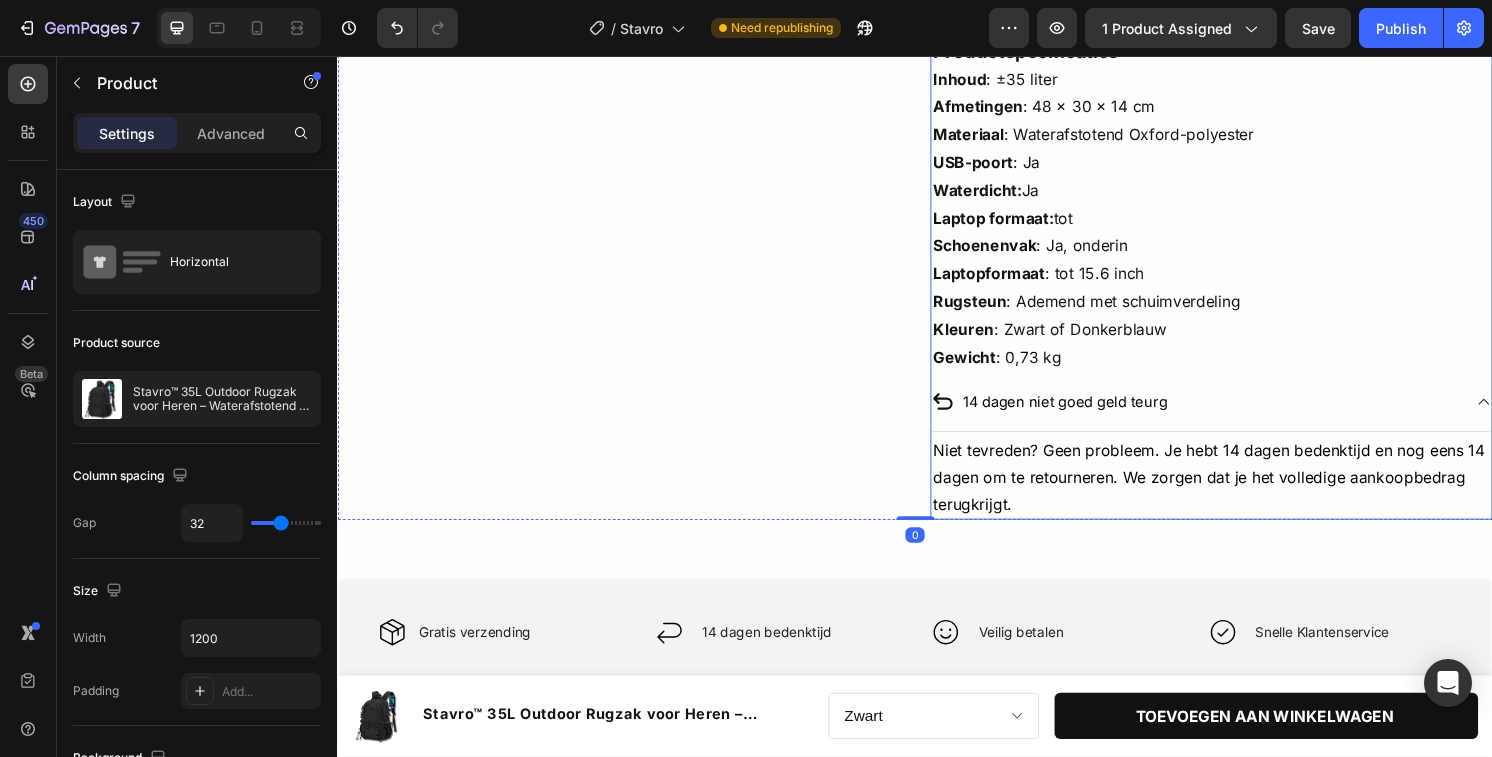 click on "14 dagen niet goed geld teurg" at bounding box center (1229, 415) 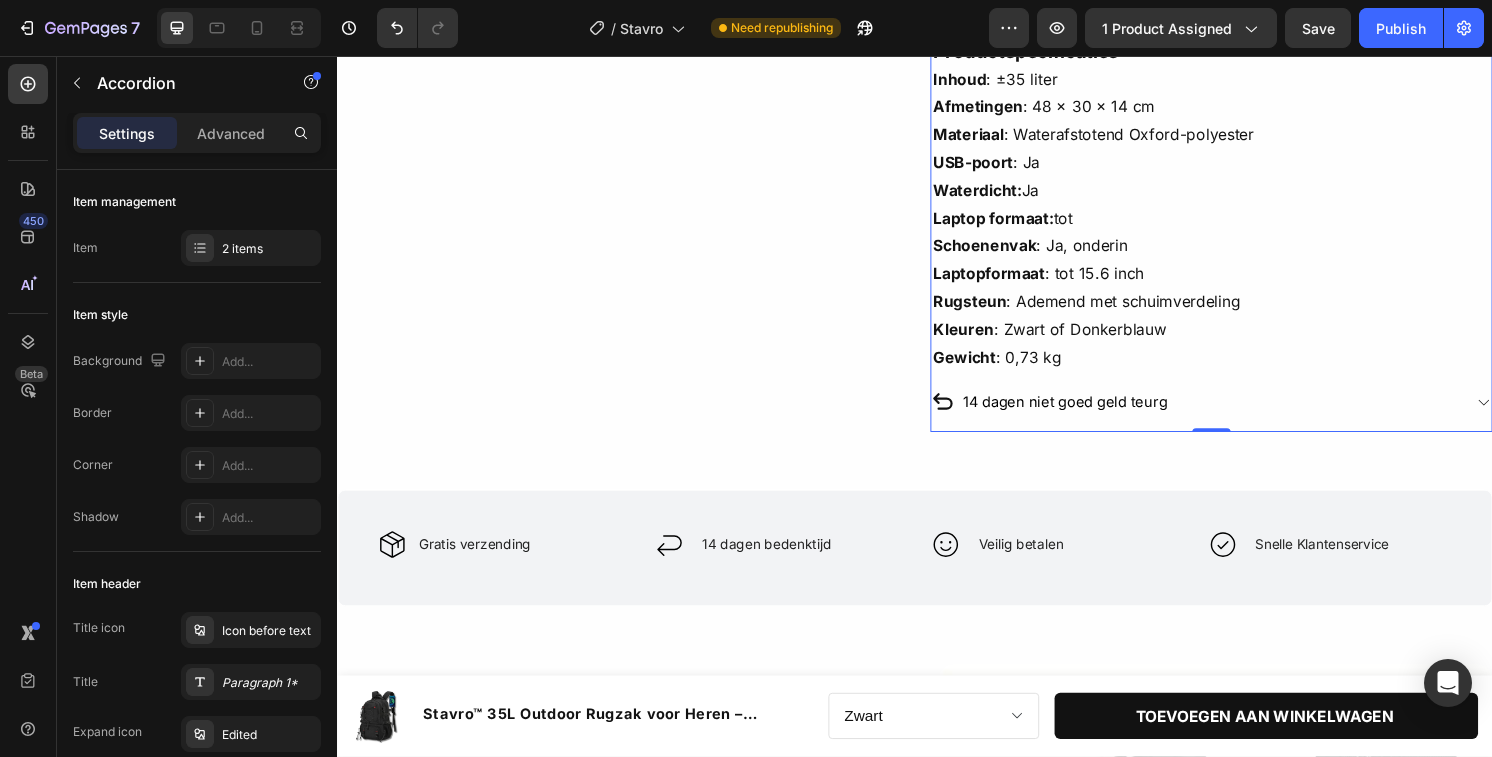 click on "14 dagen niet goed geld teurg" at bounding box center [1229, 415] 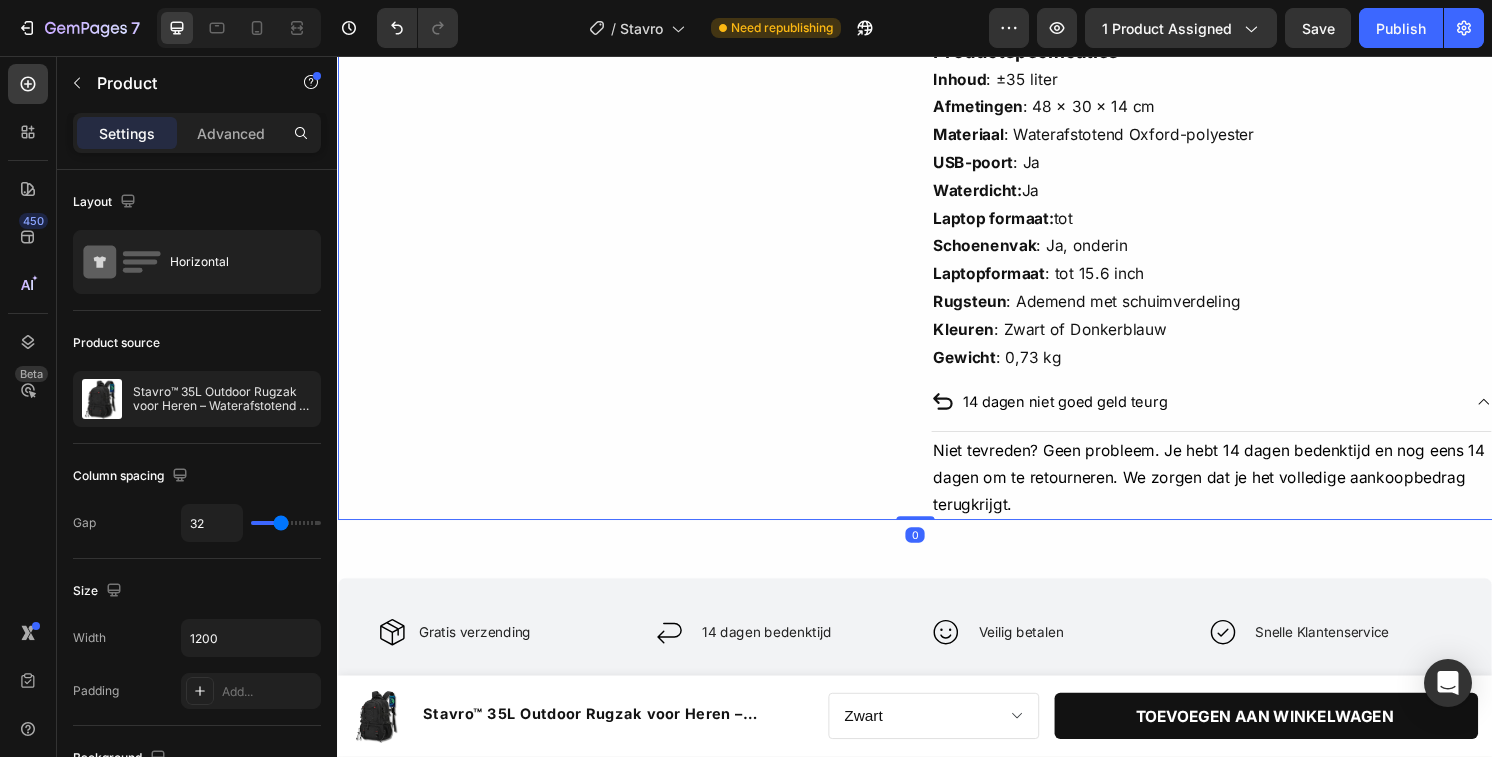 click on "Product Images" at bounding box center (629, -293) 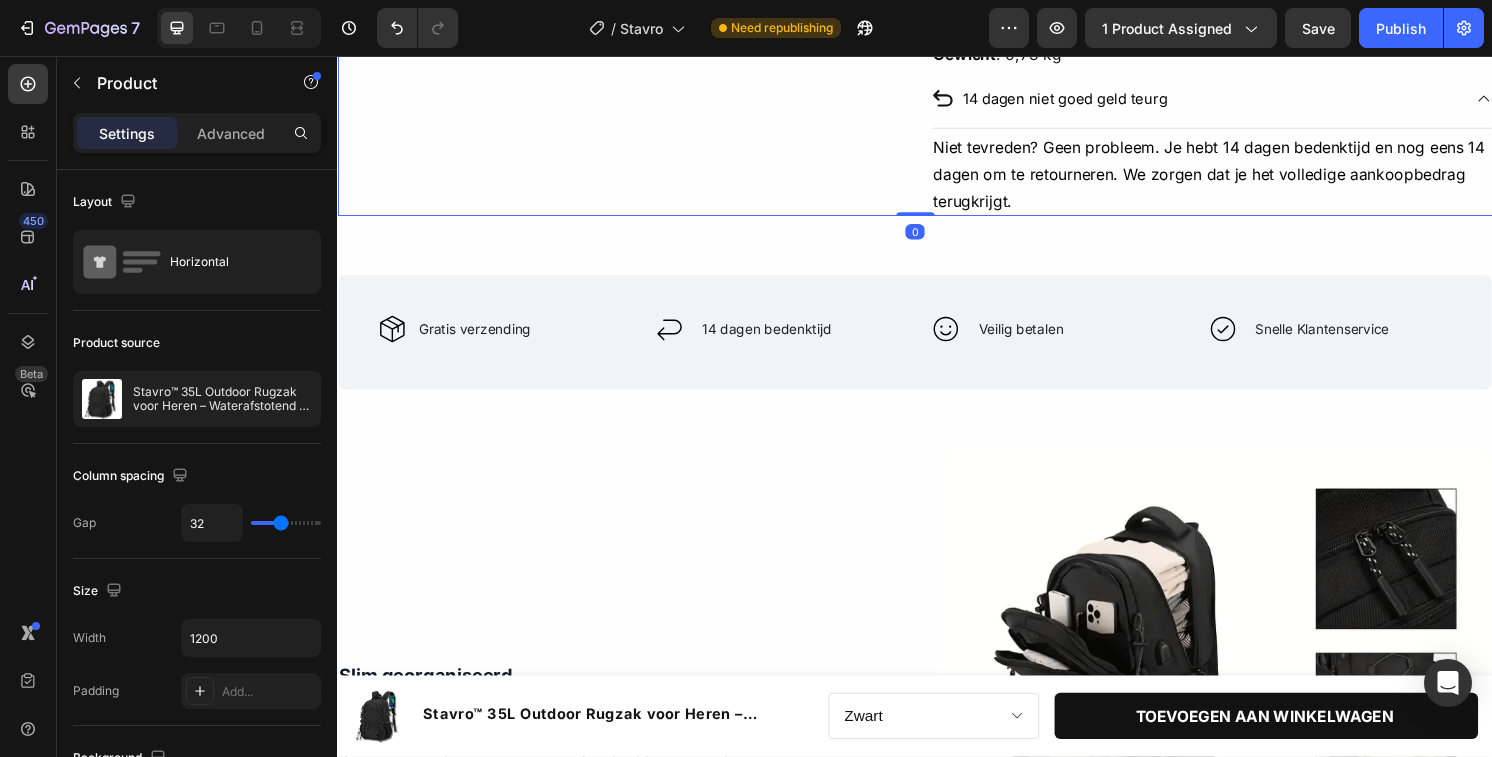 scroll, scrollTop: 1639, scrollLeft: 0, axis: vertical 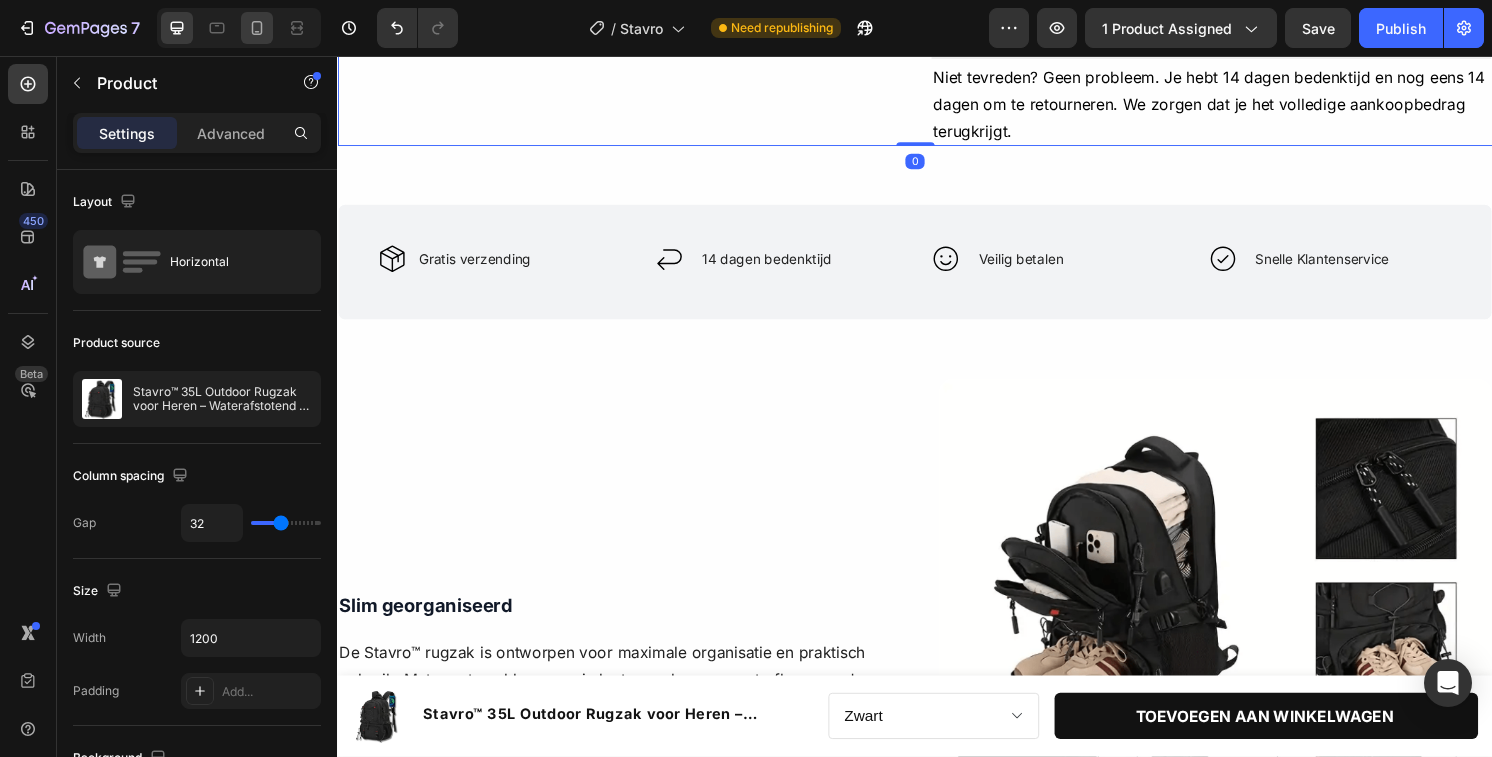 click 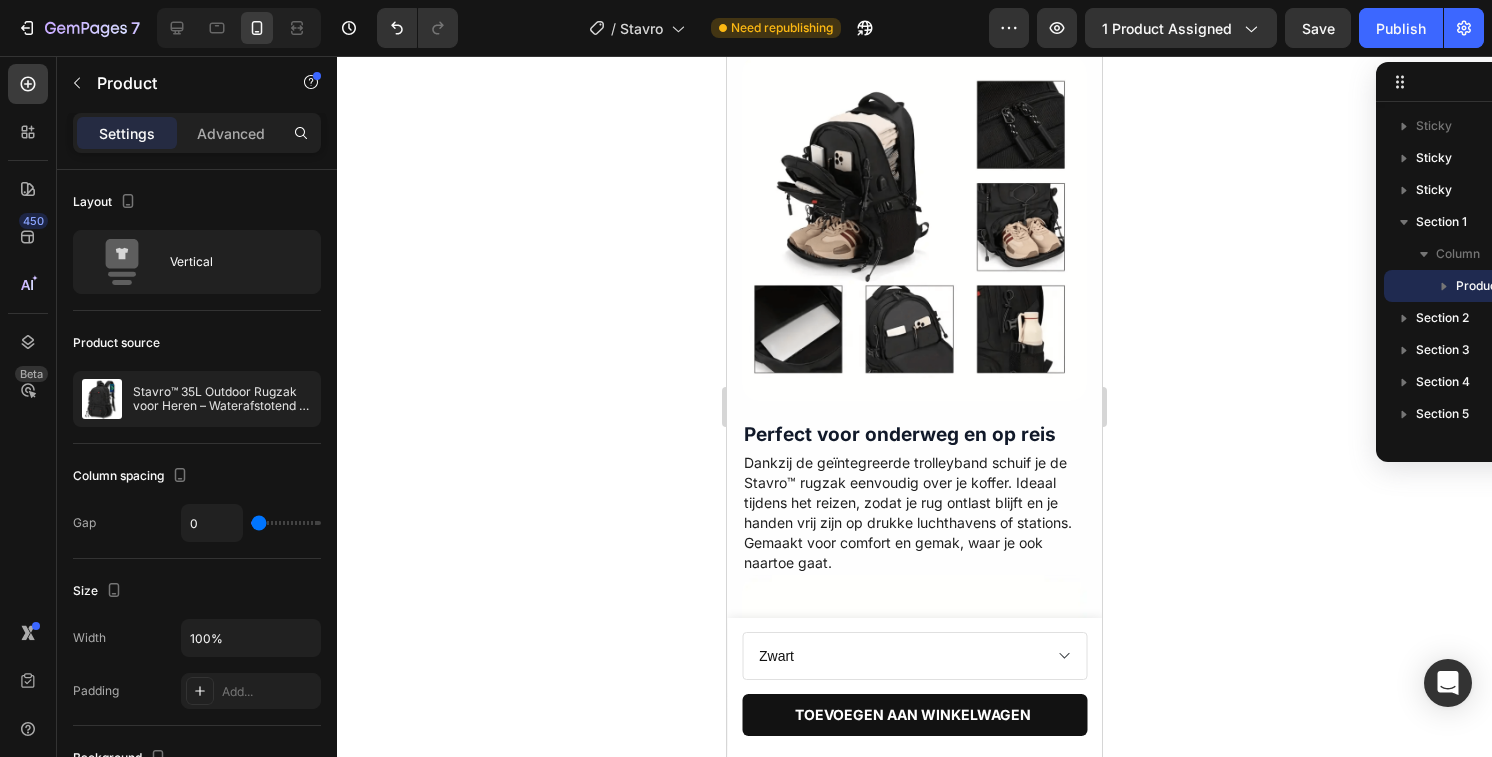 scroll, scrollTop: 2416, scrollLeft: 0, axis: vertical 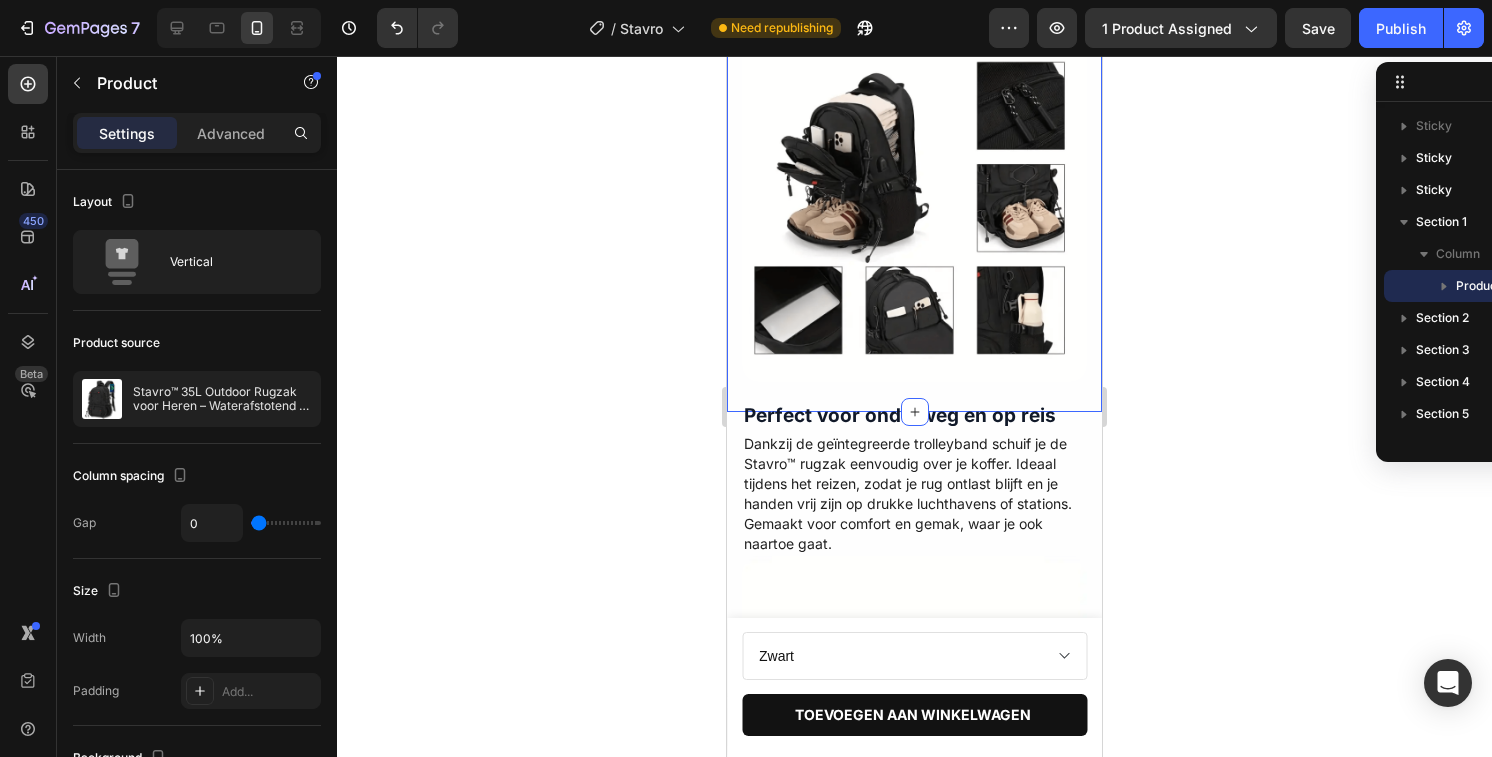 click on "Slim georganiseerd Text Block De Stavro™ rugzak is ontworpen voor maximale organisatie en praktisch gebruik. Met aparte vakken voor je laptop, schoenen, waterfles en andere essentials neem je alles overzichtelijk mee. Text Block Row Row Image Row Section 3" at bounding box center (914, 149) 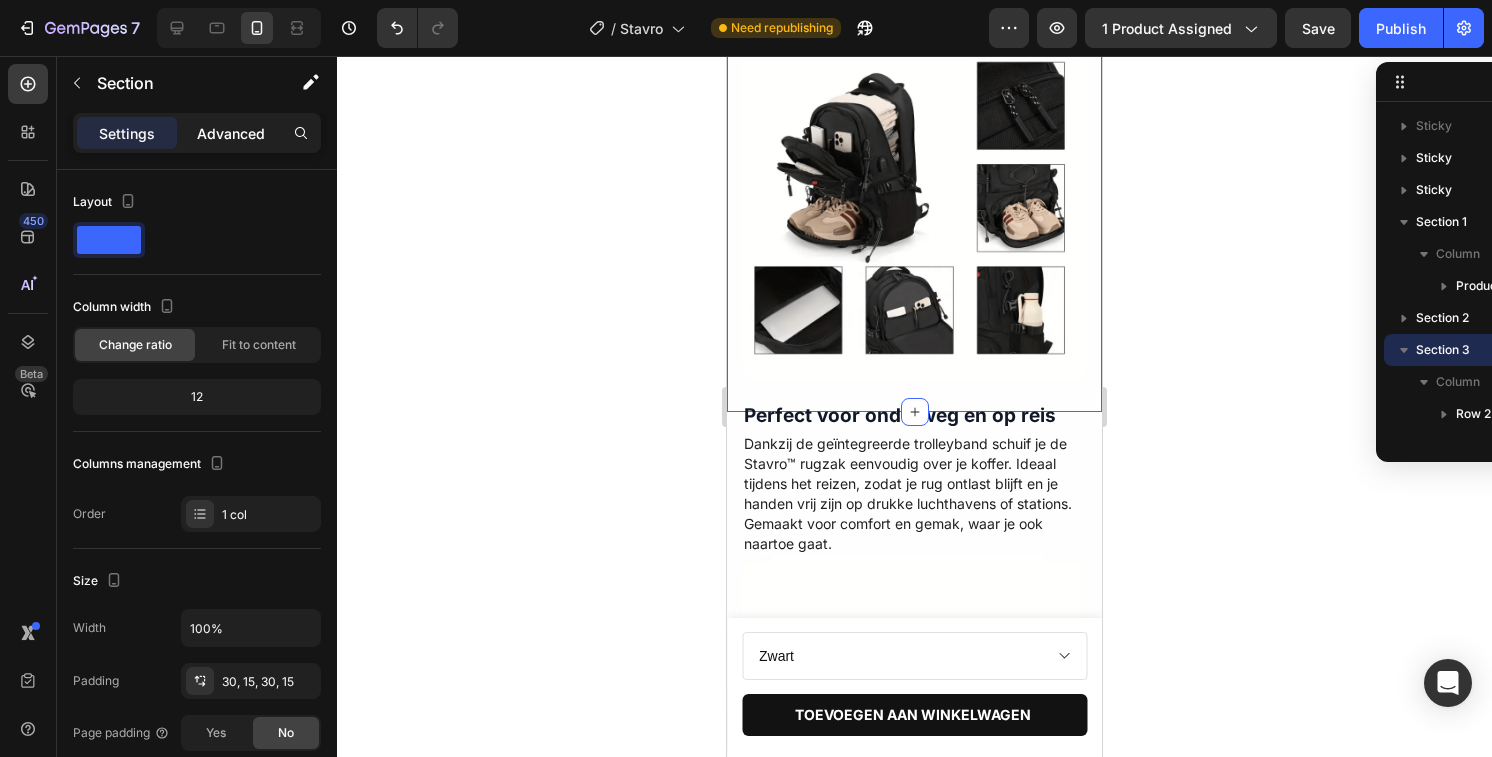 click on "Advanced" at bounding box center [231, 133] 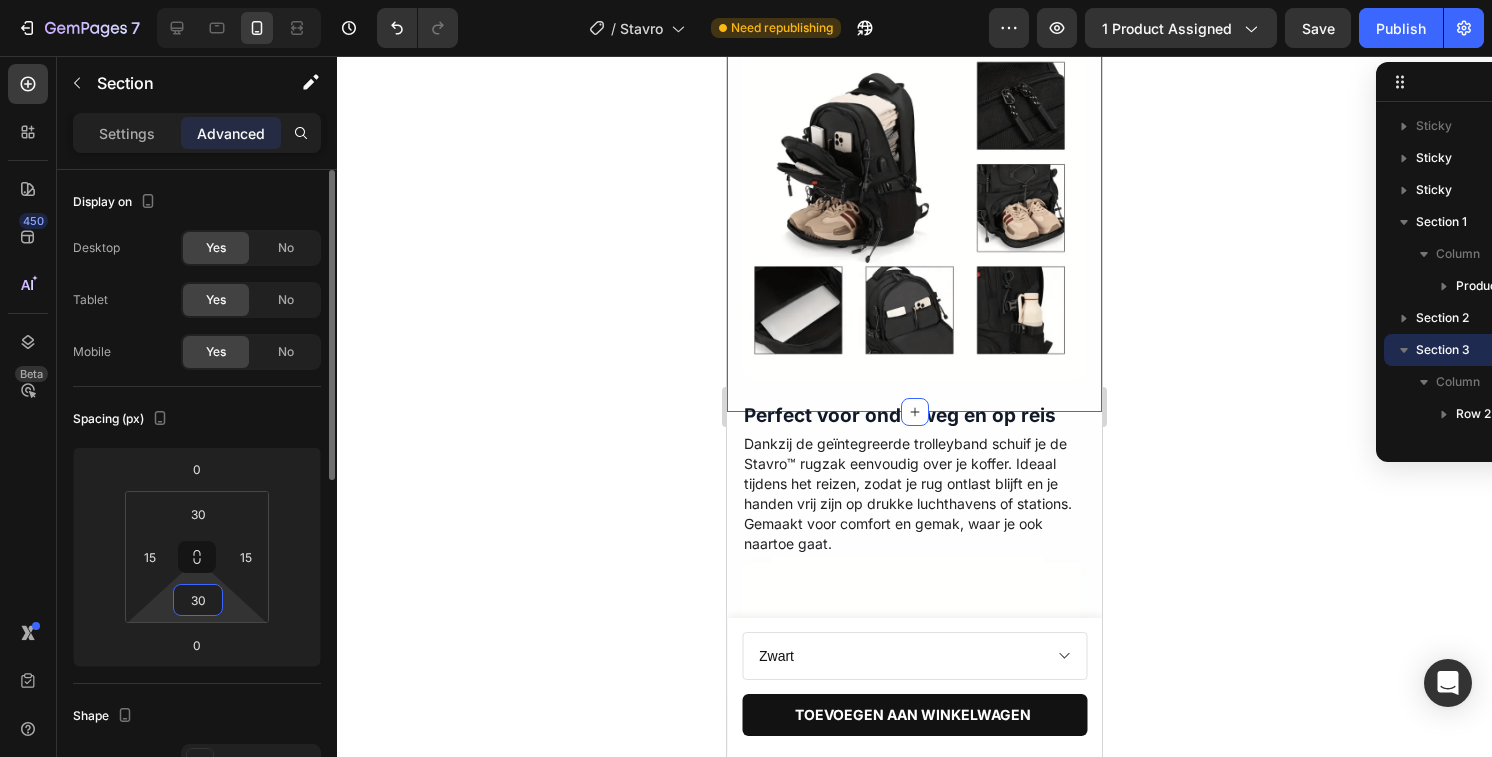 click on "30" at bounding box center (198, 600) 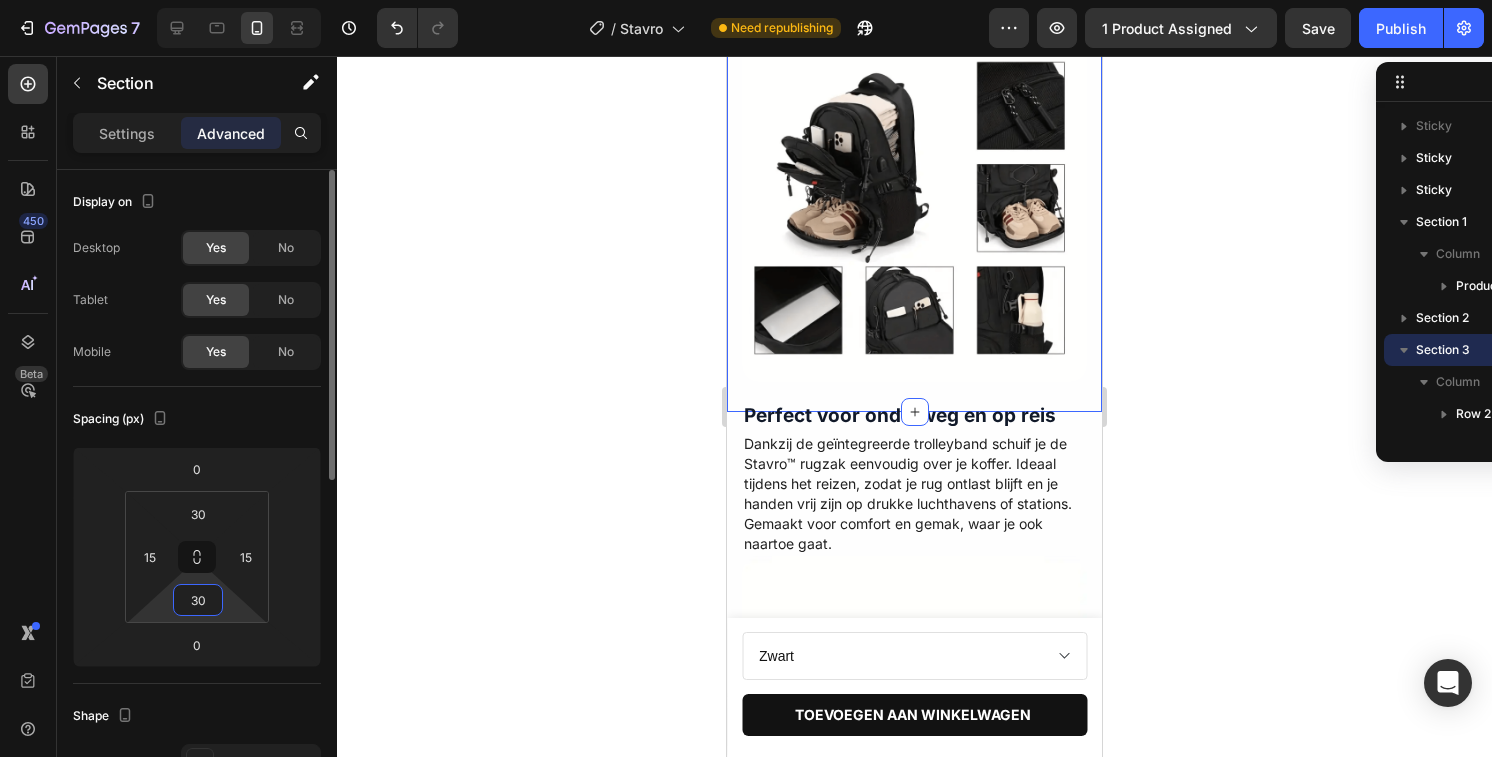 type 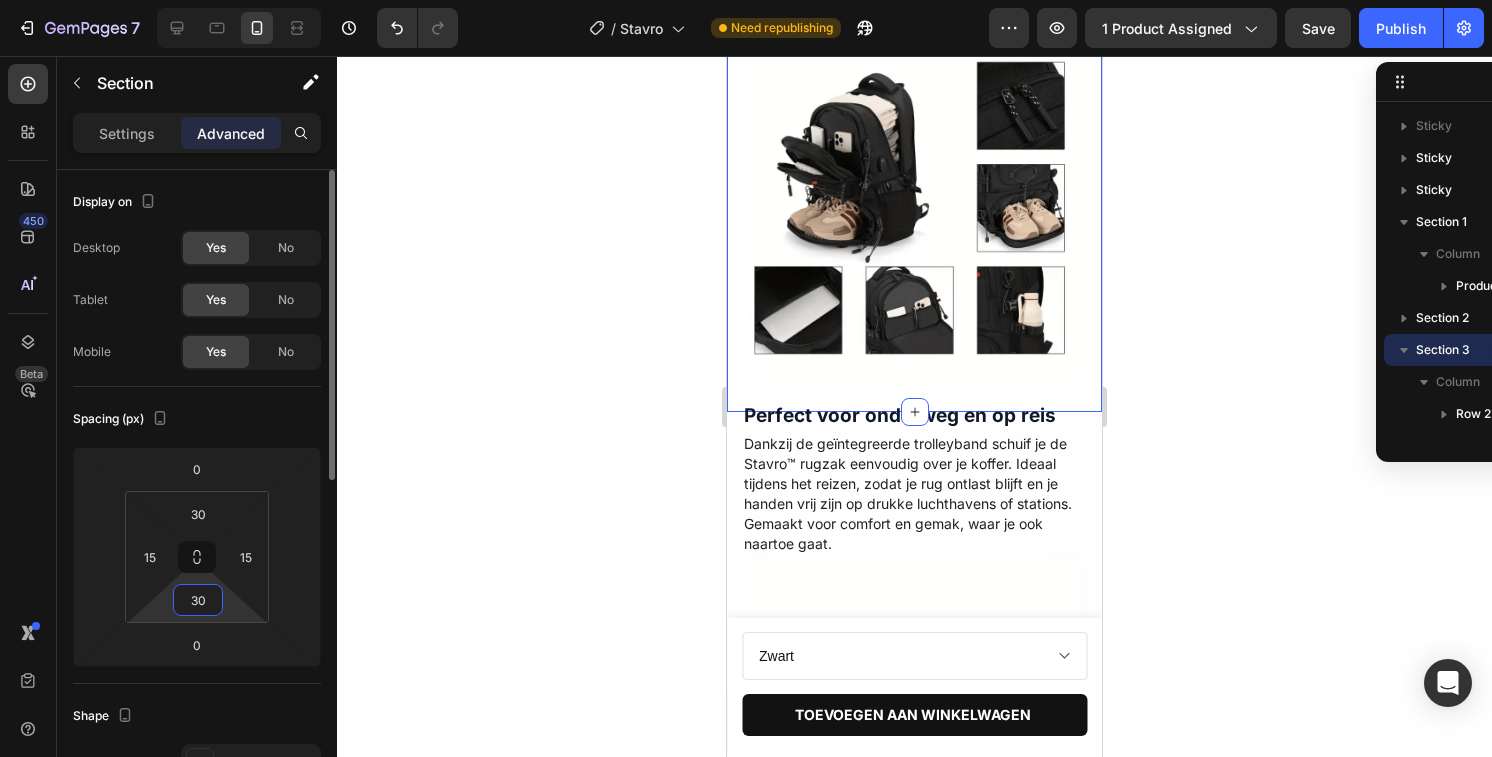 type 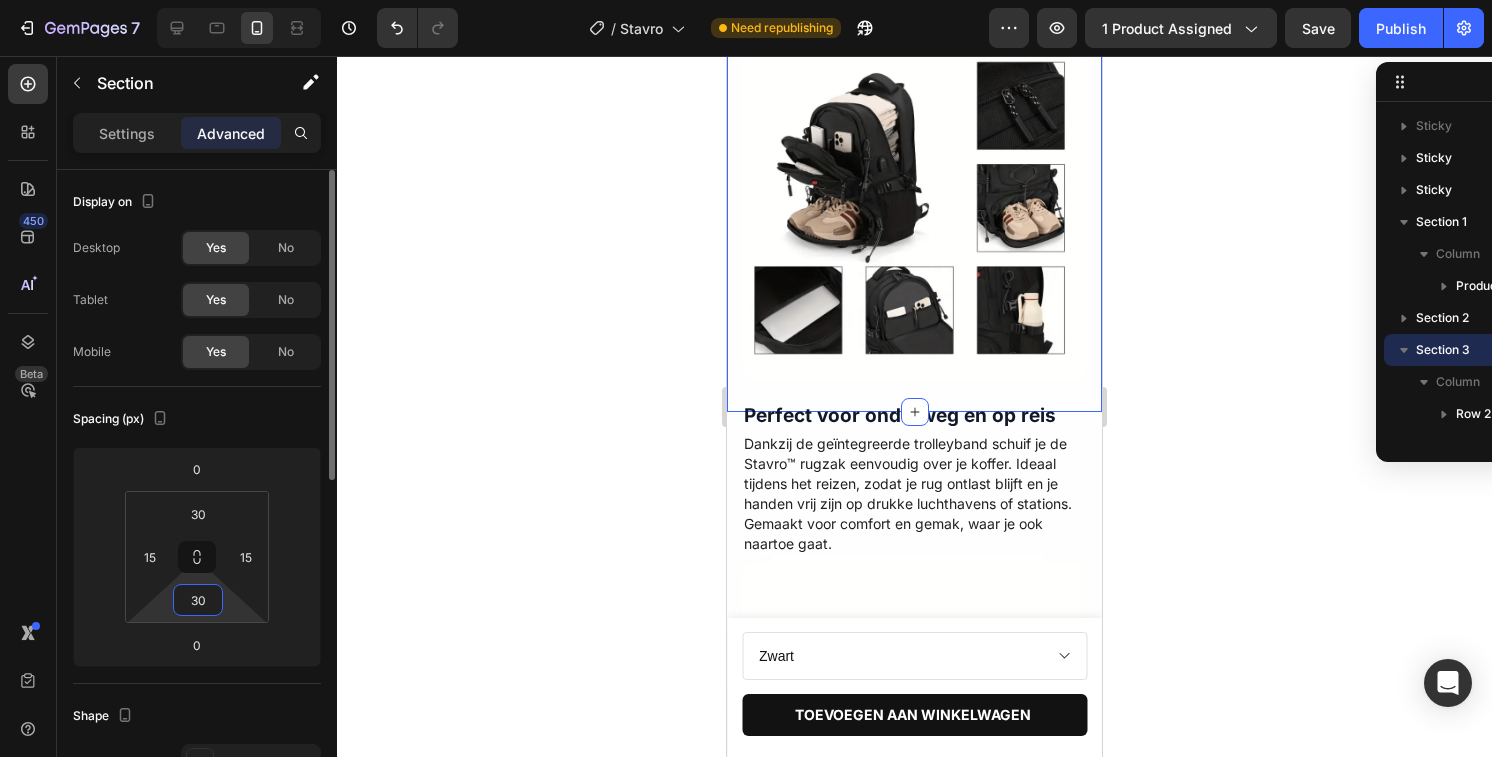 type 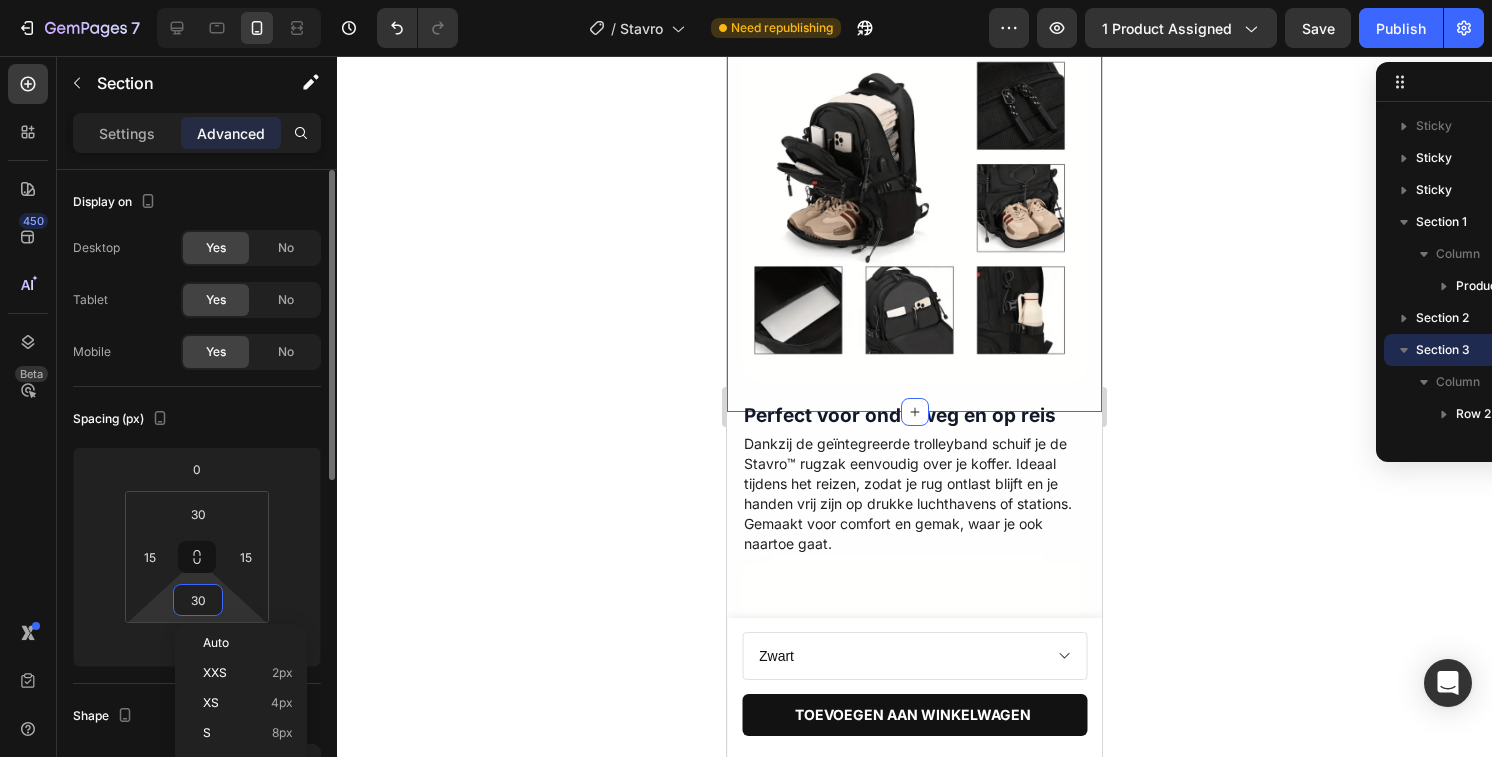 type on "0" 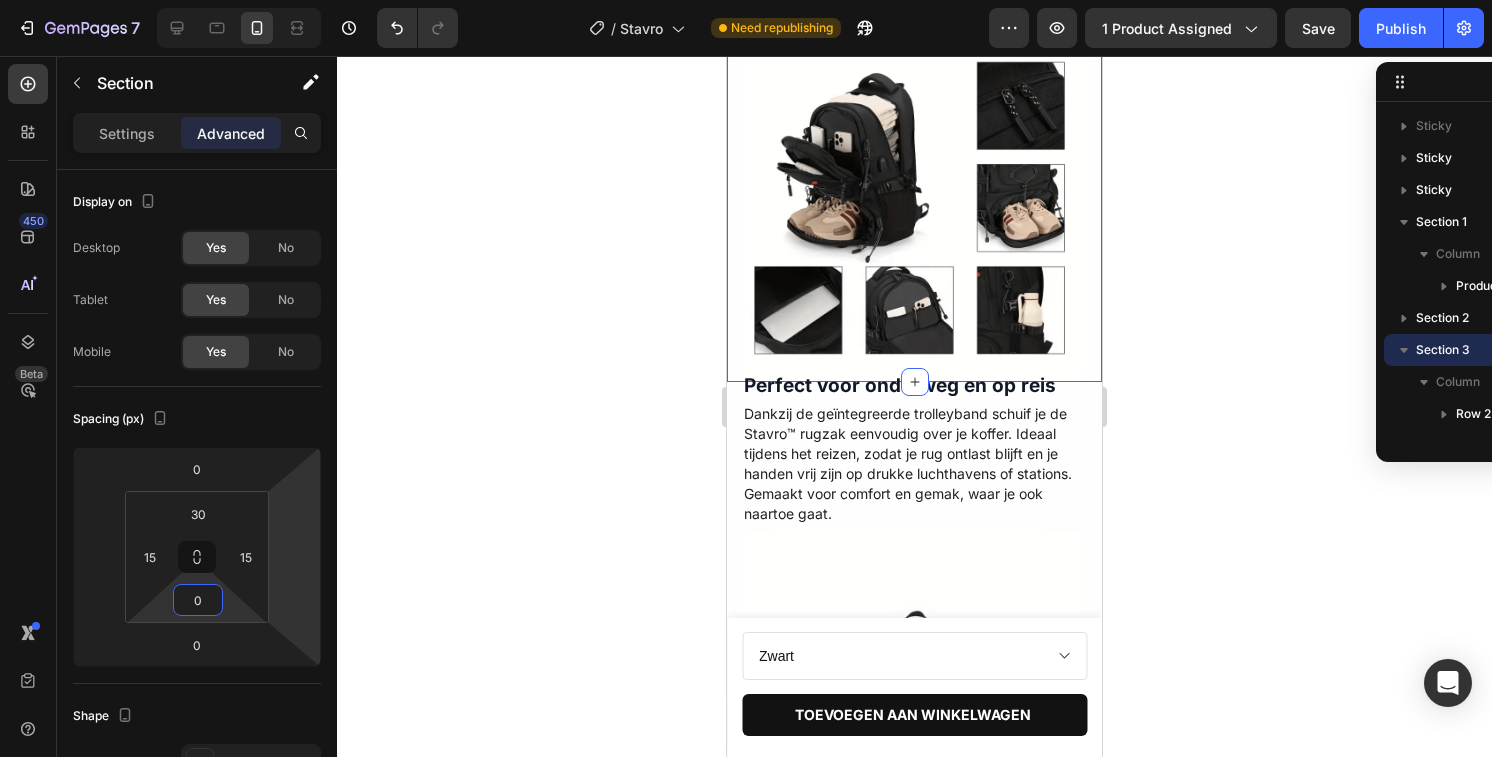 click 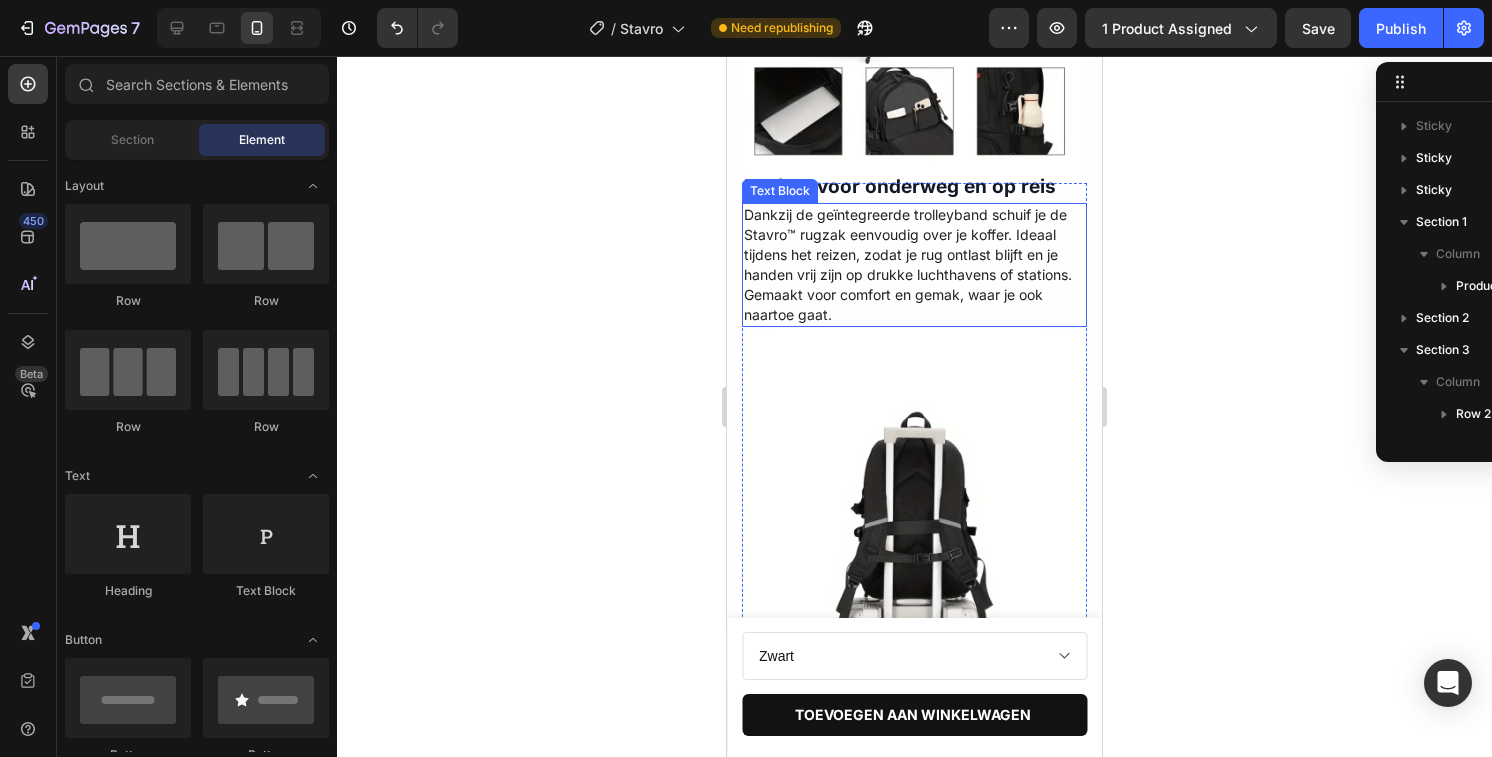 scroll, scrollTop: 2618, scrollLeft: 0, axis: vertical 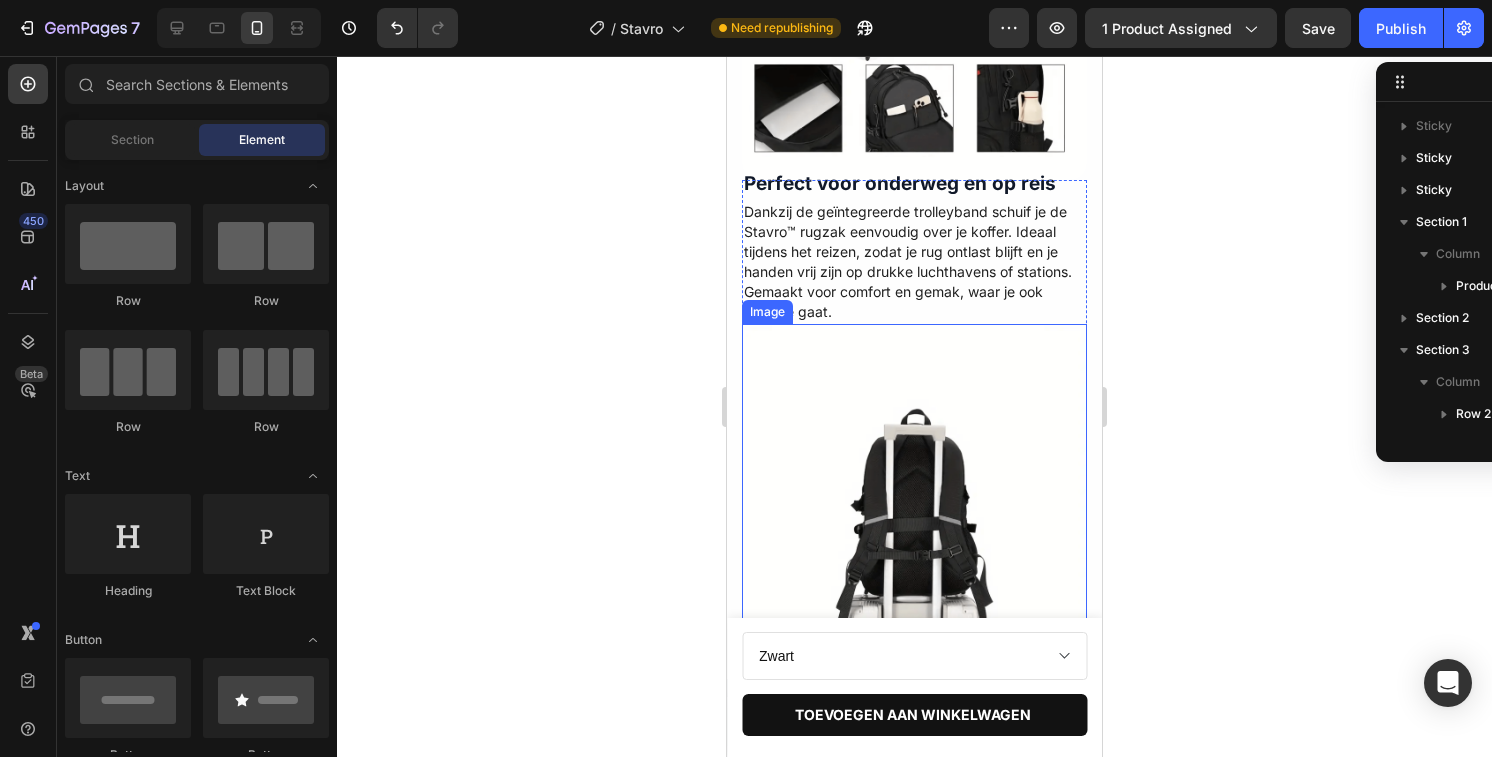 click at bounding box center (914, 496) 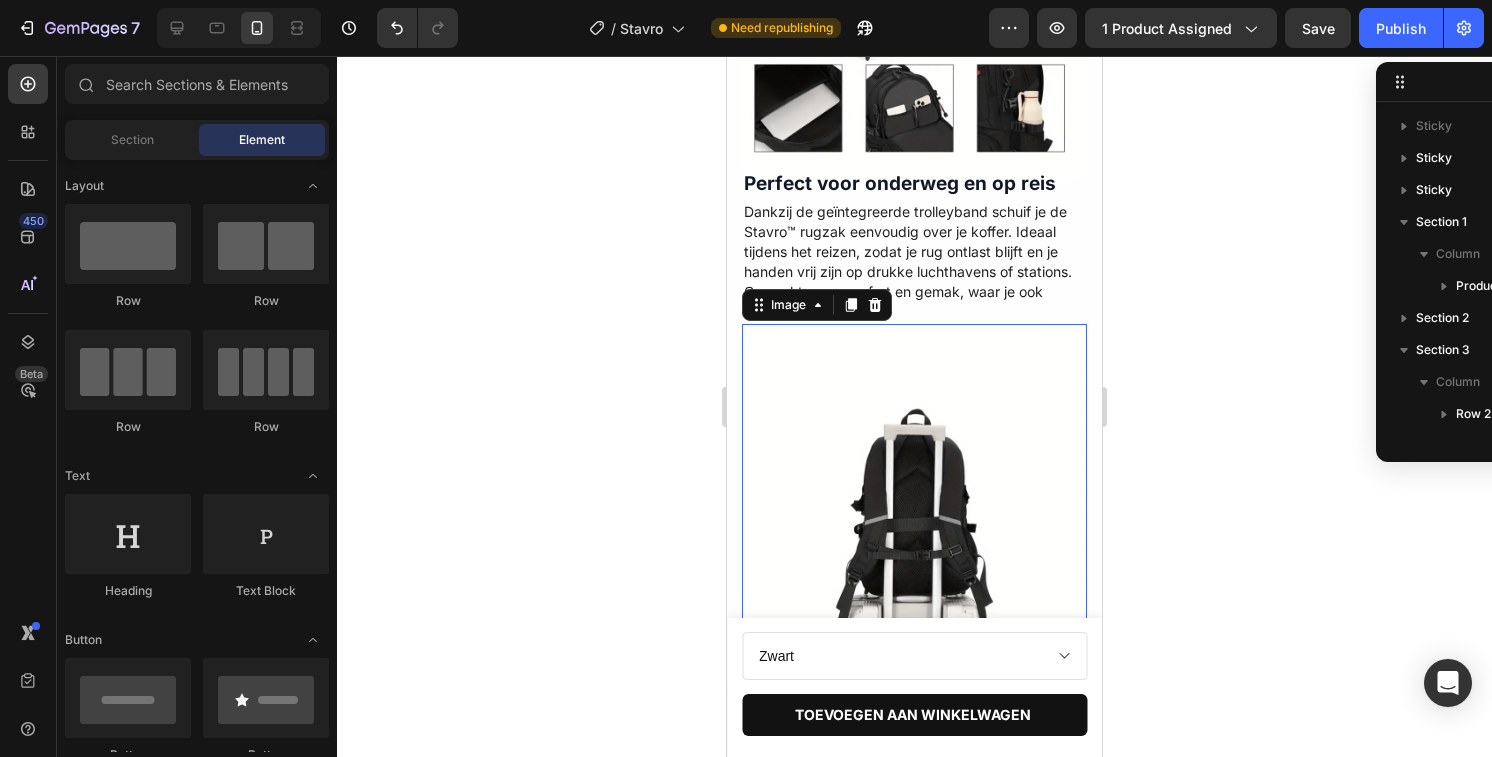 scroll, scrollTop: 534, scrollLeft: 0, axis: vertical 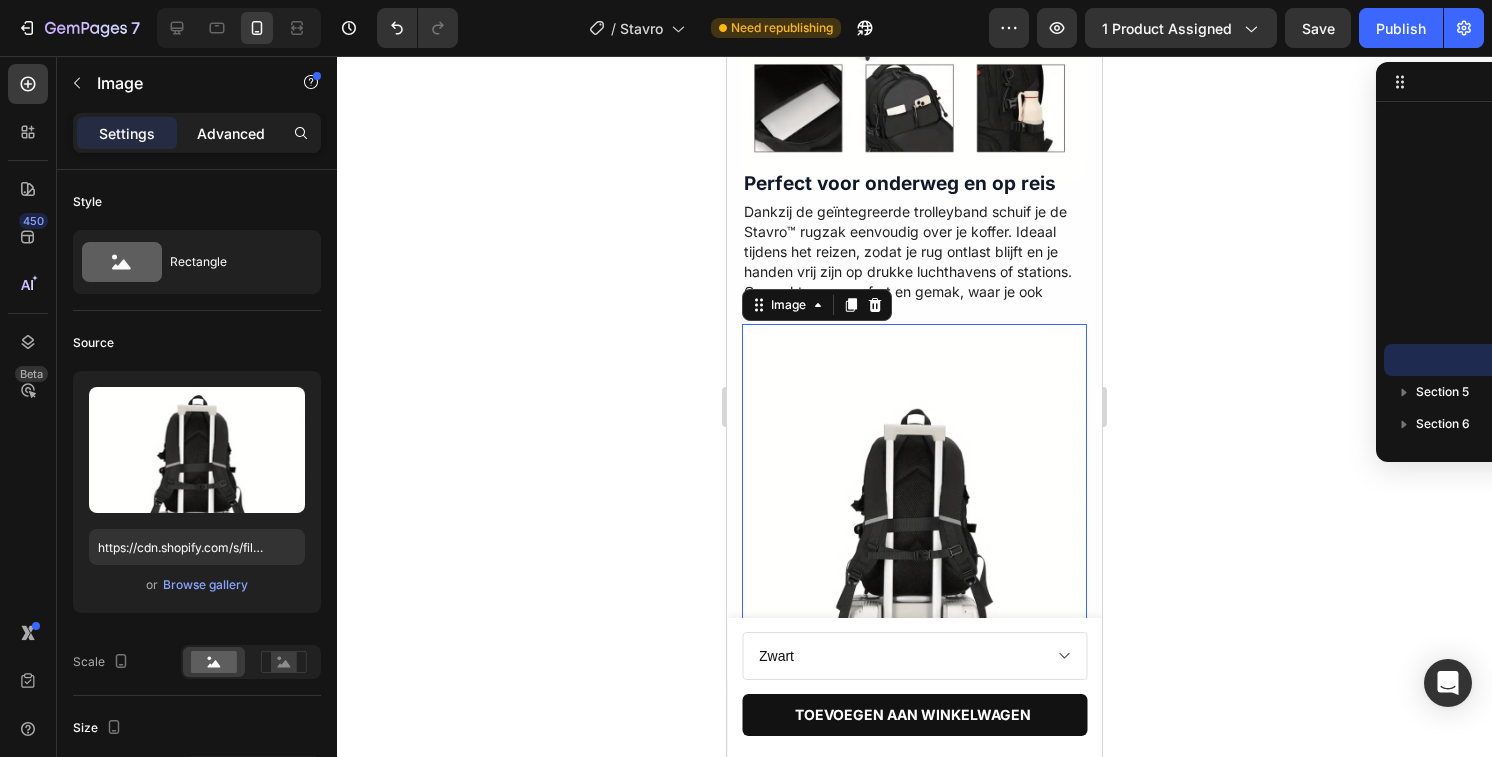 click on "Advanced" at bounding box center [231, 133] 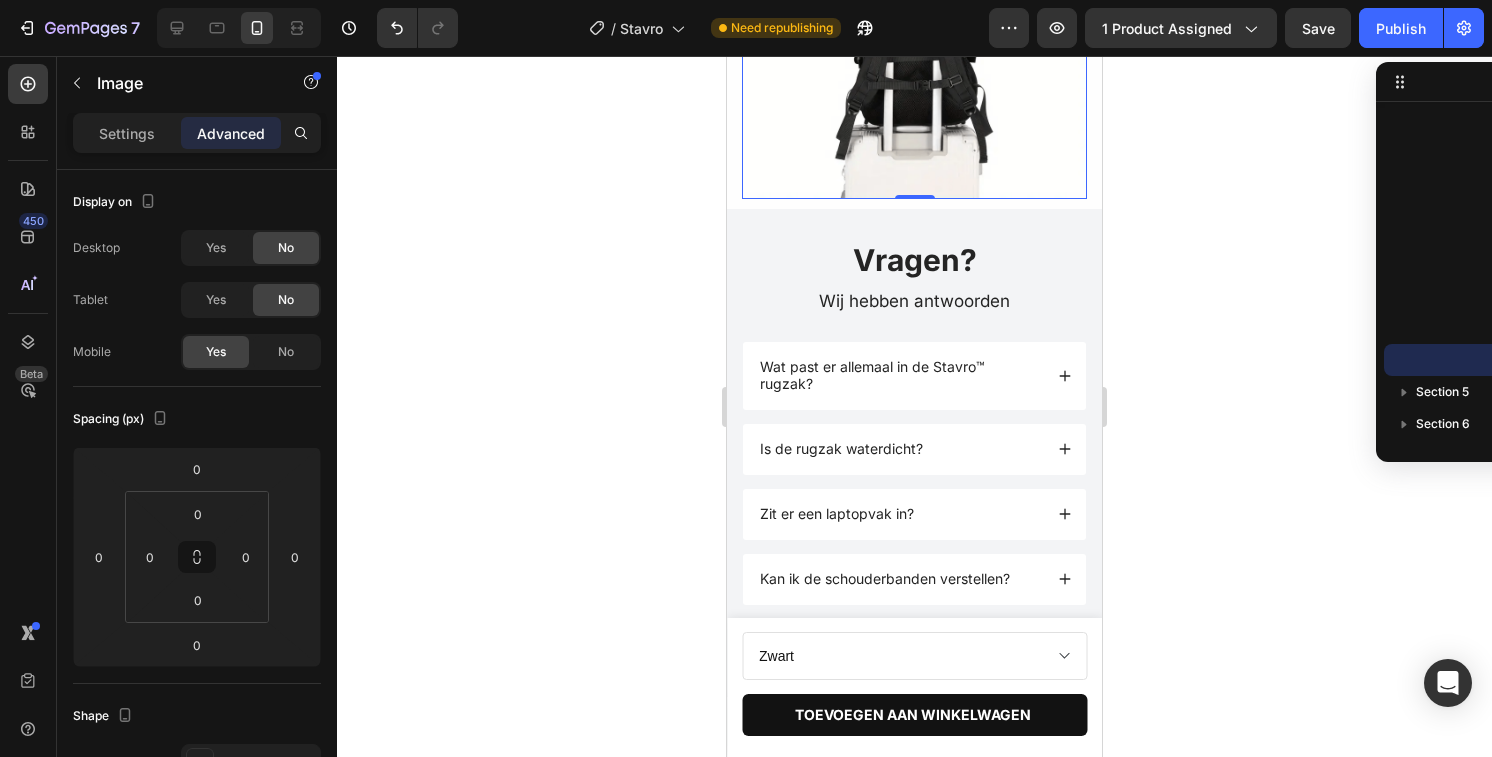 scroll, scrollTop: 3100, scrollLeft: 0, axis: vertical 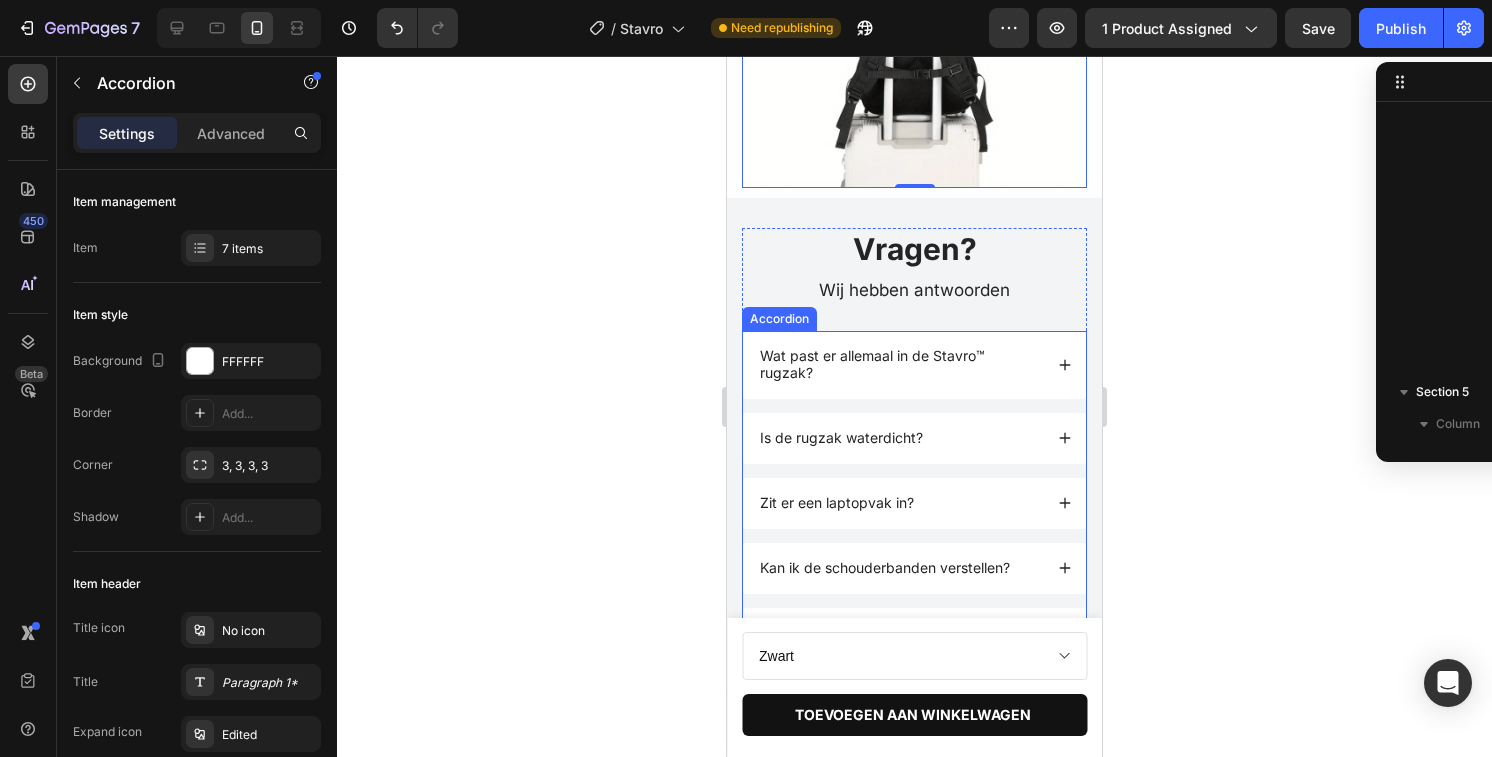 click on "Wat past er allemaal in de Stavro™ rugzak?" at bounding box center (914, 365) 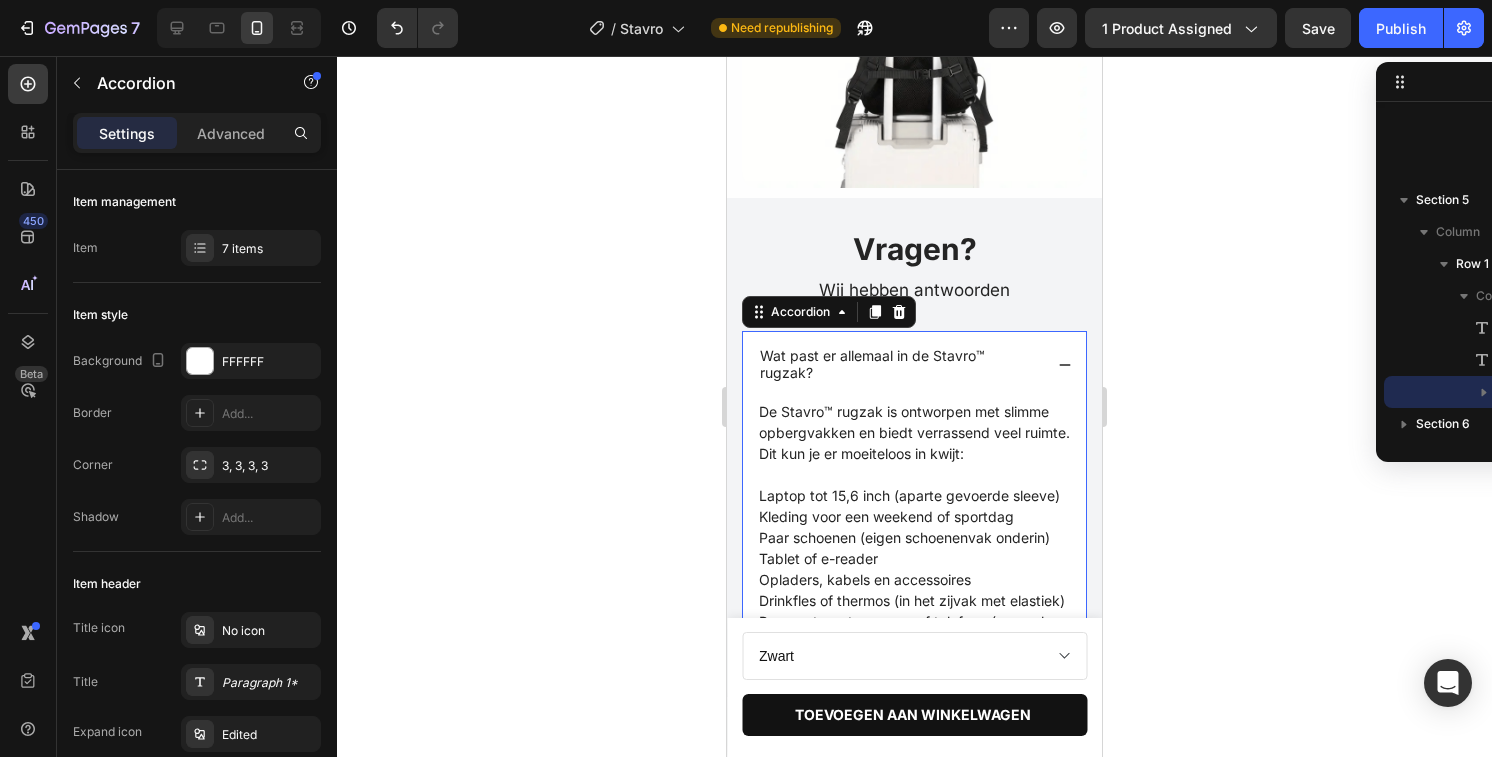 click on "Wat past er allemaal in de Stavro™ rugzak?" at bounding box center [914, 365] 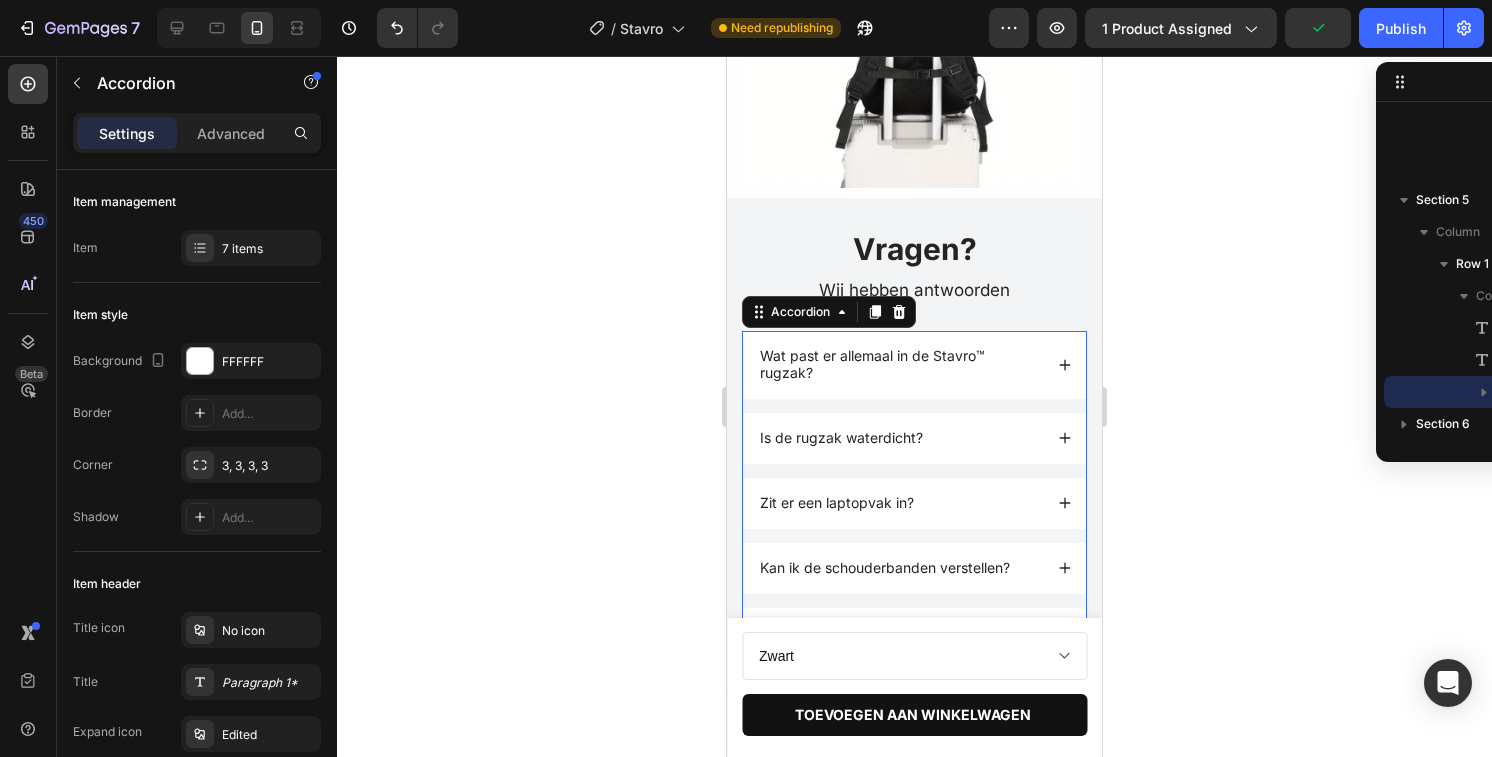 click at bounding box center (239, 28) 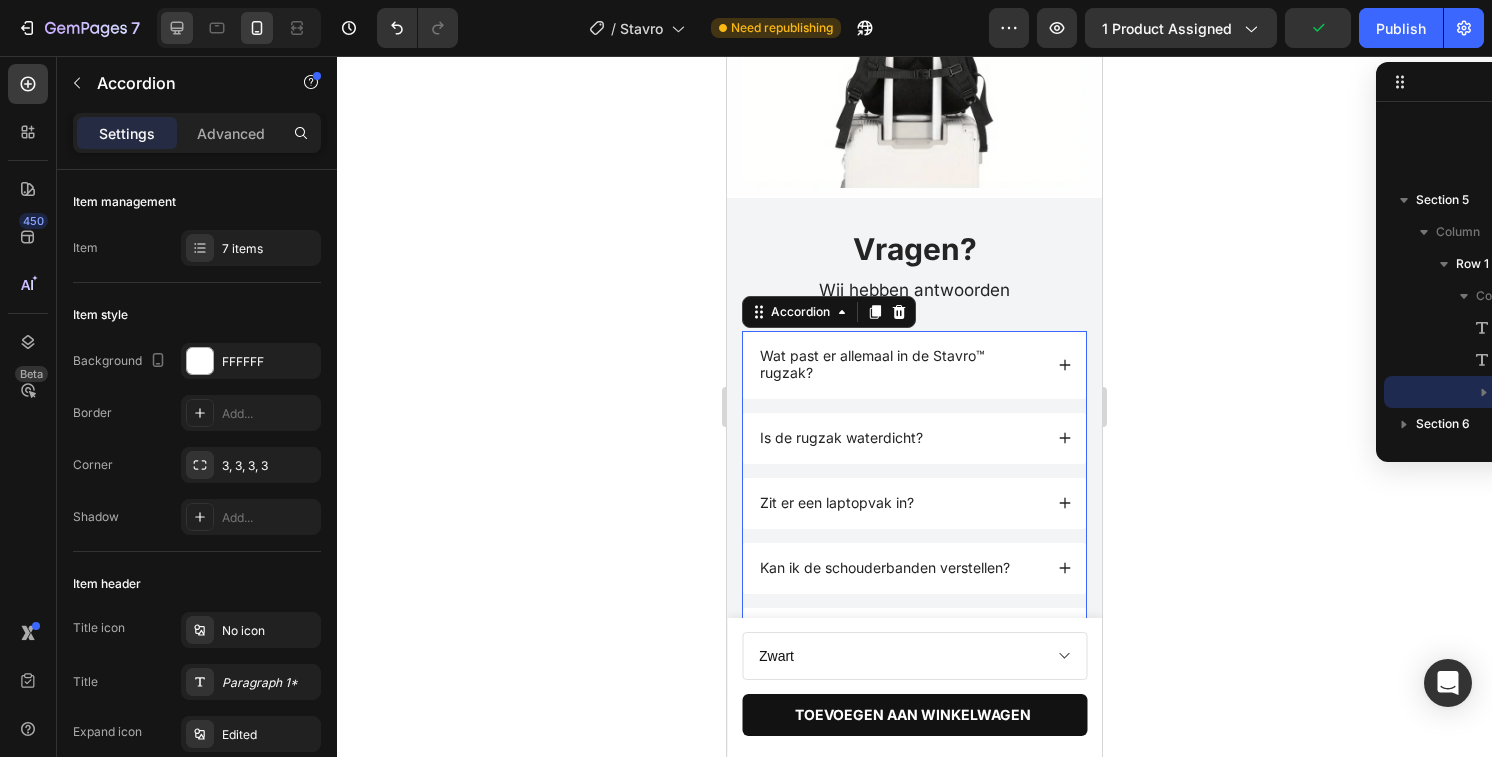 click 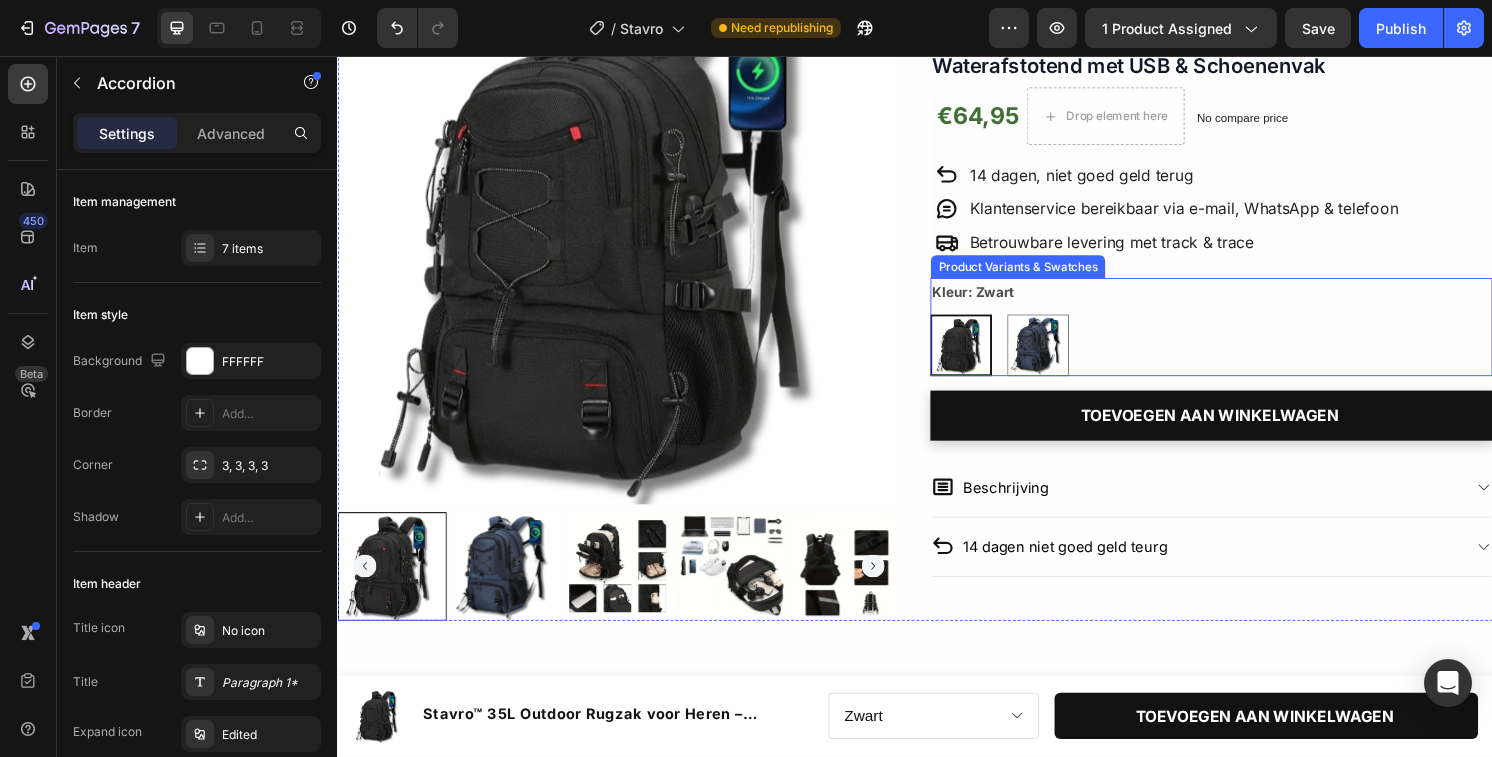 scroll, scrollTop: 264, scrollLeft: 0, axis: vertical 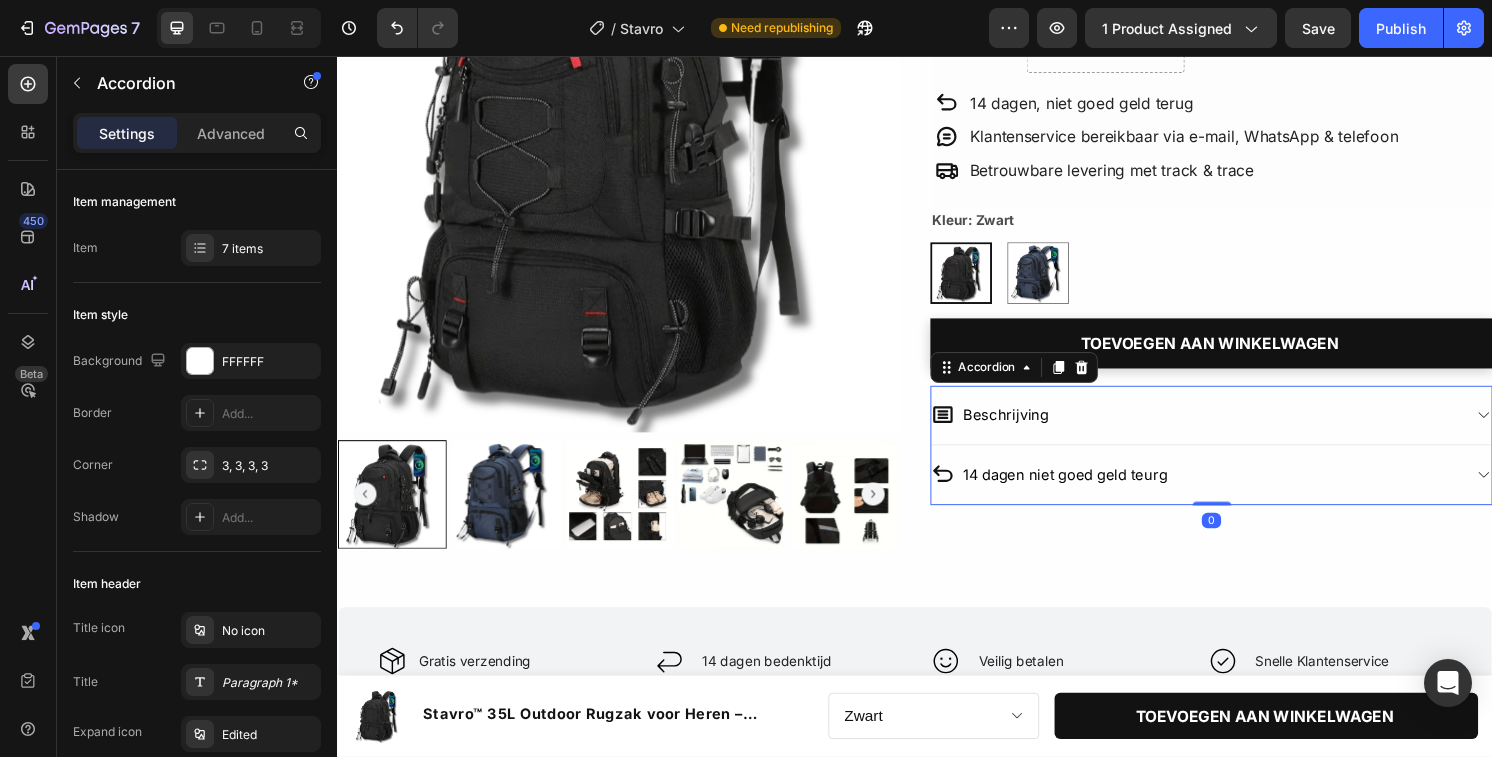 click on "Beschrijving" at bounding box center [1245, 430] 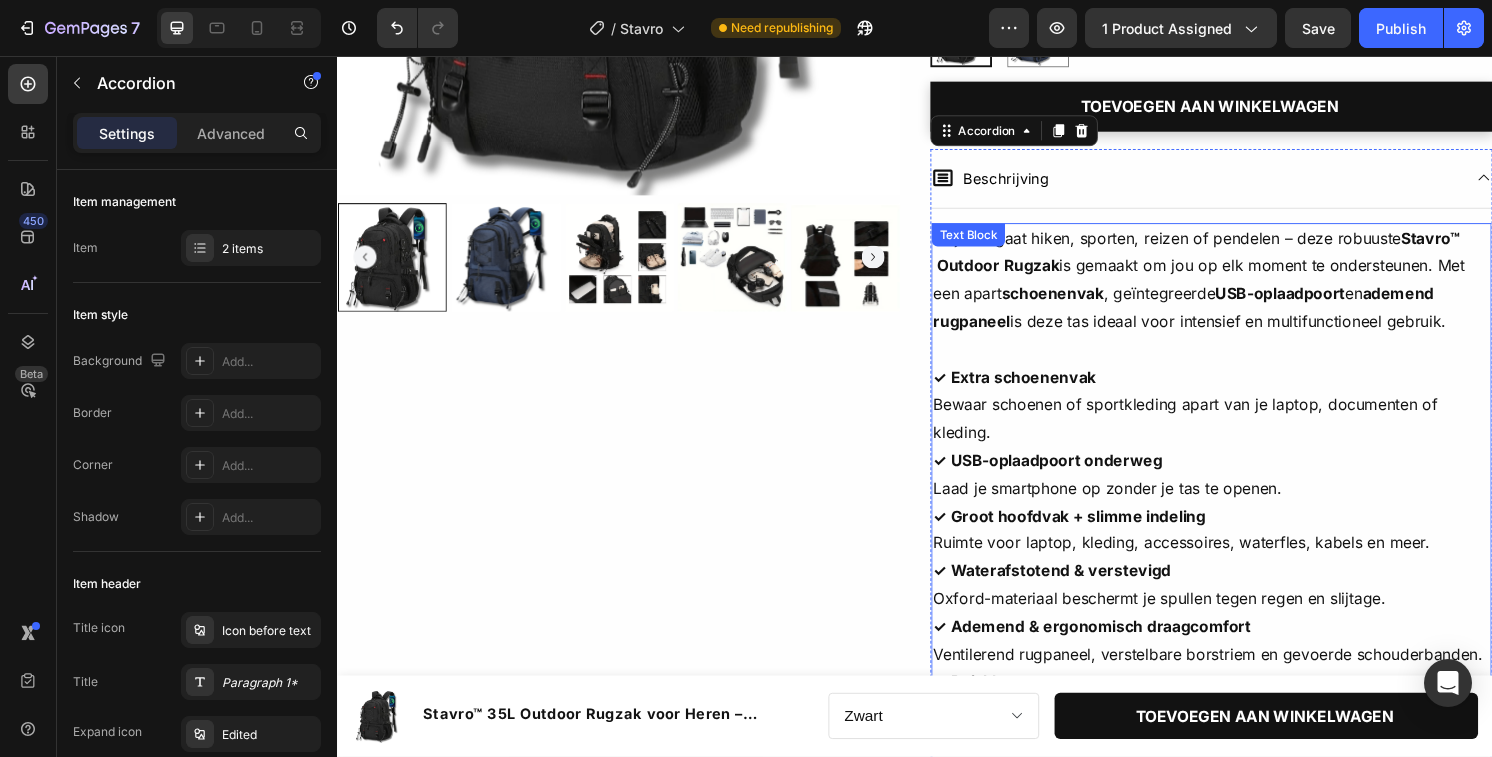 scroll, scrollTop: 503, scrollLeft: 0, axis: vertical 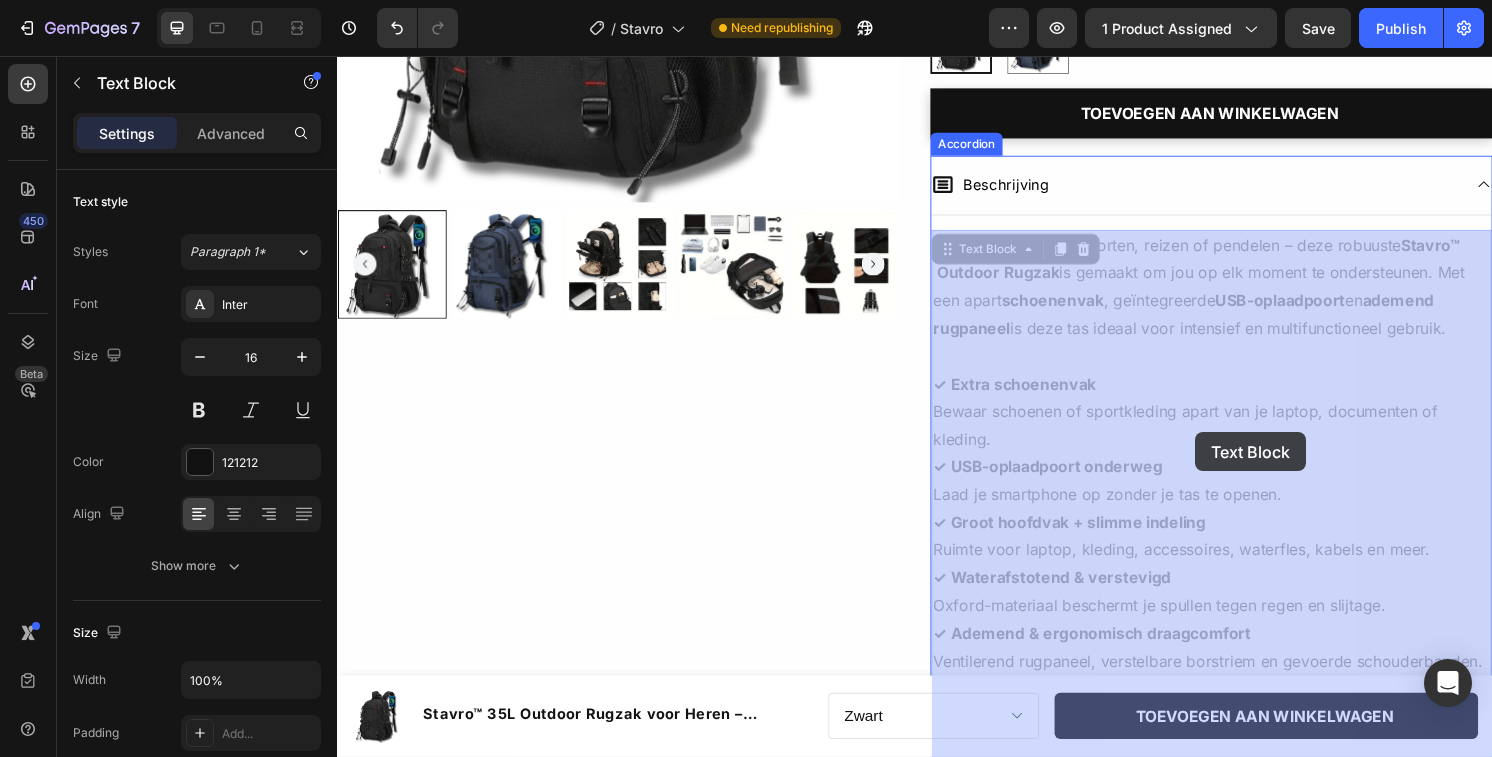 drag, startPoint x: 1066, startPoint y: 452, endPoint x: 1190, endPoint y: 471, distance: 125.4472 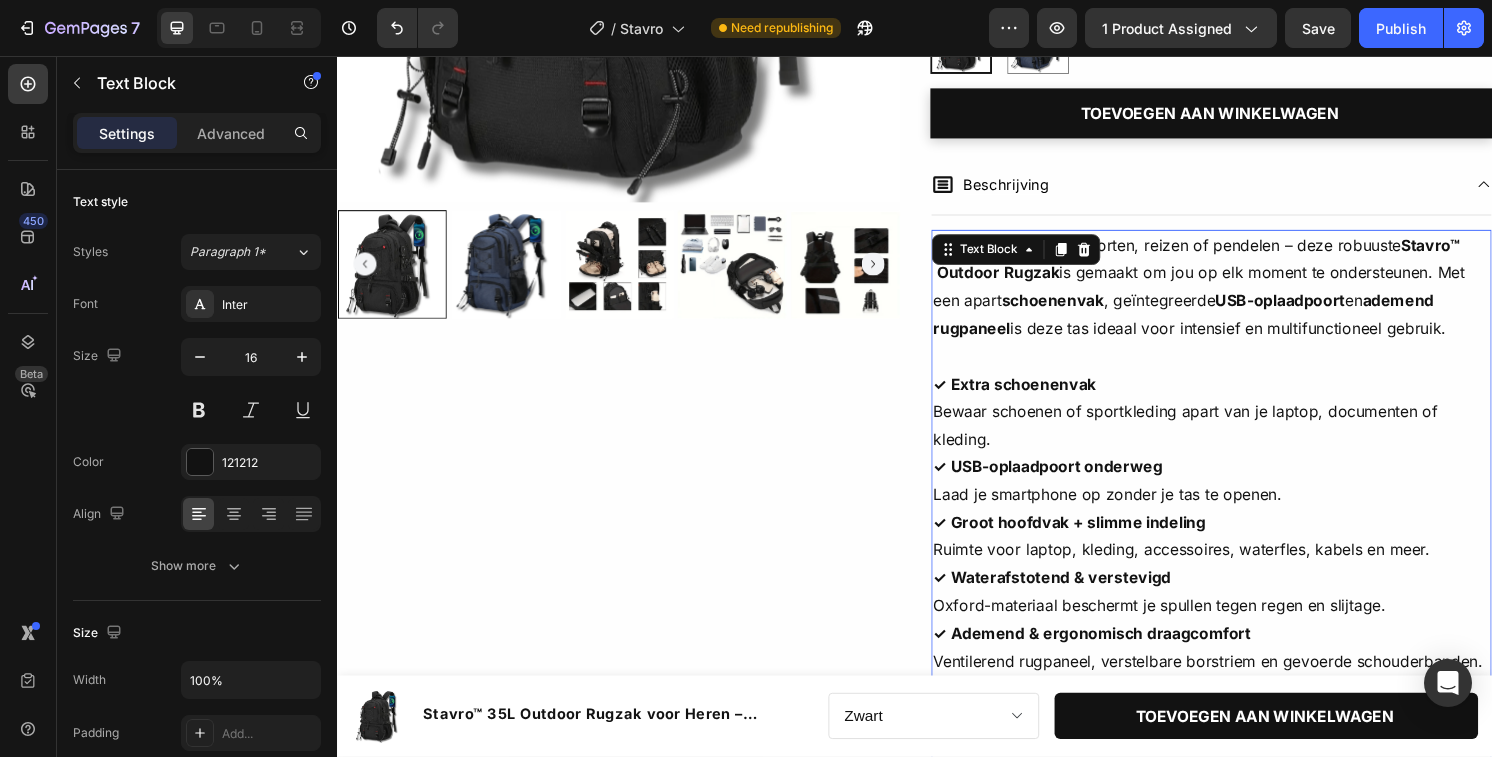 click on "✓ Extra schoenenvak Bewaar schoenen of sportkleding apart van je laptop, documenten of kleding." at bounding box center (1245, 426) 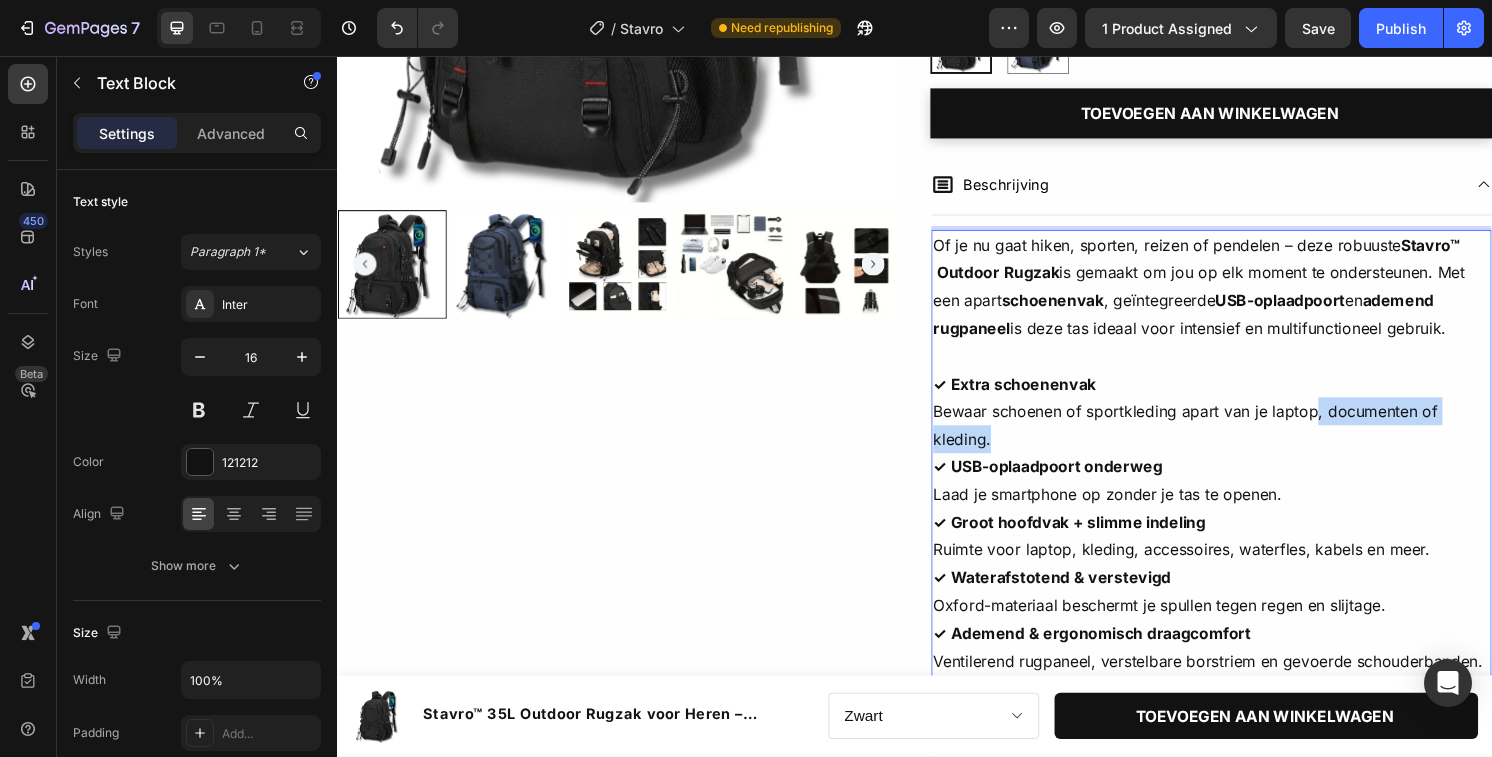 drag, startPoint x: 1087, startPoint y: 457, endPoint x: 1357, endPoint y: 427, distance: 271.66156 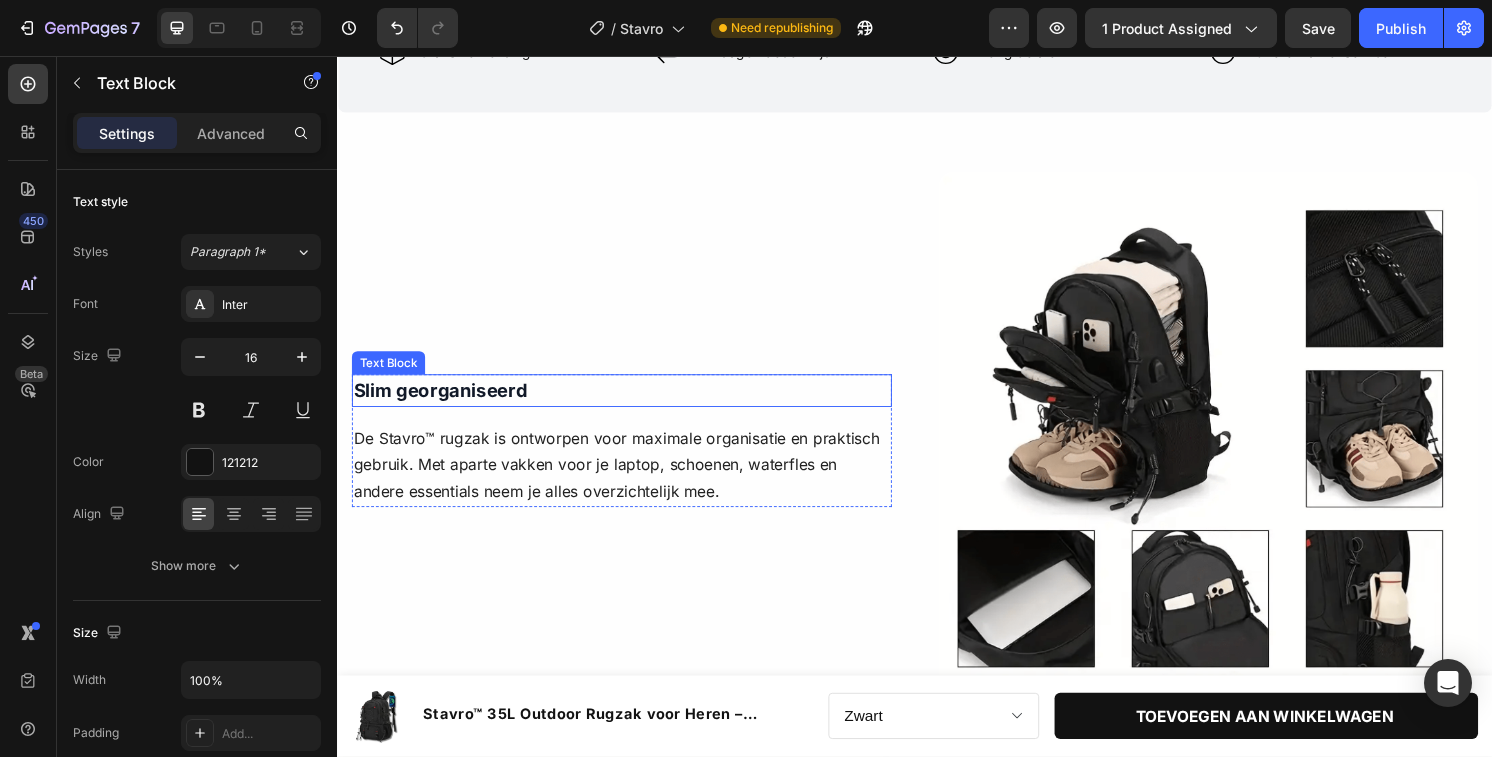 scroll, scrollTop: 1750, scrollLeft: 0, axis: vertical 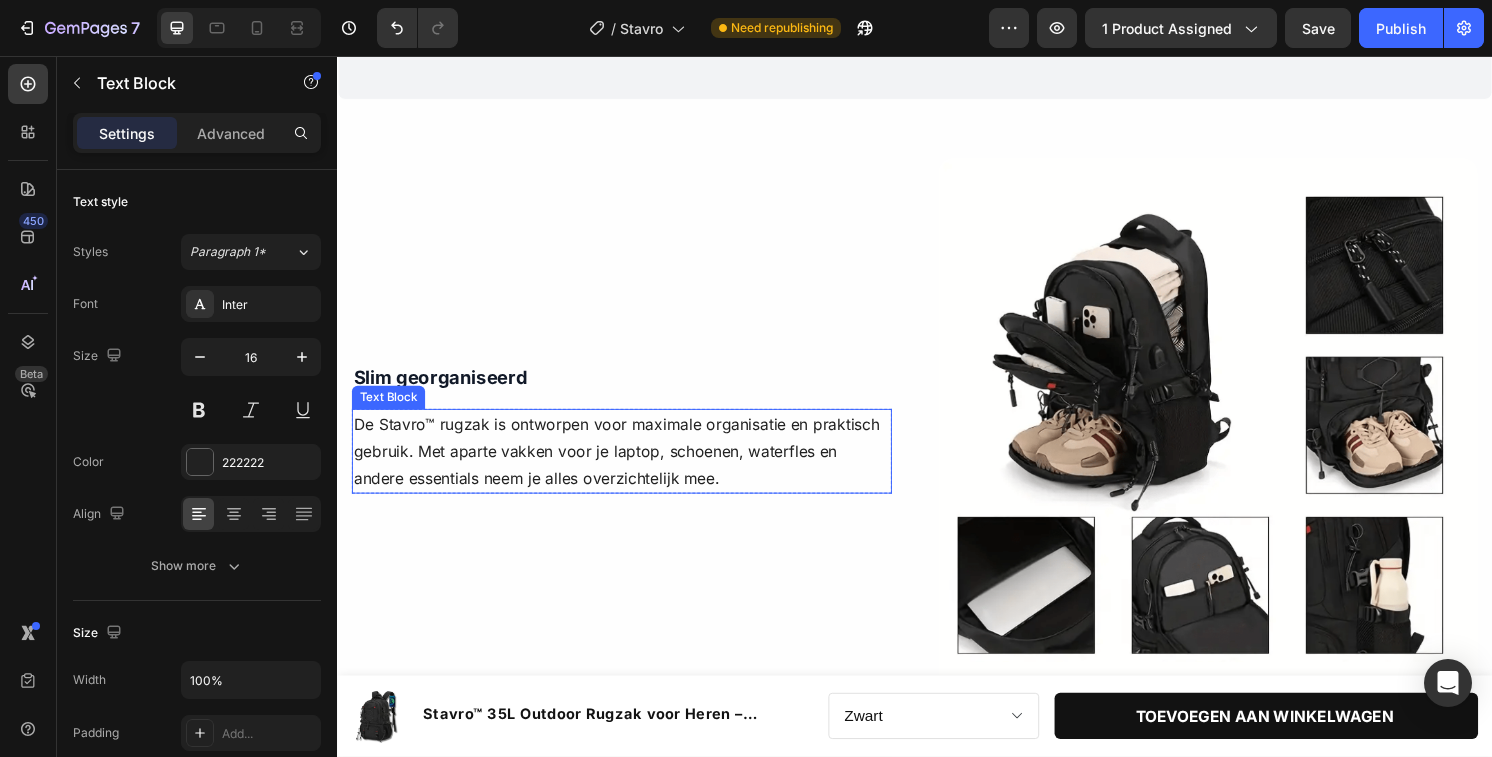 click on "De Stavro™ rugzak is ontworpen voor maximale organisatie en praktisch gebruik. Met aparte vakken voor je laptop, schoenen, waterfles en andere essentials neem je alles overzichtelijk mee." at bounding box center [632, 467] 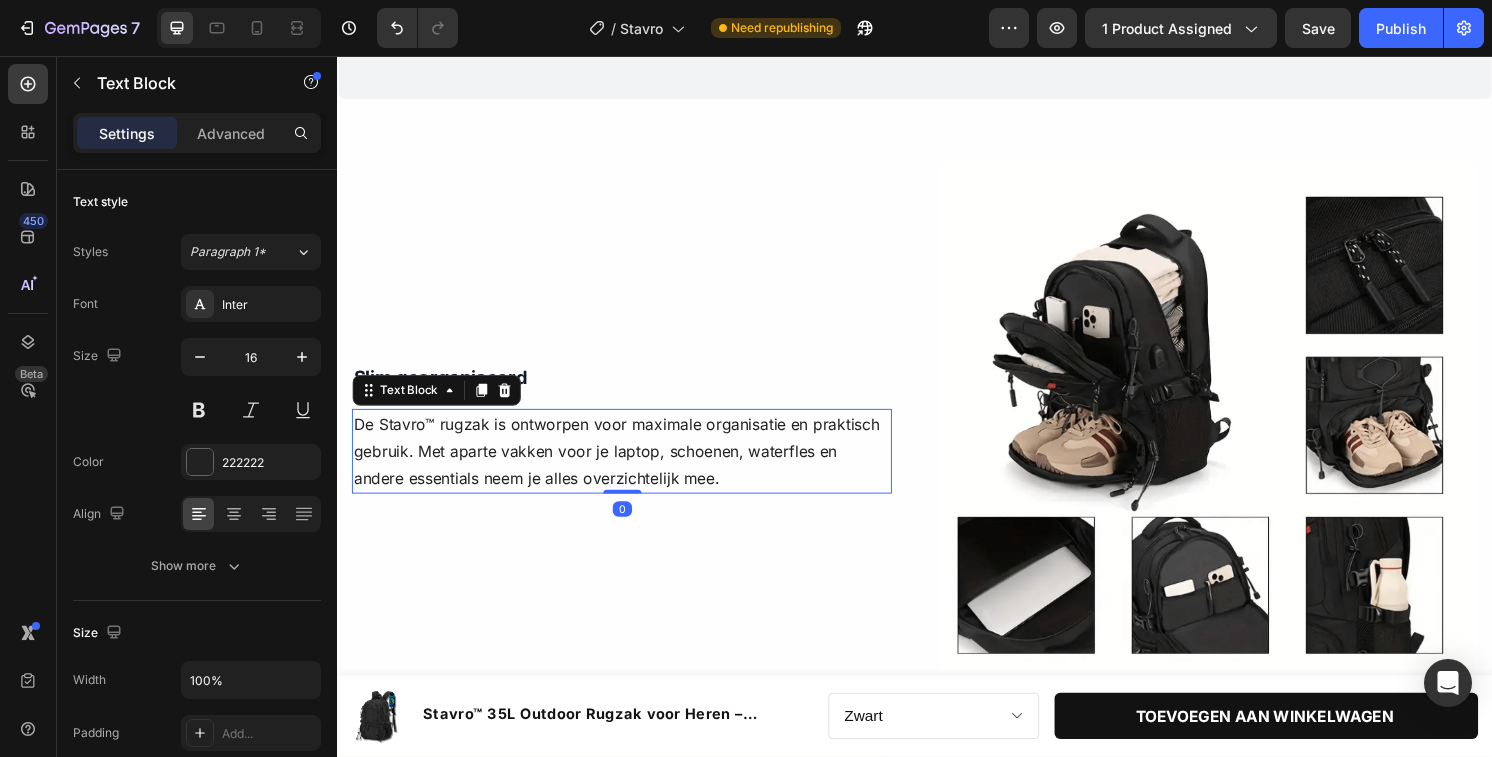 click on "De Stavro™ rugzak is ontworpen voor maximale organisatie en praktisch gebruik. Met aparte vakken voor je laptop, schoenen, waterfles en andere essentials neem je alles overzichtelijk mee." at bounding box center (632, 467) 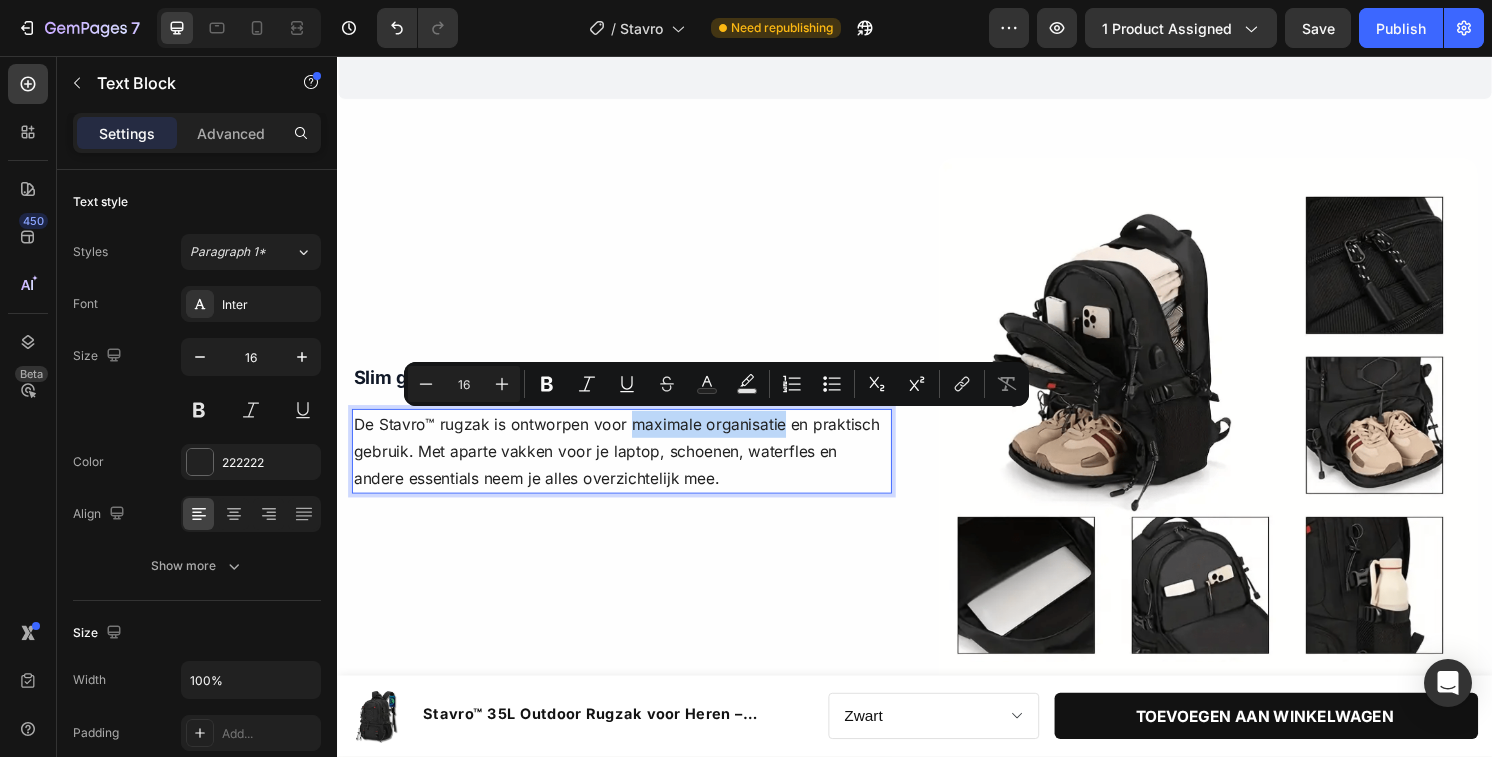 drag, startPoint x: 640, startPoint y: 438, endPoint x: 795, endPoint y: 440, distance: 155.01291 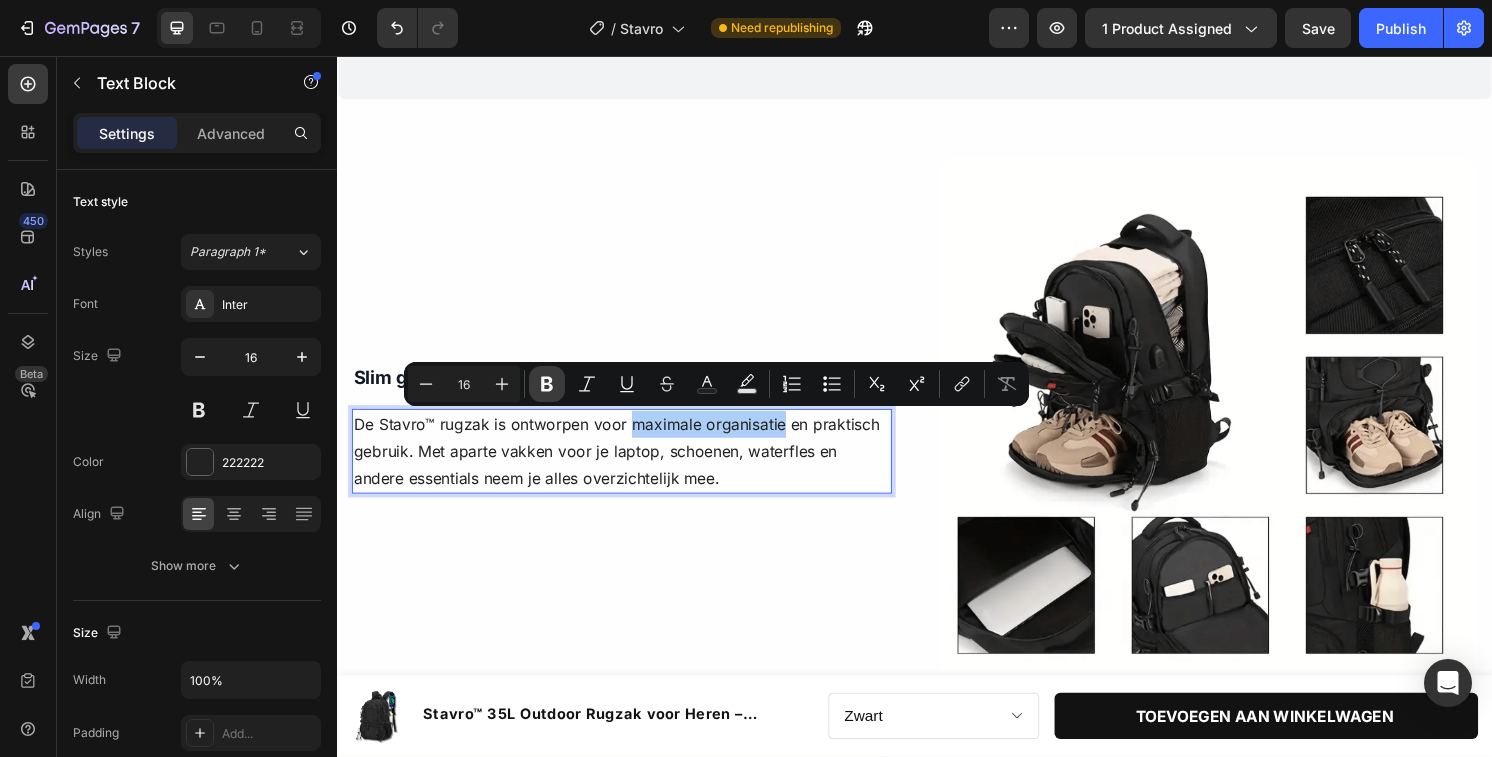 click 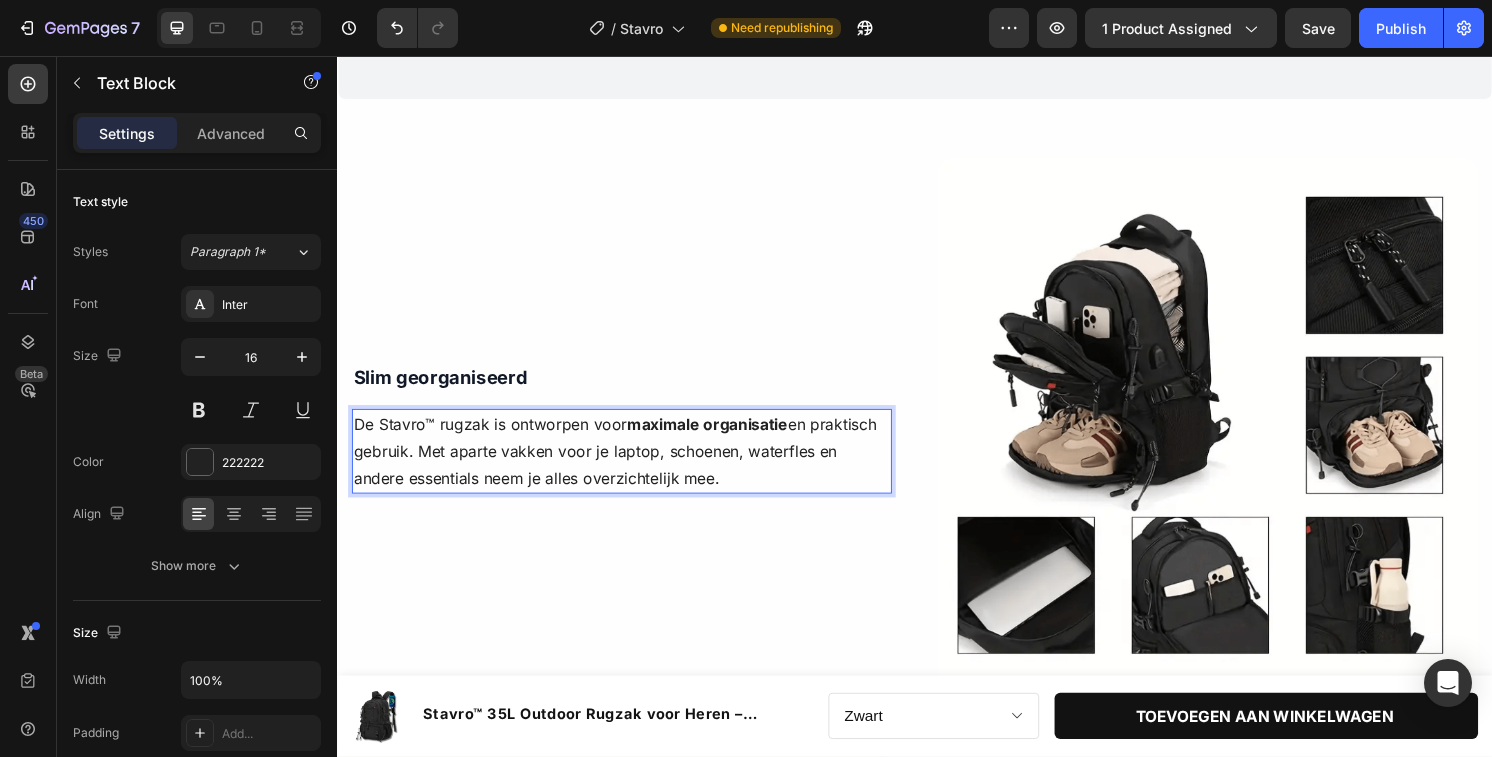 click on "De Stavro™ rugzak is ontworpen voor  maximale organisatie  en praktisch gebruik. Met aparte vakken voor je laptop, schoenen, waterfles en andere essentials neem je alles overzichtelijk mee." at bounding box center [632, 467] 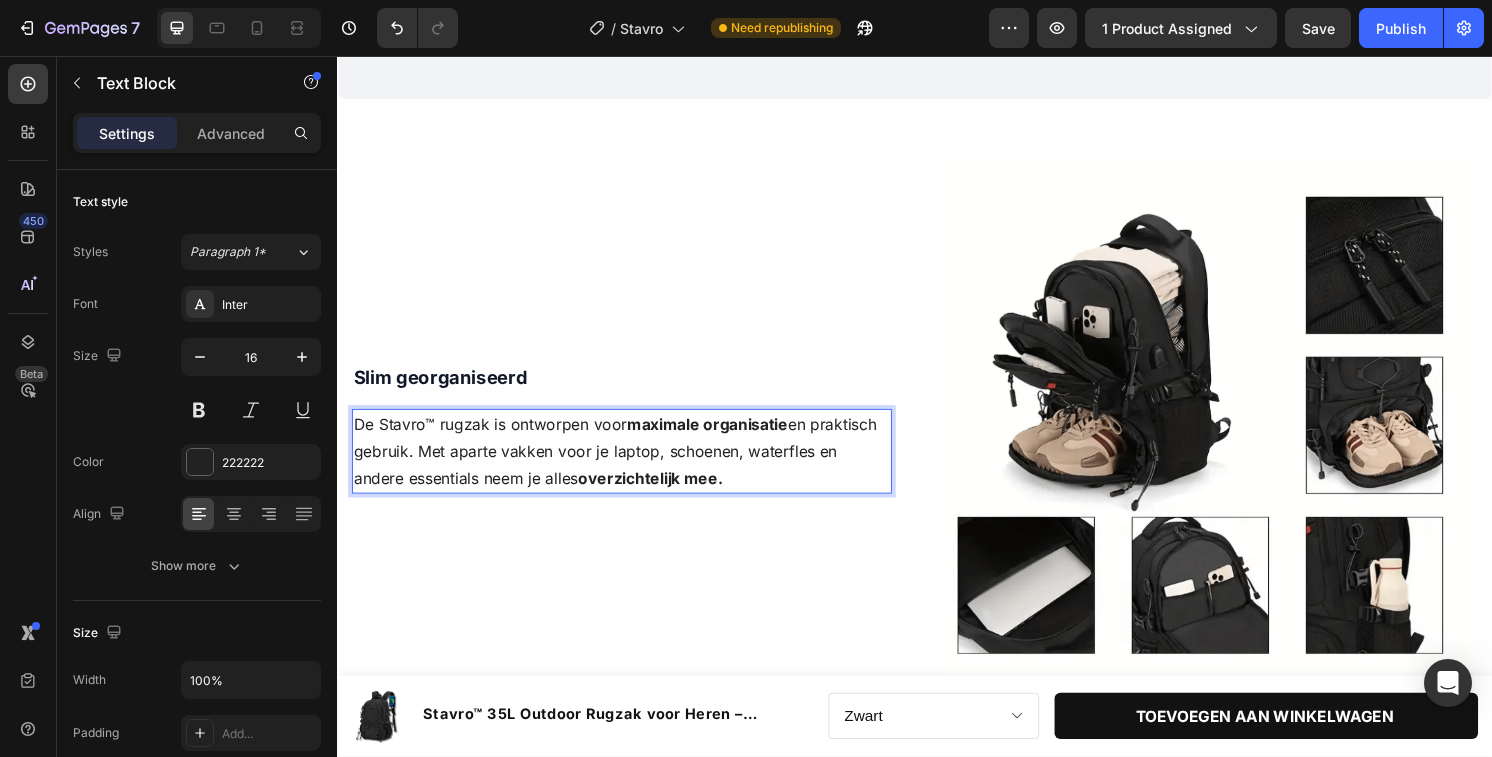 click on "De Stavro™ rugzak is ontworpen voor  maximale organisatie  en praktisch gebruik. Met aparte vakken voor je laptop, schoenen, waterfles en andere essentials neem je alles  overzichtelijk mee." at bounding box center (632, 467) 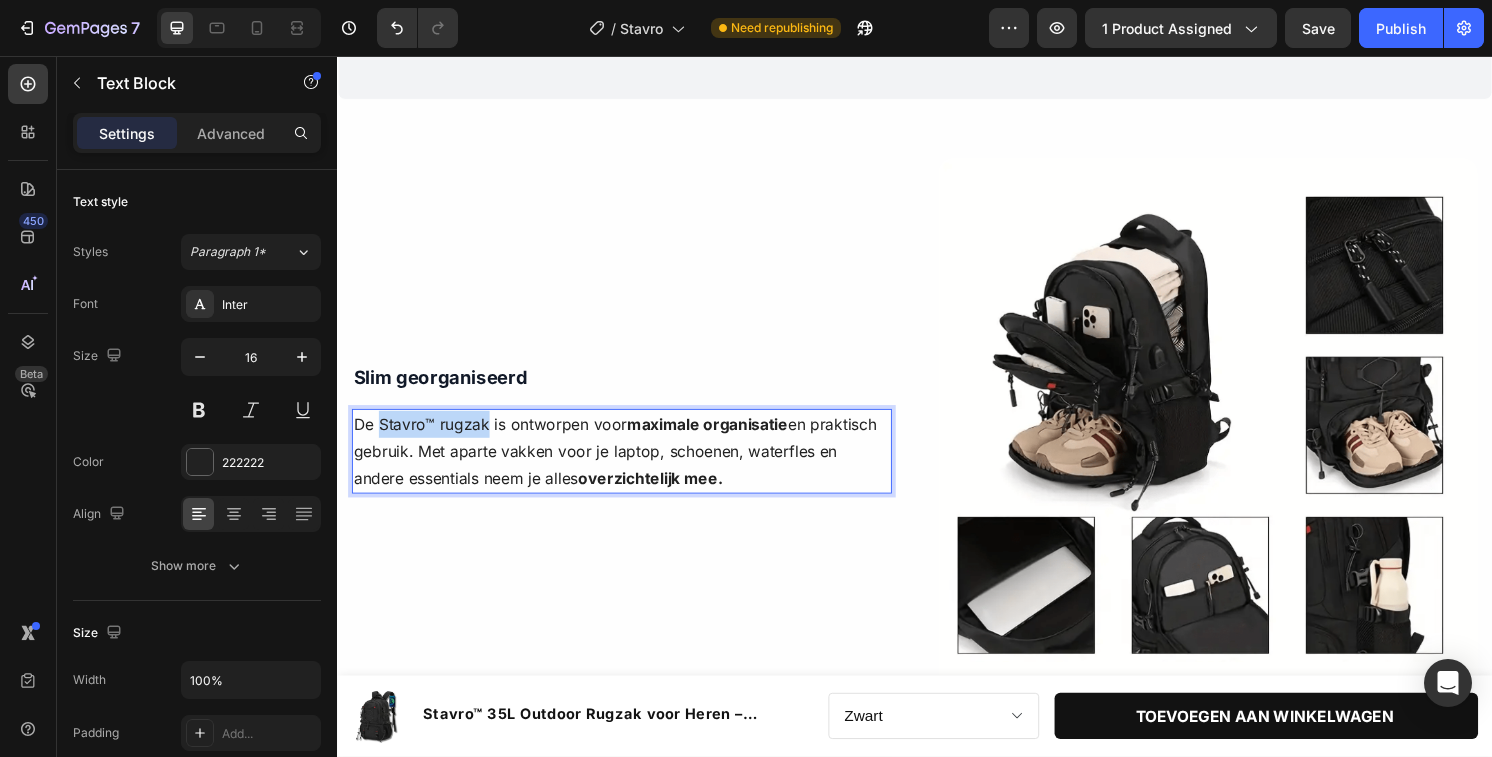 drag, startPoint x: 493, startPoint y: 438, endPoint x: 381, endPoint y: 442, distance: 112.0714 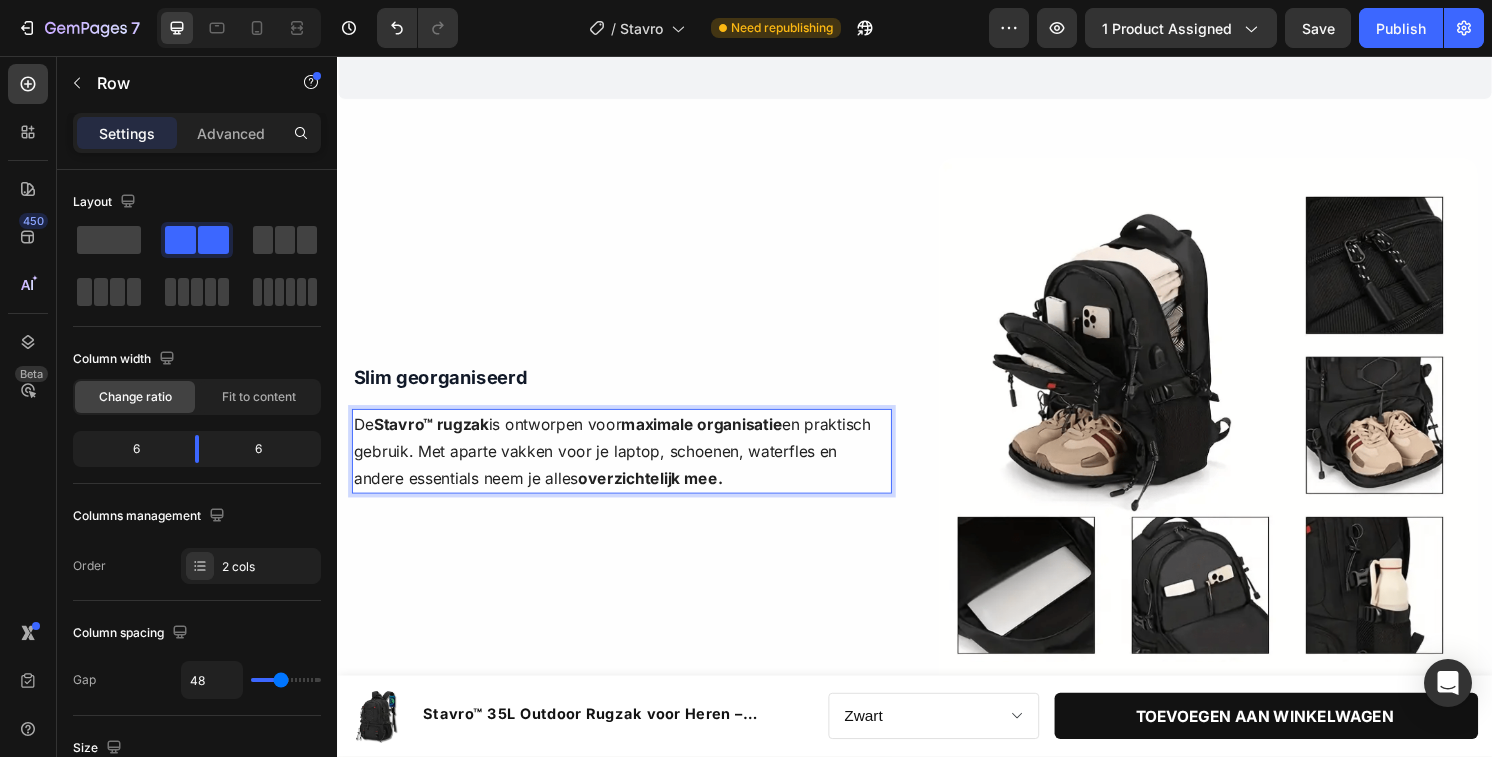 click on "Slim georganiseerd Text Block De  Stavro™ rugzak  is ontworpen voor  maximale organisatie  en praktisch gebruik. Met aparte vakken voor je laptop, schoenen, waterfles en andere essentials neem je alles  overzichtelijk mee. Text Block   0 Row Row" at bounding box center [632, 442] 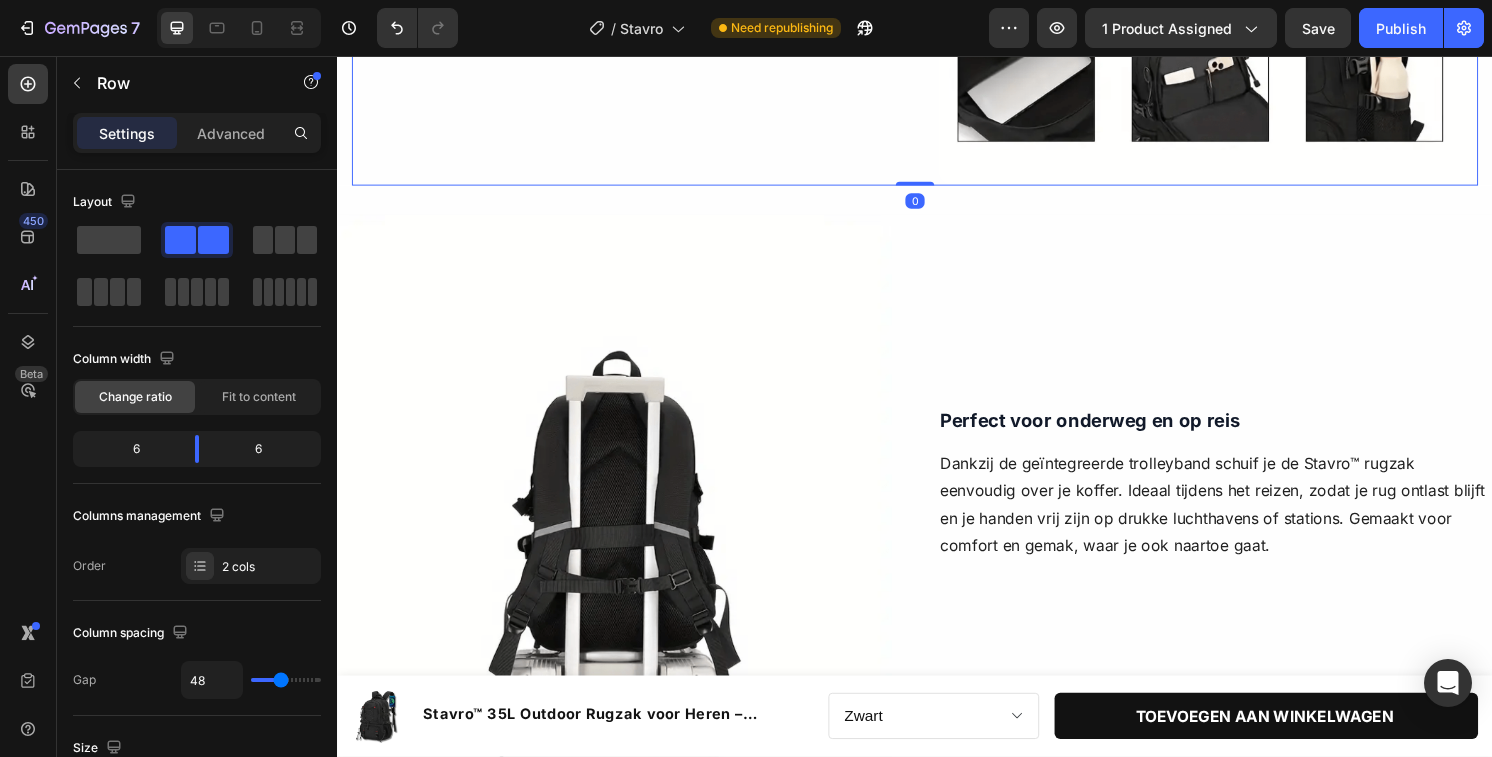 scroll, scrollTop: 2290, scrollLeft: 0, axis: vertical 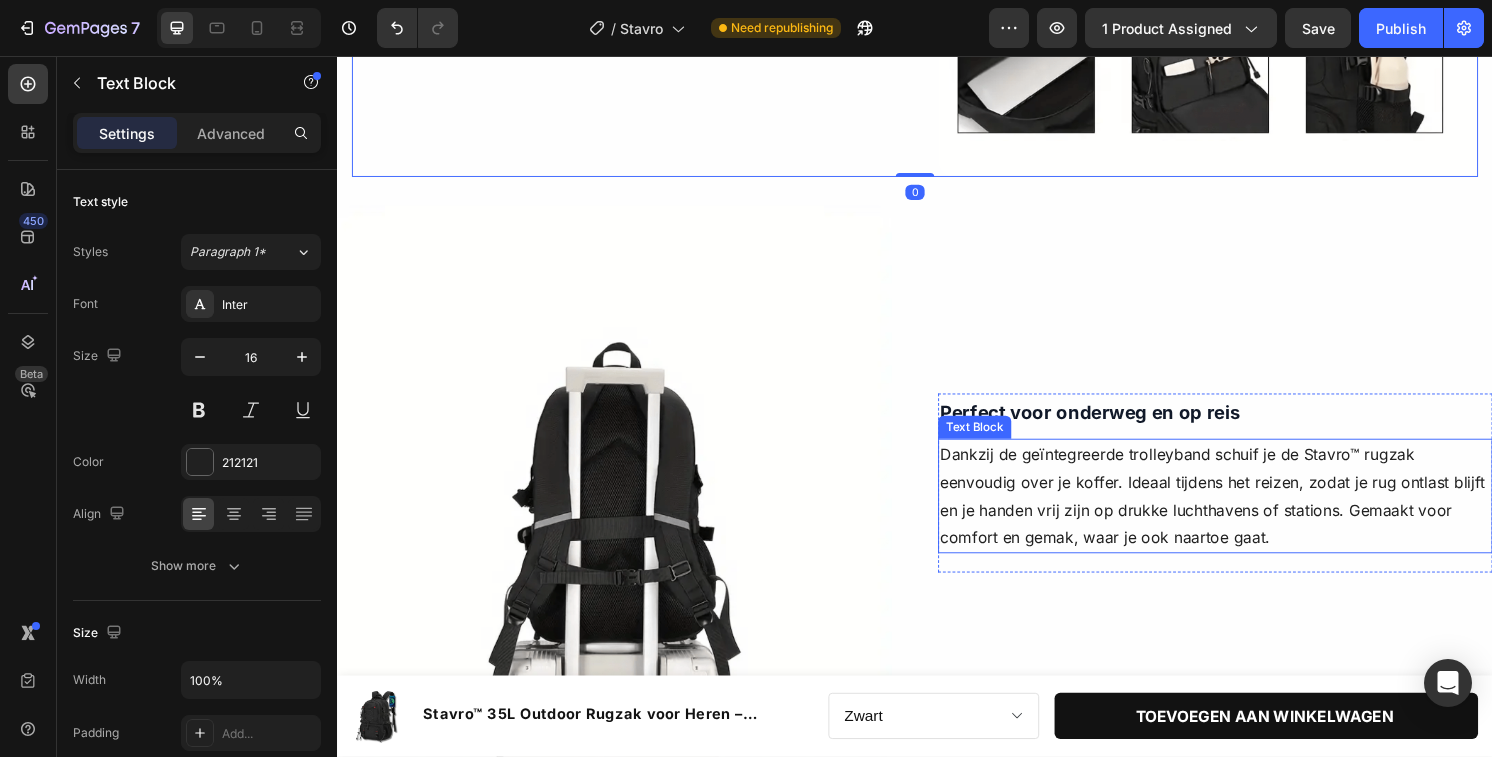 click on "Dankzij de geïntegreerde trolleyband schuif je de Stavro™ rugzak eenvoudig over je koffer. Ideaal tijdens het reizen, zodat je rug ontlast blijft en je handen vrij zijn op drukke luchthavens of stations. Gemaakt voor comfort en gemak, waar je ook naartoe gaat." at bounding box center (1249, 513) 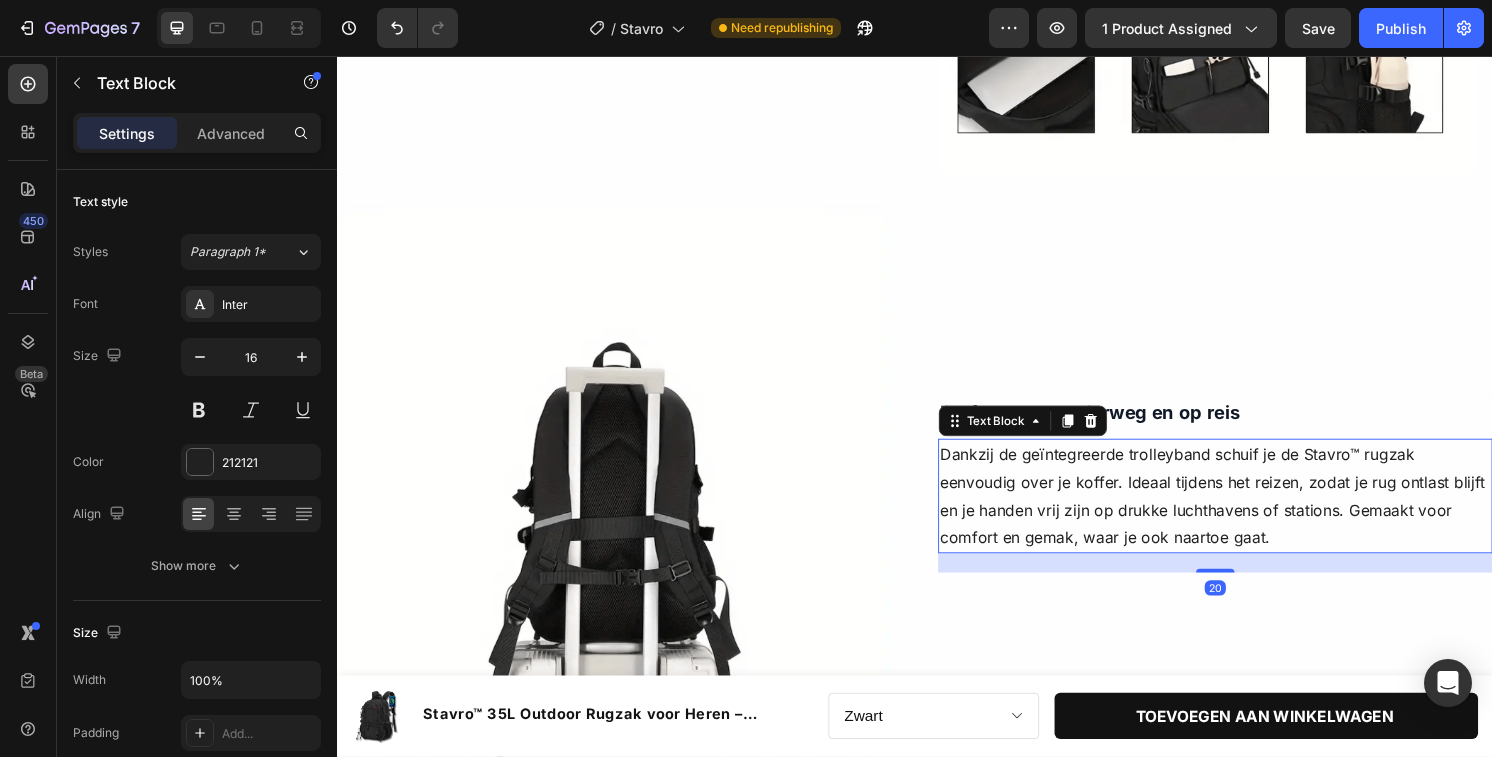 click on "Dankzij de geïntegreerde trolleyband schuif je de Stavro™ rugzak eenvoudig over je koffer. Ideaal tijdens het reizen, zodat je rug ontlast blijft en je handen vrij zijn op drukke luchthavens of stations. Gemaakt voor comfort en gemak, waar je ook naartoe gaat." at bounding box center [1249, 513] 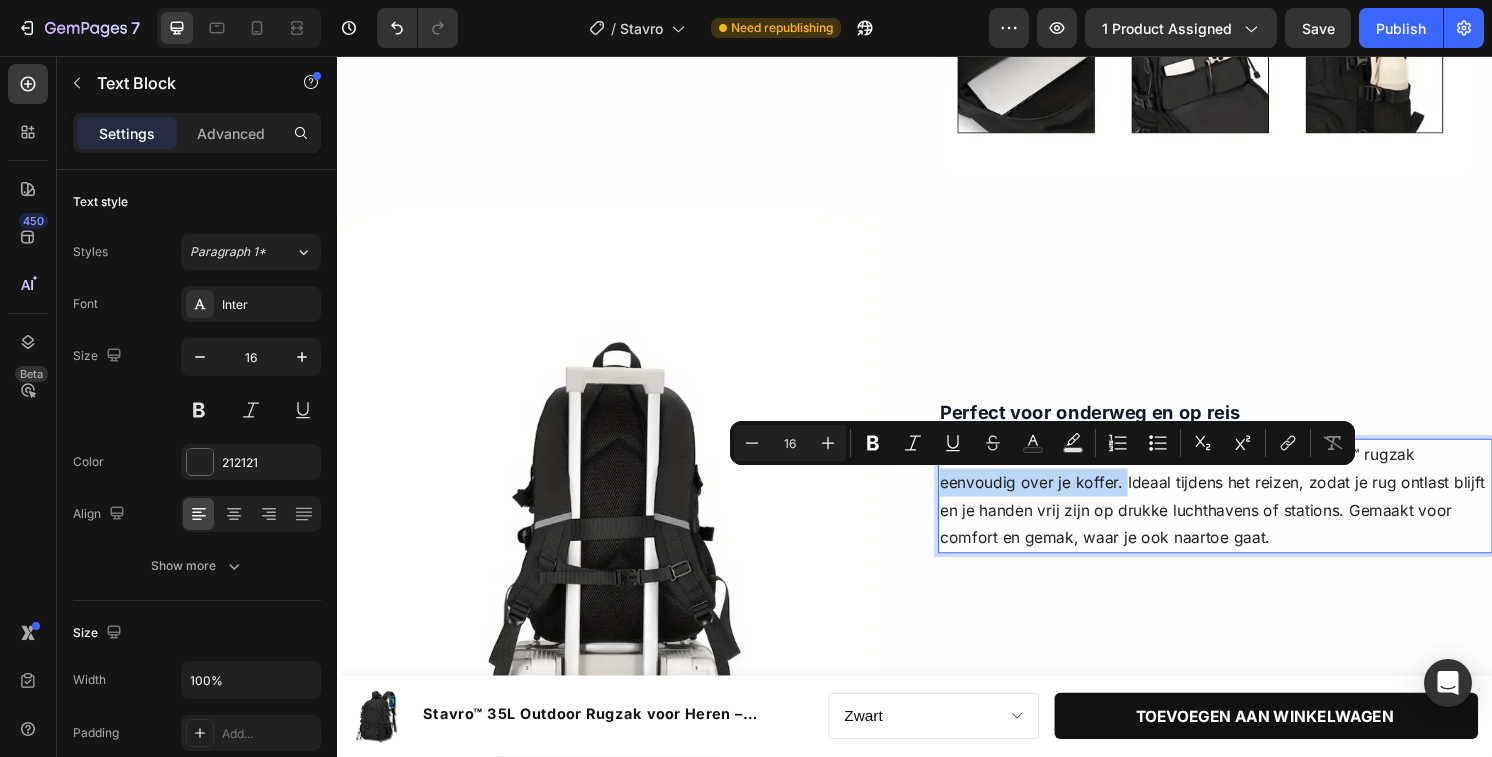 drag, startPoint x: 1153, startPoint y: 501, endPoint x: 965, endPoint y: 503, distance: 188.01064 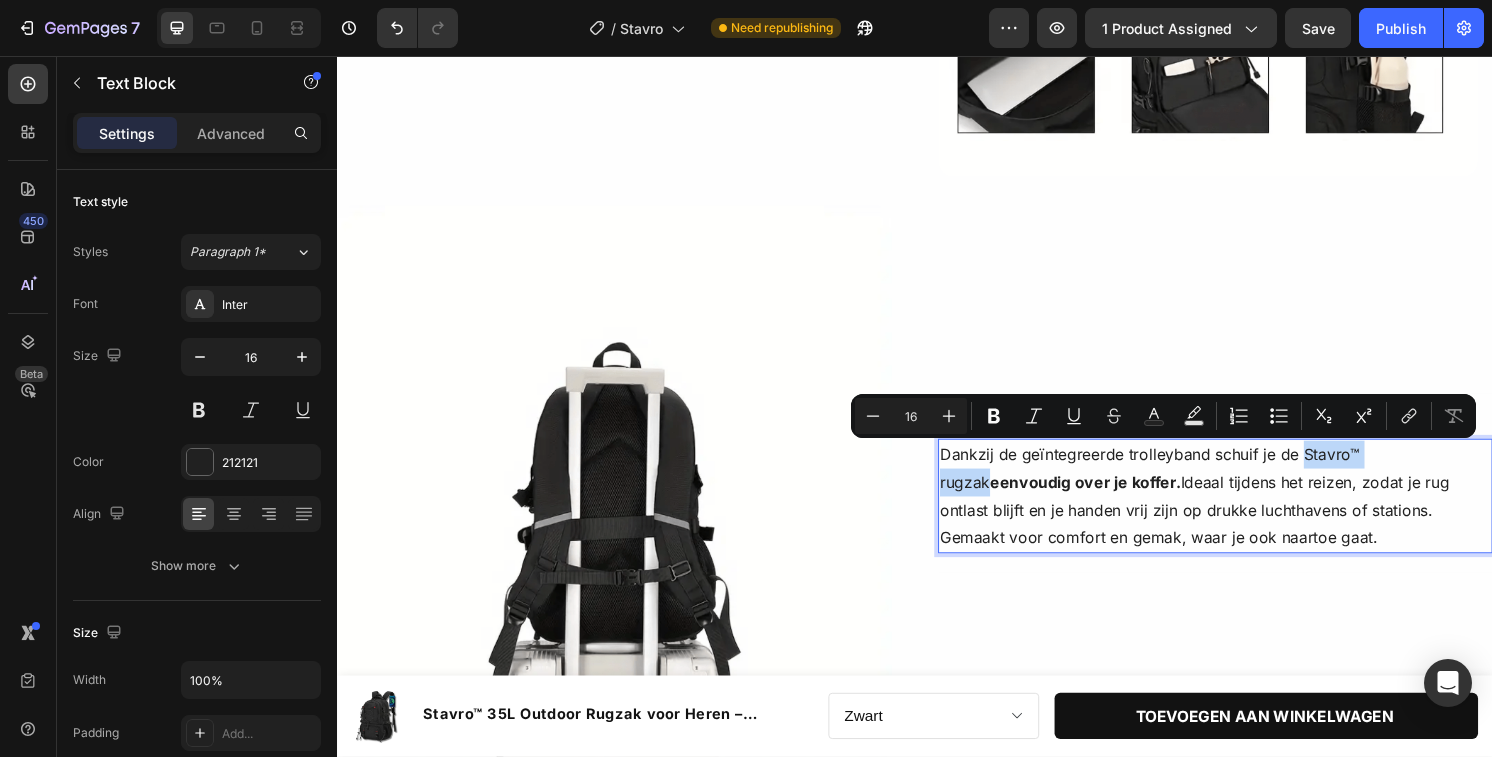 drag, startPoint x: 1337, startPoint y: 469, endPoint x: 1451, endPoint y: 473, distance: 114.07015 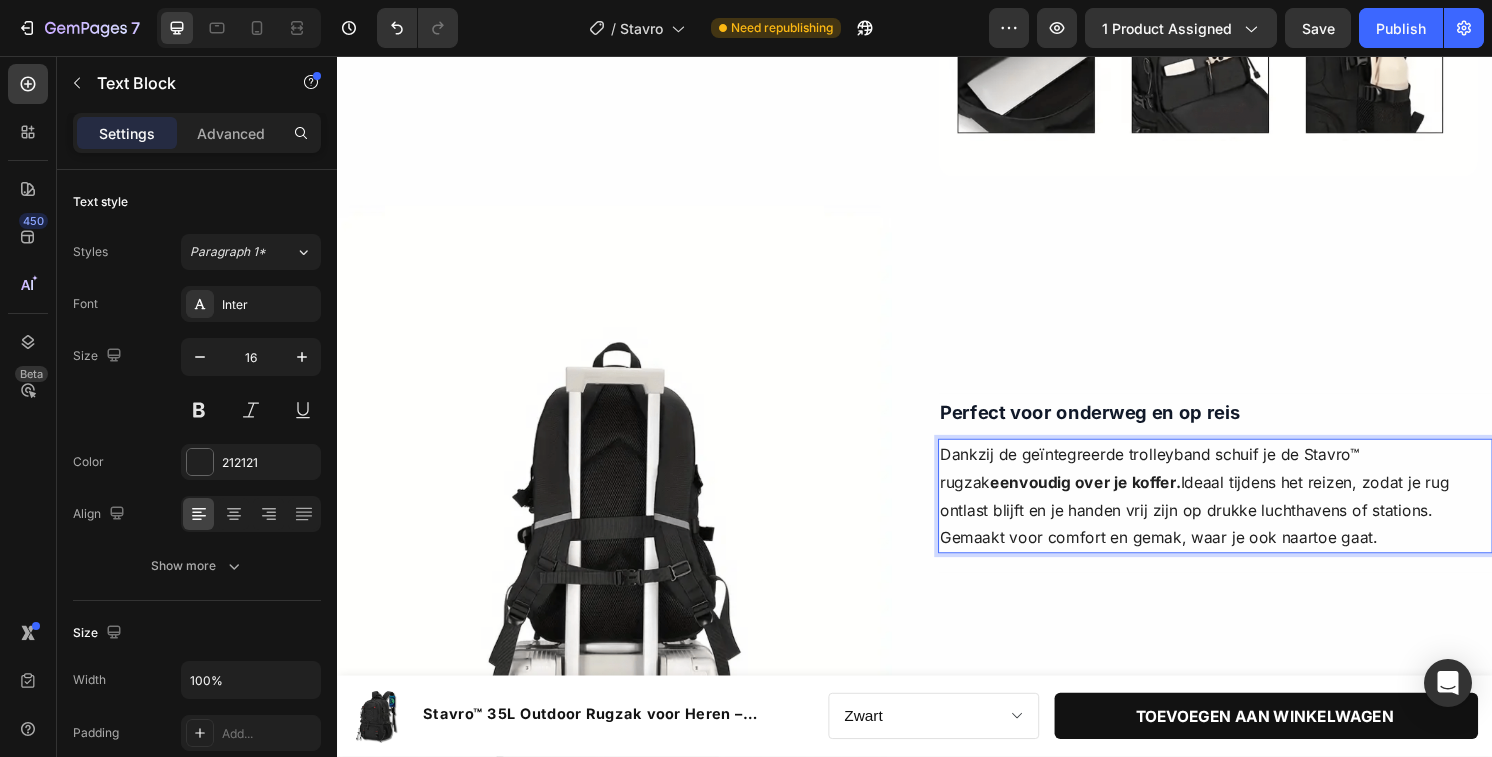 click on "Dankzij de geïntegreerde trolleyband schuif je de Stavro™ rugzak  eenvoudig over je koffer.  Ideaal tijdens het reizen, zodat je rug ontlast blijft en je handen vrij zijn op drukke luchthavens of stations. Gemaakt voor comfort en gemak, waar je ook naartoe gaat." at bounding box center [1249, 513] 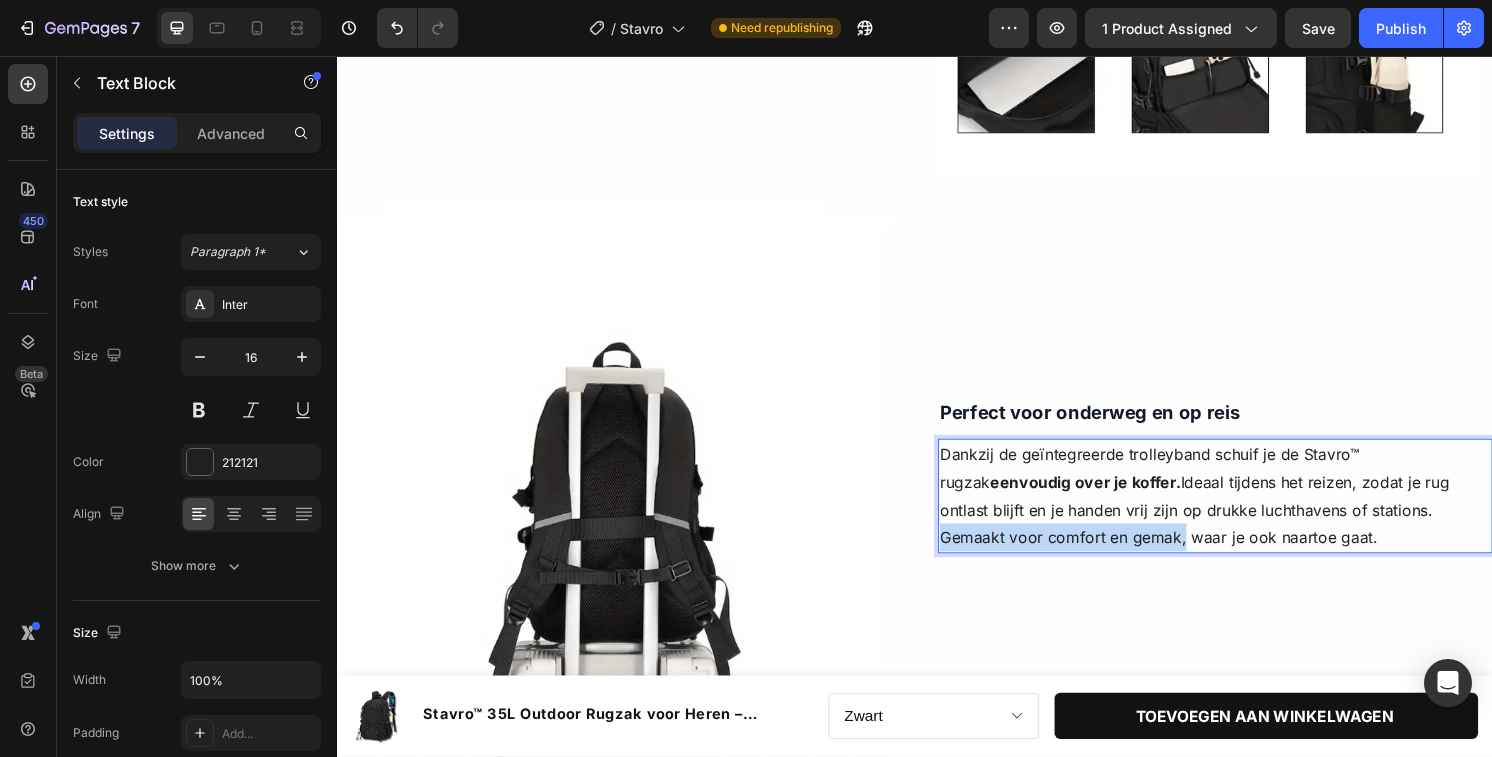 drag, startPoint x: 1390, startPoint y: 523, endPoint x: 1107, endPoint y: 558, distance: 285.1561 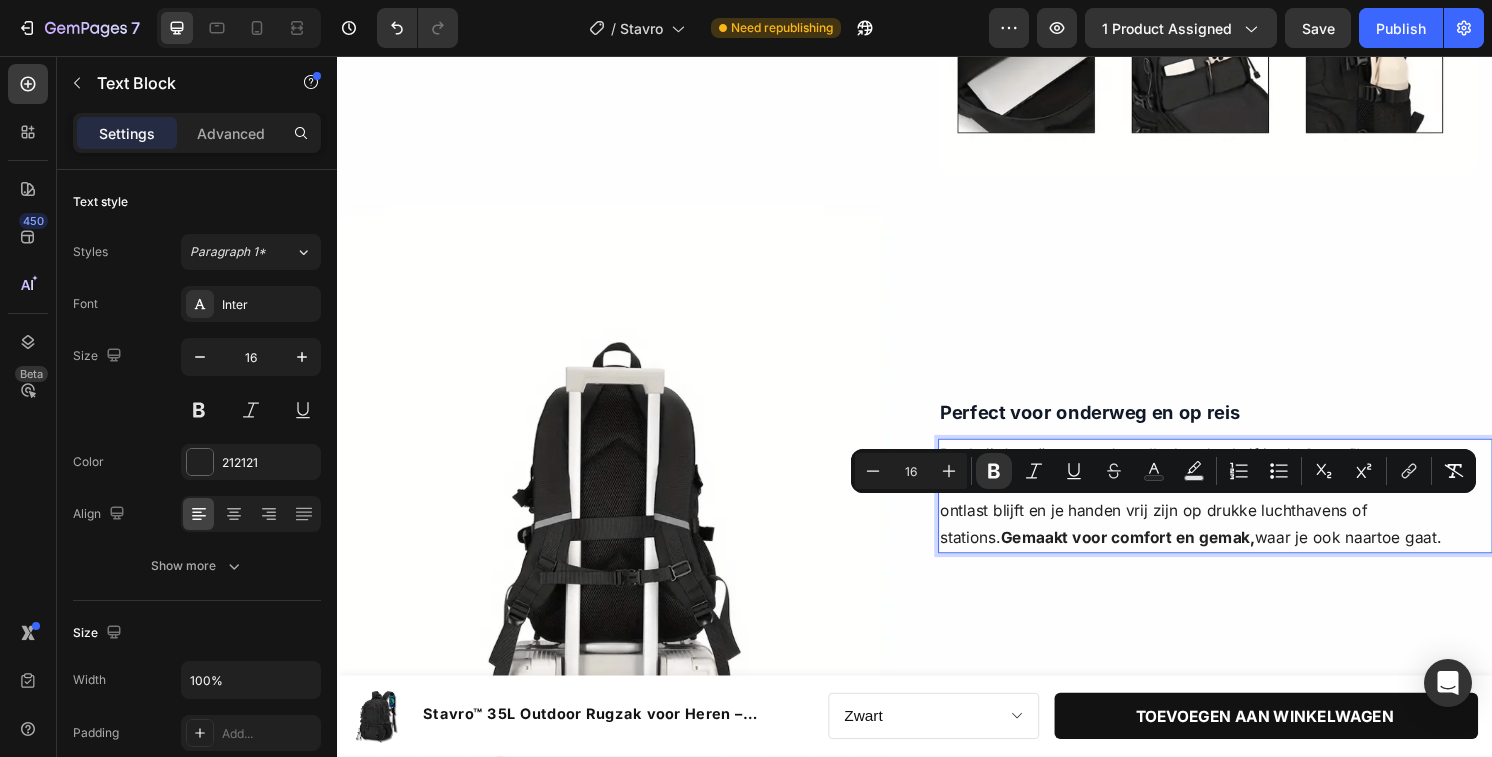 click on "Dankzij de geïntegreerde trolleyband schuif je de Stavro™ rugzak  eenvoudig over je koffer.  Ideaal tijdens het reizen, zodat je rug ontlast blijft en je handen vrij zijn op drukke luchthavens of stations.  Gemaakt voor comfort en gemak,  waar je ook naartoe gaat." at bounding box center [1249, 513] 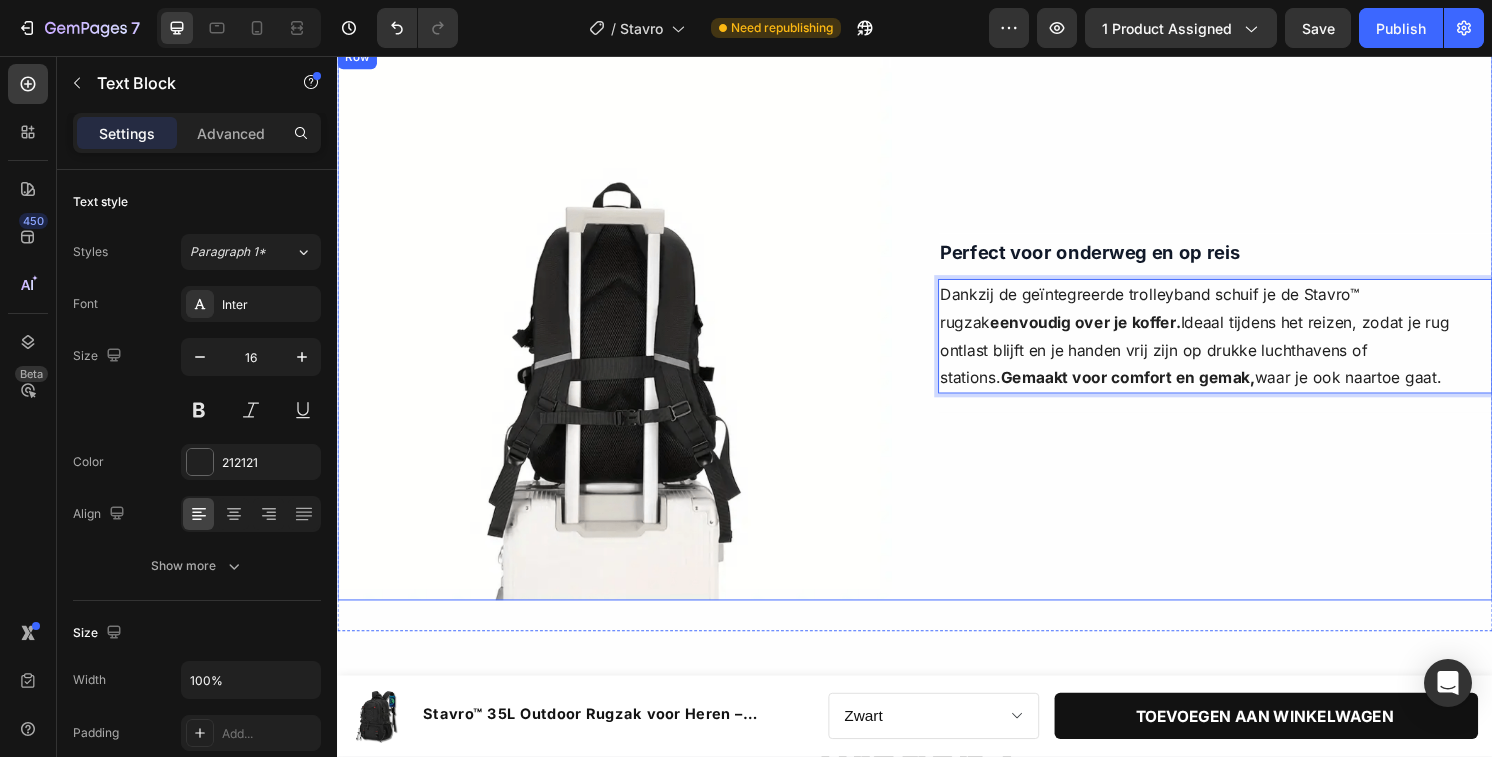 click on "Perfect voor onderweg en op reis Text Block Dankzij de geïntegreerde trolleyband schuif je de Stavro™ rugzak  eenvoudig over je koffer.  Ideaal tijdens het reizen, zodat je rug ontlast blijft en je handen vrij zijn op drukke luchthavens of stations.  Gemaakt voor comfort en gemak,  waar je ook naartoe gaat. Text Block   20 Image Row" at bounding box center [1249, 334] 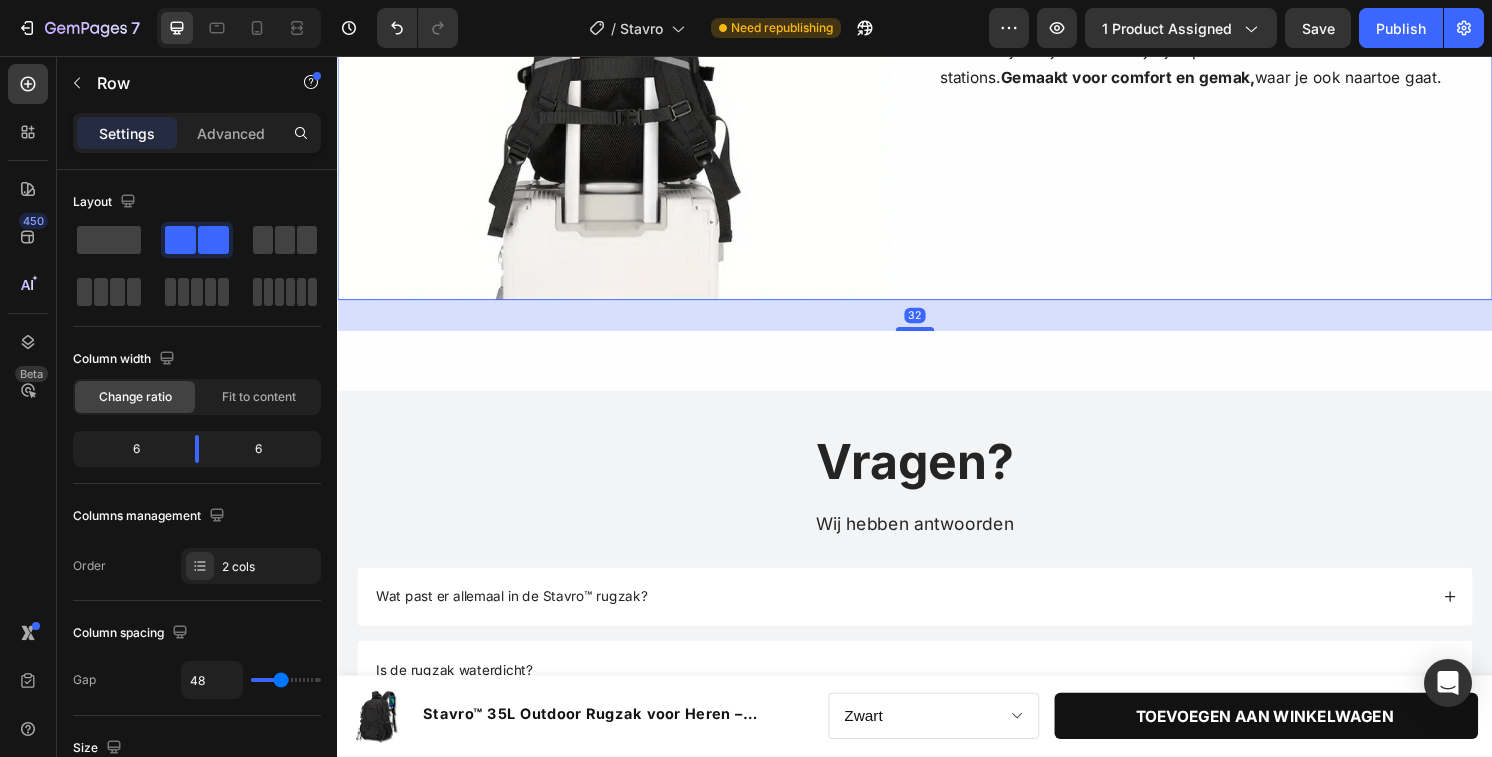 scroll, scrollTop: 2817, scrollLeft: 0, axis: vertical 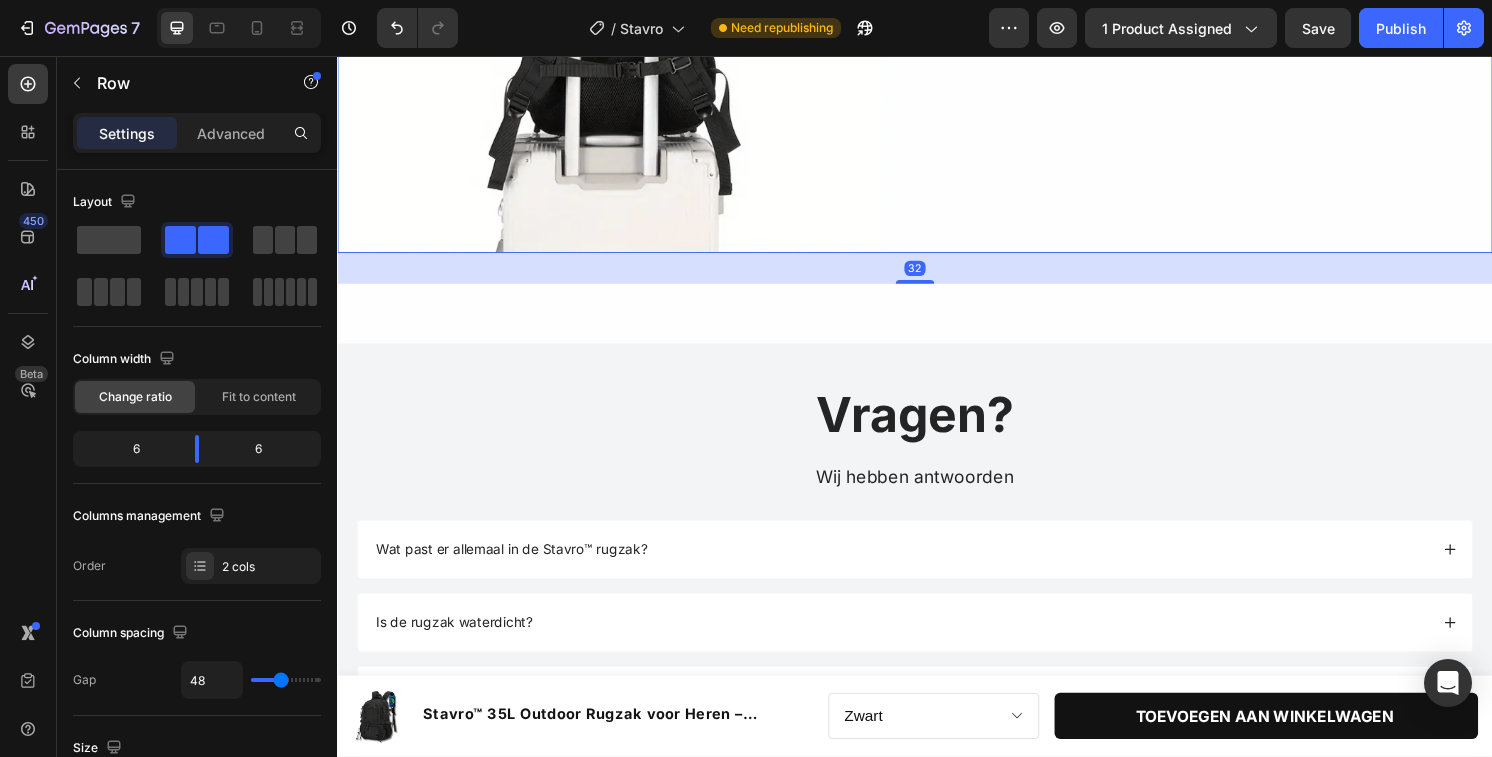 click on "32" at bounding box center [937, 277] 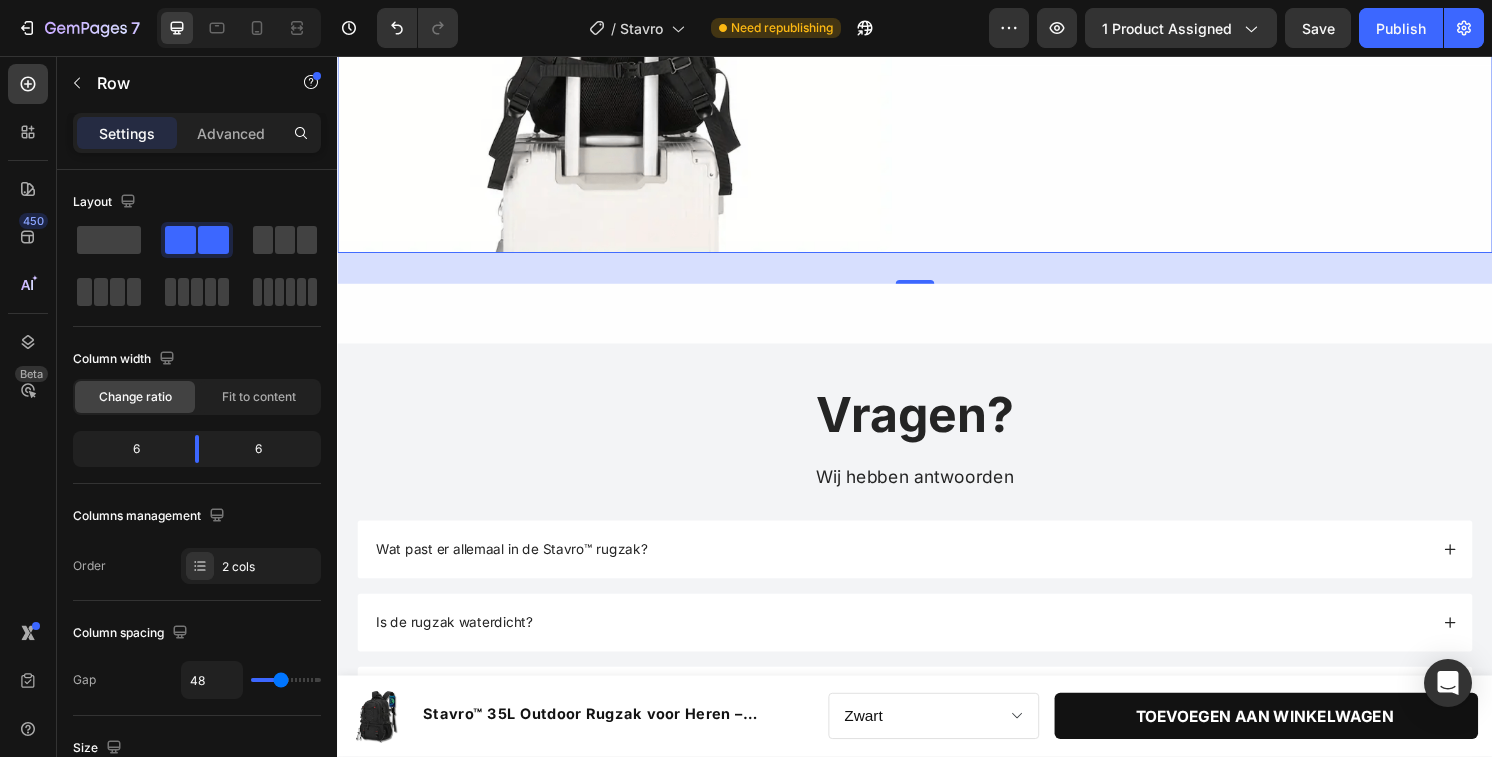 click on "32" at bounding box center (937, 277) 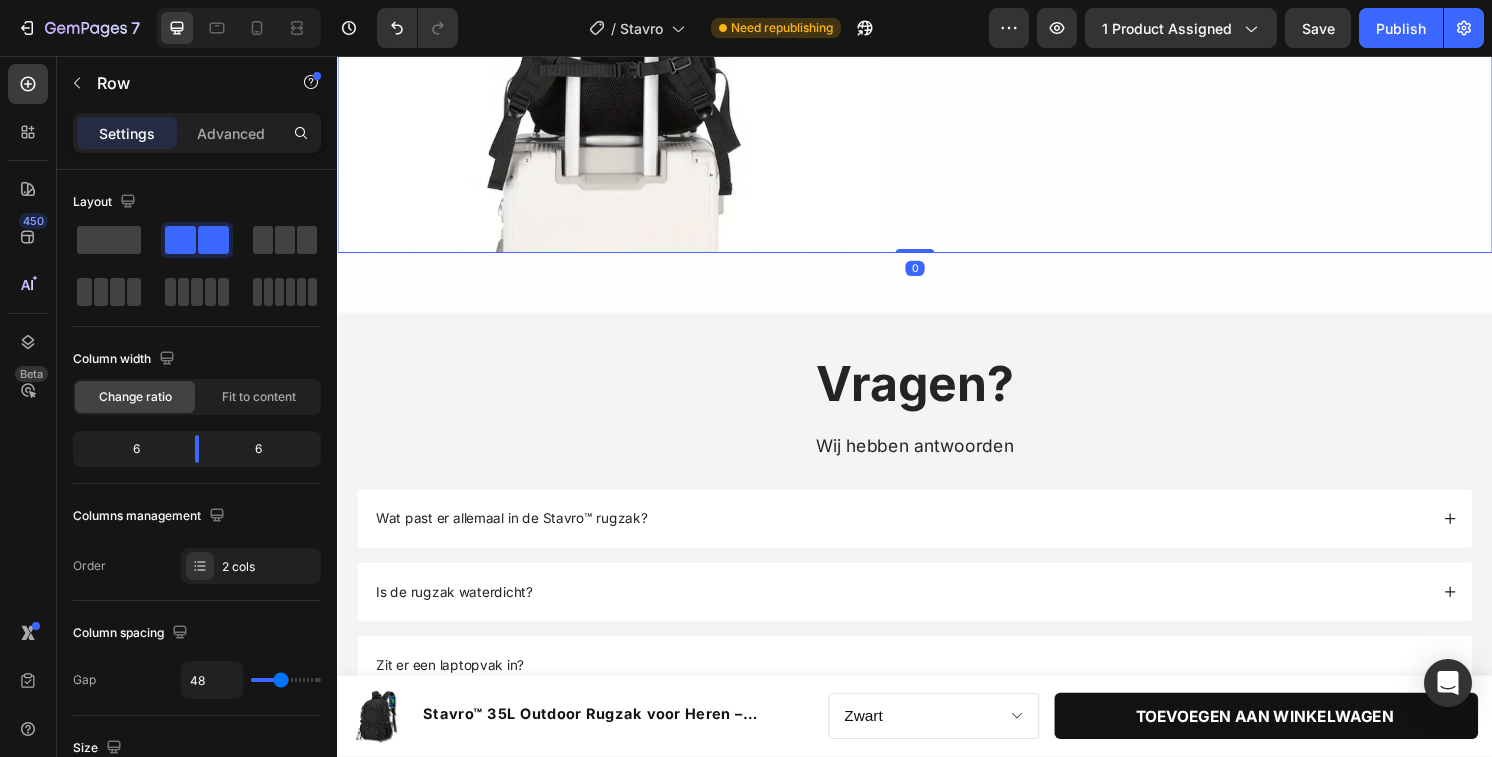 drag, startPoint x: 936, startPoint y: 289, endPoint x: 964, endPoint y: 231, distance: 64.40497 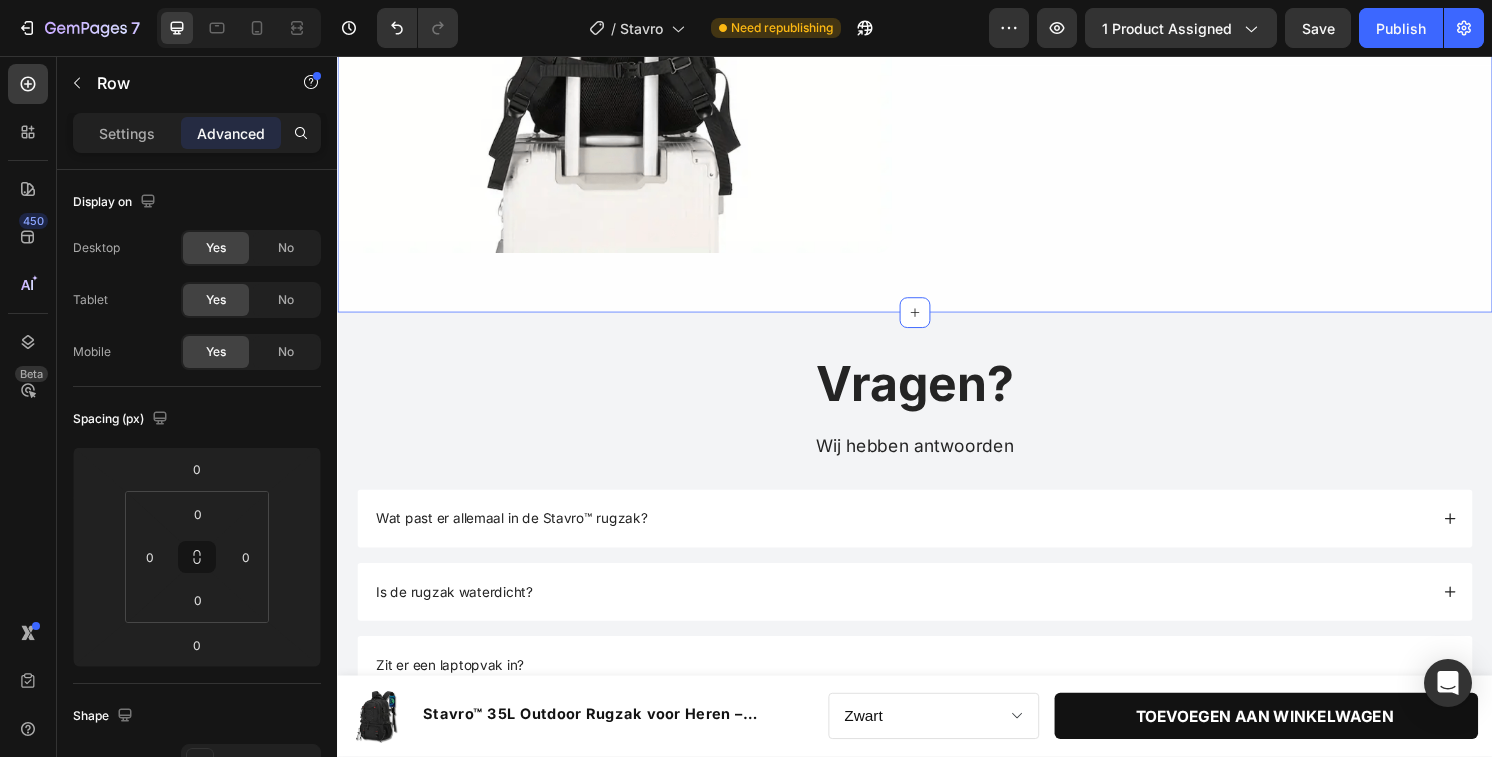 click on "Image Perfect voor onderweg en op reis Text Block Dankzij de geïntegreerde trolleyband schuif je de Stavro™ rugzak  eenvoudig over je koffer.  Ideaal tijdens het reizen, zodat je rug ontlast blijft en je handen vrij zijn op drukke luchthavens of stations.  Gemaakt voor comfort en gemak,  waar je ook naartoe gaat. Text Block Image Row Row Row Row Section 4   You can create reusable sections Create Theme Section AI Content Write with GemAI What would you like to describe here? Tone and Voice Persuasive Product Tovaé™ Rugzak – Waterafstotend & Met Laptopvak Show more Generate" at bounding box center [937, -11] 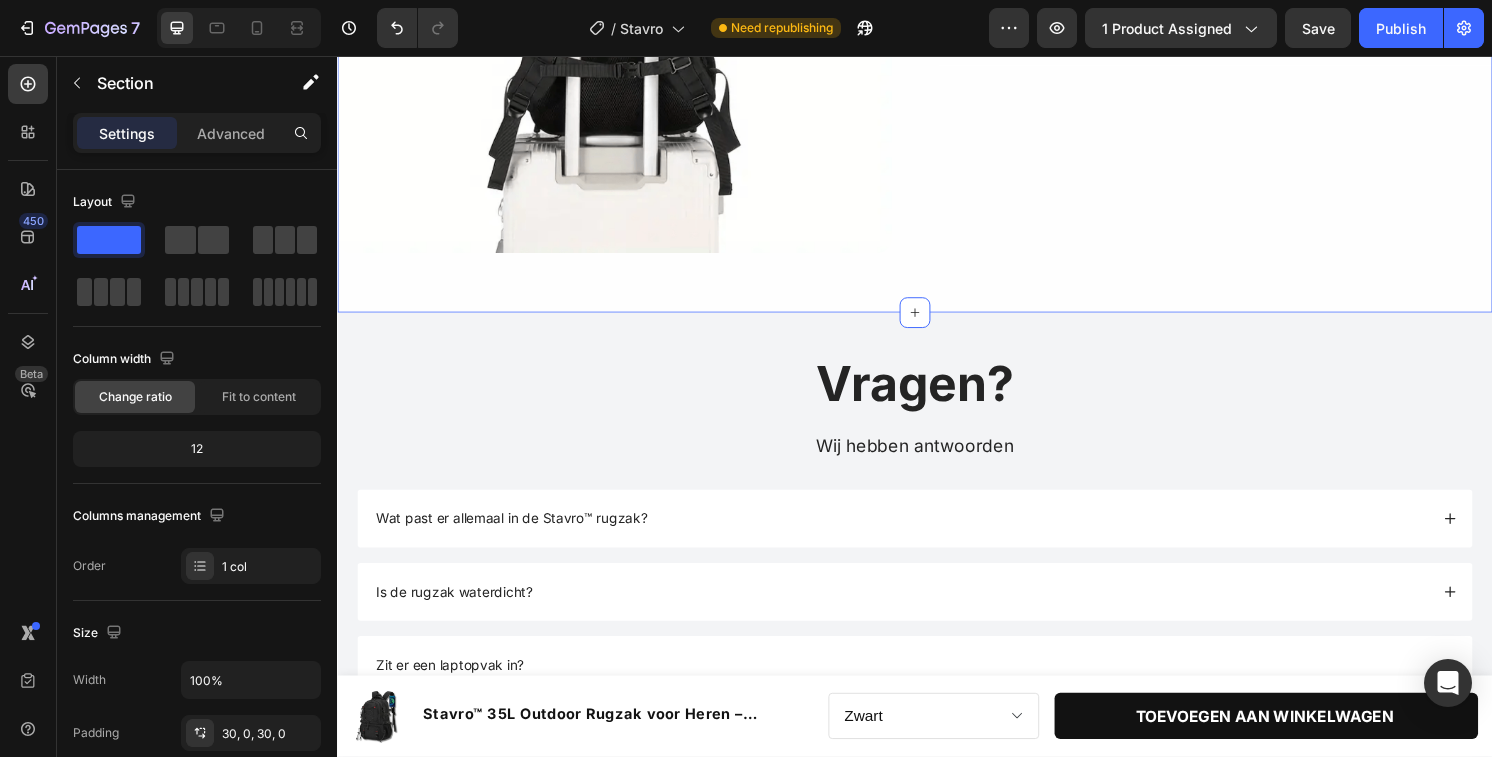 click on "Image Perfect voor onderweg en op reis Text Block Dankzij de geïntegreerde trolleyband schuif je de Stavro™ rugzak  eenvoudig over je koffer.  Ideaal tijdens het reizen, zodat je rug ontlast blijft en je handen vrij zijn op drukke luchthavens of stations.  Gemaakt voor comfort en gemak,  waar je ook naartoe gaat. Text Block Image Row Row Row Row Section 4   You can create reusable sections Create Theme Section AI Content Write with GemAI What would you like to describe here? Tone and Voice Persuasive Product Tovaé™ Rugzak – Waterafstotend & Met Laptopvak Show more Generate" at bounding box center [937, -11] 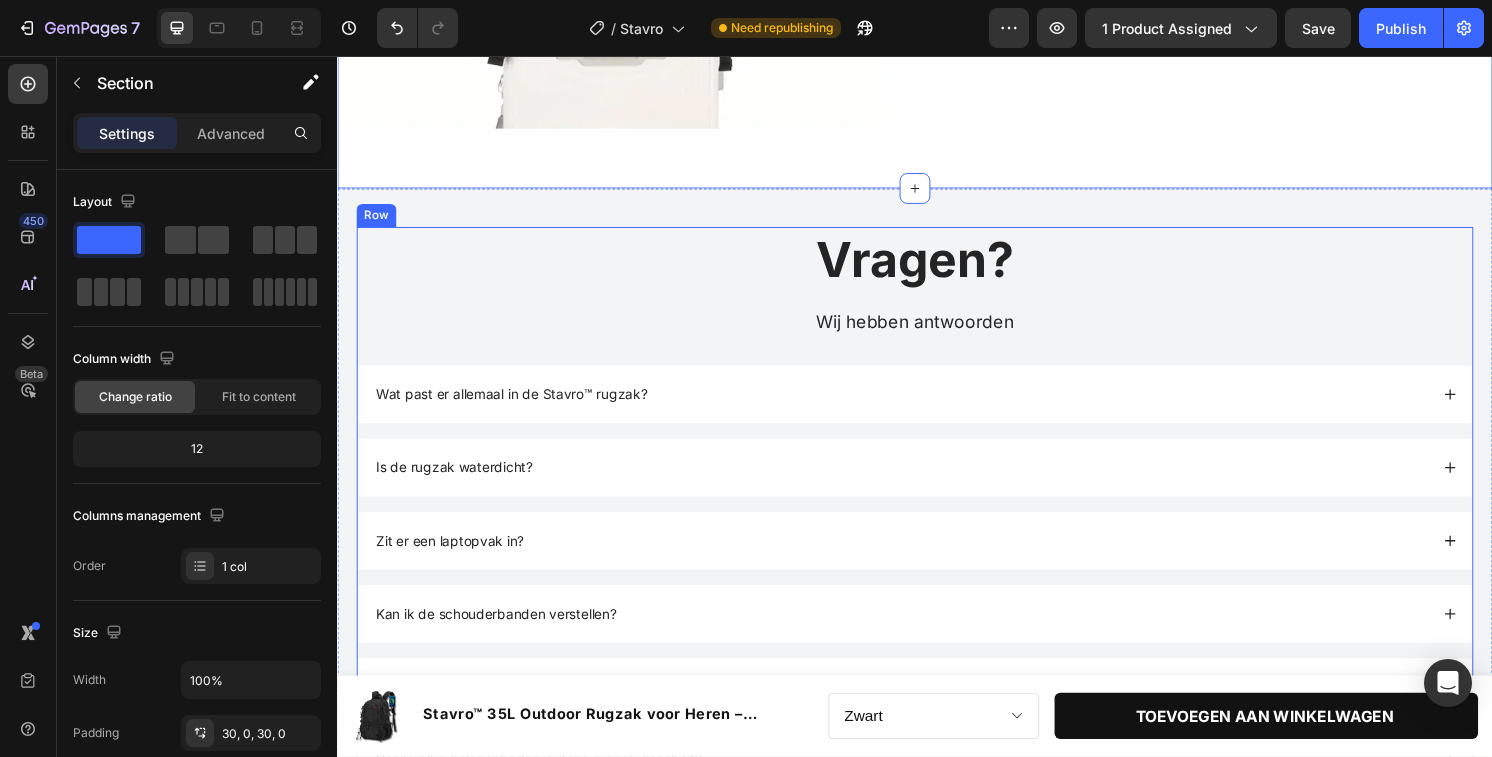 scroll, scrollTop: 3067, scrollLeft: 0, axis: vertical 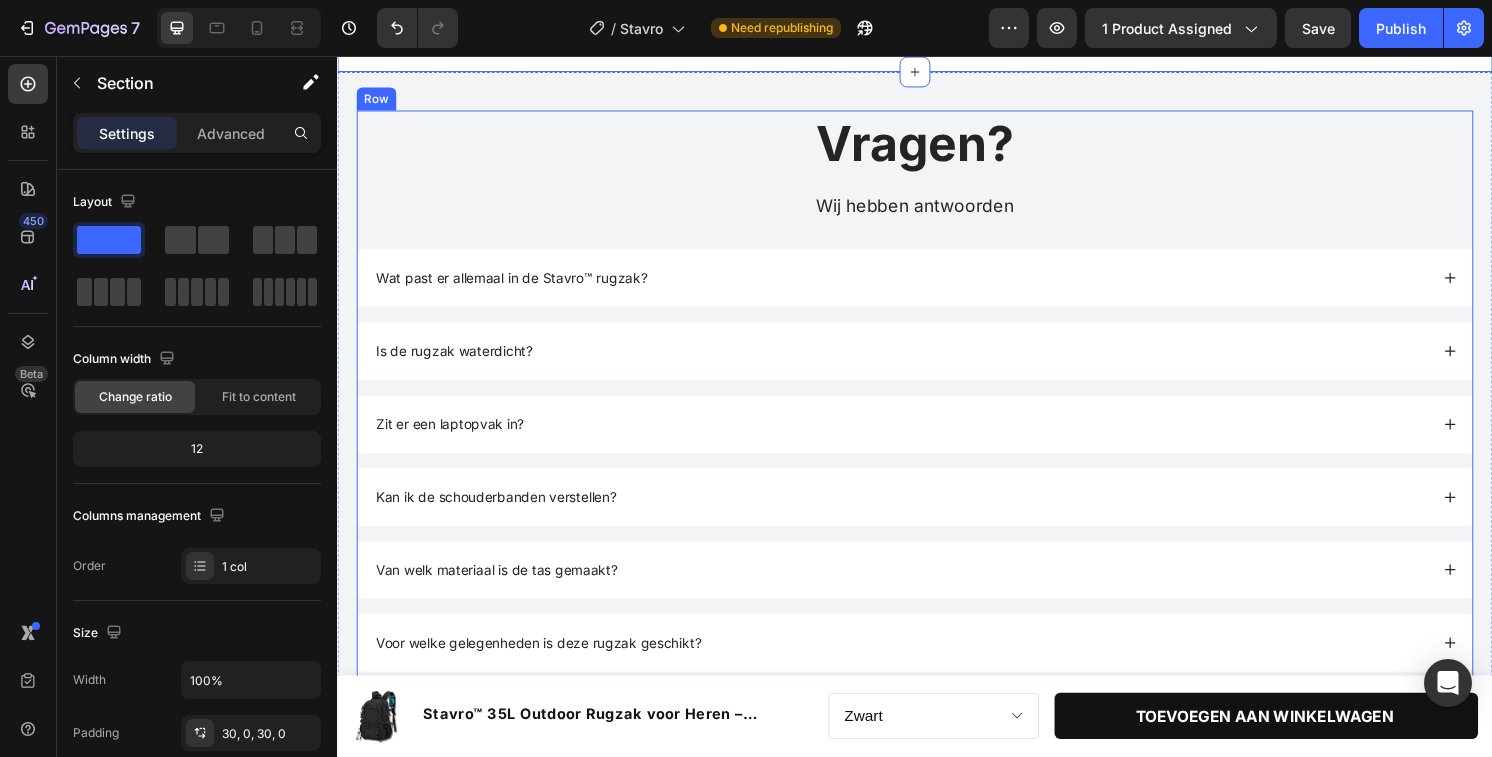 click on "Wat past er allemaal in de Stavro™ rugzak?" at bounding box center [922, 287] 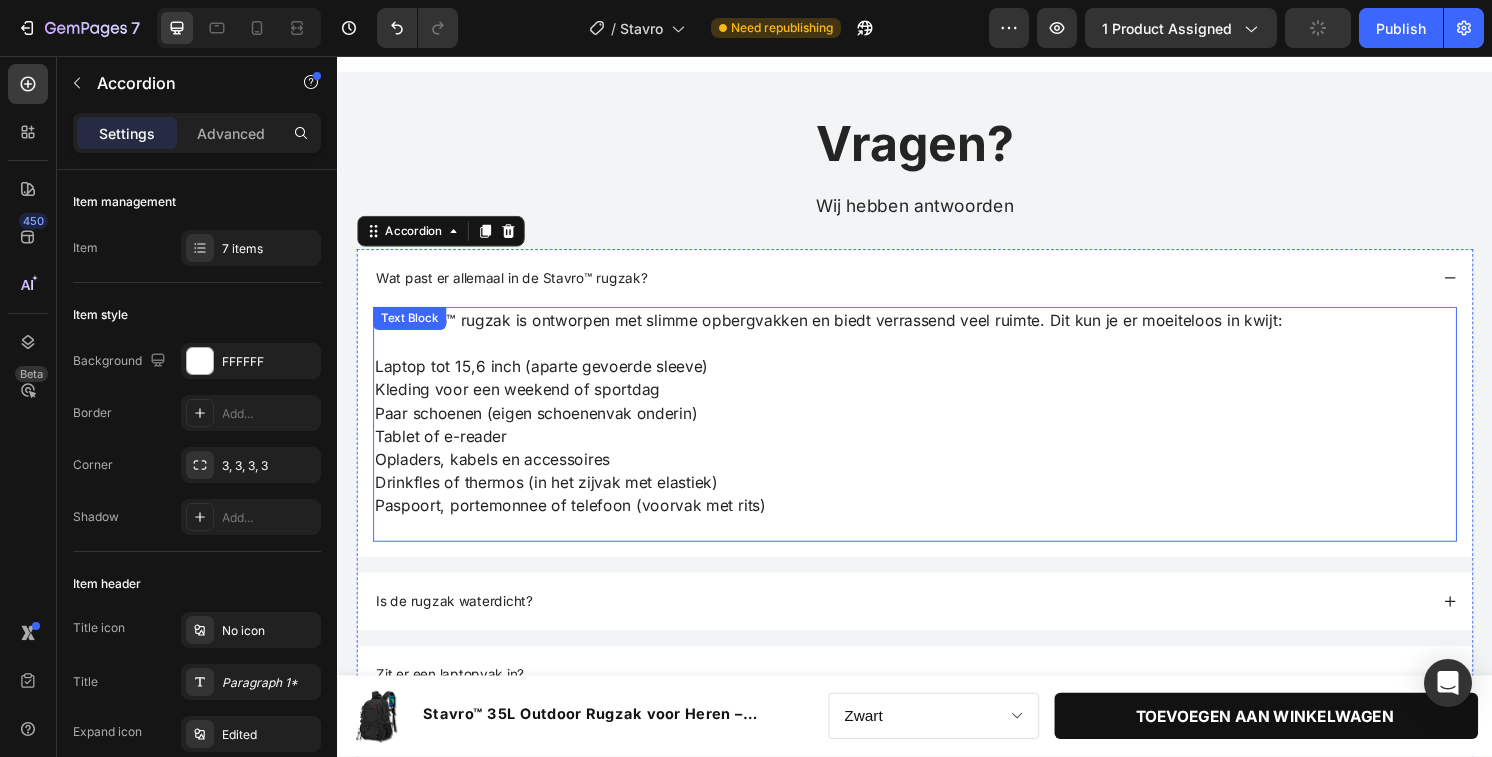 click on "De Stavro™ rugzak is ontworpen met slimme opbergvakken en biedt verrassend veel ruimte. Dit kun je er moeiteloos in kwijt:" at bounding box center (937, 331) 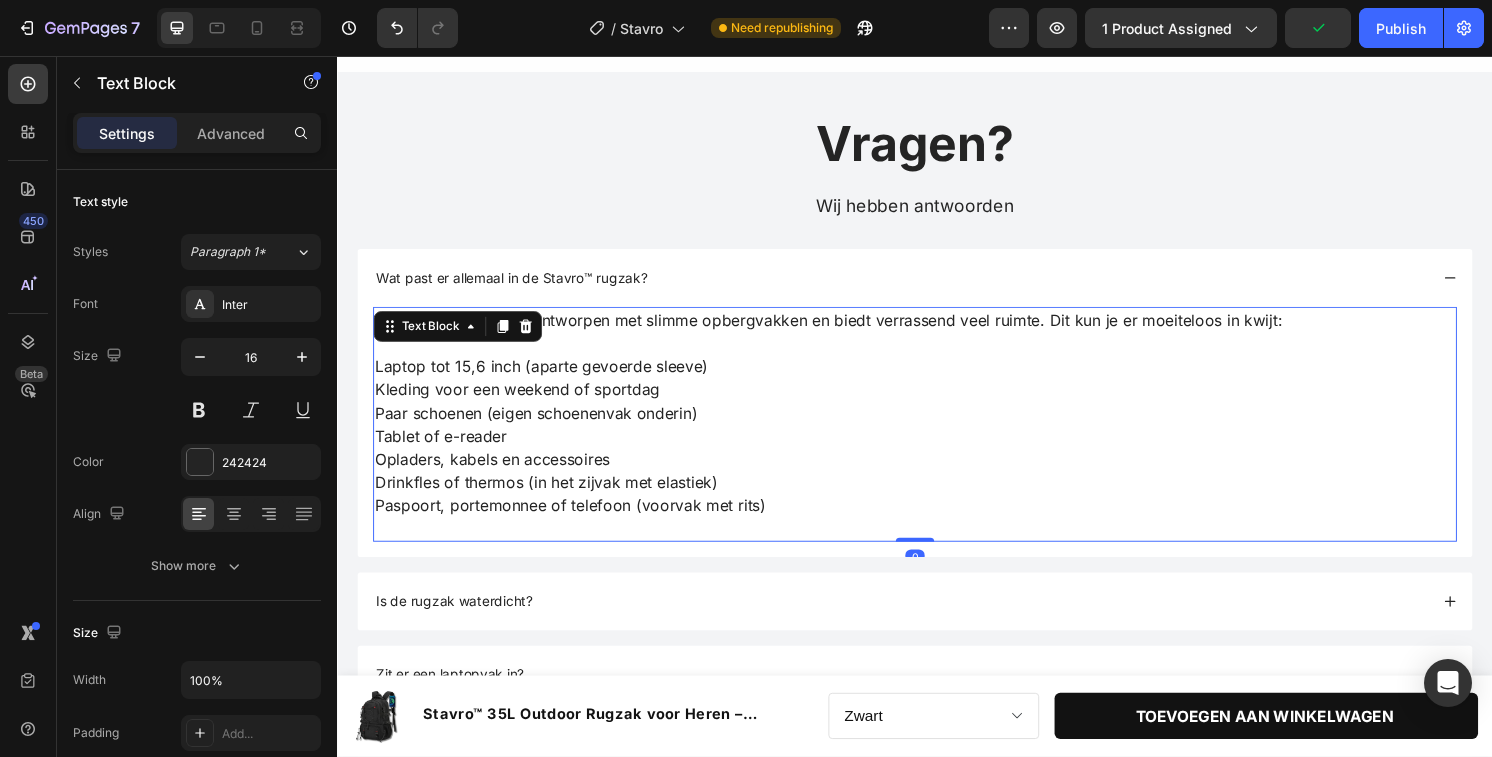 click on "De Stavro™ rugzak is ontworpen met slimme opbergvakken en biedt verrassend veel ruimte. Dit kun je er moeiteloos in kwijt:" at bounding box center [937, 331] 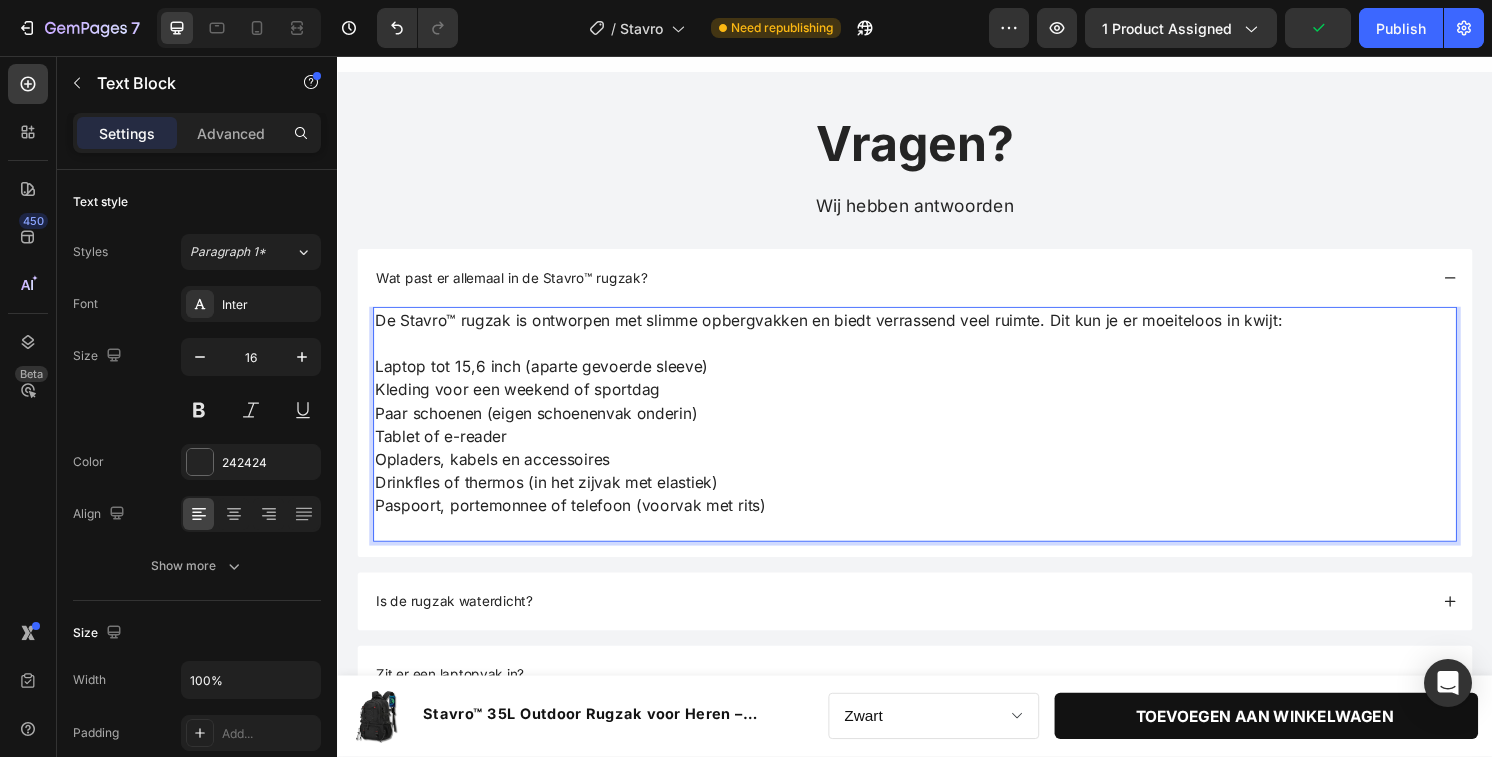 click on "Paspoort, portemonnee of telefoon (voorvak met rits)" at bounding box center (937, 523) 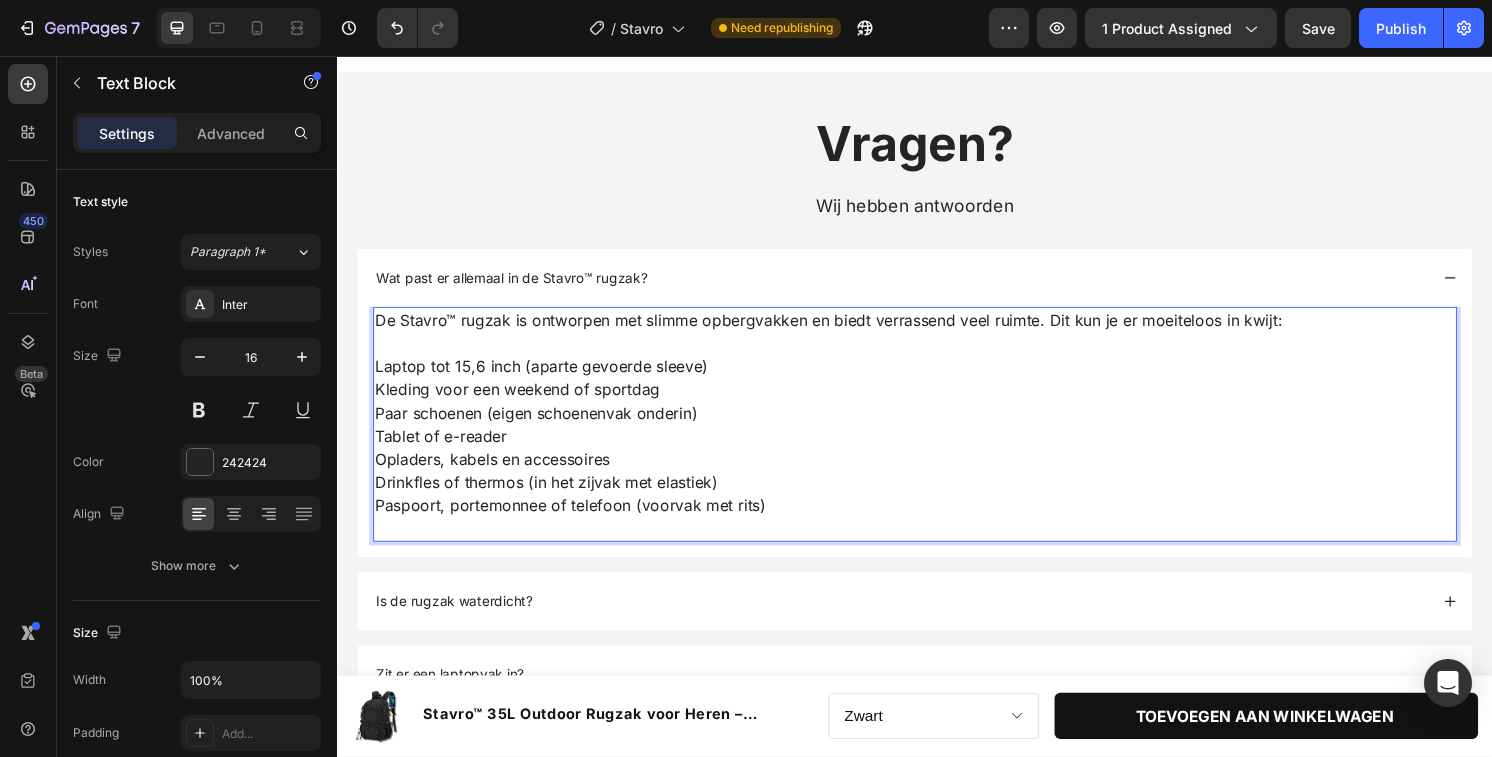 click at bounding box center (937, 547) 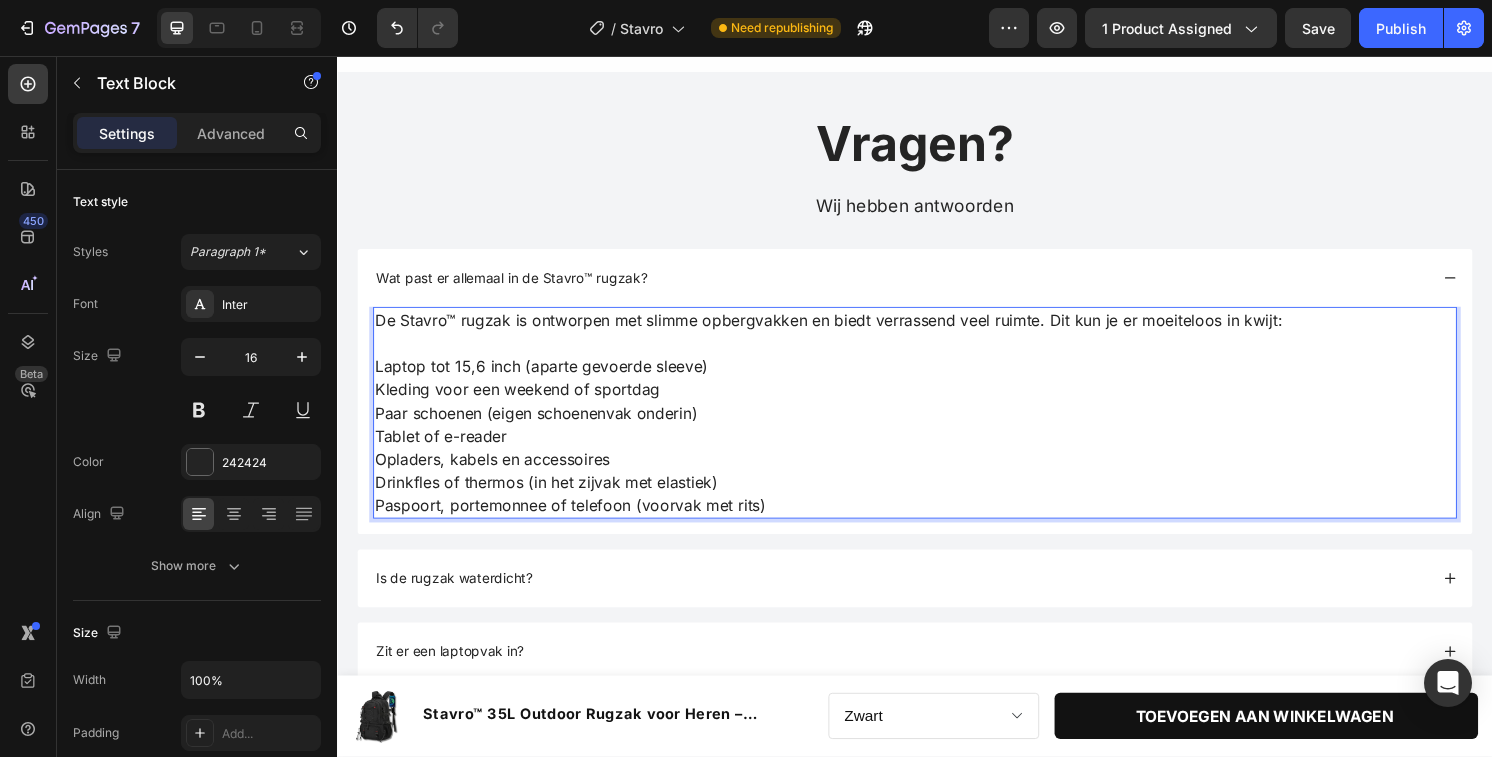 click on "Laptop tot 15,6 inch (aparte gevoerde sleeve)" at bounding box center (937, 379) 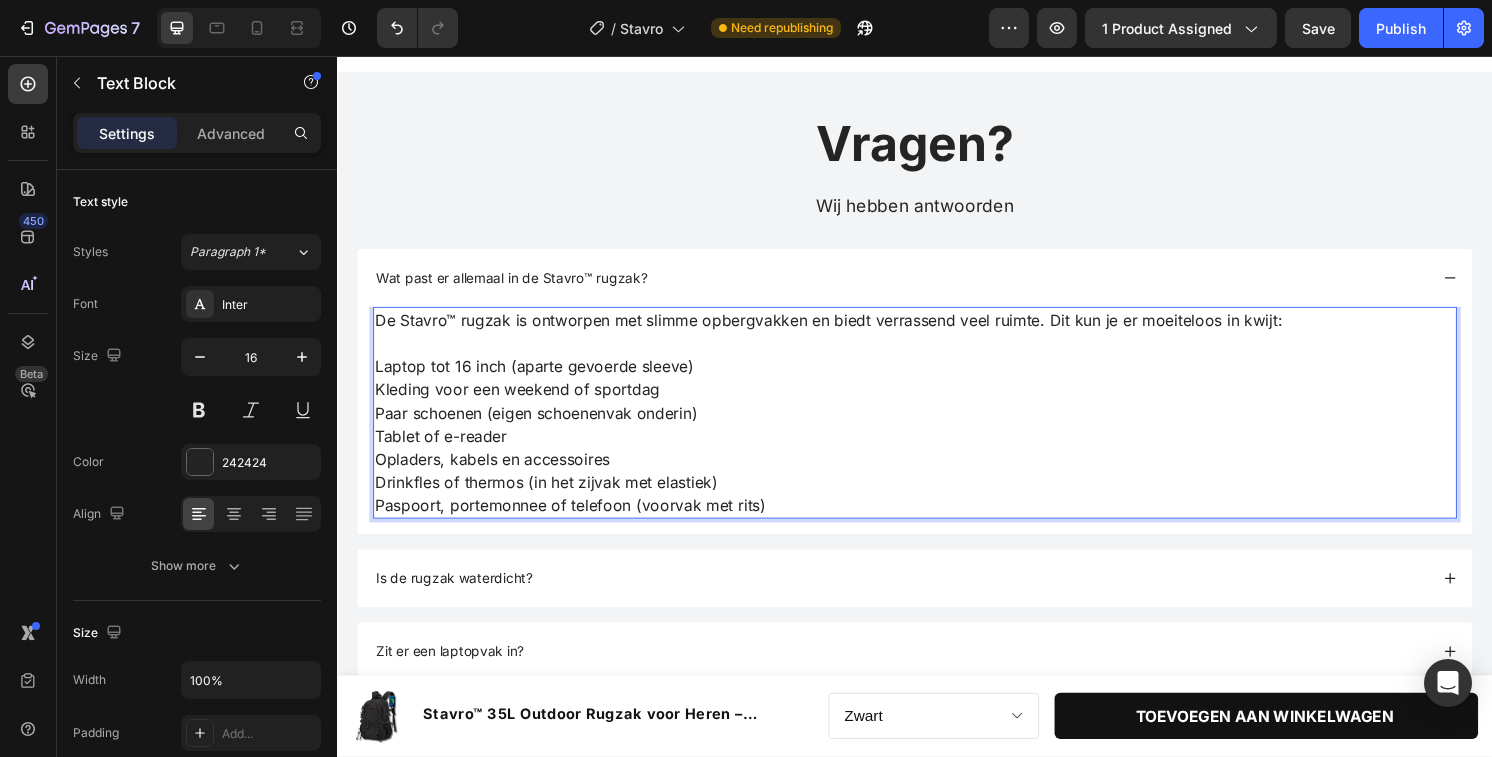 click on "Laptop tot 16 inch (aparte gevoerde sleeve)" at bounding box center (937, 379) 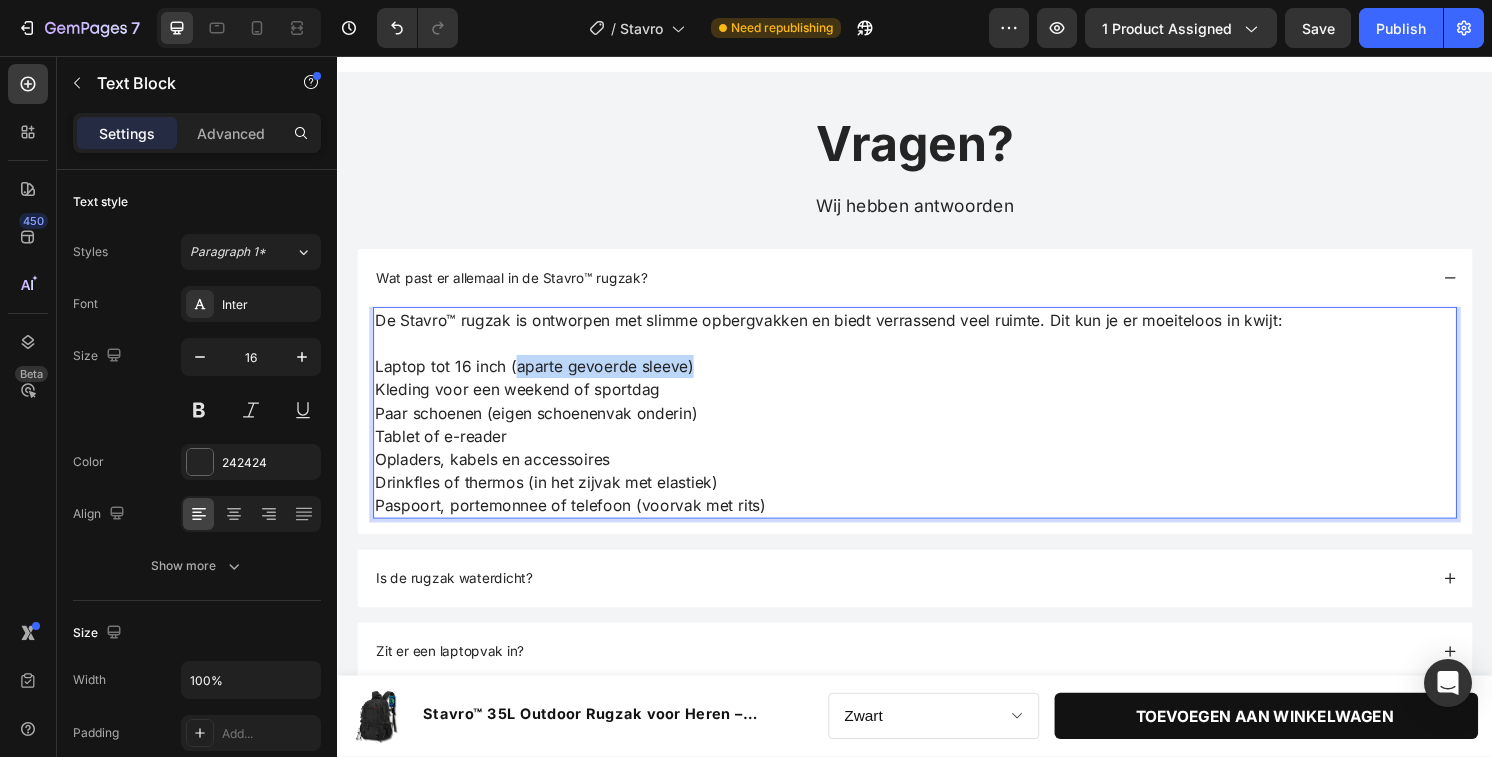 drag, startPoint x: 719, startPoint y: 377, endPoint x: 519, endPoint y: 376, distance: 200.0025 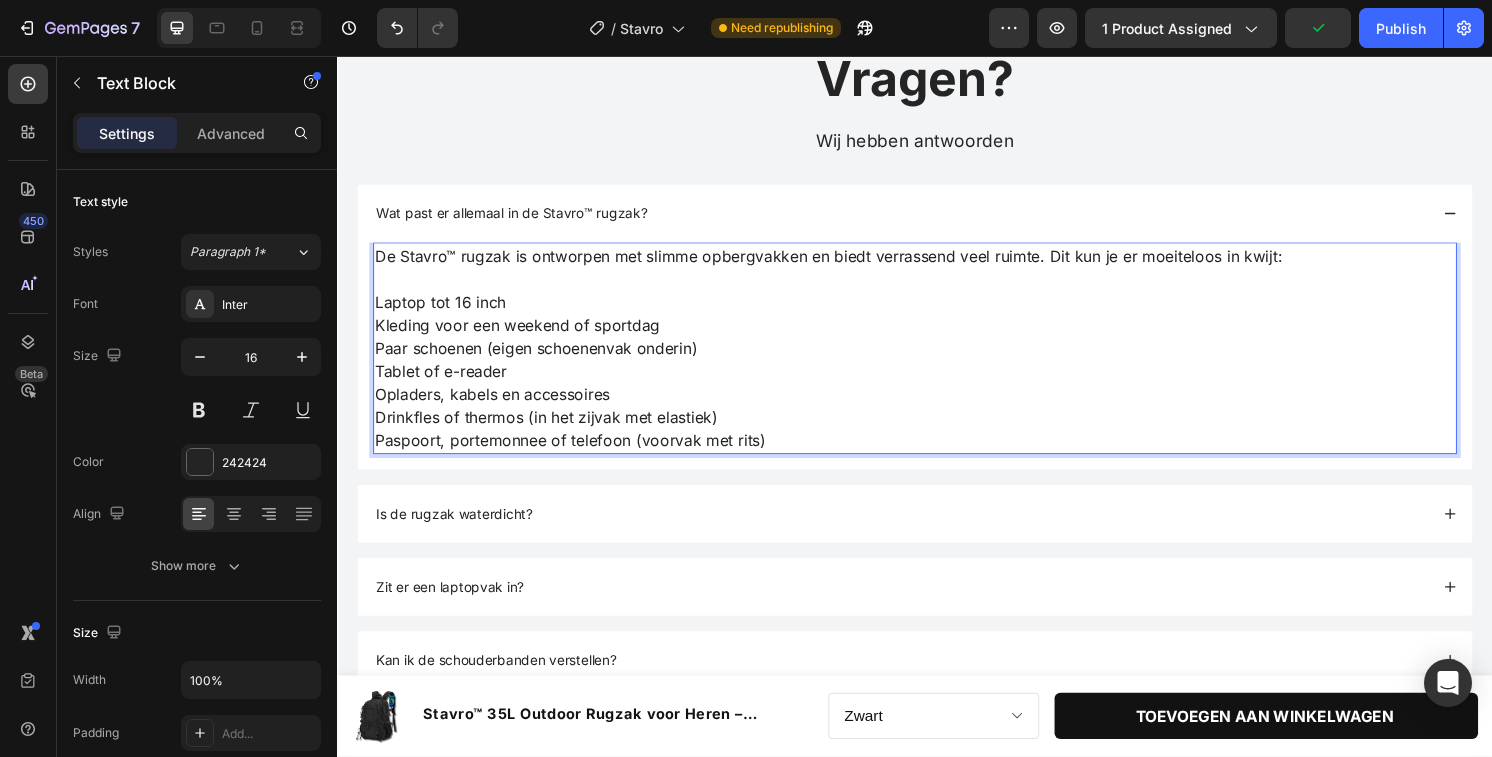 scroll, scrollTop: 3173, scrollLeft: 0, axis: vertical 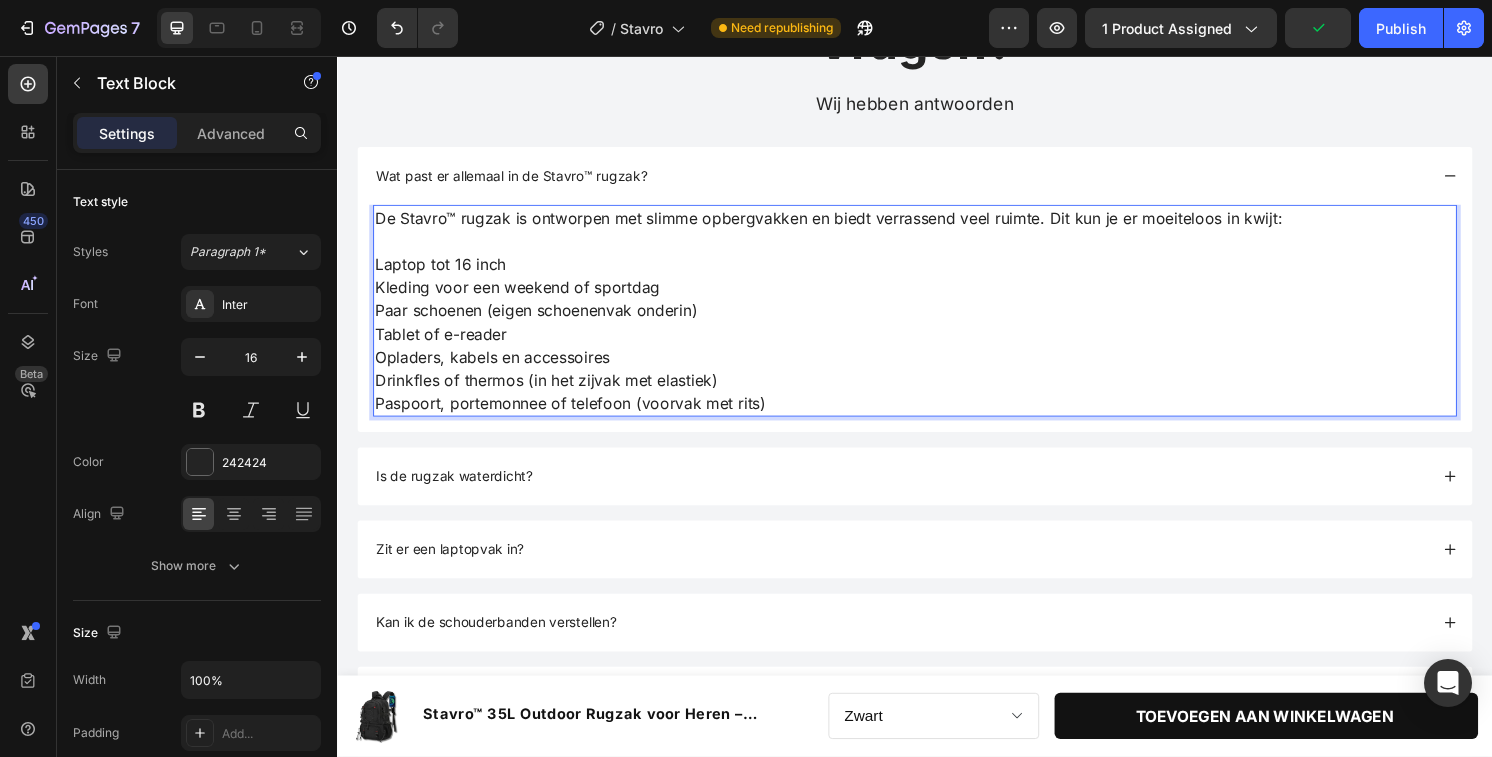 click on "Is de rugzak waterdicht?" at bounding box center [922, 493] 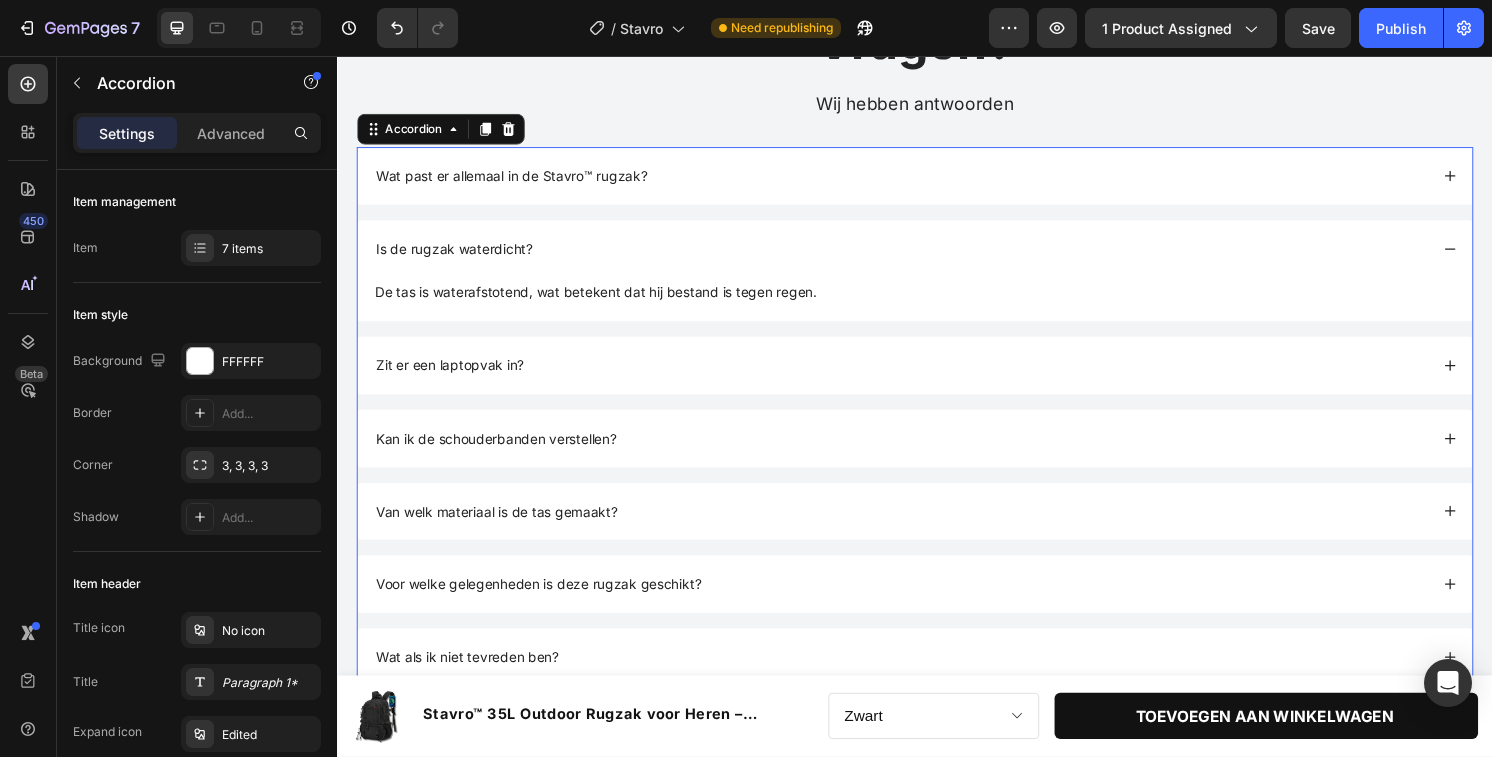 click on "Zit er een laptopvak in?" at bounding box center [922, 378] 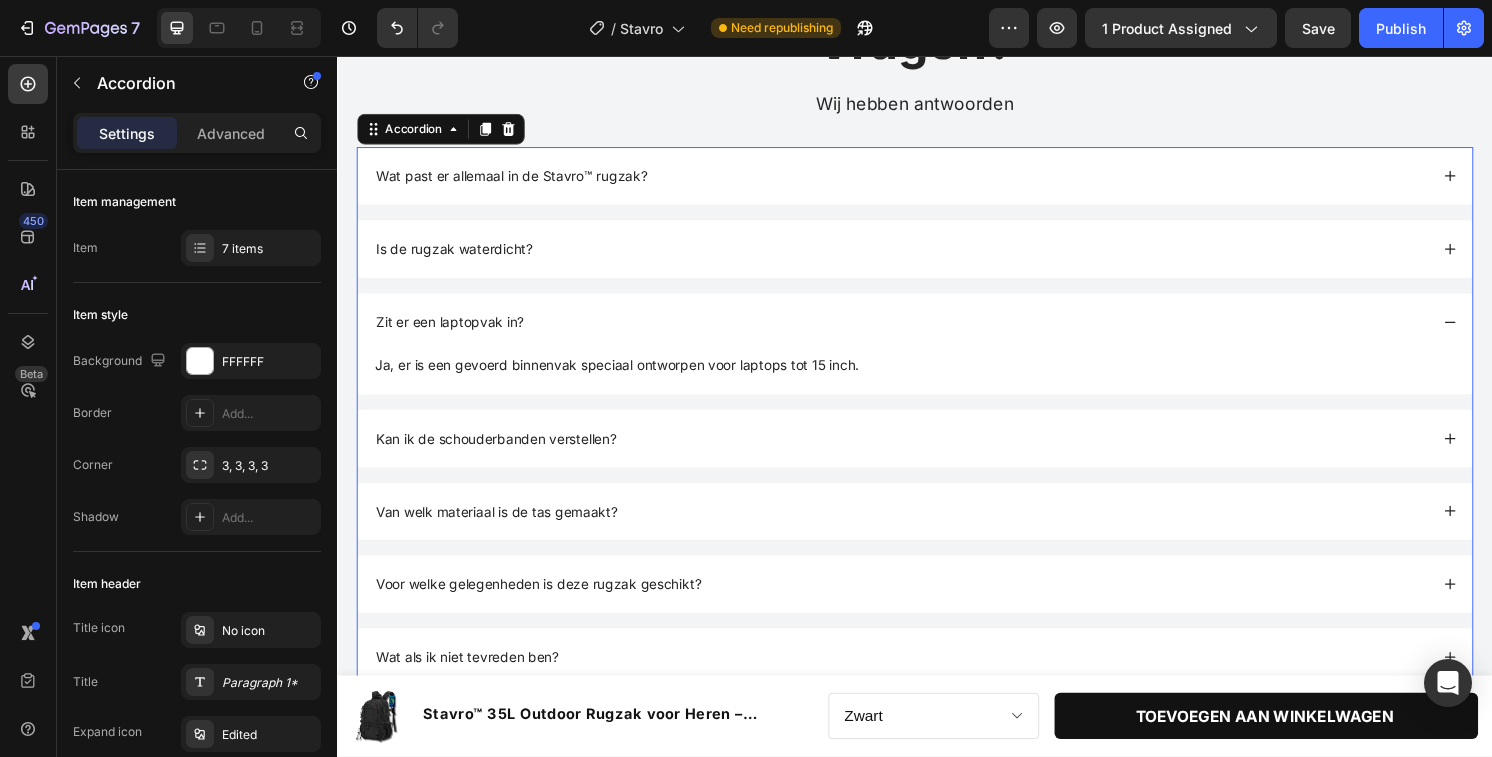 click on "Ja, er is een gevoerd binnenvak speciaal ontworpen voor laptops tot 15 inch. Text Block" at bounding box center (937, 385) 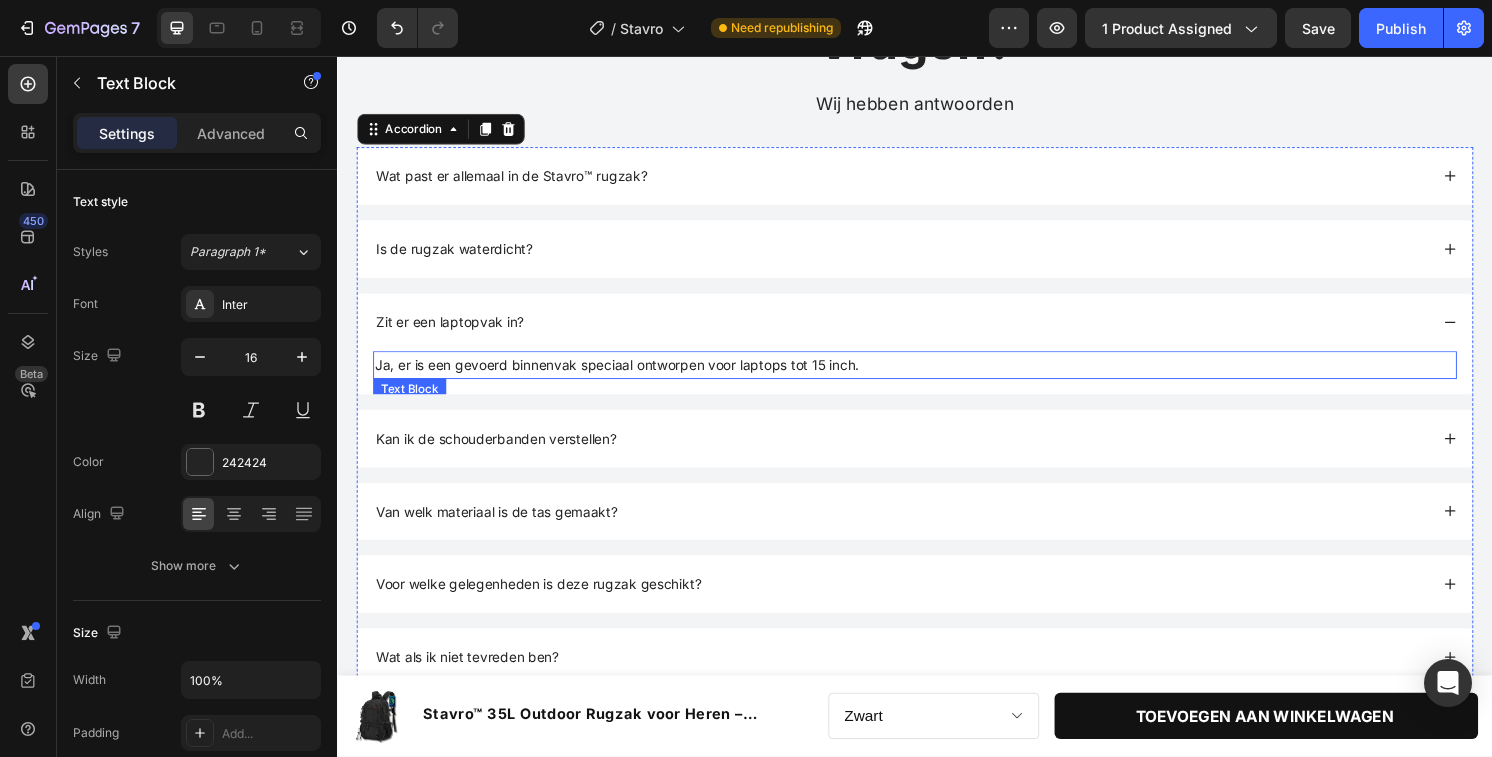 click on "Ja, er is een gevoerd binnenvak speciaal ontworpen voor laptops tot 15 inch." at bounding box center (627, 377) 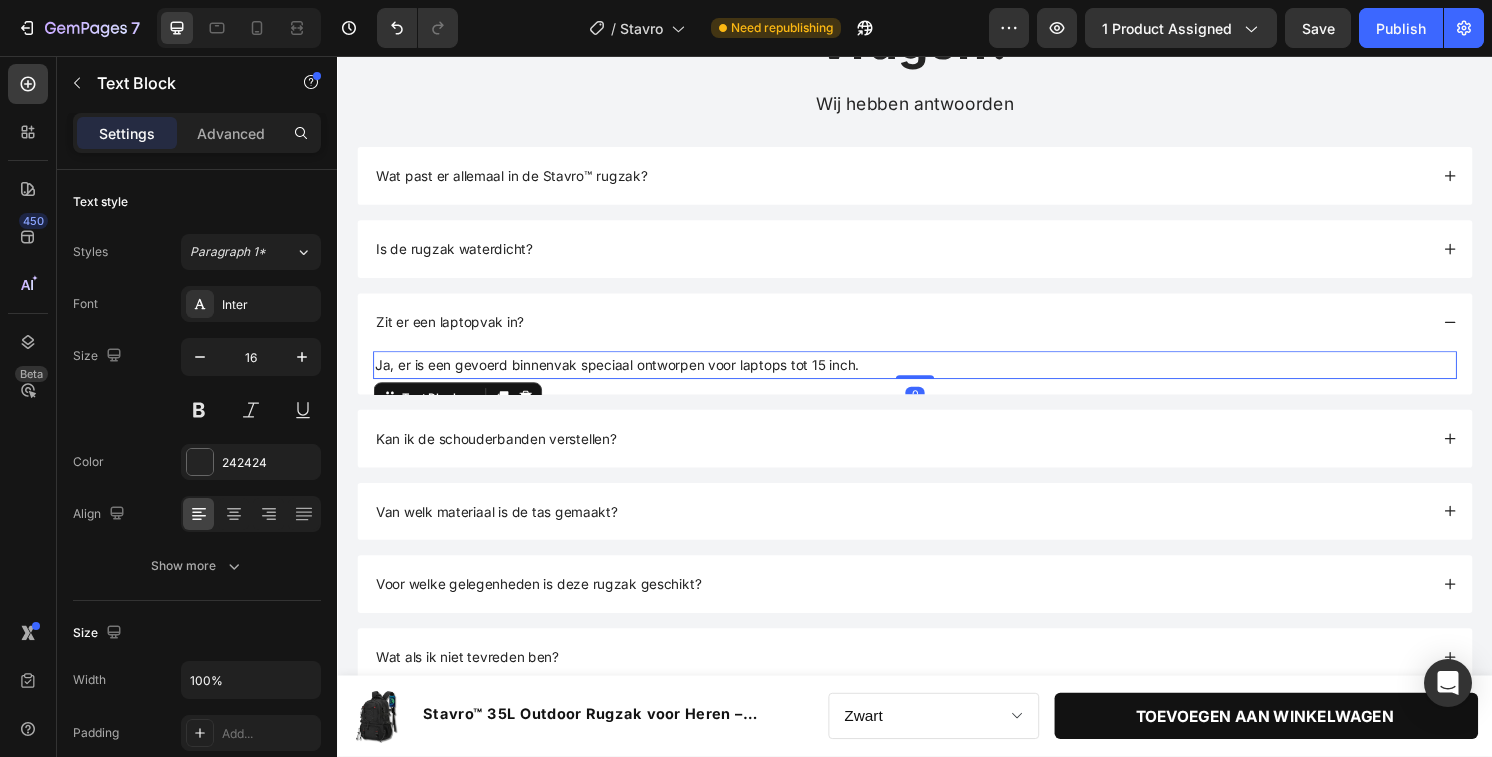 click on "Ja, er is een gevoerd binnenvak speciaal ontworpen voor laptops tot 15 inch." at bounding box center (627, 377) 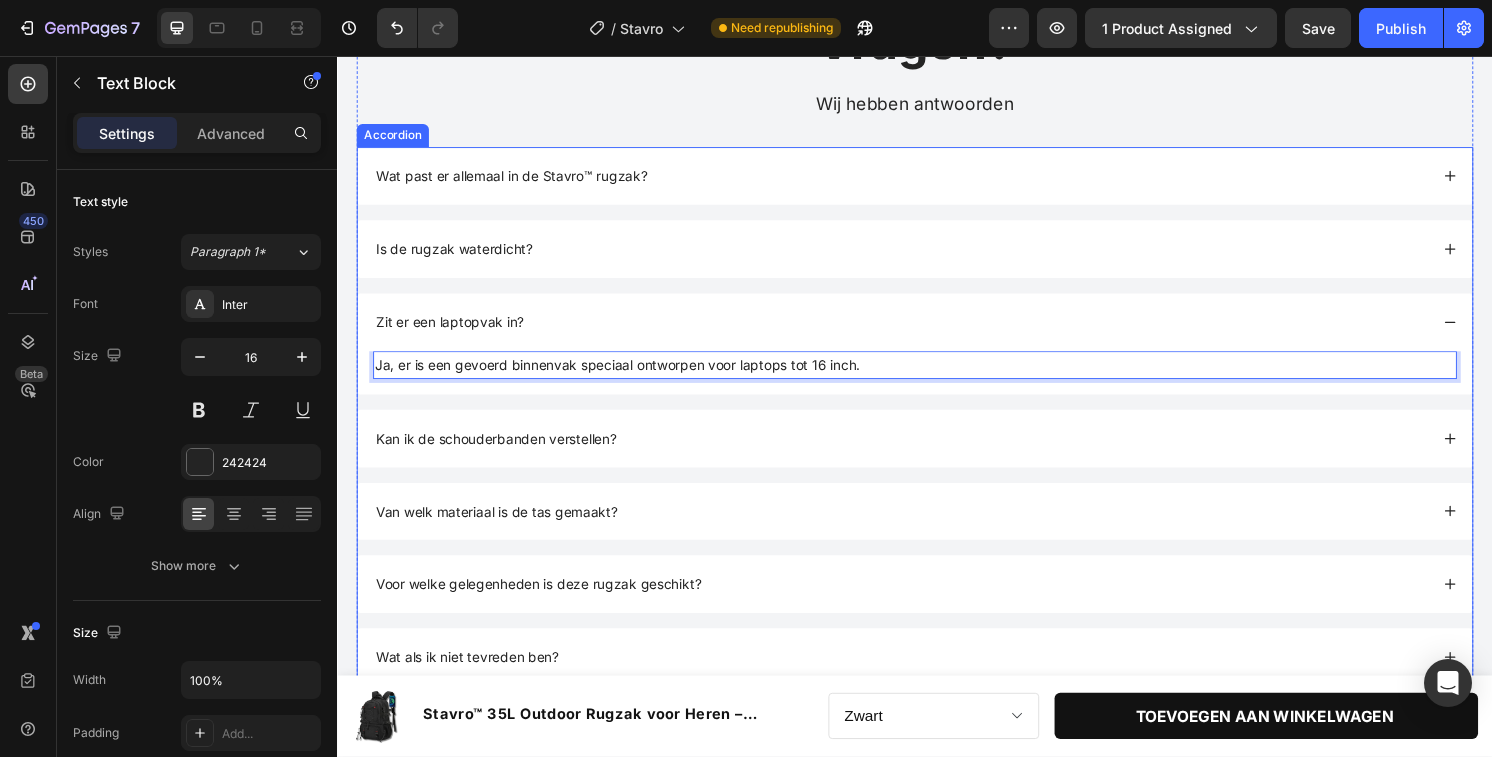click on "Kan ik de schouderbanden verstellen?" at bounding box center (922, 454) 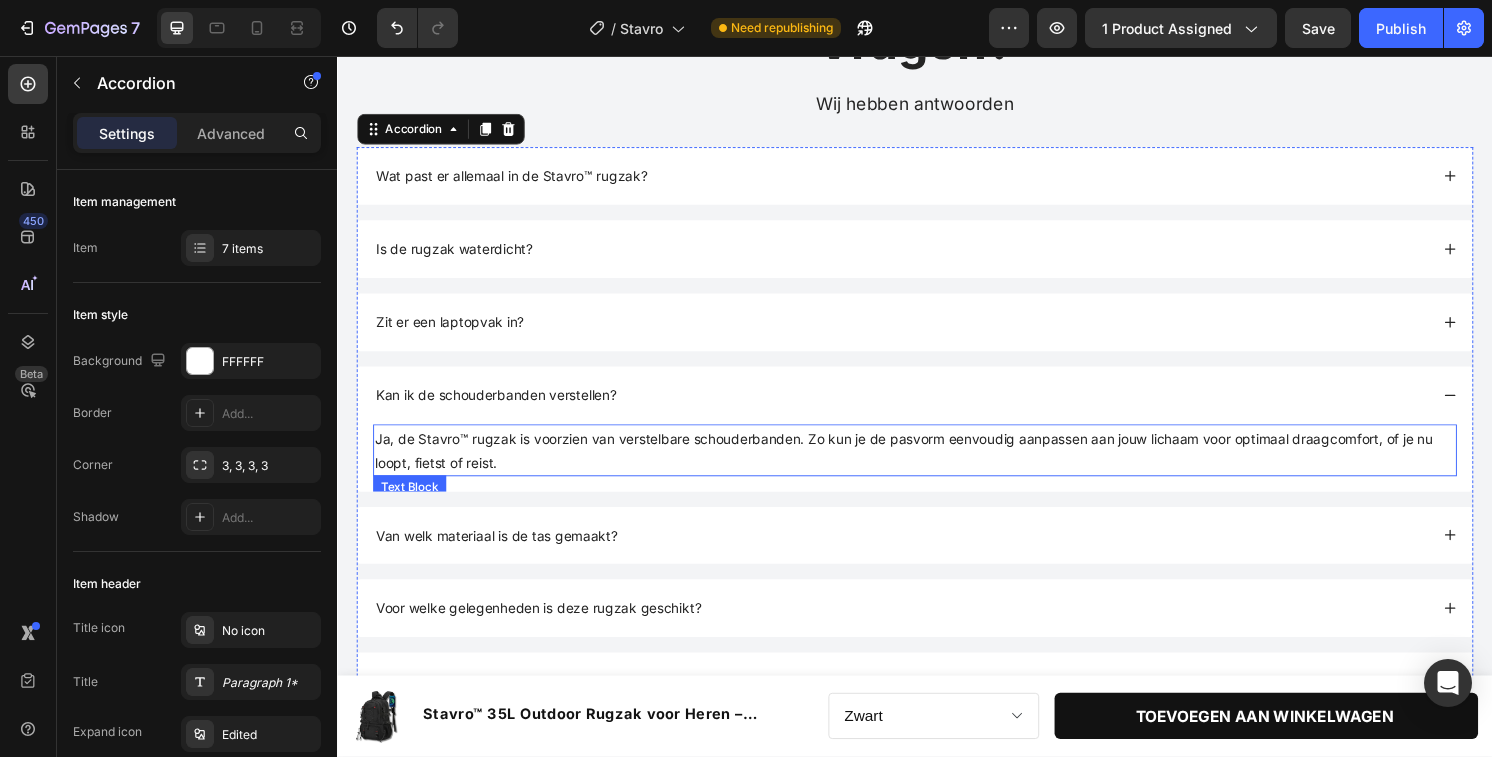 click on "Ja, de Stavro™ rugzak is voorzien van verstelbare schouderbanden. Zo kun je de pasvorm eenvoudig aanpassen aan jouw lichaam voor optimaal draagcomfort, of je nu loopt, fietst of reist." at bounding box center [925, 466] 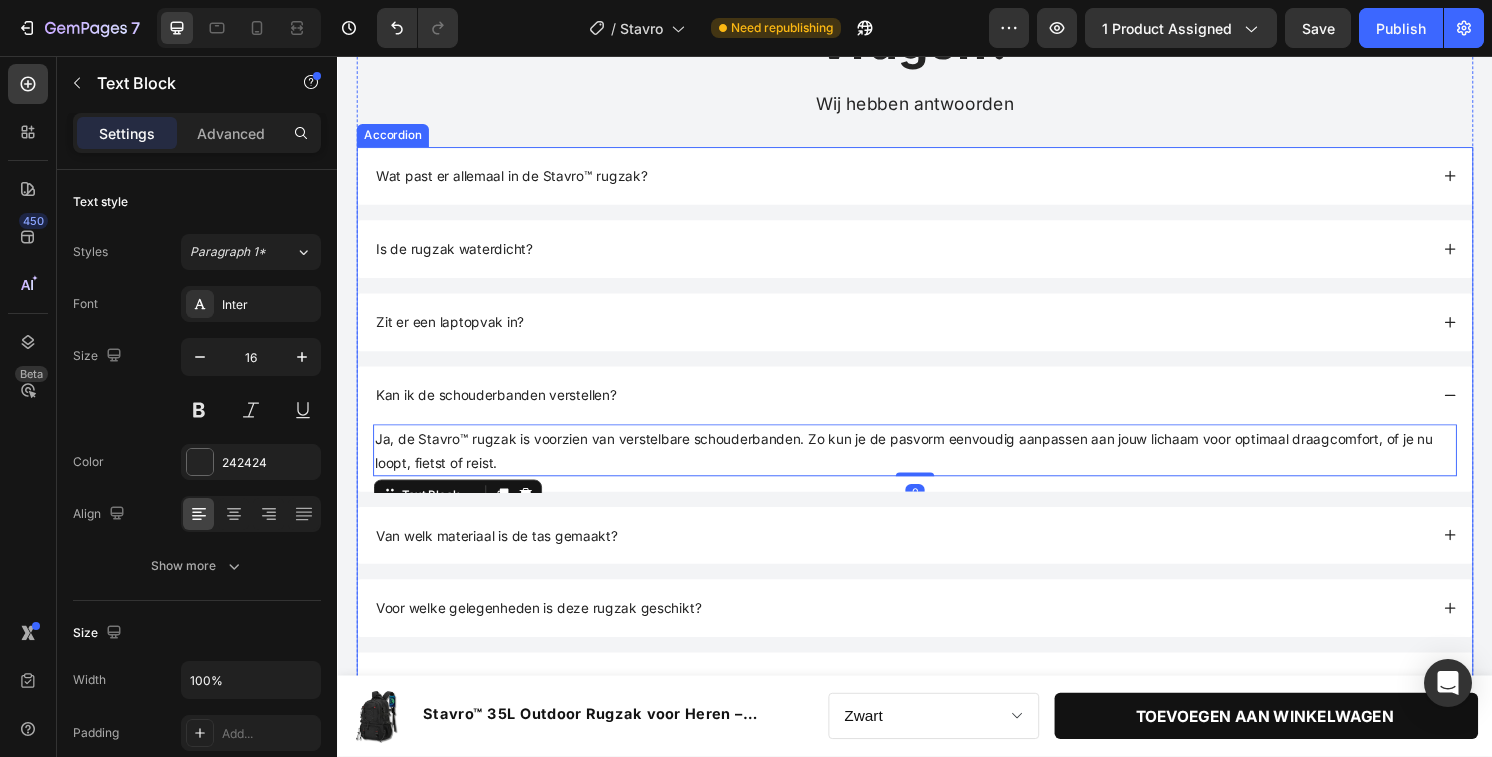 click on "Van welk materiaal is de tas gemaakt?" at bounding box center [937, 555] 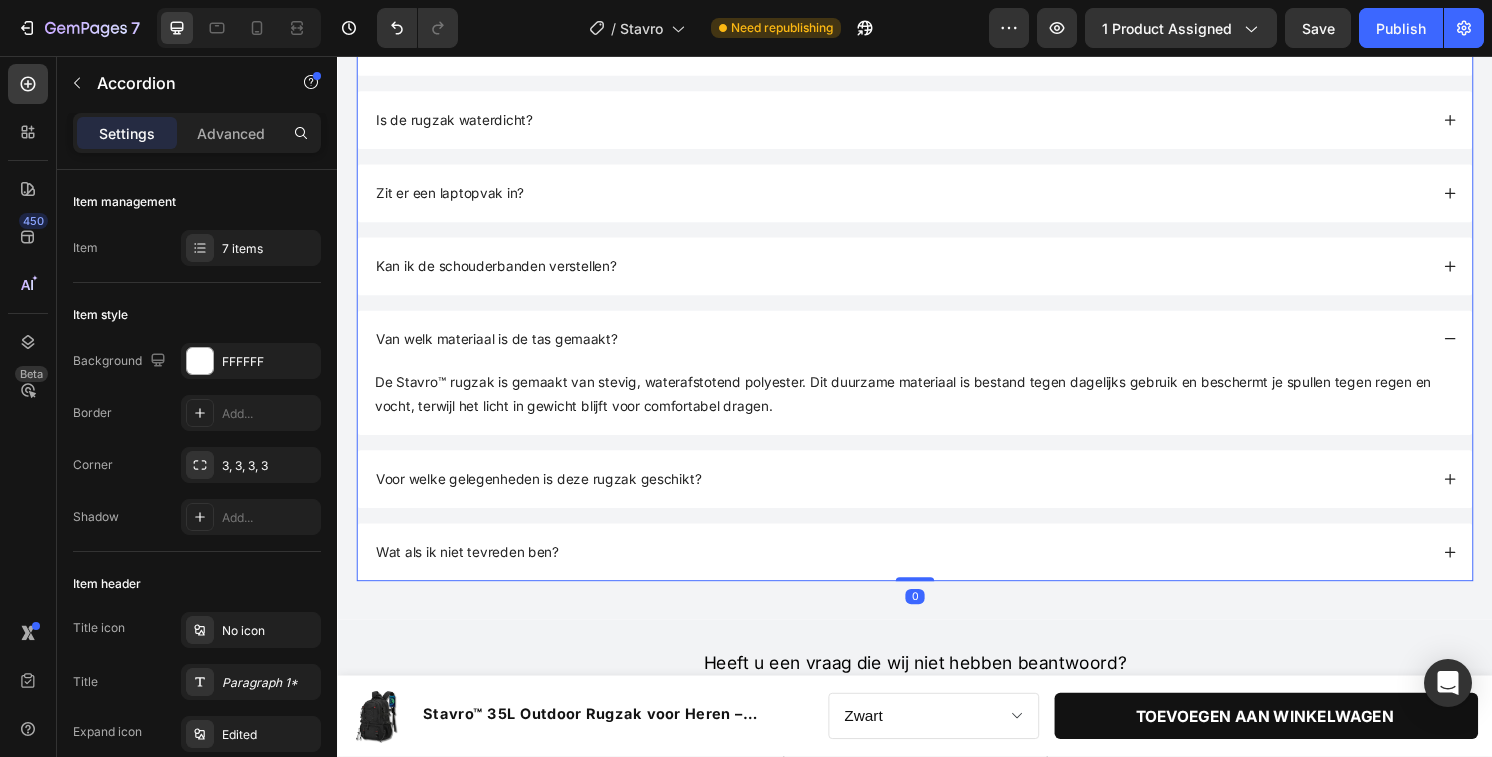 scroll, scrollTop: 3311, scrollLeft: 0, axis: vertical 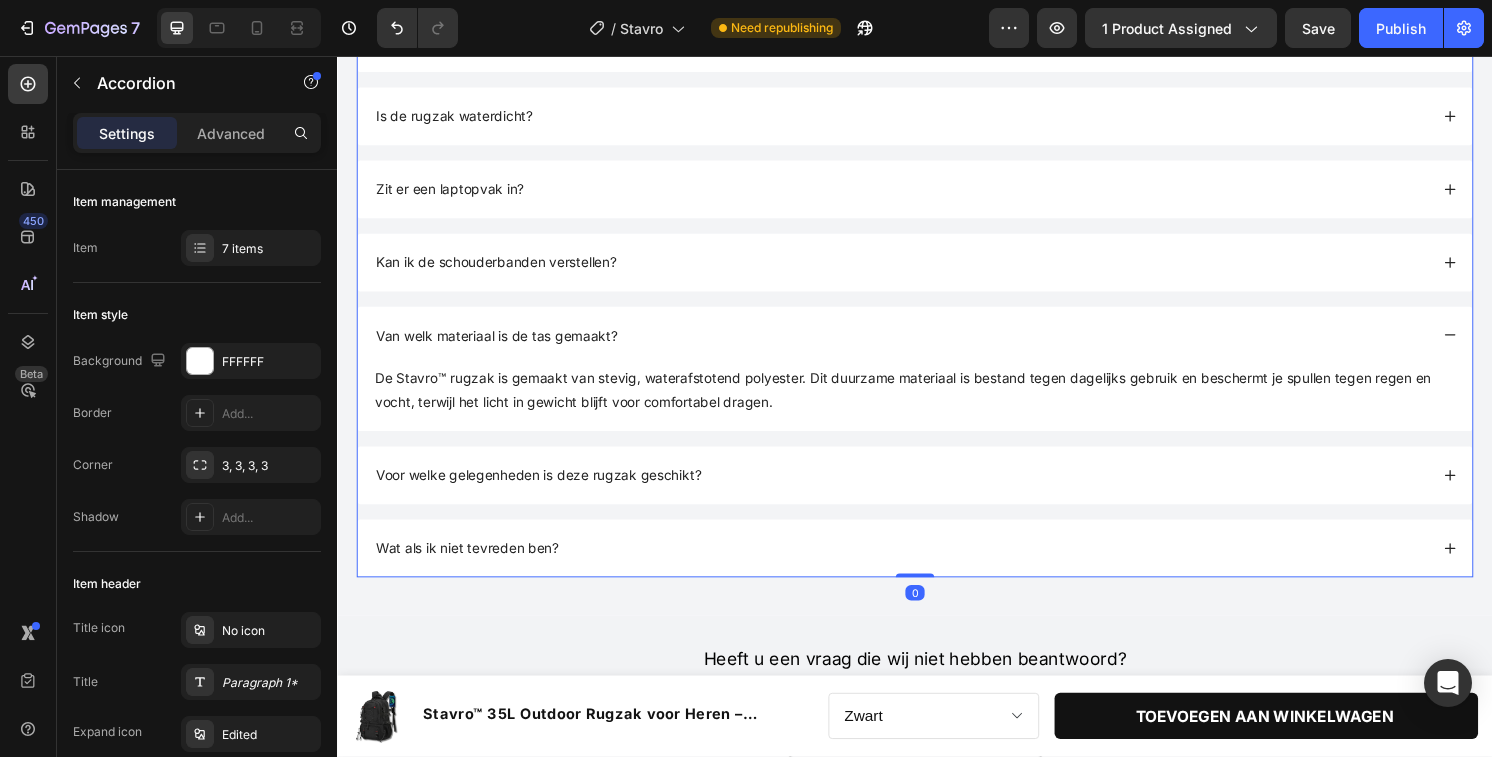click on "Voor welke gelegenheden is deze rugzak geschikt?" at bounding box center [922, 492] 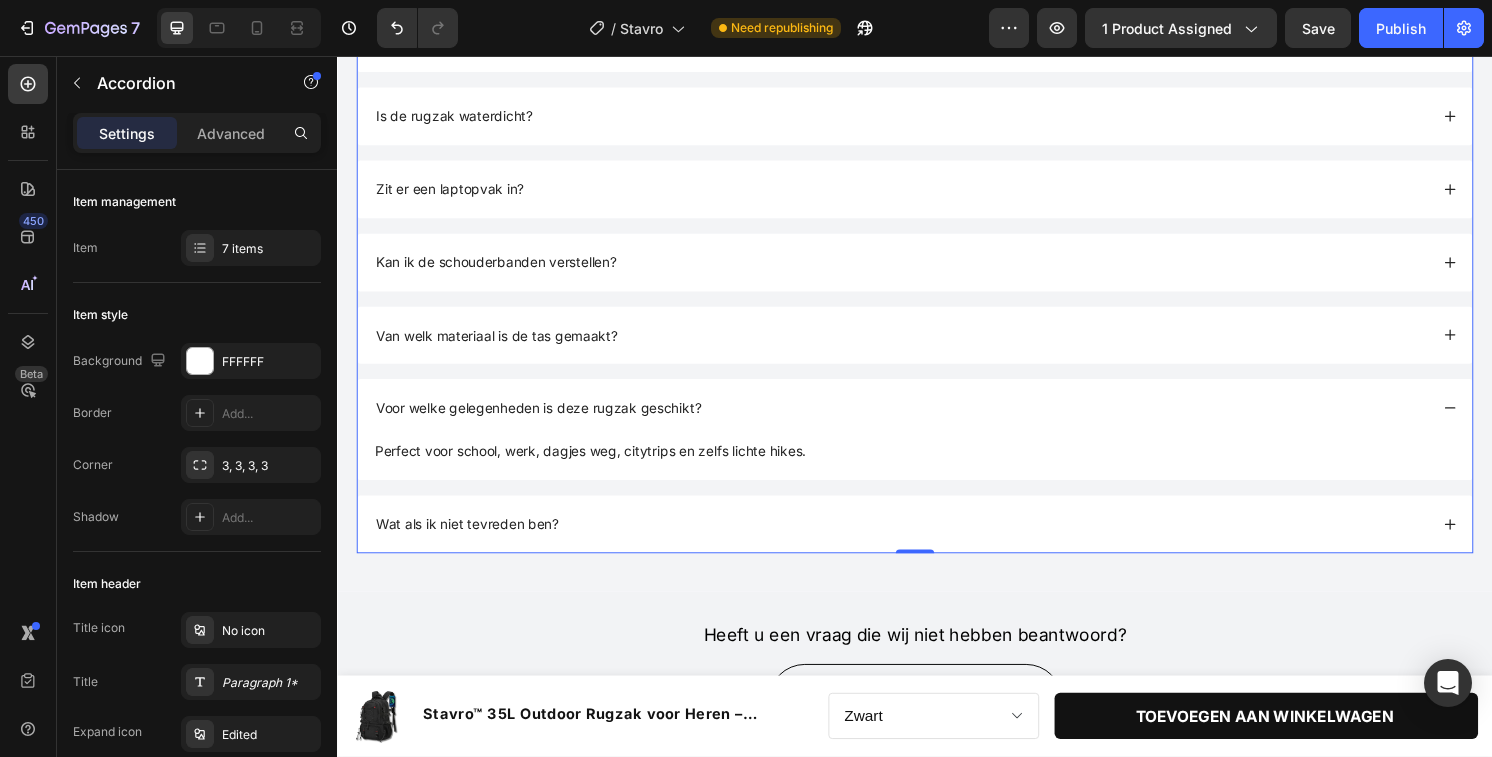 click on "Wat als ik niet tevreden ben?" at bounding box center [922, 543] 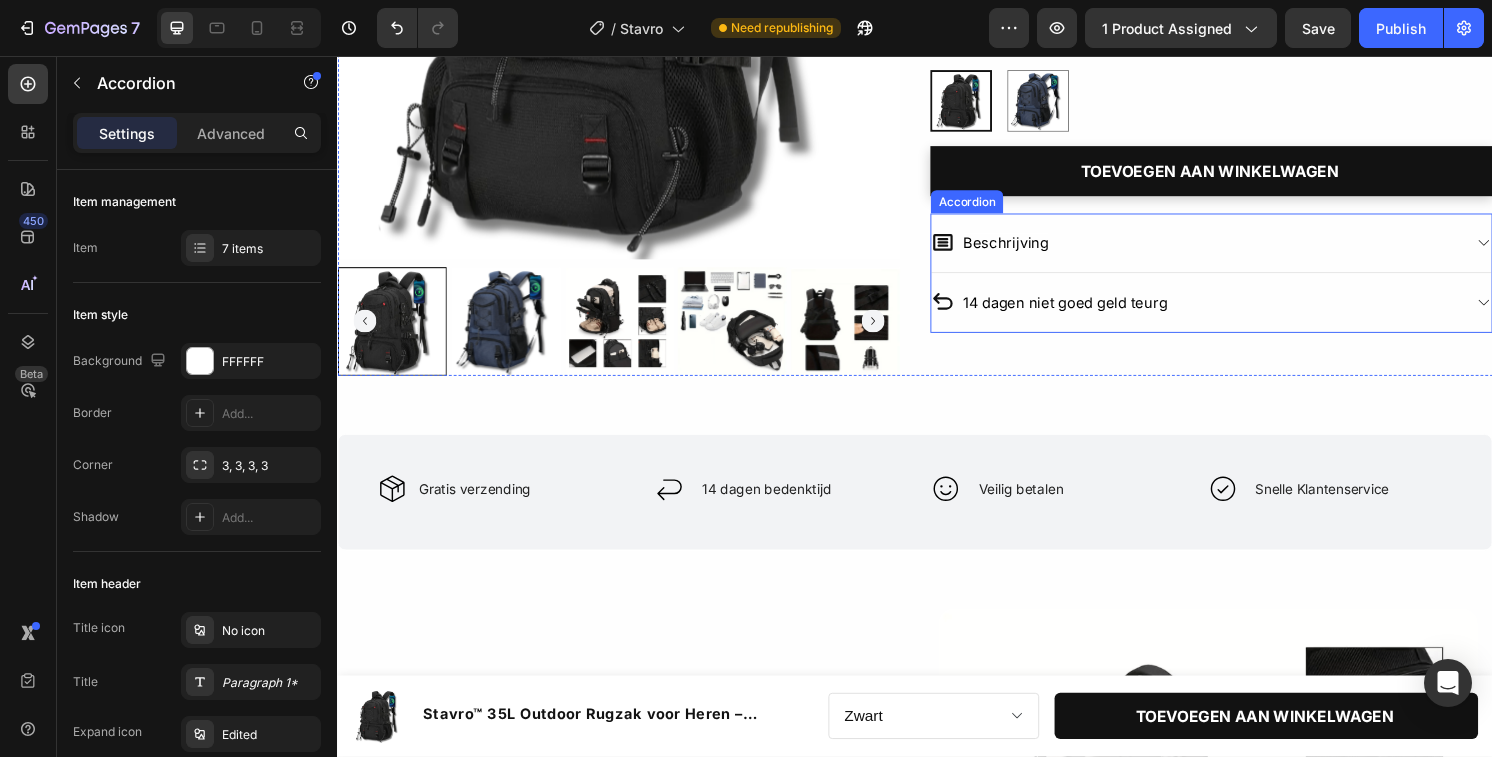 click on "Beschrijving" at bounding box center (1229, 250) 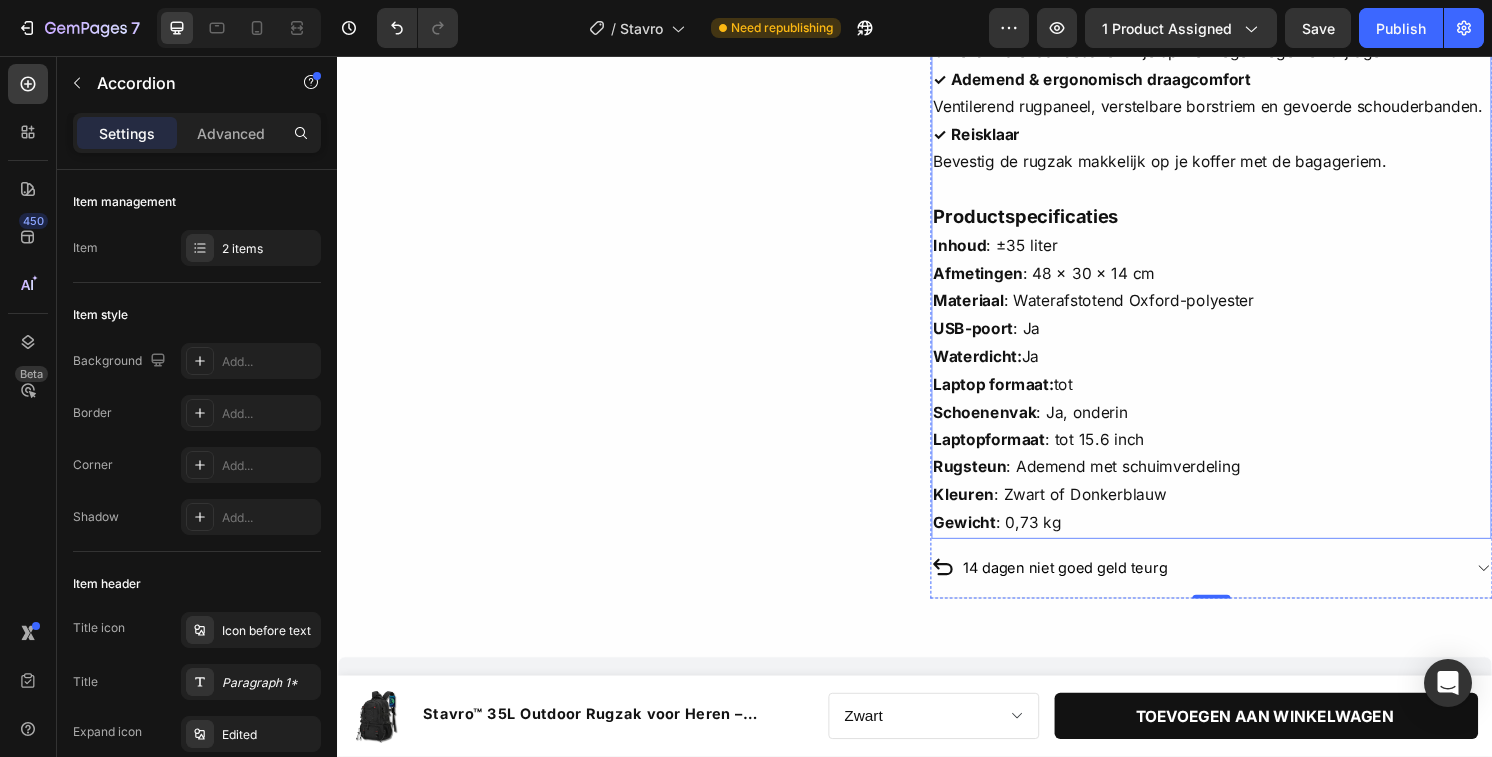 scroll, scrollTop: 1060, scrollLeft: 0, axis: vertical 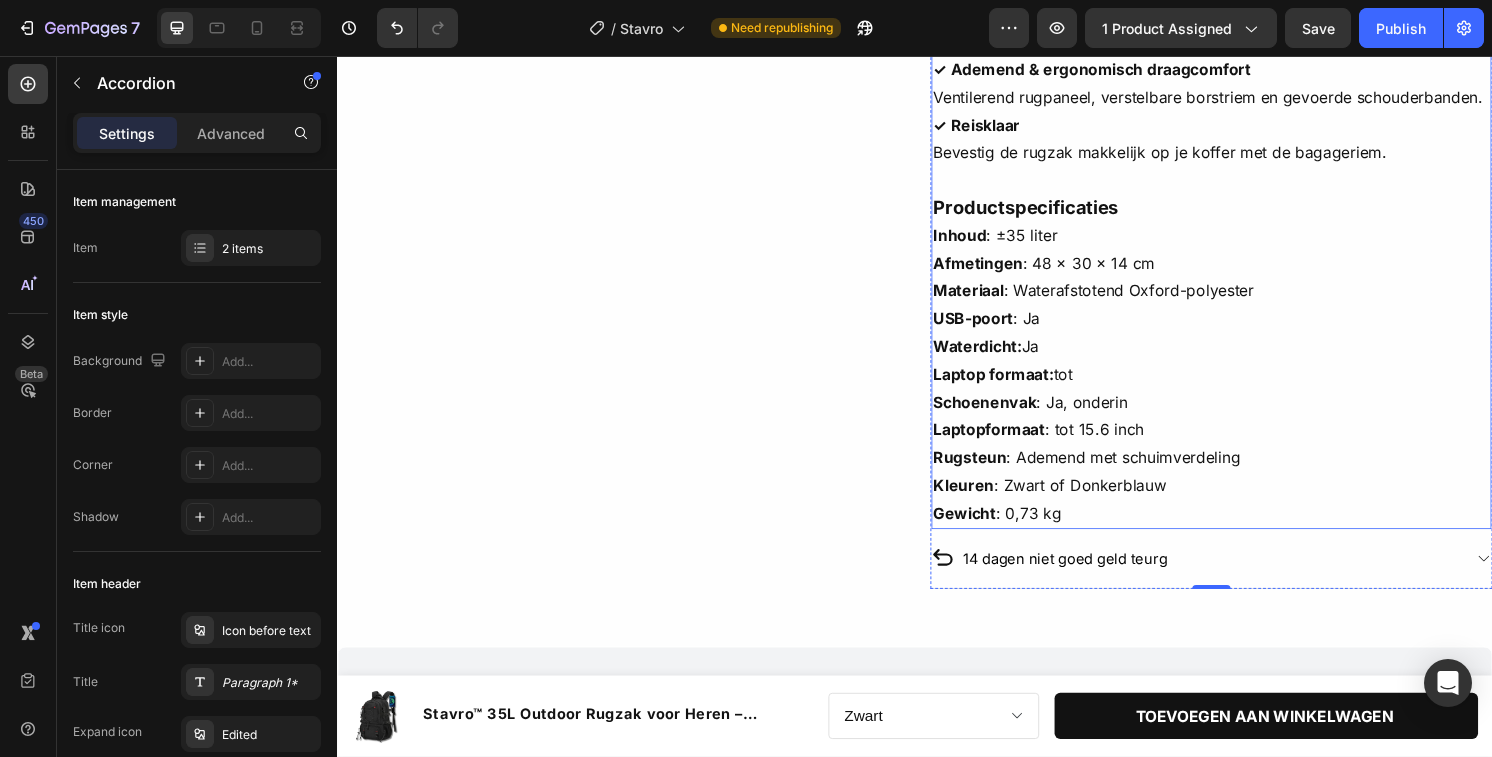 click on "Inhoud : ±35 liter Afmetingen : 48 × 30 × 14 cm Materiaal : Waterafstotend Oxford-polyester USB-poort : Ja  Waterdicht:  Ja Laptop formaat:  tot  Schoenenvak : Ja, onderin Laptopformaat : tot 15.6 inch Rugsteun : Ademend met schuimverdeling Kleuren : Zwart of Donkerblauw Gewicht : 0,73 kg" at bounding box center (1245, 387) 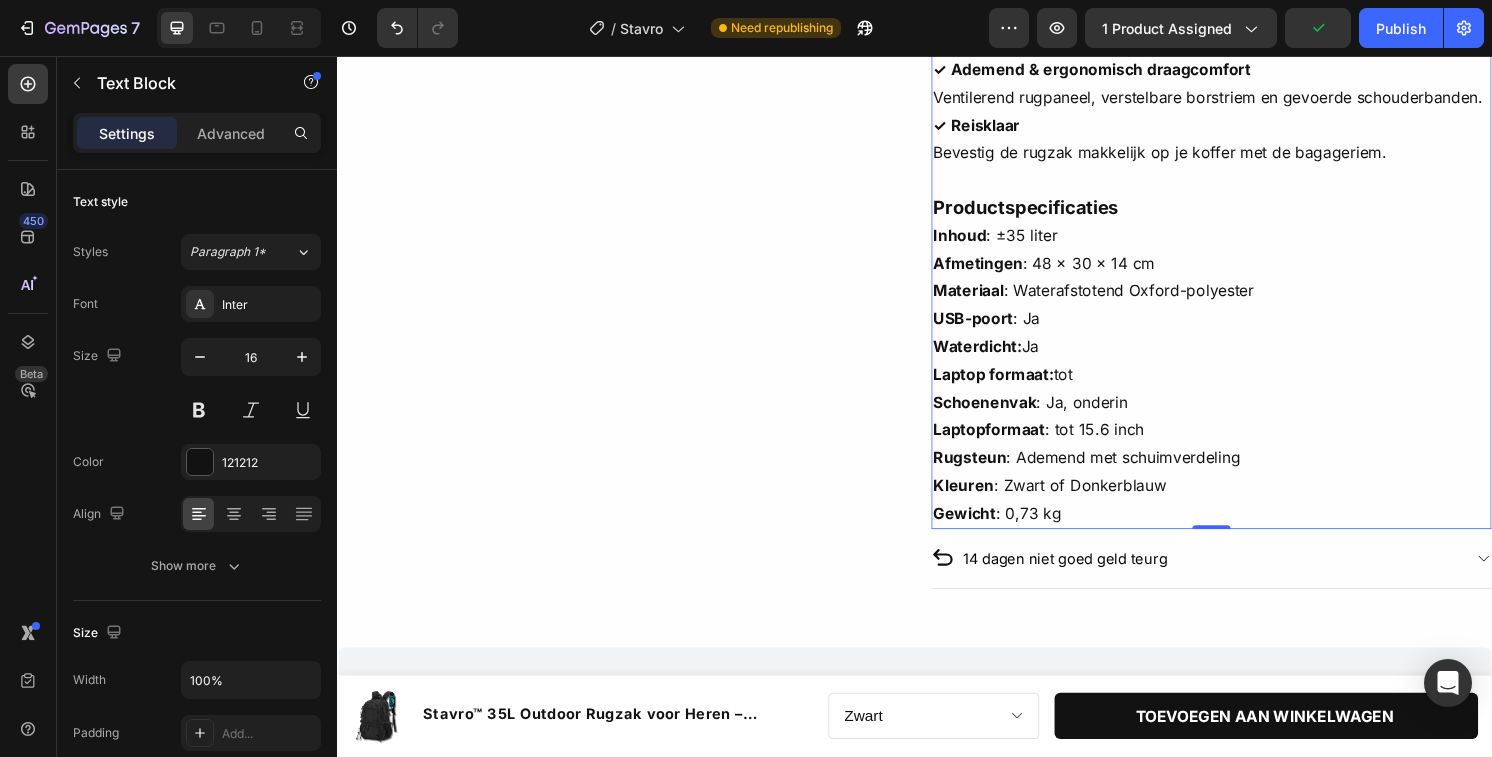click on "Inhoud : ±35 liter Afmetingen : 48 × 30 × 14 cm Materiaal : Waterafstotend Oxford-polyester USB-poort : Ja  Waterdicht:  Ja Laptop formaat:  tot  Schoenenvak : Ja, onderin Laptopformaat : tot 15.6 inch Rugsteun : Ademend met schuimverdeling Kleuren : Zwart of Donkerblauw Gewicht : 0,73 kg" at bounding box center [1245, 387] 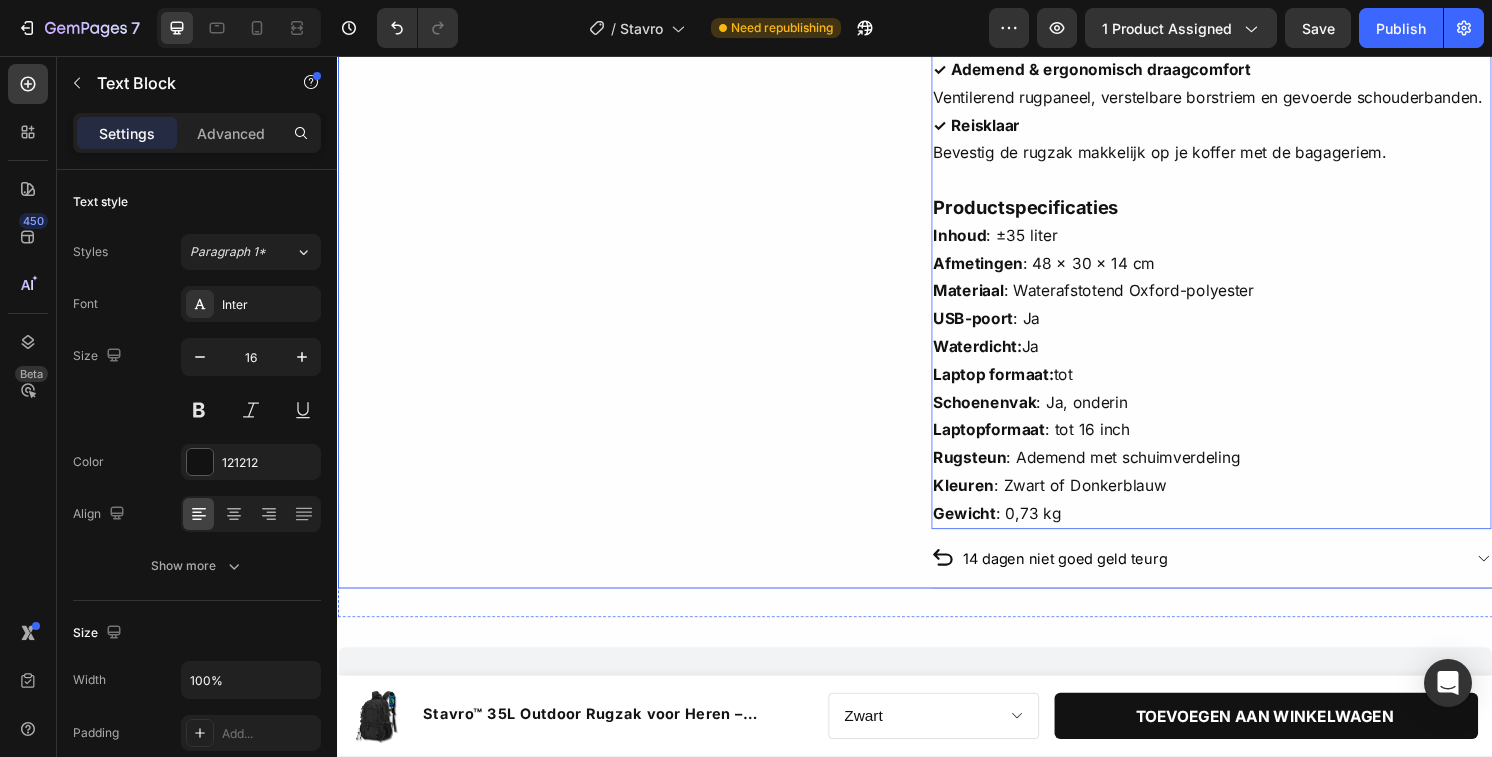 click on "Product Images" at bounding box center (629, -162) 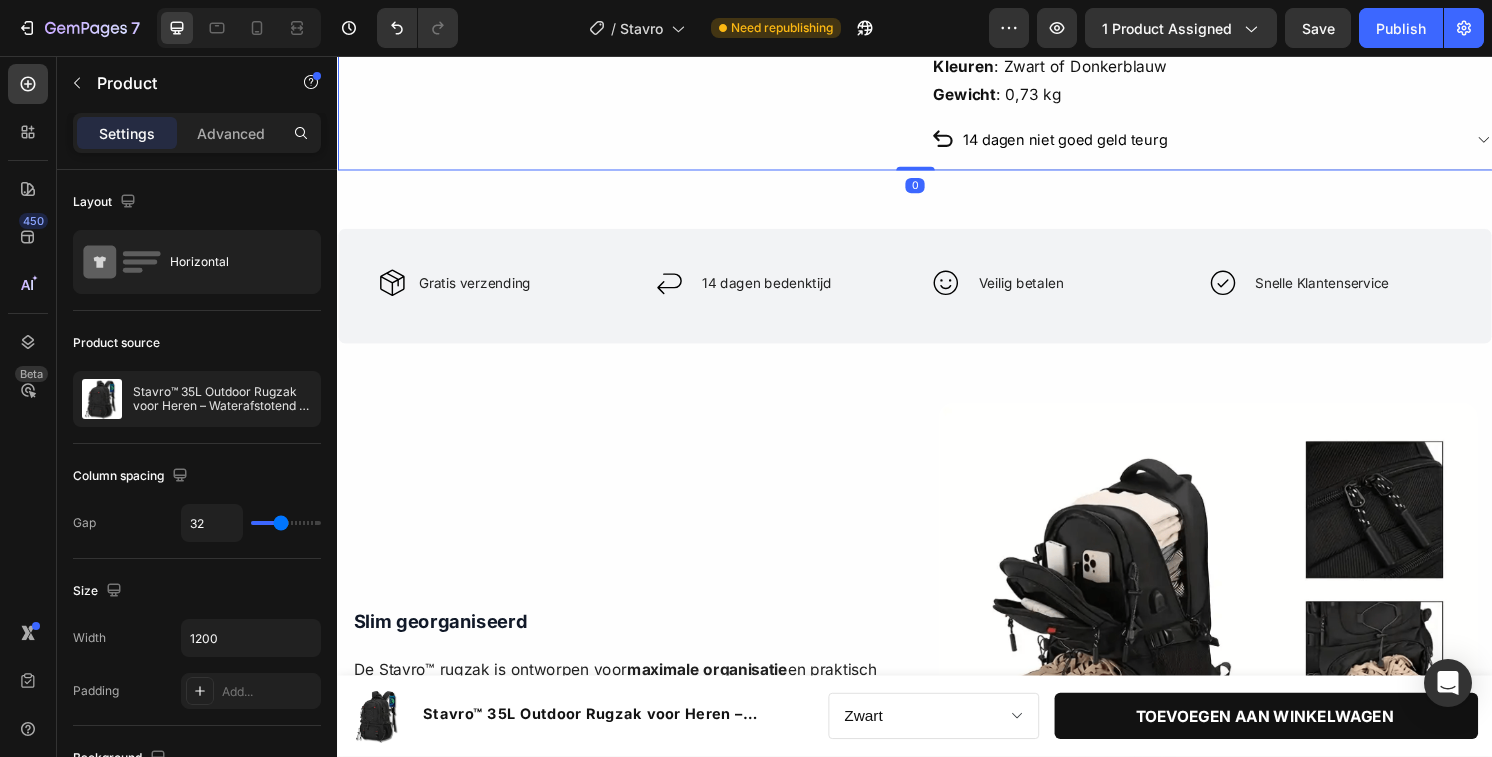 scroll, scrollTop: 1516, scrollLeft: 0, axis: vertical 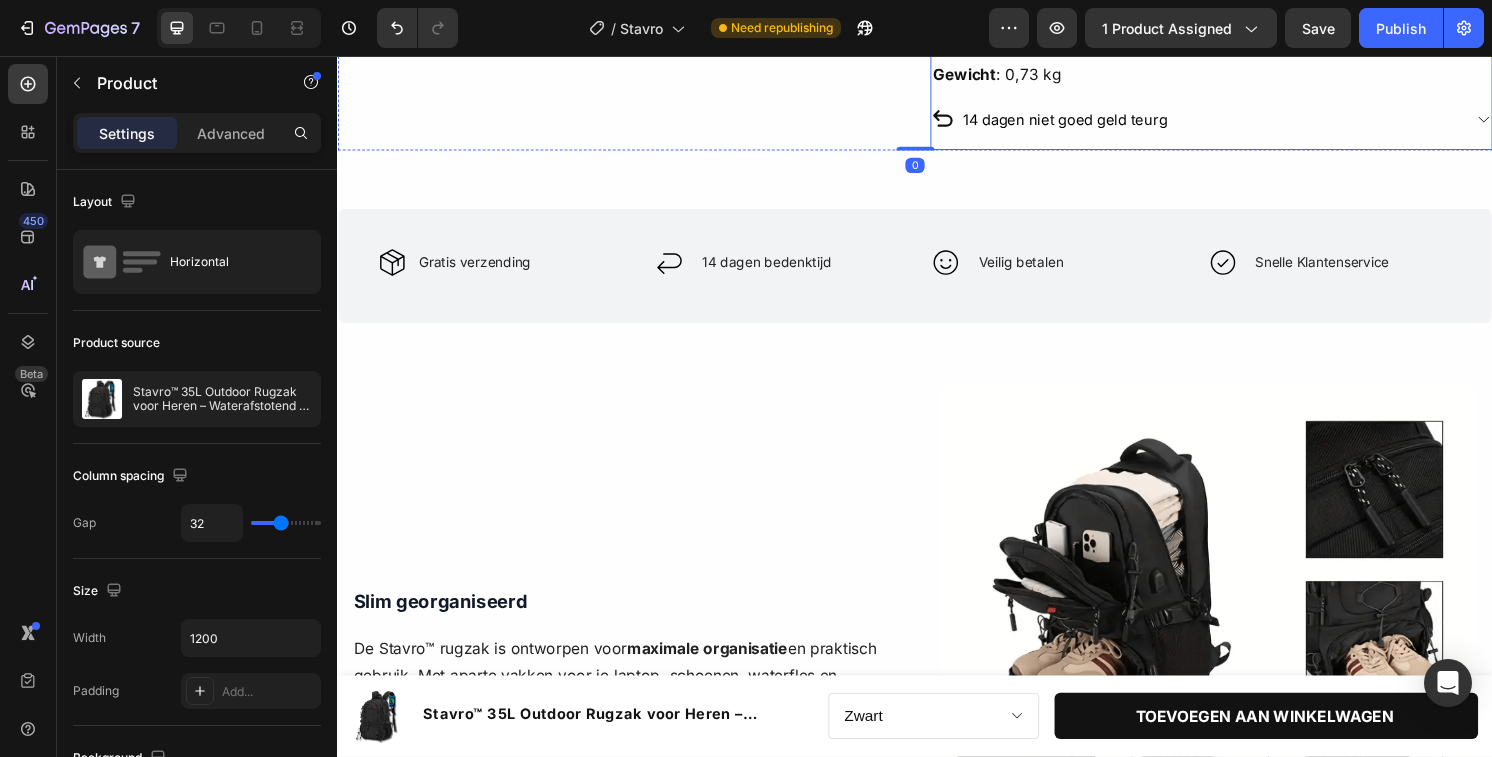 click on "14 dagen niet goed geld teurg" at bounding box center [1229, 122] 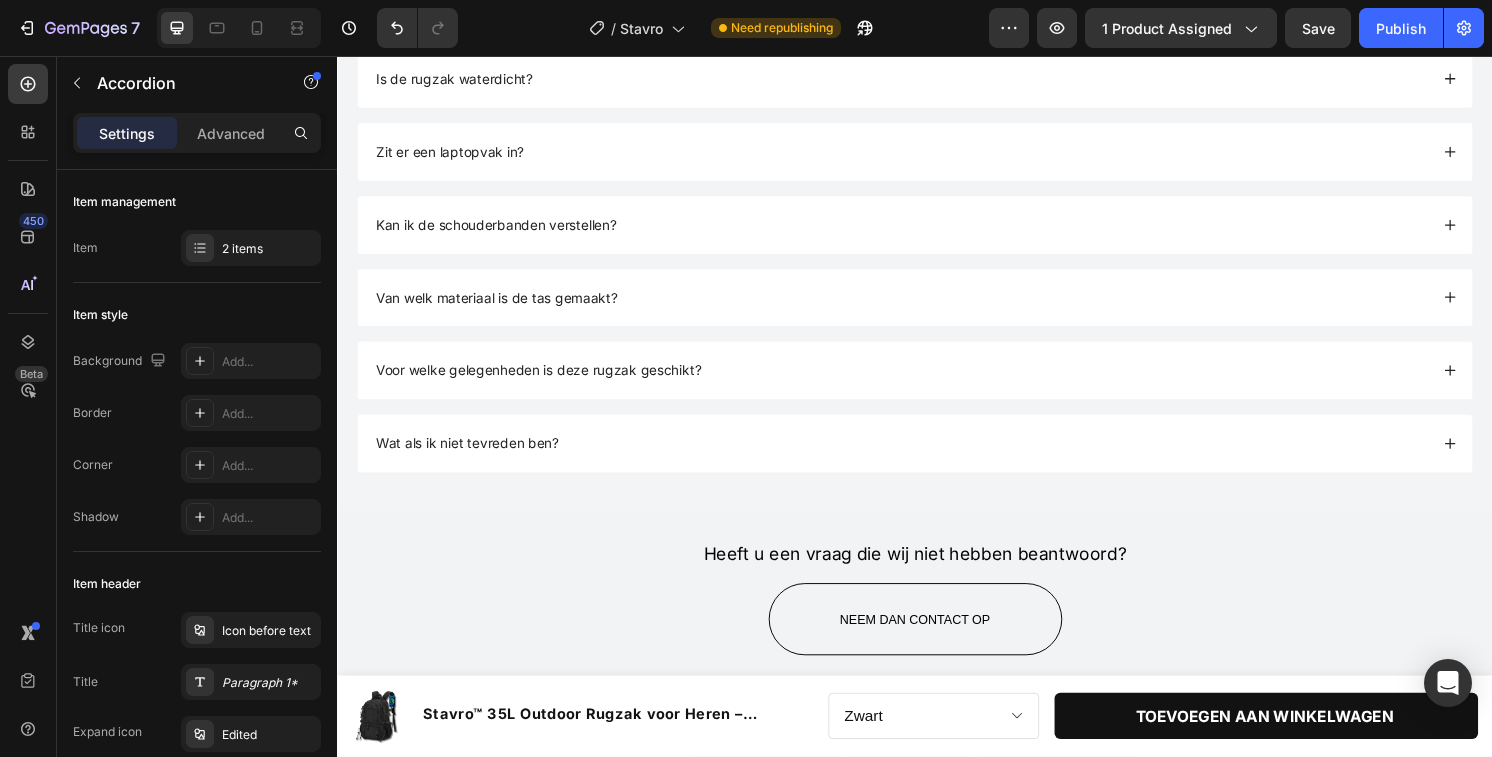 scroll, scrollTop: 3653, scrollLeft: 0, axis: vertical 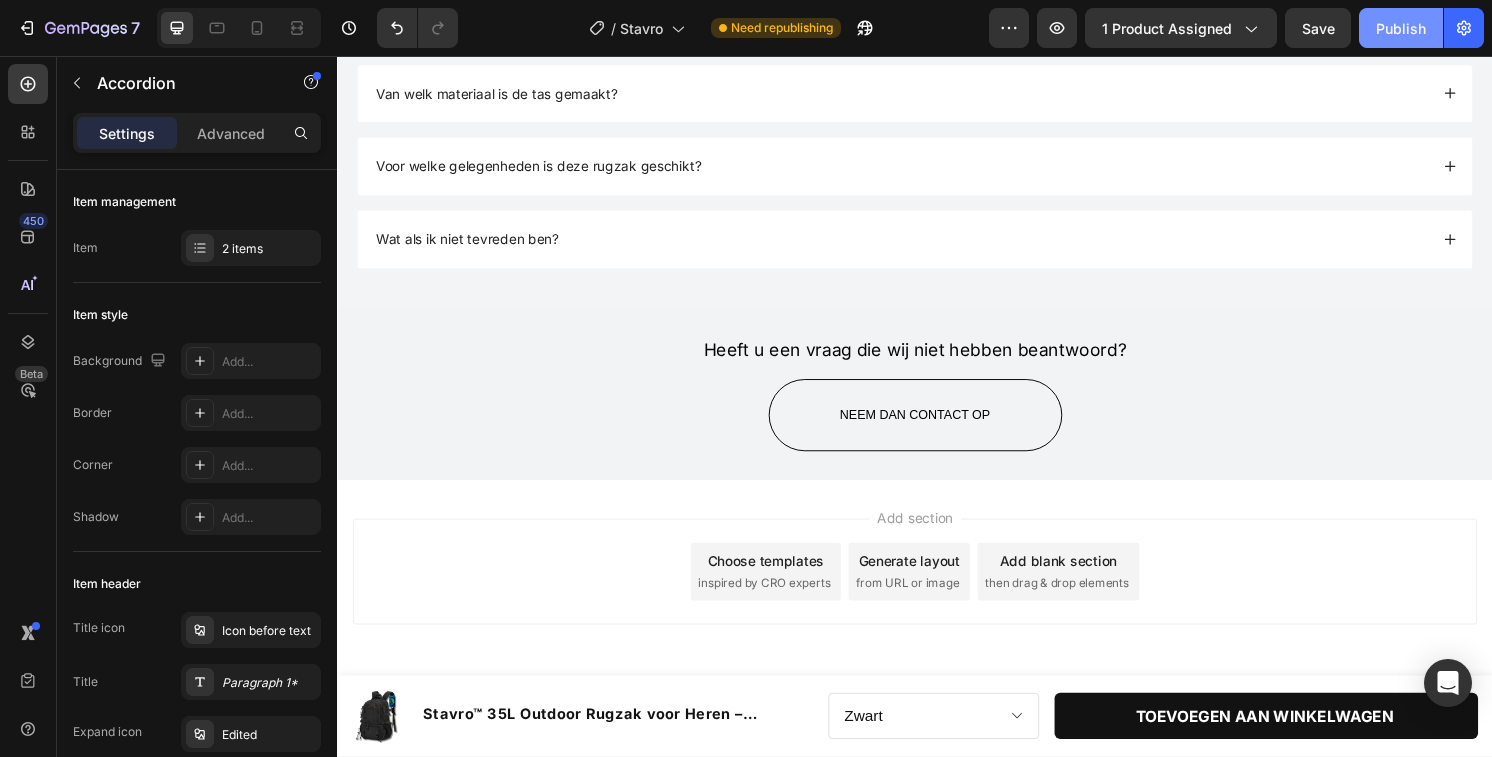 click on "Publish" at bounding box center (1401, 28) 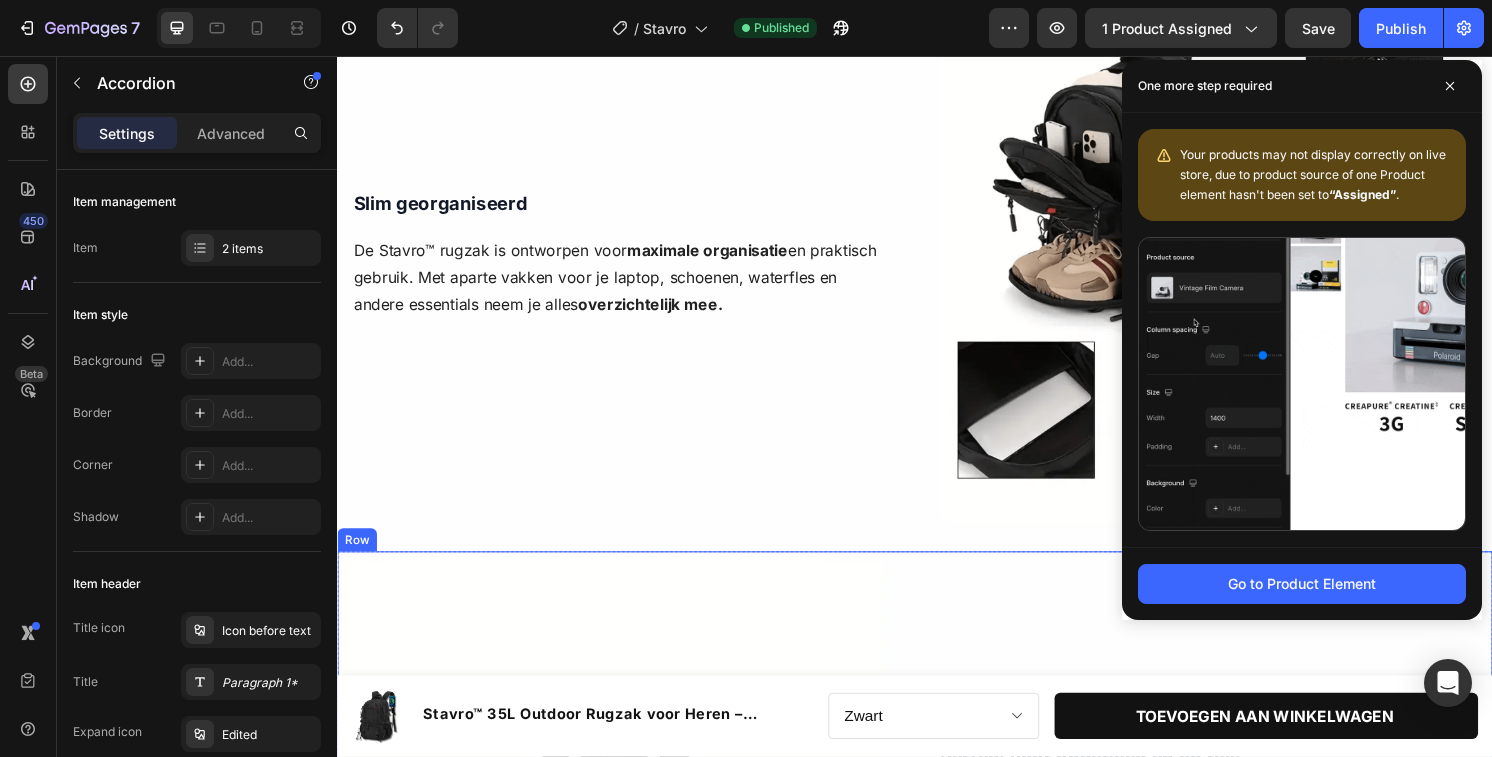 scroll, scrollTop: 1955, scrollLeft: 0, axis: vertical 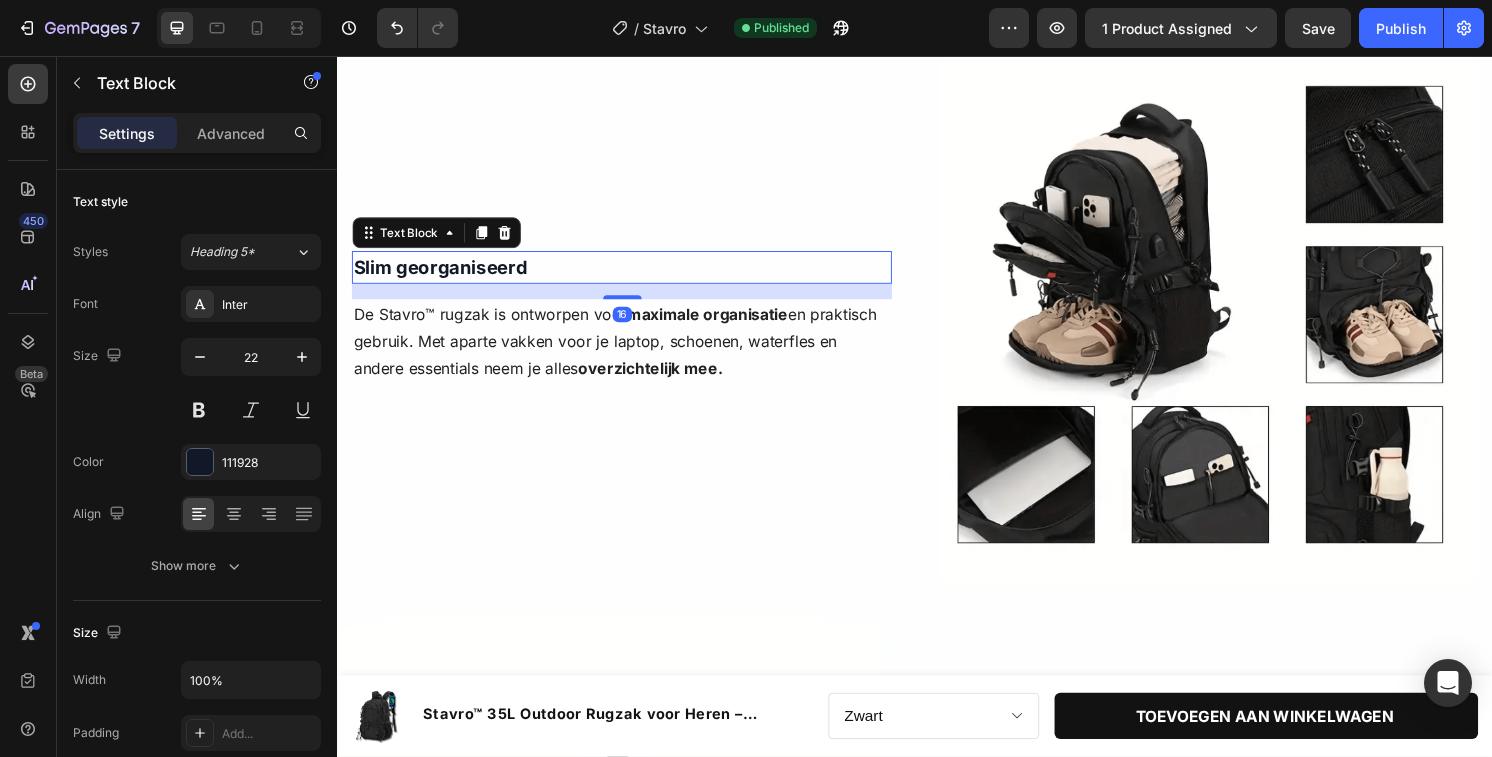 click on "Slim georganiseerd" at bounding box center [444, 276] 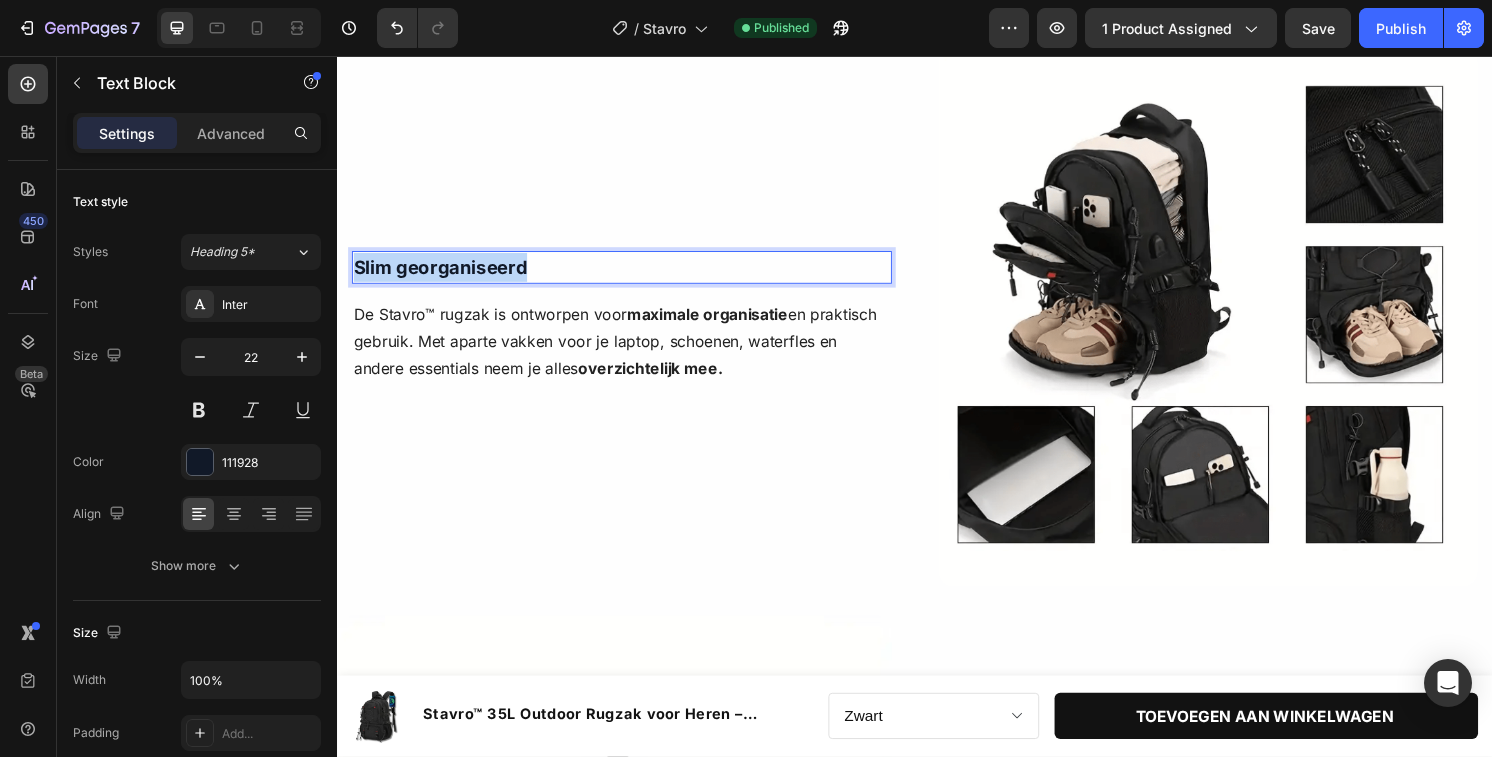 click on "Slim georganiseerd" at bounding box center [444, 276] 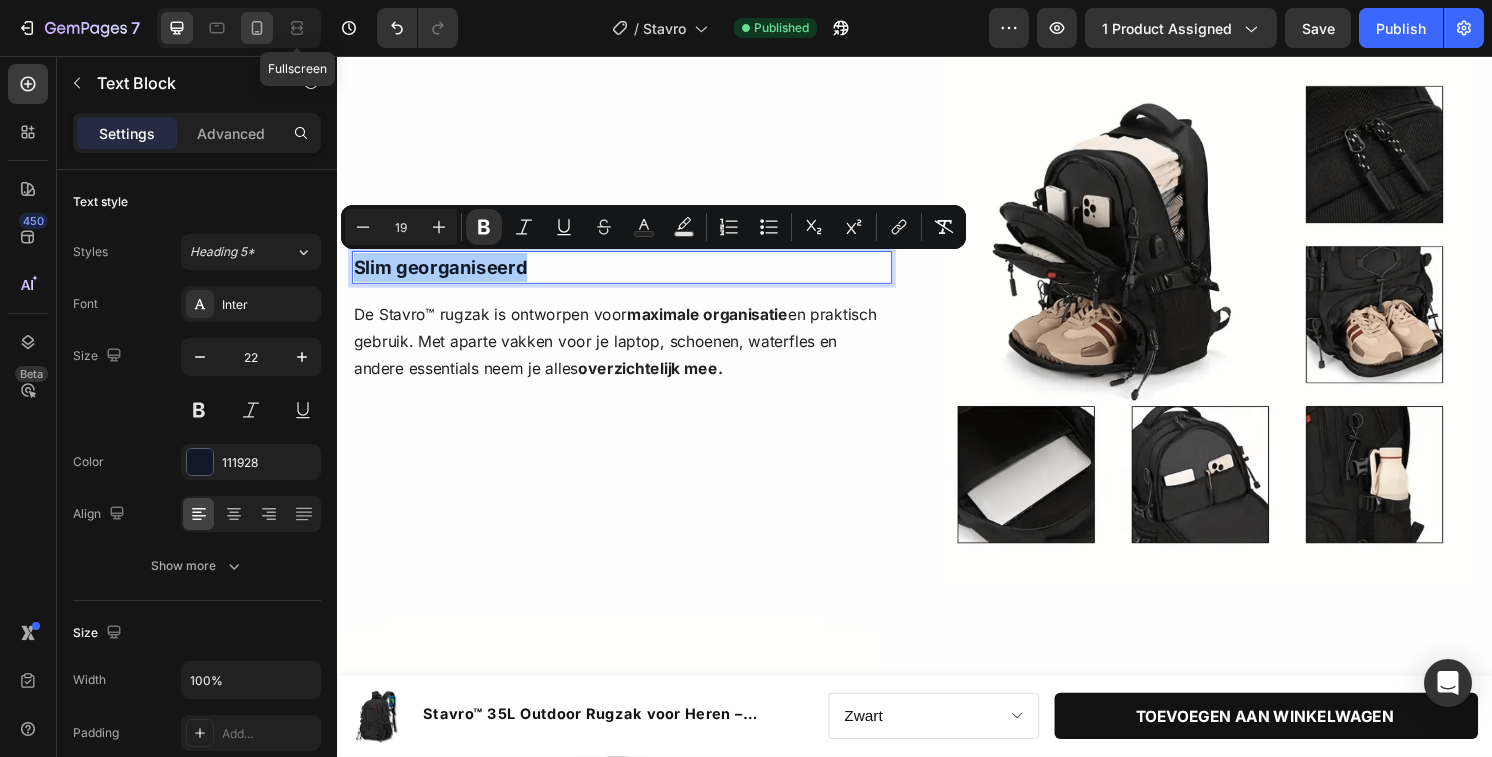click 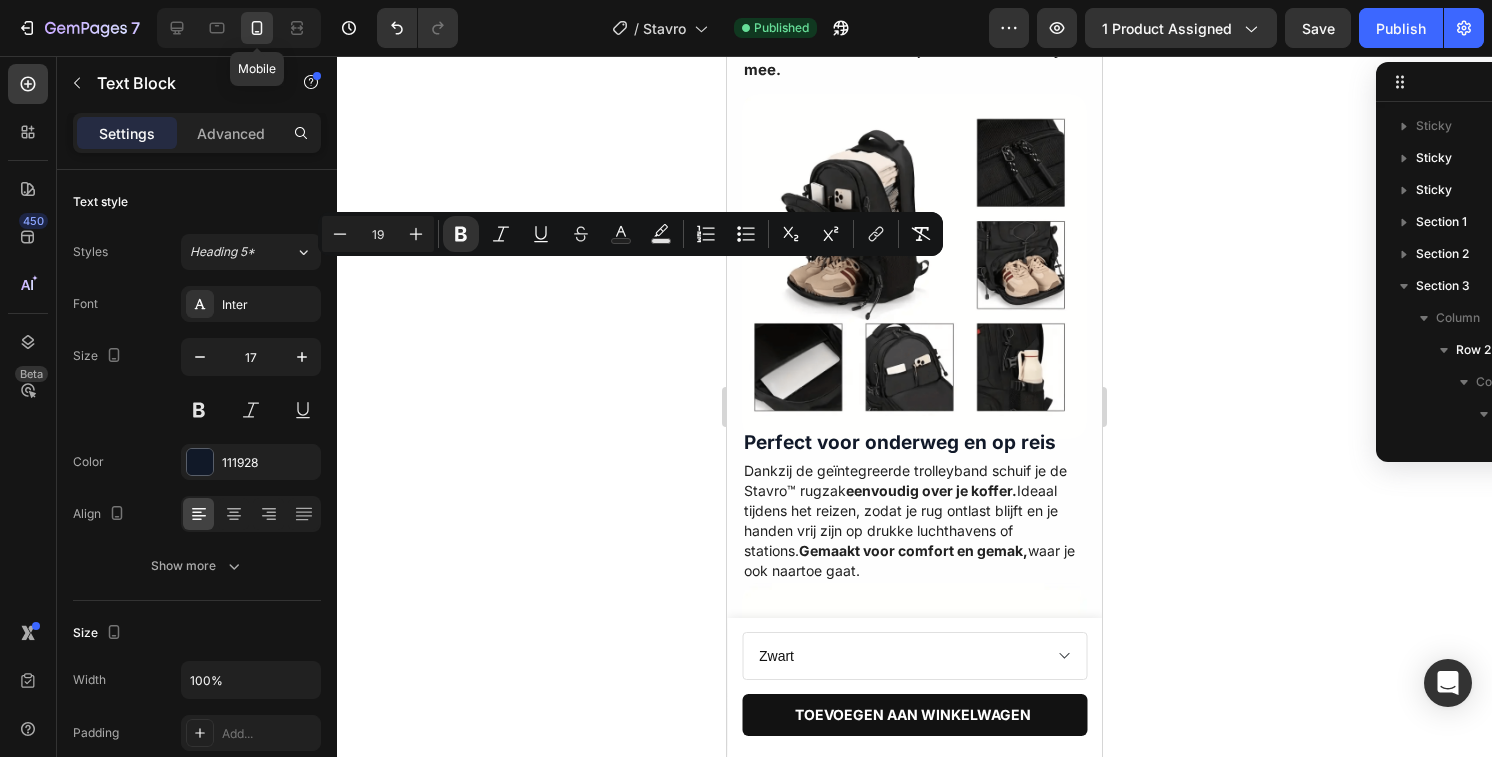 scroll, scrollTop: 218, scrollLeft: 0, axis: vertical 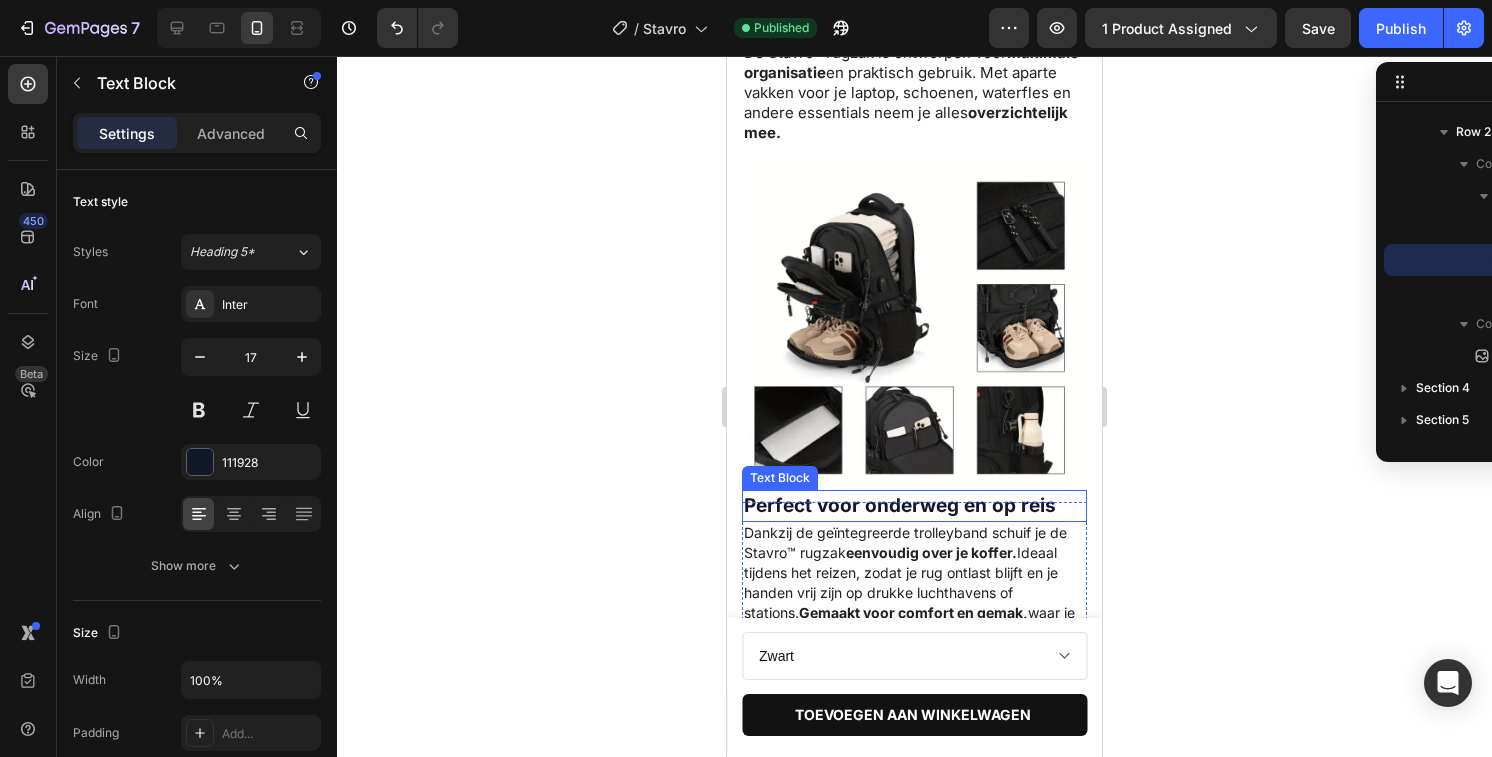 click on "Perfect voor onderweg en op reis" at bounding box center (900, 505) 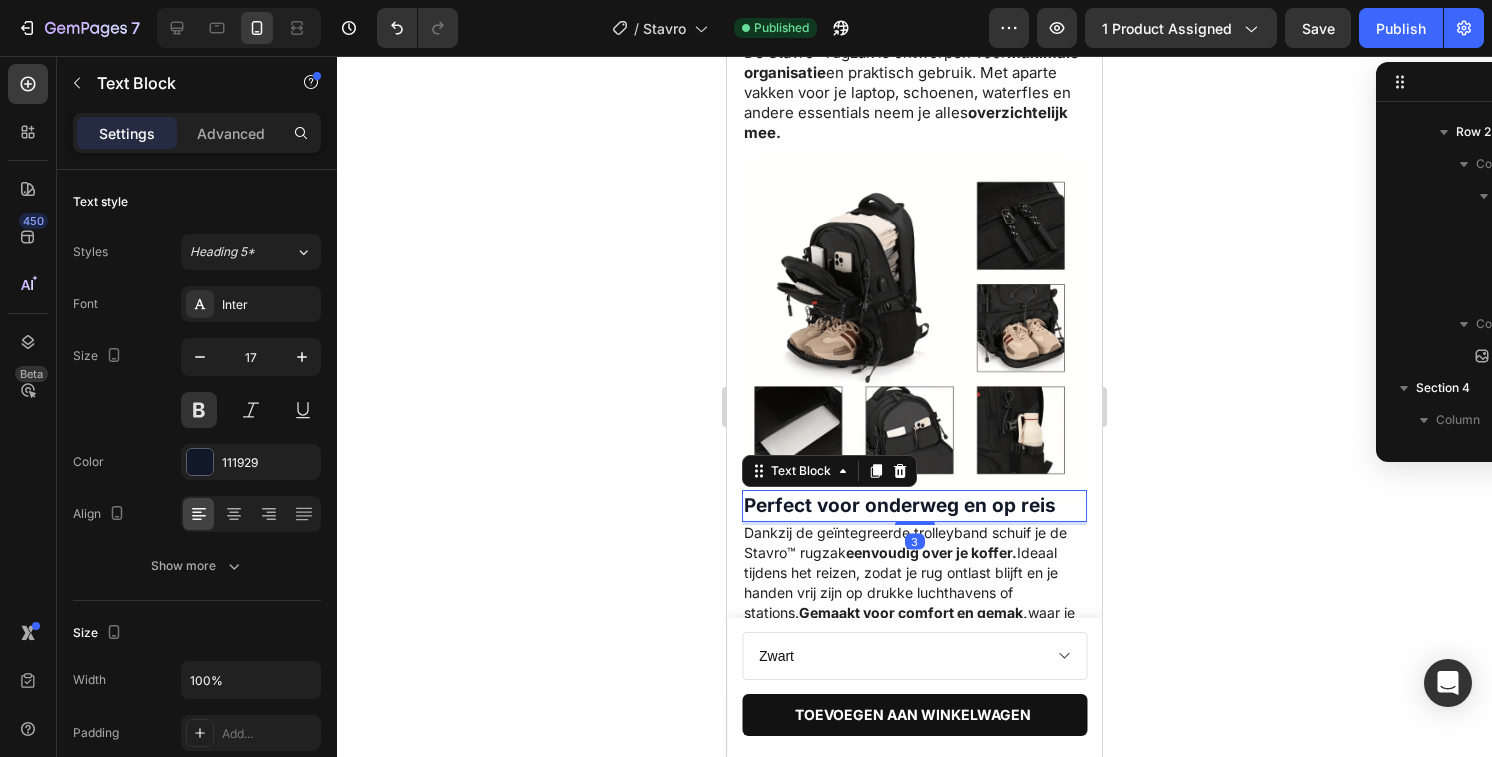scroll, scrollTop: 694, scrollLeft: 0, axis: vertical 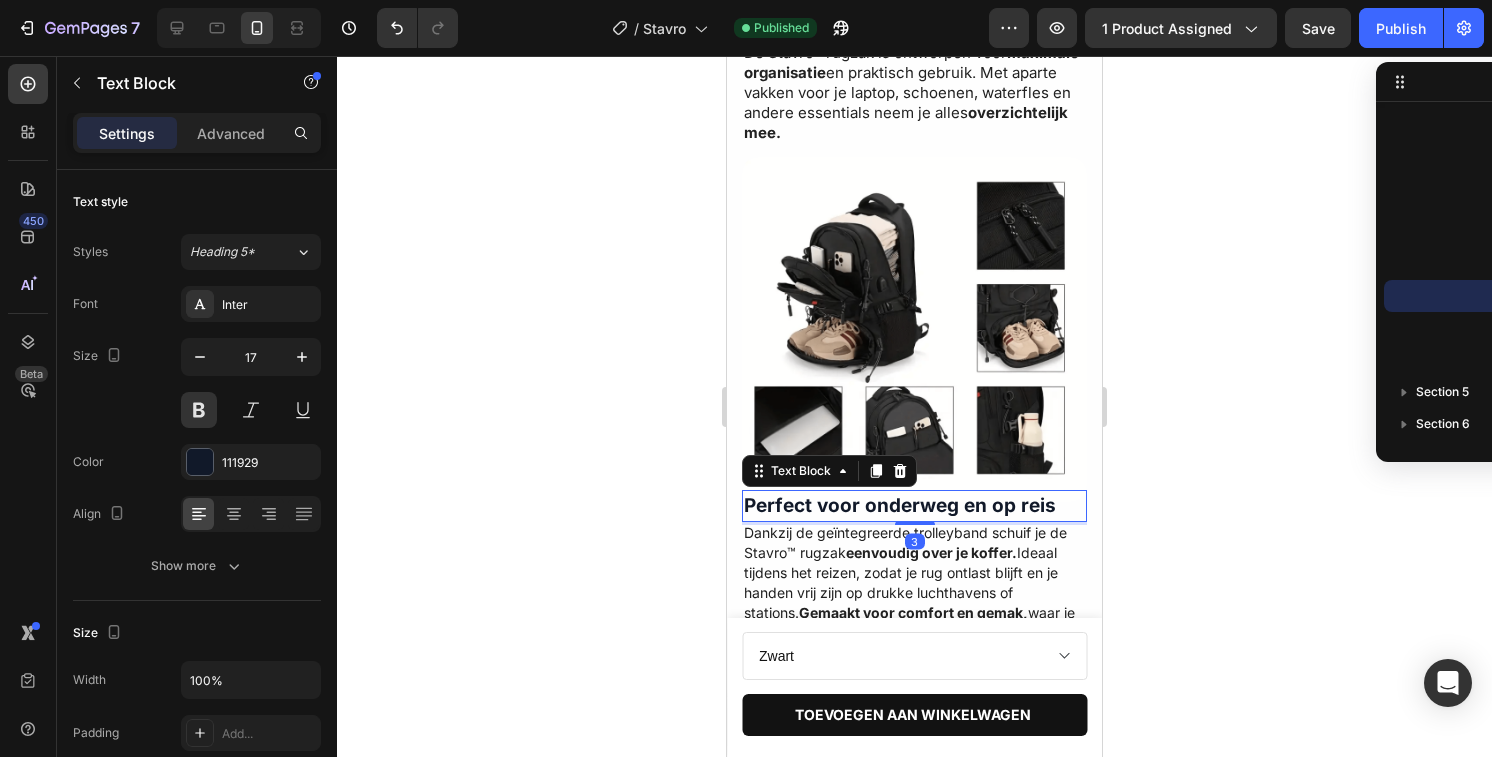 click on "Perfect voor onderweg en op reis" at bounding box center (900, 505) 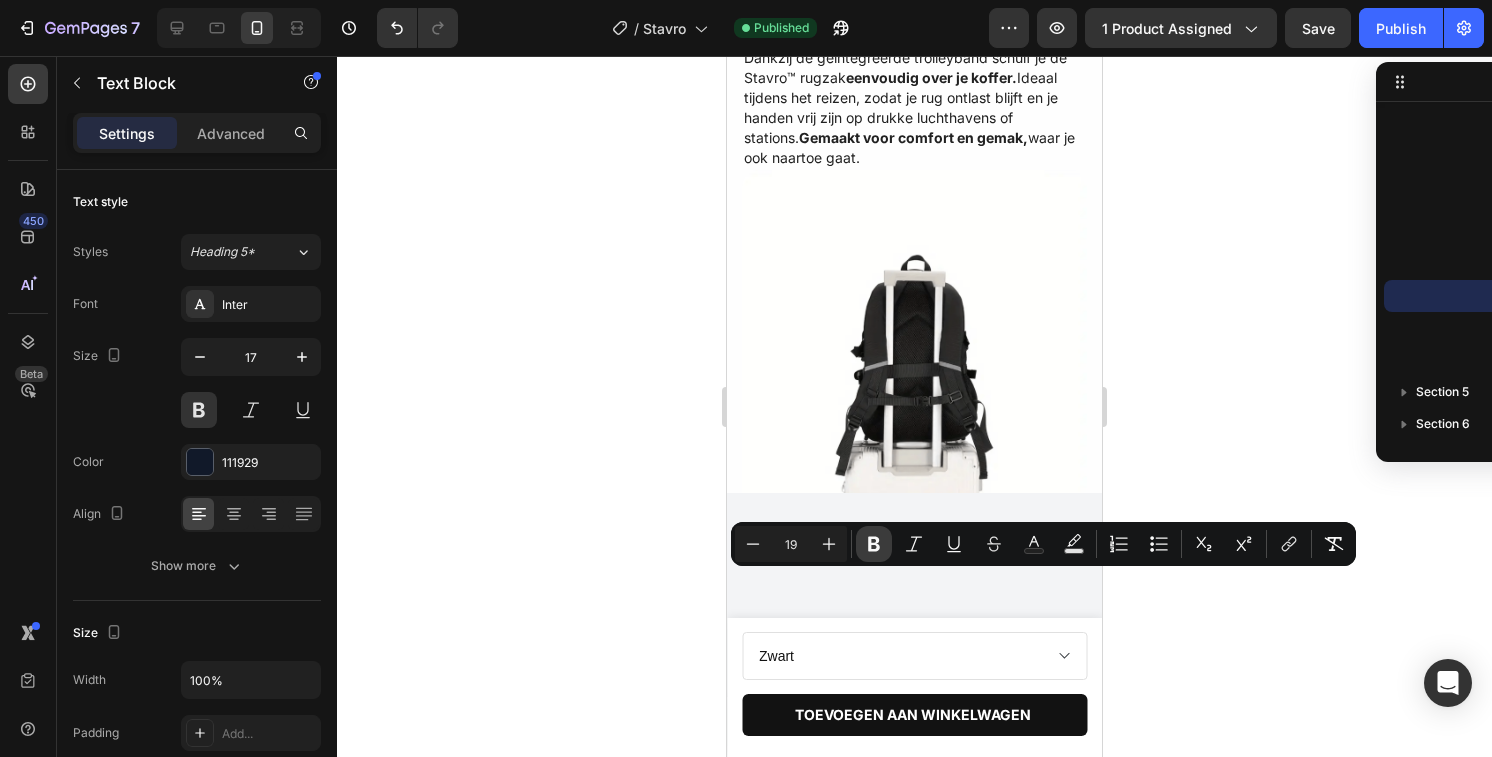scroll, scrollTop: 984, scrollLeft: 0, axis: vertical 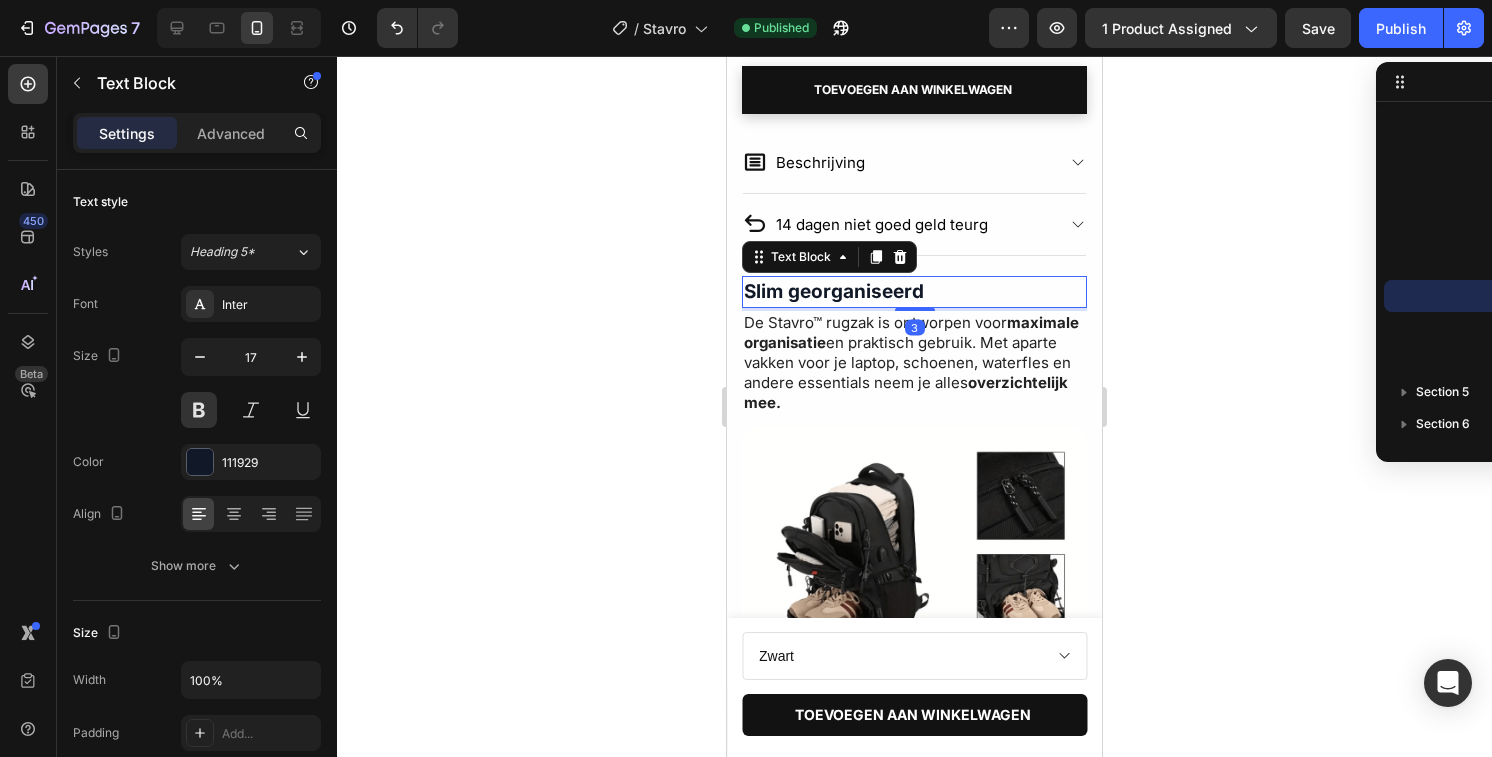 click on "Slim georganiseerd" at bounding box center [834, 291] 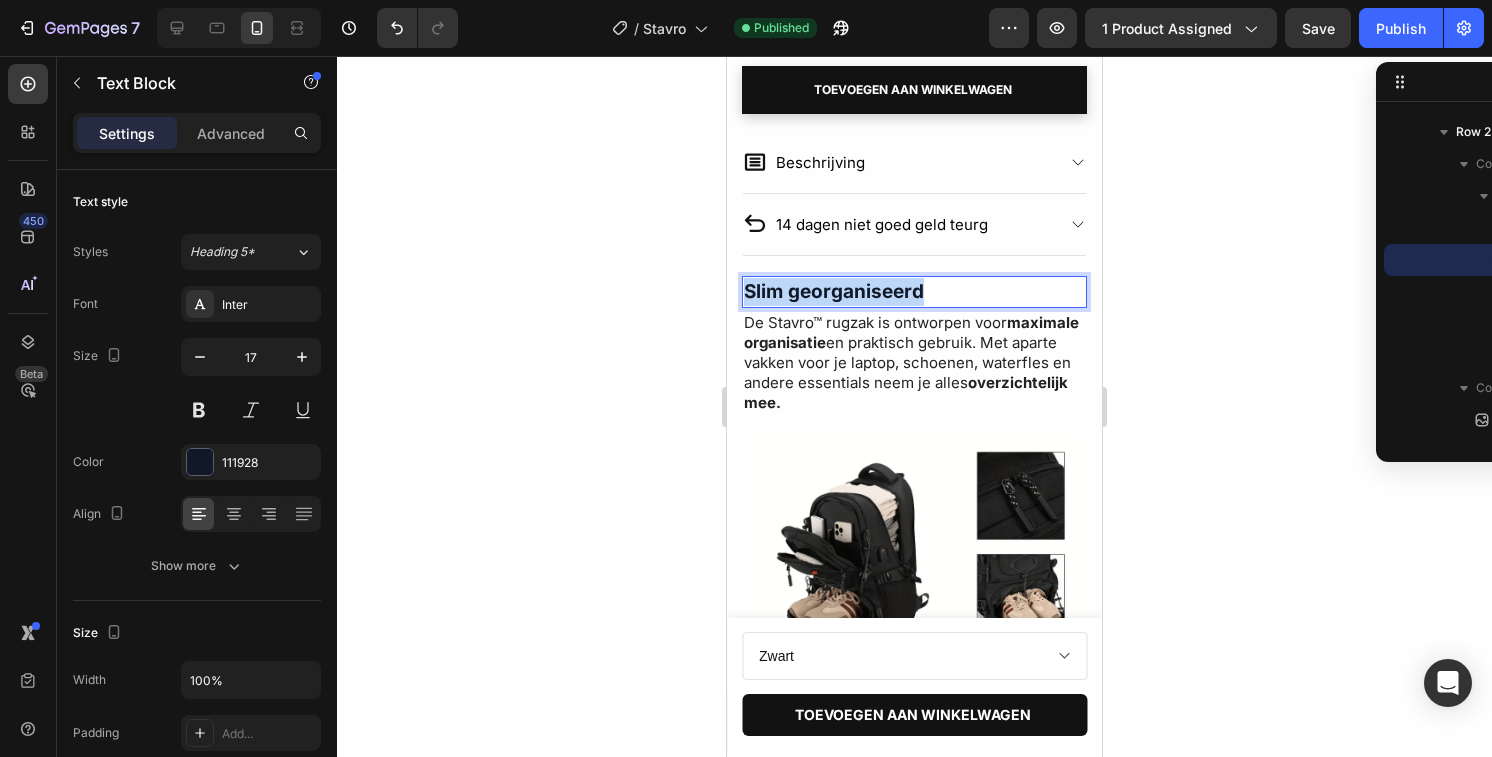 click on "Slim georganiseerd" at bounding box center [834, 291] 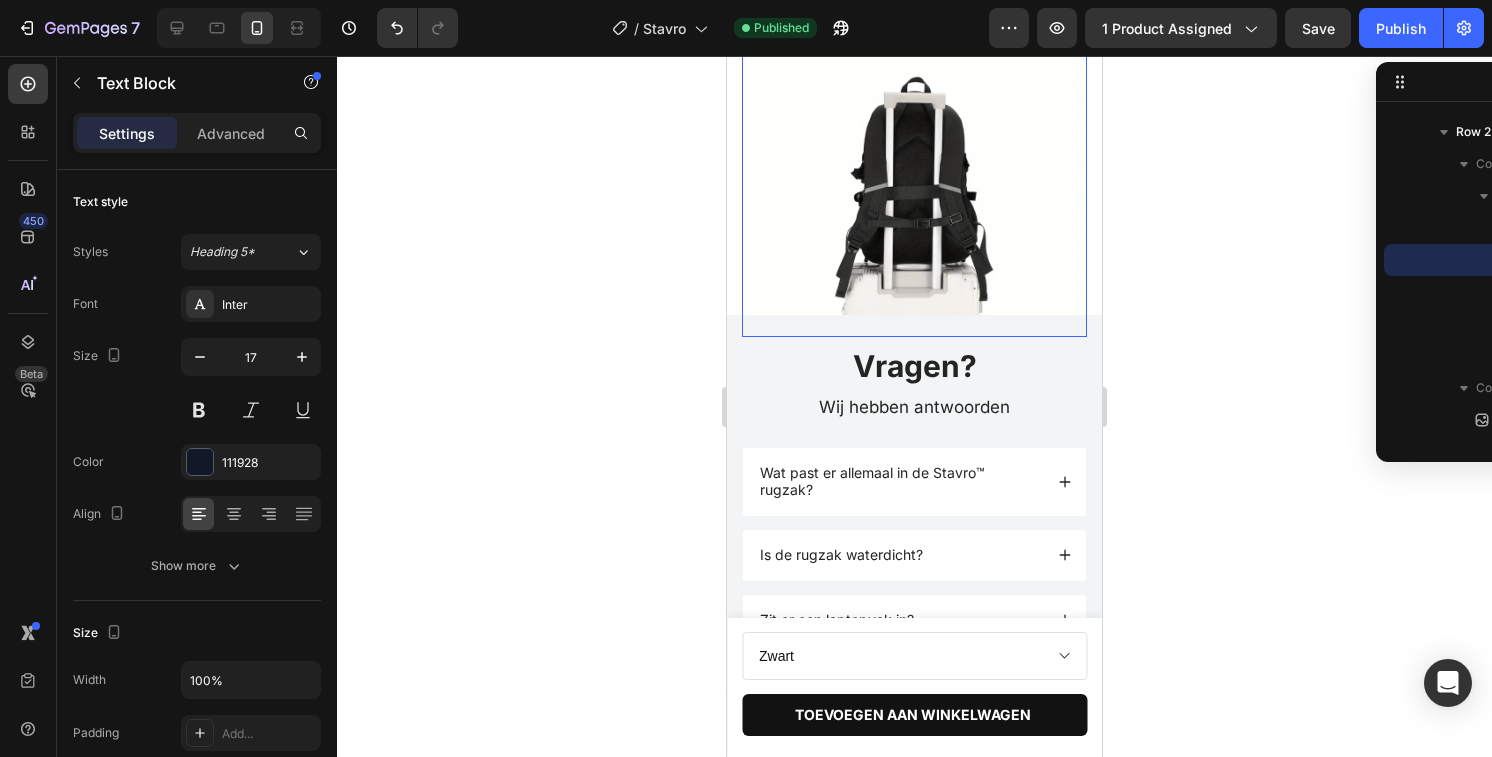 scroll, scrollTop: 1976, scrollLeft: 0, axis: vertical 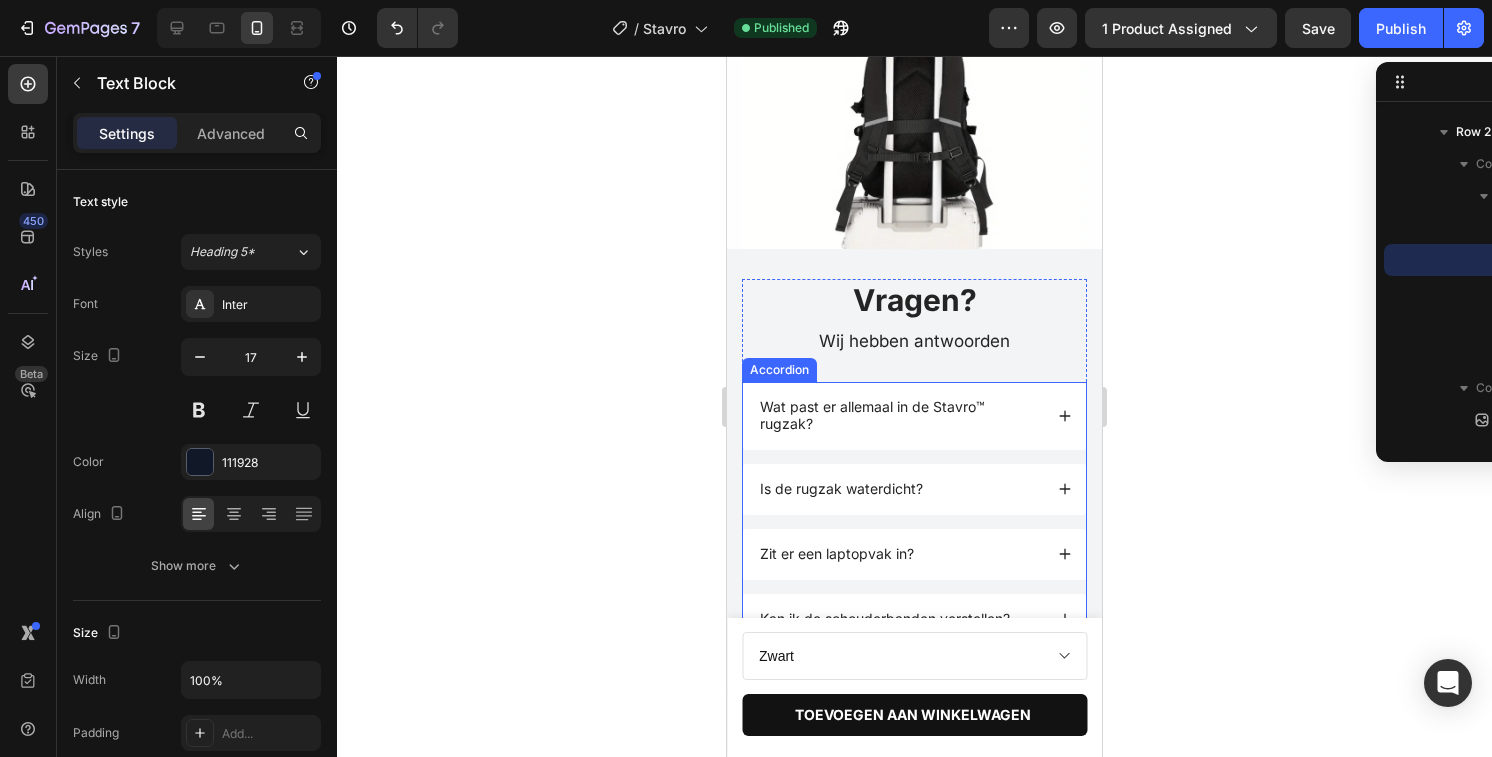 click on "Wat past er allemaal in de Stavro™ rugzak?" at bounding box center [914, 416] 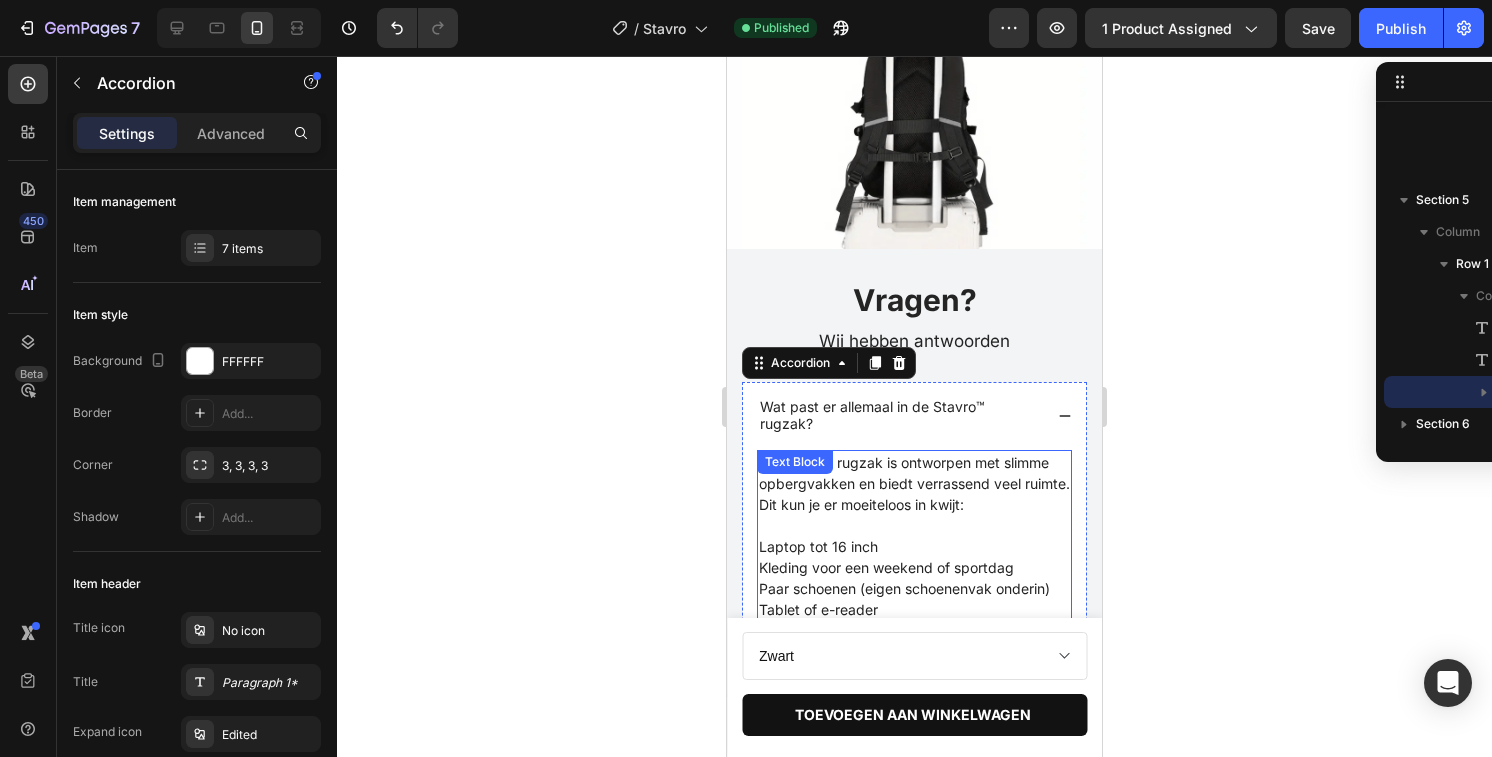 click at bounding box center [914, 525] 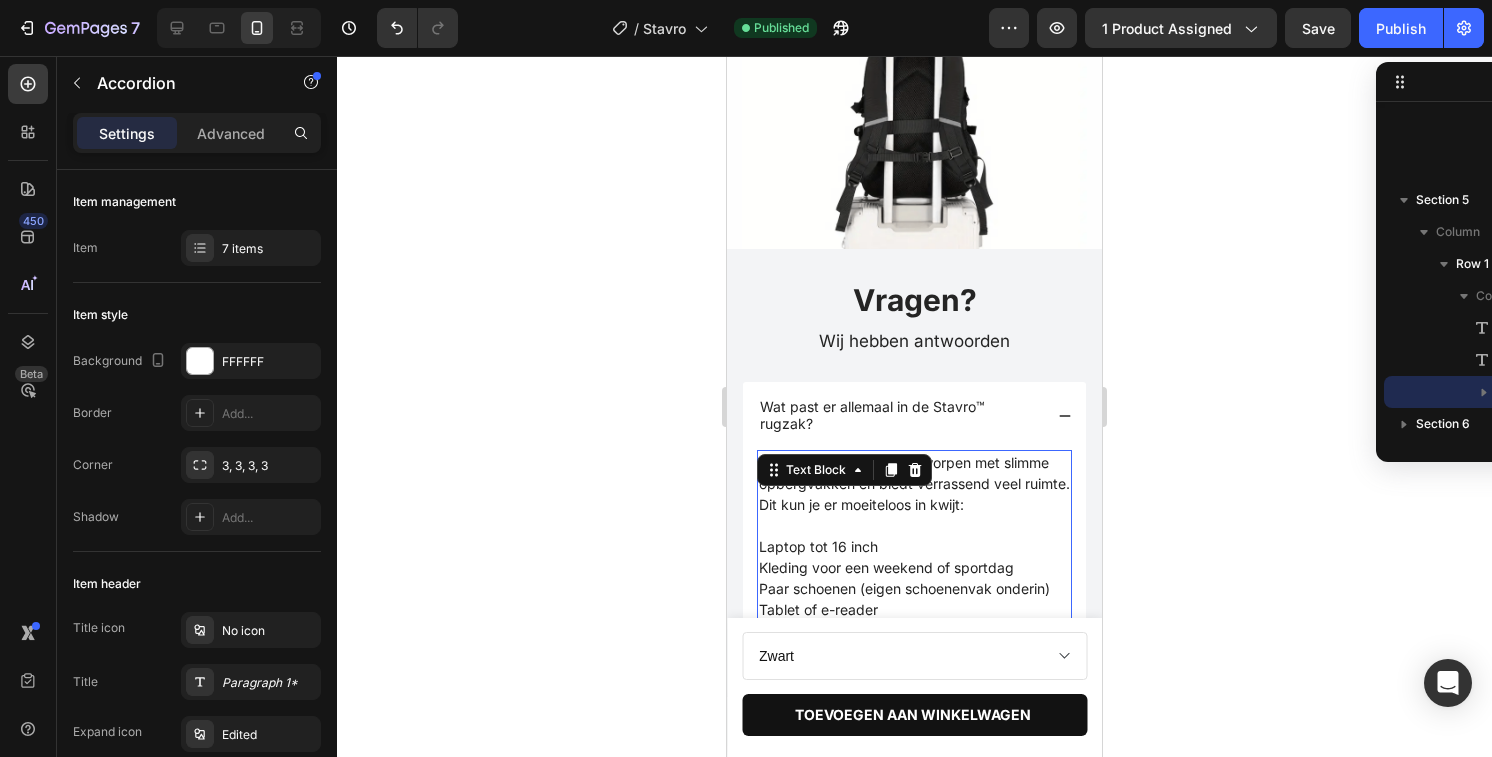 scroll, scrollTop: 1178, scrollLeft: 0, axis: vertical 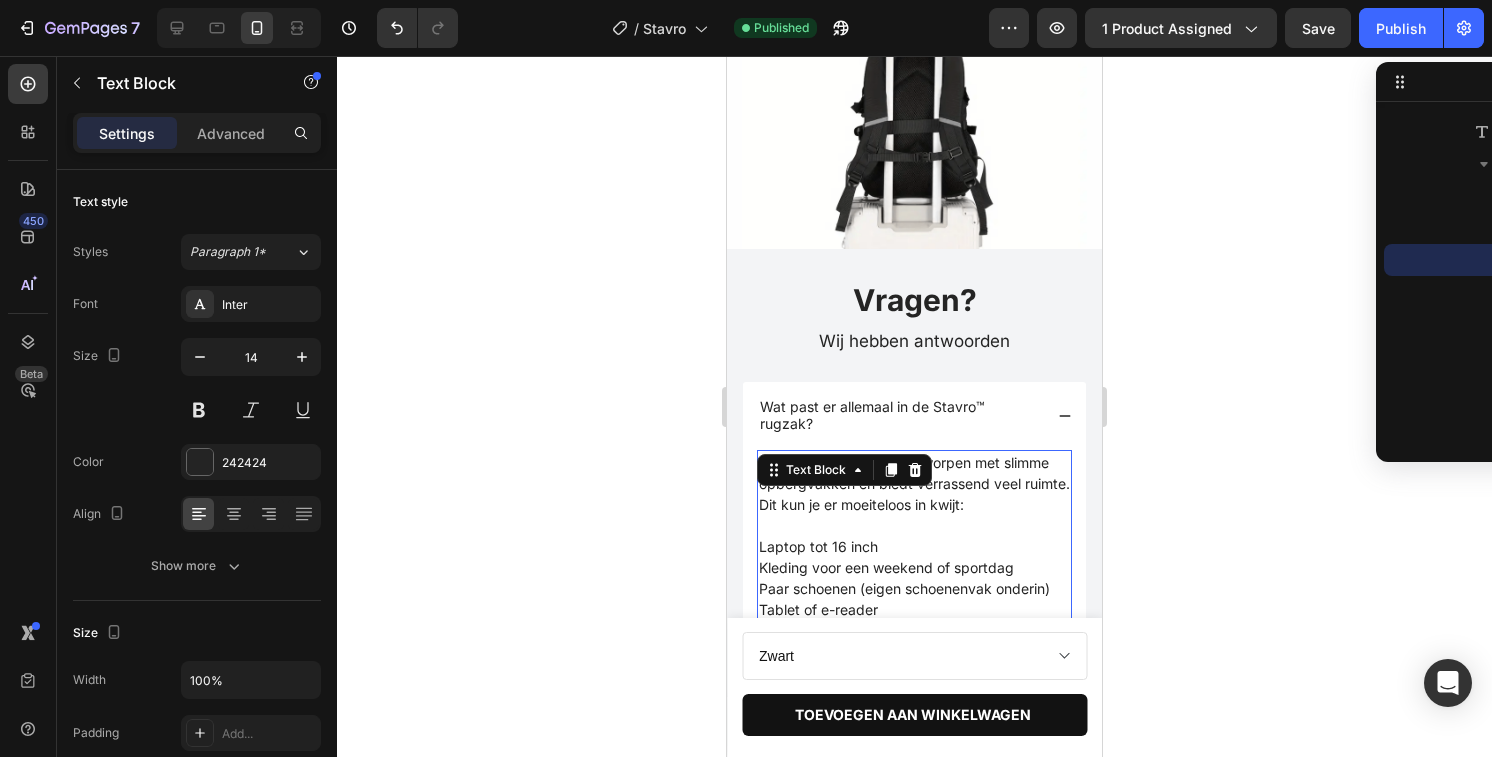 click at bounding box center [914, 525] 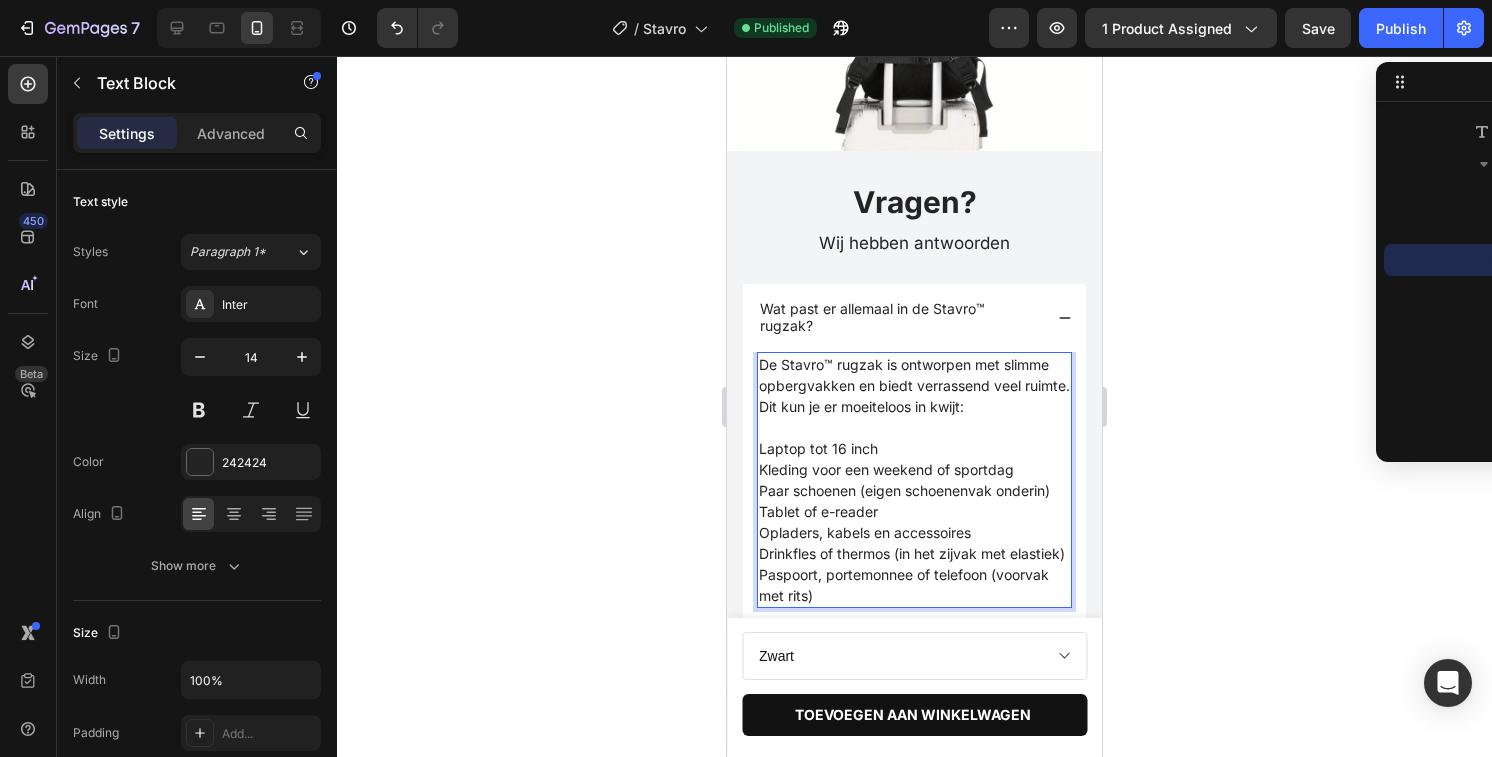 scroll, scrollTop: 2086, scrollLeft: 0, axis: vertical 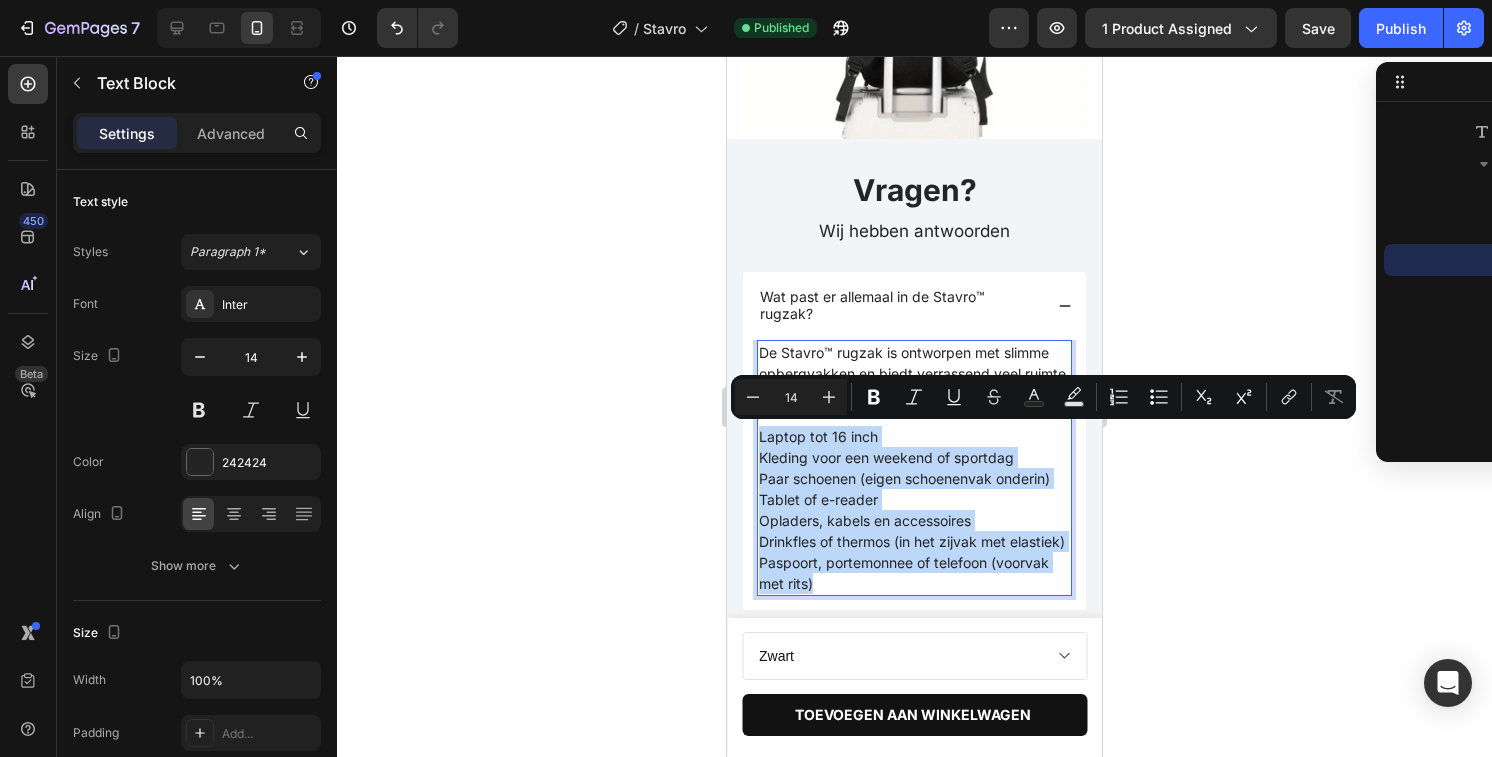 drag, startPoint x: 895, startPoint y: 595, endPoint x: 724, endPoint y: 442, distance: 229.45587 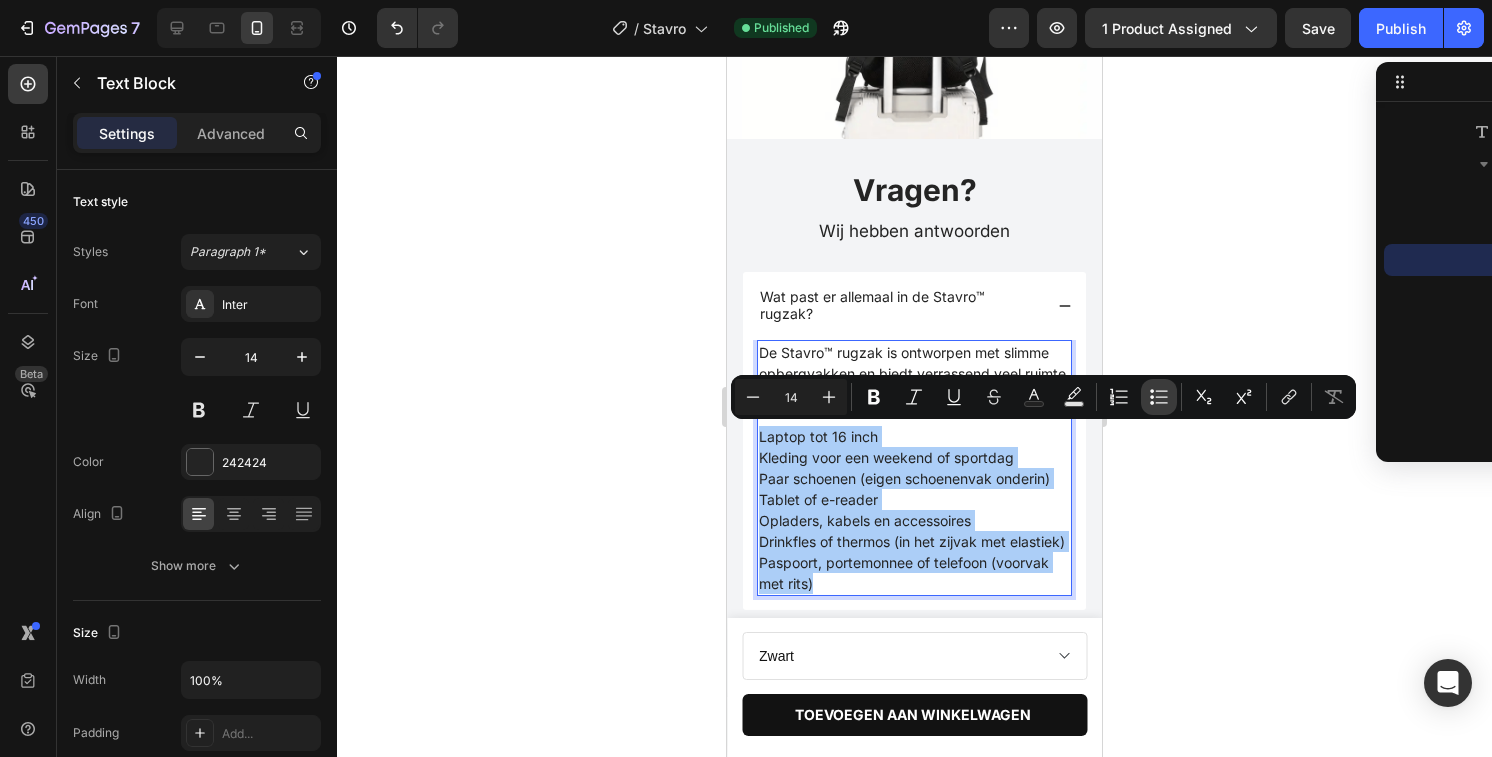 click 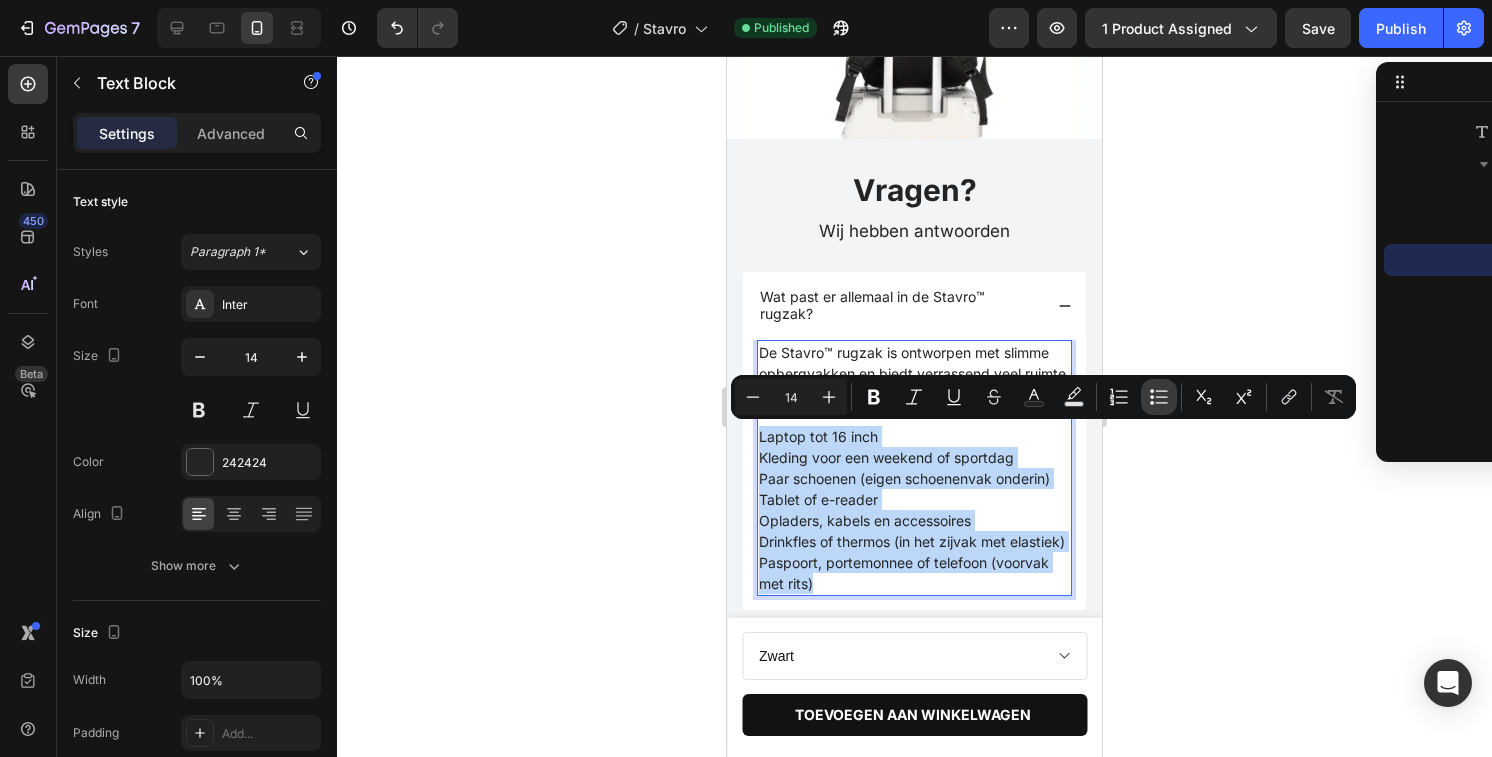 type on "14" 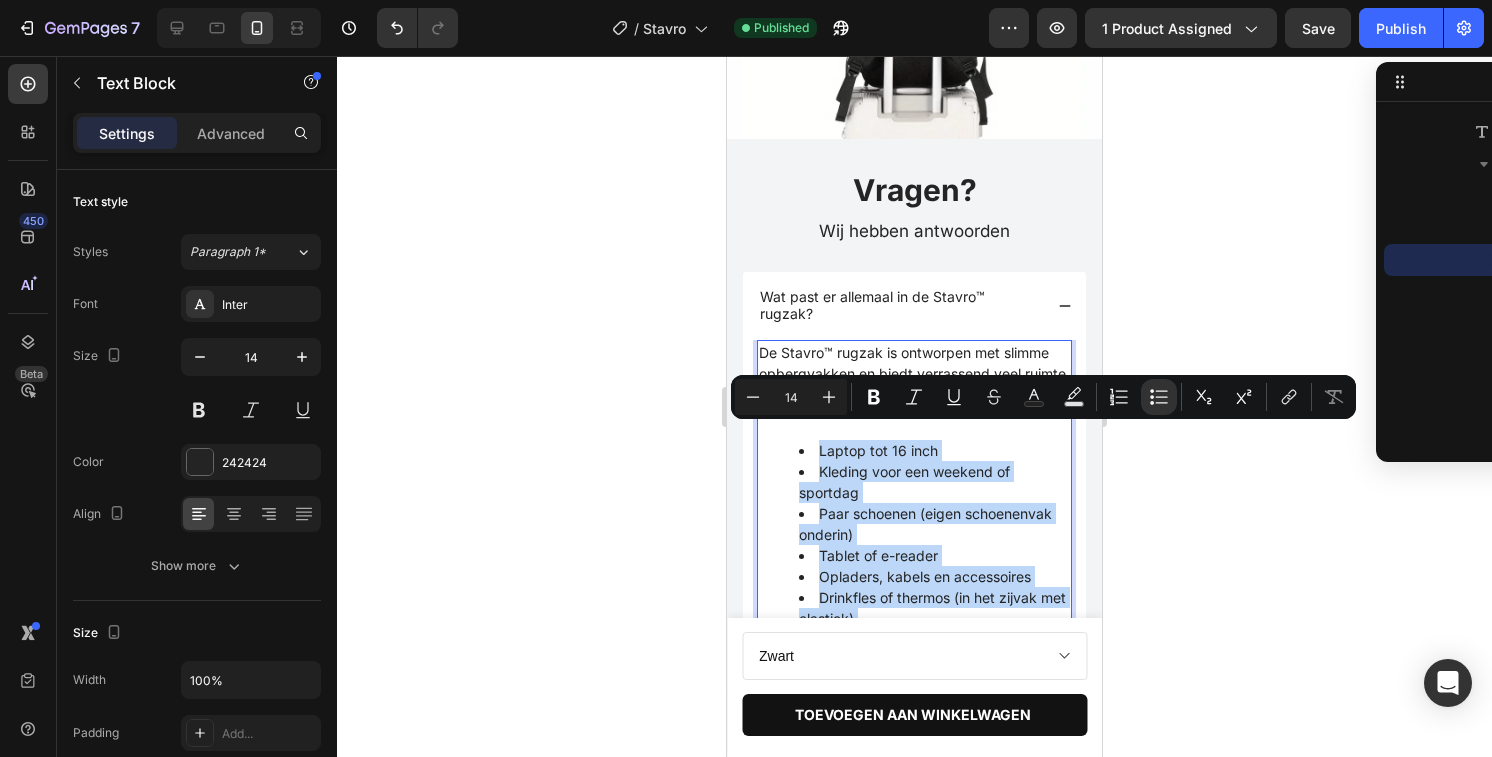 click on "Paar schoenen (eigen schoenenvak onderin)" at bounding box center (934, 524) 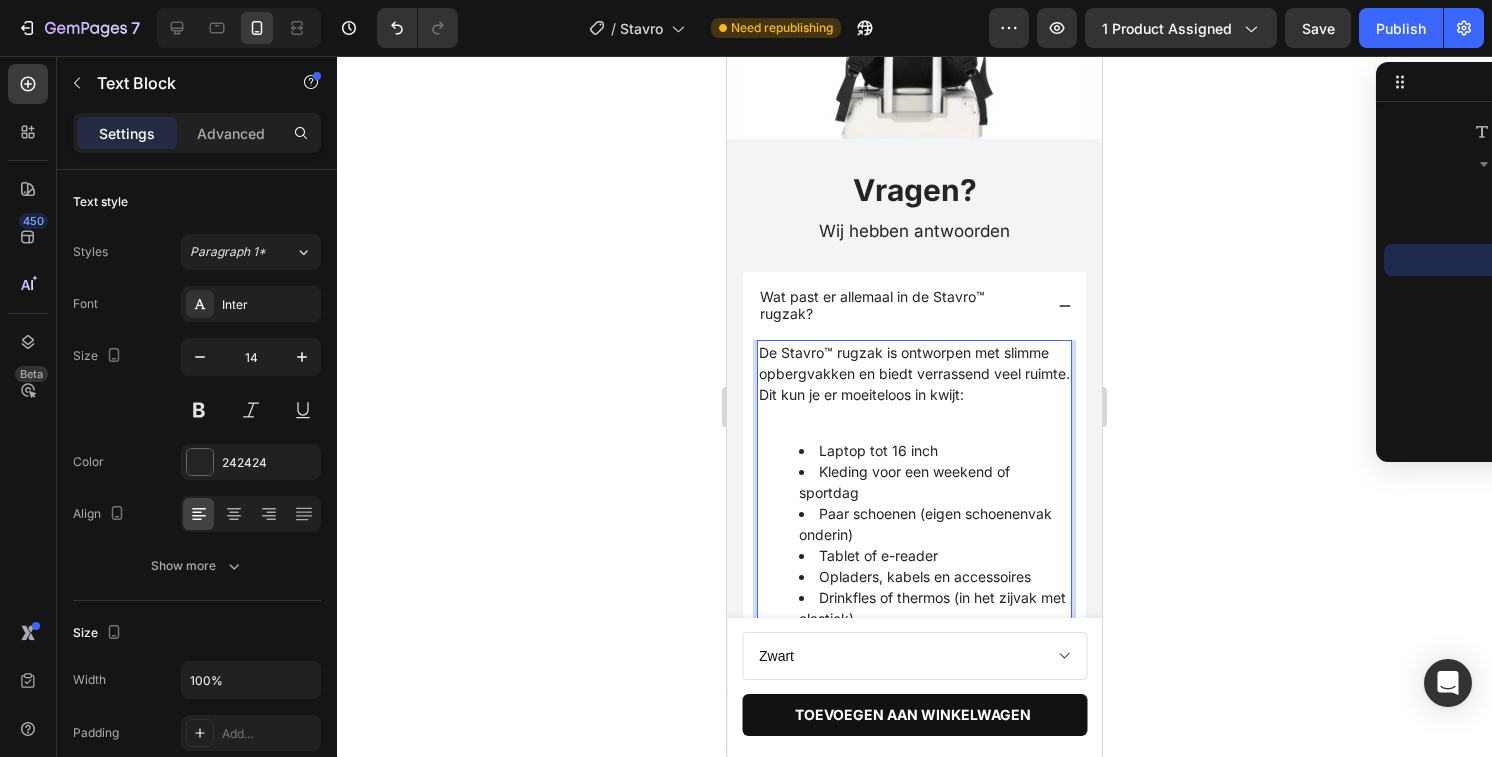 click on "De Stavro™ rugzak is ontworpen met slimme opbergvakken en biedt verrassend veel ruimte. Dit kun je er moeiteloos in kwijt: Laptop tot 16 inch  Kleding voor een weekend of sportdag Paar schoenen (eigen schoenenvak onderin) Tablet of e-reader Opladers, kabels en accessoires Drinkfles of thermos (in het zijvak met elastiek) Paspoort, portemonnee of telefoon (voorvak met rits)" at bounding box center (914, 513) 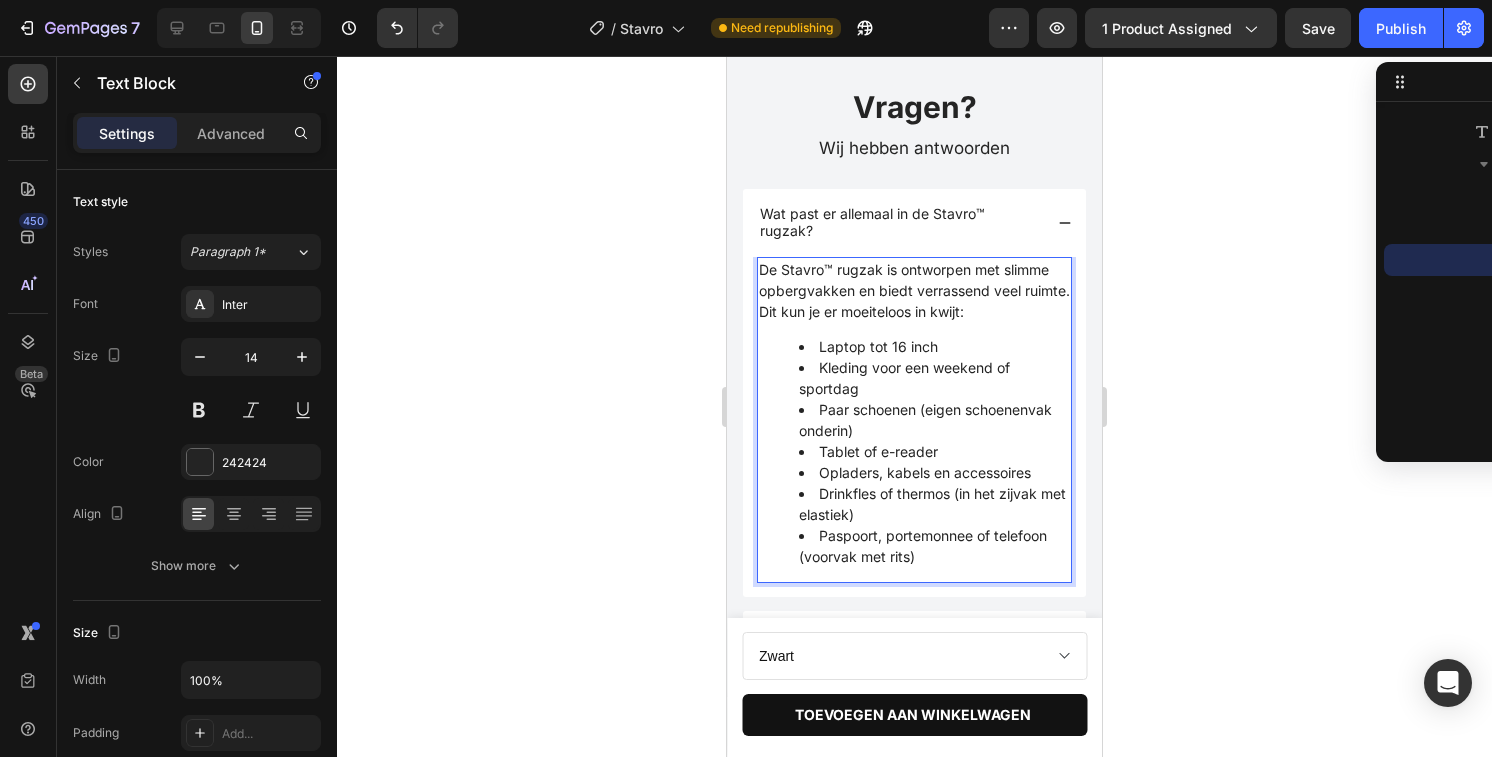 scroll, scrollTop: 2182, scrollLeft: 0, axis: vertical 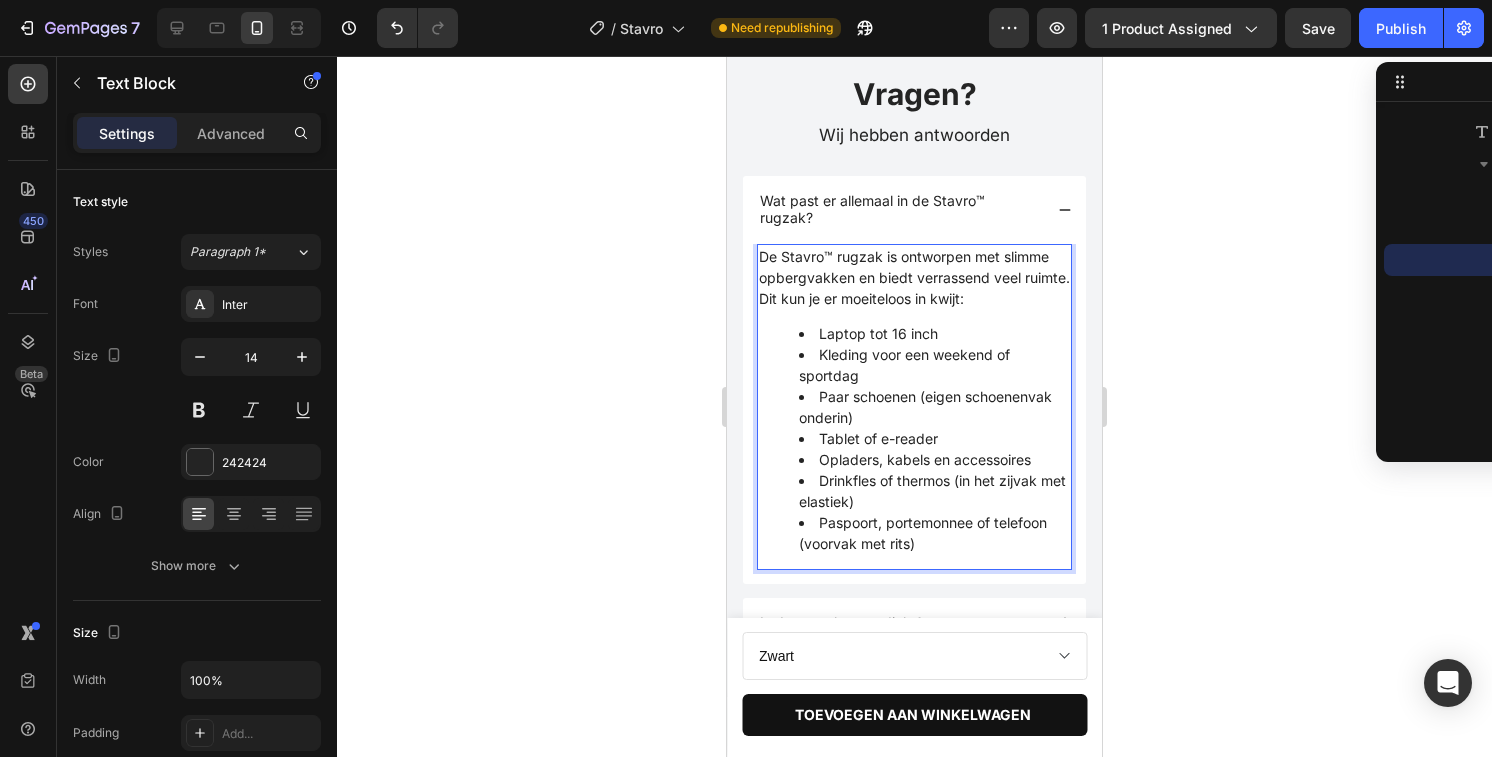 click on "Kleding voor een weekend of sportdag" at bounding box center [934, 365] 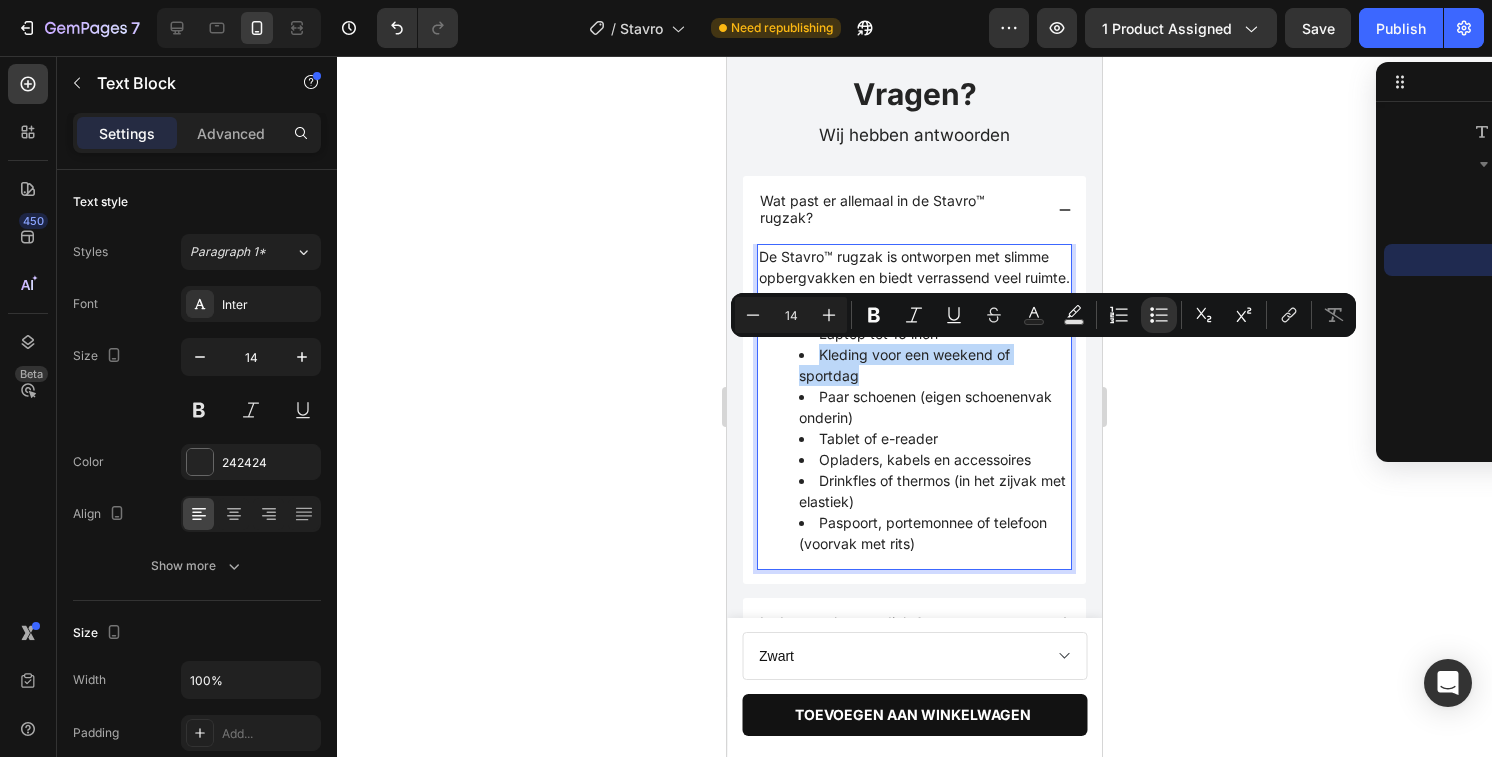 drag, startPoint x: 911, startPoint y: 371, endPoint x: 814, endPoint y: 354, distance: 98.478424 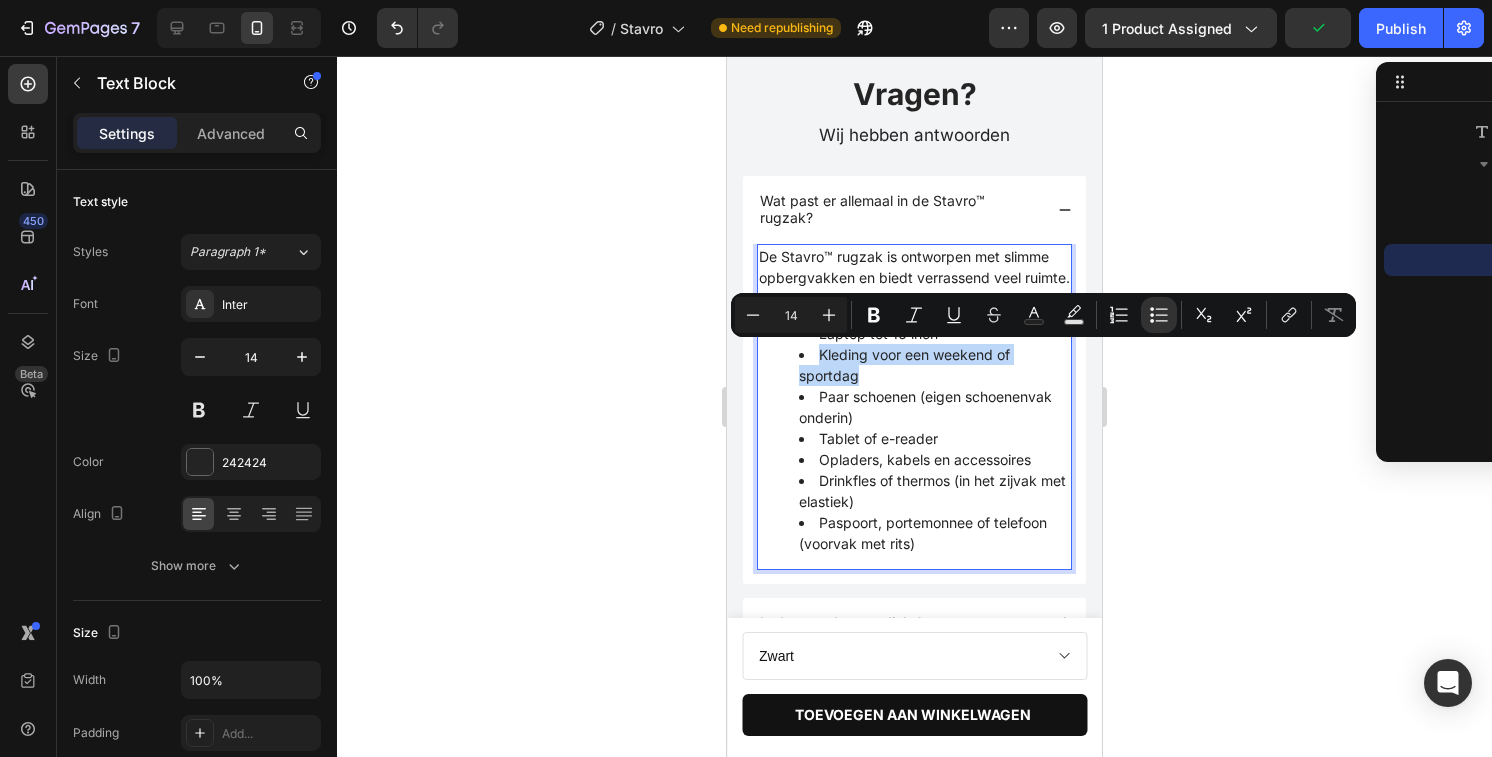 click on "Kleding voor een weekend of sportdag" at bounding box center [934, 365] 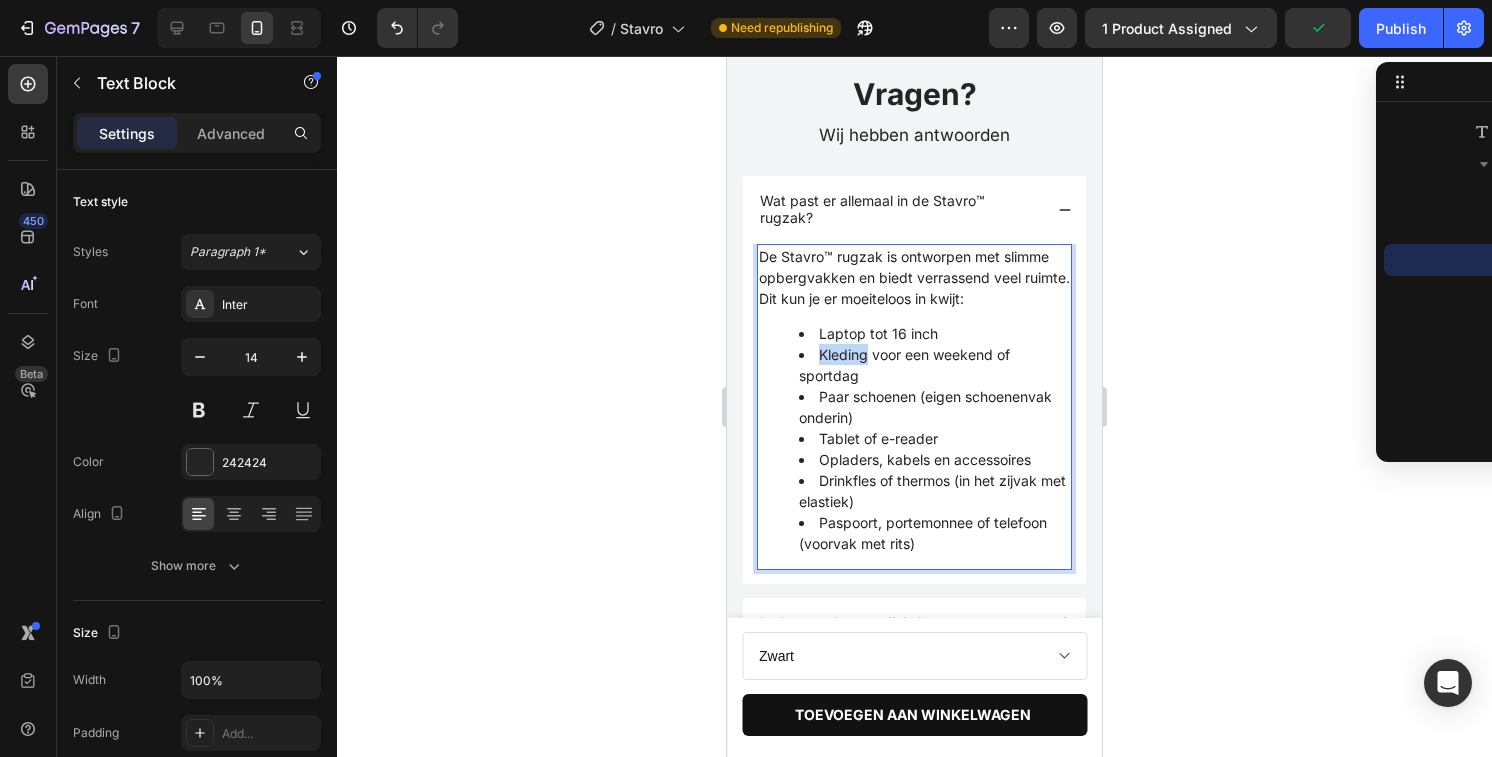 click on "Kleding voor een weekend of sportdag" at bounding box center (934, 365) 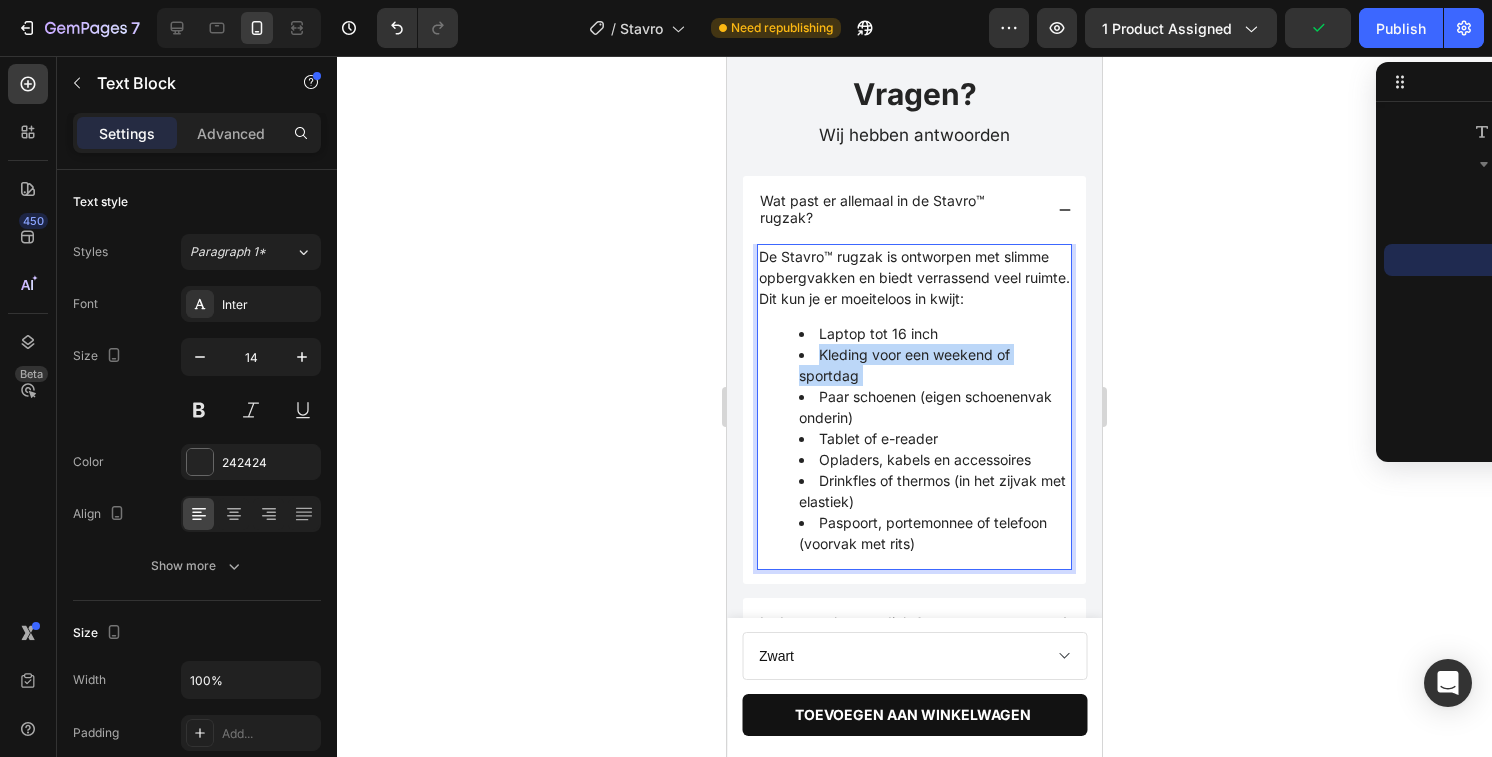 click on "Kleding voor een weekend of sportdag" at bounding box center (934, 365) 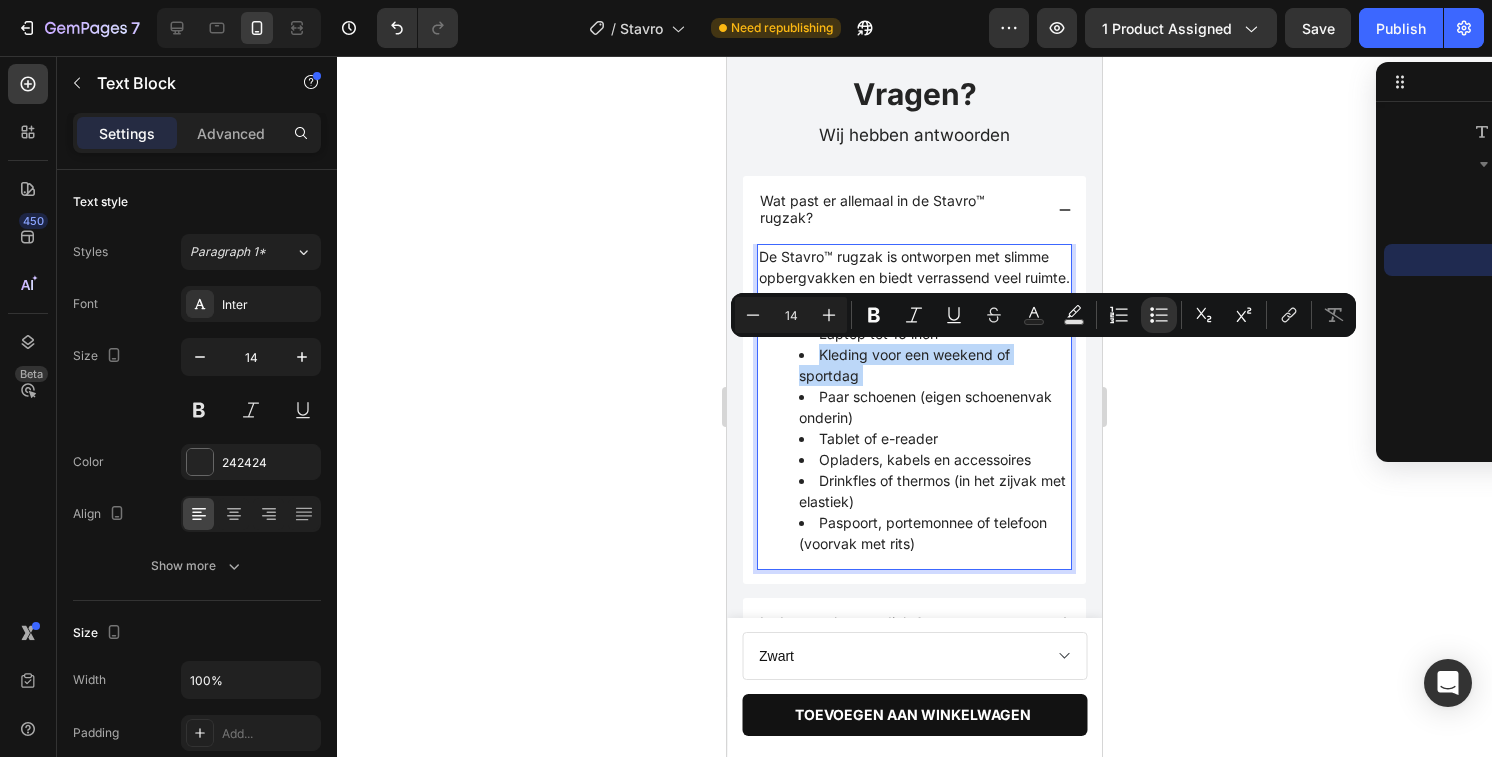 click on "Kleding voor een weekend of sportdag" at bounding box center (934, 365) 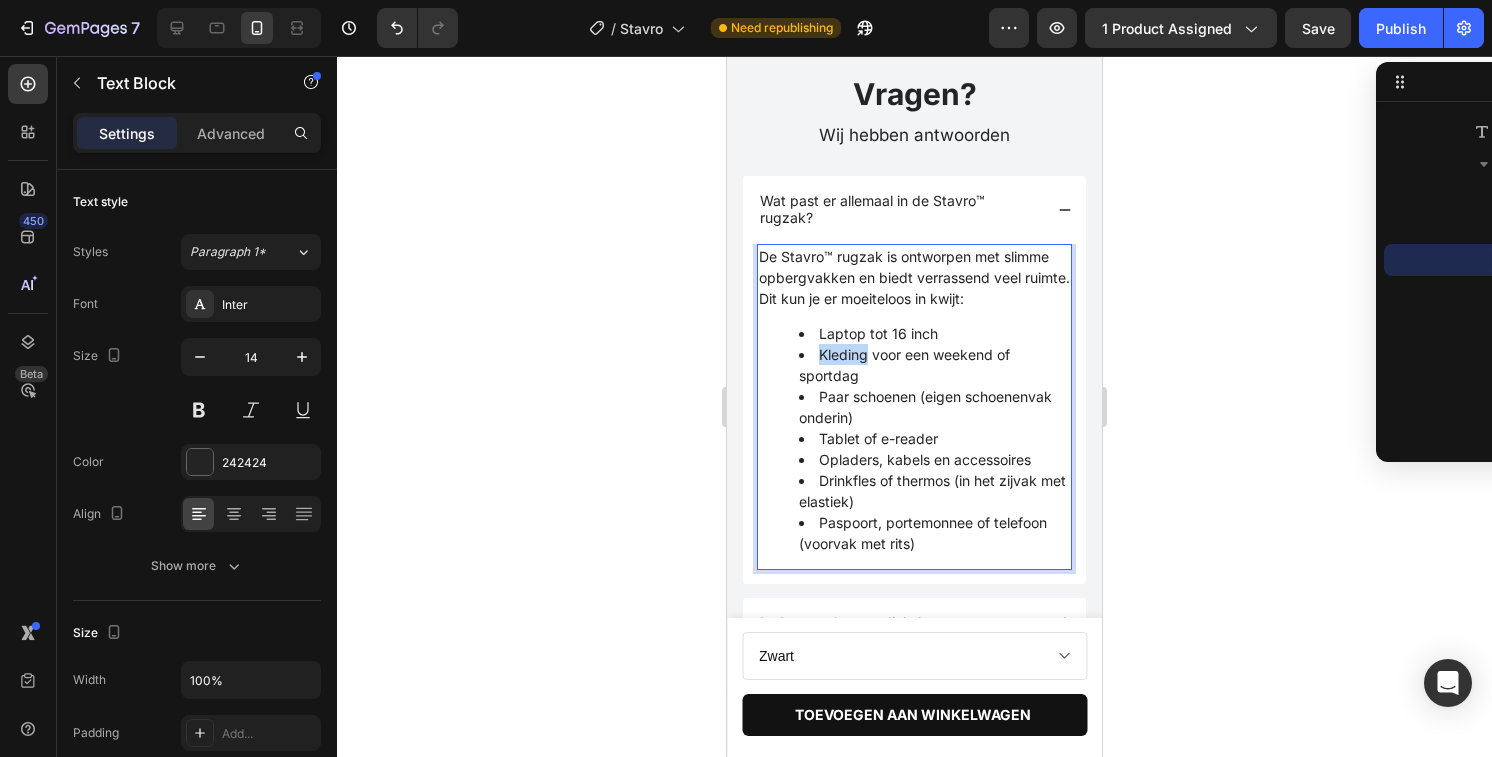 click on "Kleding voor een weekend of sportdag" at bounding box center (934, 365) 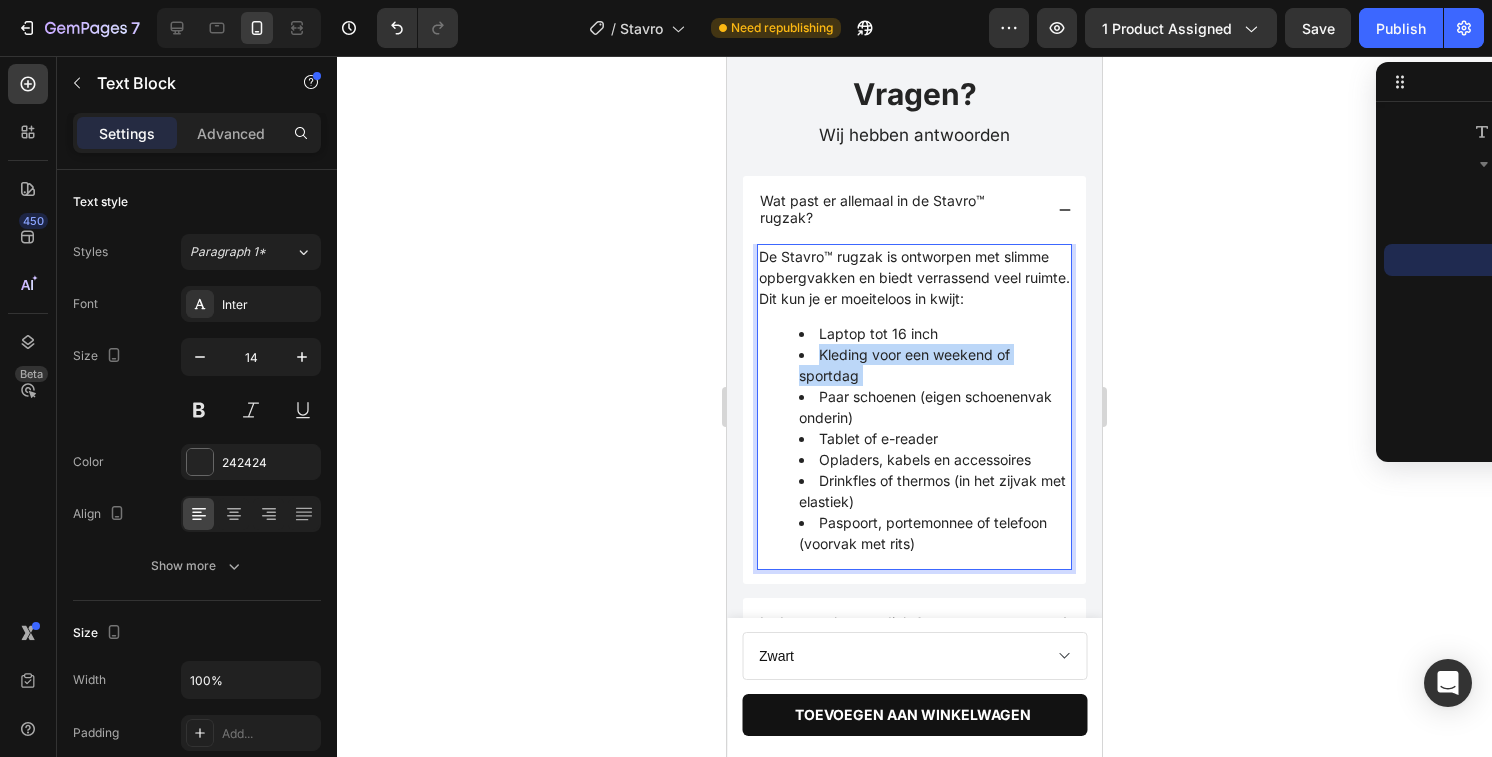click on "Kleding voor een weekend of sportdag" at bounding box center [934, 365] 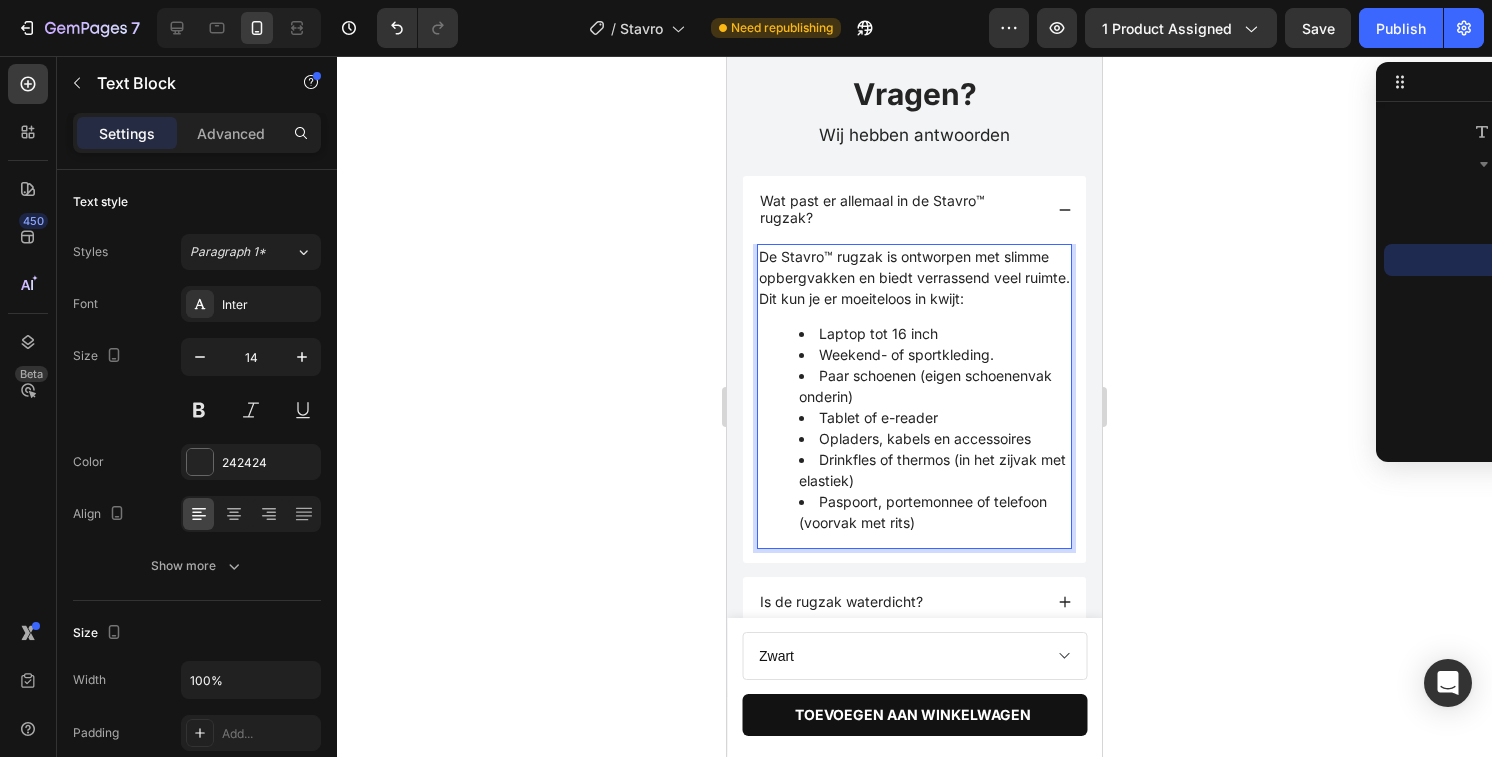 click on "Weekend- of sportkleding." at bounding box center (934, 354) 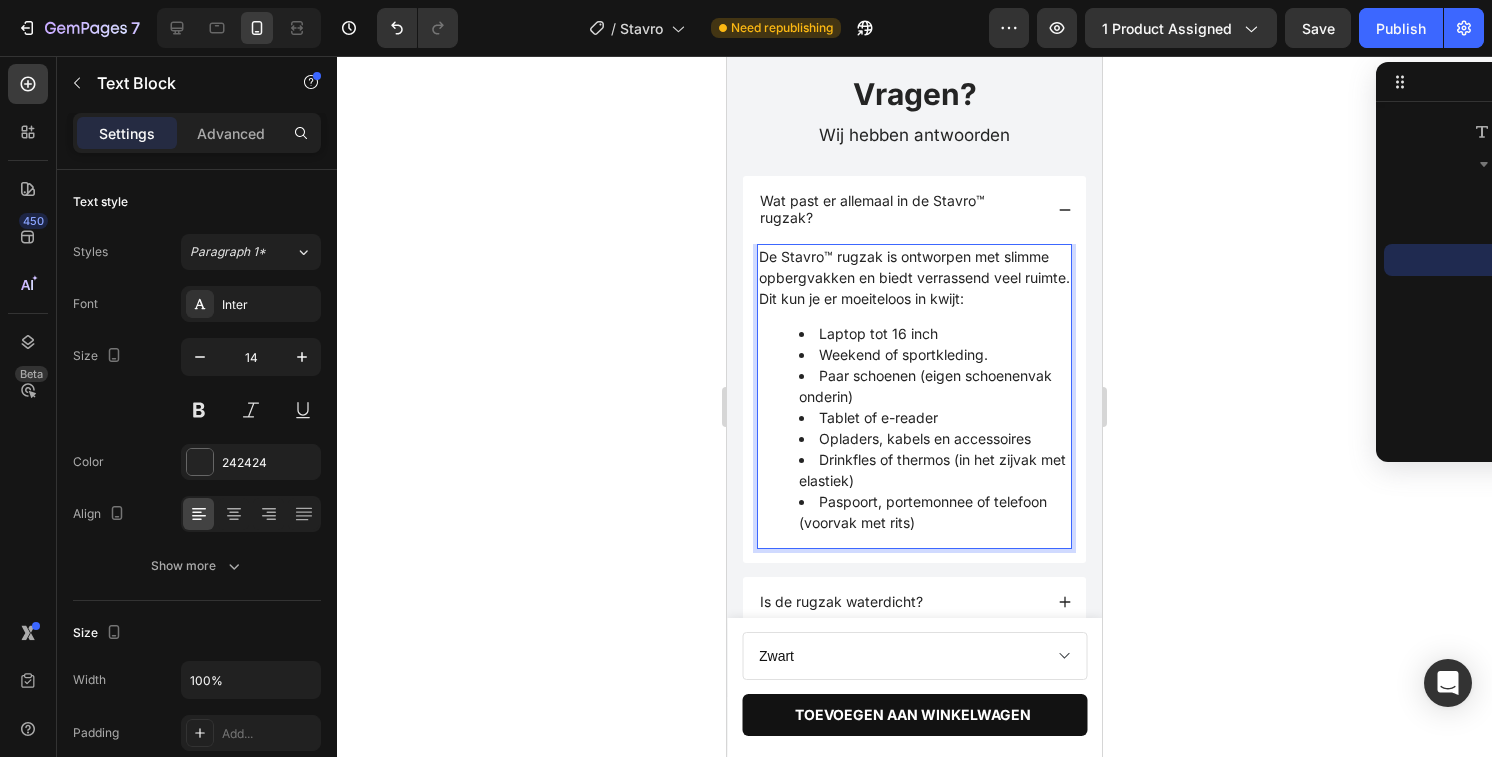 click on "Weekend of sportkleding." at bounding box center [934, 354] 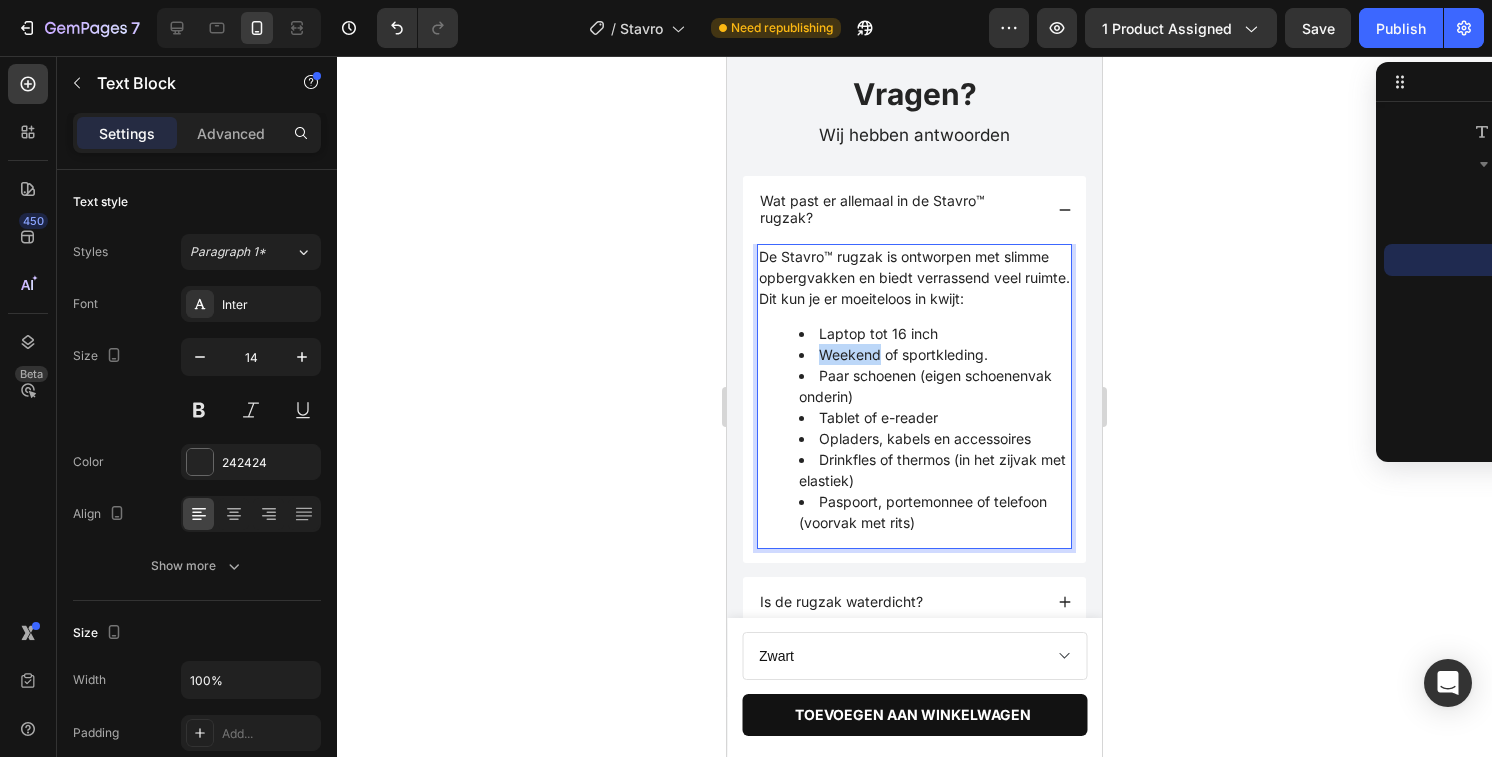 click on "Weekend of sportkleding." at bounding box center [934, 354] 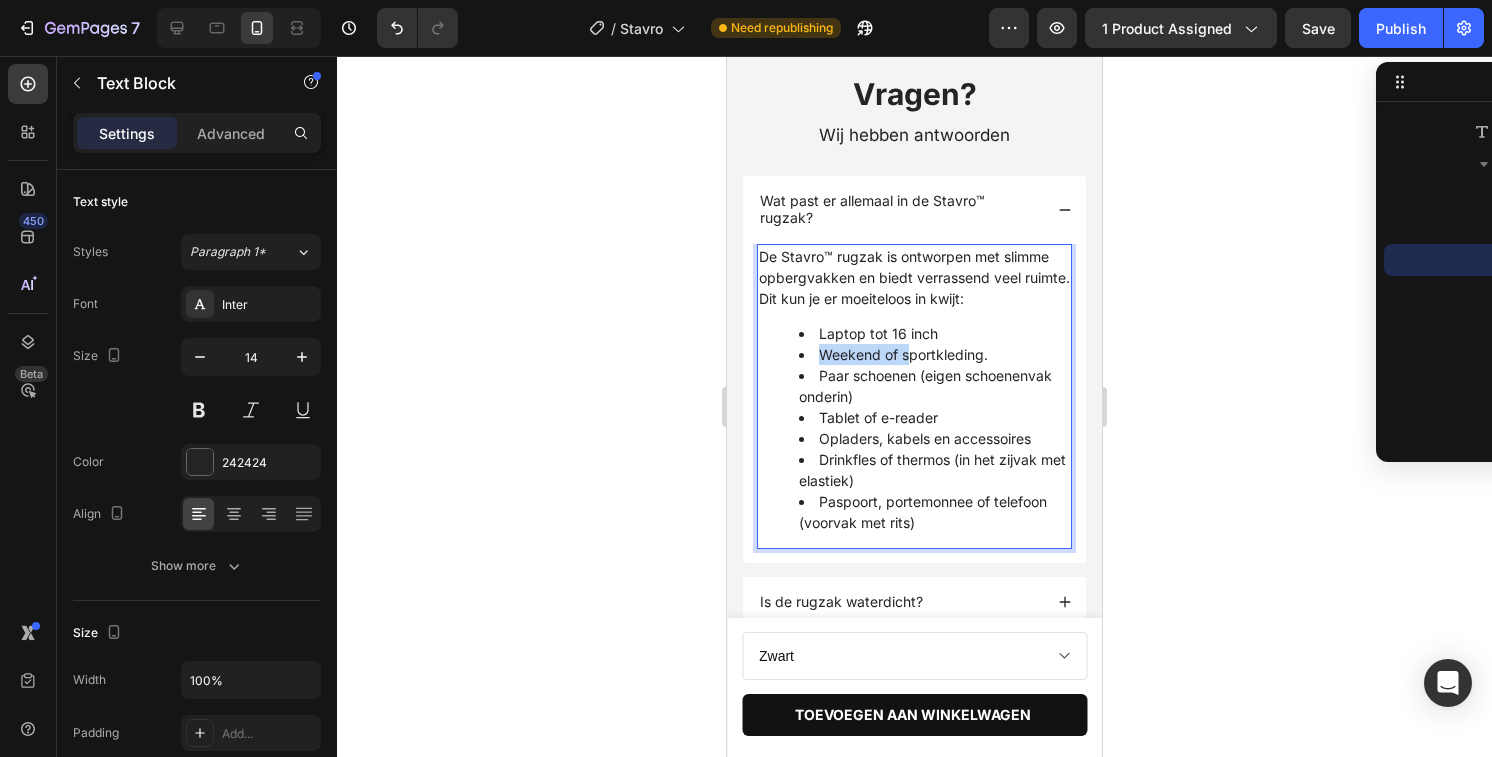 drag, startPoint x: 910, startPoint y: 356, endPoint x: 810, endPoint y: 356, distance: 100 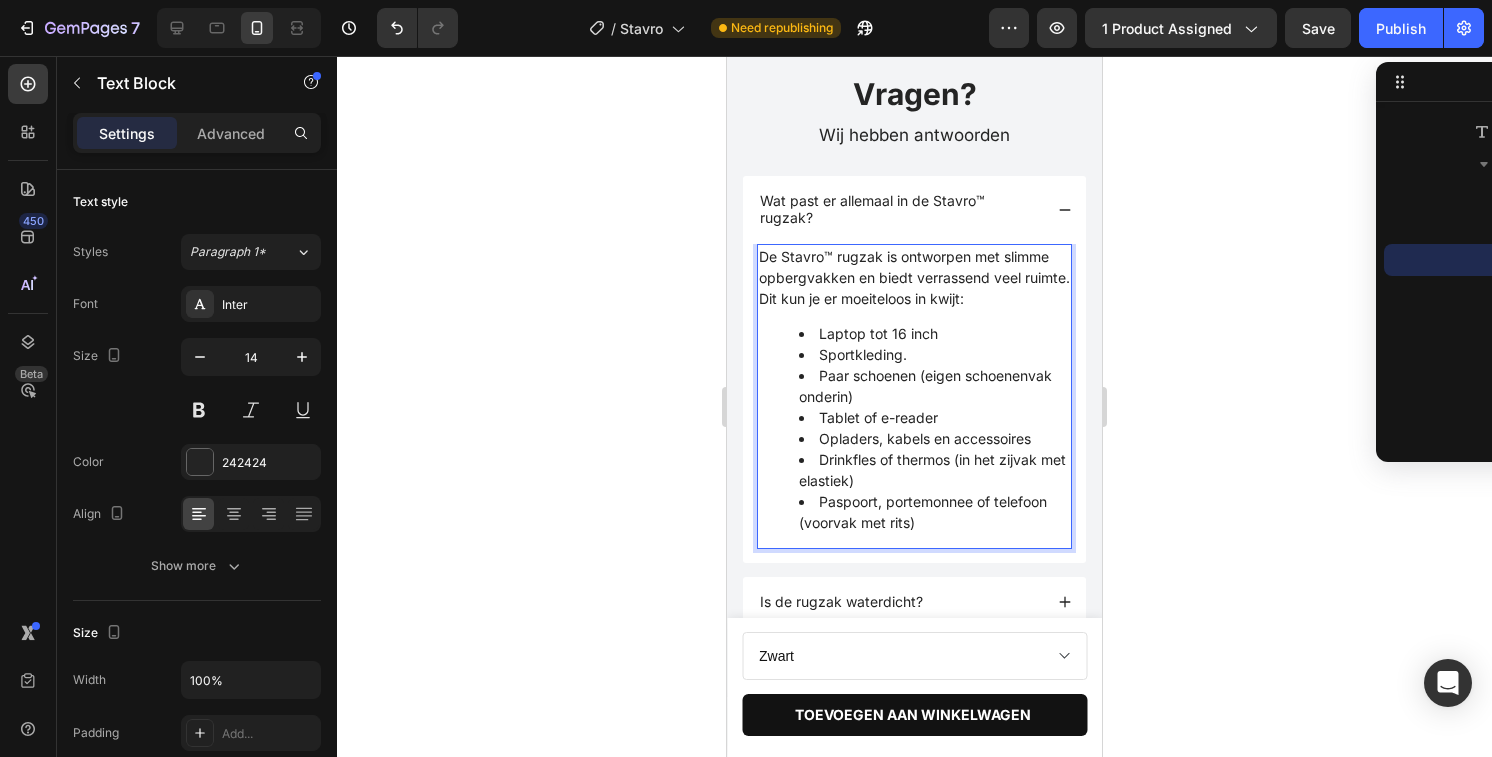 click on "Sportkleding." at bounding box center [934, 354] 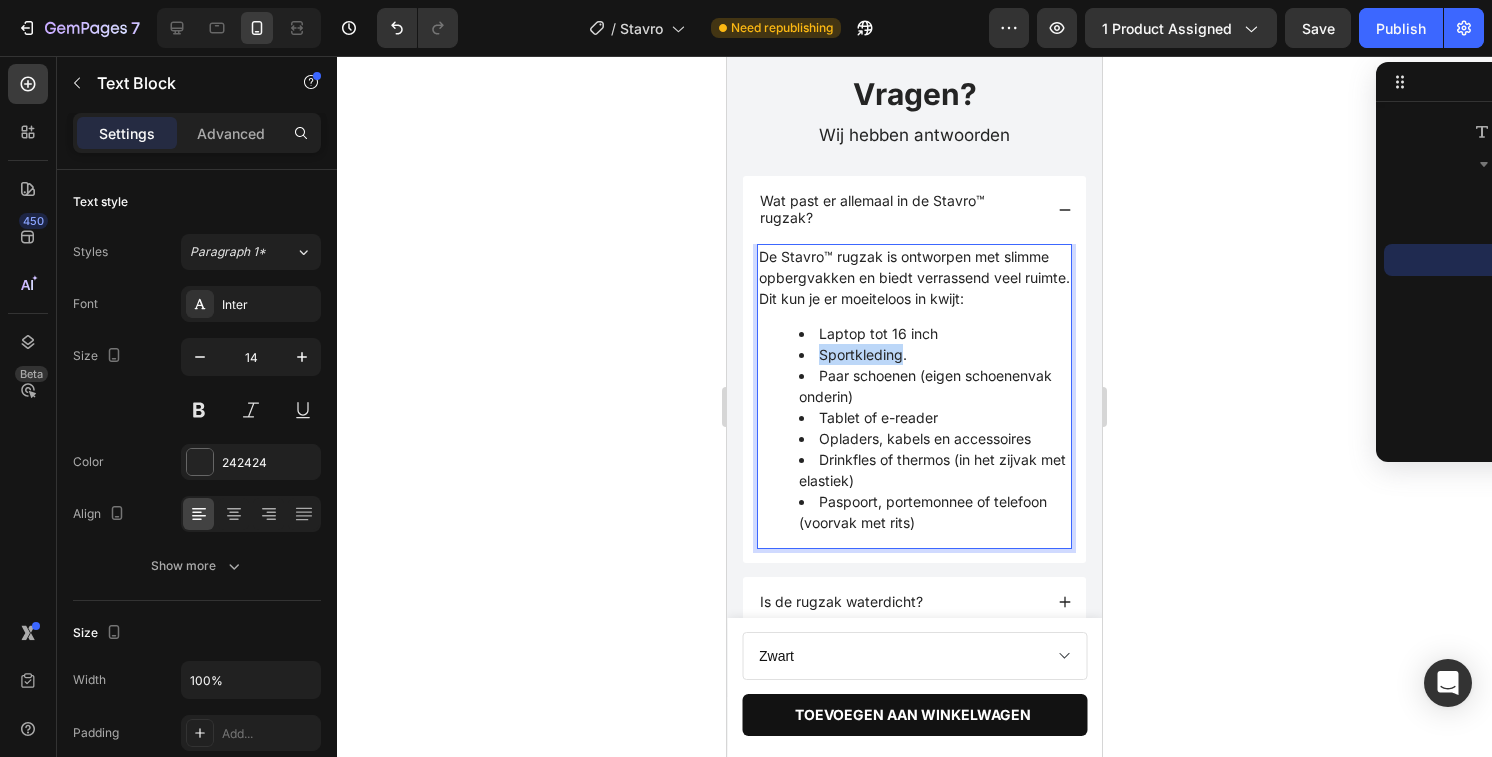 click on "Sportkleding." at bounding box center (934, 354) 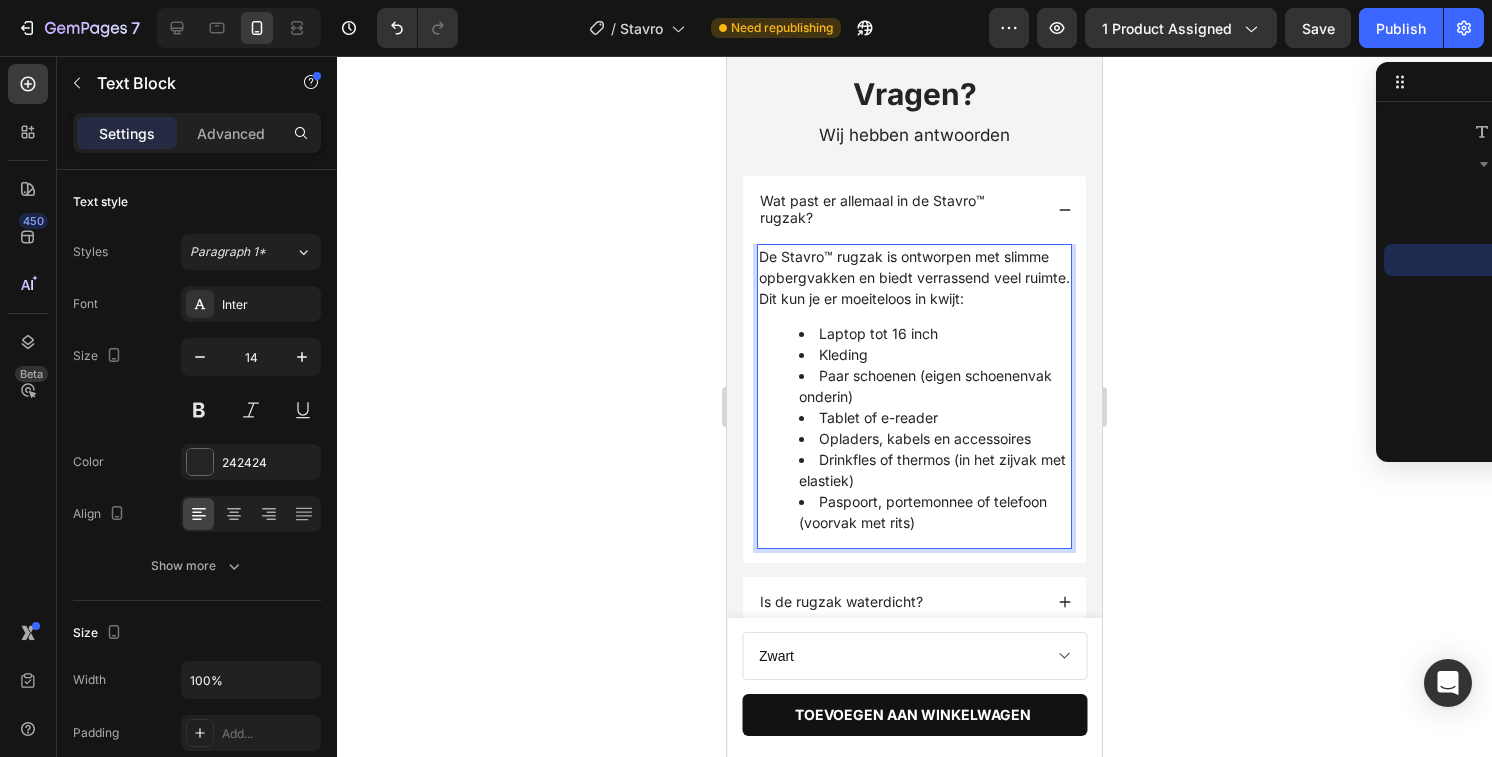 click on "Paar schoenen (eigen schoenenvak onderin)" at bounding box center [934, 386] 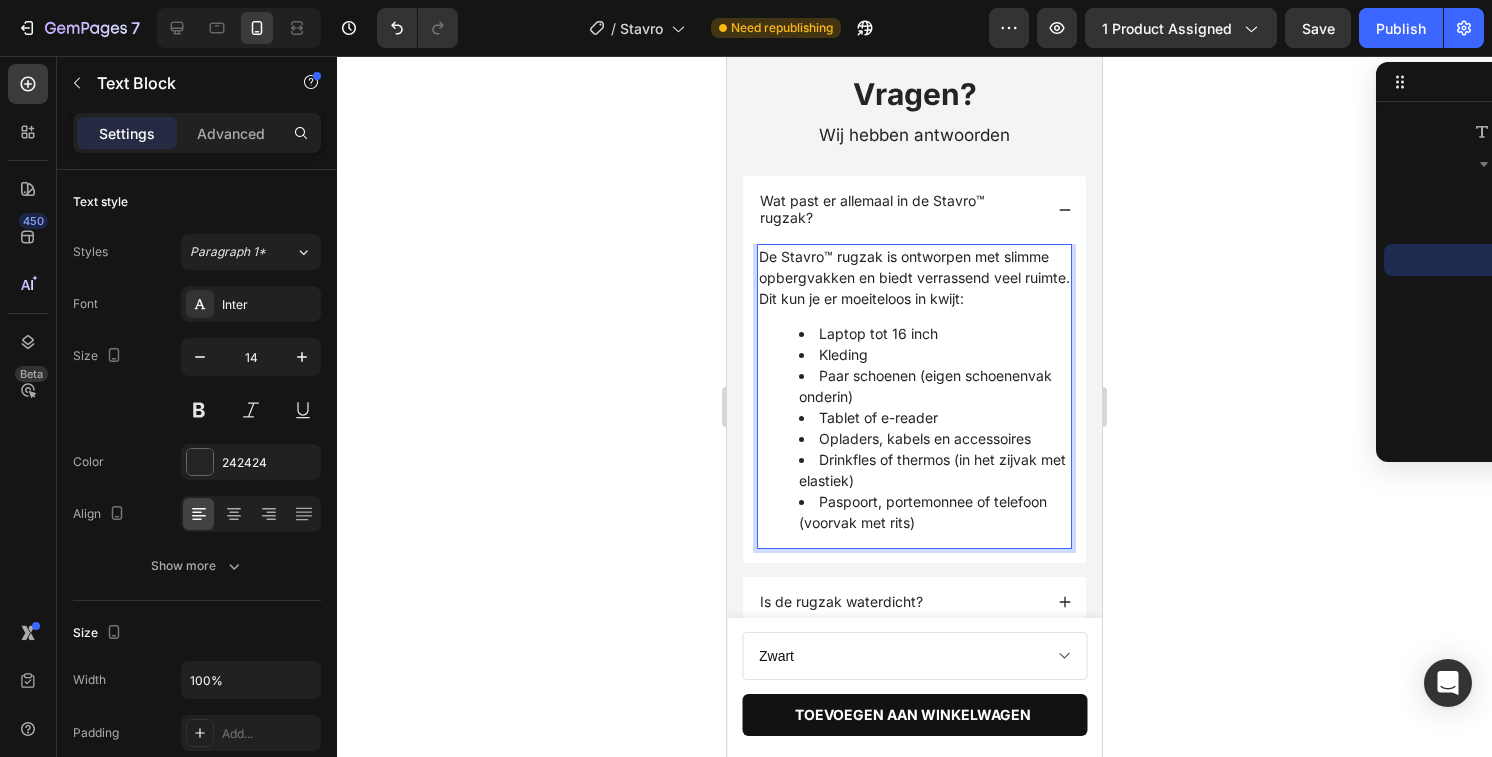 click on "Paar schoenen (eigen schoenenvak onderin)" at bounding box center [934, 386] 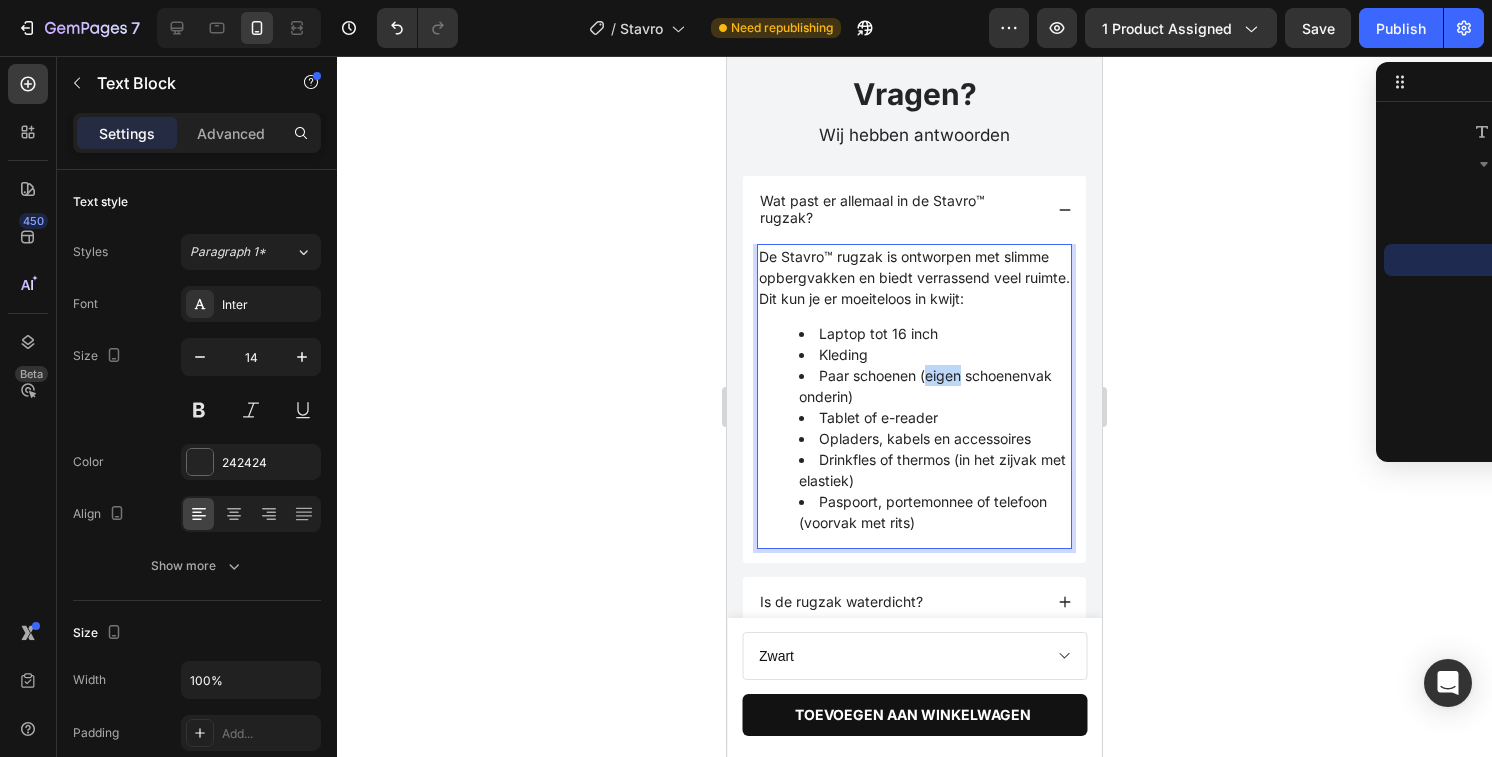 click on "Paar schoenen (eigen schoenenvak onderin)" at bounding box center [934, 386] 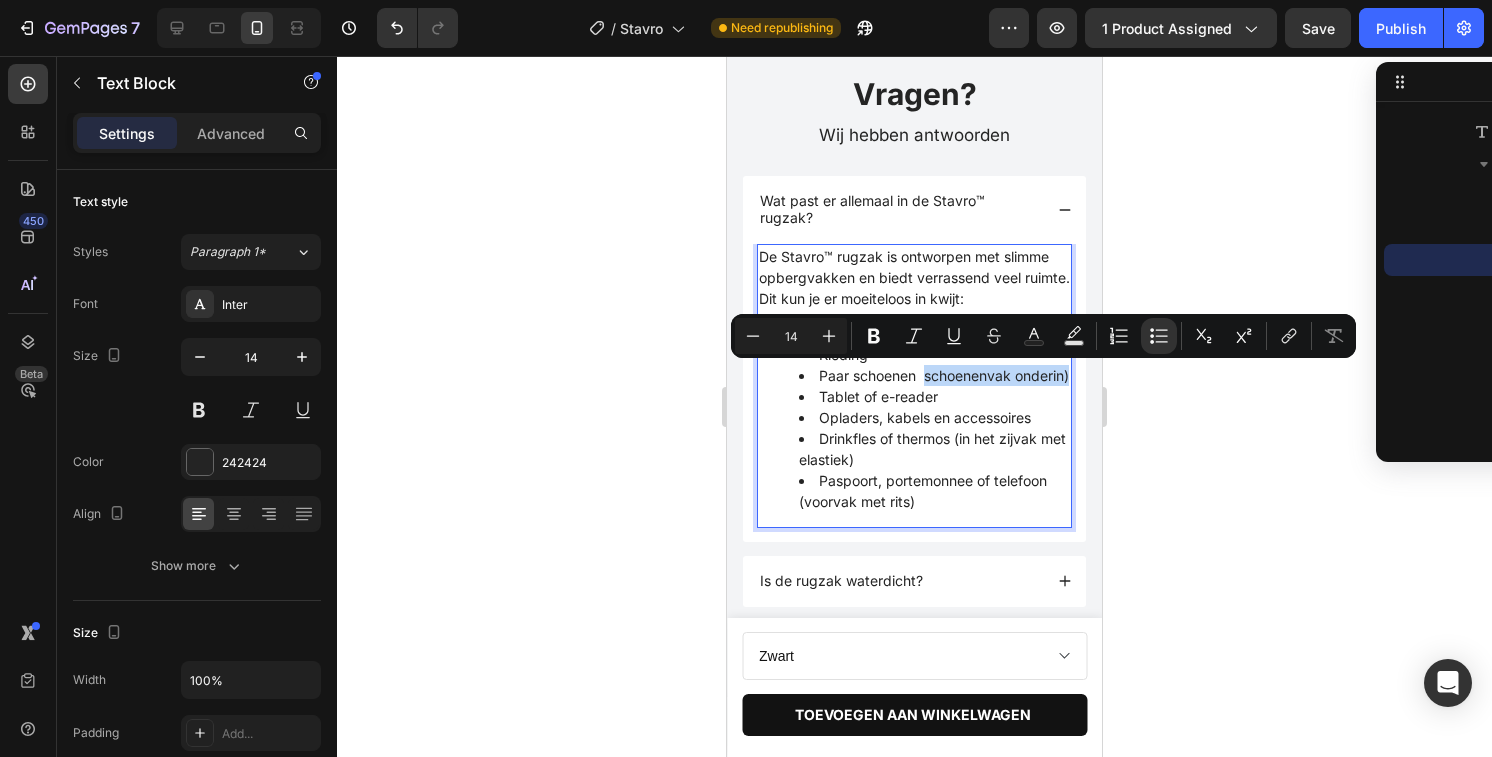 drag, startPoint x: 856, startPoint y: 391, endPoint x: 927, endPoint y: 380, distance: 71.84706 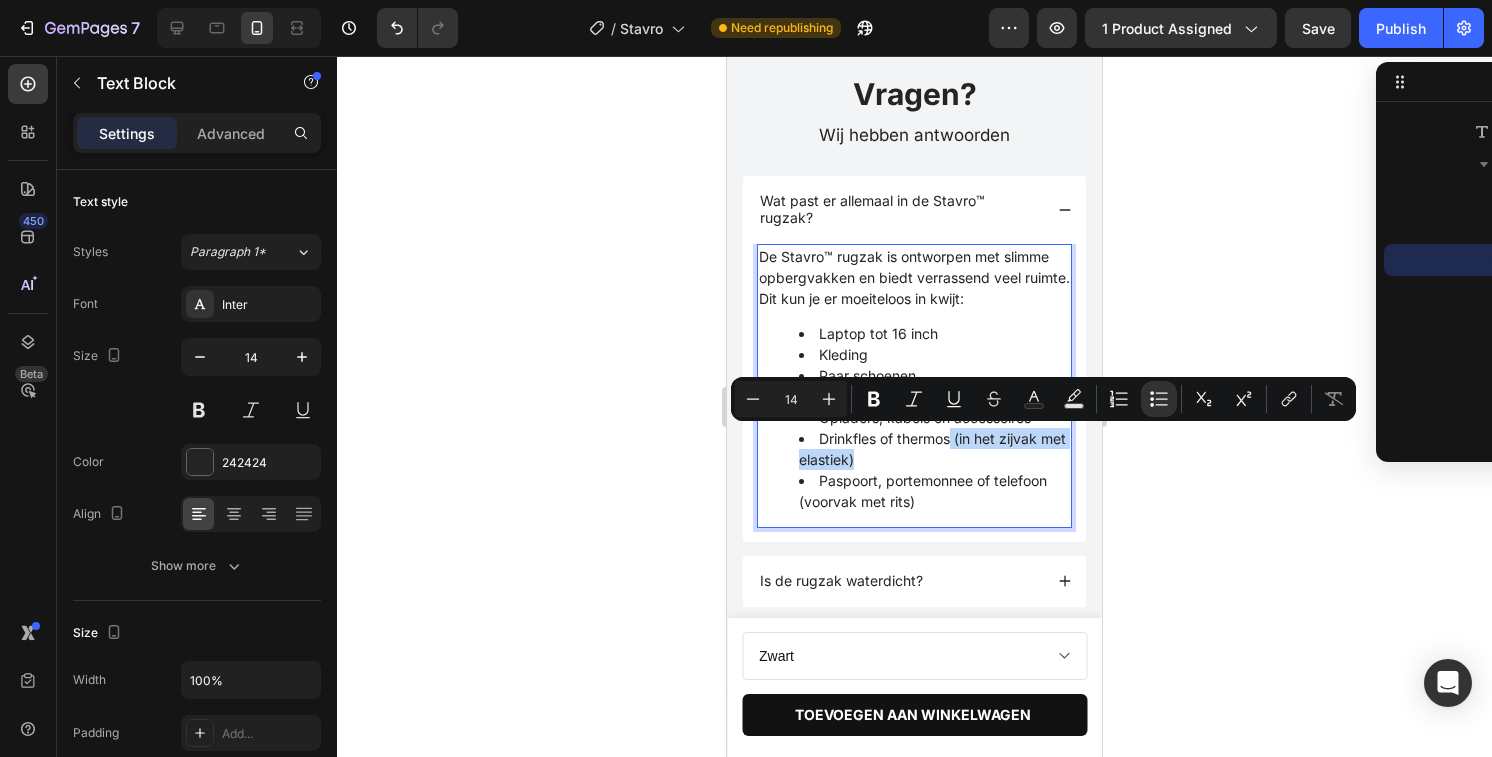 drag, startPoint x: 873, startPoint y: 453, endPoint x: 950, endPoint y: 438, distance: 78.44743 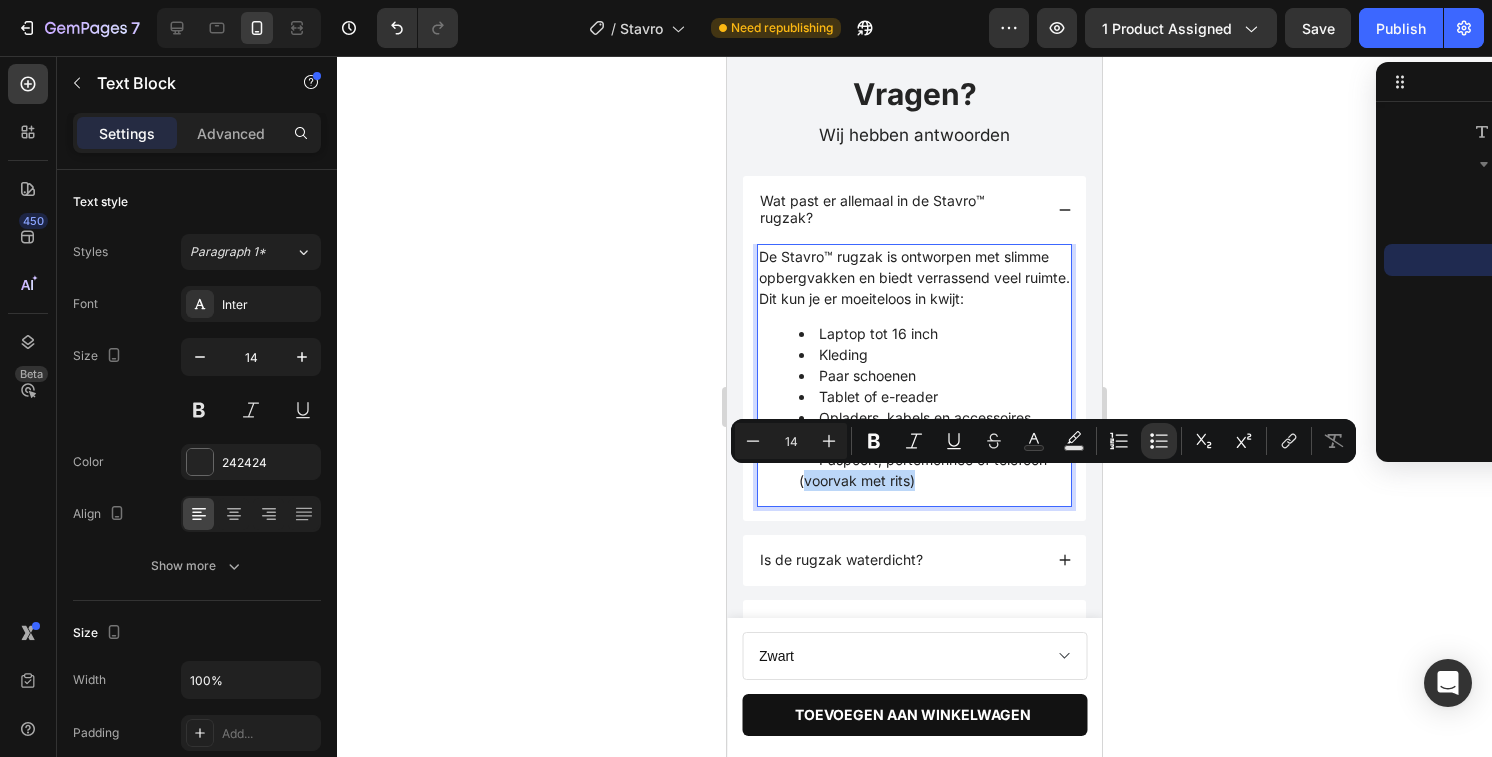 drag, startPoint x: 919, startPoint y: 478, endPoint x: 806, endPoint y: 483, distance: 113.110565 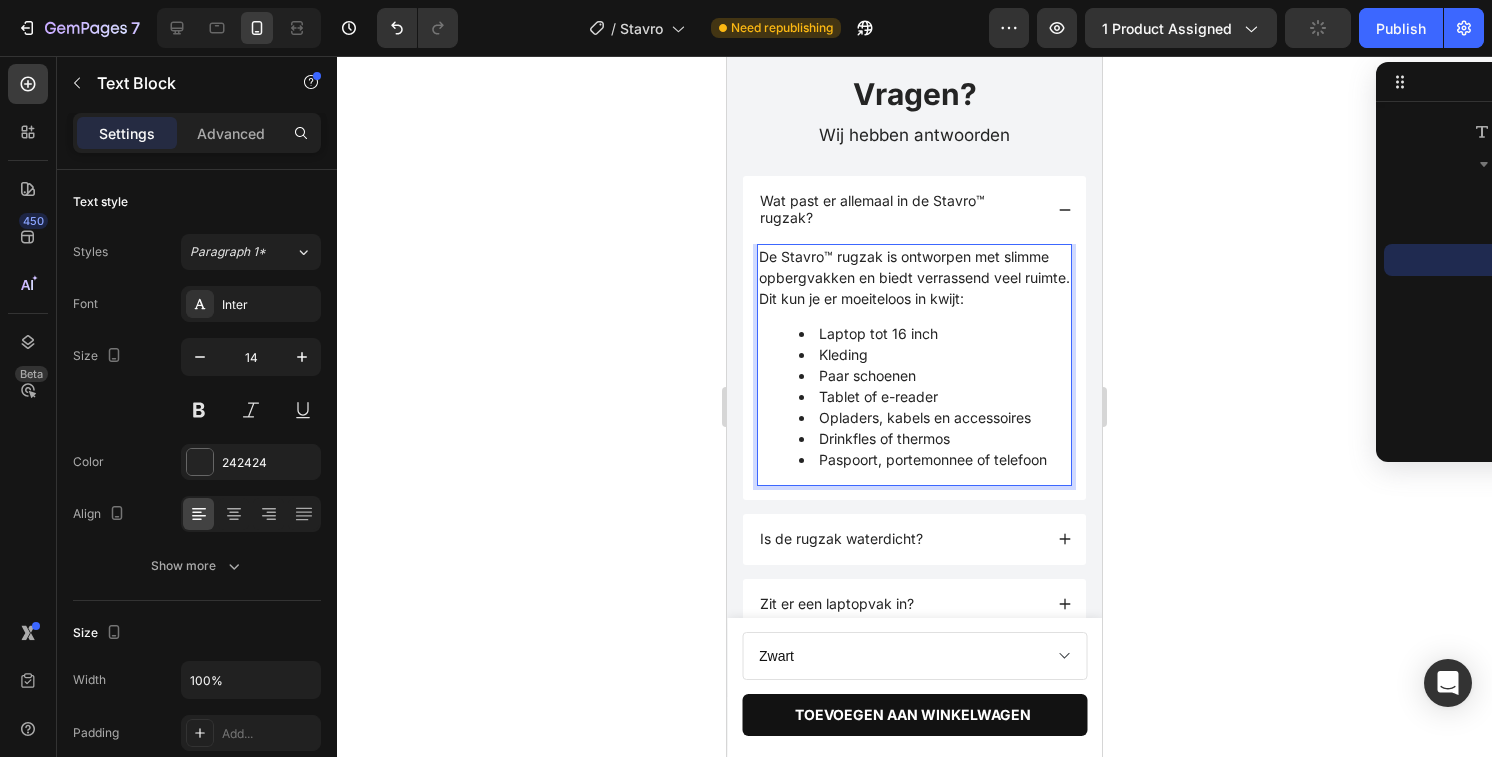 click 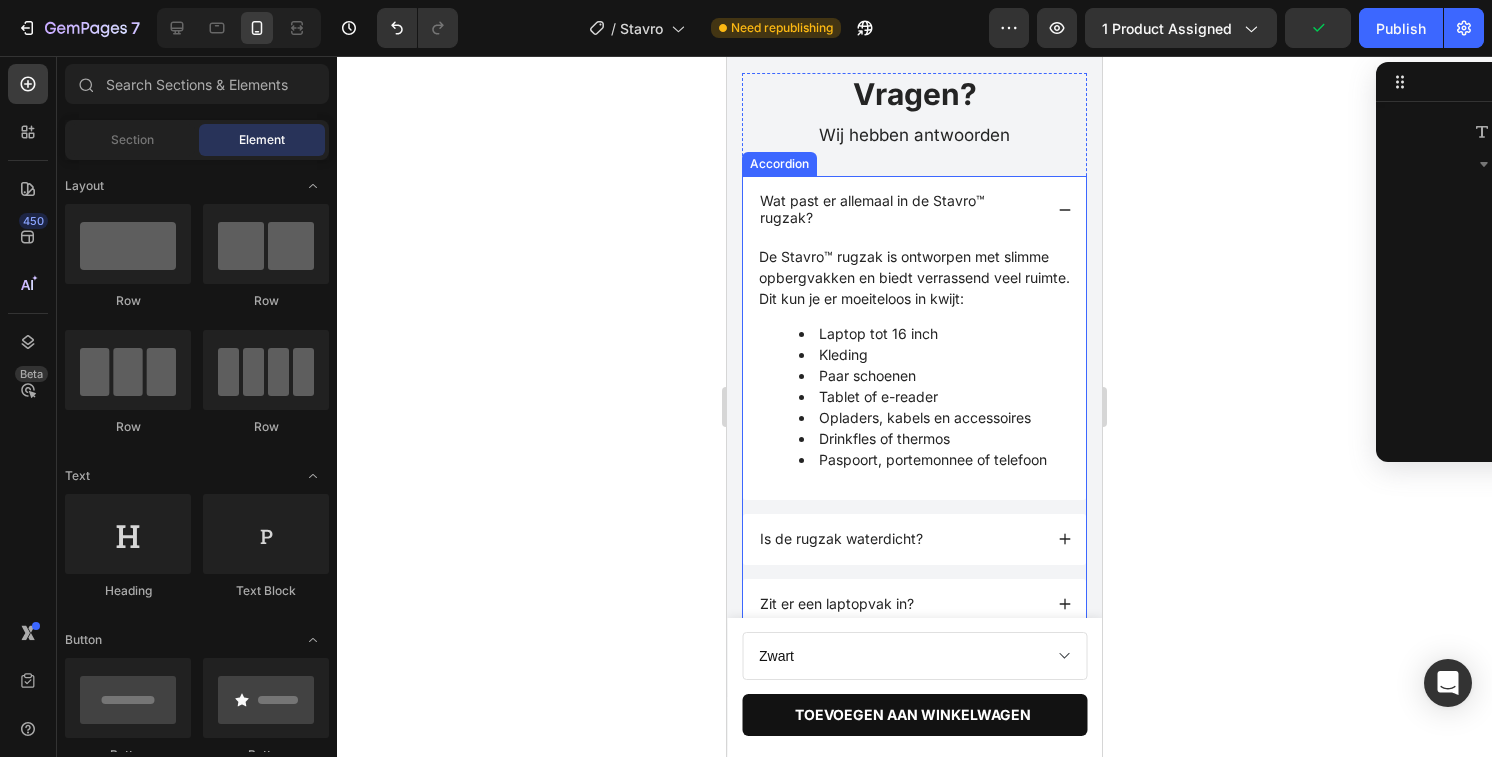 click on "Is de rugzak waterdicht?" at bounding box center [841, 538] 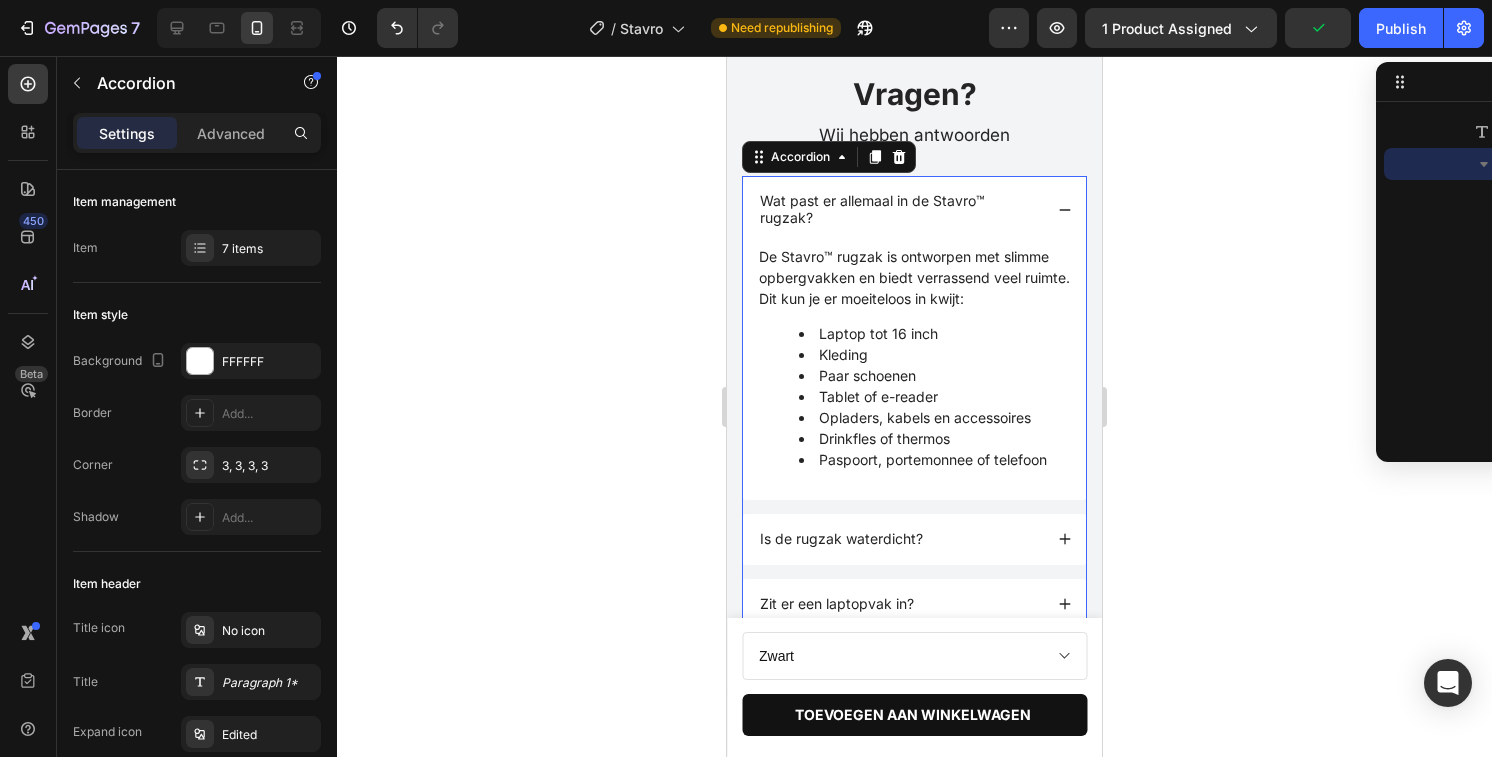click on "Is de rugzak waterdicht?" at bounding box center [899, 539] 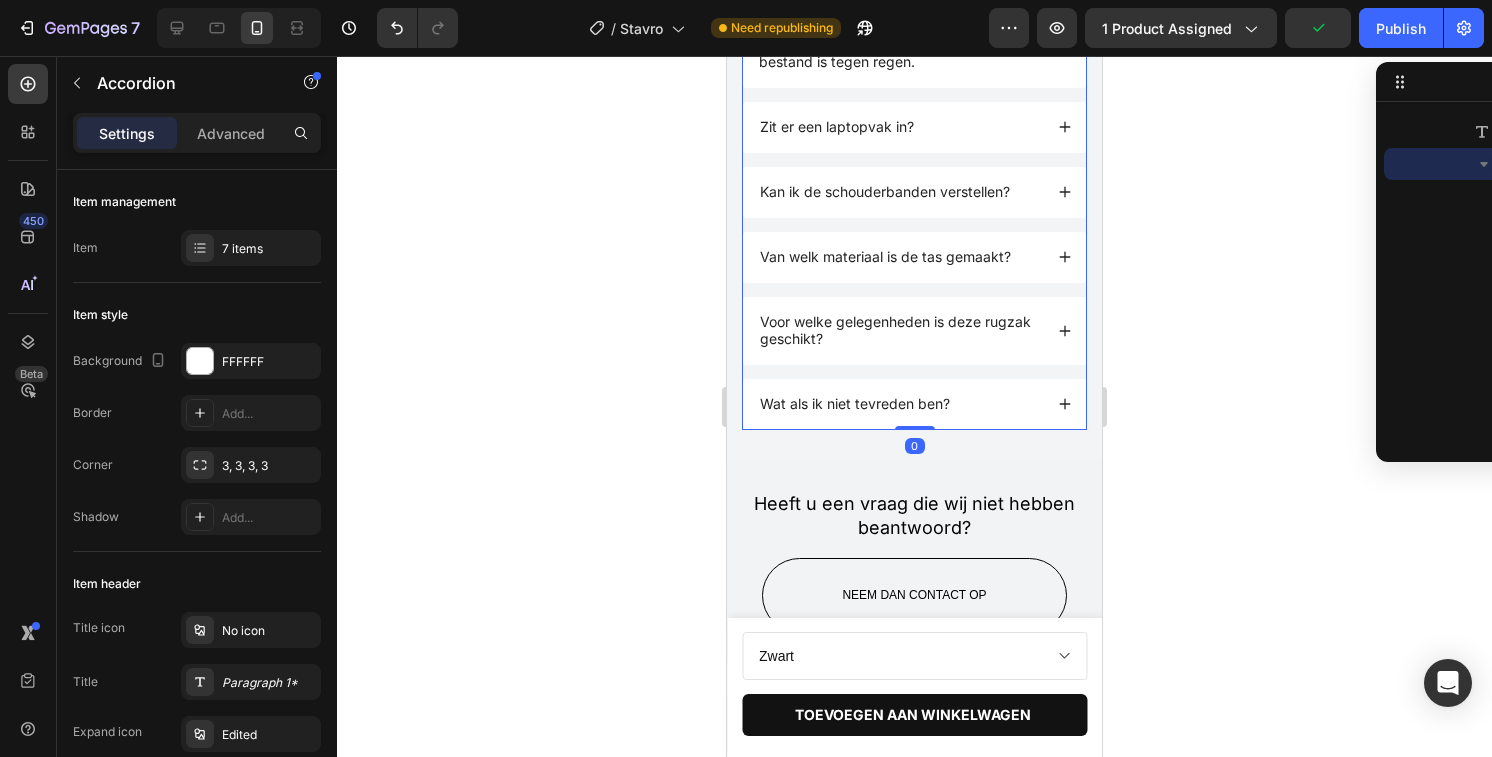click on "Wat als ik niet tevreden ben?" at bounding box center [899, 404] 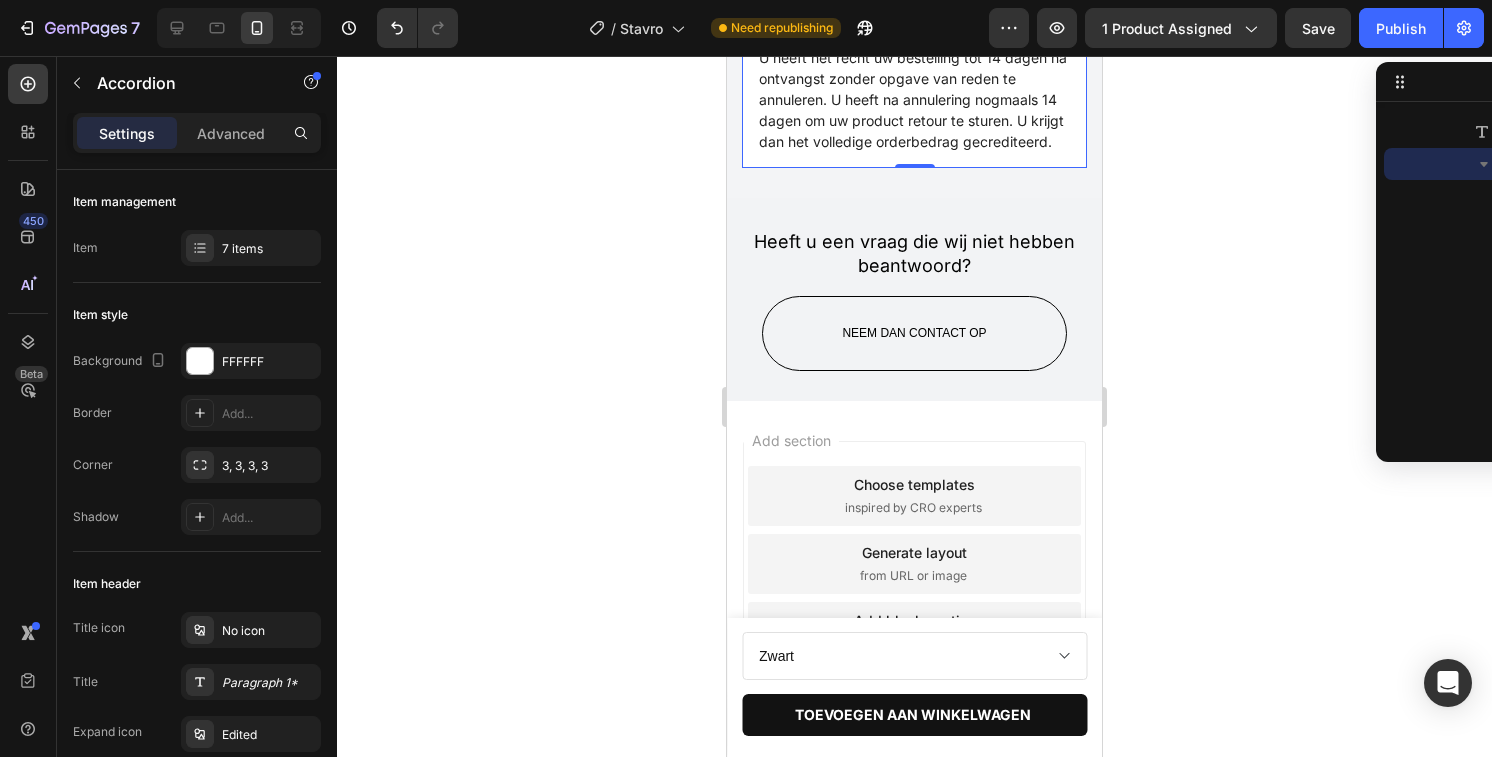 scroll, scrollTop: 2857, scrollLeft: 0, axis: vertical 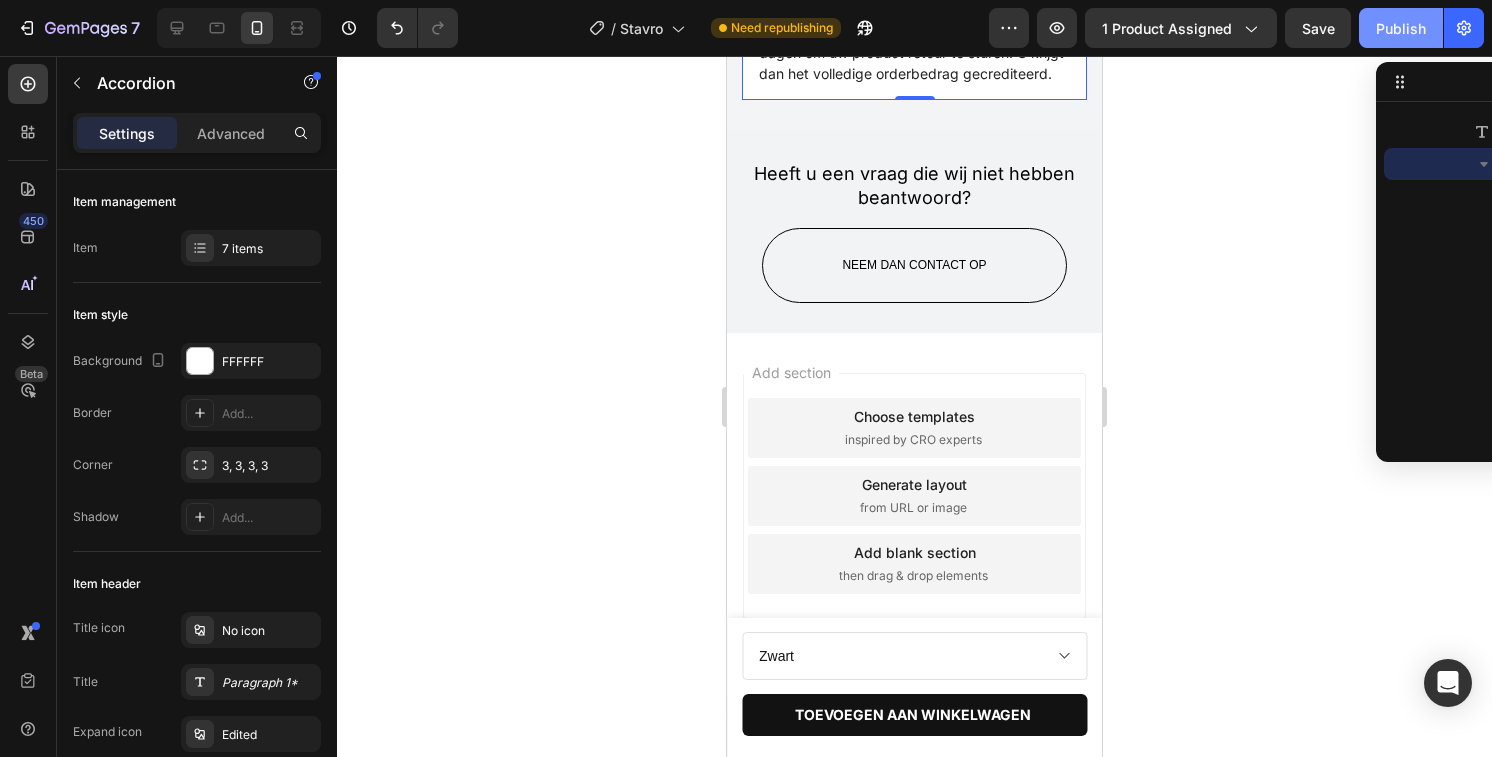 click on "Publish" at bounding box center (1401, 28) 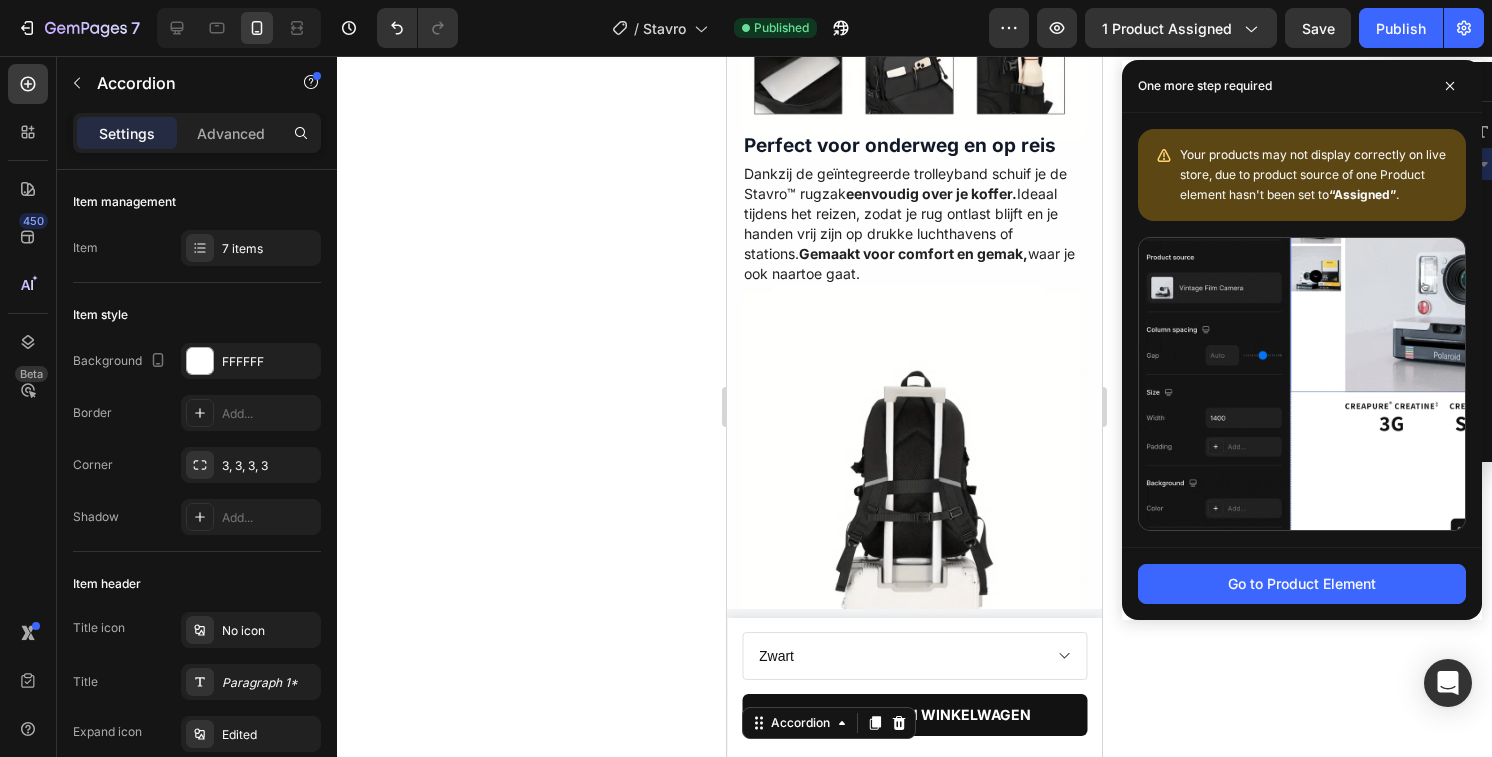 scroll, scrollTop: 1646, scrollLeft: 0, axis: vertical 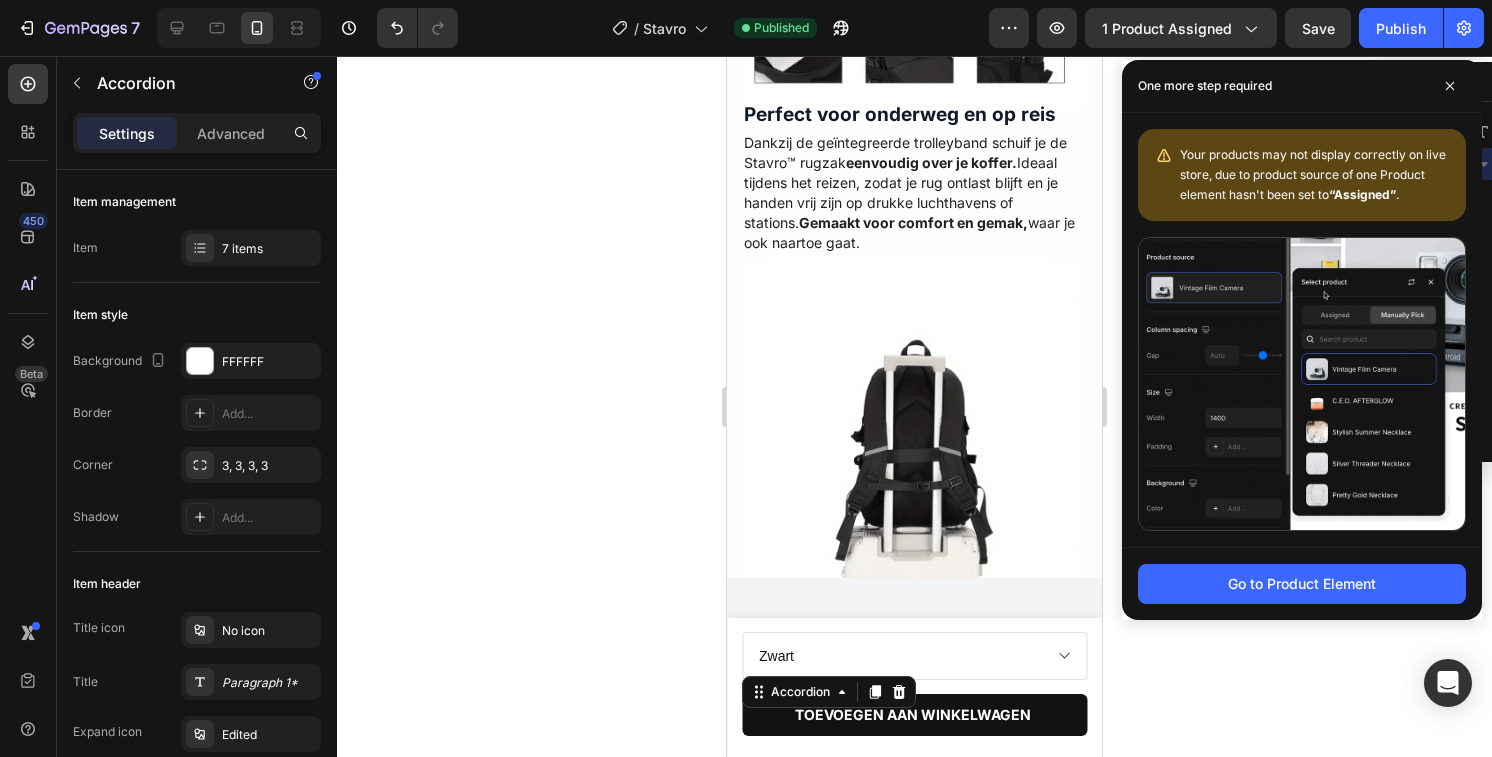 click at bounding box center (914, 427) 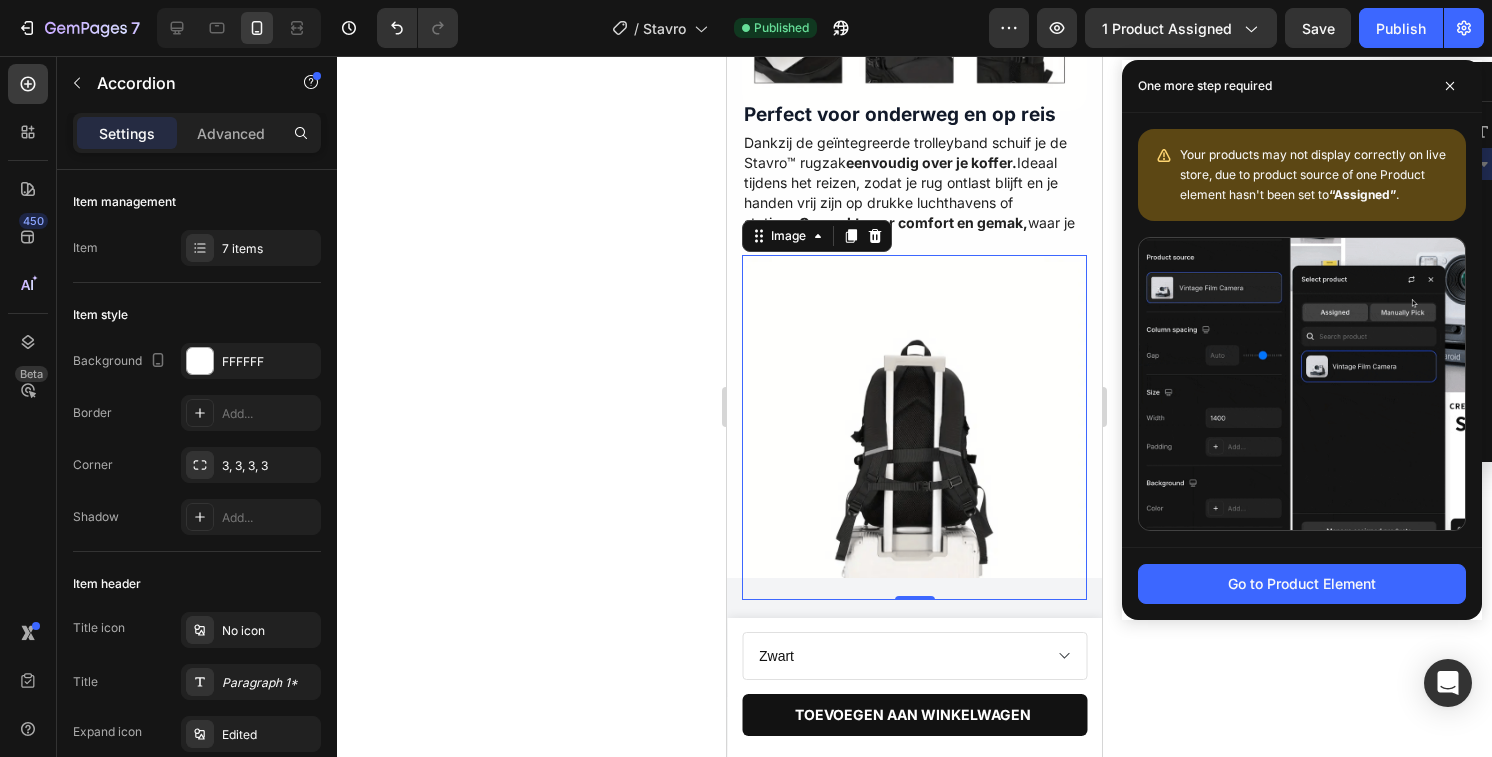 scroll, scrollTop: 858, scrollLeft: 0, axis: vertical 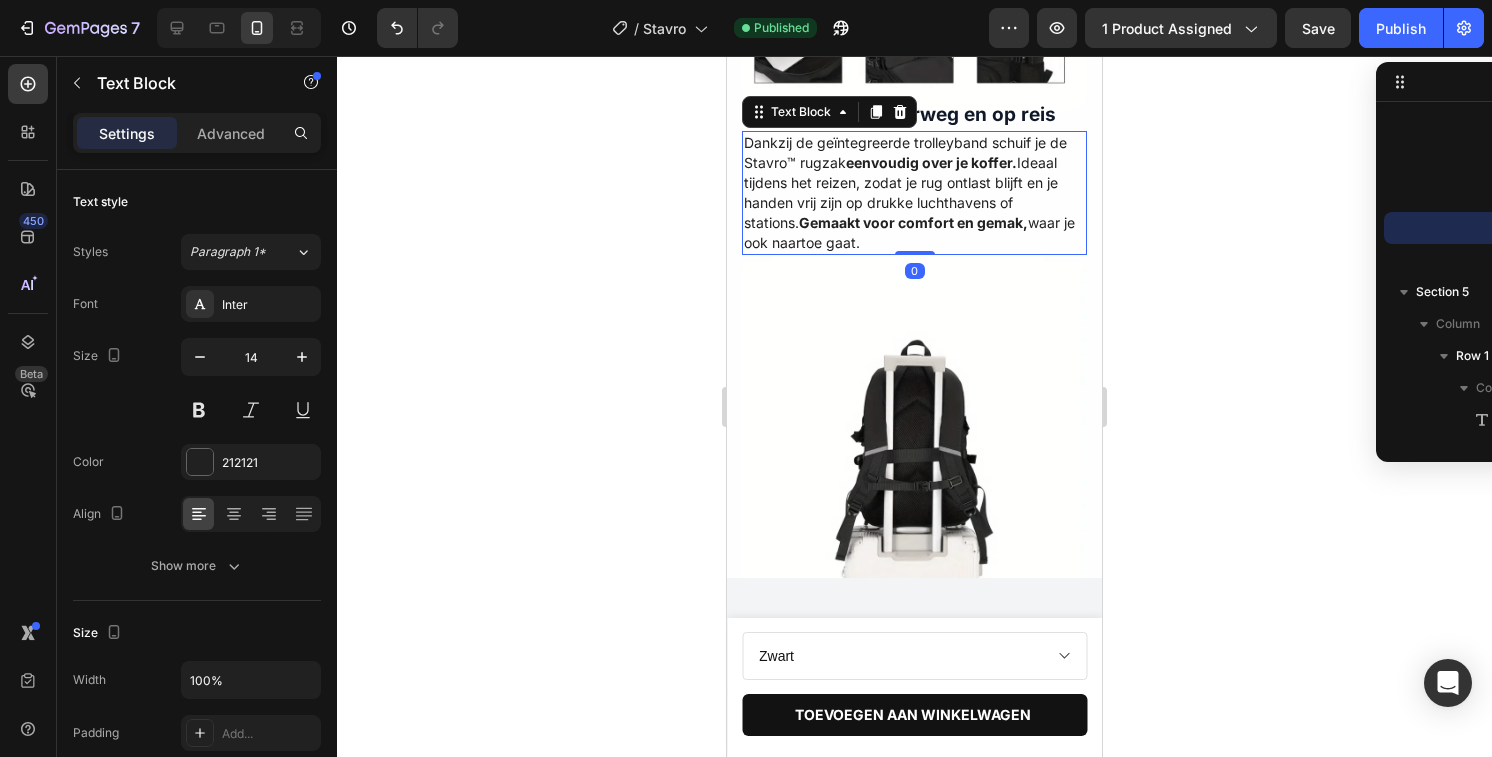 click on "Gemaakt voor comfort en gemak," at bounding box center (913, 222) 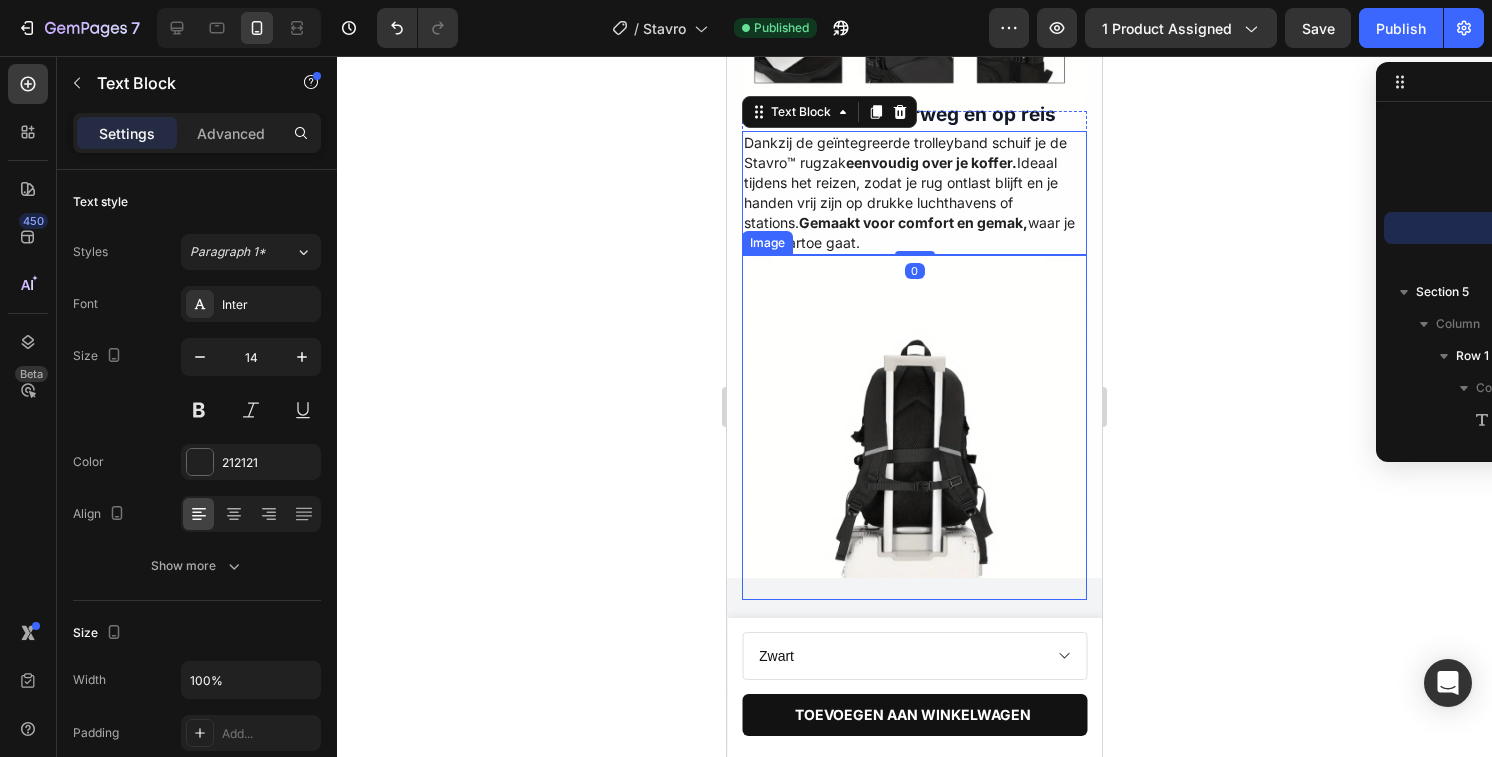 click at bounding box center (914, 427) 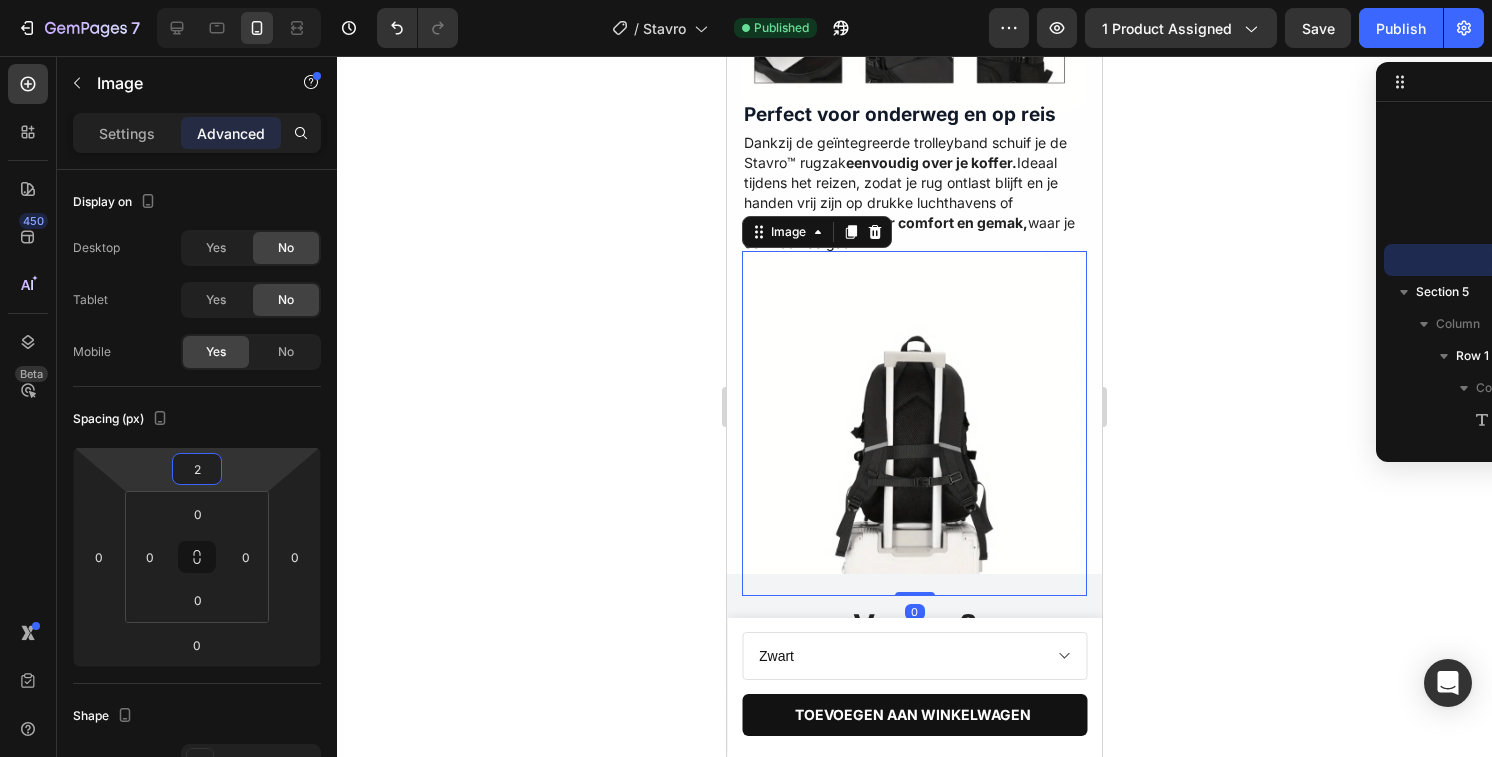 type on "4" 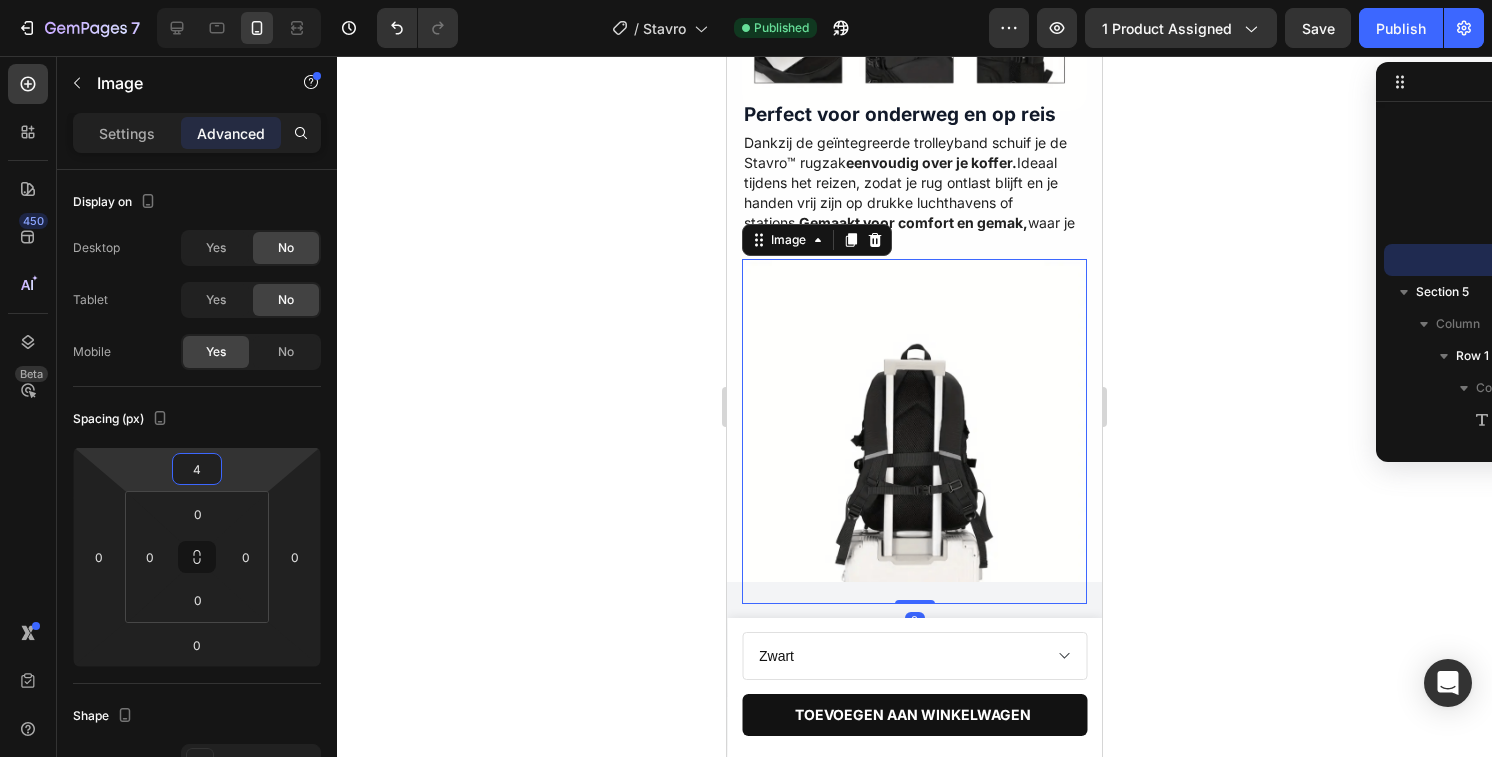 click on "7  Version history  /  Stavro Published Preview 1 product assigned  Save   Publish  450 Beta Sections(18) Elements(84) Section Element Hero Section Product Detail Brands Trusted Badges Guarantee Product Breakdown How to use Testimonials Compare Bundle FAQs Social Proof Brand Story Product List Collection Blog List Contact Sticky Add to Cart Custom Footer Browse Library 450 Layout
Row
Row
Row
Row Text
Heading
Text Block Button
Button
Button Media
Image
Image" at bounding box center [746, 0] 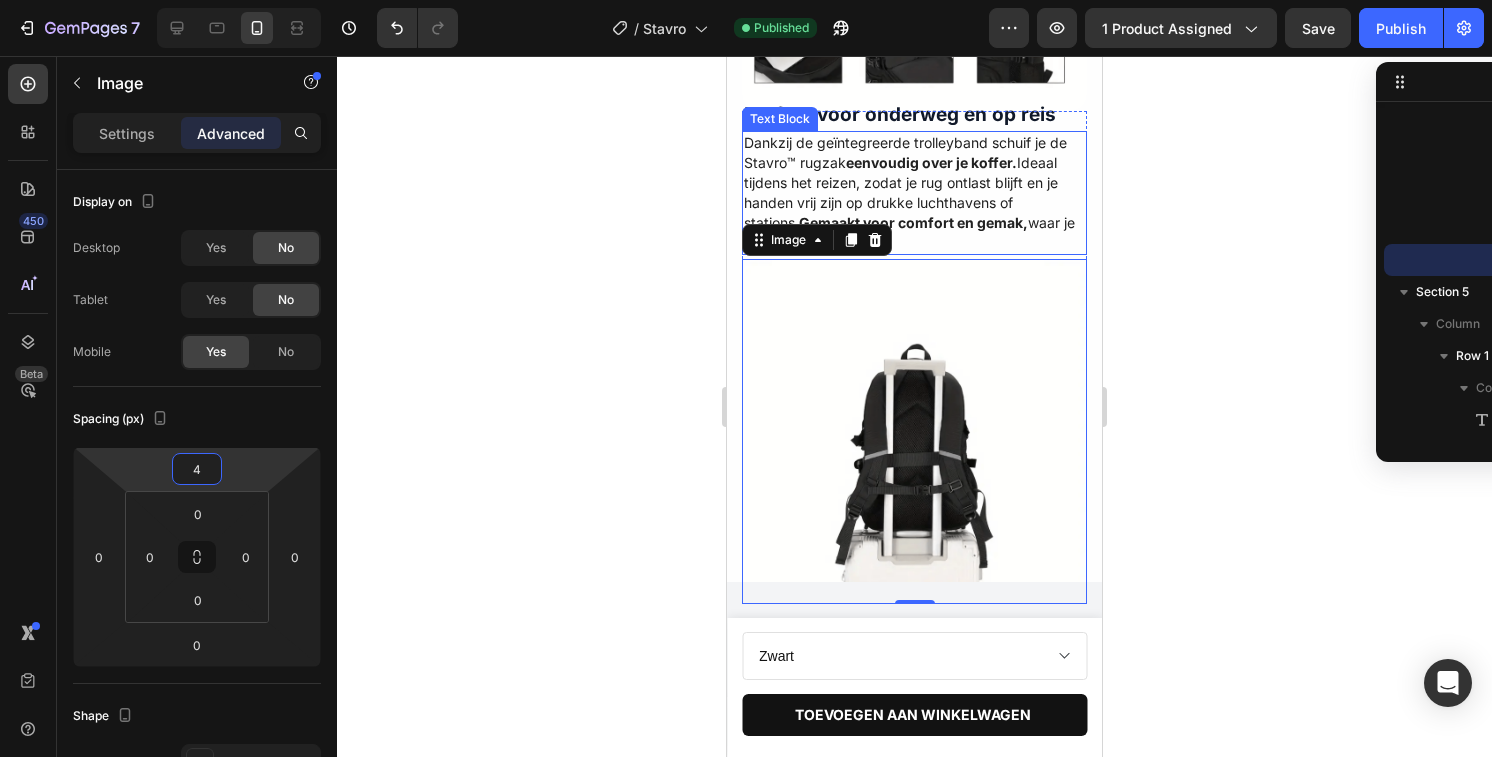 click on "Gemaakt voor comfort en gemak," at bounding box center (913, 222) 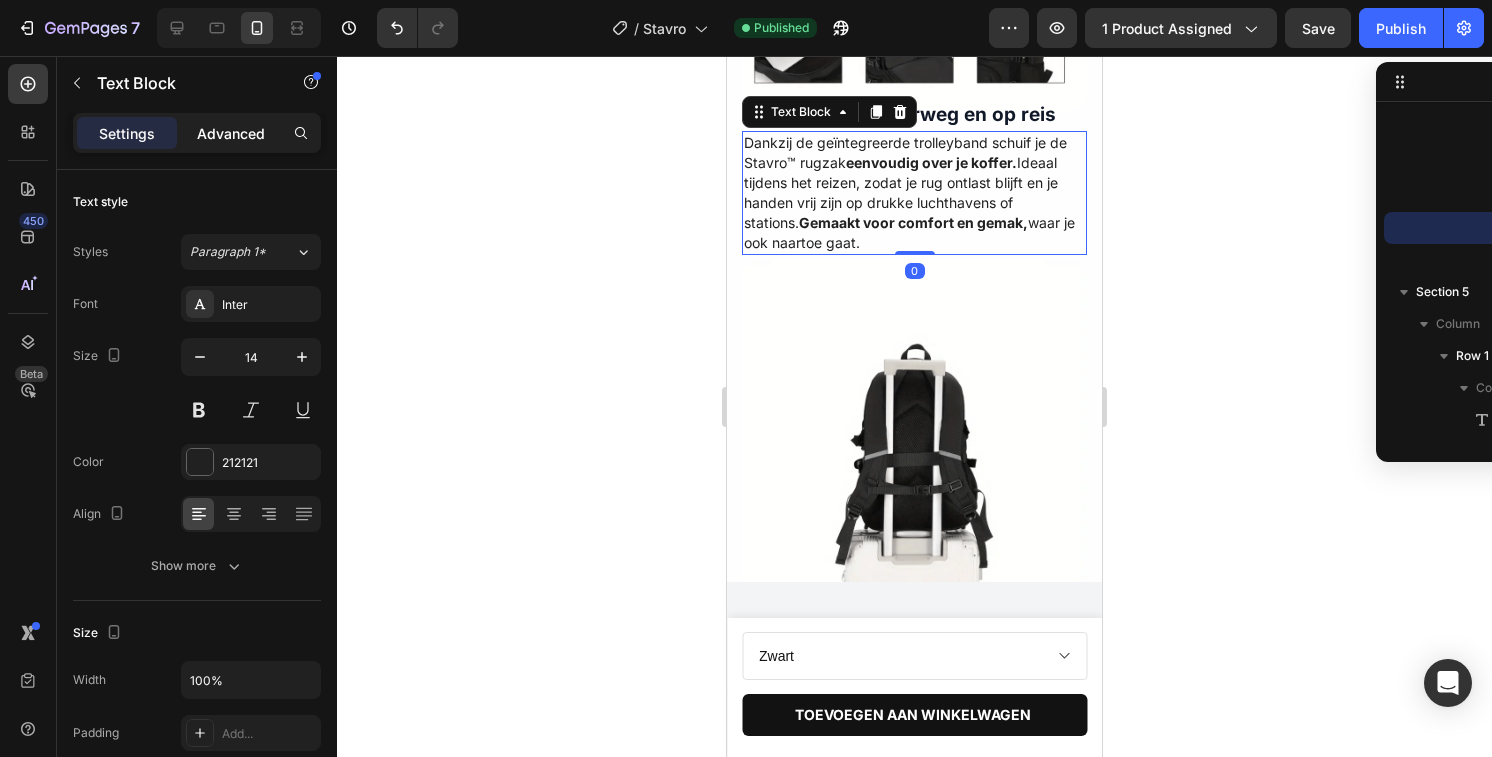 click on "Advanced" at bounding box center [231, 133] 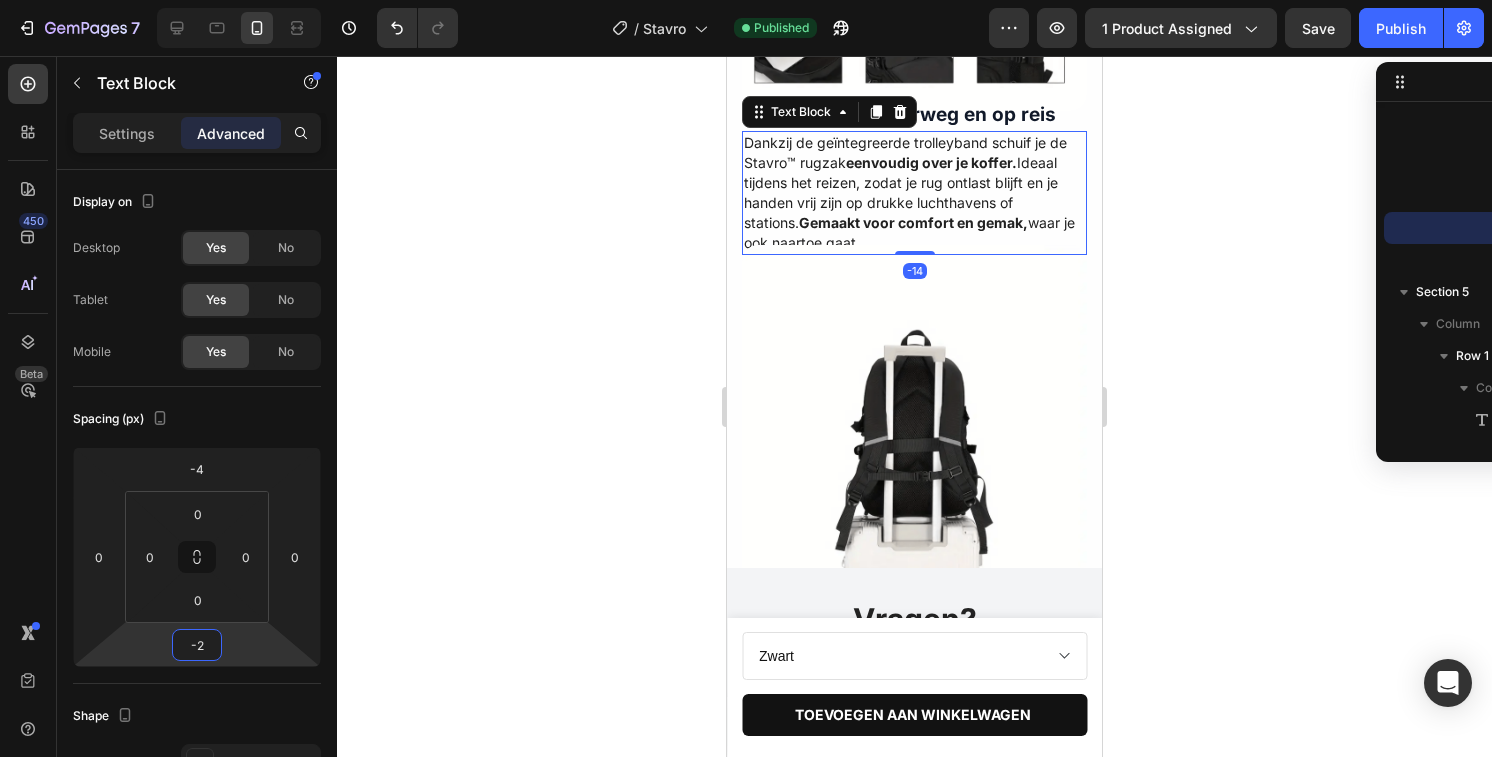 type on "2" 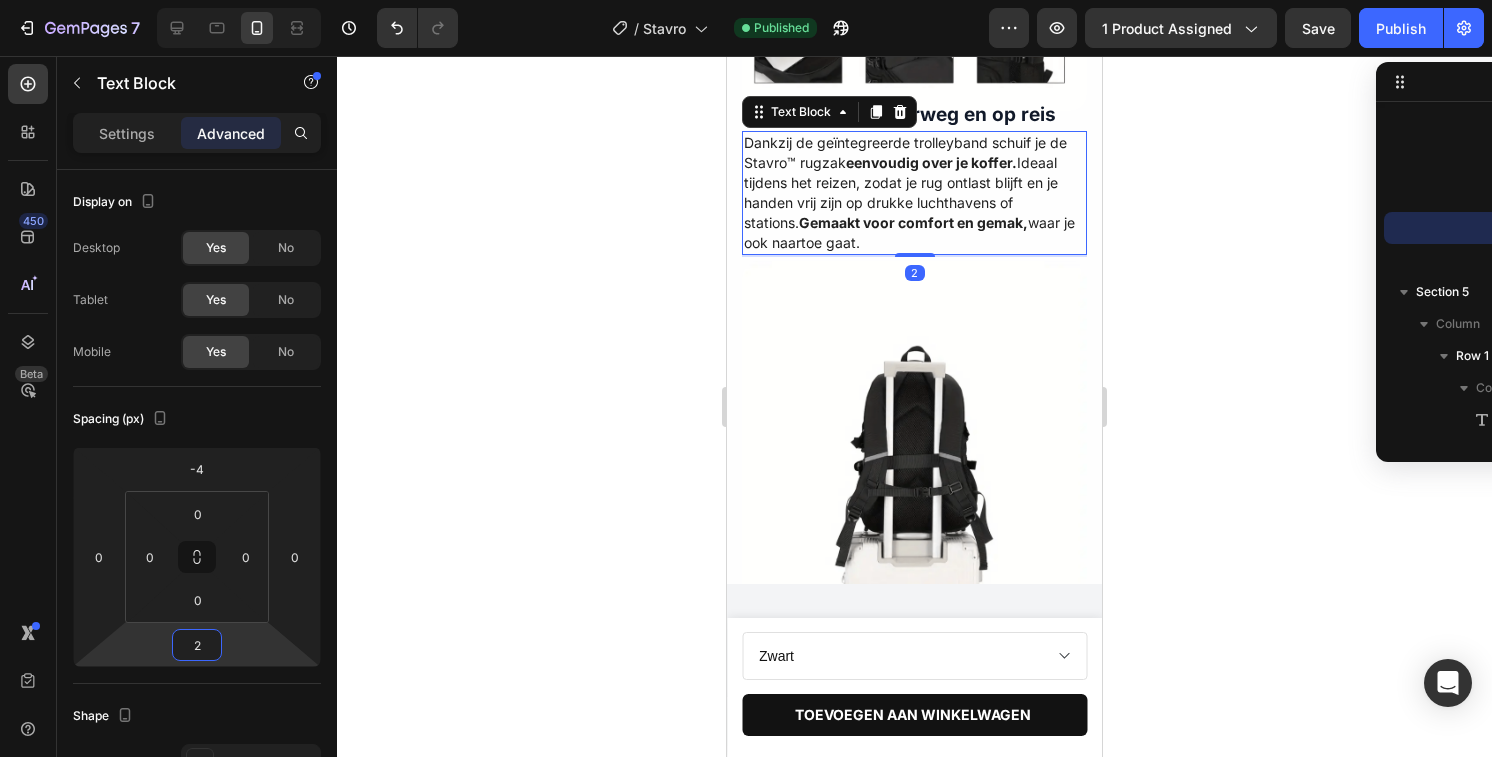 click on "7  Version history  /  Stavro Published Preview 1 product assigned  Save   Publish  450 Beta Sections(18) Elements(84) Section Element Hero Section Product Detail Brands Trusted Badges Guarantee Product Breakdown How to use Testimonials Compare Bundle FAQs Social Proof Brand Story Product List Collection Blog List Contact Sticky Add to Cart Custom Footer Browse Library 450 Layout
Row
Row
Row
Row Text
Heading
Text Block Button
Button
Button Media
Image
Image" at bounding box center (746, 0) 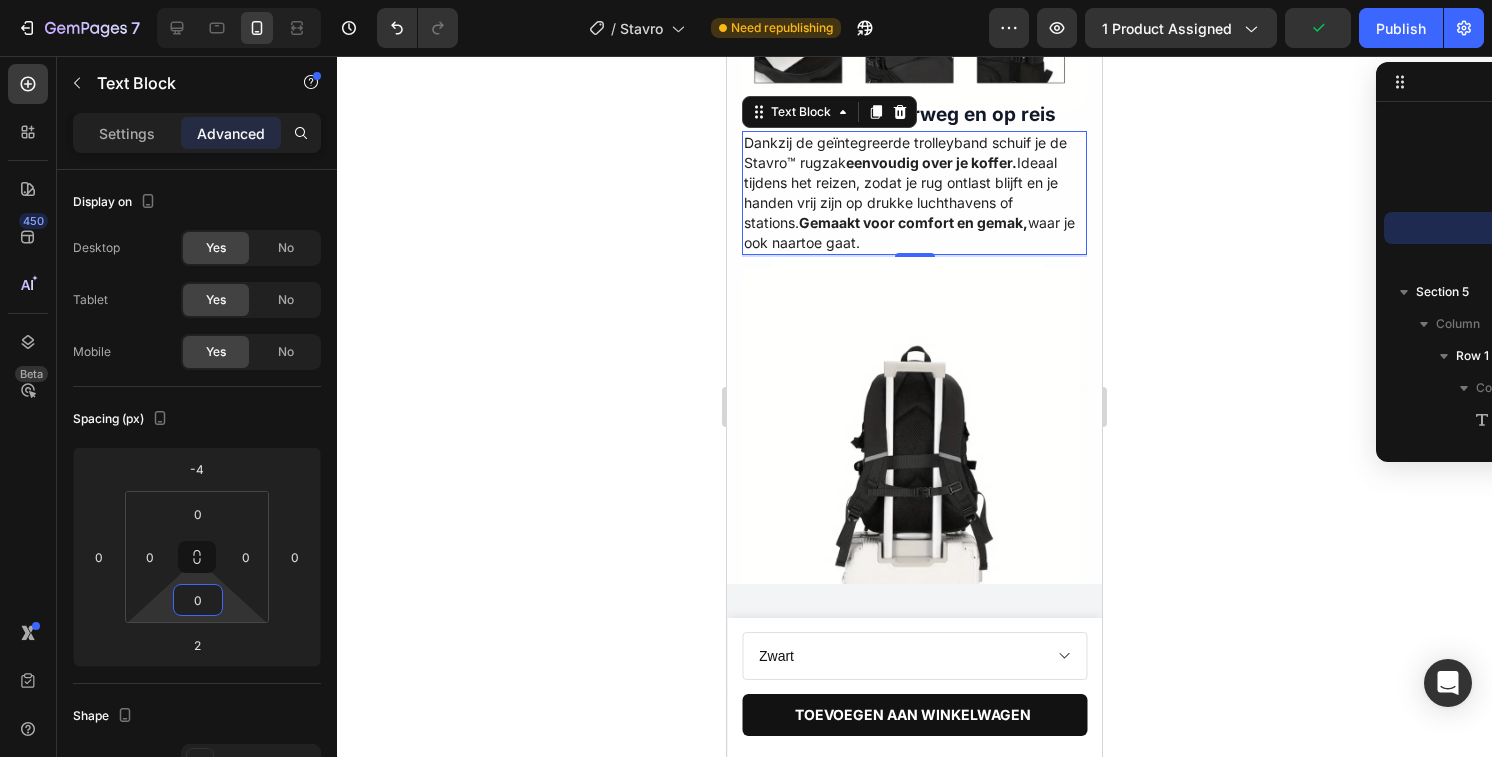 drag, startPoint x: 161, startPoint y: 592, endPoint x: 161, endPoint y: 626, distance: 34 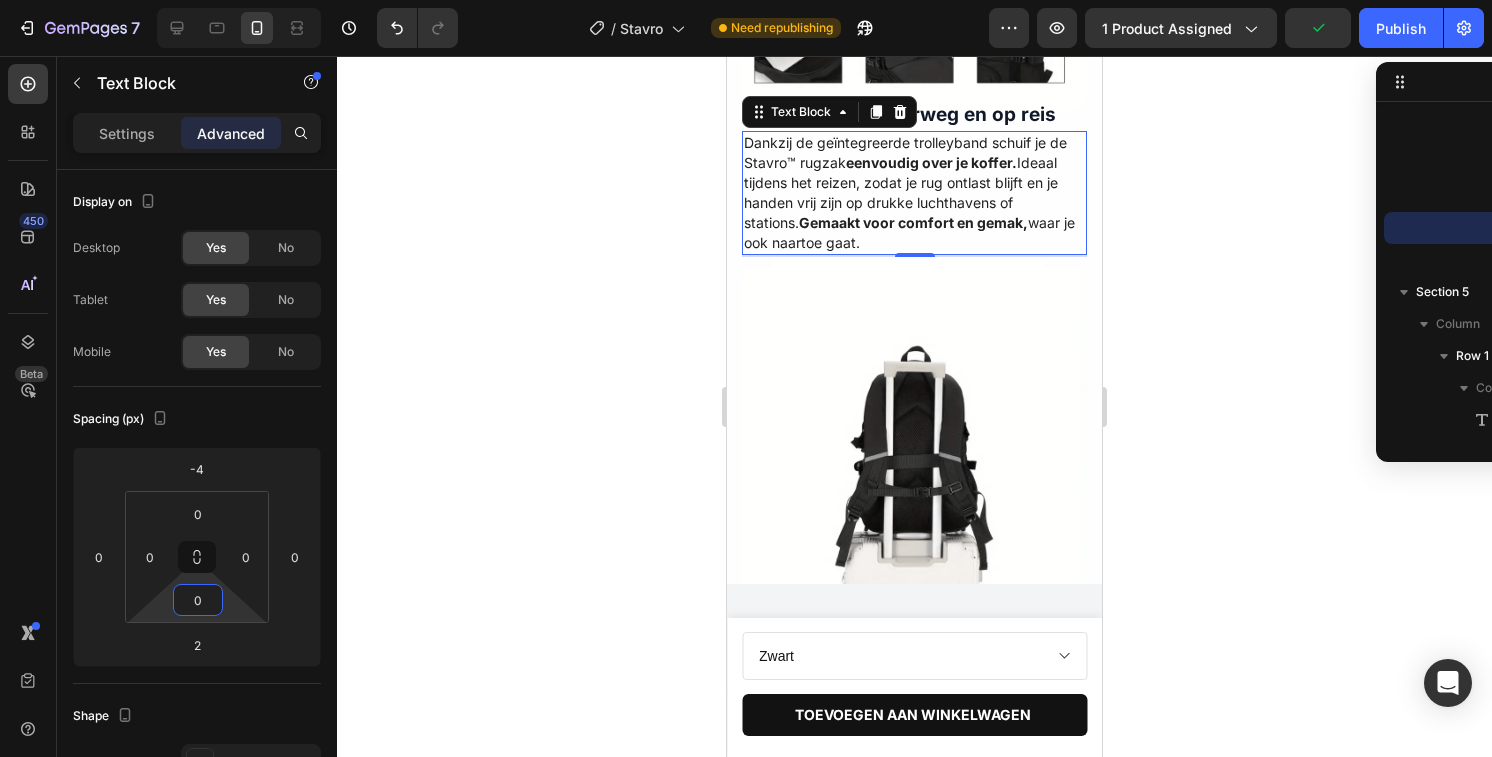 click on "7  Version history  /  Stavro Need republishing Preview 1 product assigned  Publish  450 Beta Sections(18) Elements(84) Section Element Hero Section Product Detail Brands Trusted Badges Guarantee Product Breakdown How to use Testimonials Compare Bundle FAQs Social Proof Brand Story Product List Collection Blog List Contact Sticky Add to Cart Custom Footer Browse Library 450 Layout
Row
Row
Row
Row Text
Heading
Text Block Button
Button
Button Media
Image
Image" at bounding box center (746, 0) 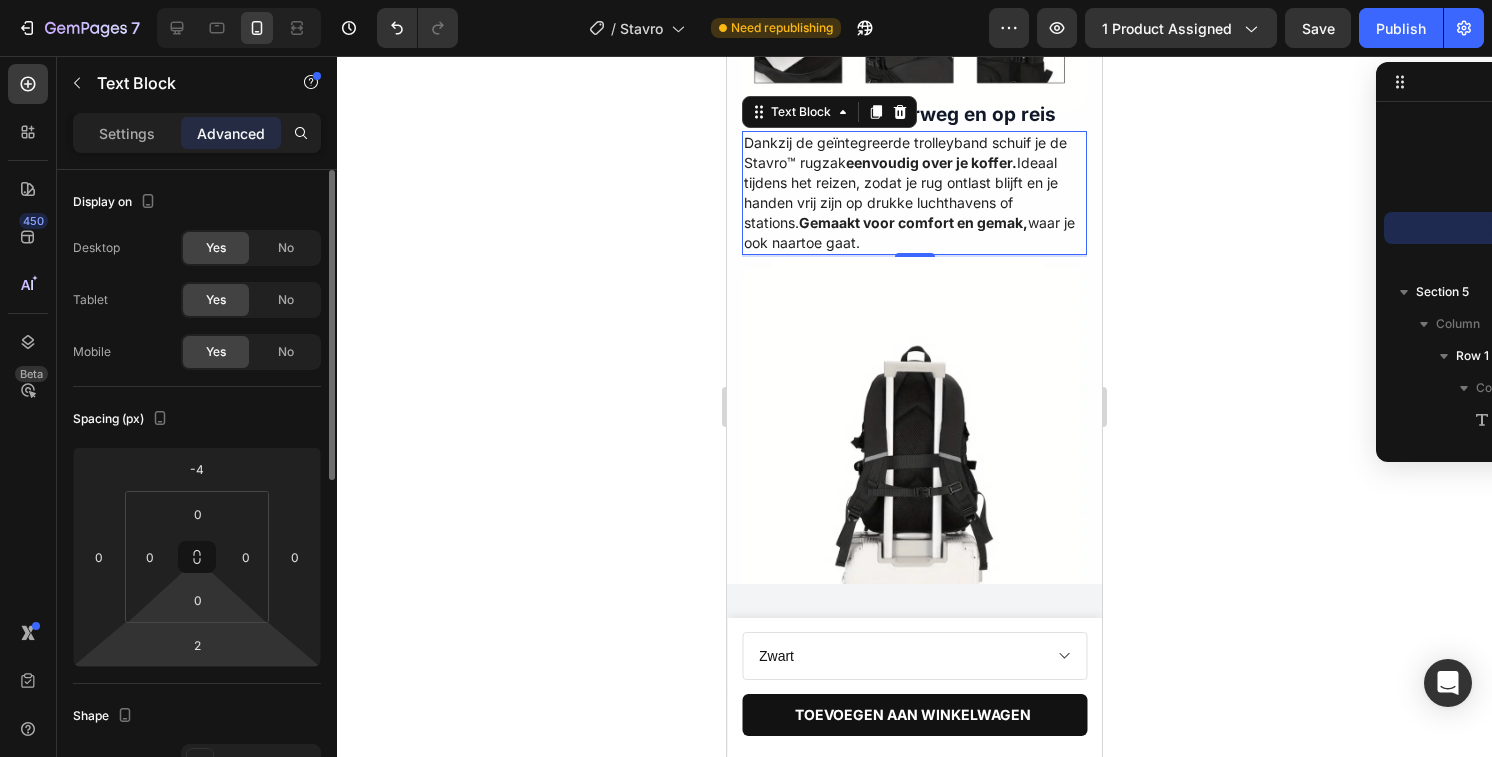 drag, startPoint x: 166, startPoint y: 610, endPoint x: 165, endPoint y: 630, distance: 20.024984 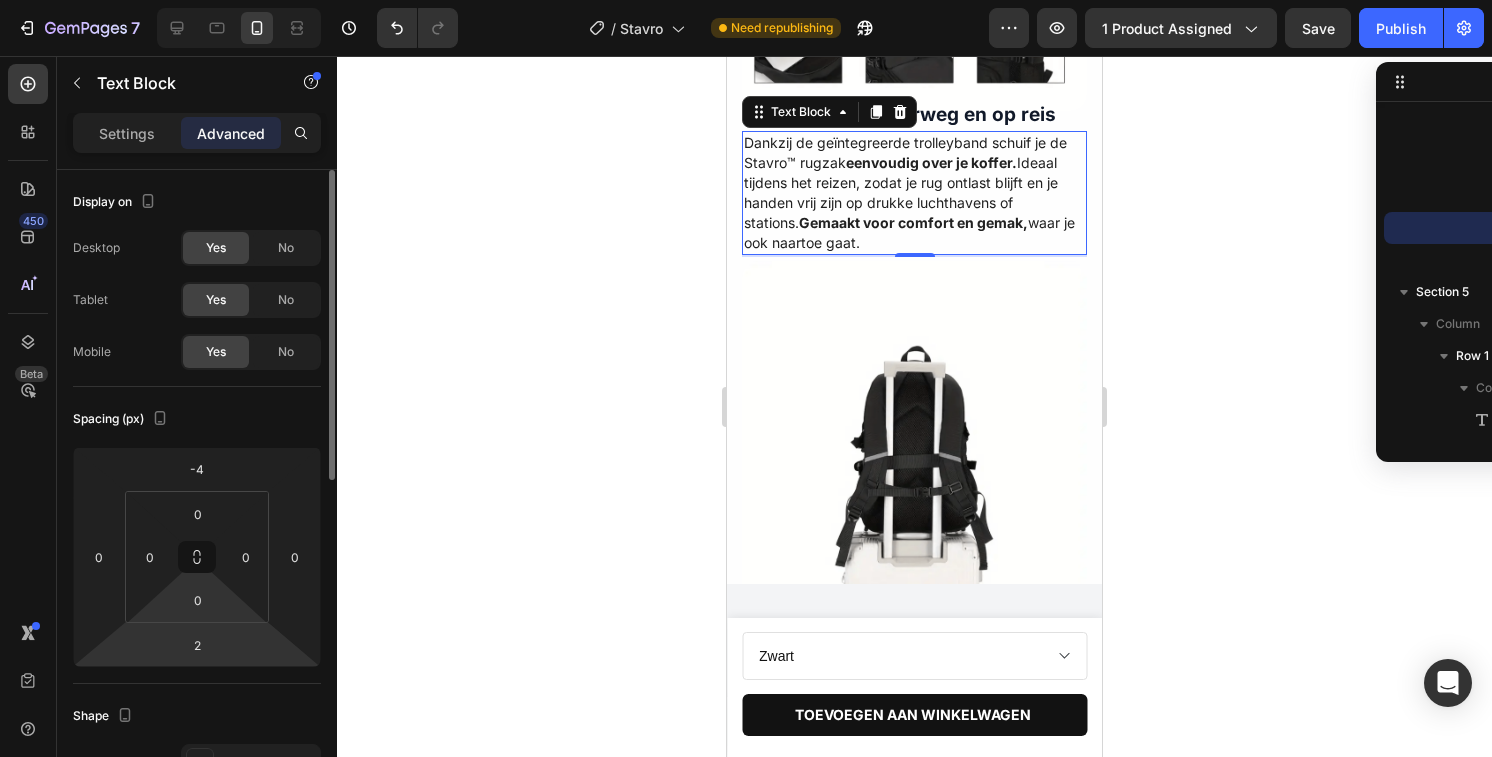 click on "7  Version history  /  Stavro Need republishing Preview 1 product assigned  Save   Publish  450 Beta Sections(18) Elements(84) Section Element Hero Section Product Detail Brands Trusted Badges Guarantee Product Breakdown How to use Testimonials Compare Bundle FAQs Social Proof Brand Story Product List Collection Blog List Contact Sticky Add to Cart Custom Footer Browse Library 450 Layout
Row
Row
Row
Row Text
Heading
Text Block Button
Button
Button Media
Image
Image" at bounding box center [746, 0] 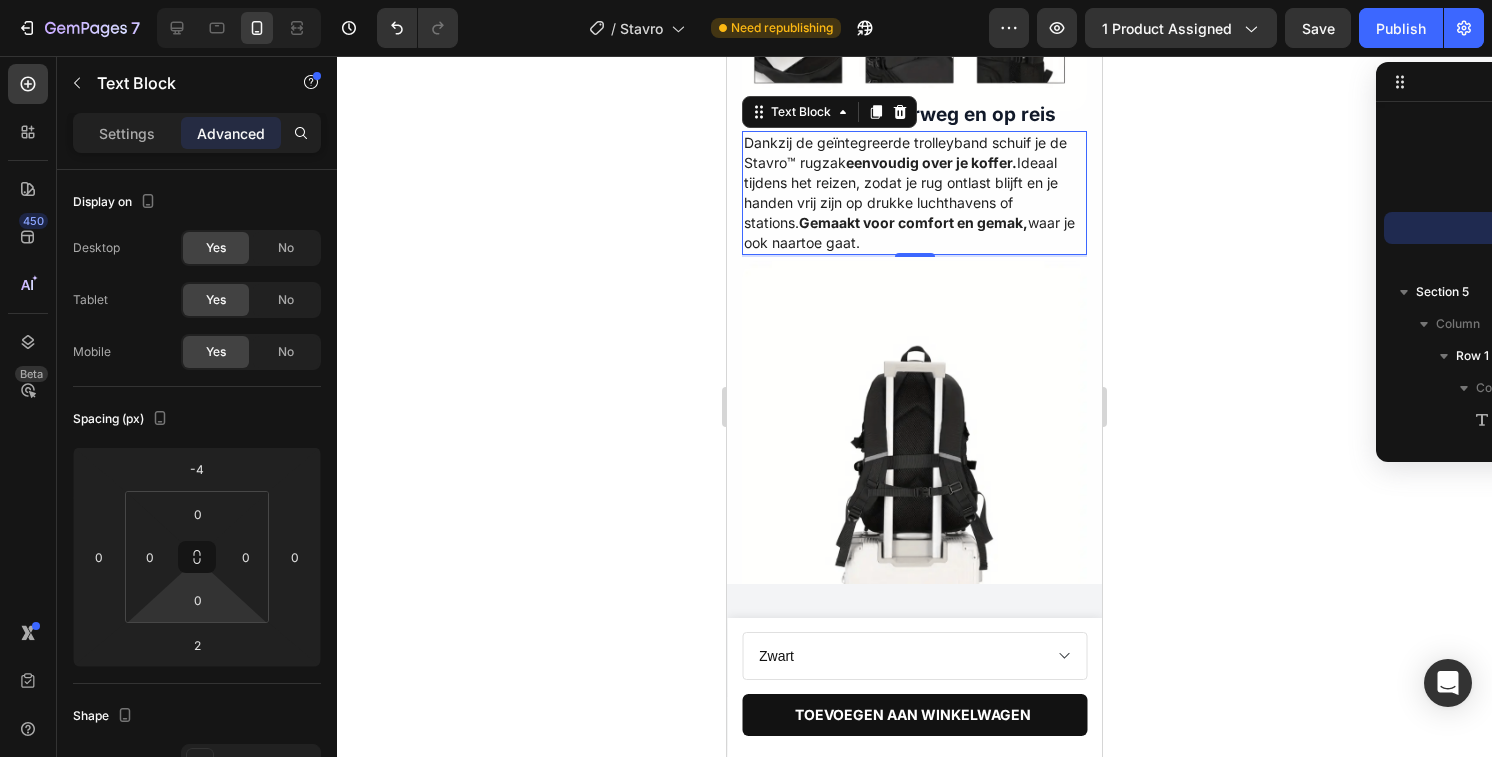 drag, startPoint x: 170, startPoint y: 603, endPoint x: 170, endPoint y: 580, distance: 23 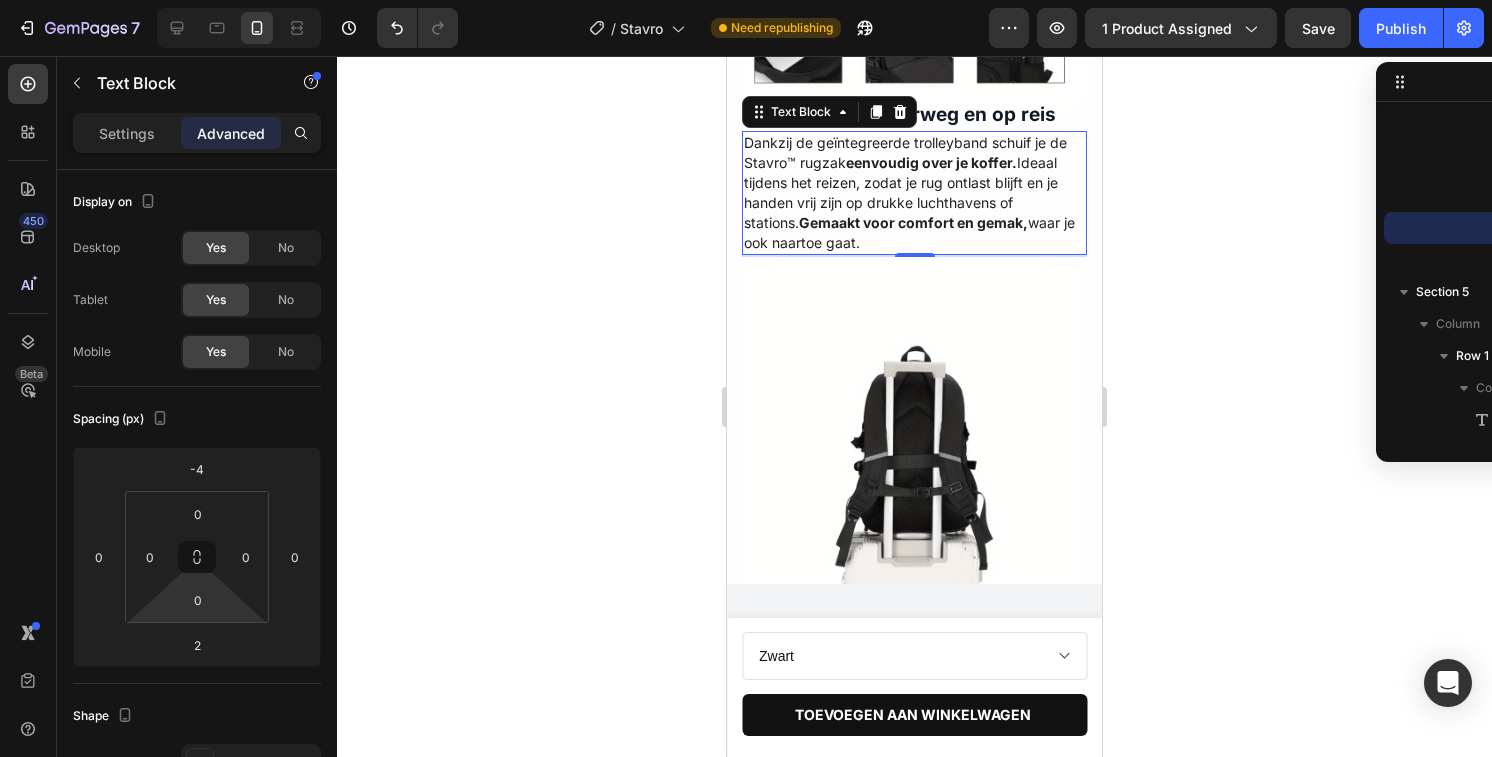 click on "7  Version history  /  Stavro Need republishing Preview 1 product assigned  Save   Publish  450 Beta Sections(18) Elements(84) Section Element Hero Section Product Detail Brands Trusted Badges Guarantee Product Breakdown How to use Testimonials Compare Bundle FAQs Social Proof Brand Story Product List Collection Blog List Contact Sticky Add to Cart Custom Footer Browse Library 450 Layout
Row
Row
Row
Row Text
Heading
Text Block Button
Button
Button Media
Image
Image" at bounding box center (746, 0) 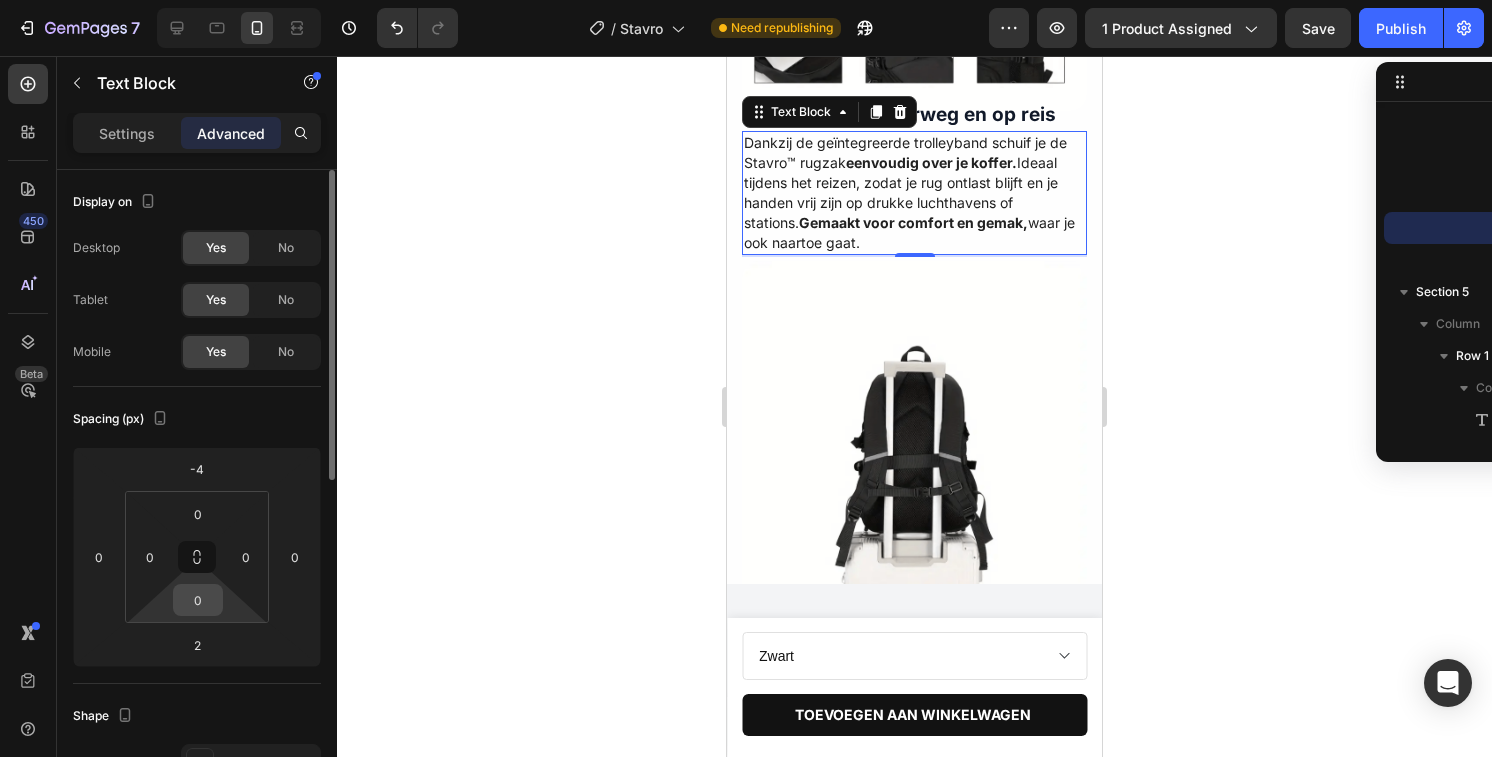 click on "0" at bounding box center (198, 600) 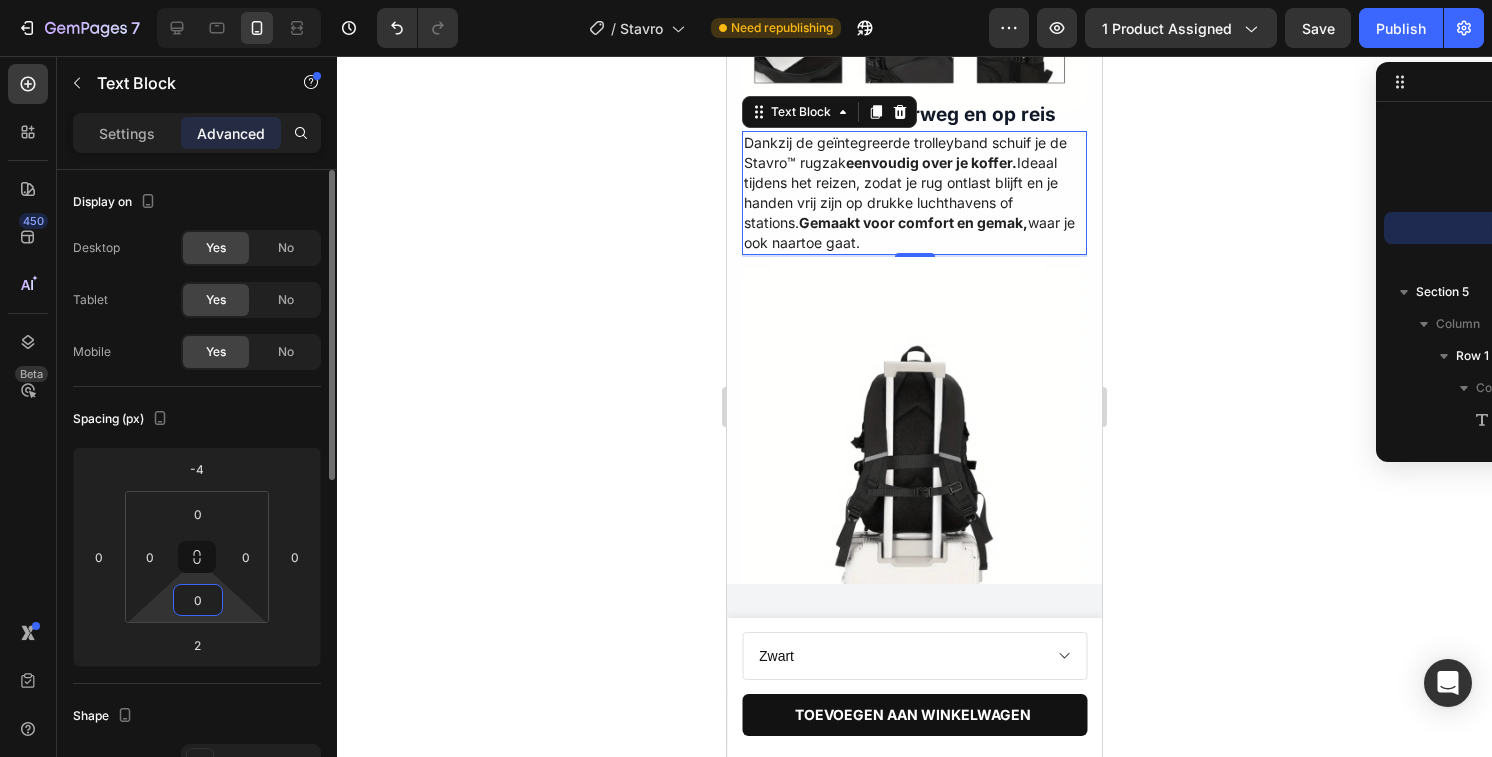 click on "0" at bounding box center (198, 600) 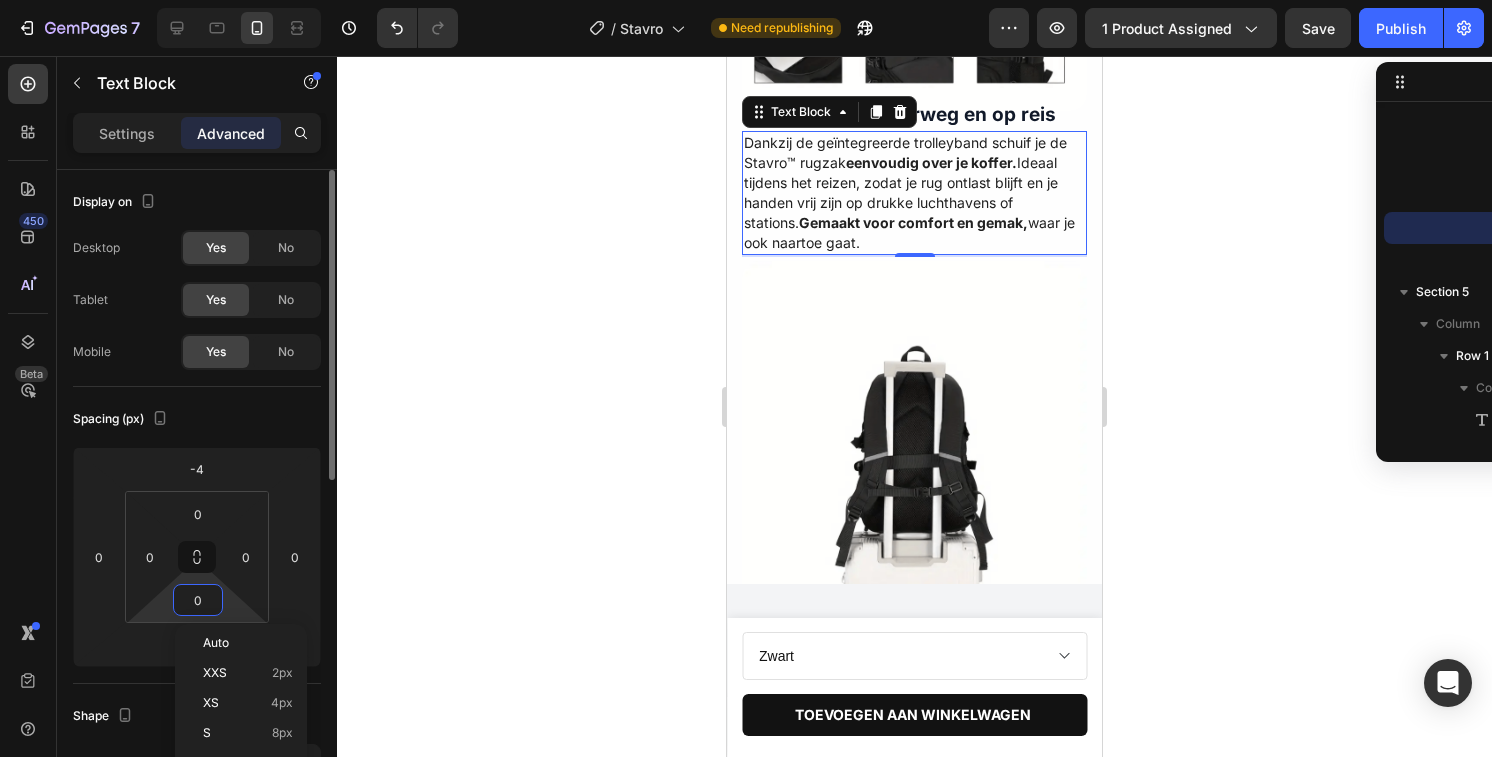 click on "0" at bounding box center (198, 600) 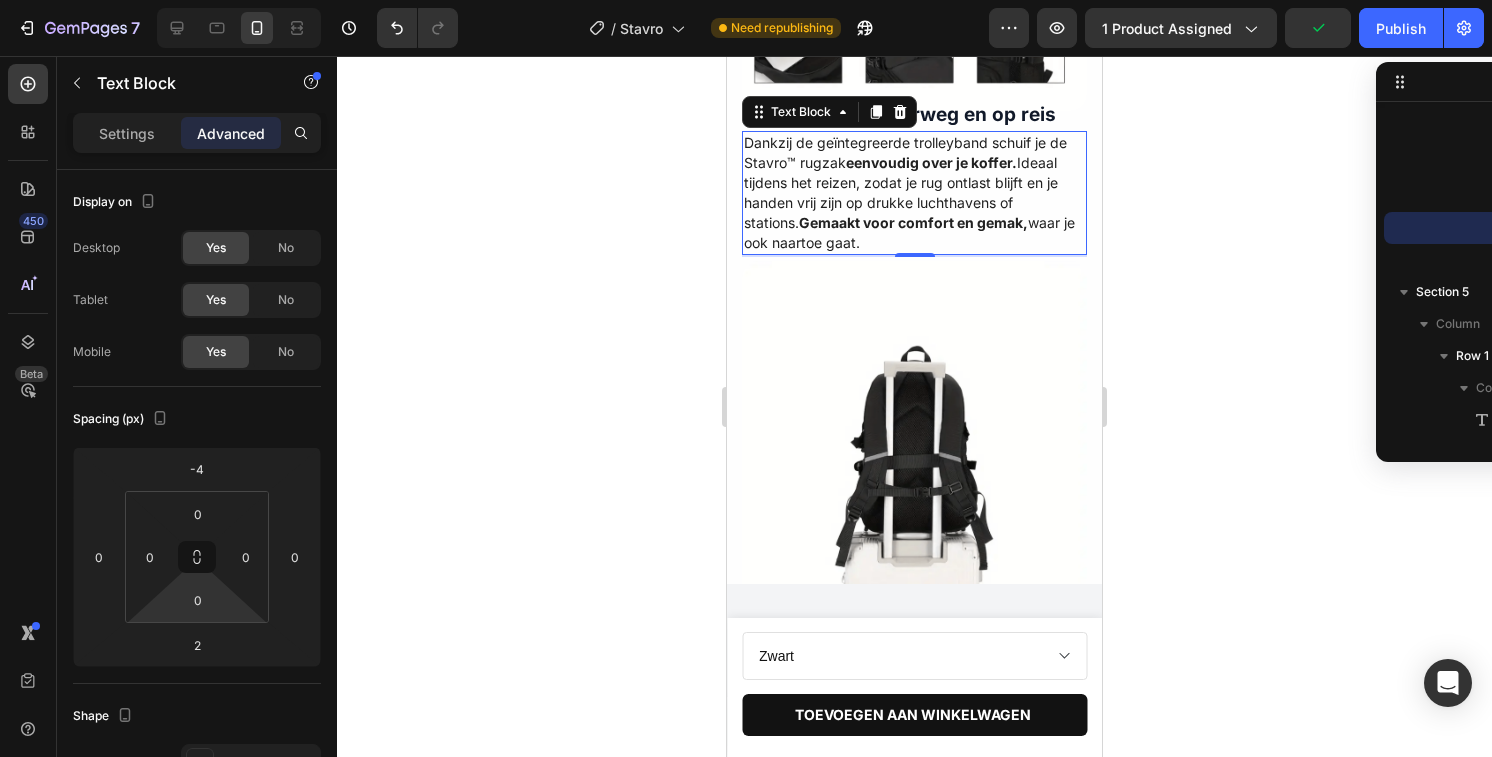 click on "7  Version history  /  Stavro Need republishing Preview 1 product assigned  Publish  450 Beta Sections(18) Elements(84) Section Element Hero Section Product Detail Brands Trusted Badges Guarantee Product Breakdown How to use Testimonials Compare Bundle FAQs Social Proof Brand Story Product List Collection Blog List Contact Sticky Add to Cart Custom Footer Browse Library 450 Layout
Row
Row
Row
Row Text
Heading
Text Block Button
Button
Button Media
Image
Image" at bounding box center [746, 0] 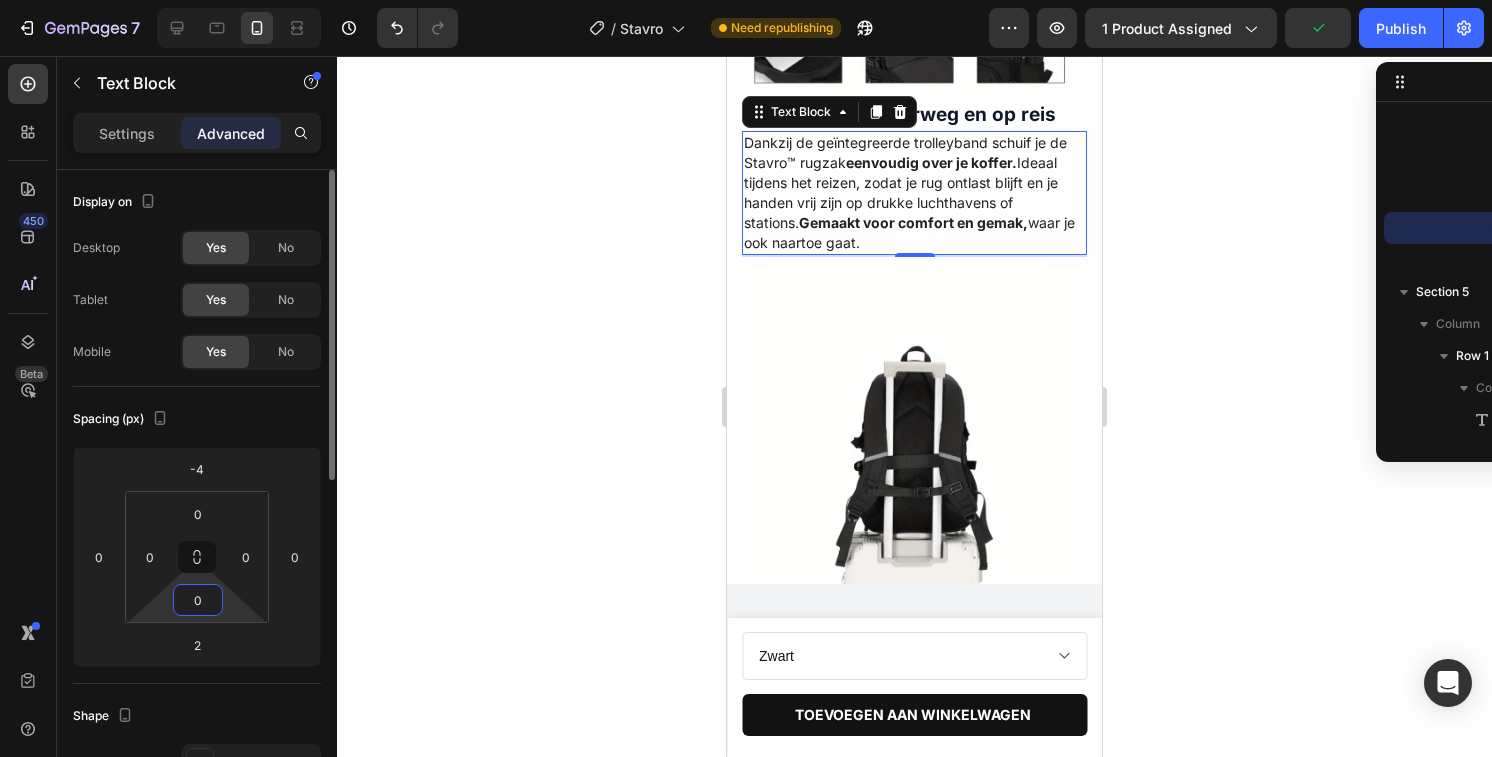 click on "0" at bounding box center (198, 600) 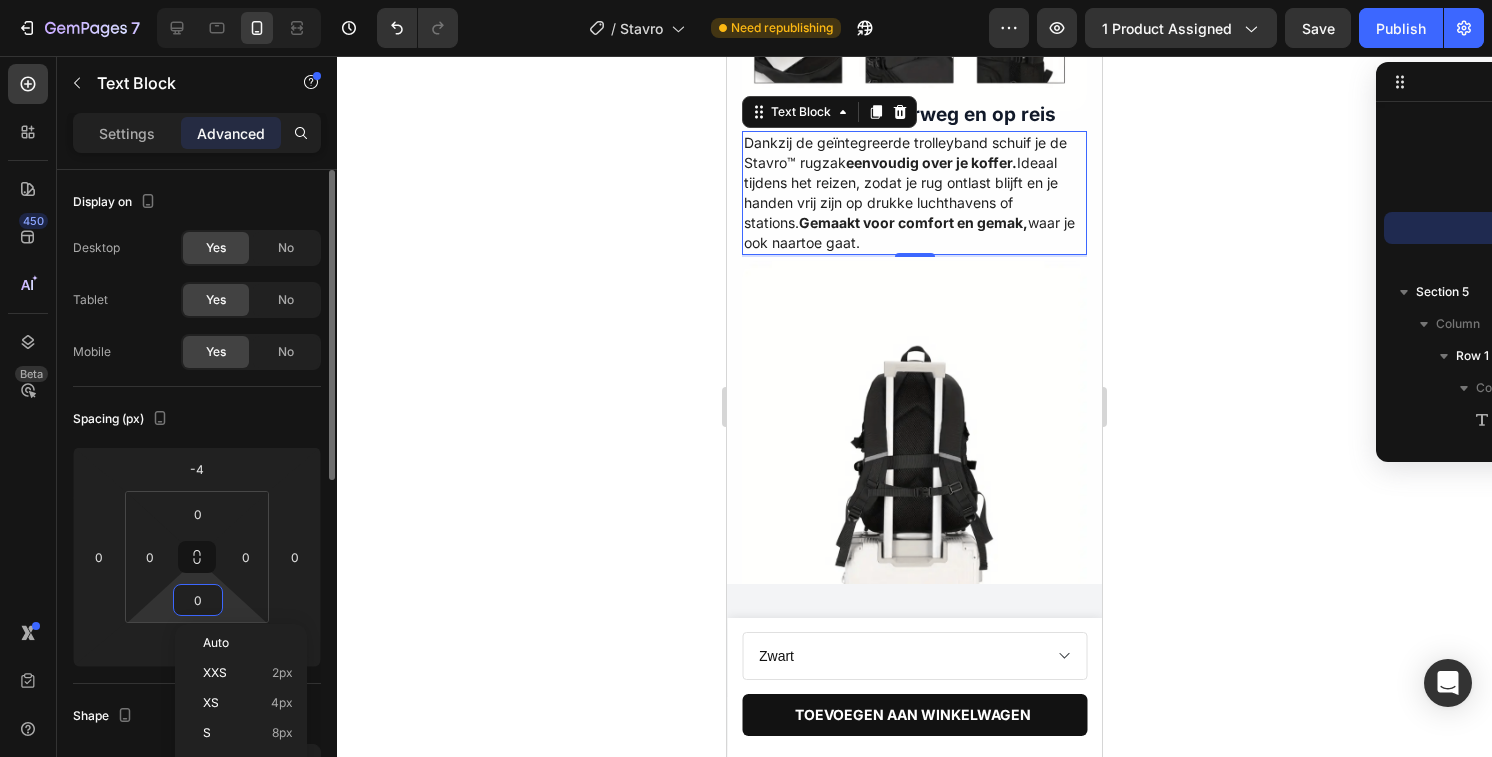 type on "5" 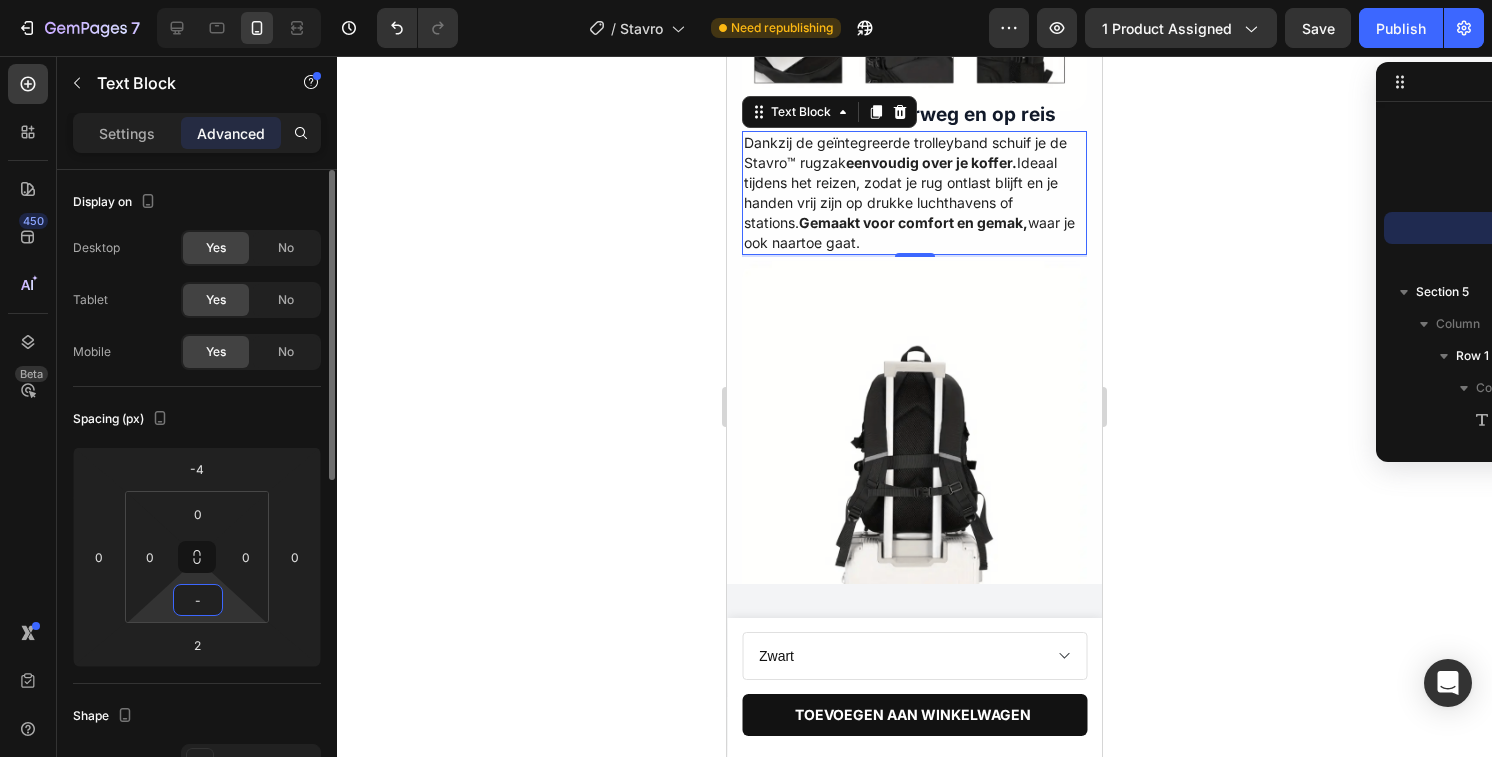 type on "-5" 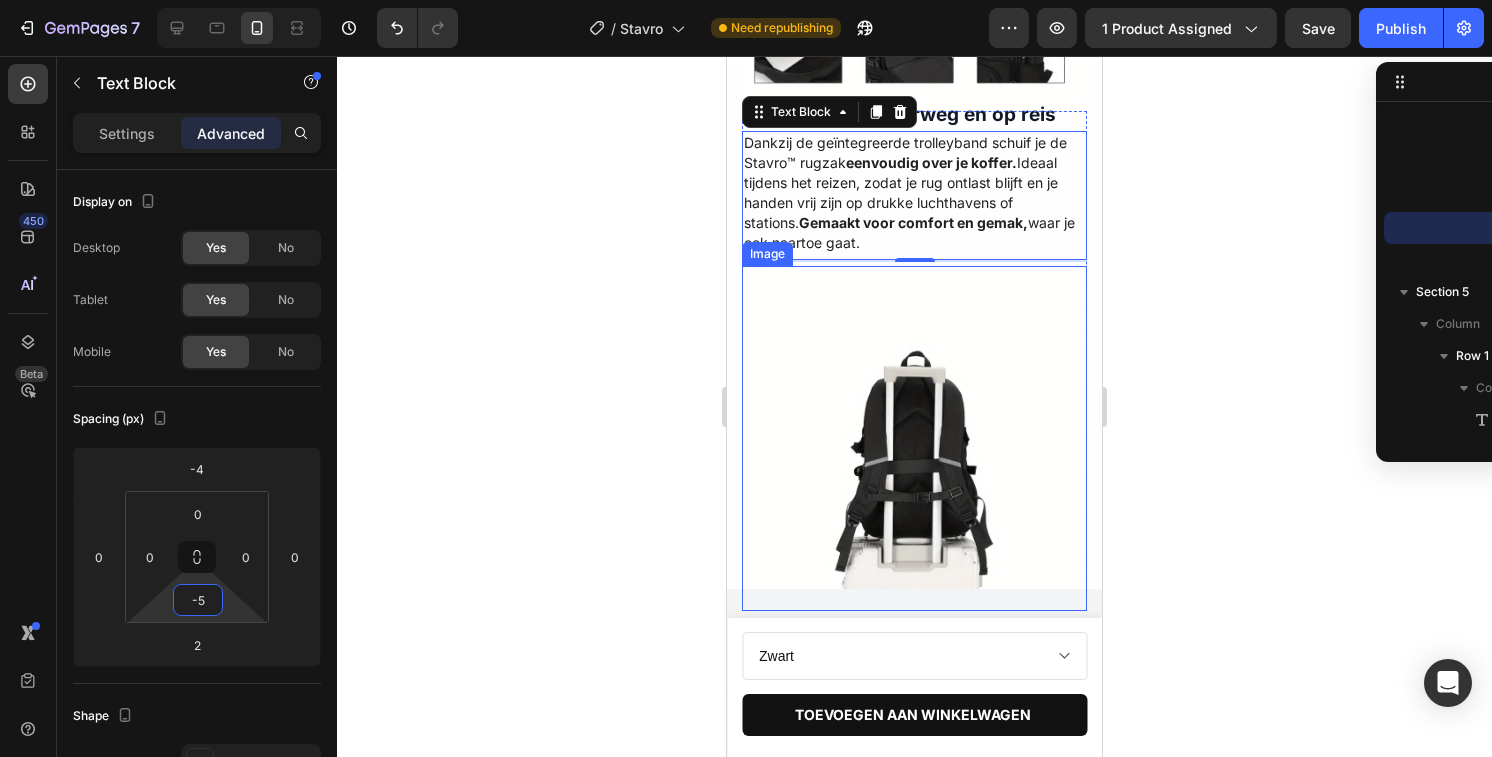 click at bounding box center [914, 438] 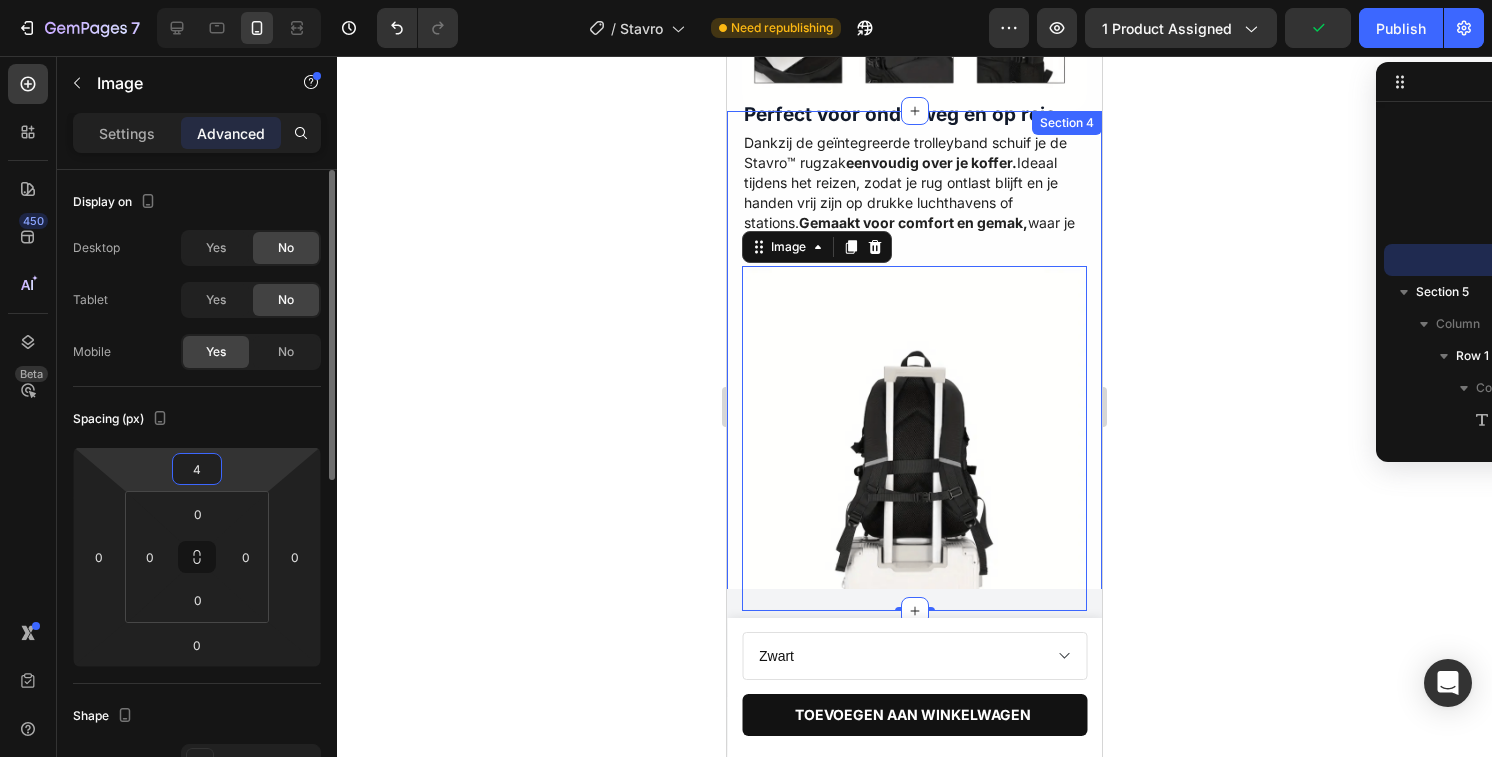 click on "4" at bounding box center (197, 469) 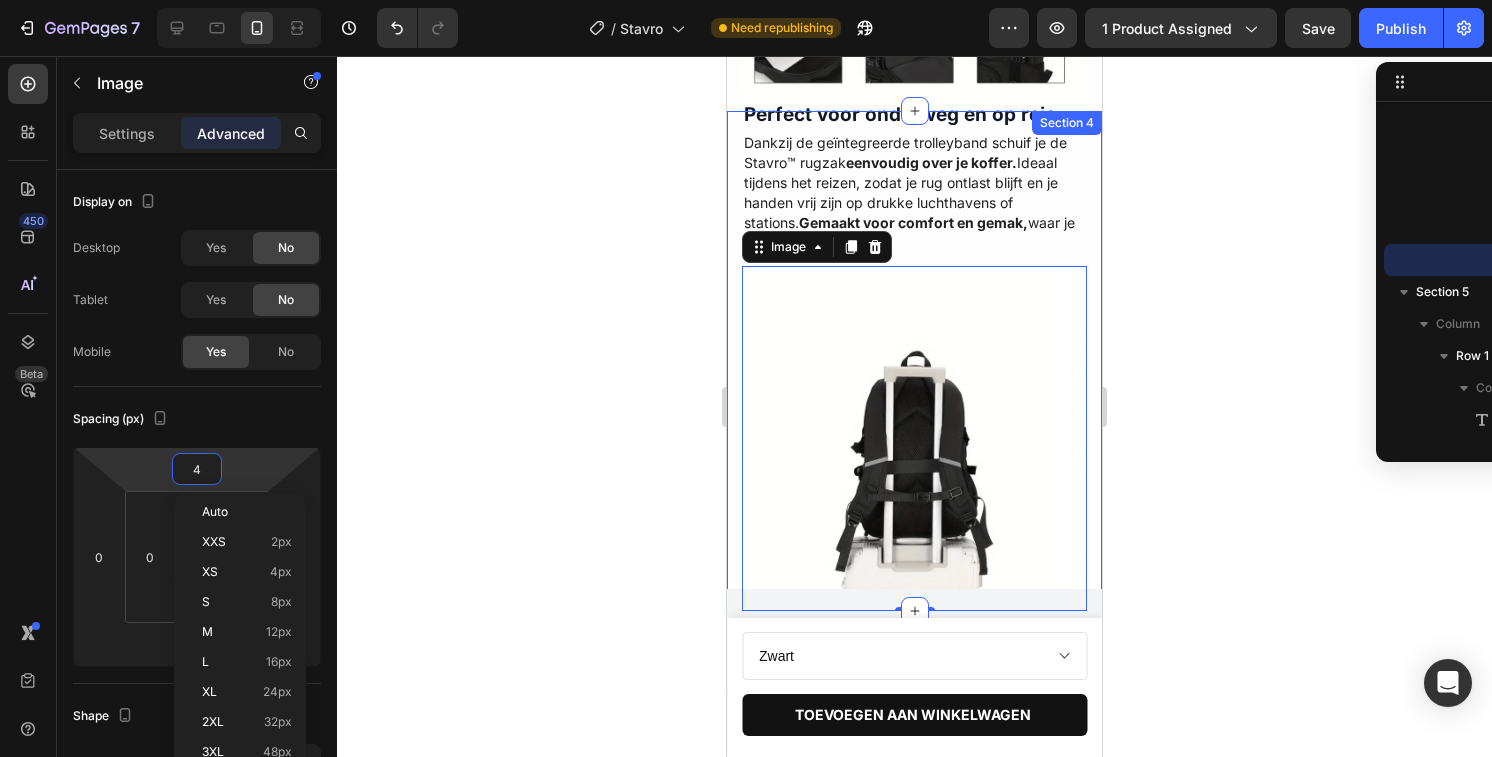 type on "0" 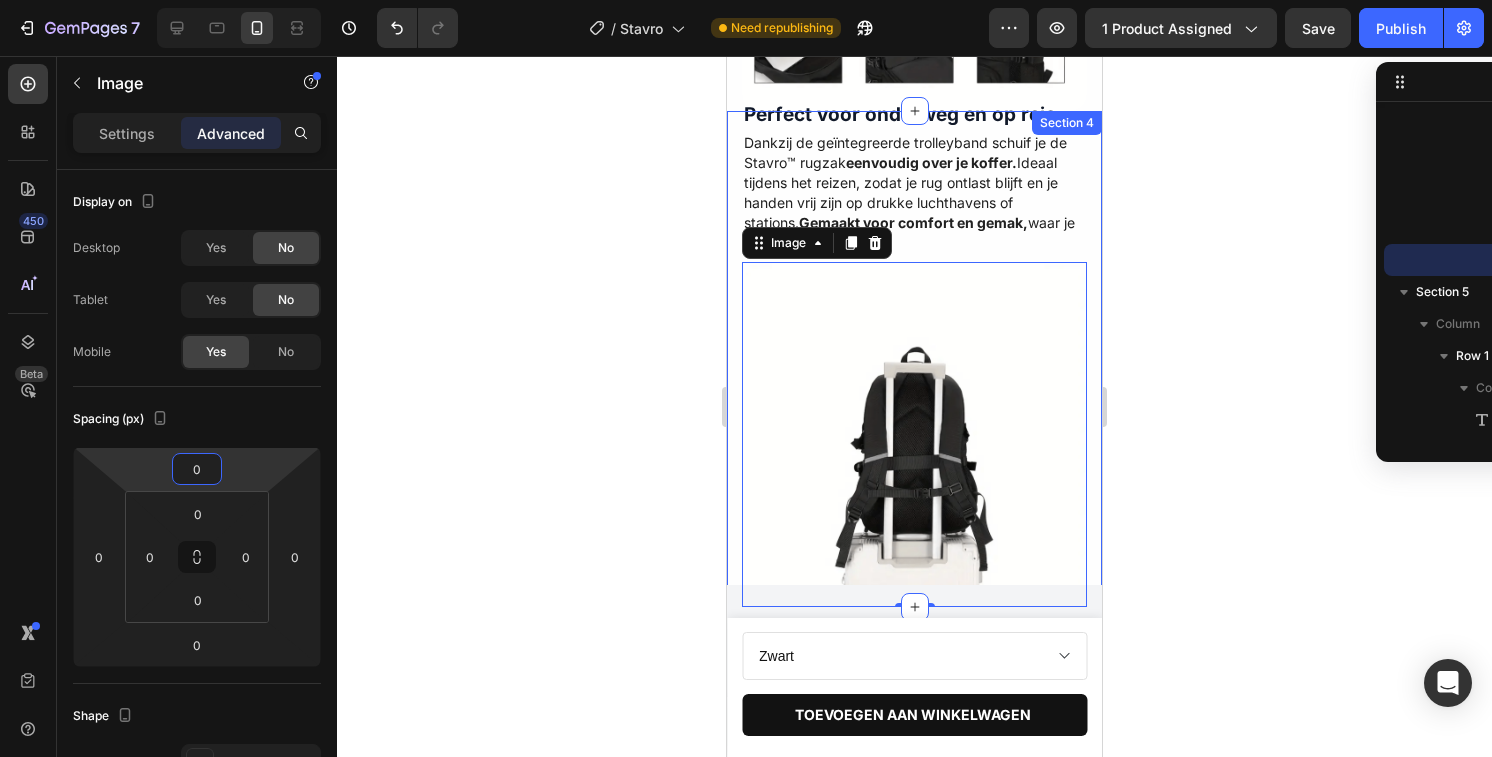 click 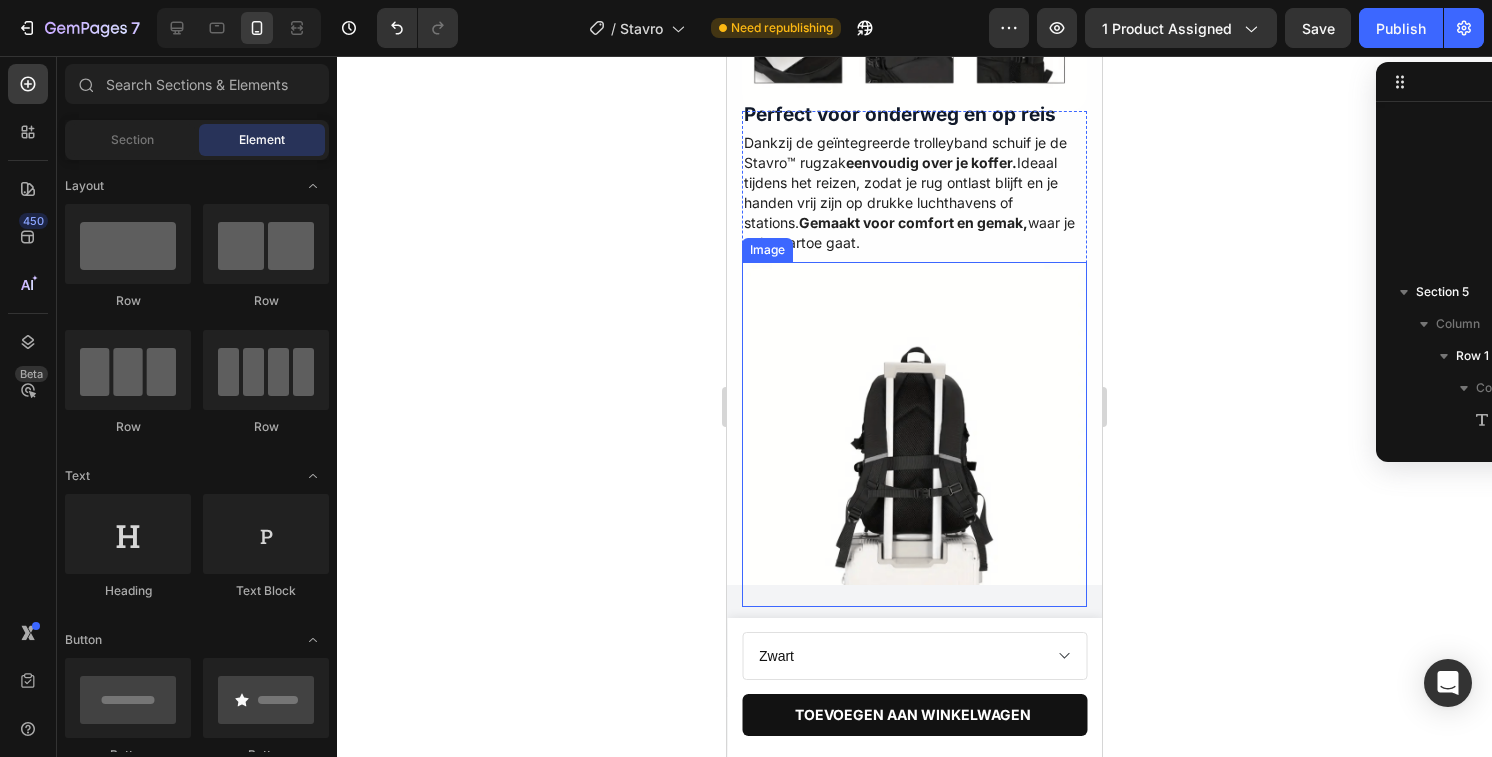 click at bounding box center (914, 434) 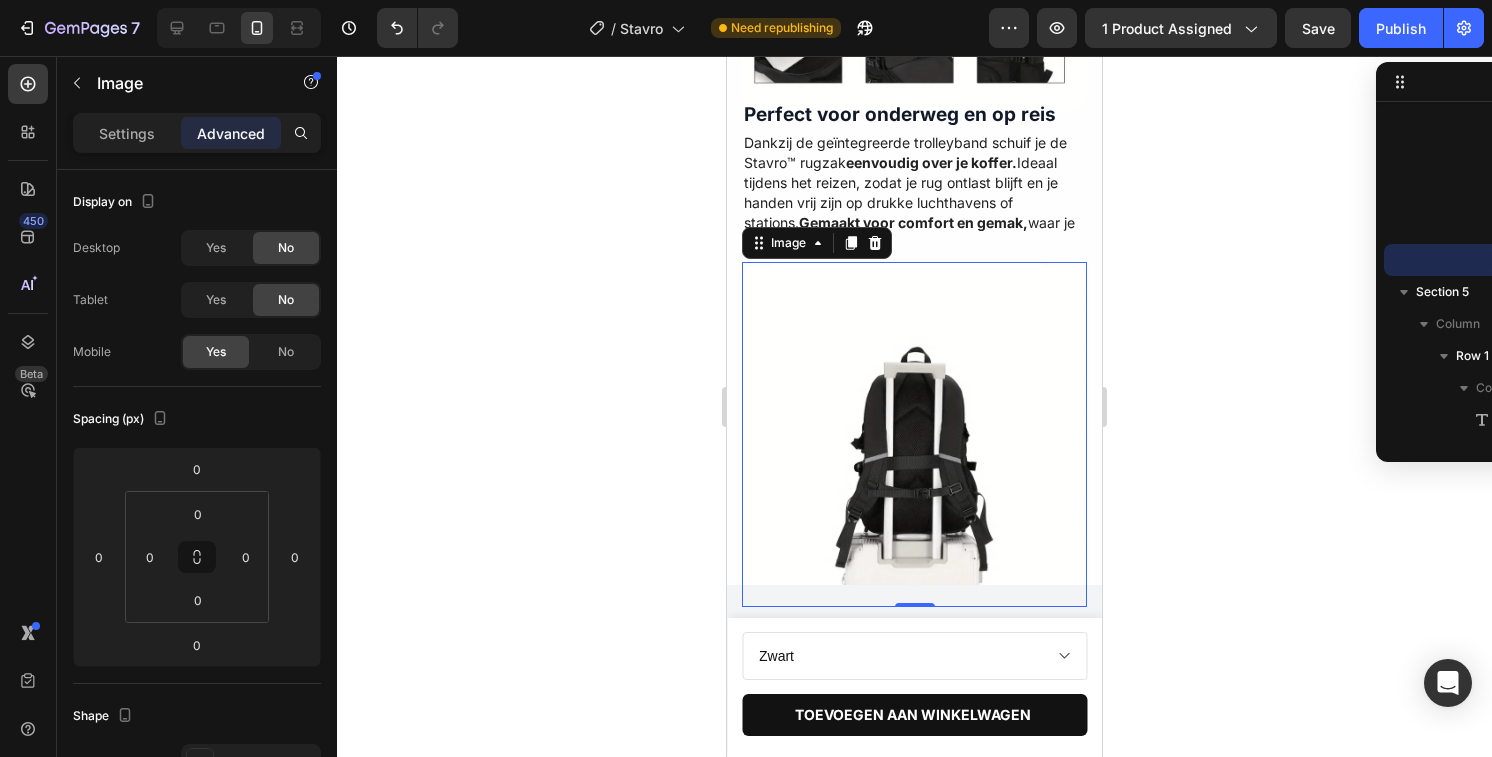 click 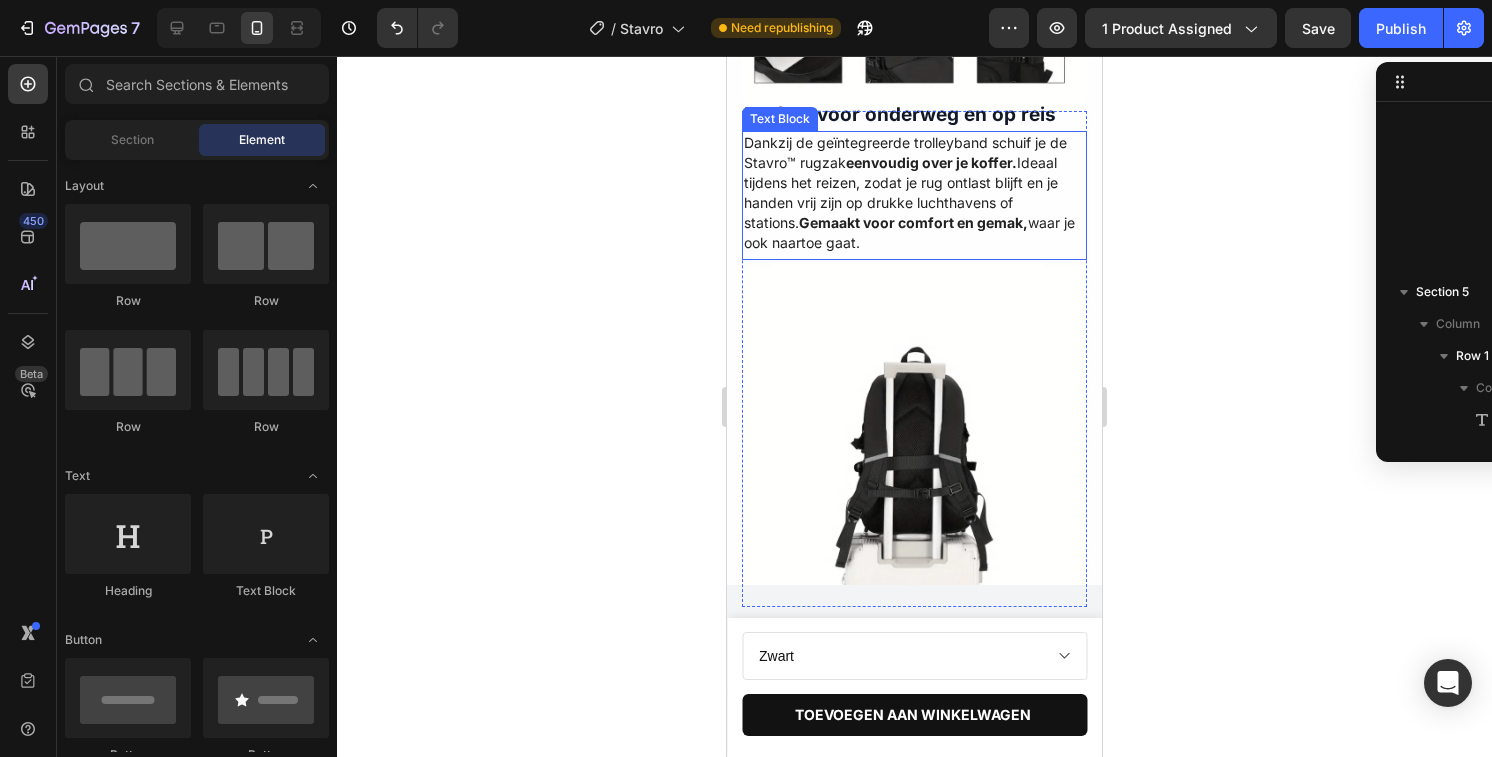 click on "Dankzij de geïntegreerde trolleyband schuif je de Stavro™ rugzak  eenvoudig over je koffer.  Ideaal tijdens het reizen, zodat je rug ontlast blijft en je handen vrij zijn op drukke luchthavens of stations.  Gemaakt voor comfort en gemak,  waar je ook naartoe gaat." at bounding box center [914, 193] 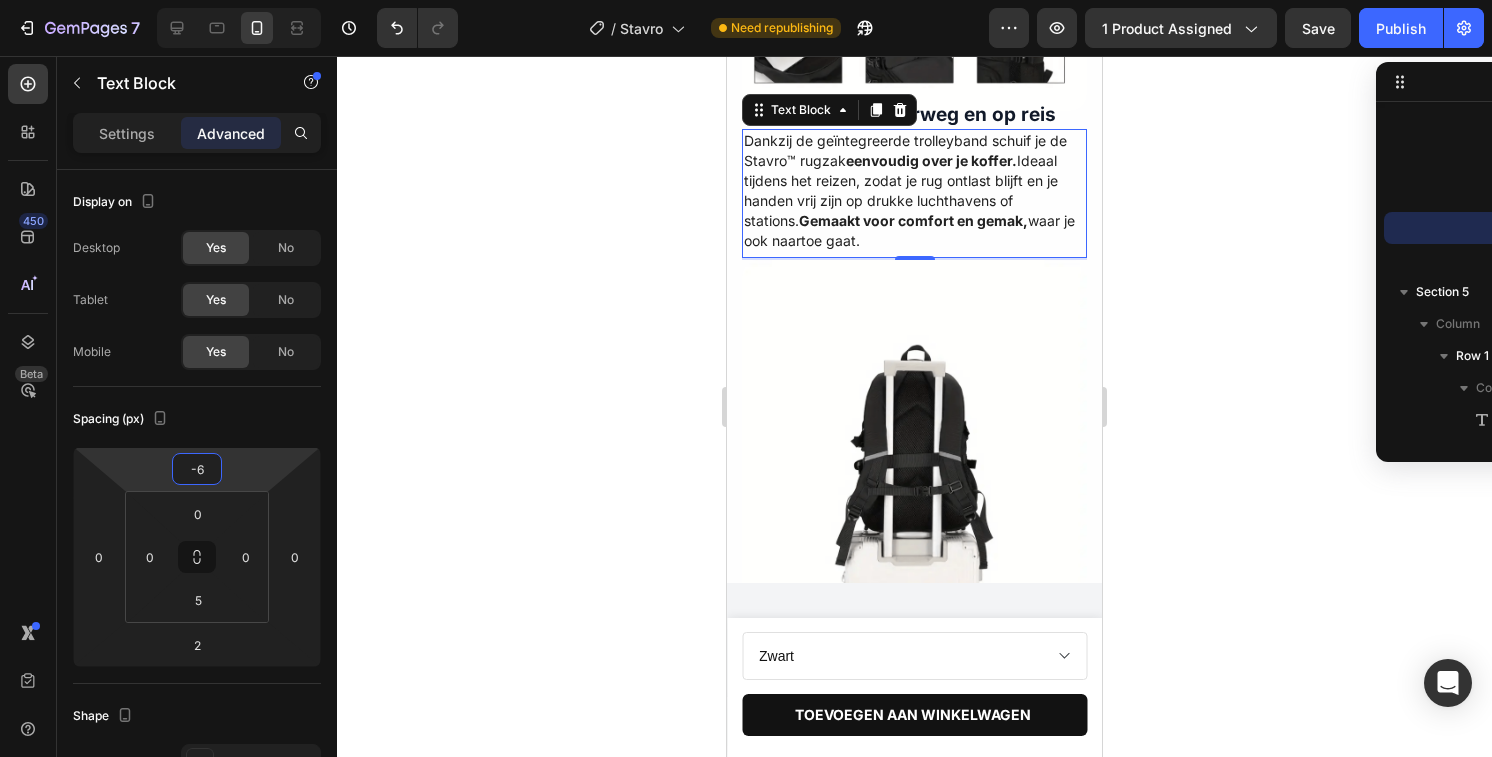 click on "7  Version history  /  Stavro Need republishing Preview 1 product assigned  Save   Publish  450 Beta Sections(18) Elements(84) Section Element Hero Section Product Detail Brands Trusted Badges Guarantee Product Breakdown How to use Testimonials Compare Bundle FAQs Social Proof Brand Story Product List Collection Blog List Contact Sticky Add to Cart Custom Footer Browse Library 450 Layout
Row
Row
Row
Row Text
Heading
Text Block Button
Button
Button Media
Image
Image" at bounding box center [746, 0] 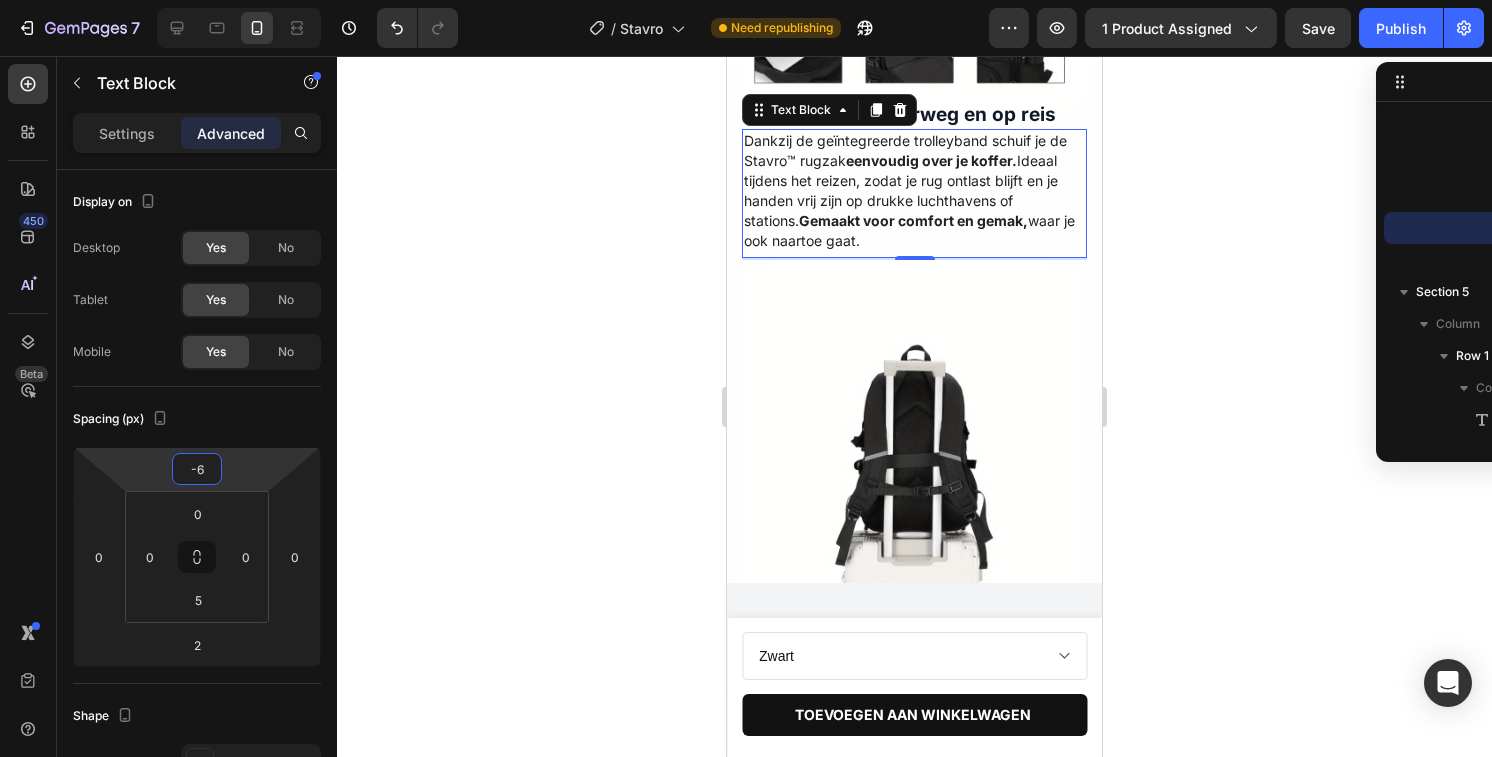 type on "-4" 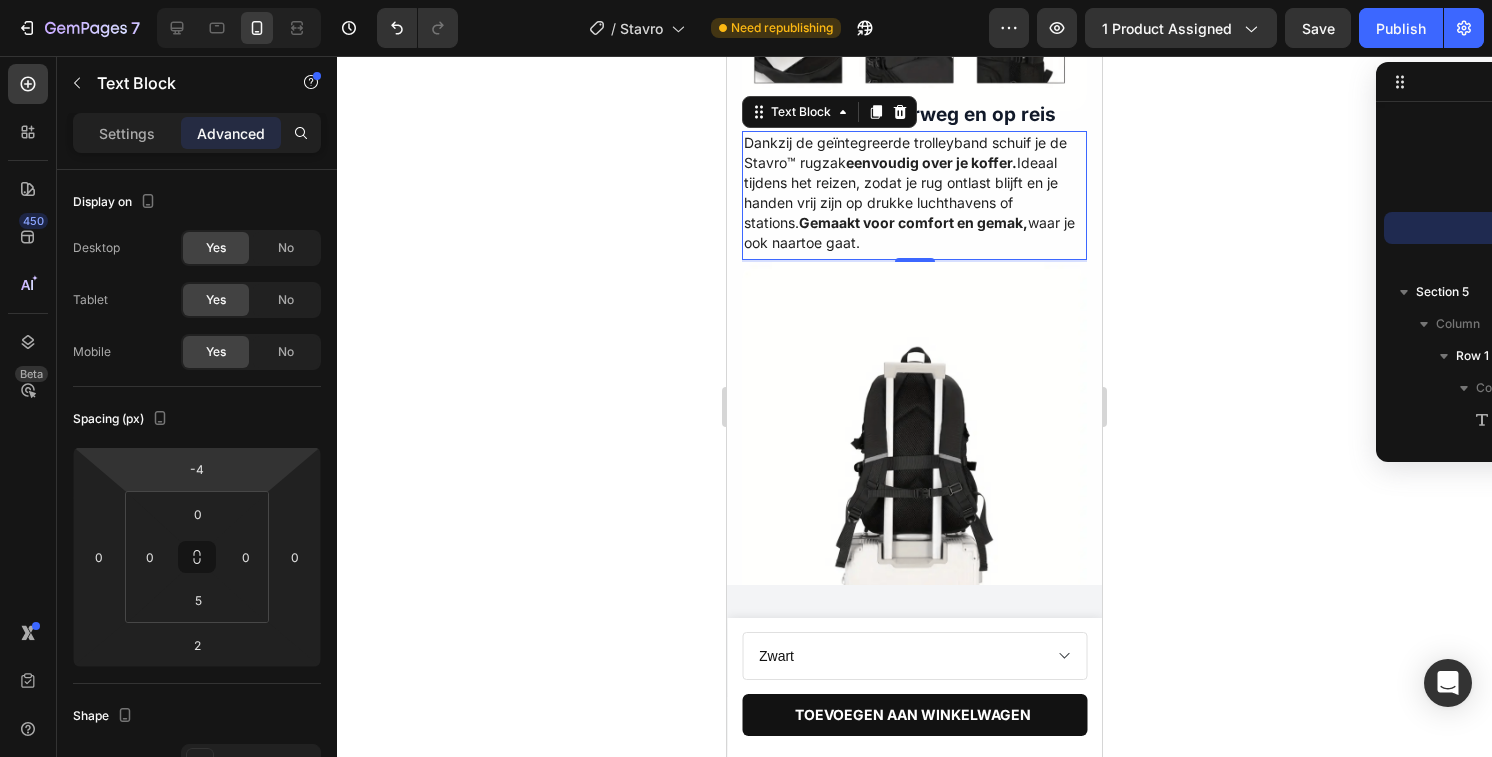 click 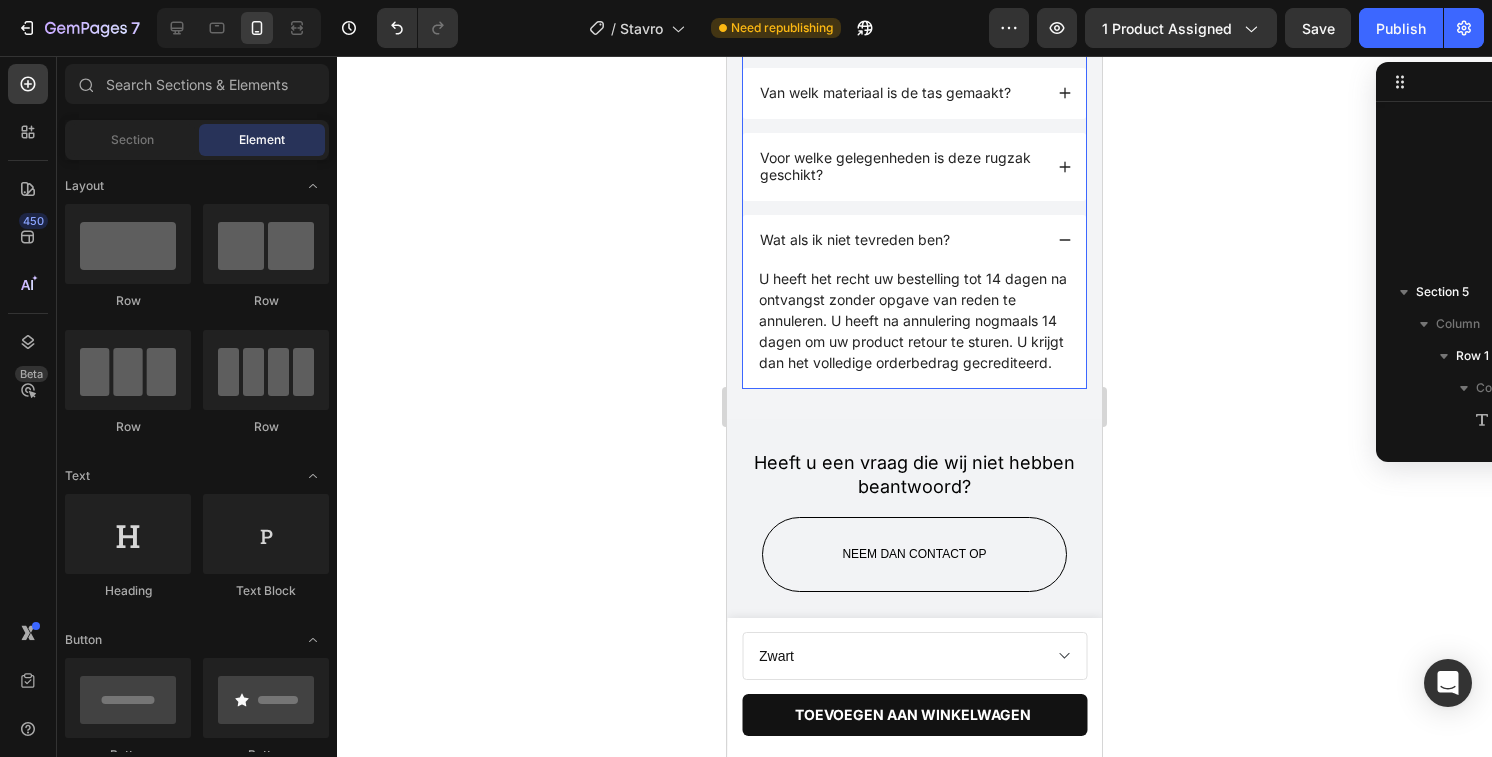scroll, scrollTop: 2683, scrollLeft: 0, axis: vertical 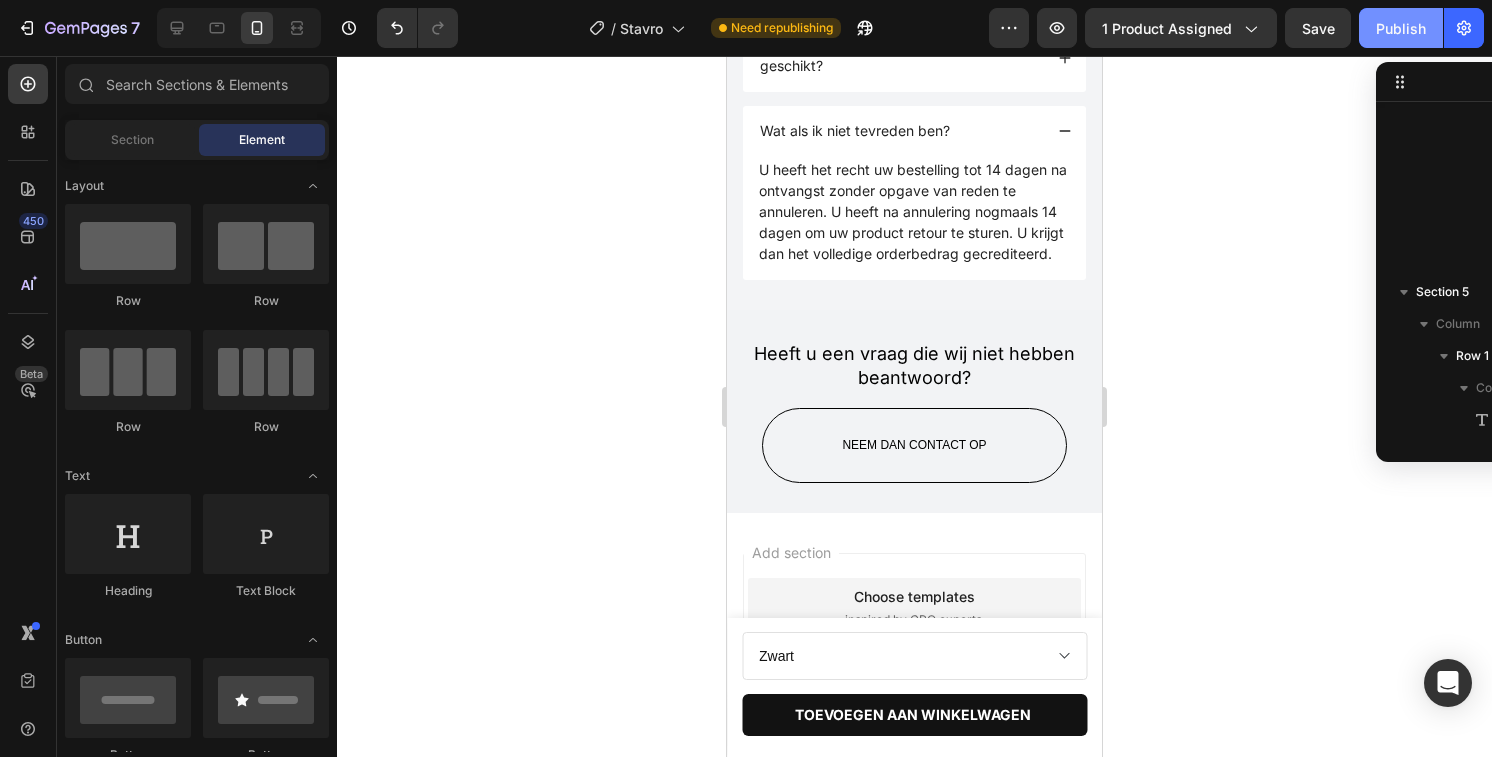click on "Publish" 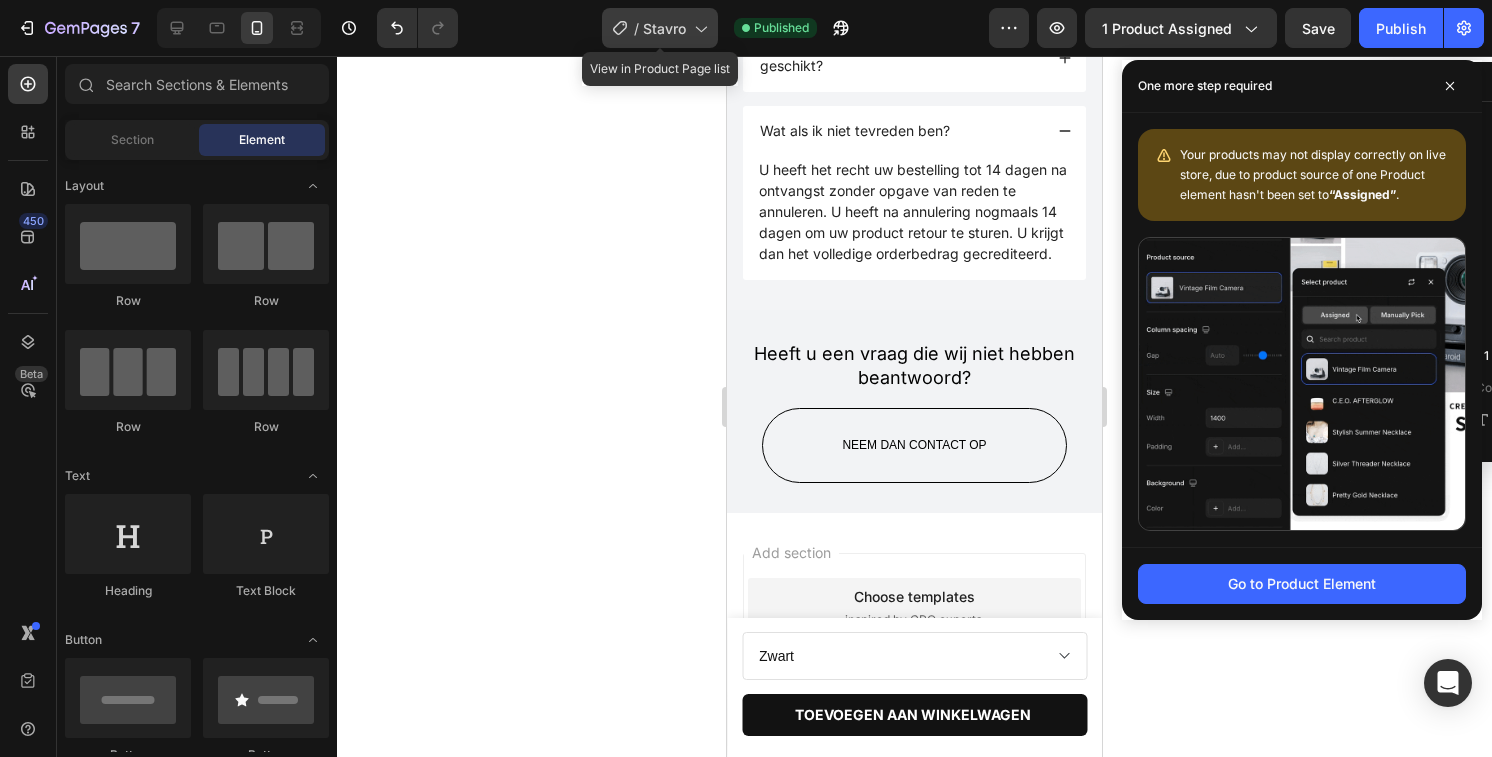click on "Stavro" at bounding box center [664, 28] 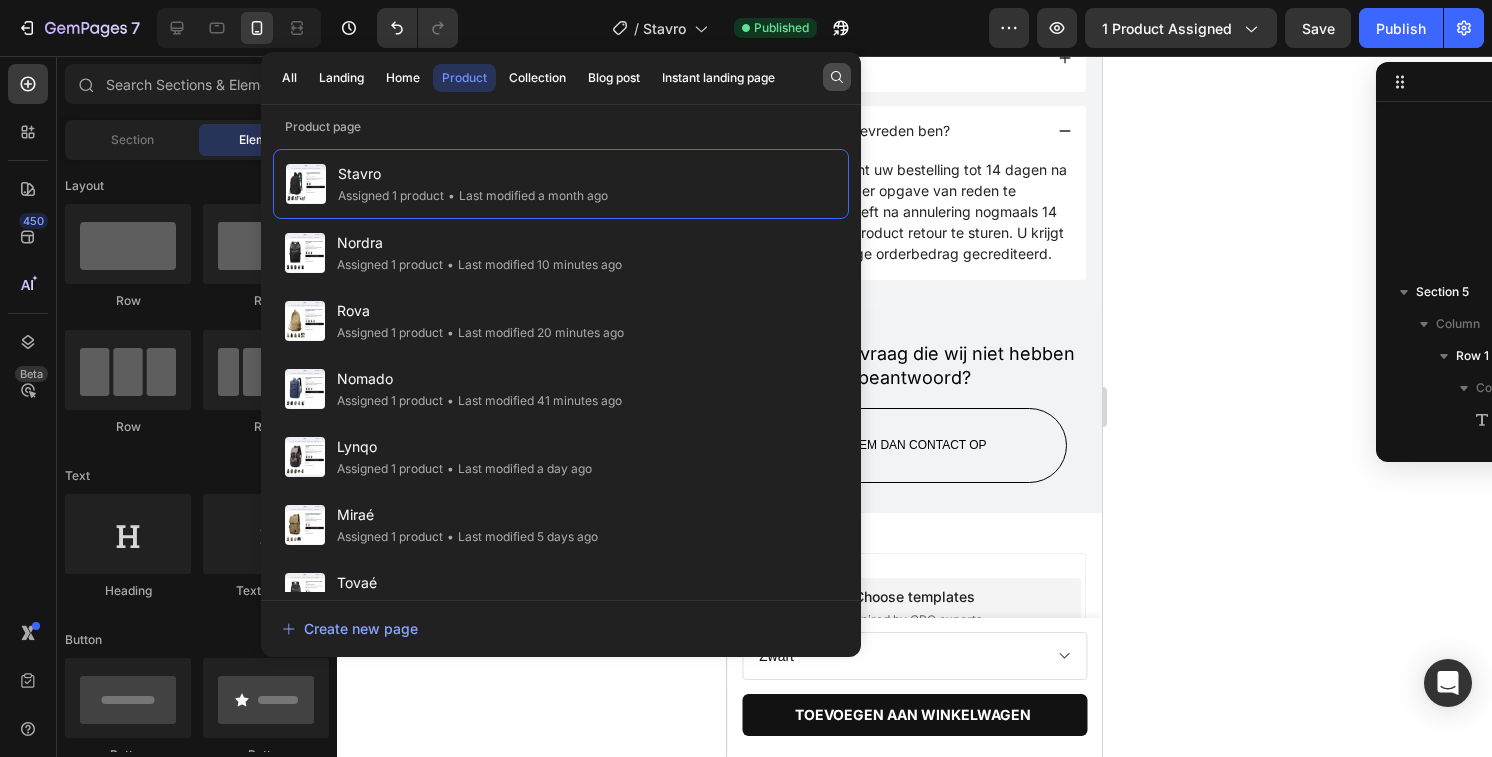click 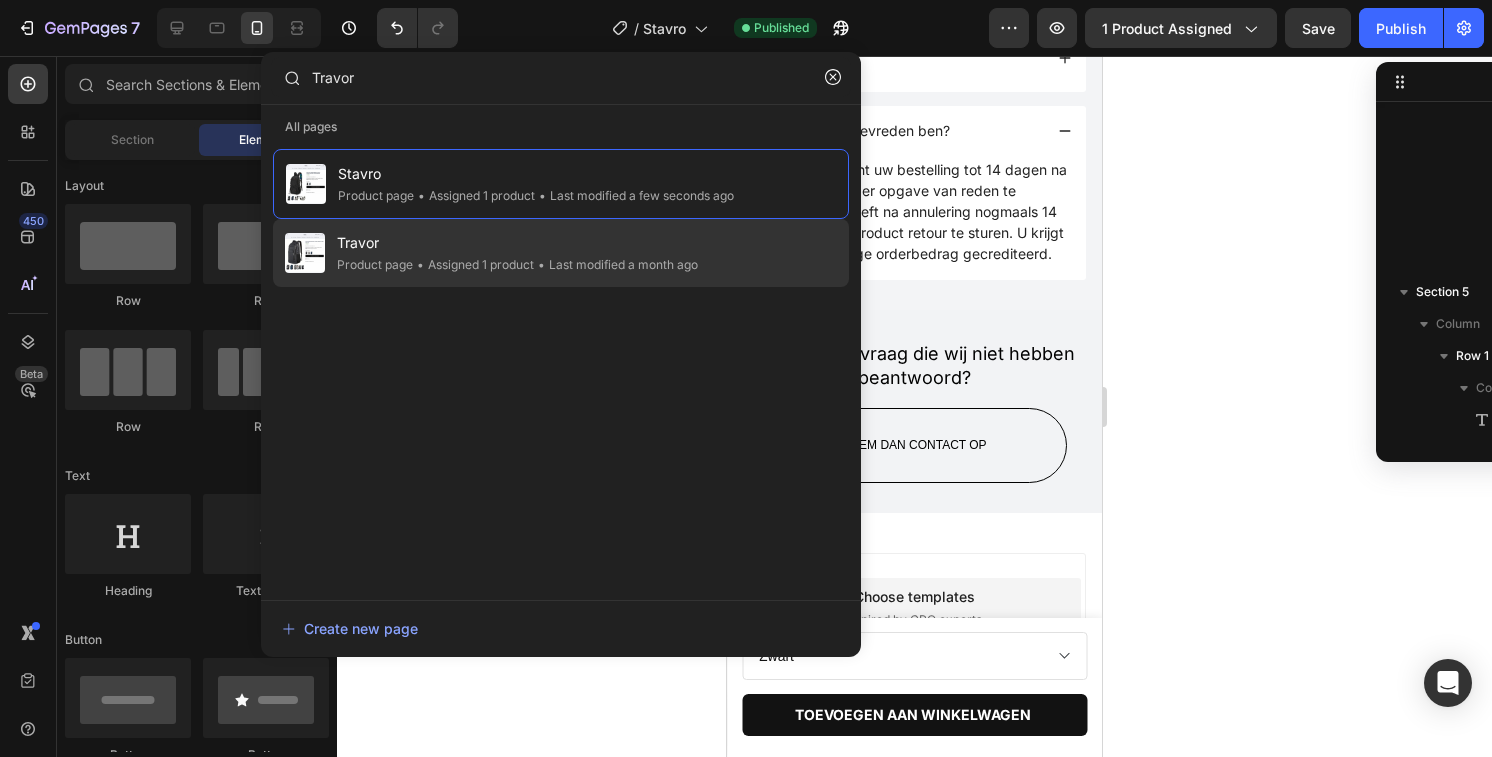 type on "Travor" 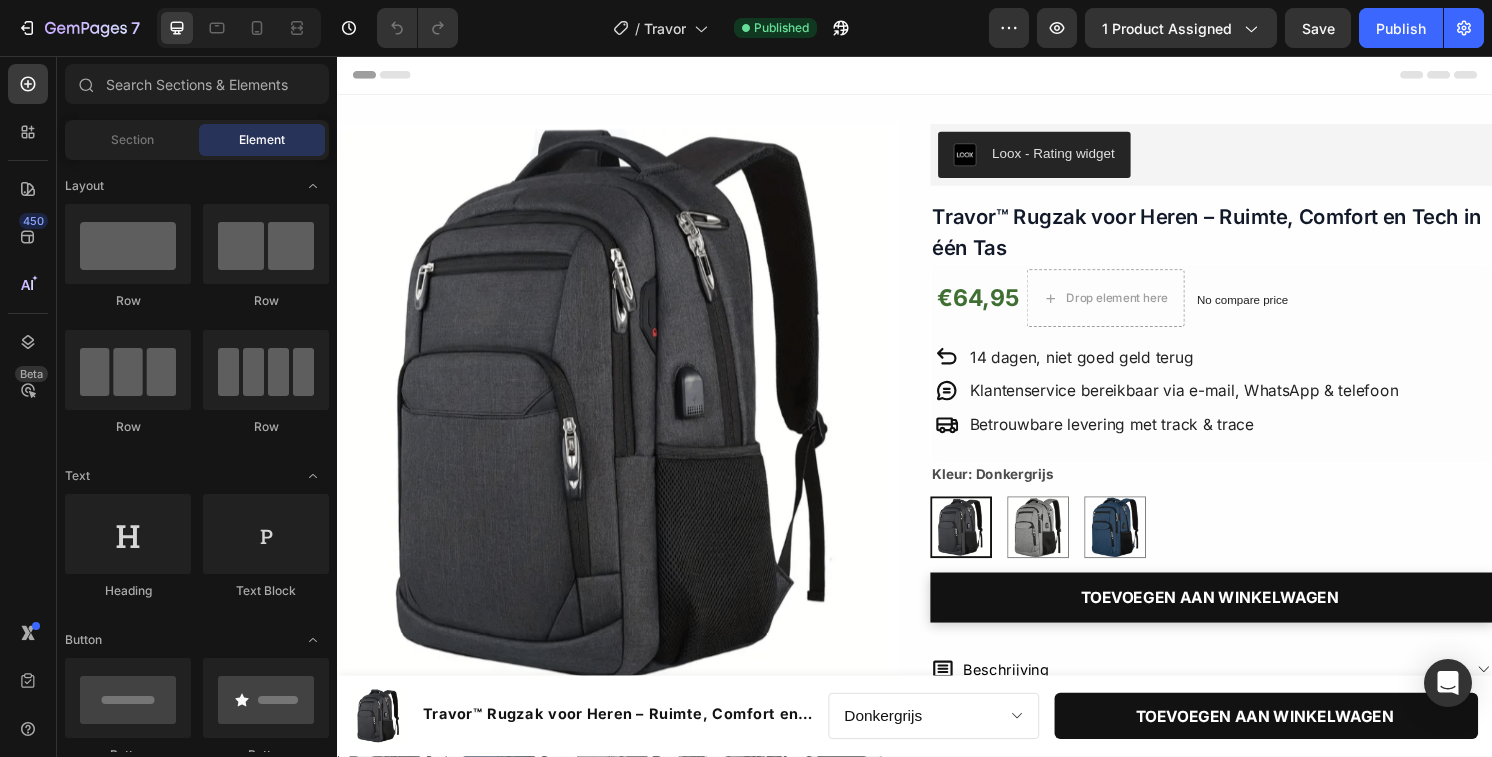 scroll, scrollTop: 0, scrollLeft: 0, axis: both 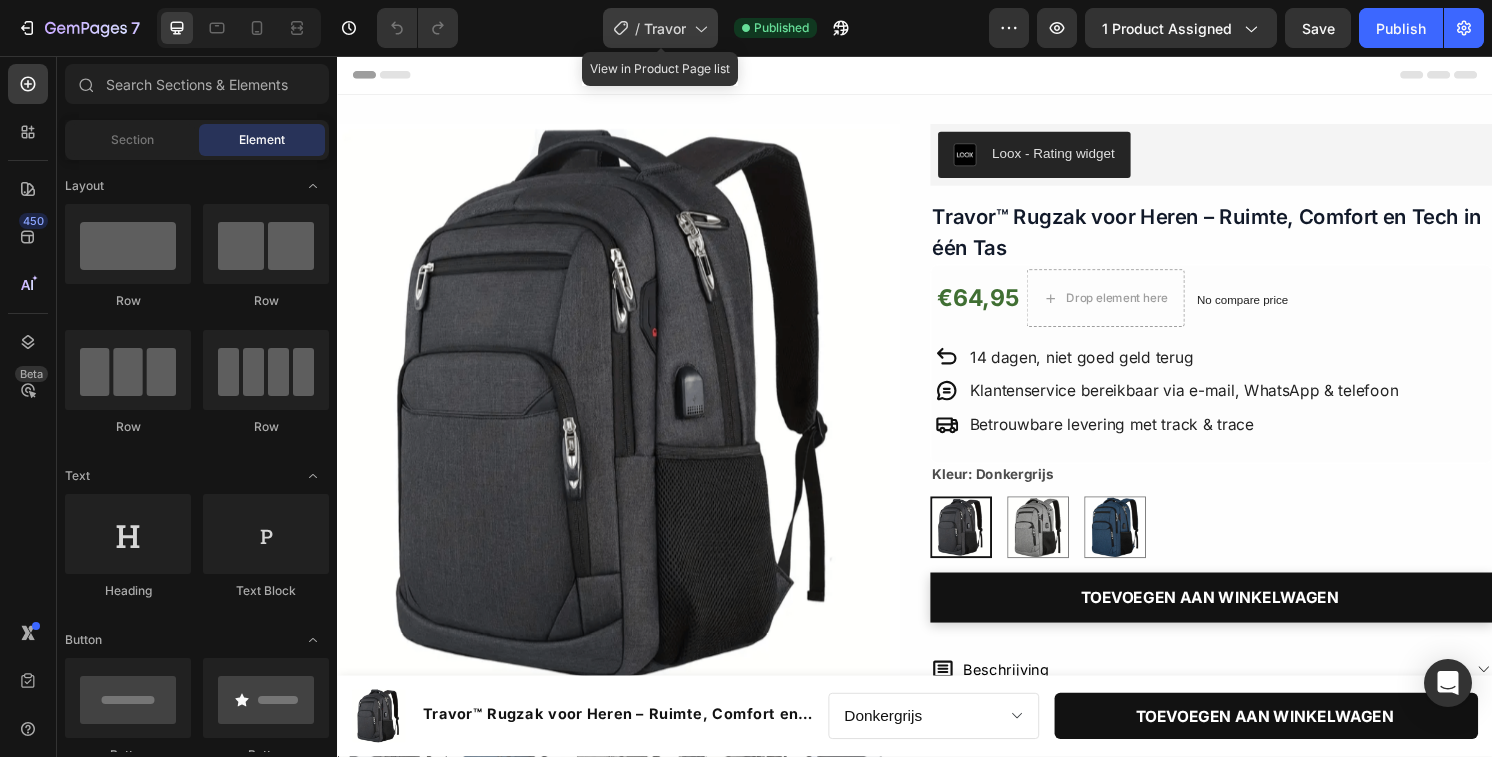 click 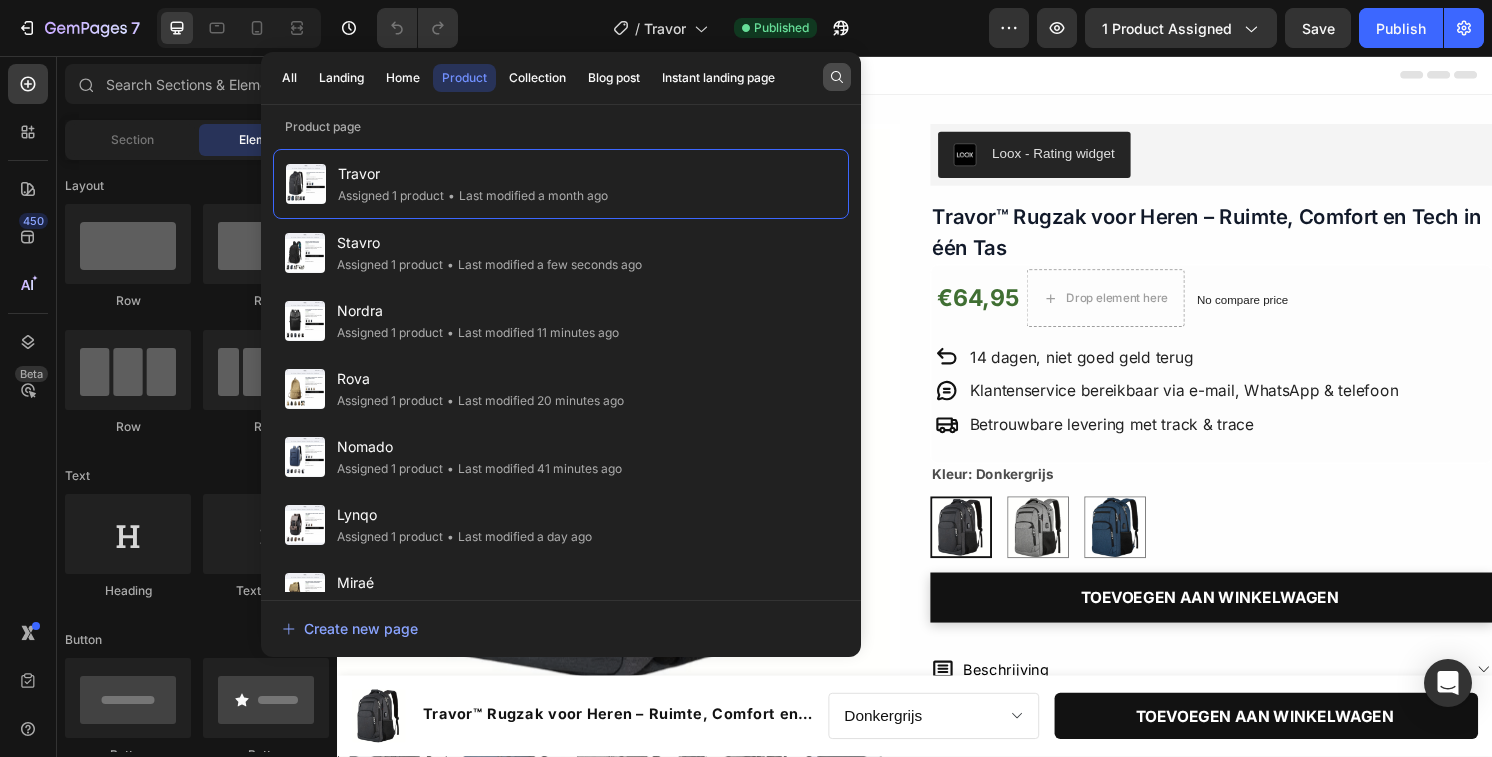 click 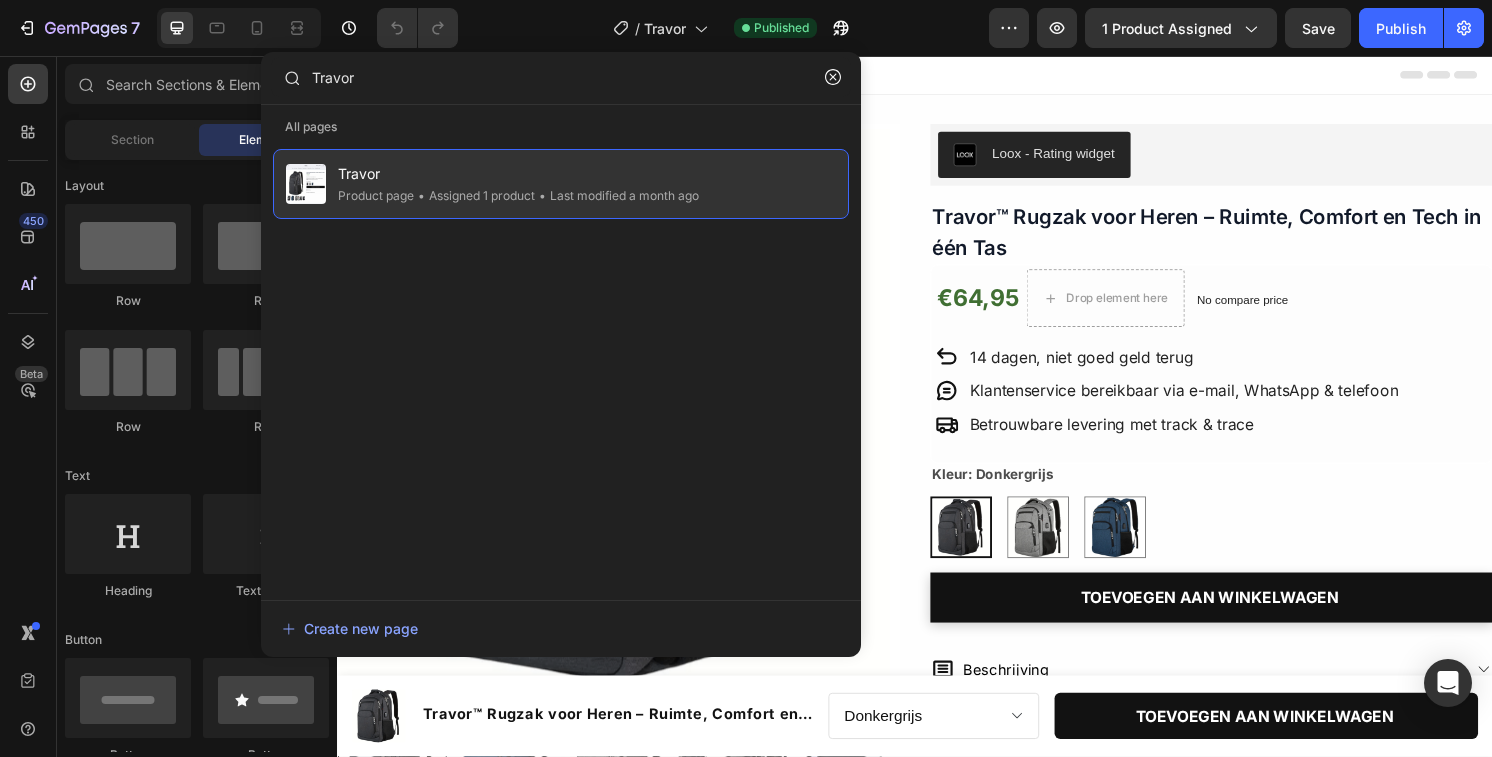 type on "Travor" 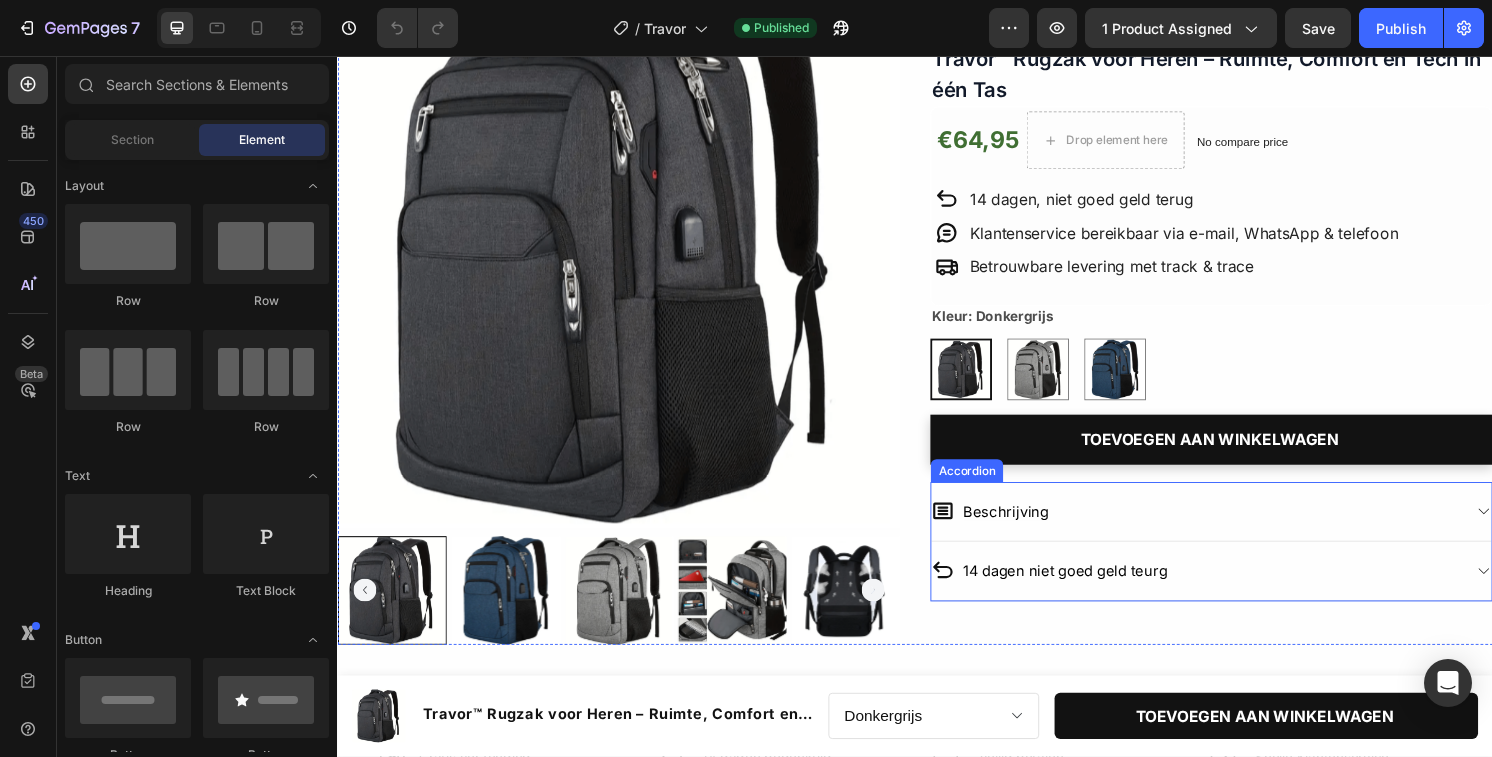 click on "Beschrijving" at bounding box center [1229, 529] 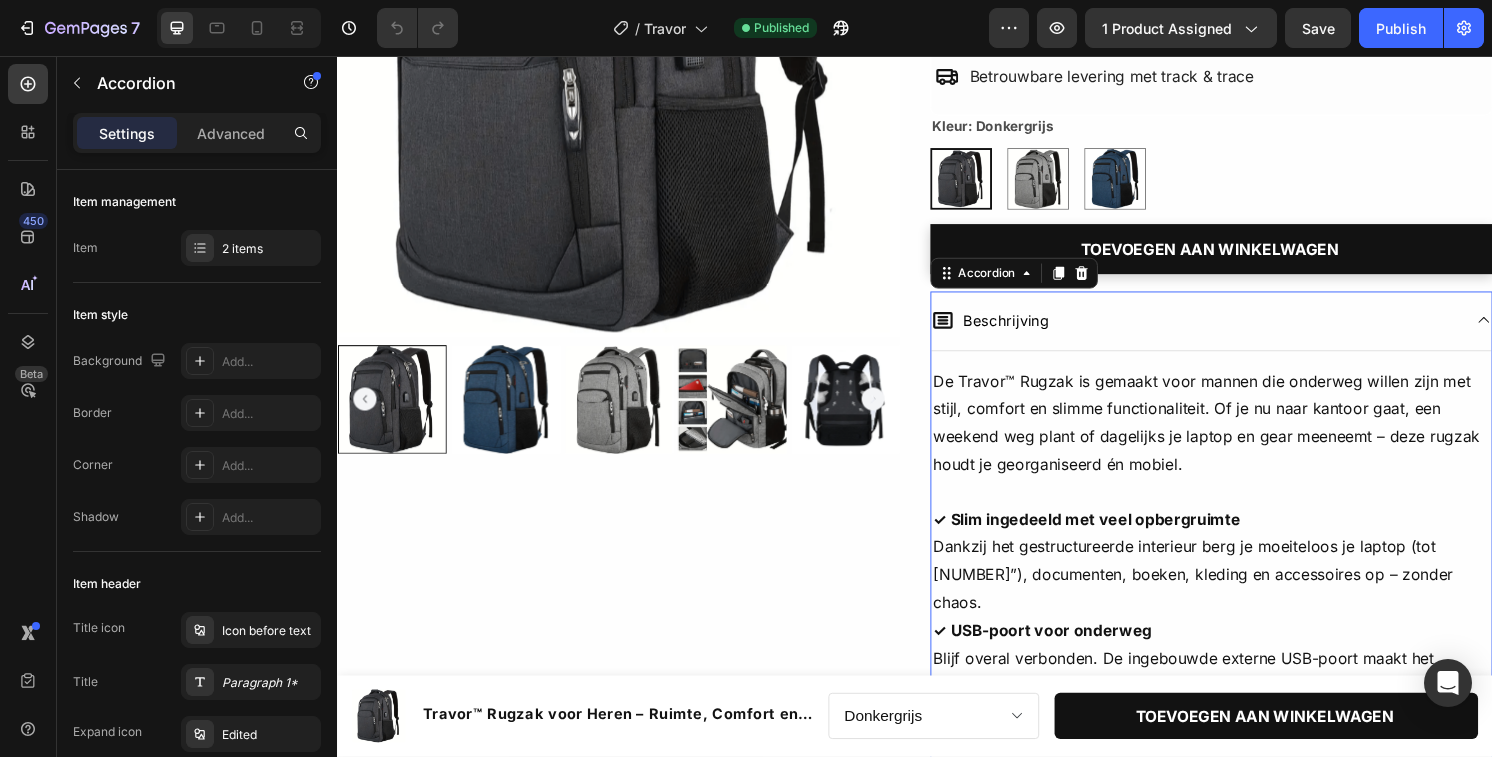 scroll, scrollTop: 364, scrollLeft: 0, axis: vertical 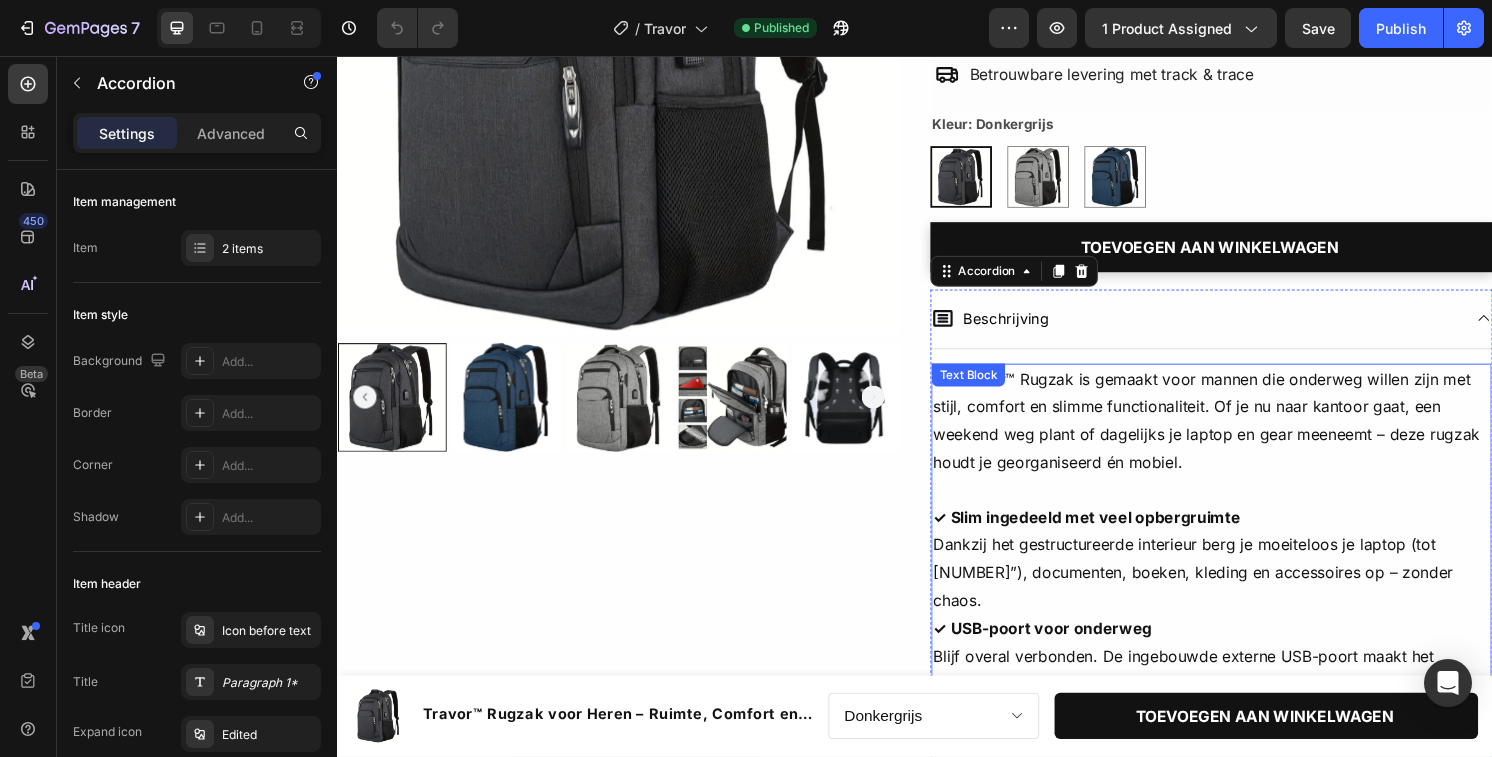 click on "De Travor™ Rugzak is gemaakt voor mannen die onderweg willen zijn met stijl, comfort en slimme functionaliteit. Of je nu naar kantoor gaat, een weekend weg plant of dagelijks je laptop en gear meeneemt – deze rugzak houdt je georganiseerd én mobiel." at bounding box center (1245, 435) 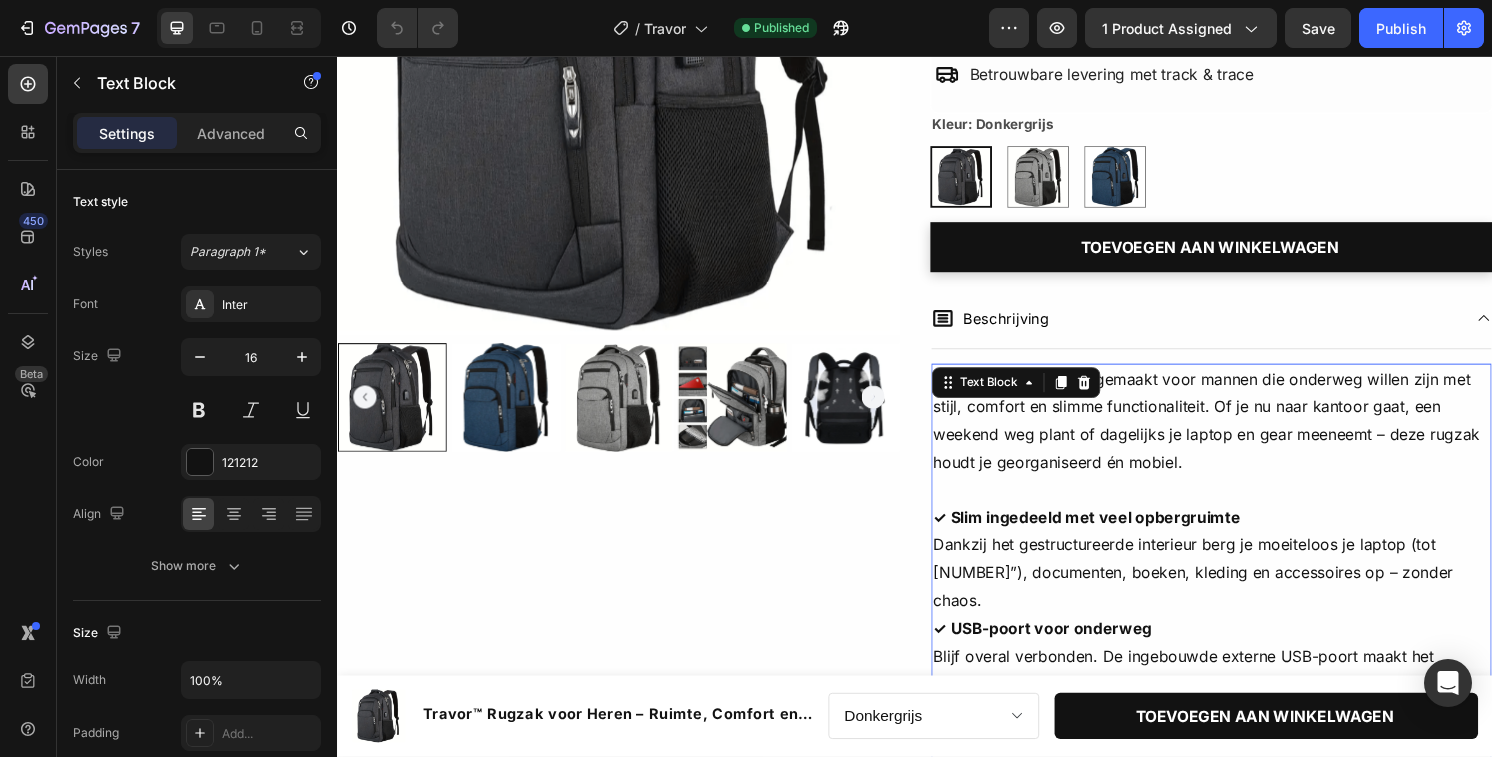 click on "De Travor™ Rugzak is gemaakt voor mannen die onderweg willen zijn met stijl, comfort en slimme functionaliteit. Of je nu naar kantoor gaat, een weekend weg plant of dagelijks je laptop en gear meeneemt – deze rugzak houdt je georganiseerd én mobiel." at bounding box center [1245, 435] 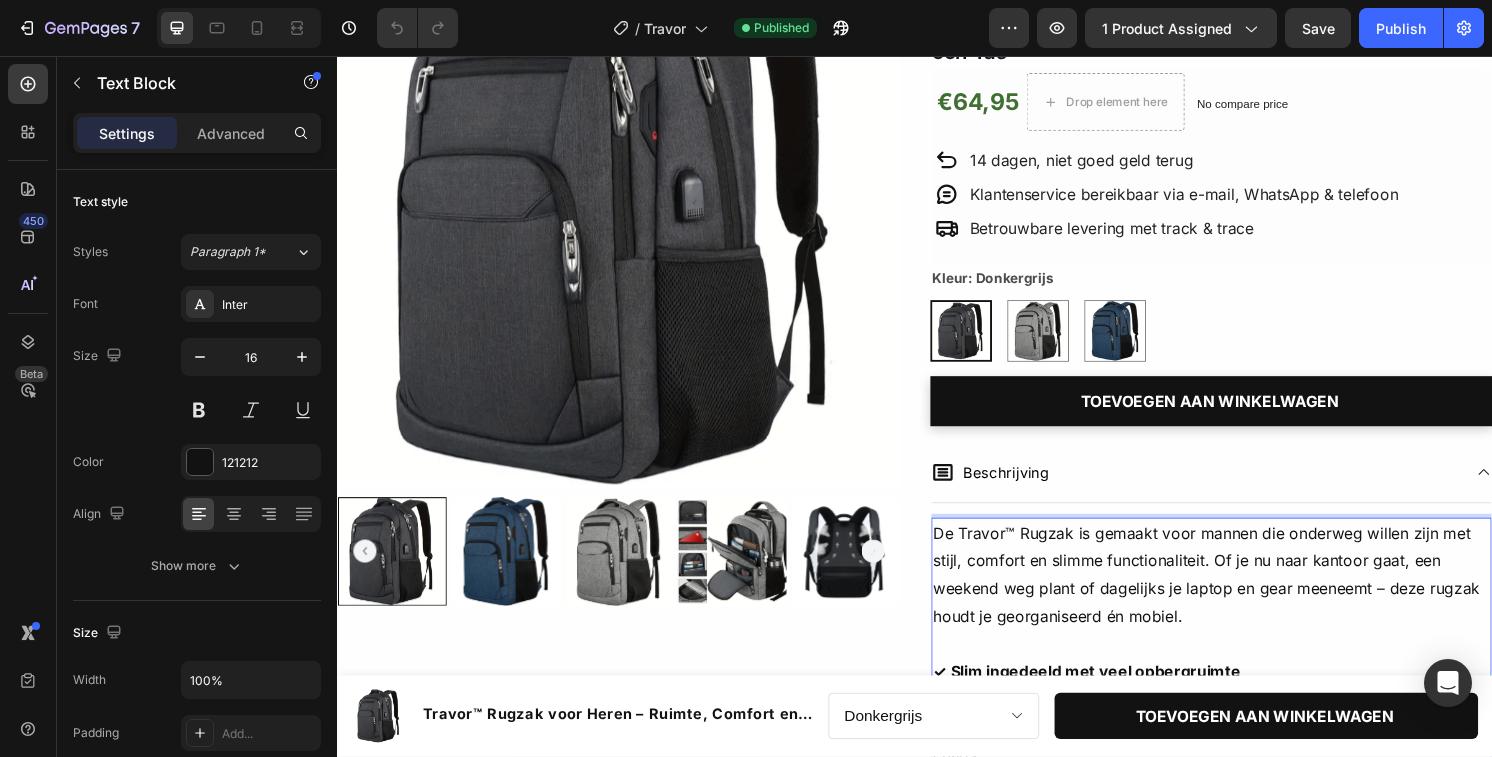 scroll, scrollTop: 208, scrollLeft: 0, axis: vertical 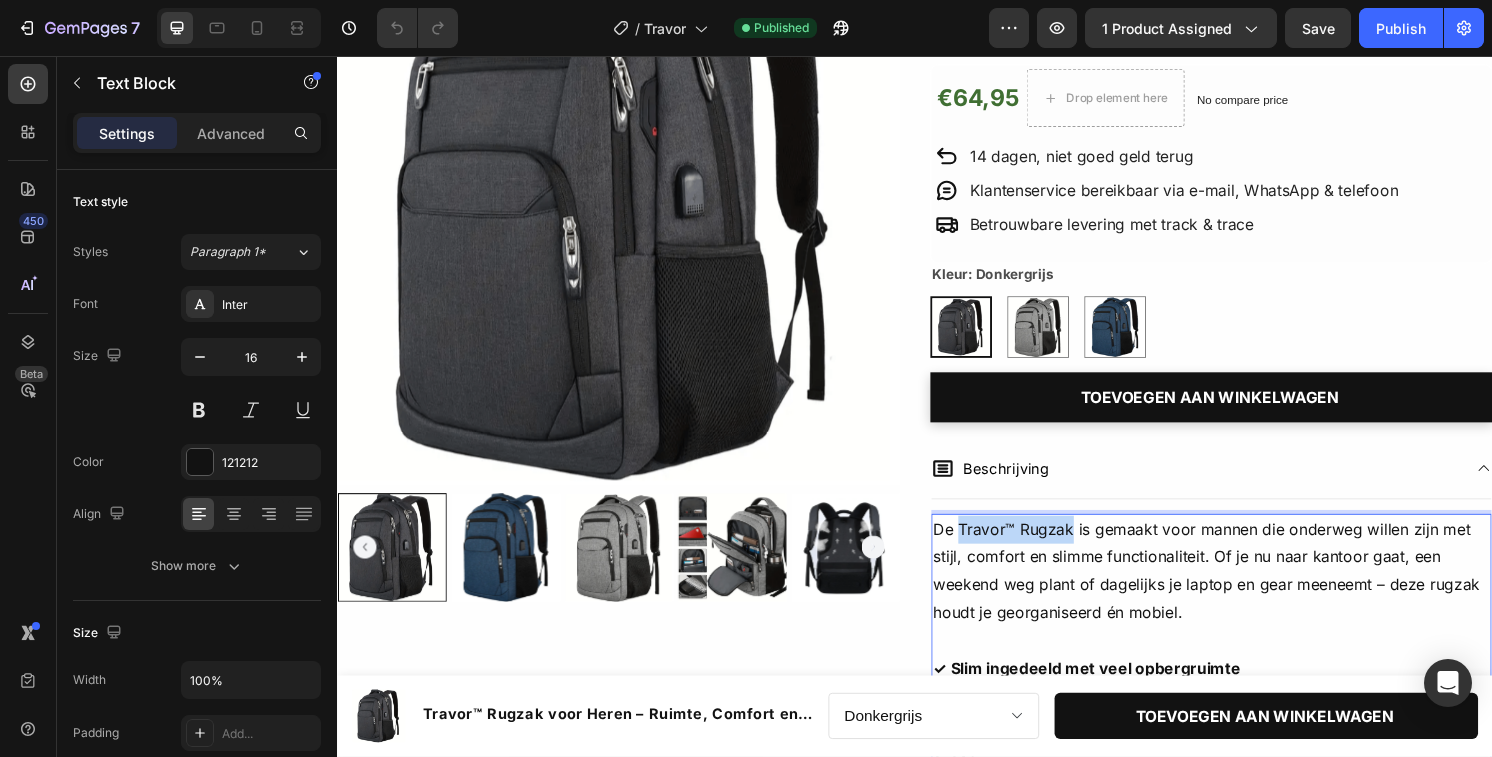 drag, startPoint x: 1100, startPoint y: 550, endPoint x: 983, endPoint y: 550, distance: 117 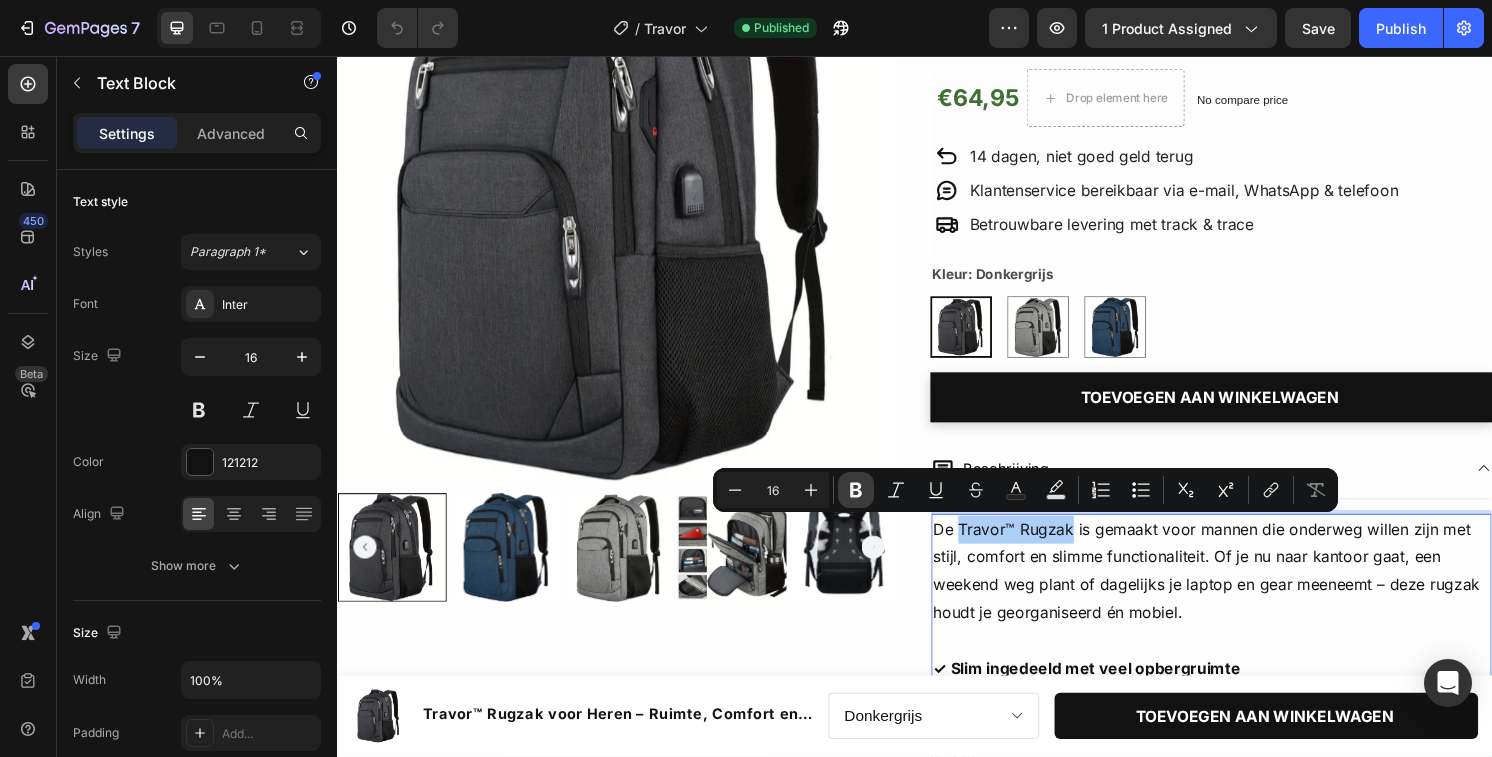 click 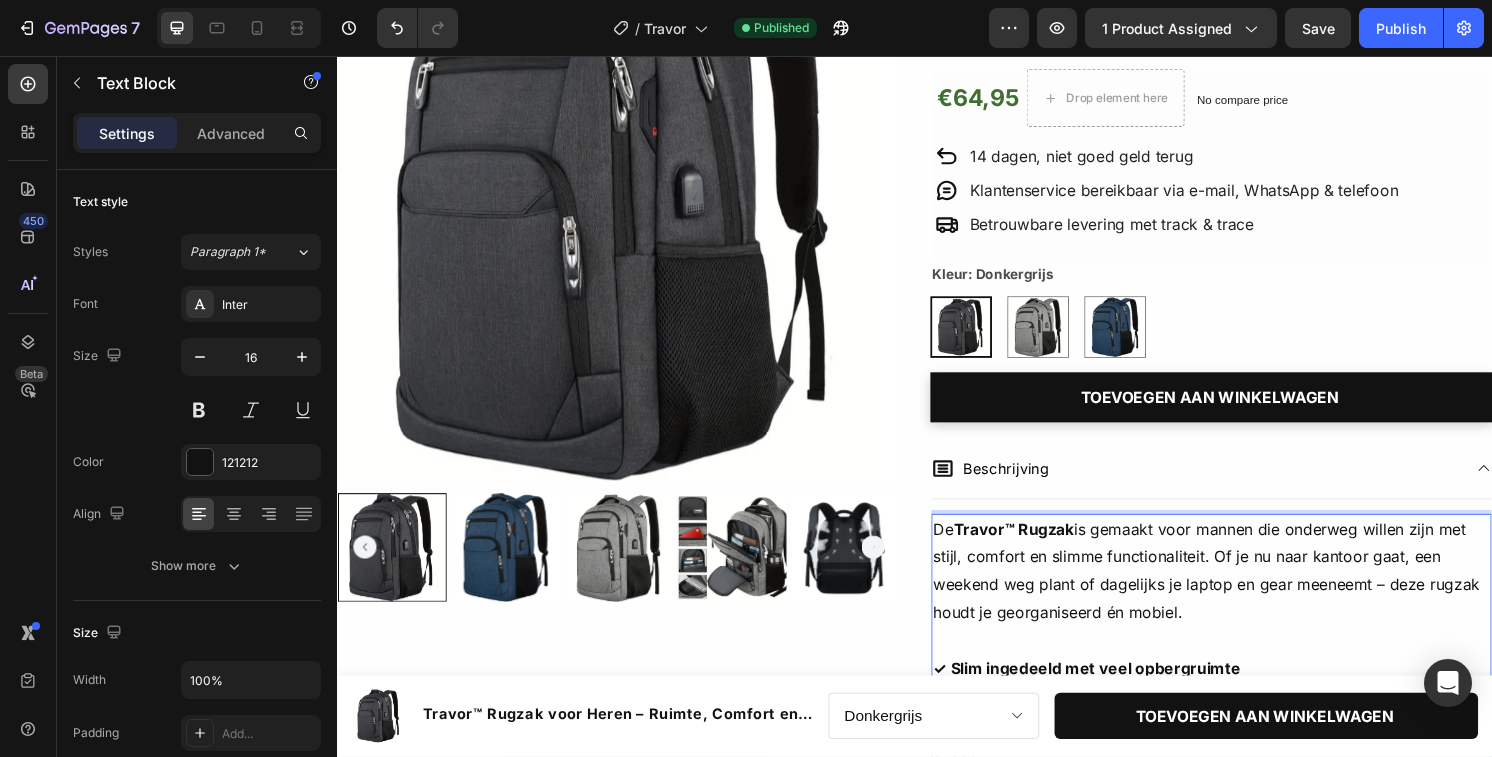 click on "De Travor™ Rugzak is gemaakt voor mannen die onderweg willen zijn met stijl, comfort en slimme functionaliteit. Of je nu naar kantoor gaat, een weekend weg plant of dagelijks je laptop en gear meeneemt – deze rugzak houdt je georganiseerd én mobiel." at bounding box center [1245, 591] 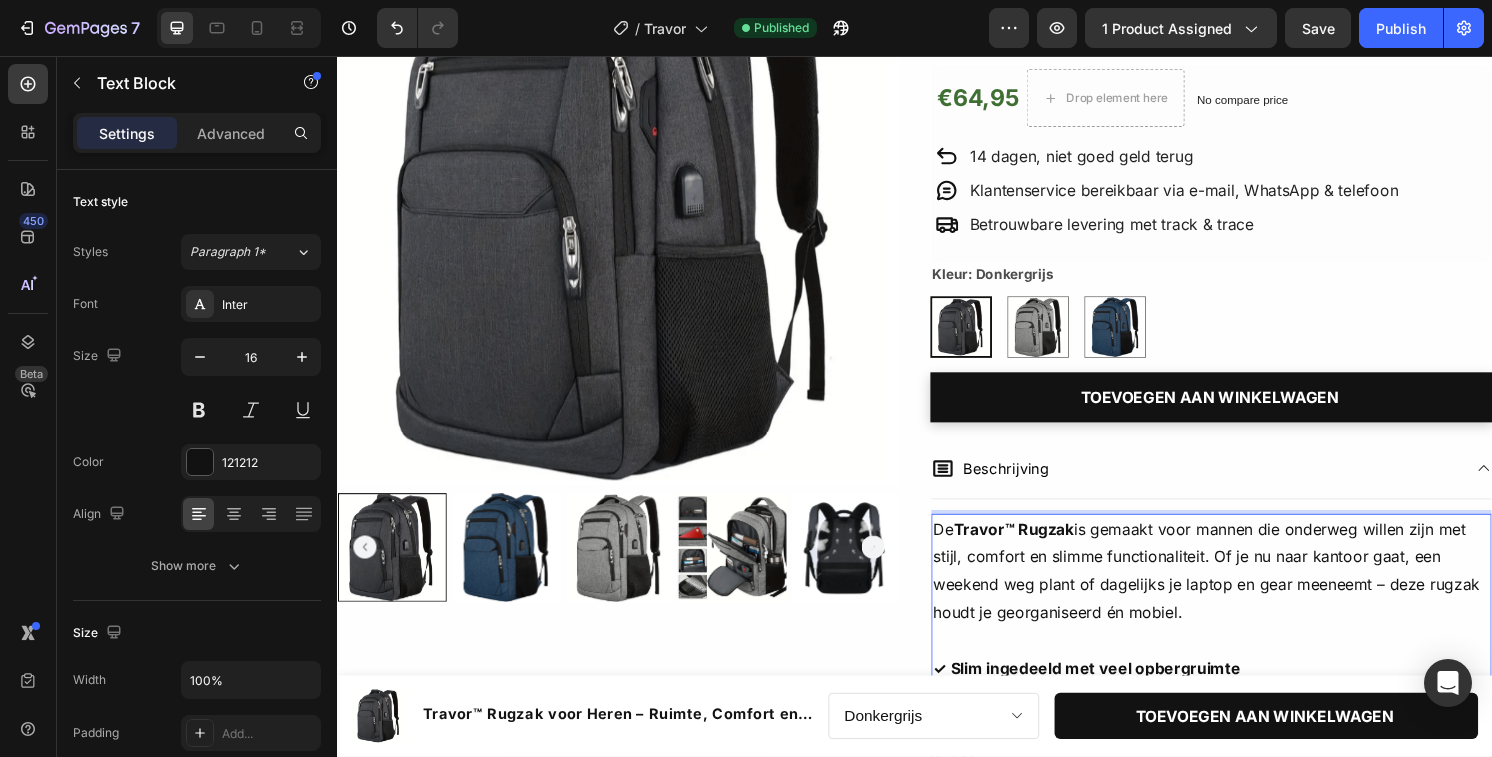 click on "De Travor™ Rugzak is gemaakt voor mannen die onderweg willen zijn met stijl, comfort en slimme functionaliteit. Of je nu naar kantoor gaat, een weekend weg plant of dagelijks je laptop en gear meeneemt – deze rugzak houdt je georganiseerd én mobiel." at bounding box center (1245, 591) 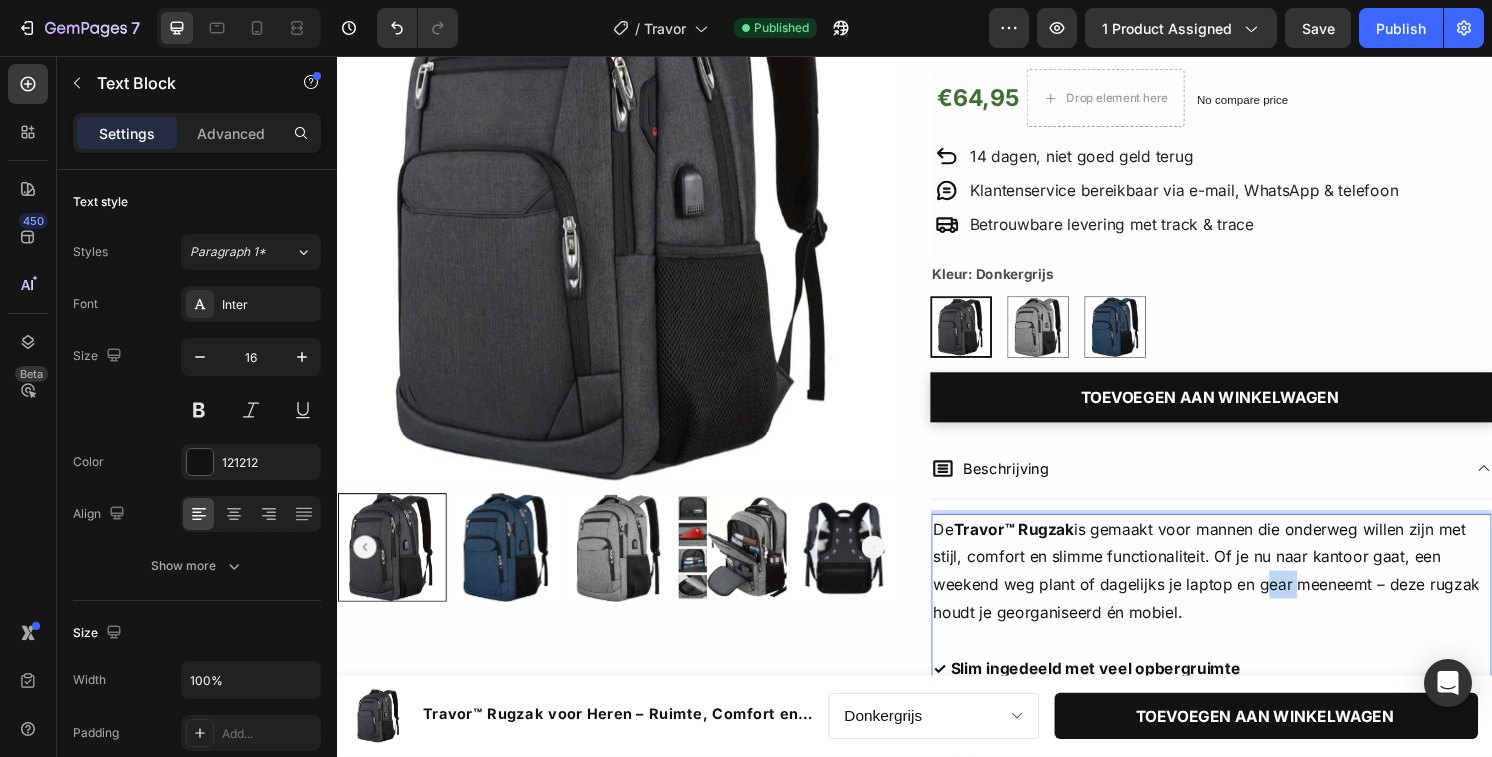 click on "De Travor™ Rugzak is gemaakt voor mannen die onderweg willen zijn met stijl, comfort en slimme functionaliteit. Of je nu naar kantoor gaat, een weekend weg plant of dagelijks je laptop en gear meeneemt – deze rugzak houdt je georganiseerd én mobiel." at bounding box center (1245, 591) 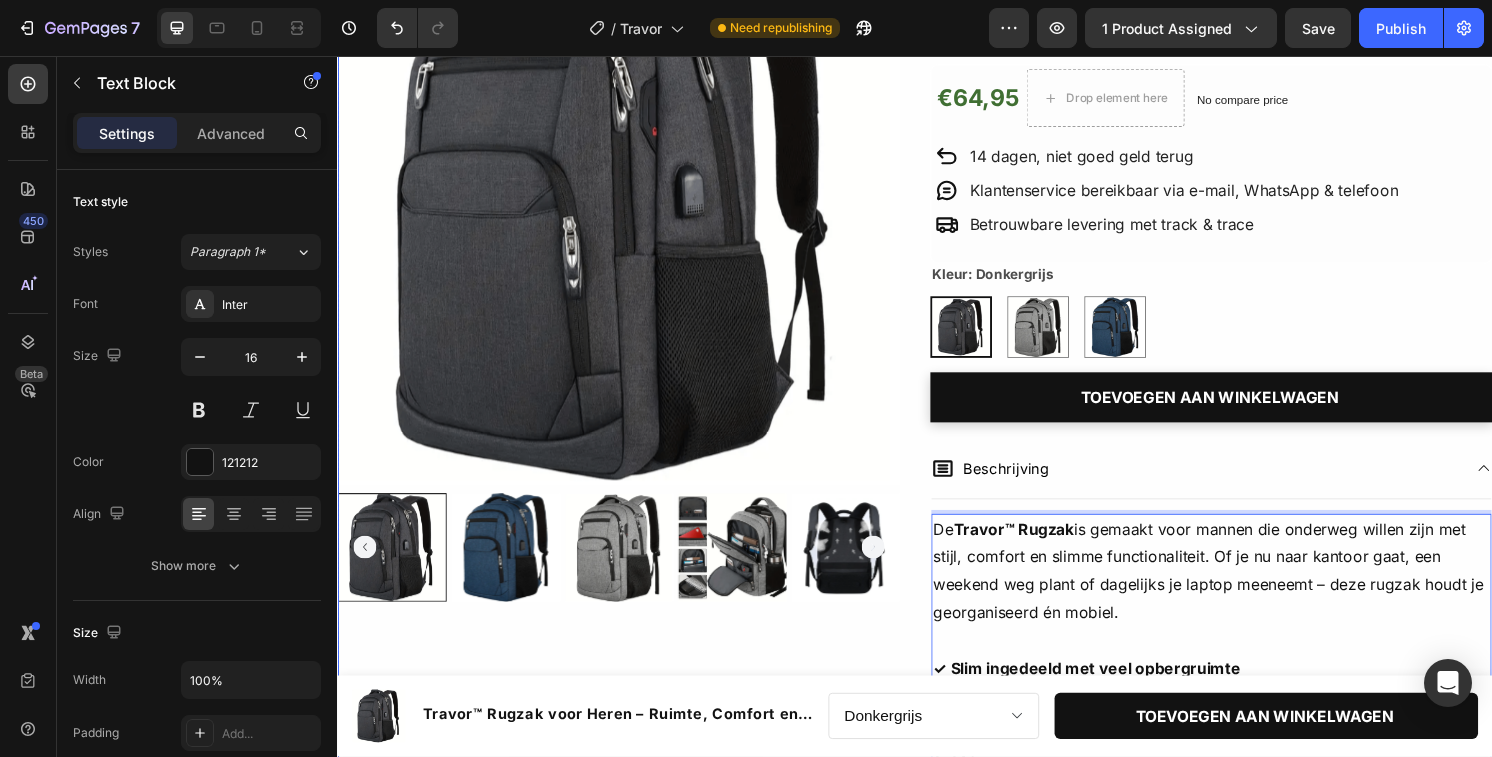 drag, startPoint x: 1172, startPoint y: 630, endPoint x: 930, endPoint y: 630, distance: 242 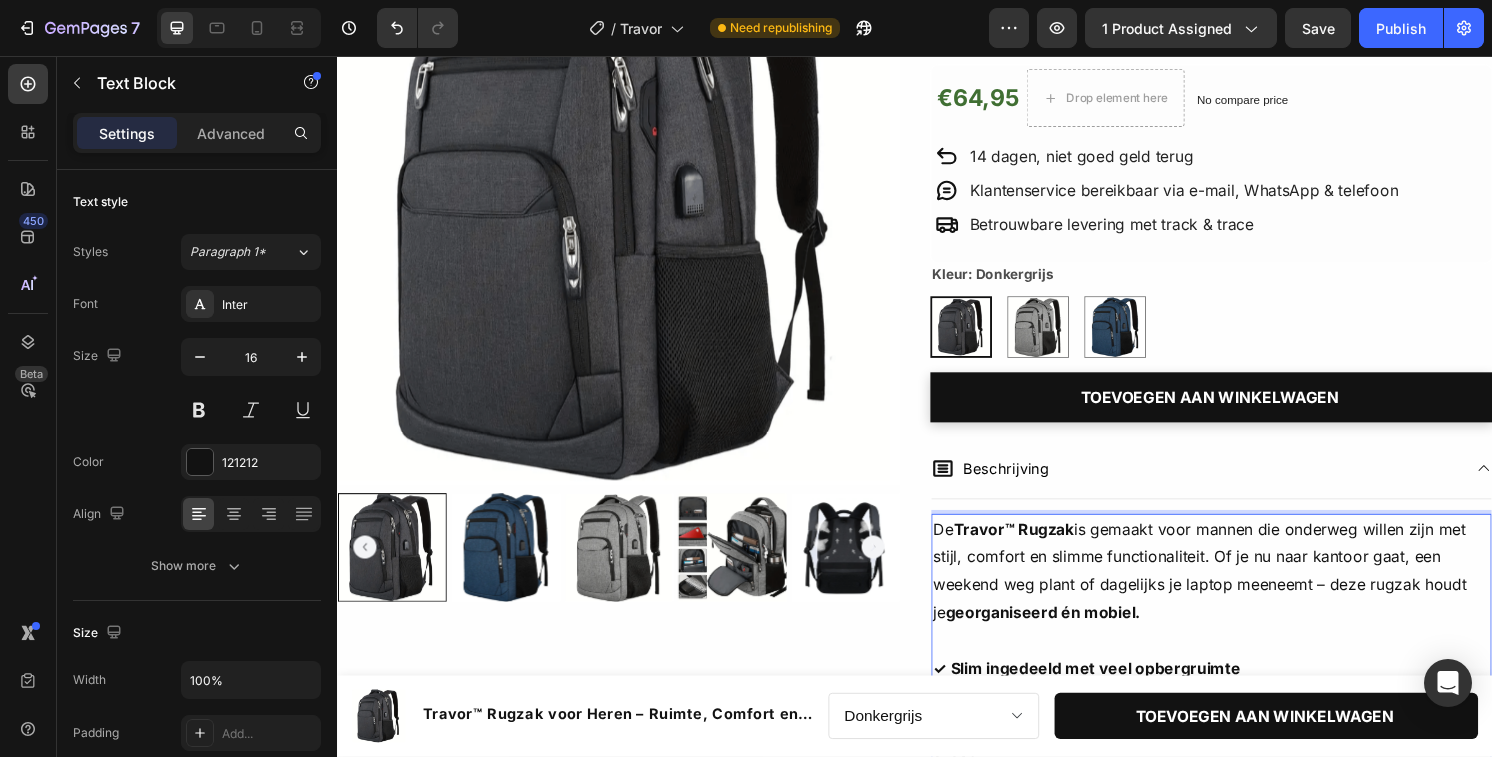 click on "De Travor™ Rugzak is gemaakt voor mannen die onderweg willen zijn met stijl, comfort en slimme functionaliteit. Of je nu naar kantoor gaat, een weekend weg plant of dagelijks je laptop meeneemt – deze rugzak houdt je georganiseerd én mobiel." at bounding box center [1245, 591] 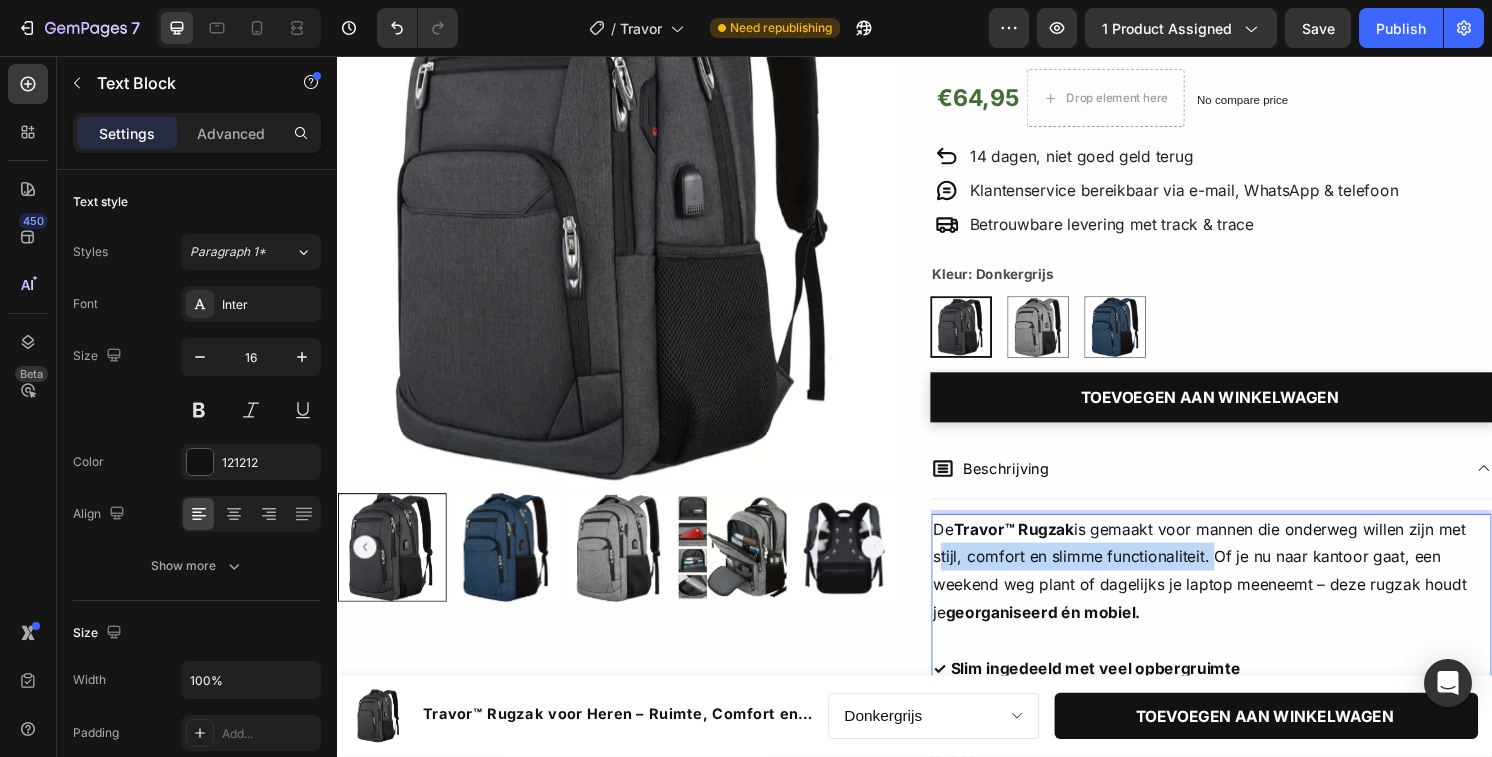 drag, startPoint x: 1244, startPoint y: 577, endPoint x: 956, endPoint y: 579, distance: 288.00696 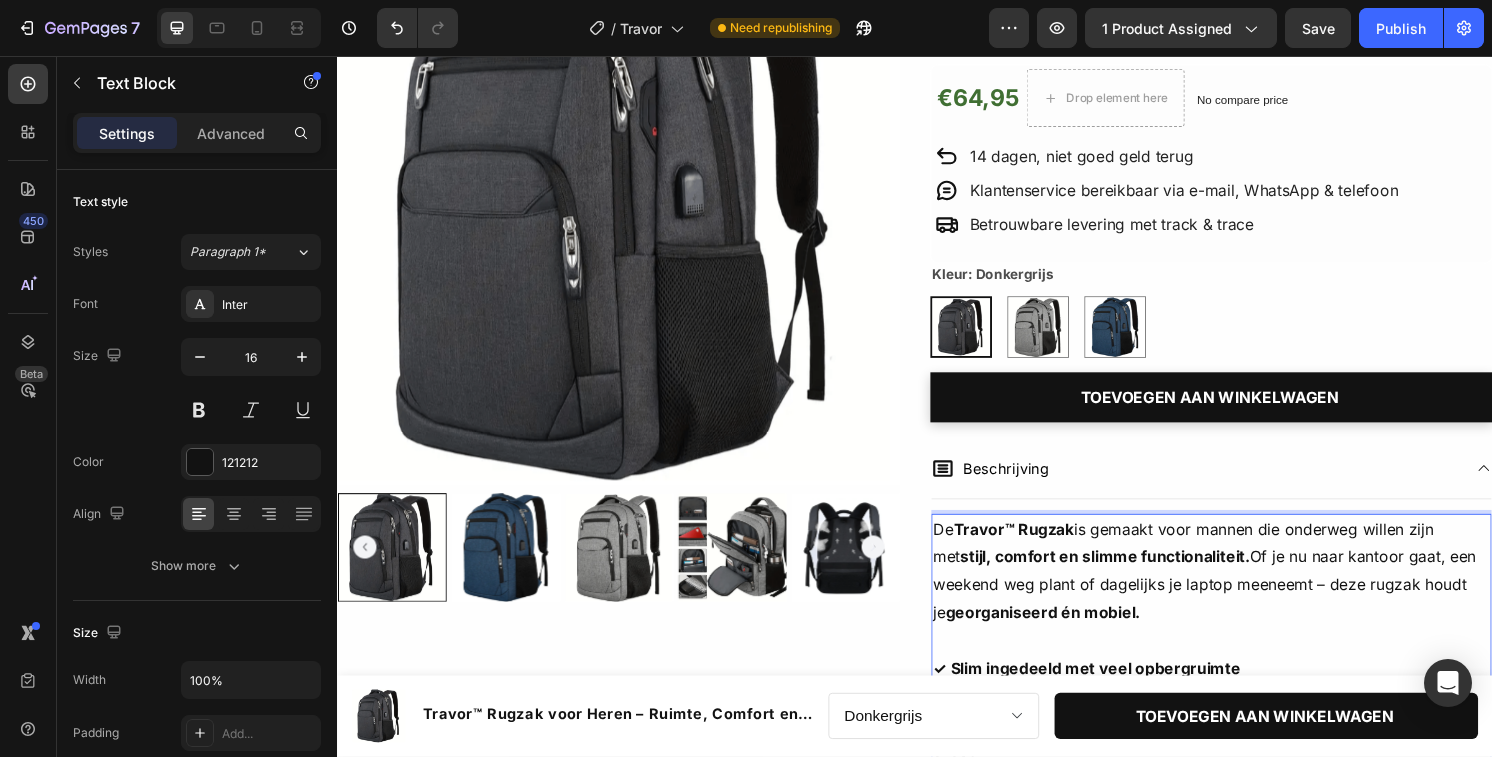 click on "De Travor™ Rugzak is gemaakt voor mannen die onderweg willen zijn met stijl, comfort en slimme functionaliteit. Of je nu naar kantoor gaat, een weekend weg plant of dagelijks je laptop meeneemt – deze rugzak houdt je georganiseerd én mobiel." at bounding box center (1245, 591) 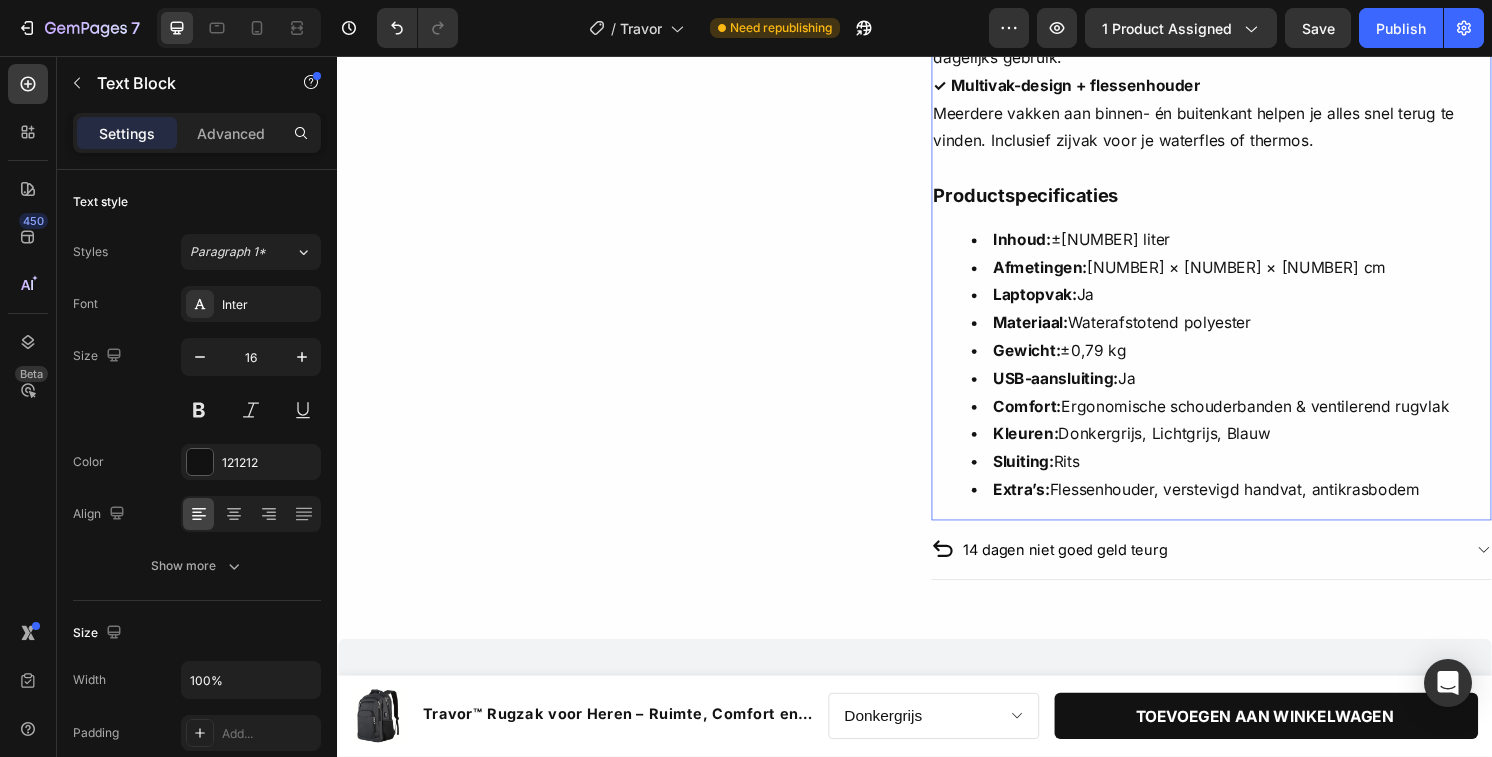 scroll, scrollTop: 1222, scrollLeft: 0, axis: vertical 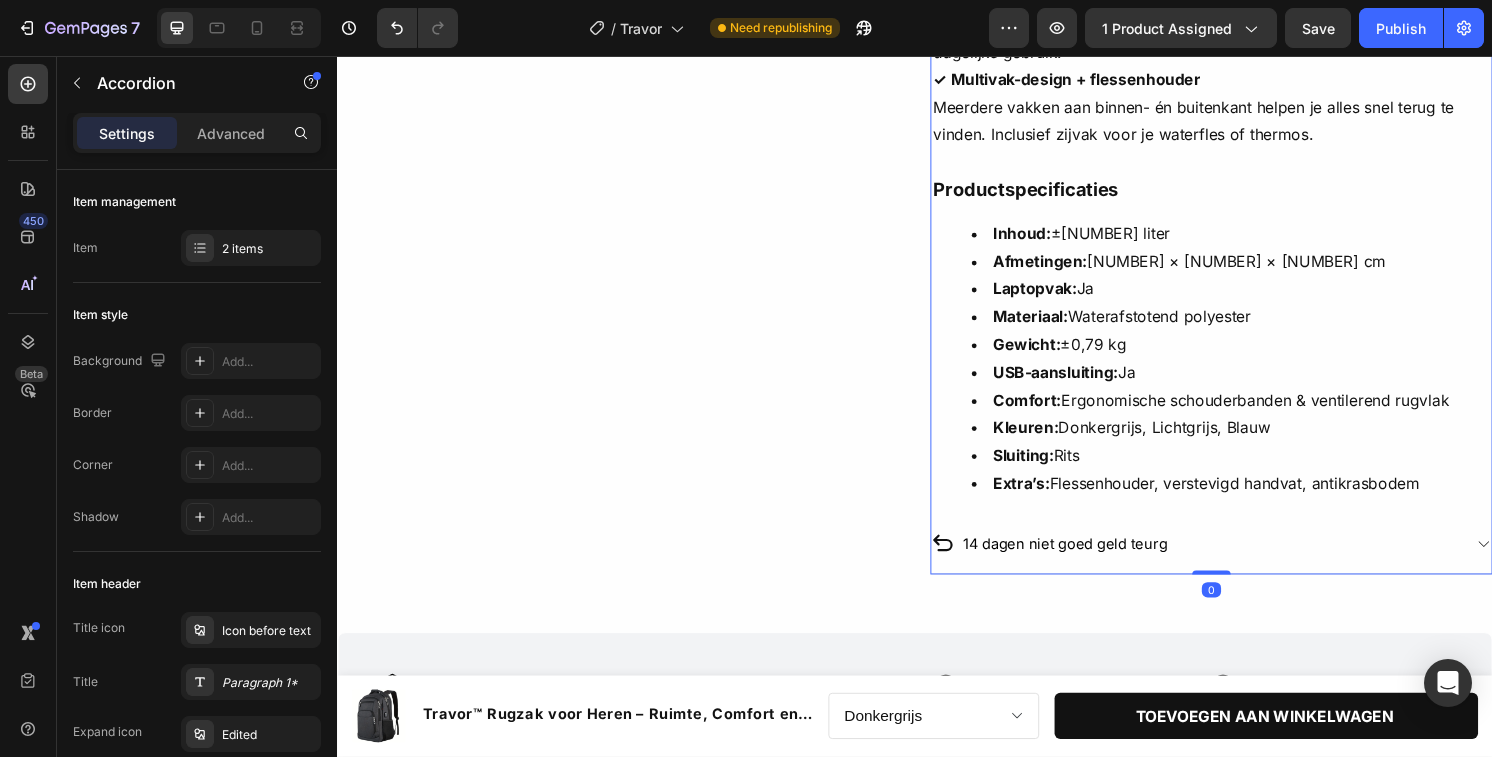 click on "14 dagen niet goed geld teurg" at bounding box center [1229, 563] 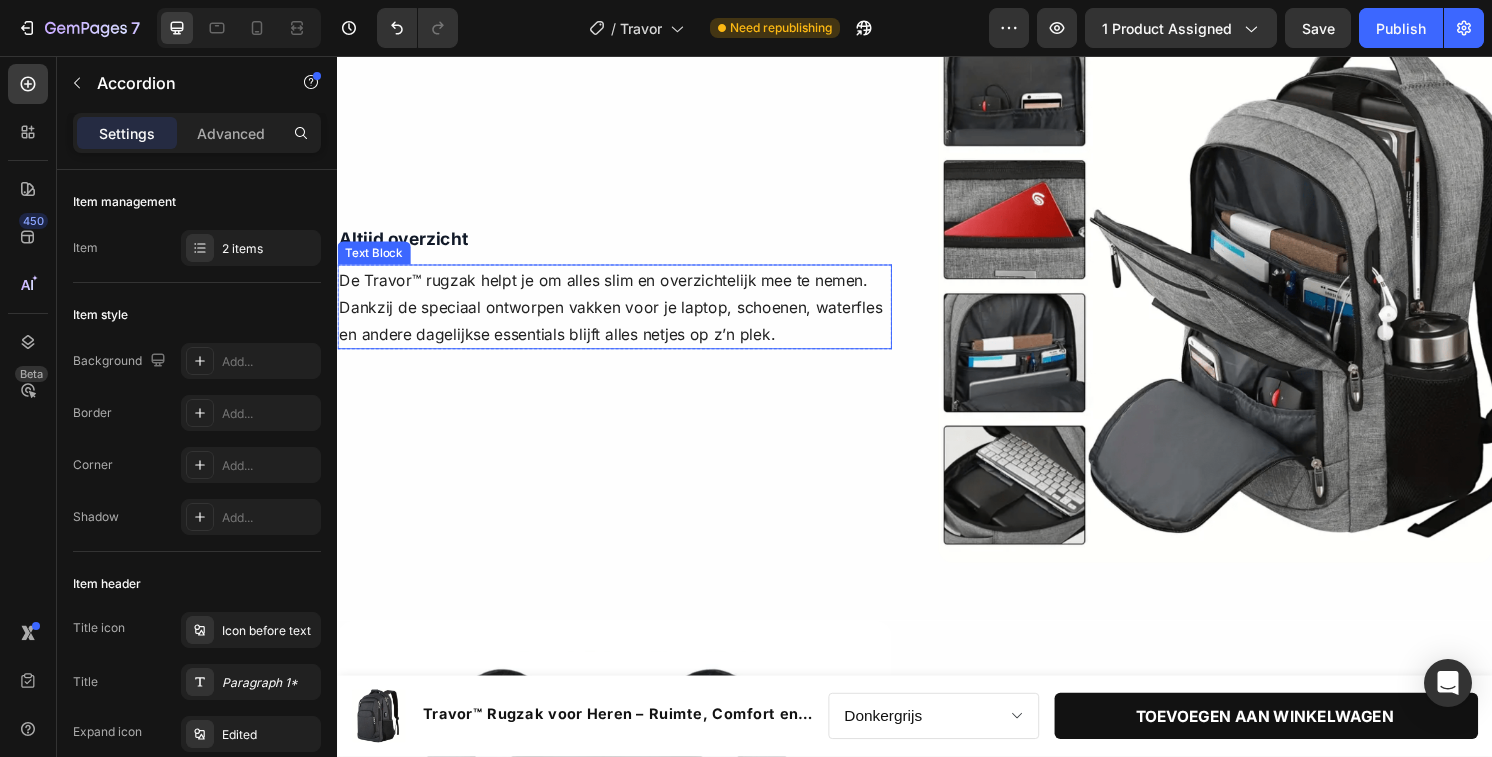 scroll, scrollTop: 2063, scrollLeft: 0, axis: vertical 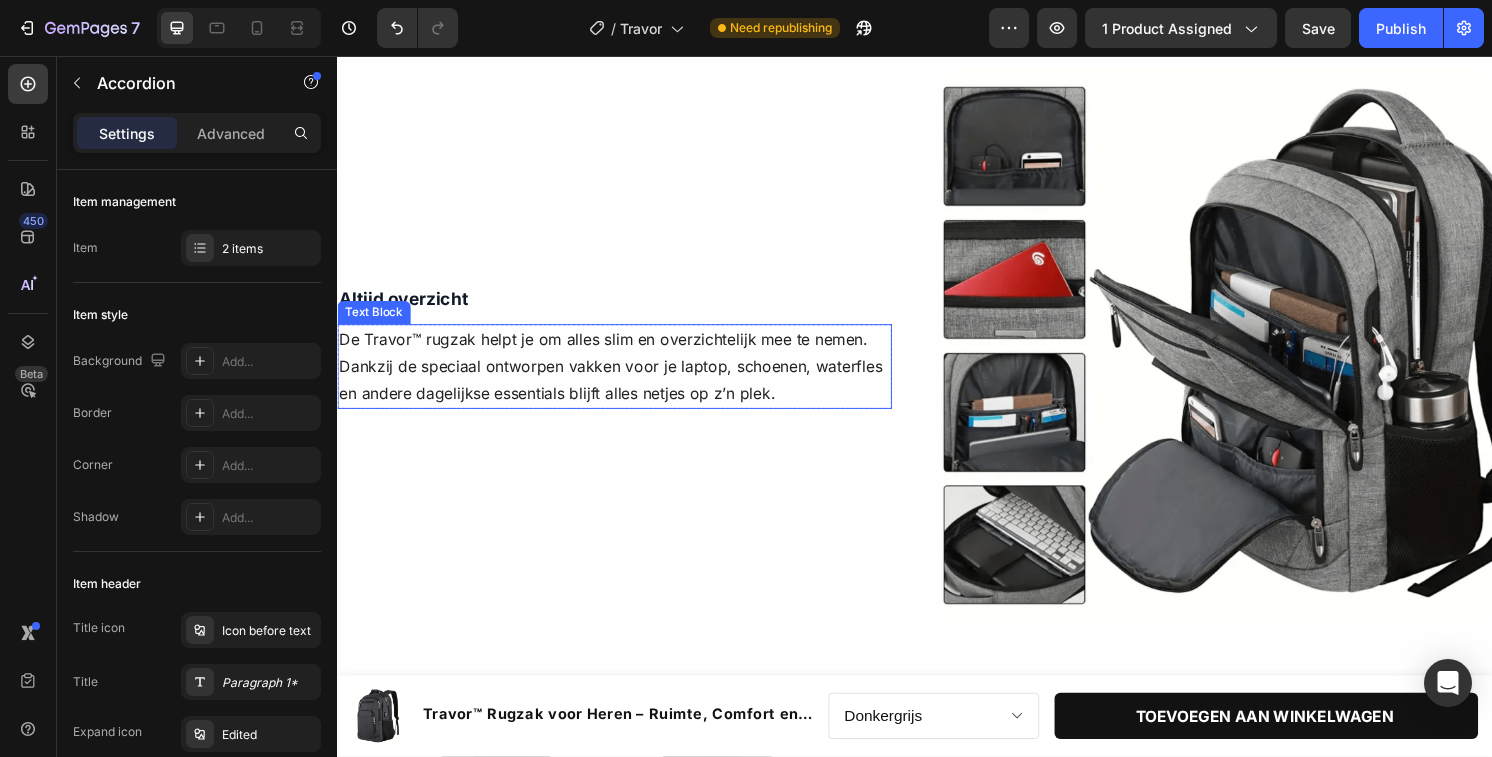 click on "De Travor™ rugzak helpt je om alles slim en overzichtelijk mee te nemen. Dankzij de speciaal ontworpen vakken voor je laptop, schoenen, waterfles en andere dagelijkse essentials blijft alles netjes op z’n plek." at bounding box center [625, 379] 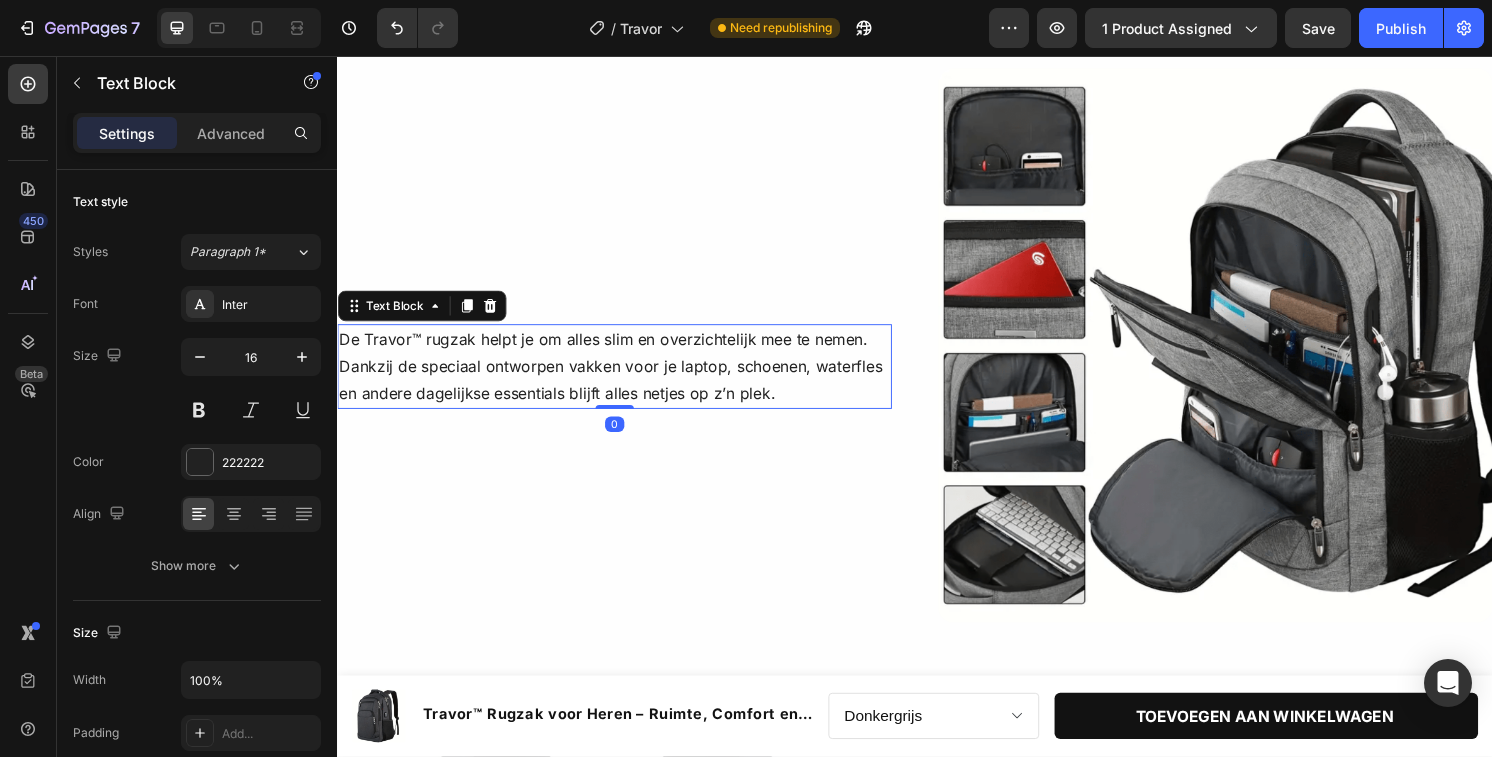 click on "De Travor™ rugzak helpt je om alles slim en overzichtelijk mee te nemen. Dankzij de speciaal ontworpen vakken voor je laptop, schoenen, waterfles en andere dagelijkse essentials blijft alles netjes op z’n plek." at bounding box center (625, 379) 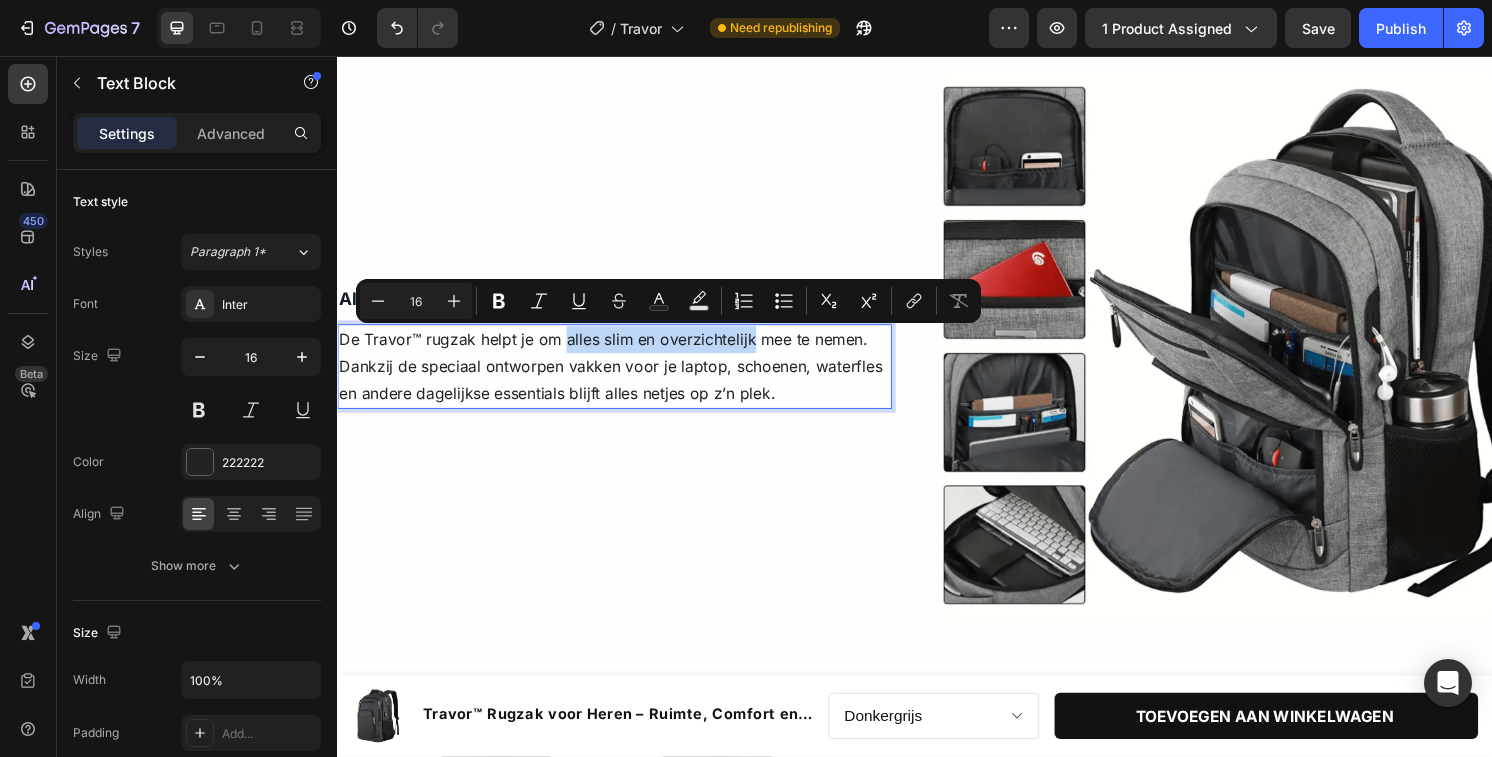 drag, startPoint x: 573, startPoint y: 350, endPoint x: 770, endPoint y: 363, distance: 197.42847 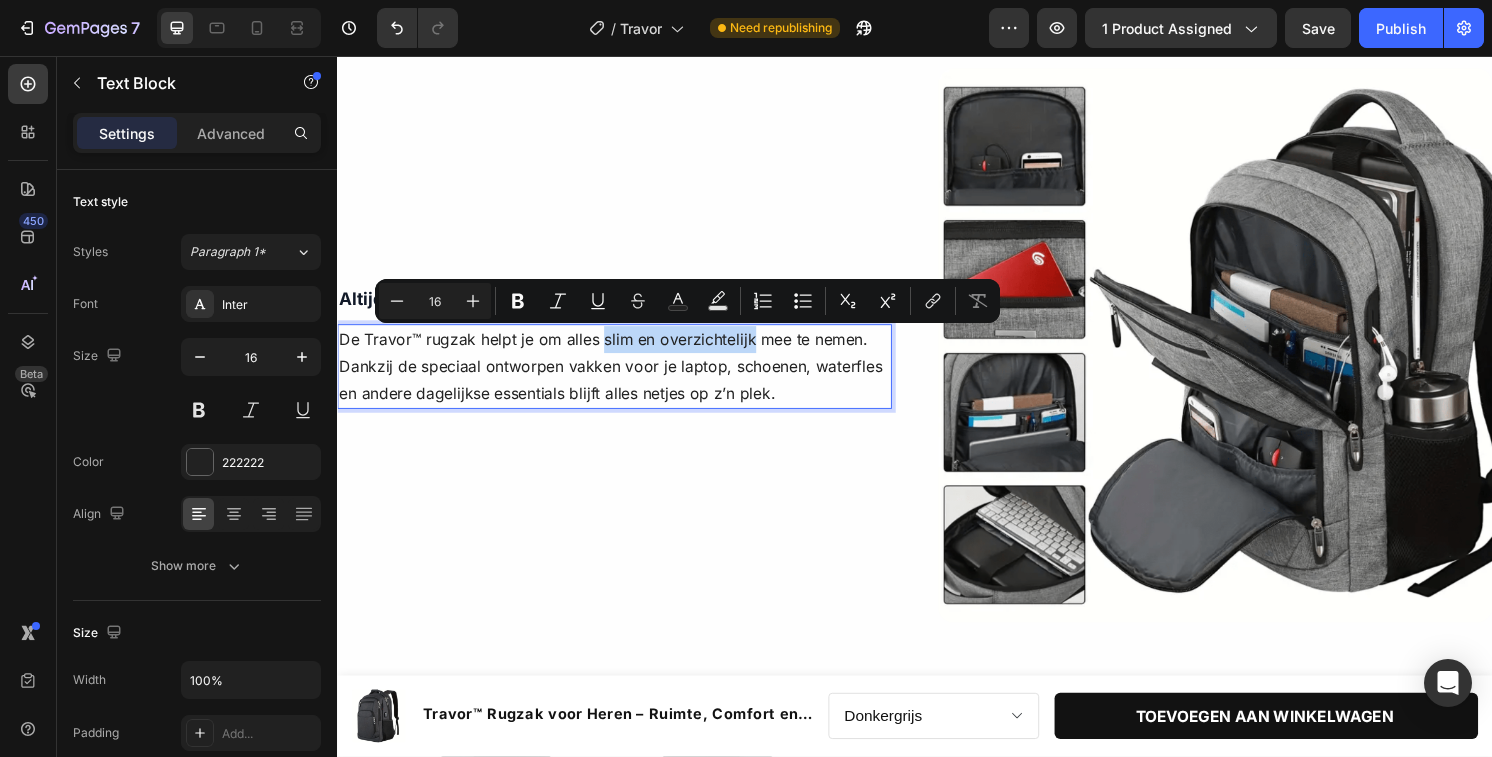 drag, startPoint x: 610, startPoint y: 352, endPoint x: 767, endPoint y: 355, distance: 157.02866 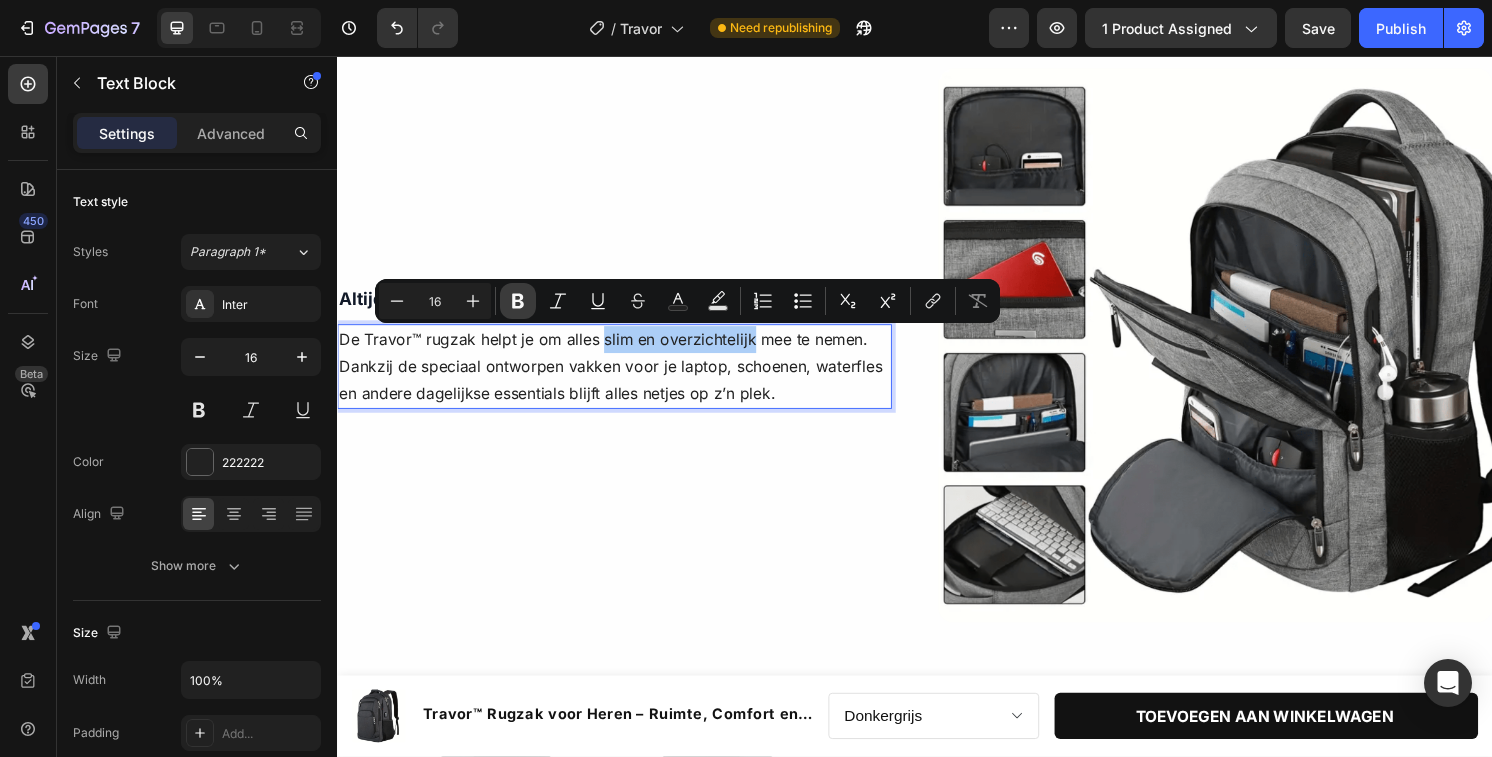 click 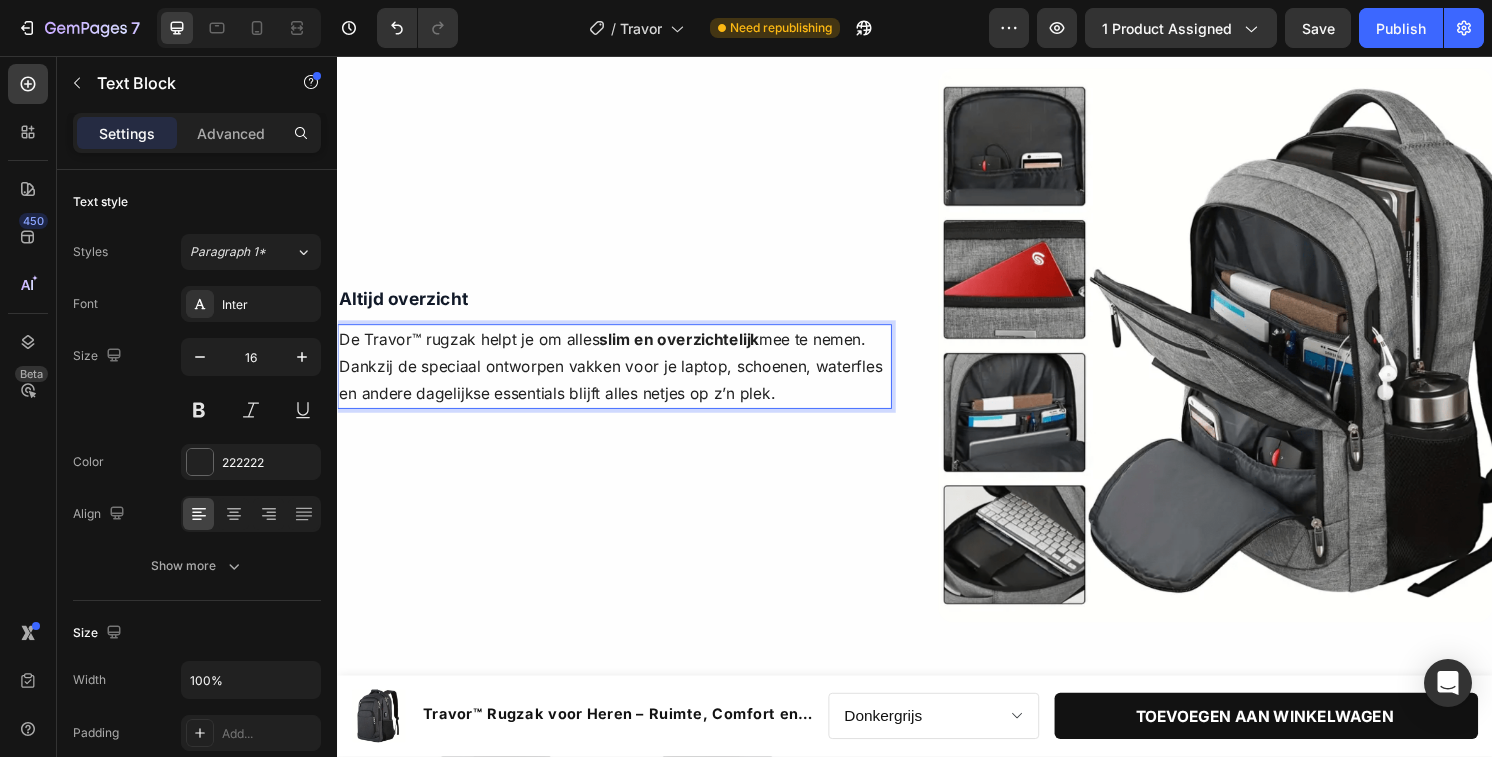 drag, startPoint x: 532, startPoint y: 331, endPoint x: 602, endPoint y: 404, distance: 101.13852 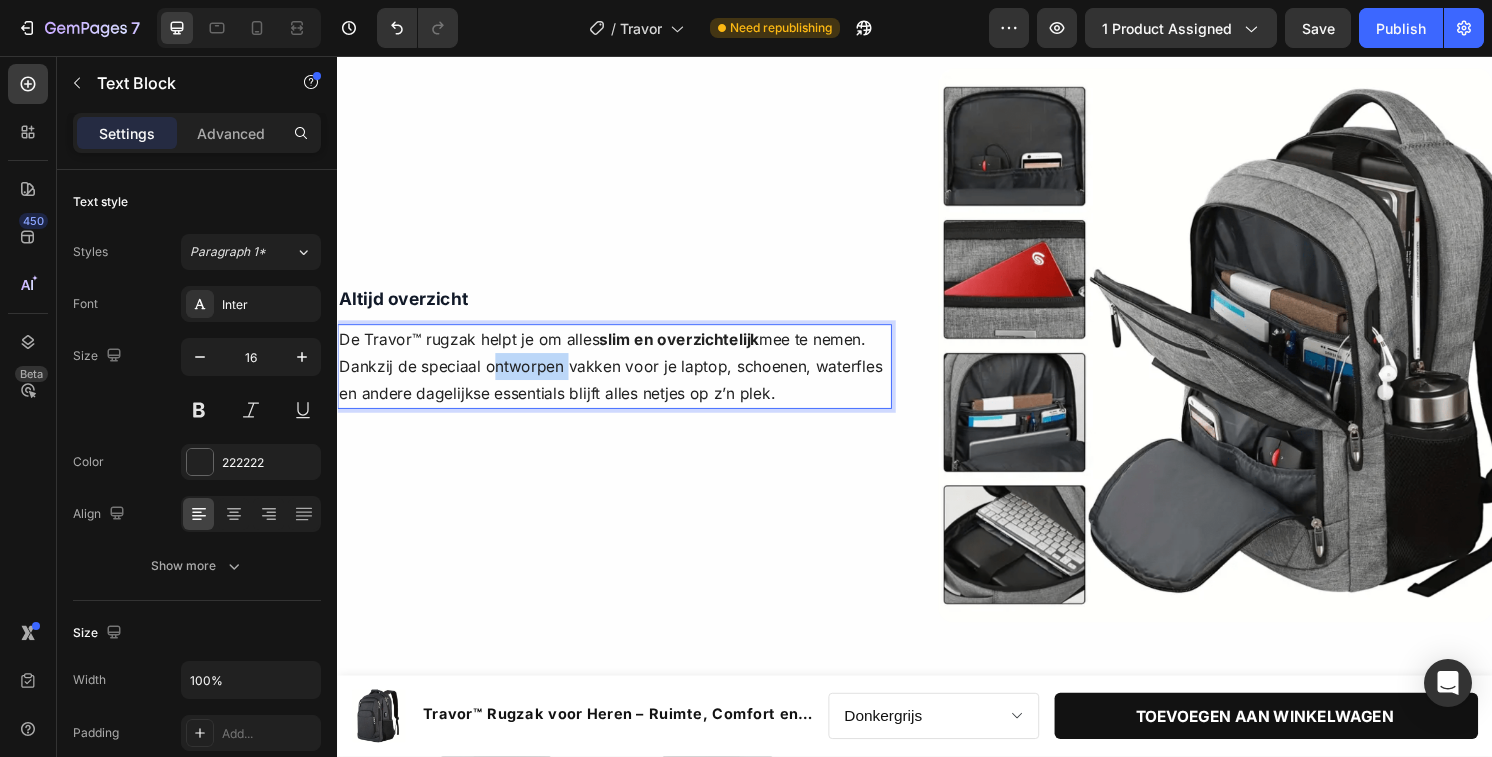 click on "De Travor™ rugzak helpt je om alles  slim en overzichtelijk  mee te nemen. Dankzij de speciaal ontworpen vakken voor je laptop, schoenen, waterfles en andere dagelijkse essentials blijft alles netjes op z’n plek." at bounding box center [625, 379] 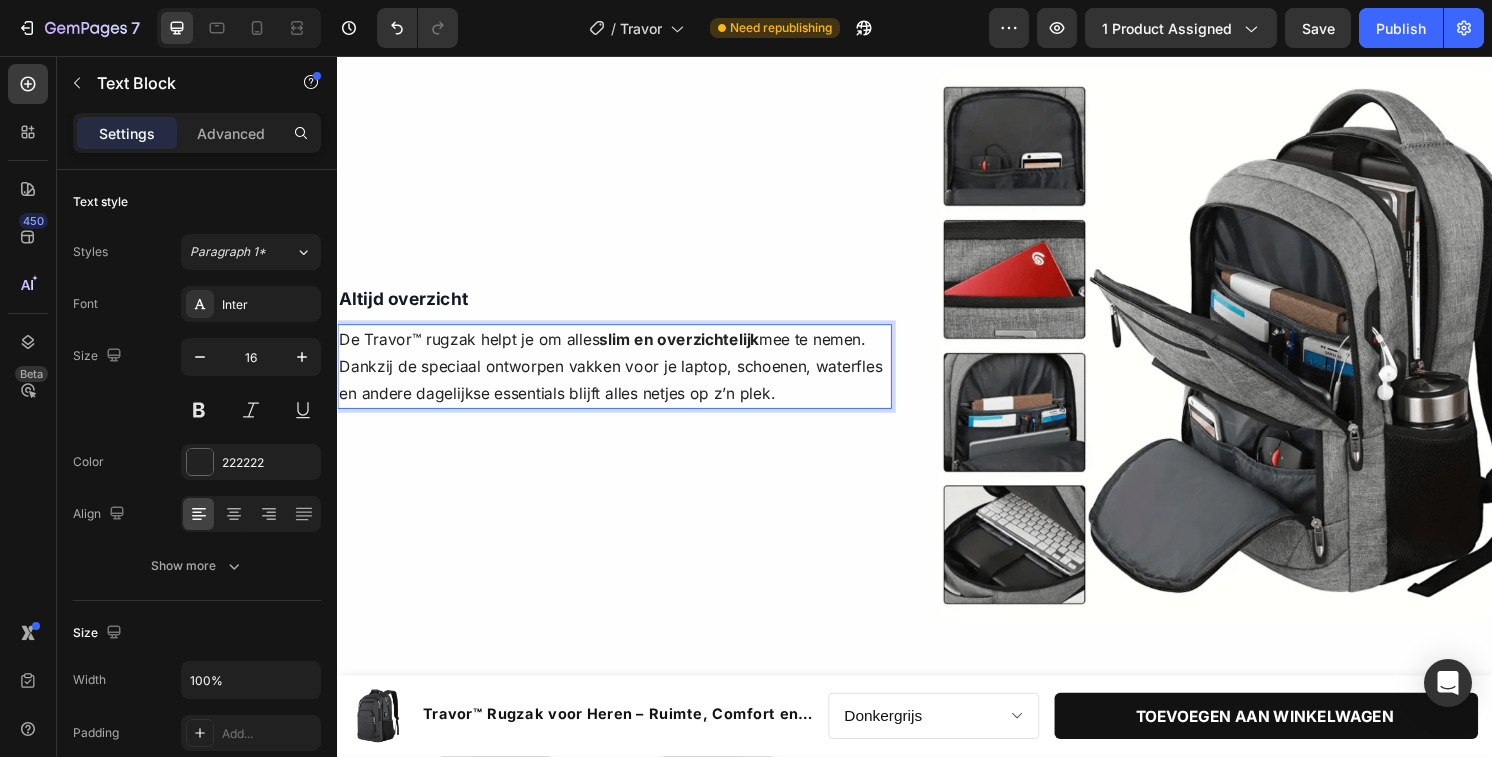 click on "De Travor™ rugzak helpt je om alles  slim en overzichtelijk  mee te nemen. Dankzij de speciaal ontworpen vakken voor je laptop, schoenen, waterfles en andere dagelijkse essentials blijft alles netjes op z’n plek." at bounding box center [625, 379] 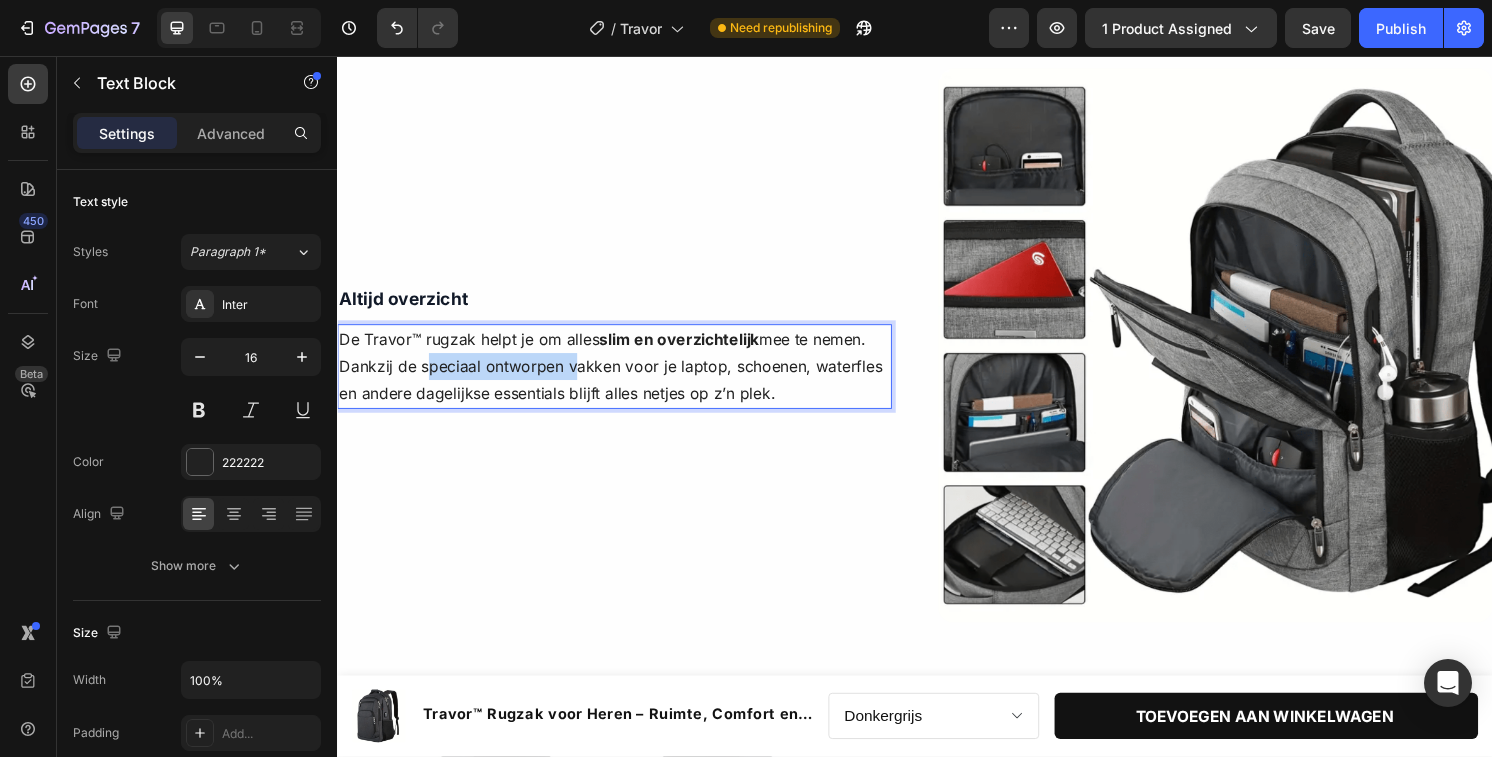 drag, startPoint x: 573, startPoint y: 385, endPoint x: 423, endPoint y: 383, distance: 150.01334 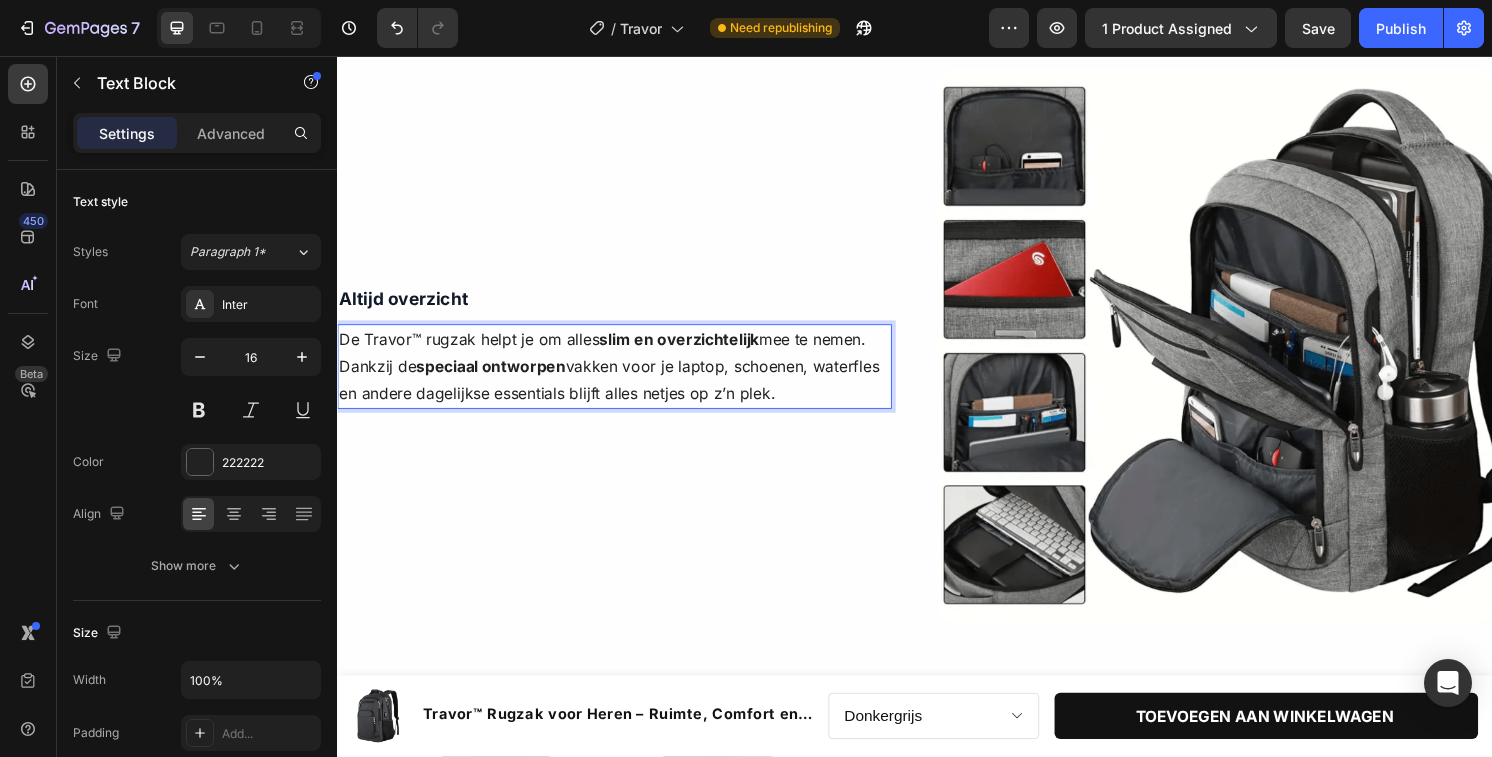 drag, startPoint x: 575, startPoint y: 407, endPoint x: 815, endPoint y: 426, distance: 240.75092 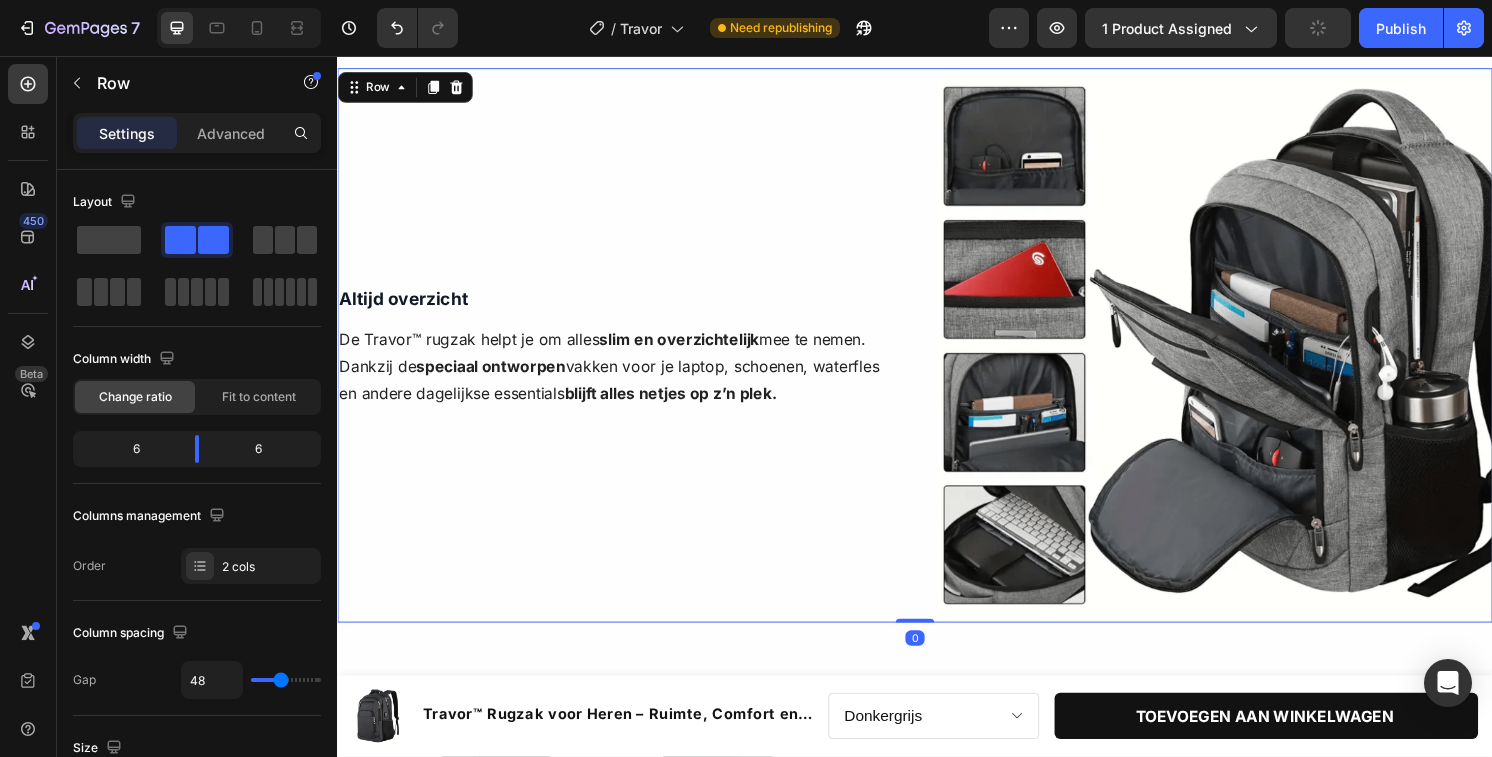 click on "Altijd overzicht Text Block De Travor™ rugzak helpt je om alles slim en overzichtelijk mee te nemen. Dankzij de speciaal ontworpen vakken voor je laptop, schoenen, waterfles en andere dagelijkse essentials blijft alles netjes op z’n plek. Text Block Row Row" at bounding box center [625, 357] 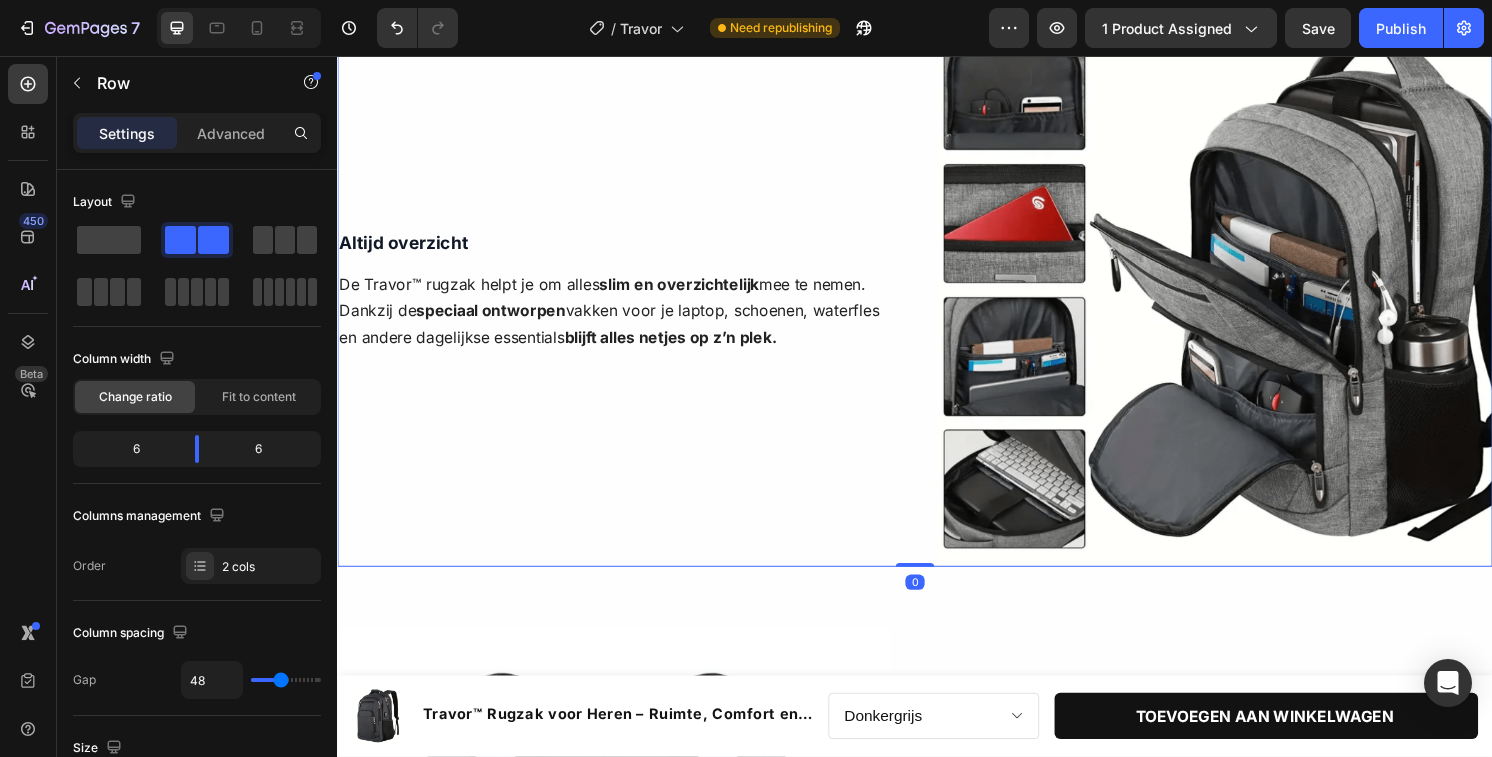 scroll, scrollTop: 2040, scrollLeft: 0, axis: vertical 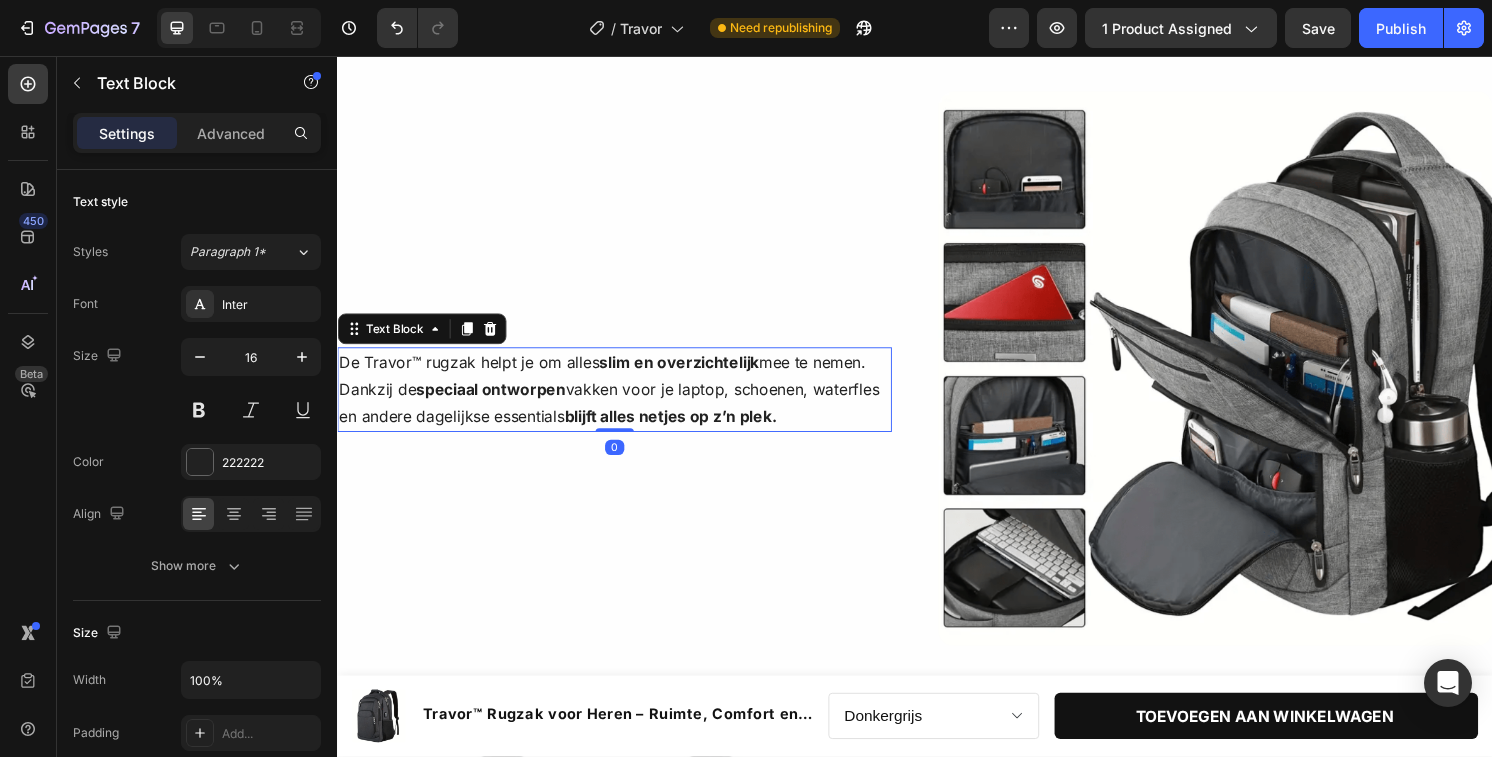 click on "De Travor™ rugzak helpt je om alles slim en overzichtelijk mee te nemen. Dankzij de speciaal ontworpen vakken voor je laptop, schoenen, waterfles en andere dagelijkse essentials blijft alles netjes op z’n plek." at bounding box center [625, 403] 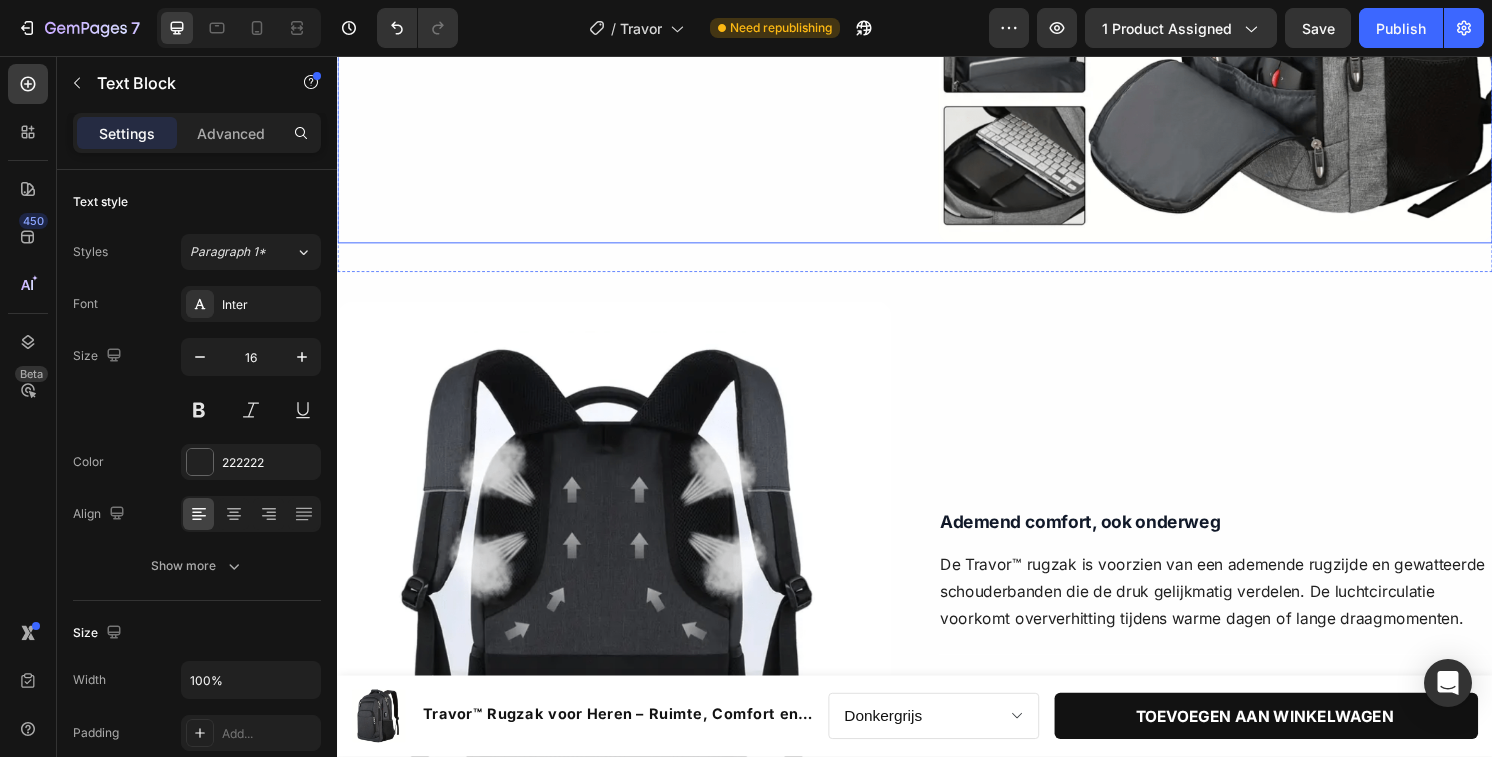 scroll, scrollTop: 2521, scrollLeft: 0, axis: vertical 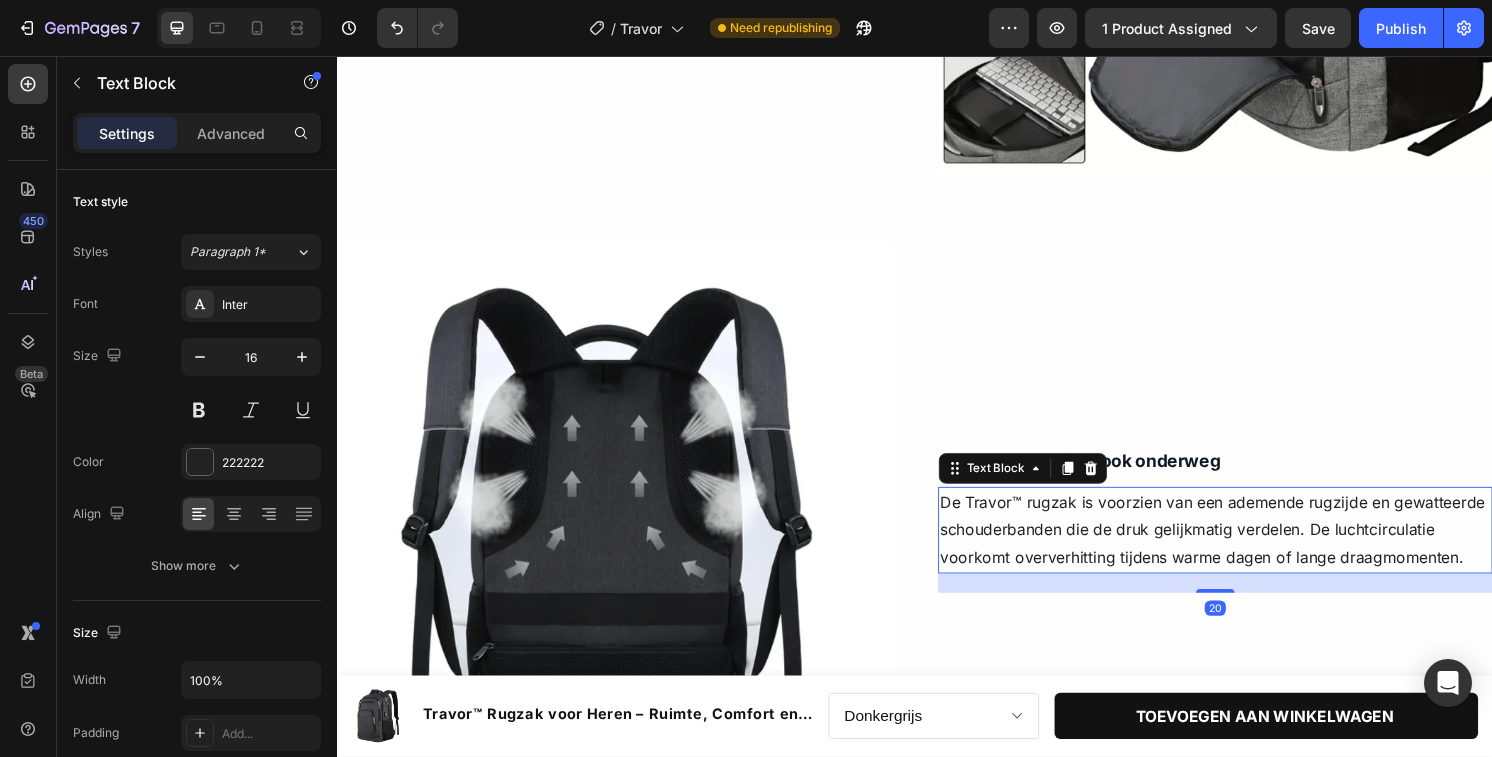 click on "De Travor™ rugzak is voorzien van een ademende rugzijde en gewatteerde schouderbanden die de druk gelijkmatig verdelen. De luchtcirculatie voorkomt oververhitting tijdens warme dagen of lange draagmomenten." at bounding box center [1249, 549] 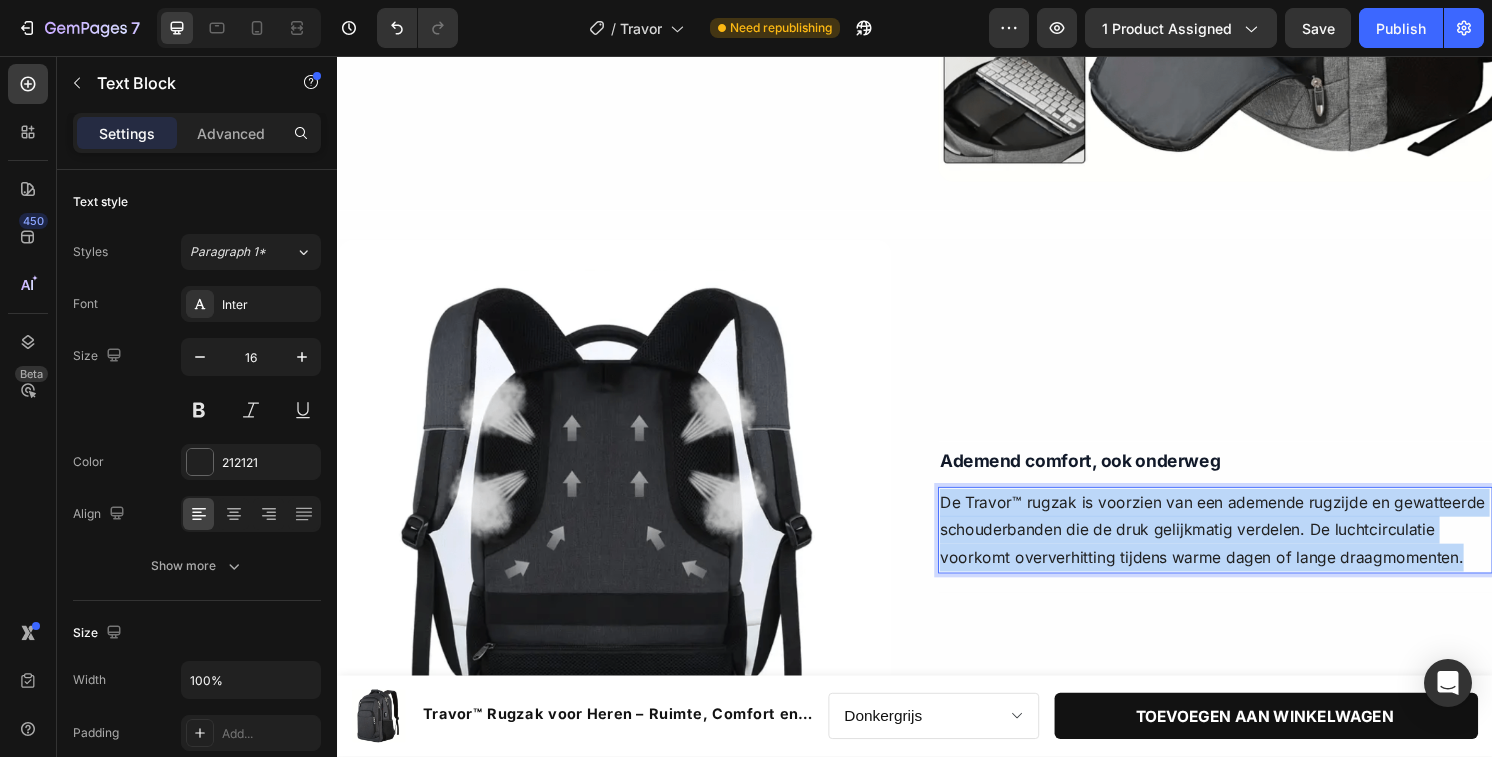 click on "De Travor™ rugzak is voorzien van een ademende rugzijde en gewatteerde schouderbanden die de druk gelijkmatig verdelen. De luchtcirculatie voorkomt oververhitting tijdens warme dagen of lange draagmomenten." at bounding box center [1249, 549] 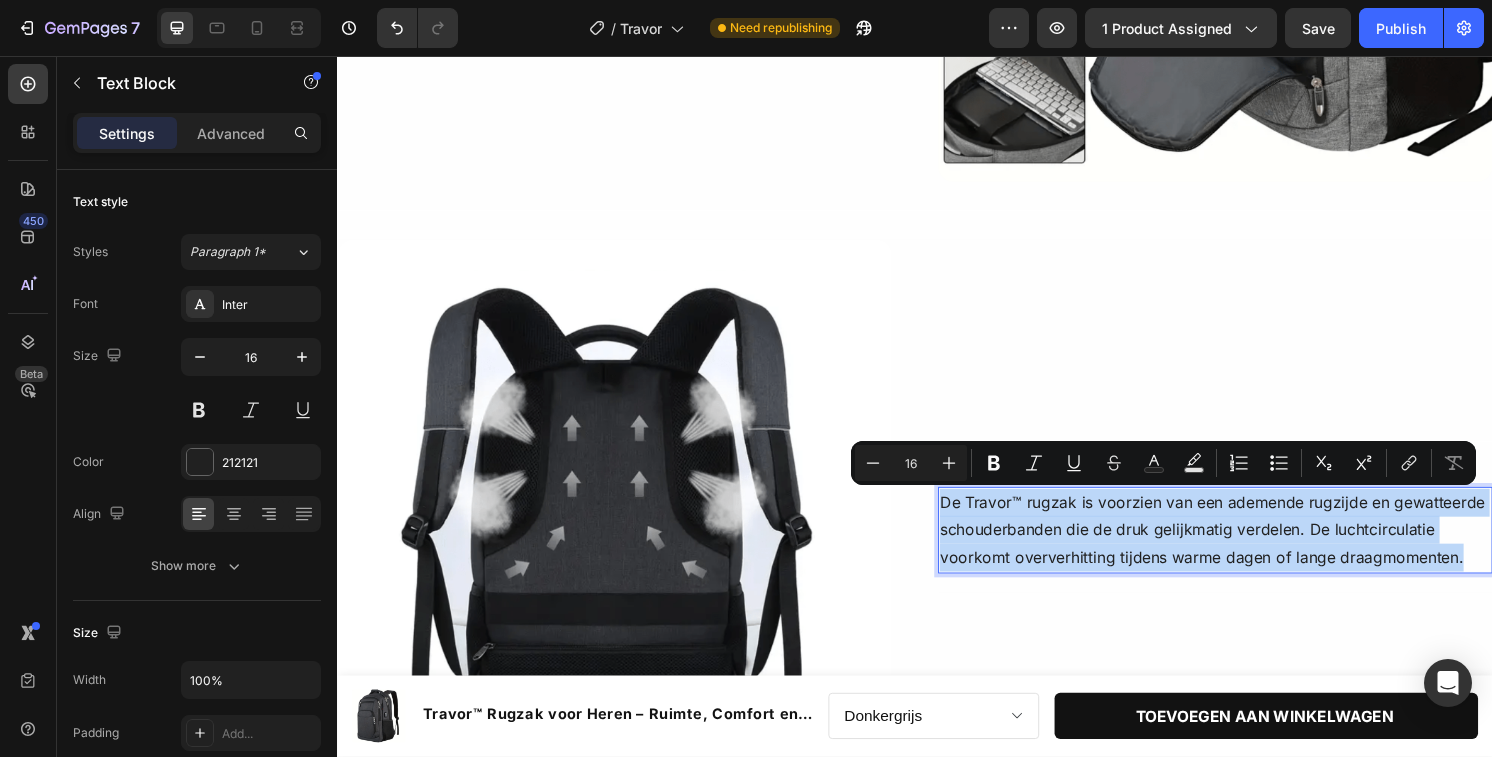 copy on "De Travor™ rugzak is voorzien van een ademende rugzijde en gewatteerde schouderbanden die de druk gelijkmatig verdelen. De luchtcirculatie voorkomt oververhitting tijdens warme dagen of lange draagmomenten." 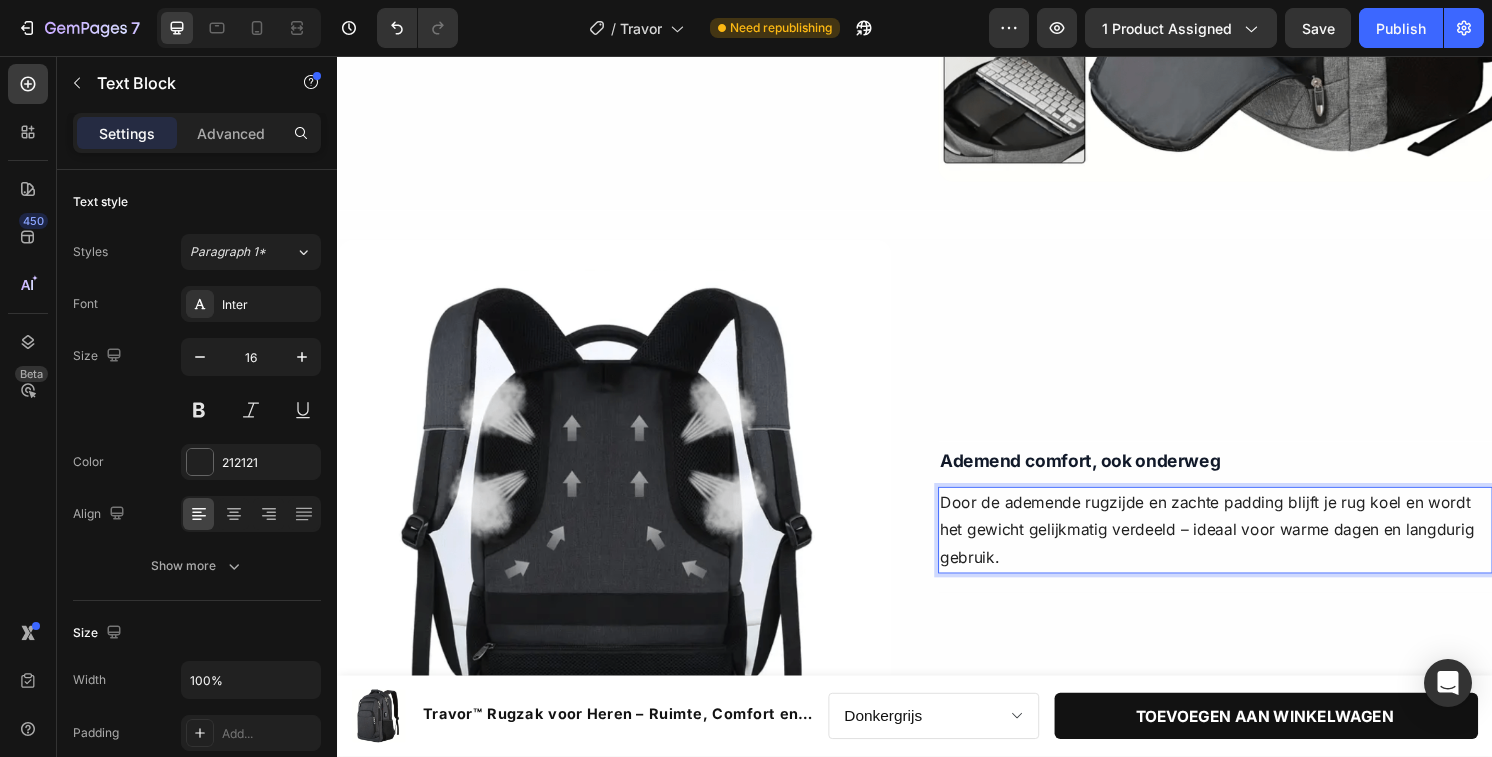 click on "Door de ademende rugzijde en zachte padding blijft je rug koel en wordt het gewicht gelijkmatig verdeeld – ideaal voor warme dagen en langdurig gebruik." at bounding box center [1249, 549] 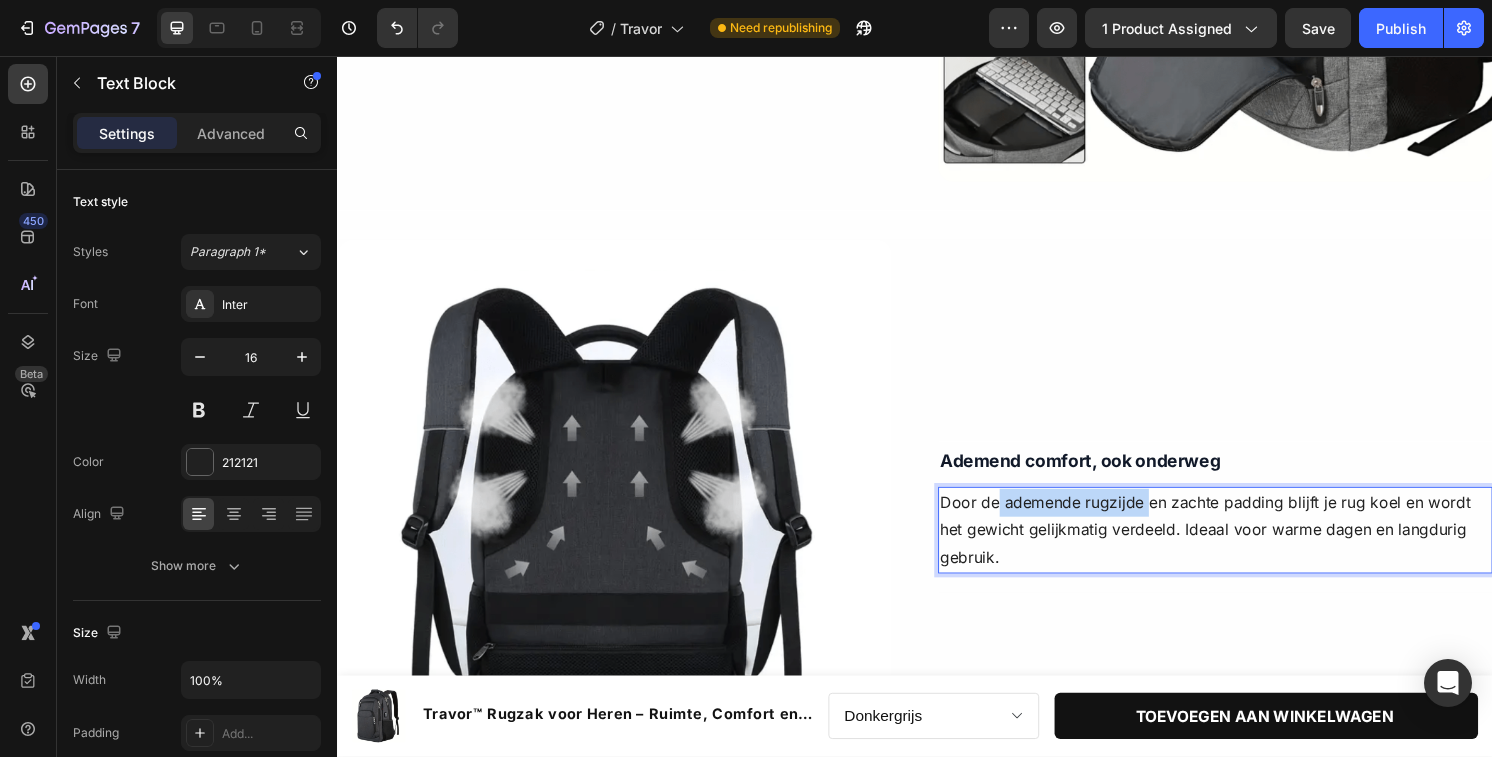 drag, startPoint x: 1023, startPoint y: 515, endPoint x: 1178, endPoint y: 521, distance: 155.11609 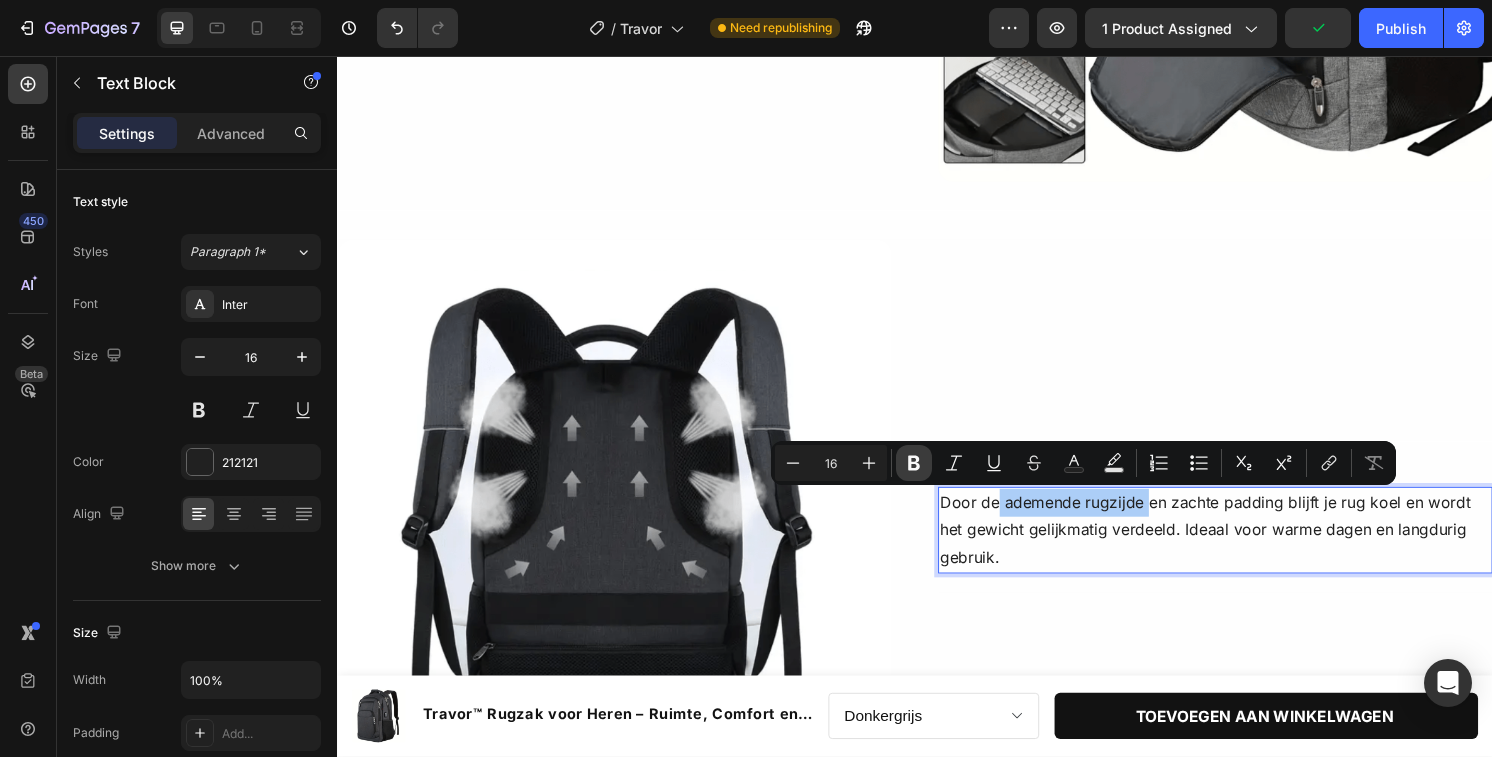 click 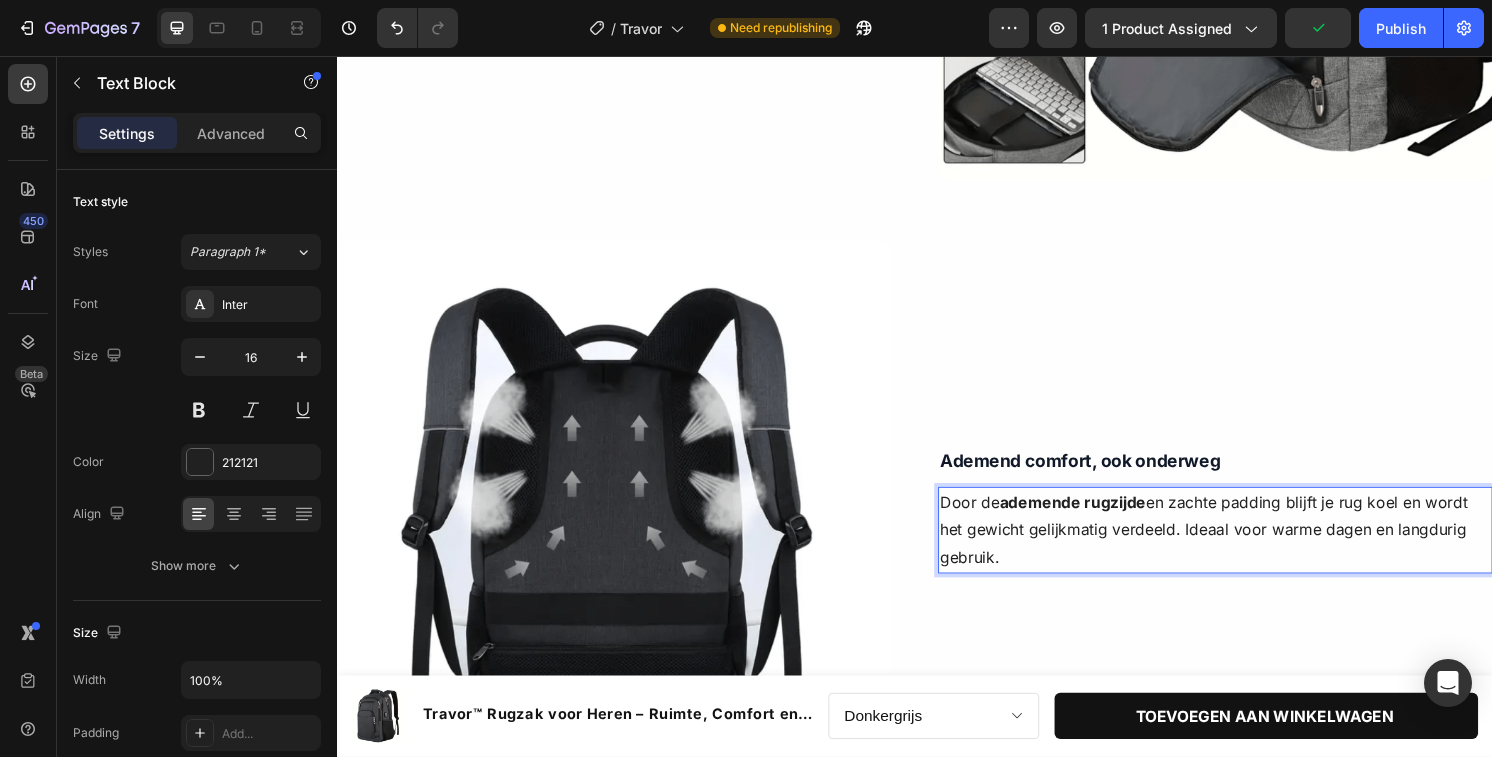click on "Door de ademende rugzijde en zachte padding blijft je rug koel en wordt het gewicht gelijkmatig verdeeld. Ideaal voor warme dagen en langdurig gebruik." at bounding box center (1249, 549) 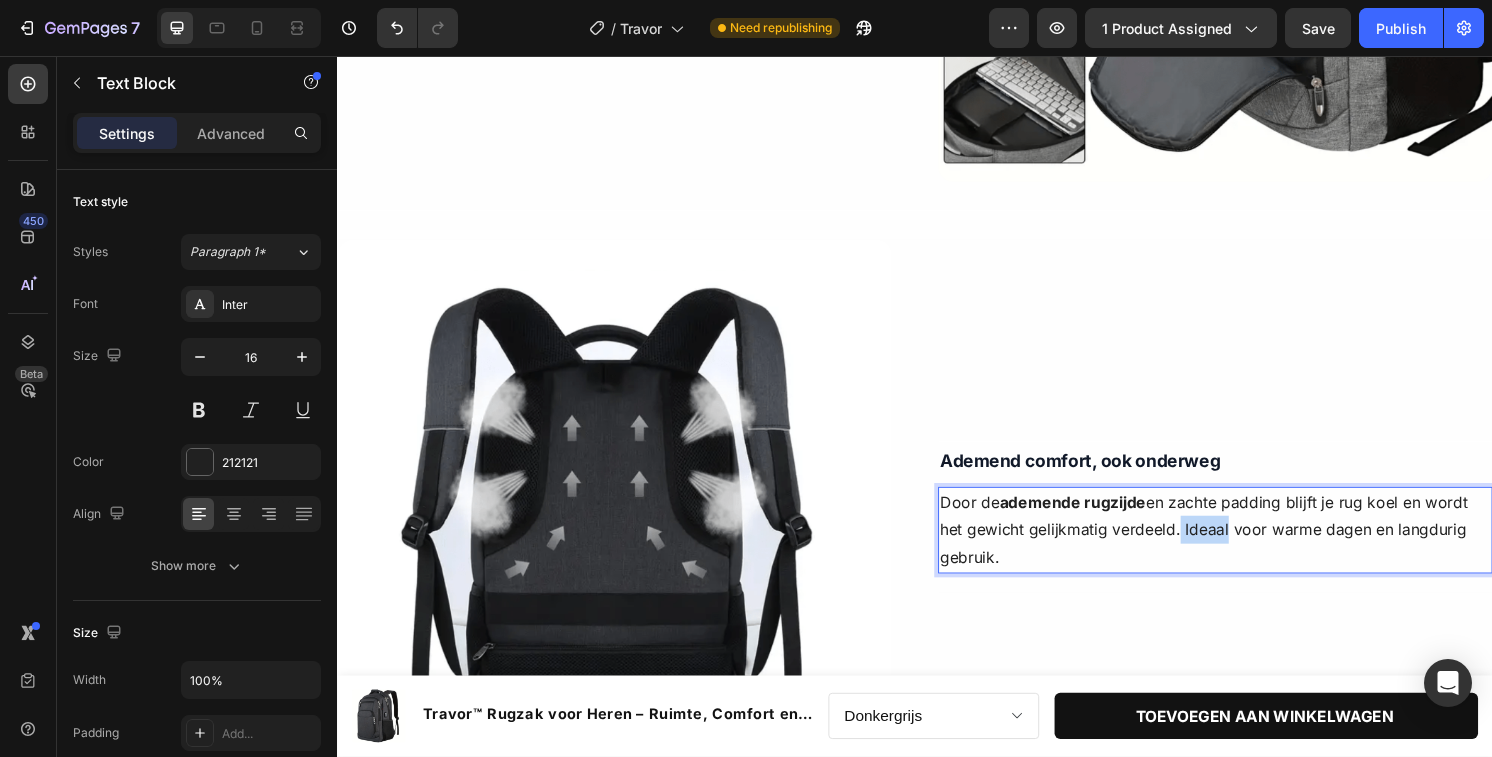 drag, startPoint x: 1214, startPoint y: 549, endPoint x: 1260, endPoint y: 549, distance: 46 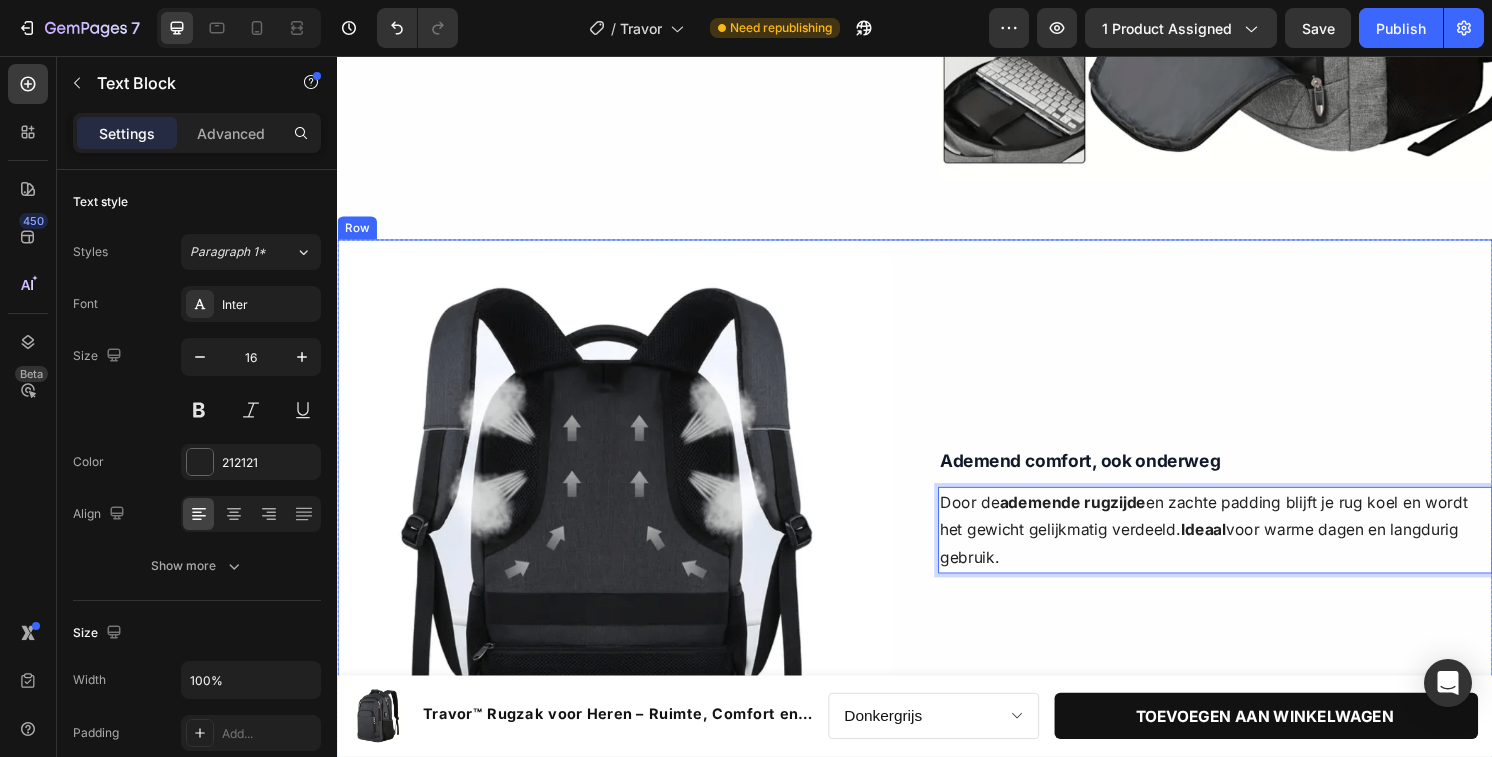 click on "Product Images Travor™ Rugzak voor Heren – Ruimte, Comfort en Tech in één Tas Product Title Row   Donkergrijs  Lichtgrijs  Blauw  Product Variants & Swatches TOEVOEGEN AAN WINKELWAGEN Product Cart Button Row Row Product" at bounding box center (937, 742) 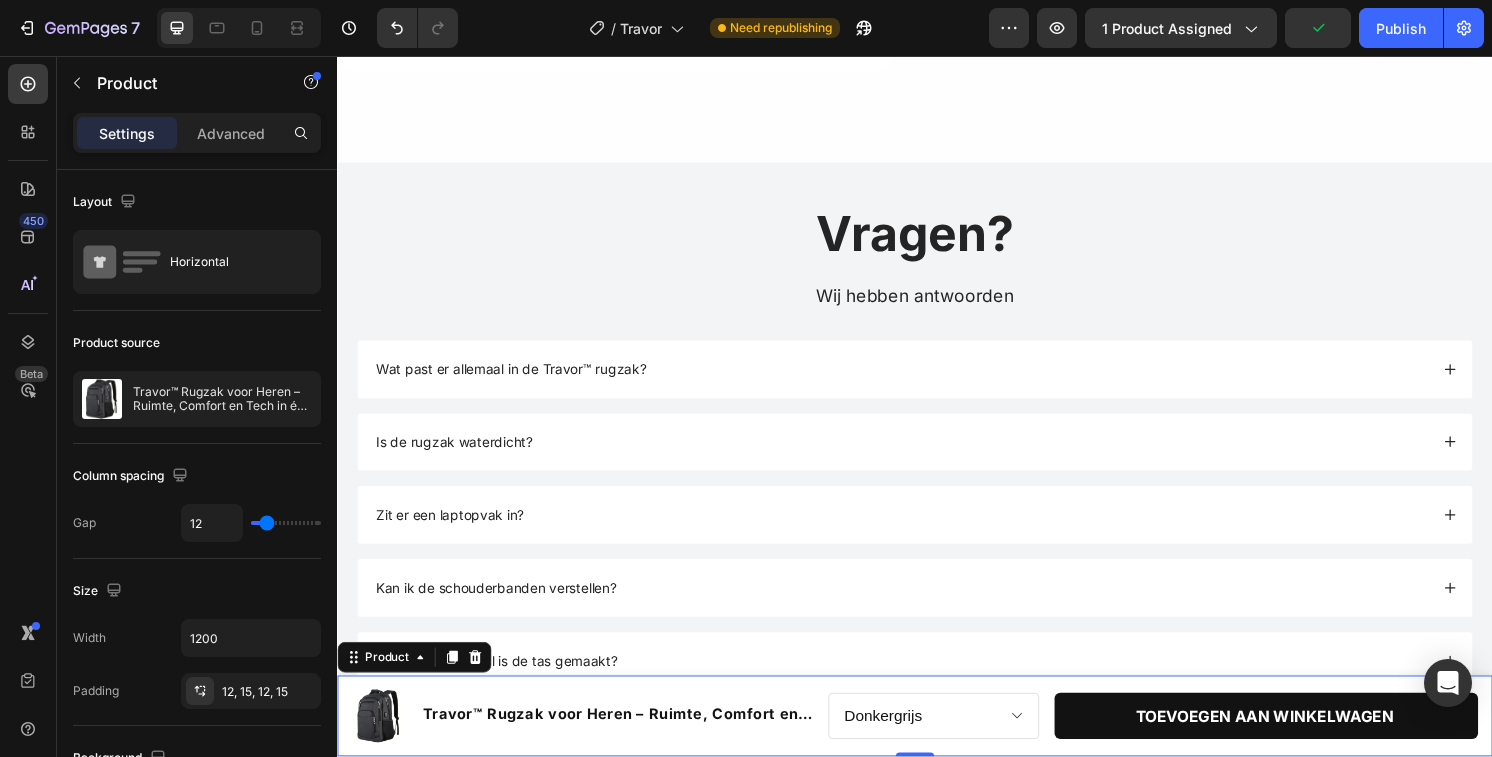 scroll, scrollTop: 3293, scrollLeft: 0, axis: vertical 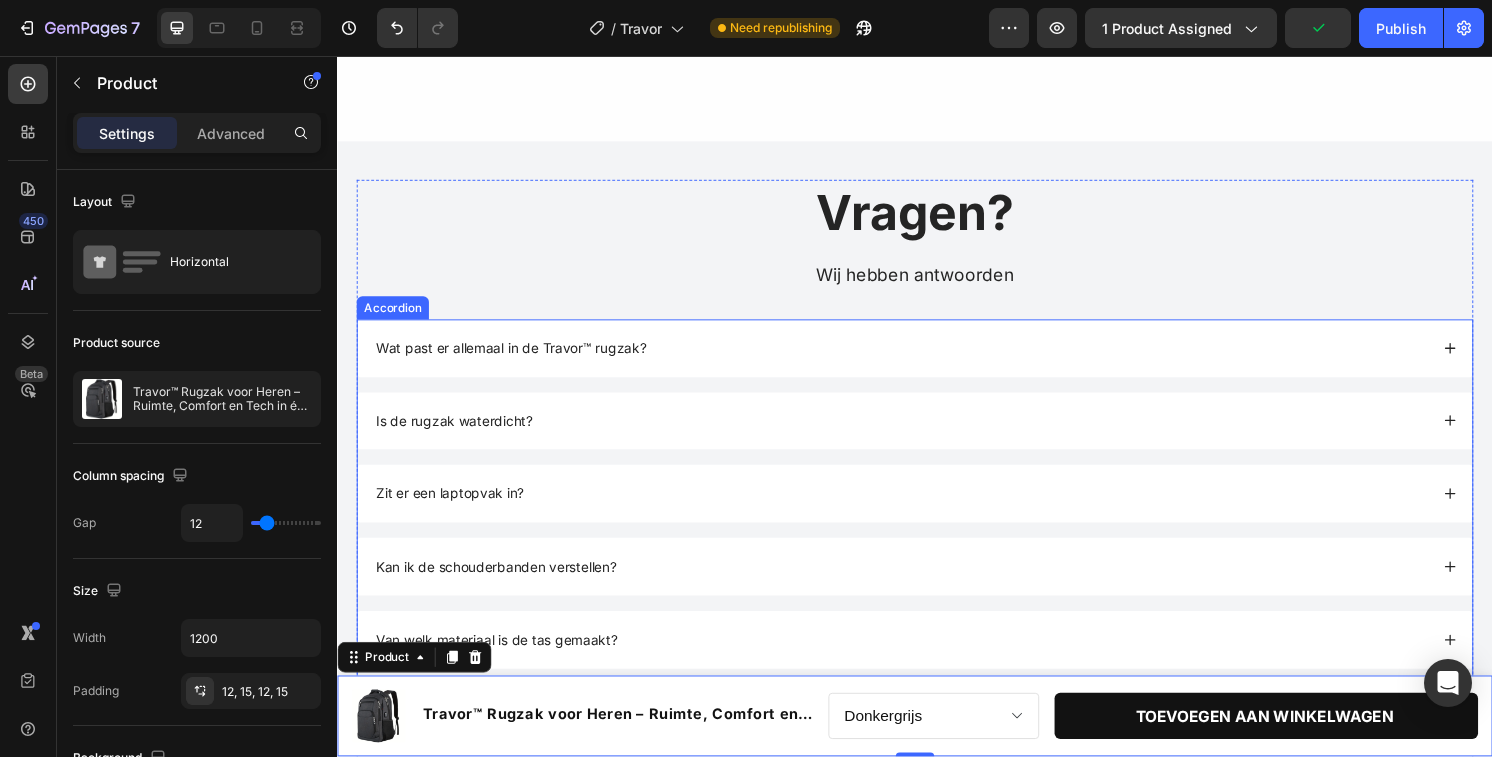 click on "Wat past er allemaal in de Travor™ rugzak?" at bounding box center (922, 360) 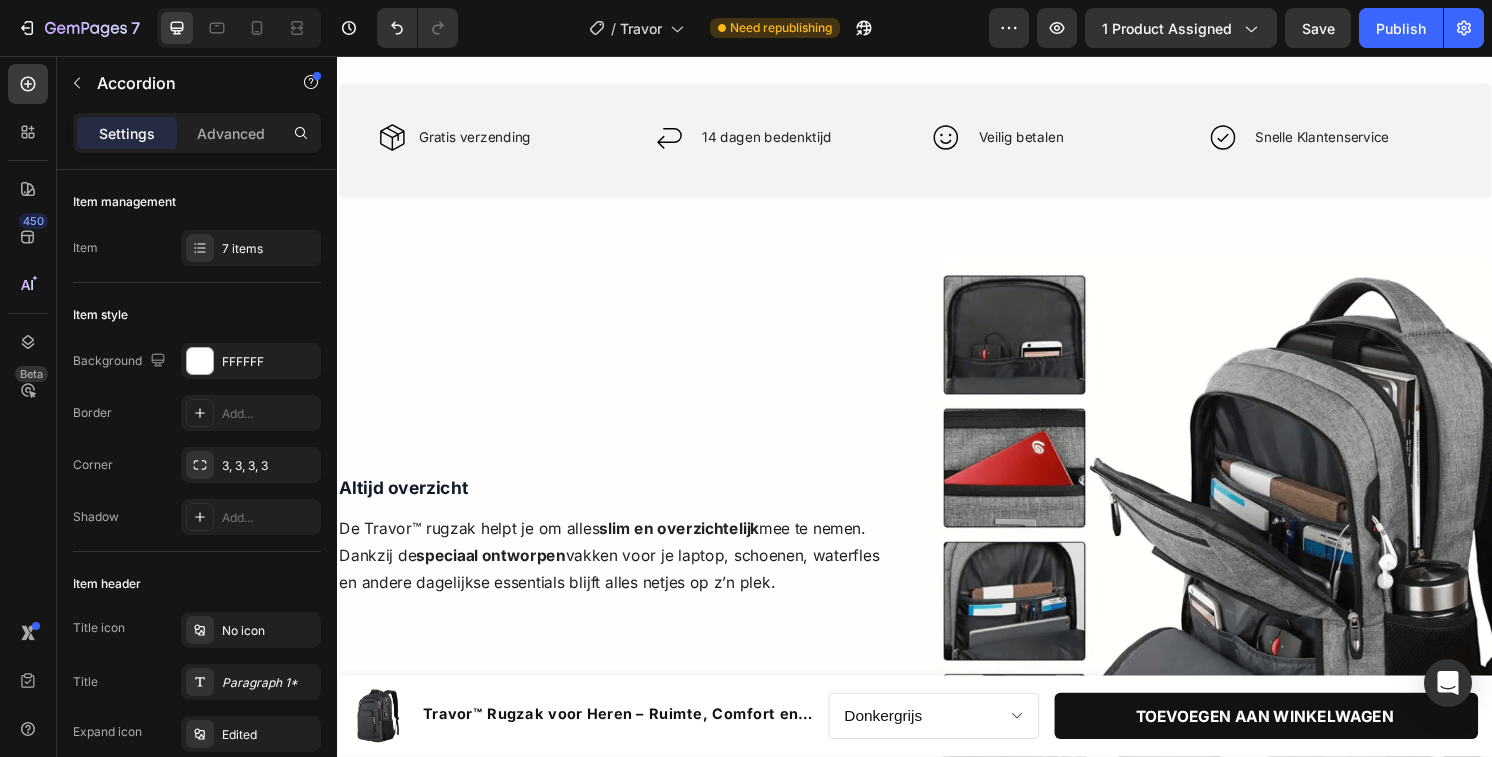 scroll, scrollTop: 799, scrollLeft: 0, axis: vertical 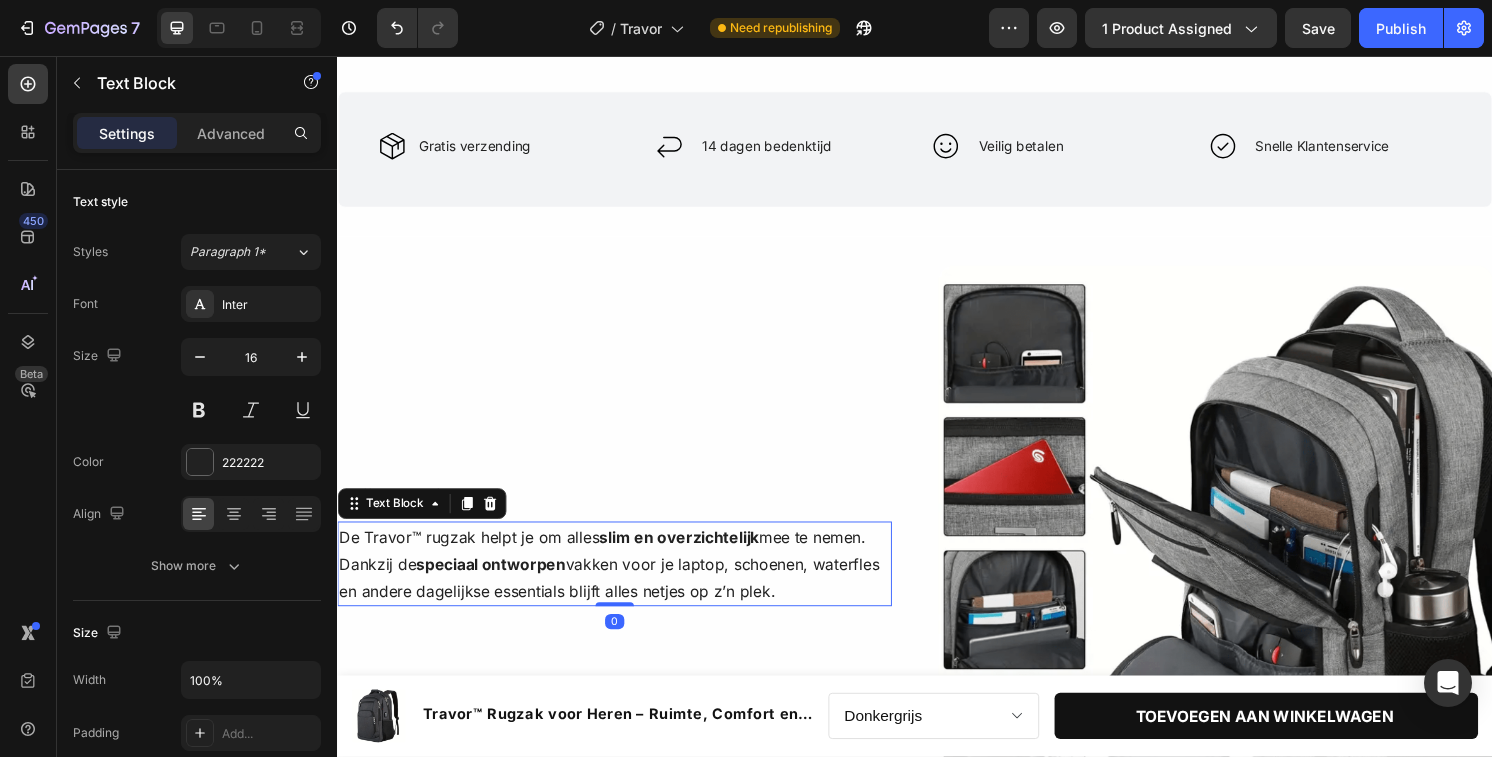 click on "De Travor™ rugzak helpt je om alles  slim en overzichtelijk  mee te nemen. Dankzij de  speciaal ontworpen  vakken voor je laptop, schoenen, waterfles en andere dagelijkse essentials blijft alles netjes op z’n plek." at bounding box center [625, 584] 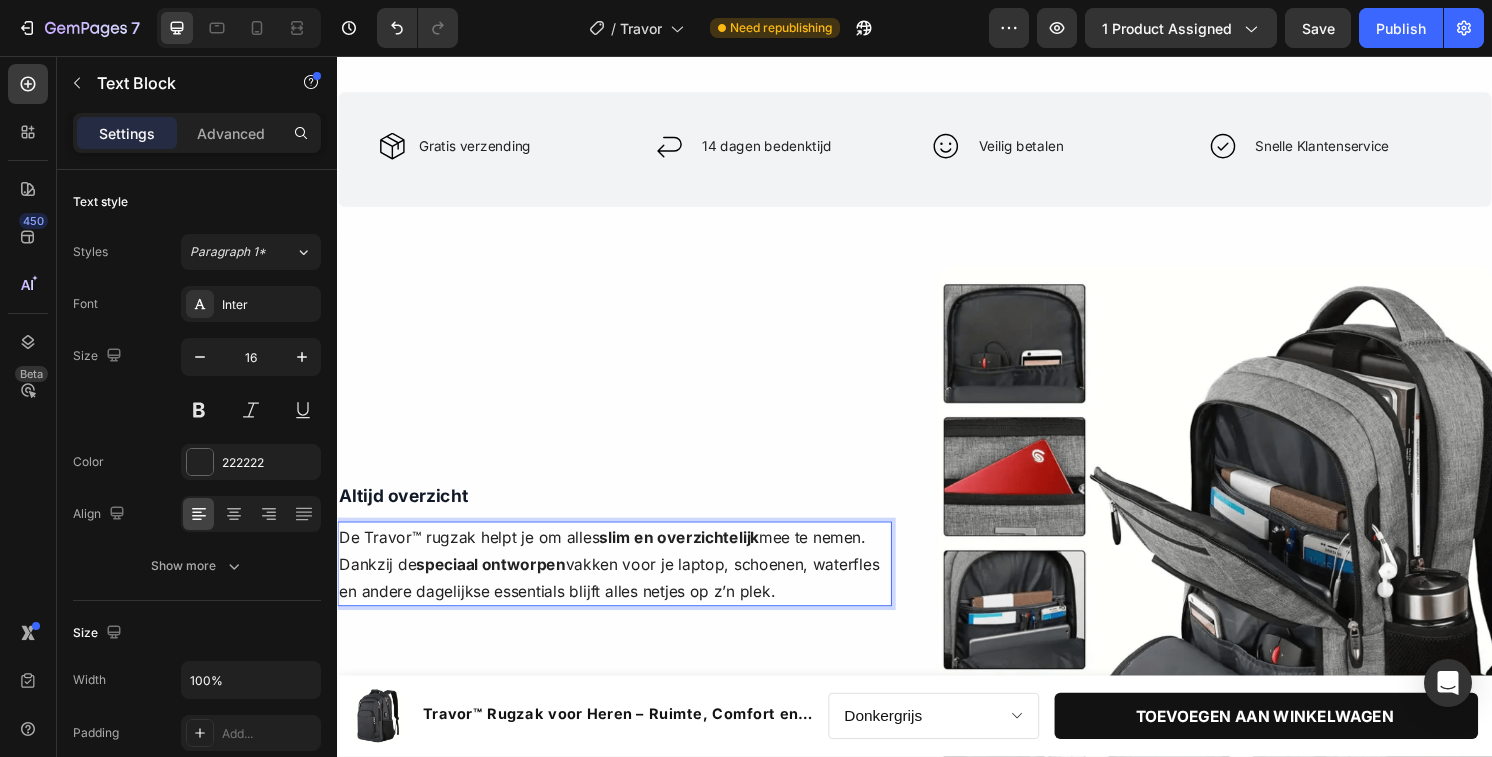click on "De Travor™ rugzak helpt je om alles  slim en overzichtelijk  mee te nemen. Dankzij de  speciaal ontworpen  vakken voor je laptop, schoenen, waterfles en andere dagelijkse essentials blijft alles netjes op z’n plek." at bounding box center [625, 584] 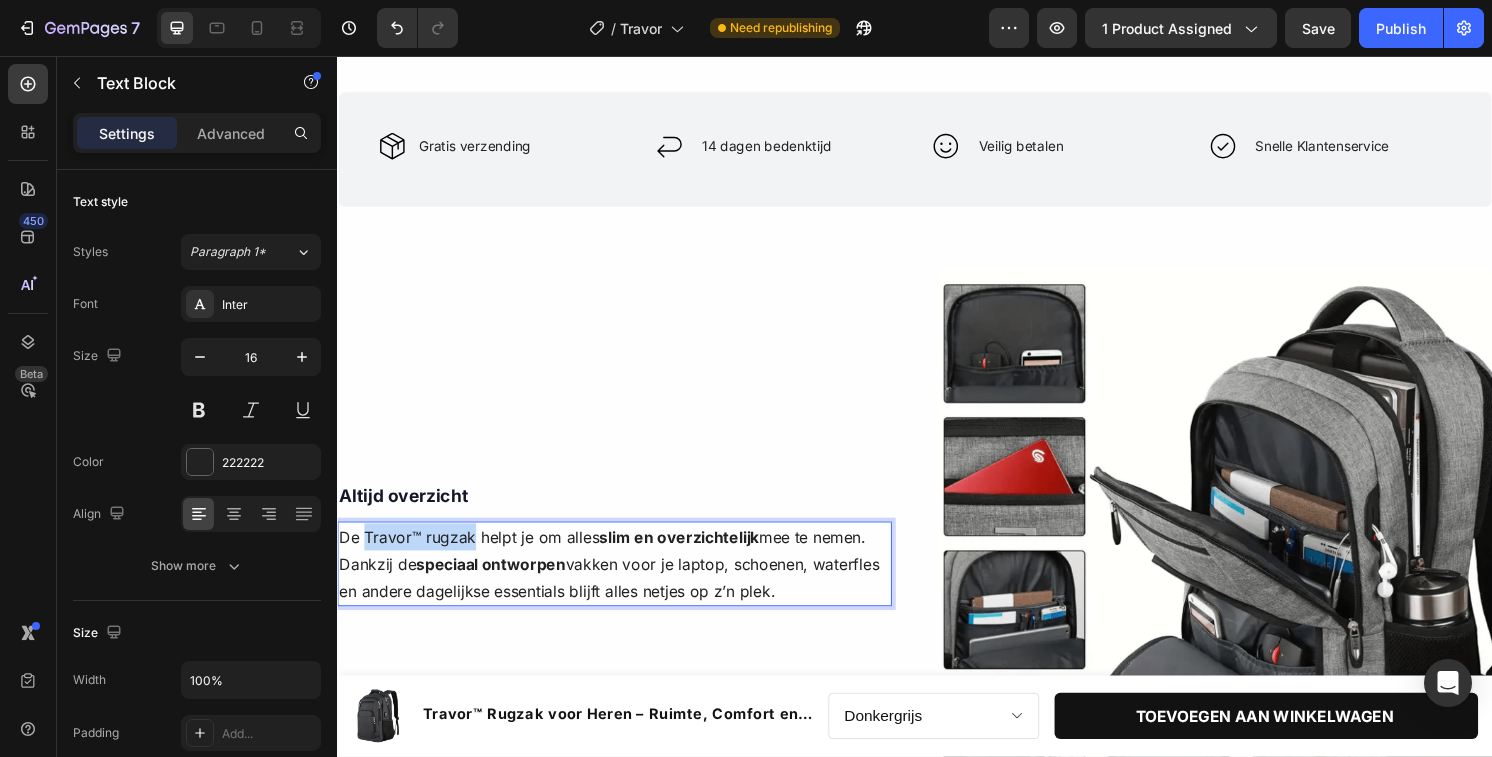 drag, startPoint x: 364, startPoint y: 554, endPoint x: 475, endPoint y: 559, distance: 111.11256 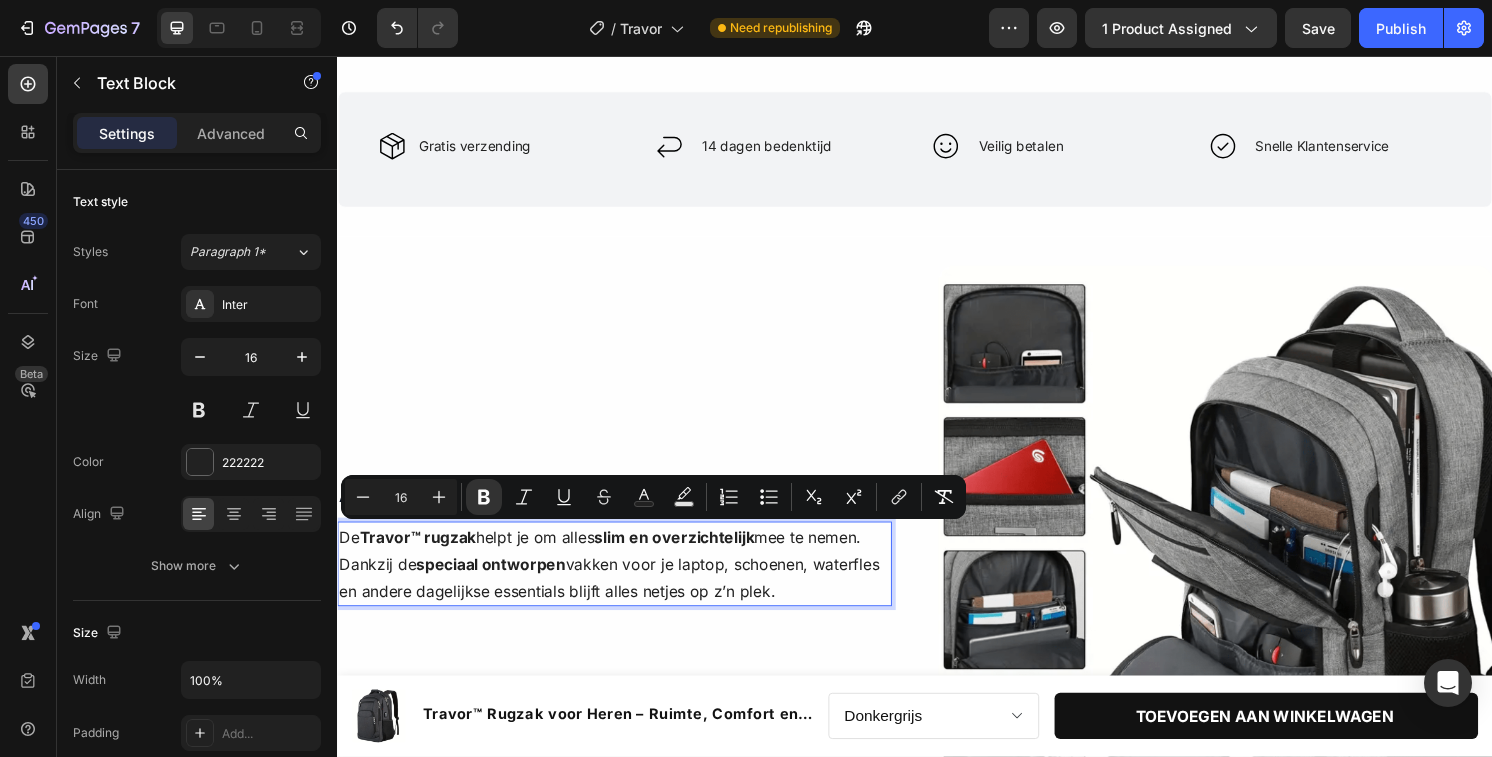 click on "speciaal ontworpen" at bounding box center [496, 584] 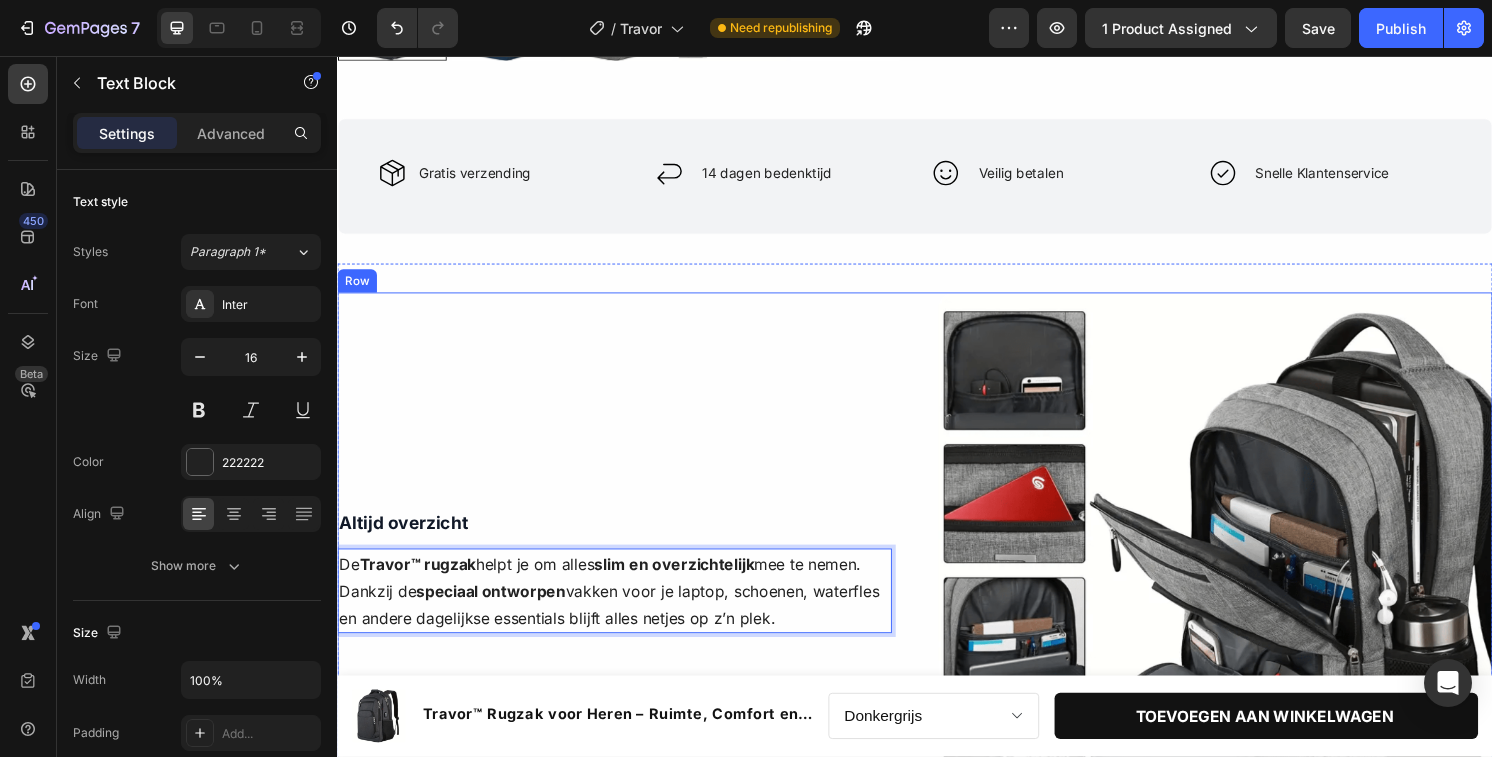 scroll, scrollTop: 762, scrollLeft: 0, axis: vertical 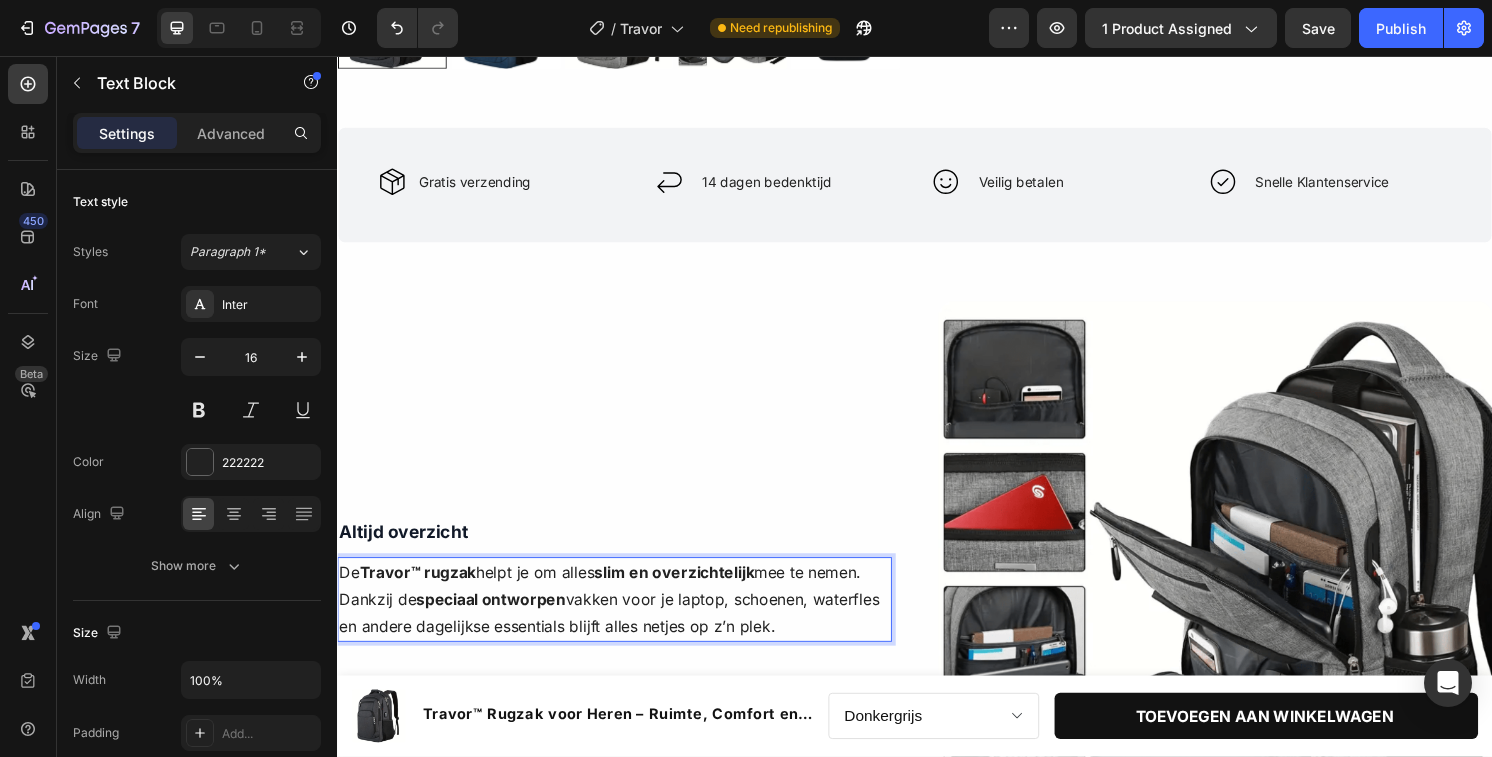 drag, startPoint x: 578, startPoint y: 650, endPoint x: 803, endPoint y: 648, distance: 225.0089 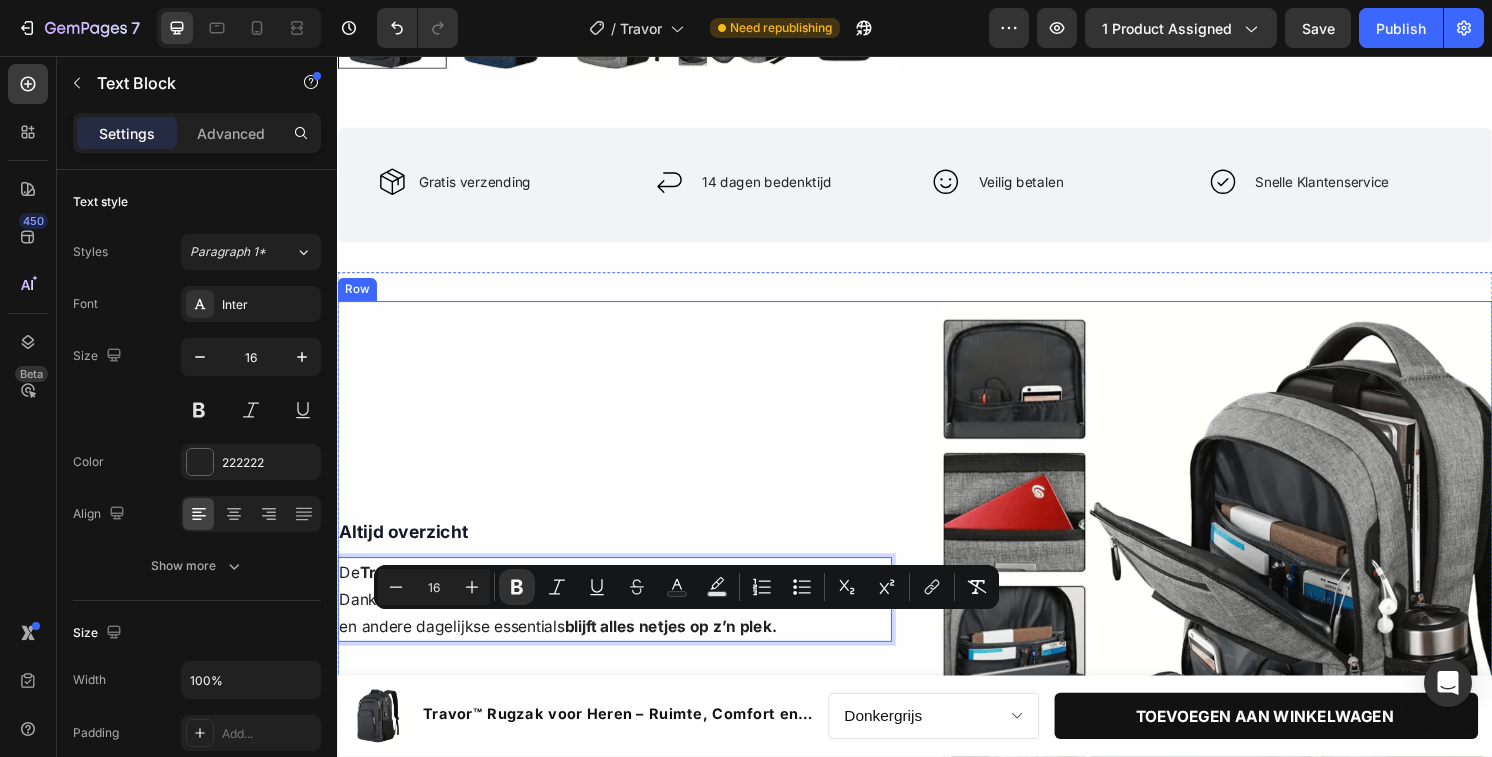 click on "Altijd overzicht Text Block De Travor™ rugzak helpt je om alles slim en overzichtelijk mee te nemen. Dankzij de speciaal ontworpen vakken voor je laptop, schoenen, waterfles en andere dagelijkse essentials blijft alles netjes op z’n plek.  Text Block   [NUMBER] Row Row" at bounding box center [625, 599] 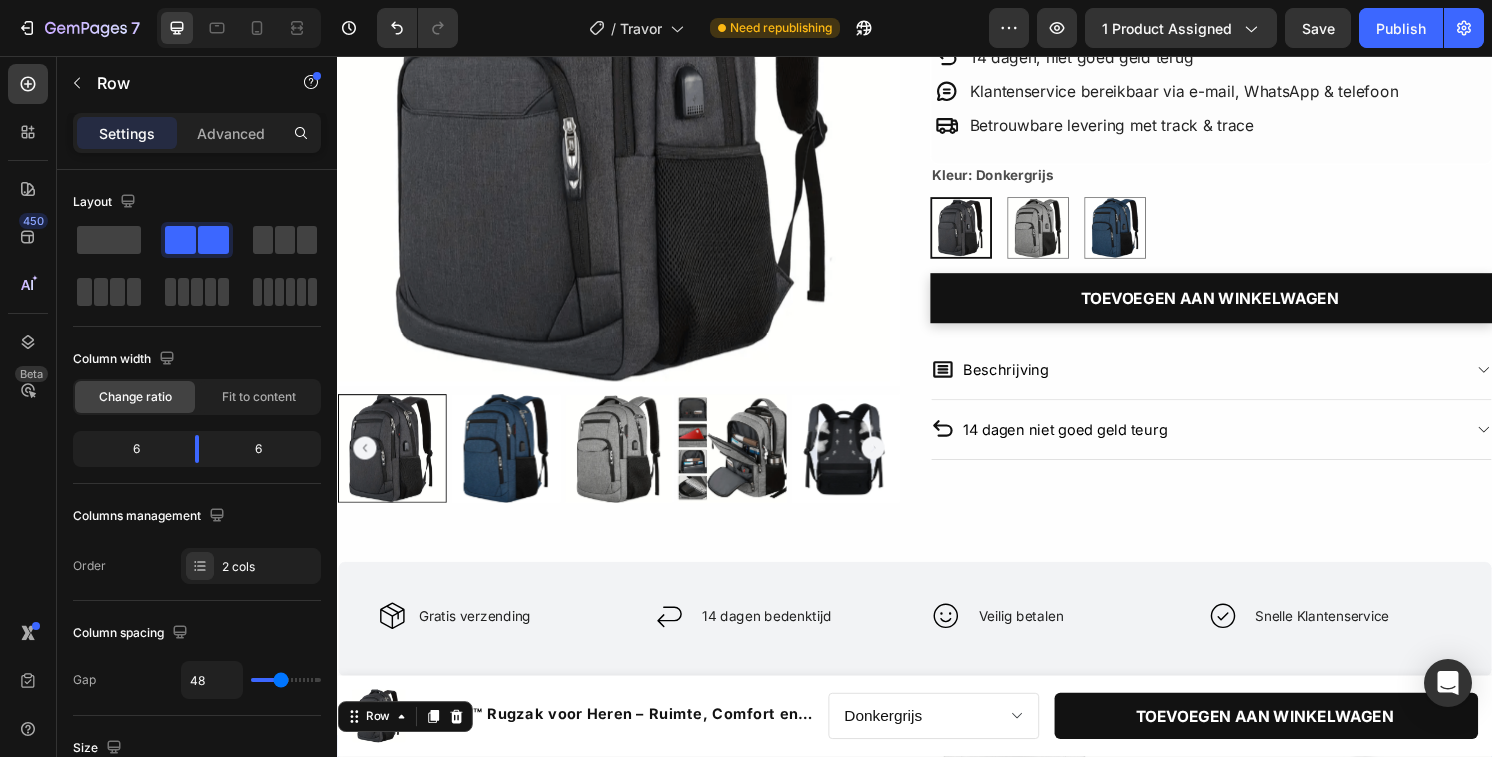 scroll, scrollTop: 307, scrollLeft: 0, axis: vertical 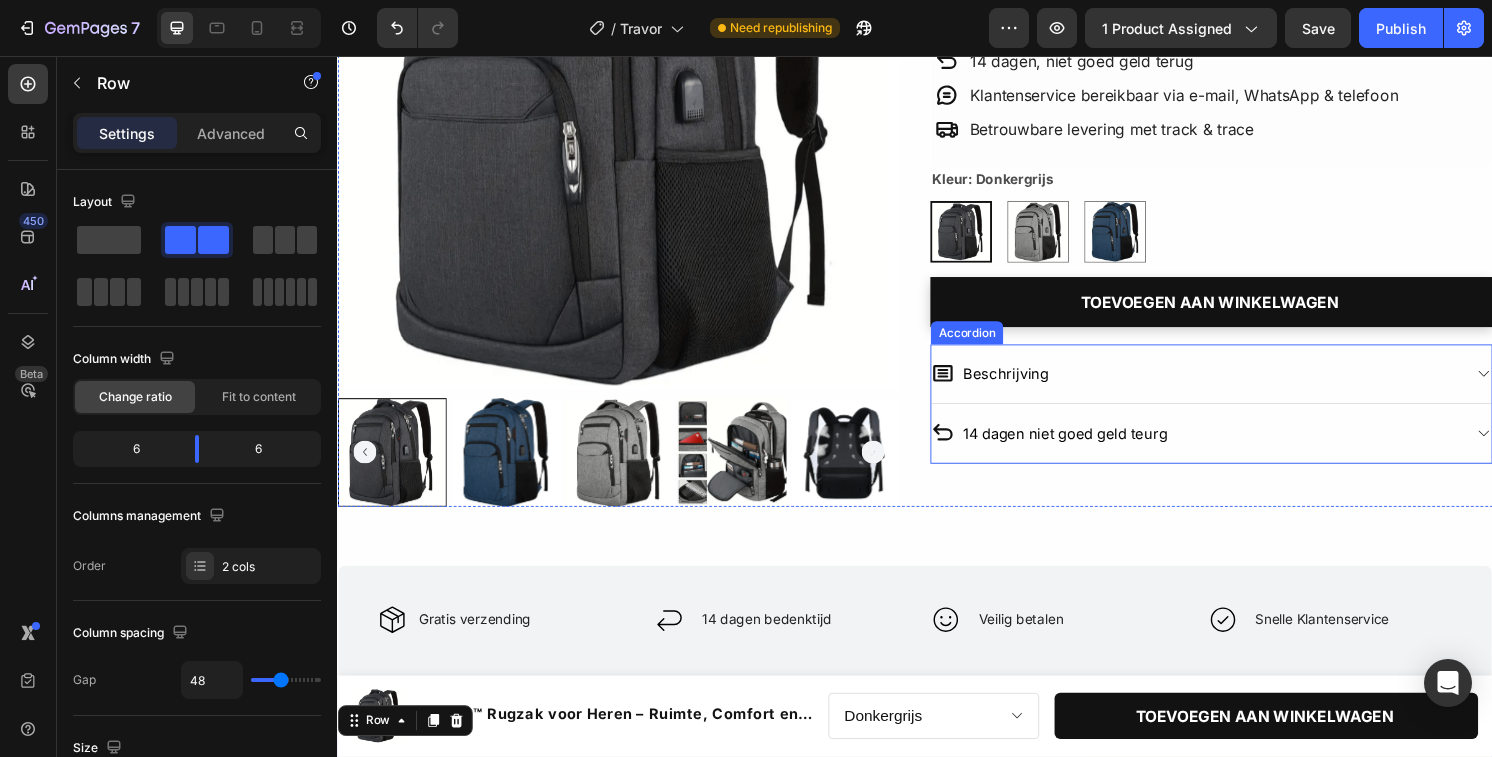 click on "Beschrijving" at bounding box center (1229, 386) 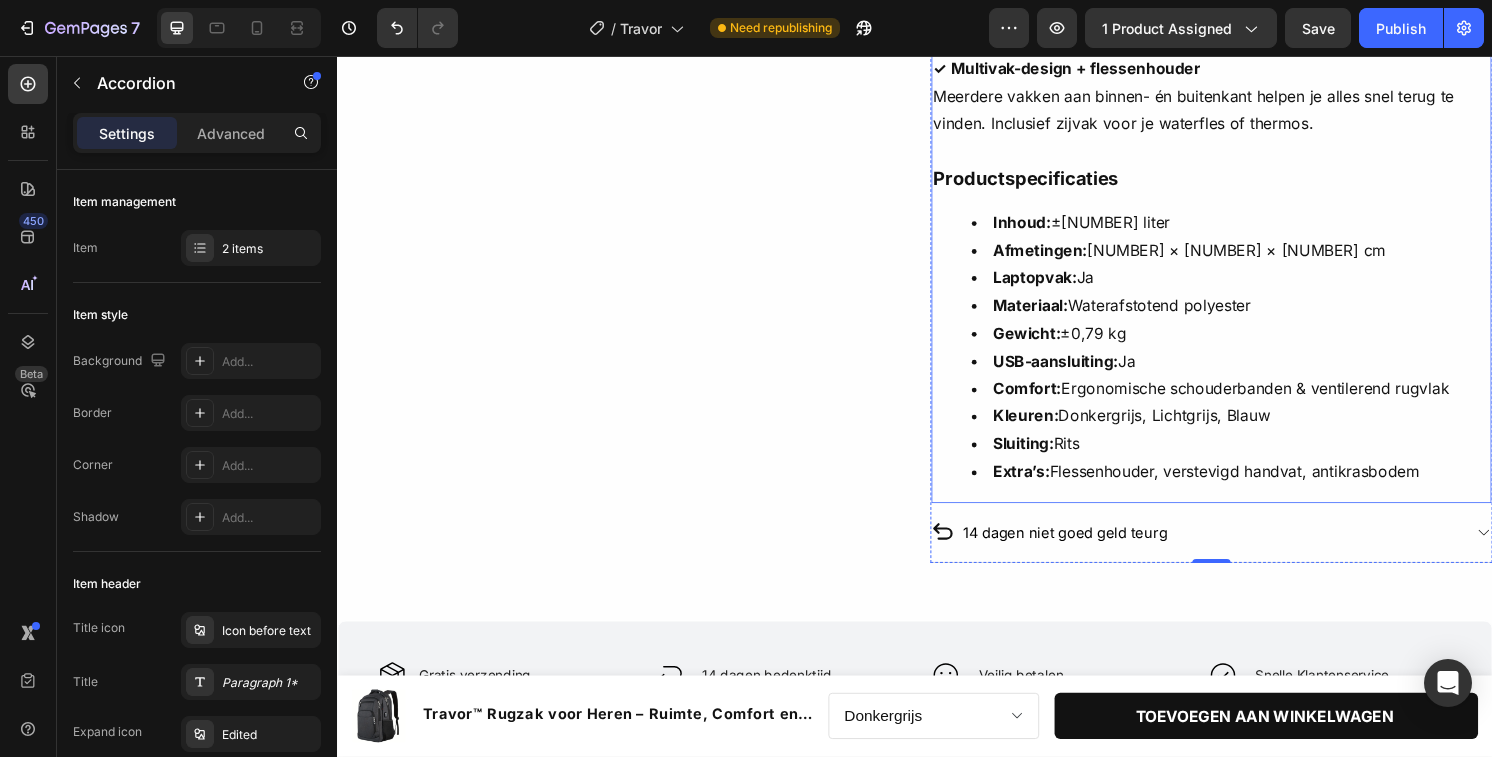 scroll, scrollTop: 1237, scrollLeft: 0, axis: vertical 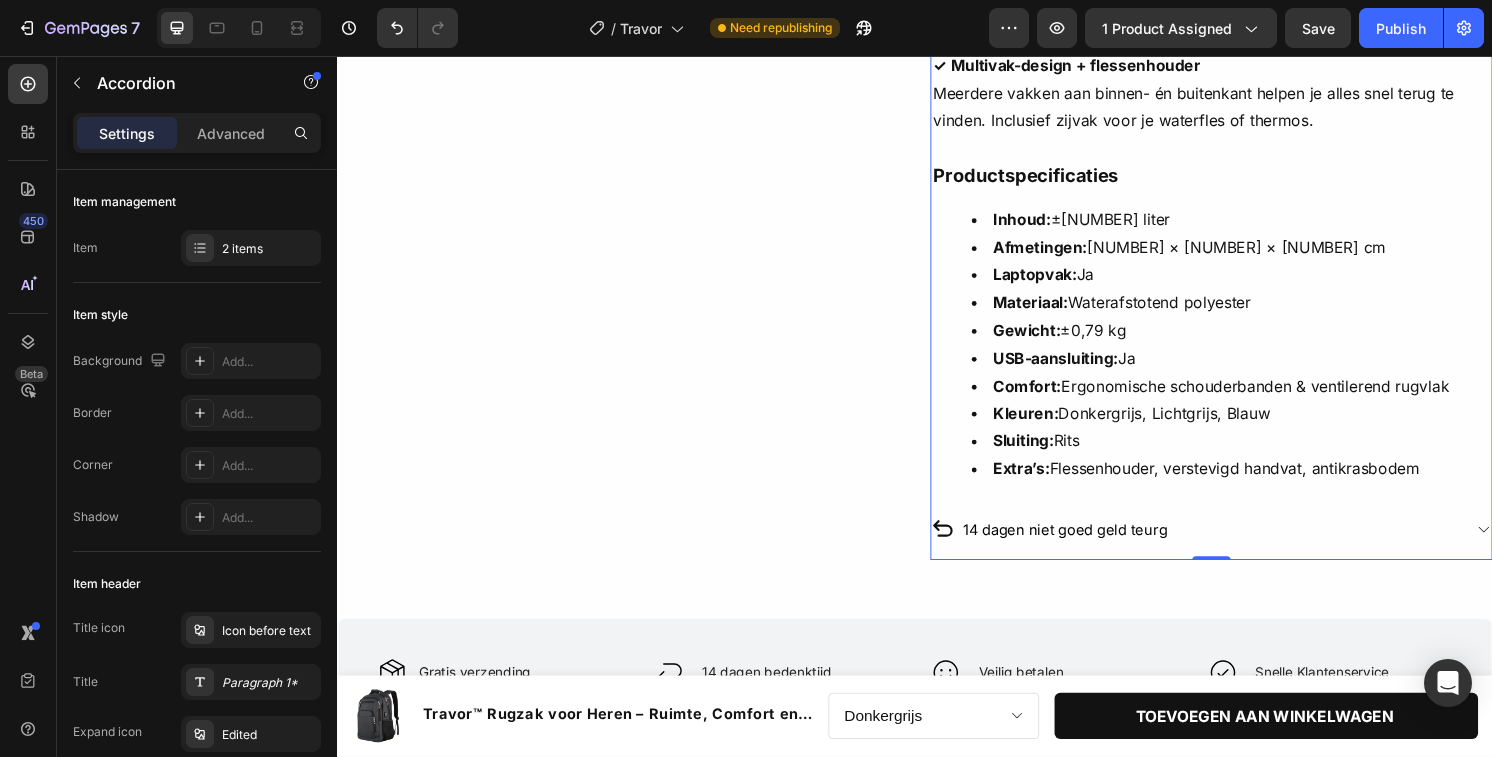 click on "14 dagen niet goed geld teurg" at bounding box center (1229, 548) 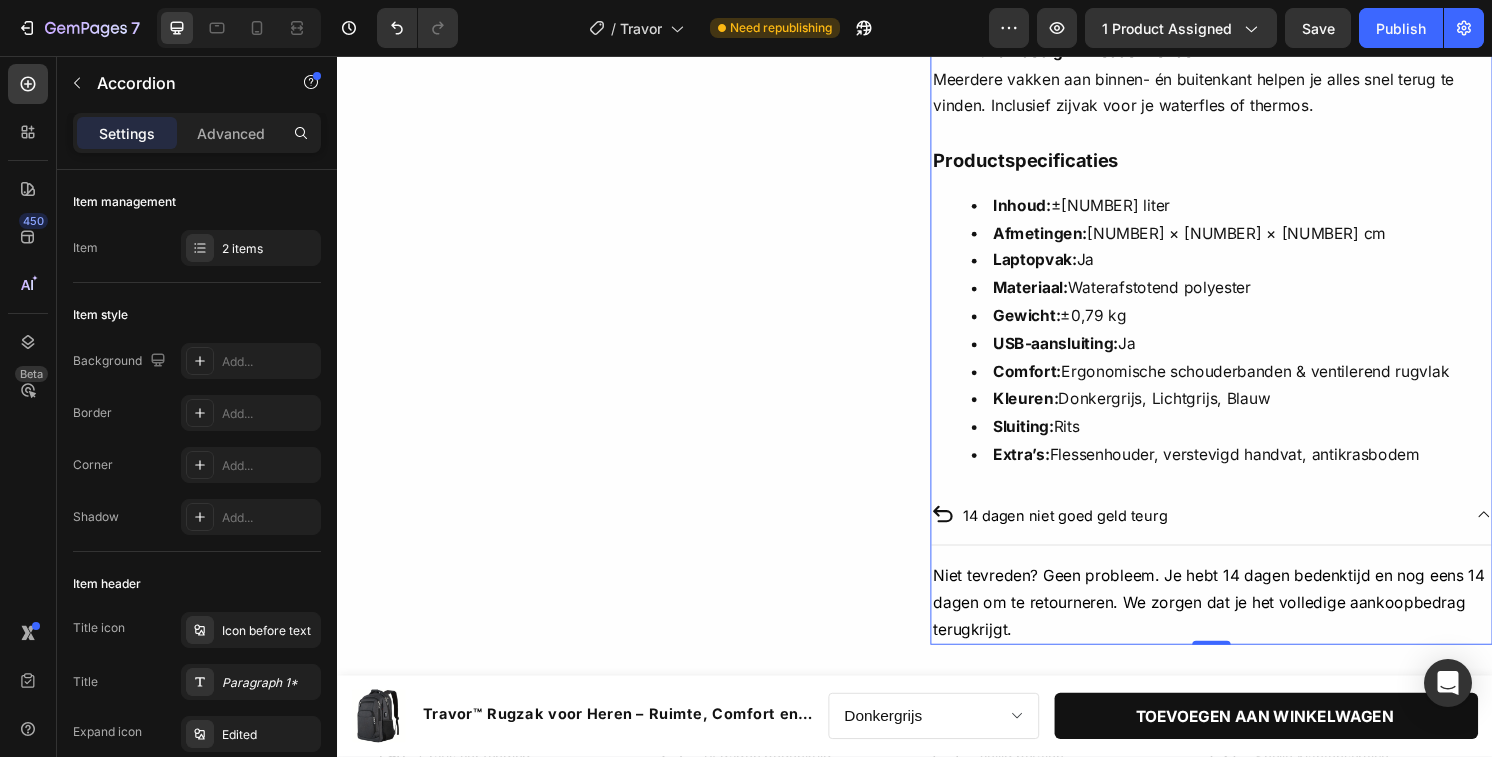 scroll, scrollTop: 1260, scrollLeft: 0, axis: vertical 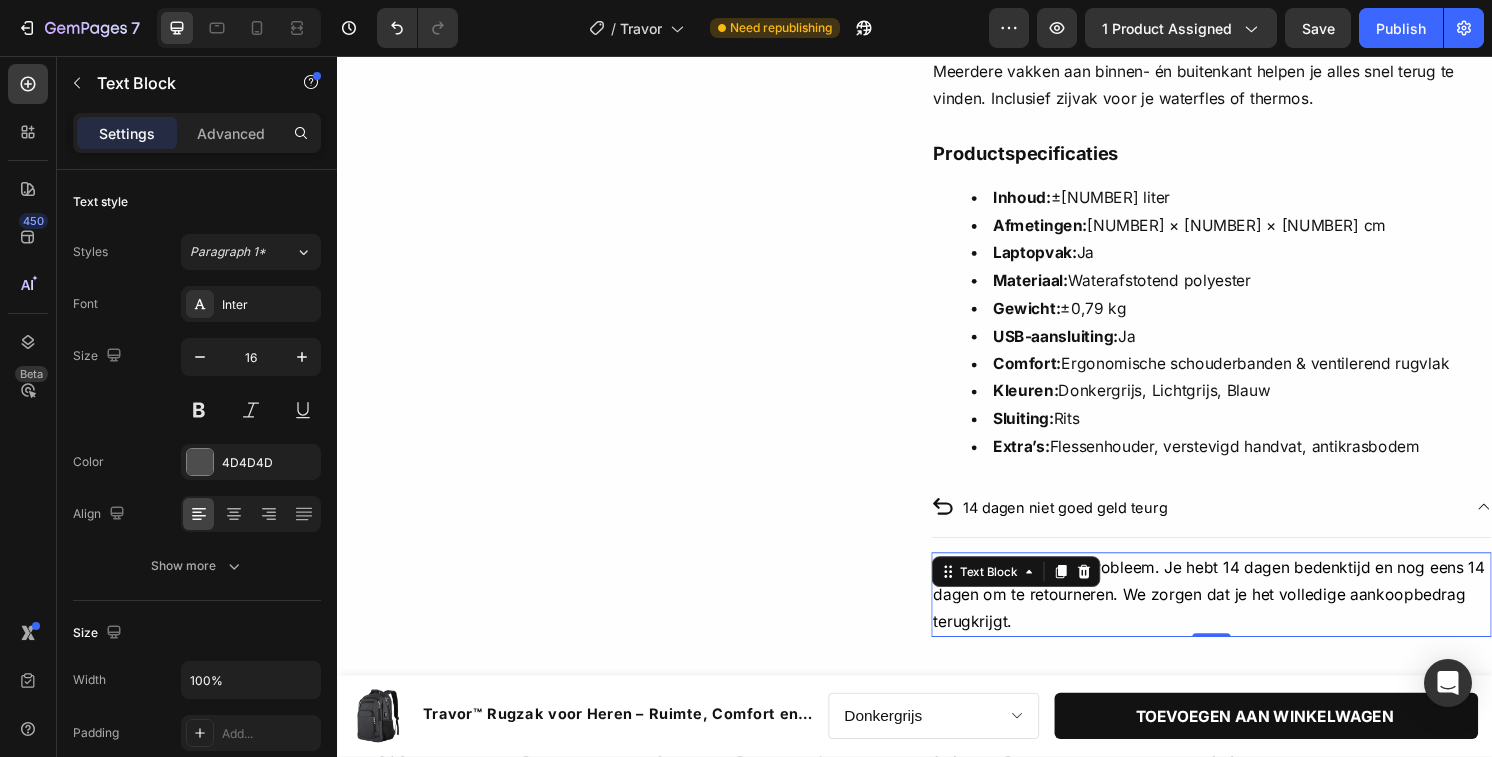 click on "Niet tevreden? Geen probleem. Je hebt [NUMBER] dagen bedenktijd en nog eens [NUMBER] dagen om te retourneren. We zorgen dat je het volledige aankoopbedrag terugkrijgt. Text Block   [NUMBER]" at bounding box center [1245, 616] 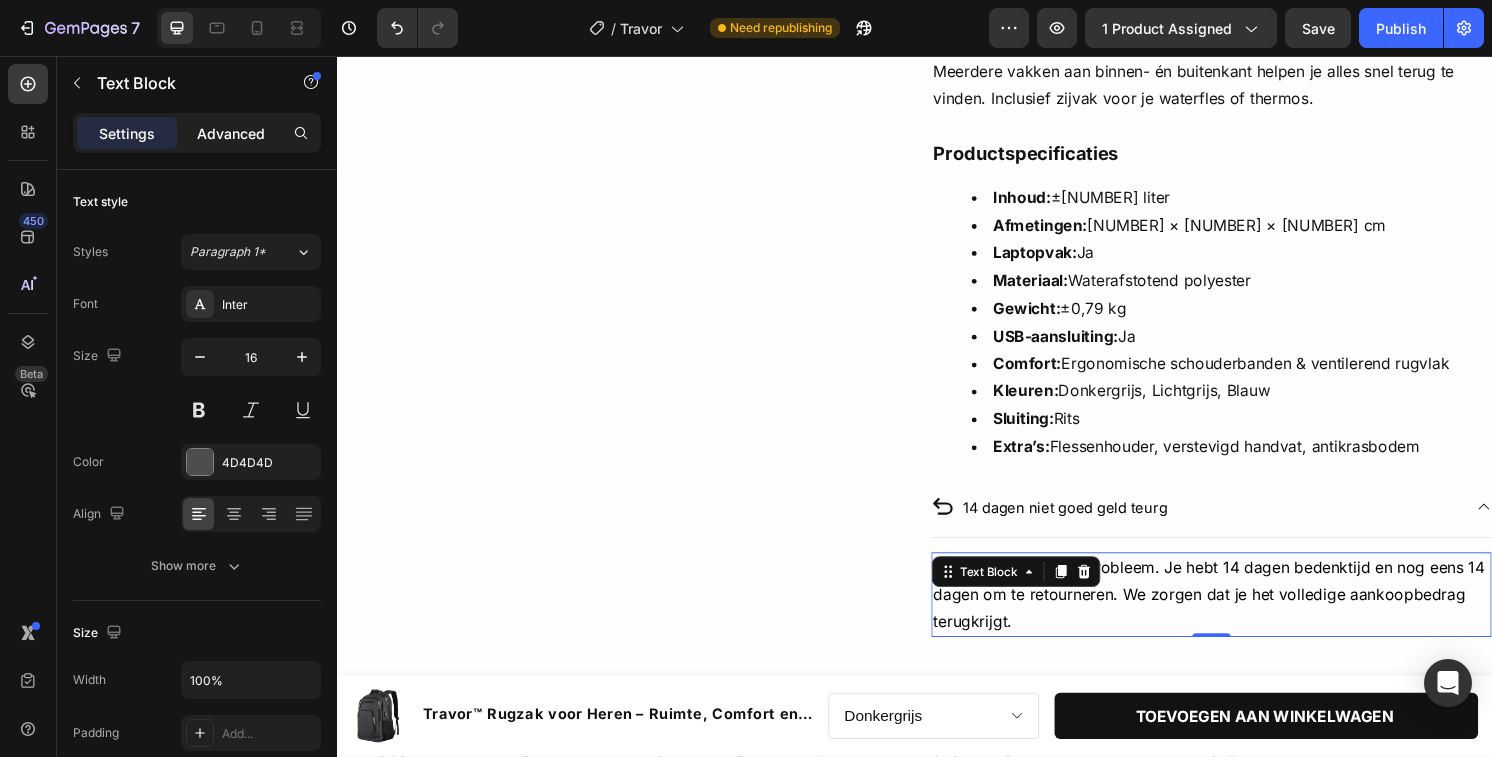 click on "Advanced" at bounding box center [231, 133] 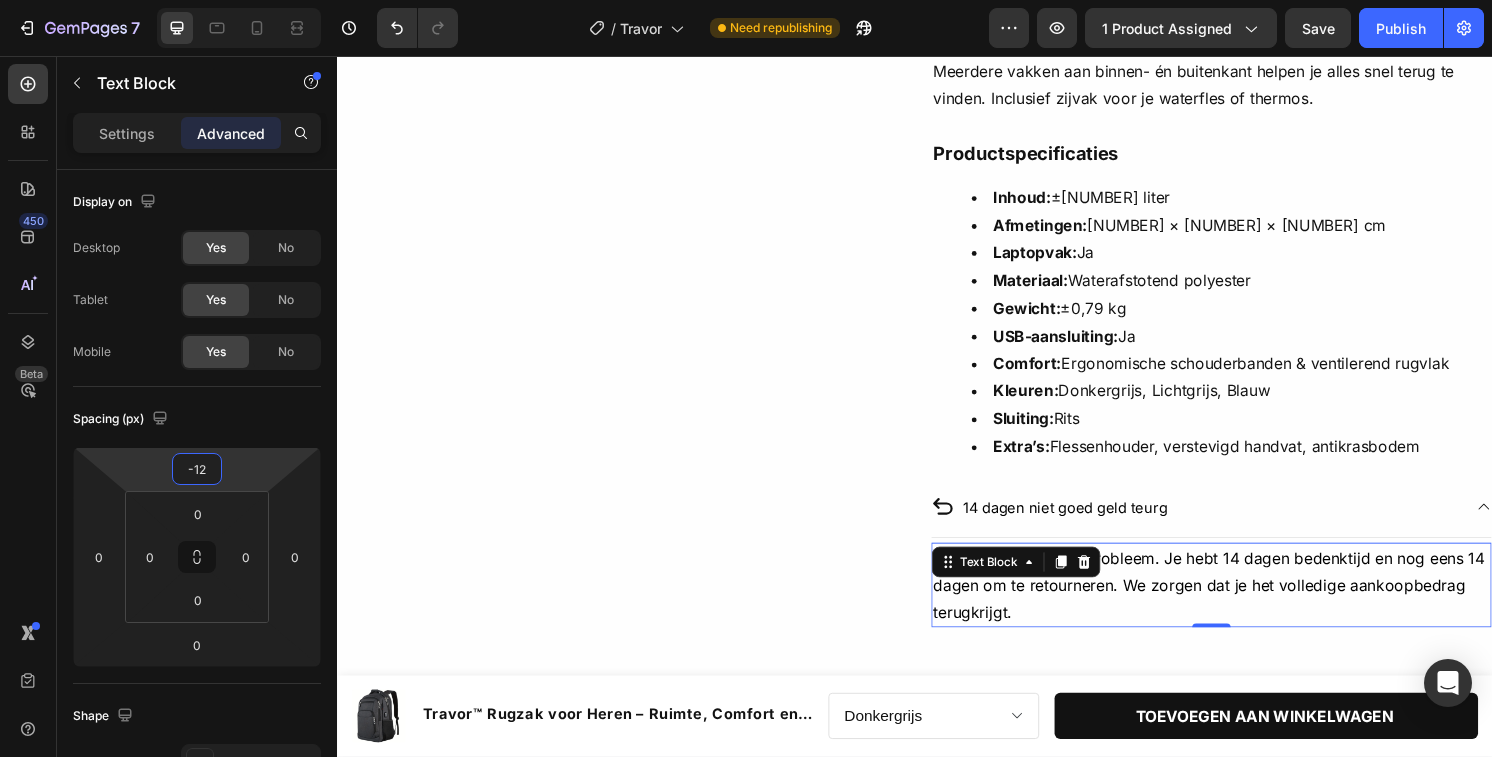 type on "-14" 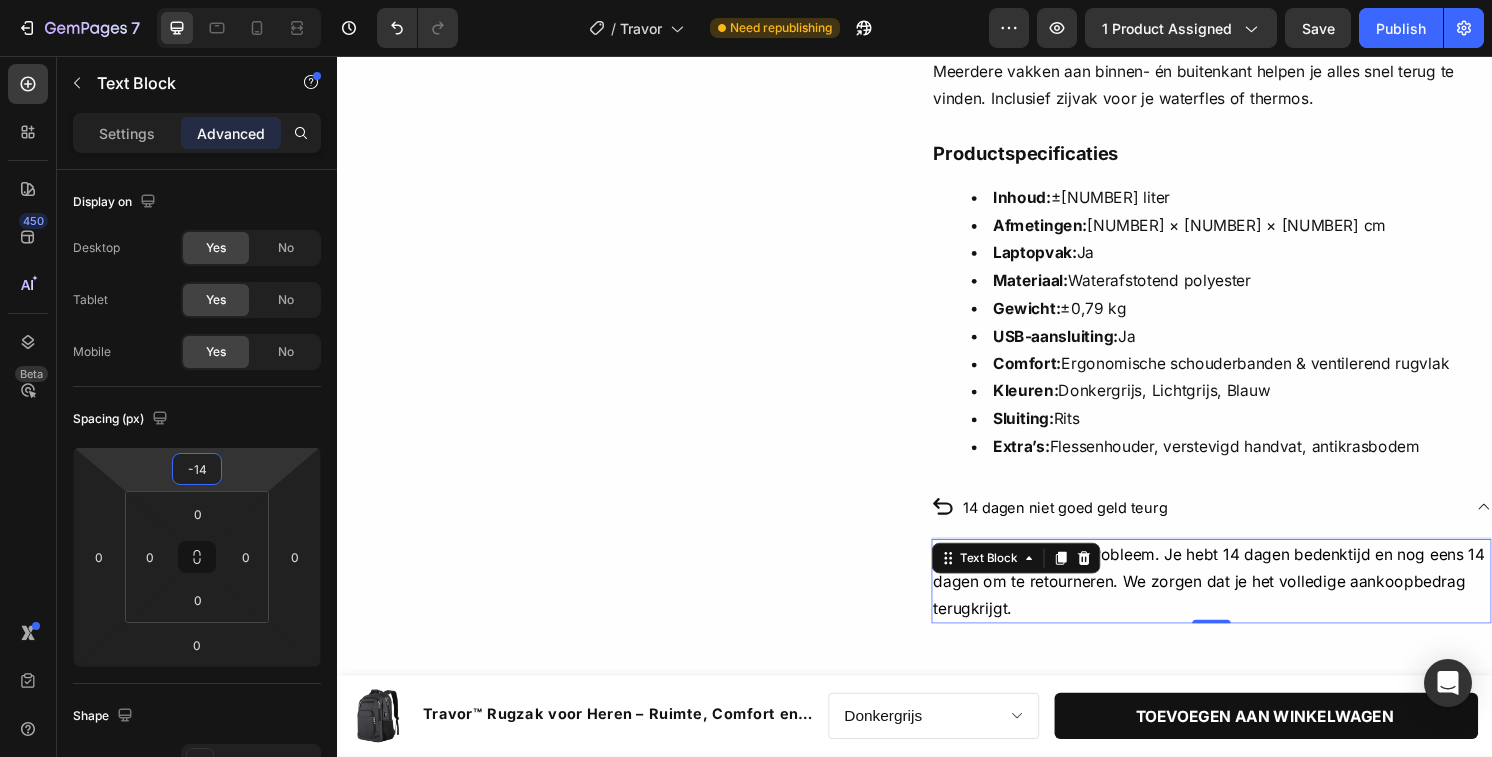 click on "[NUMBER] Version history / Travor Need republishing Preview [NUMBER] product assigned Save Publish [NUMBER] Beta Sections([NUMBER]) Elements([NUMBER]) Section Element Hero Section Product Detail Brands Trusted Badges Guarantee Product Breakdown How to use Testimonials Compare Bundle FAQs Social Proof Brand Story Product List Collection Blog List Contact Sticky Add to Cart Custom Footer Browse Library [NUMBER] Layout
Row
Row
Row
Row Text
Heading
Text Block Button
Button
Button Media
Image
Image" at bounding box center (746, 0) 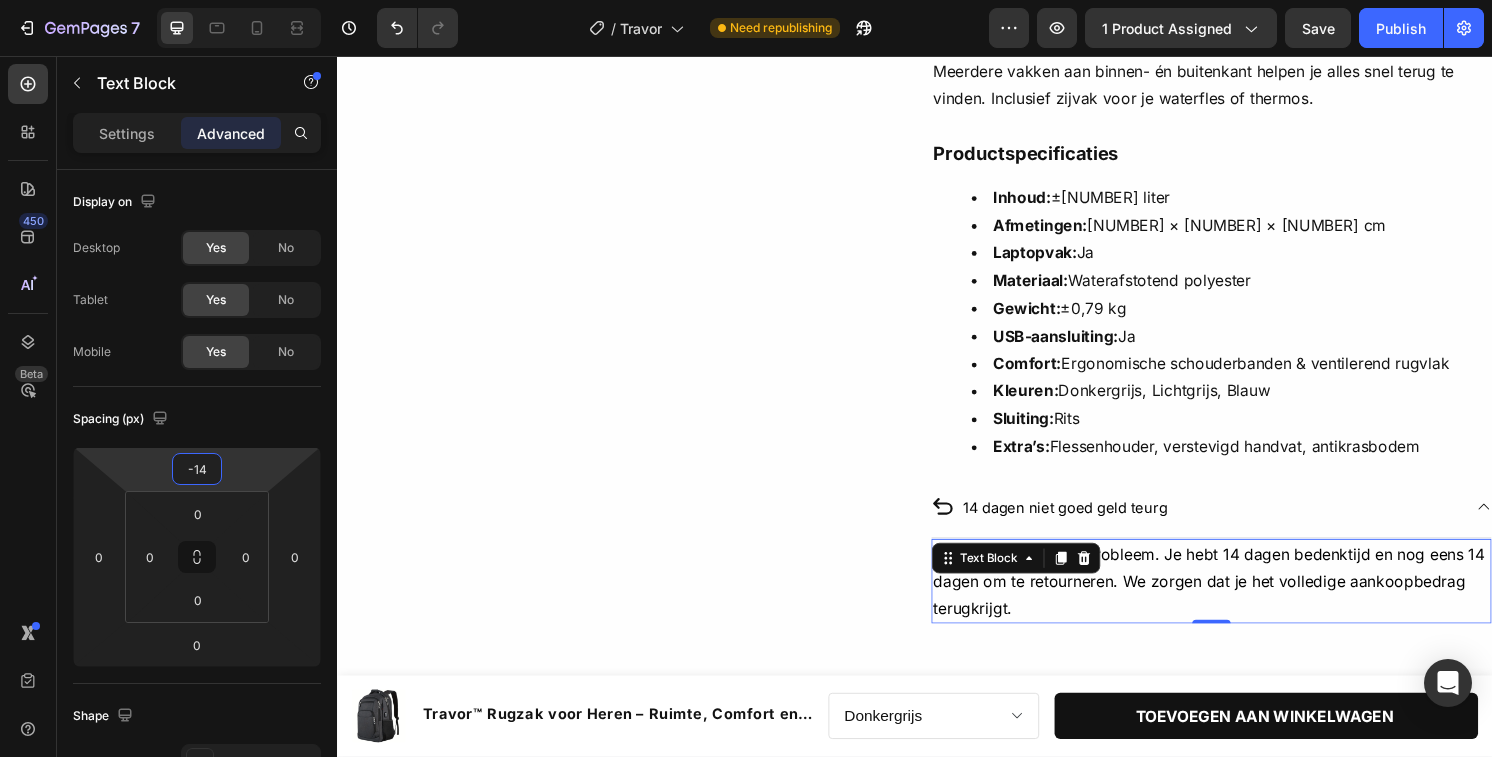 click on "Product Images" at bounding box center (629, -244) 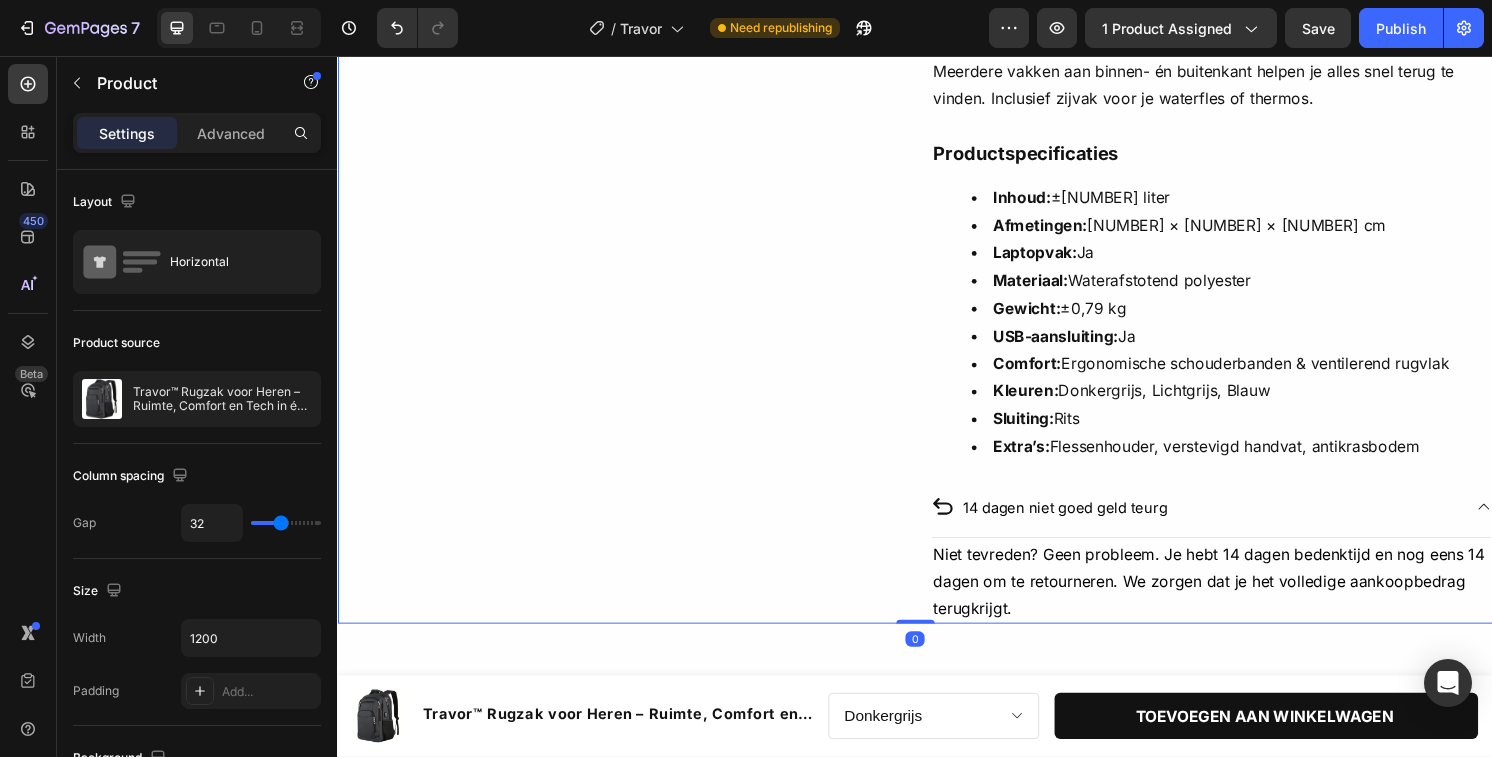 click on "Product Images" at bounding box center (629, -244) 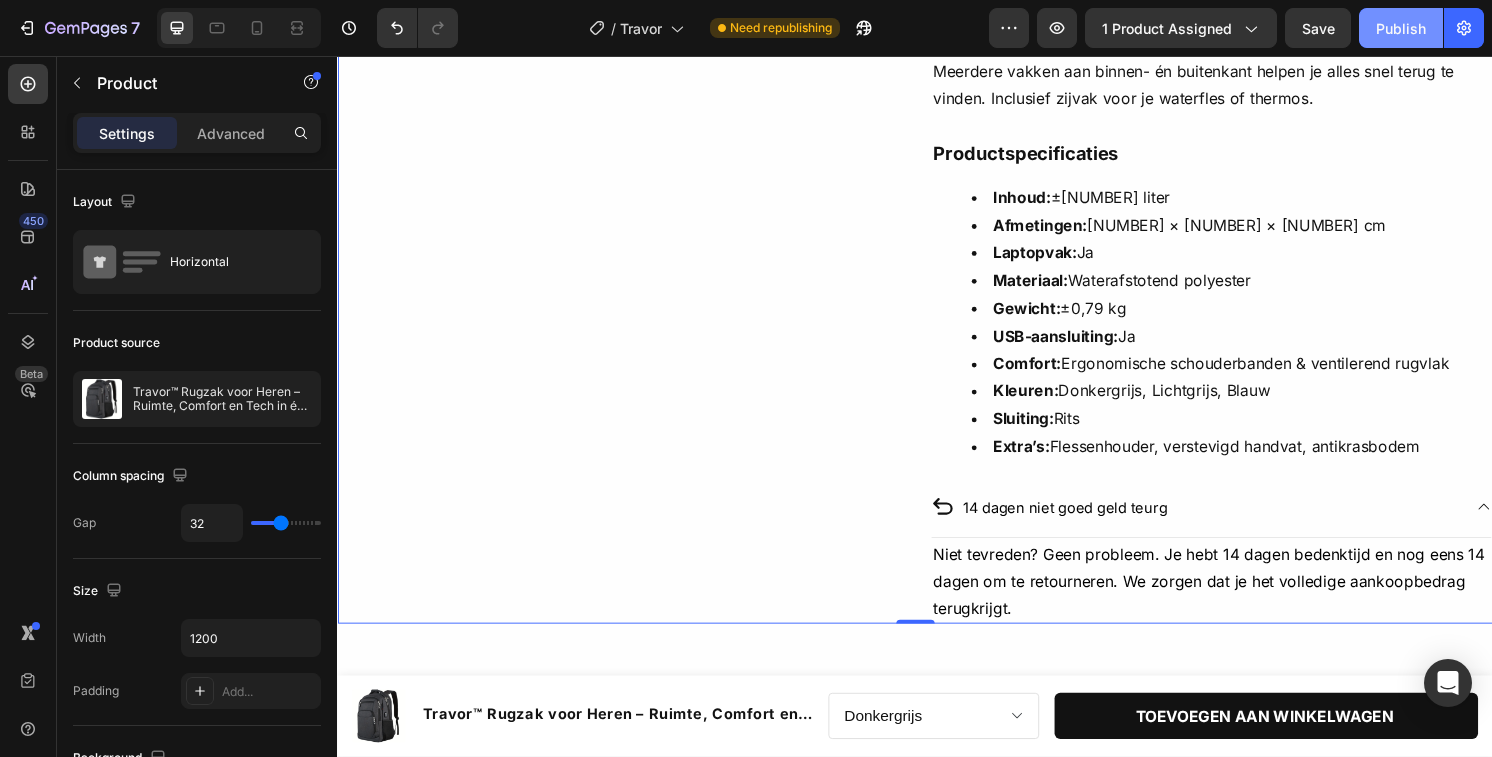 click on "Publish" 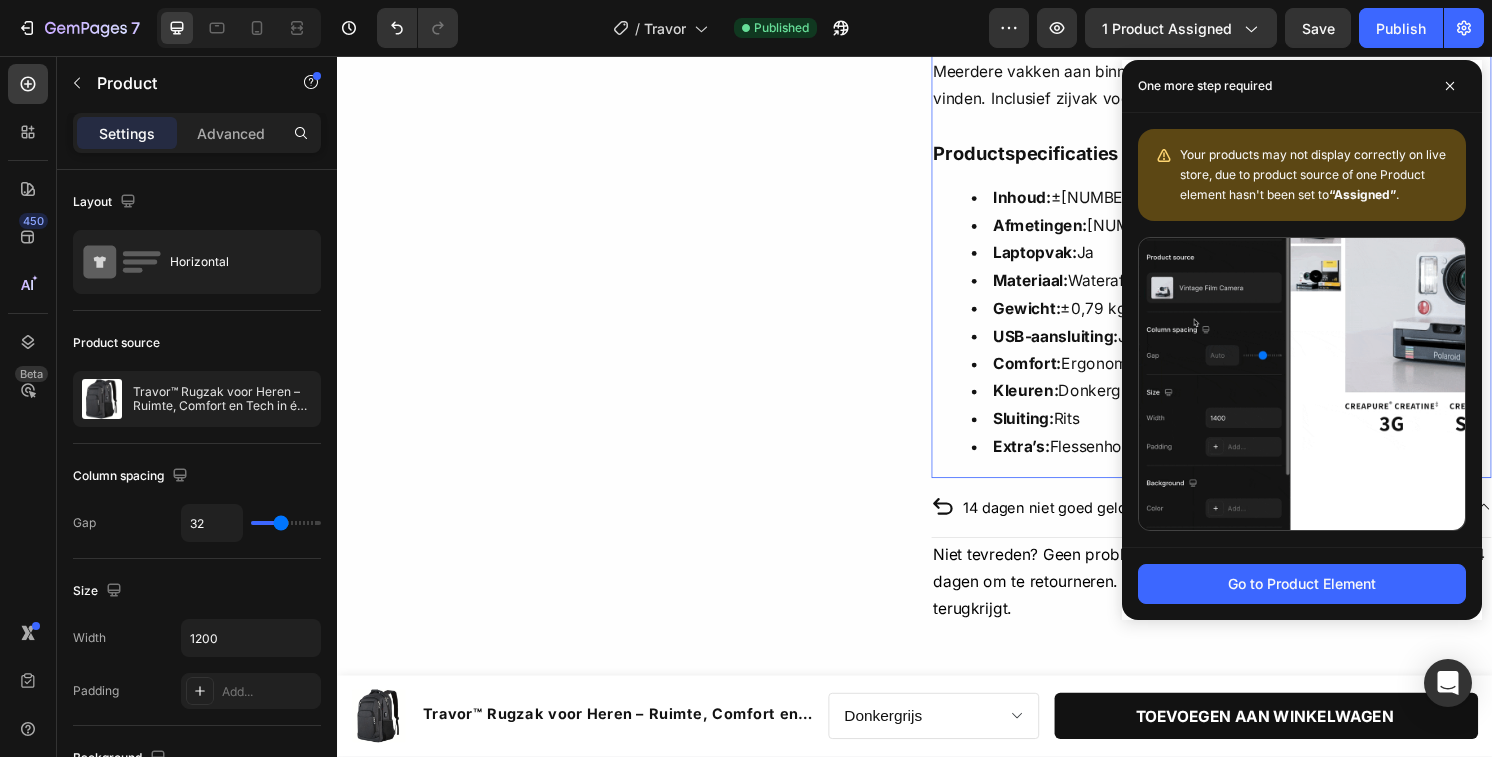 click on "Laptopvak:" at bounding box center [1061, 260] 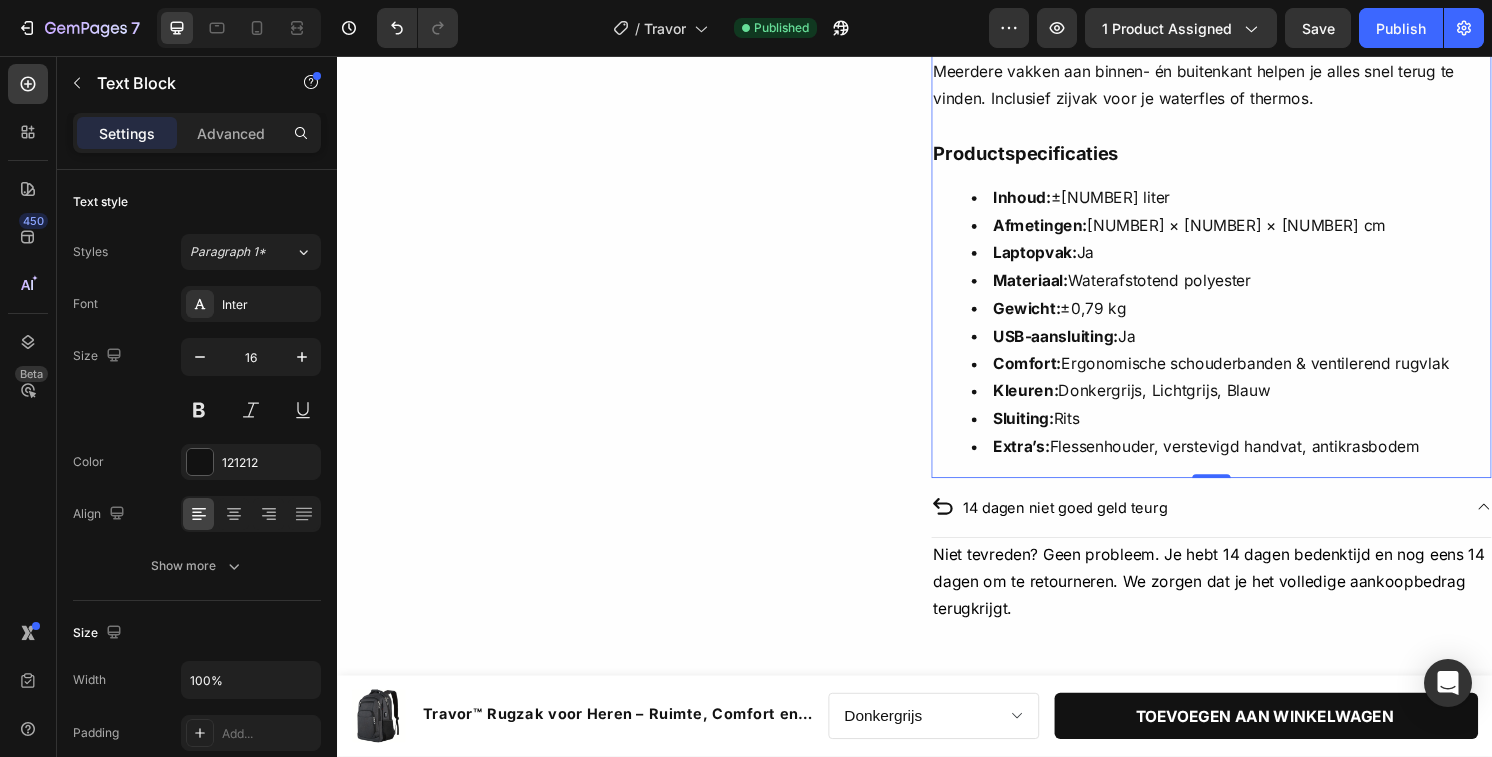 click on "Afmetingen:" at bounding box center [1067, 232] 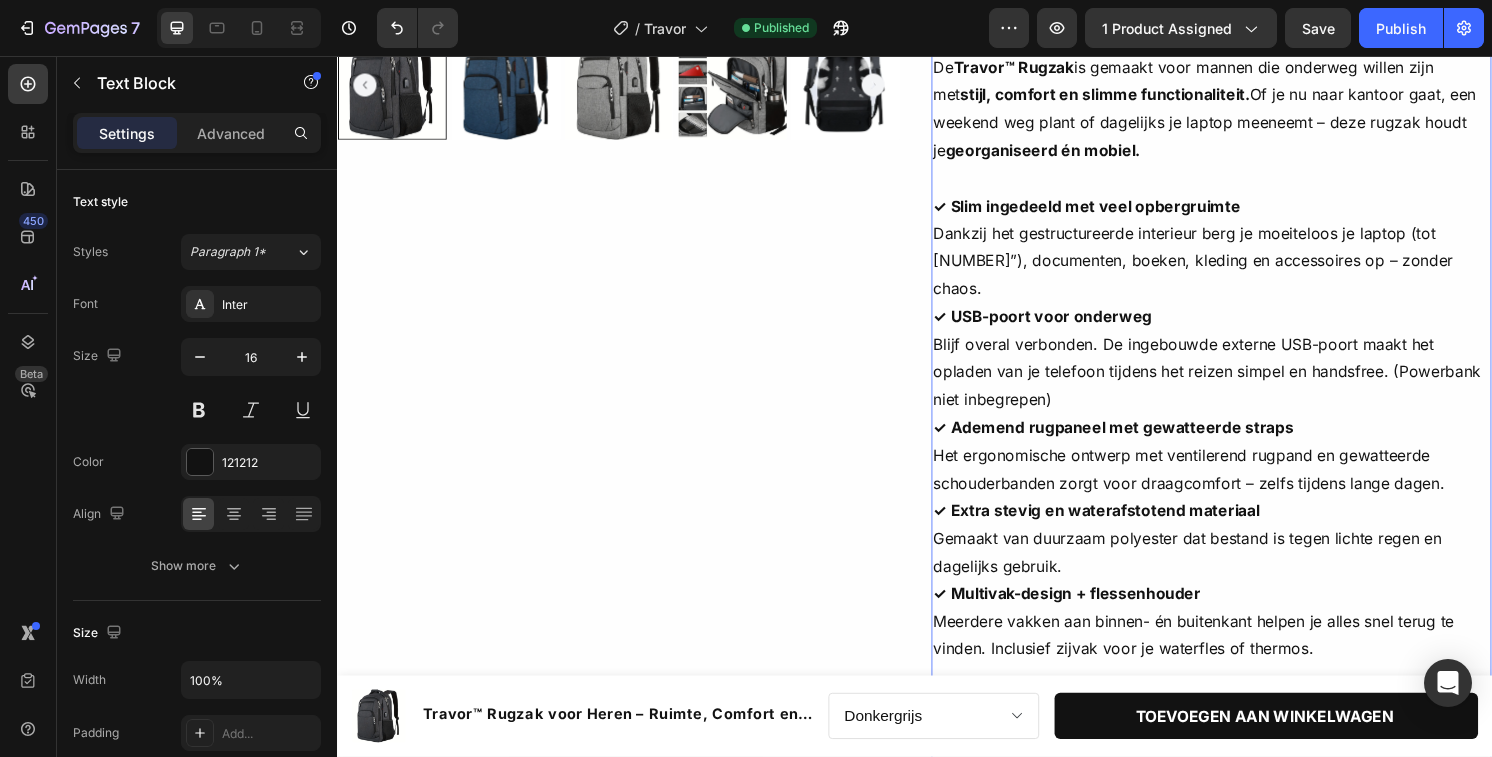 scroll, scrollTop: 664, scrollLeft: 0, axis: vertical 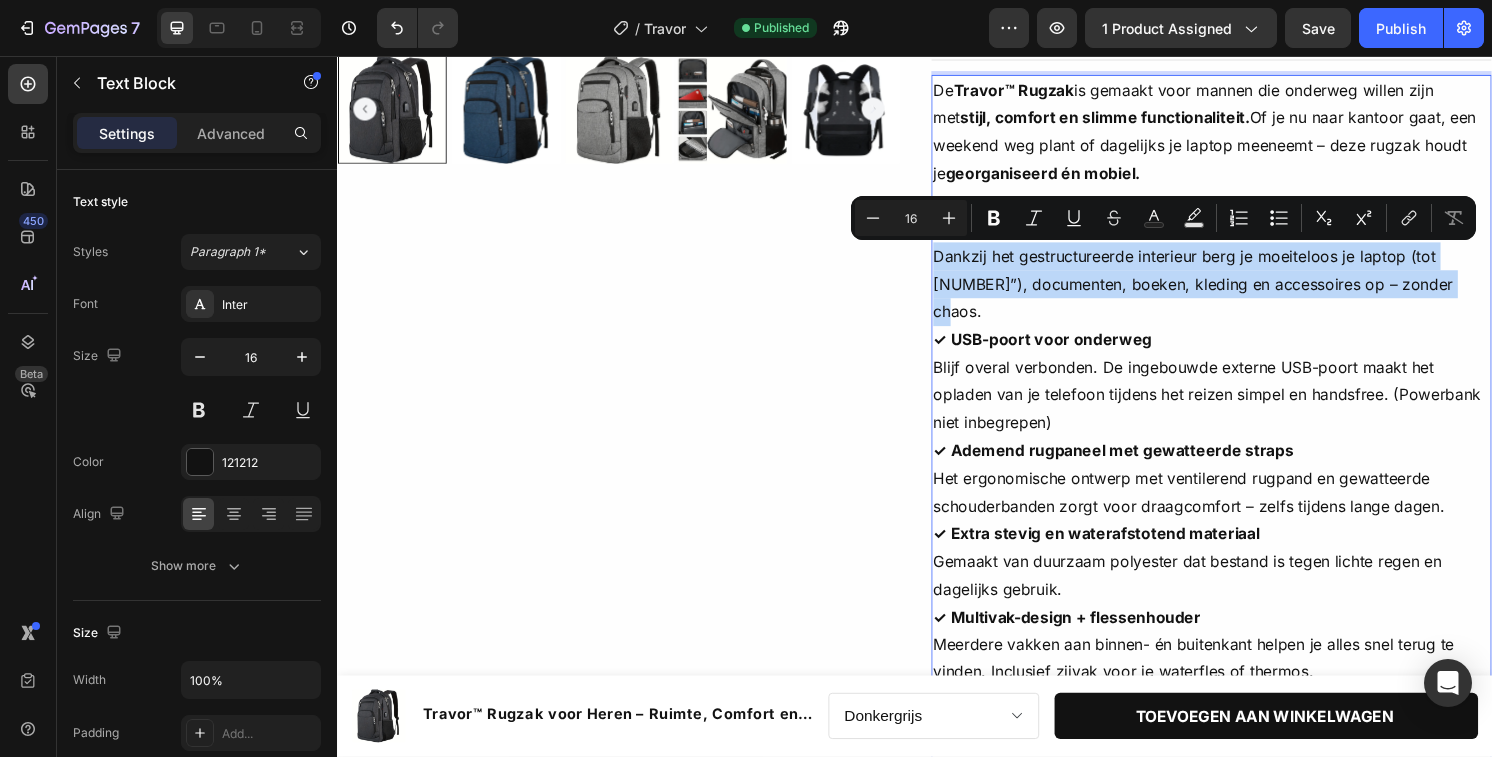 drag, startPoint x: 1459, startPoint y: 293, endPoint x: 955, endPoint y: 259, distance: 505.14554 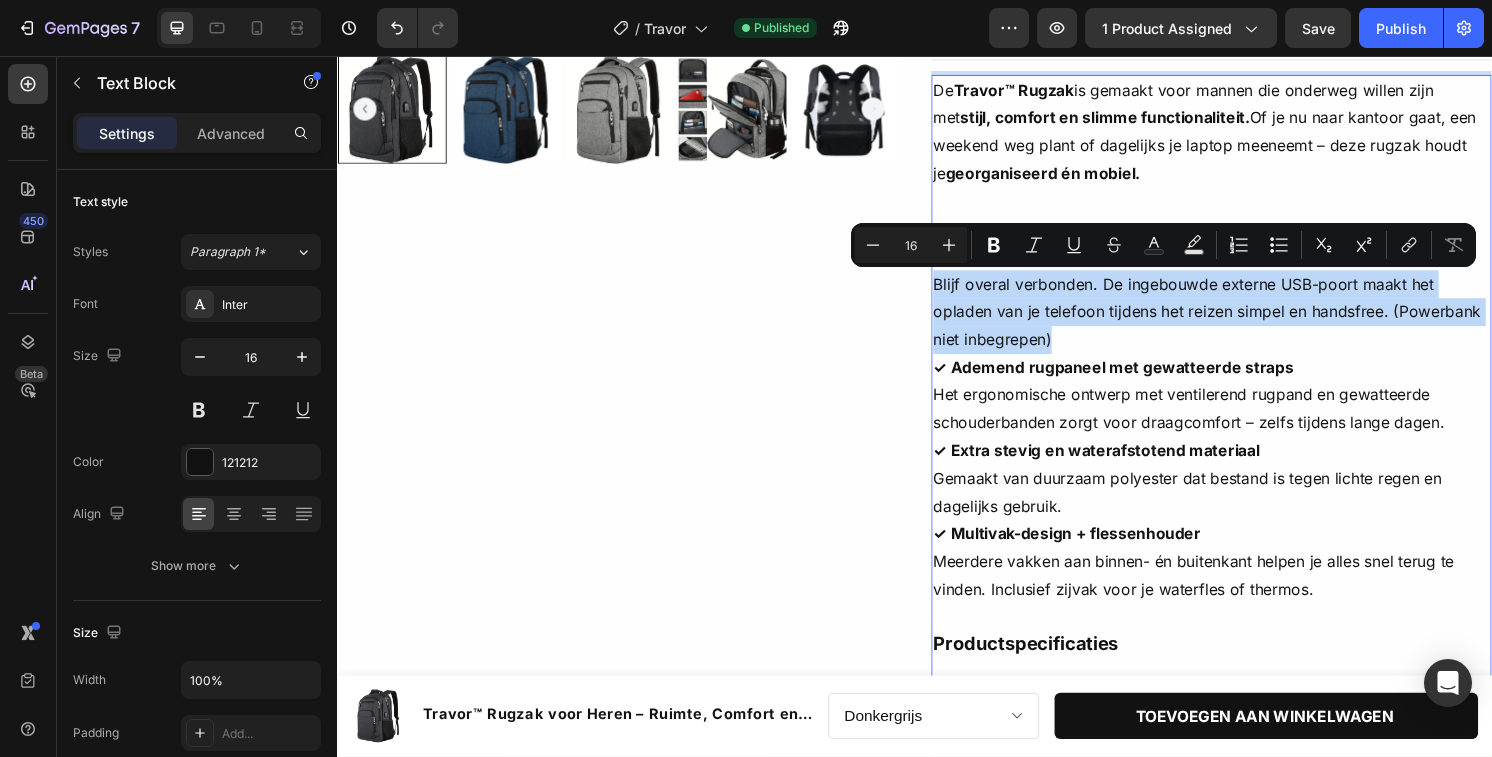 drag, startPoint x: 959, startPoint y: 289, endPoint x: 1089, endPoint y: 349, distance: 143.1782 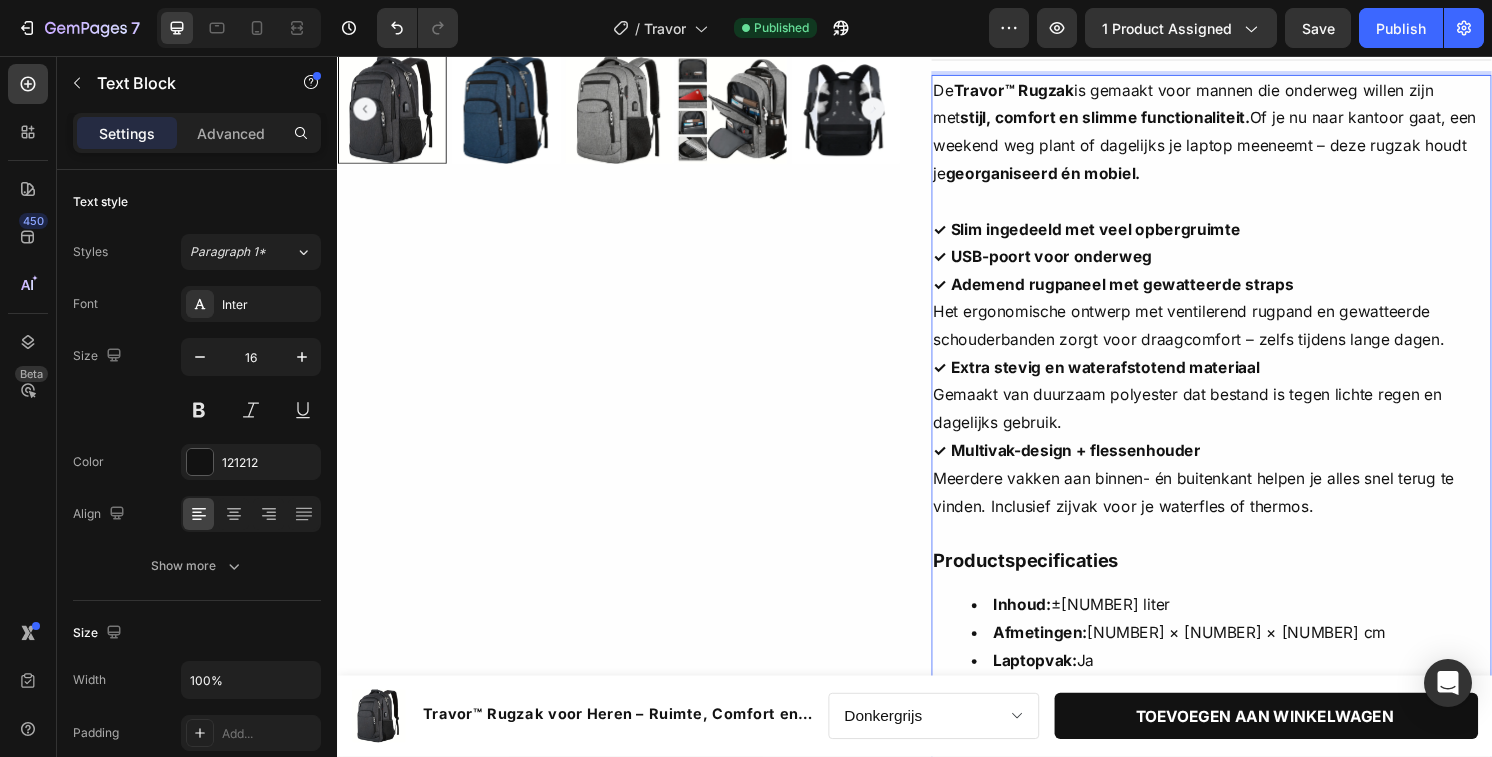 click on "✓ Ademend rugpaneel met gewatteerde straps Het ergonomische ontwerp met ventilerend rugpand en gewatteerde schouderbanden zorgt voor draagcomfort – zelfs tijdens lange dagen." at bounding box center (1245, 322) 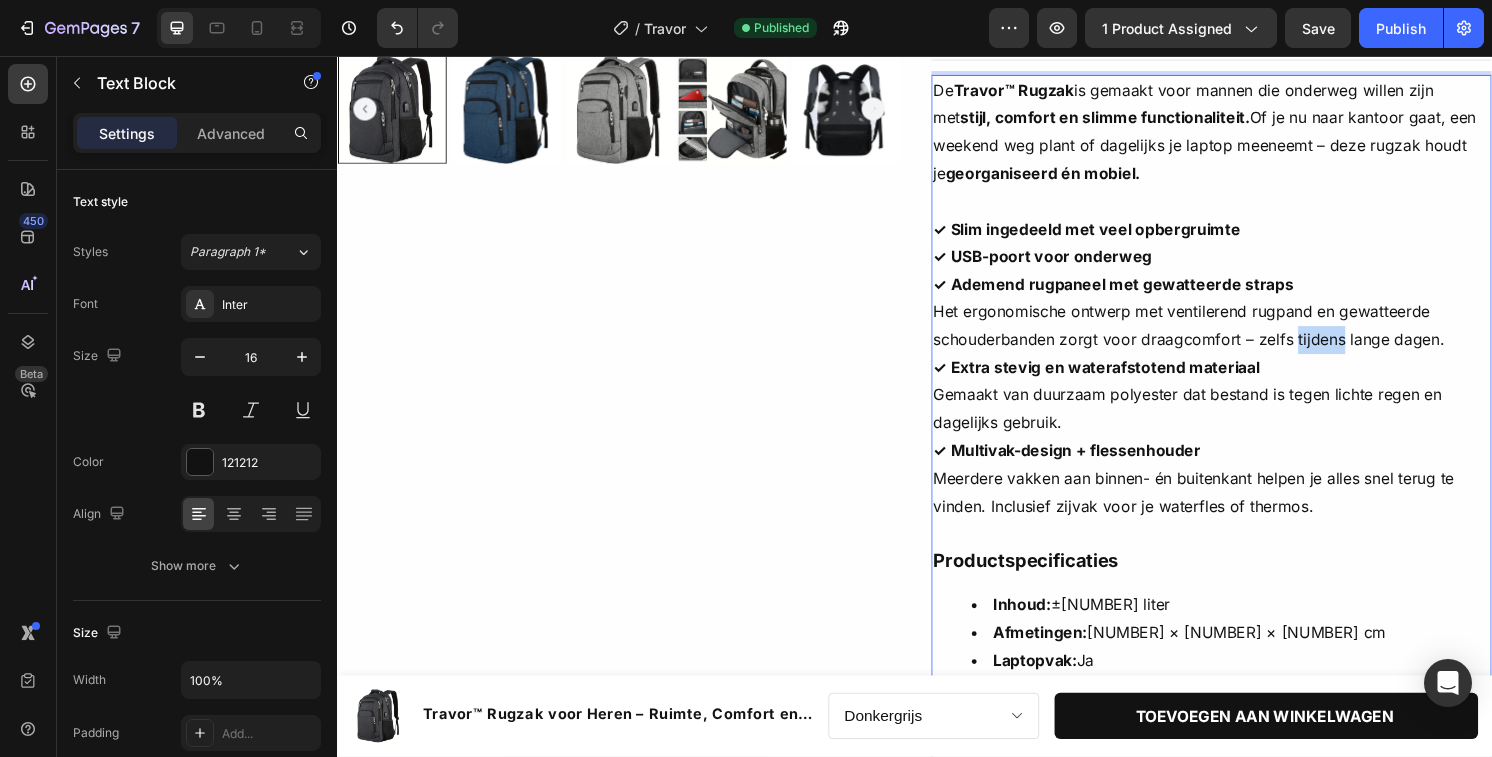 click on "✓ Ademend rugpaneel met gewatteerde straps Het ergonomische ontwerp met ventilerend rugpand en gewatteerde schouderbanden zorgt voor draagcomfort – zelfs tijdens lange dagen." at bounding box center [1245, 322] 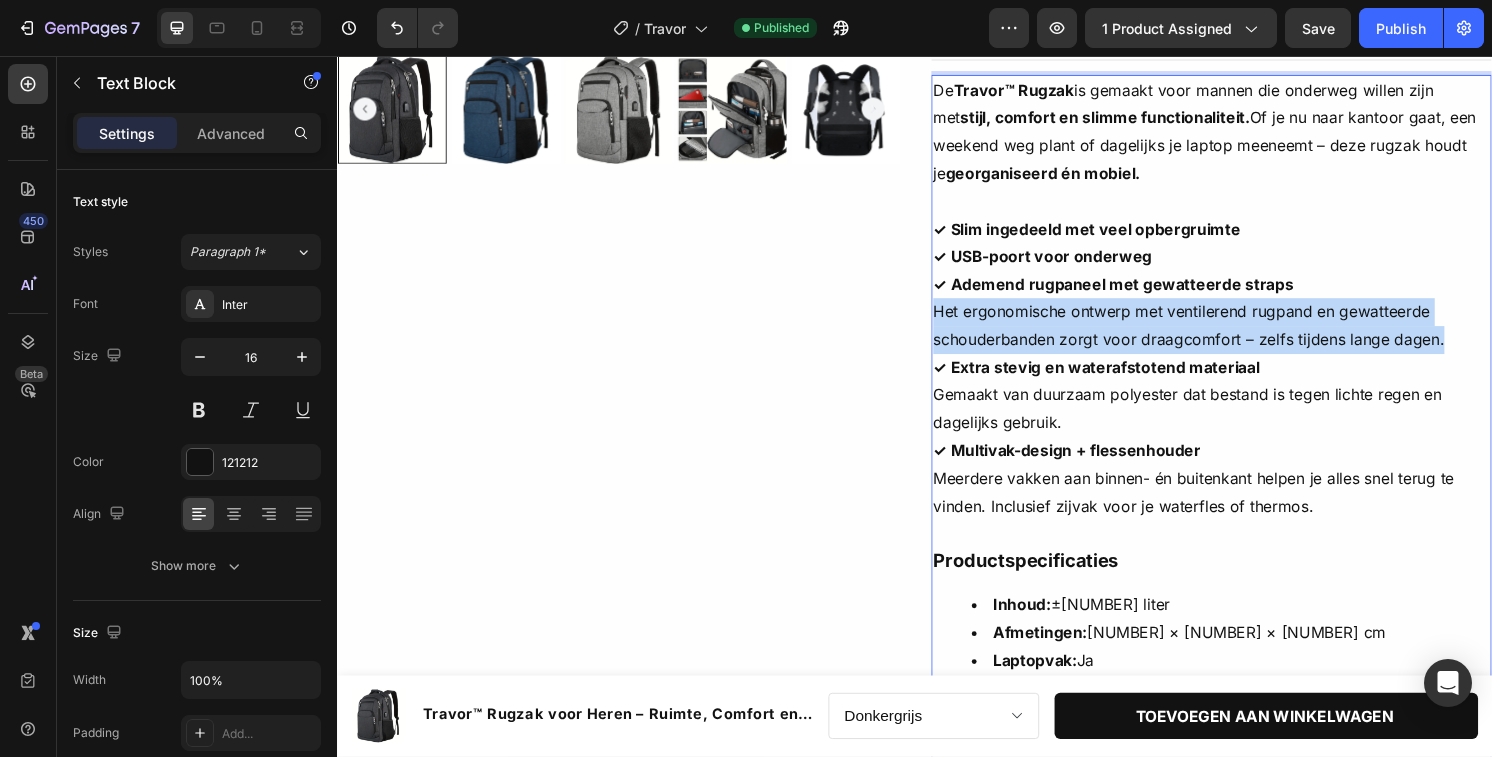 click on "✓ Ademend rugpaneel met gewatteerde straps Het ergonomische ontwerp met ventilerend rugpand en gewatteerde schouderbanden zorgt voor draagcomfort – zelfs tijdens lange dagen." at bounding box center [1245, 322] 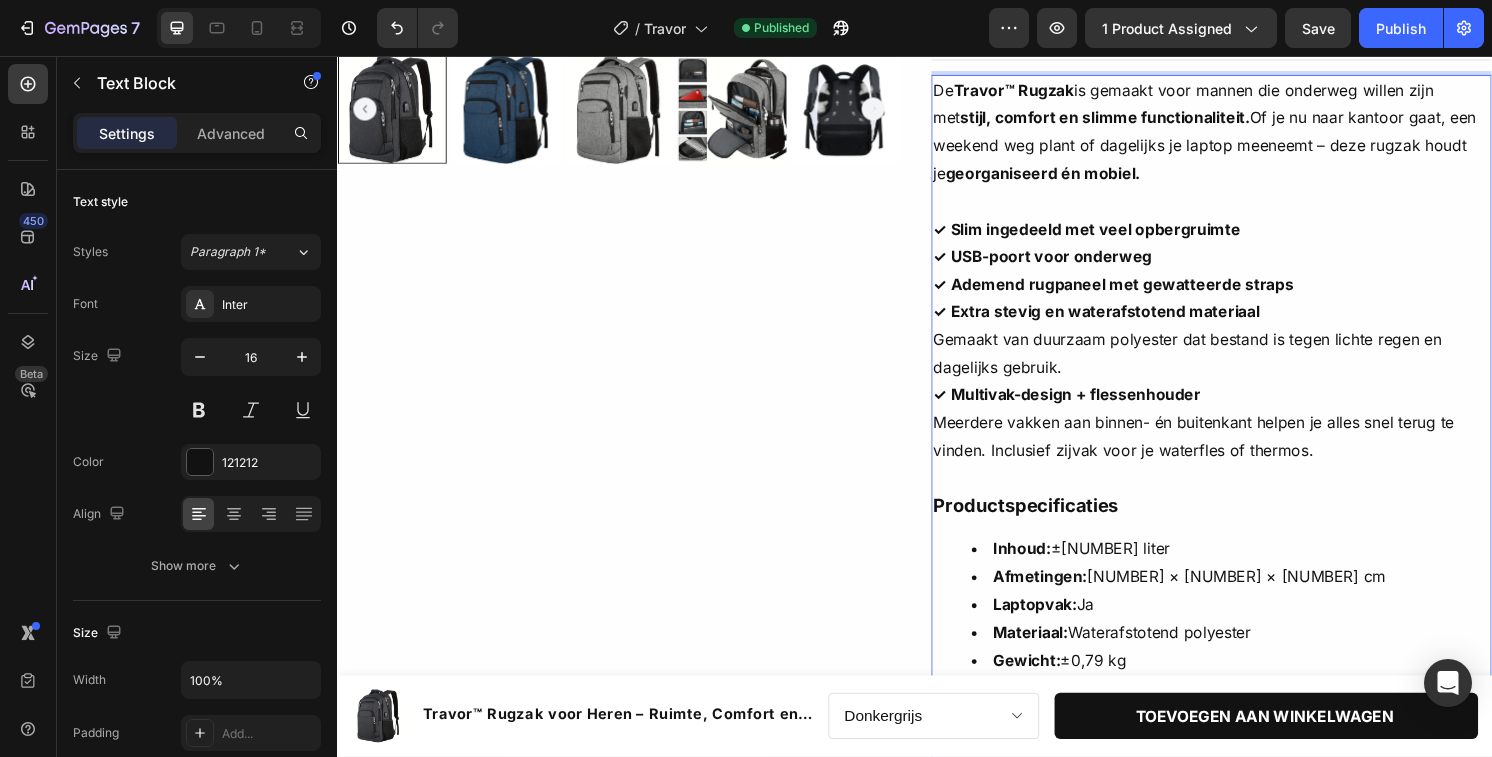 click on "✓ Extra stevig en waterafstotend materiaal Gemaakt van duurzaam polyester dat bestand is tegen lichte regen en dagelijks gebruik." at bounding box center [1245, 351] 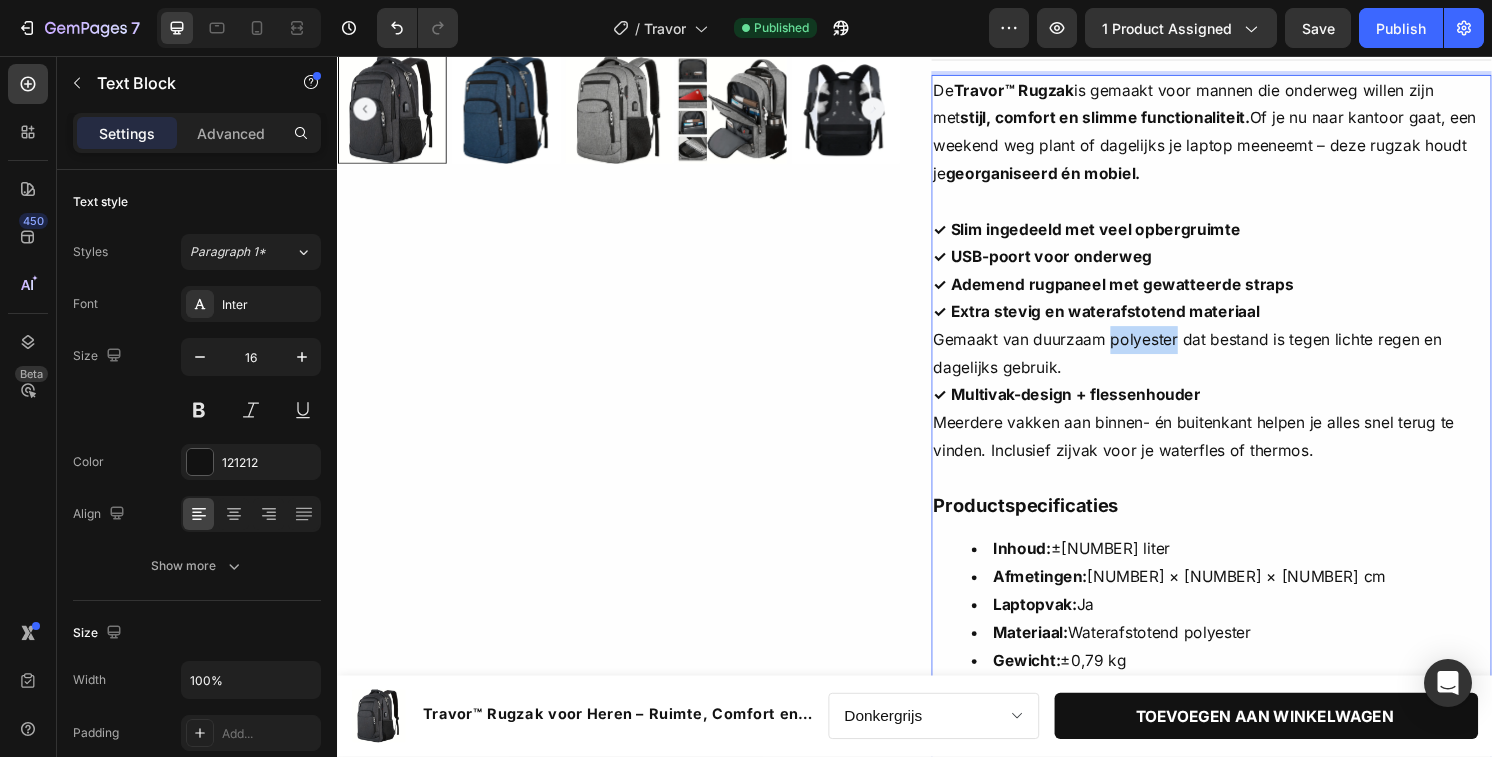 click on "✓ Extra stevig en waterafstotend materiaal Gemaakt van duurzaam polyester dat bestand is tegen lichte regen en dagelijks gebruik." at bounding box center (1245, 351) 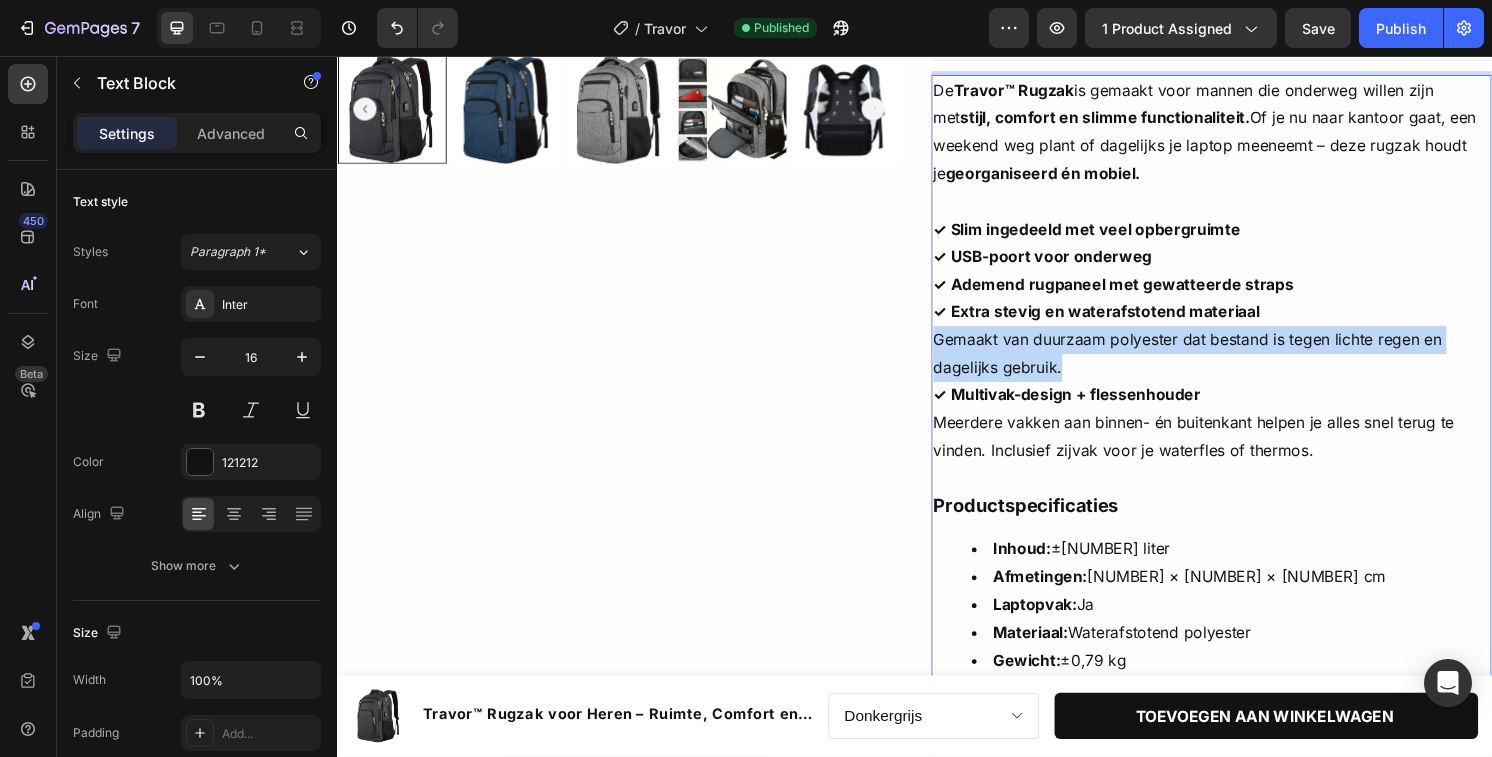 click on "✓ Extra stevig en waterafstotend materiaal Gemaakt van duurzaam polyester dat bestand is tegen lichte regen en dagelijks gebruik." at bounding box center (1245, 351) 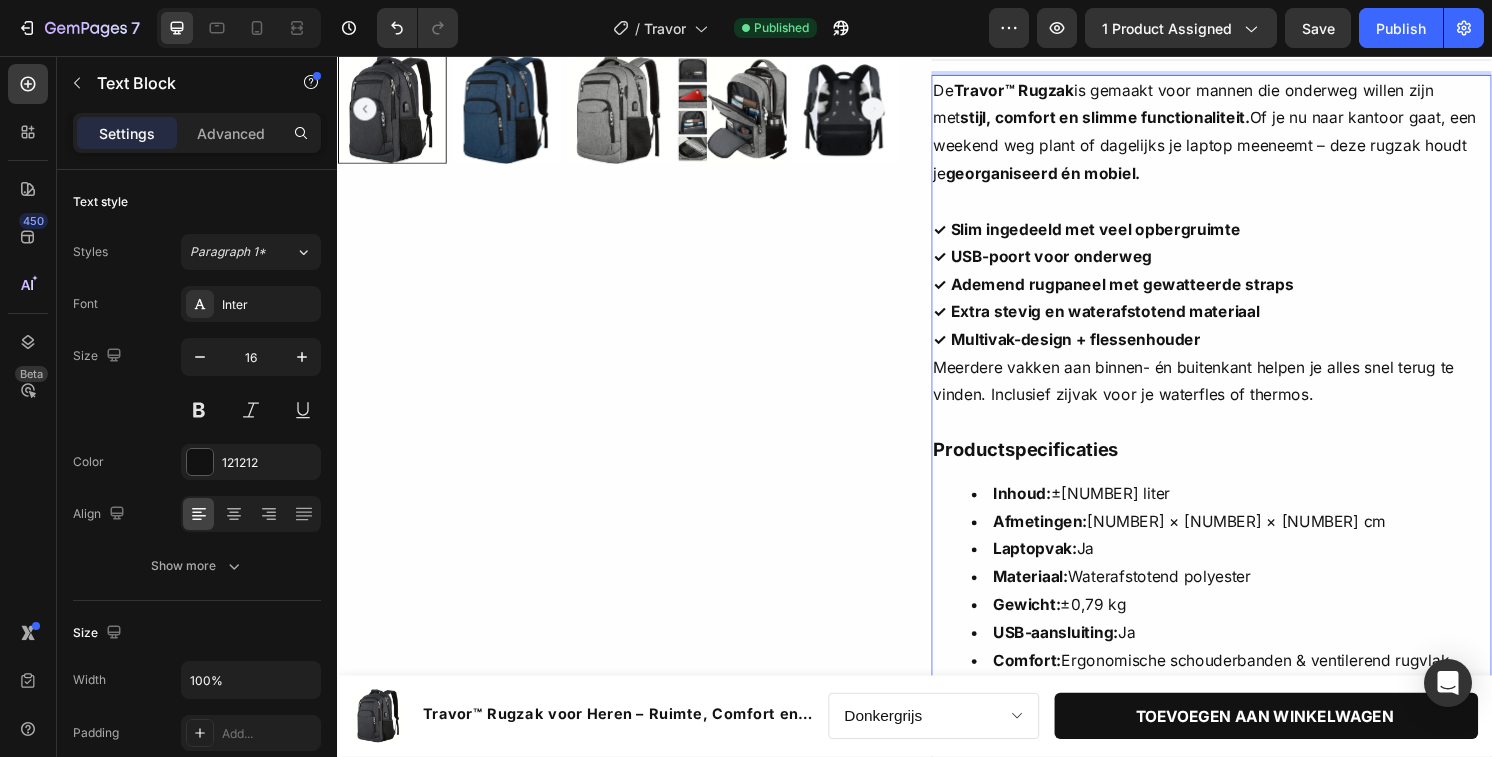 click on "✓ Multivak-design + flessenhouder Meerdere vakken aan binnen- én buitenkant helpen je alles snel terug te vinden. Inclusief zijvak voor je waterfles of thermos." at bounding box center (1245, 380) 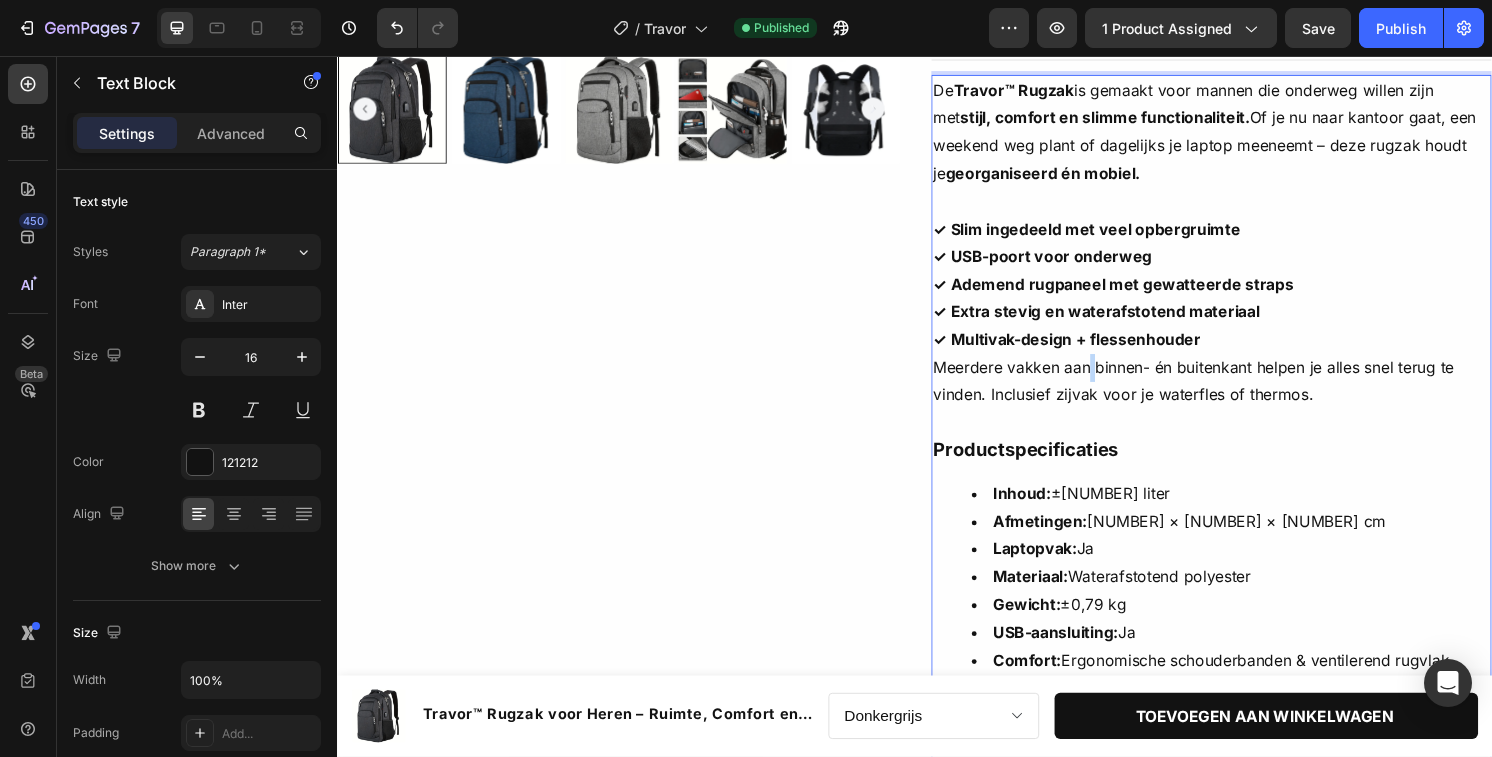 click on "✓ Multivak-design + flessenhouder Meerdere vakken aan binnen- én buitenkant helpen je alles snel terug te vinden. Inclusief zijvak voor je waterfles of thermos." at bounding box center (1245, 380) 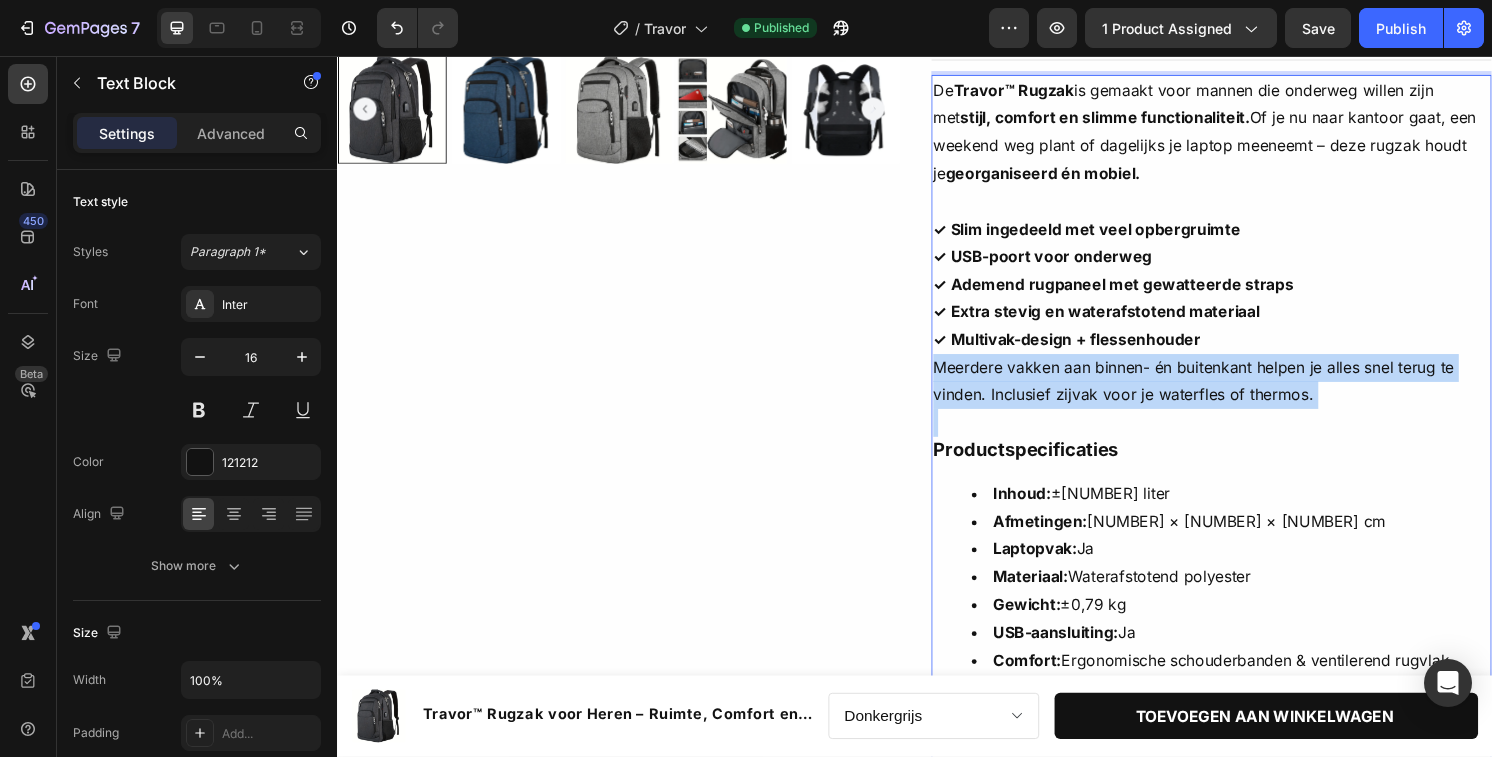 click on "✓ Multivak-design + flessenhouder Meerdere vakken aan binnen- én buitenkant helpen je alles snel terug te vinden. Inclusief zijvak voor je waterfles of thermos." at bounding box center [1245, 380] 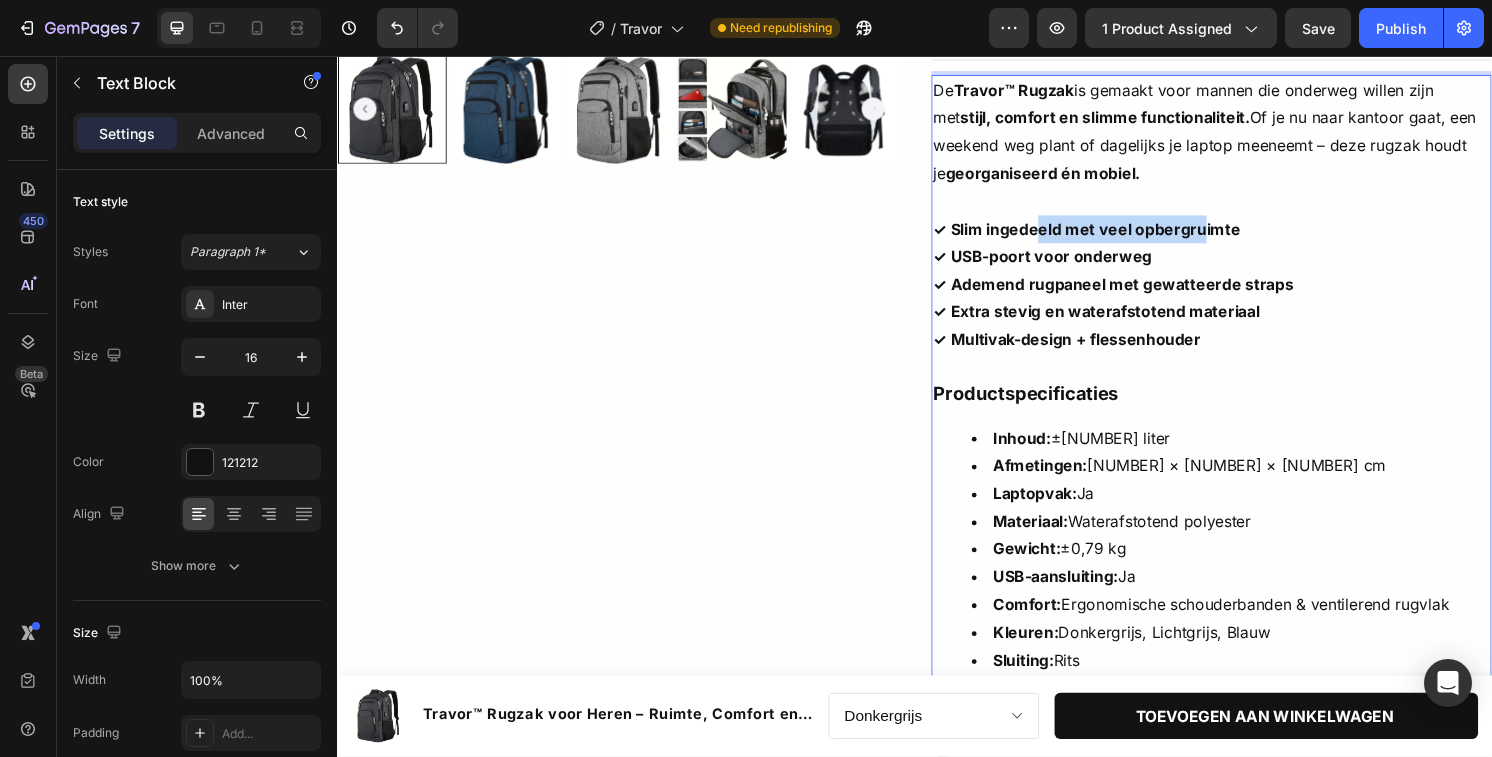 drag, startPoint x: 1060, startPoint y: 230, endPoint x: 1229, endPoint y: 232, distance: 169.01184 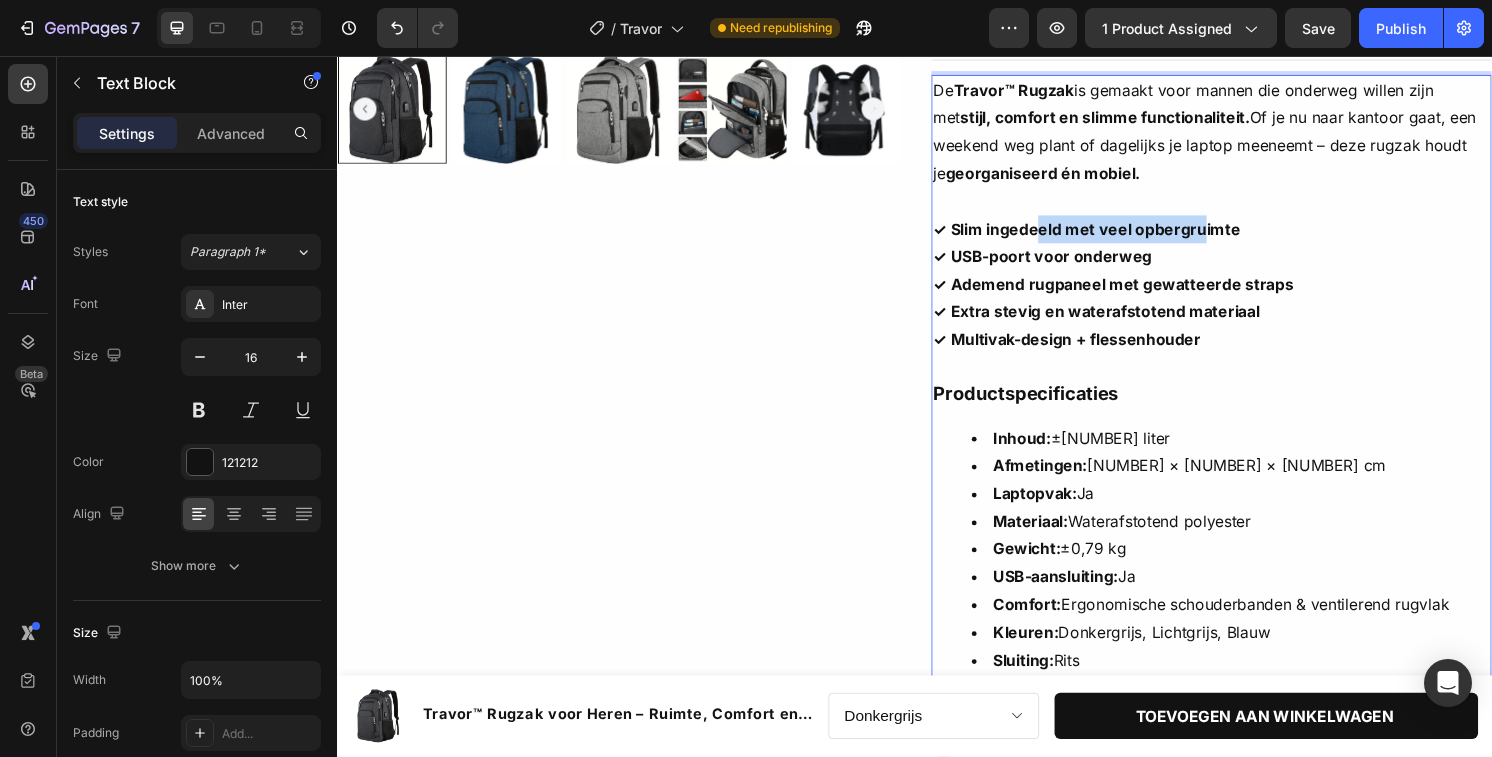 click on "✓ Slim ingedeeld met veel opbergruimte" at bounding box center (1115, 236) 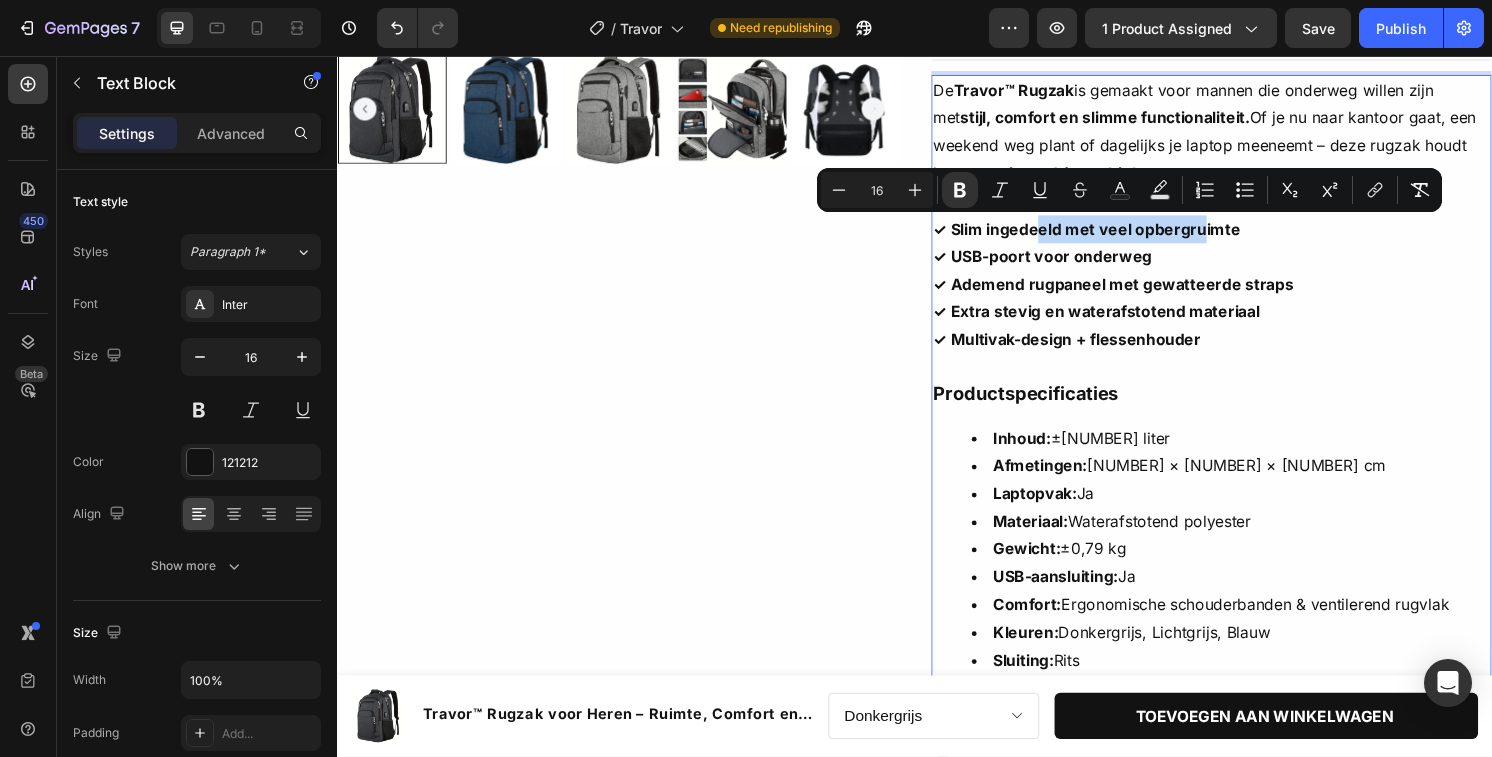 click on "✓ Slim ingedeeld met veel opbergruimte" at bounding box center (1115, 236) 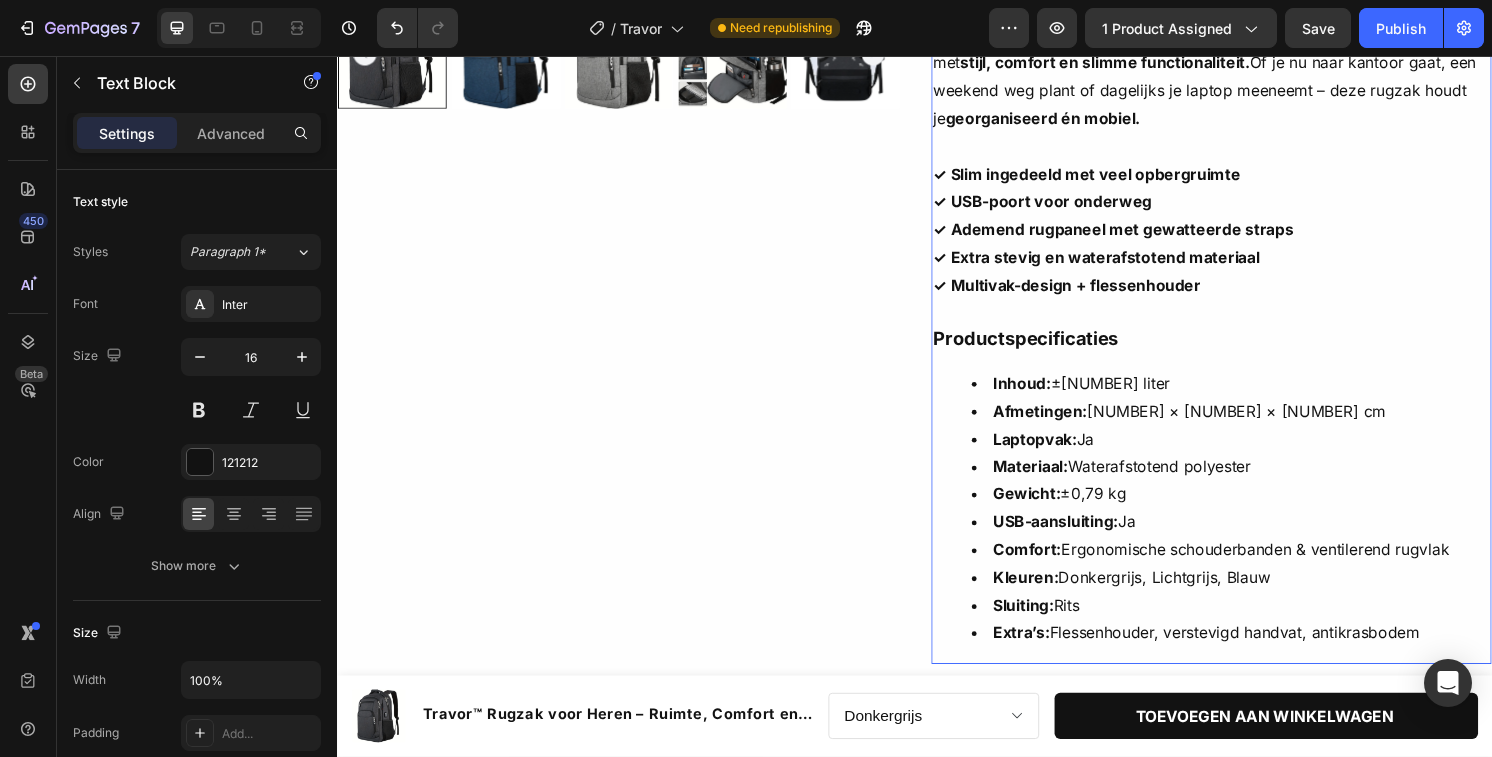 scroll, scrollTop: 746, scrollLeft: 0, axis: vertical 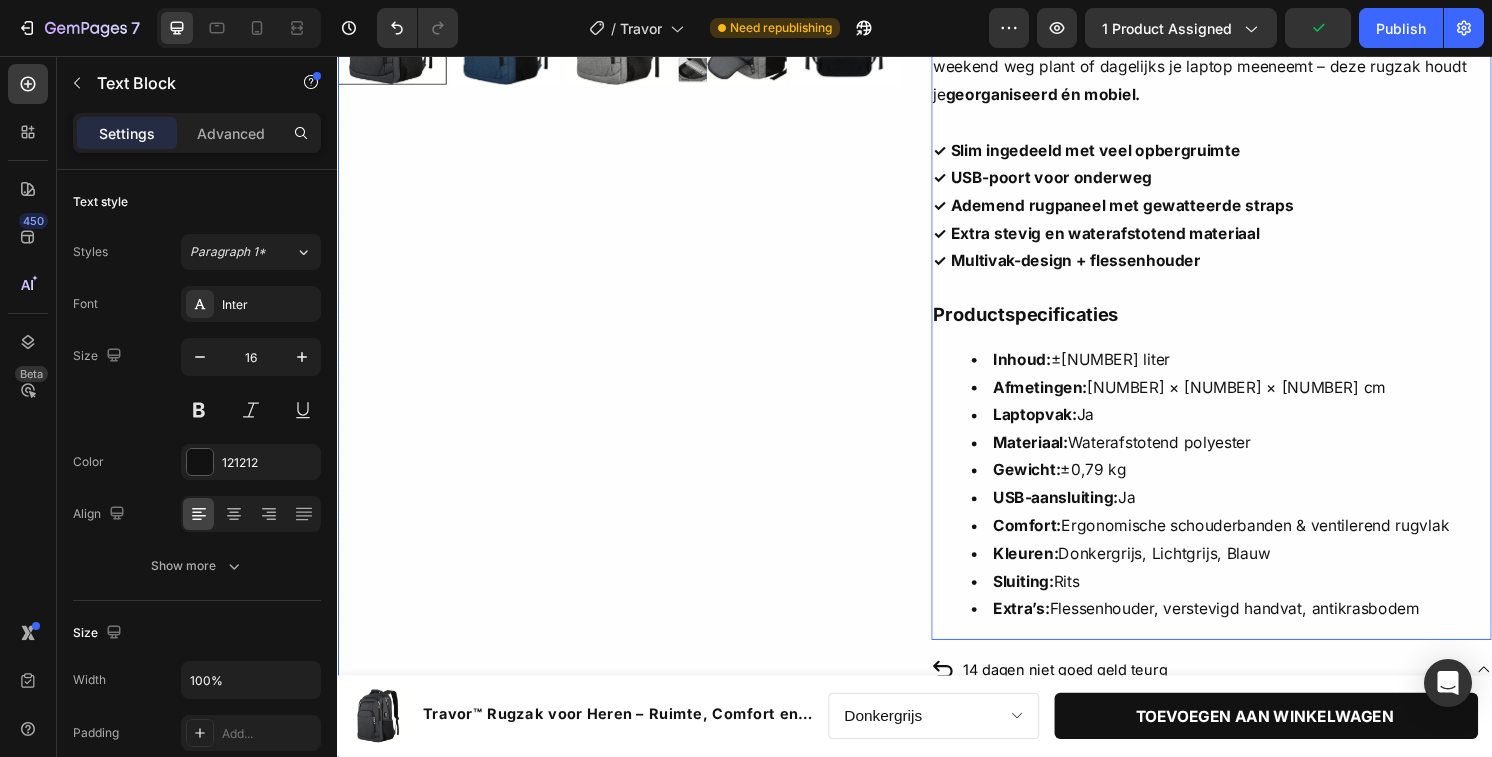 click on "Product Images" at bounding box center (629, 97) 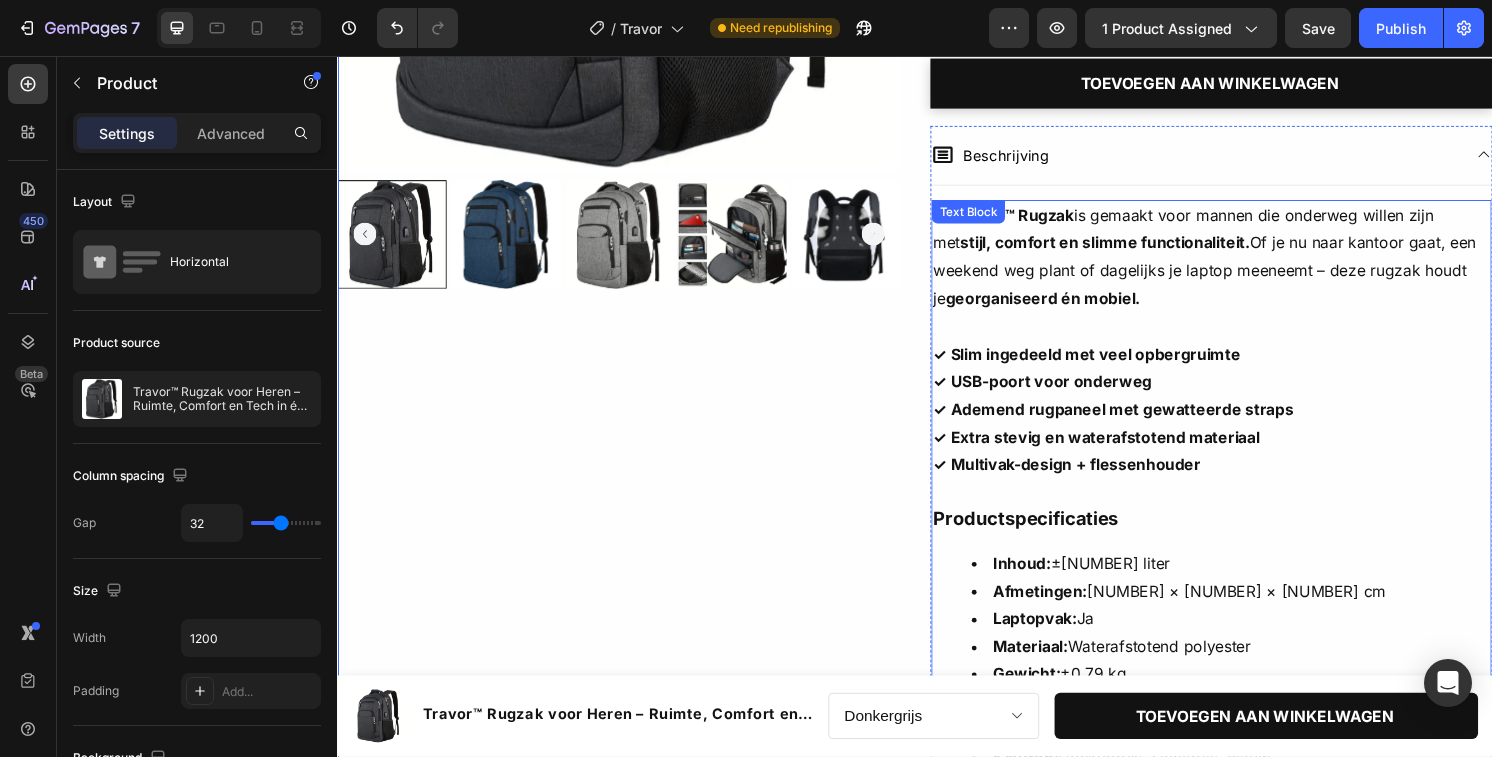 scroll, scrollTop: 530, scrollLeft: 0, axis: vertical 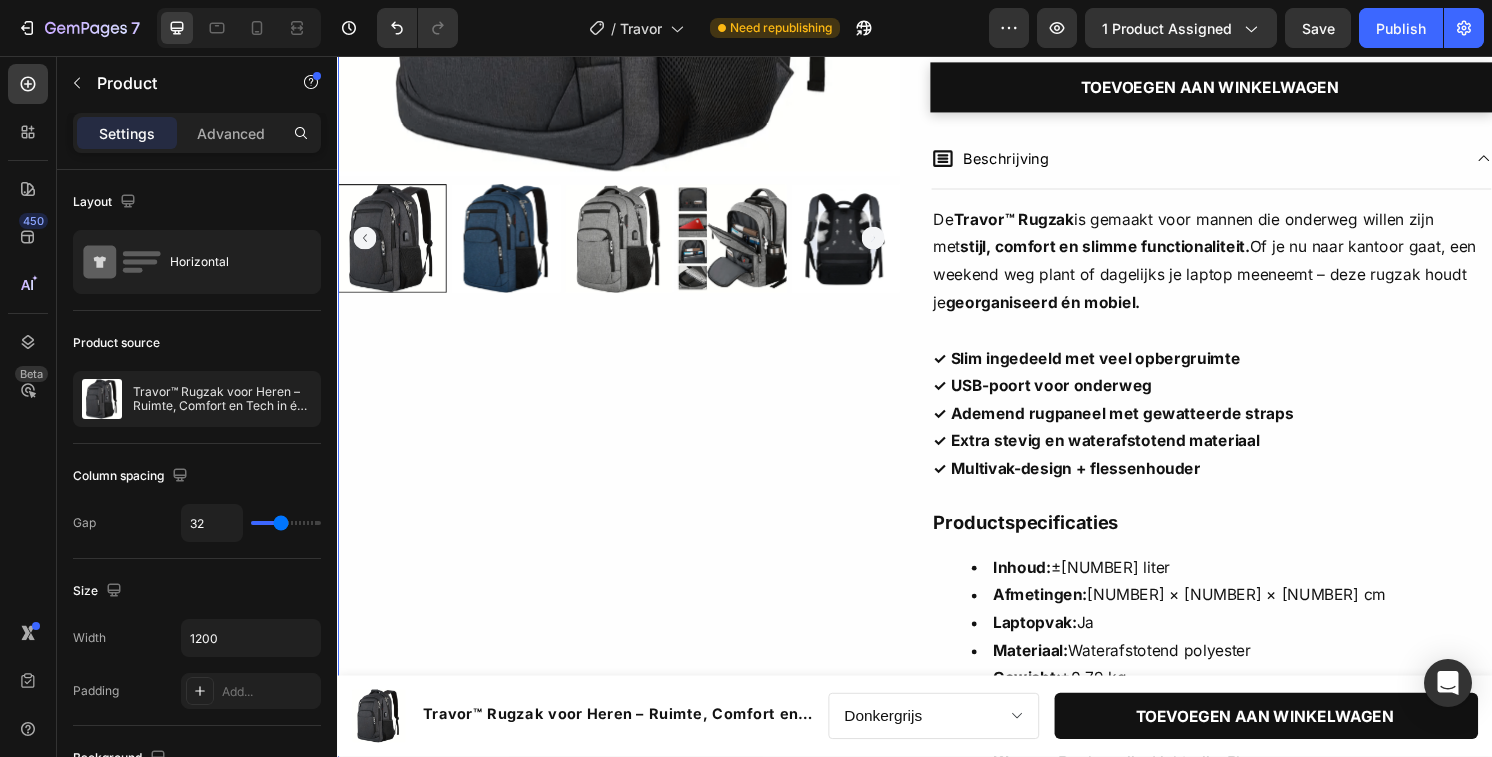 click on "Product Images" at bounding box center (629, 313) 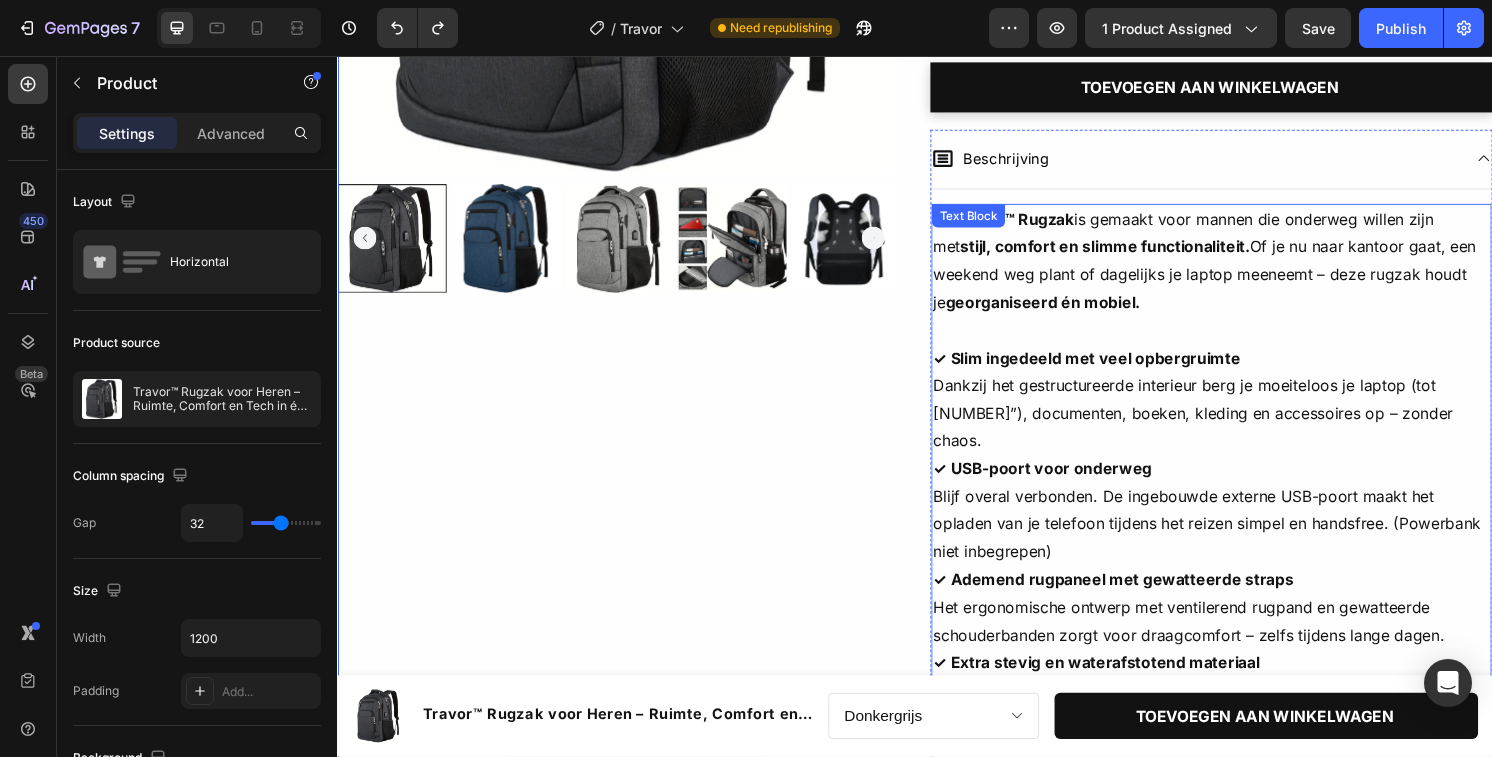 click on "✓ Slim ingedeeld met veel opbergruimte Dankzij het gestructureerde interieur berg je moeiteloos je laptop (tot 15.6”), documenten, boeken, kleding en accessoires op – zonder chaos." at bounding box center [1245, 413] 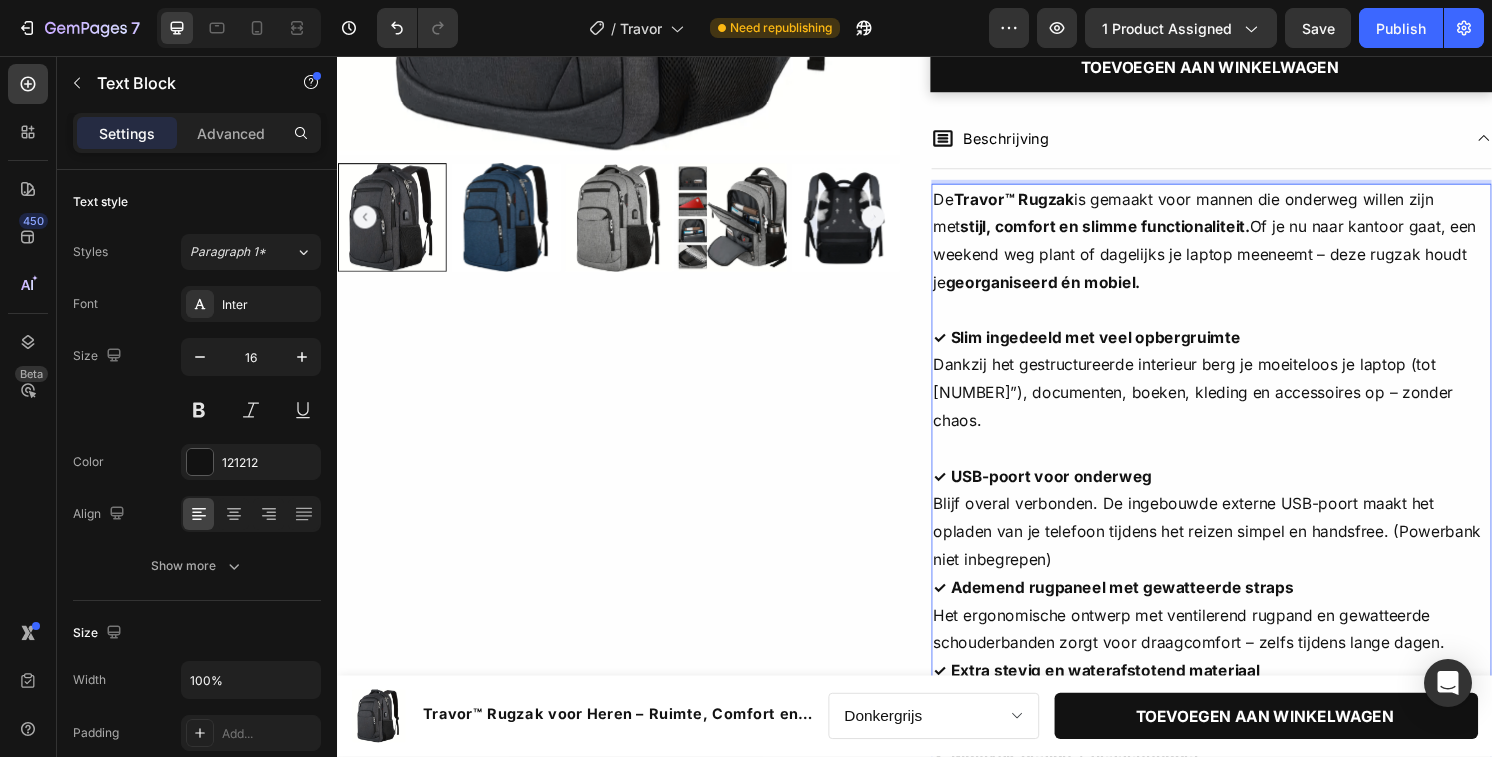 scroll, scrollTop: 555, scrollLeft: 0, axis: vertical 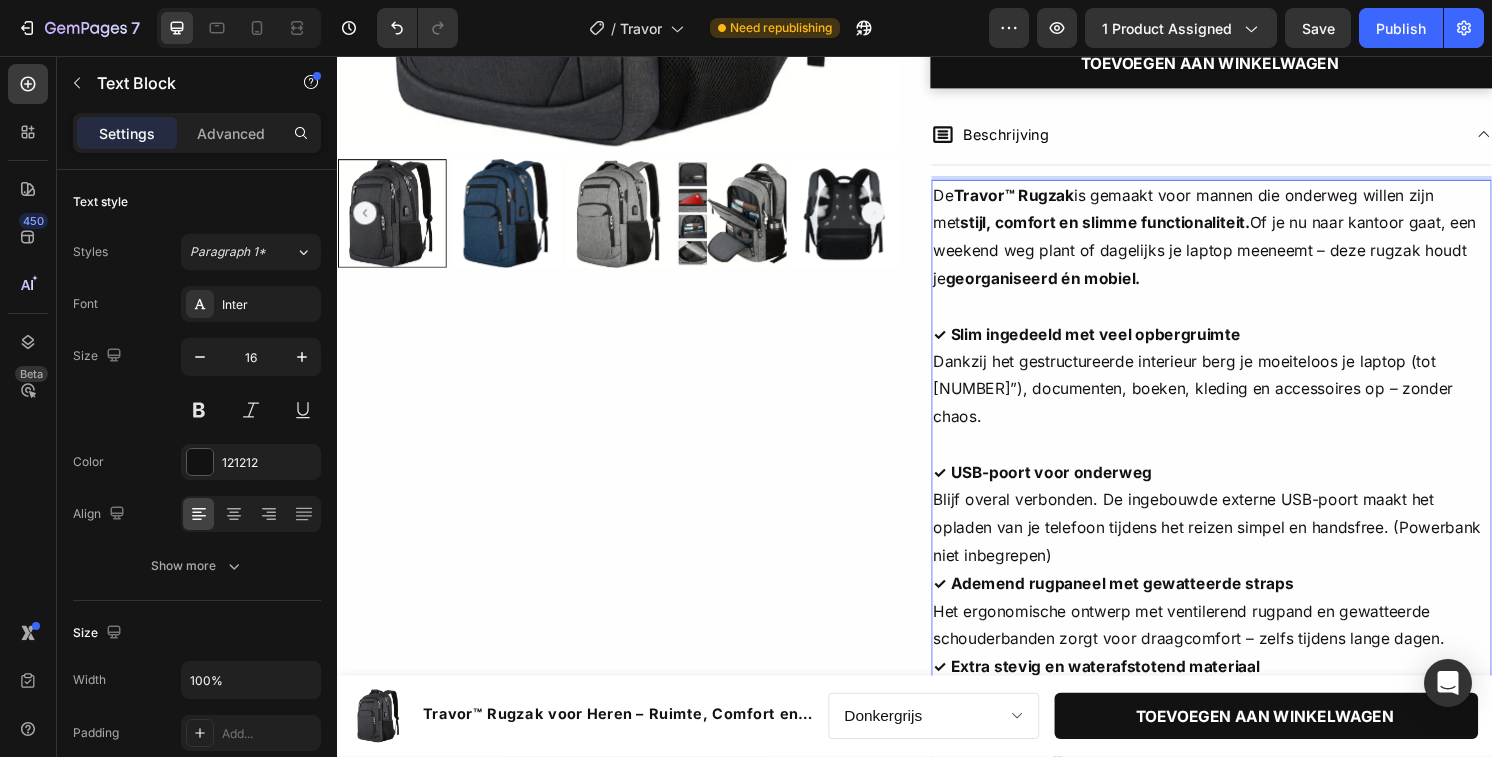 click on "✓ USB-poort voor onderweg Blijf overal verbonden. De ingebouwde externe USB-poort maakt het opladen van je telefoon tijdens het reizen simpel en handsfree. (Powerbank niet inbegrepen)" at bounding box center (1245, 532) 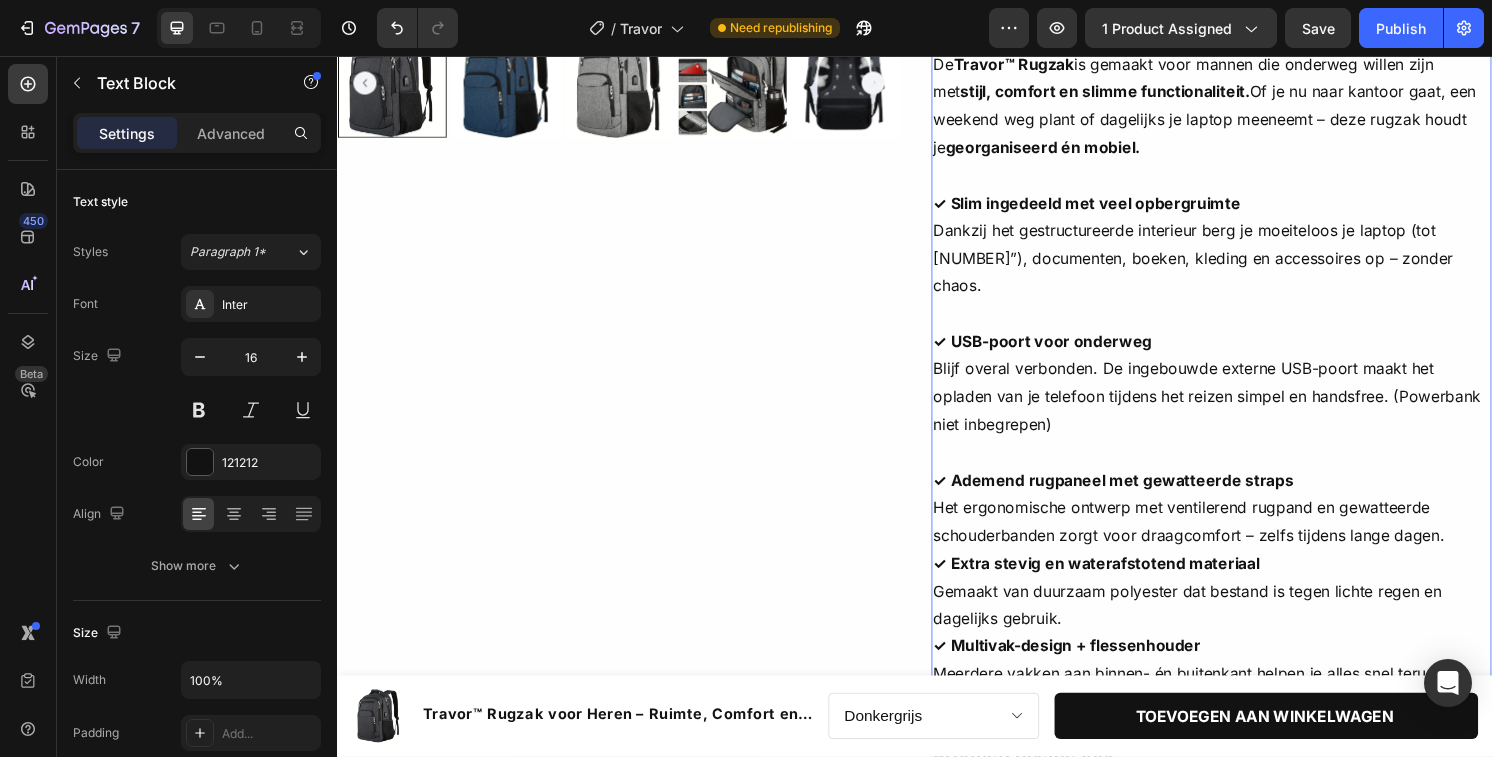 scroll, scrollTop: 712, scrollLeft: 0, axis: vertical 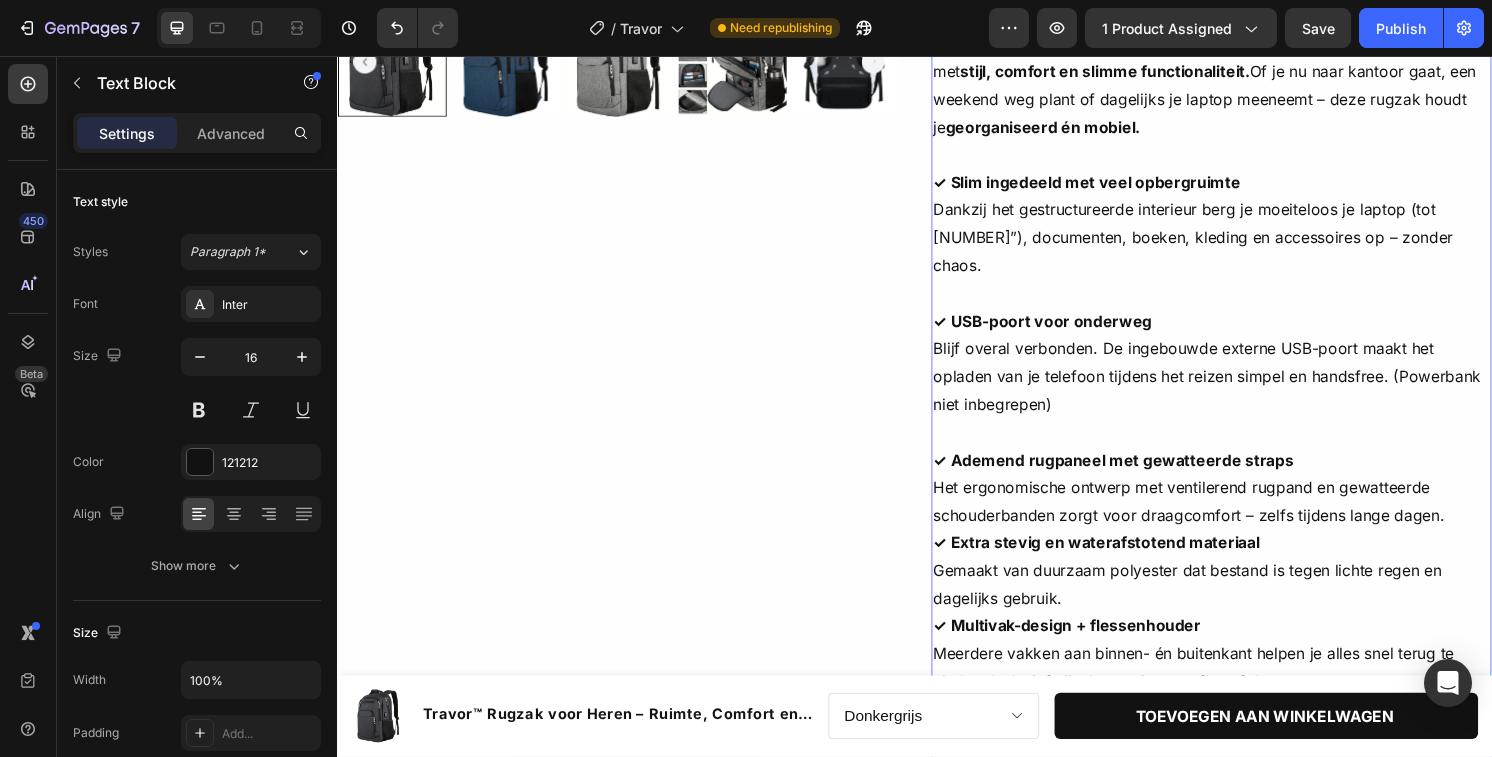 click on "✓ Ademend rugpaneel met gewatteerde straps Het ergonomische ontwerp met ventilerend rugpand en gewatteerde schouderbanden zorgt voor draagcomfort – zelfs tijdens lange dagen." at bounding box center [1245, 505] 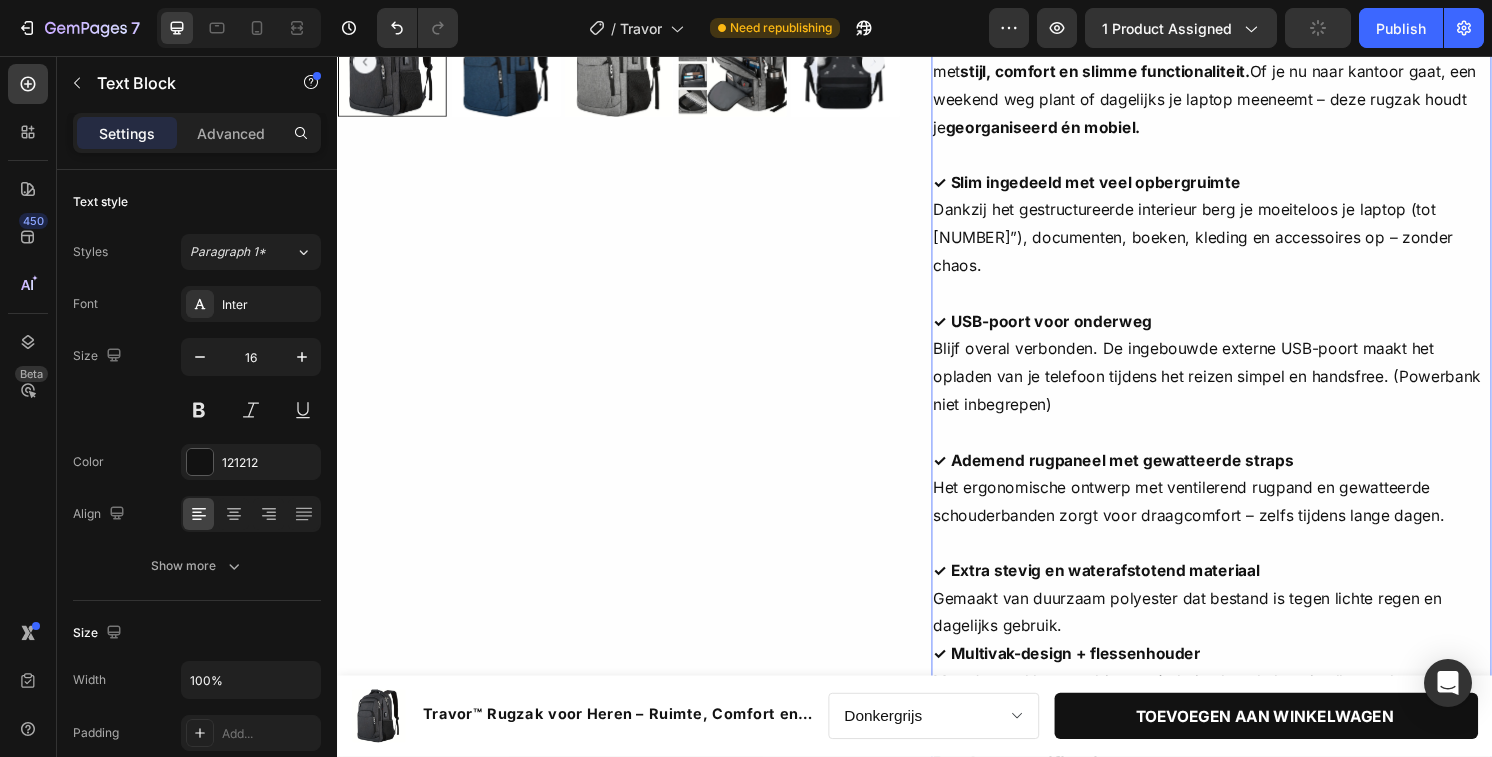 scroll, scrollTop: 742, scrollLeft: 0, axis: vertical 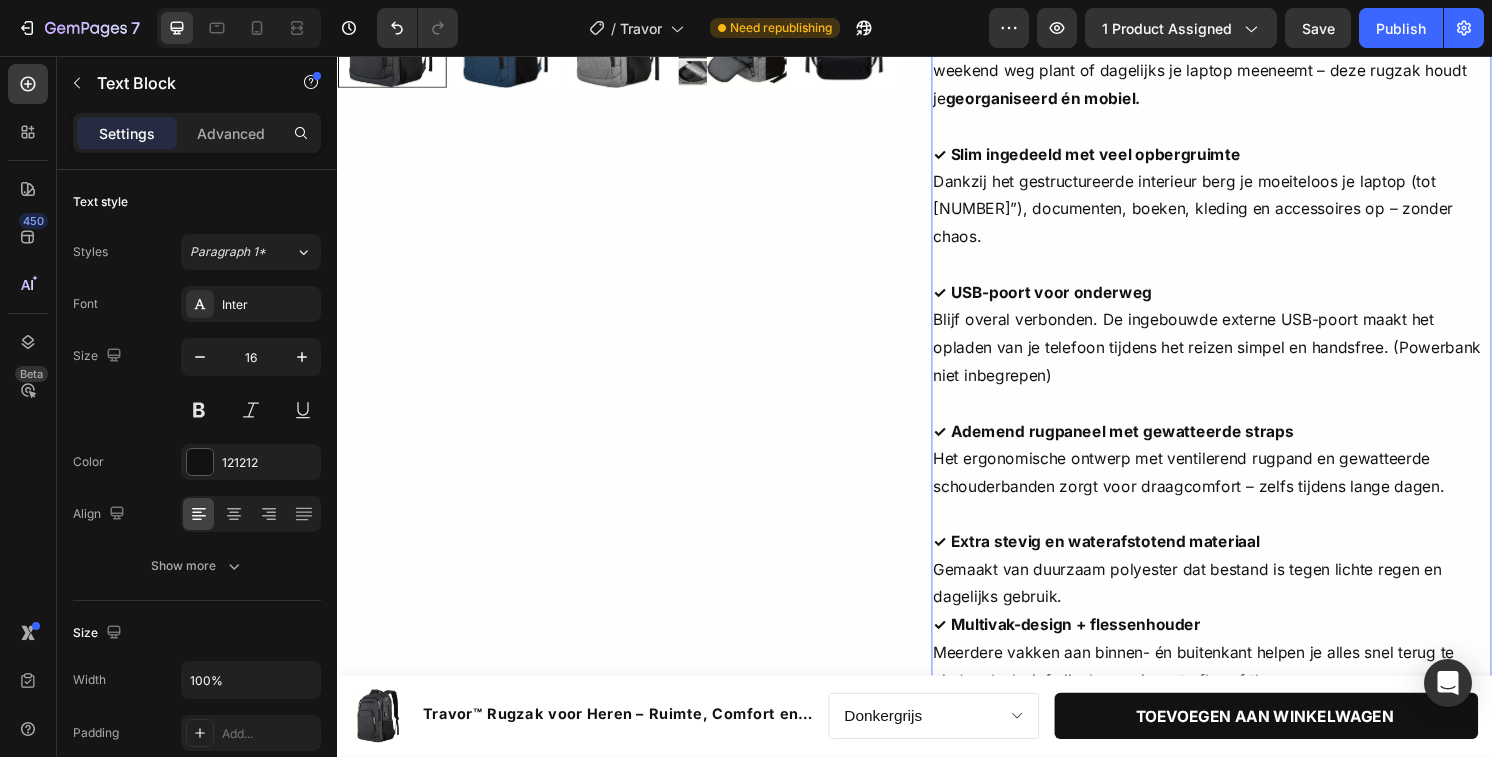click on "✓ Extra stevig en waterafstotend materiaal Gemaakt van duurzaam polyester dat bestand is tegen lichte regen en dagelijks gebruik." at bounding box center [1245, 590] 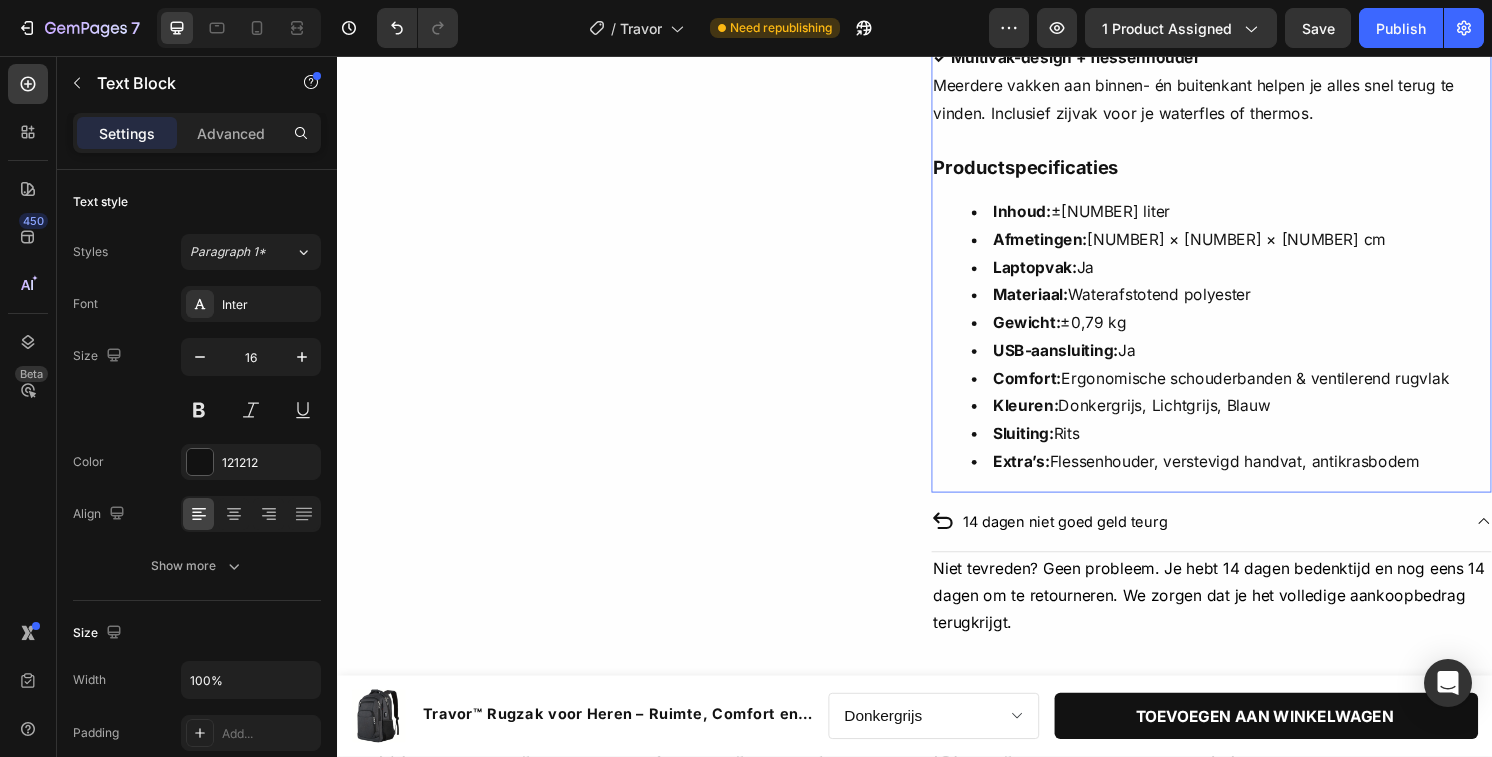 scroll, scrollTop: 1361, scrollLeft: 0, axis: vertical 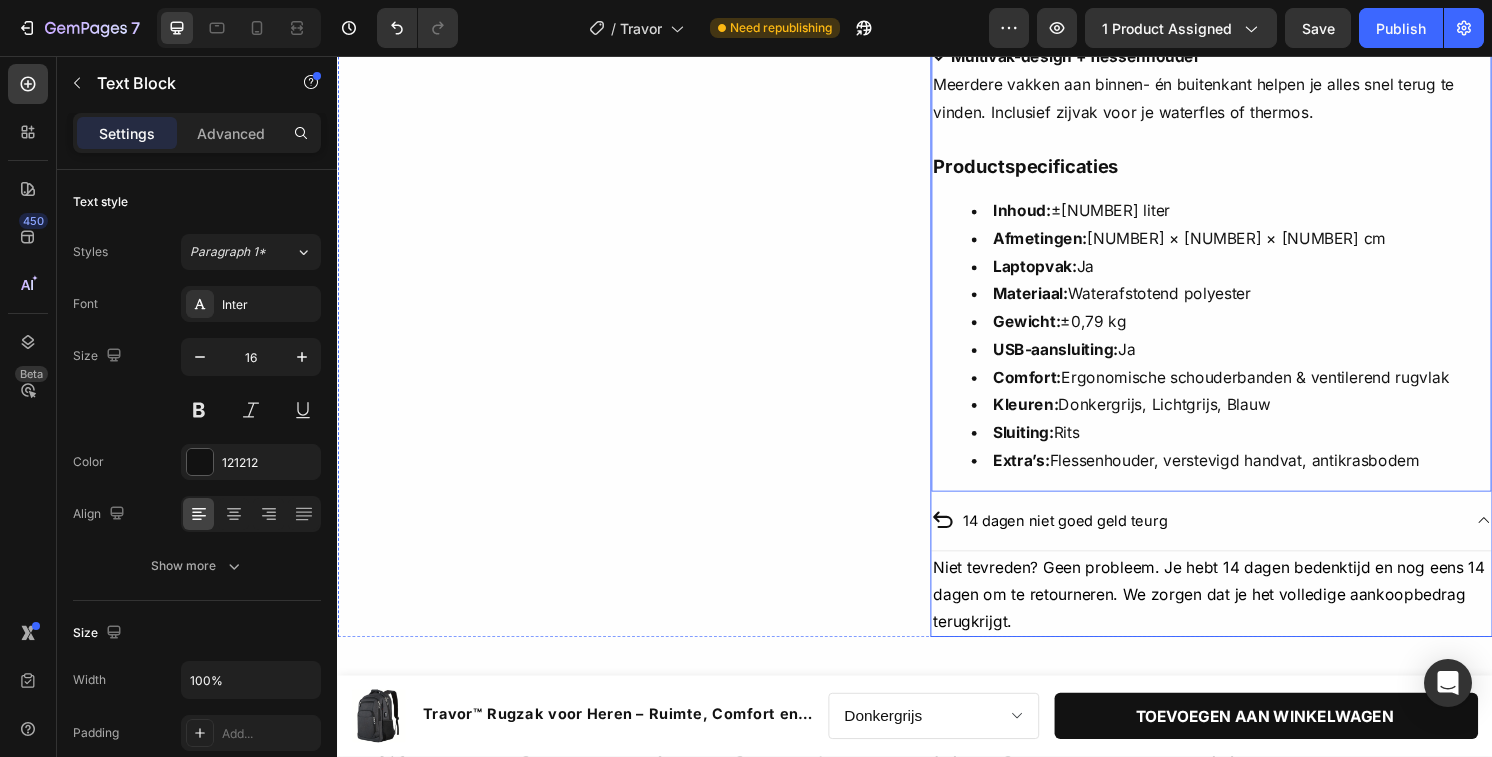 click on "14 dagen niet goed geld teurg" at bounding box center [1229, 539] 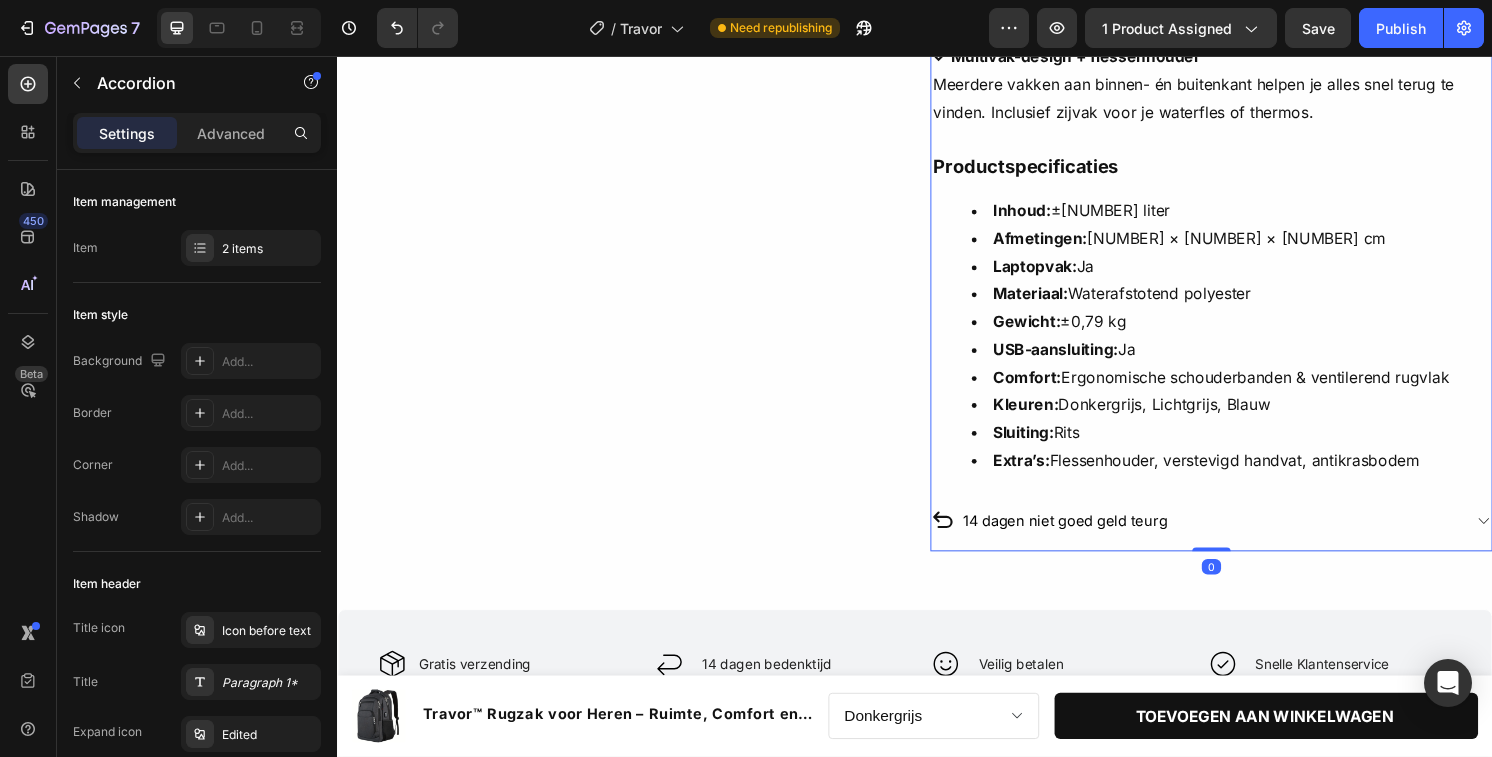 click on "14 dagen niet goed geld teurg" at bounding box center (1229, 539) 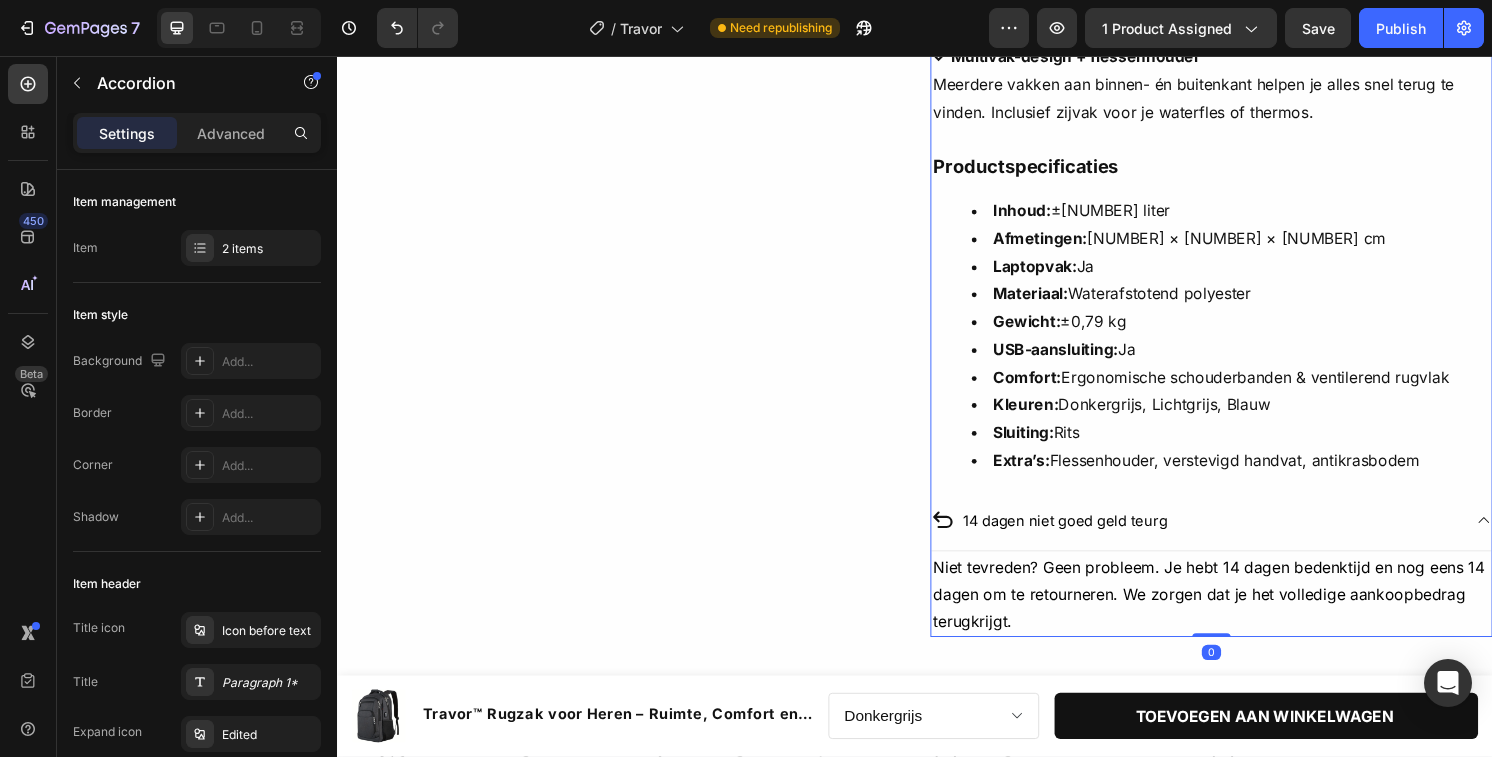 click on "14 dagen niet goed geld teurg" at bounding box center (1229, 539) 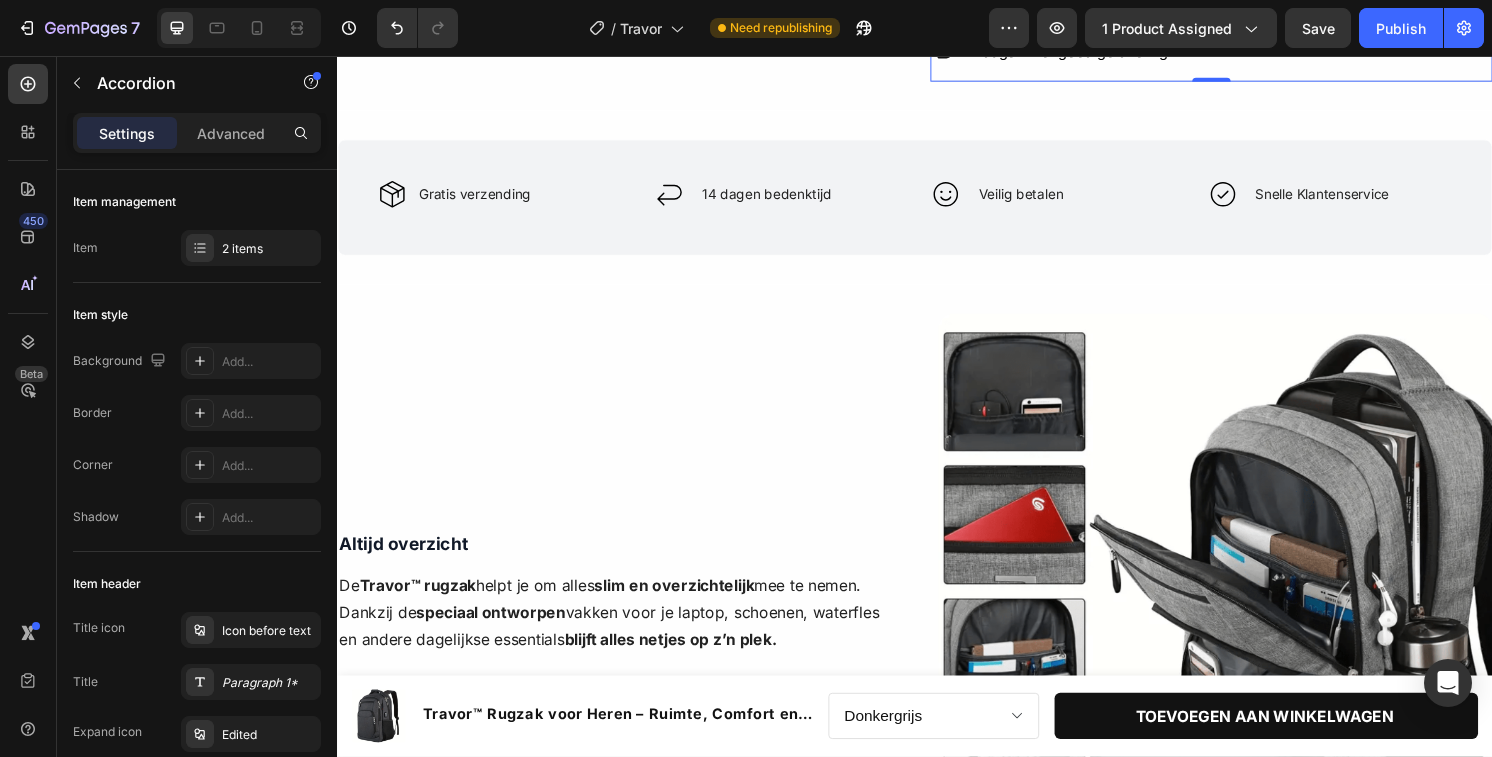 scroll, scrollTop: 1902, scrollLeft: 0, axis: vertical 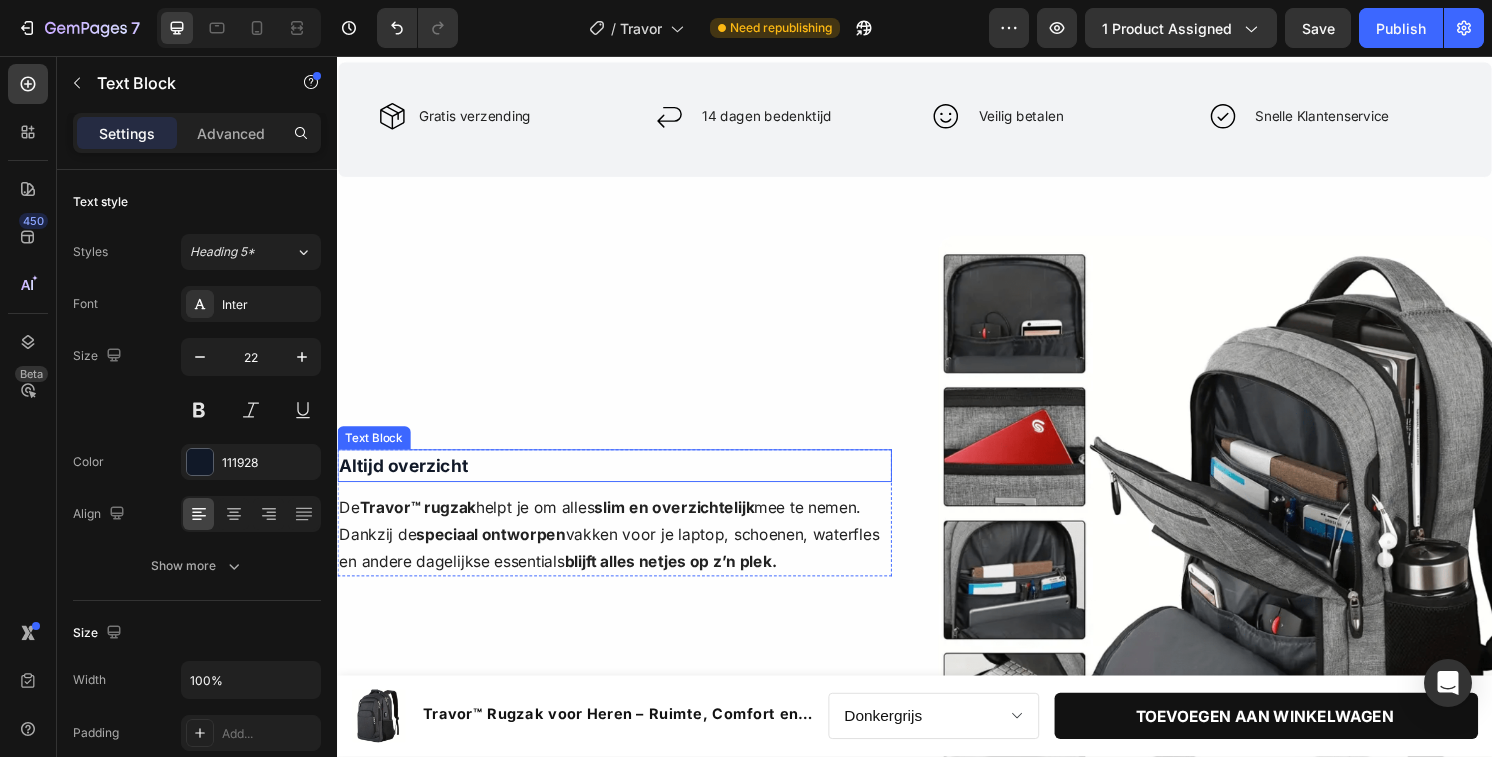 click on "Altijd overzicht" at bounding box center (406, 482) 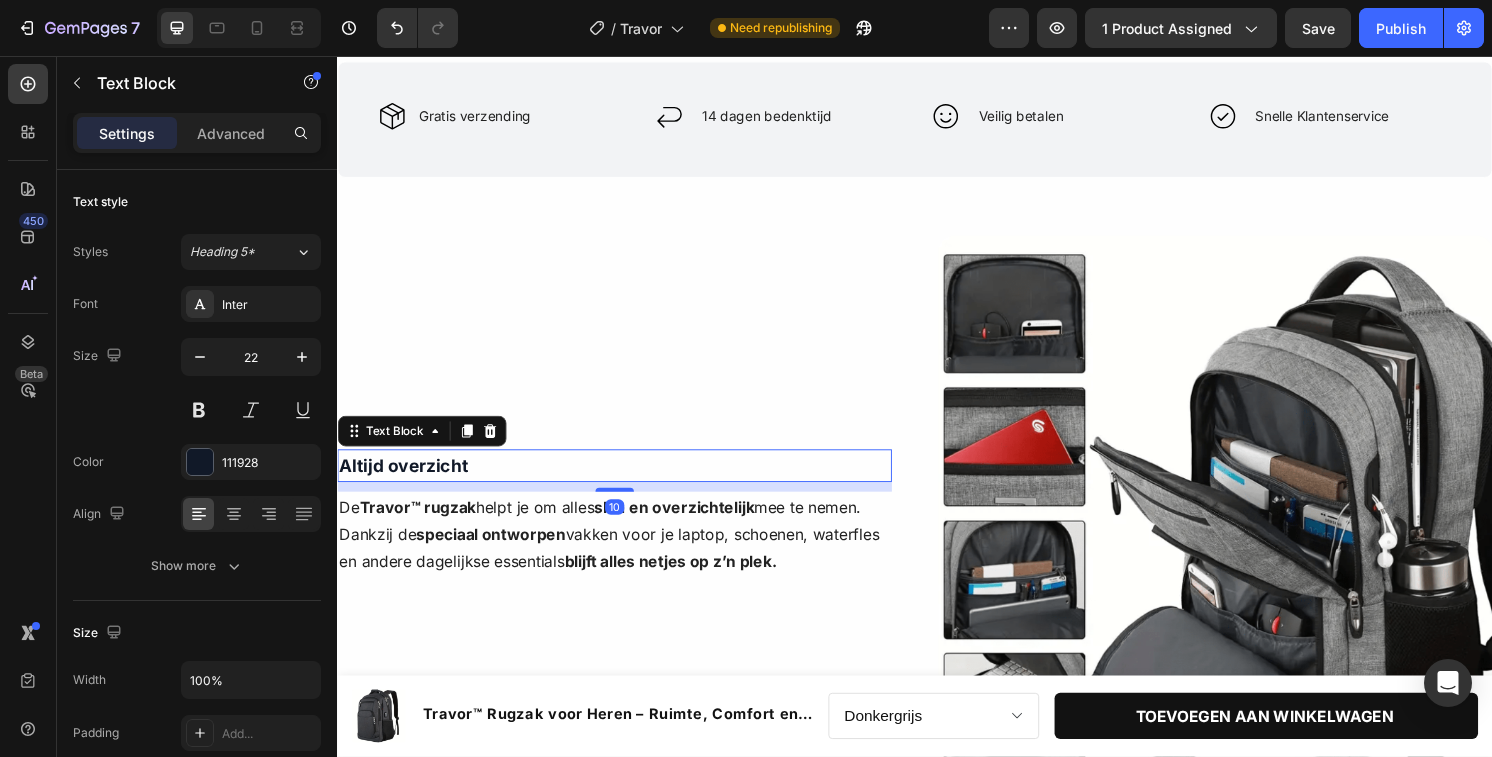 click on "Altijd overzicht" at bounding box center (406, 482) 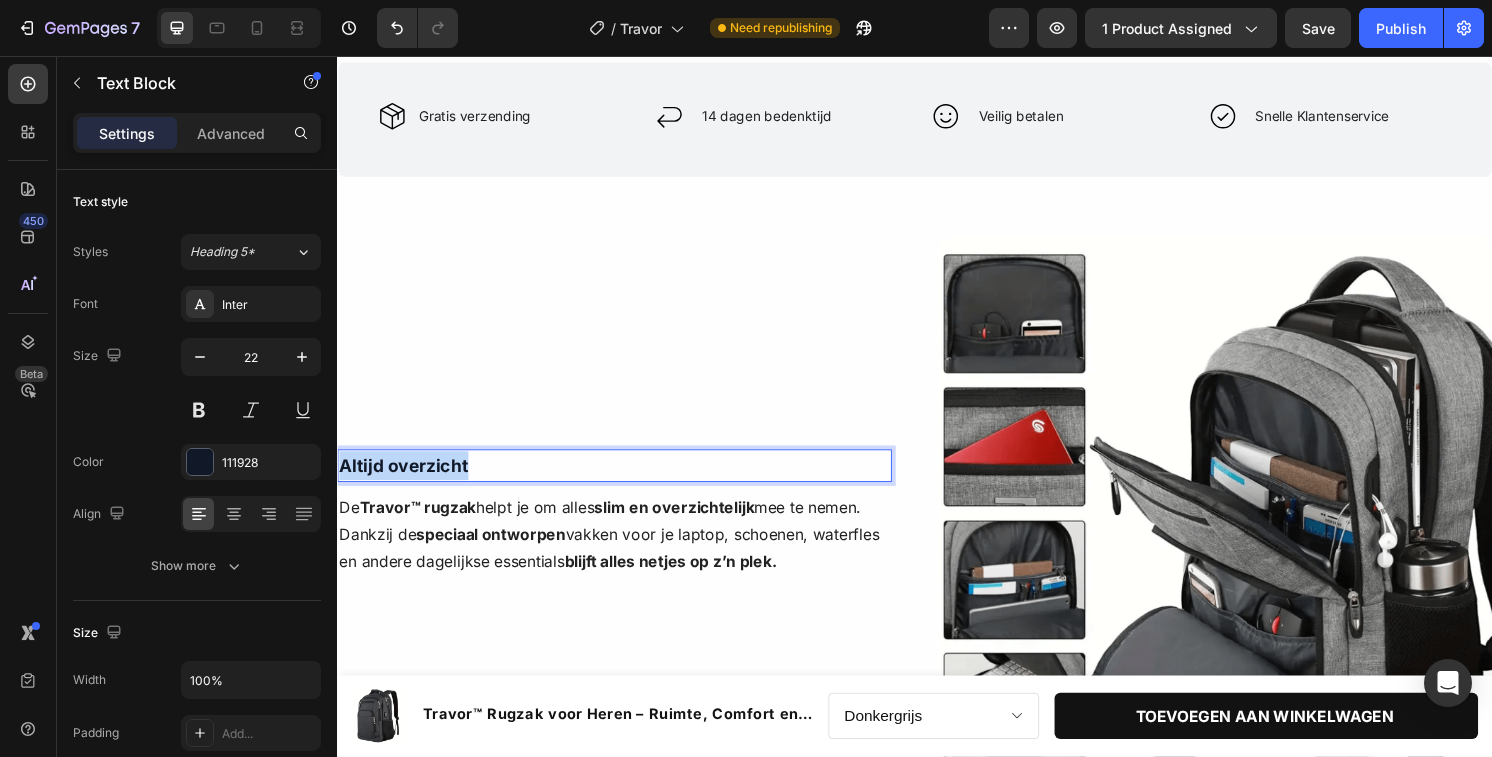 click on "Altijd overzicht" at bounding box center (406, 482) 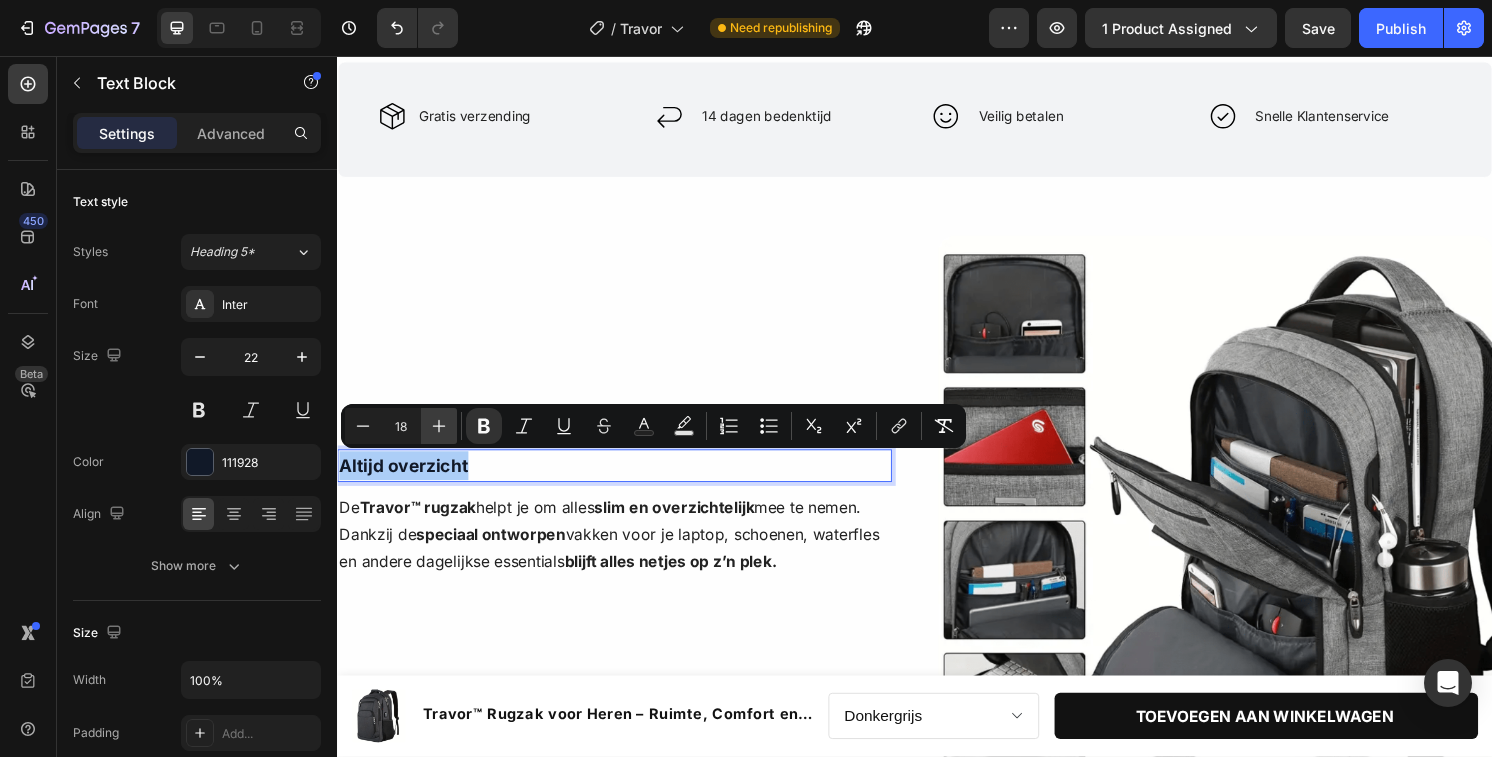 click 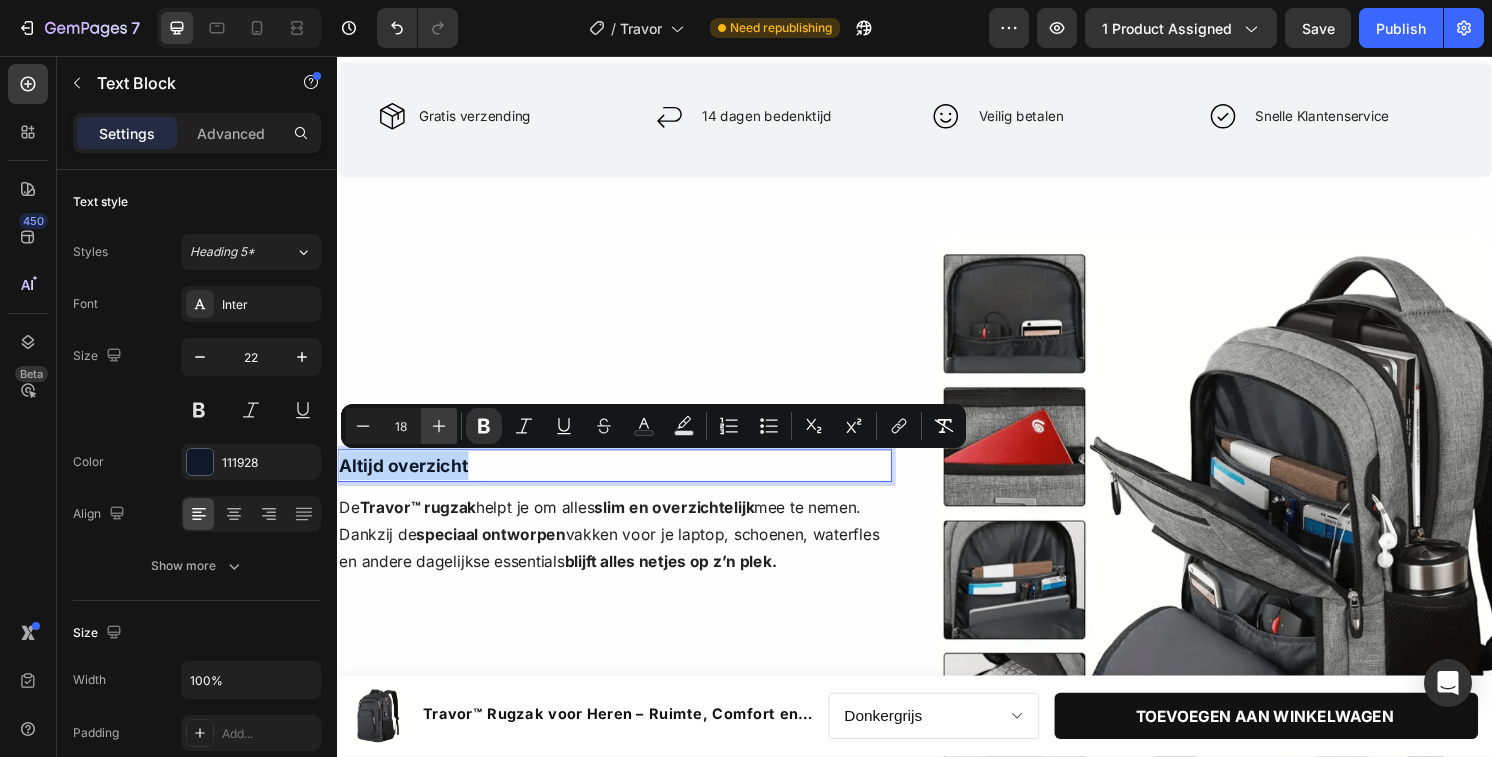 type on "19" 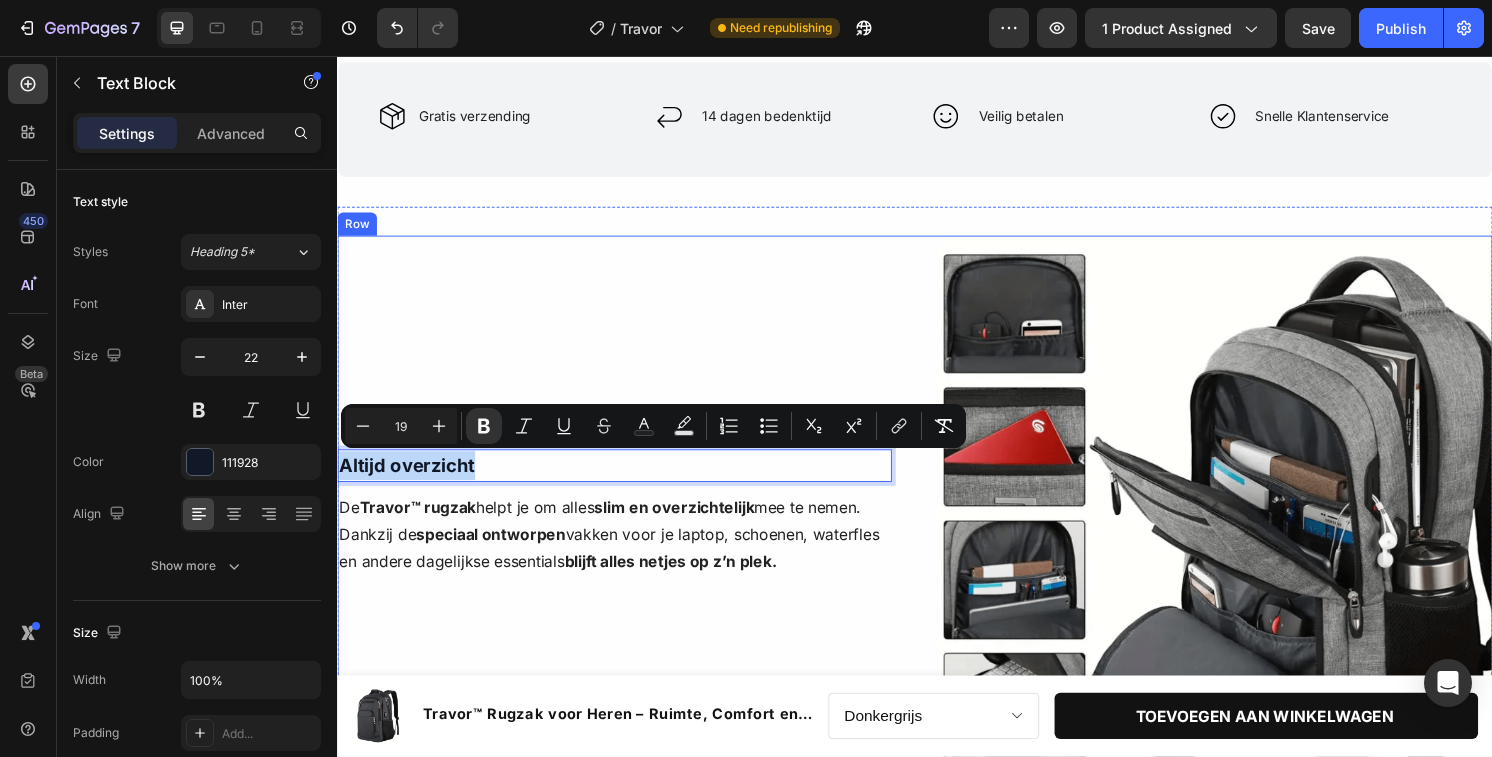click on "Altijd overzicht Text Block   10 De  Travor™ rugzak  helpt je om alles  slim en overzichtelijk  mee te nemen. Dankzij de  speciaal ontworpen  vakken voor je laptop, schoenen, waterfles en andere dagelijkse essentials  blijft alles netjes op z’n plek.  Text Block Row Row" at bounding box center [625, 531] 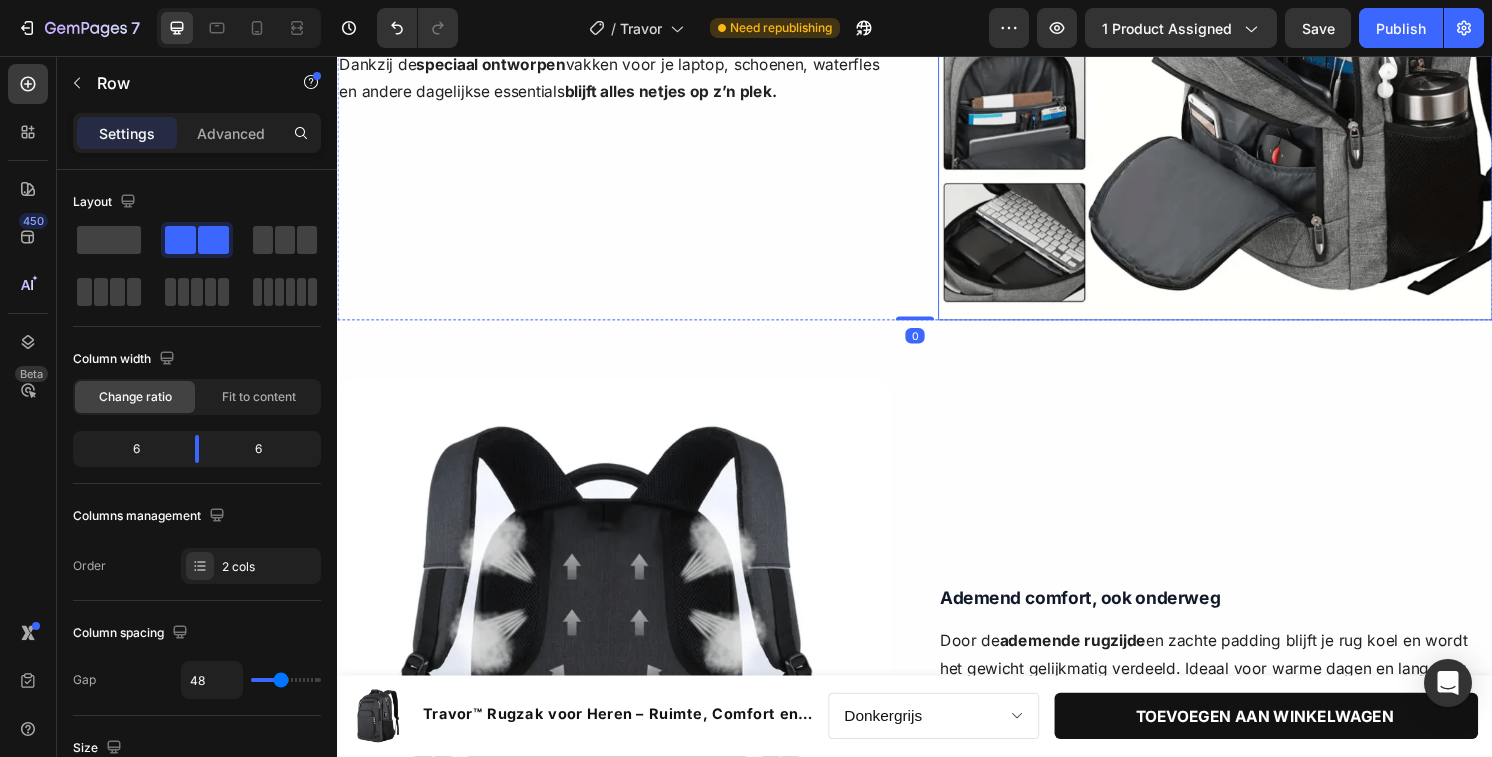 scroll, scrollTop: 2410, scrollLeft: 0, axis: vertical 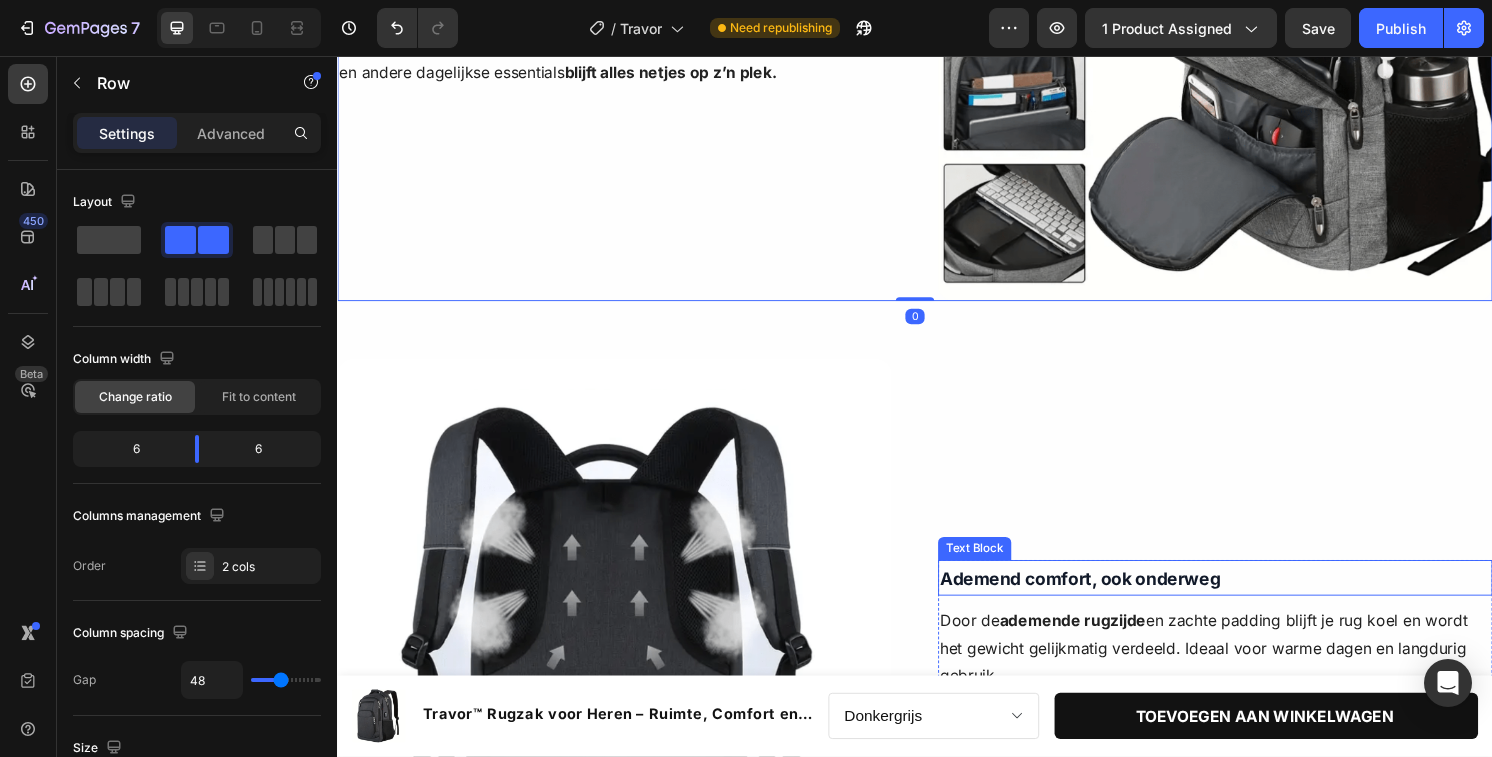 click on "Ademend comfort, ook onderweg" at bounding box center (1108, 599) 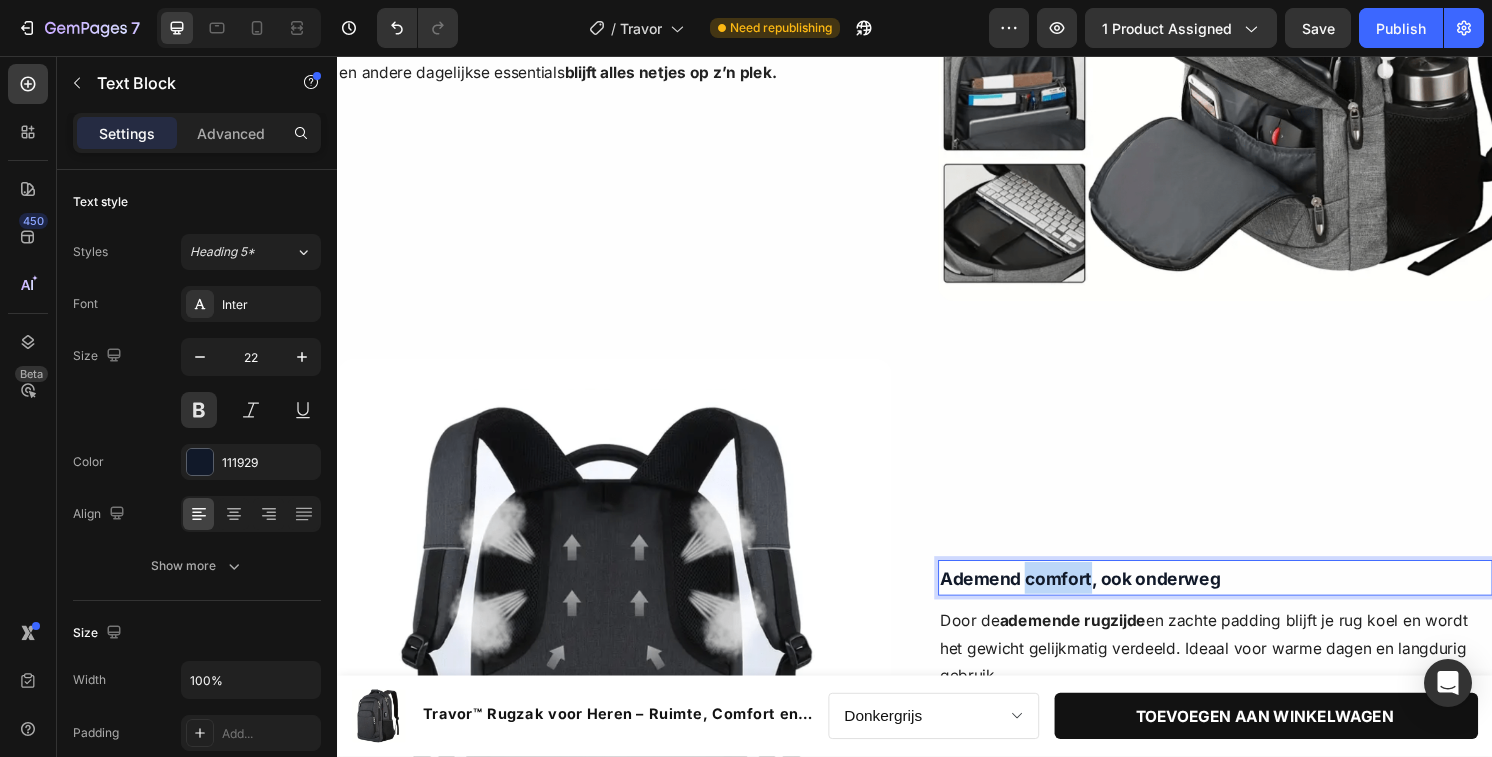 click on "Ademend comfort, ook onderweg" at bounding box center (1108, 599) 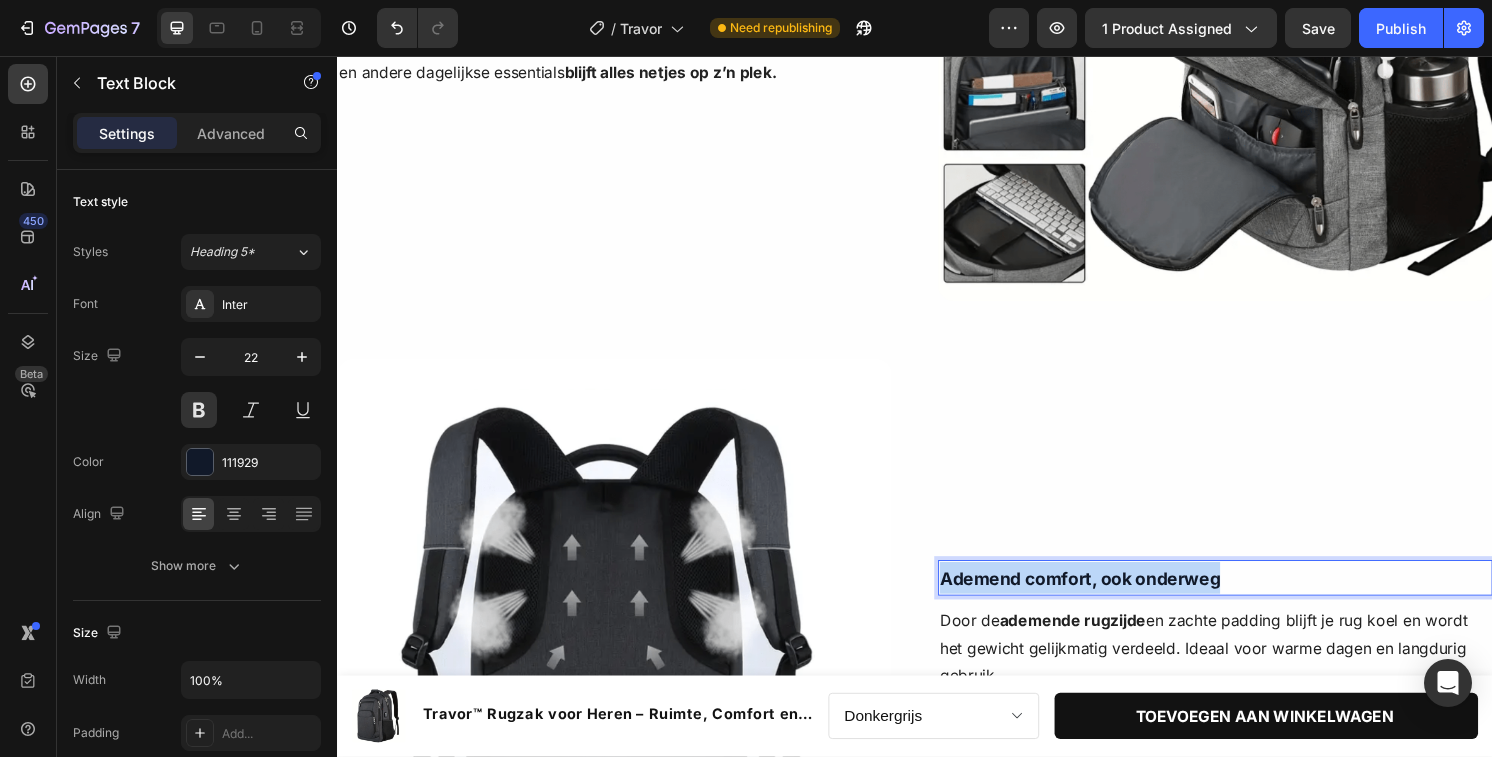 click on "Ademend comfort, ook onderweg" at bounding box center (1108, 599) 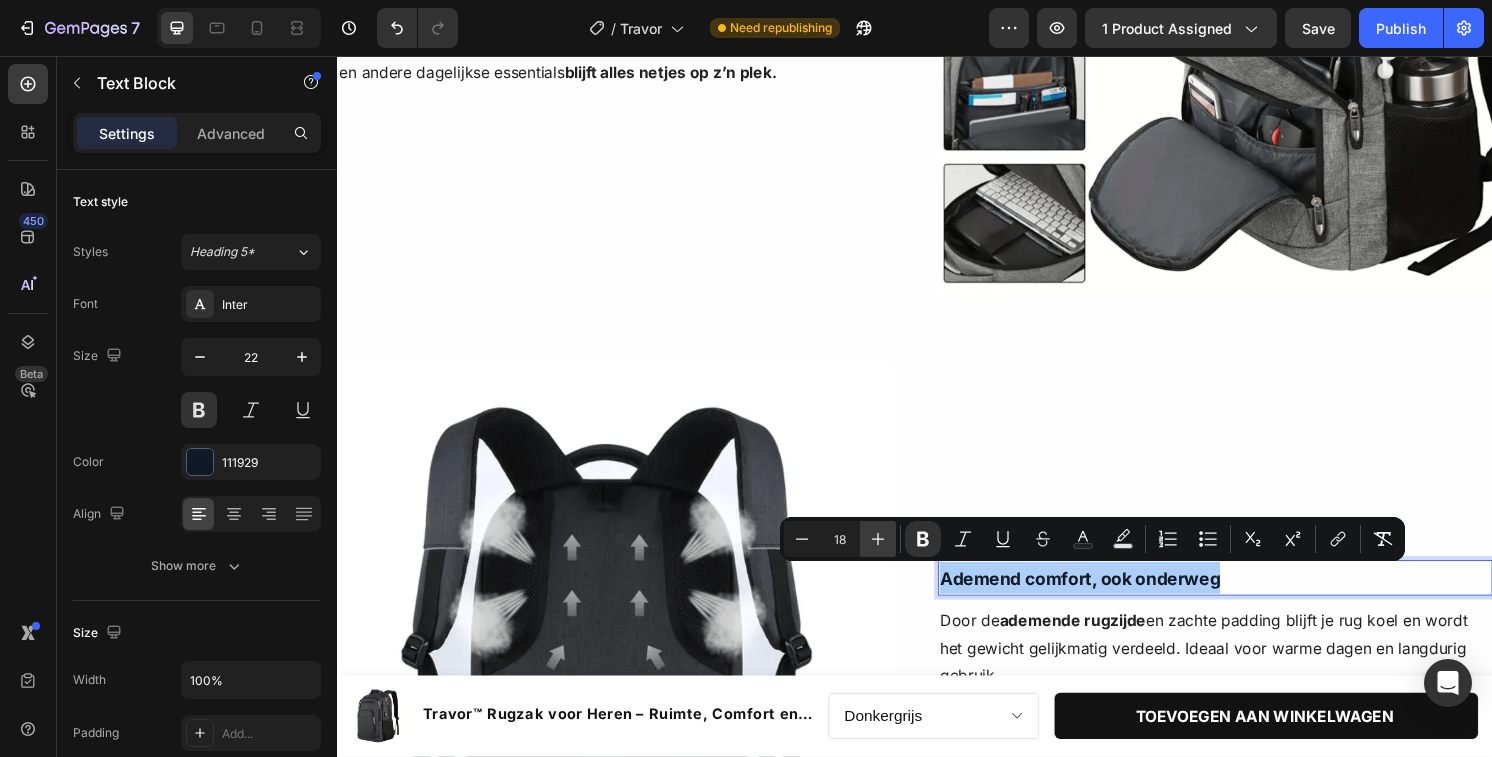 click 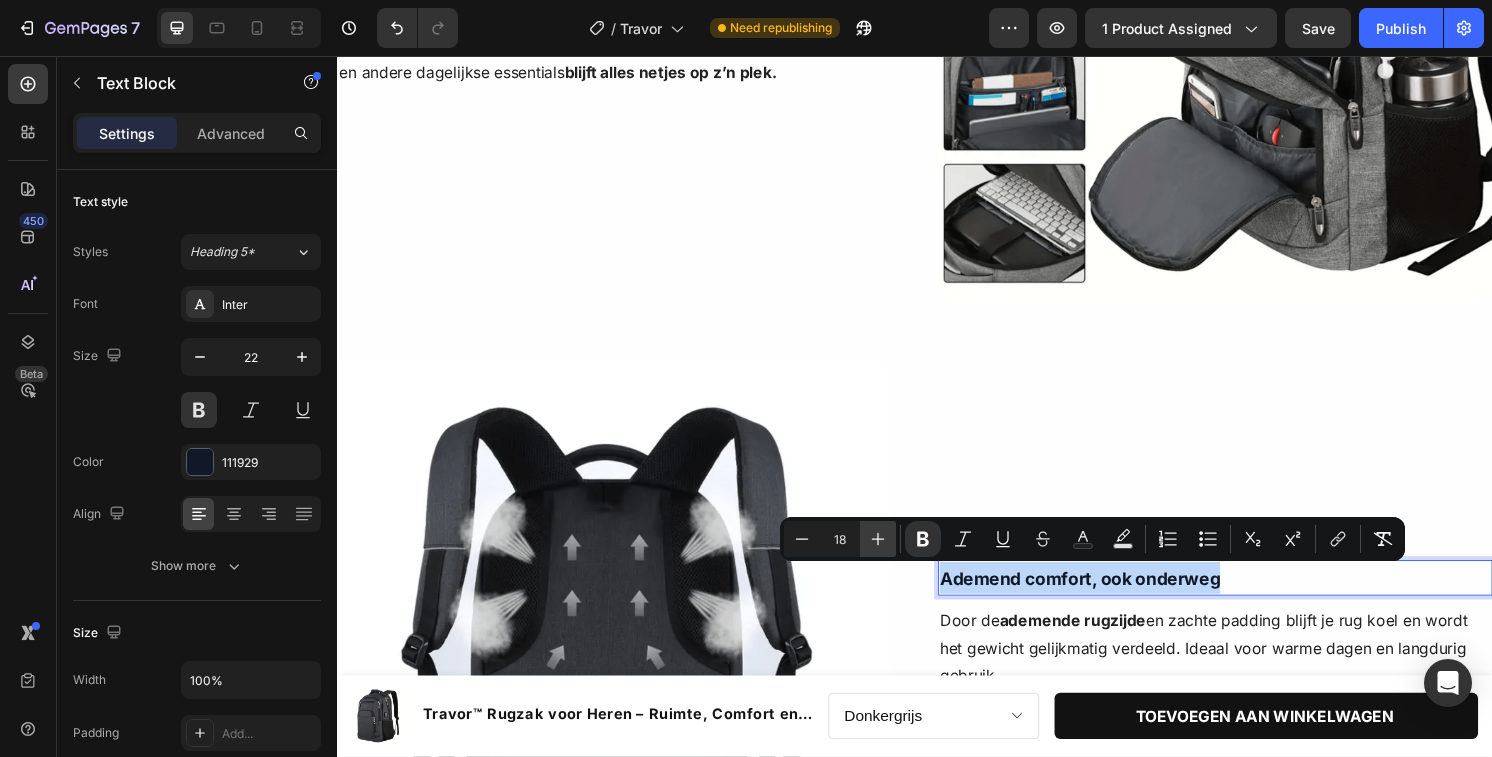 type on "19" 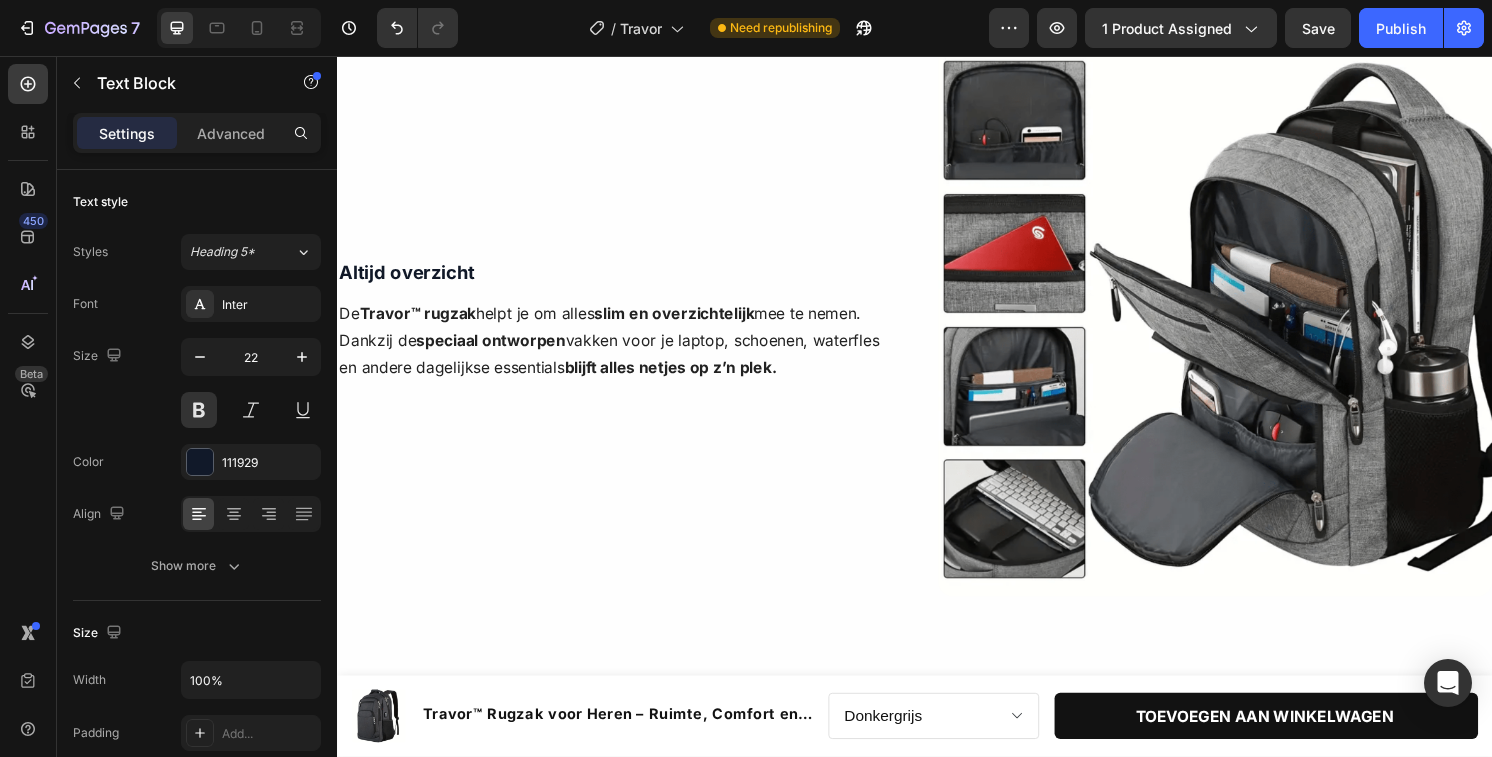 scroll, scrollTop: 1958, scrollLeft: 0, axis: vertical 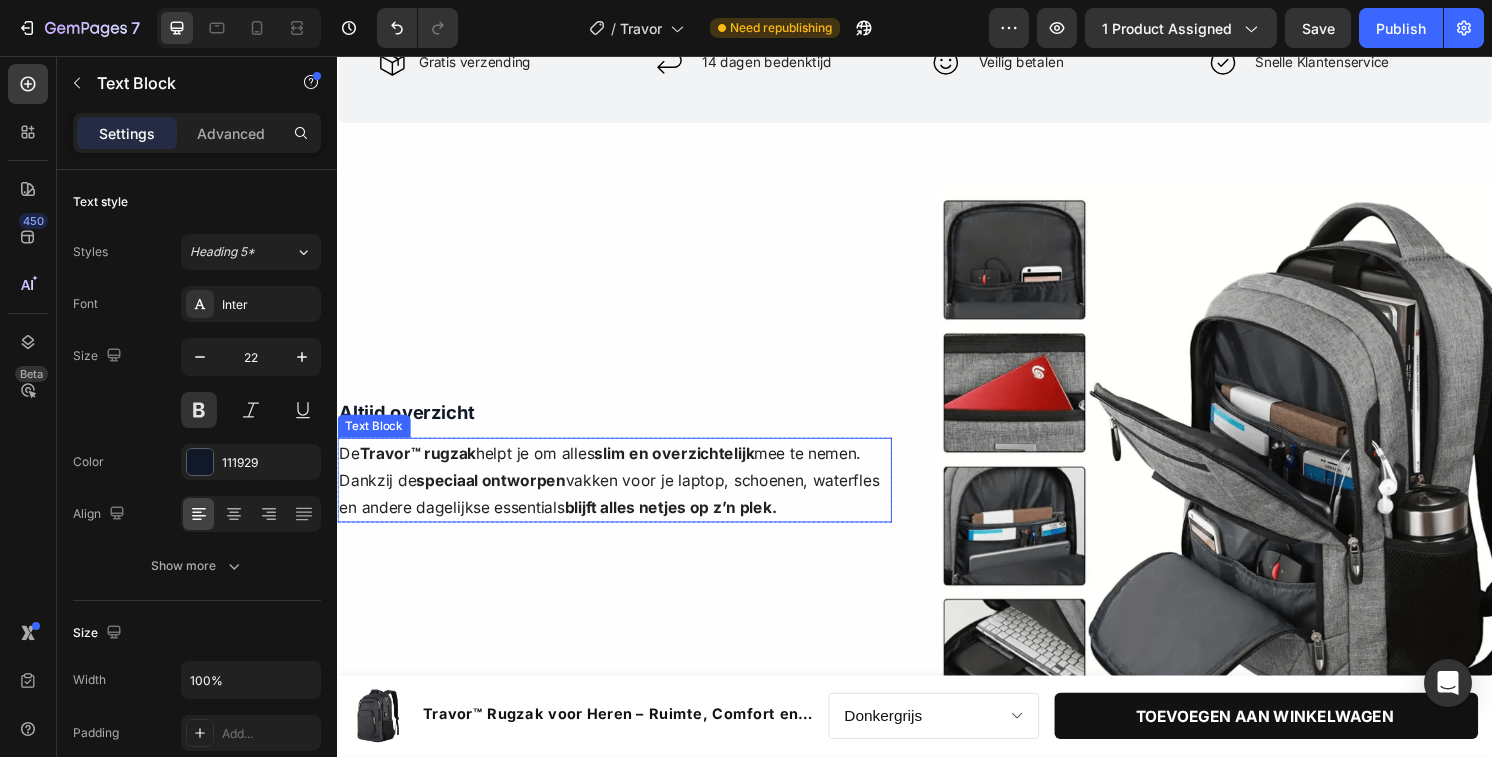 click on "slim en overzichtelijk" at bounding box center (687, 469) 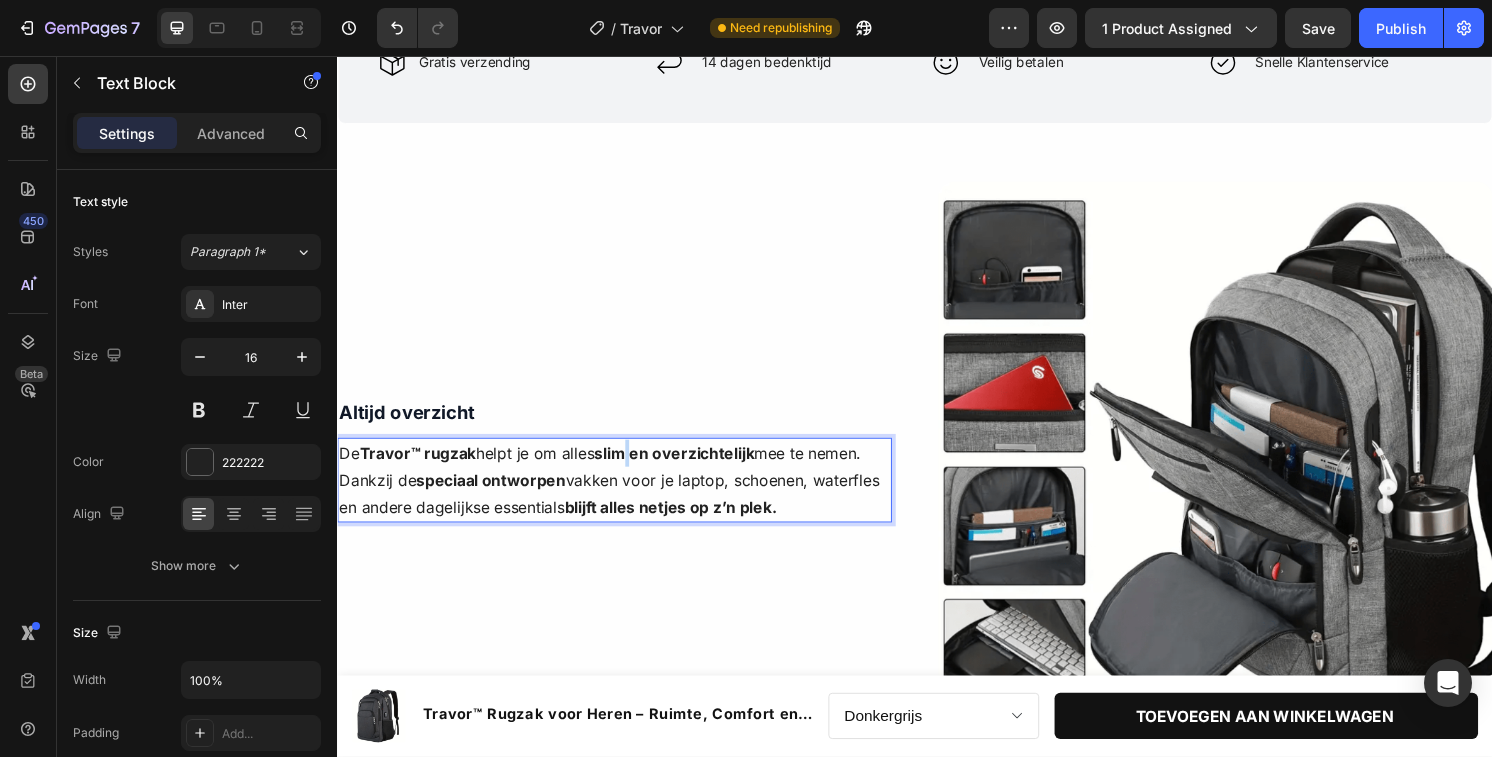 click on "slim en overzichtelijk" at bounding box center [687, 469] 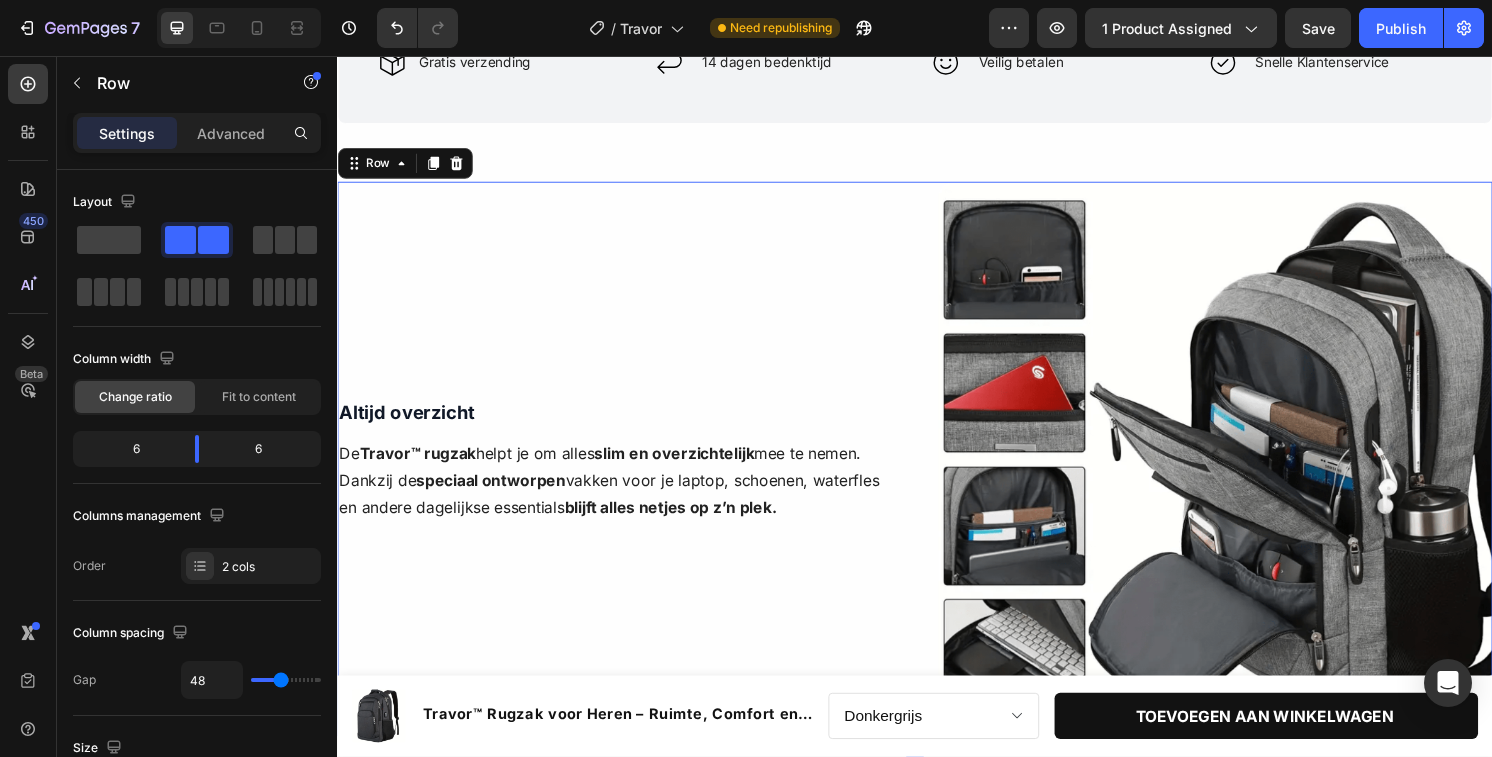click on "Altijd overzicht Text Block De  Travor™ rugzak  helpt je om alles  slim en overzichtelijk  mee te nemen. Dankzij de  speciaal ontworpen  vakken voor je laptop, schoenen, waterfles en andere dagelijkse essentials  blijft alles netjes op z’n plek.  Text Block Row Row" at bounding box center [625, 475] 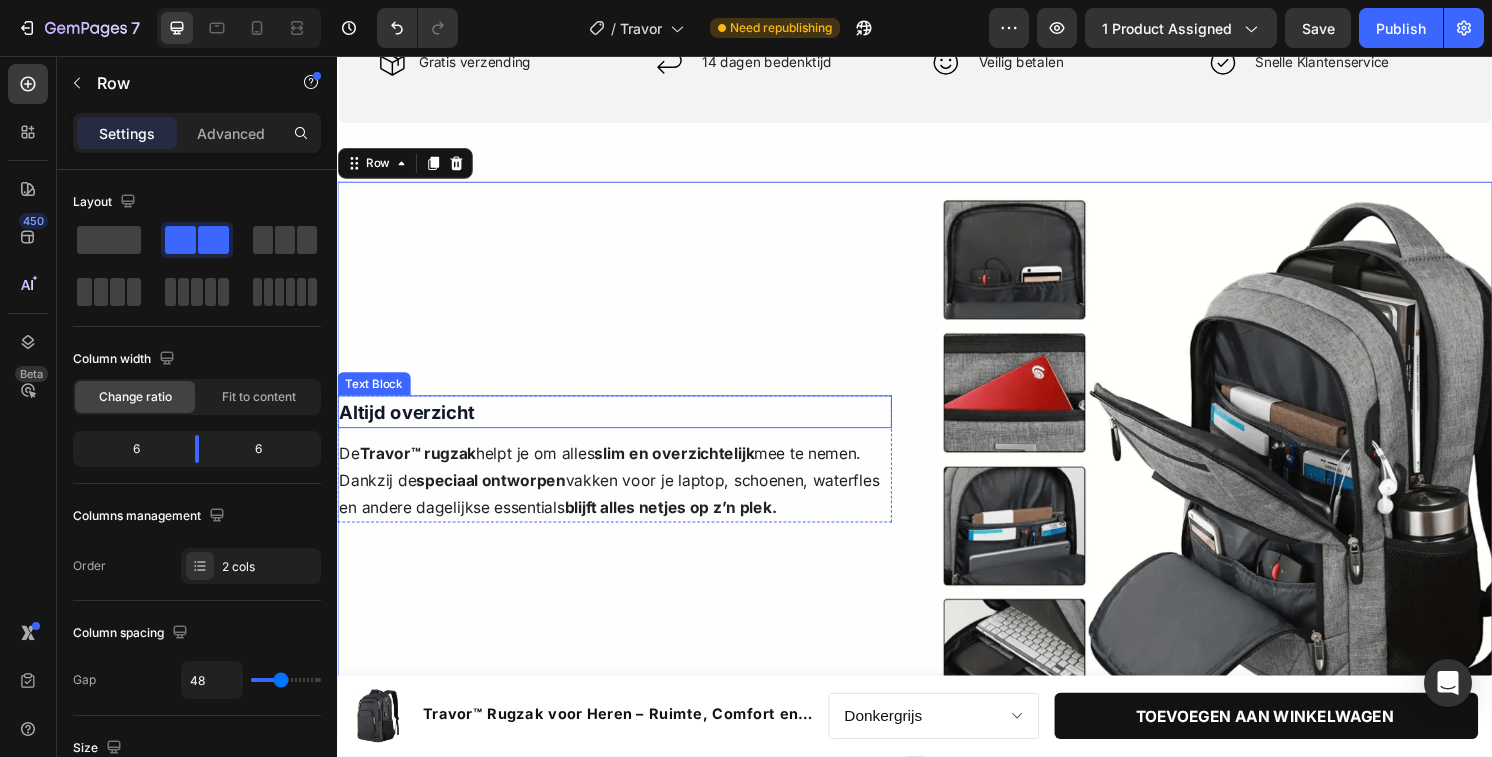 click on "Altijd overzicht" at bounding box center (409, 426) 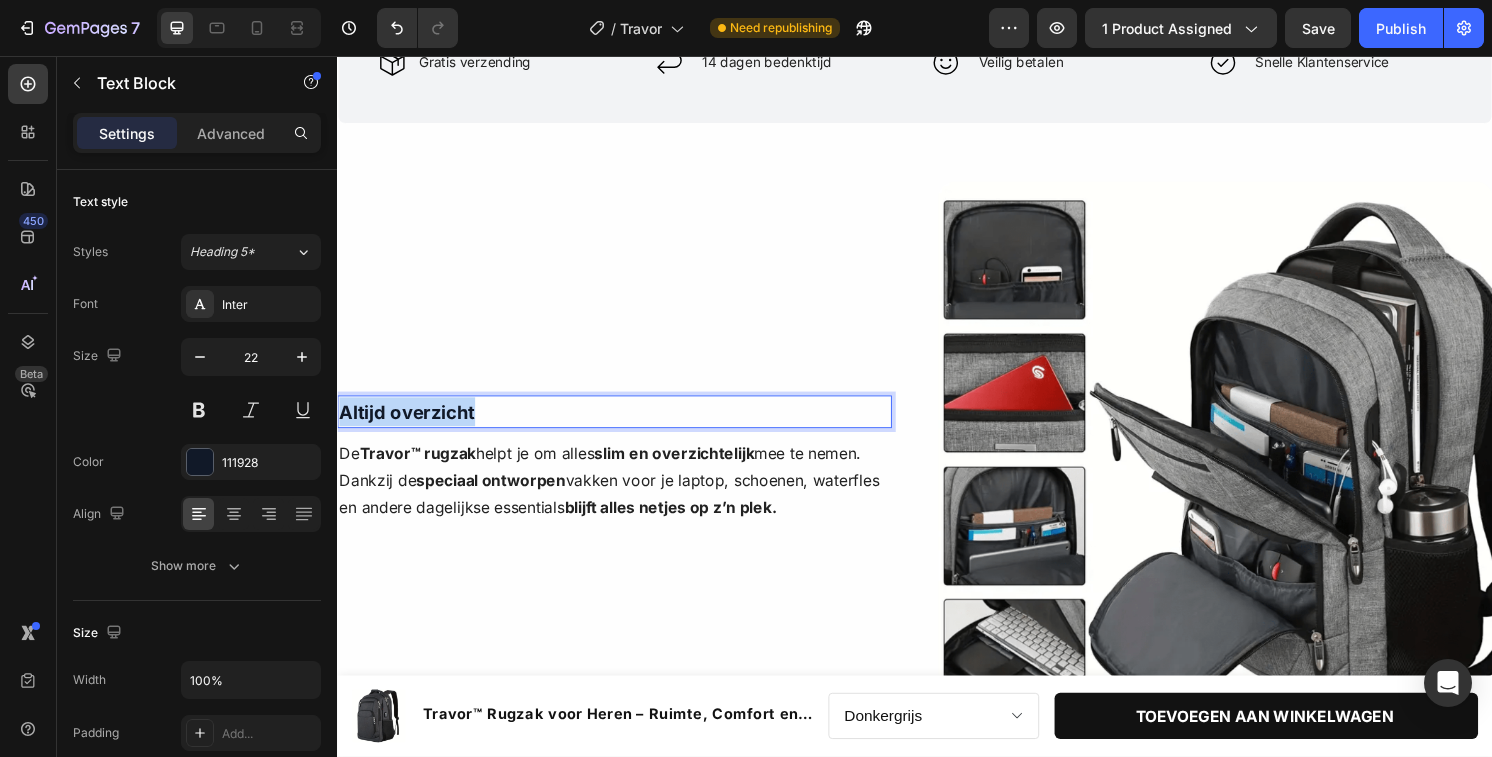 click on "Altijd overzicht" at bounding box center (409, 426) 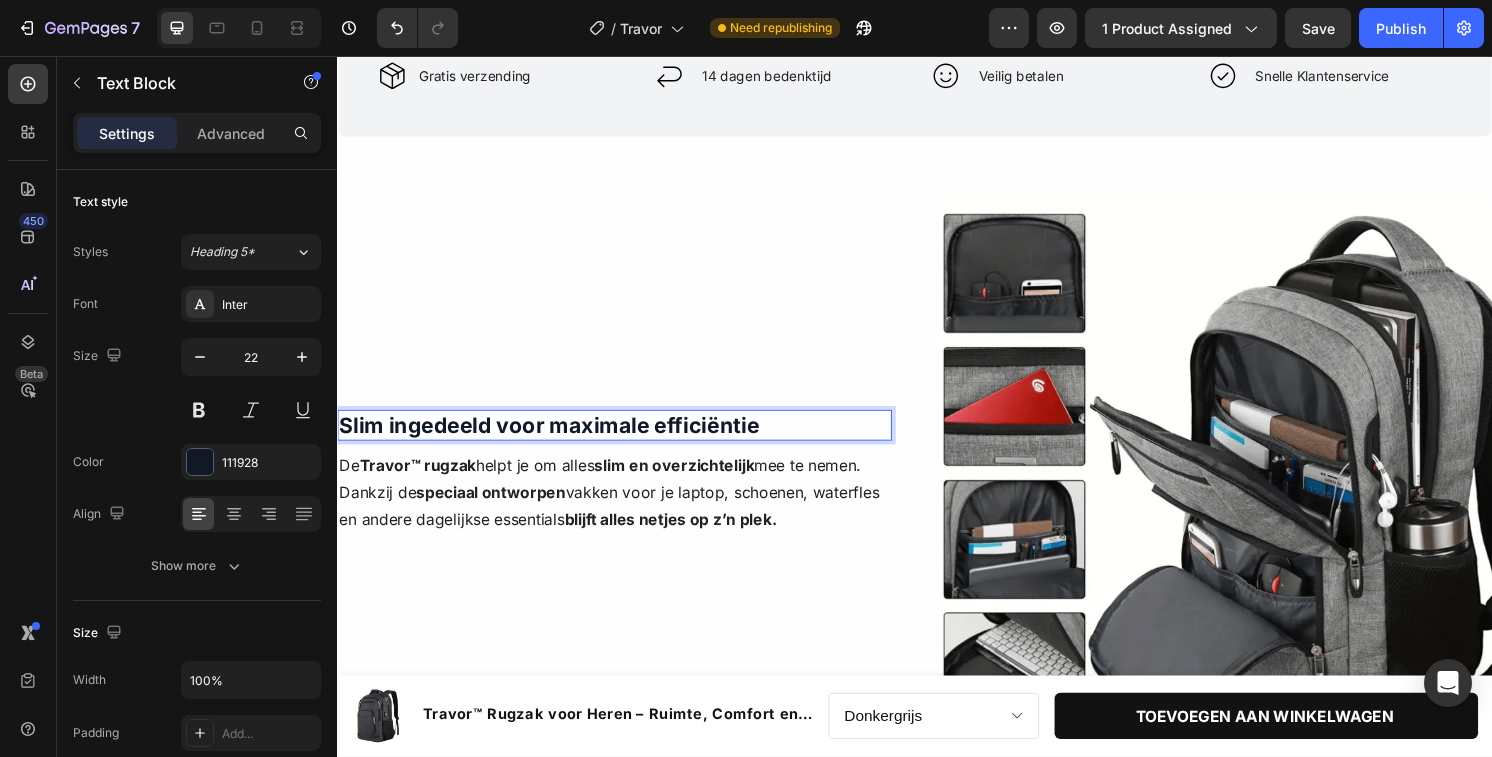 scroll, scrollTop: 1958, scrollLeft: 0, axis: vertical 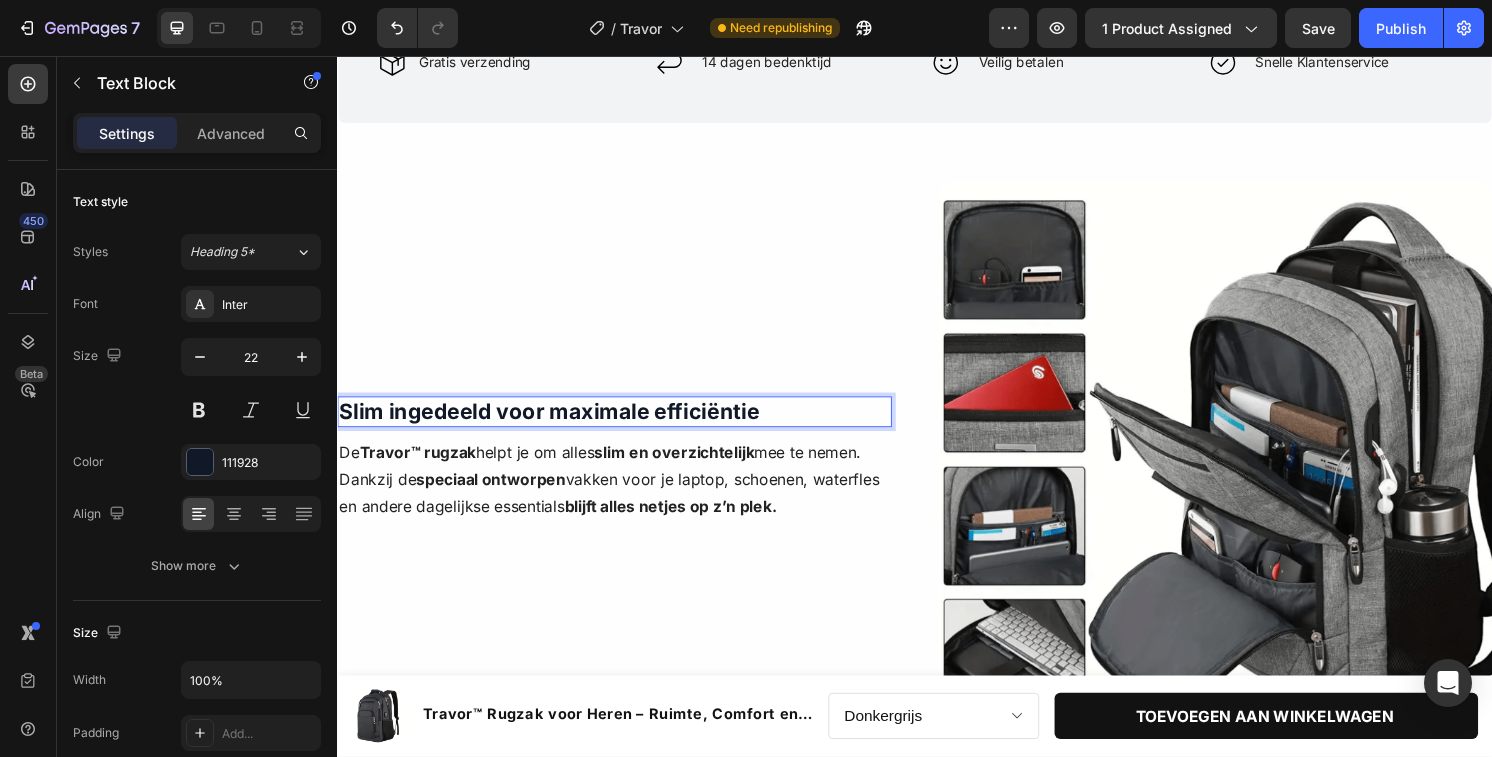 click on "Slim ingedeeld voor maximale efficiëntie" at bounding box center [557, 426] 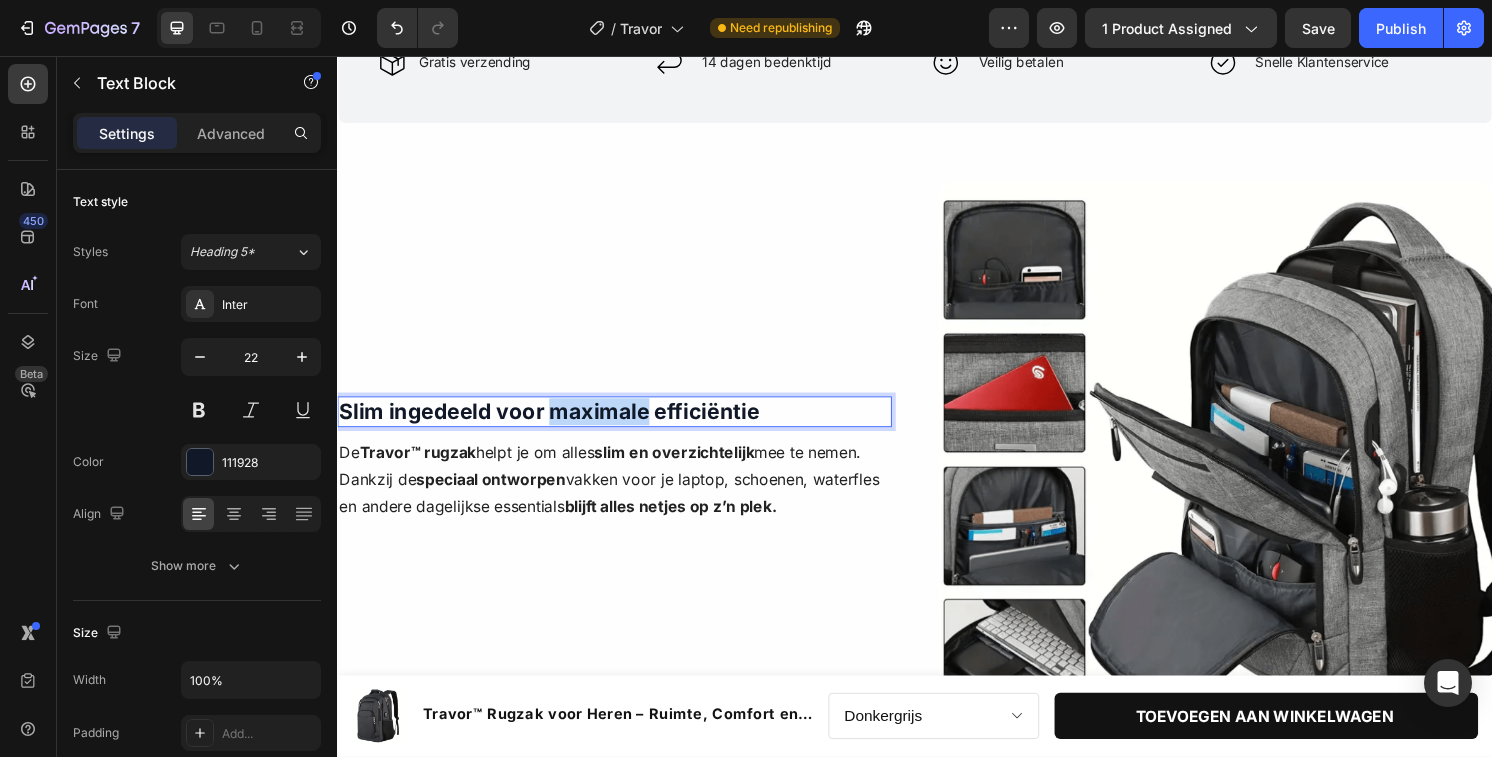 click on "Slim ingedeeld voor maximale efficiëntie" at bounding box center (557, 426) 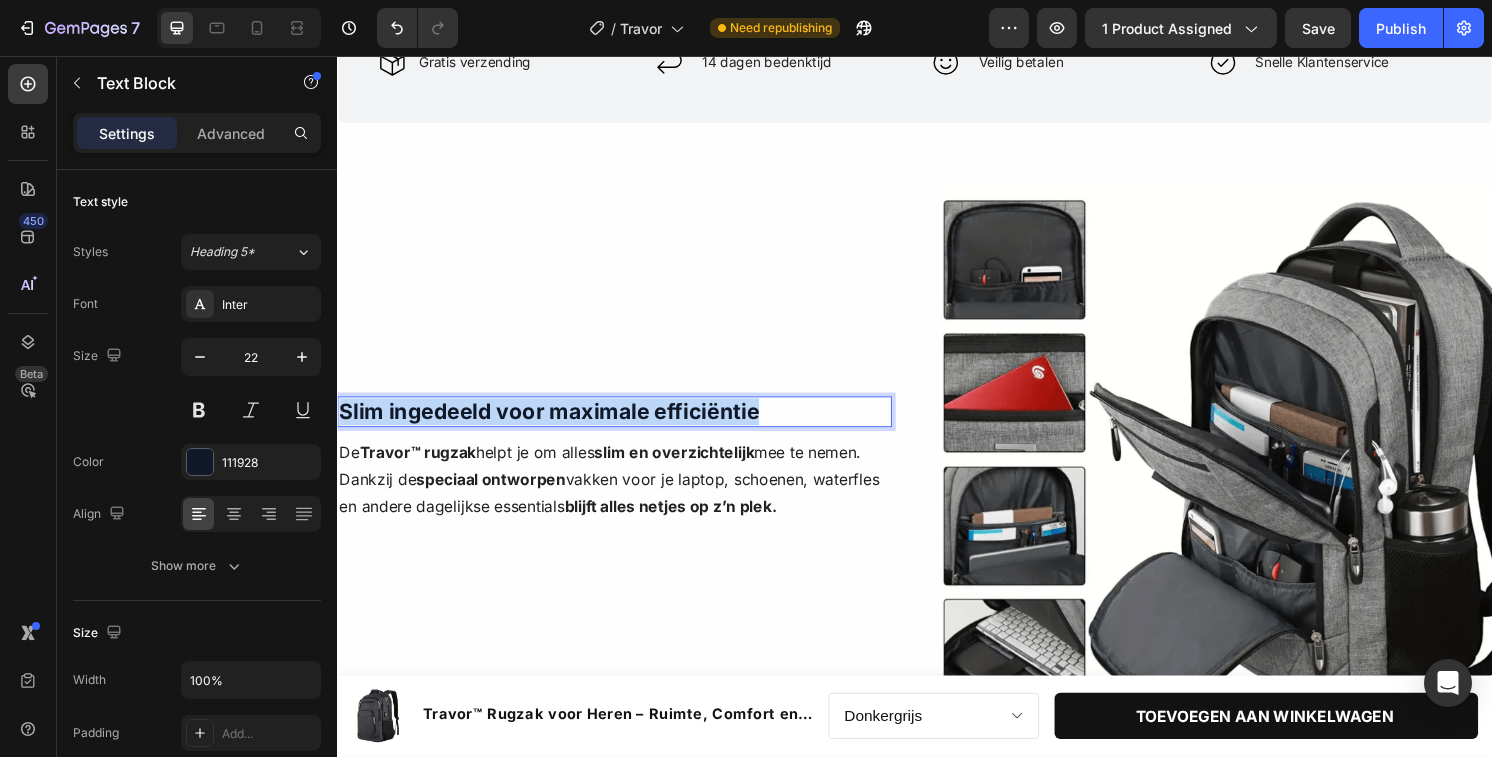 click on "Slim ingedeeld voor maximale efficiëntie" at bounding box center (557, 426) 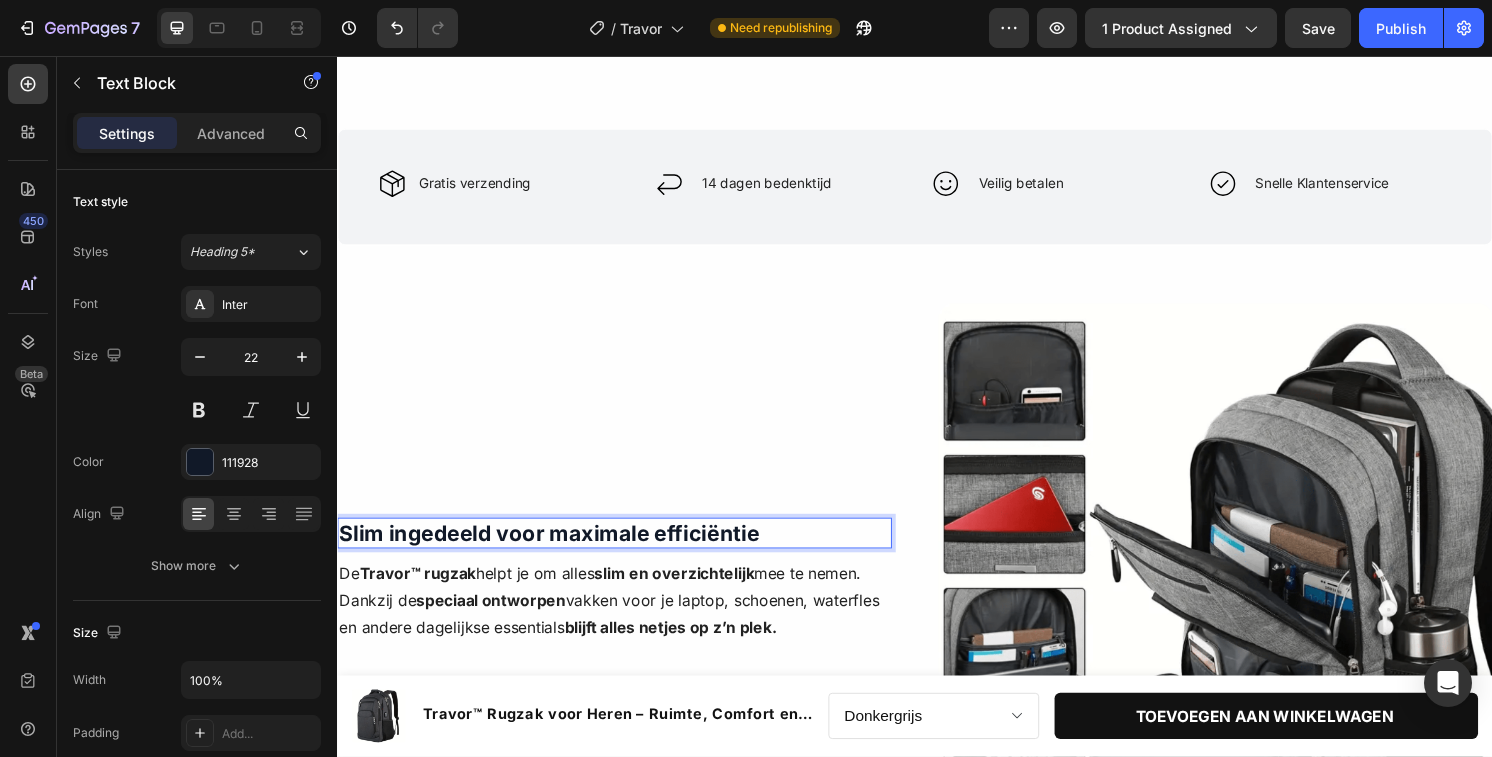 scroll, scrollTop: 886, scrollLeft: 0, axis: vertical 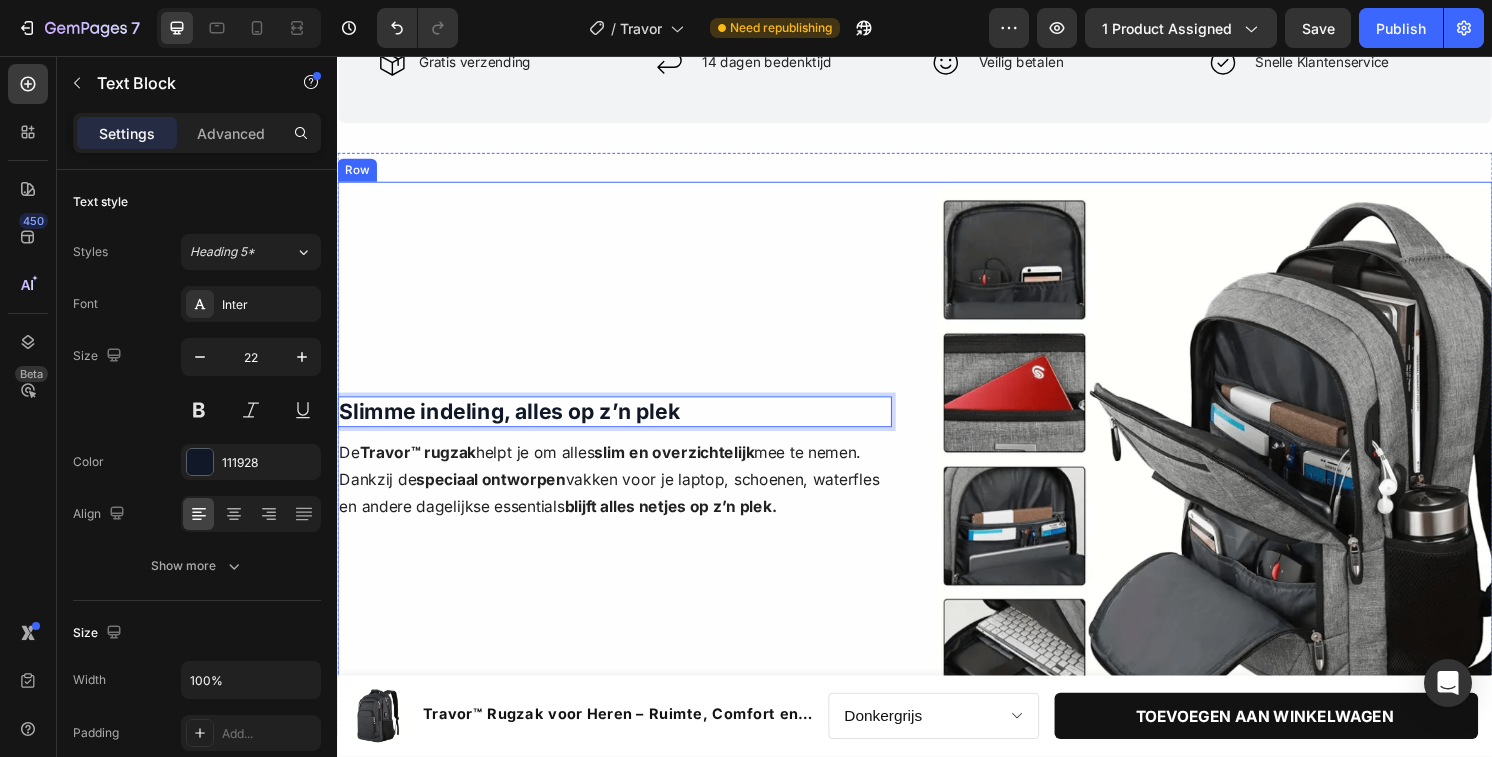 click on "Slimme indeling, alles op z’n plek Text Block   10 De  Travor™ rugzak  helpt je om alles  slim en overzichtelijk  mee te nemen. Dankzij de  speciaal ontworpen  vakken voor je laptop, schoenen, waterfles en andere dagelijkse essentials  blijft alles netjes op z’n plek.  Text Block Row Row" at bounding box center (625, 475) 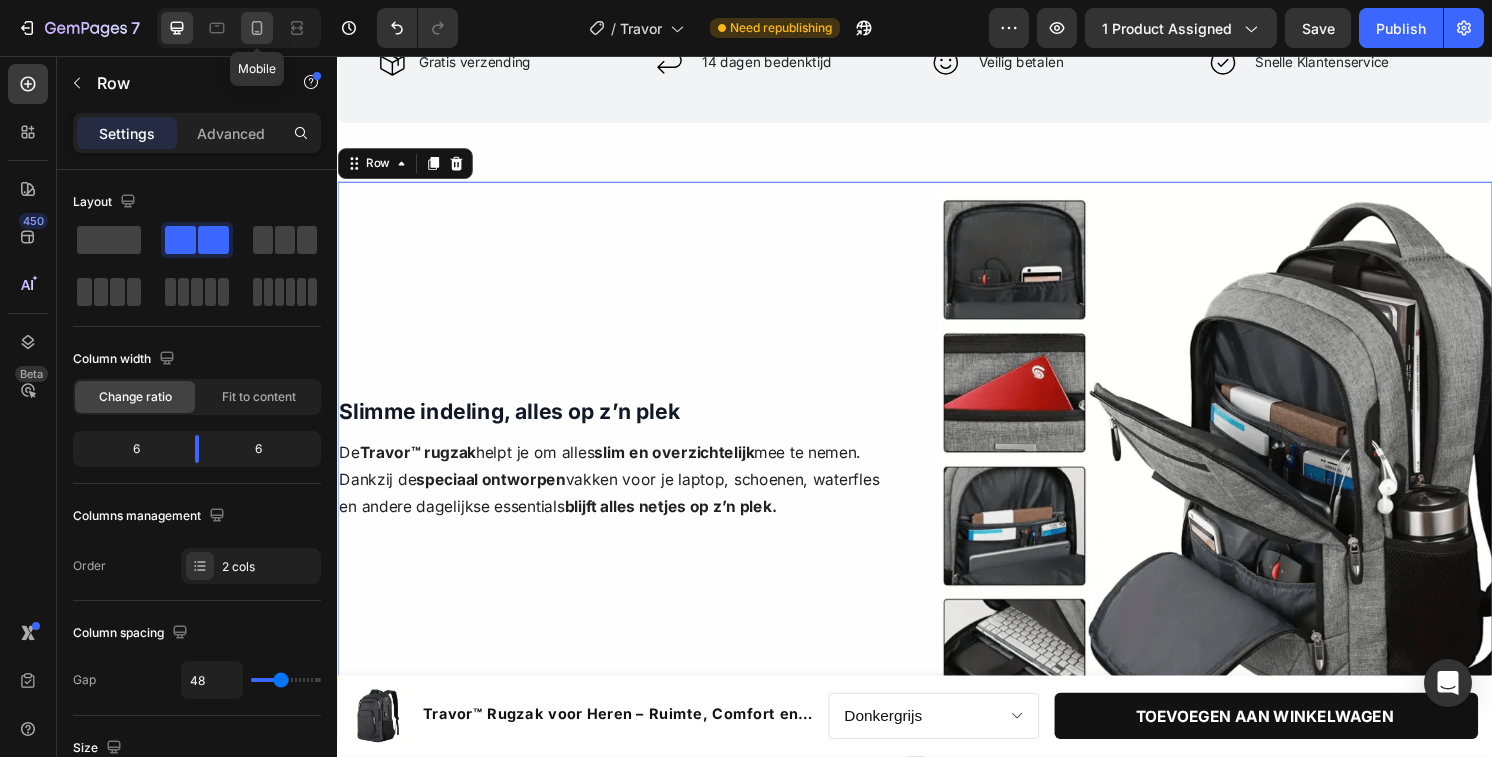 click 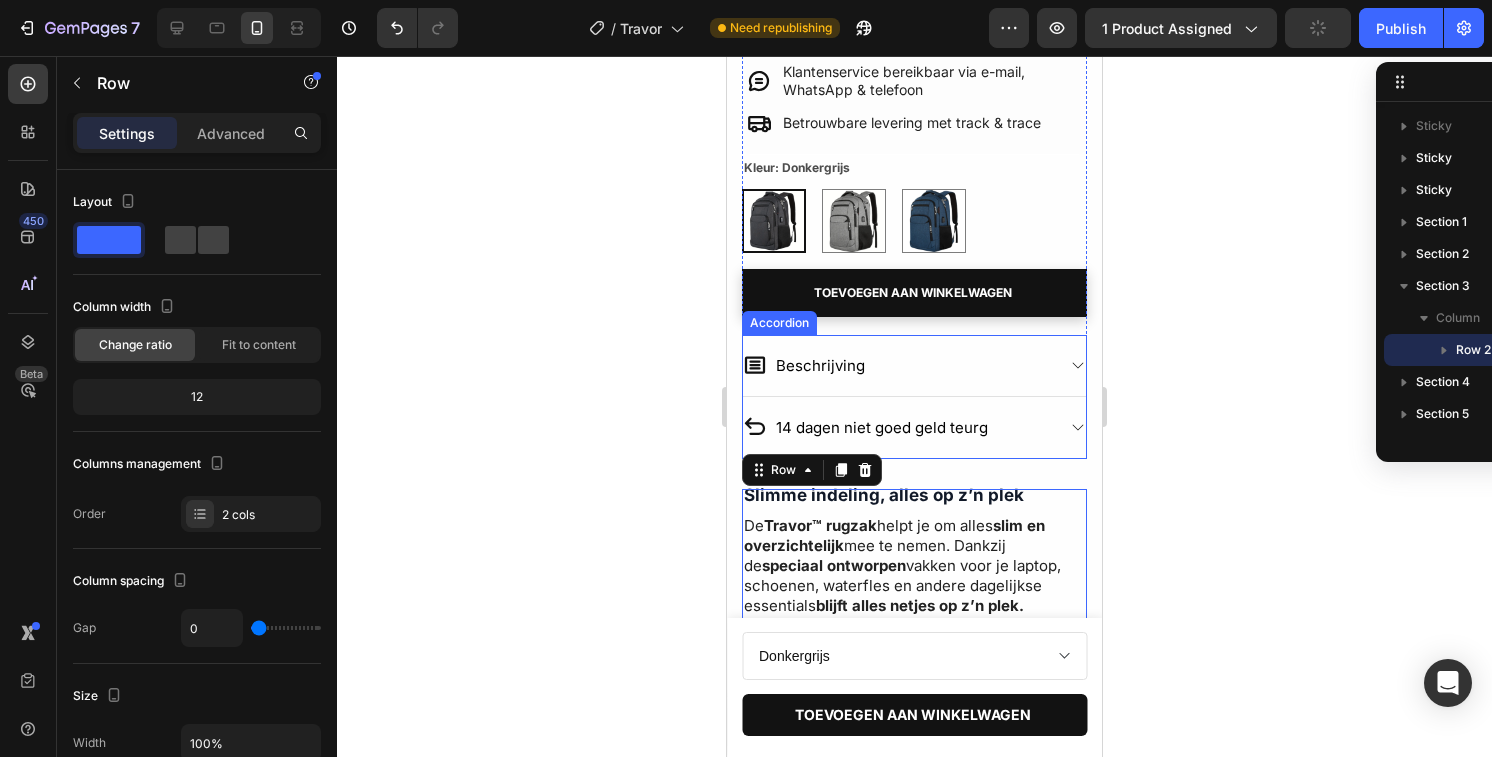 scroll, scrollTop: 799, scrollLeft: 0, axis: vertical 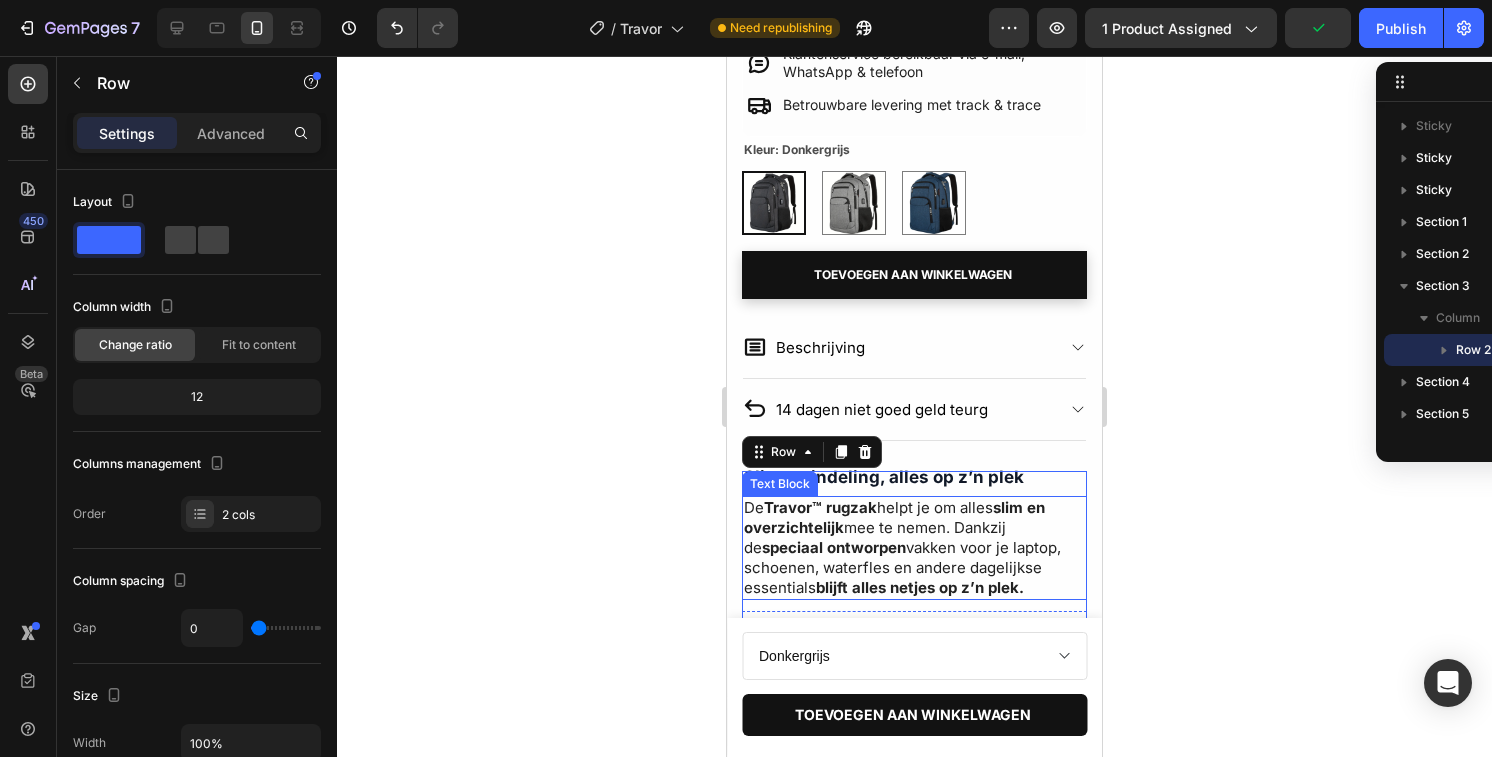 click on "De  Travor™ rugzak  helpt je om alles  slim en overzichtelijk  mee te nemen. Dankzij de  speciaal ontworpen  vakken voor je laptop, schoenen, waterfles en andere dagelijkse essentials  blijft alles netjes op z’n plek." at bounding box center [914, 548] 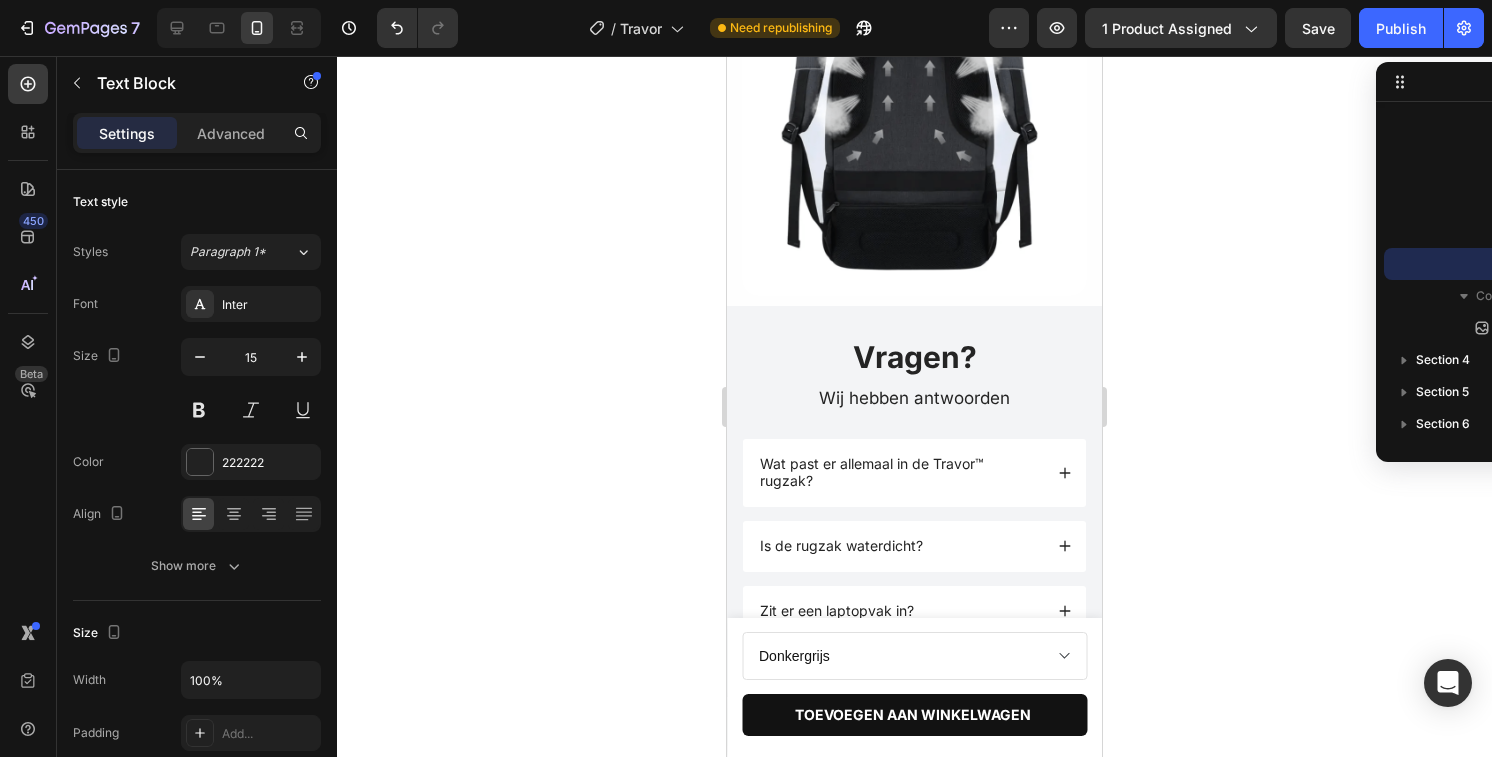 scroll, scrollTop: 1942, scrollLeft: 0, axis: vertical 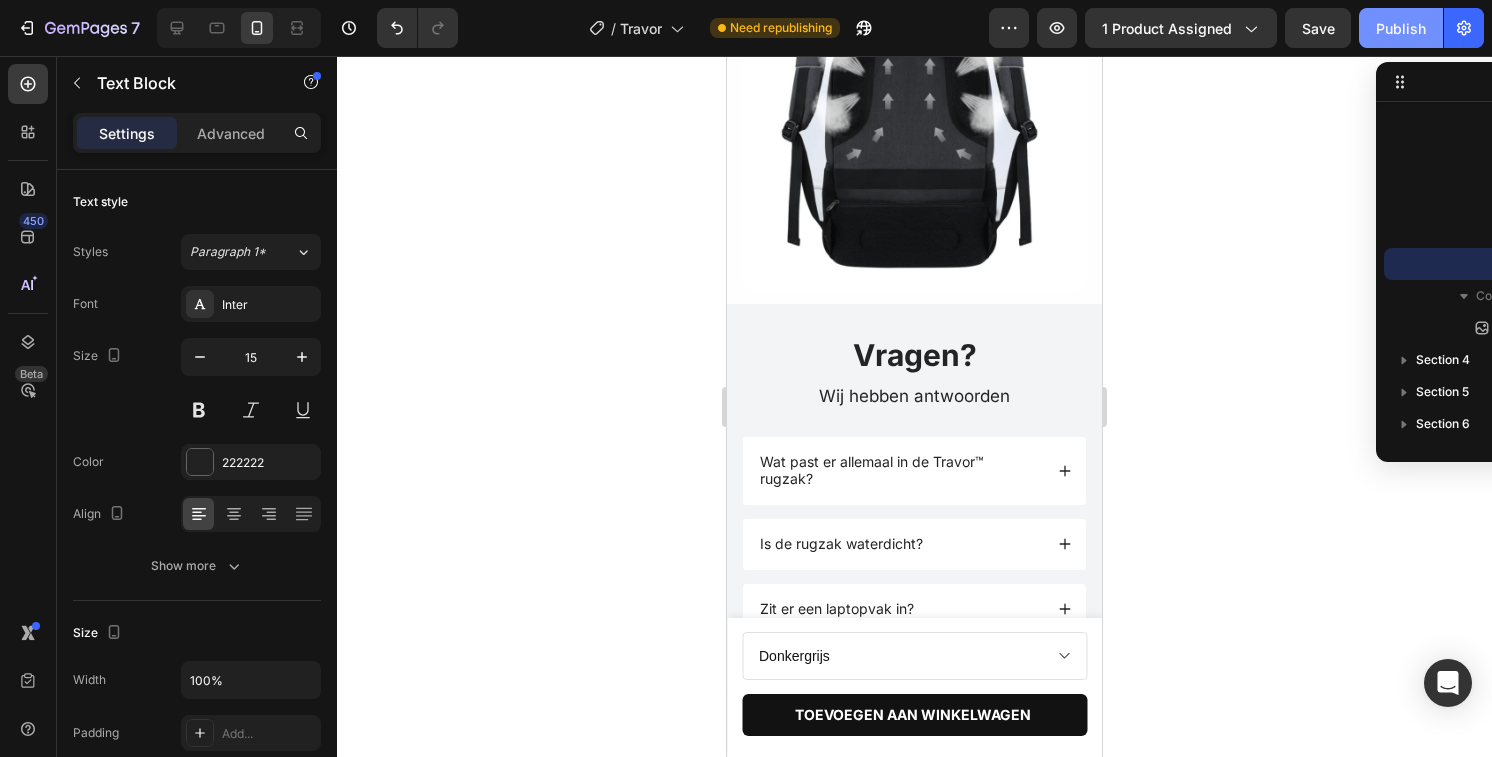 click on "Publish" at bounding box center [1401, 28] 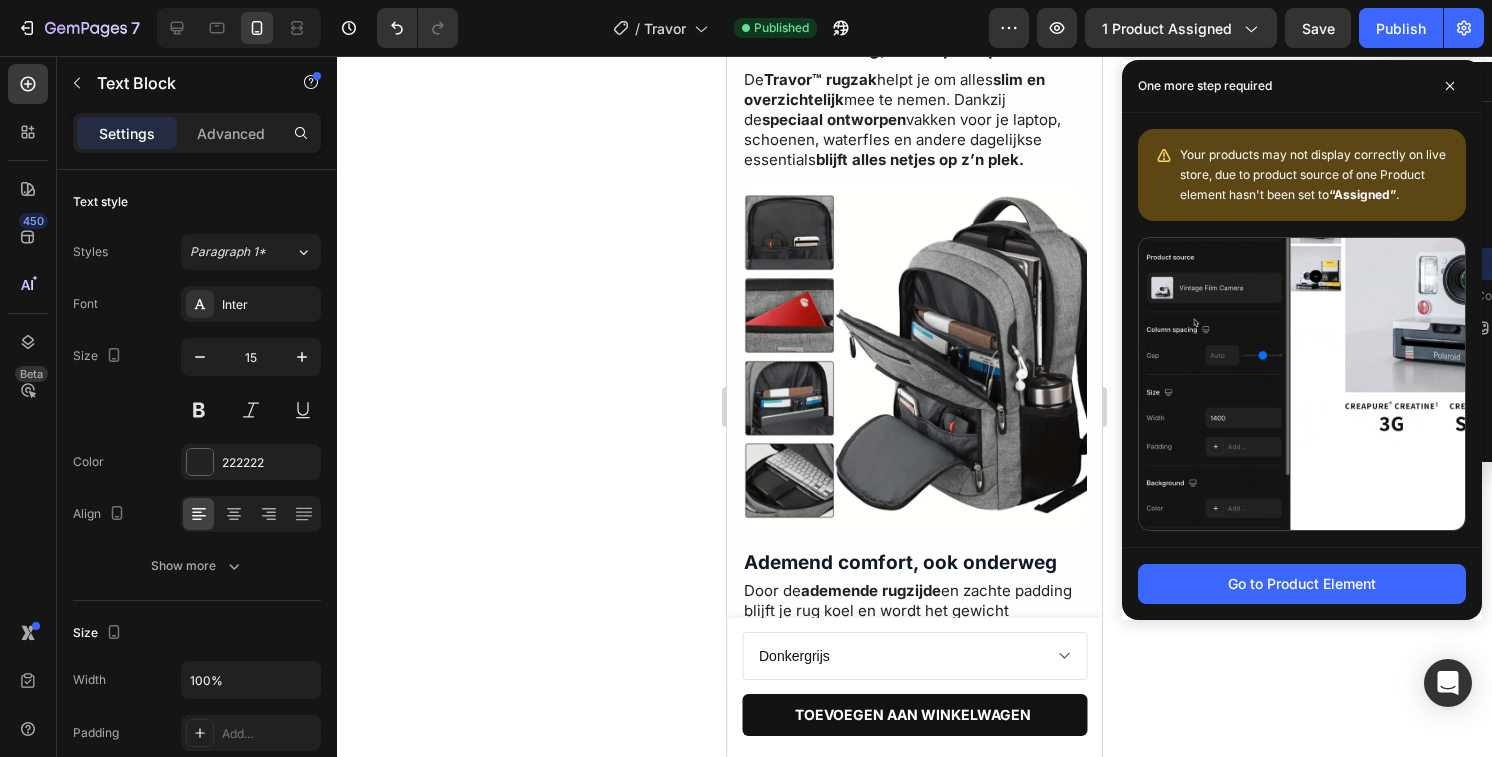 scroll, scrollTop: 1218, scrollLeft: 0, axis: vertical 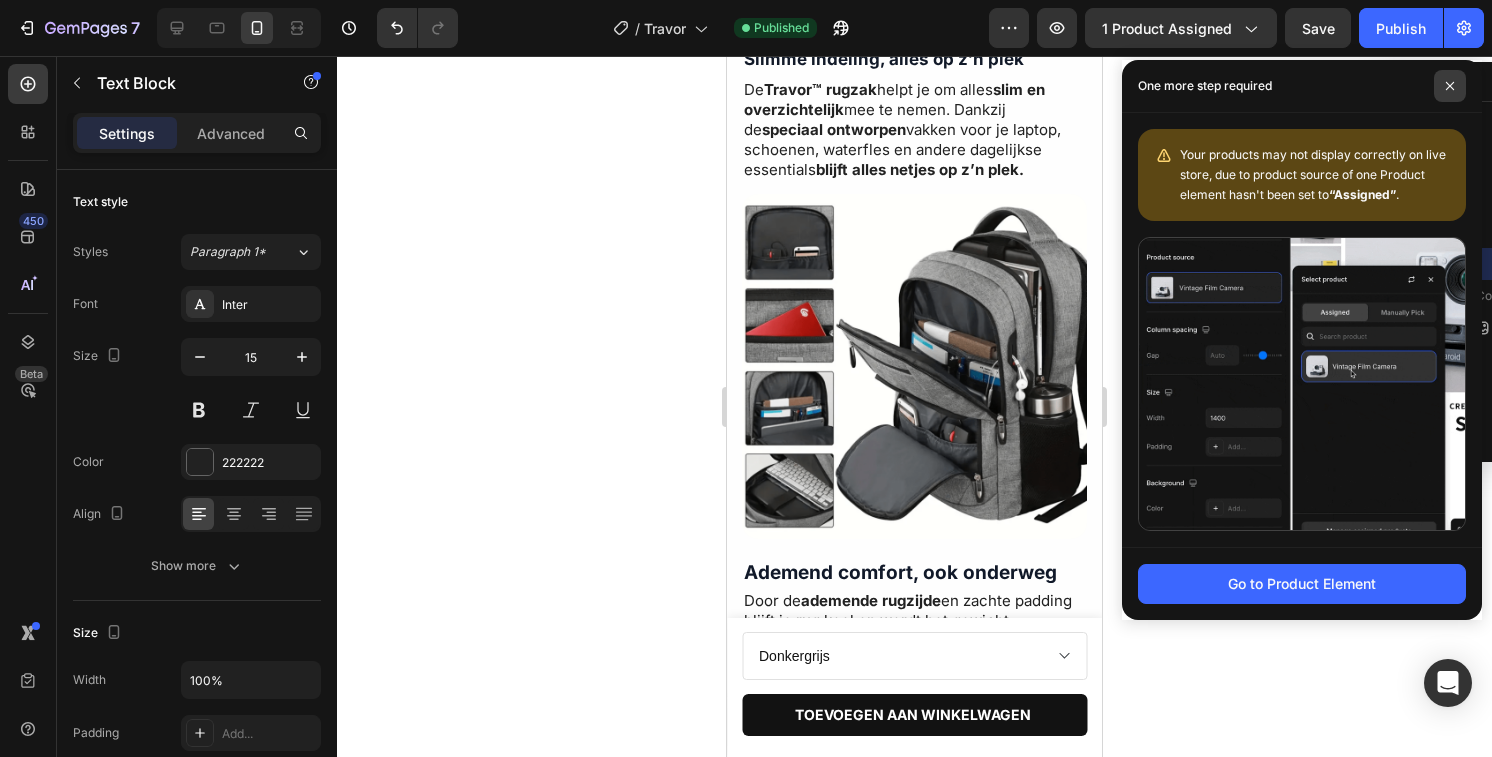 click 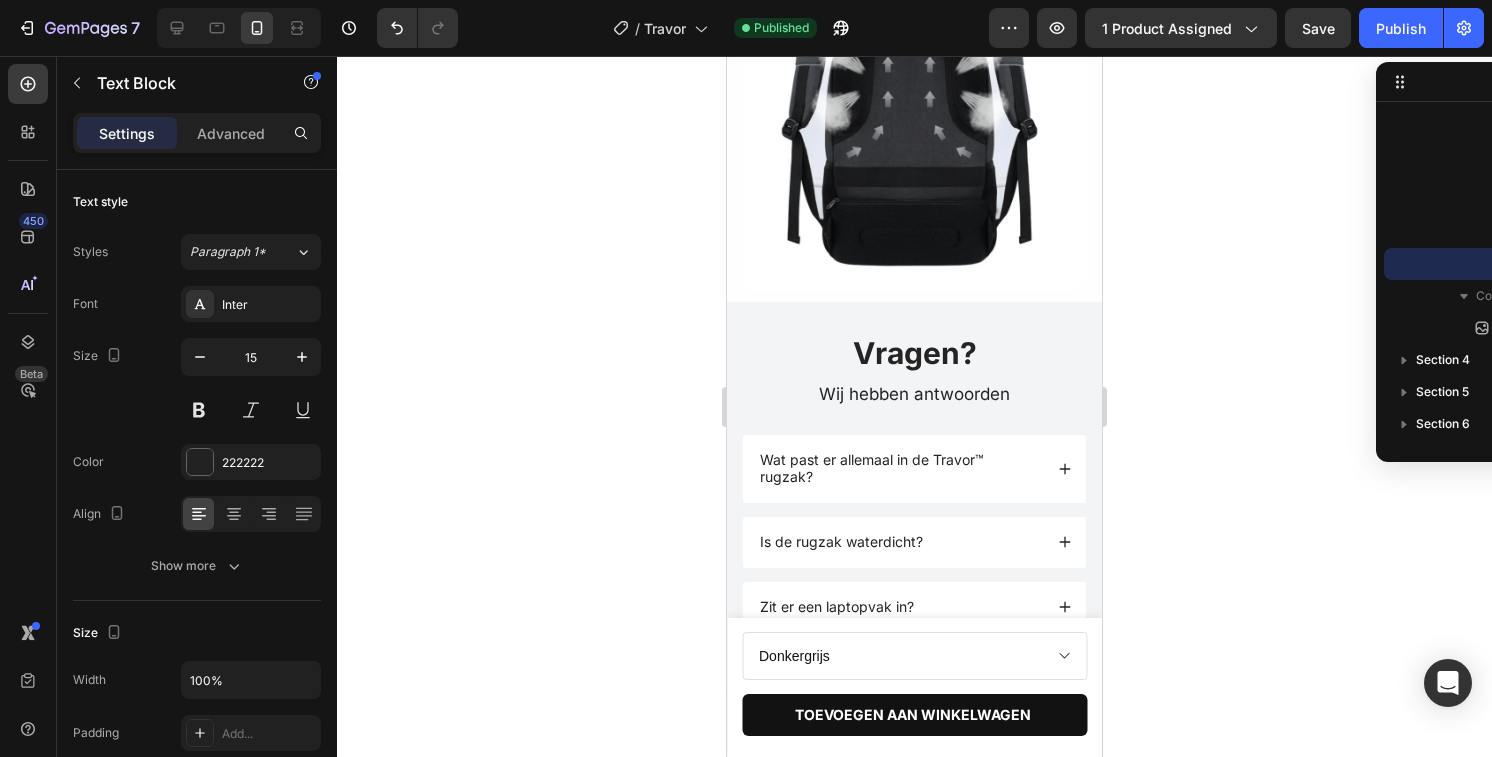scroll, scrollTop: 1910, scrollLeft: 0, axis: vertical 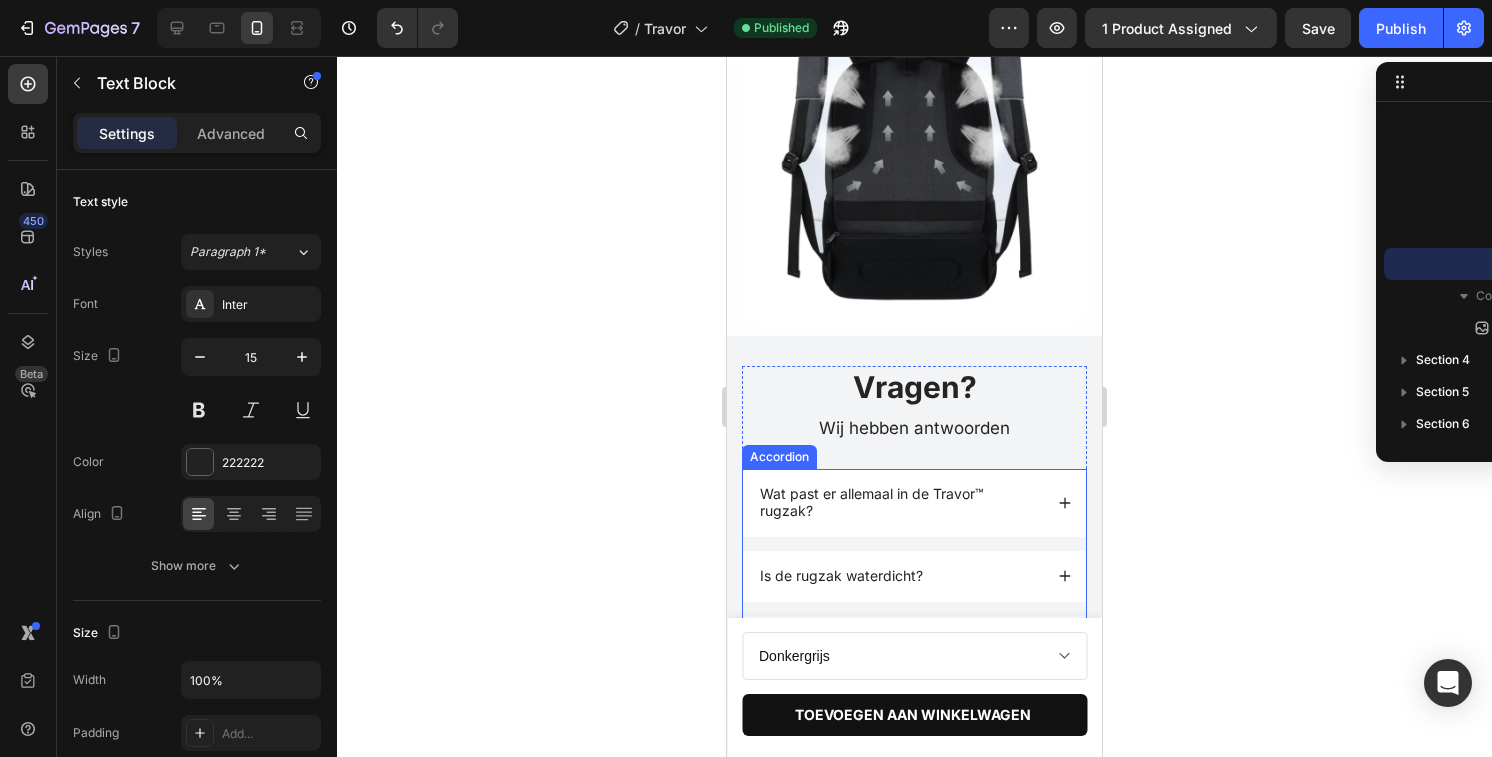 click on "Wat past er allemaal in de Travor™ rugzak?" at bounding box center (914, 503) 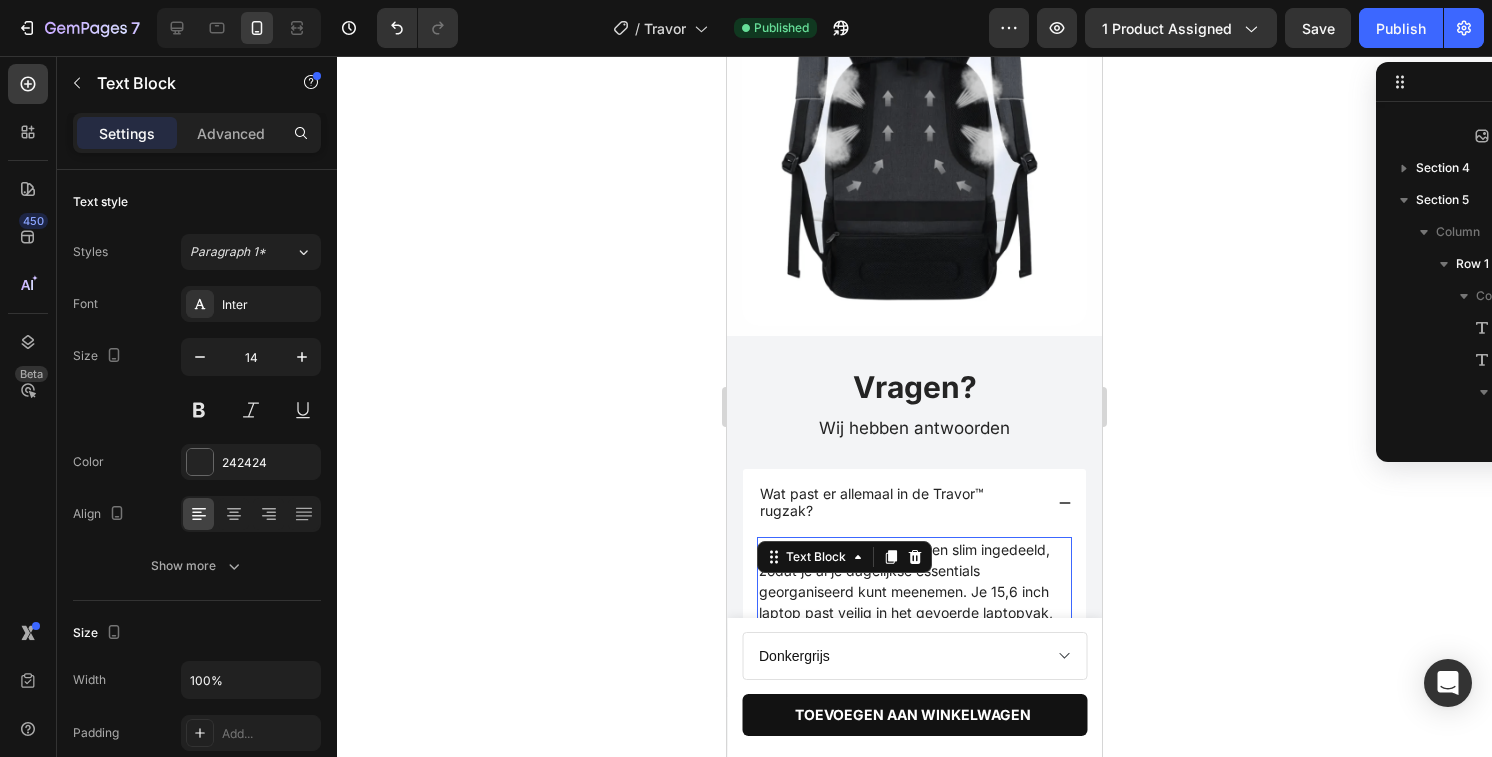 click on "De Travor™ rugzak is ruim en slim ingedeeld, zodat je al je dagelijkse essentials georganiseerd kunt meenemen. Je 15,6 inch laptop past veilig in het gevoerde laptopvak, en er is voldoende ruimte voor een tablet, notitieboeken, documenten of extra kleding. De kleinere vakken aan de voorkant zijn perfect voor het opbergen van je telefoon, sleutels, opladers of pennen – alles blijft netjes op z’n plek. In de zijvakken neem je eenvoudig een waterfles of thermos mee. Zo blijf je altijd georganiseerd, waar je dag je ook naartoe brengt." at bounding box center (914, 675) 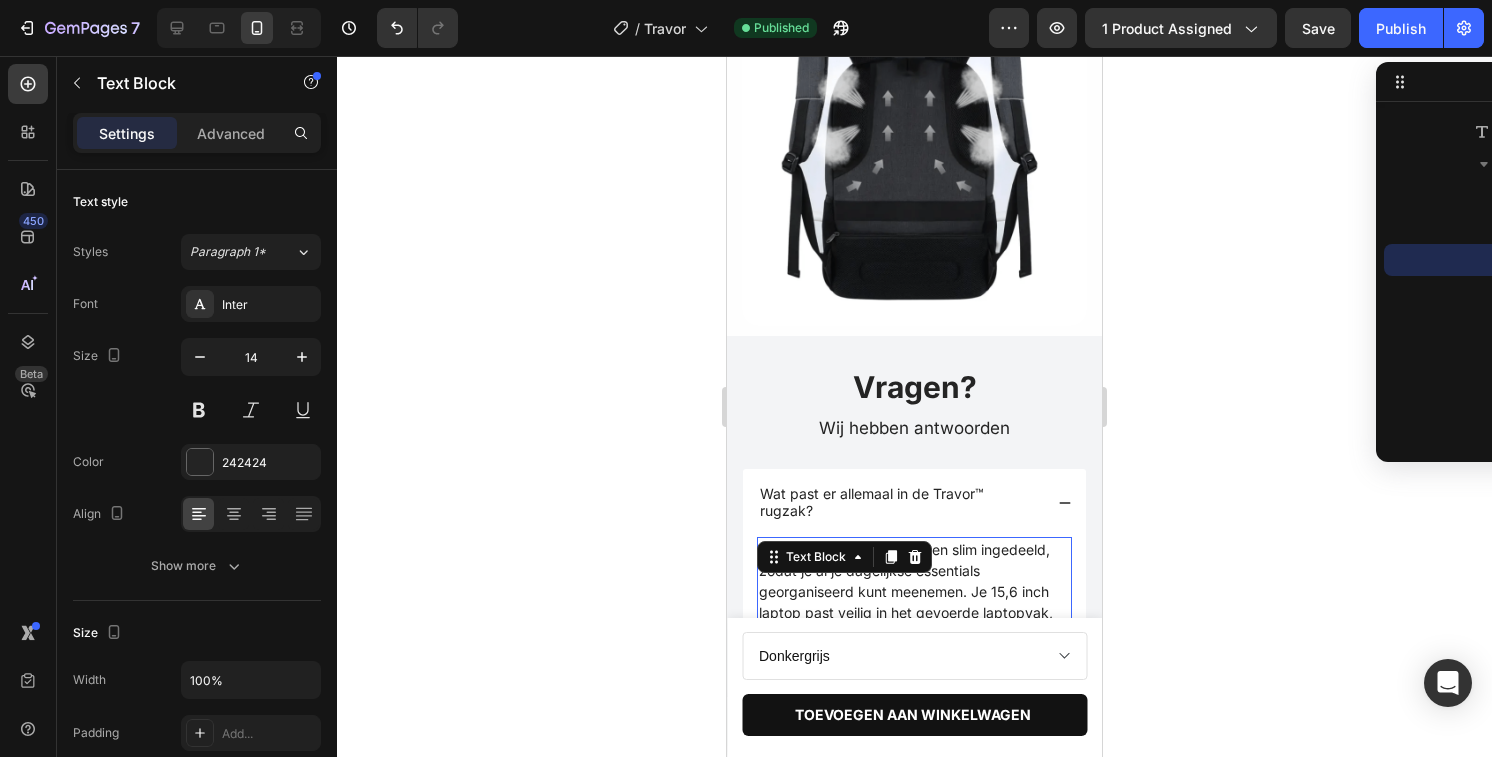click on "De Travor™ rugzak is ruim en slim ingedeeld, zodat je al je dagelijkse essentials georganiseerd kunt meenemen. Je 15,6 inch laptop past veilig in het gevoerde laptopvak, en er is voldoende ruimte voor een tablet, notitieboeken, documenten of extra kleding. De kleinere vakken aan de voorkant zijn perfect voor het opbergen van je telefoon, sleutels, opladers of pennen – alles blijft netjes op z’n plek. In de zijvakken neem je eenvoudig een waterfles of thermos mee. Zo blijf je altijd georganiseerd, waar je dag je ook naartoe brengt." at bounding box center (913, 675) 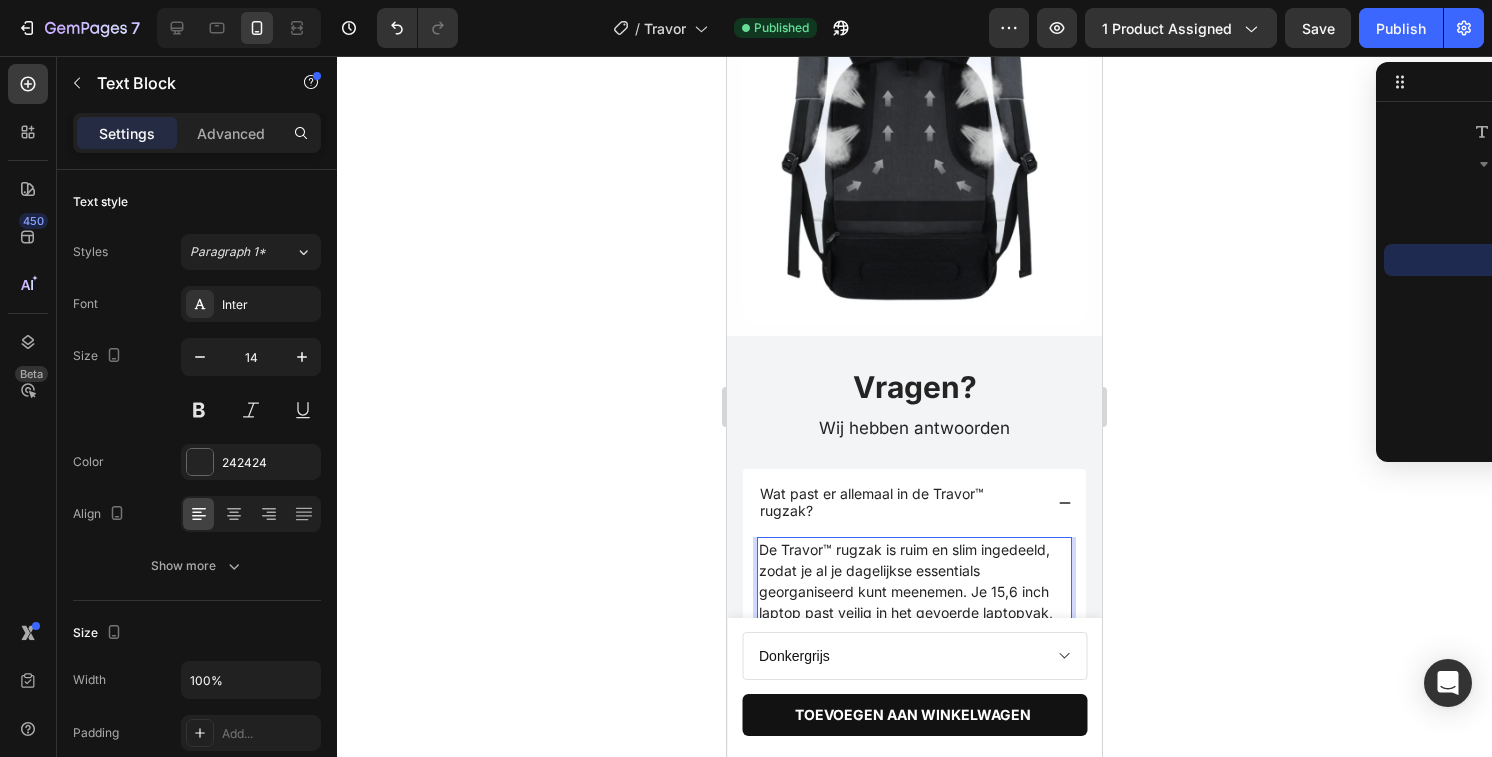 click on "De Travor™ rugzak is ruim en slim ingedeeld, zodat je al je dagelijkse essentials georganiseerd kunt meenemen. Je 15,6 inch laptop past veilig in het gevoerde laptopvak, en er is voldoende ruimte voor een tablet, notitieboeken, documenten of extra kleding. De kleinere vakken aan de voorkant zijn perfect voor het opbergen van je telefoon, sleutels, opladers of pennen – alles blijft netjes op z’n plek. In de zijvakken neem je eenvoudig een waterfles of thermos mee. Zo blijf je altijd georganiseerd, waar je dag je ook naartoe brengt." at bounding box center (913, 675) 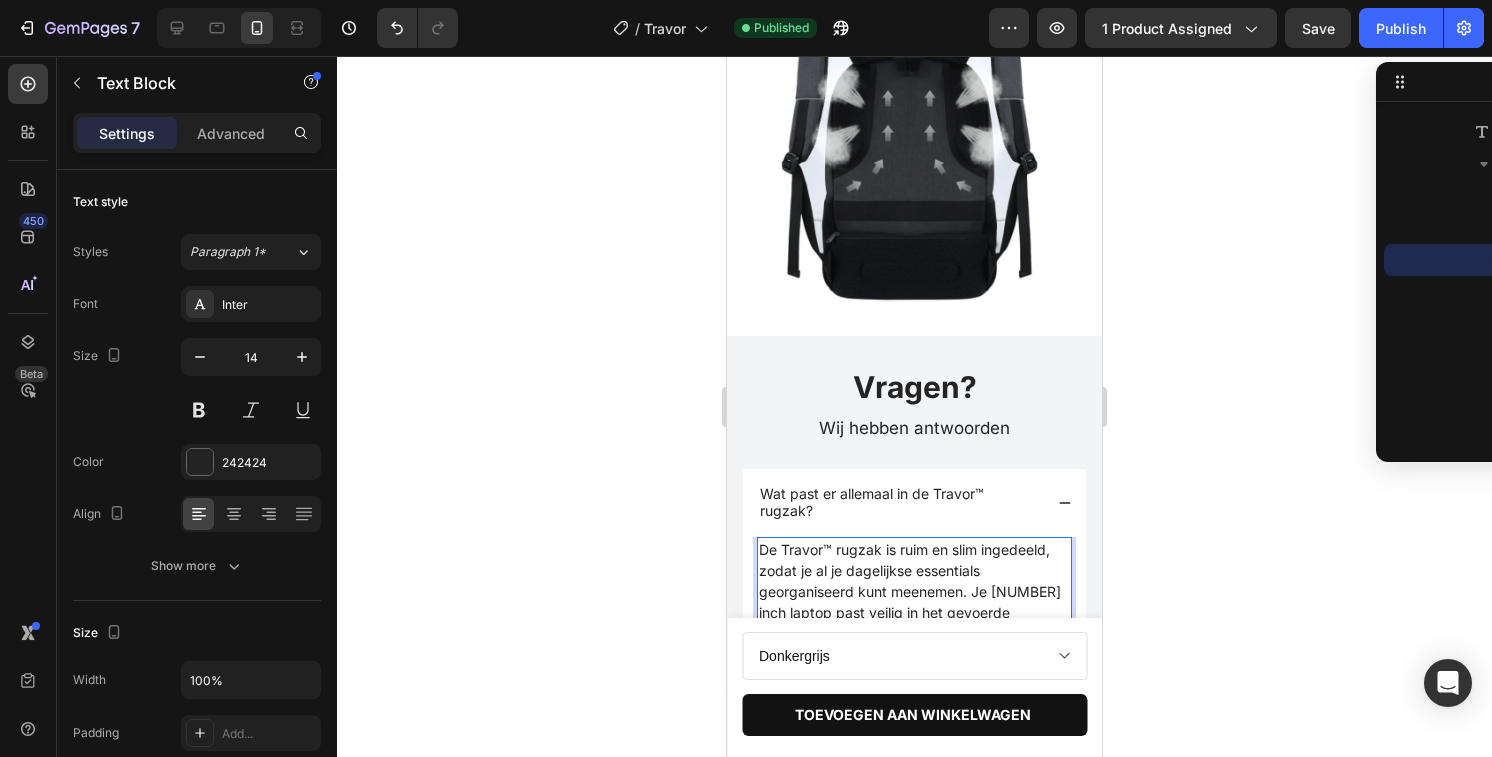 click on "Wat past er allemaal in de Travor™ rugzak?" at bounding box center [914, 503] 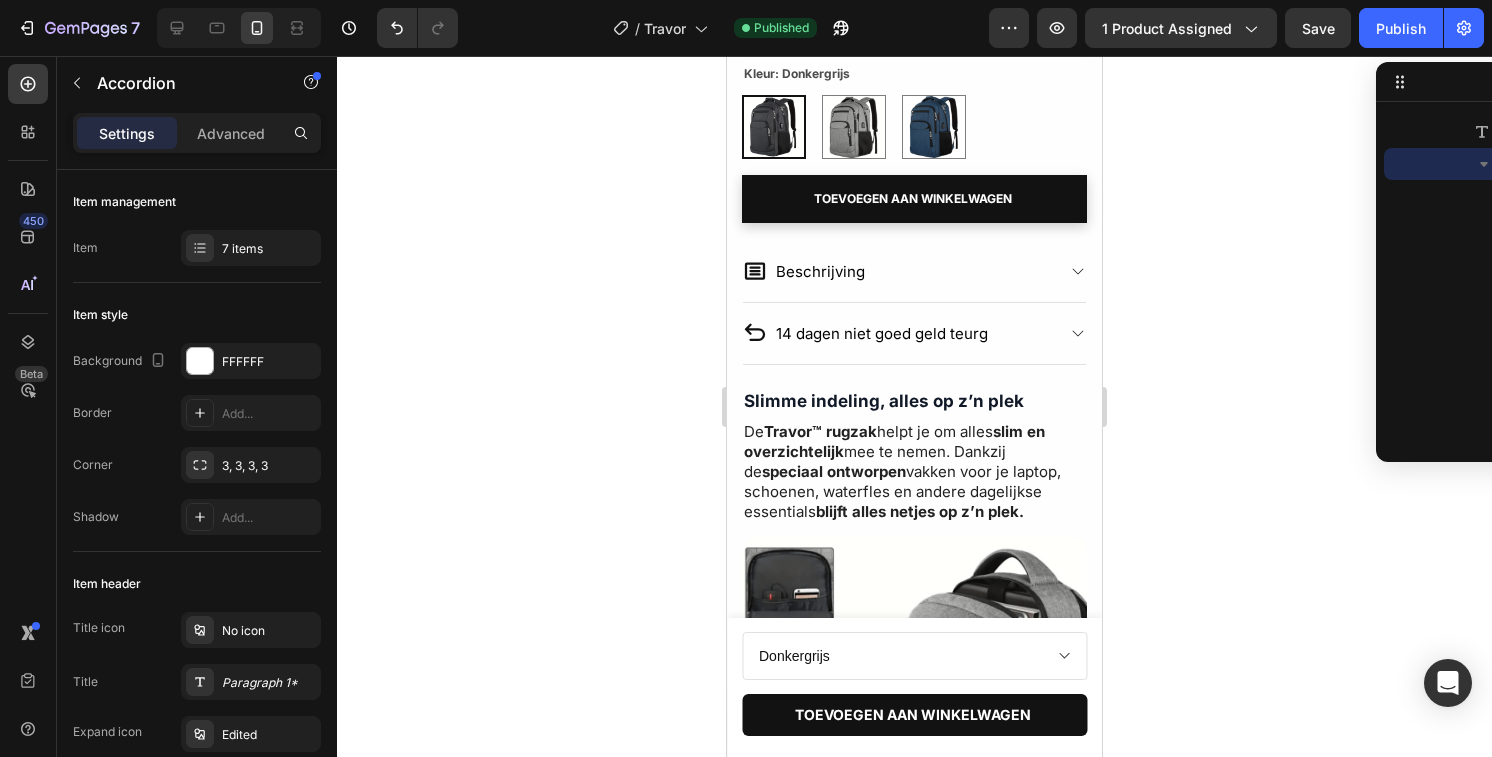 scroll, scrollTop: 891, scrollLeft: 0, axis: vertical 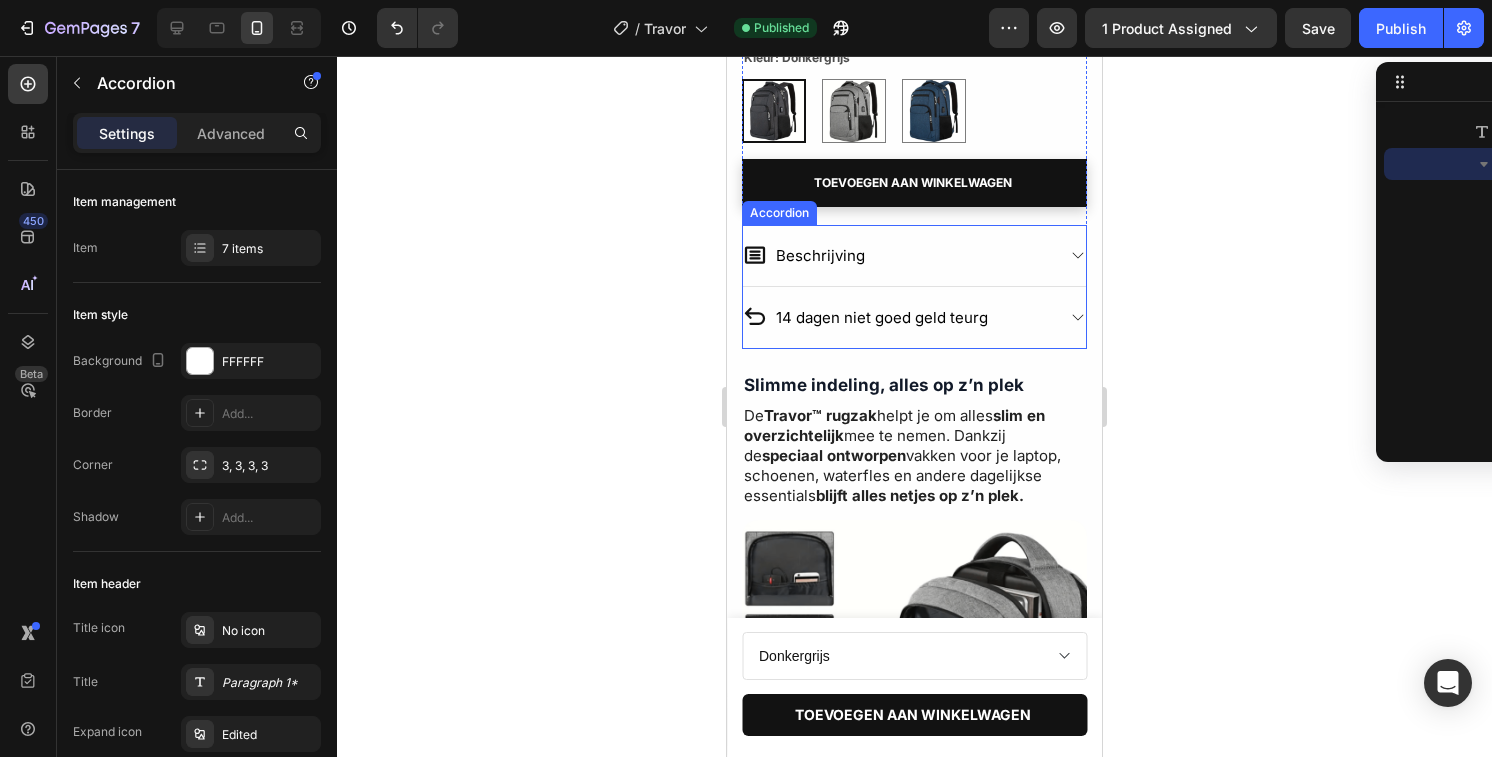 click on "Beschrijving" at bounding box center (914, 256) 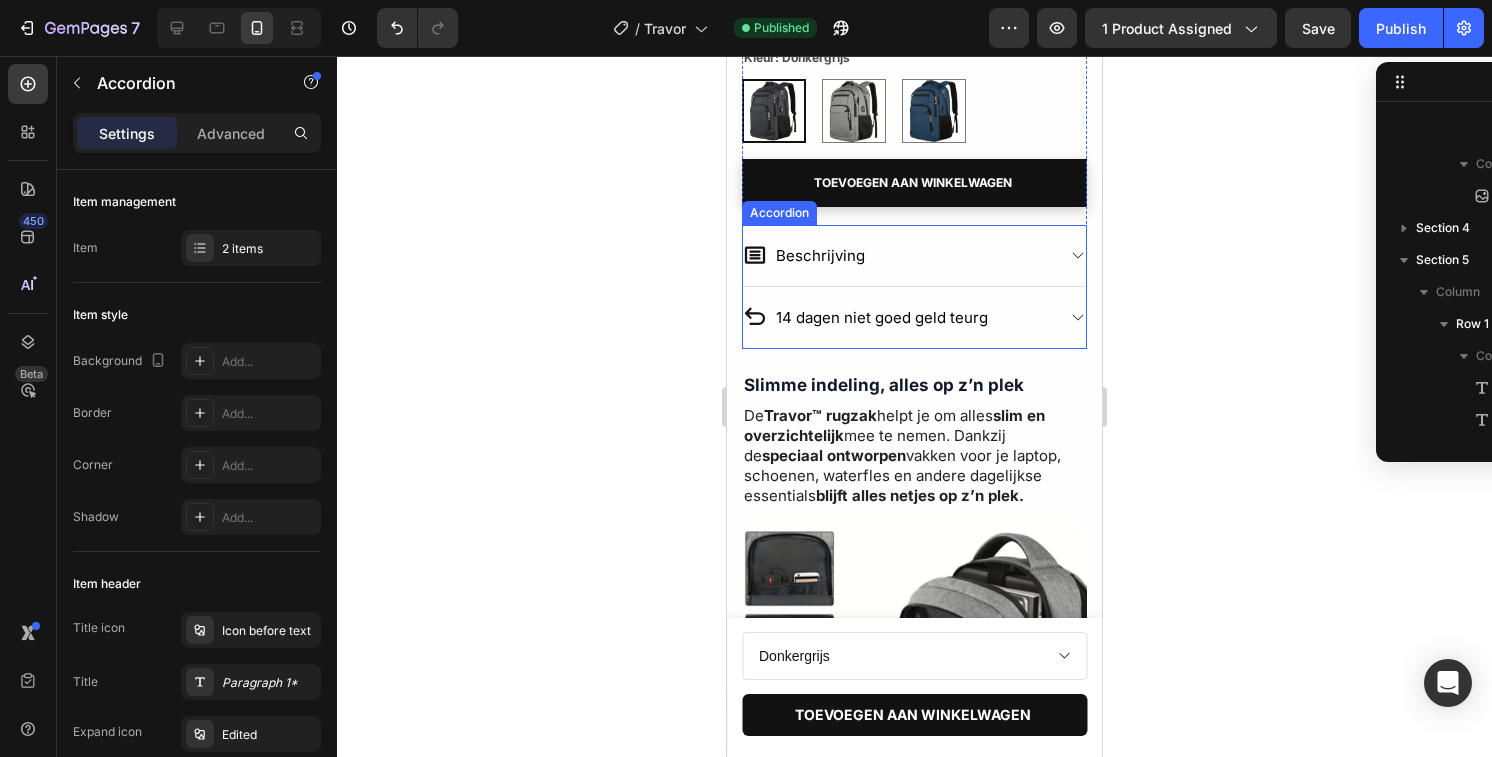 scroll, scrollTop: 250, scrollLeft: 0, axis: vertical 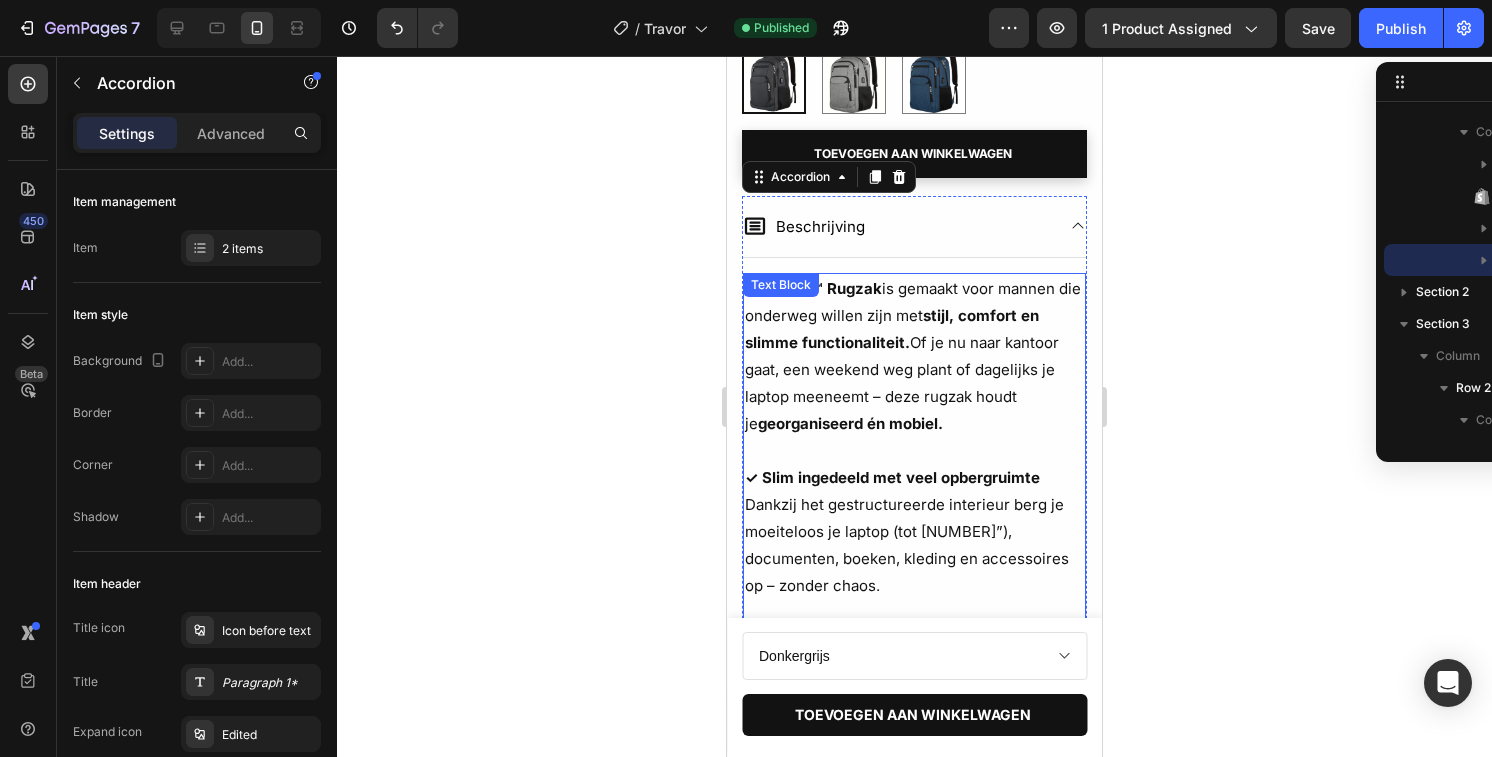 click on "✓ Slim ingedeeld met veel opbergruimte Dankzij het gestructureerde interieur berg je moeiteloos je laptop (tot 15.6”), documenten, boeken, kleding en accessoires op – zonder chaos." at bounding box center [914, 531] 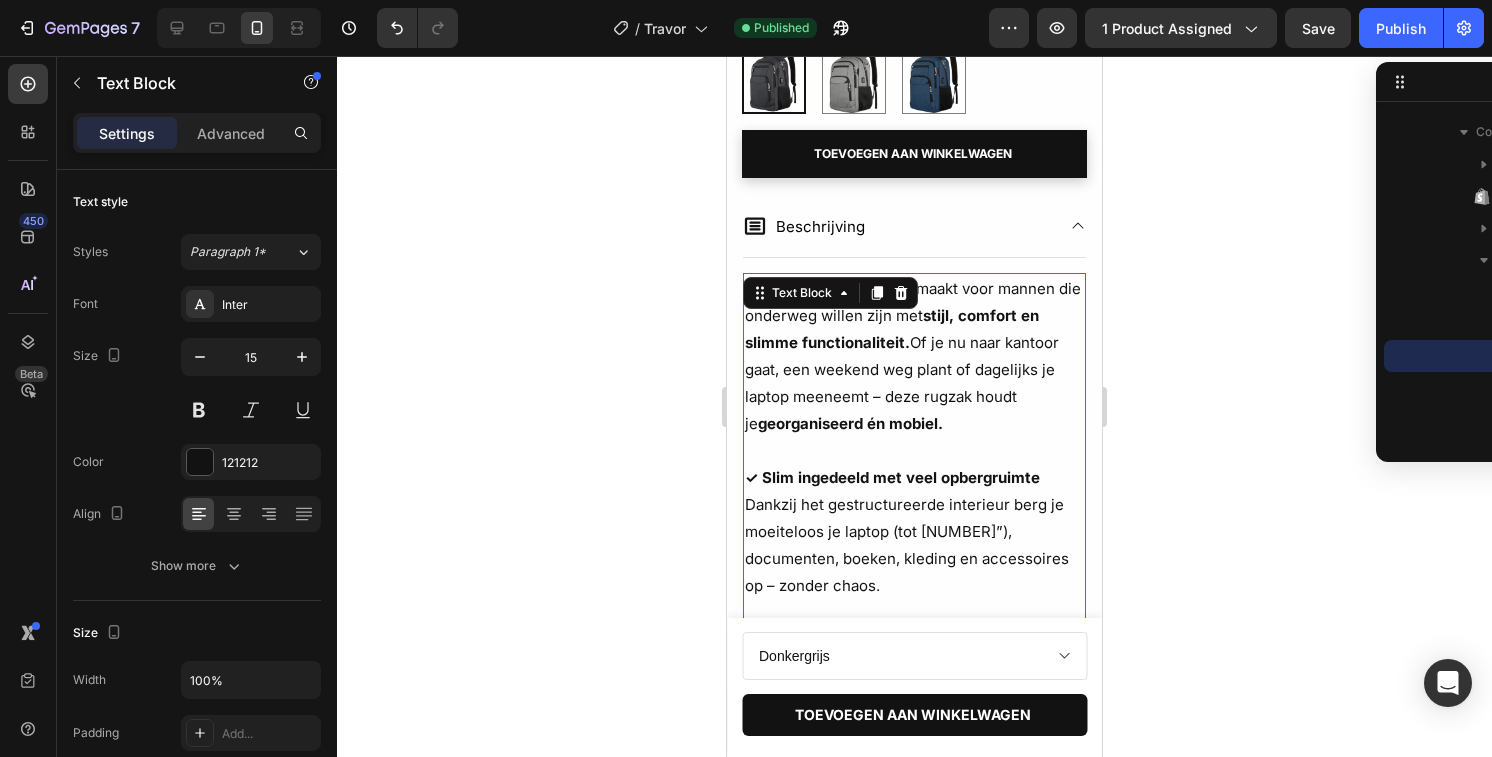 click on "✓ Slim ingedeeld met veel opbergruimte Dankzij het gestructureerde interieur berg je moeiteloos je laptop (tot 15.6”), documenten, boeken, kleding en accessoires op – zonder chaos." at bounding box center [914, 531] 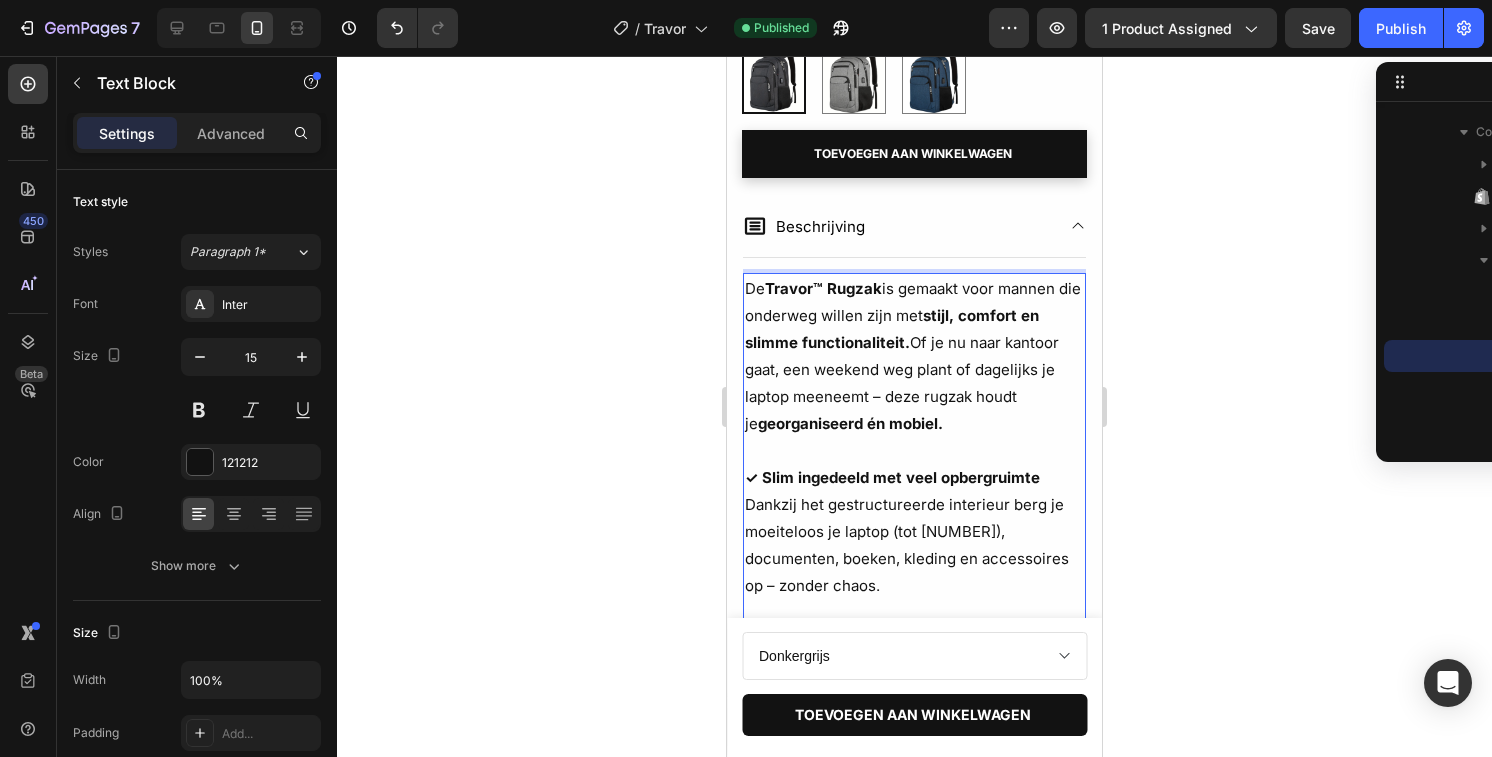 click 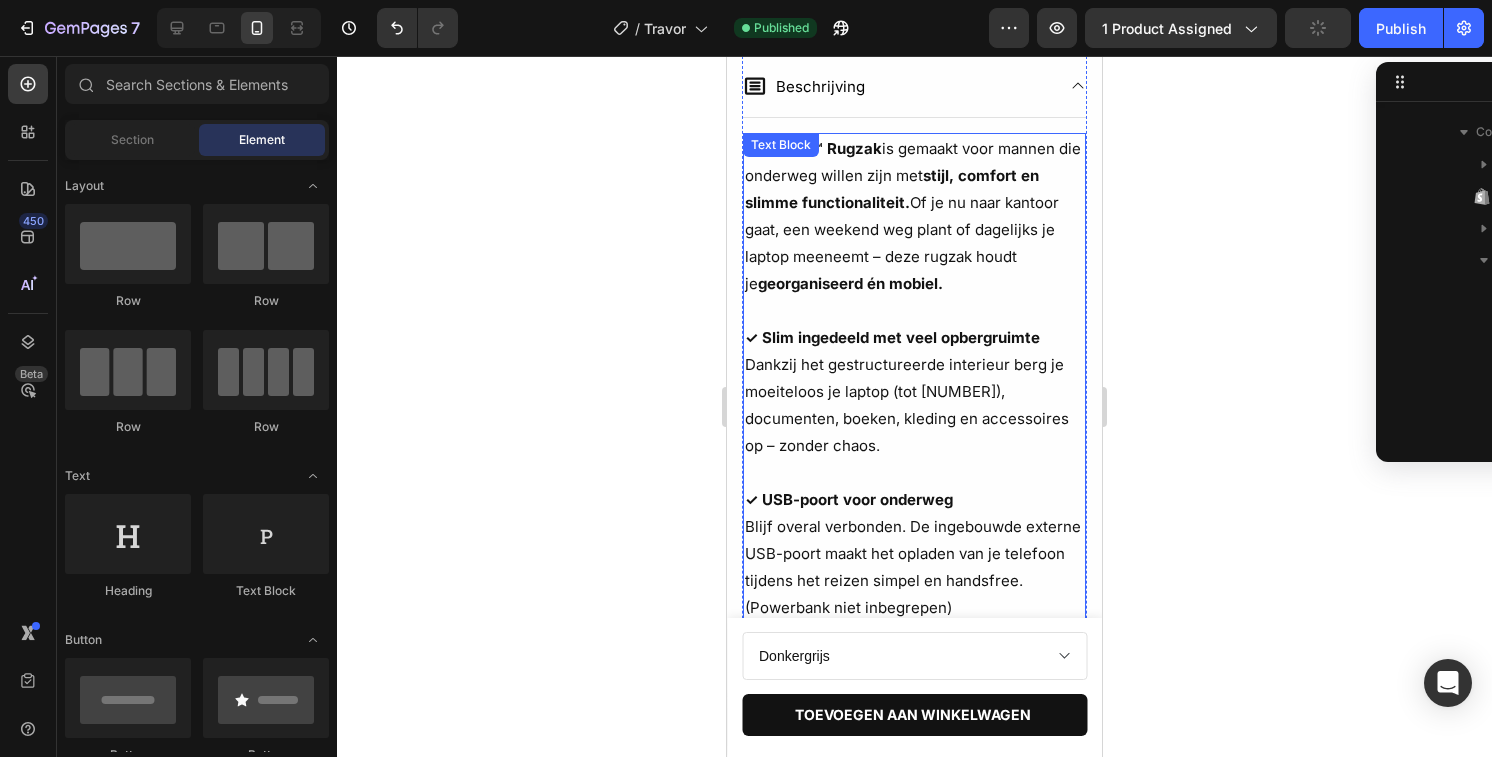 scroll, scrollTop: 1065, scrollLeft: 0, axis: vertical 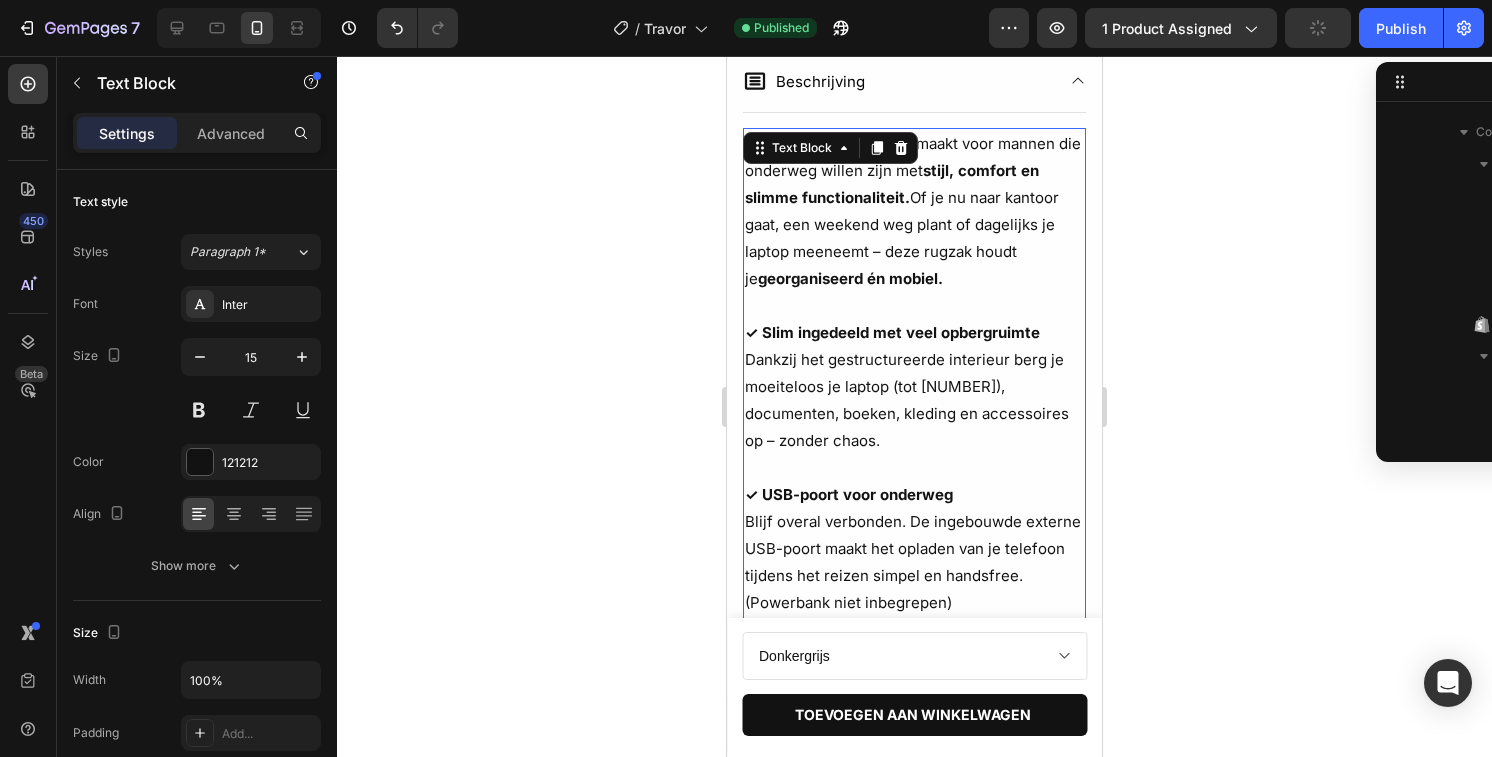 click on "✓ Slim ingedeeld met veel opbergruimte Dankzij het gestructureerde interieur berg je moeiteloos je laptop (tot 16), documenten, boeken, kleding en accessoires op – zonder chaos." at bounding box center (914, 386) 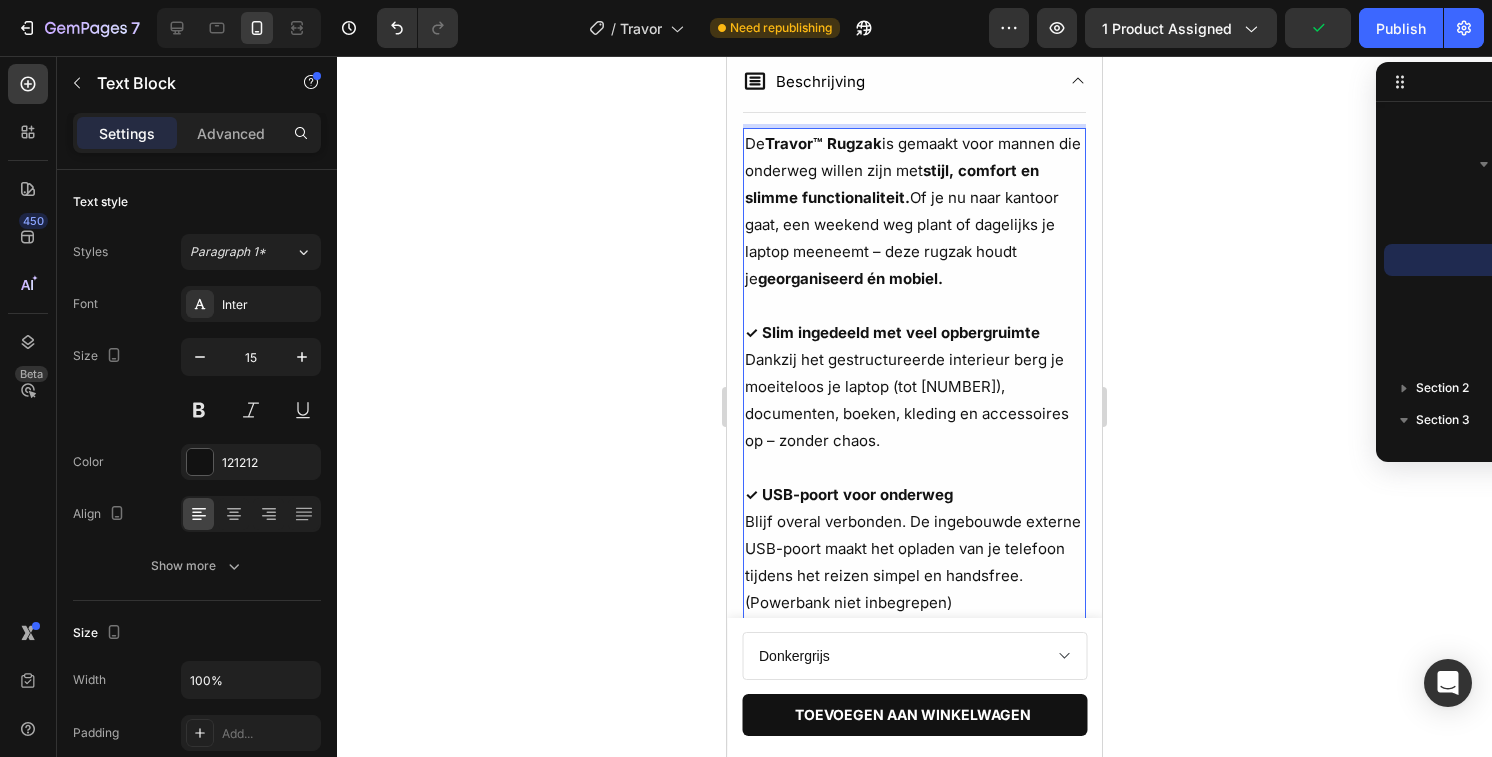 click on "✓ Slim ingedeeld met veel opbergruimte Dankzij het gestructureerde interieur berg je moeiteloos je laptop (tot 16), documenten, boeken, kleding en accessoires op – zonder chaos." at bounding box center (914, 386) 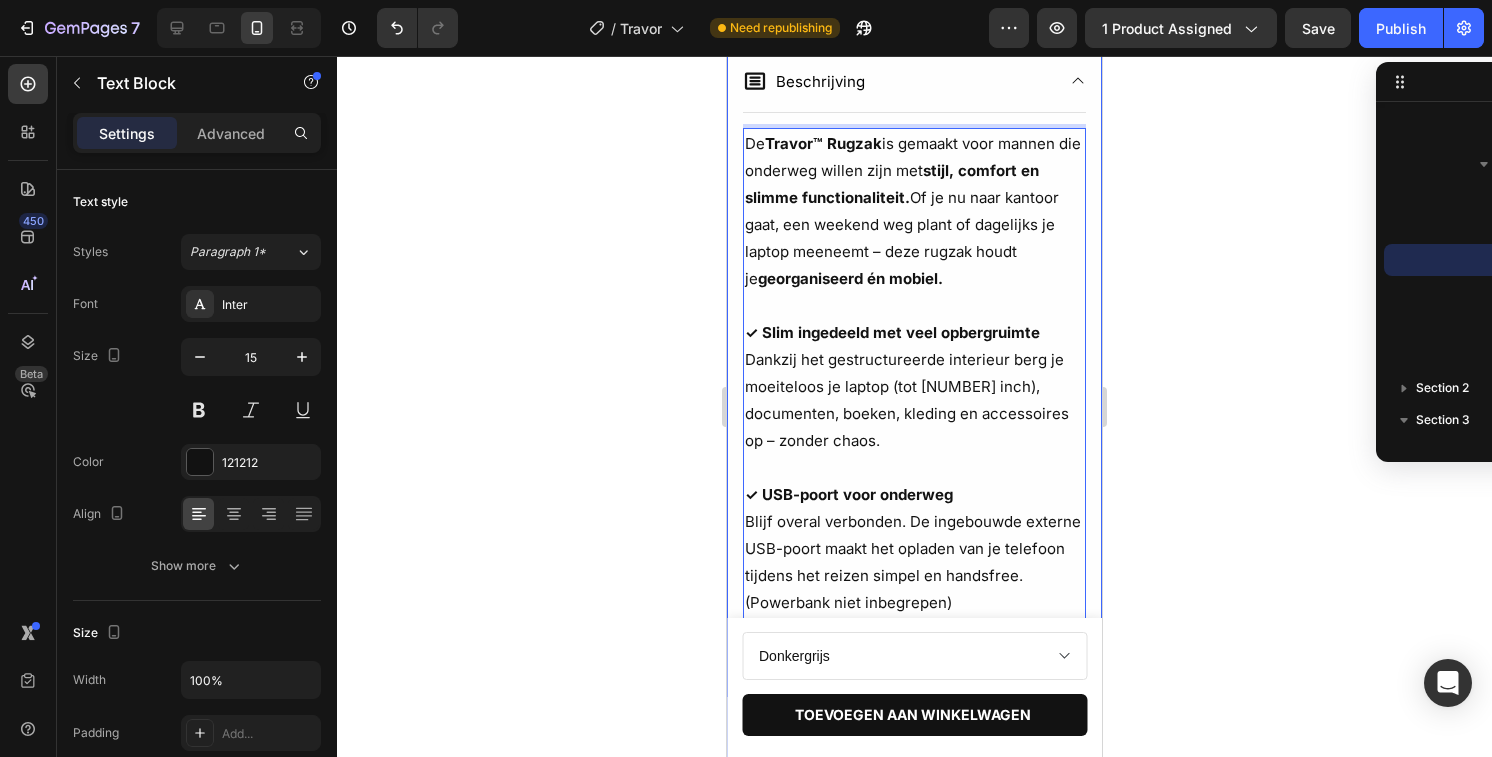 click 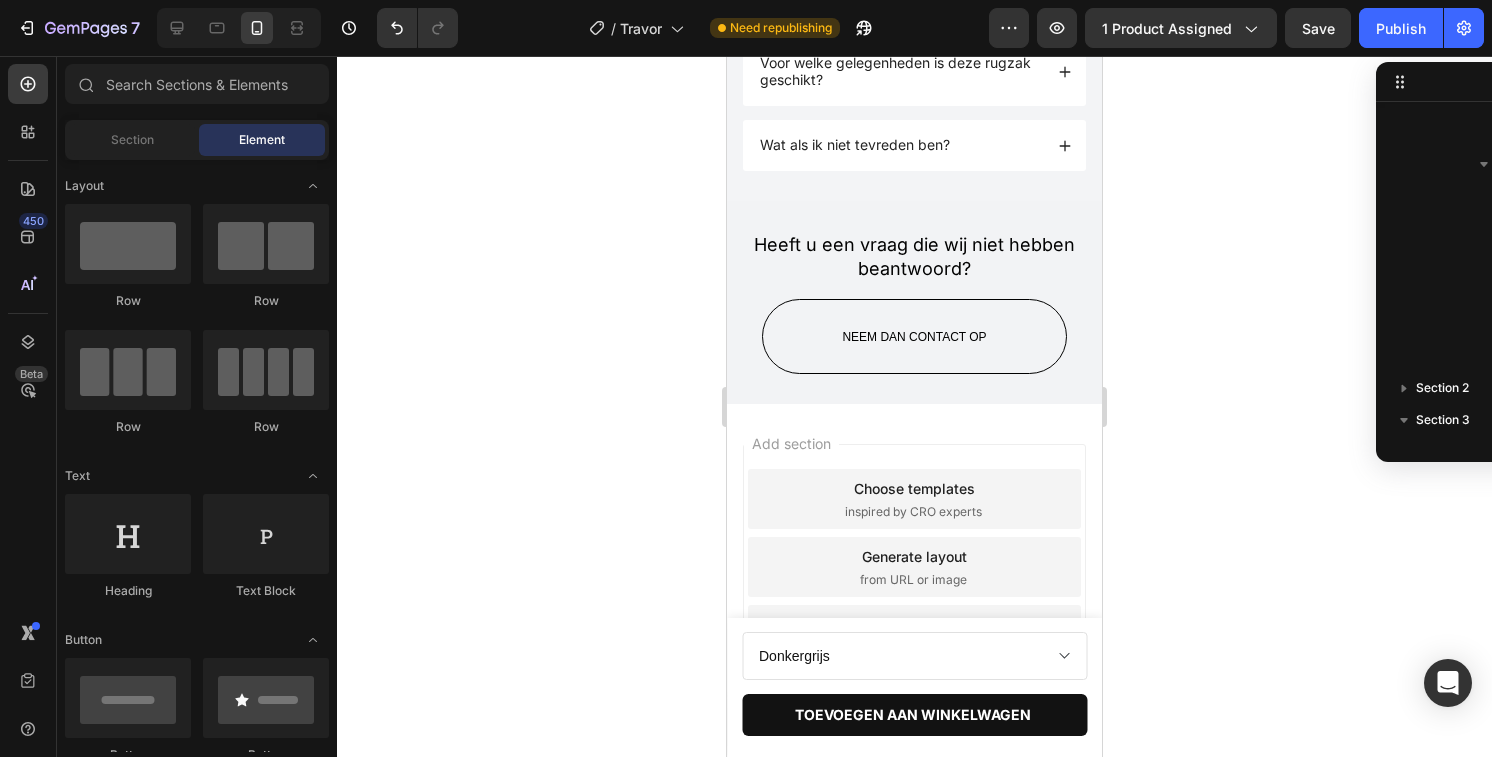 scroll, scrollTop: 4102, scrollLeft: 0, axis: vertical 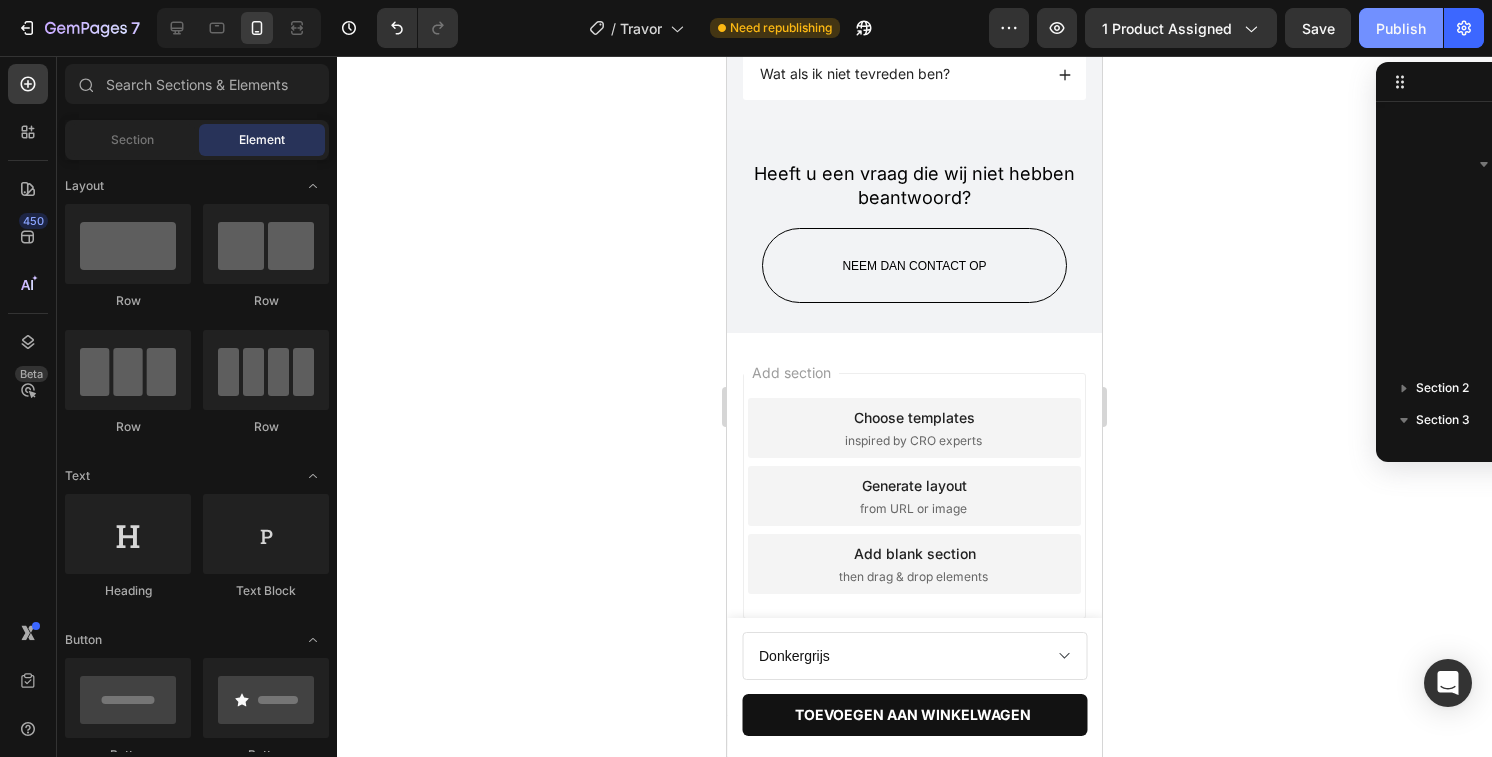 click on "Publish" at bounding box center (1401, 28) 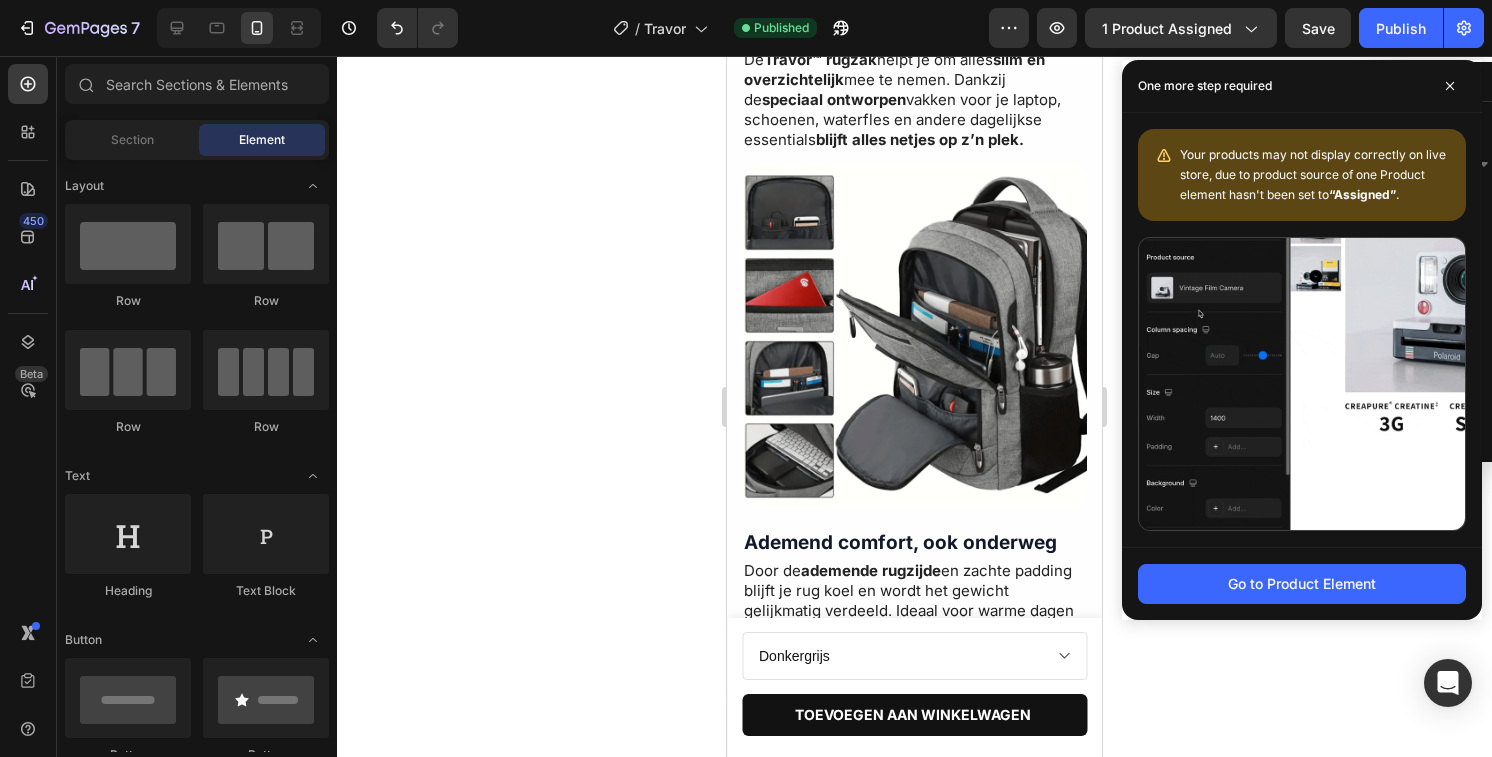 scroll, scrollTop: 894, scrollLeft: 0, axis: vertical 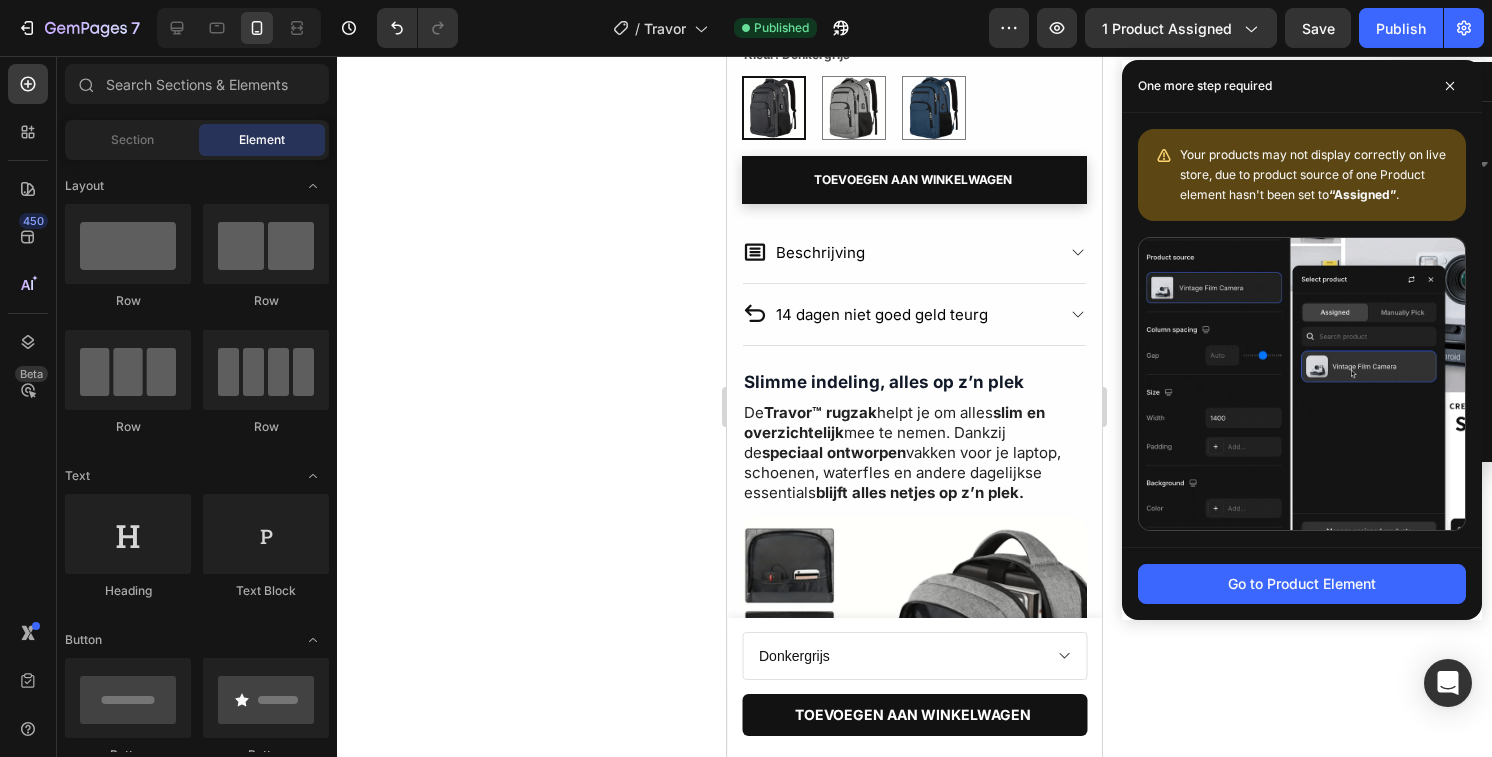 click on "14 dagen niet goed geld teurg" at bounding box center [882, 314] 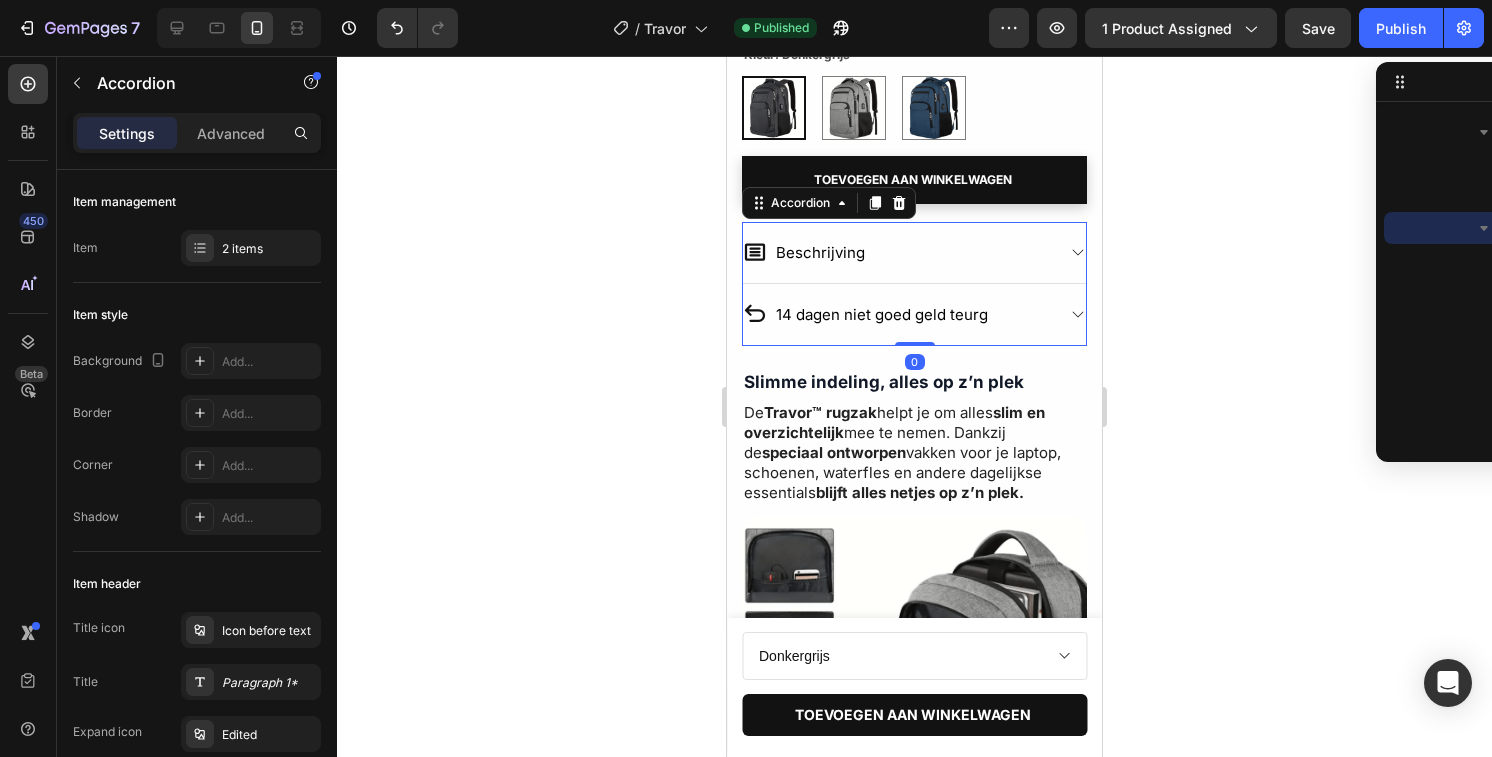 click on "14 dagen niet goed geld teurg" at bounding box center [898, 314] 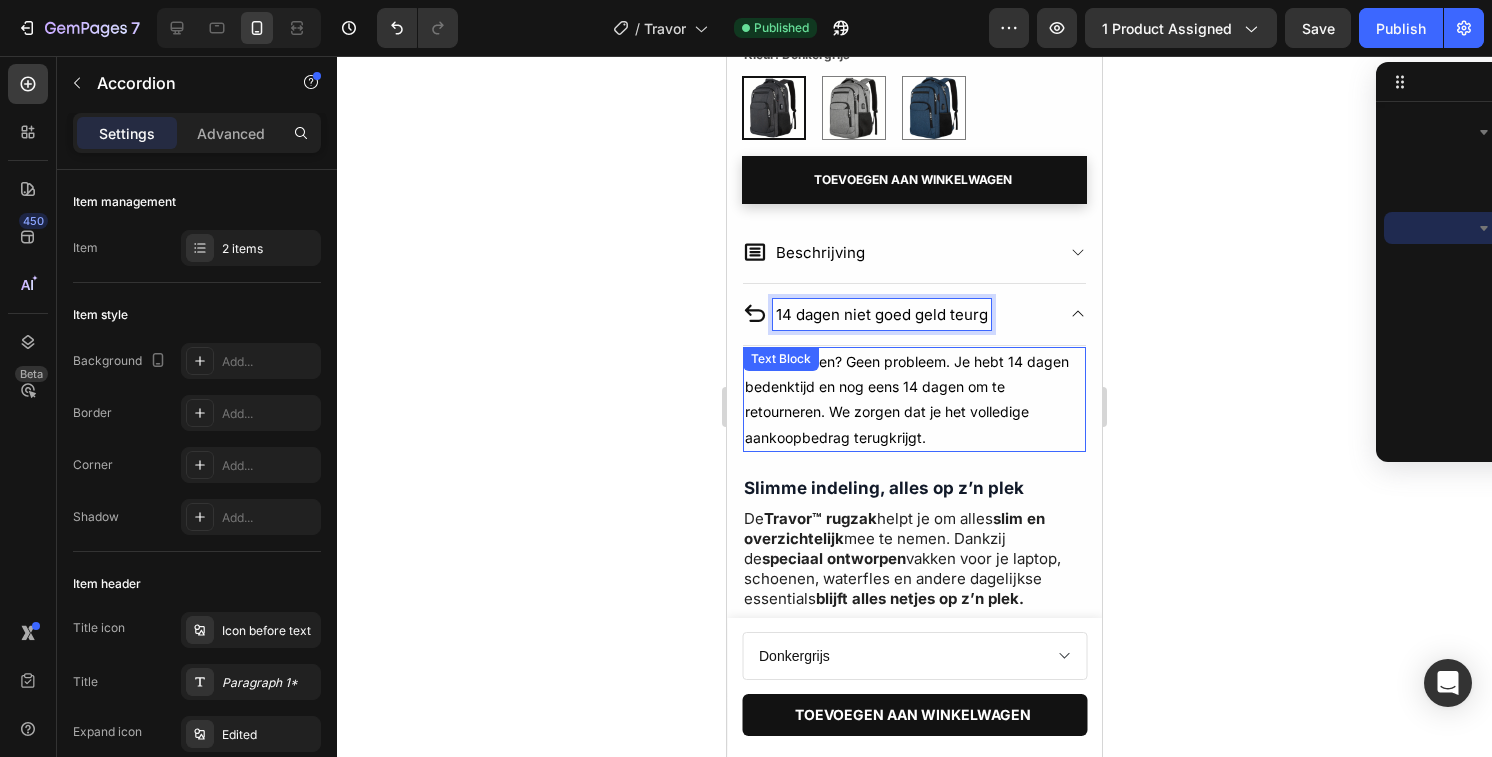 click on "Niet tevreden? Geen probleem. Je hebt 14 dagen bedenktijd en nog eens 14 dagen om te retourneren. We zorgen dat je het volledige aankoopbedrag terugkrijgt." at bounding box center (907, 399) 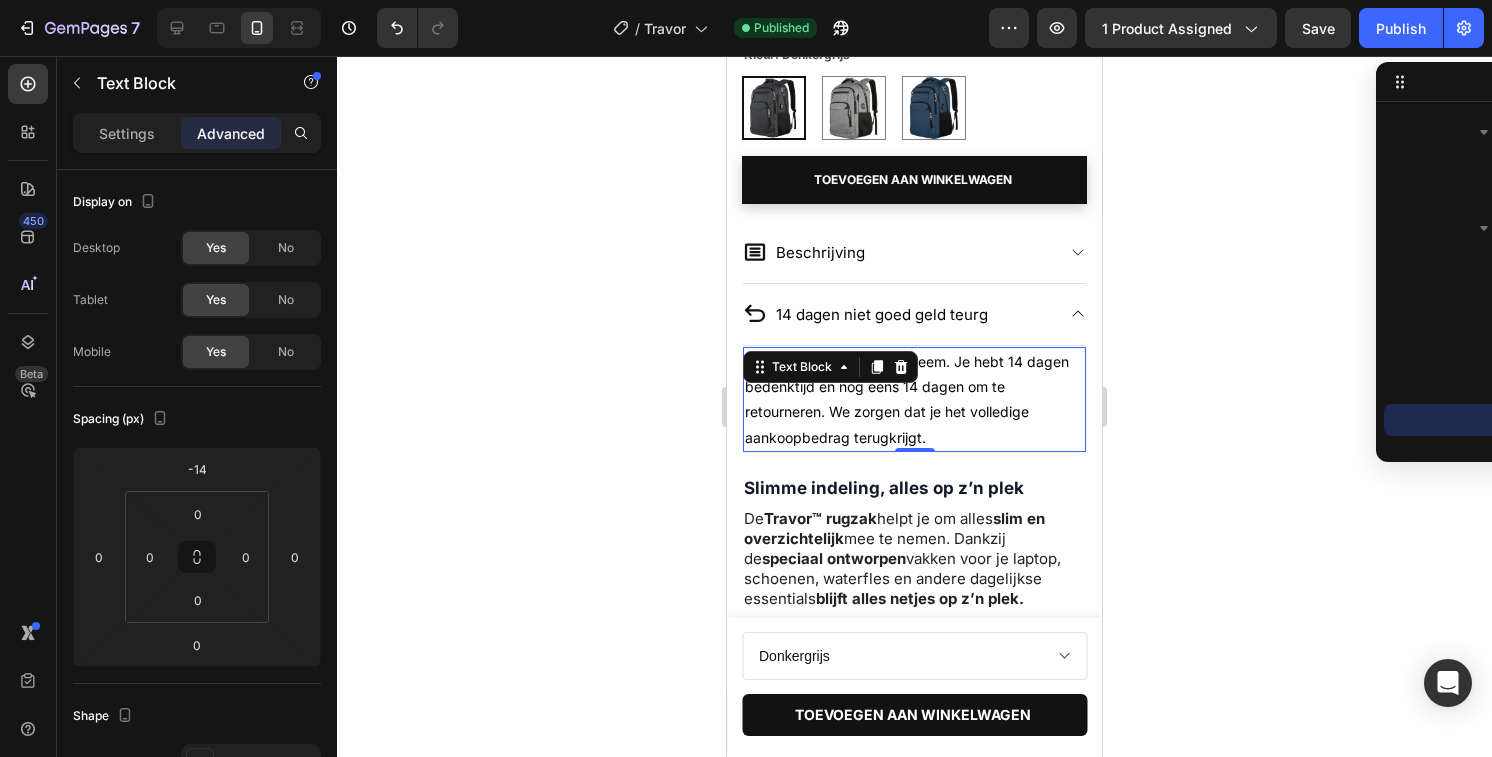 click on "Niet tevreden? Geen probleem. Je hebt 14 dagen bedenktijd en nog eens 14 dagen om te retourneren. We zorgen dat je het volledige aankoopbedrag terugkrijgt." at bounding box center (907, 399) 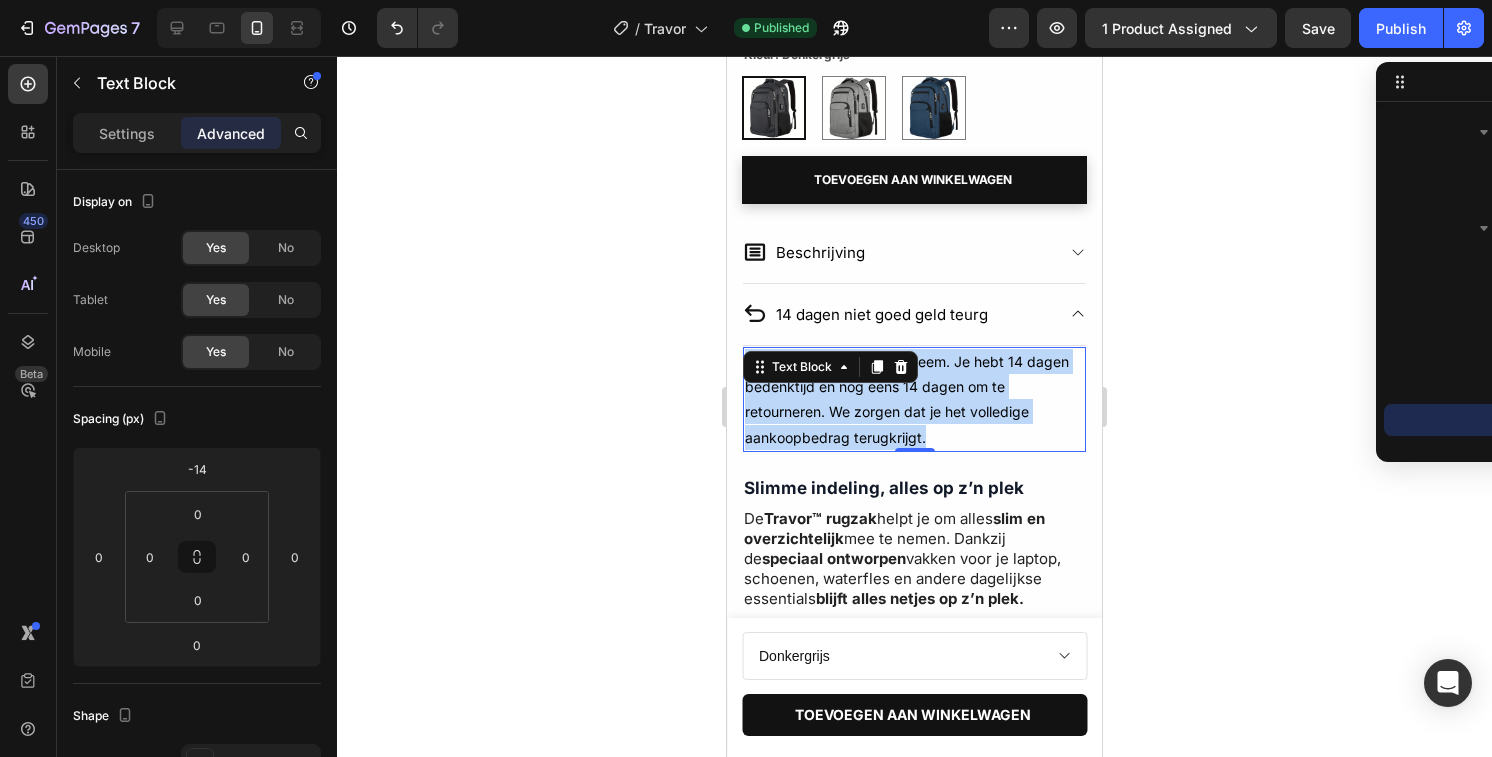 click on "Niet tevreden? Geen probleem. Je hebt 14 dagen bedenktijd en nog eens 14 dagen om te retourneren. We zorgen dat je het volledige aankoopbedrag terugkrijgt." at bounding box center (907, 399) 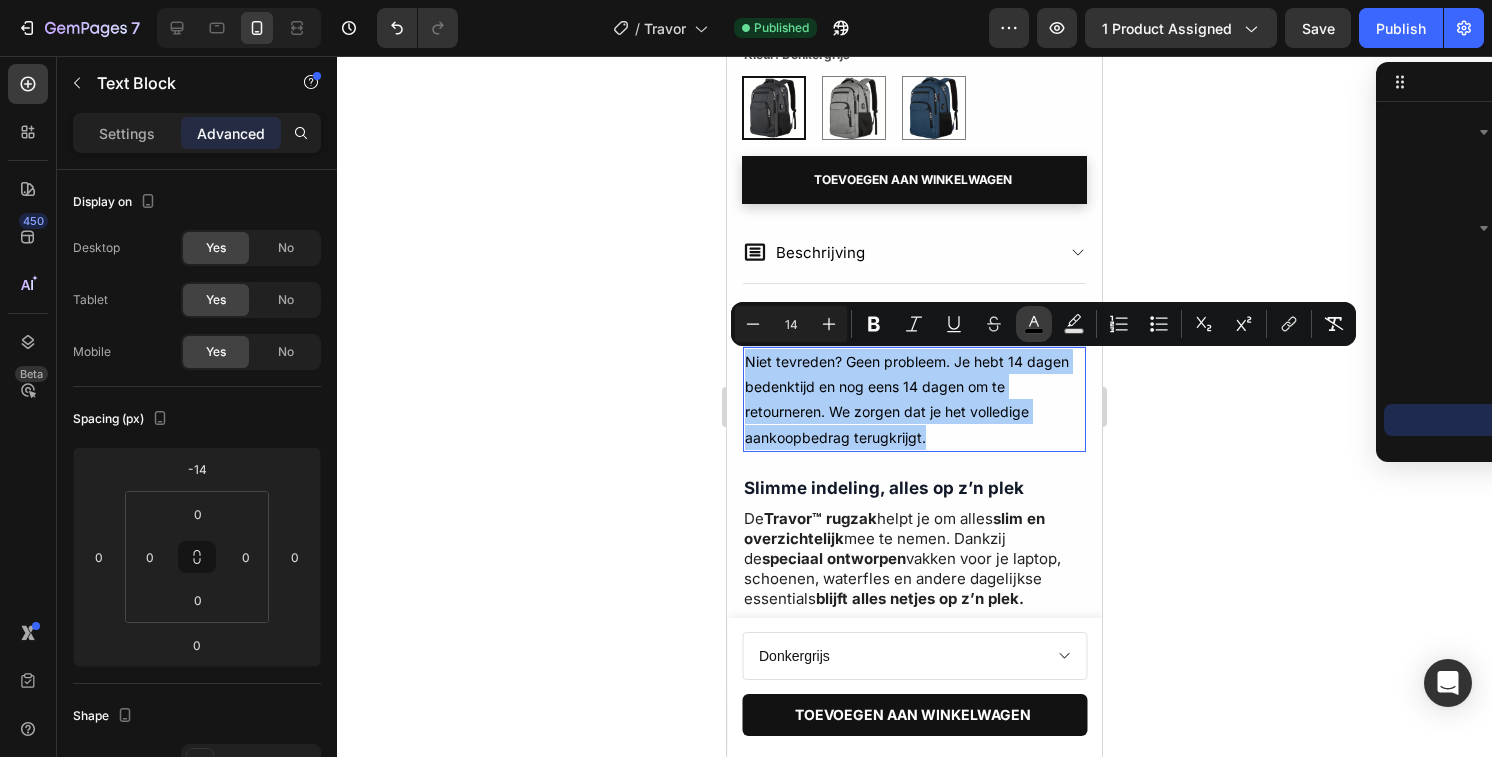 click on "color" at bounding box center (1034, 324) 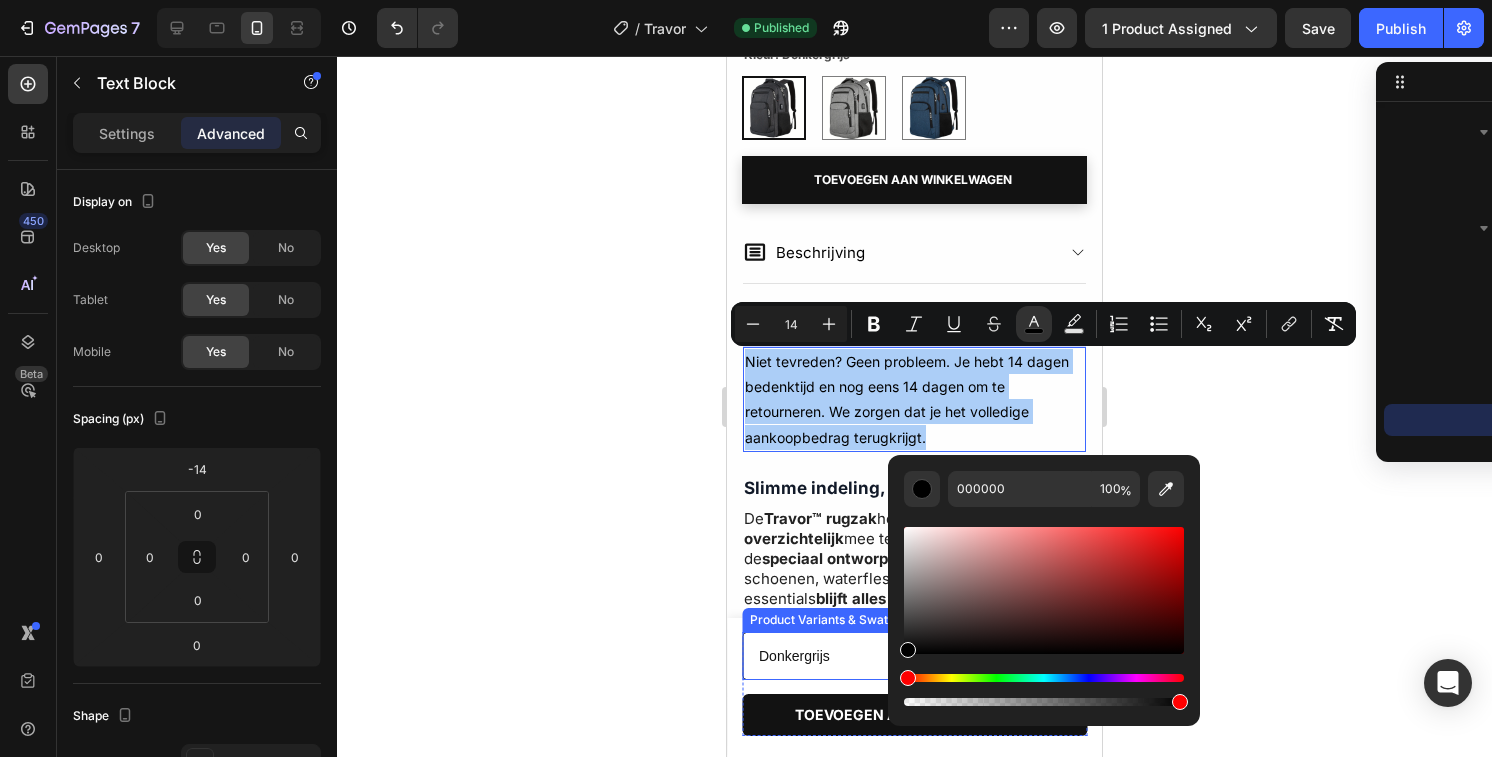 drag, startPoint x: 1651, startPoint y: 685, endPoint x: 872, endPoint y: 661, distance: 779.3696 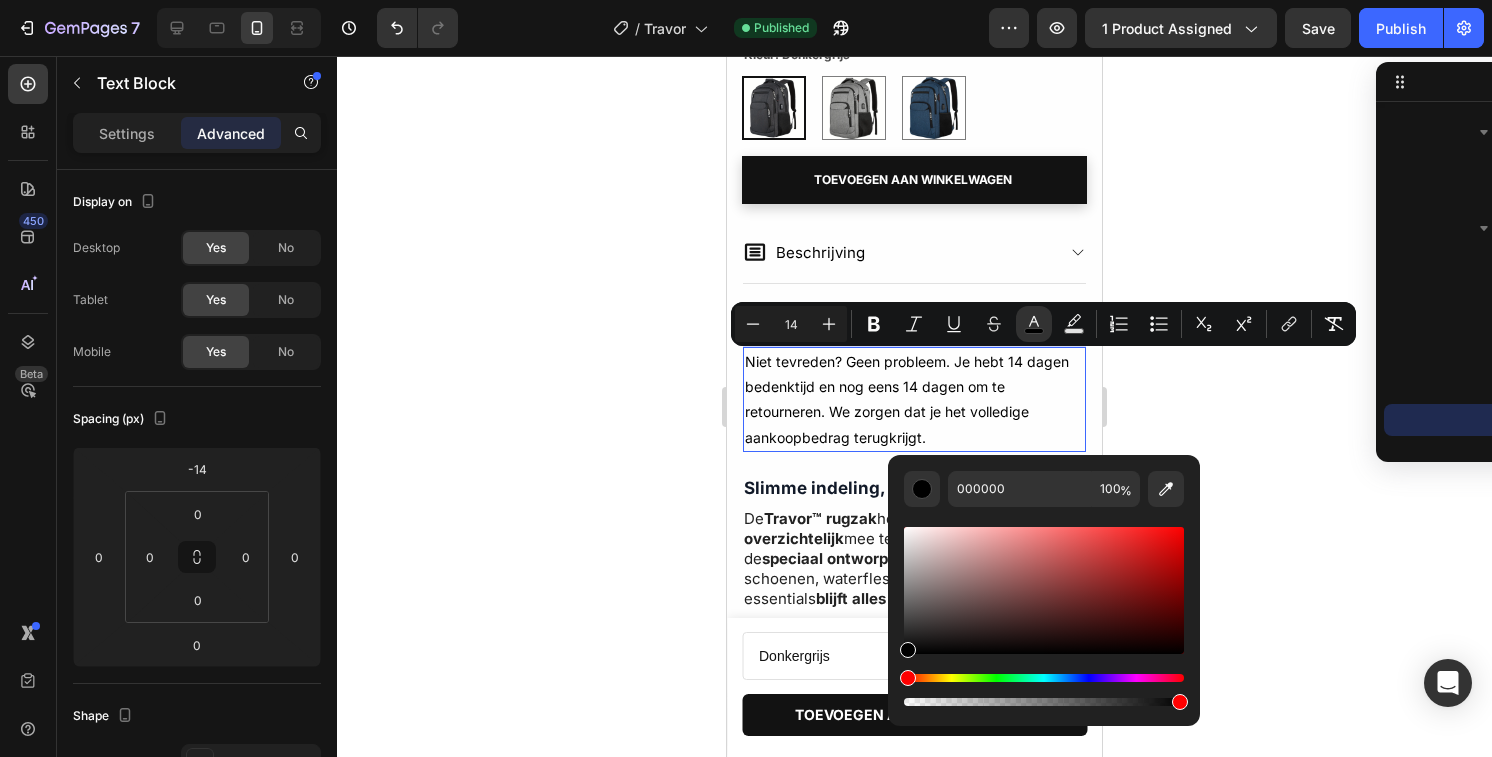 click 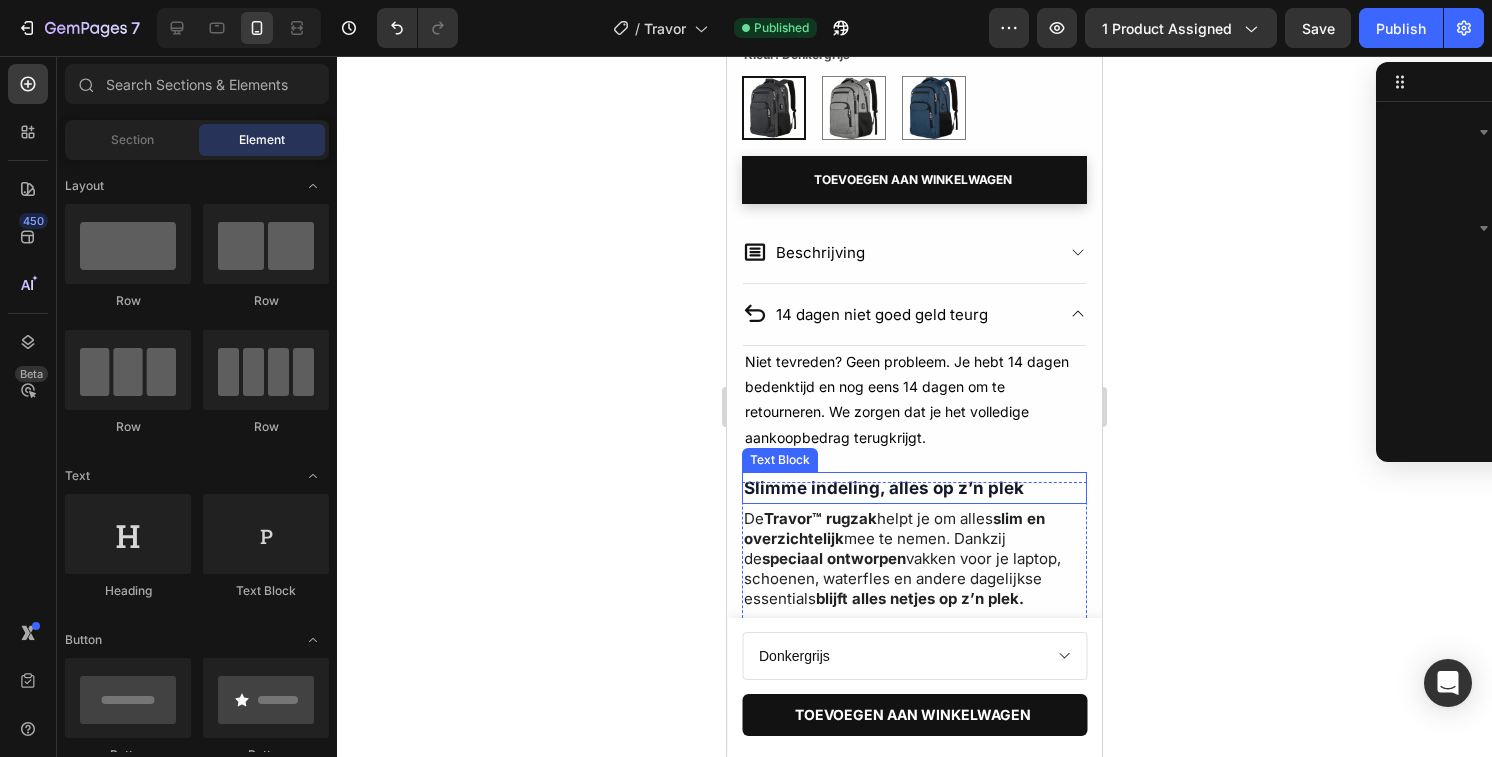 click on "Slimme indeling, alles op z’n plek" at bounding box center [884, 488] 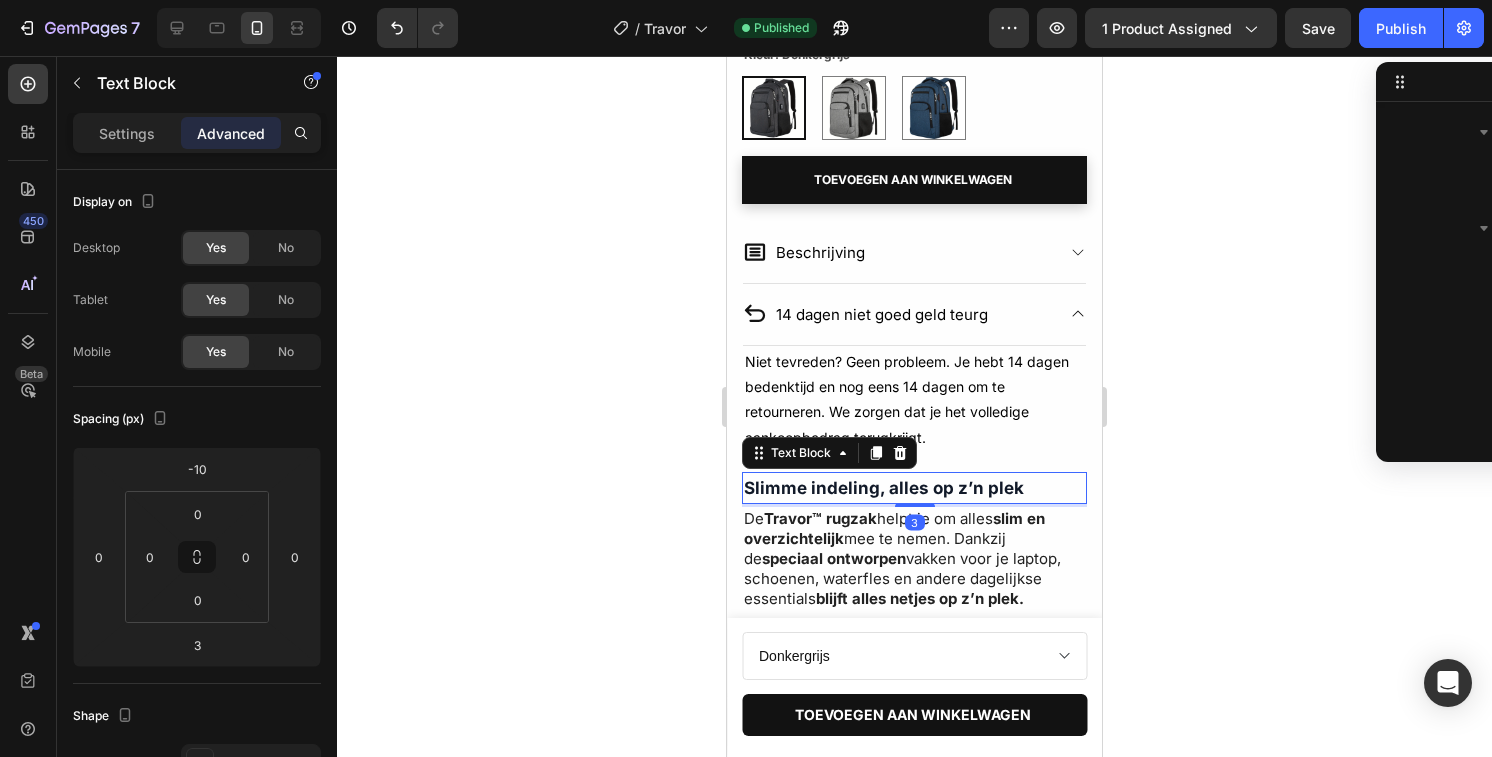 scroll, scrollTop: 954, scrollLeft: 0, axis: vertical 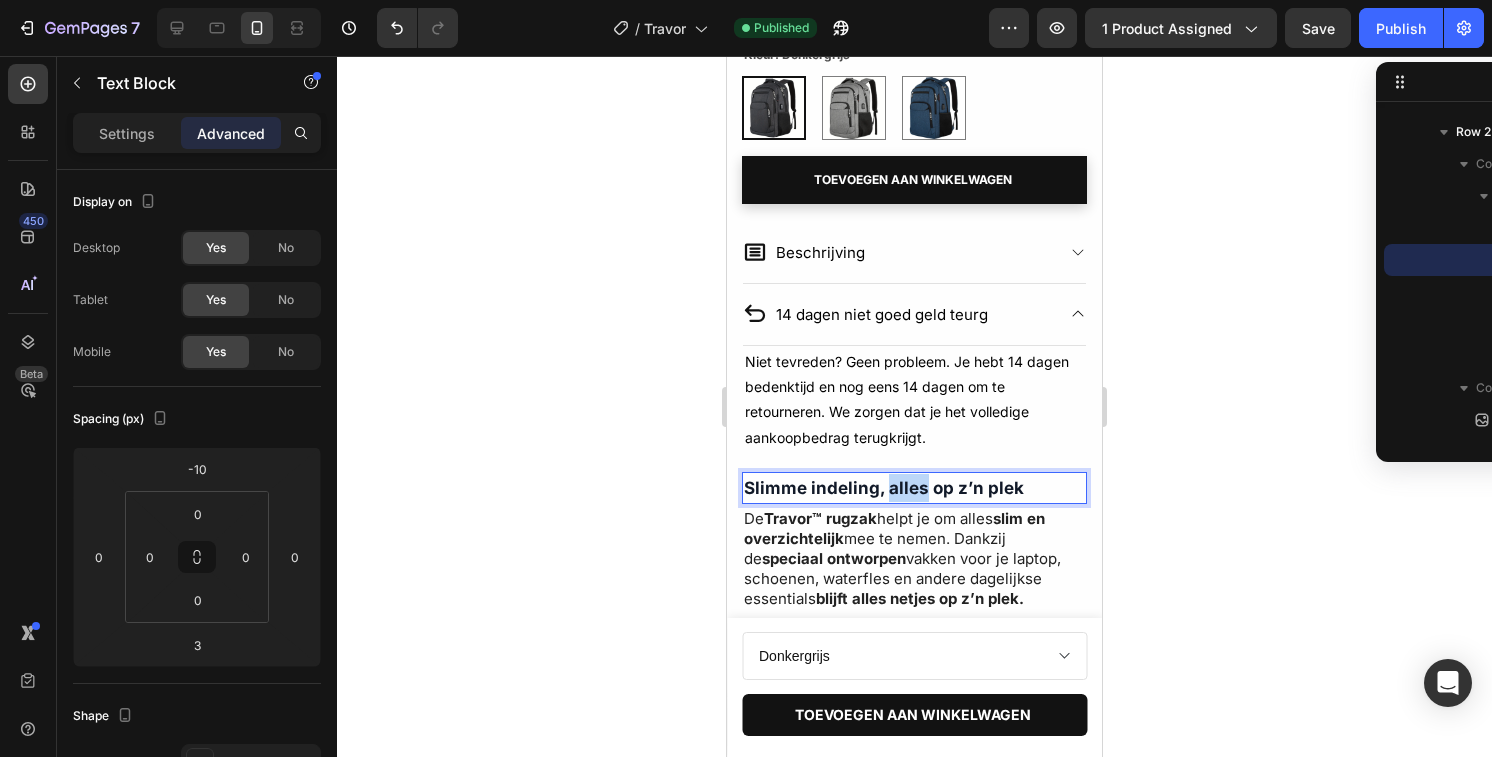 click on "Slimme indeling, alles op z’n plek" at bounding box center (884, 488) 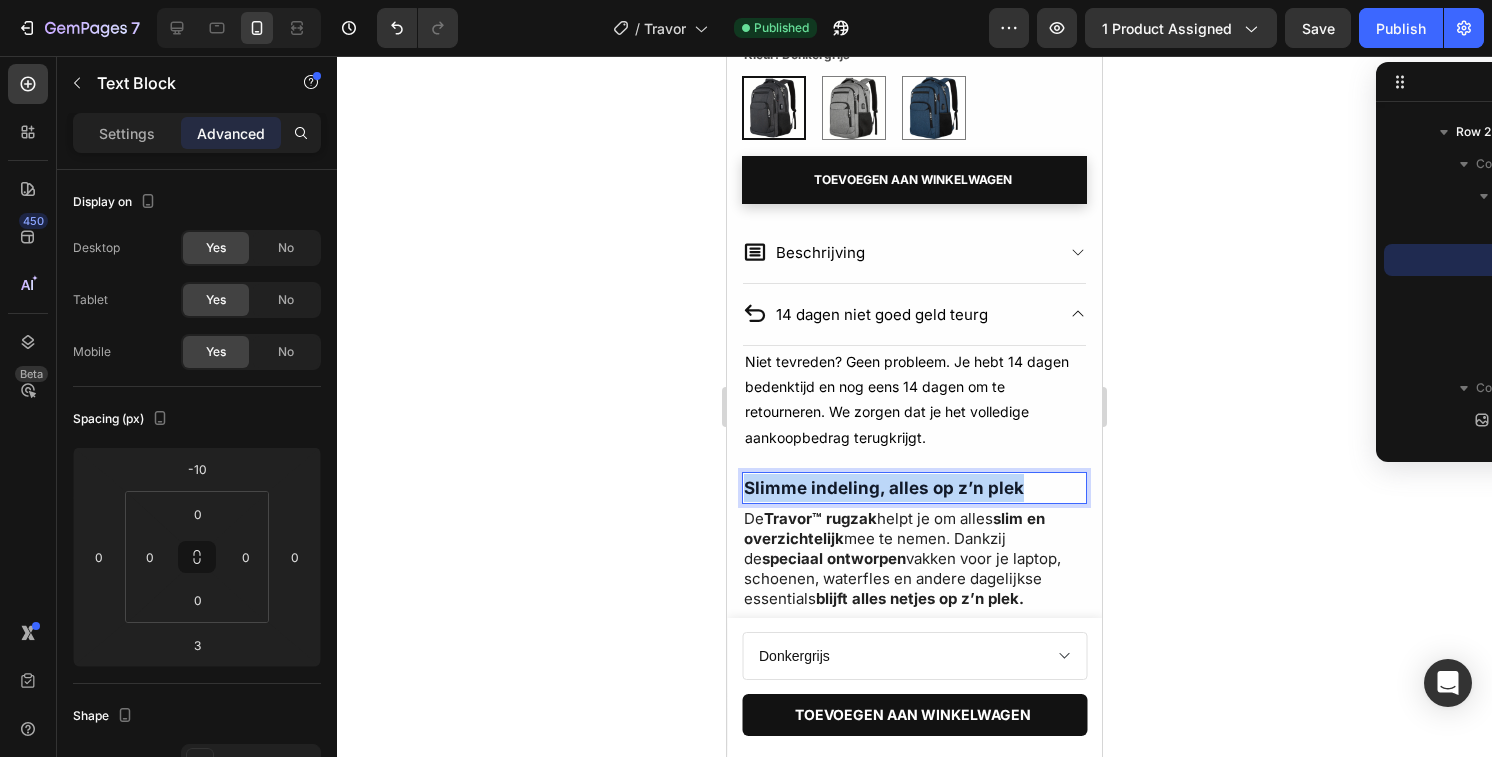 click on "Slimme indeling, alles op z’n plek" at bounding box center [884, 488] 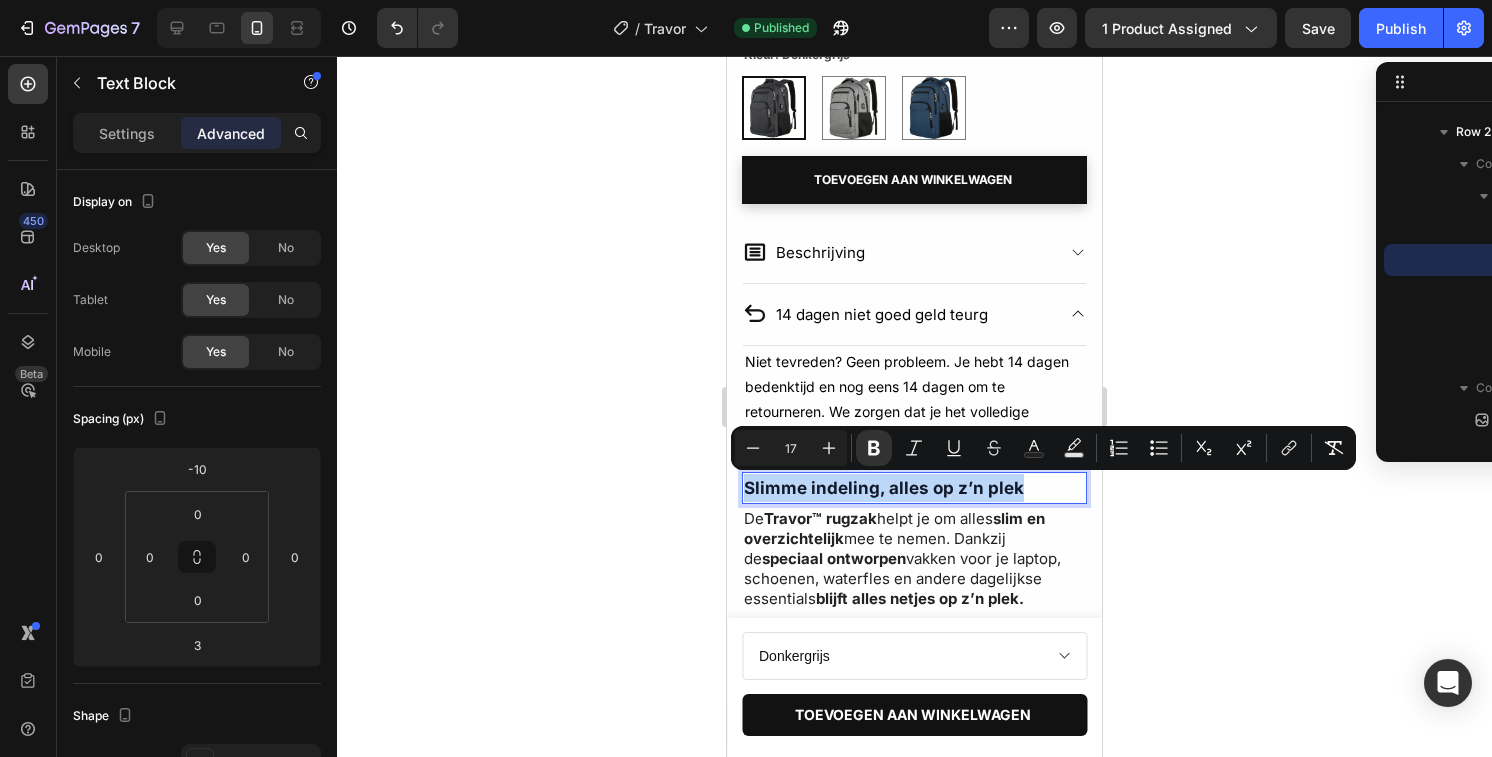 click on "Slimme indeling, alles op z’n plek" at bounding box center (884, 488) 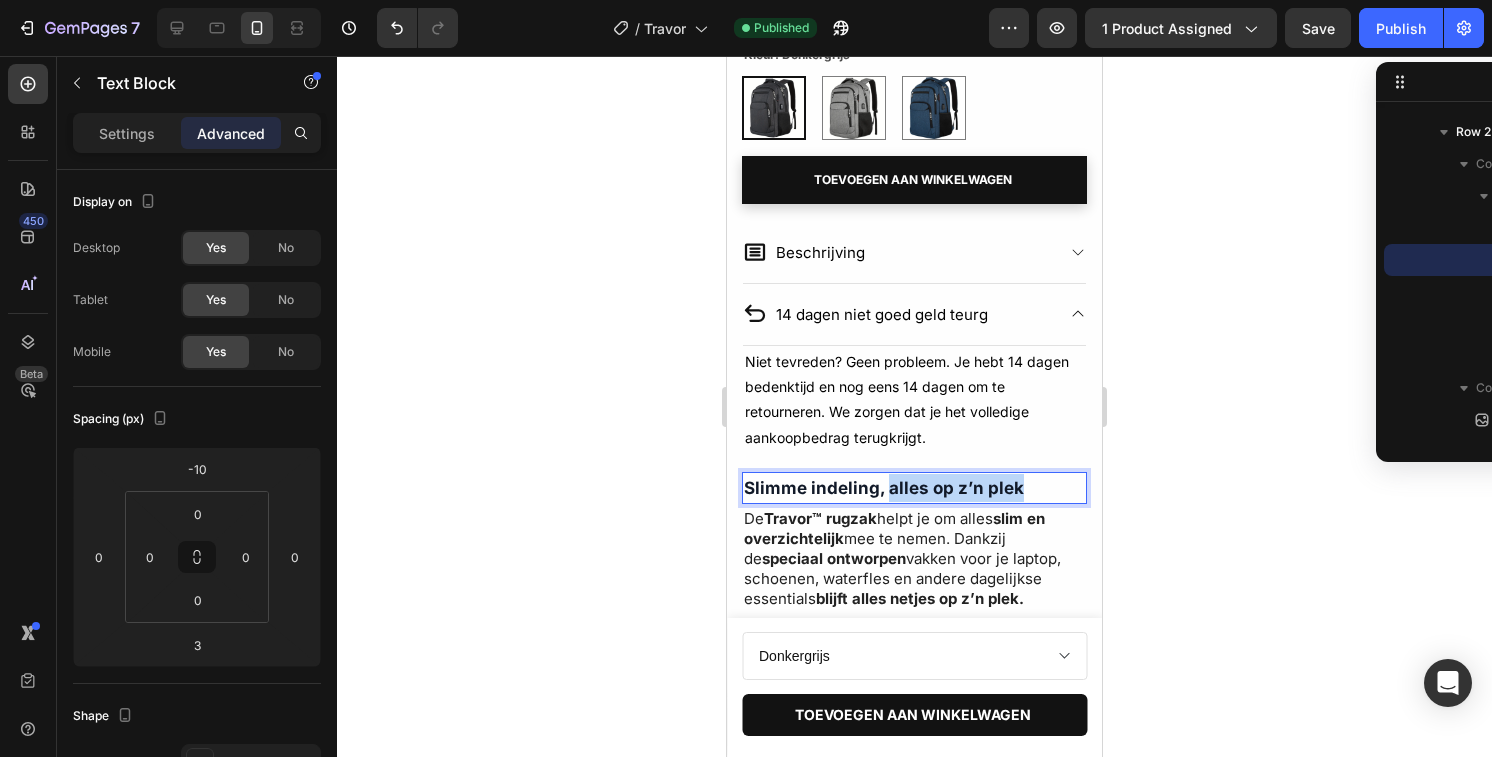 drag, startPoint x: 885, startPoint y: 492, endPoint x: 1062, endPoint y: 504, distance: 177.40631 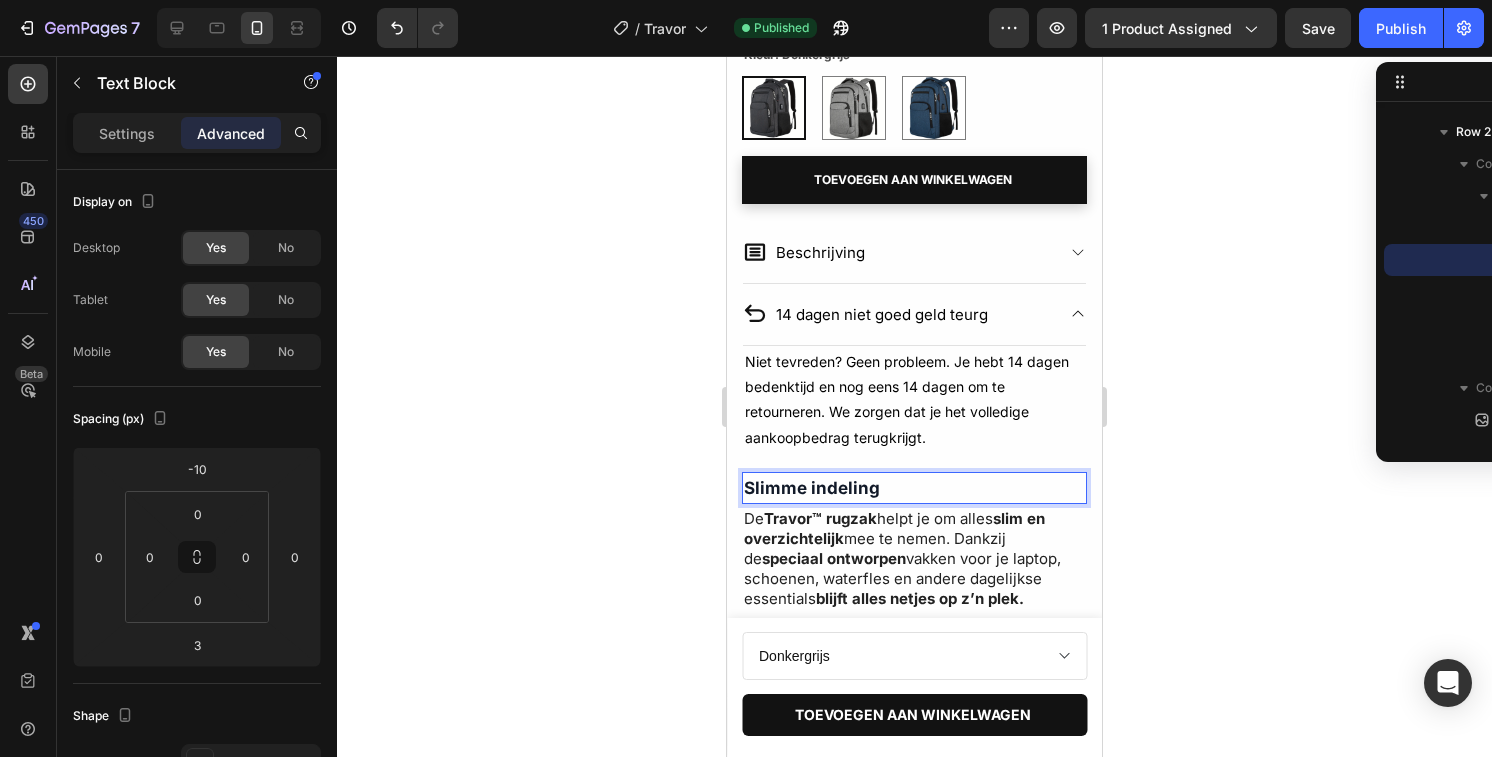 click on "Slimme indeling" at bounding box center (812, 488) 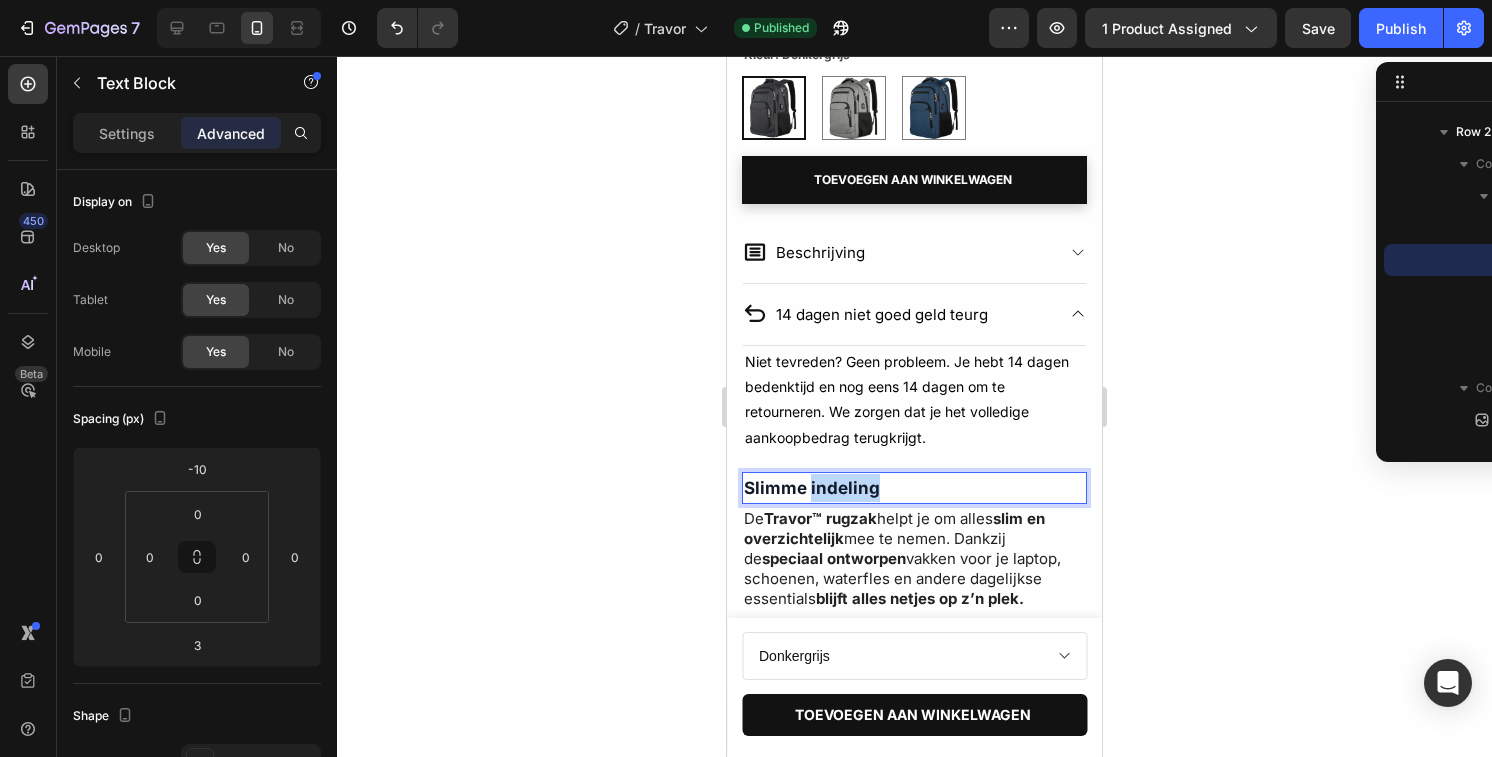 click on "Slimme indeling" at bounding box center [812, 488] 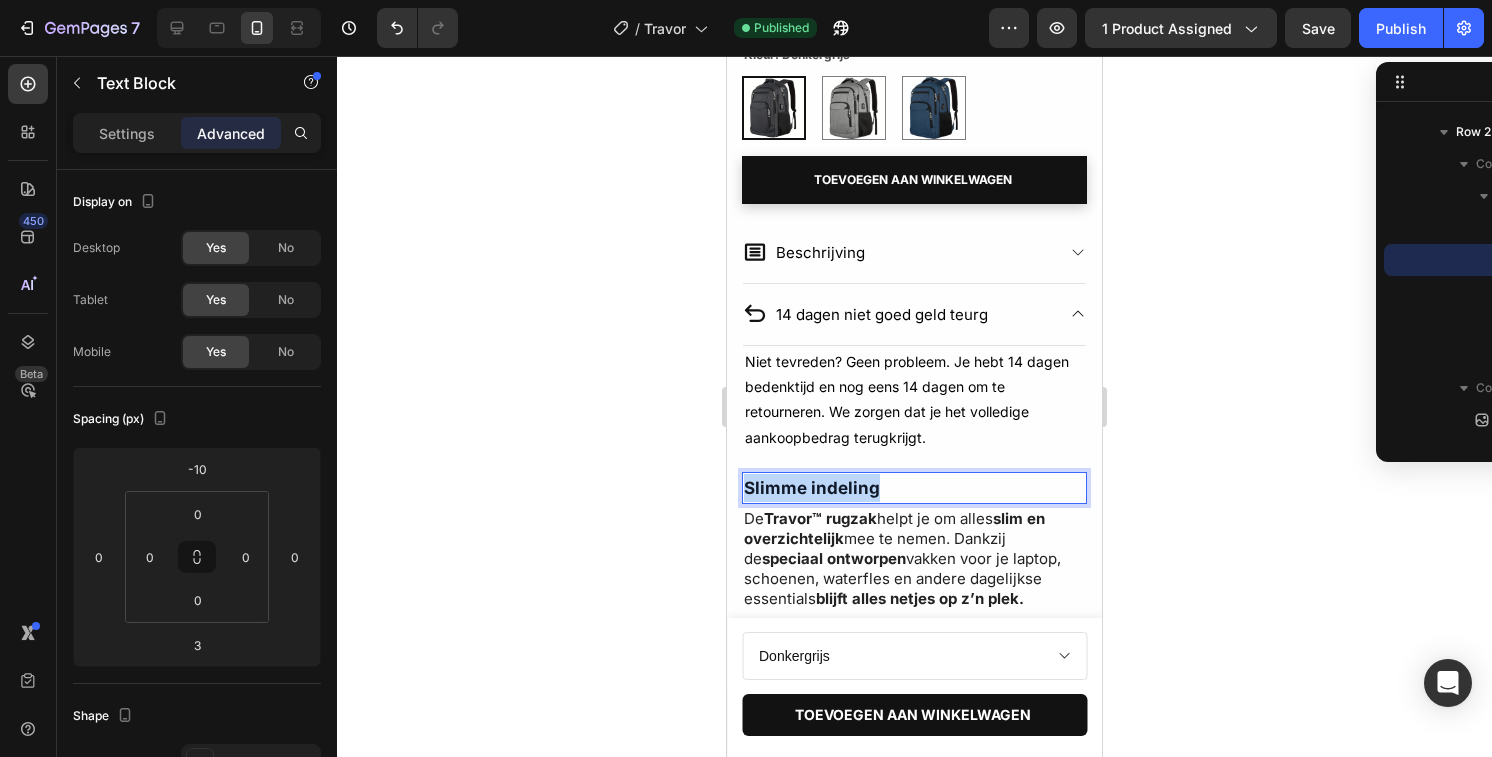 click on "Slimme indeling" at bounding box center (812, 488) 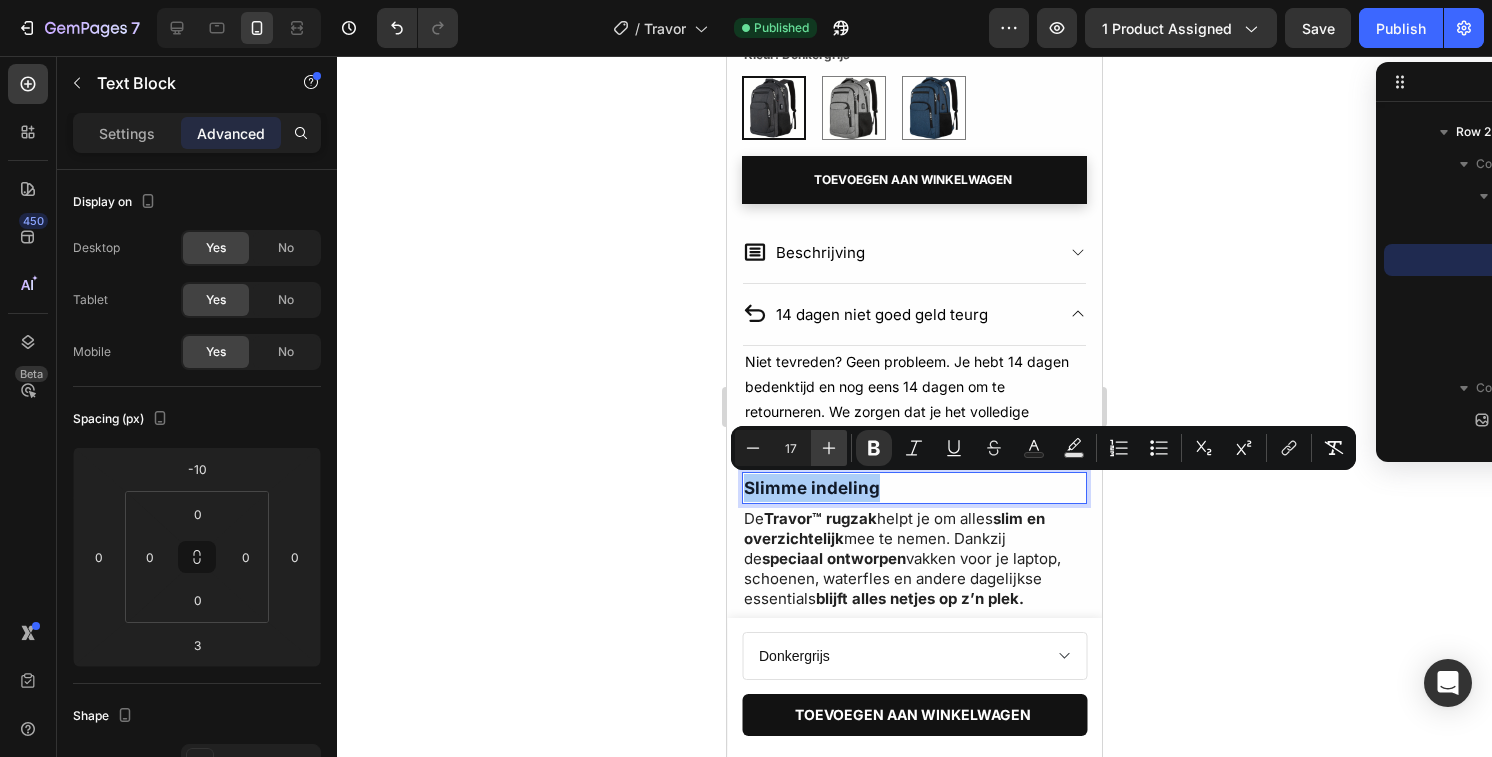 click 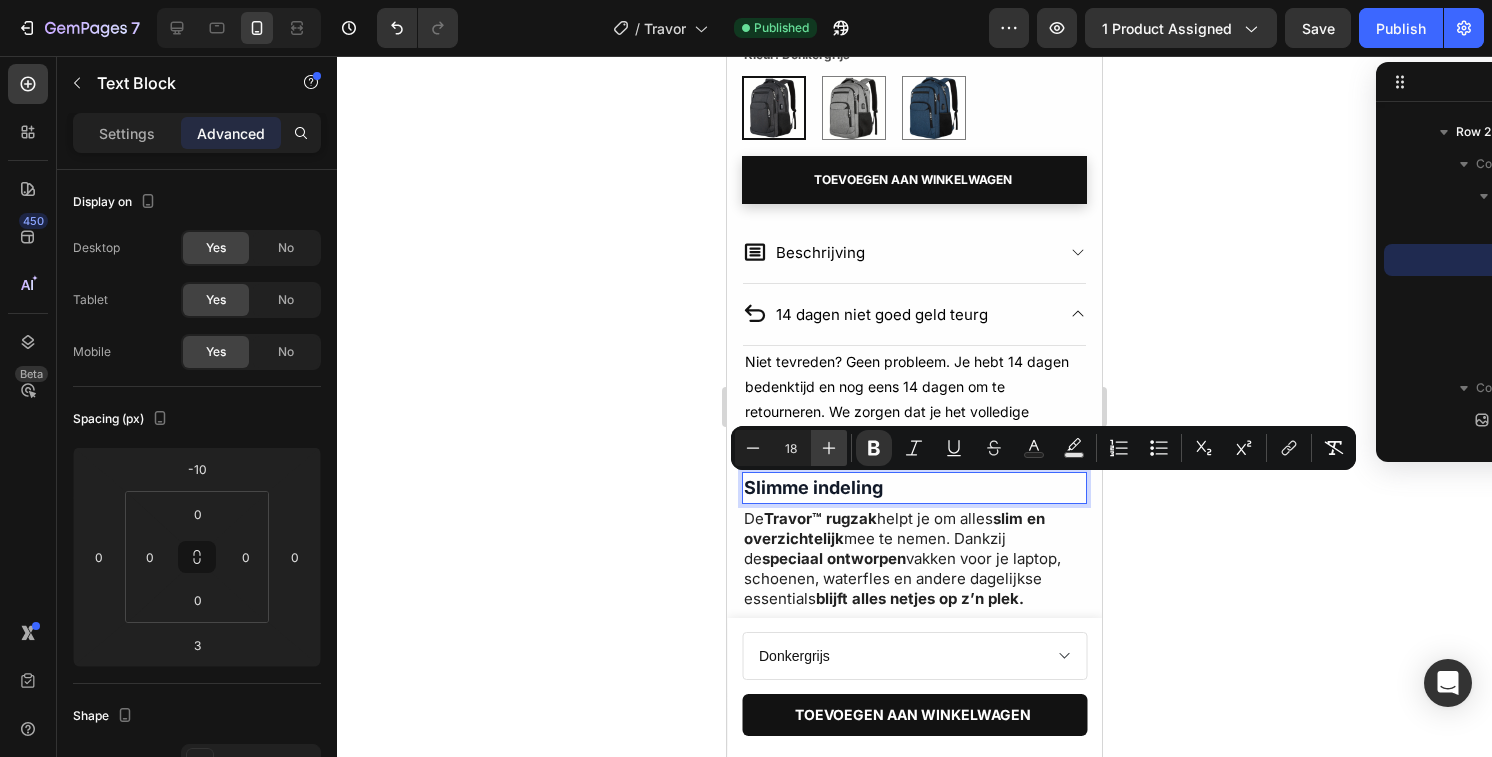 click 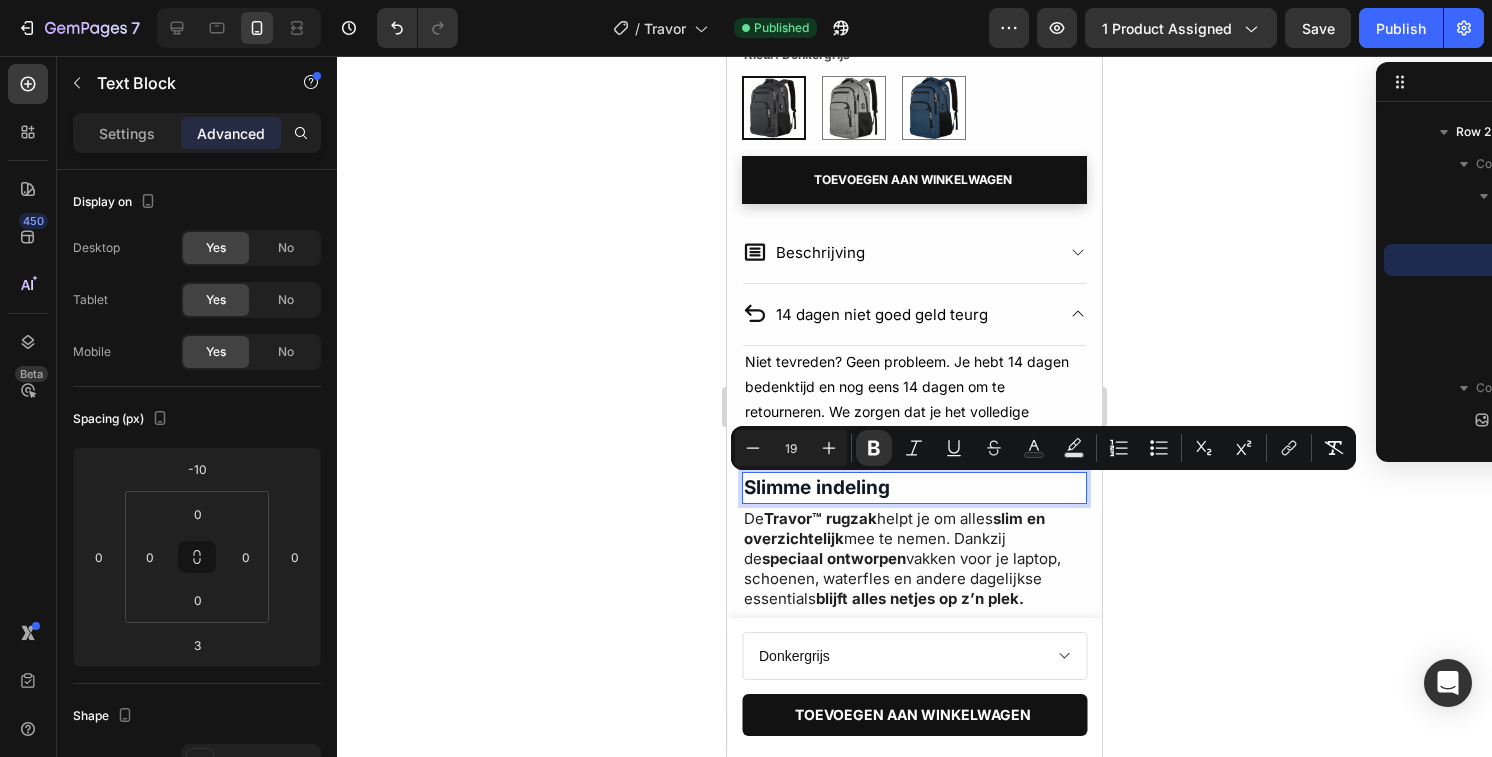 click 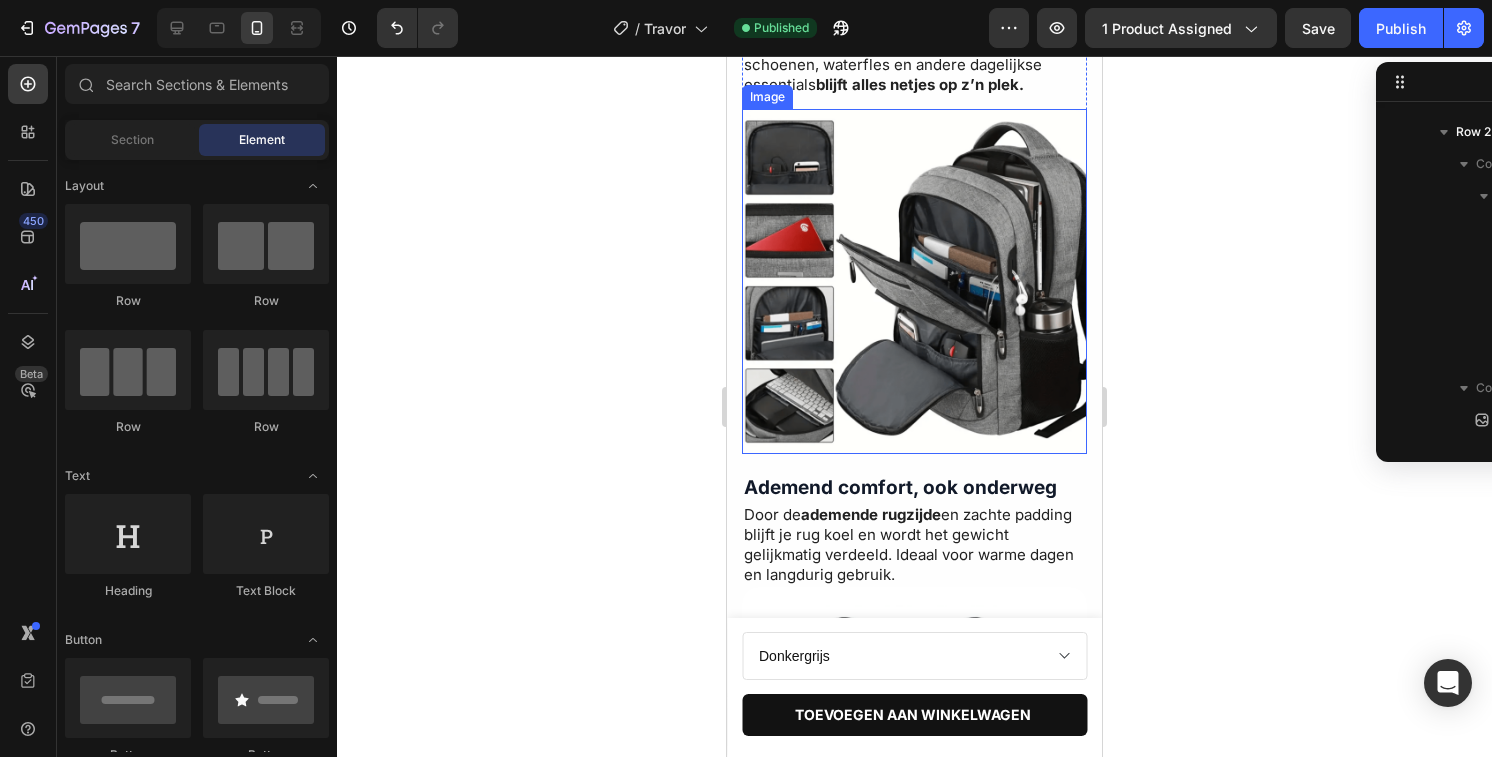 scroll, scrollTop: 1450, scrollLeft: 0, axis: vertical 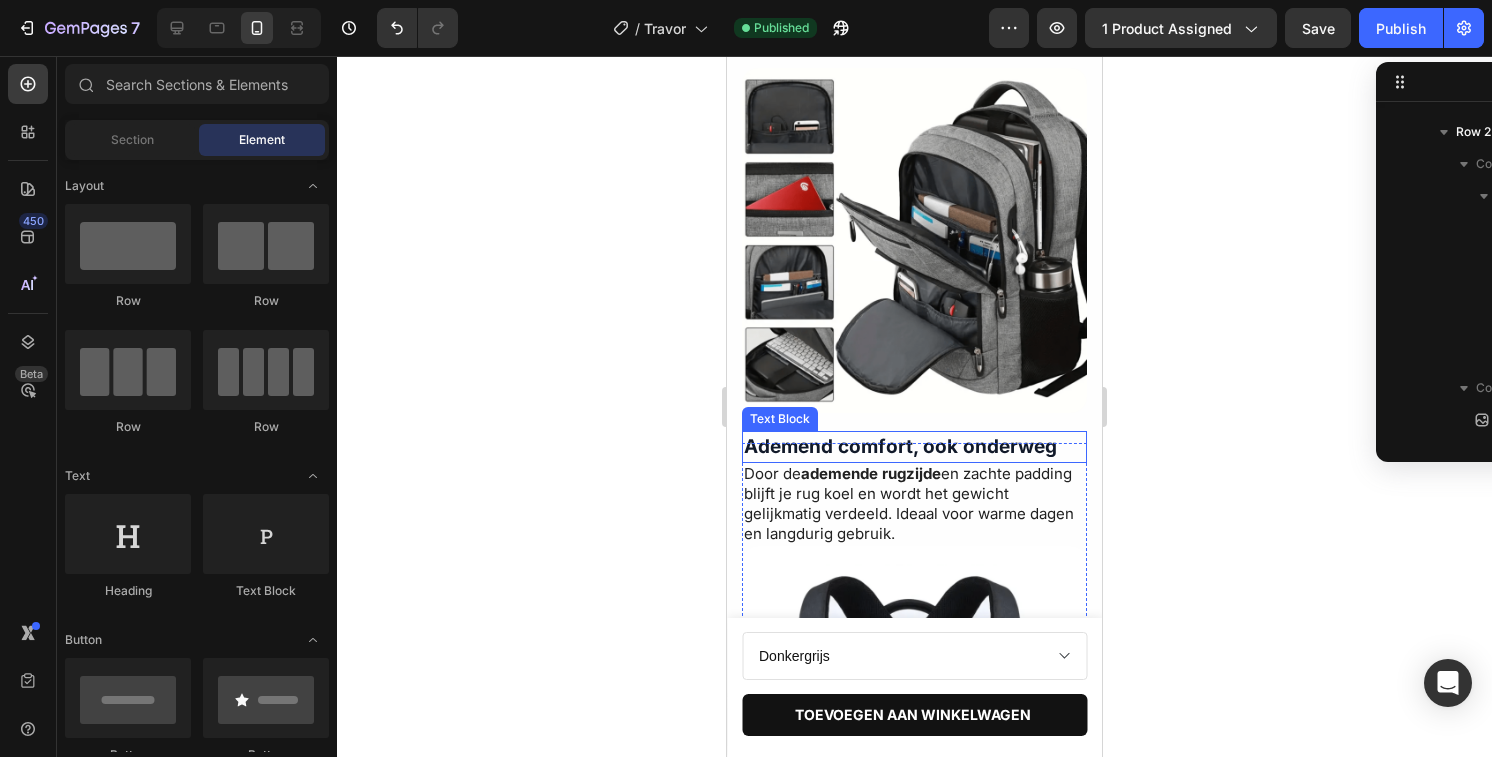 click on "Ademend comfort, ook onderweg" at bounding box center (900, 446) 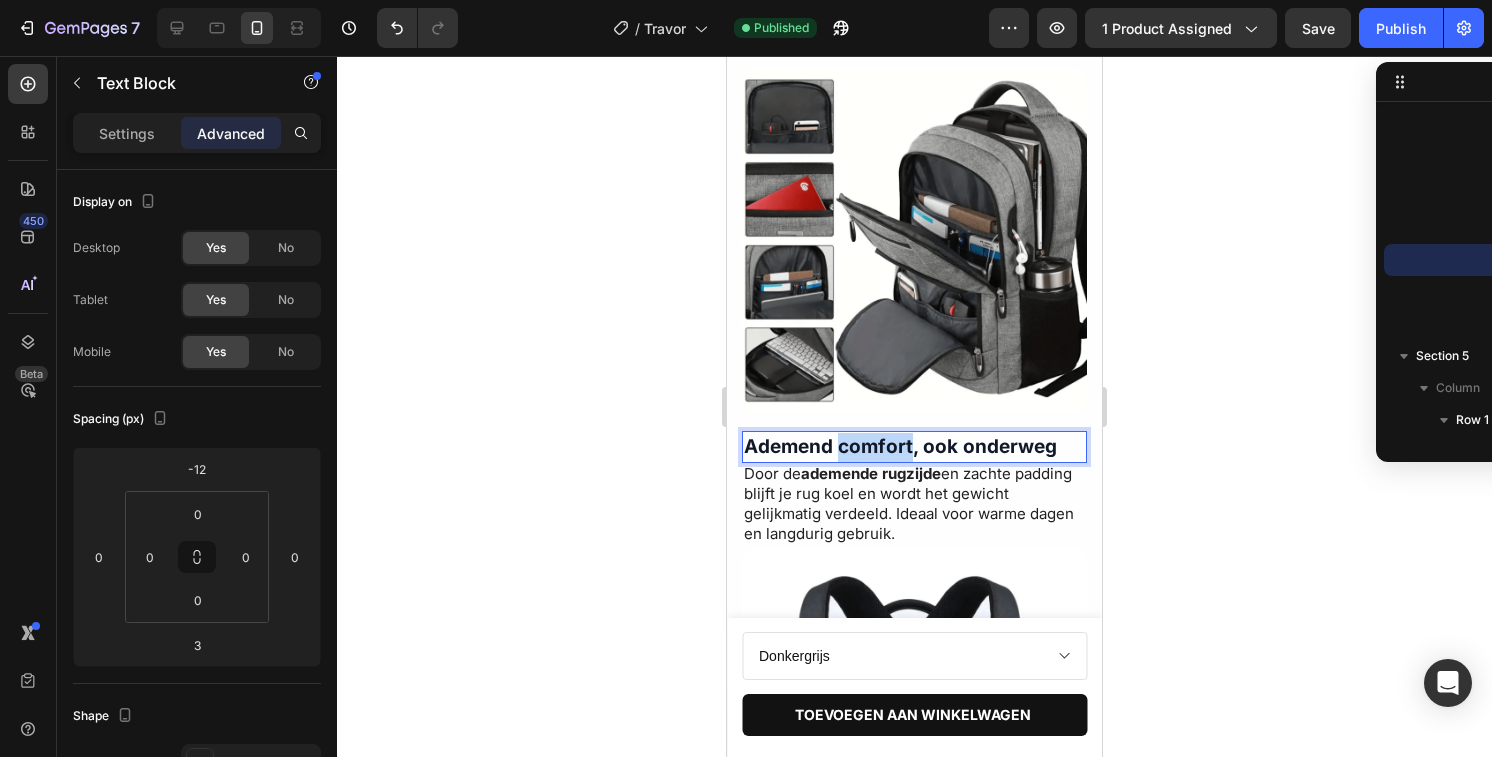 click on "Ademend comfort, ook onderweg" at bounding box center [900, 446] 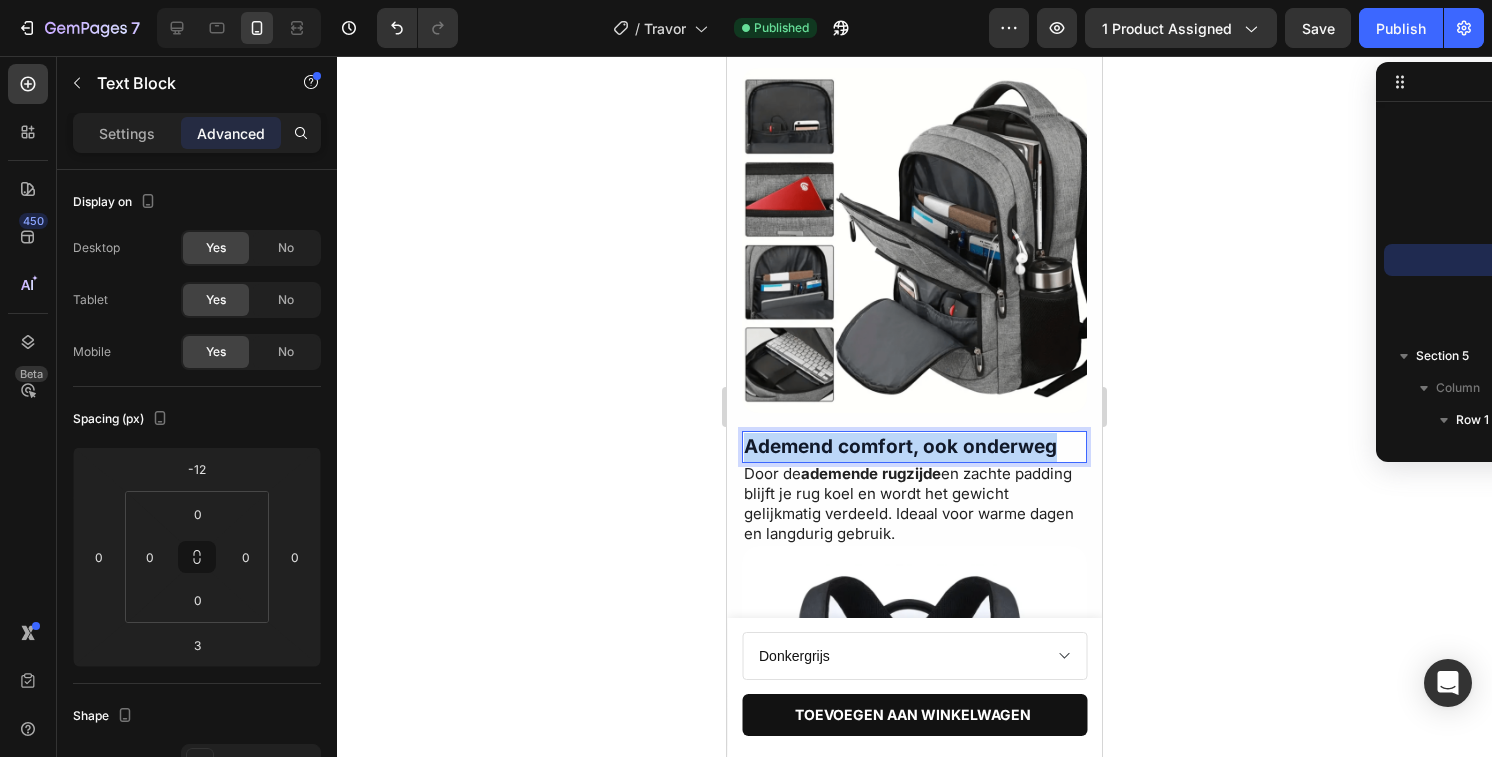 click on "Ademend comfort, ook onderweg" at bounding box center [900, 446] 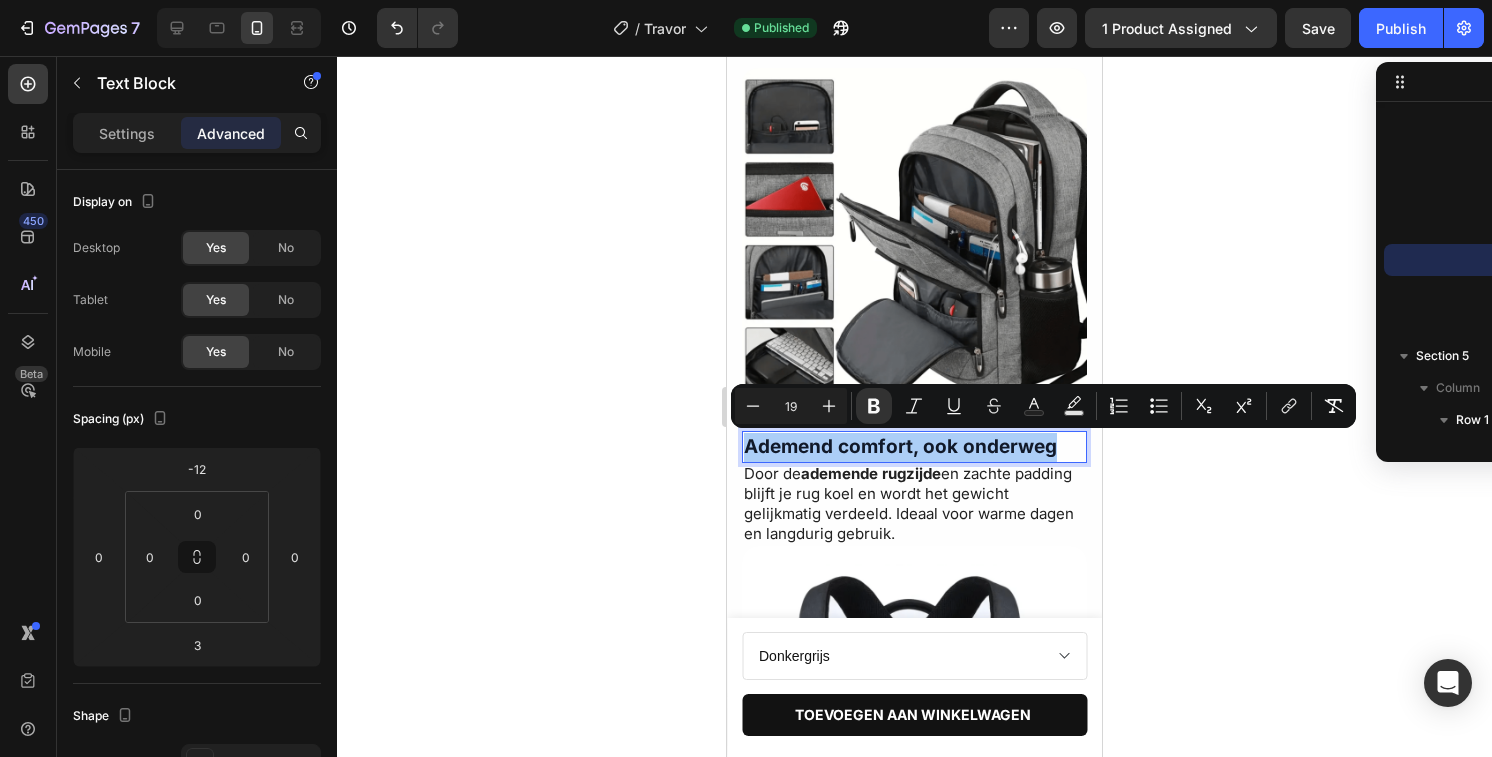click 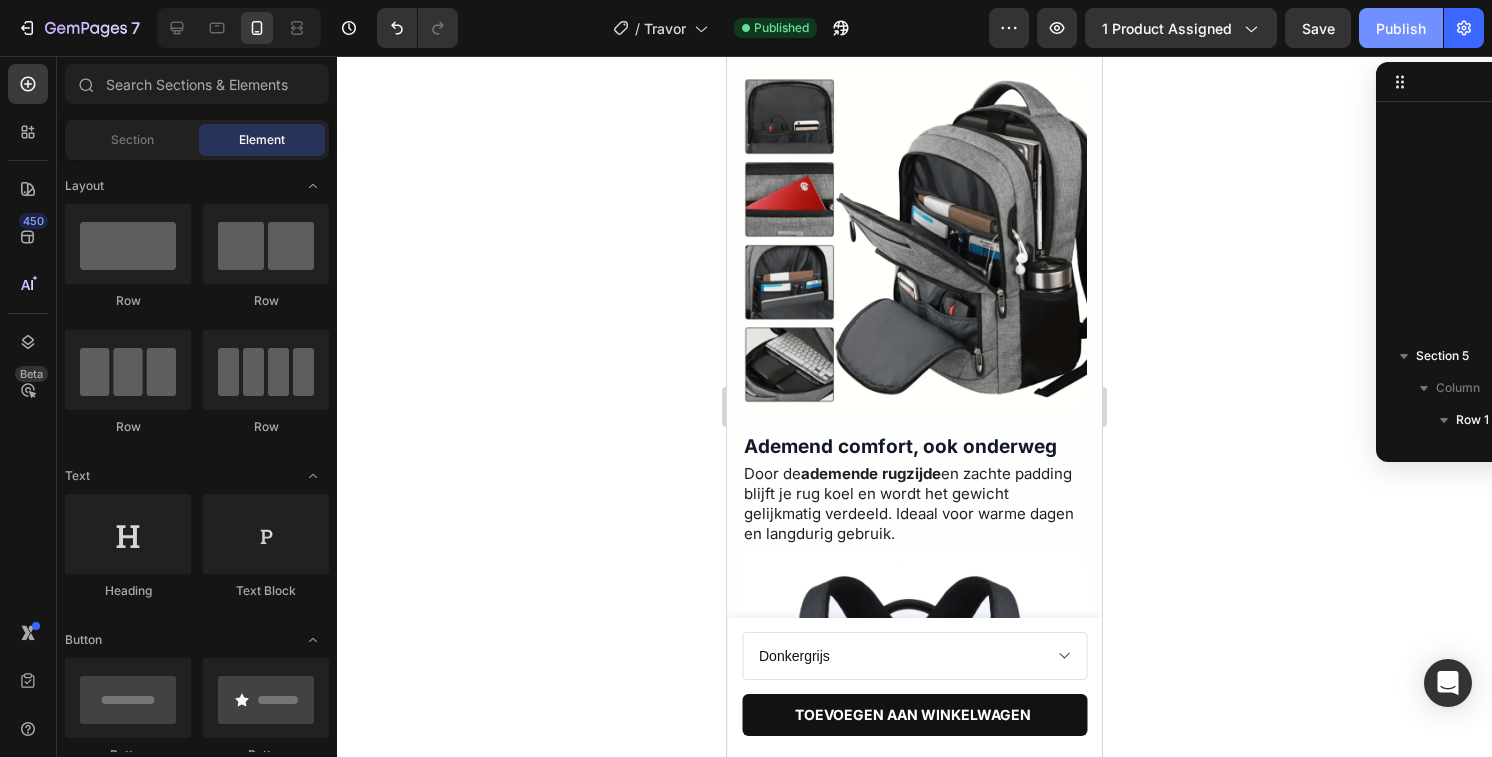 click on "Publish" 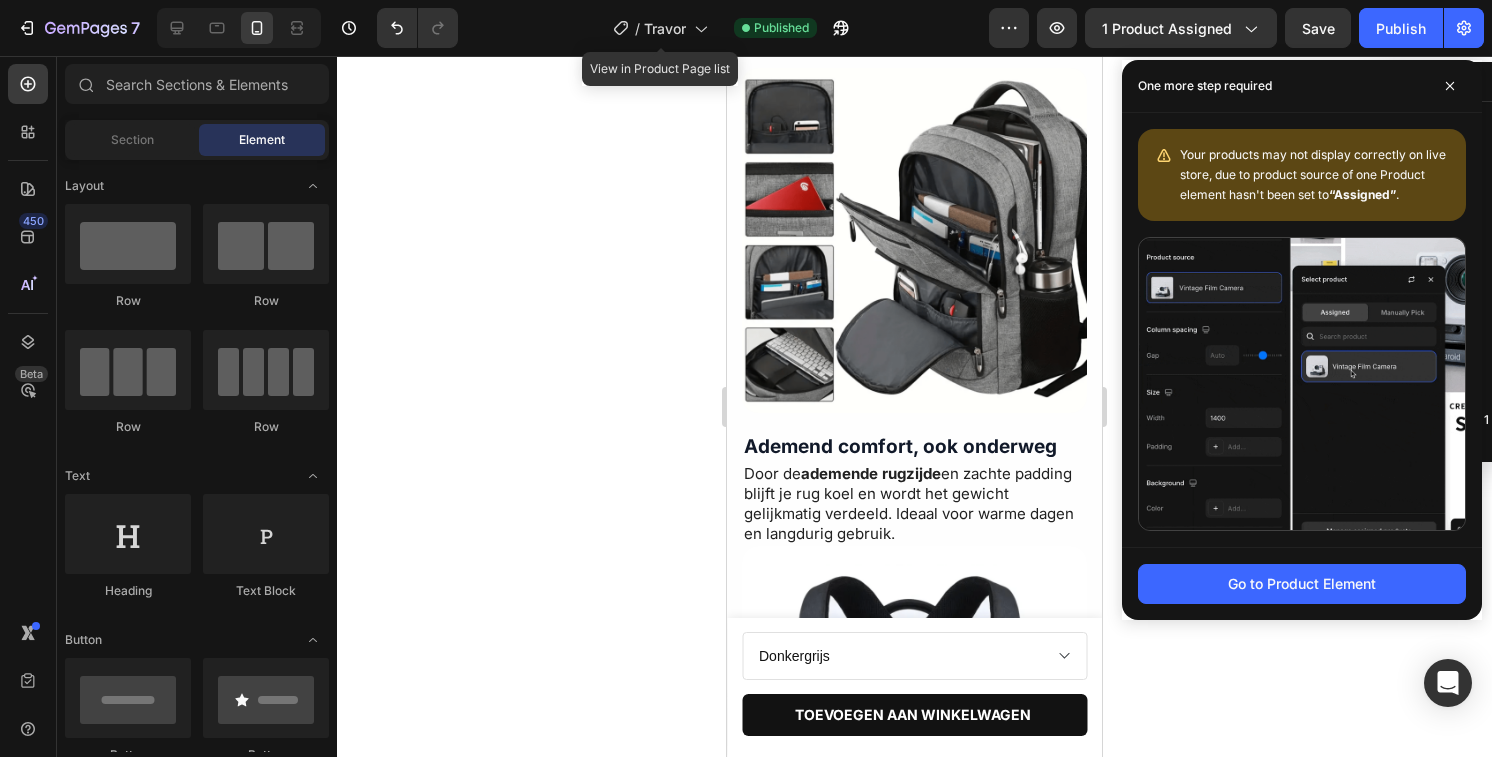 click on "/  Travor" 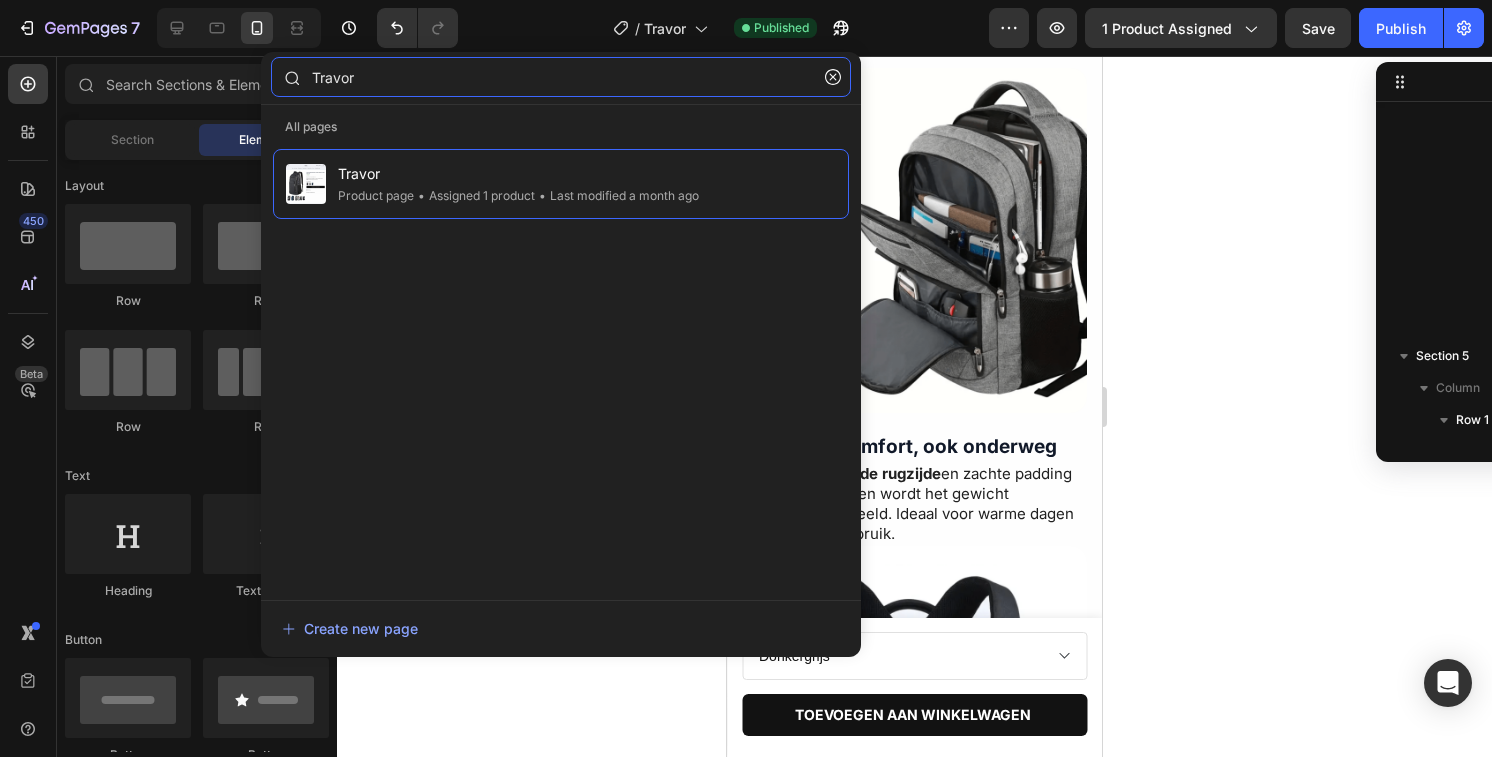 click on "Travor" 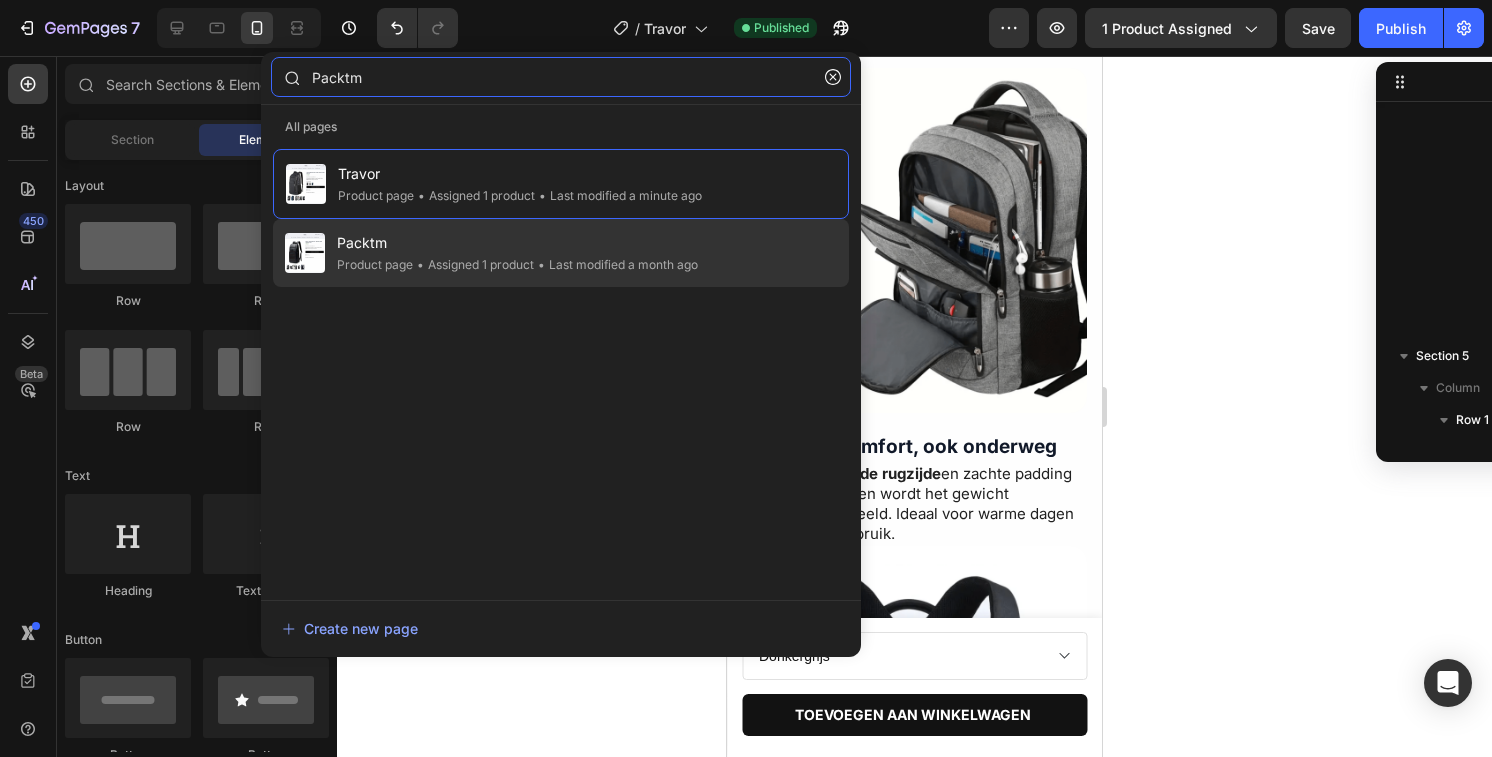 type on "Packtm" 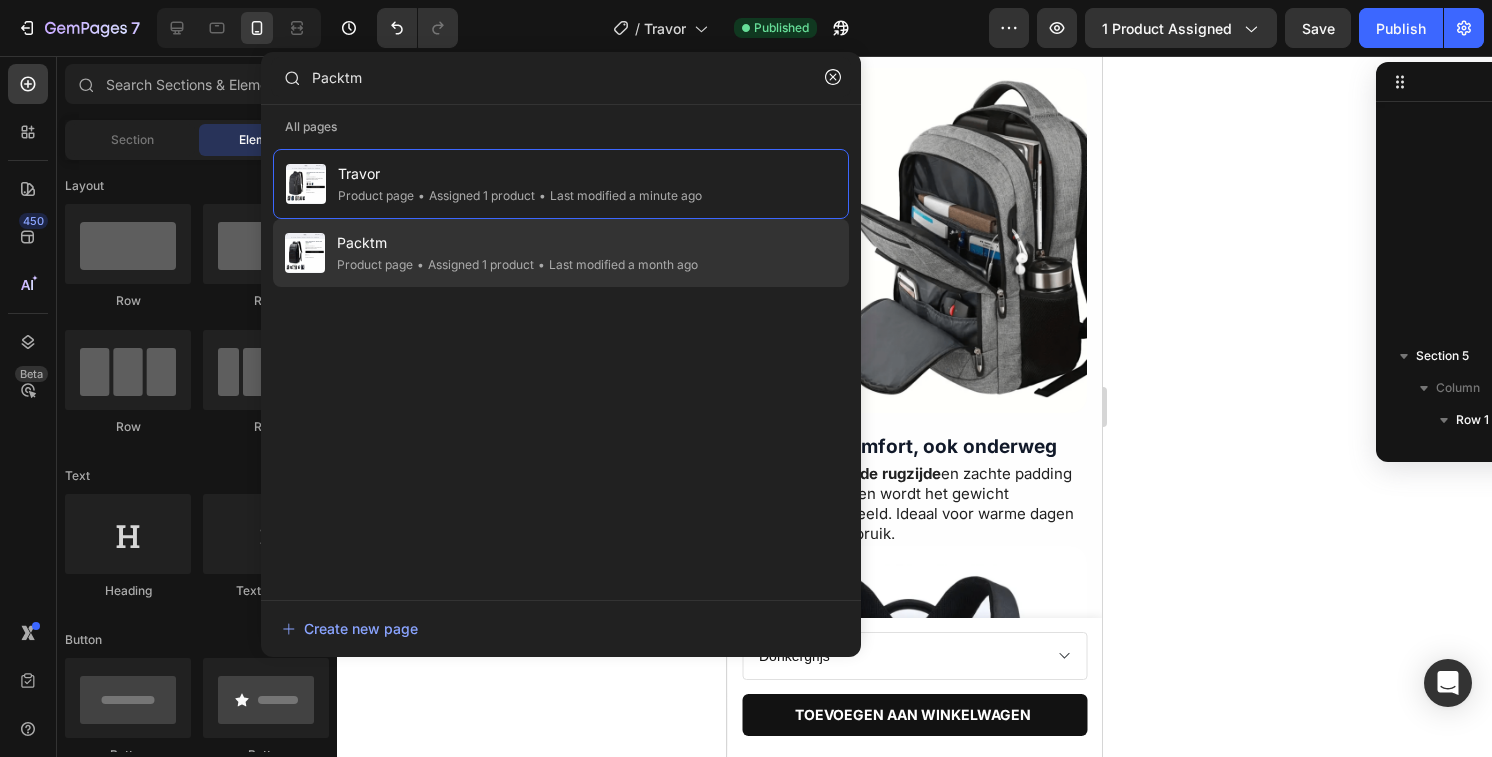 click on "Packtm" at bounding box center (517, 243) 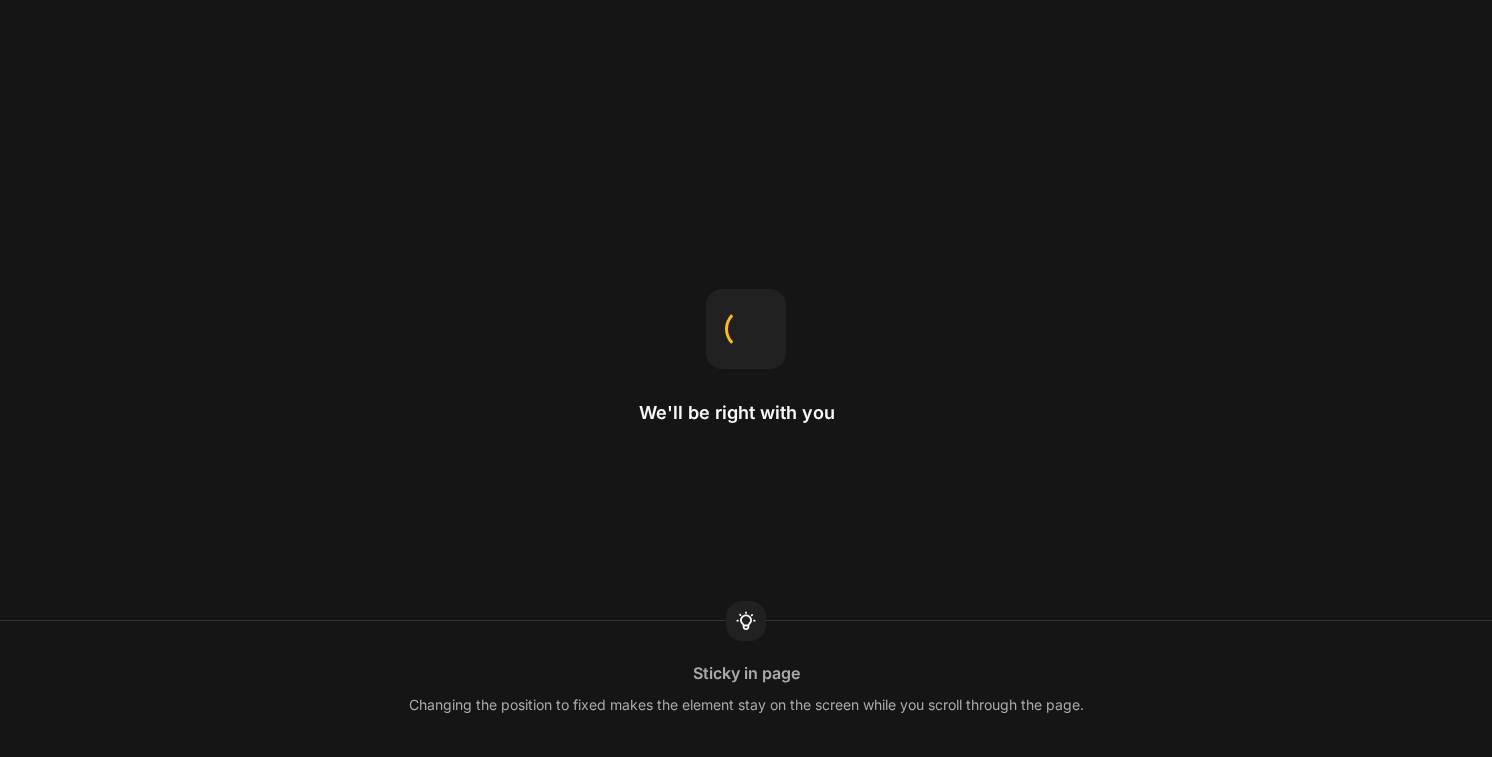scroll, scrollTop: 0, scrollLeft: 0, axis: both 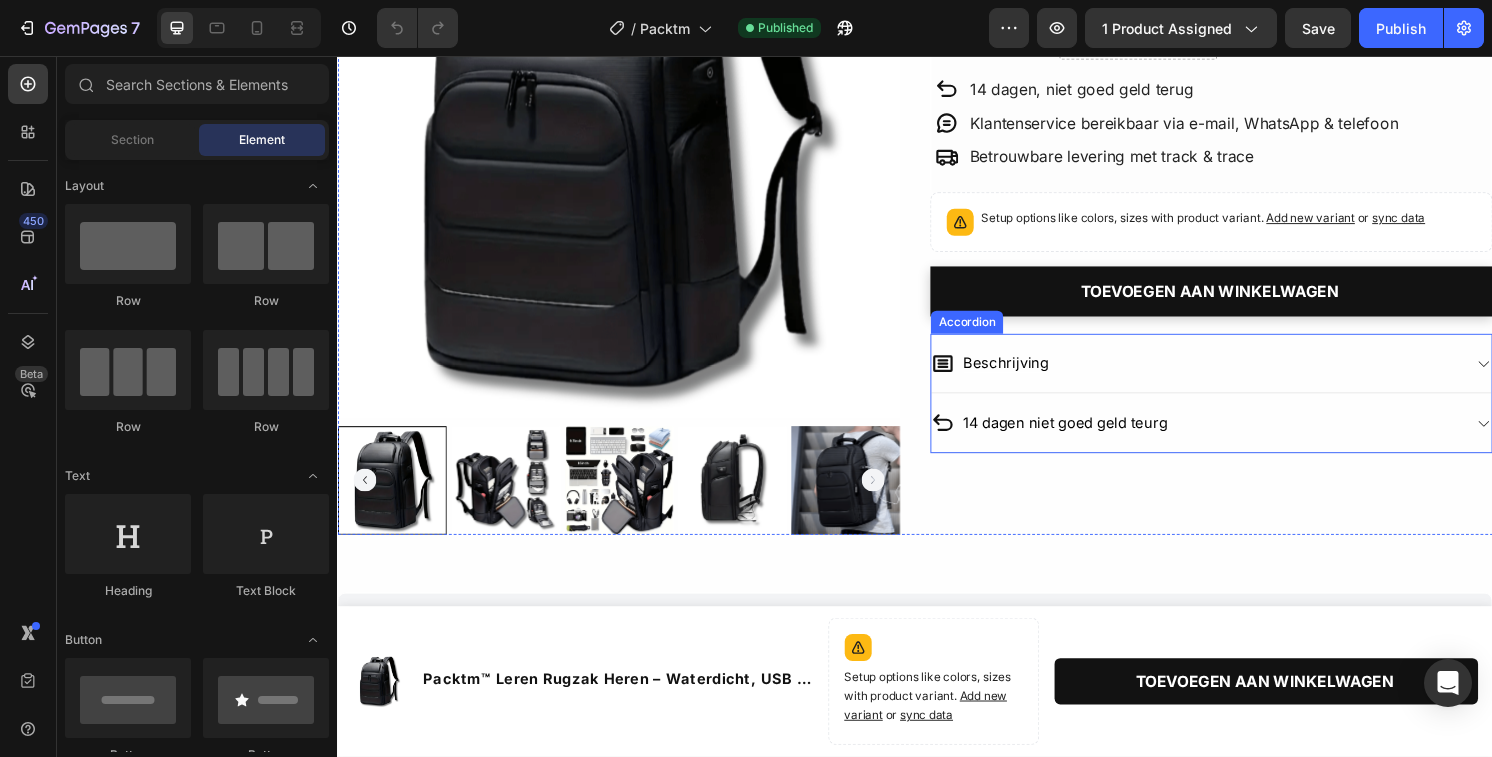 click on "Beschrijving" at bounding box center [1245, 376] 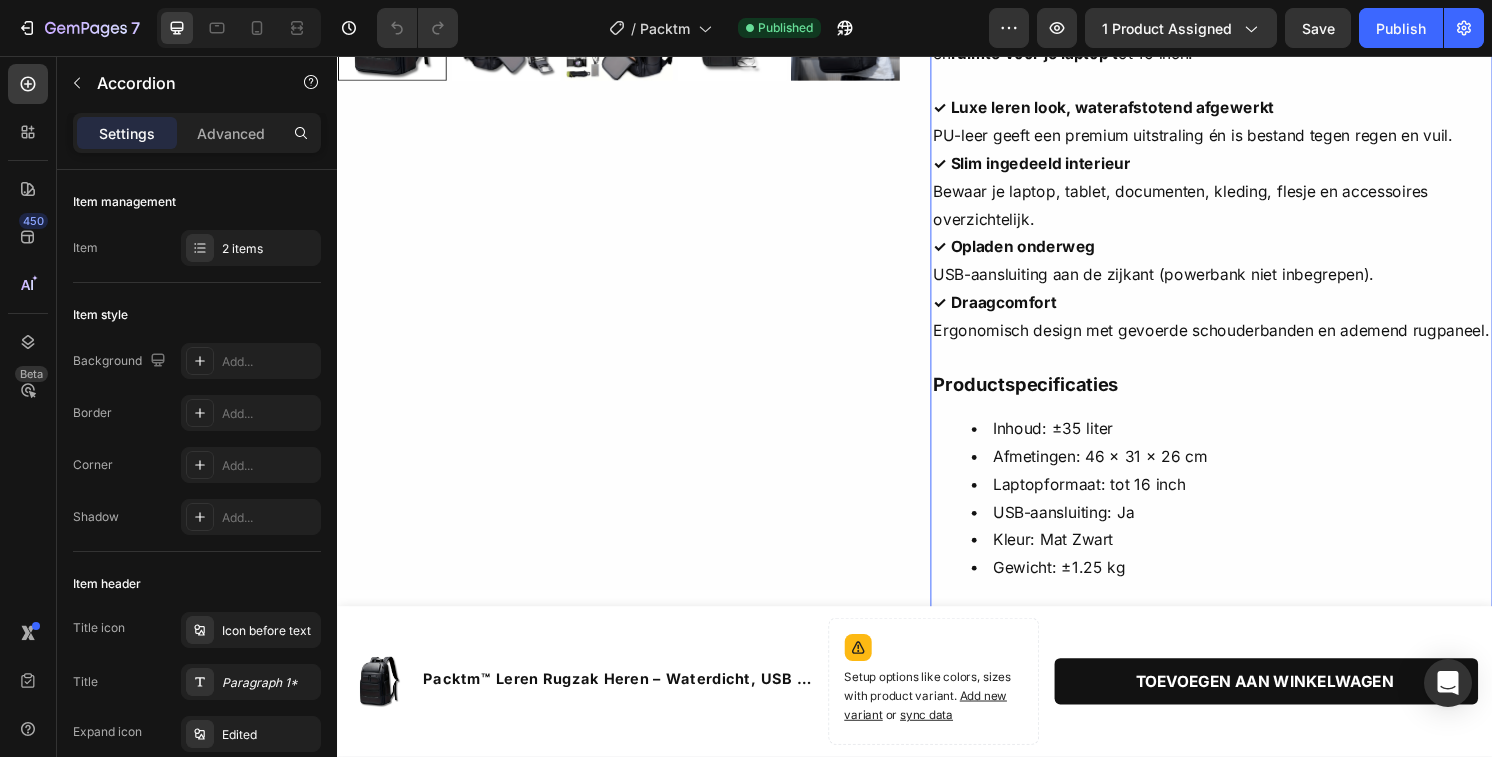 scroll, scrollTop: 759, scrollLeft: 0, axis: vertical 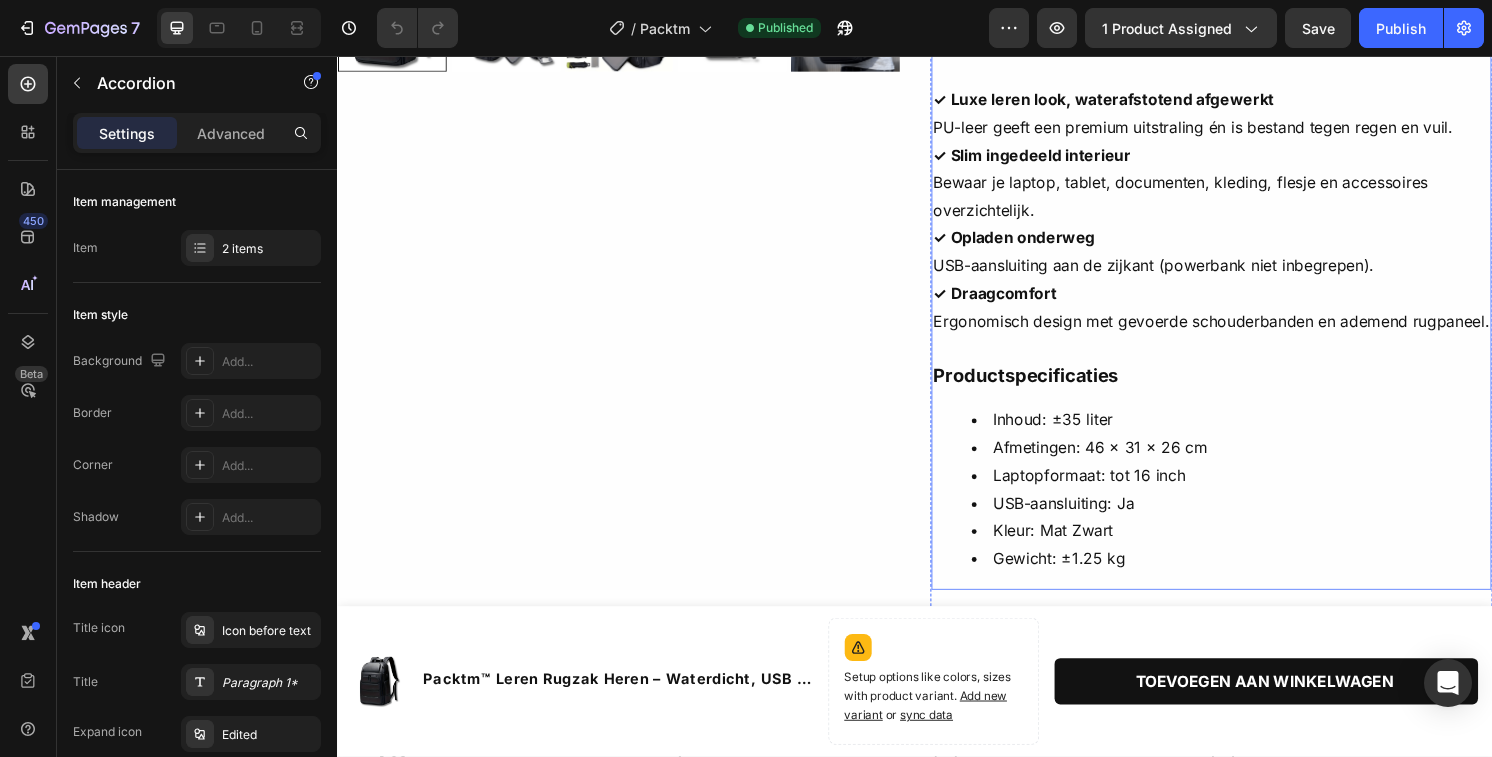 click on "Inhoud: ±35 liter" at bounding box center (1265, 434) 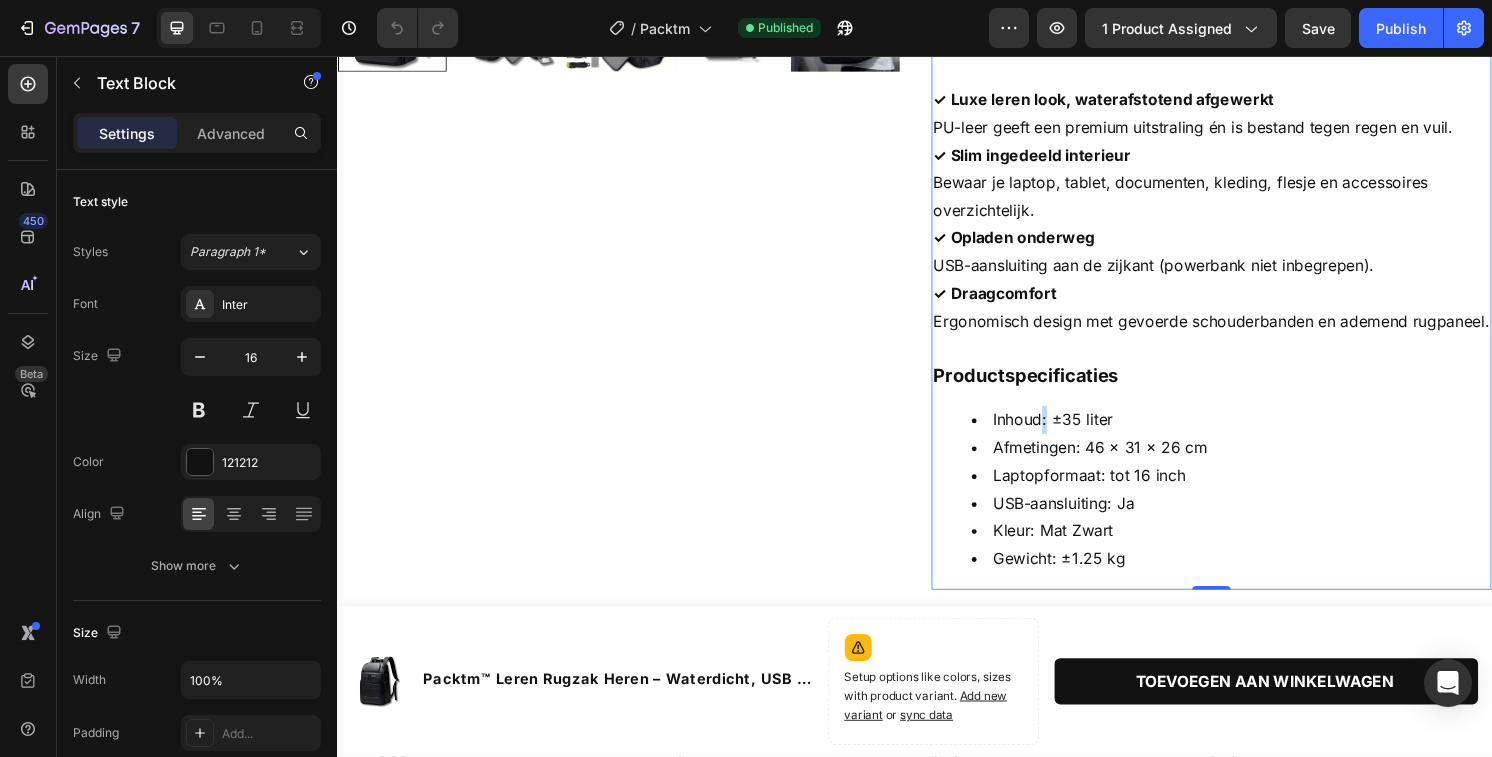 click on "Inhoud: ±35 liter" at bounding box center (1265, 434) 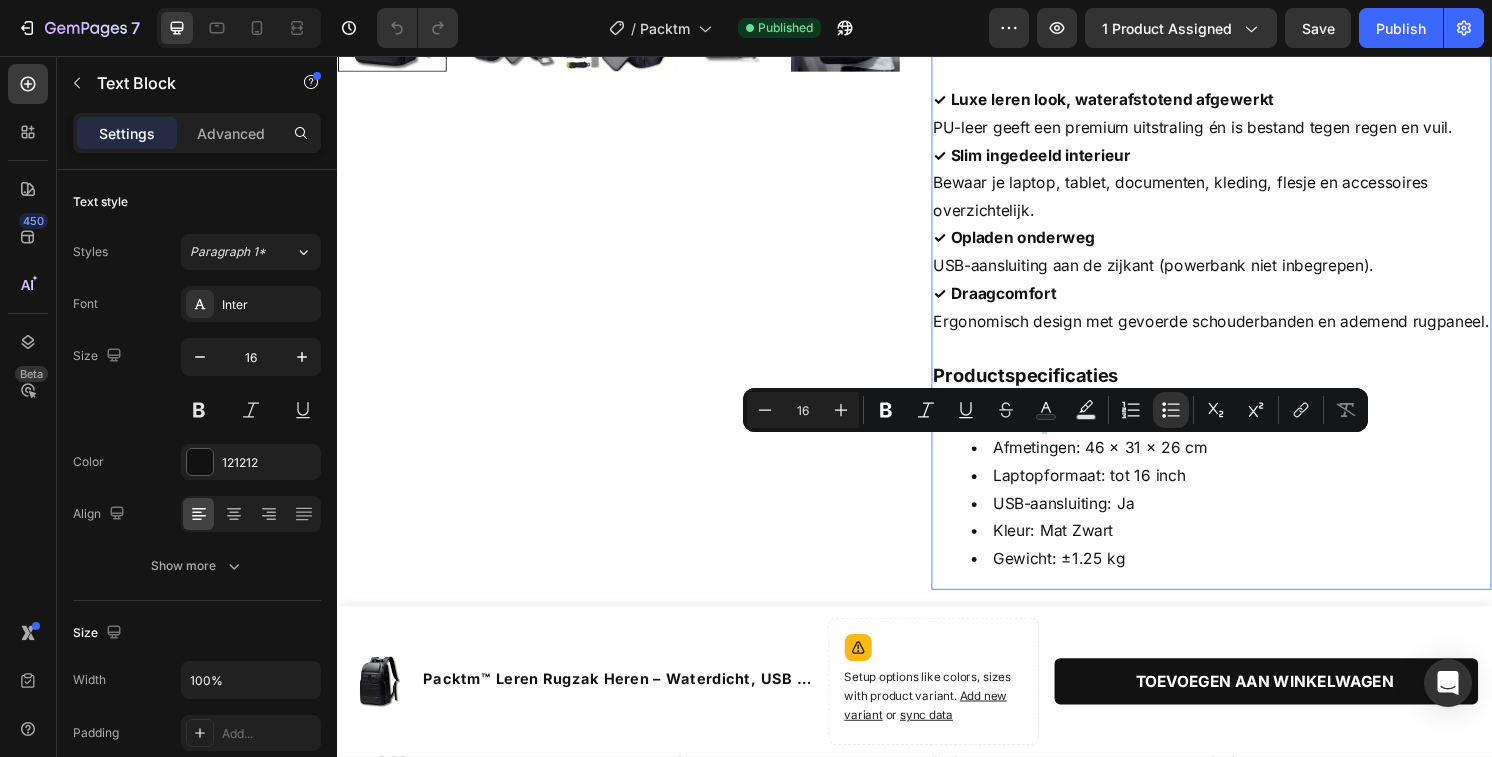 click on "Inhoud: ±35 liter" at bounding box center (1265, 434) 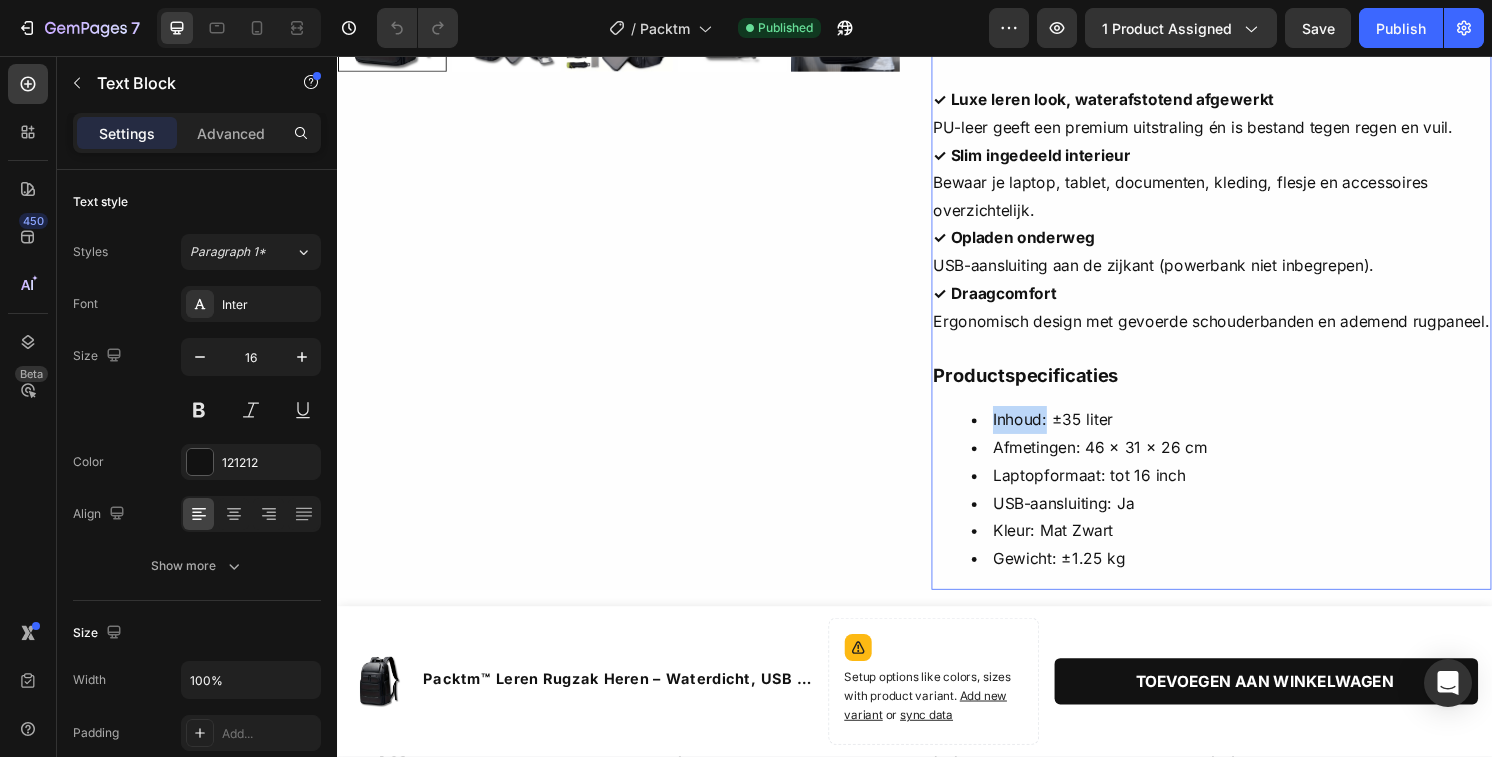 drag, startPoint x: 1075, startPoint y: 466, endPoint x: 1005, endPoint y: 474, distance: 70.45566 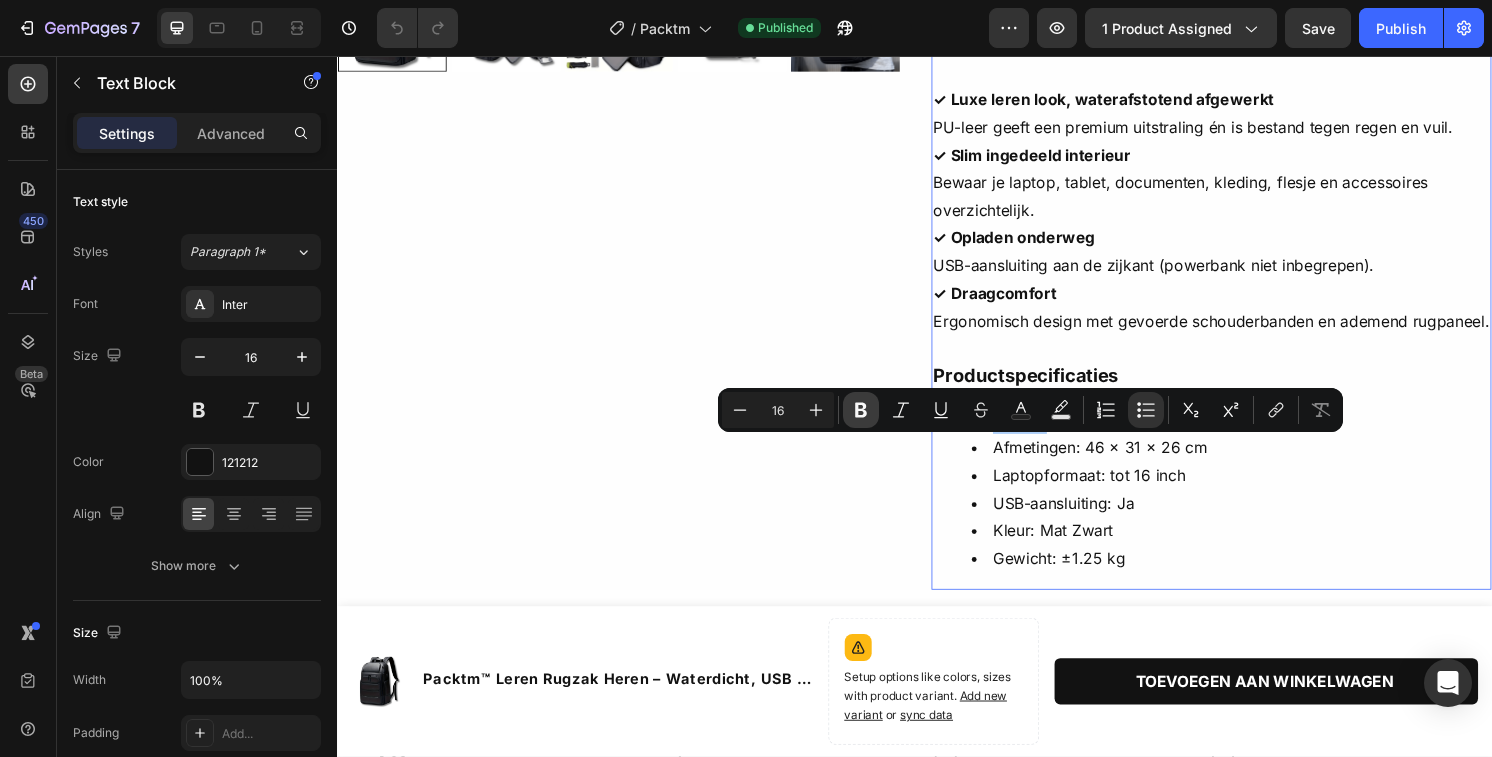 click on "Bold" at bounding box center (861, 410) 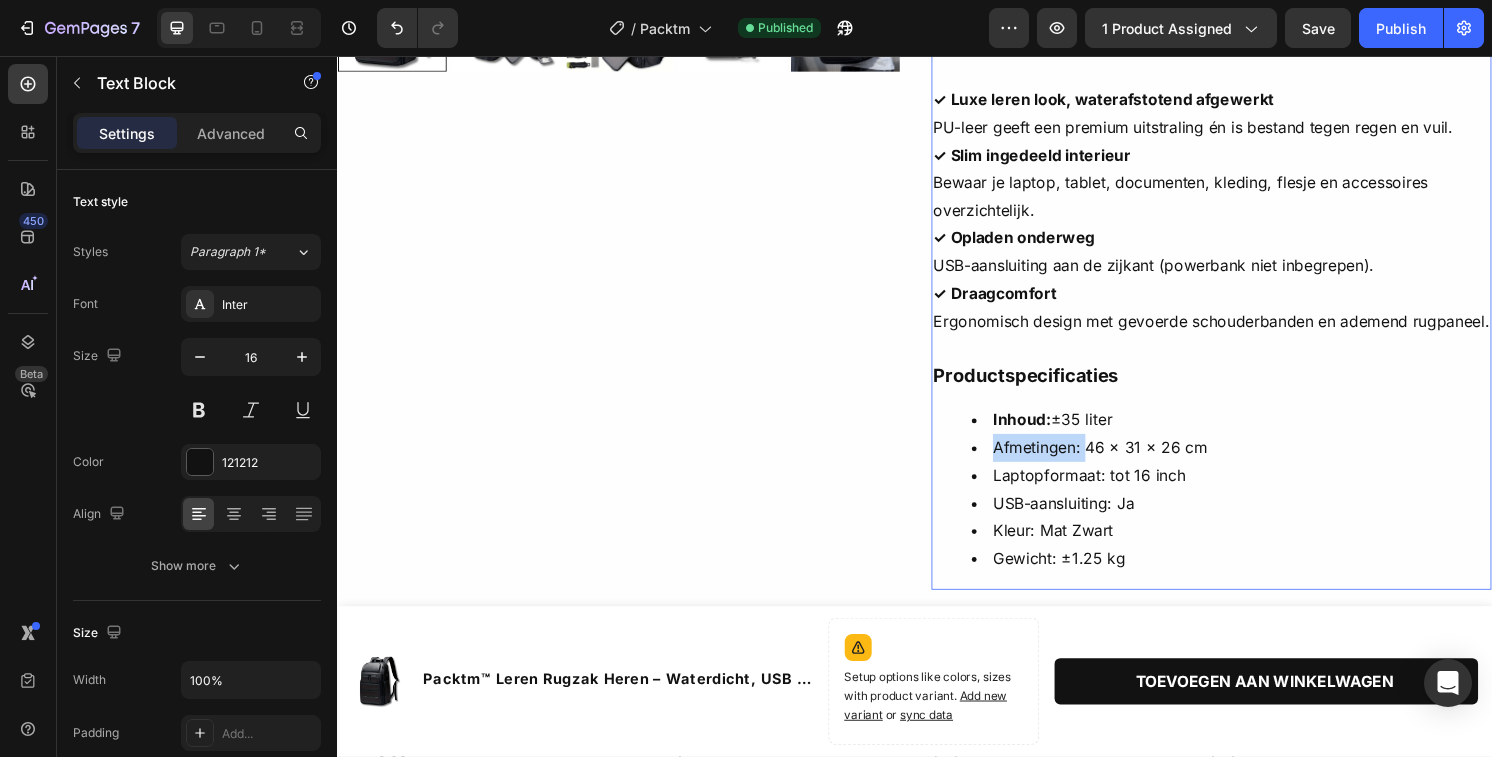 drag, startPoint x: 1113, startPoint y: 495, endPoint x: 974, endPoint y: 495, distance: 139 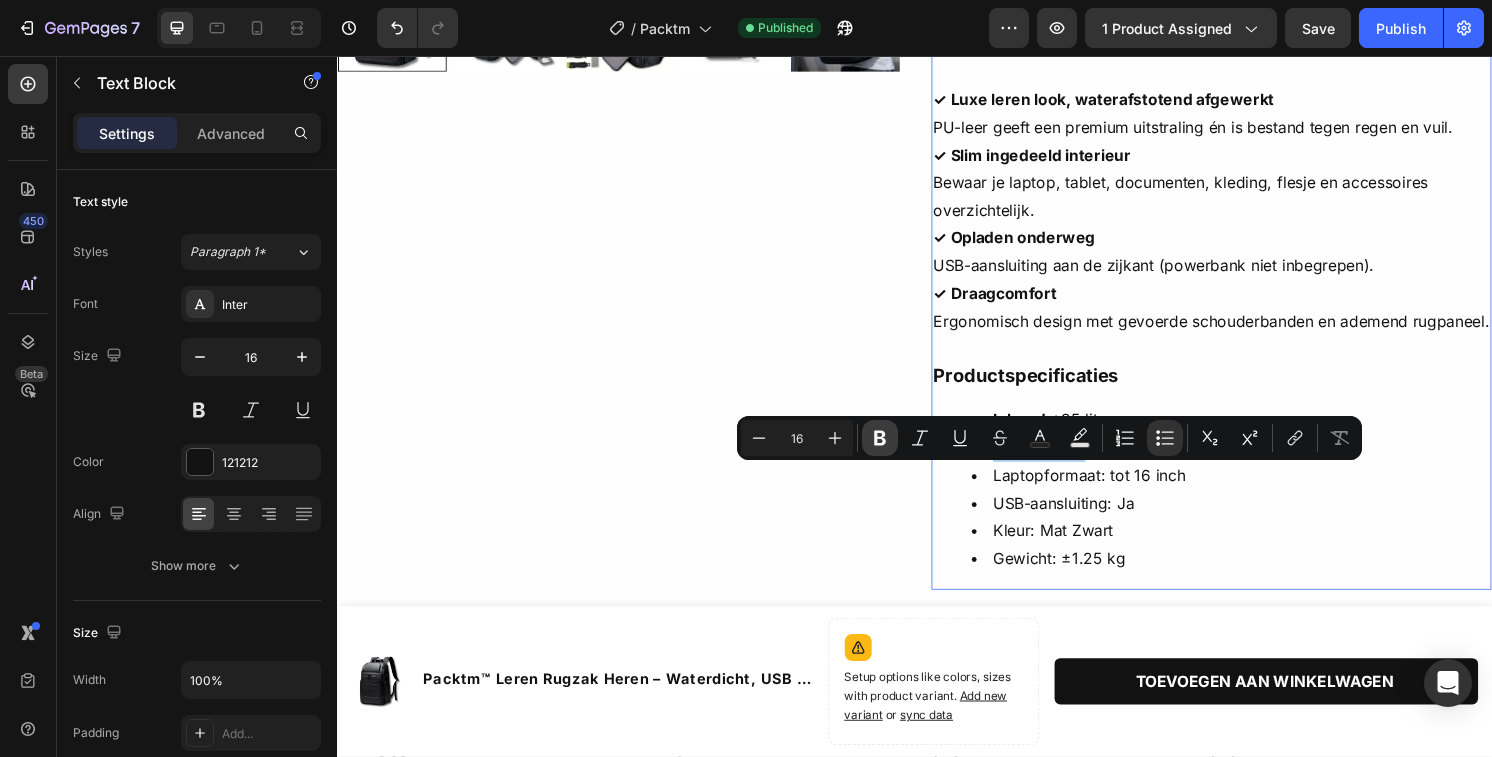 click on "Bold" at bounding box center [880, 438] 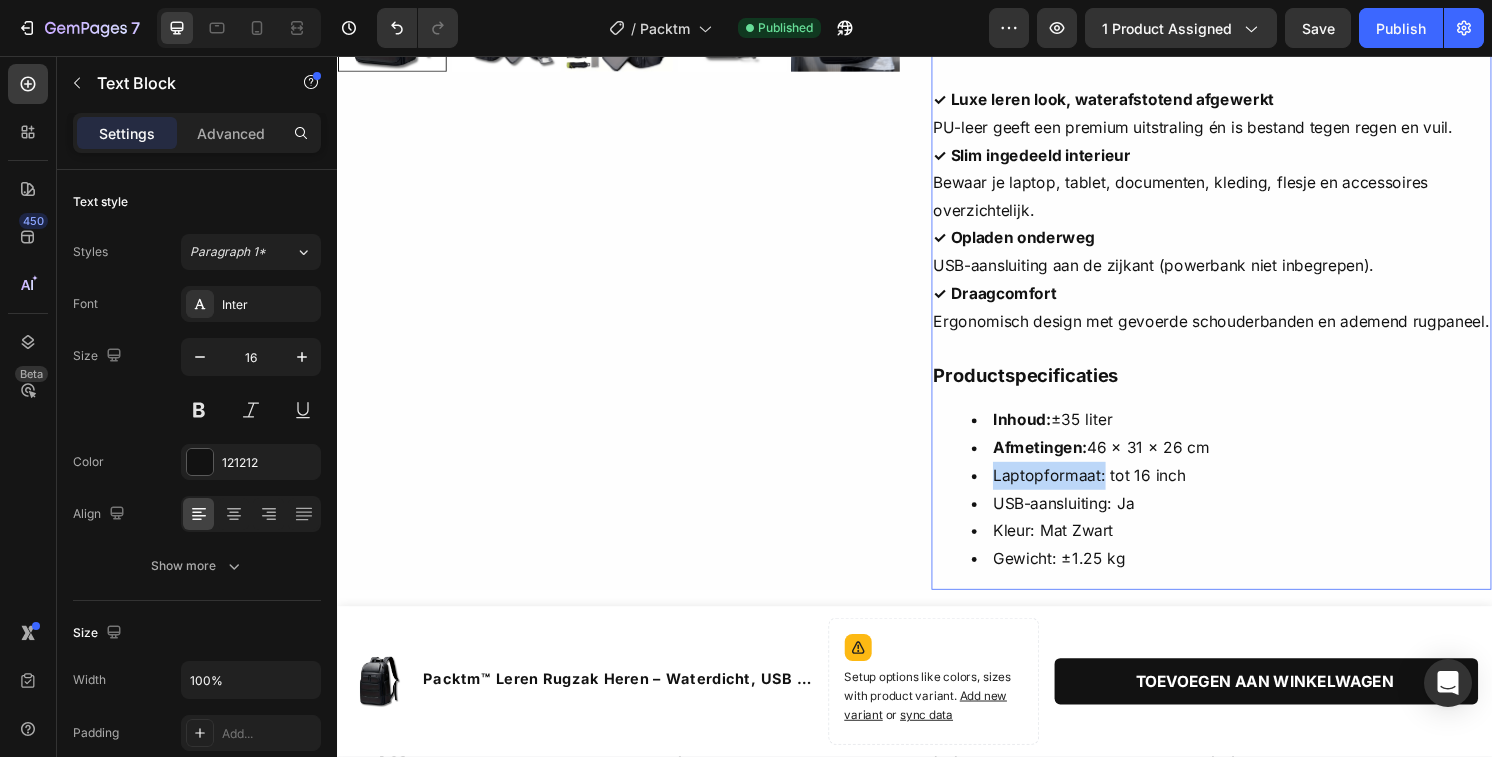 drag, startPoint x: 1132, startPoint y: 521, endPoint x: 958, endPoint y: 530, distance: 174.2326 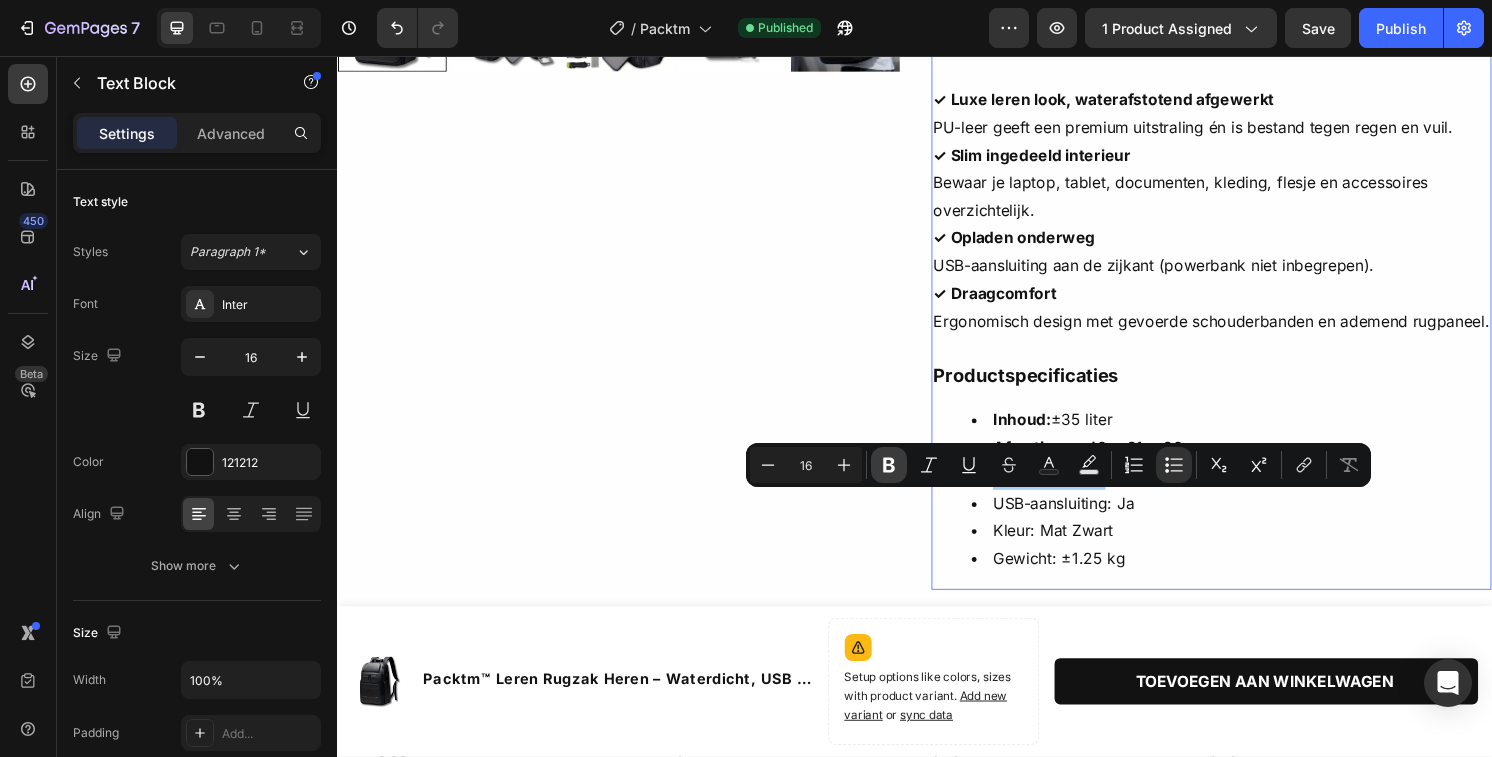 click 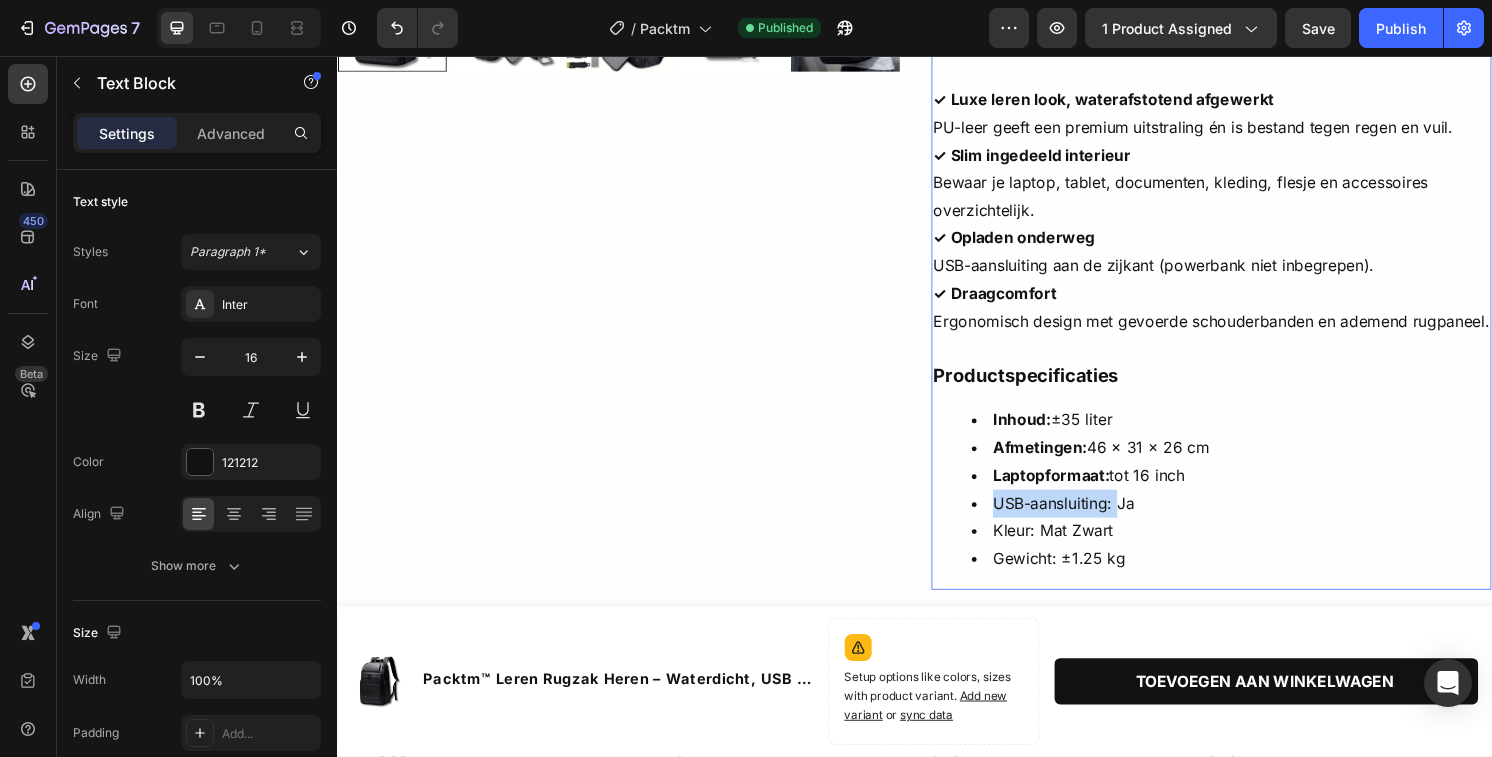 drag, startPoint x: 1148, startPoint y: 553, endPoint x: 1016, endPoint y: 557, distance: 132.0606 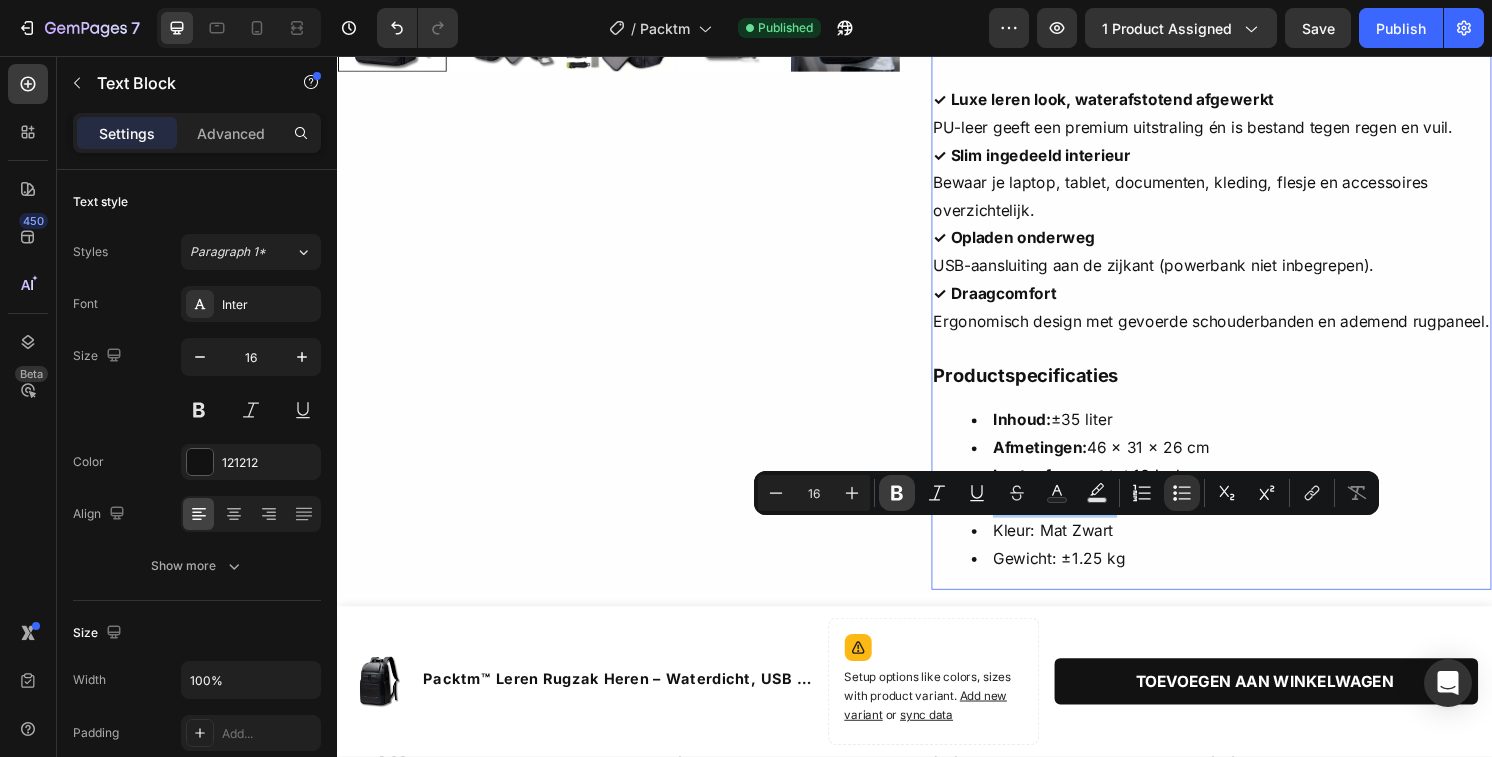 click on "Bold" at bounding box center [897, 493] 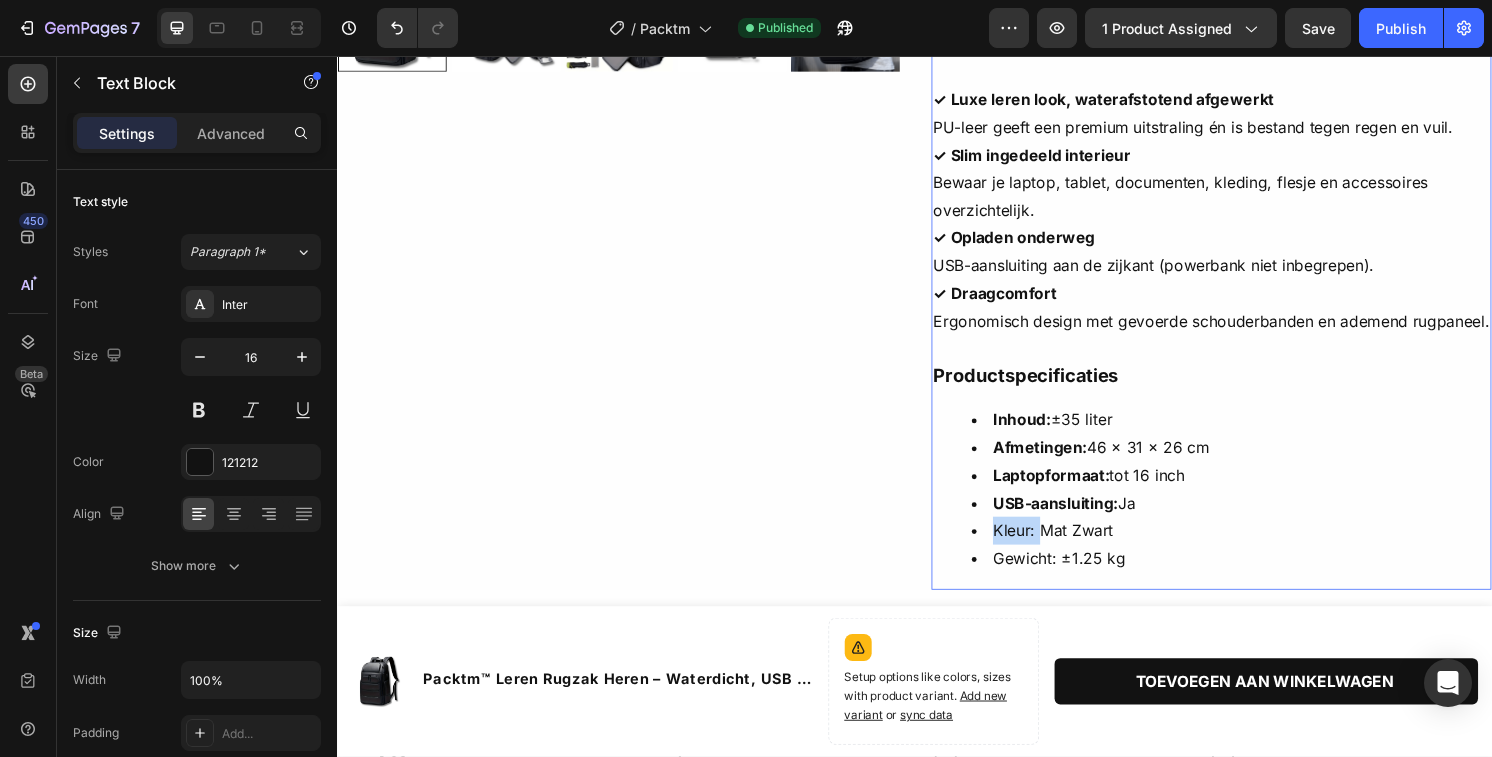 drag, startPoint x: 1065, startPoint y: 583, endPoint x: 1013, endPoint y: 583, distance: 52 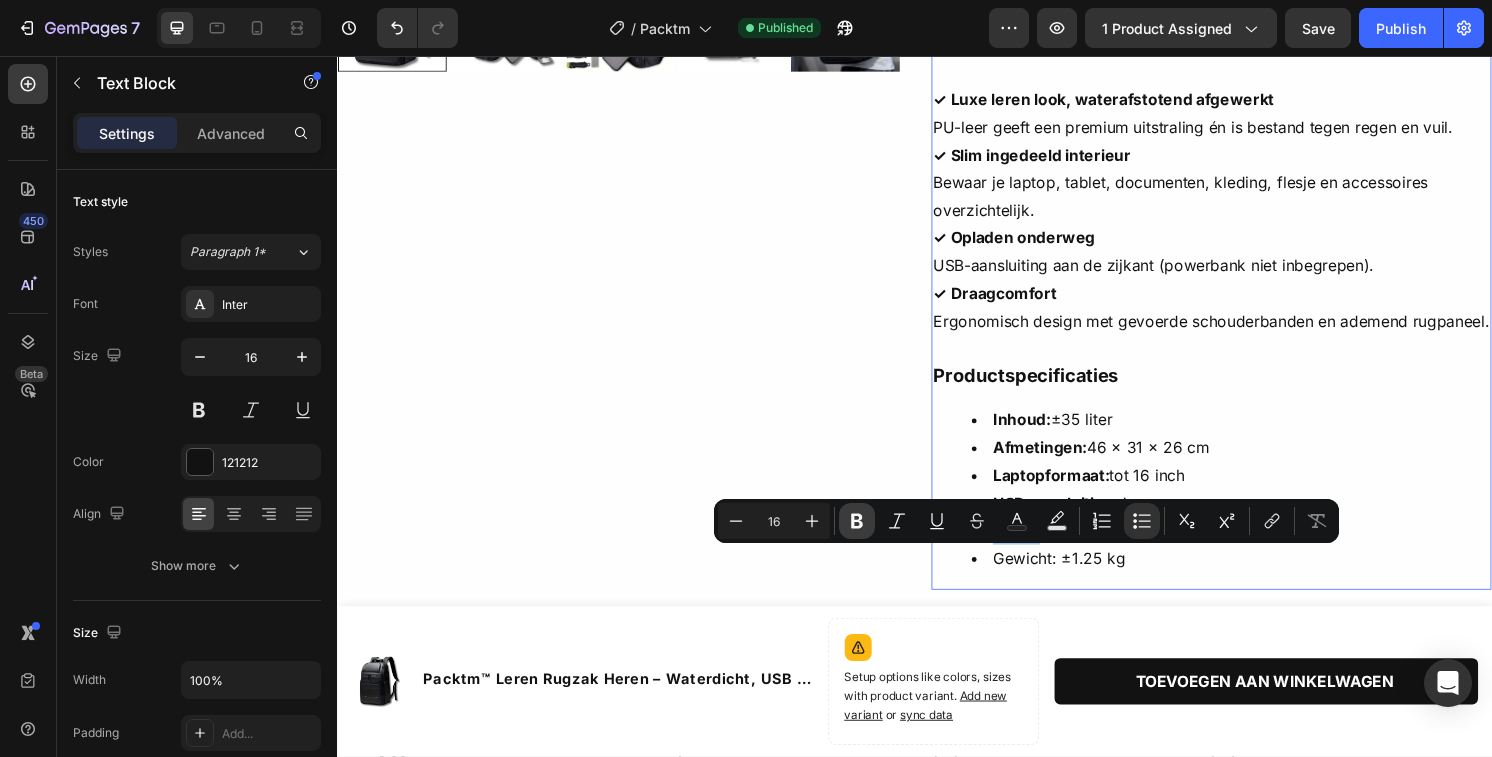 click 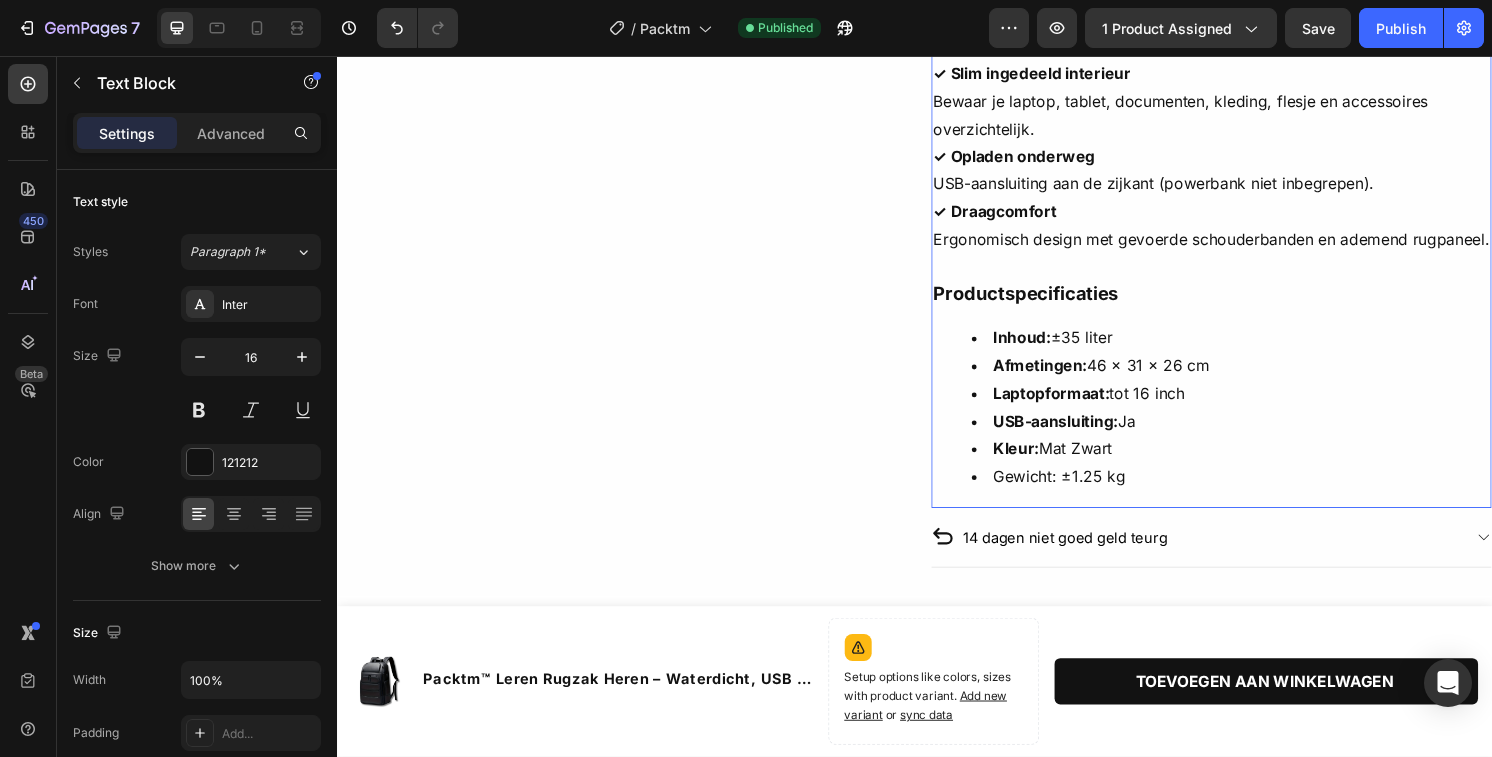 scroll, scrollTop: 877, scrollLeft: 0, axis: vertical 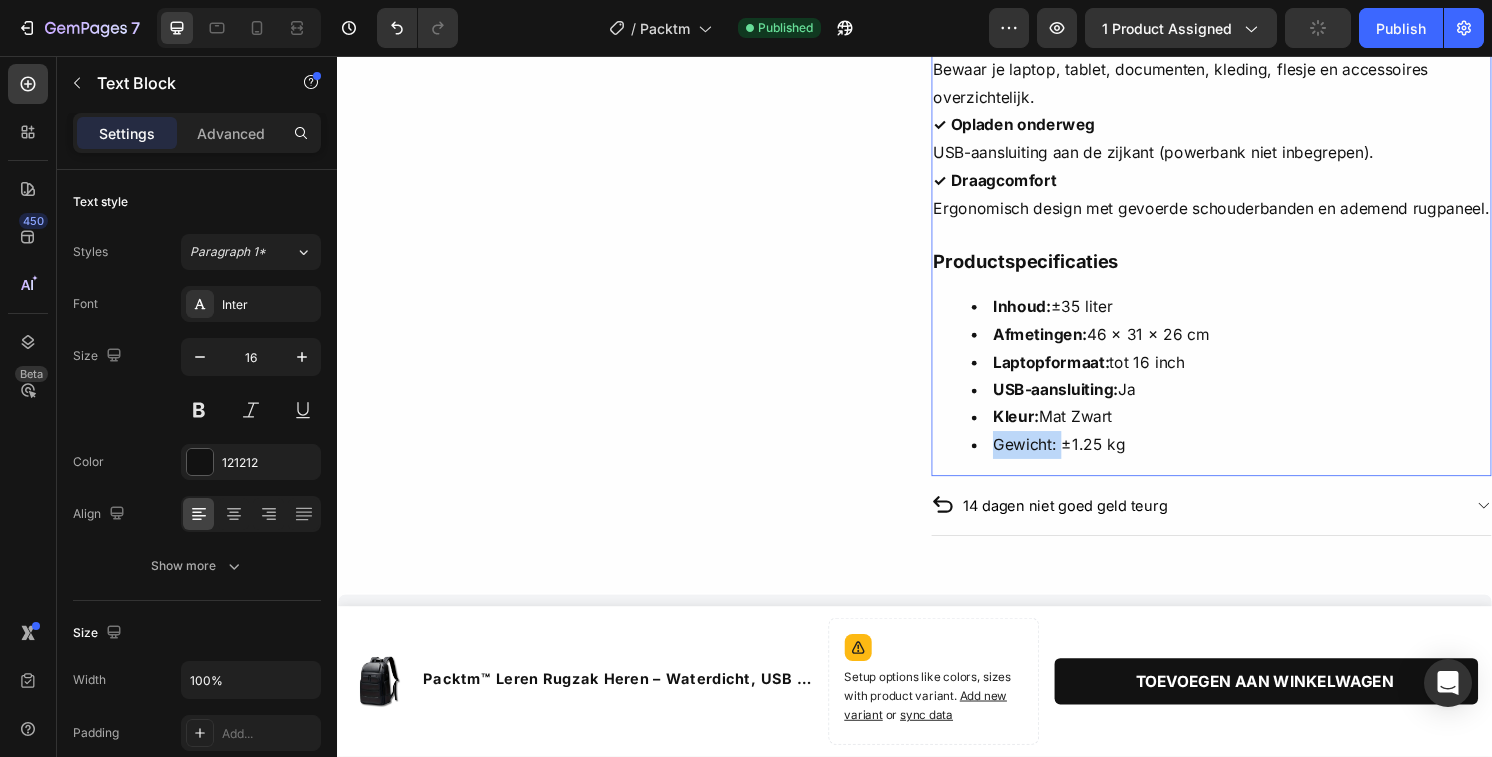 drag, startPoint x: 1088, startPoint y: 490, endPoint x: 1022, endPoint y: 490, distance: 66 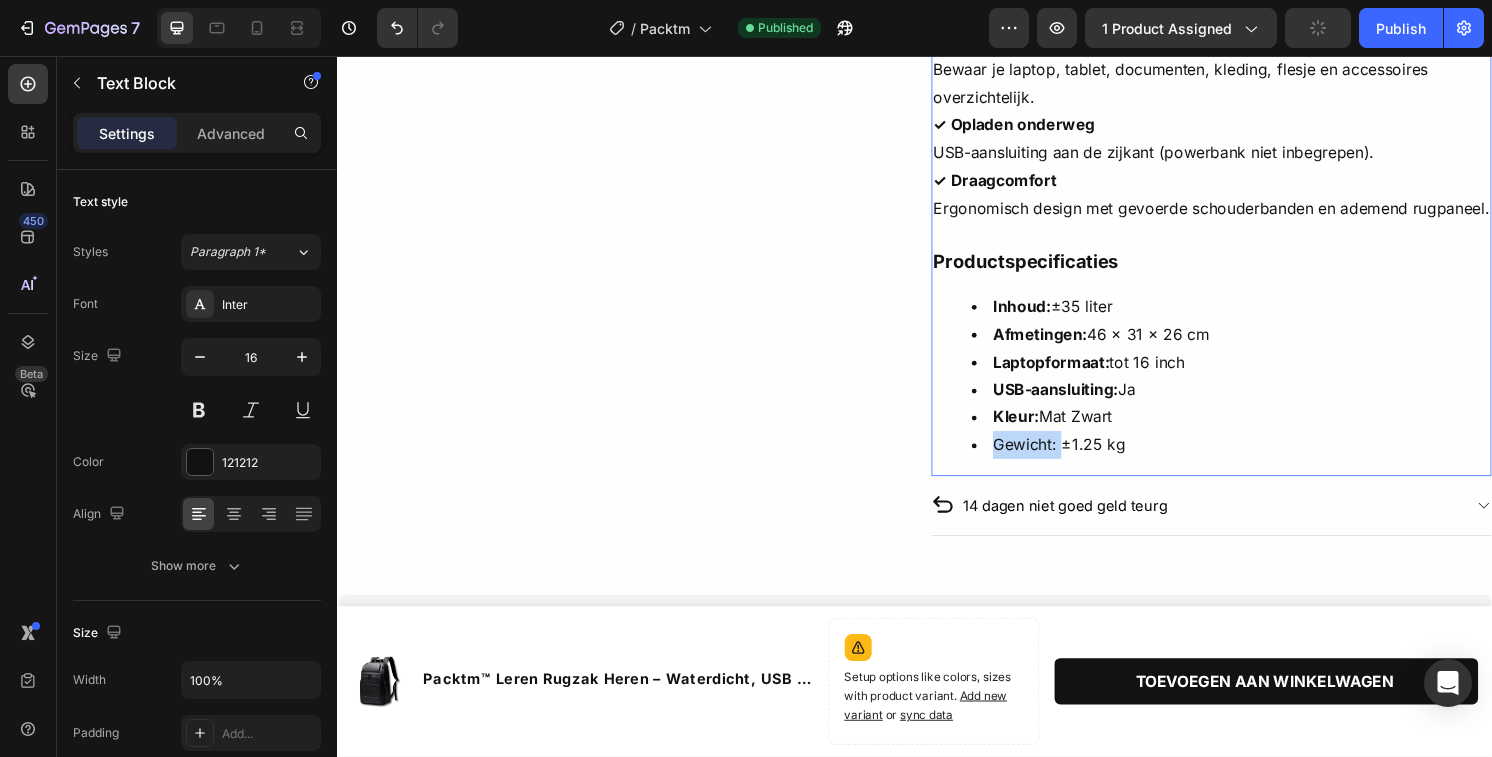click on "Gewicht: ±1.25 kg" at bounding box center [1265, 460] 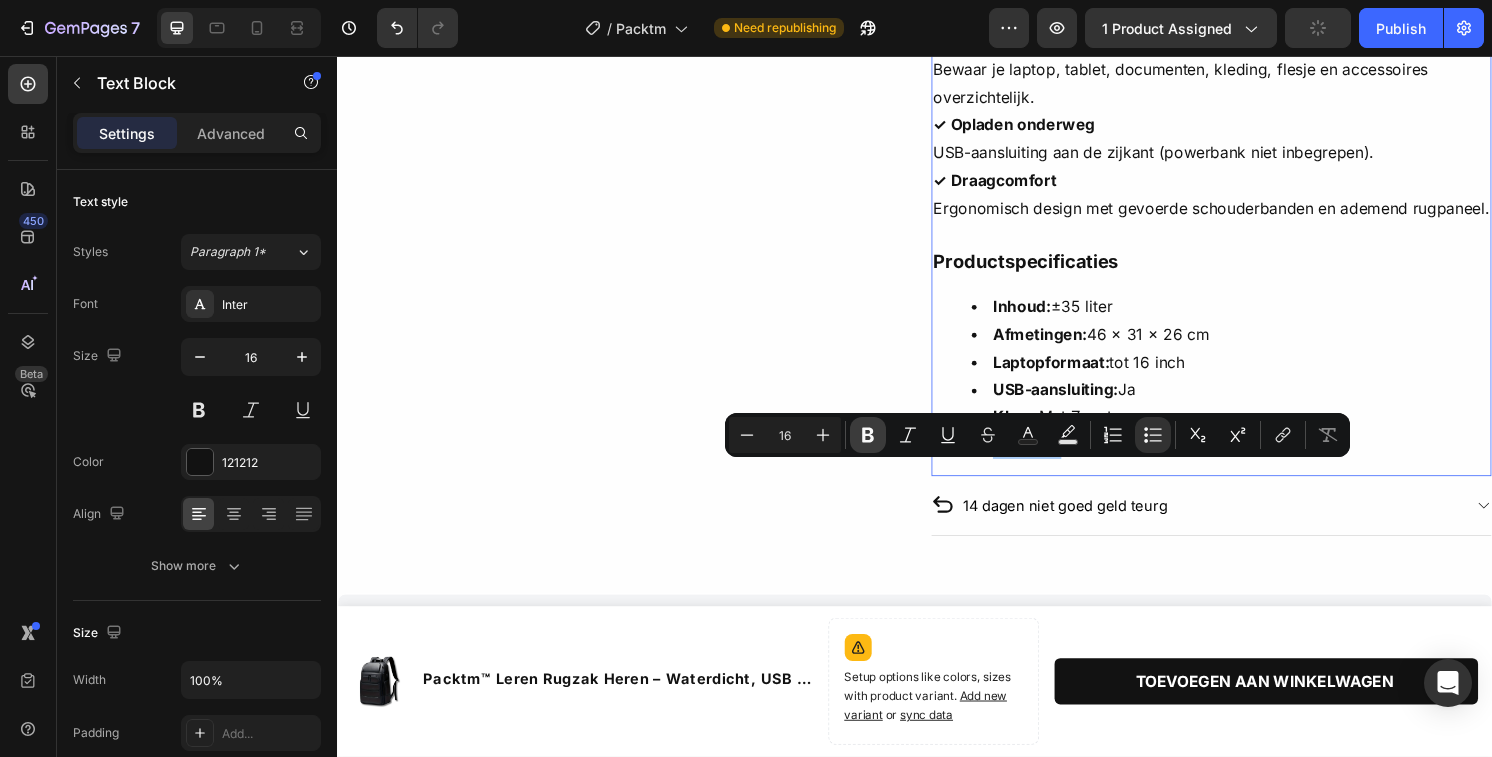 click on "Bold" at bounding box center [868, 435] 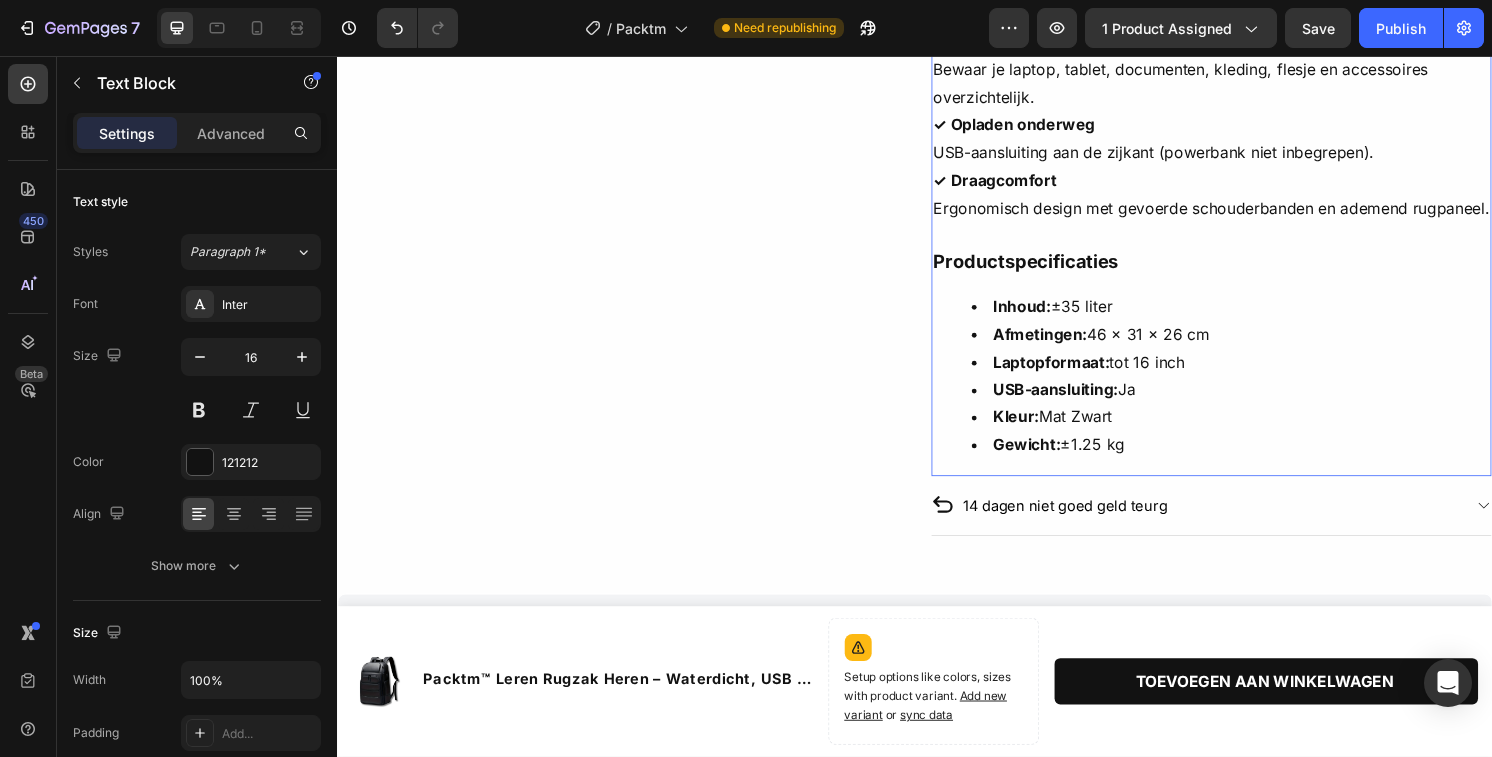 click on "Inhoud:  ±35 liter" at bounding box center (1265, 316) 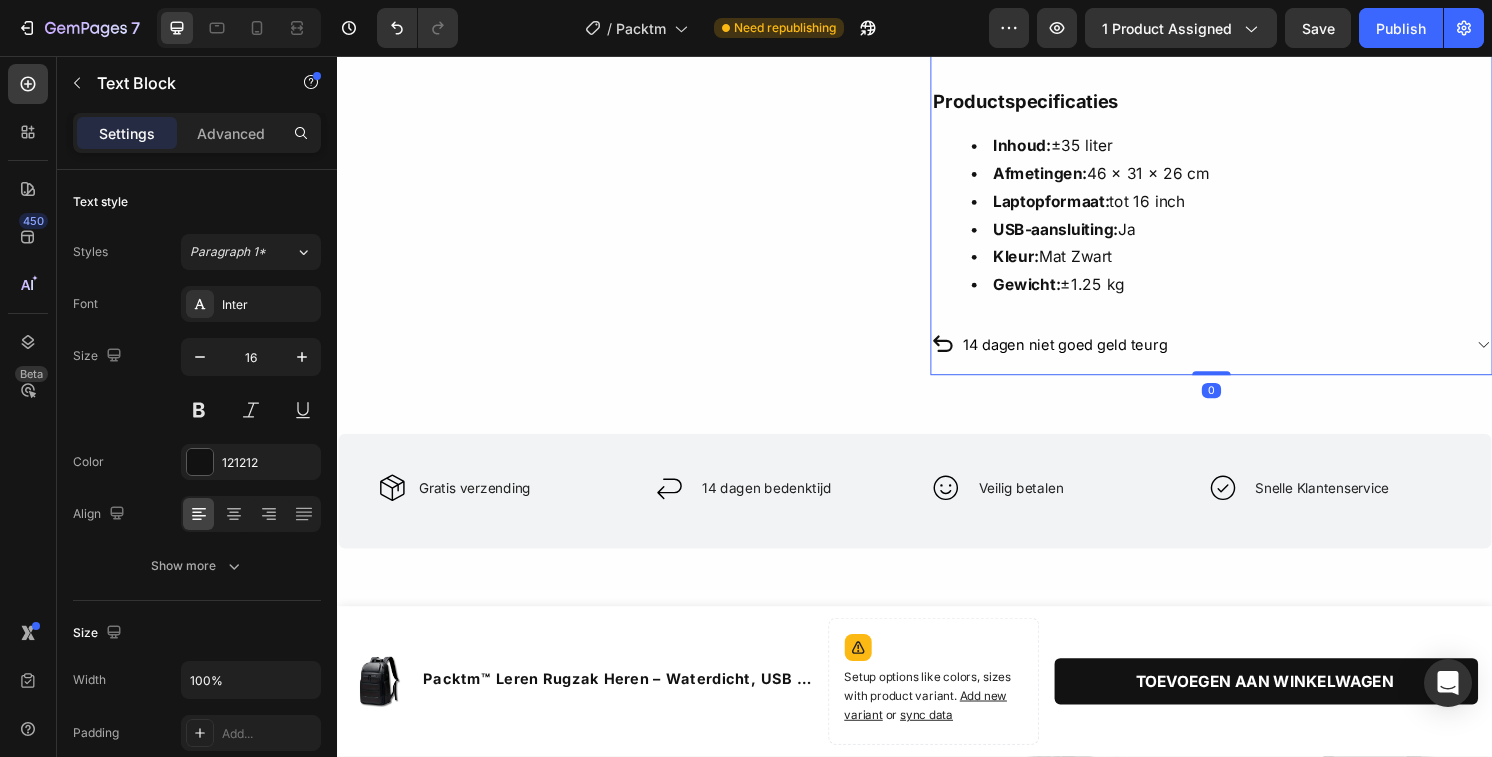 click on "14 dagen niet goed geld teurg" at bounding box center (1229, 356) 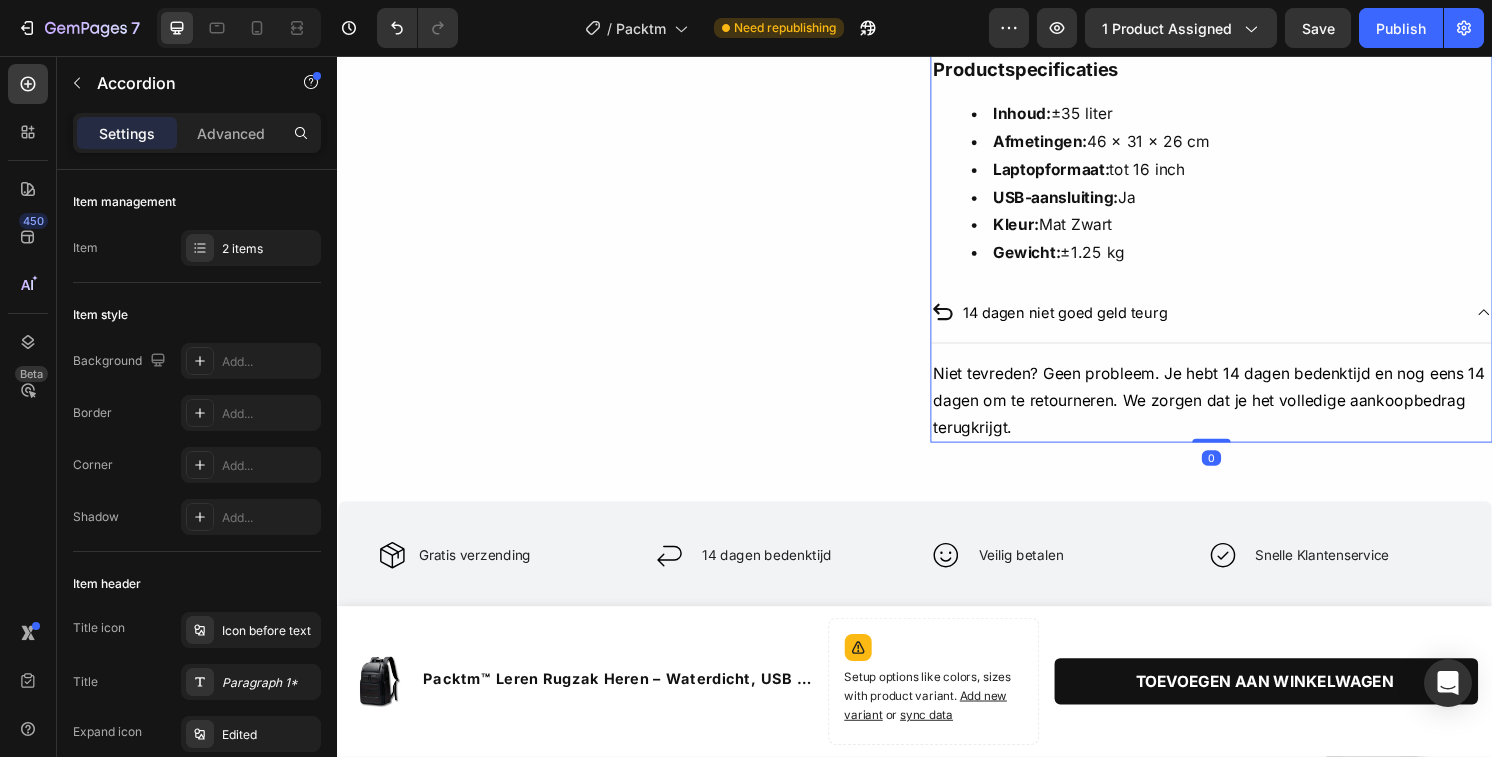 scroll, scrollTop: 1162, scrollLeft: 0, axis: vertical 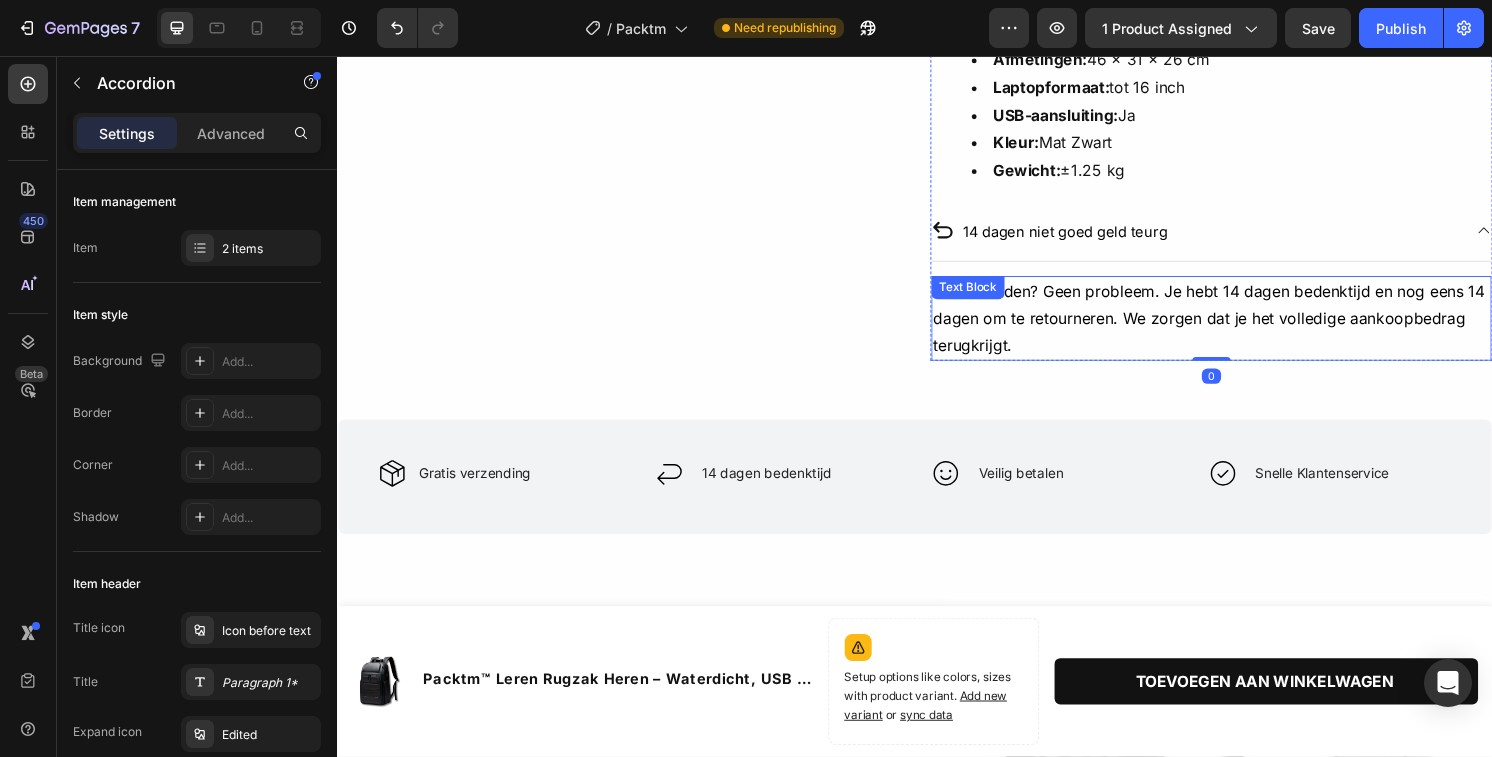 click on "Niet tevreden? Geen probleem. Je hebt 14 dagen bedenktijd en nog eens 14 dagen om te retourneren. We zorgen dat je het volledige aankoopbedrag terugkrijgt. Text Block" at bounding box center (1245, 329) 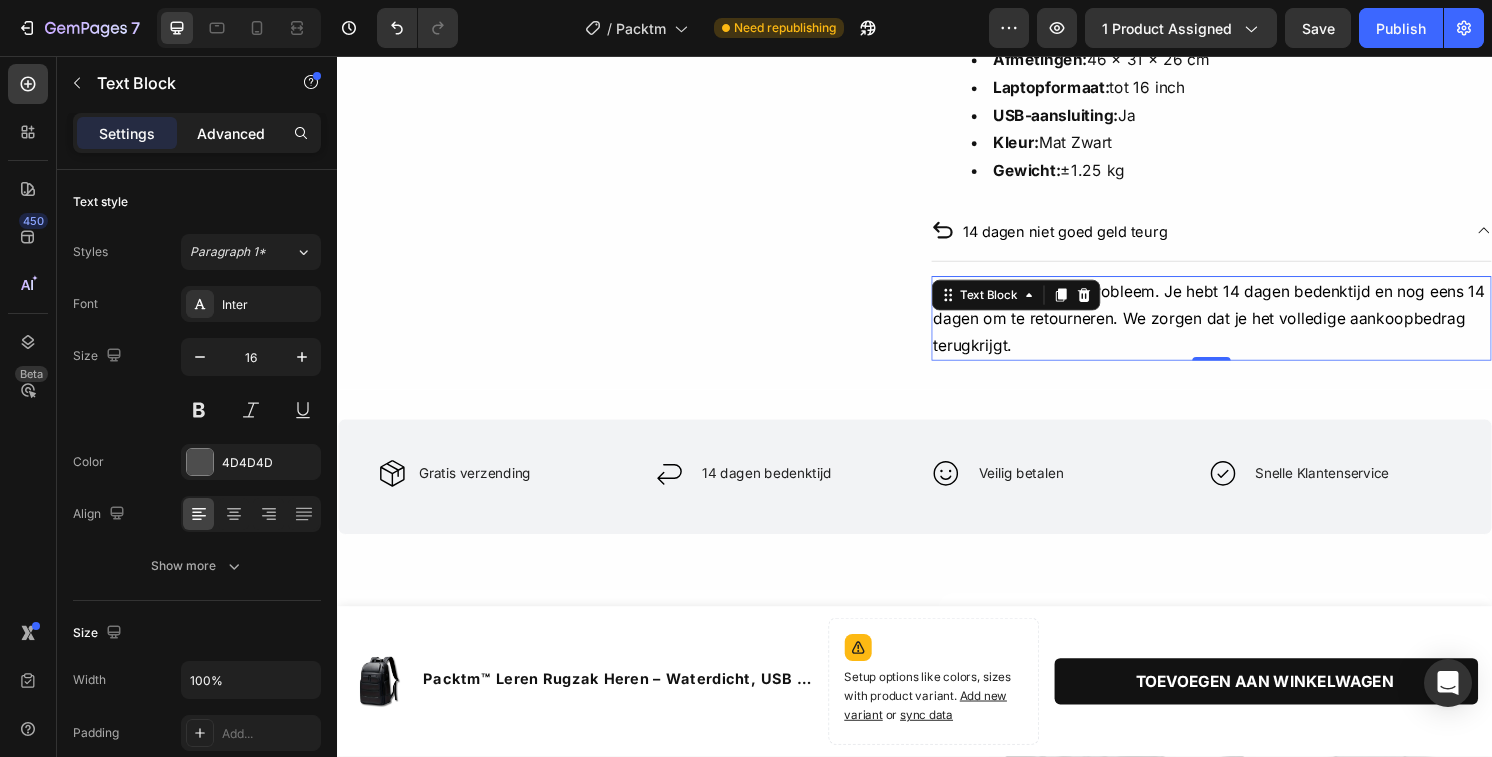 click on "Advanced" at bounding box center [231, 133] 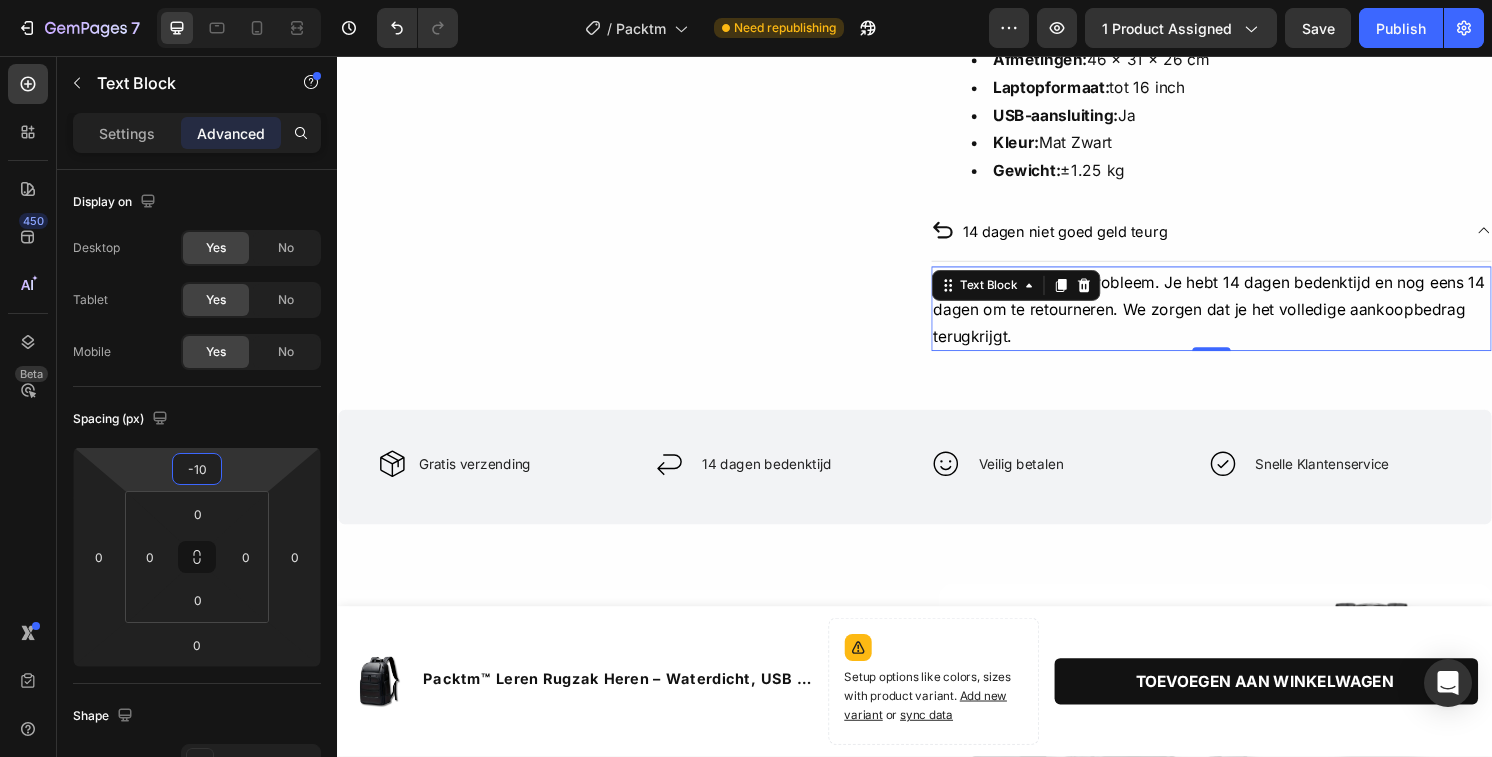type on "-12" 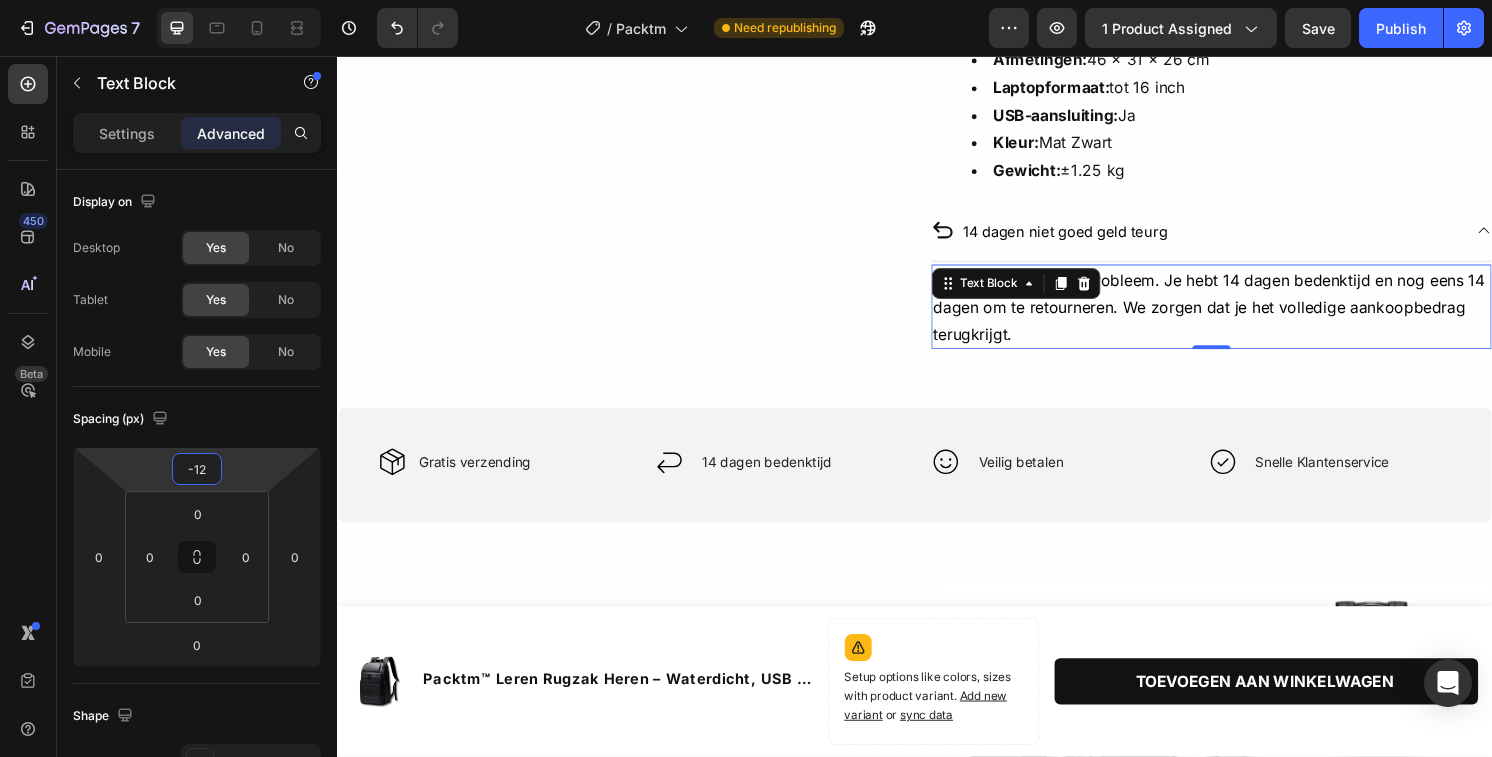 click on "7 Version history / Packtm Need republishing Preview 1 product assigned Save Publish 450 Beta Sections(18) Elements(84) Section Element Hero Section Product Detail Brands Trusted Badges Guarantee Product Breakdown How to use Testimonials Compare Bundle FAQs Social Proof Brand Story Product List Collection Blog List Contact Sticky Add to Cart Custom Footer Browse Library 450 Layout
Row
Row
Row
Row Text
Heading
Text Block Button
Button
Button Media
Image
Image" at bounding box center (746, 0) 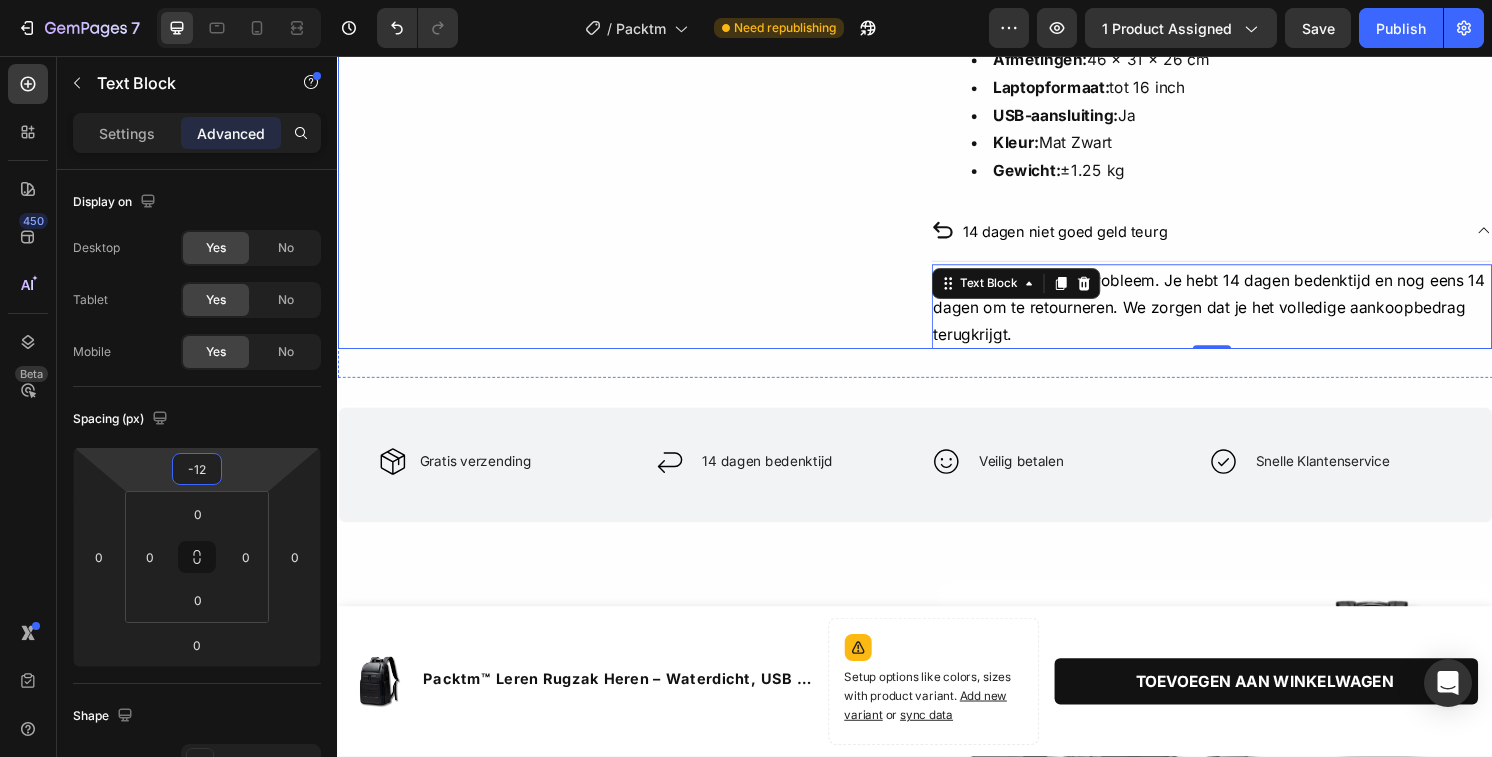 click on "Product Images" at bounding box center (629, -337) 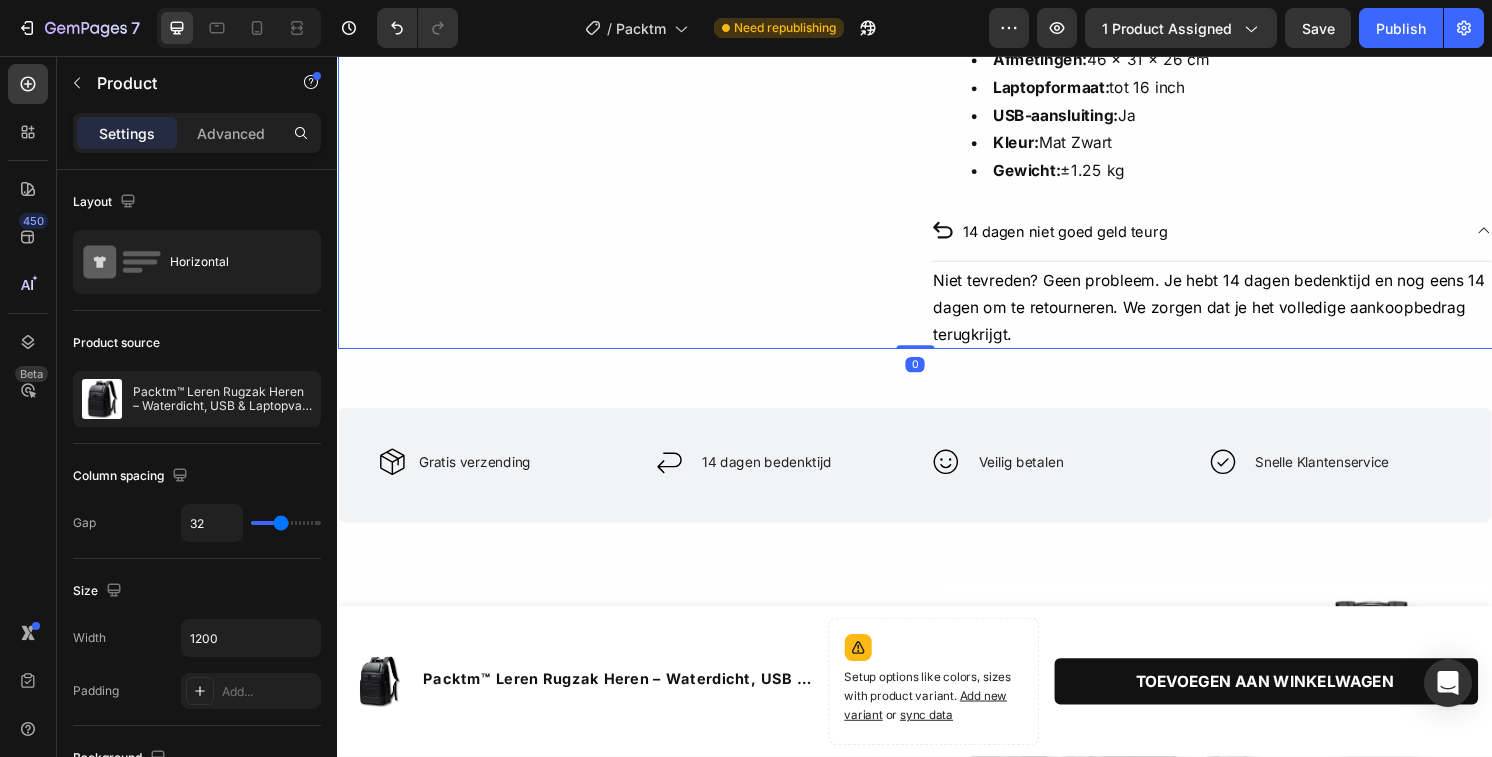 click on "Product Images" at bounding box center (629, -337) 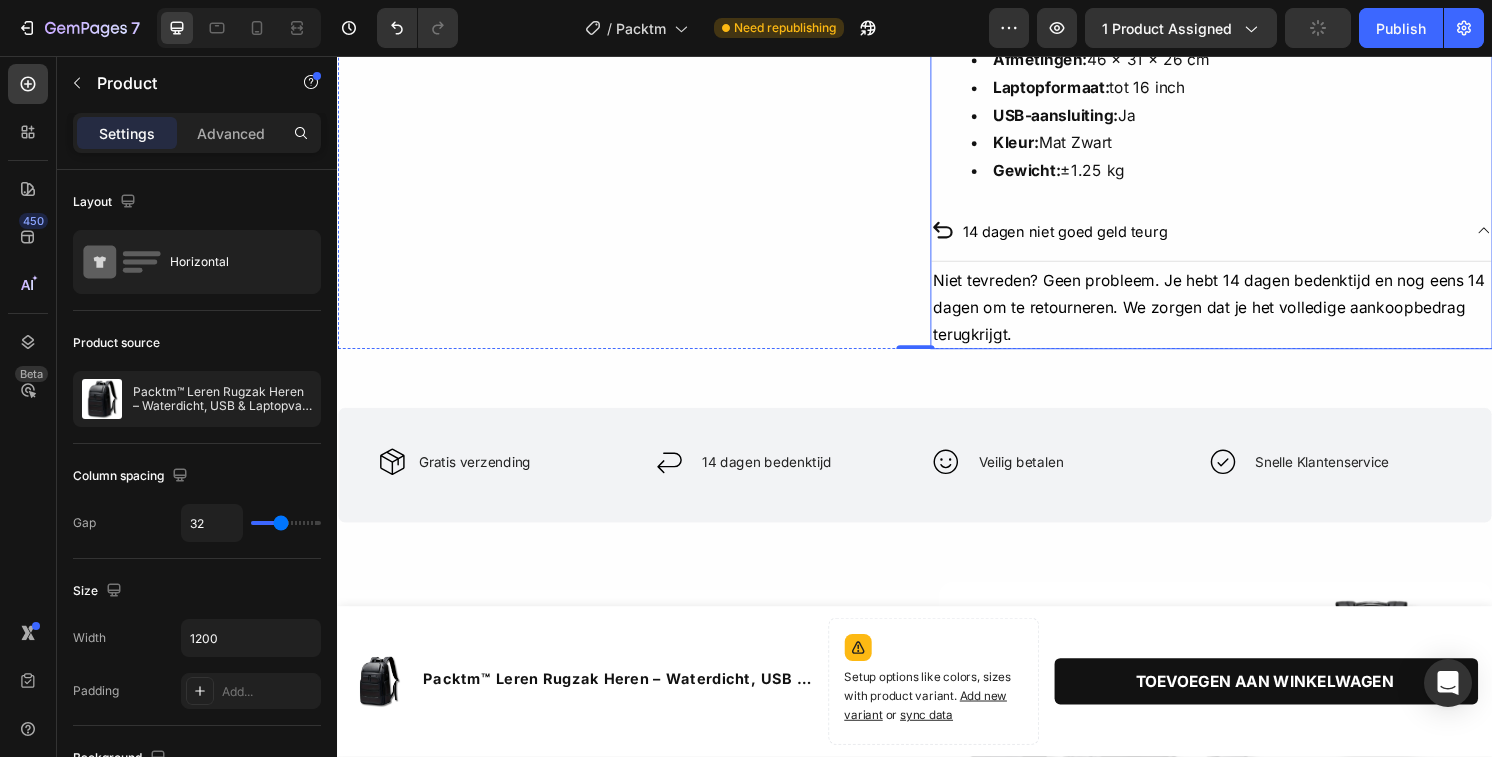 click on "14 dagen niet goed geld teurg" at bounding box center [1229, 238] 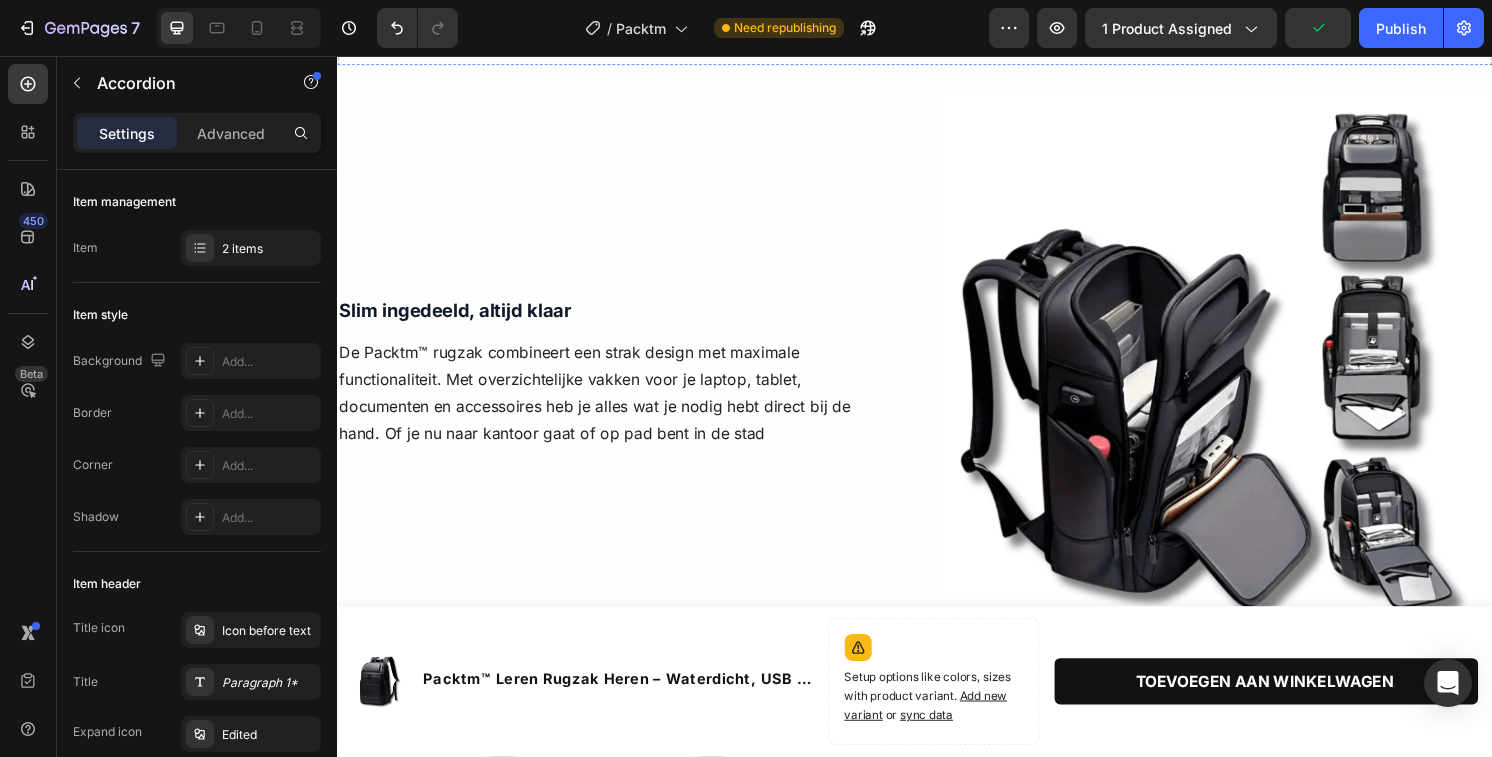 scroll, scrollTop: 1673, scrollLeft: 0, axis: vertical 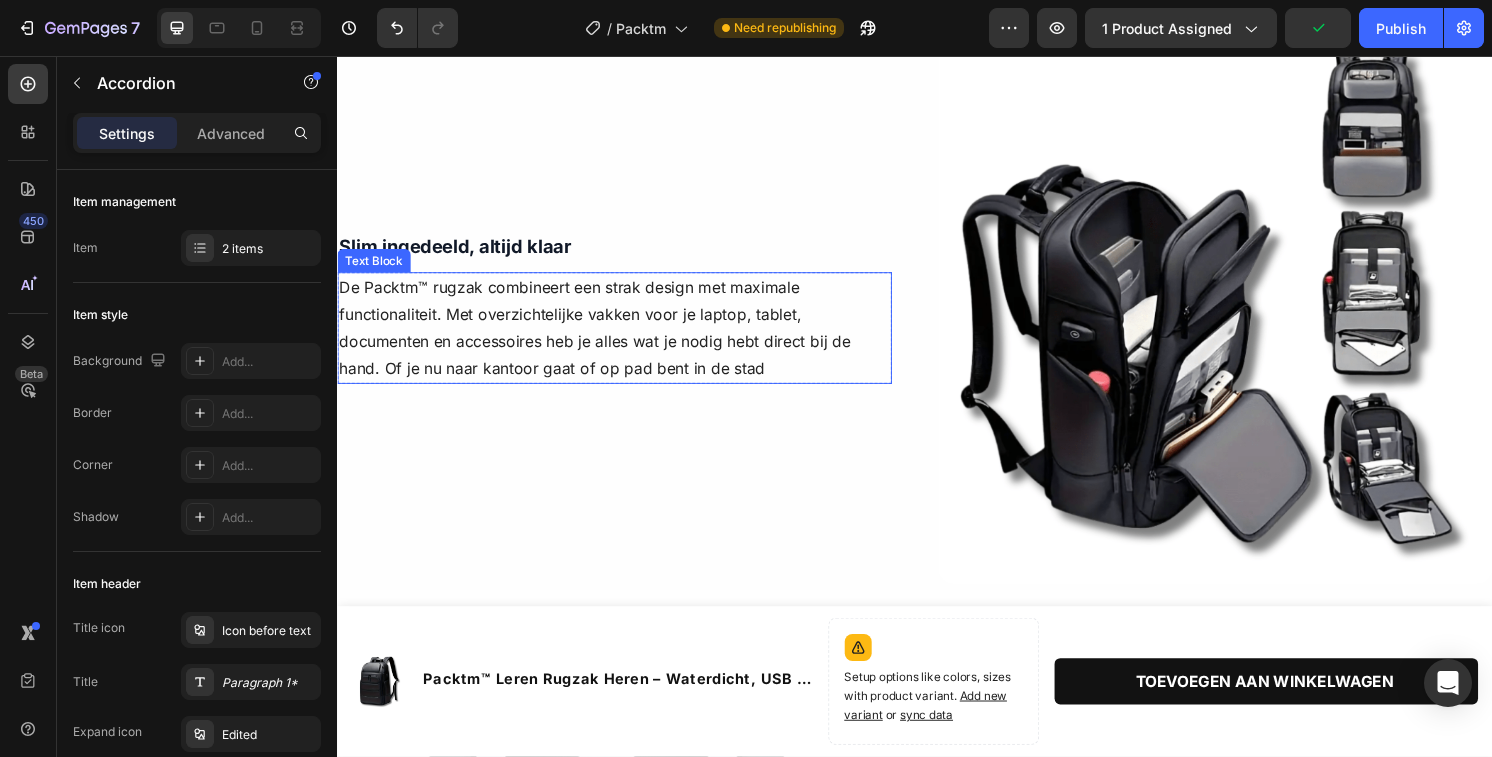 click on "De Packtm™ rugzak combineert een strak design met maximale functionaliteit. Met overzichtelijke vakken voor je laptop, tablet, documenten en accessoires heb je alles wat je nodig hebt direct bij de hand. Of je nu naar kantoor gaat of op pad bent in de stad" at bounding box center [625, 339] 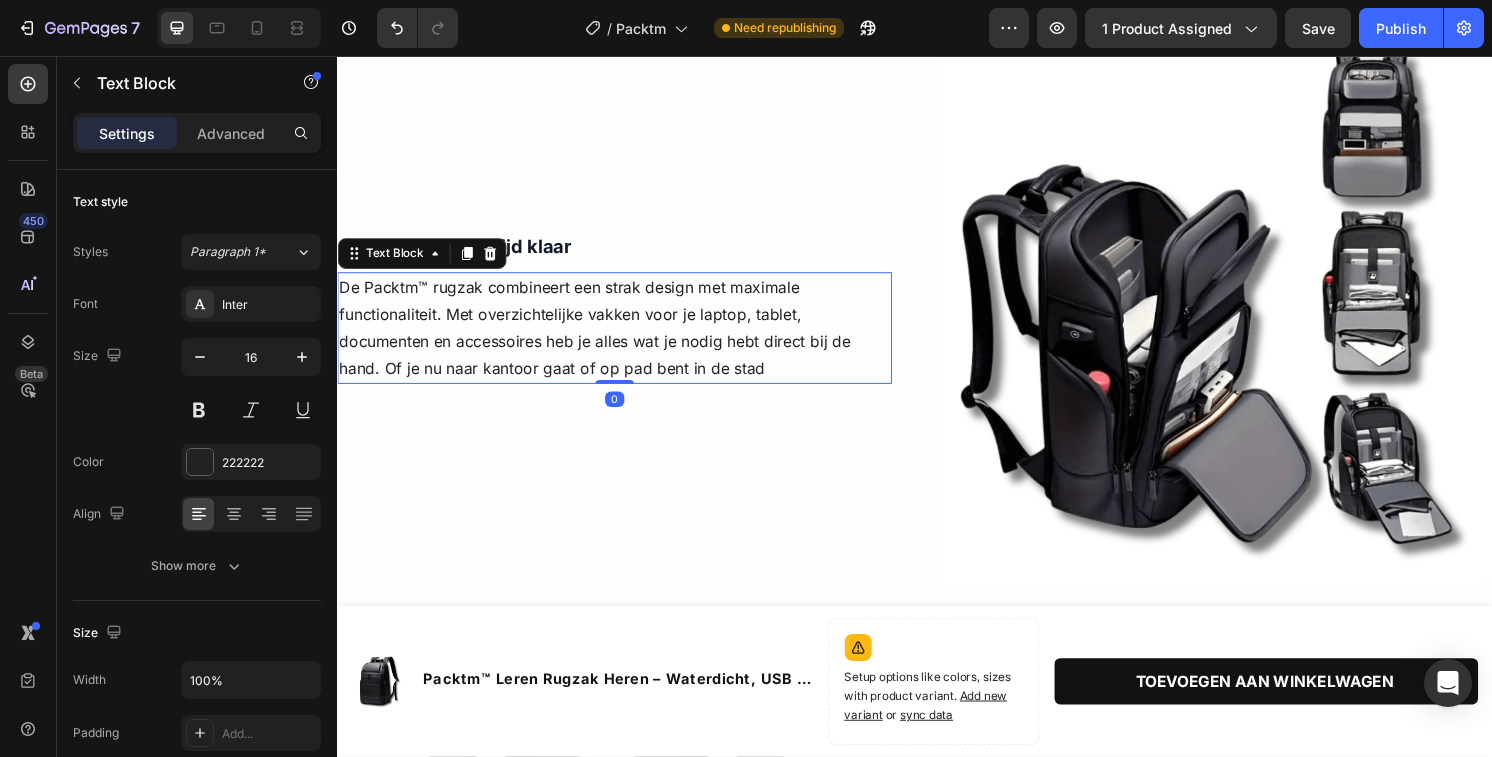 click on "De Packtm™ rugzak combineert een strak design met maximale functionaliteit. Met overzichtelijke vakken voor je laptop, tablet, documenten en accessoires heb je alles wat je nodig hebt direct bij de hand. Of je nu naar kantoor gaat of op pad bent in de stad" at bounding box center (625, 339) 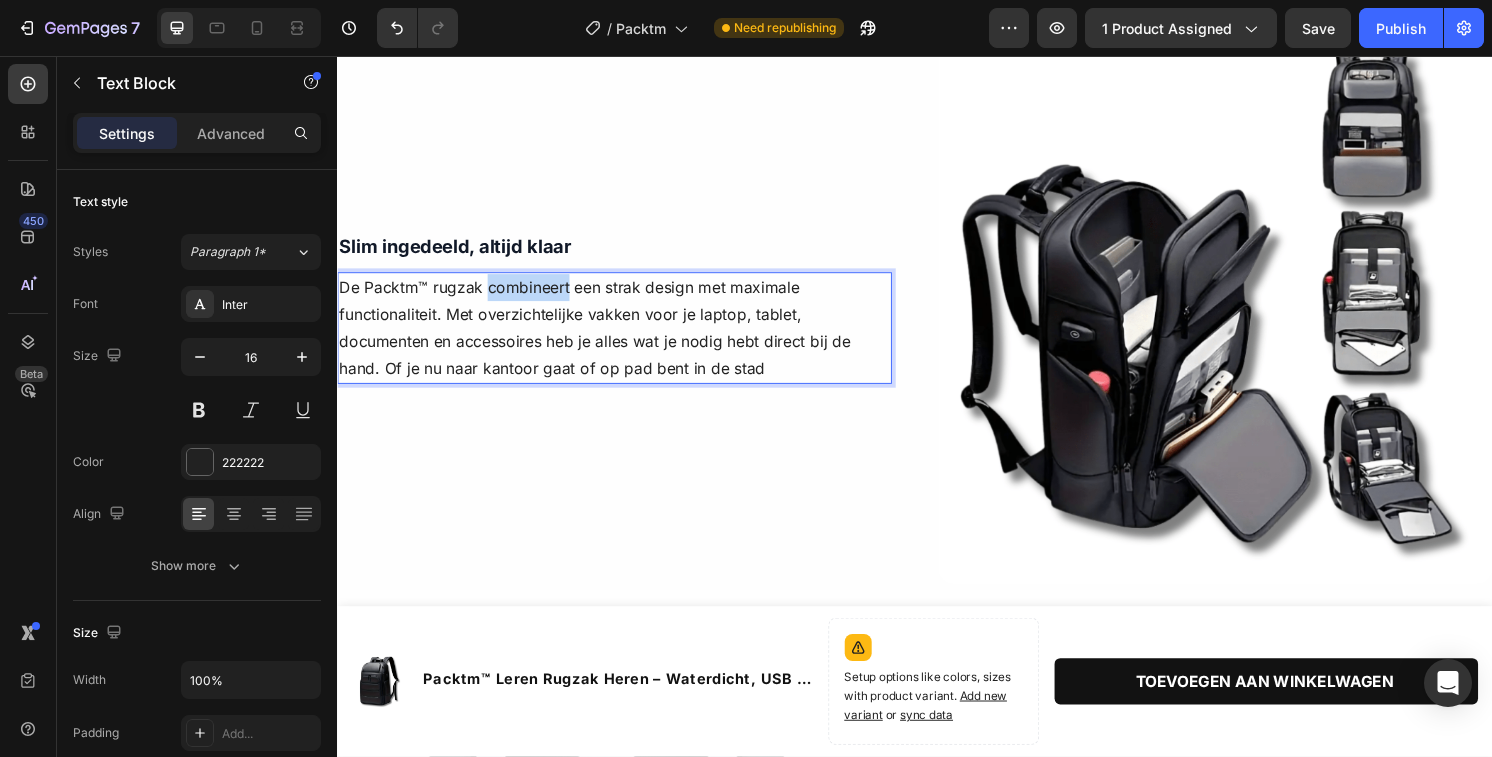 click on "De Packtm™ rugzak combineert een strak design met maximale functionaliteit. Met overzichtelijke vakken voor je laptop, tablet, documenten en accessoires heb je alles wat je nodig hebt direct bij de hand. Of je nu naar kantoor gaat of op pad bent in de stad" at bounding box center (625, 339) 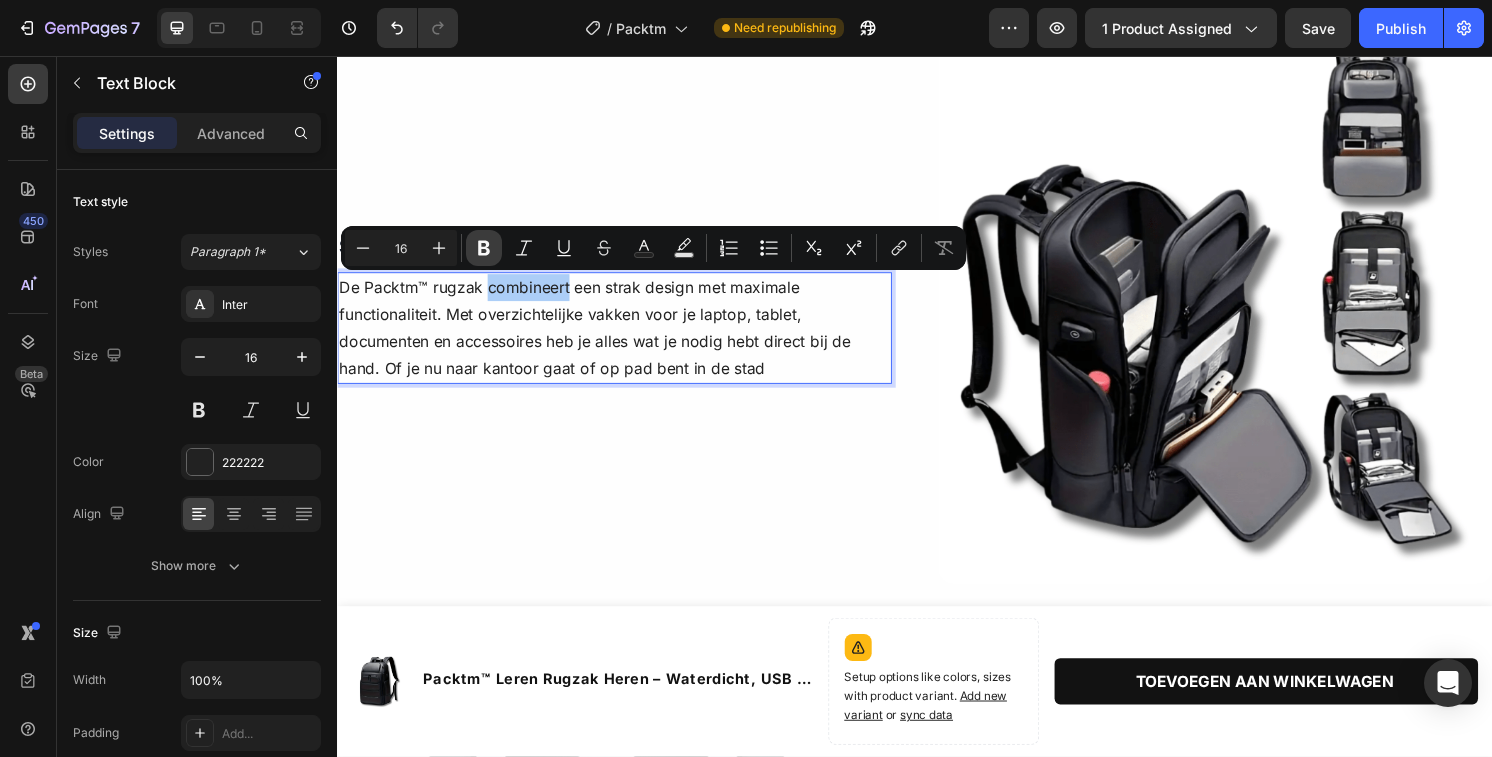 click 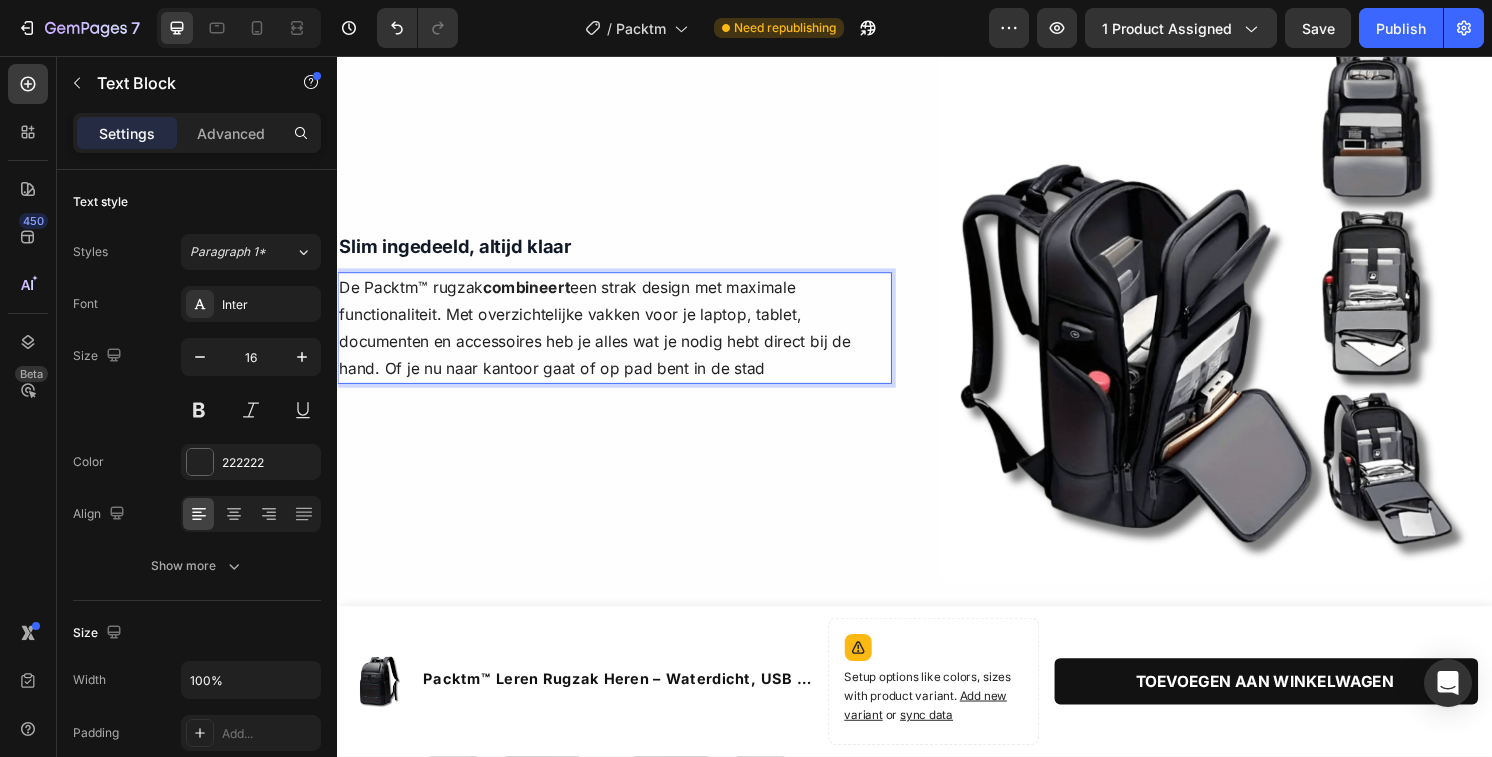 click on "De Packtm™ rugzak combineert een strak design met maximale functionaliteit. Met overzichtelijke vakken voor je laptop, tablet, documenten en accessoires heb je alles wat je nodig hebt direct bij de hand. Of je nu naar kantoor gaat of op pad bent in de stad" at bounding box center [625, 339] 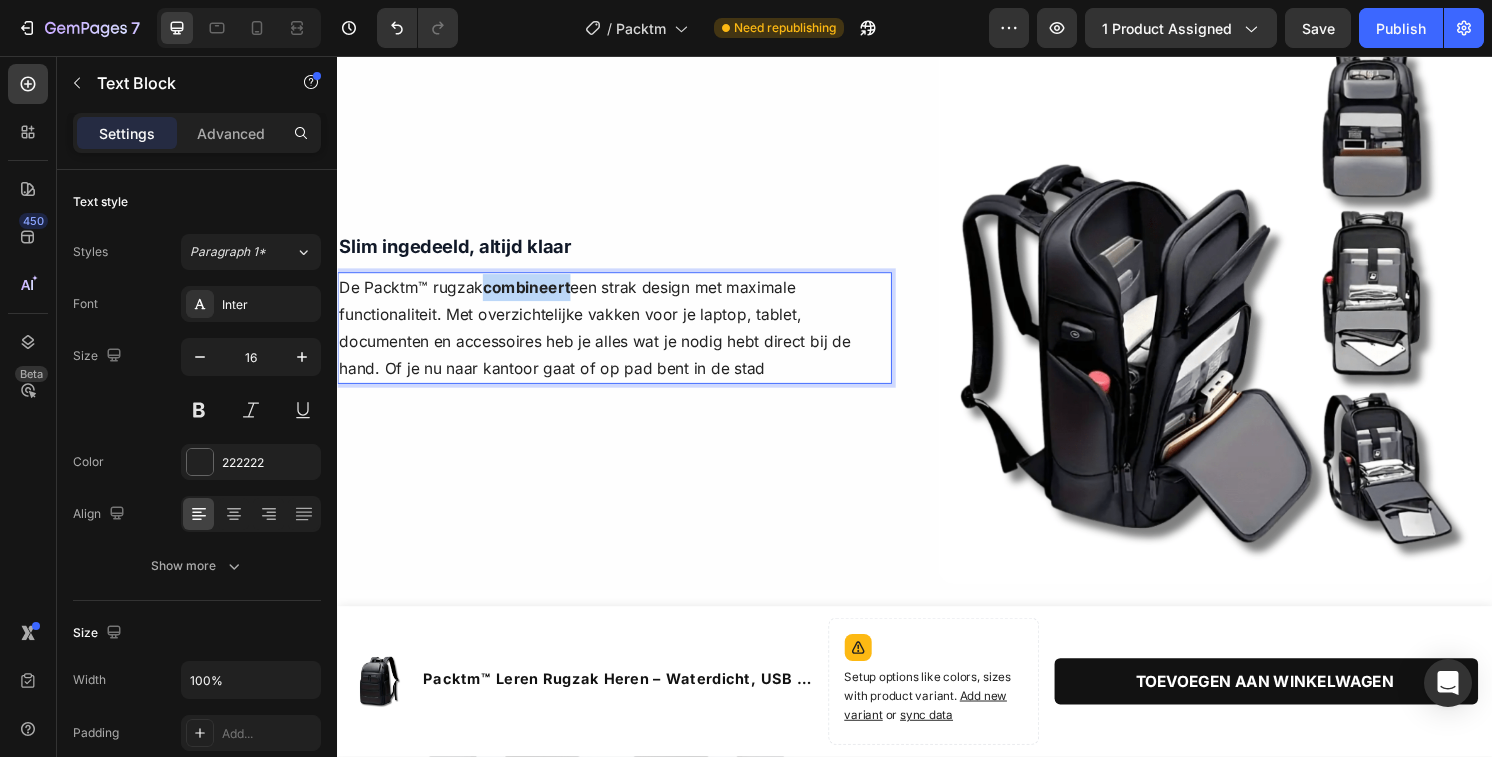 click on "combineert" at bounding box center [533, 297] 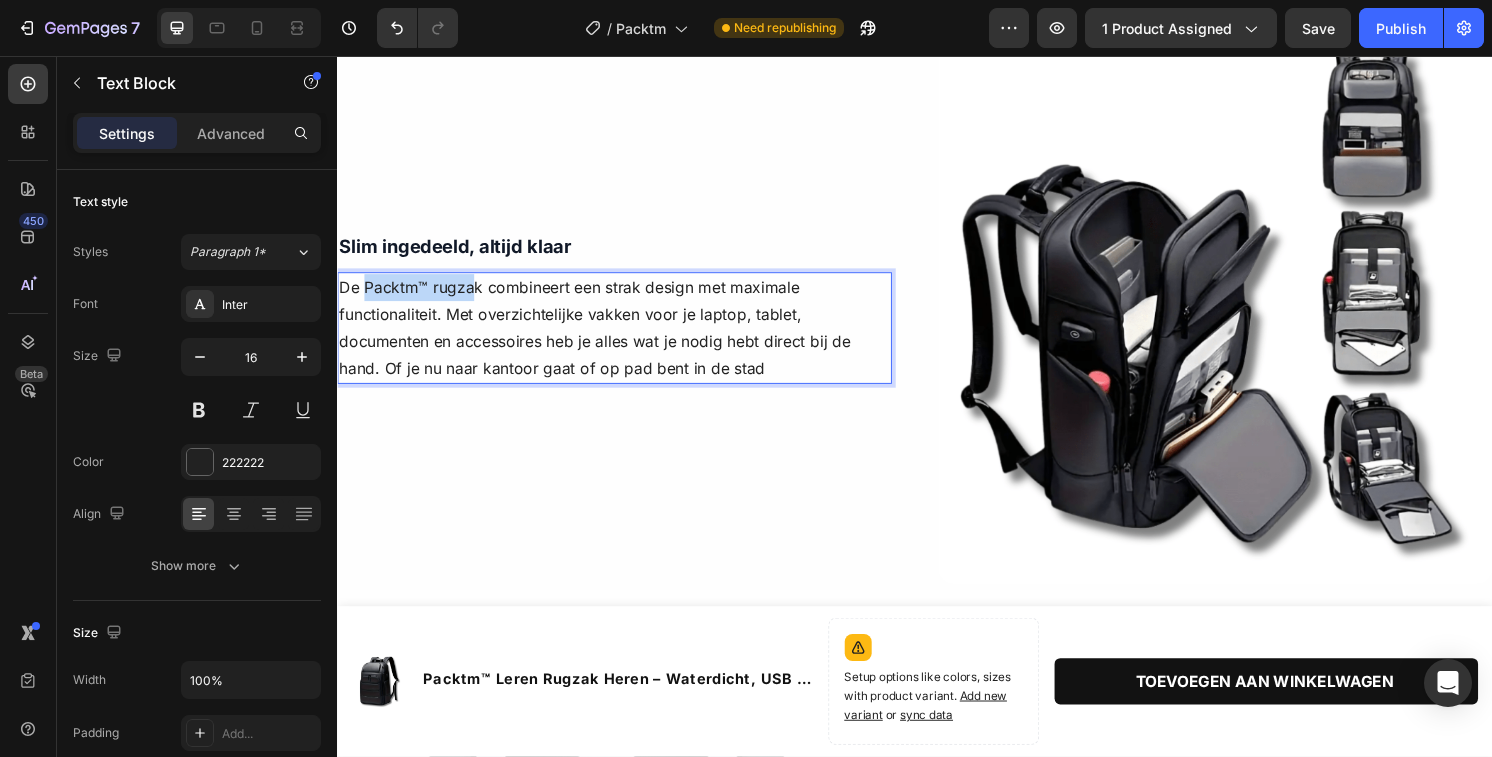 drag, startPoint x: 362, startPoint y: 299, endPoint x: 479, endPoint y: 303, distance: 117.06836 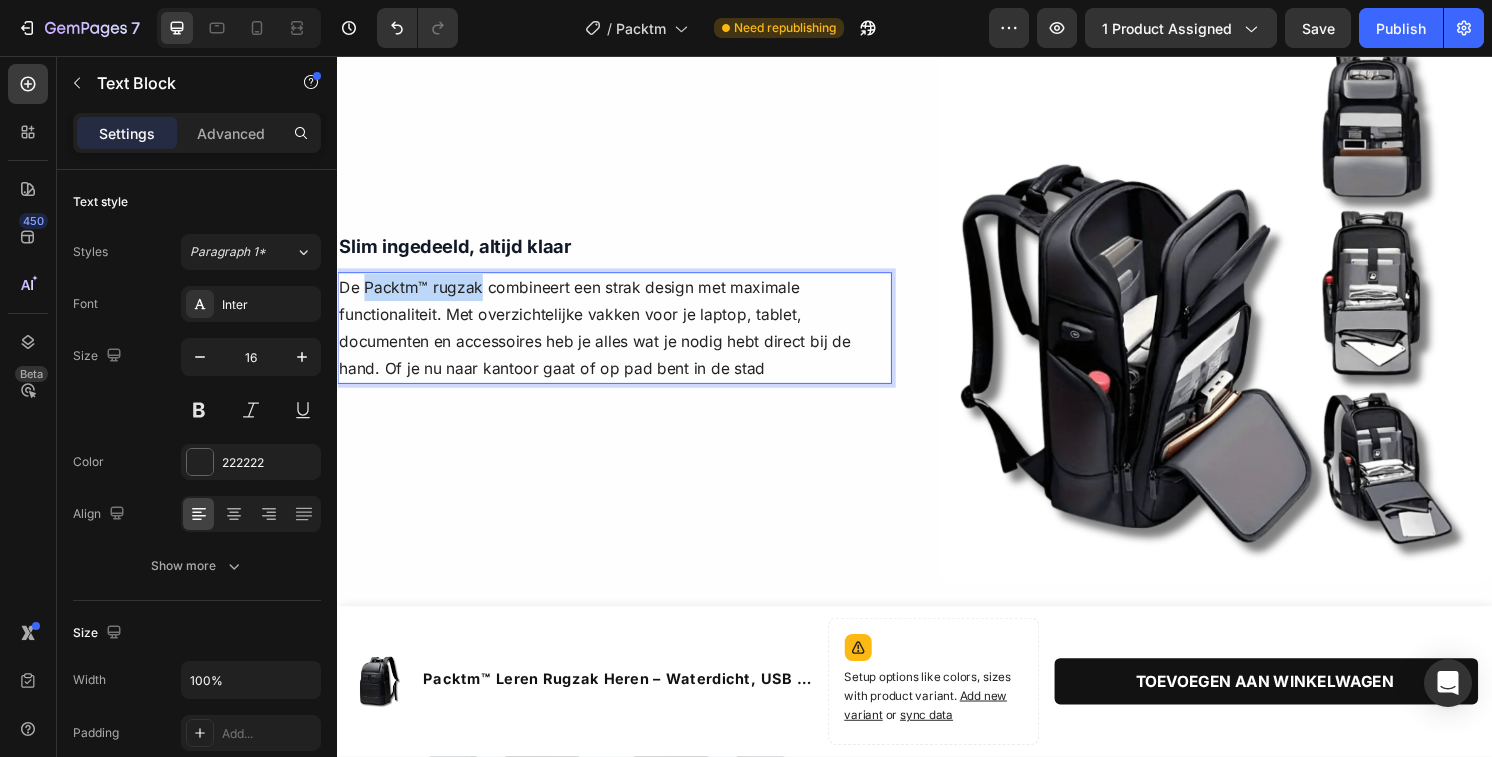 drag, startPoint x: 487, startPoint y: 302, endPoint x: 366, endPoint y: 299, distance: 121.037186 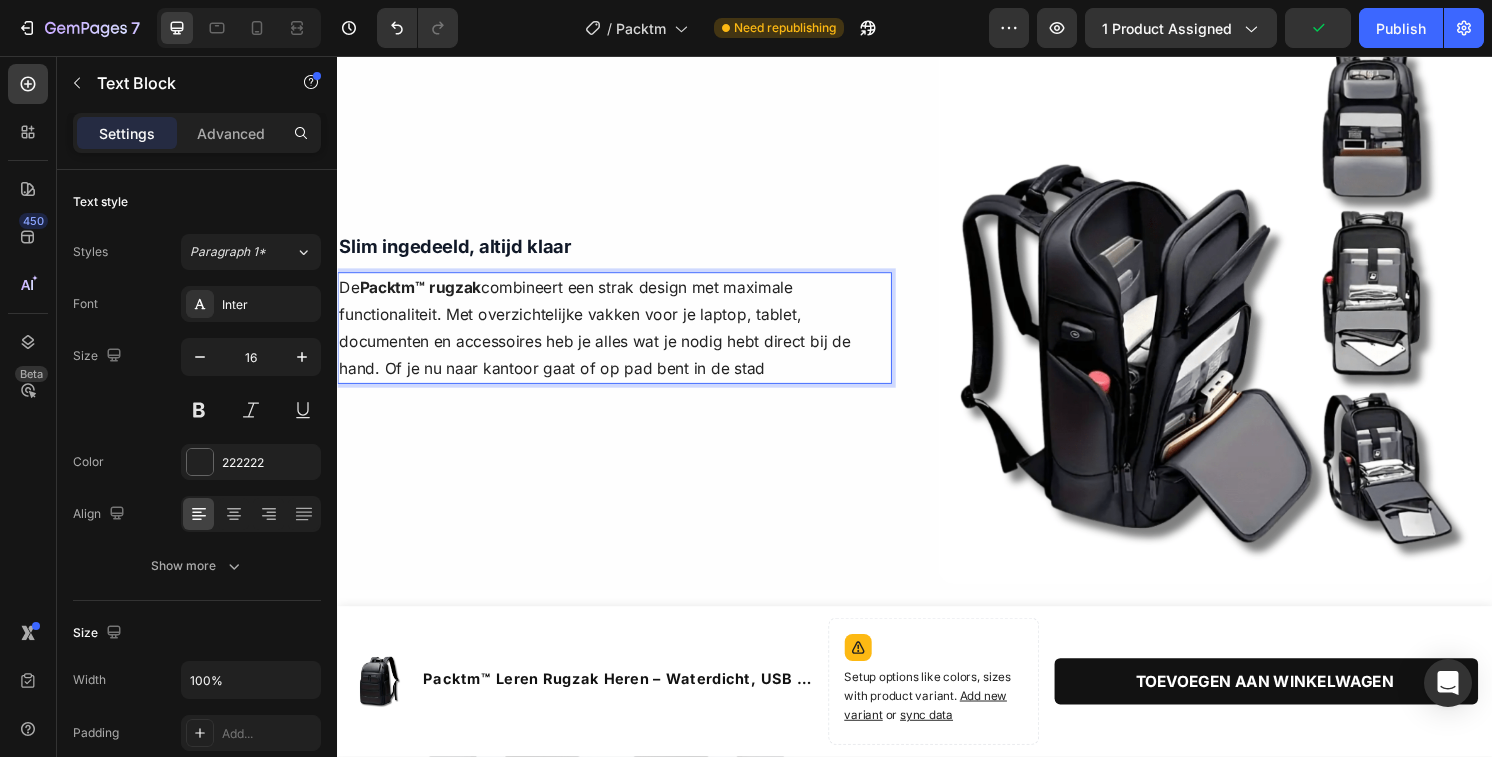 click on "De  Packtm™ rugzak  combineert een strak design met maximale functionaliteit. Met overzichtelijke vakken voor je laptop, tablet, documenten en accessoires heb je alles wat je nodig hebt direct bij de hand. Of je nu naar kantoor gaat of op pad bent in de stad" at bounding box center (625, 339) 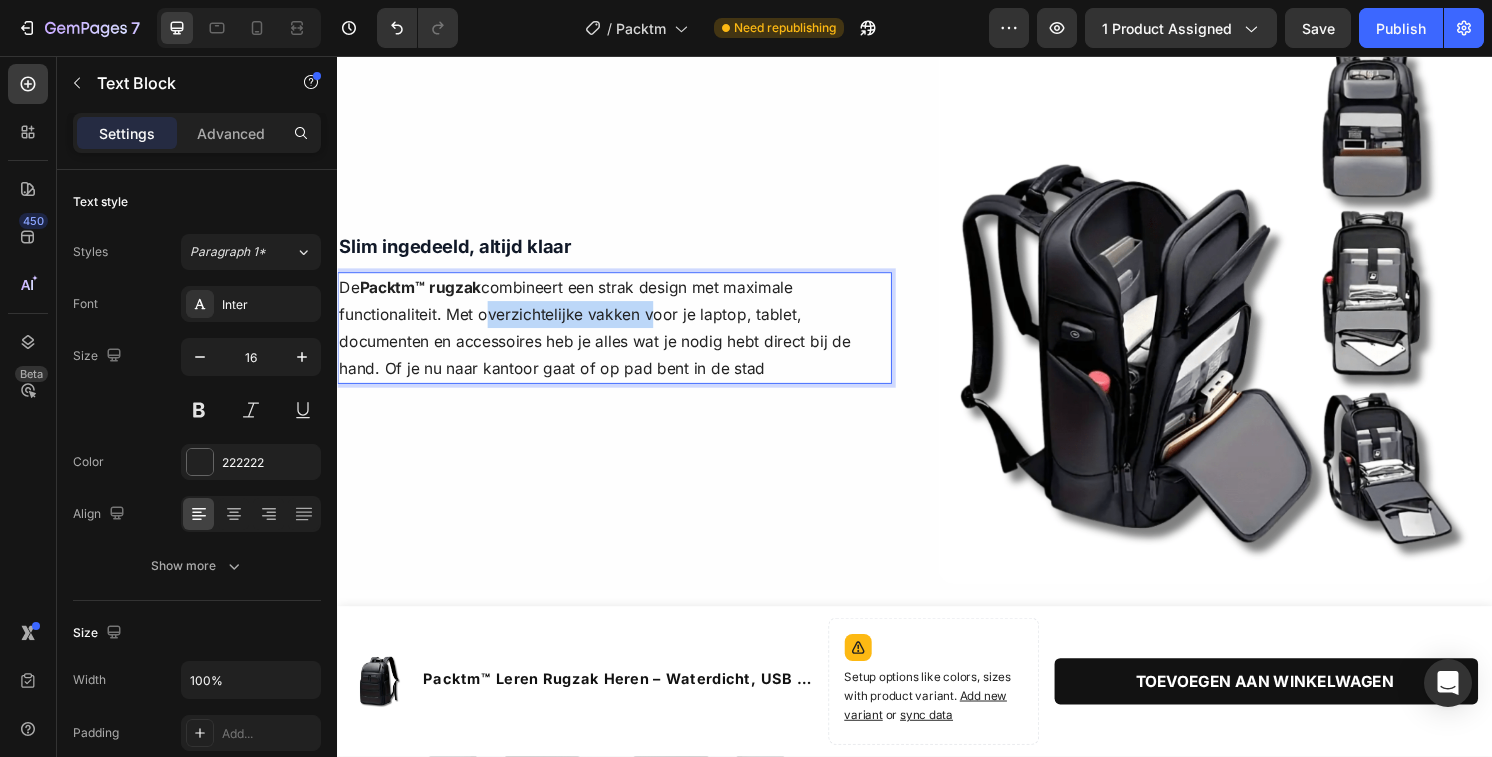 drag, startPoint x: 482, startPoint y: 328, endPoint x: 655, endPoint y: 328, distance: 173 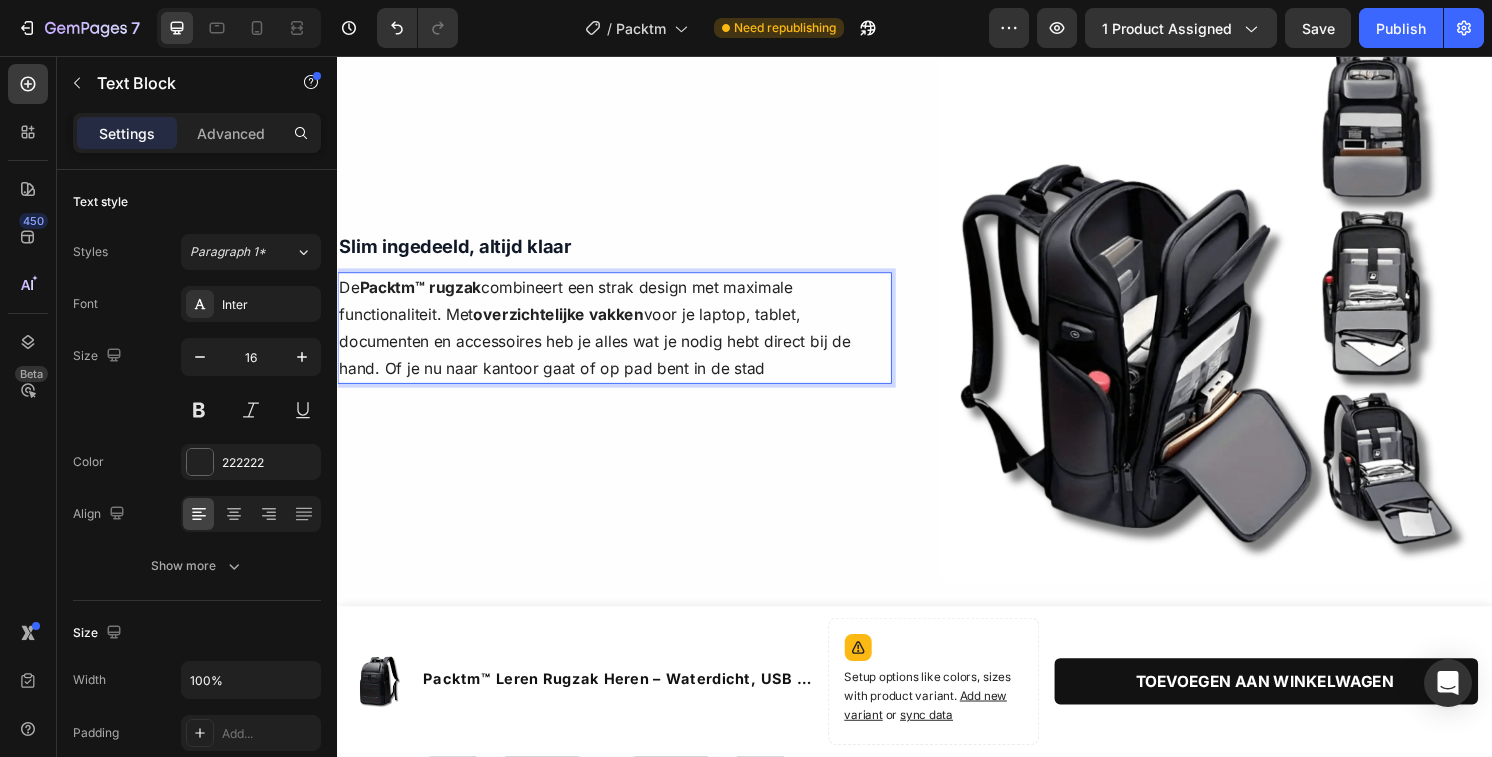 click on "De  Packtm™ rugzak  combineert een strak design met maximale functionaliteit. Met  overzichtelijke vakken  voor je laptop, tablet, documenten en accessoires heb je alles wat je nodig hebt direct bij de hand. Of je nu naar kantoor gaat of op pad bent in de stad" at bounding box center (625, 339) 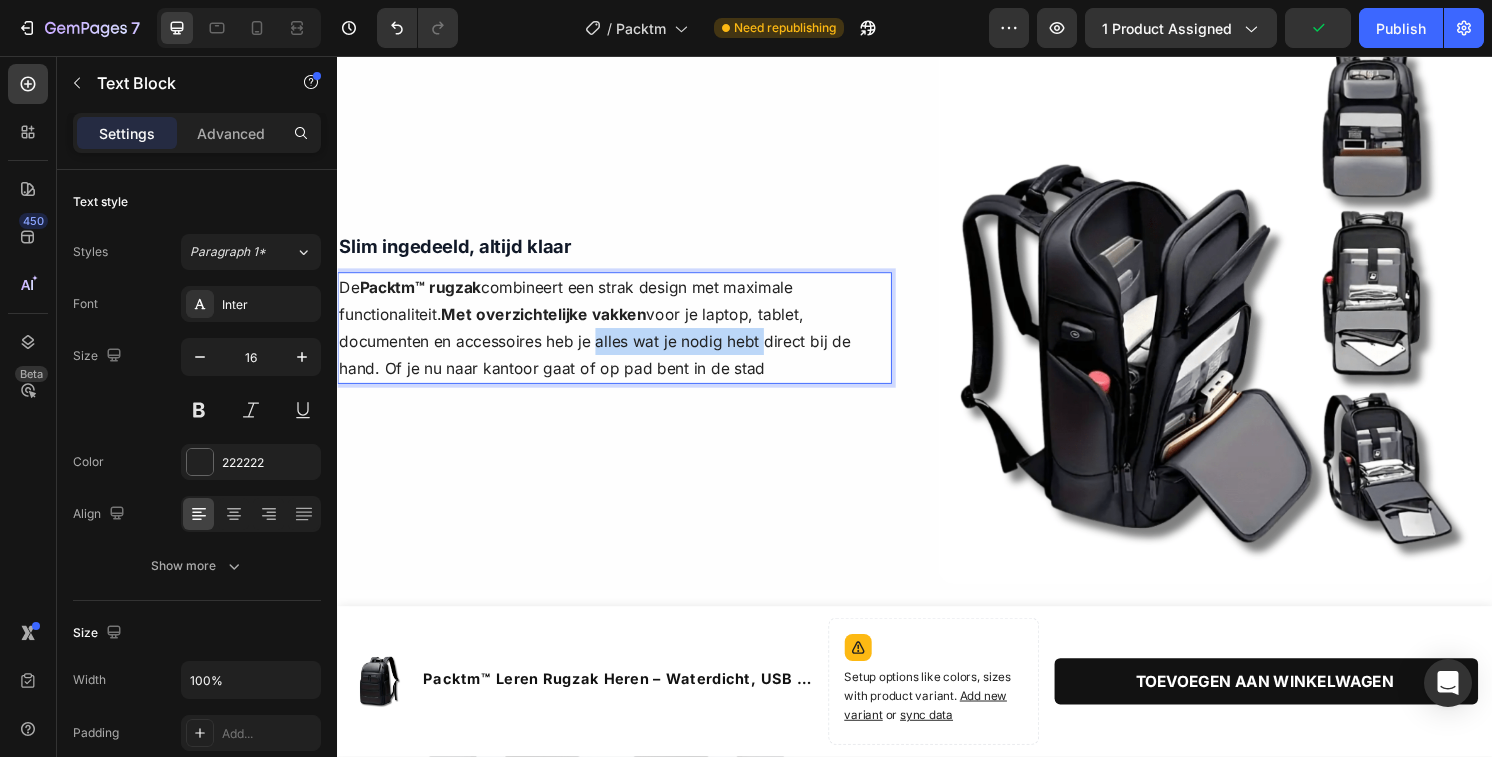 drag, startPoint x: 607, startPoint y: 353, endPoint x: 779, endPoint y: 360, distance: 172.14238 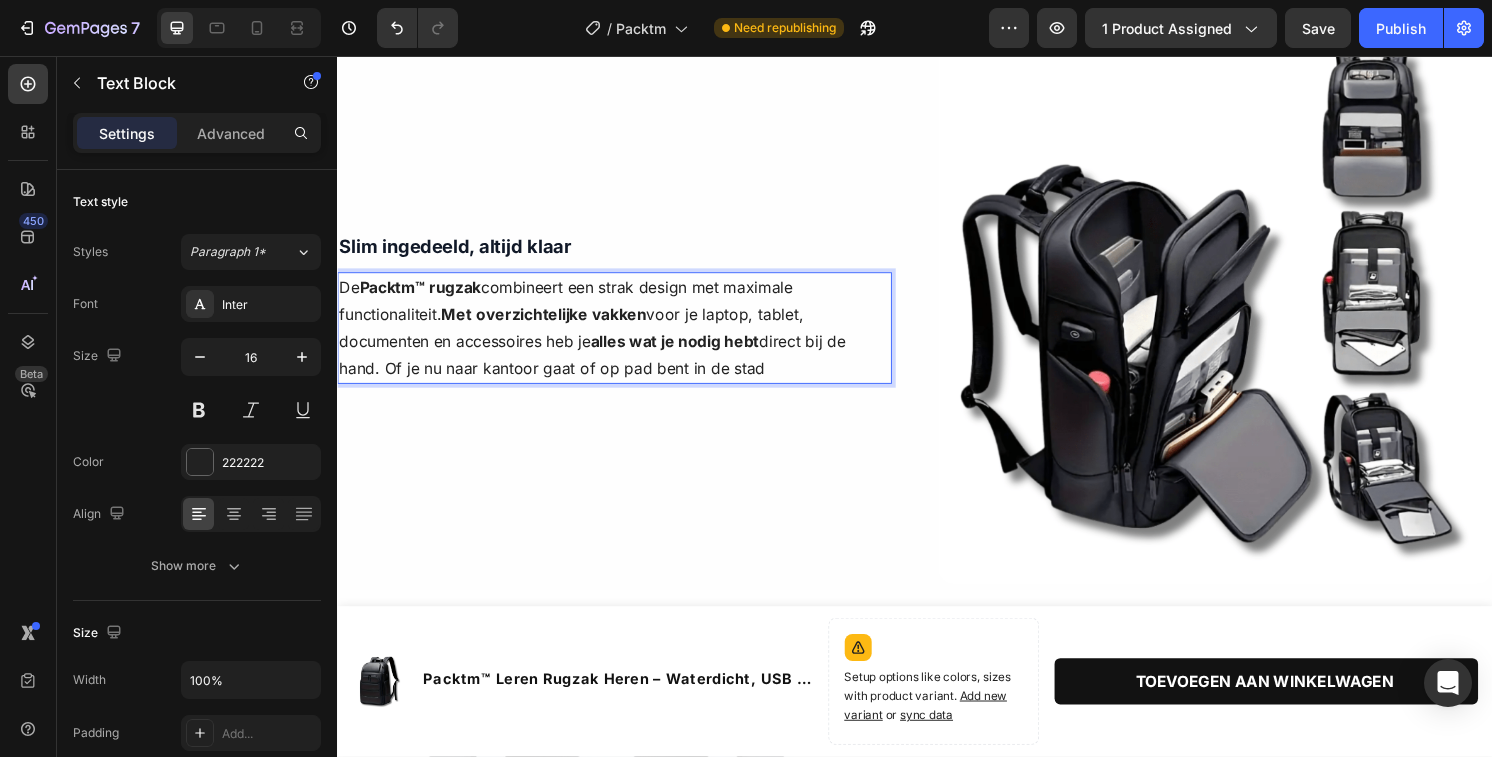 click on "De  Packtm™ rugzak  combineert een strak design met maximale functionaliteit.  Met   overzichtelijke vakken  voor je laptop, tablet, documenten en accessoires heb je  alles wat je nodig hebt  direct bij de hand. Of je nu naar kantoor gaat of op pad bent in de stad" at bounding box center (625, 339) 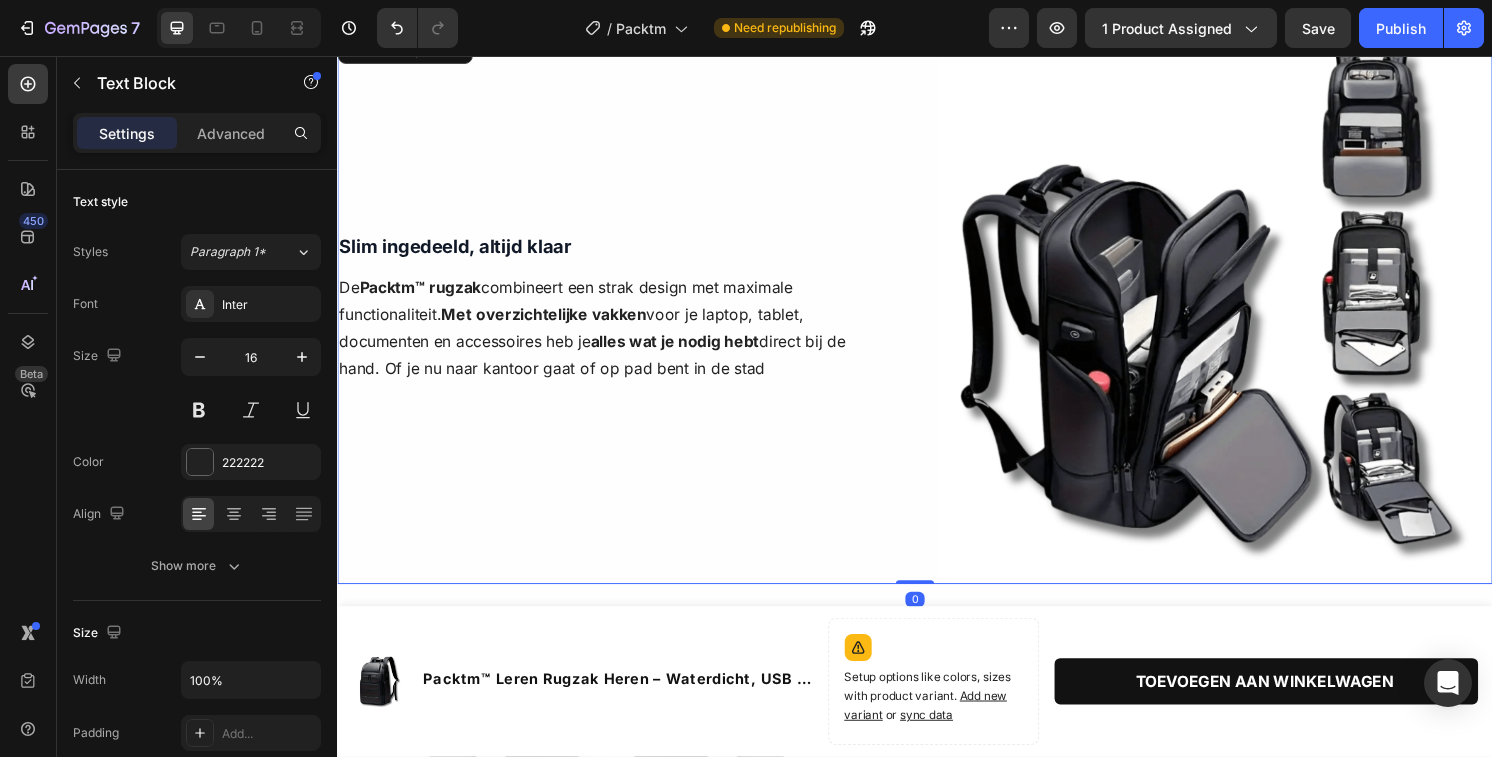 click on "Slim ingedeeld, altijd klaar Text Block De Packtm™ rugzak combineert een strak design met maximale functionaliteit. Met overzichtelijke vakken voor je laptop, tablet, documenten en accessoires heb je alles wat je nodig hebt direct bij de hand. Of je nu naar kantoor gaat of op pad bent in de stad Text Block Row Row" at bounding box center (625, 317) 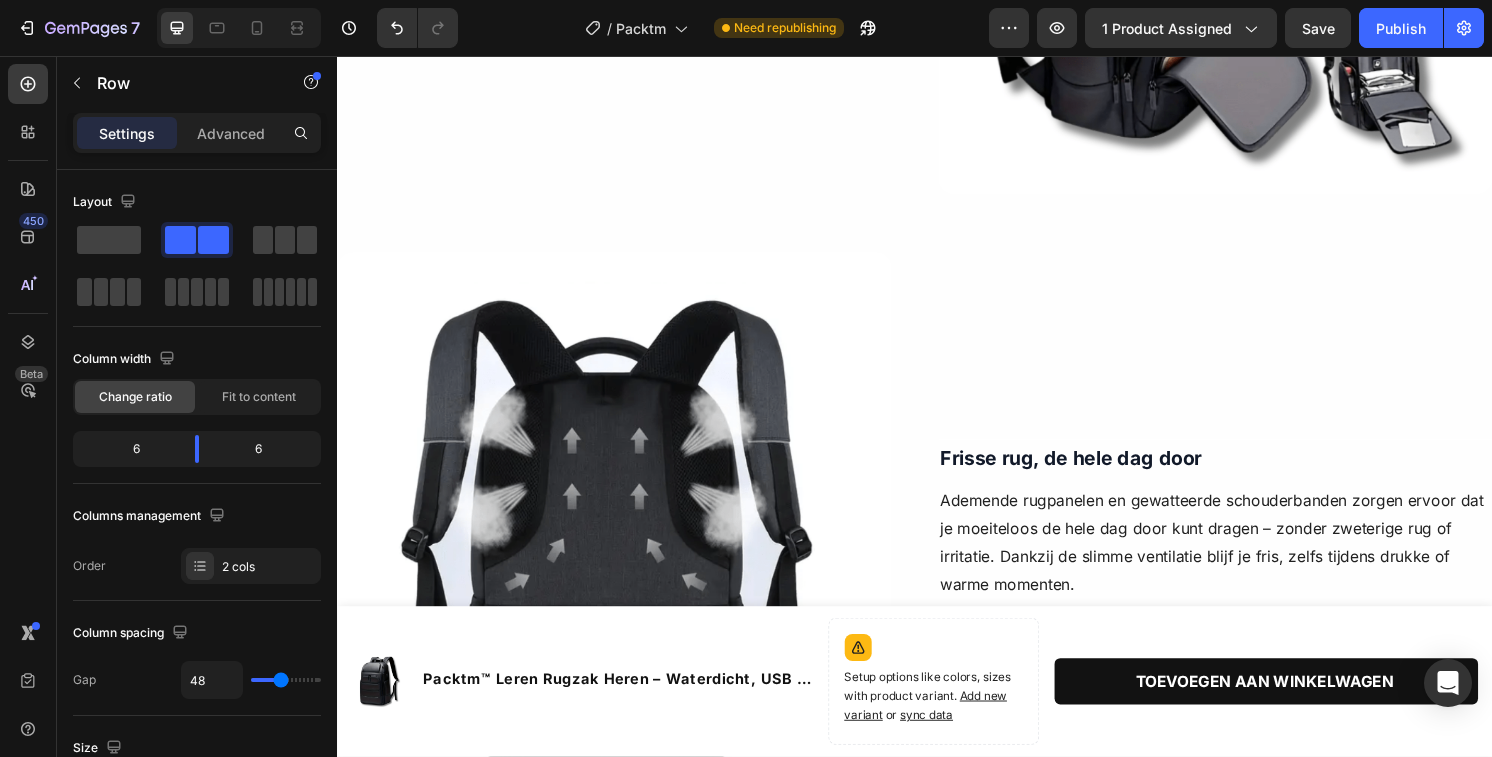 scroll, scrollTop: 1464, scrollLeft: 0, axis: vertical 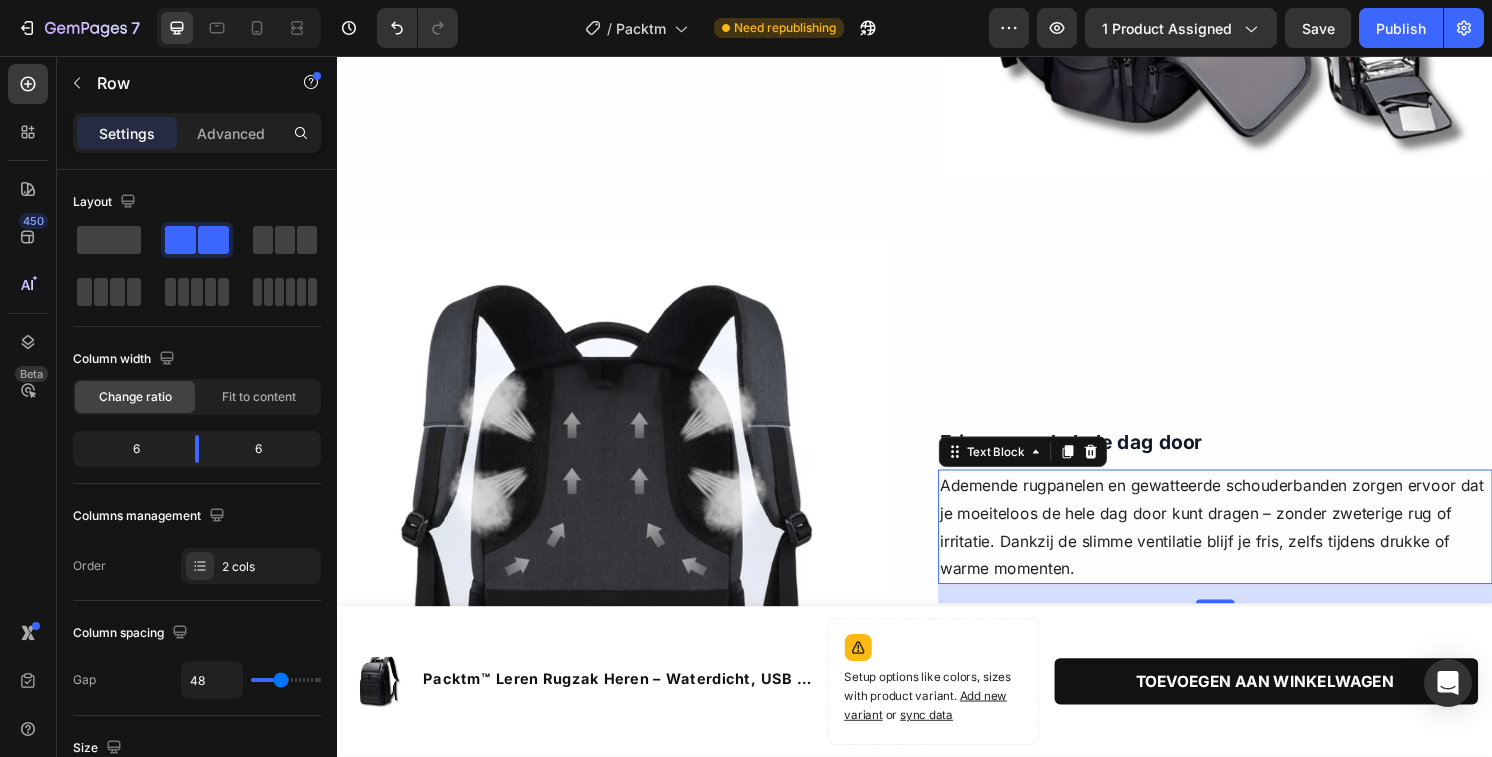 click on "Ademende rugpanelen en gewatteerde schouderbanden zorgen ervoor dat je moeiteloos de hele dag door kunt dragen – zonder zweterige rug of irritatie. Dankzij de slimme ventilatie blijf je fris, zelfs tijdens drukke of warme momenten." at bounding box center [1249, 545] 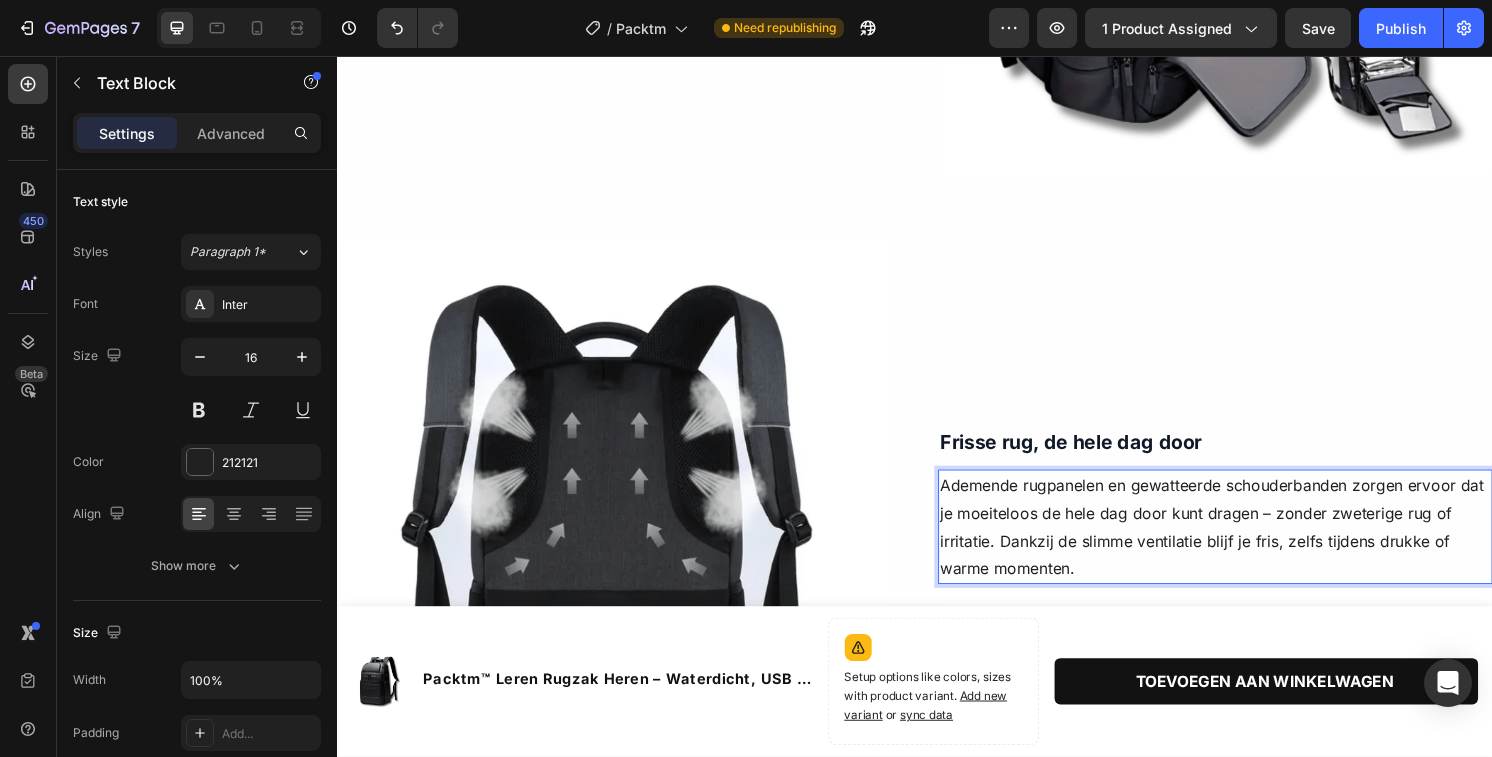 click on "Ademende rugpanelen en gewatteerde schouderbanden zorgen ervoor dat je moeiteloos de hele dag door kunt dragen – zonder zweterige rug of irritatie. Dankzij de slimme ventilatie blijf je fris, zelfs tijdens drukke of warme momenten." at bounding box center (1249, 545) 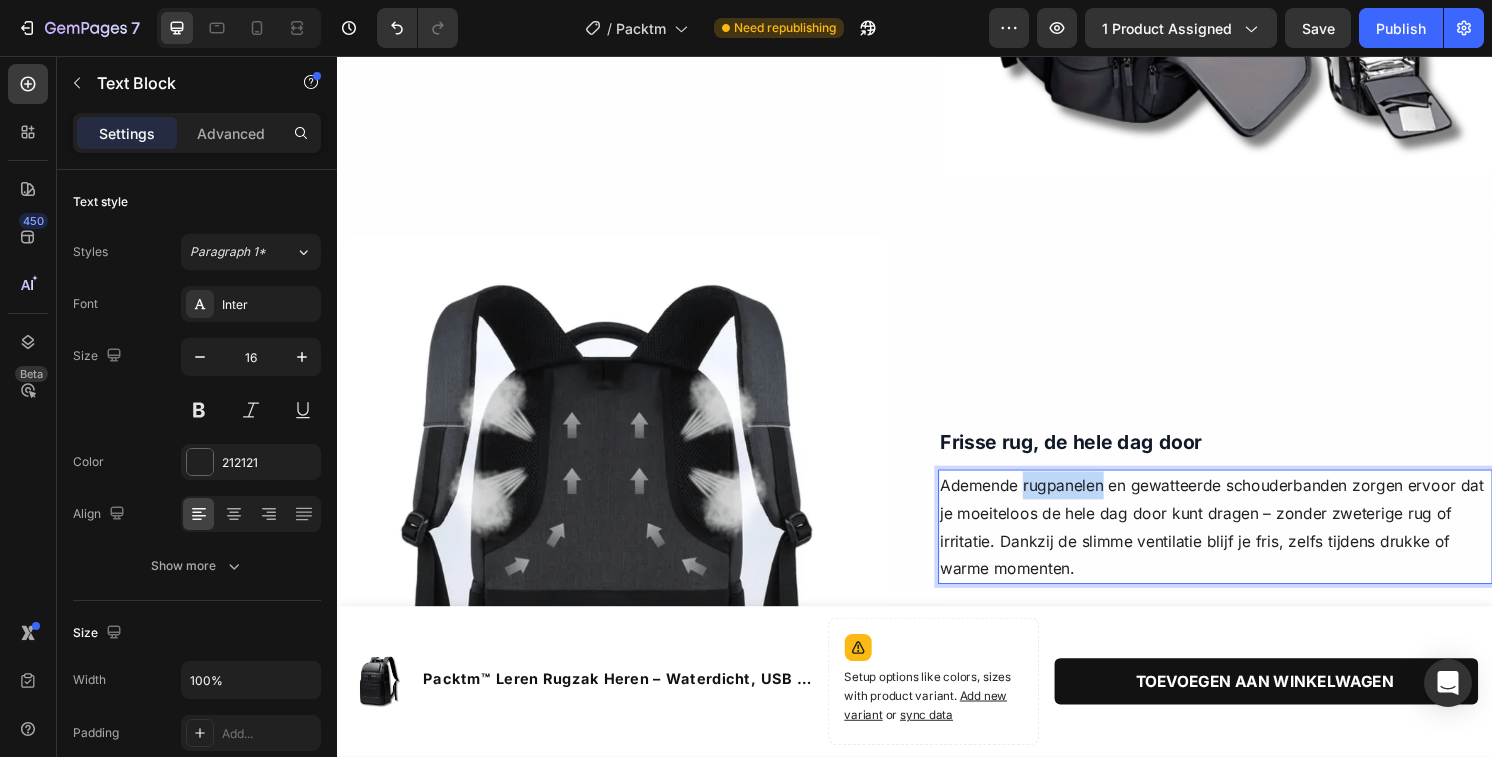 click on "Ademende rugpanelen en gewatteerde schouderbanden zorgen ervoor dat je moeiteloos de hele dag door kunt dragen – zonder zweterige rug of irritatie. Dankzij de slimme ventilatie blijf je fris, zelfs tijdens drukke of warme momenten." at bounding box center (1249, 545) 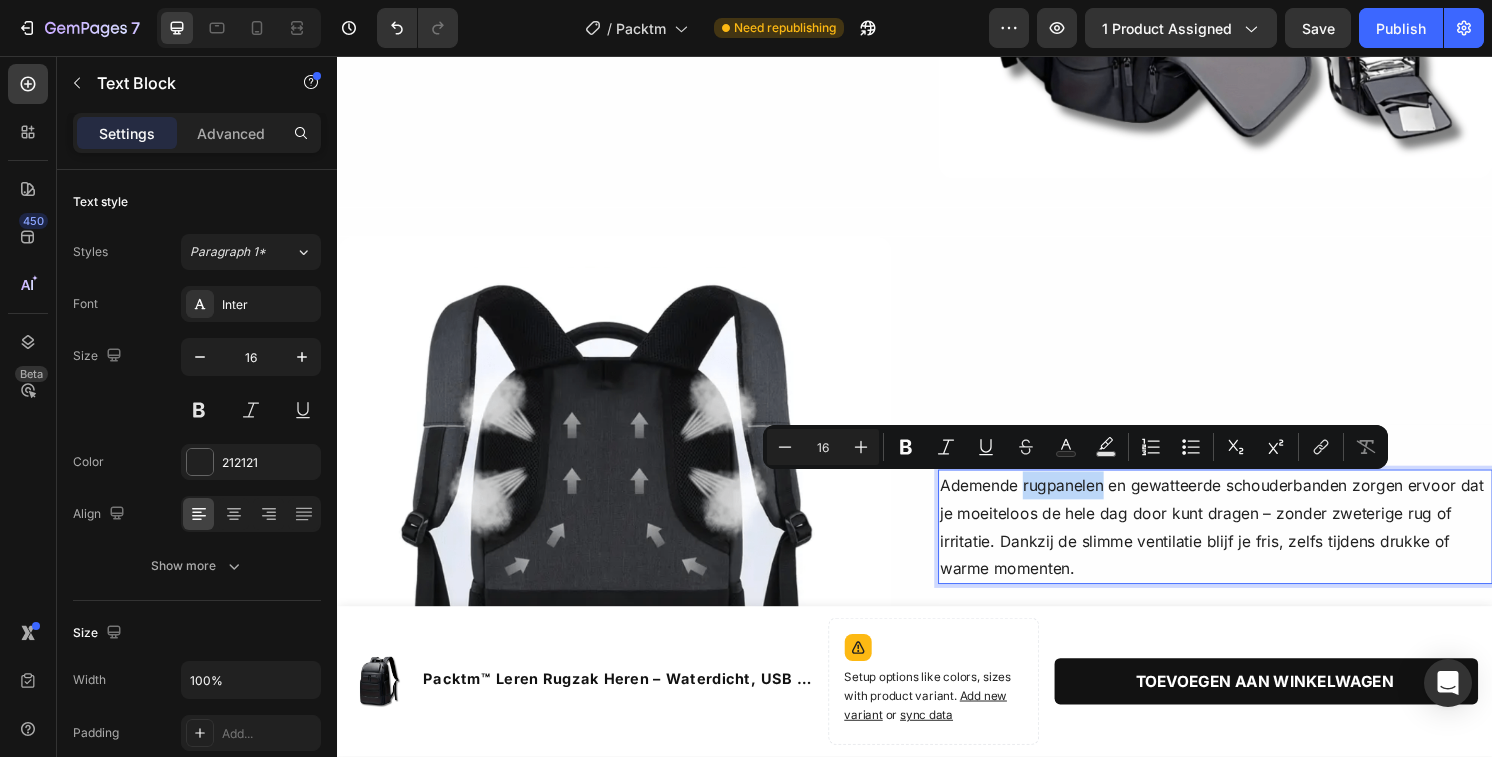click on "Ademende rugpanelen en gewatteerde schouderbanden zorgen ervoor dat je moeiteloos de hele dag door kunt dragen – zonder zweterige rug of irritatie. Dankzij de slimme ventilatie blijf je fris, zelfs tijdens drukke of warme momenten." at bounding box center (1249, 545) 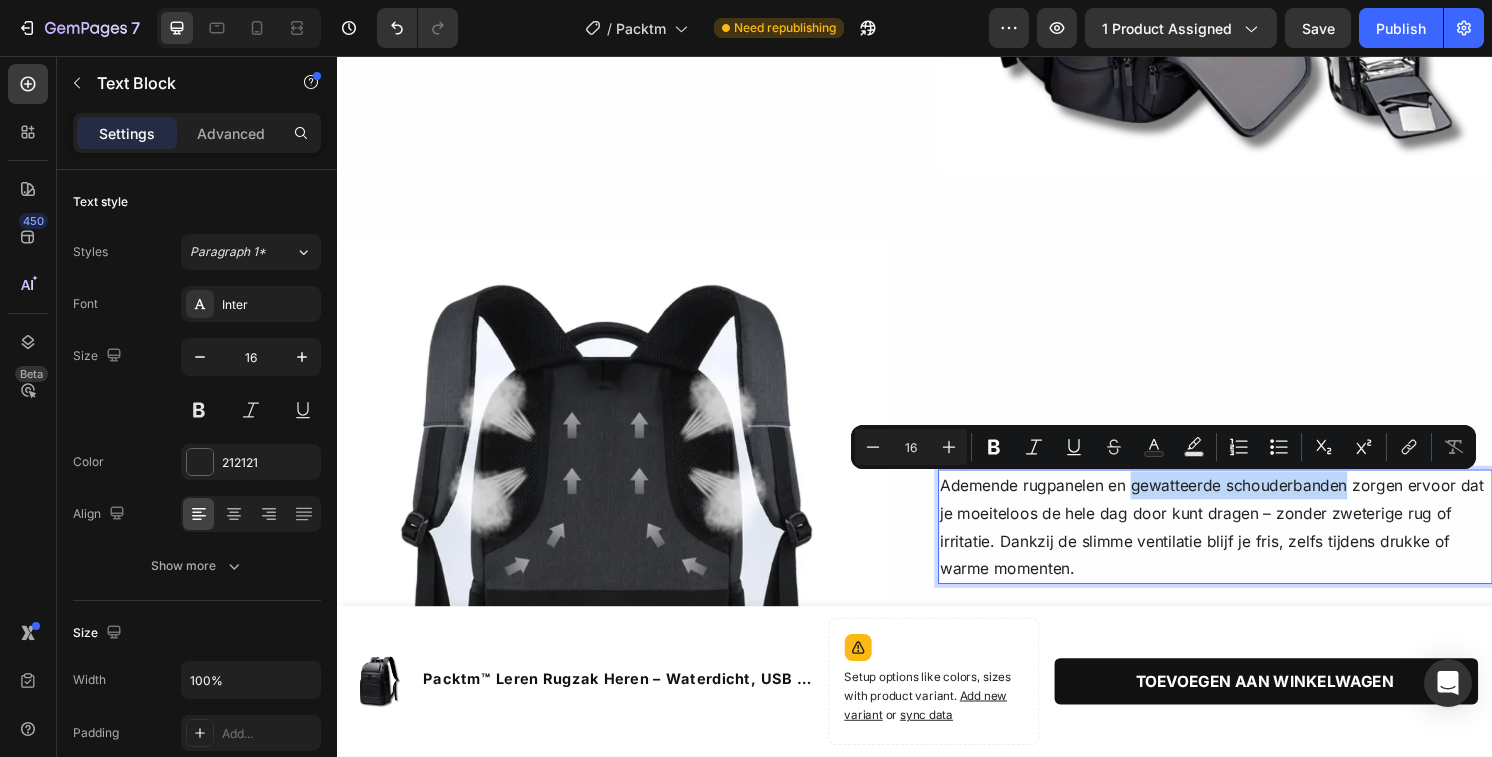 drag, startPoint x: 1163, startPoint y: 504, endPoint x: 1388, endPoint y: 503, distance: 225.00223 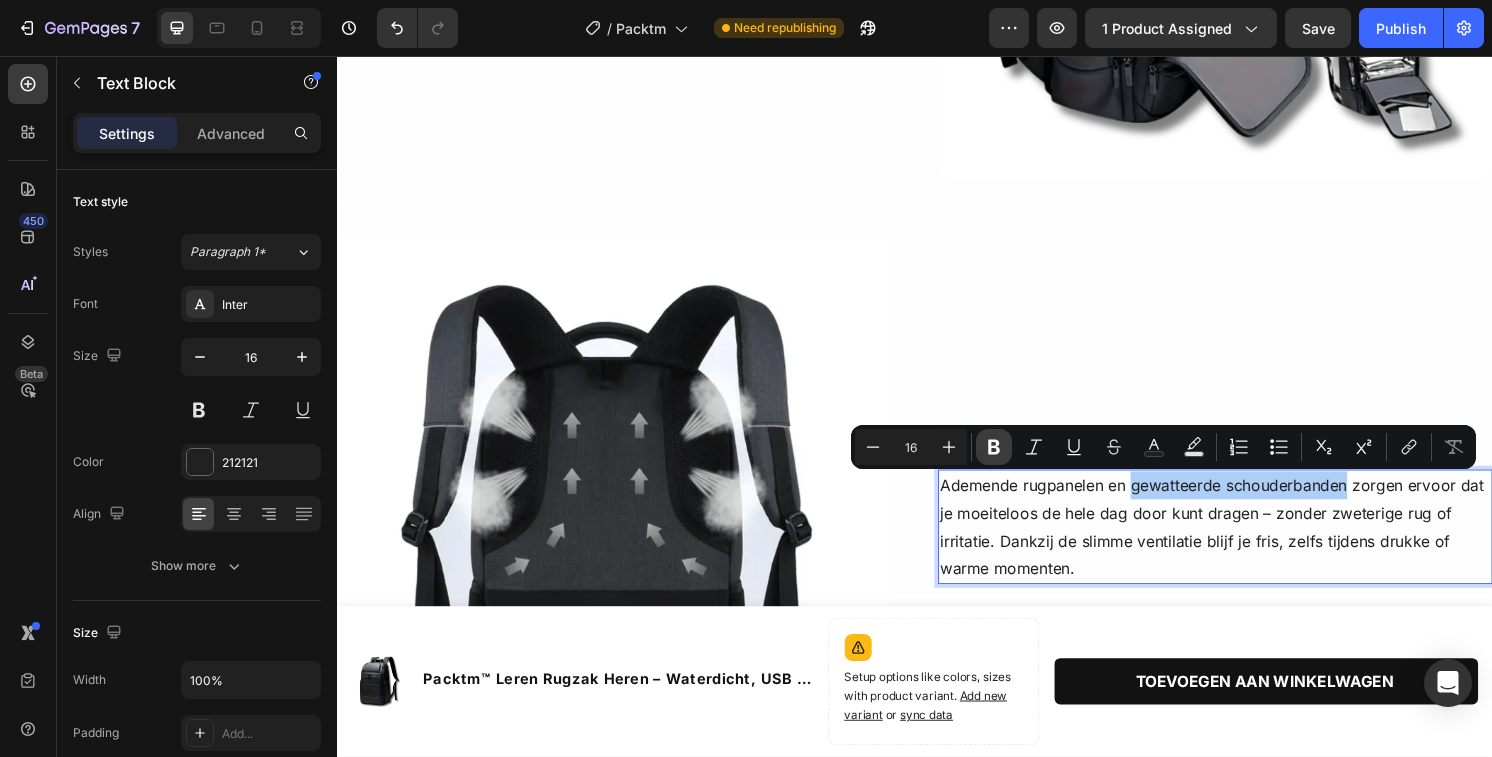 click on "Bold" at bounding box center [994, 447] 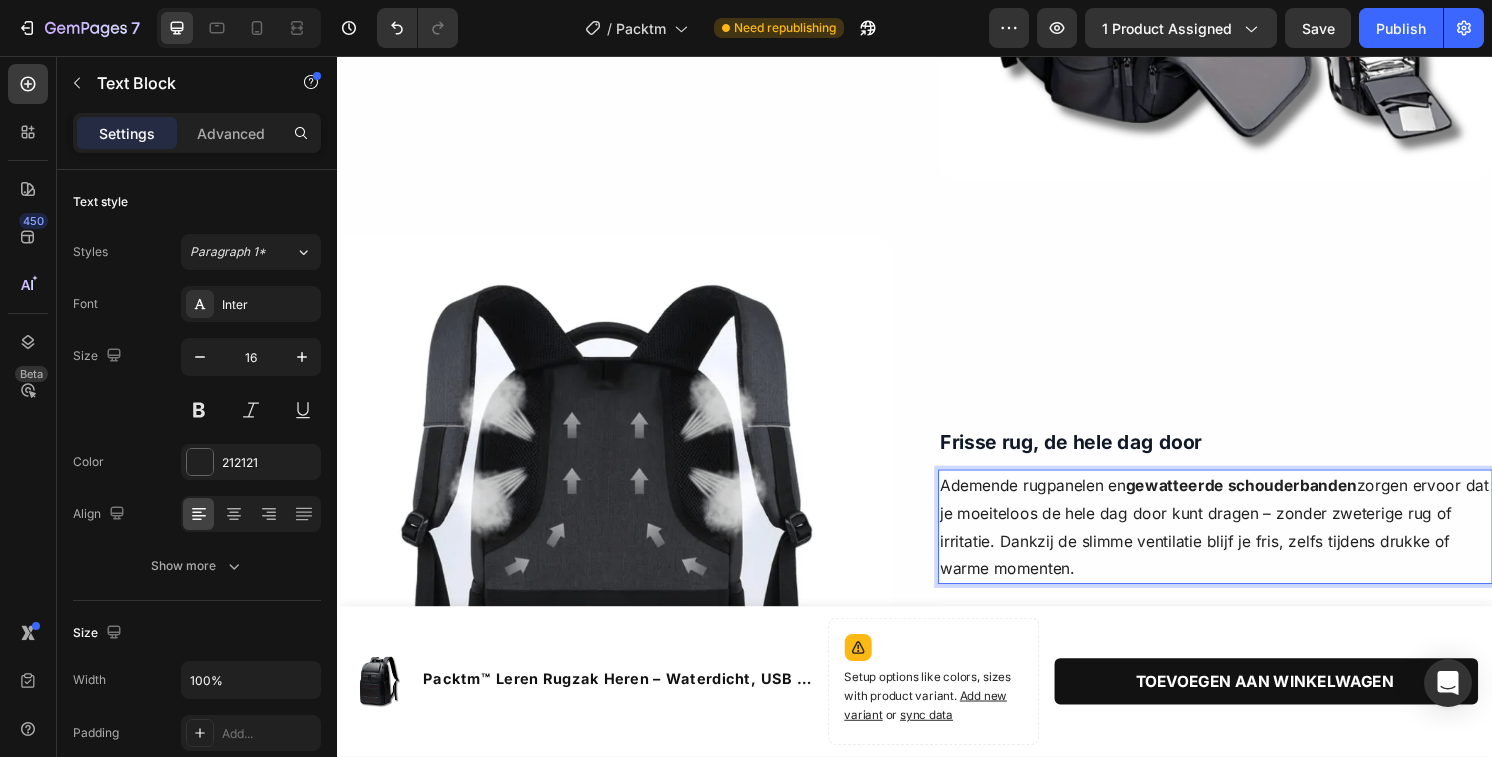 click on "Ademende rugpanelen en  gewatteerde schouderbanden  zorgen ervoor dat je moeiteloos de hele dag door kunt dragen – zonder zweterige rug of irritatie. Dankzij de slimme ventilatie blijf je fris, zelfs tijdens drukke of warme momenten." at bounding box center (1249, 545) 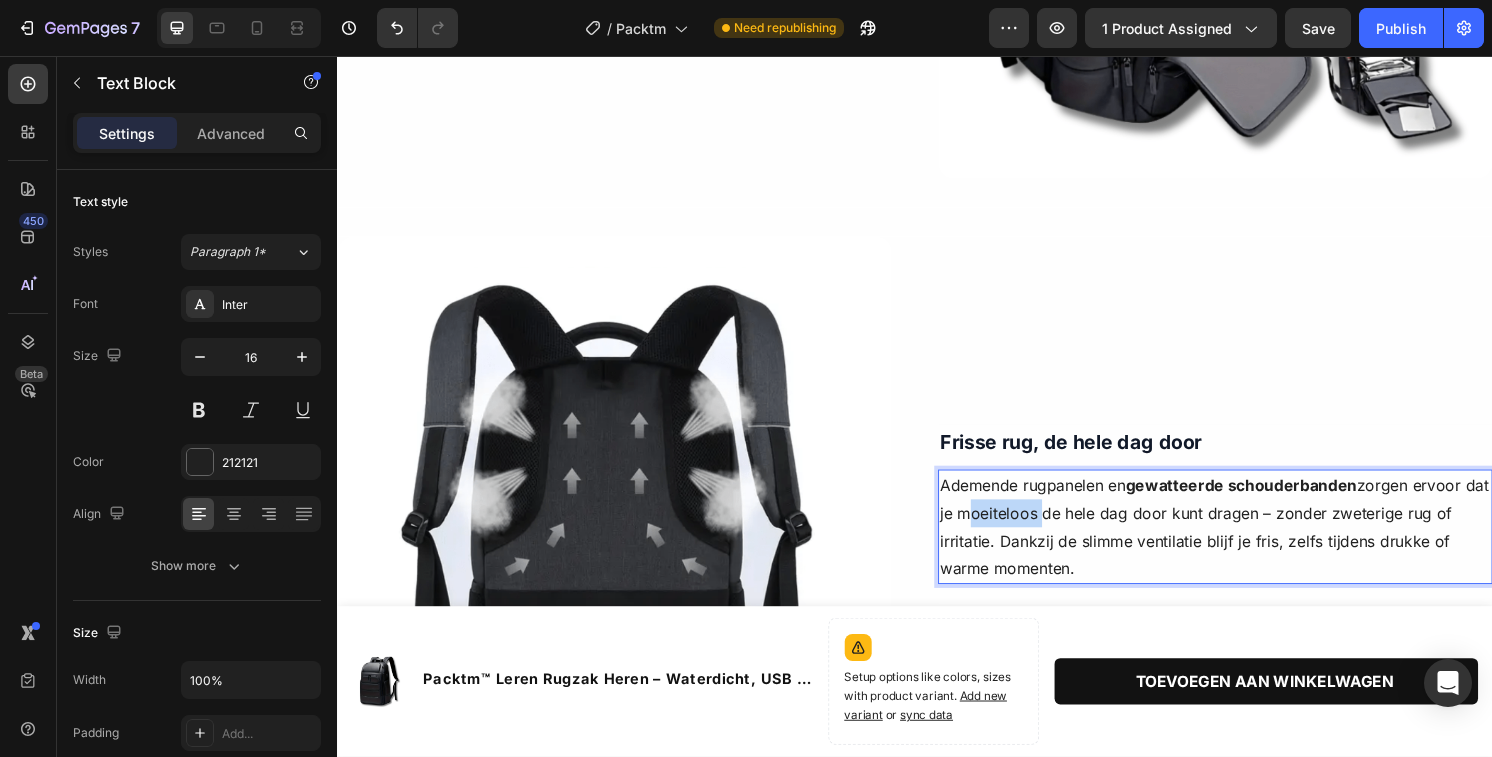 click on "Ademende rugpanelen en  gewatteerde schouderbanden  zorgen ervoor dat je moeiteloos de hele dag door kunt dragen – zonder zweterige rug of irritatie. Dankzij de slimme ventilatie blijf je fris, zelfs tijdens drukke of warme momenten." at bounding box center [1249, 545] 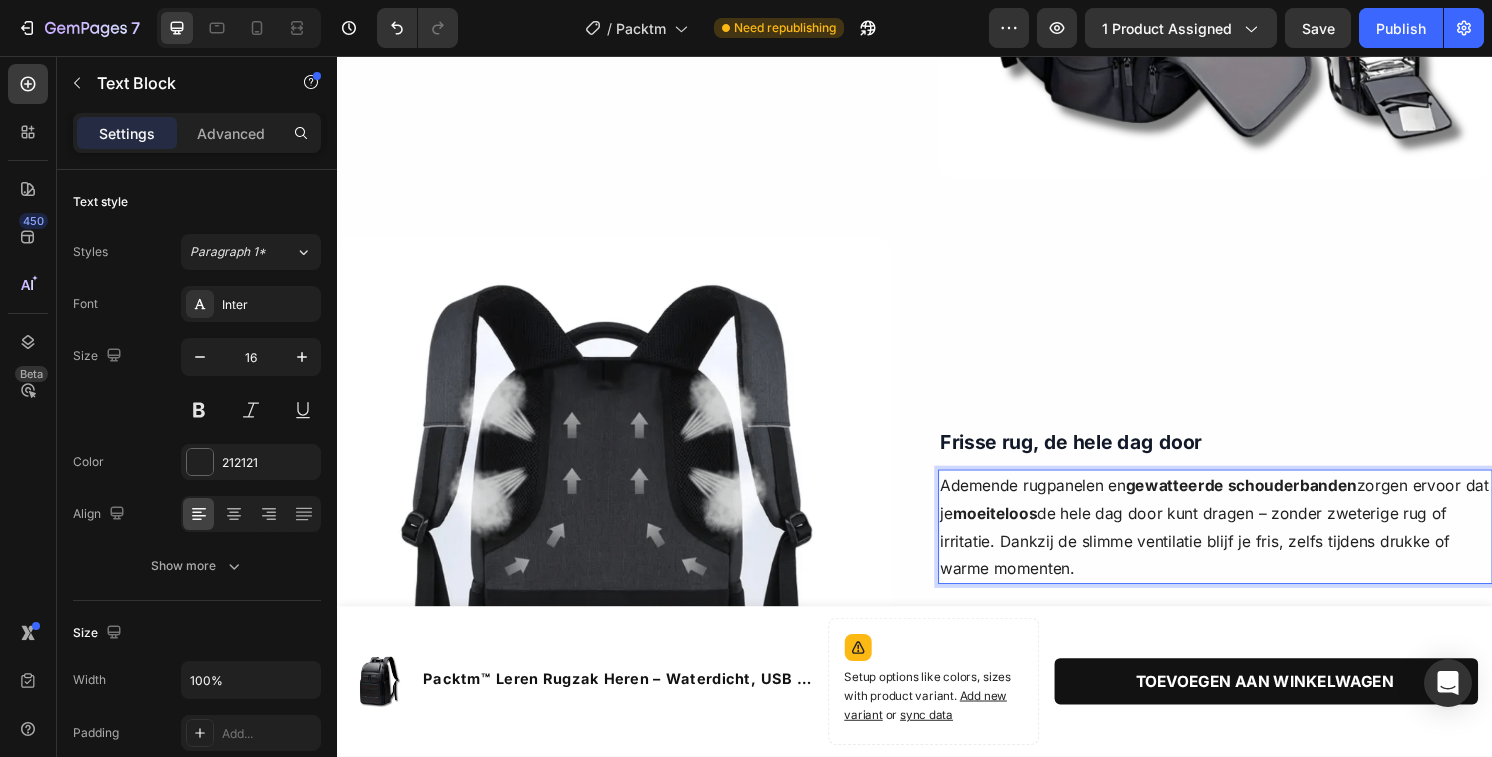 click on "Ademende rugpanelen en  gewatteerde schouderbanden  zorgen ervoor dat je  moeiteloos  de hele dag door kunt dragen – zonder zweterige rug of irritatie. Dankzij de slimme ventilatie blijf je fris, zelfs tijdens drukke of warme momenten." at bounding box center (1249, 545) 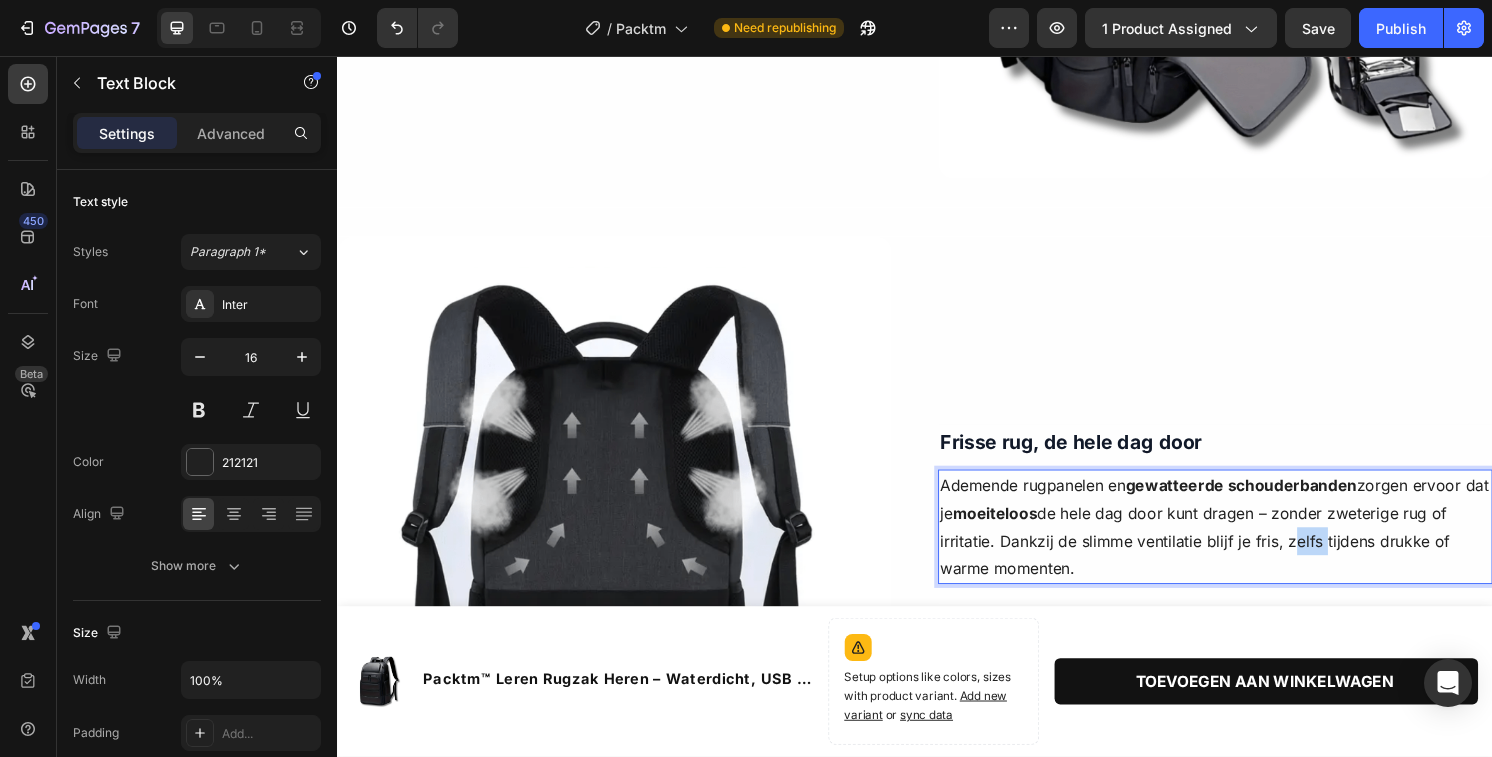 click on "Ademende rugpanelen en  gewatteerde schouderbanden  zorgen ervoor dat je  moeiteloos  de hele dag door kunt dragen – zonder zweterige rug of irritatie. Dankzij de slimme ventilatie blijf je fris, zelfs tijdens drukke of warme momenten." at bounding box center (1249, 545) 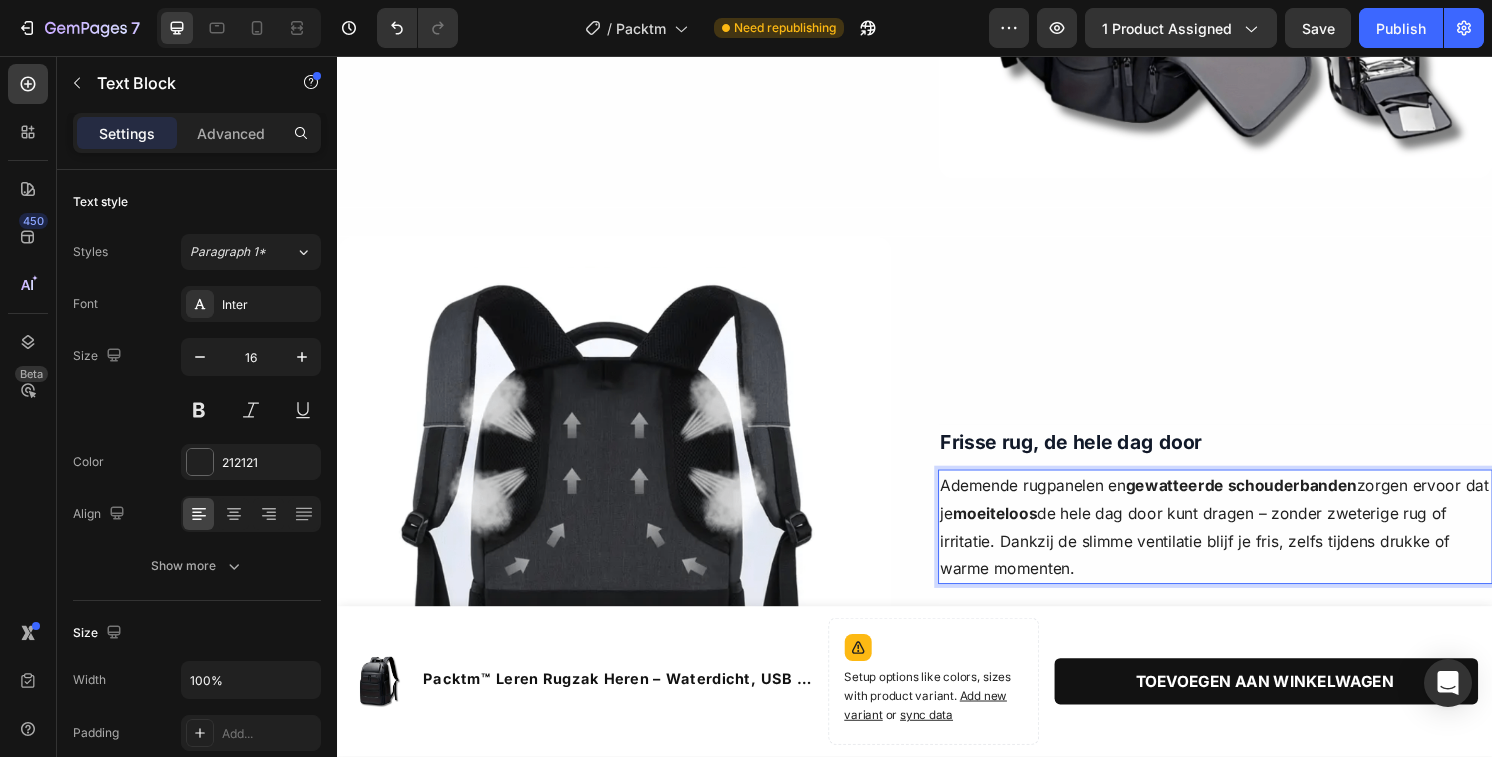 click on "Ademende rugpanelen en  gewatteerde schouderbanden  zorgen ervoor dat je  moeiteloos  de hele dag door kunt dragen – zonder zweterige rug of irritatie. Dankzij de slimme ventilatie blijf je fris, zelfs tijdens drukke of warme momenten." at bounding box center (1249, 545) 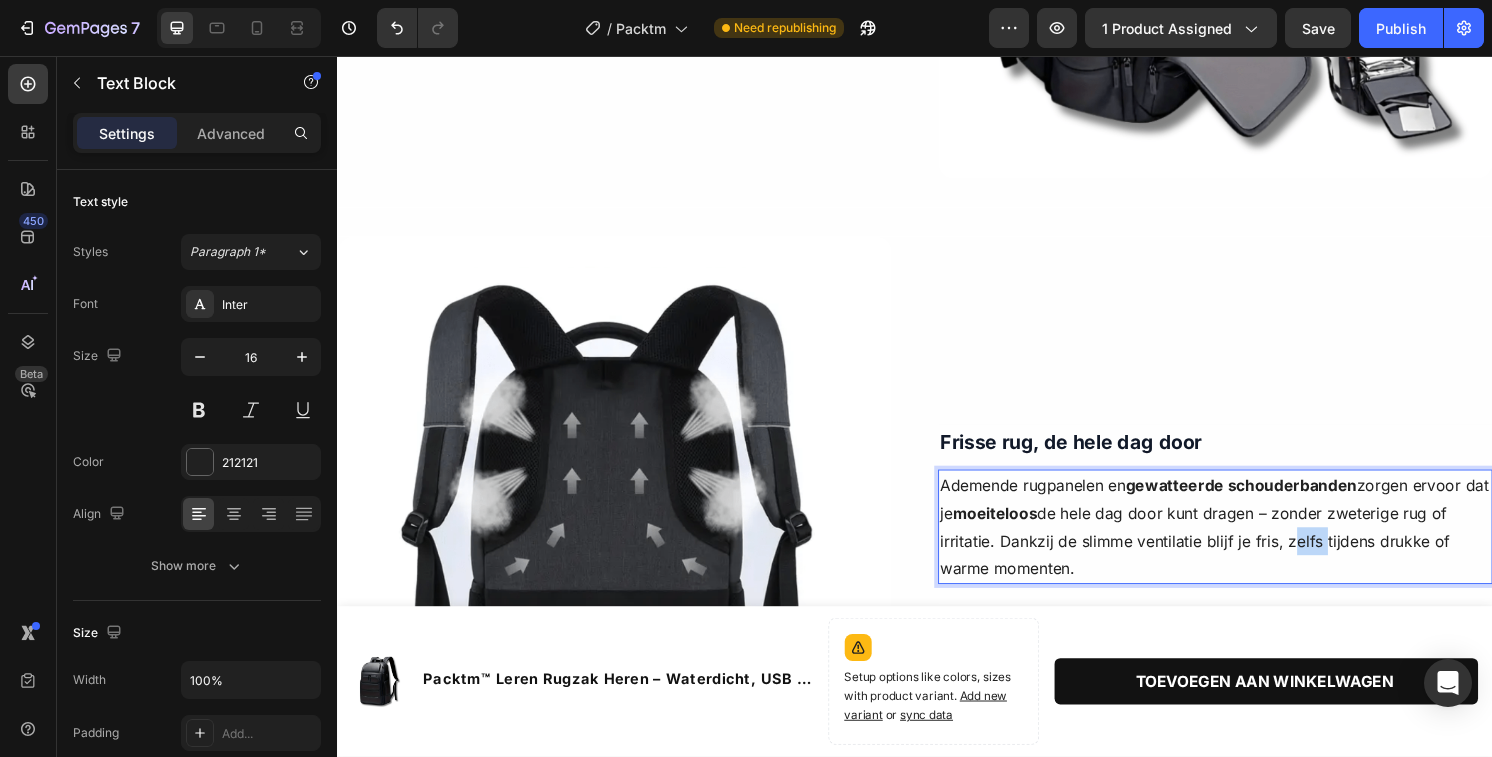 drag, startPoint x: 1320, startPoint y: 561, endPoint x: 1360, endPoint y: 562, distance: 40.012497 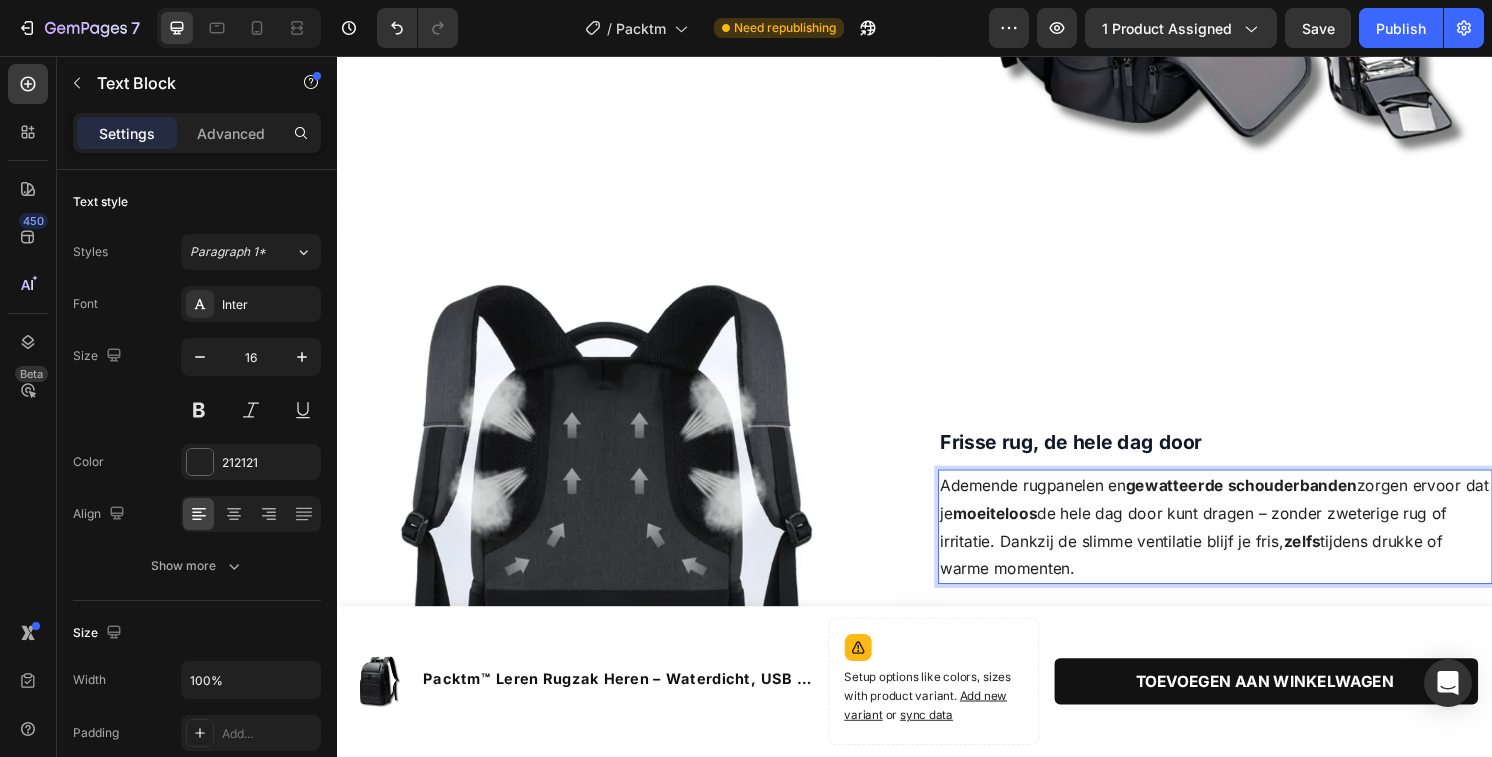 click on "zelfs" at bounding box center (1339, 560) 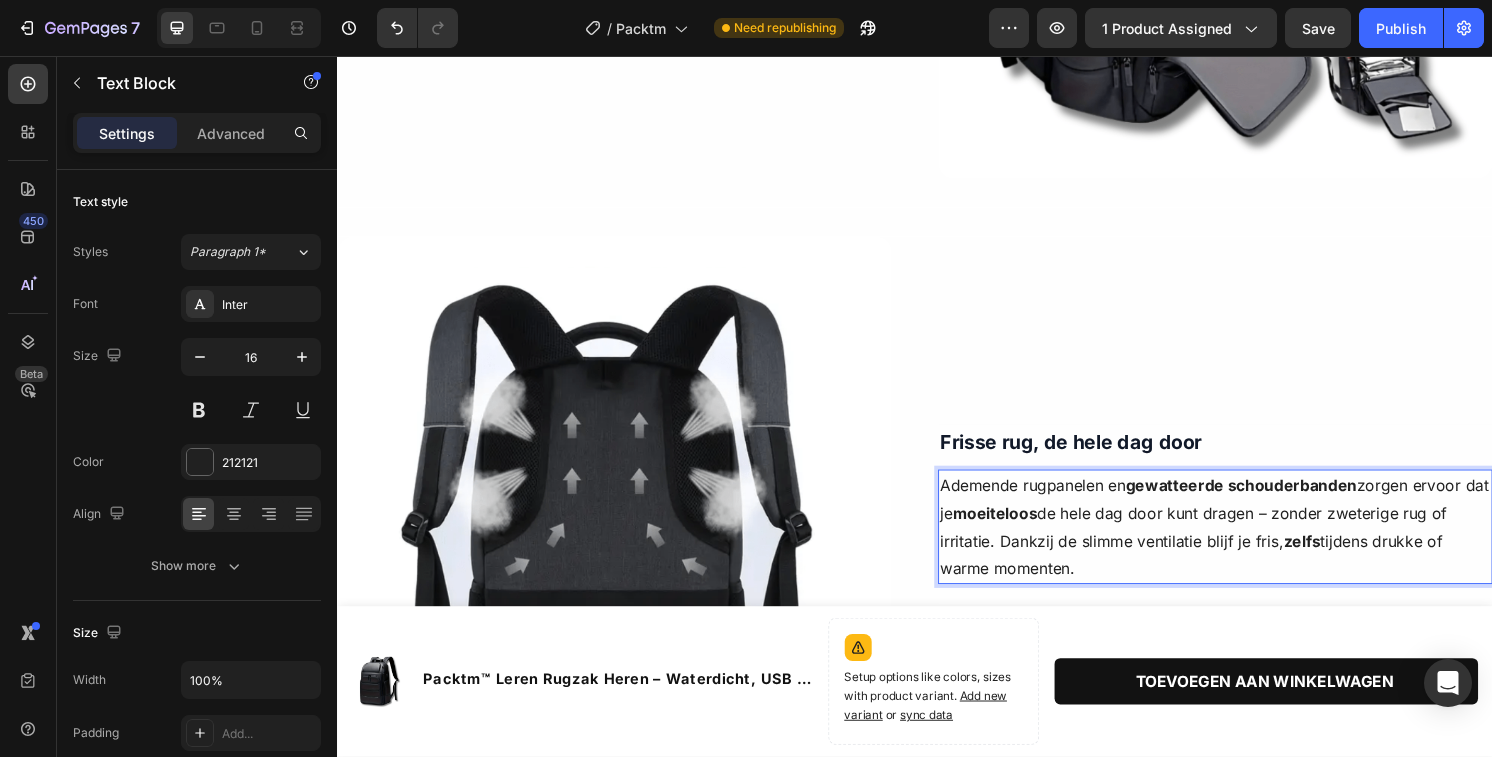 drag, startPoint x: 1301, startPoint y: 588, endPoint x: 1243, endPoint y: 569, distance: 61.03278 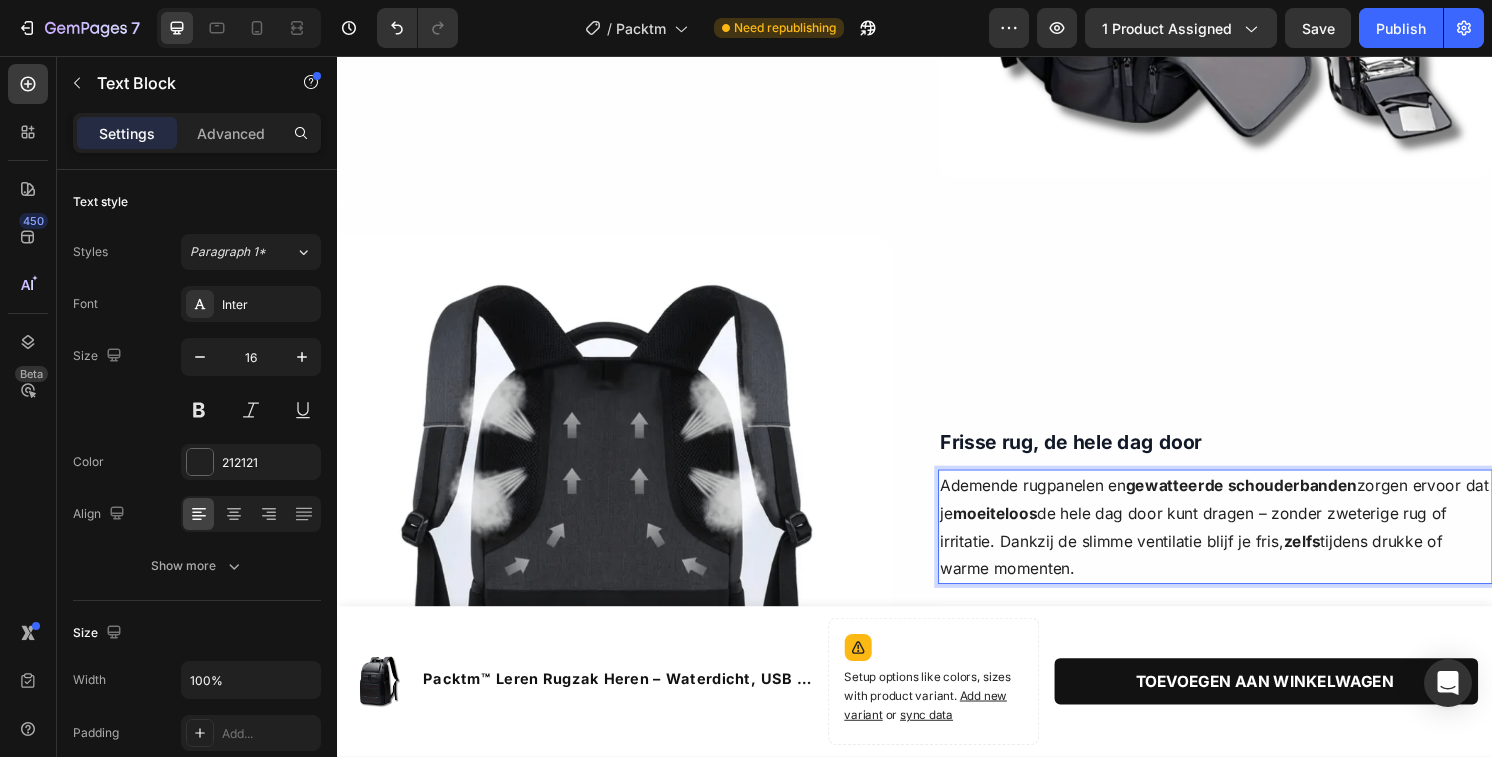 click on "Ademende rugpanelen en  gewatteerde schouderbanden  zorgen ervoor dat je  moeiteloos  de hele dag door kunt dragen – zonder zweterige rug of irritatie. Dankzij de slimme ventilatie blijf je fris,  zelfs  tijdens drukke of warme momenten." at bounding box center [1249, 545] 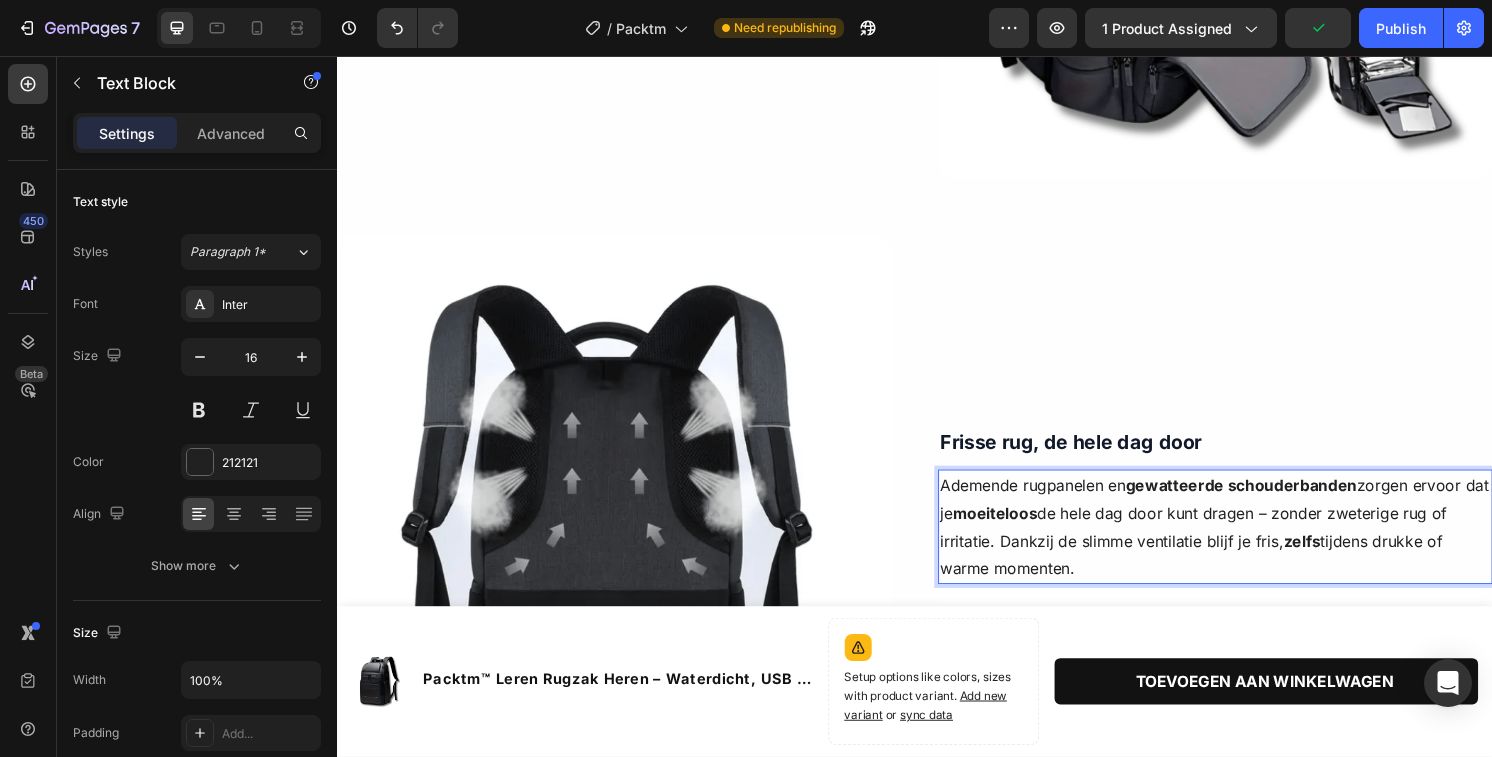click on "Ademende rugpanelen en  gewatteerde schouderbanden  zorgen ervoor dat je  moeiteloos  de hele dag door kunt dragen – zonder zweterige rug of irritatie. Dankzij de slimme ventilatie blijf je fris,  zelfs  tijdens drukke of warme momenten." at bounding box center [1249, 545] 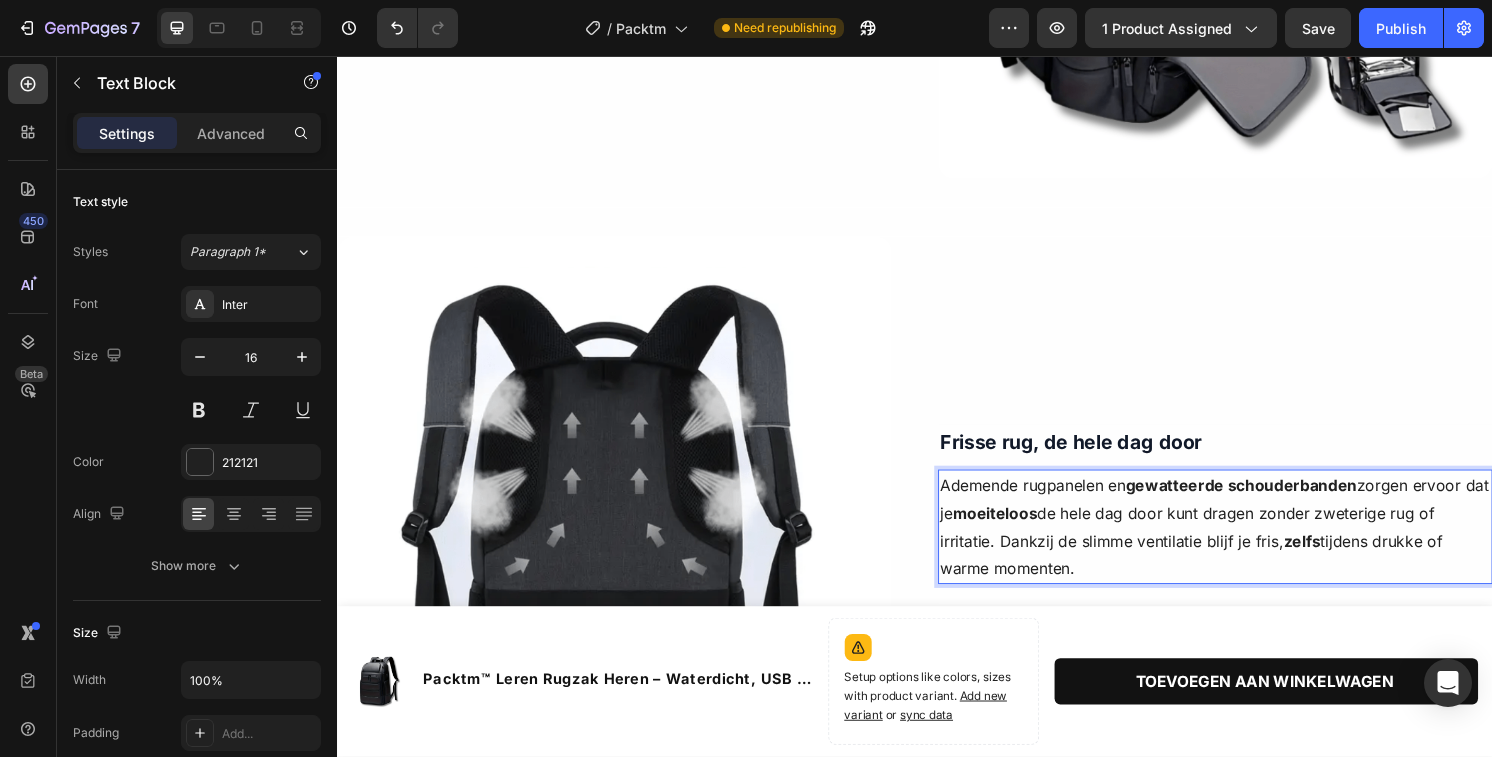 drag, startPoint x: 1102, startPoint y: 586, endPoint x: 1239, endPoint y: 563, distance: 138.91724 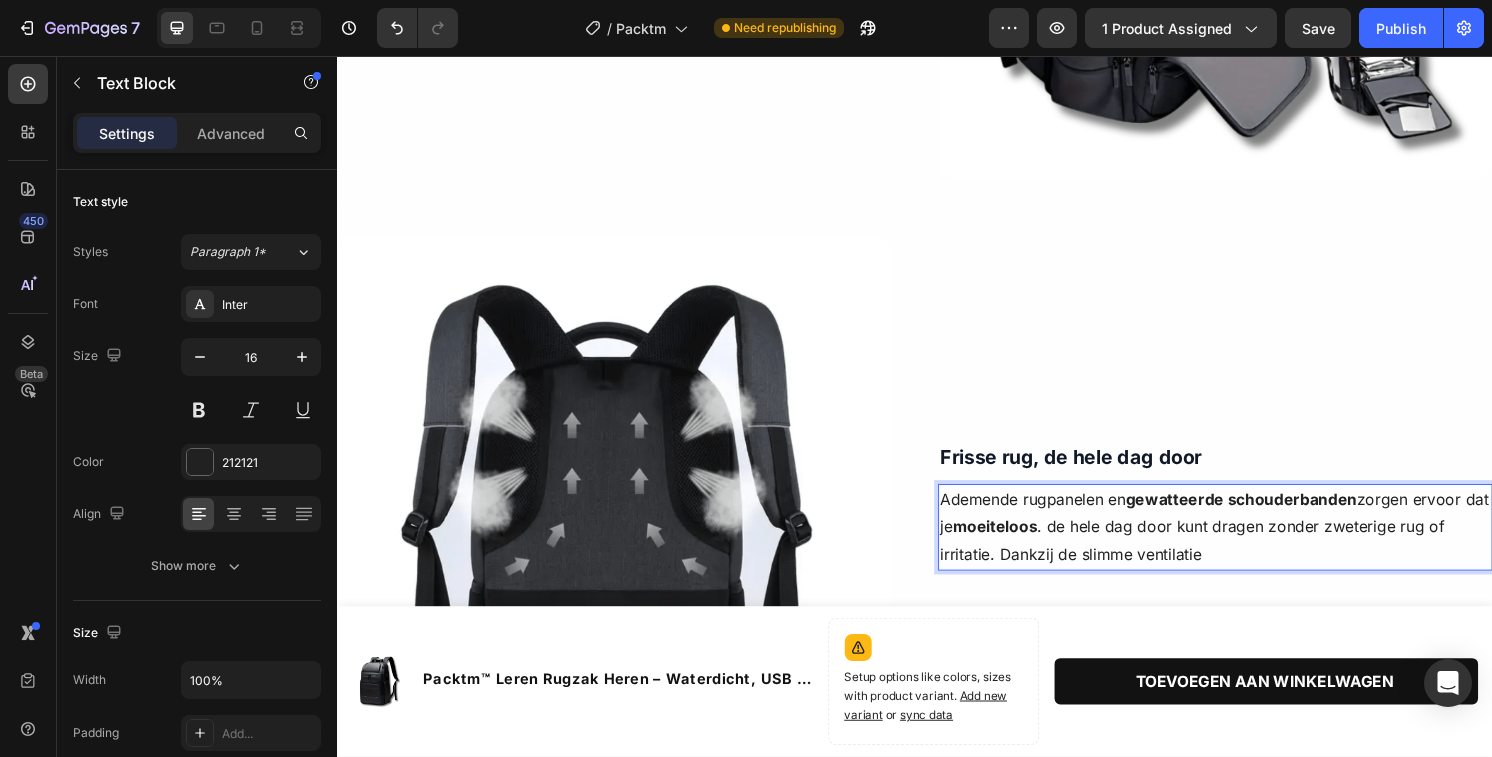 click on "Ademende rugpanelen en  gewatteerde schouderbanden  zorgen ervoor dat je  moeiteloos . de hele dag door kunt dragen zonder zweterige rug of irritatie. Dankzij de slimme ventilatie" at bounding box center (1249, 546) 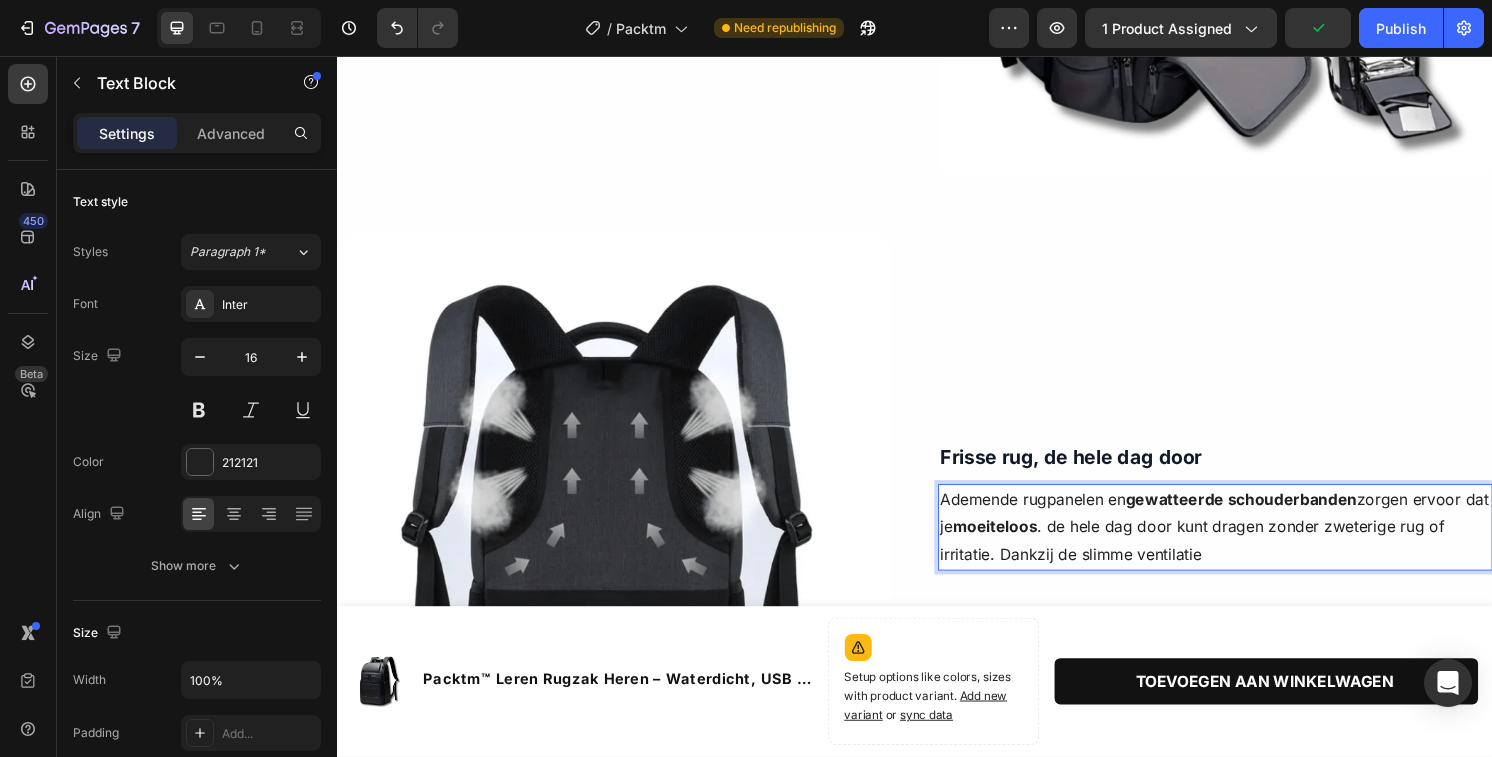 click on "Ademende rugpanelen en  gewatteerde schouderbanden  zorgen ervoor dat je  moeiteloos . de hele dag door kunt dragen zonder zweterige rug of irritatie. Dankzij de slimme ventilatie" at bounding box center (1249, 546) 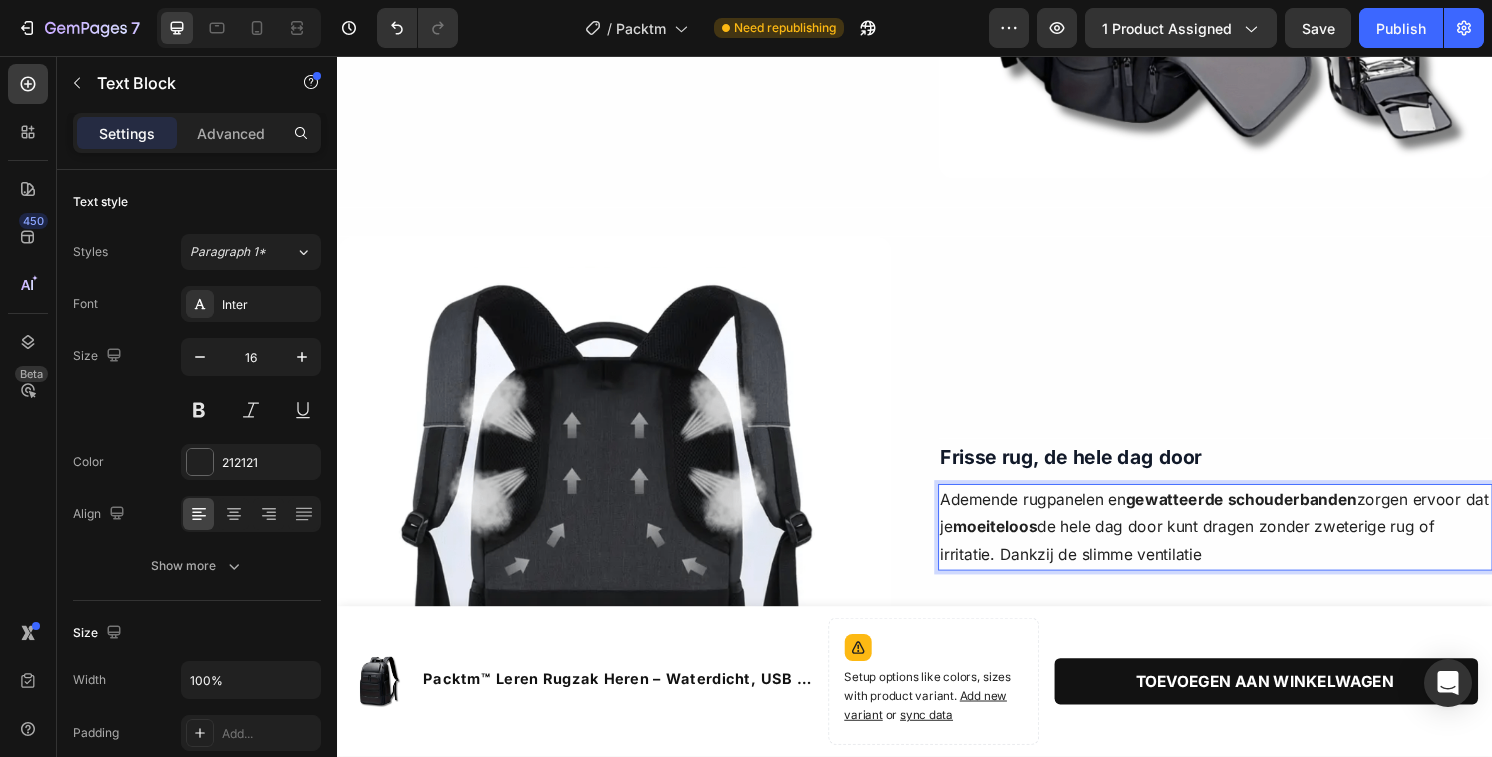 click on "Ademende rugpanelen en  gewatteerde schouderbanden  zorgen ervoor dat je  moeiteloos  de hele dag door kunt dragen zonder zweterige rug of irritatie. Dankzij de slimme ventilatie" at bounding box center [1249, 546] 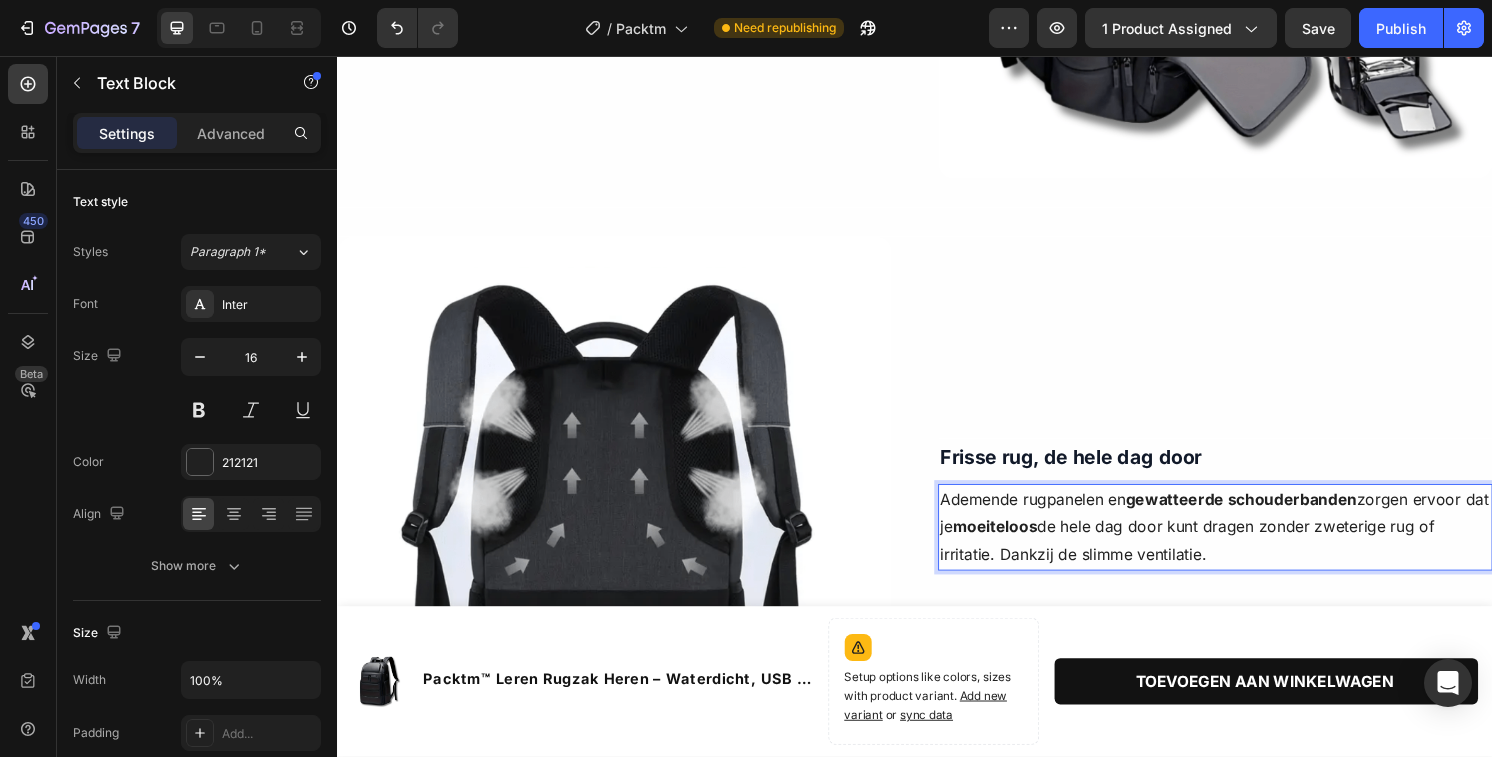 click on "Ademende rugpanelen en  gewatteerde schouderbanden  zorgen ervoor dat je  moeiteloos  de hele dag door kunt dragen zonder zweterige rug of irritatie. Dankzij de slimme ventilatie." at bounding box center [1249, 546] 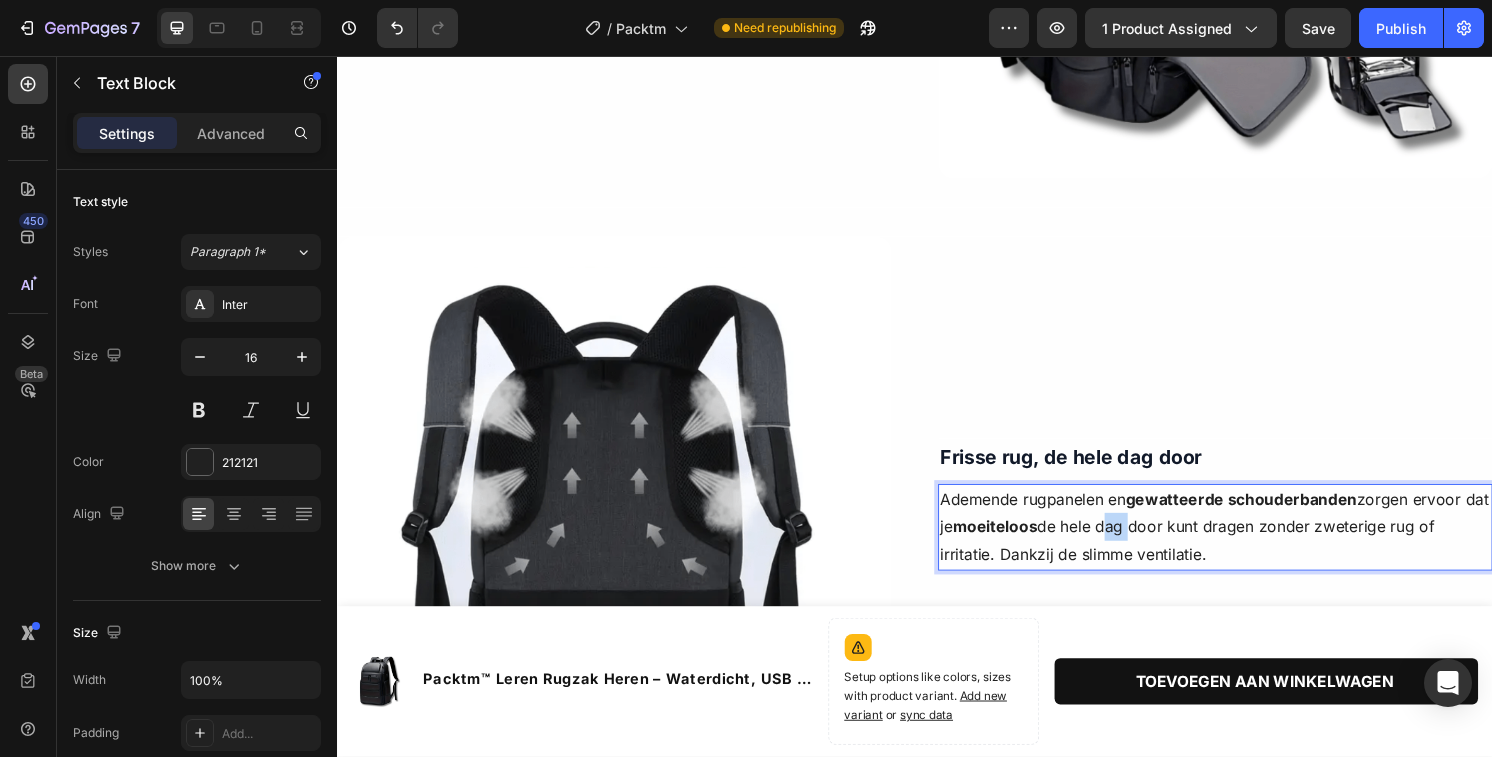 click on "Ademende rugpanelen en  gewatteerde schouderbanden  zorgen ervoor dat je  moeiteloos  de hele dag door kunt dragen zonder zweterige rug of irritatie. Dankzij de slimme ventilatie." at bounding box center [1249, 546] 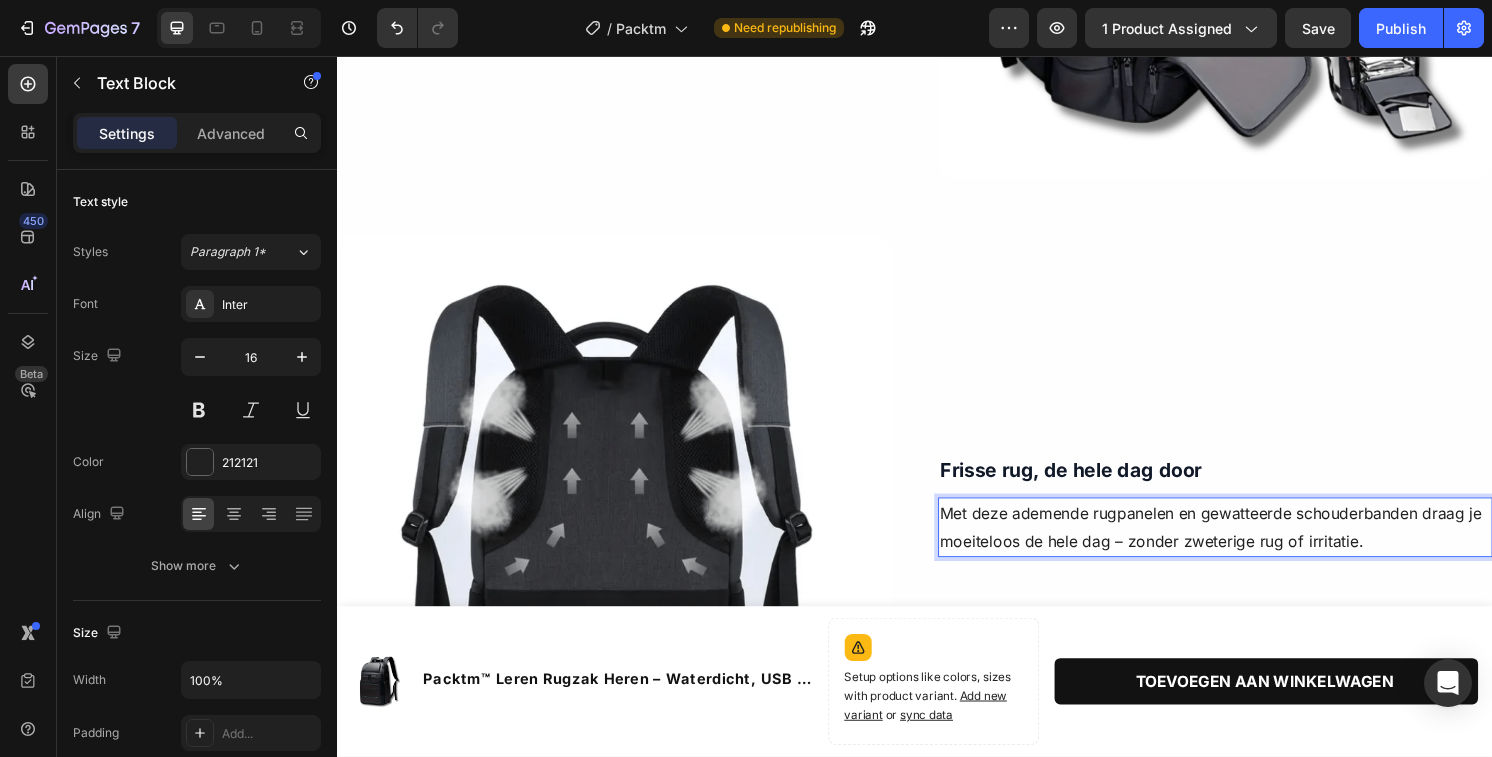 click on "Met deze ademende rugpanelen en gewatteerde schouderbanden draag je moeiteloos de hele dag – zonder zweterige rug of irritatie." at bounding box center [1249, 546] 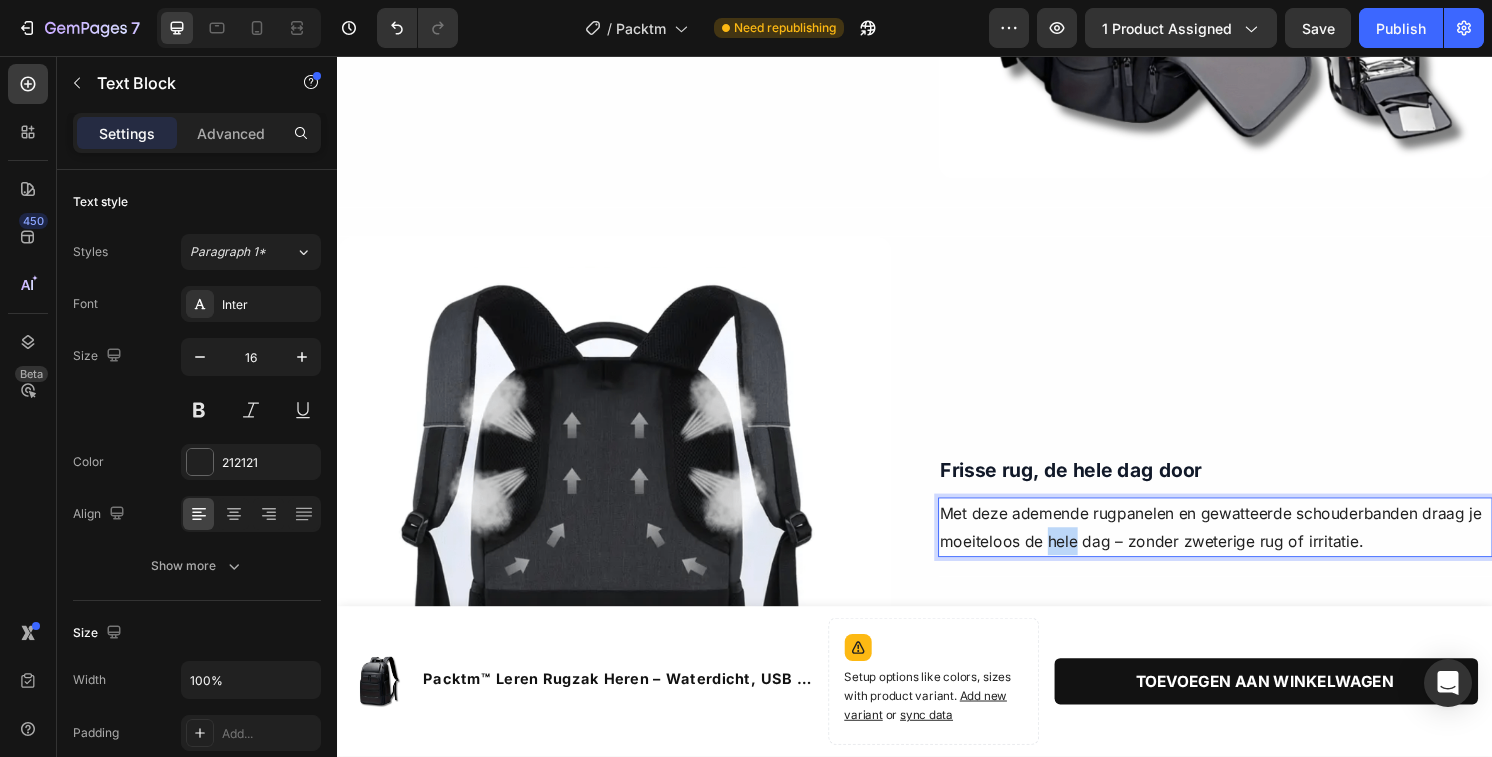 click on "Met deze ademende rugpanelen en gewatteerde schouderbanden draag je moeiteloos de hele dag – zonder zweterige rug of irritatie." at bounding box center (1249, 546) 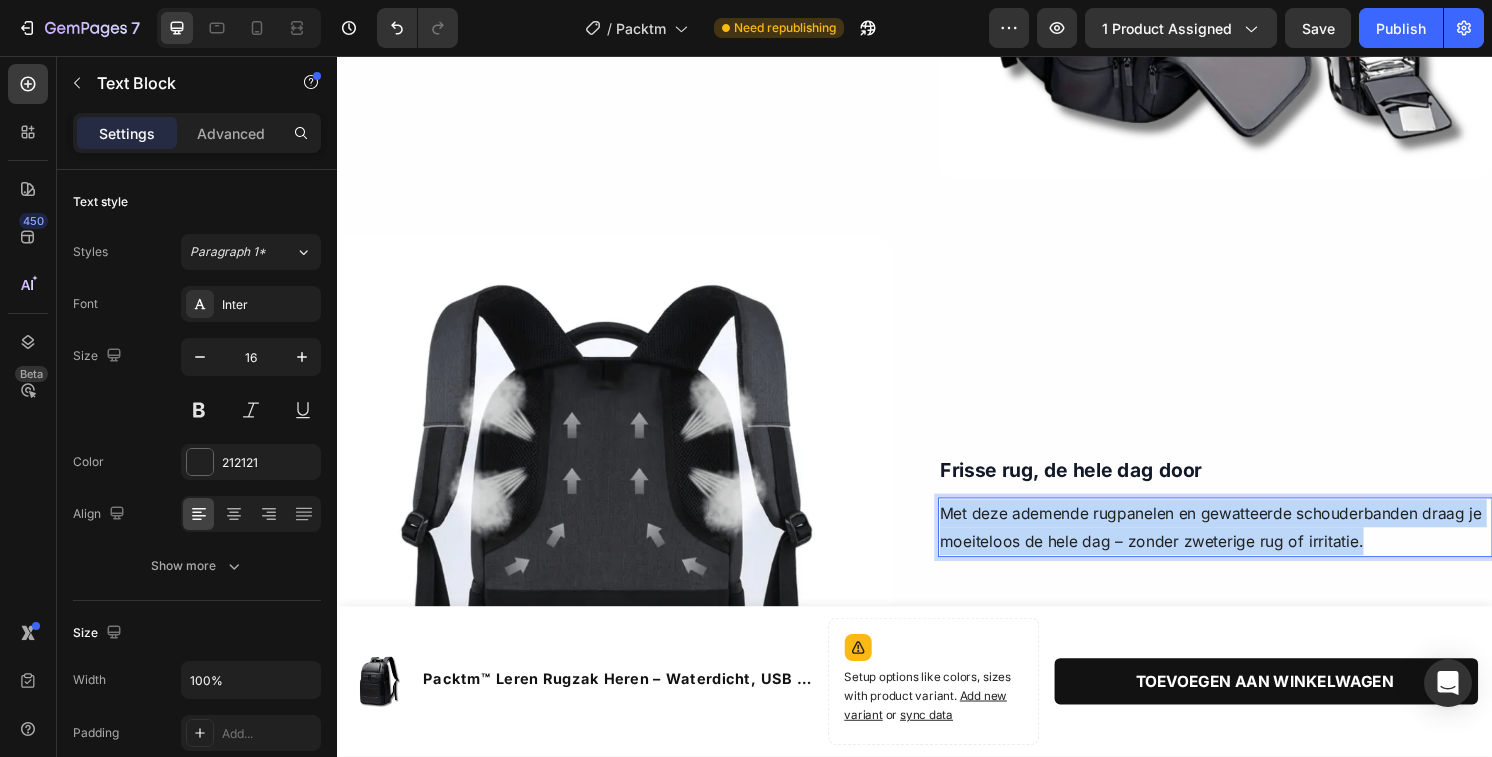 click on "Met deze ademende rugpanelen en gewatteerde schouderbanden draag je moeiteloos de hele dag – zonder zweterige rug of irritatie." at bounding box center [1249, 546] 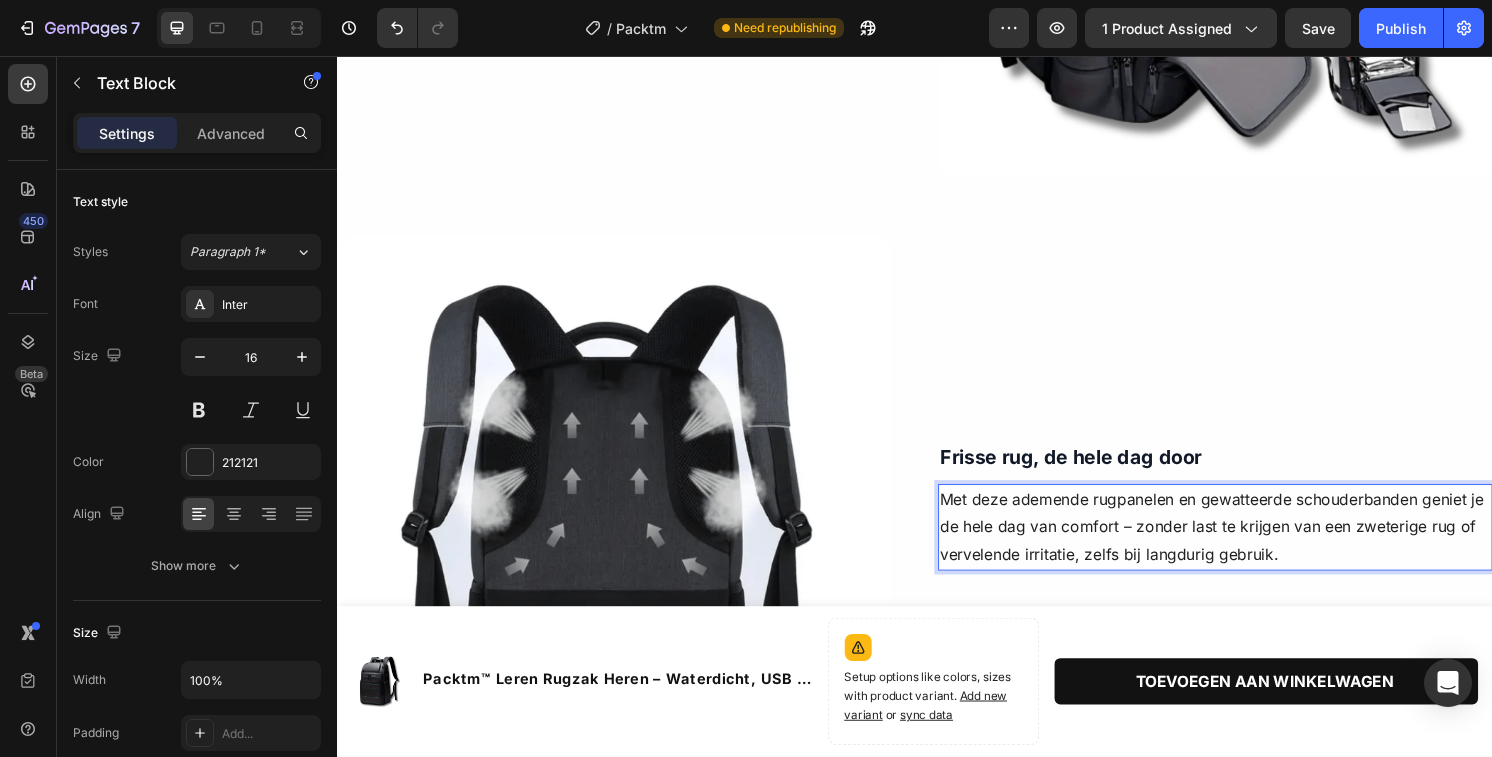 click on "Met deze ademende rugpanelen en gewatteerde schouderbanden geniet je de hele dag van comfort – zonder last te krijgen van een zweterige rug of vervelende irritatie, zelfs bij langdurig gebruik." at bounding box center (1249, 546) 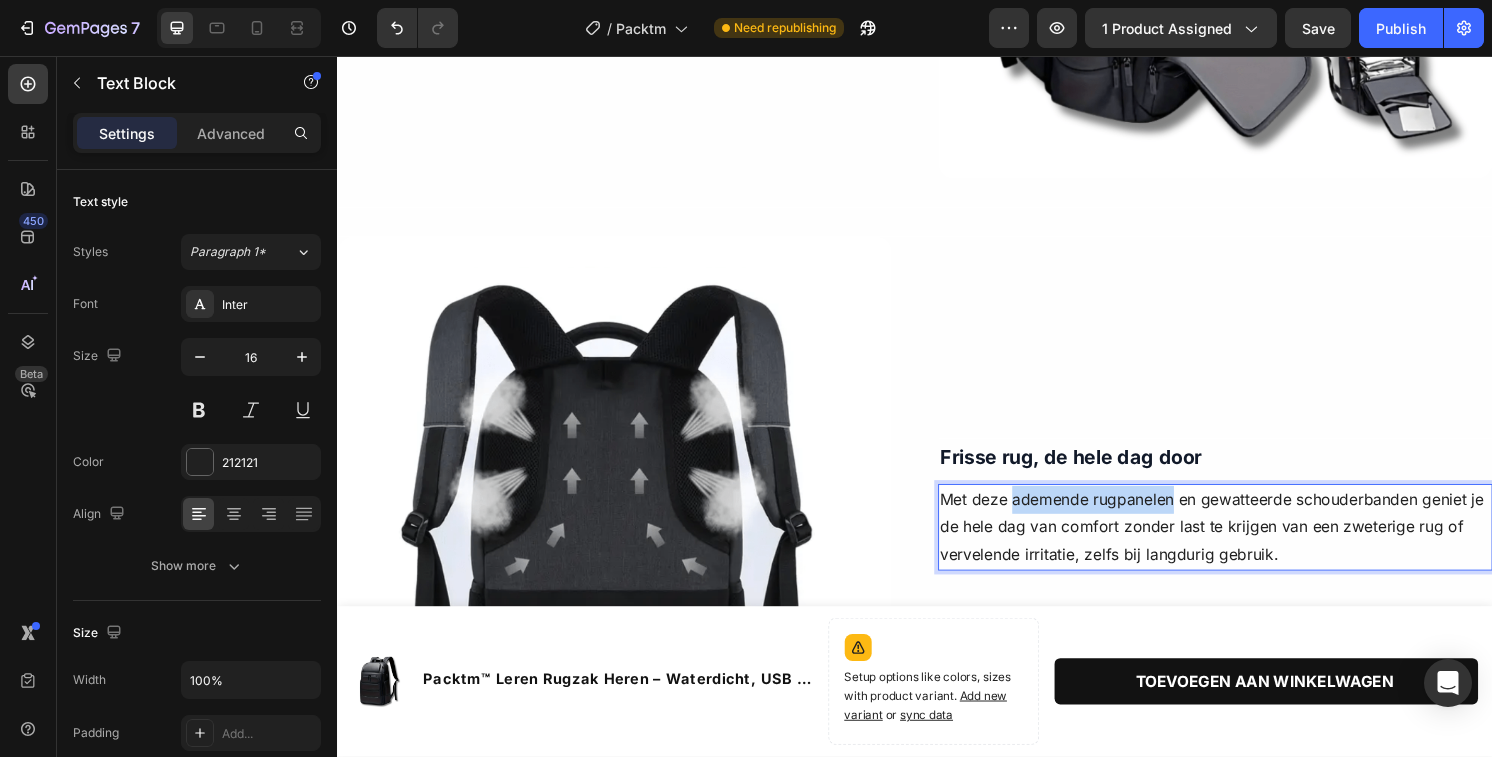 drag, startPoint x: 1040, startPoint y: 518, endPoint x: 1204, endPoint y: 519, distance: 164.00305 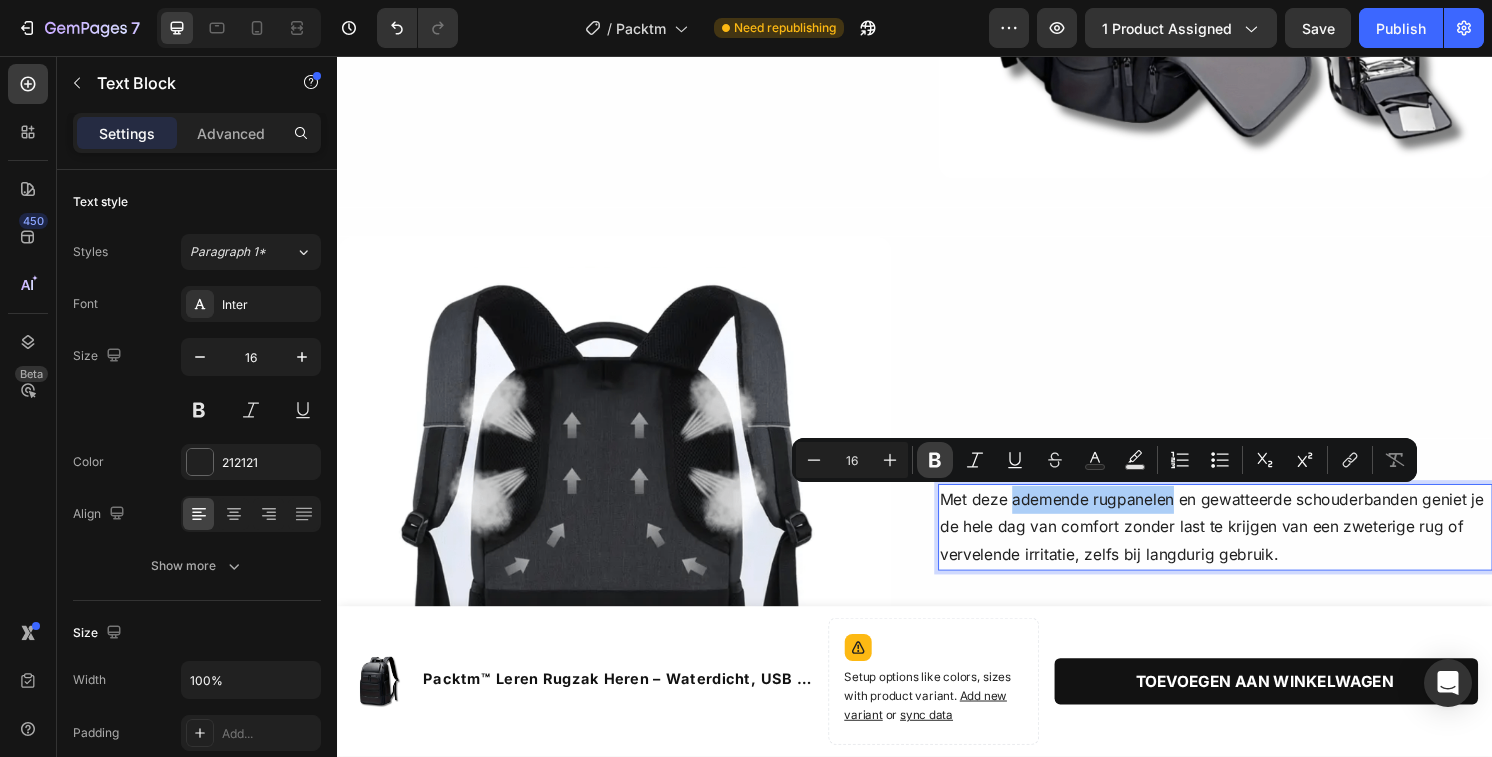 click 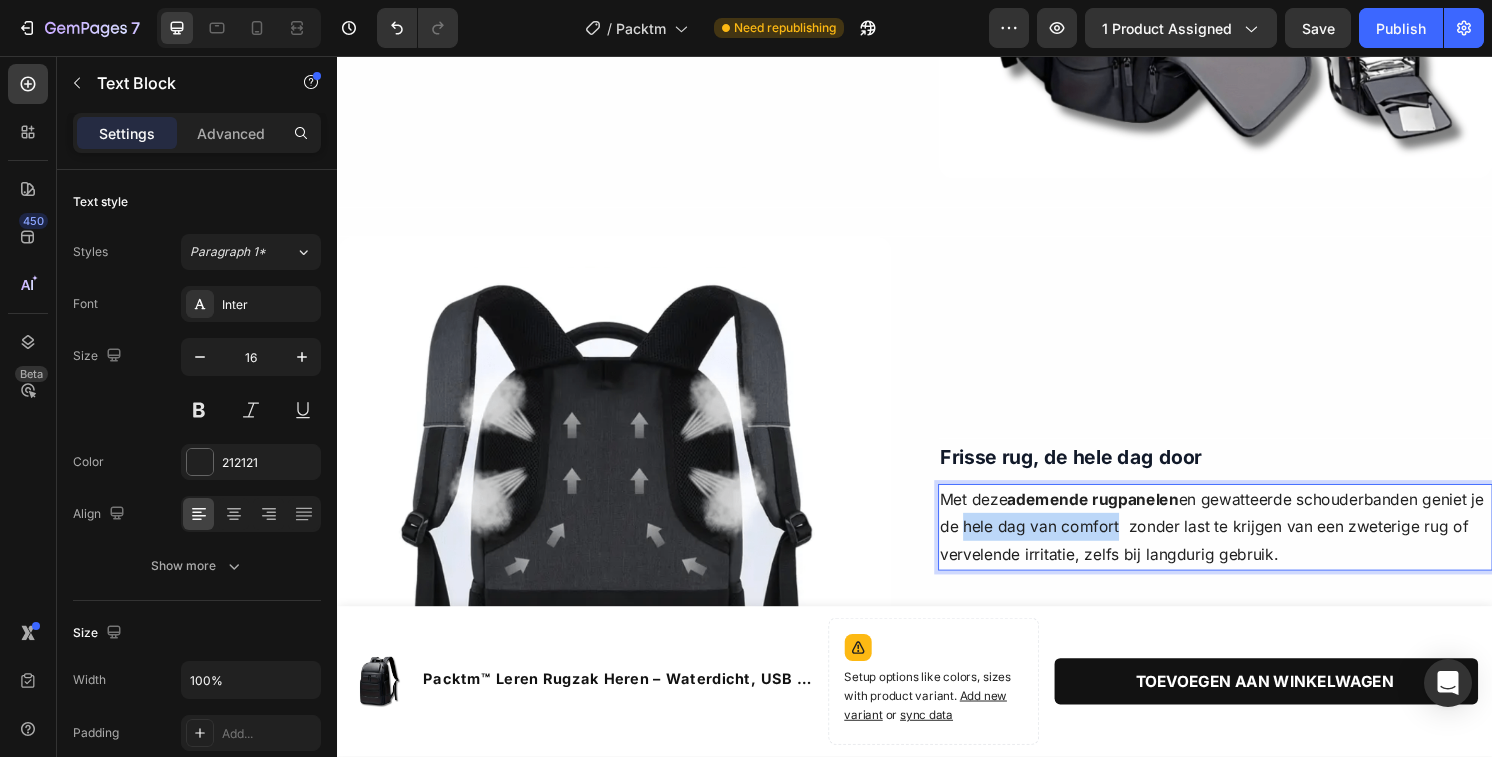 drag, startPoint x: 1001, startPoint y: 547, endPoint x: 1162, endPoint y: 557, distance: 161.31026 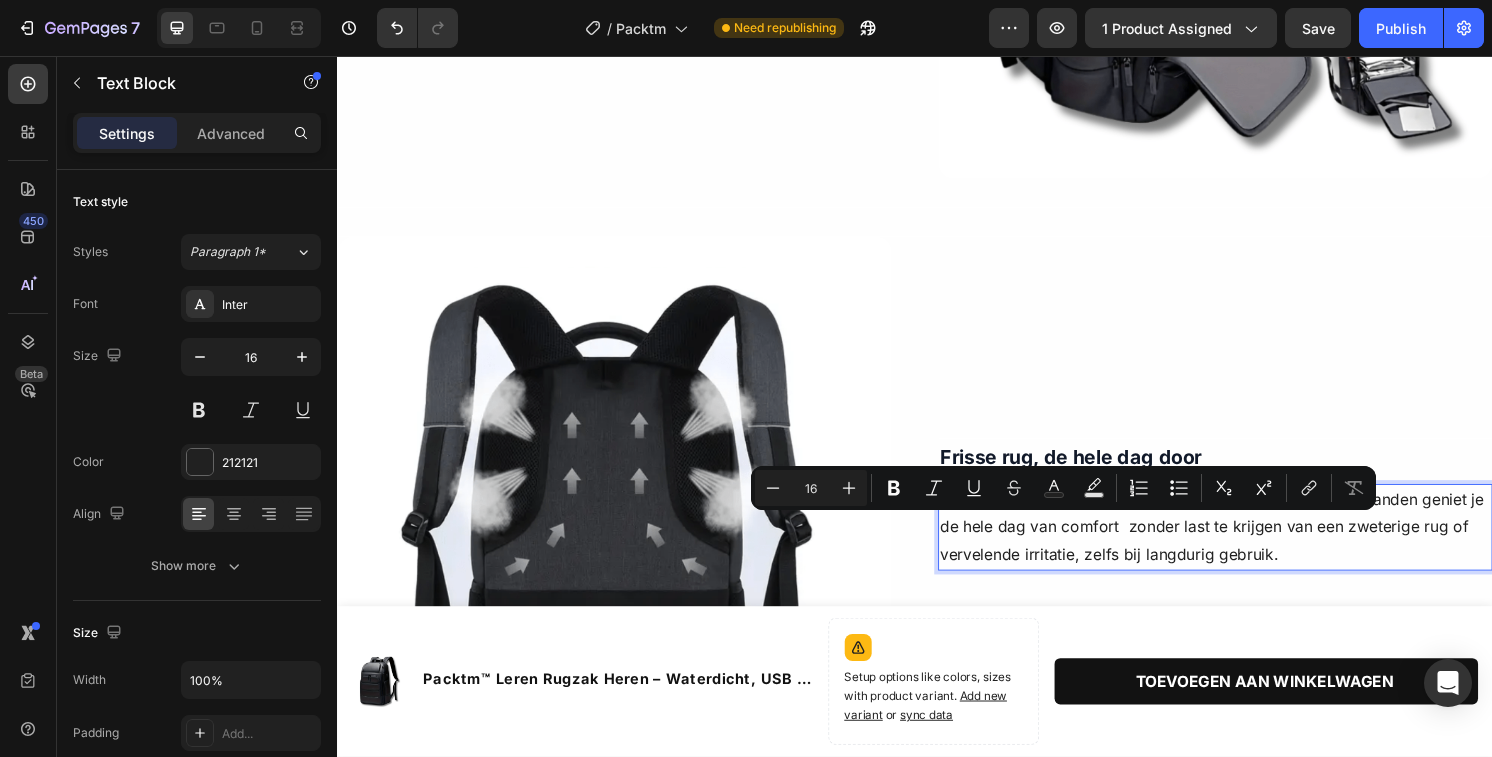 click on "Met deze  ademende rugpanelen  en gewatteerde schouderbanden geniet je de hele dag van comfort  zonder last te krijgen van een zweterige rug of vervelende irritatie, zelfs bij langdurig gebruik." at bounding box center [1249, 546] 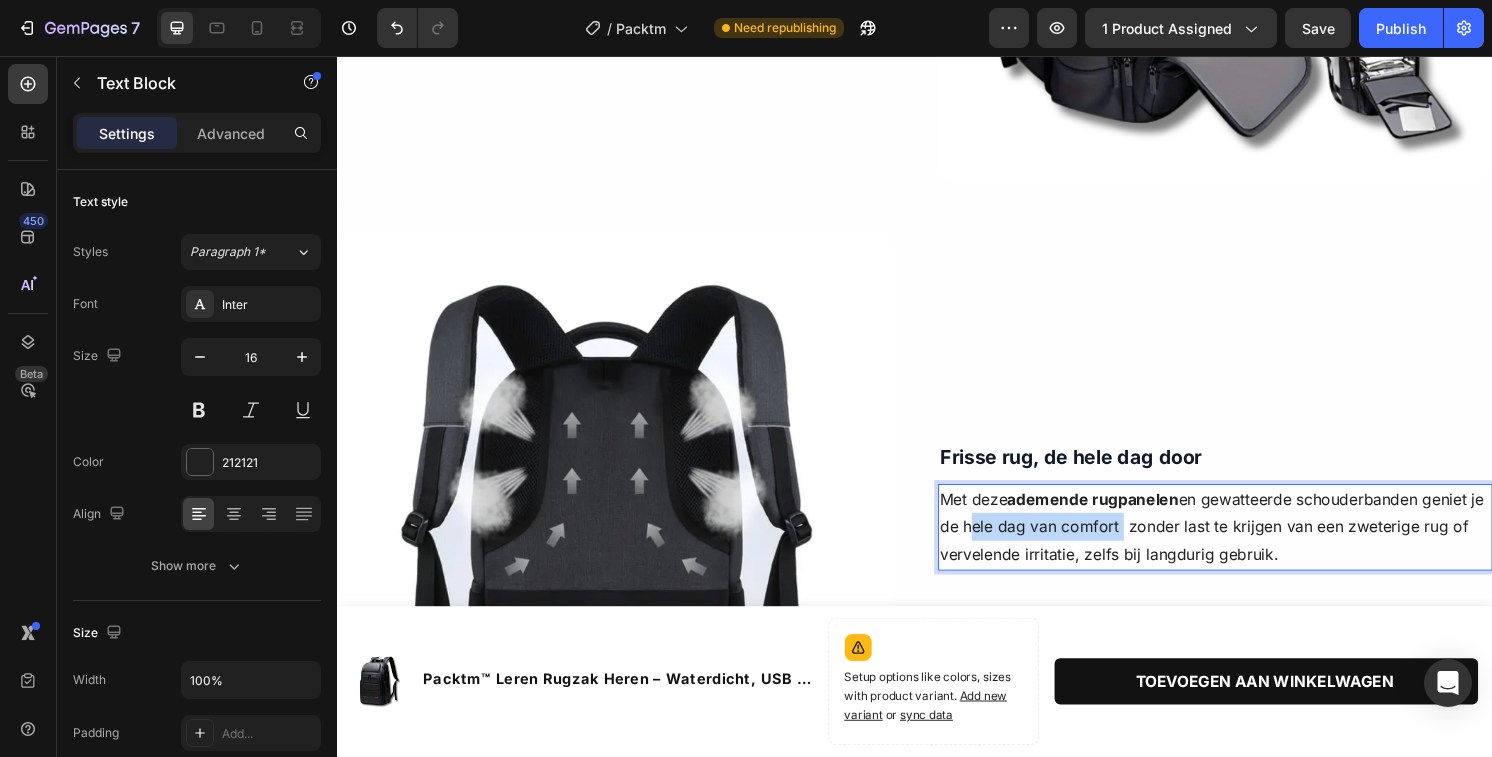 drag, startPoint x: 1165, startPoint y: 553, endPoint x: 1008, endPoint y: 557, distance: 157.05095 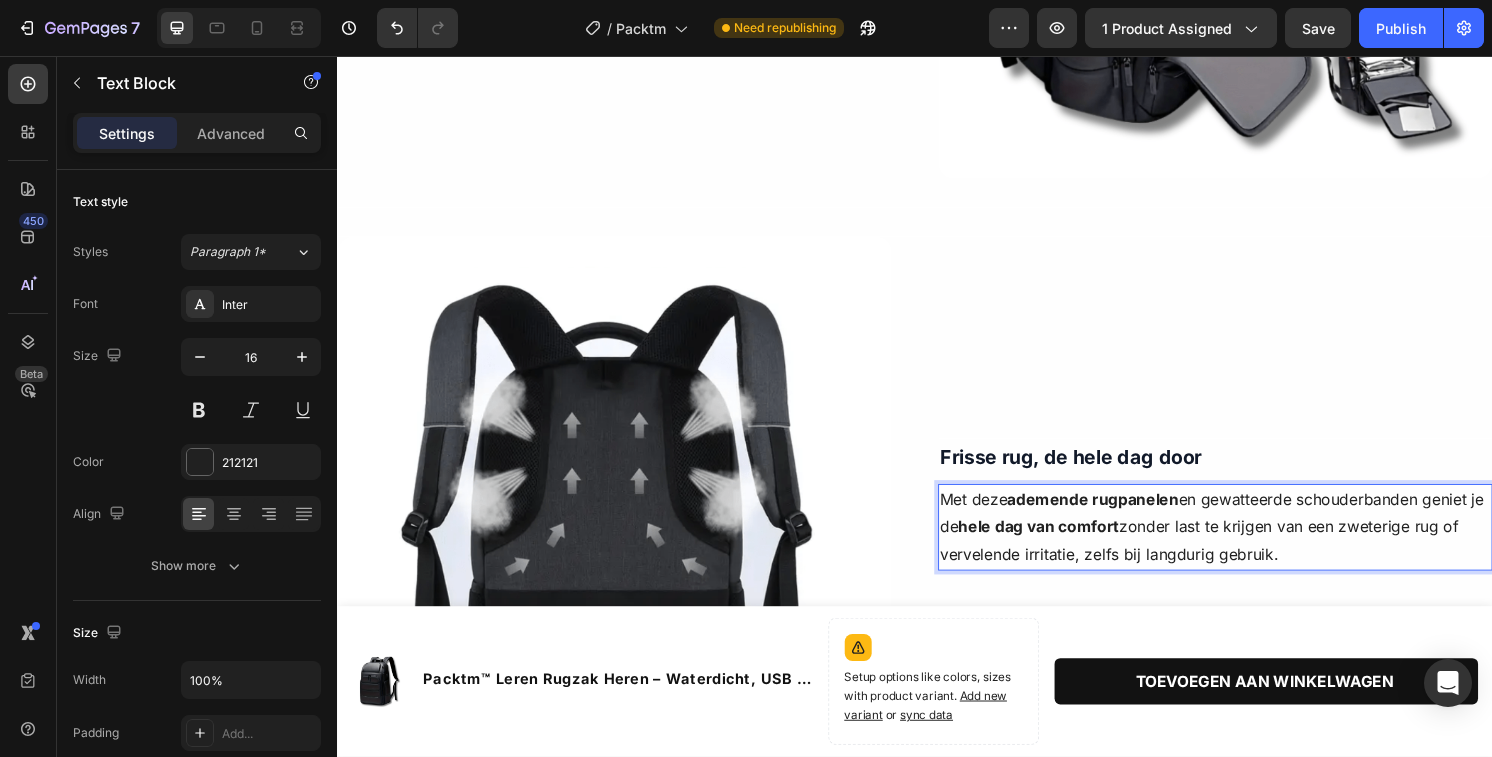 click on "Met deze  ademende rugpanelen  en gewatteerde schouderbanden geniet je de  hele dag van comfort   zonder last te krijgen van een zweterige rug of vervelende irritatie, zelfs bij langdurig gebruik." at bounding box center [1249, 546] 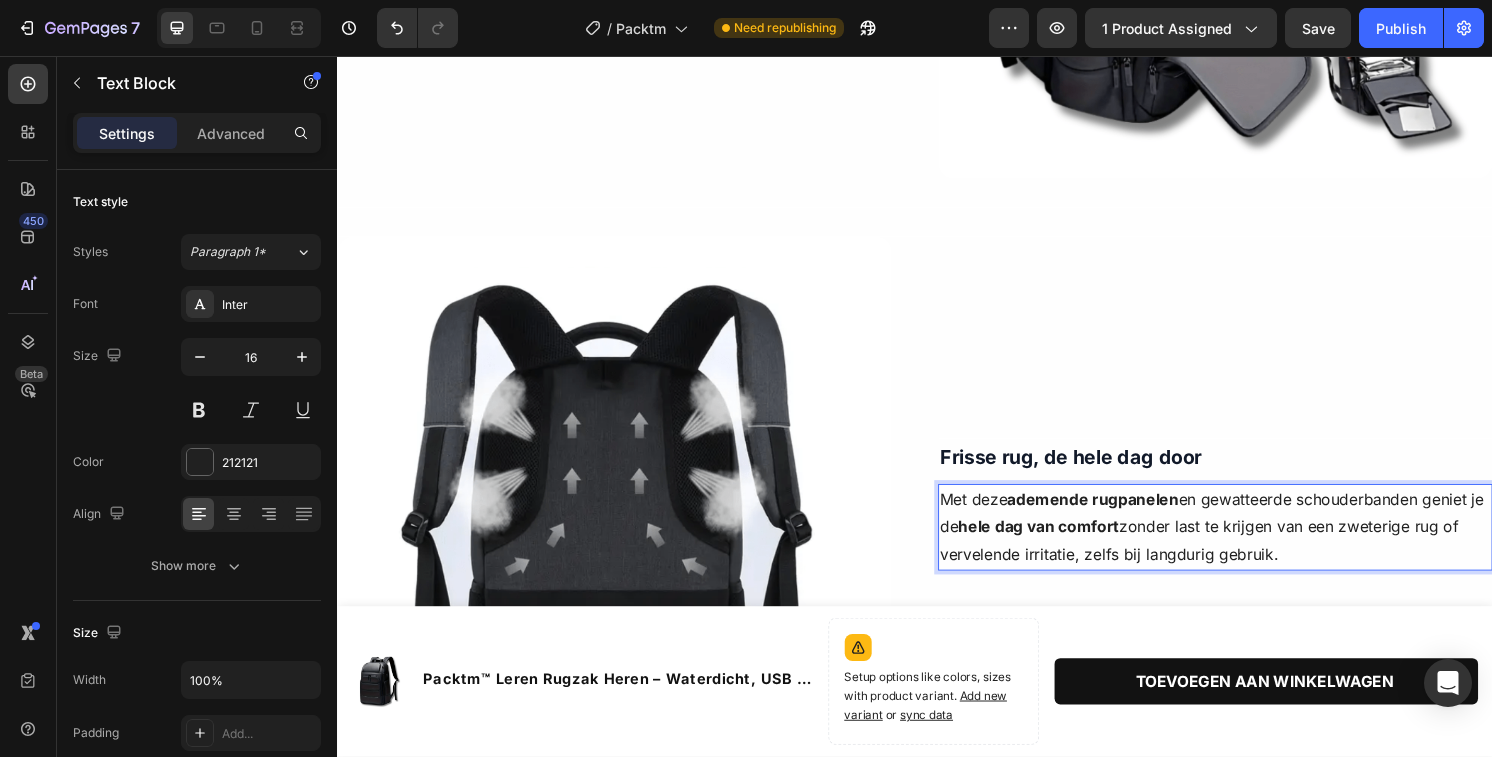 drag, startPoint x: 1321, startPoint y: 574, endPoint x: 1114, endPoint y: 584, distance: 207.24141 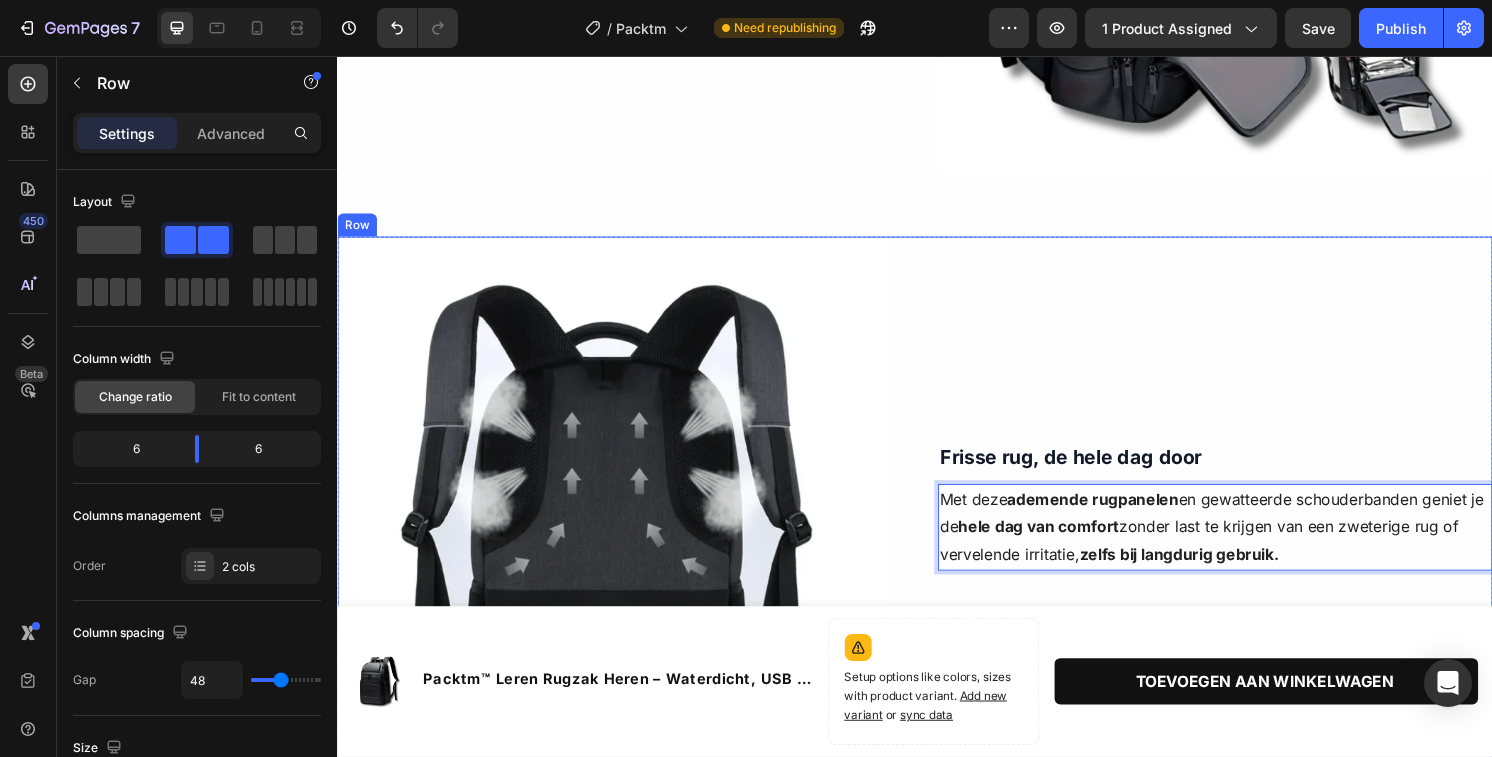 click on "Frisse rug, de hele dag door Text Block Met deze  ademende rugpanelen  en gewatteerde schouderbanden geniet je de  hele dag van comfort   zonder last te krijgen van een zweterige rug of vervelende irritatie,  zelfs bij langdurig gebruik. Text Block   20 Image Row" at bounding box center (1249, 532) 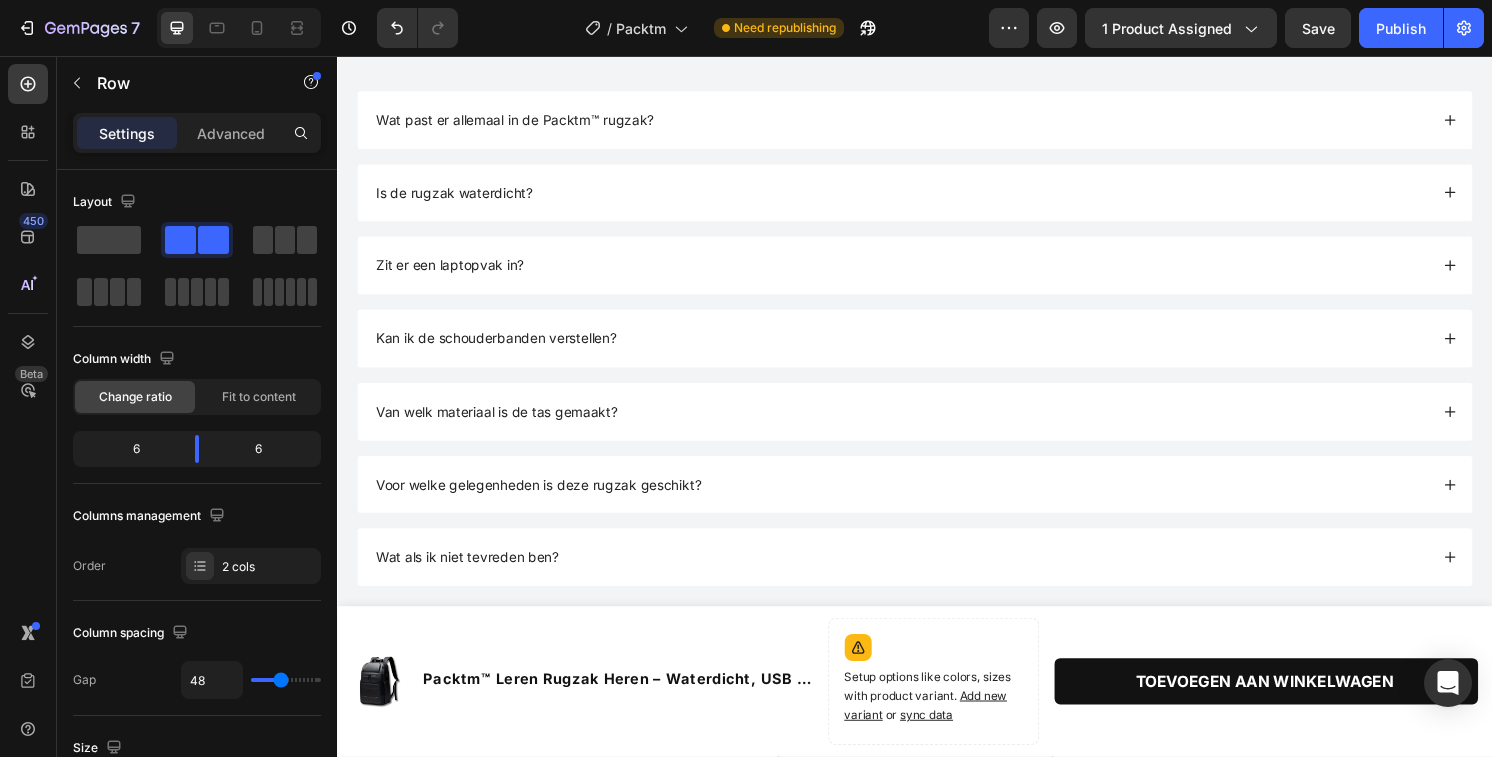 scroll, scrollTop: 2440, scrollLeft: 0, axis: vertical 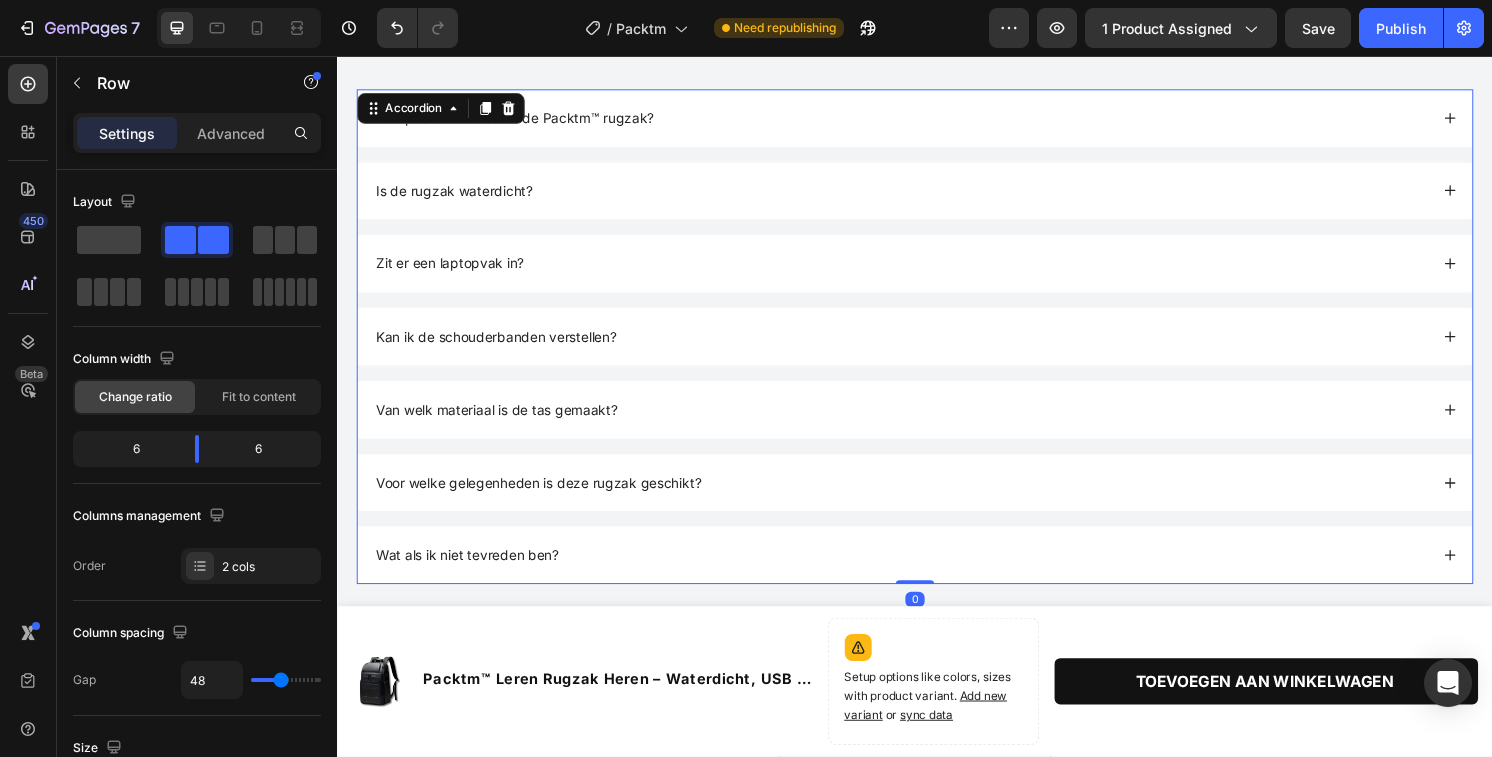 click on "Wat past er allemaal in de Packtm™ rugzak?" at bounding box center [922, 121] 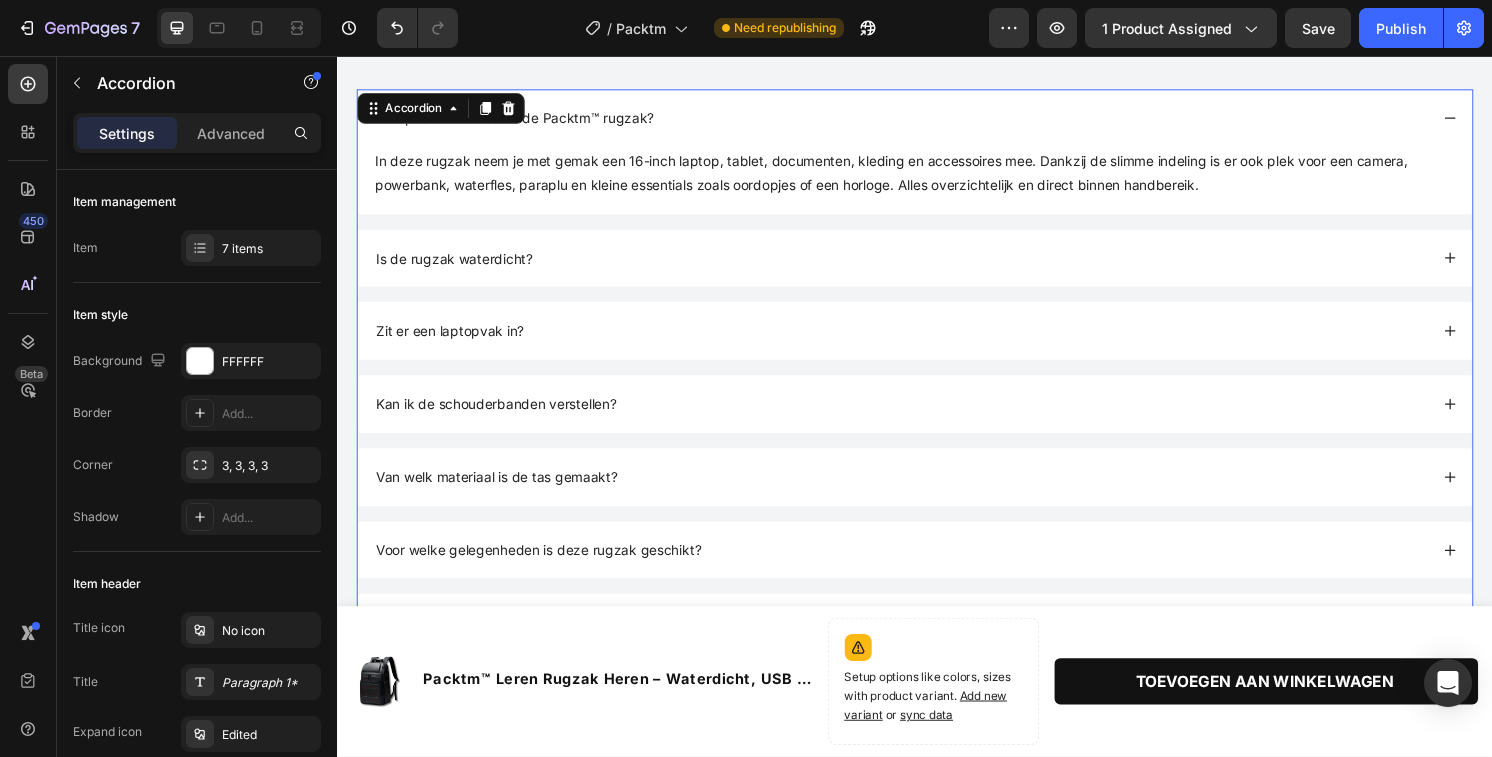 click on "Is de rugzak waterdicht?" at bounding box center [922, 267] 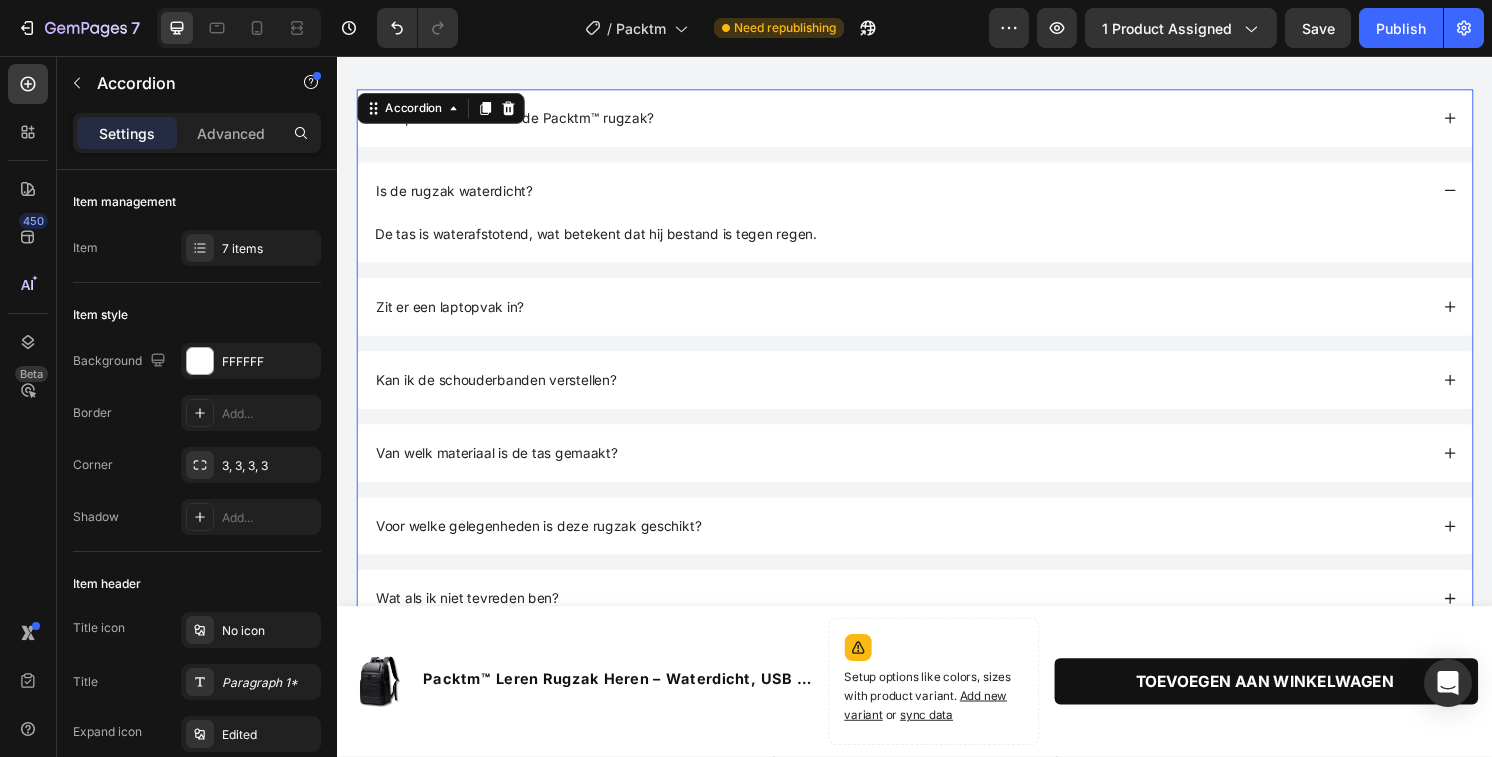 click on "Zit er een laptopvak in?" at bounding box center (922, 317) 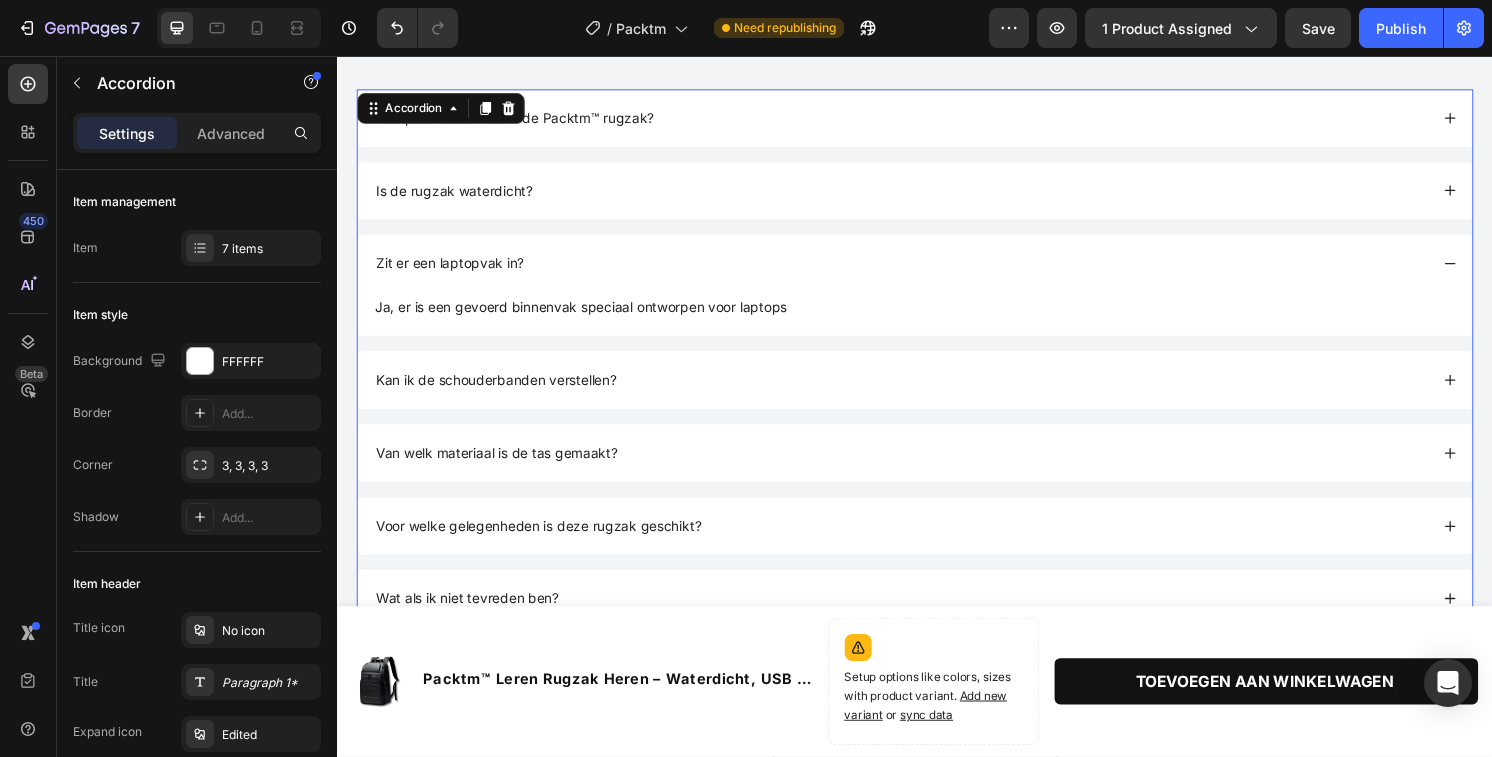 click on "Kan ik de schouderbanden verstellen?" at bounding box center [922, 393] 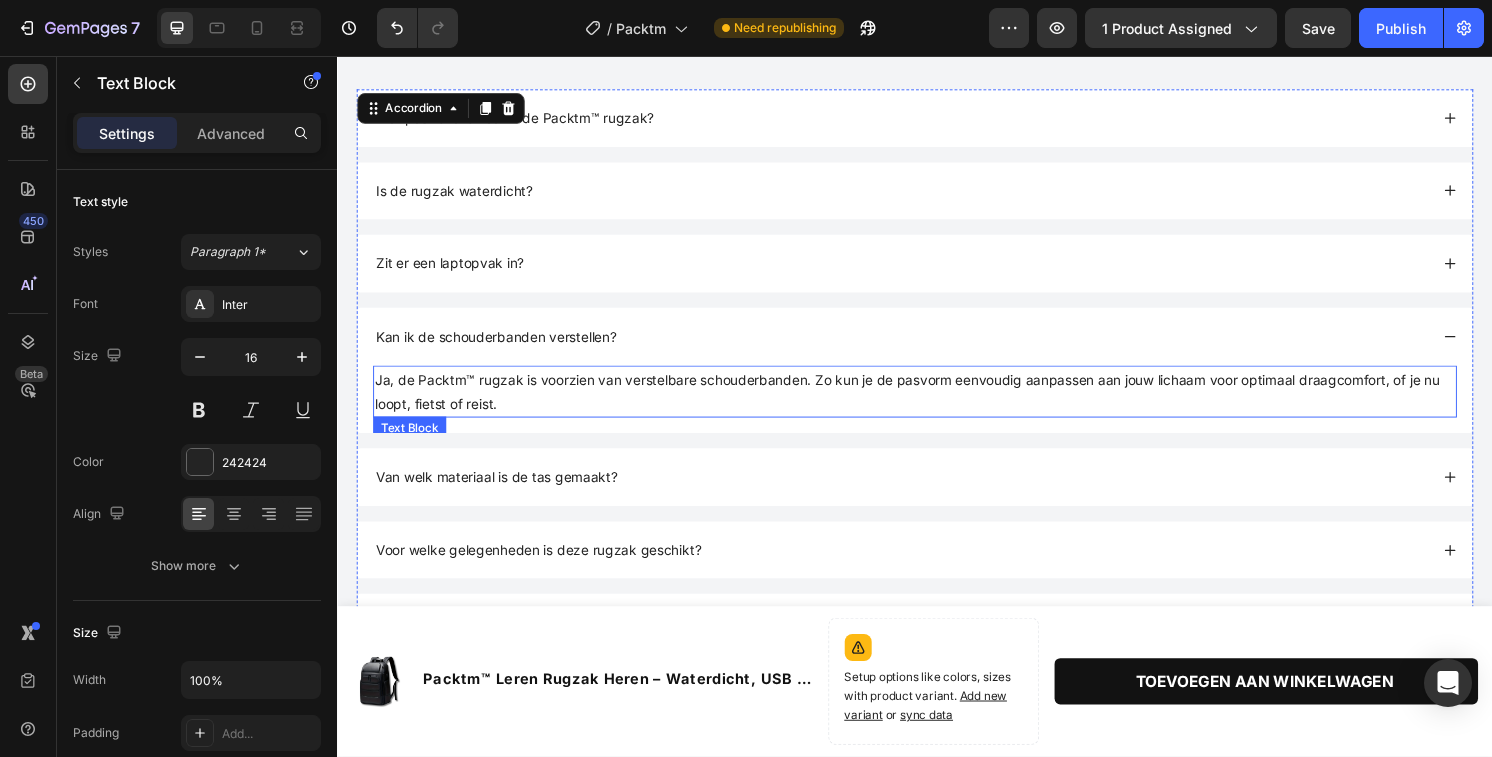 click on "Ja, de Packtm™ rugzak is voorzien van verstelbare schouderbanden. Zo kun je de pasvorm eenvoudig aanpassen aan jouw lichaam voor optimaal draagcomfort, of je nu loopt, fietst of reist." at bounding box center (937, 405) 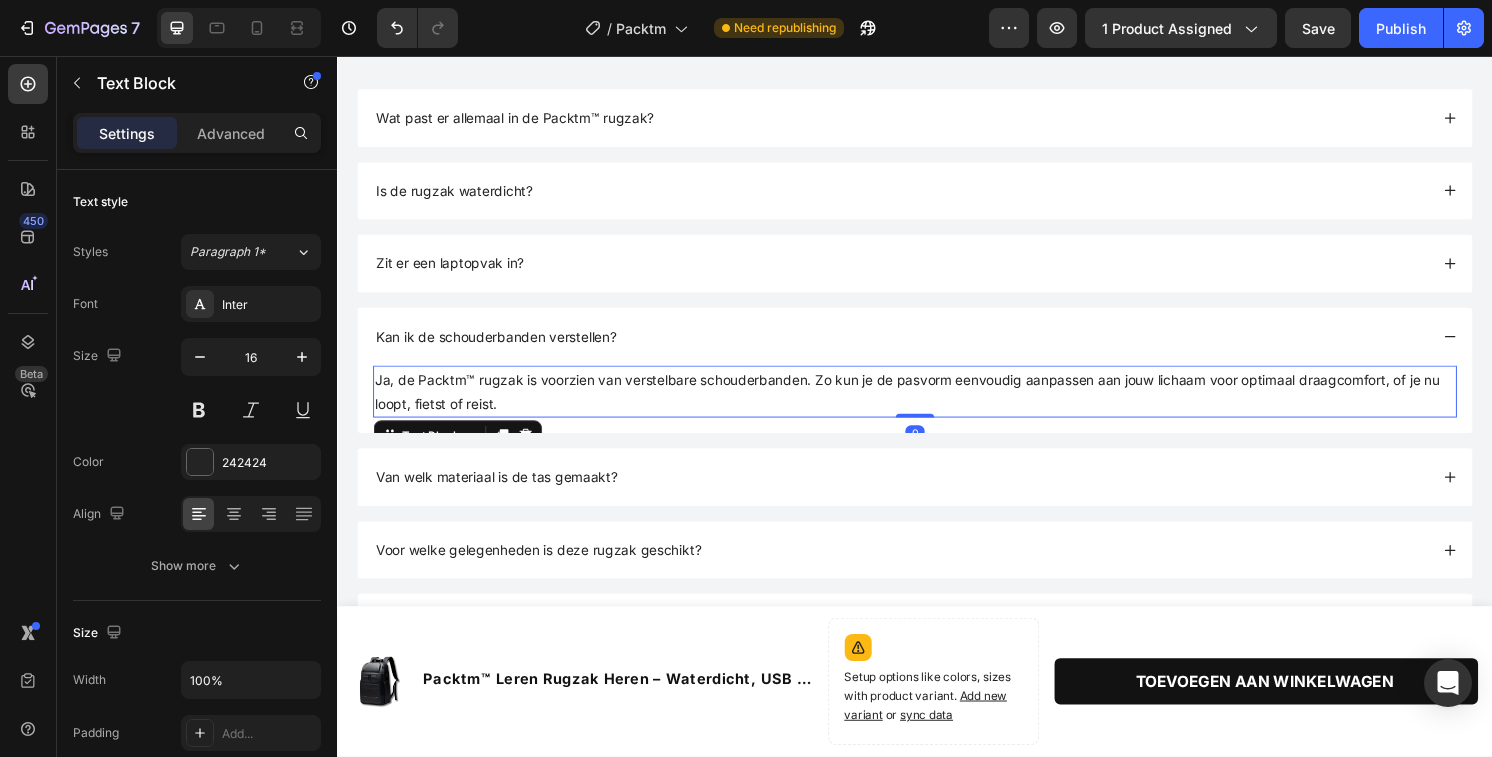 click on "Ja, de Packtm™ rugzak is voorzien van verstelbare schouderbanden. Zo kun je de pasvorm eenvoudig aanpassen aan jouw lichaam voor optimaal draagcomfort, of je nu loopt, fietst of reist." at bounding box center (937, 405) 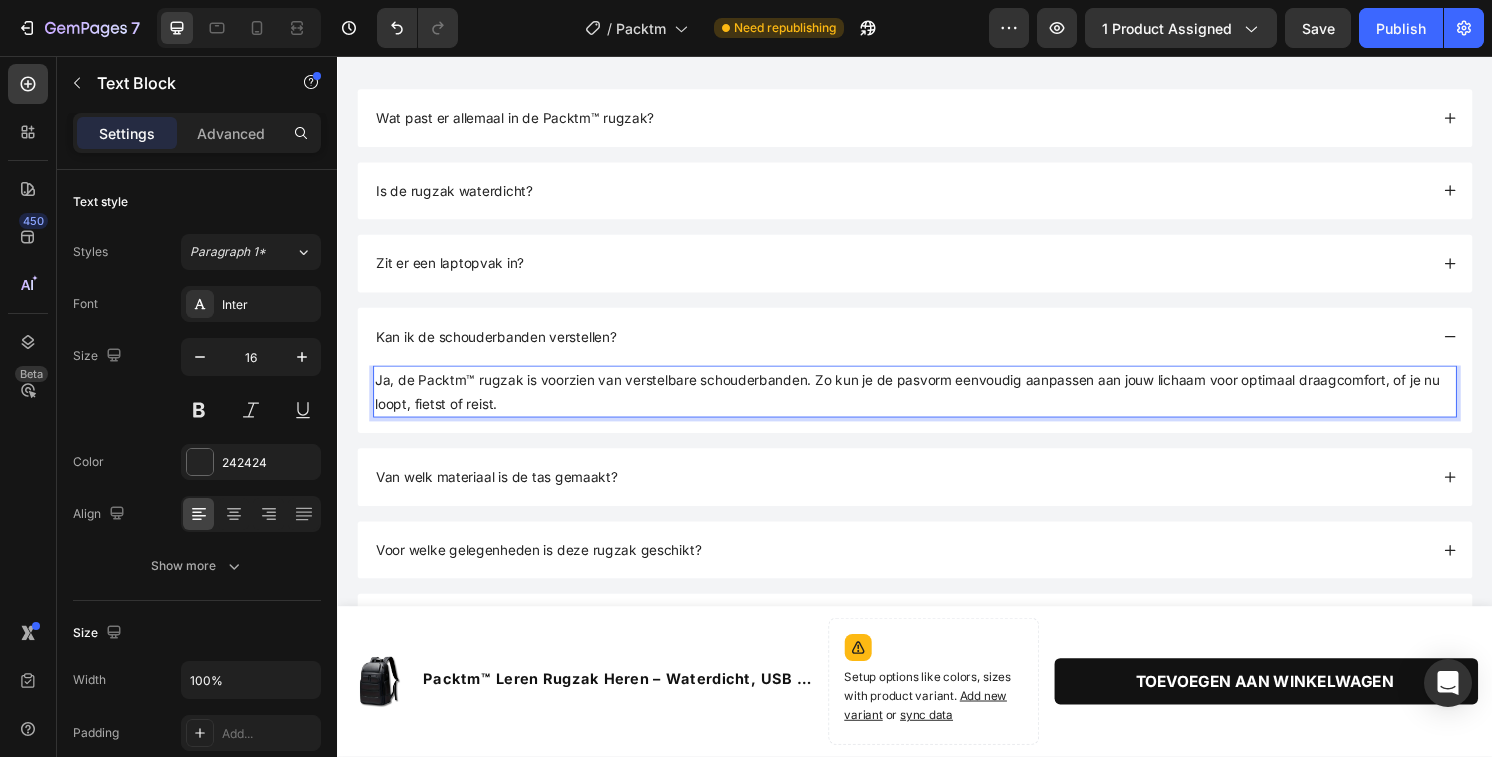 drag, startPoint x: 517, startPoint y: 416, endPoint x: 524, endPoint y: 408, distance: 10.630146 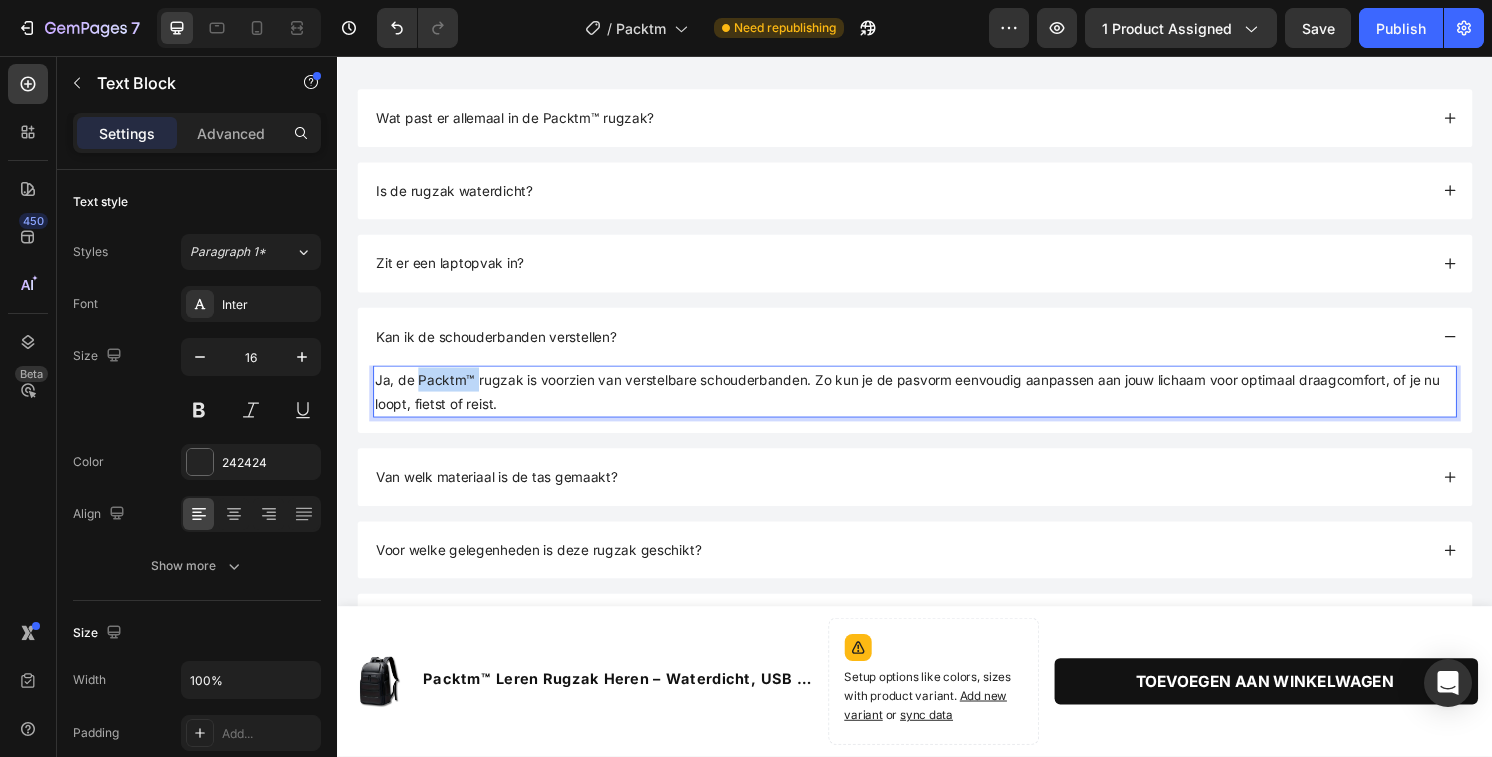 drag, startPoint x: 420, startPoint y: 394, endPoint x: 481, endPoint y: 397, distance: 61.073727 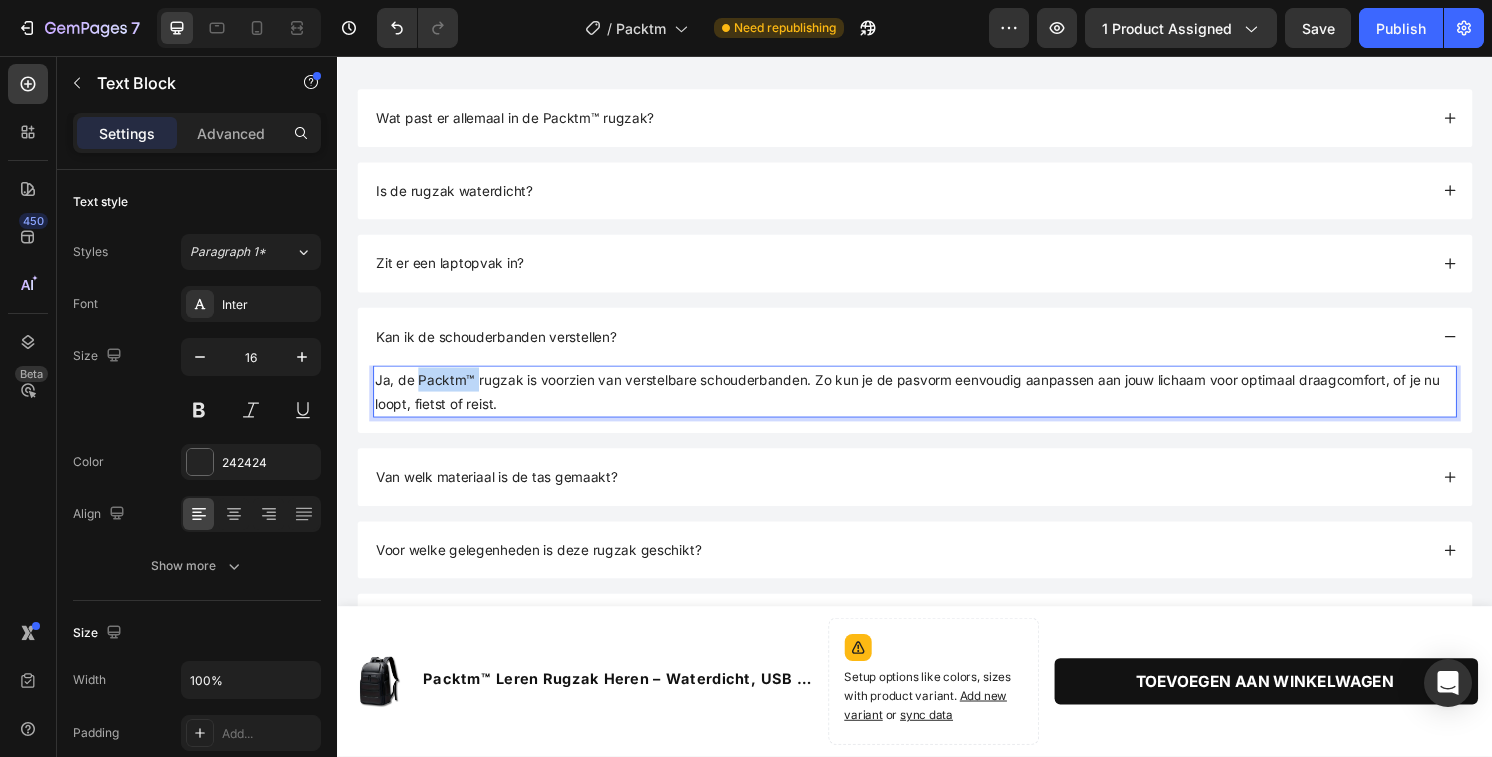 click on "Ja, de Packtm™ rugzak is voorzien van verstelbare schouderbanden. Zo kun je de pasvorm eenvoudig aanpassen aan jouw lichaam voor optimaal draagcomfort, of je nu loopt, fietst of reist." at bounding box center [929, 405] 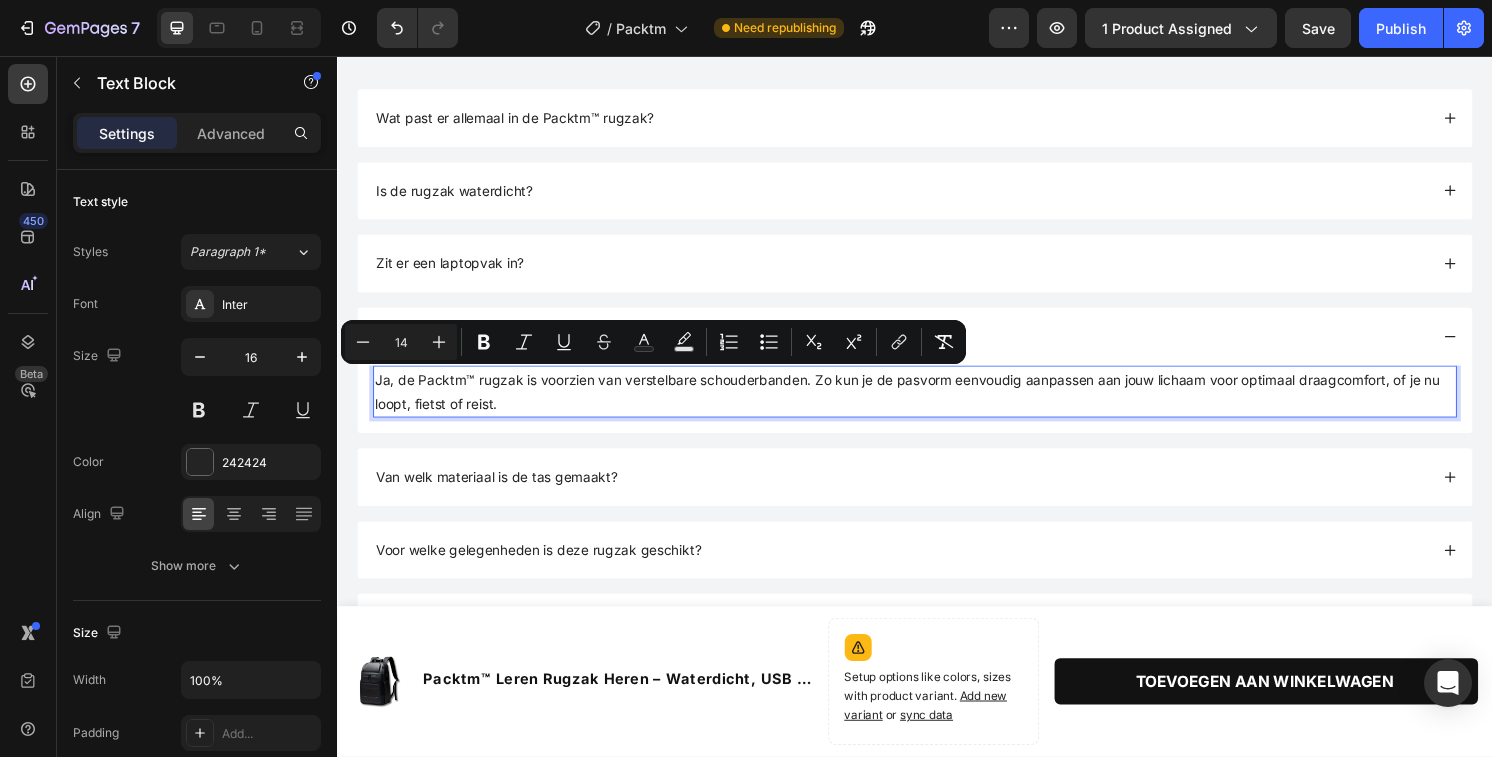 click on "Ja, de Packtm™ rugzak is voorzien van verstelbare schouderbanden. Zo kun je de pasvorm eenvoudig aanpassen aan jouw lichaam voor optimaal draagcomfort, of je nu loopt, fietst of reist." at bounding box center [937, 405] 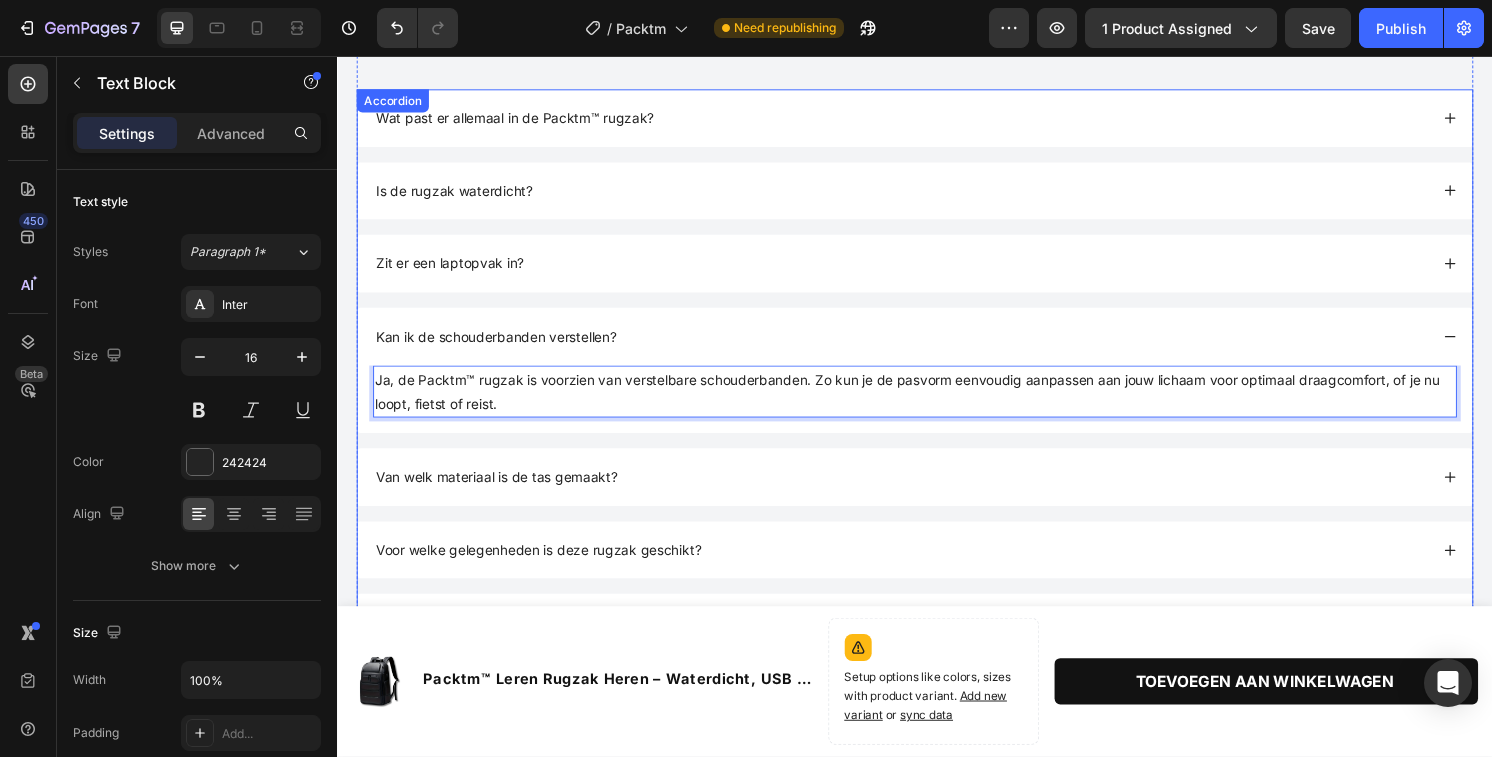 click on "Van welk materiaal is de tas gemaakt?" at bounding box center [922, 494] 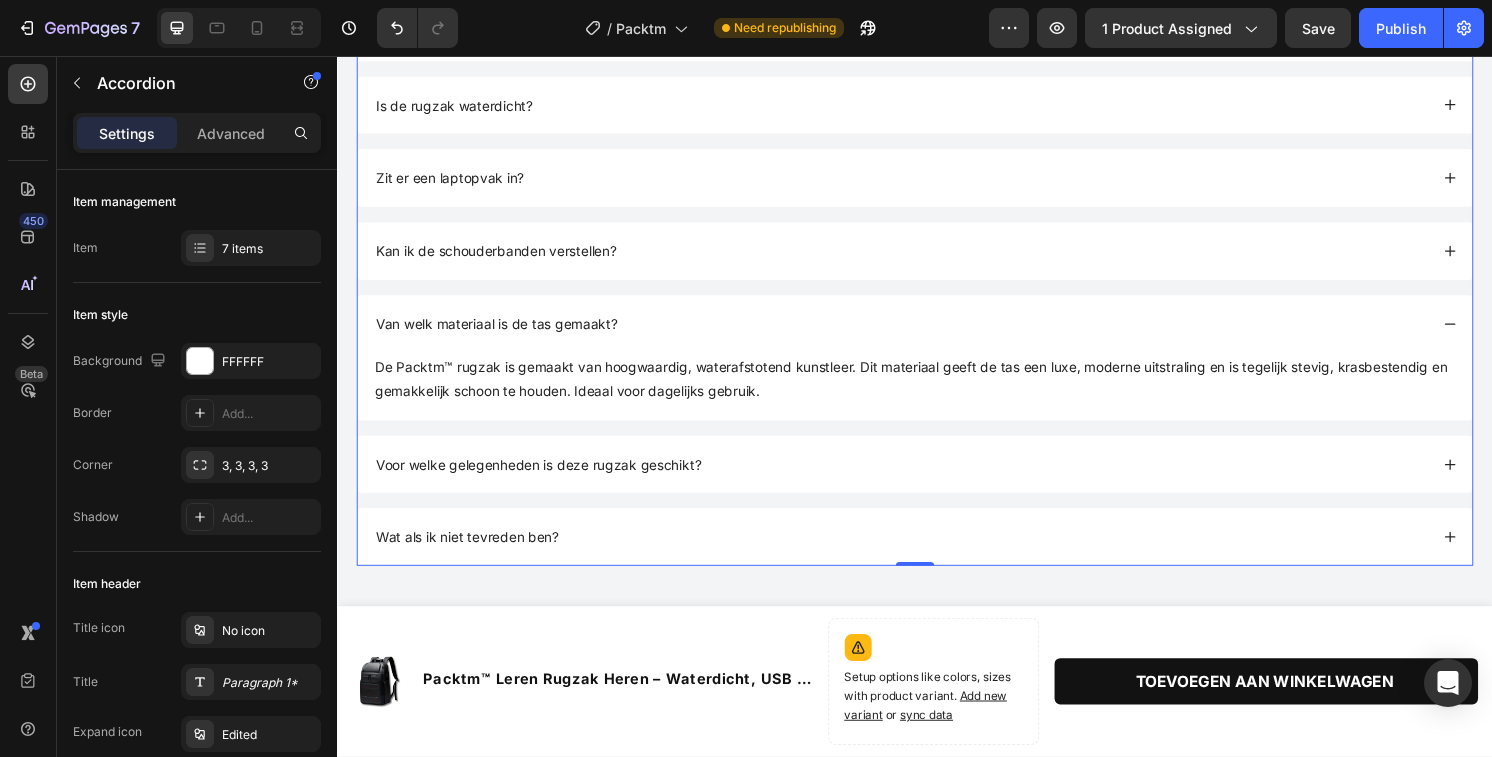 click on "Voor welke gelegenheden is deze rugzak geschikt?" at bounding box center (922, 481) 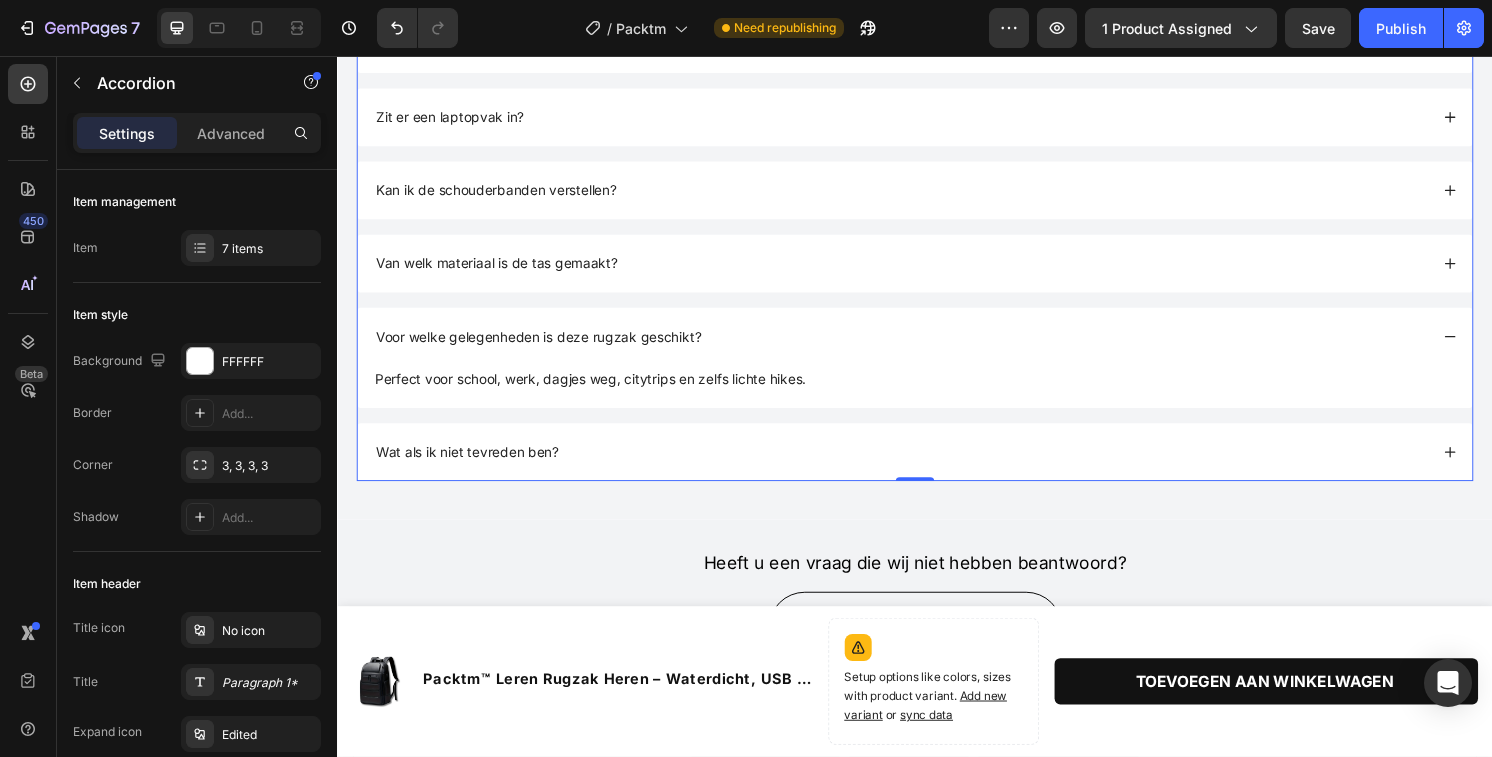 scroll, scrollTop: 2622, scrollLeft: 0, axis: vertical 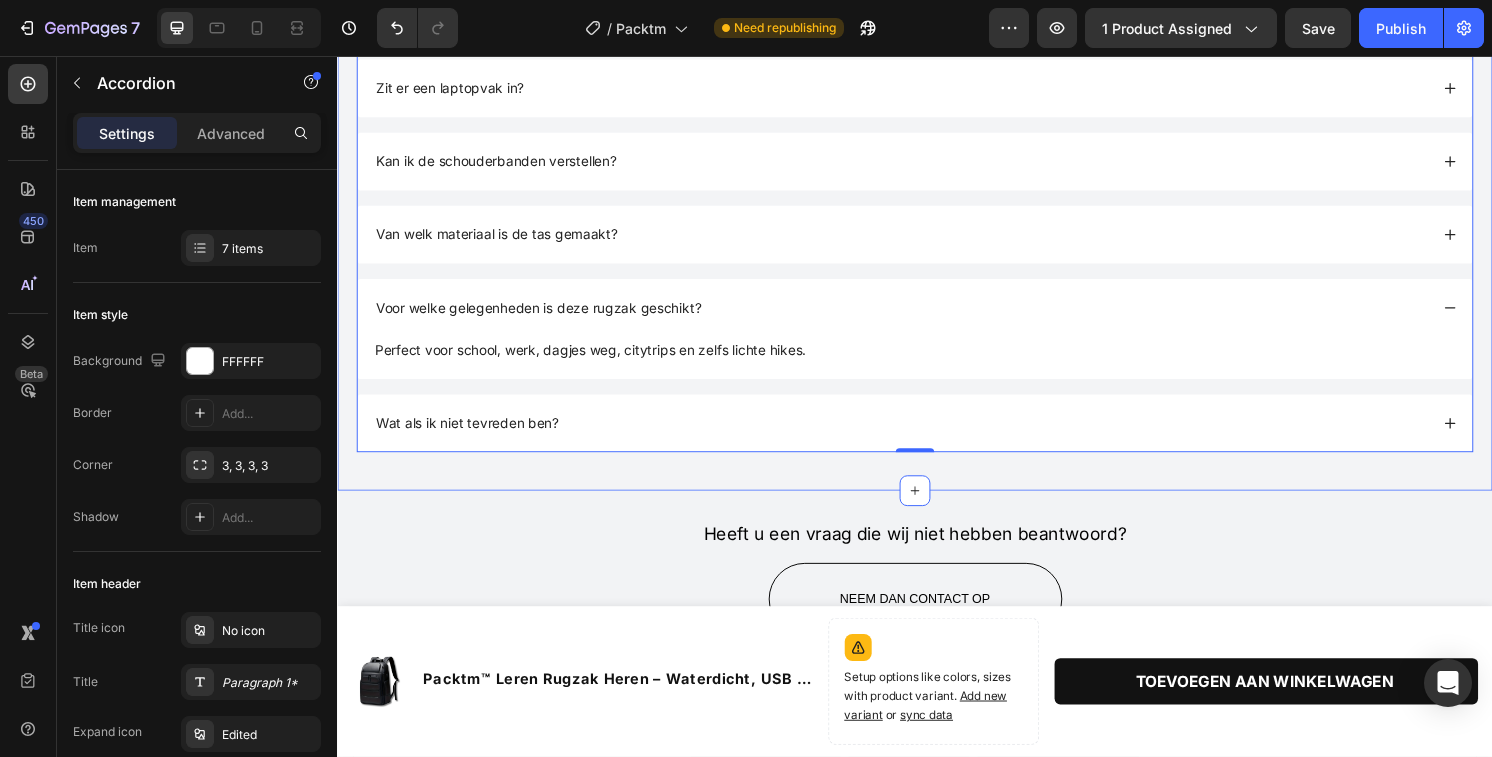 click on "Wat als ik niet tevreden ben?" at bounding box center [922, 438] 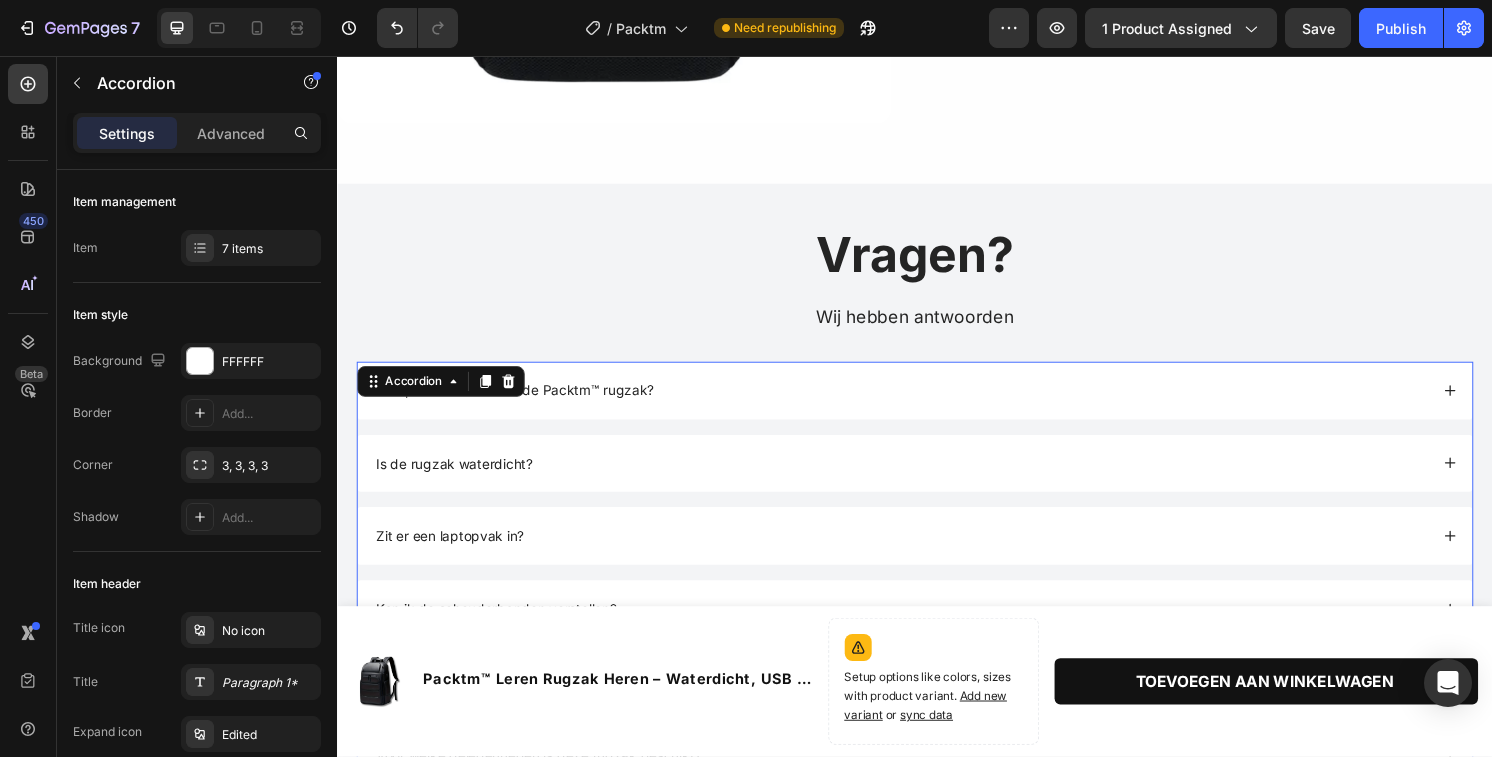 scroll, scrollTop: 2149, scrollLeft: 0, axis: vertical 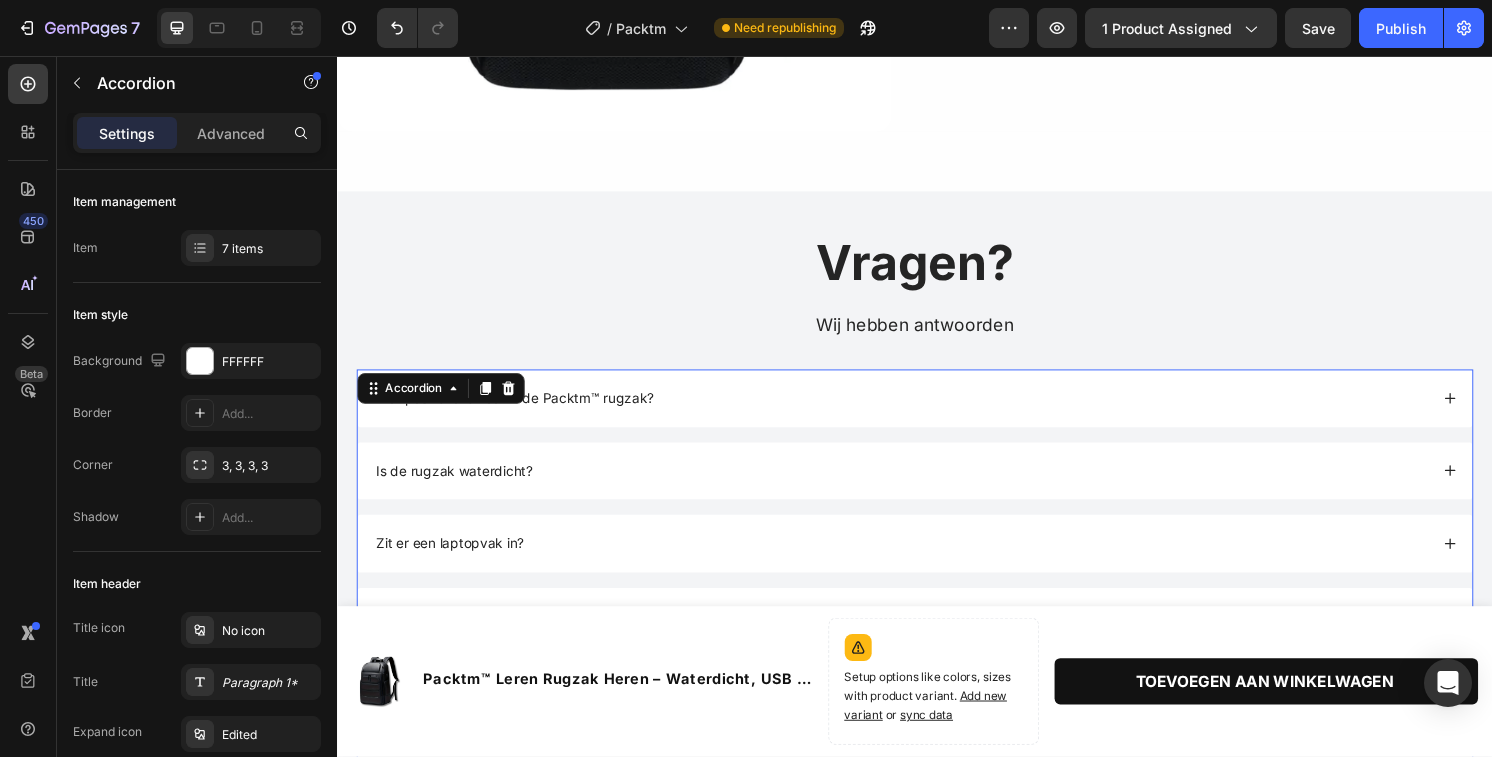 click on "Wat past er allemaal in de Packtm™ rugzak?" at bounding box center [922, 412] 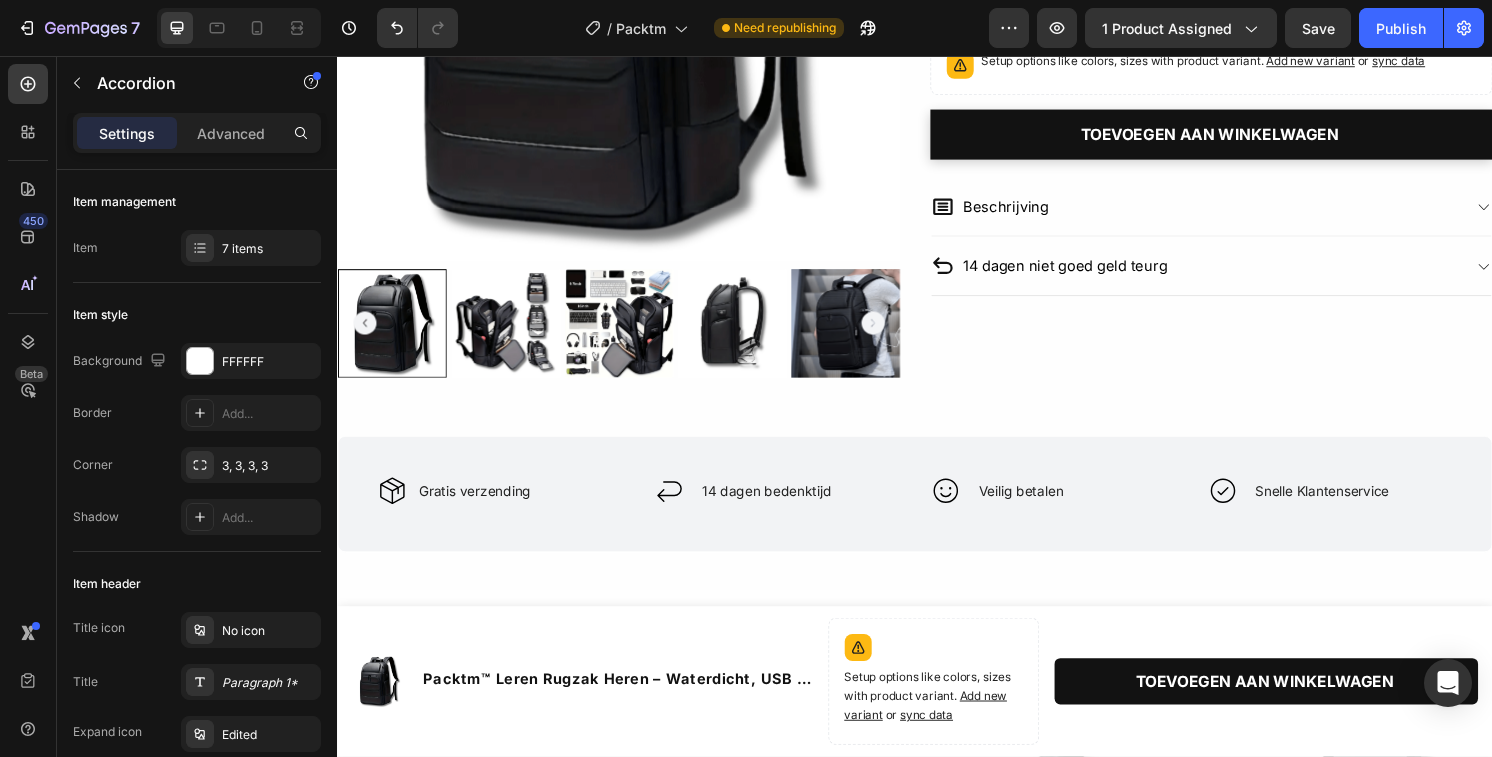 scroll, scrollTop: 429, scrollLeft: 0, axis: vertical 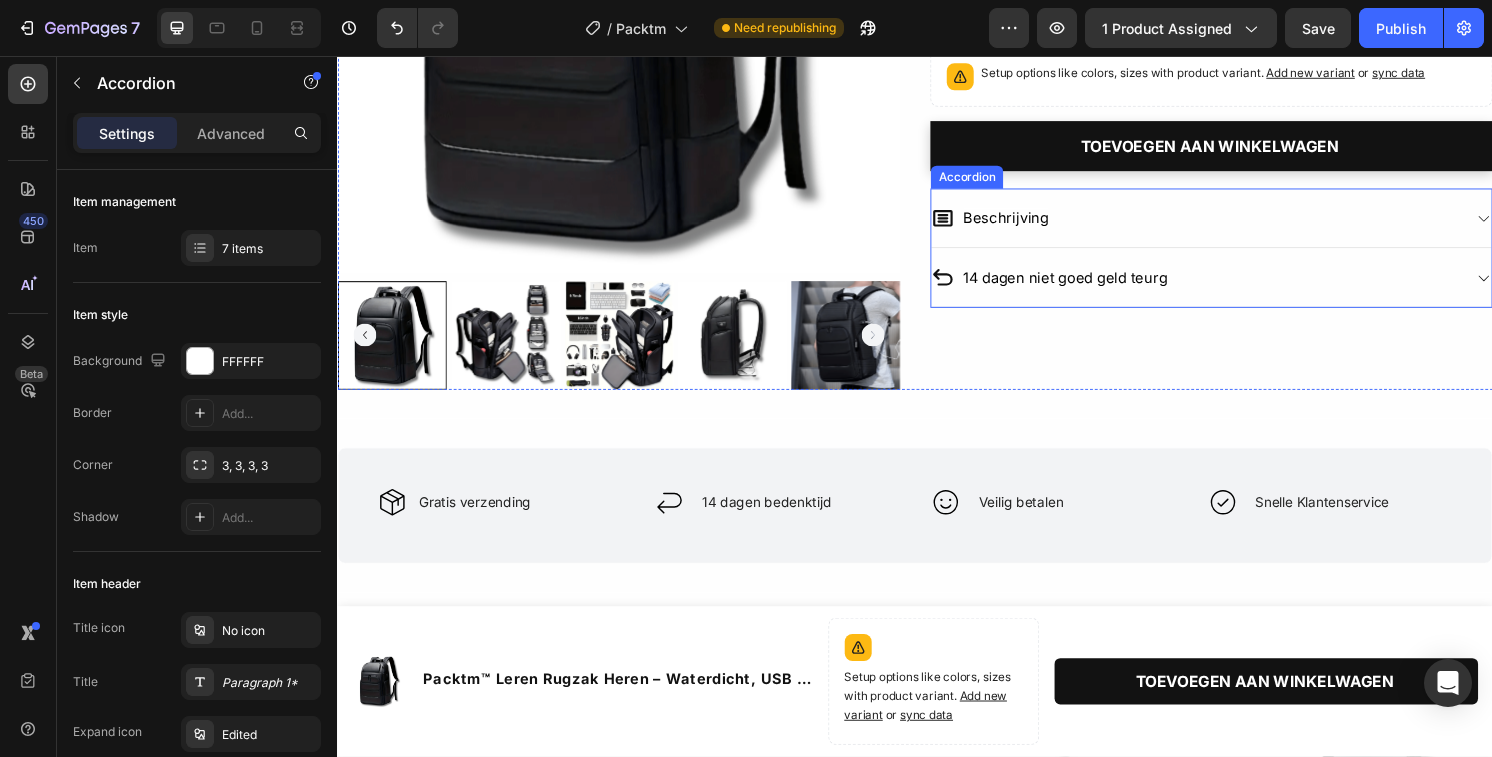 click on "Beschrijving" at bounding box center [1229, 224] 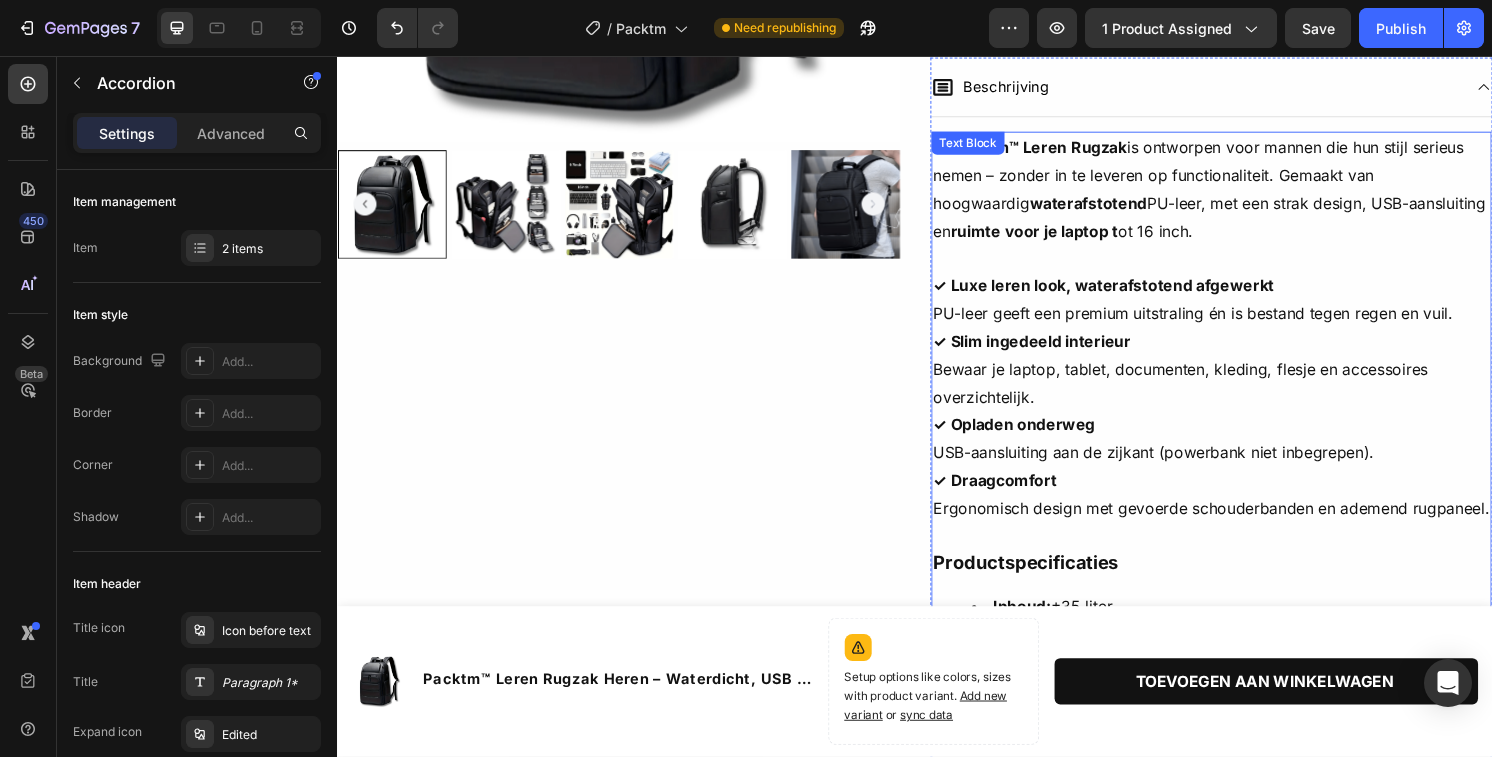 scroll, scrollTop: 563, scrollLeft: 0, axis: vertical 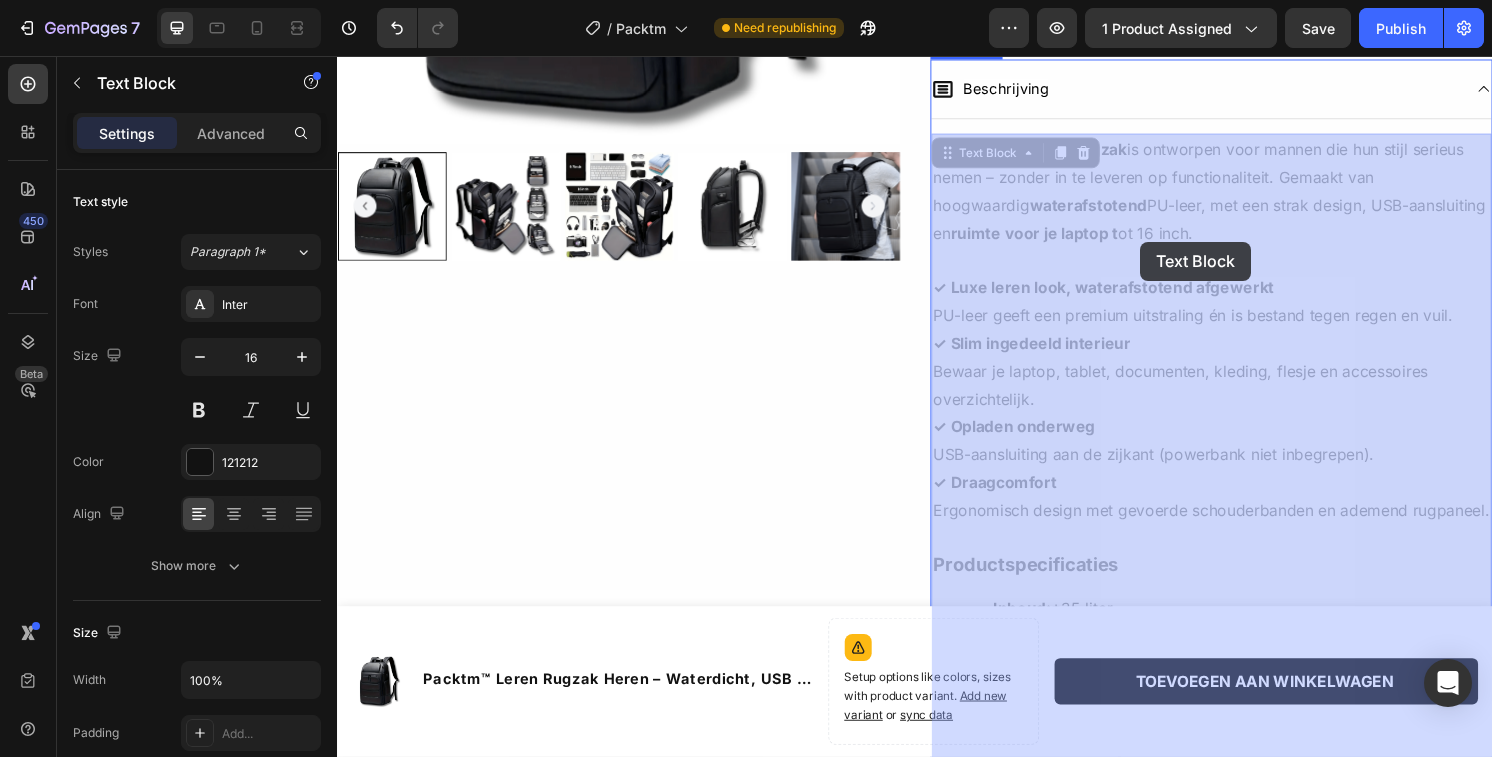 drag, startPoint x: 1161, startPoint y: 239, endPoint x: 1171, endPoint y: 249, distance: 14.142136 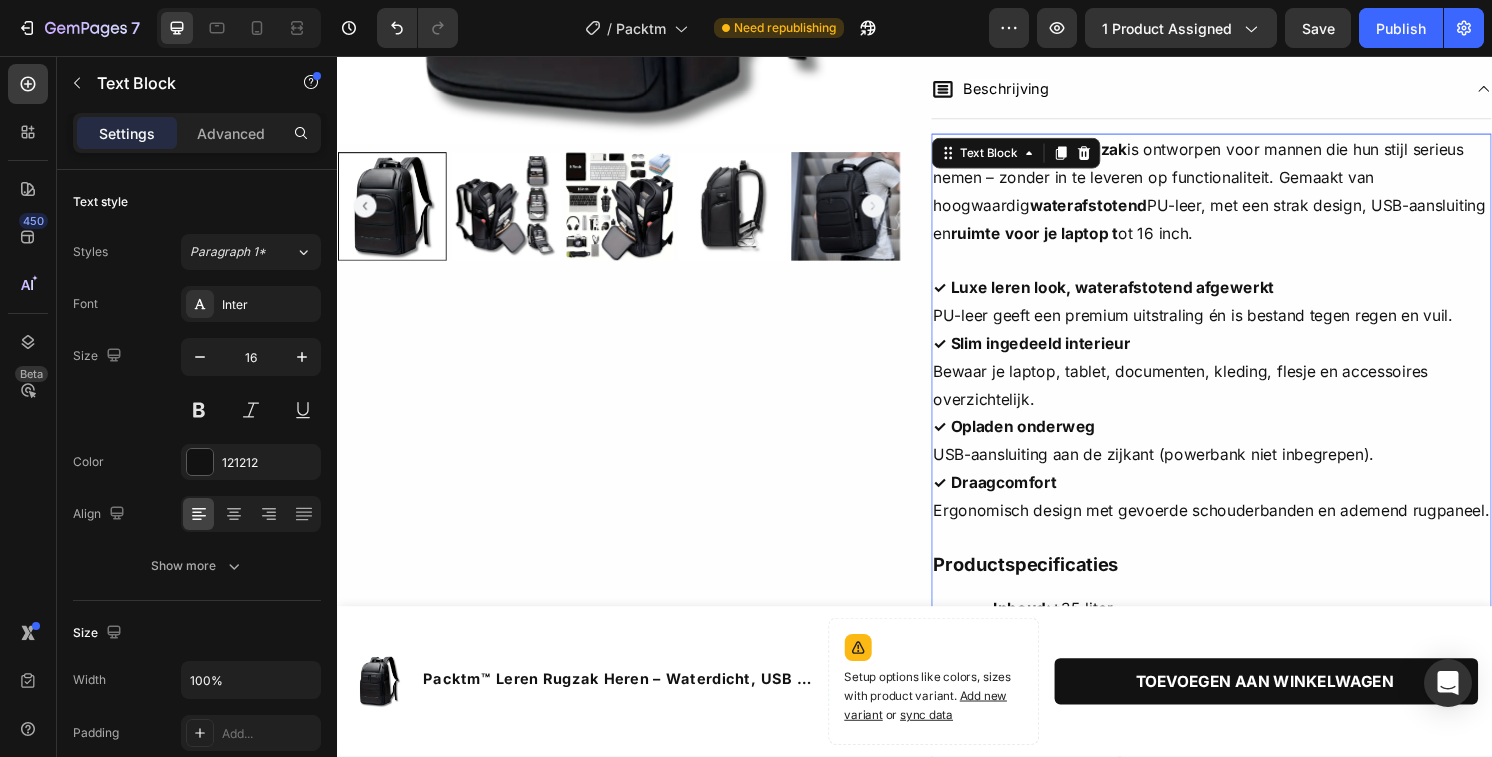 click on "De  Packtm™ Leren Rugzak  is ontworpen voor mannen die hun stijl serieus nemen – zonder in te leveren op functionaliteit. Gemaakt van hoogwaardig  waterafstotend  PU-leer, met een strak design, USB-aansluiting en  ruimte voor je laptop t ot 16 inch." at bounding box center [1245, 196] 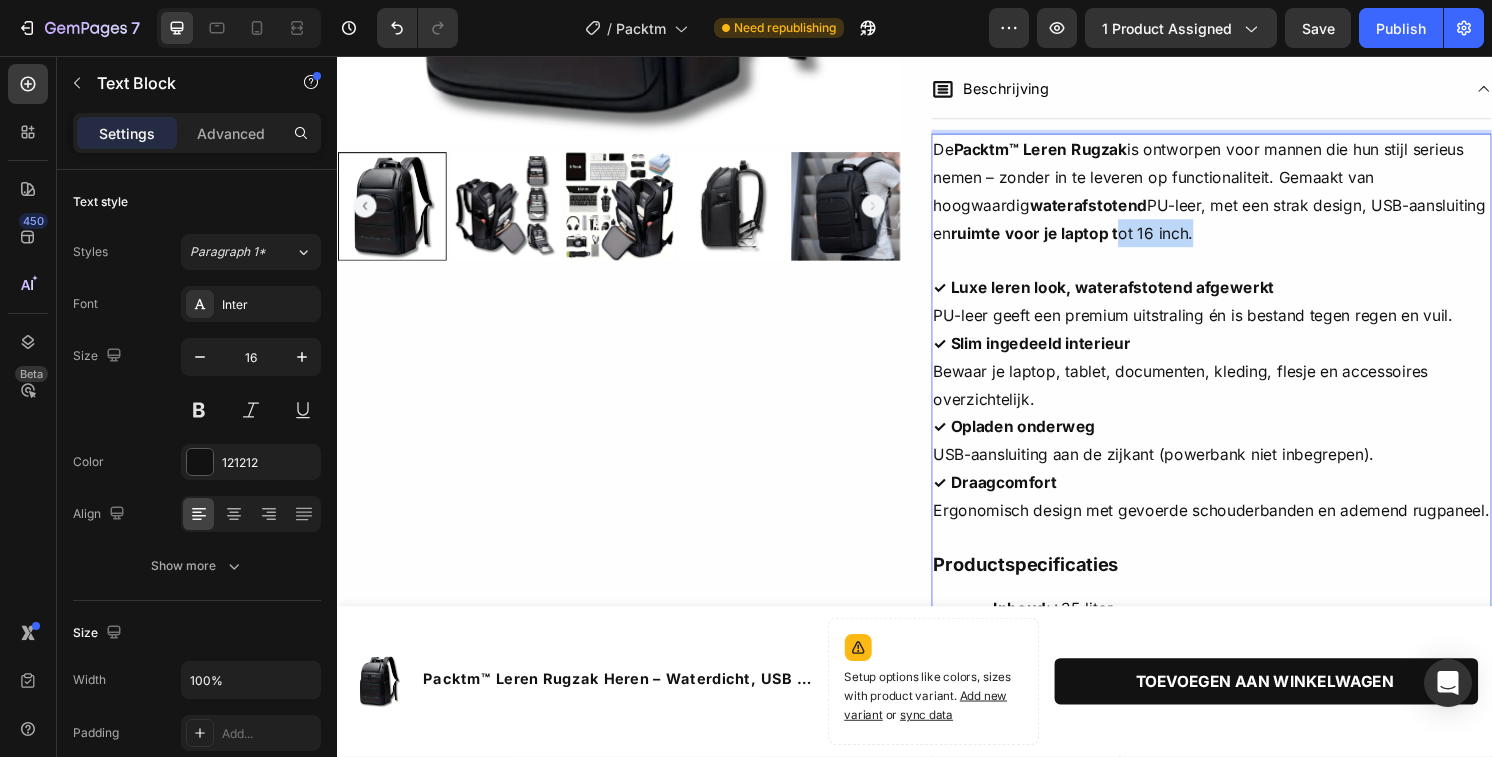 drag, startPoint x: 1152, startPoint y: 242, endPoint x: 1067, endPoint y: 250, distance: 85.37564 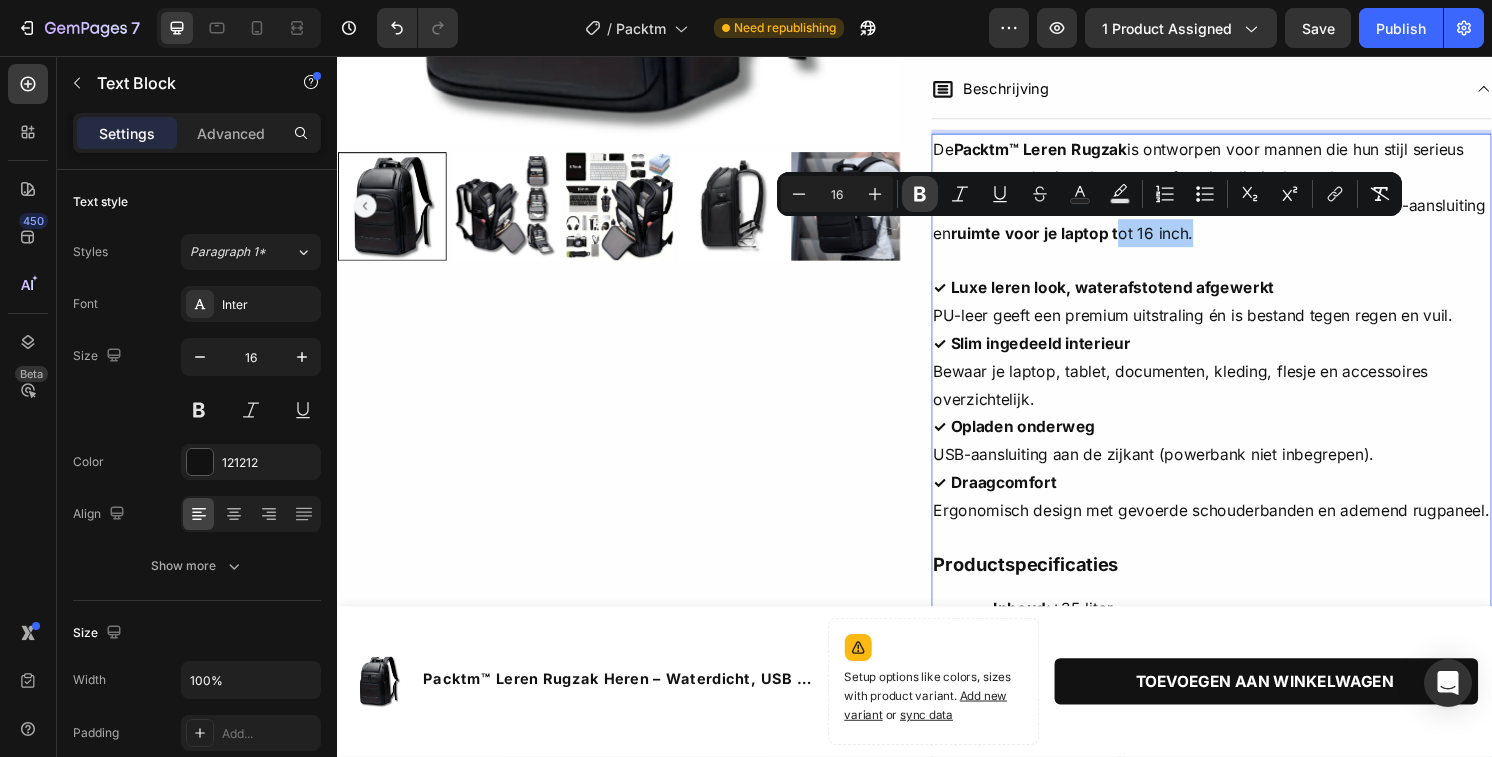 click on "Bold" at bounding box center (920, 194) 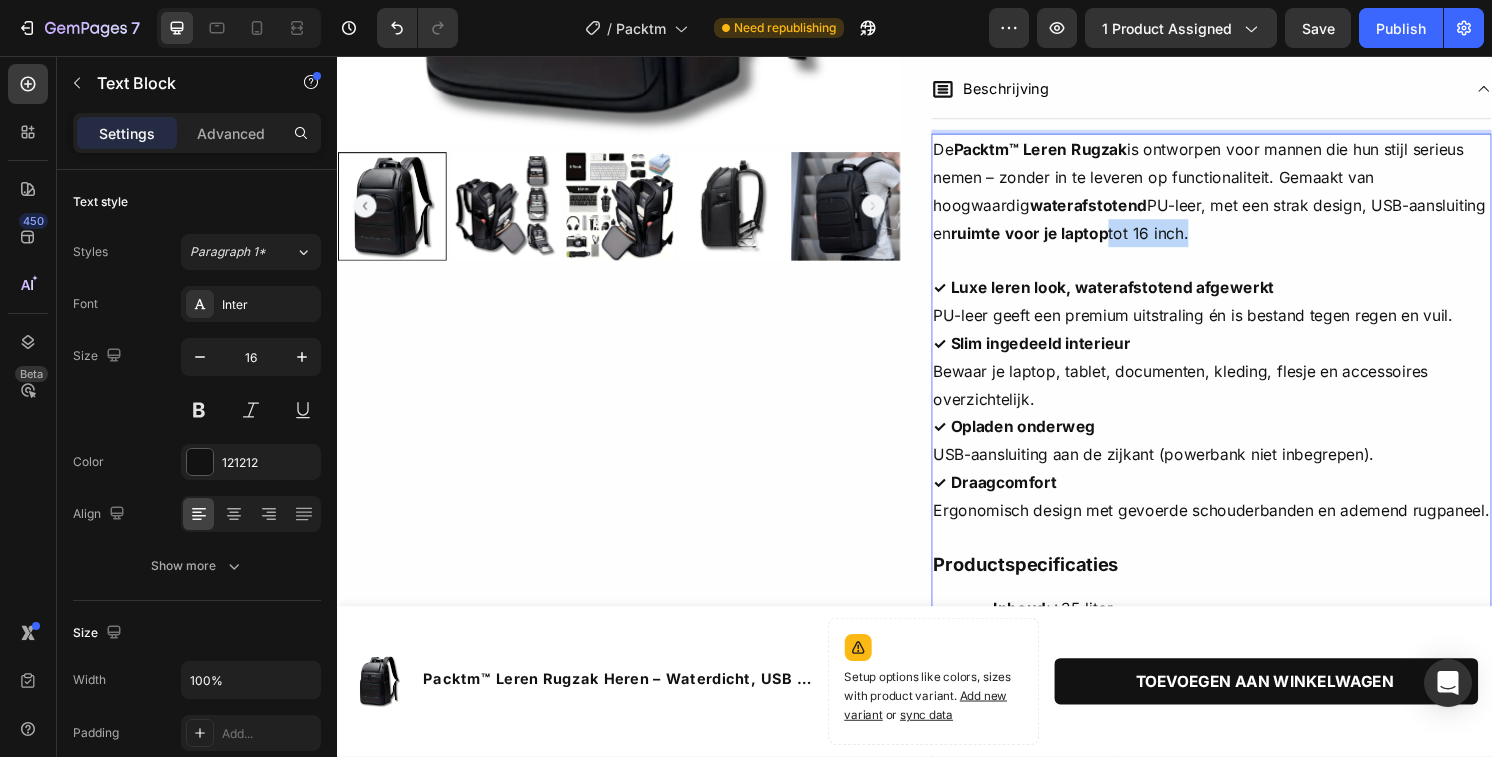 drag, startPoint x: 1065, startPoint y: 239, endPoint x: 1165, endPoint y: 239, distance: 100 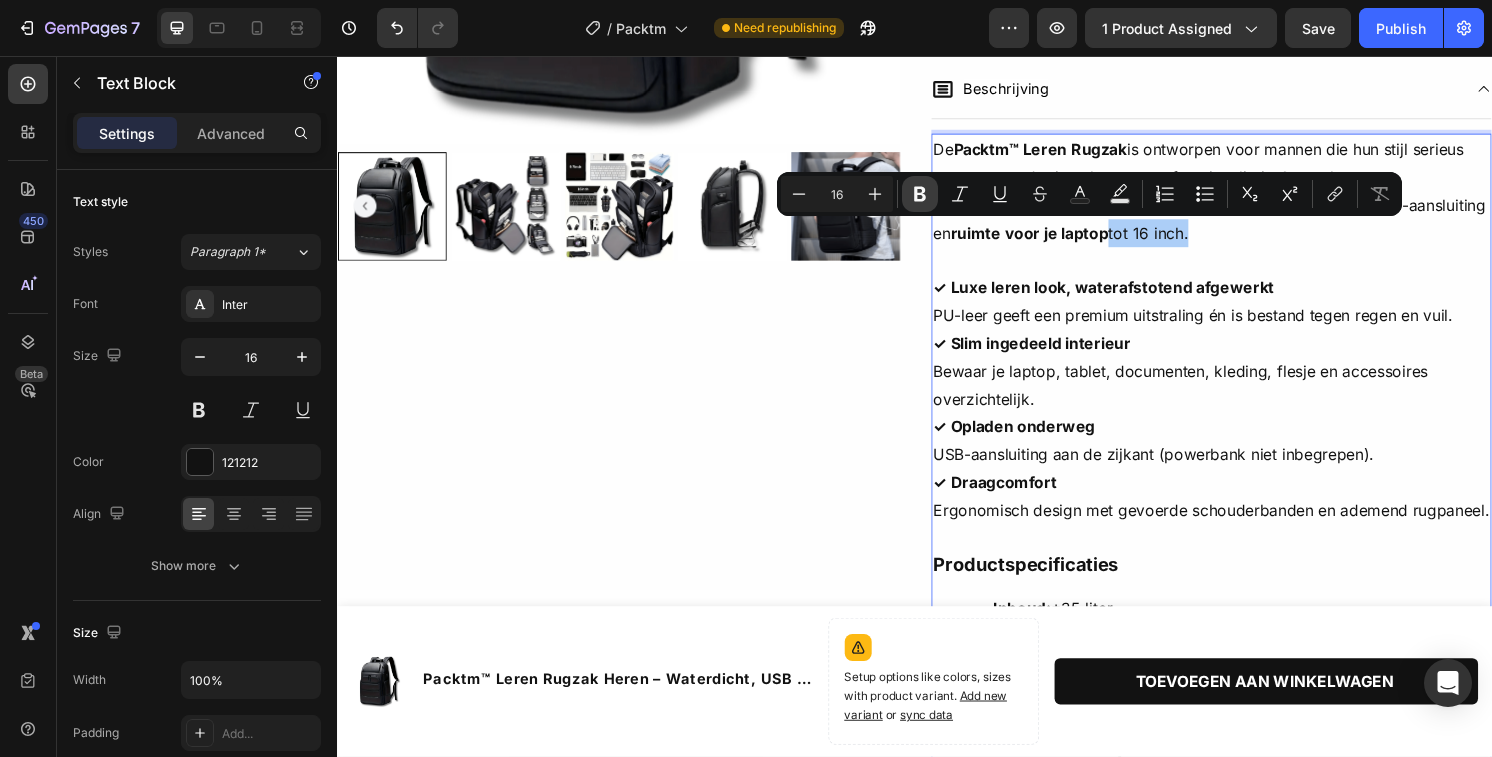 click 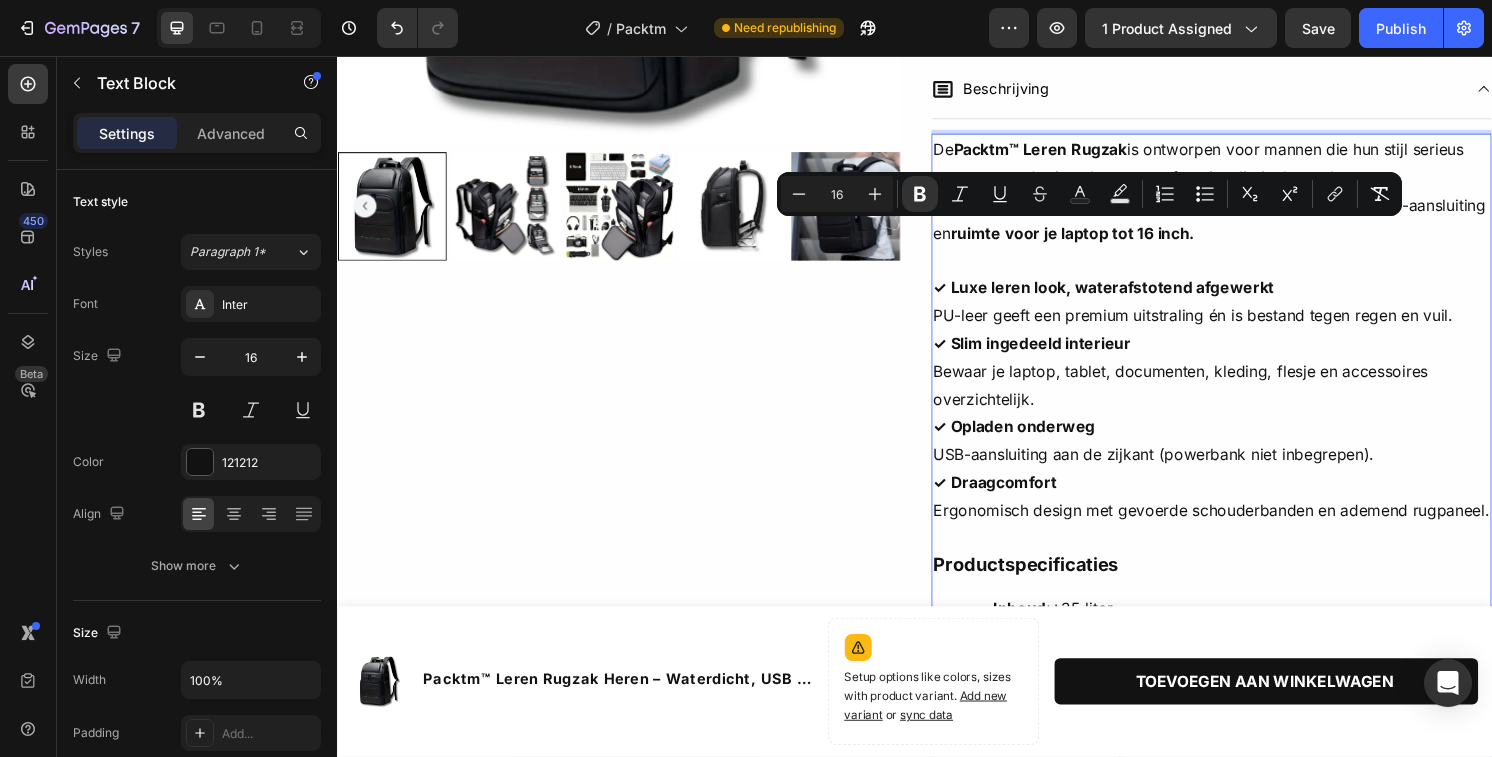 click on "✓ Luxe leren look, waterafstotend afgewerkt PU-leer geeft een premium uitstraling én is bestand tegen regen en vuil." at bounding box center [1245, 312] 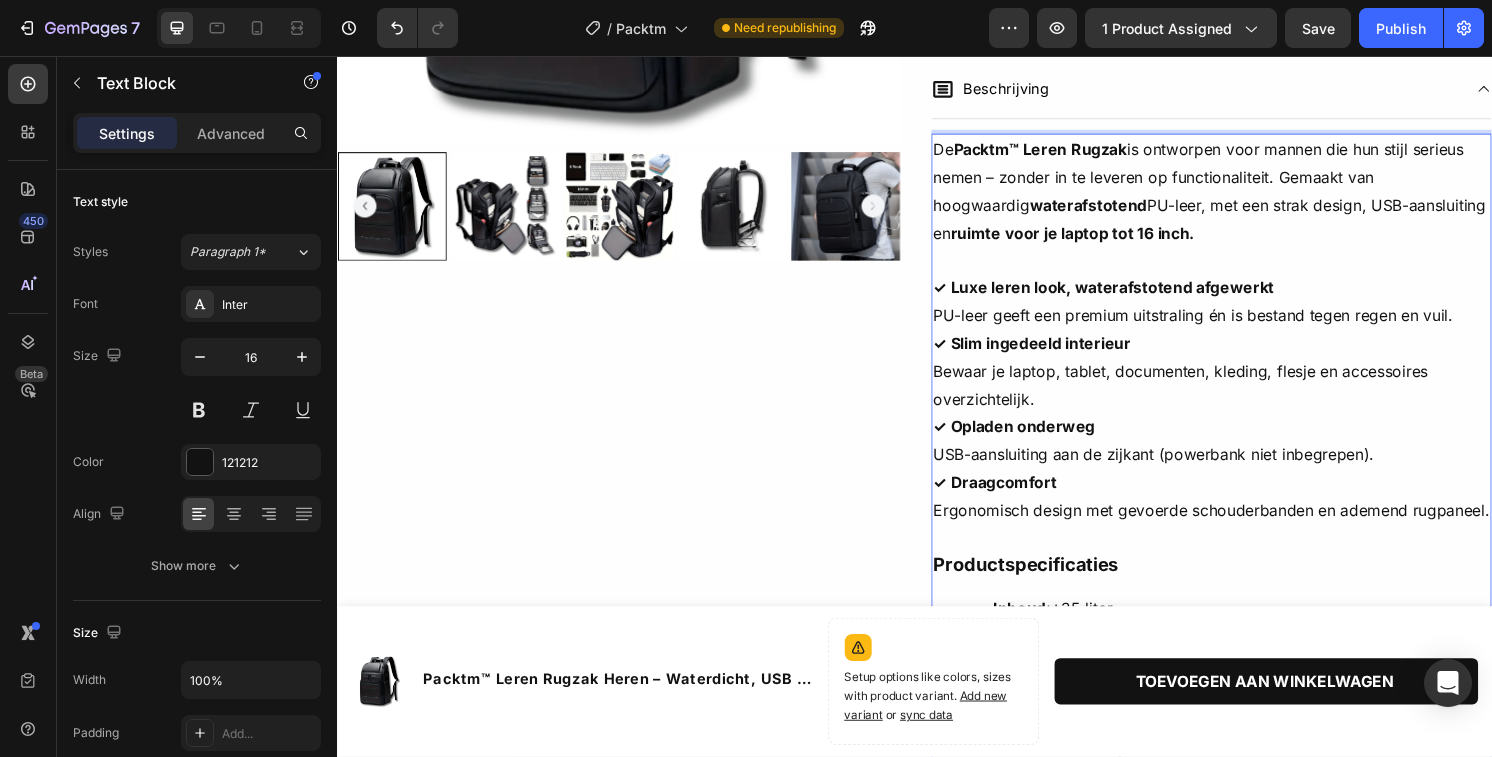 drag, startPoint x: 1341, startPoint y: 227, endPoint x: 1463, endPoint y: 206, distance: 123.79418 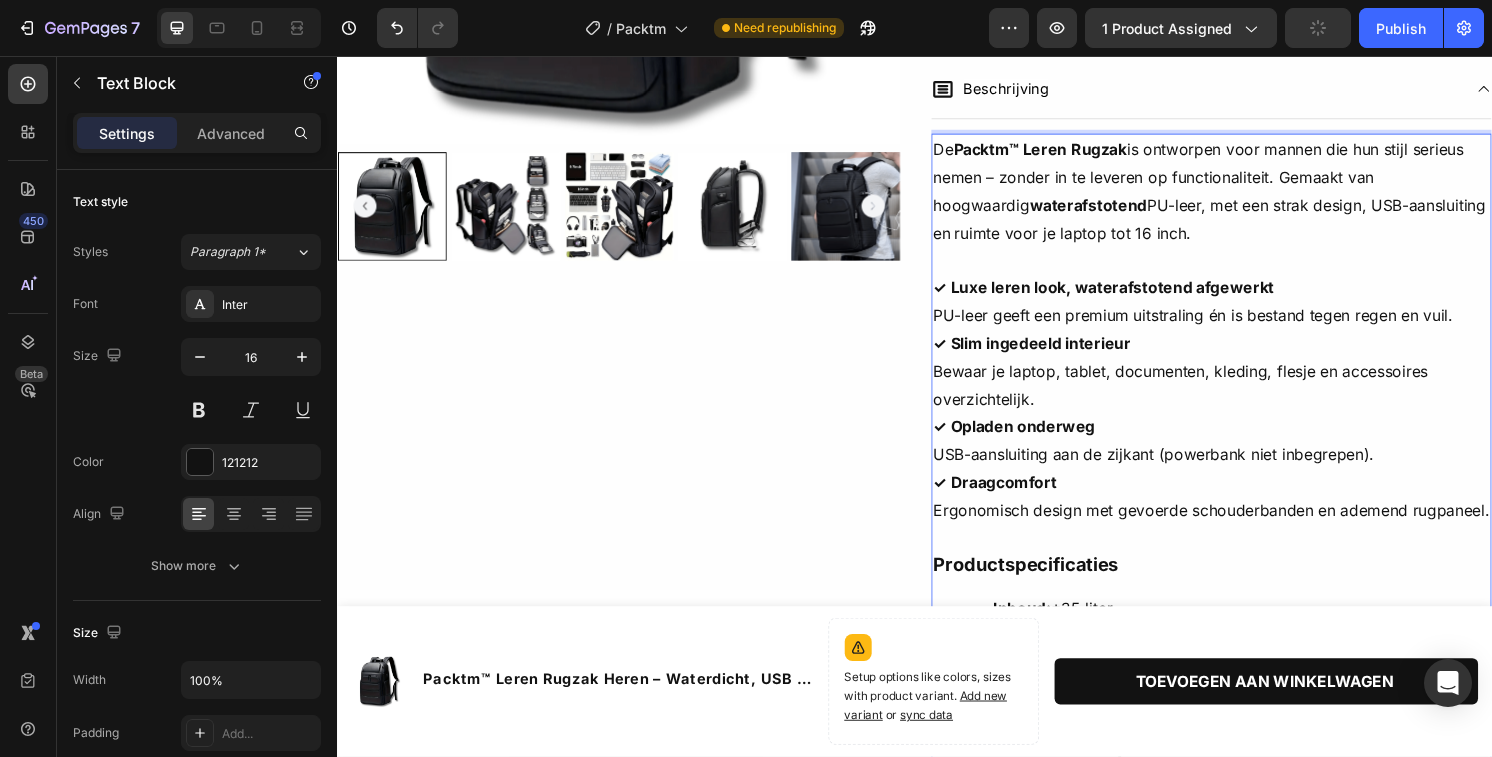 click on "De  Packtm™ Leren Rugzak  is ontworpen voor mannen die hun stijl serieus nemen – zonder in te leveren op functionaliteit. Gemaakt van hoogwaardig  waterafstotend  PU-leer, met een strak design, USB-aansluiting en   ruimte voor je laptop tot 16 inch." at bounding box center (1245, 196) 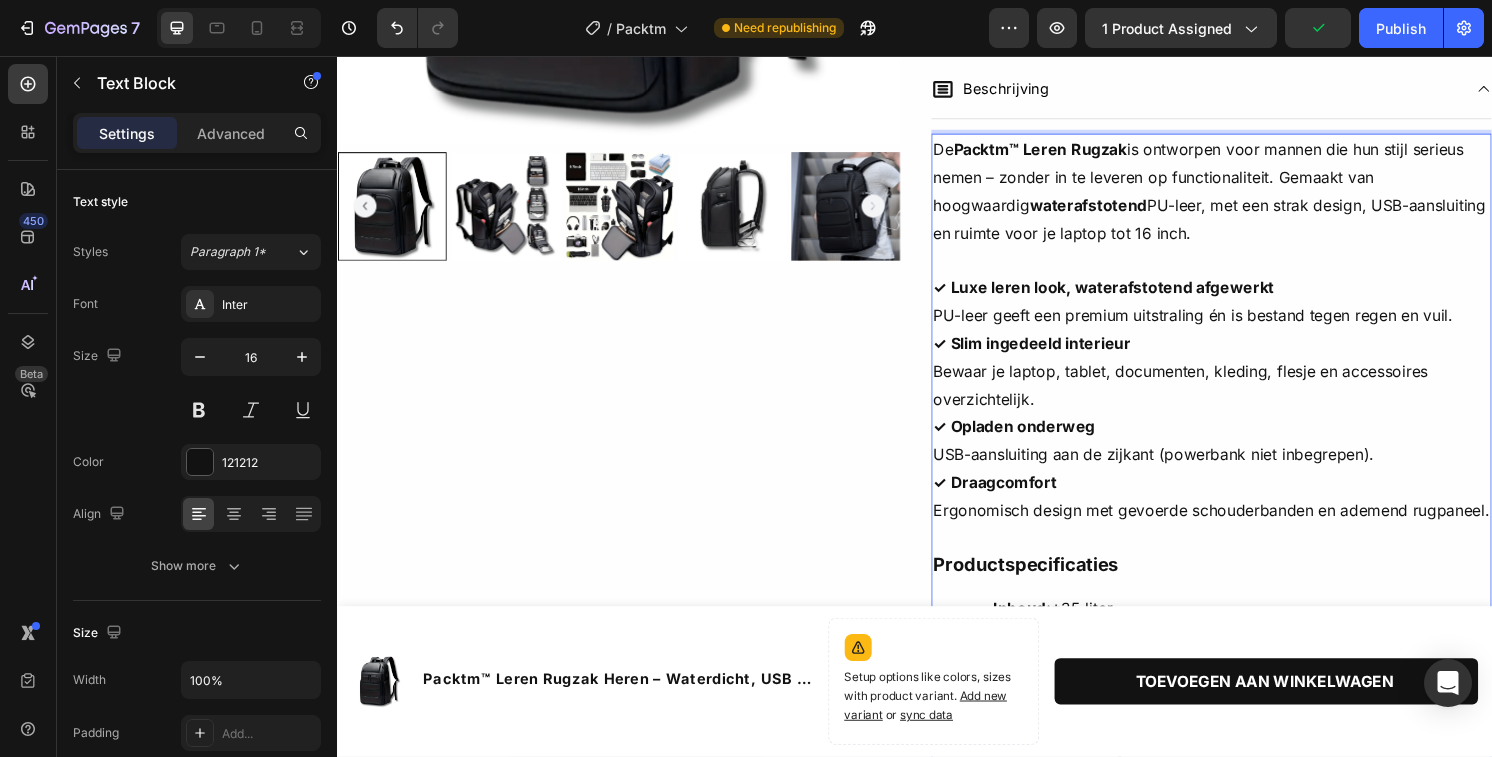 click on "✓ Luxe leren look, waterafstotend afgewerkt" at bounding box center [1133, 297] 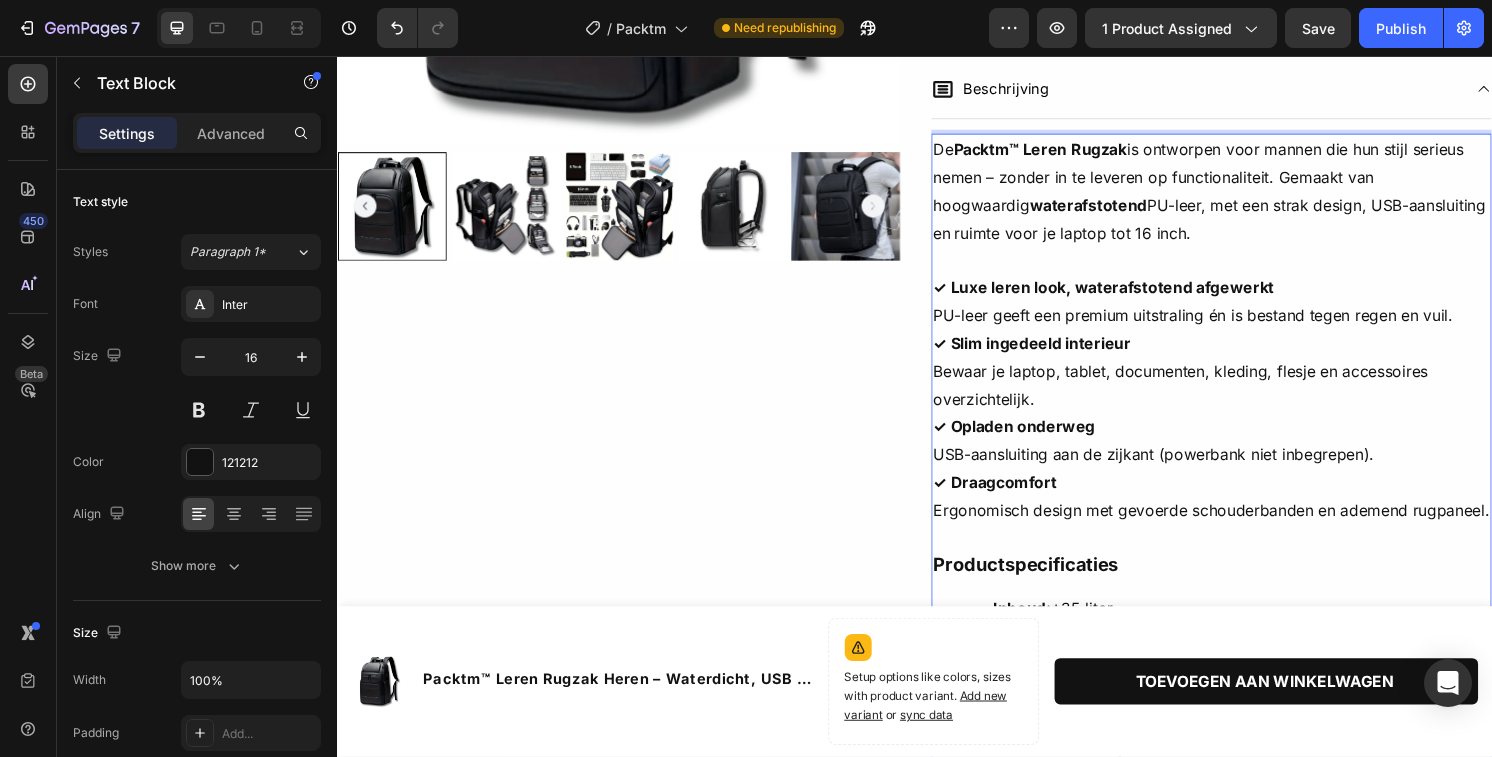 click on "De  Packtm™ Leren Rugzak  is ontworpen voor mannen die hun stijl serieus nemen – zonder in te leveren op functionaliteit. Gemaakt van hoogwaardig  waterafstotend  PU-leer, met een strak design, USB-aansluiting en   ruimte voor je laptop tot 16 inch." at bounding box center (1245, 196) 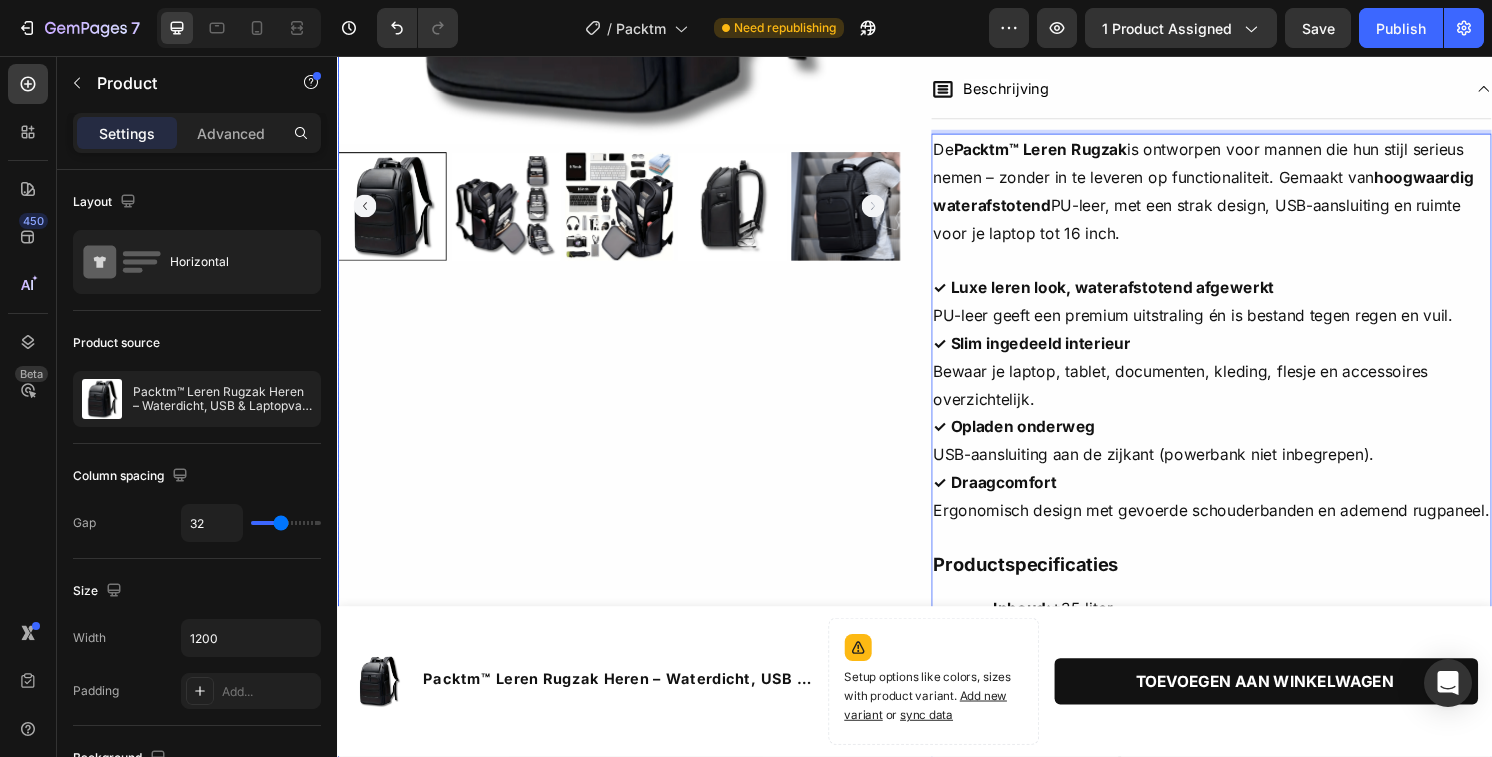 click on "Product Images" at bounding box center [629, 216] 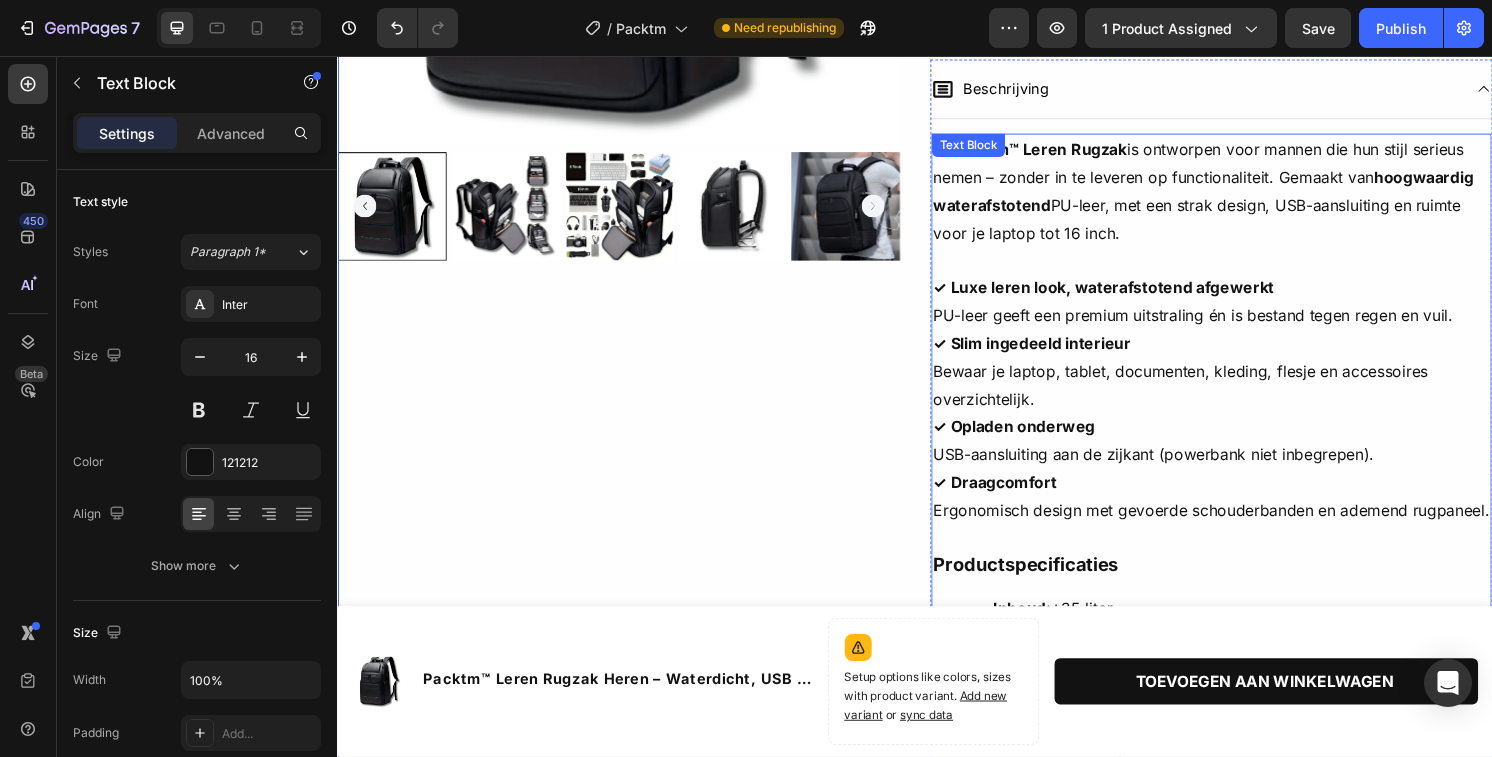 click on "✓ Slim ingedeeld interieur Bewaar je laptop, tablet, documenten, kleding, flesje en accessoires overzichtelijk." at bounding box center [1245, 384] 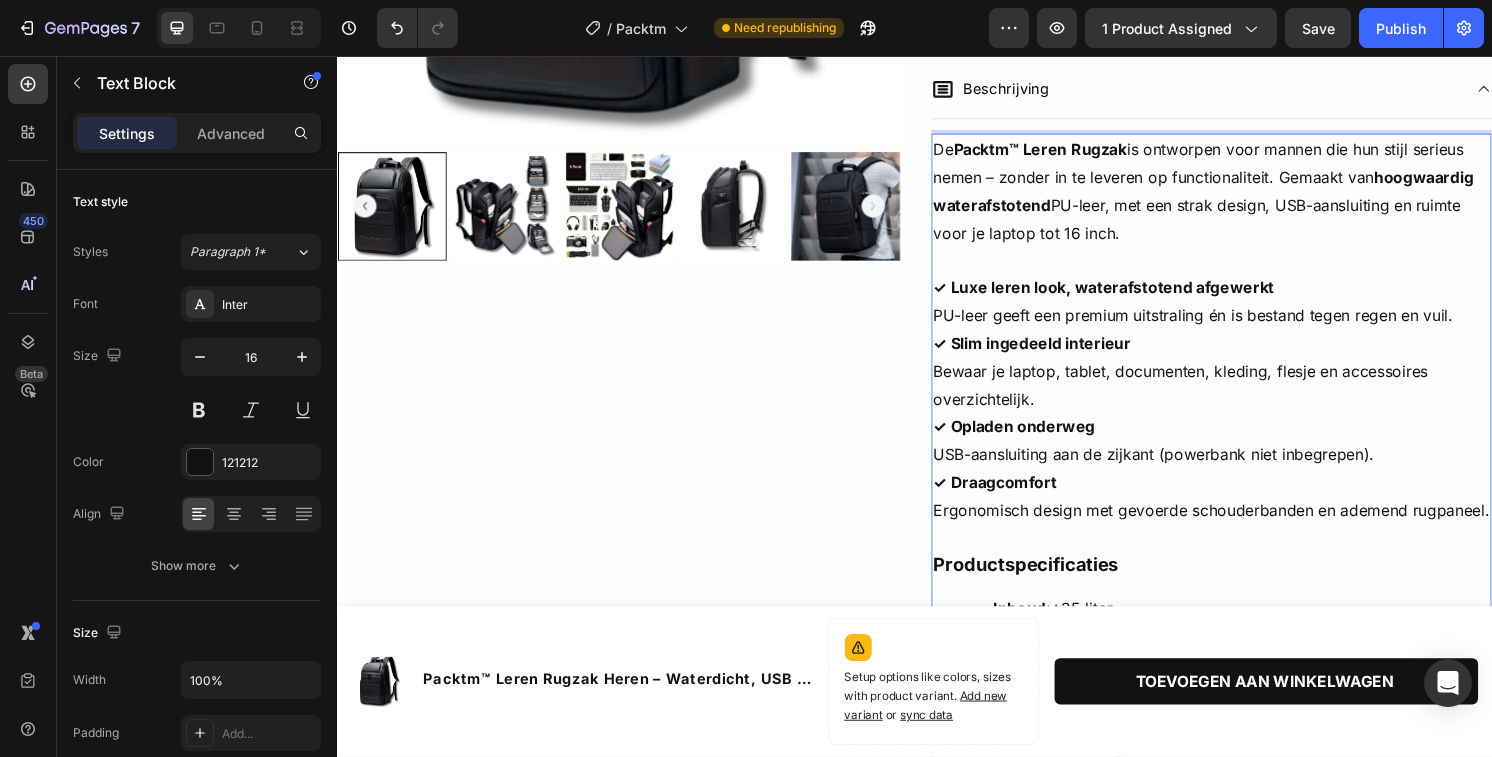 click on "✓ Luxe leren look, waterafstotend afgewerkt" at bounding box center [1133, 297] 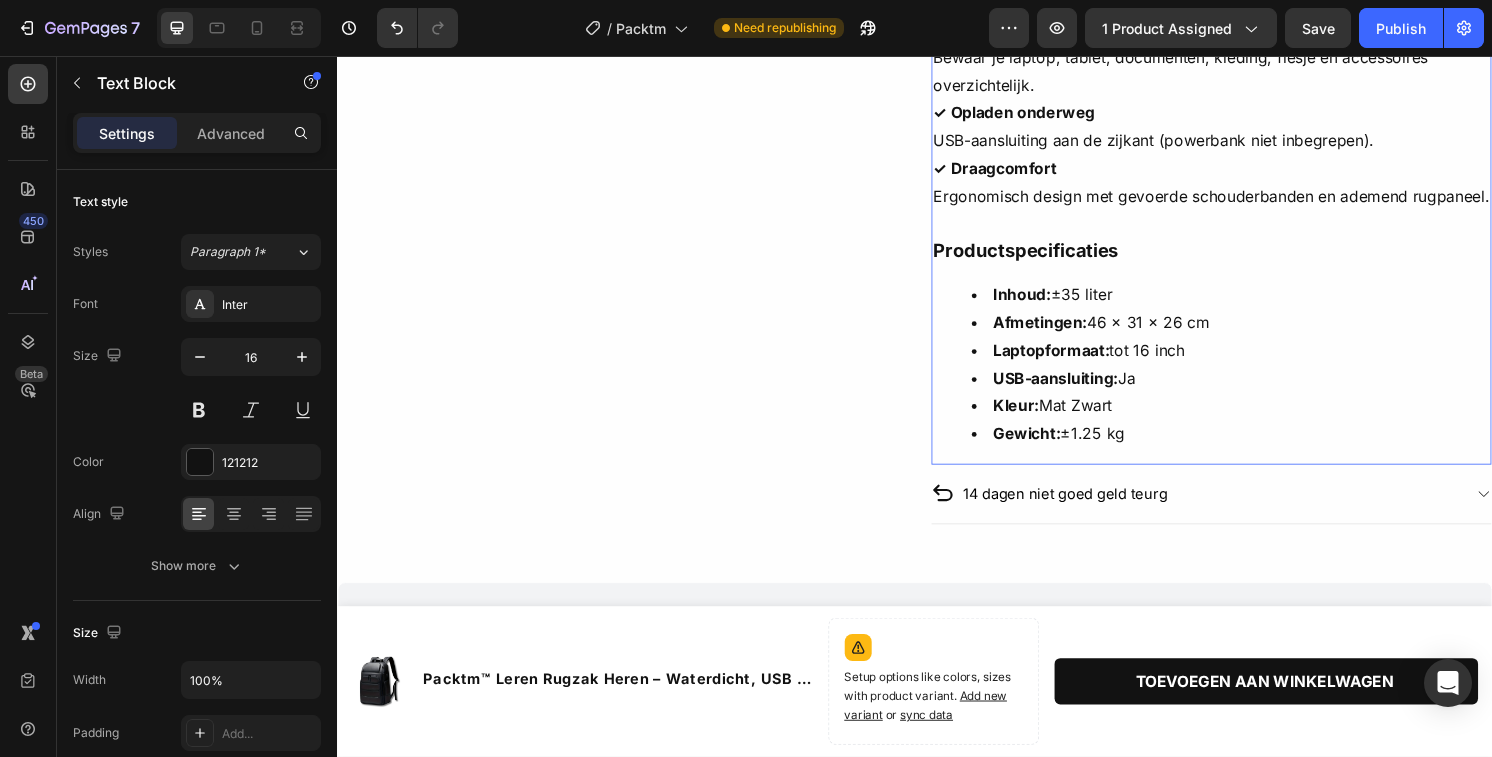 scroll, scrollTop: 916, scrollLeft: 0, axis: vertical 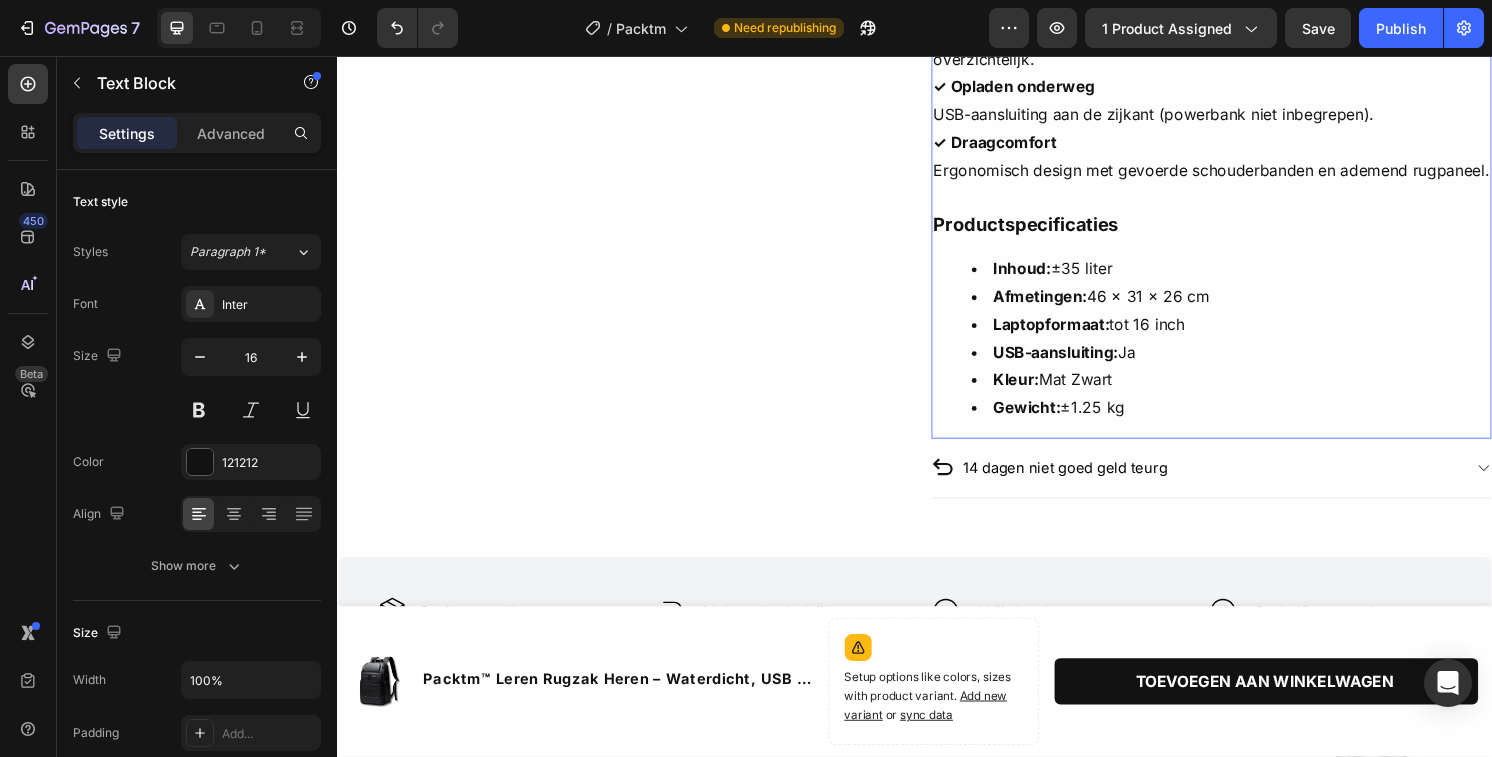 click on "Productspecificaties" at bounding box center [1052, 231] 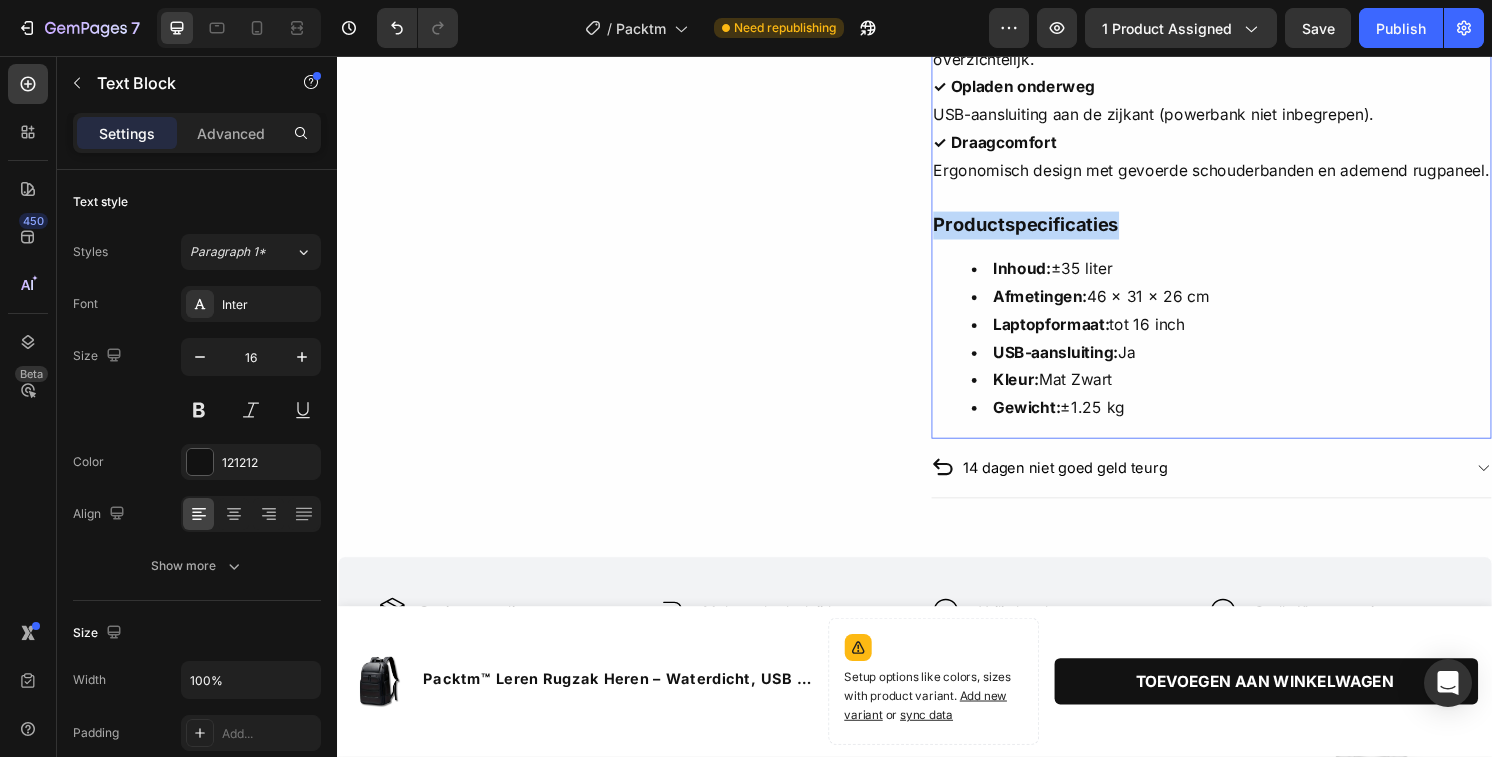click on "Productspecificaties" at bounding box center (1052, 231) 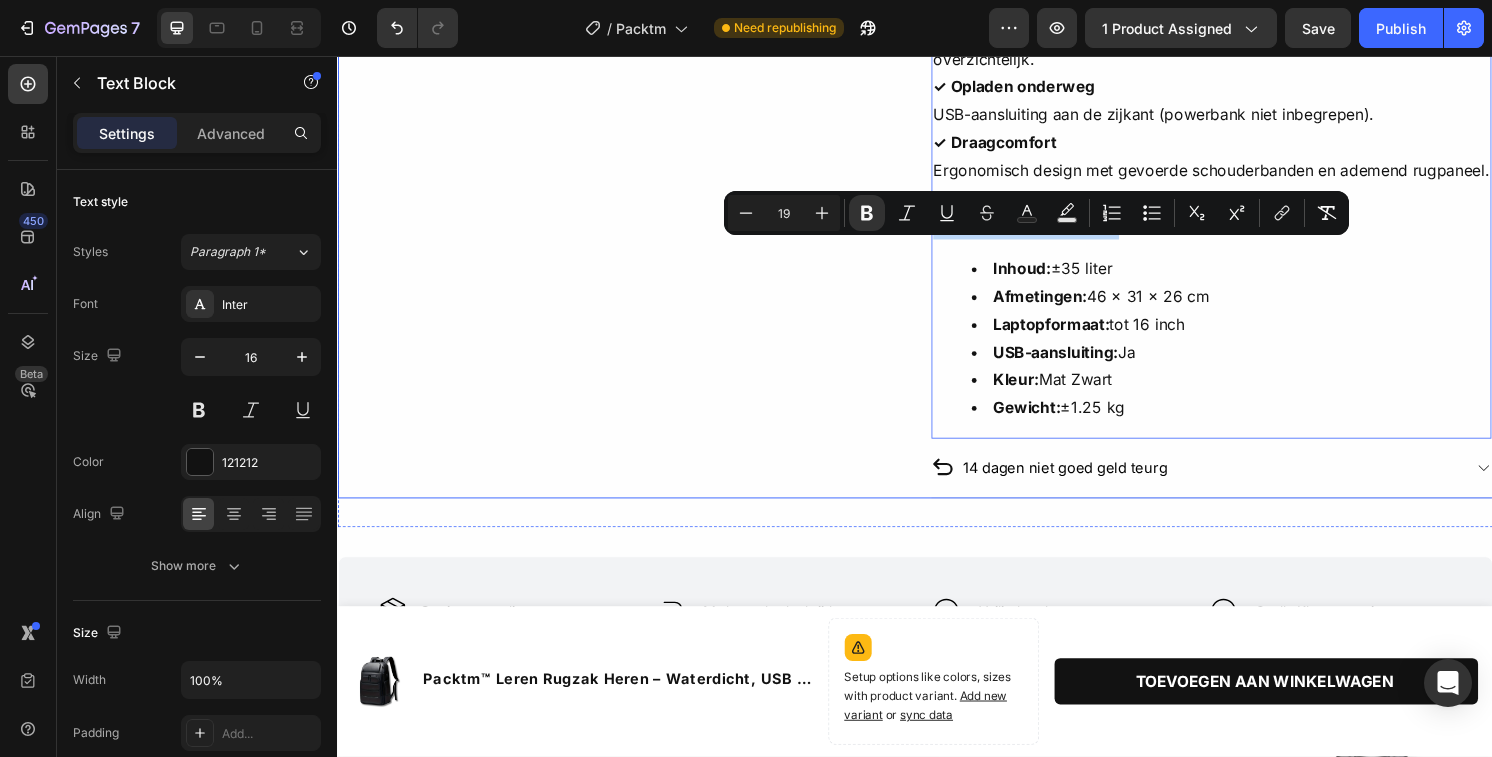 click on "Product Images" at bounding box center (629, -137) 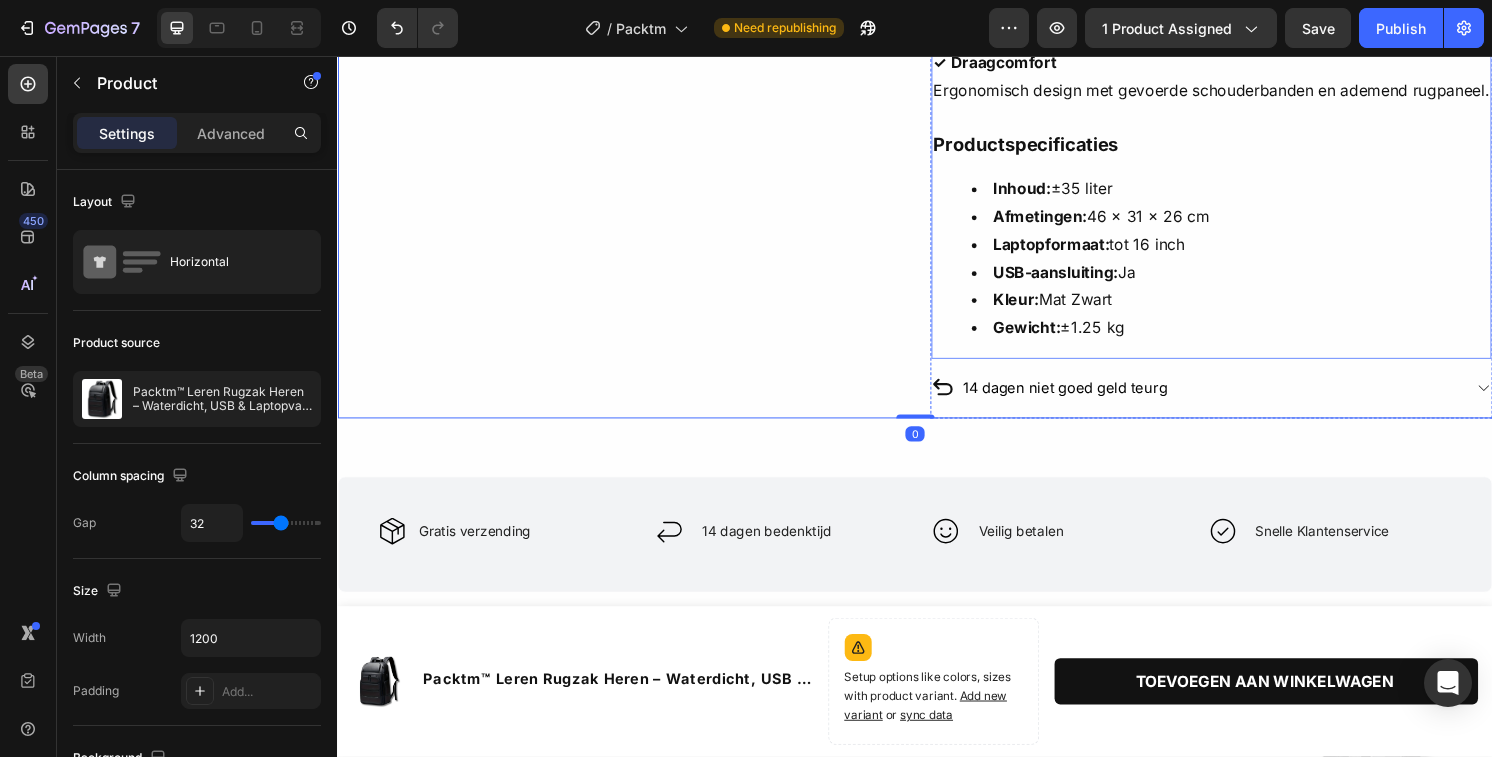 scroll, scrollTop: 1057, scrollLeft: 0, axis: vertical 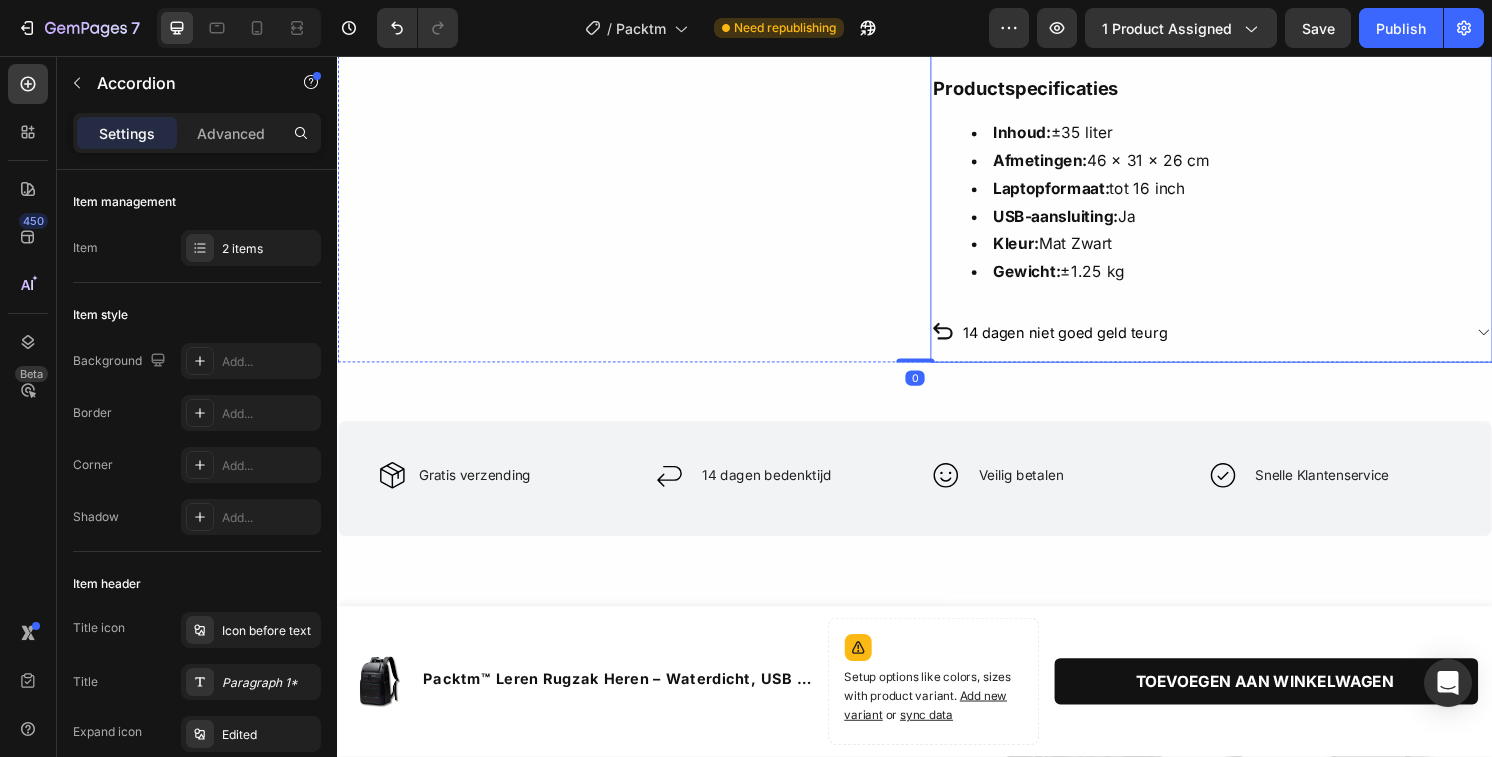 click on "14 dagen niet goed geld teurg" at bounding box center [1229, 343] 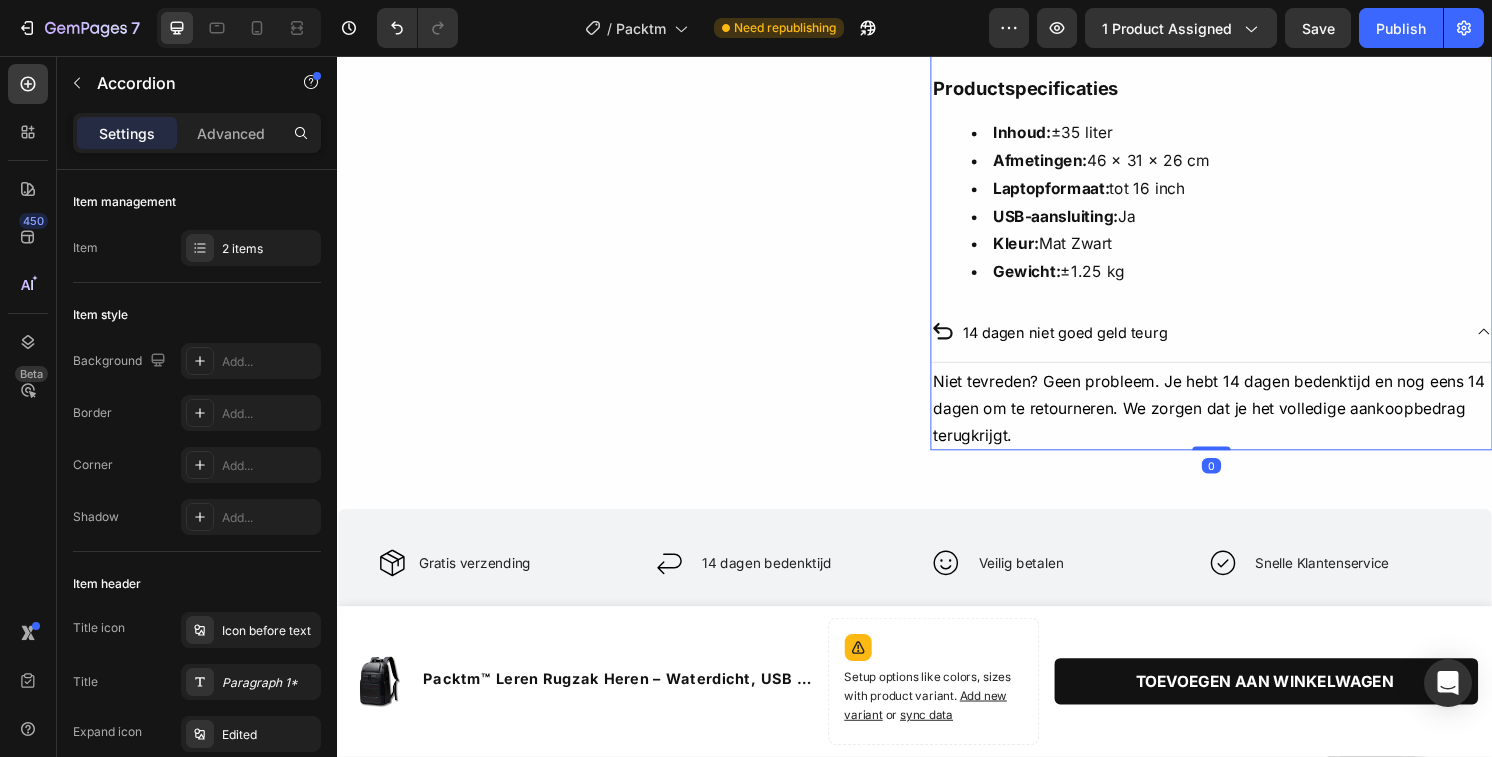 click on "14 dagen niet goed geld teurg" at bounding box center (1229, 343) 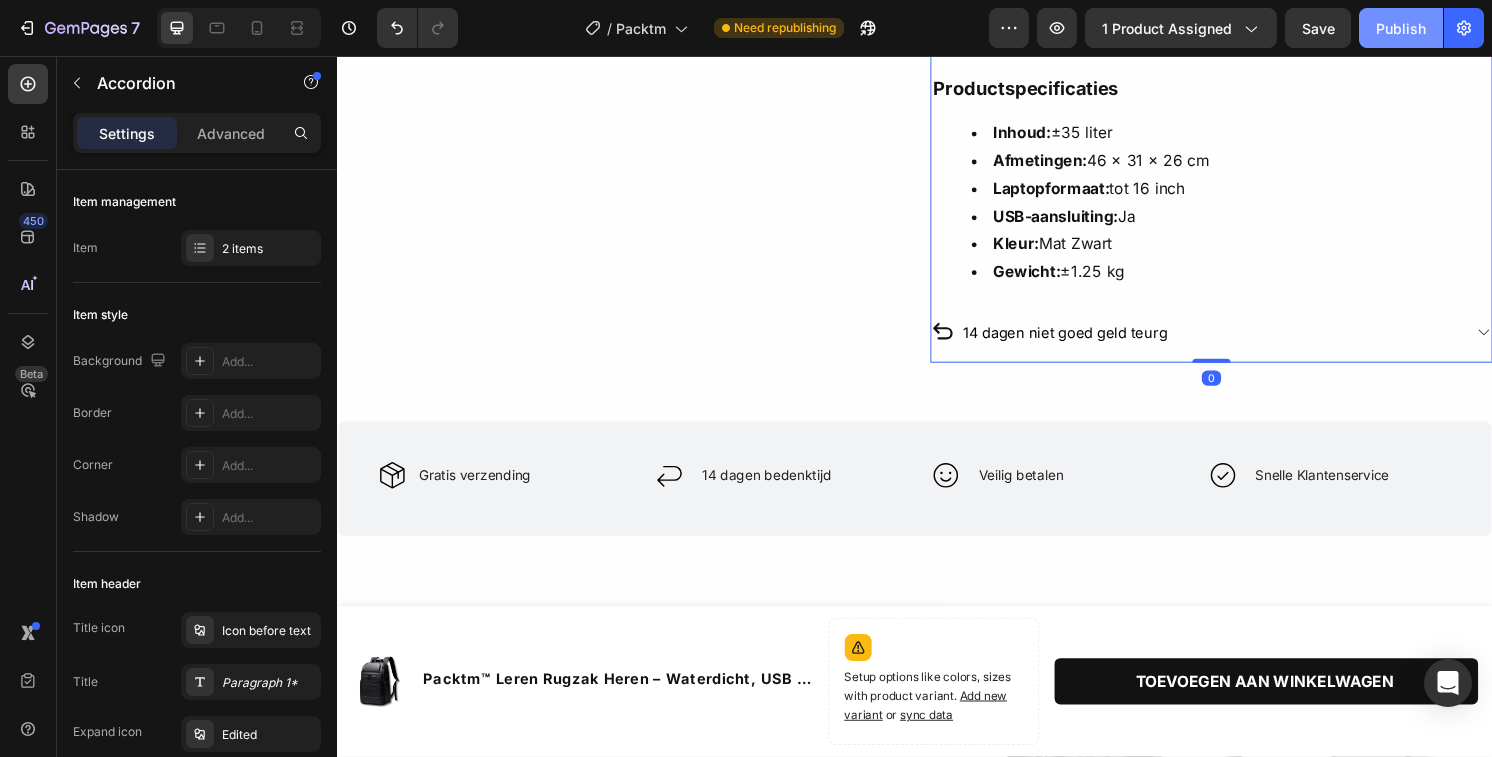 click on "Publish" at bounding box center [1401, 28] 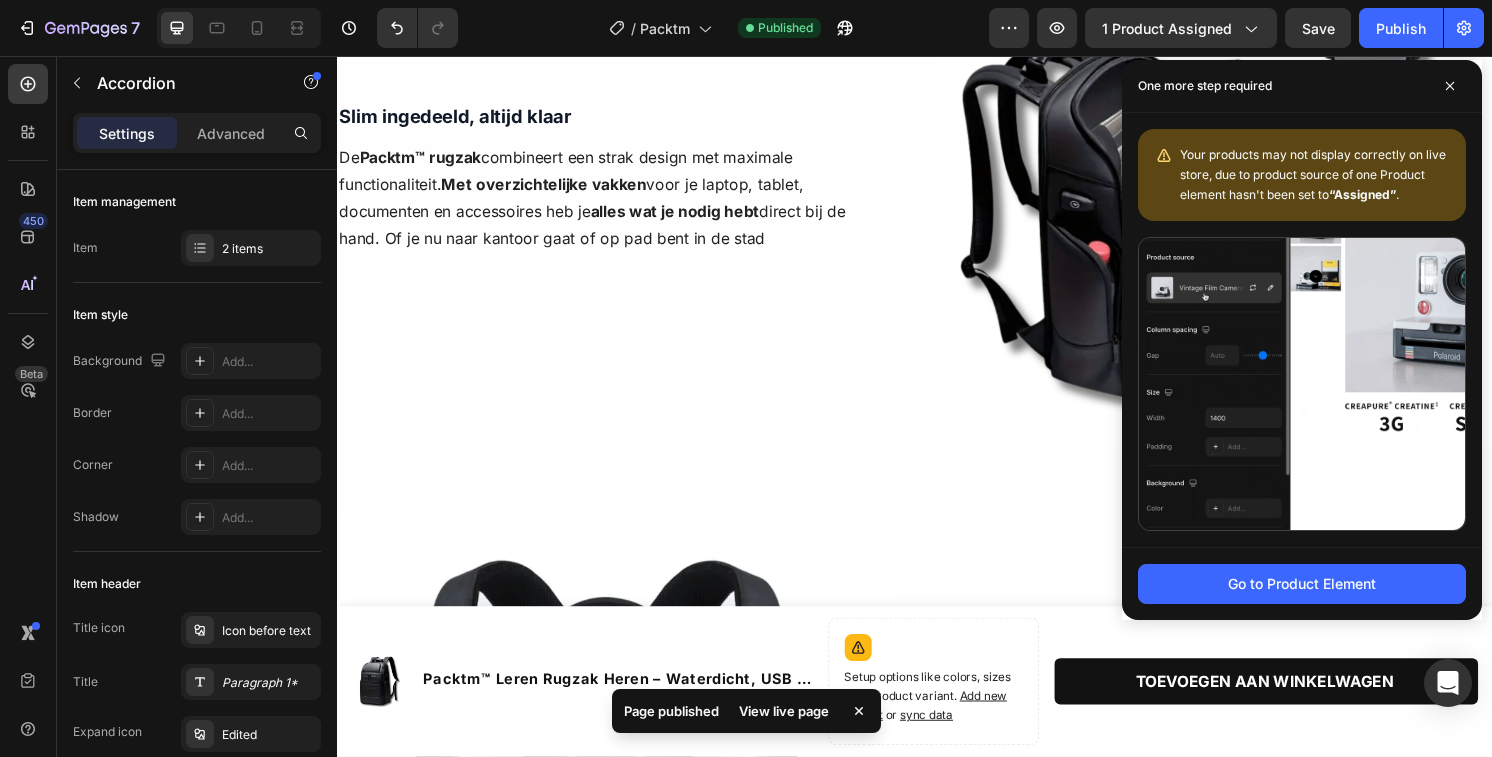 scroll, scrollTop: 1809, scrollLeft: 0, axis: vertical 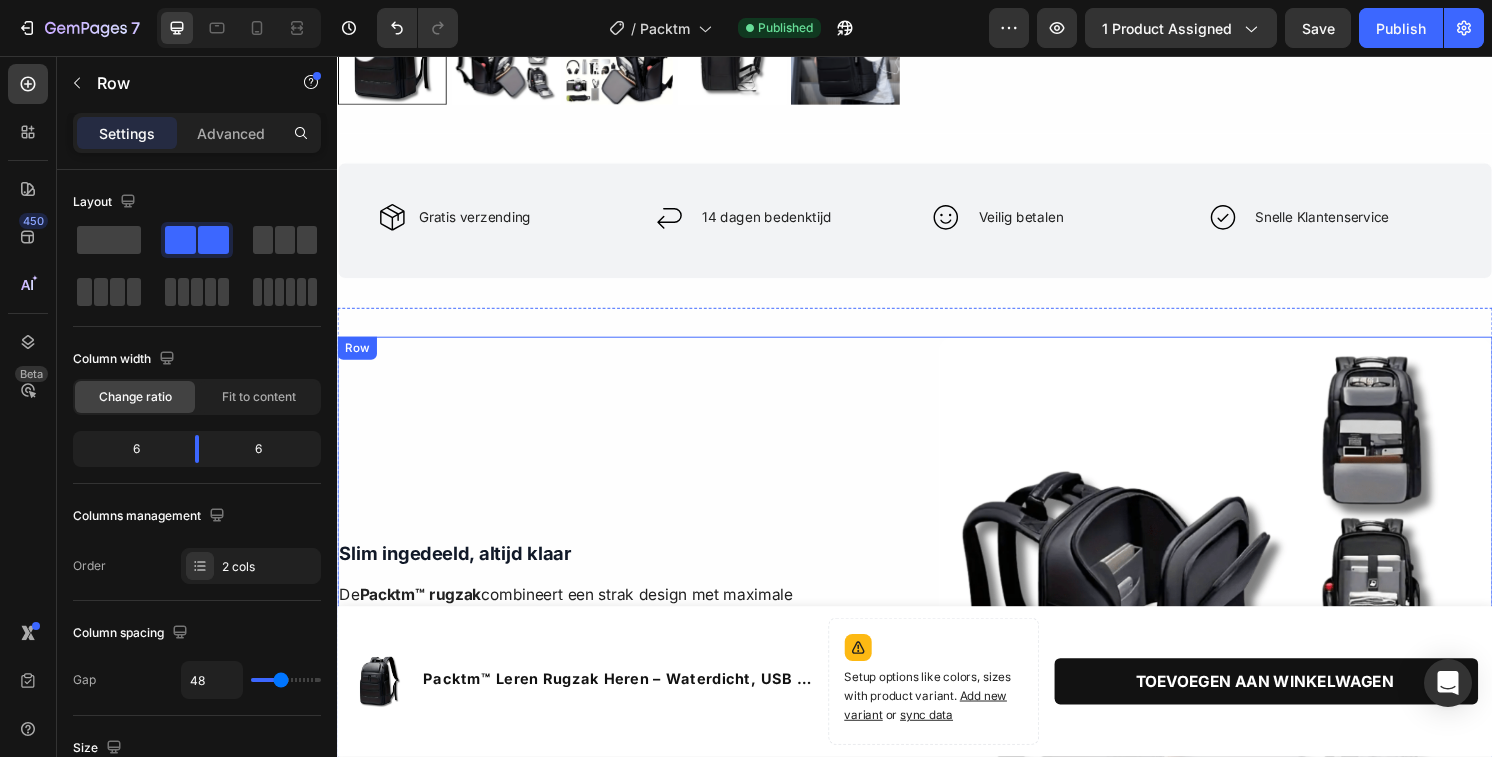 click on "Slim ingedeeld, altijd klaar Text Block De  Packtm™ rugzak  combineert een strak design met maximale functionaliteit.  Met   overzichtelijke vakken  voor je laptop, tablet, documenten en accessoires heb je  alles wat je nodig hebt  direct bij de hand. Of je nu naar kantoor gaat of op pad bent in de stad Text Block Row Row" at bounding box center [625, 636] 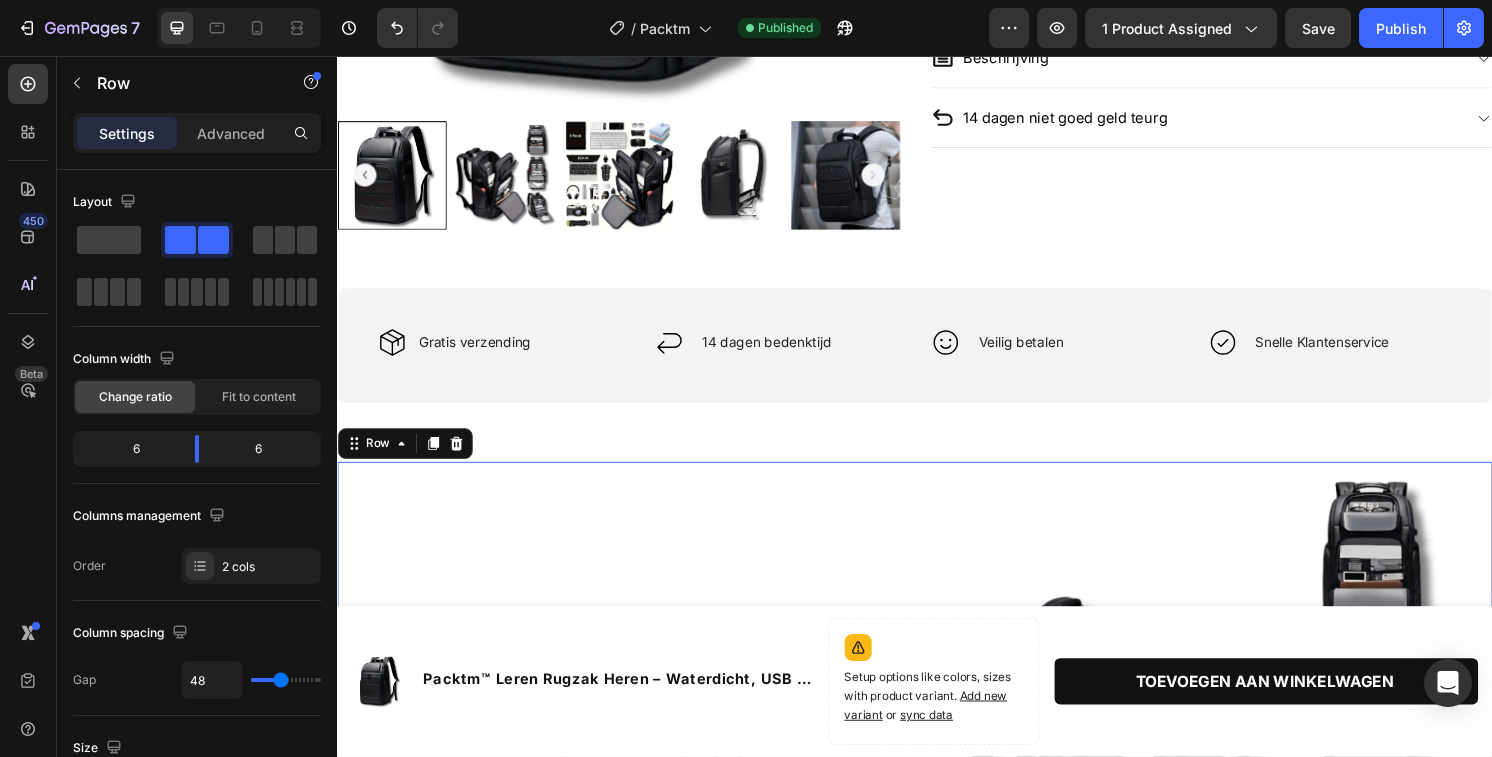 scroll, scrollTop: 512, scrollLeft: 0, axis: vertical 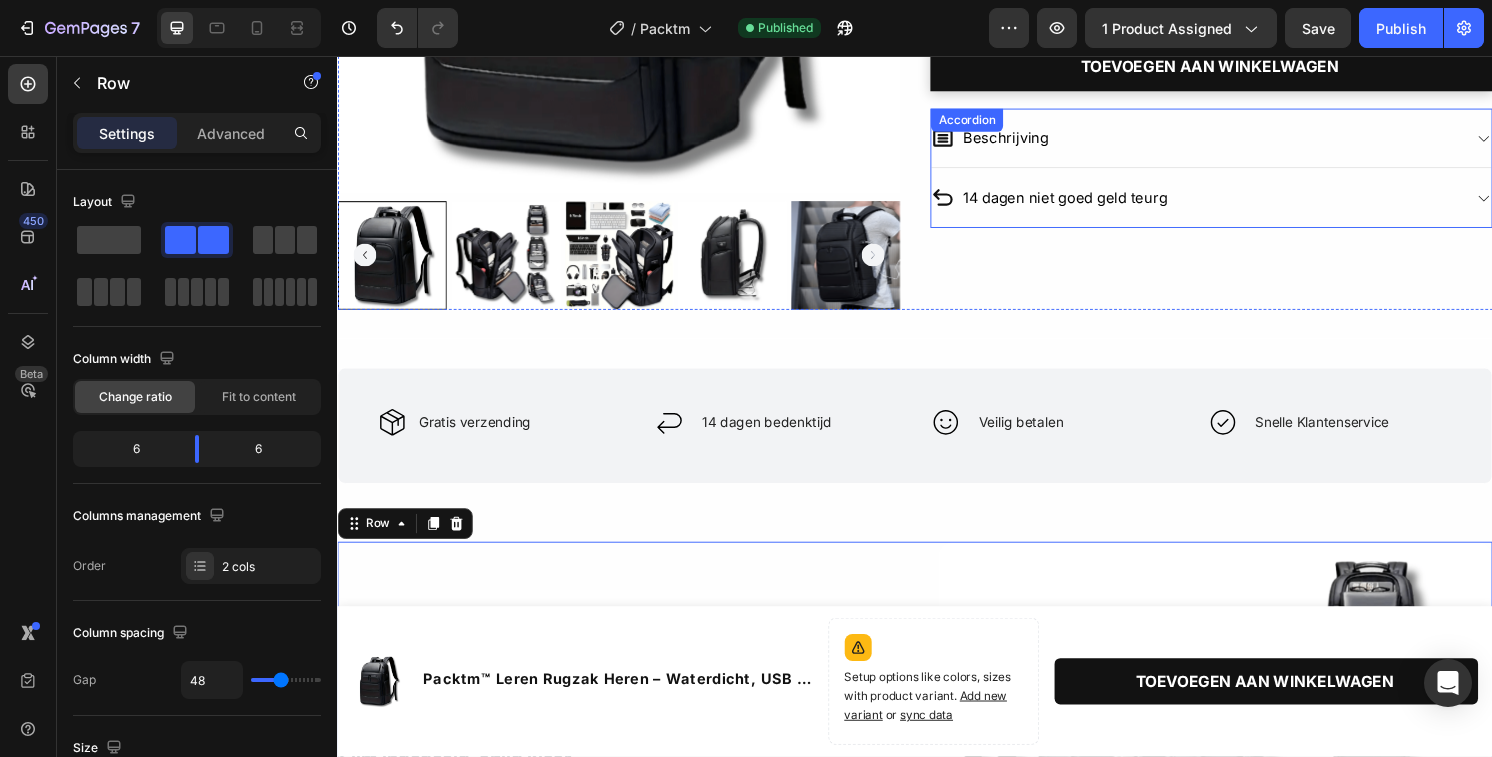 click on "Beschrijving" at bounding box center [1229, 141] 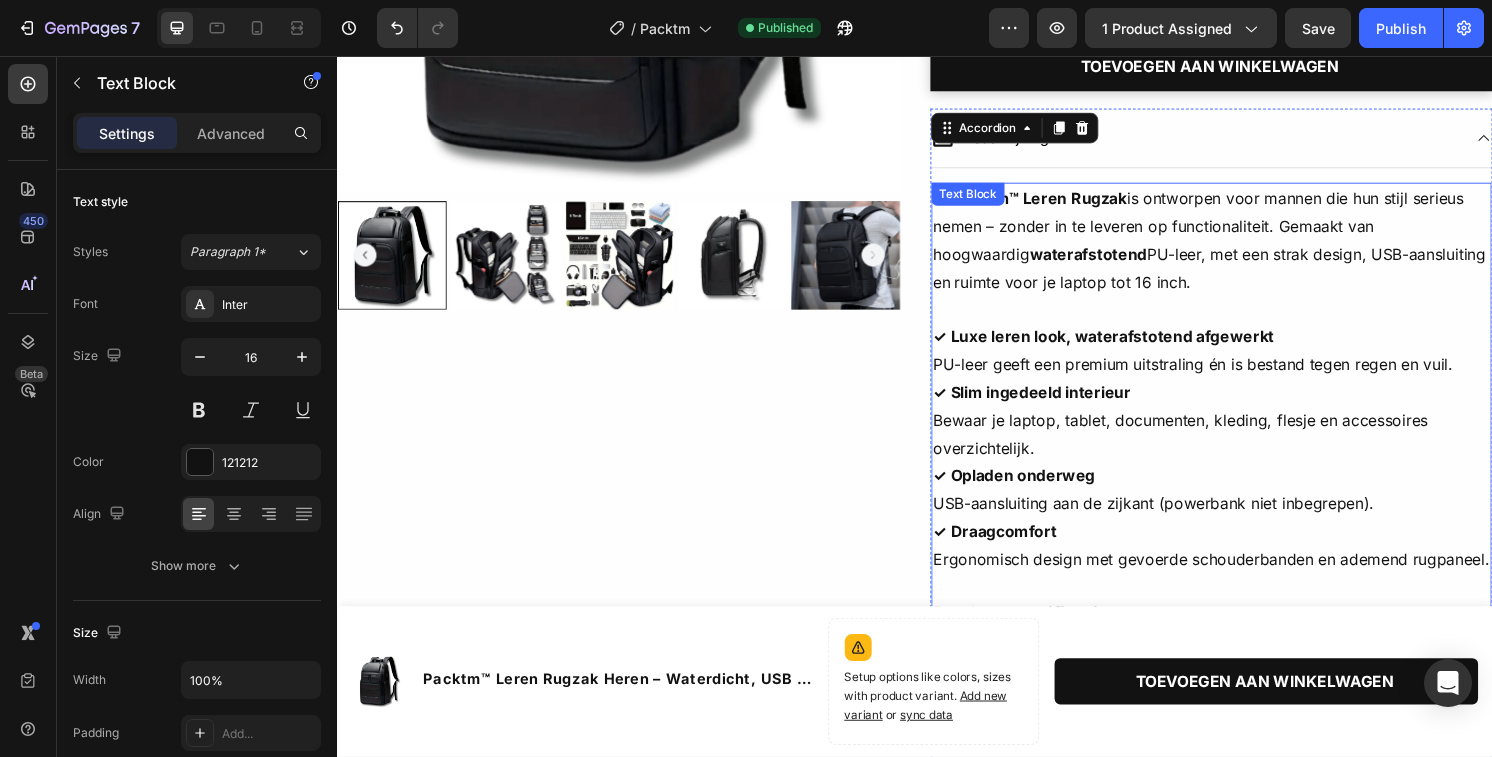 click on "✓ Luxe leren look, waterafstotend afgewerkt PU-leer geeft een premium uitstraling én is bestand tegen regen en vuil." at bounding box center (1245, 363) 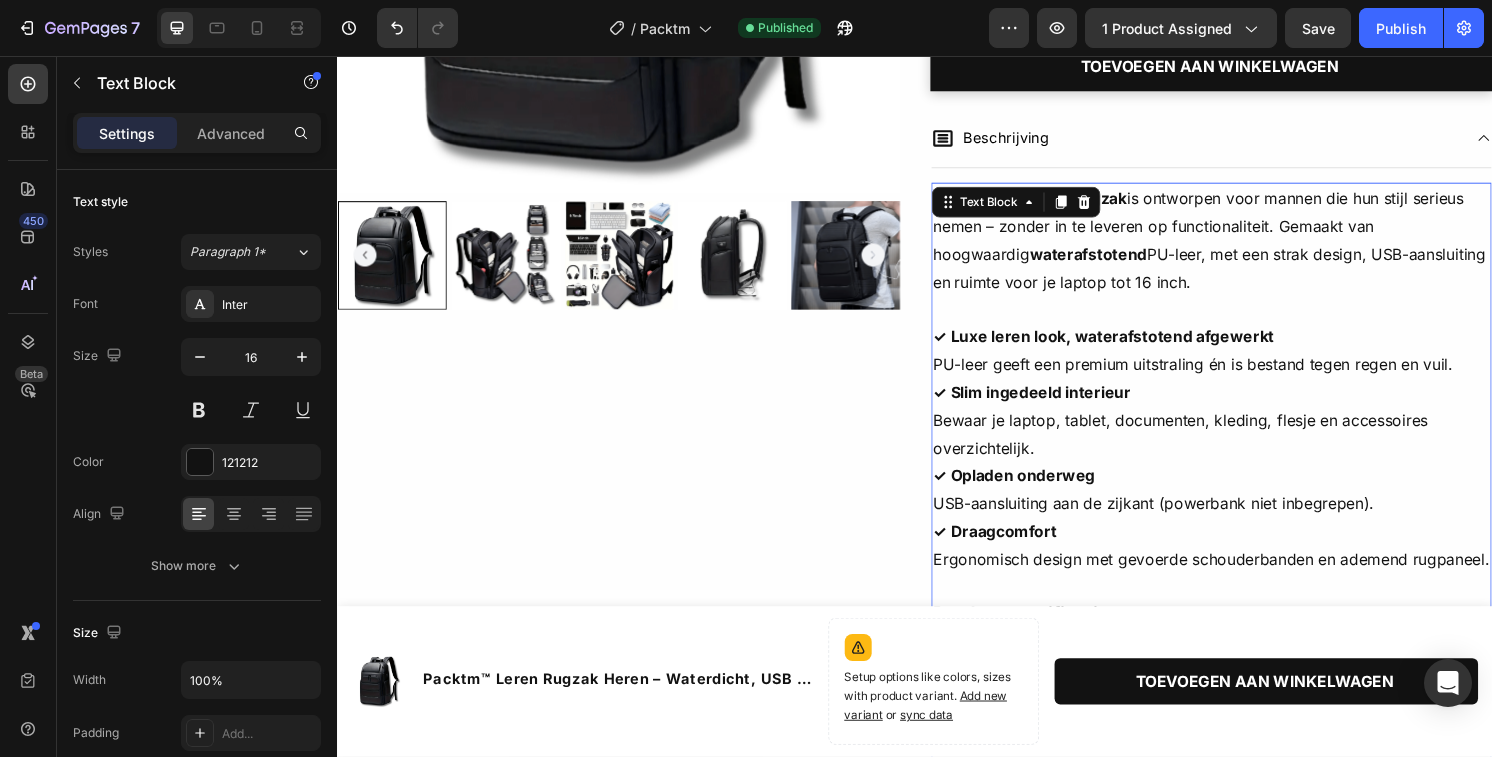 click on "✓ Luxe leren look, waterafstotend afgewerkt PU-leer geeft een premium uitstraling én is bestand tegen regen en vuil." at bounding box center (1245, 363) 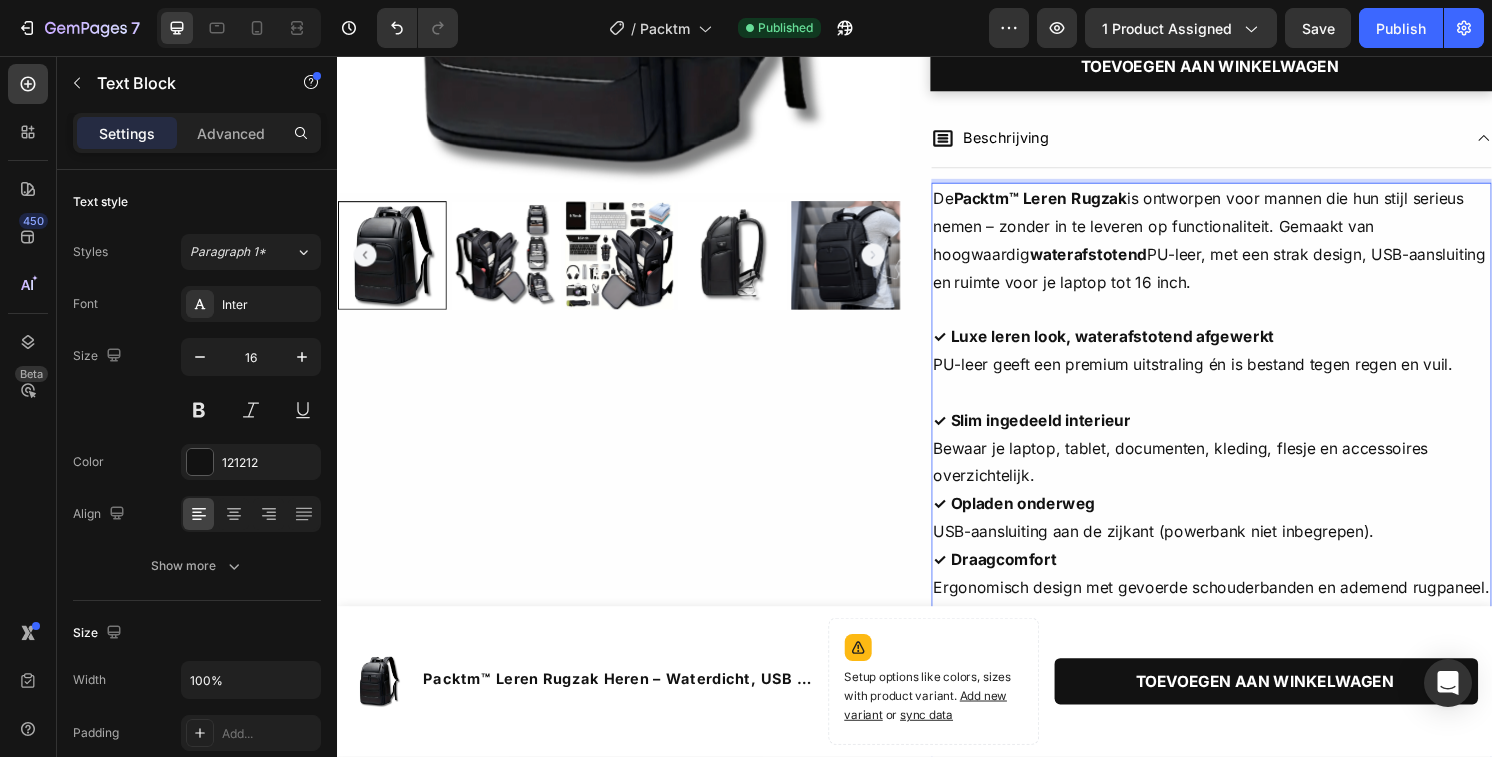 click on "✓ Slim ingedeeld interieur Bewaar je laptop, tablet, documenten, kleding, flesje en accessoires overzichtelijk." at bounding box center (1245, 464) 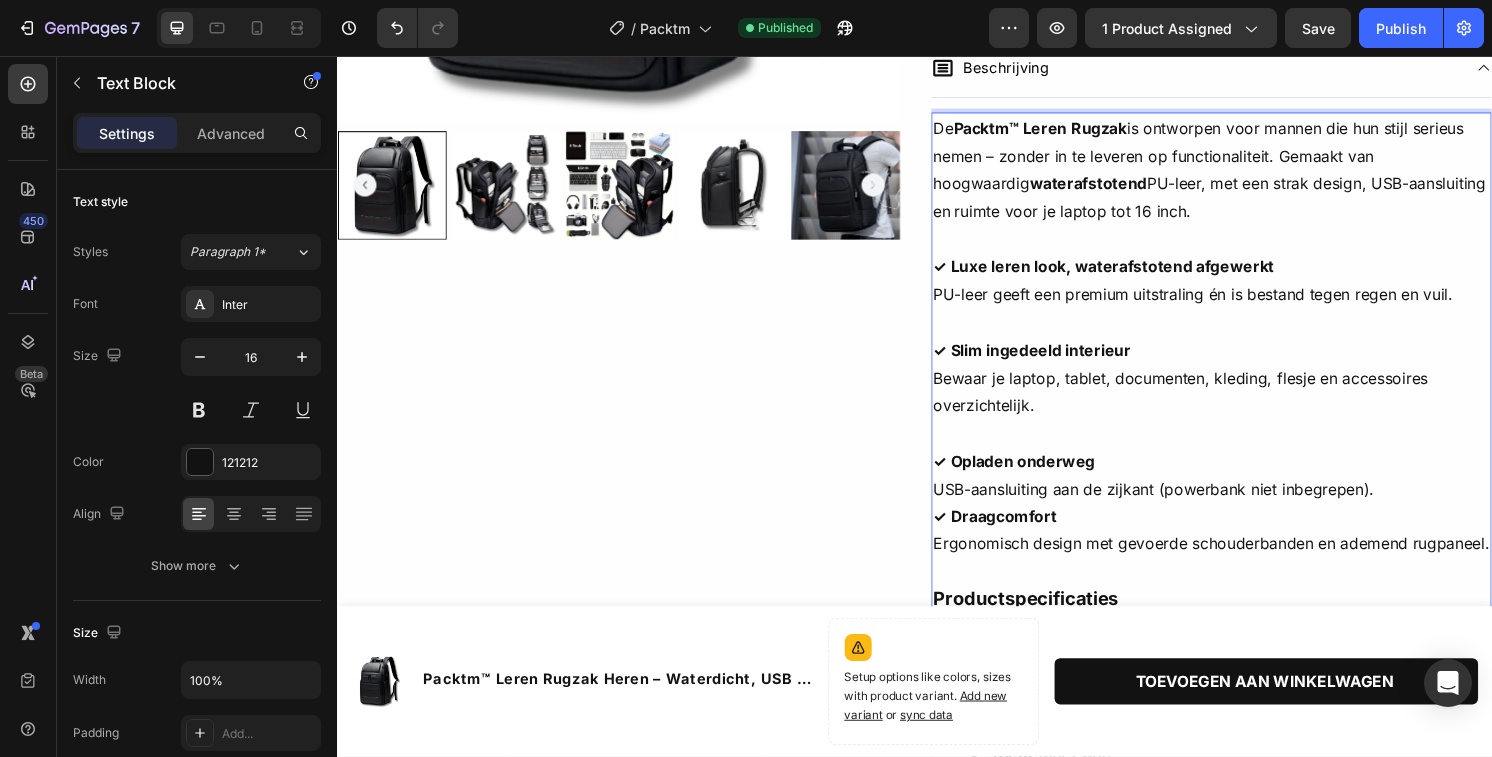 scroll, scrollTop: 608, scrollLeft: 0, axis: vertical 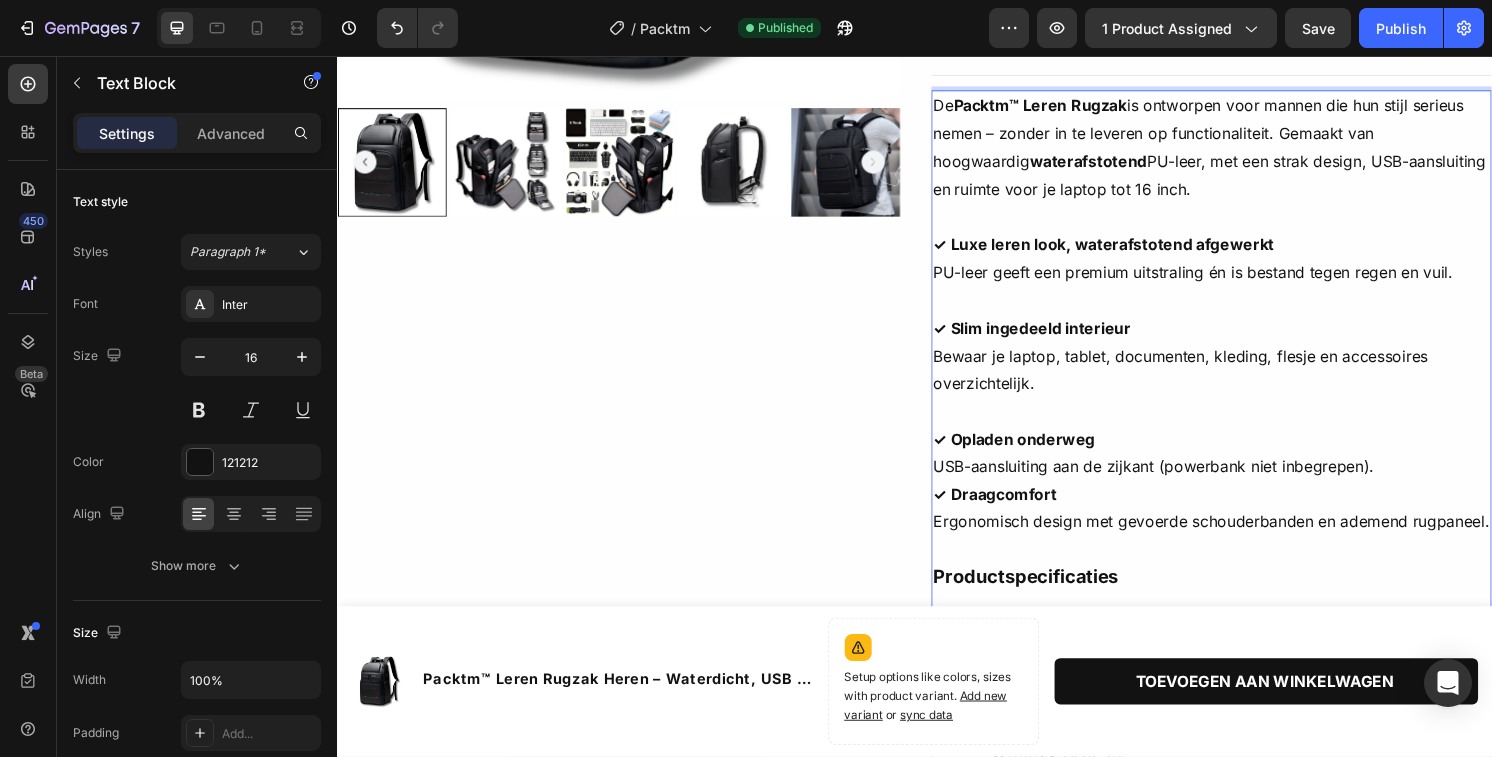 click on "✓ Opladen onderweg USB-aansluiting aan de zijkant (powerbank niet inbegrepen)." at bounding box center [1245, 469] 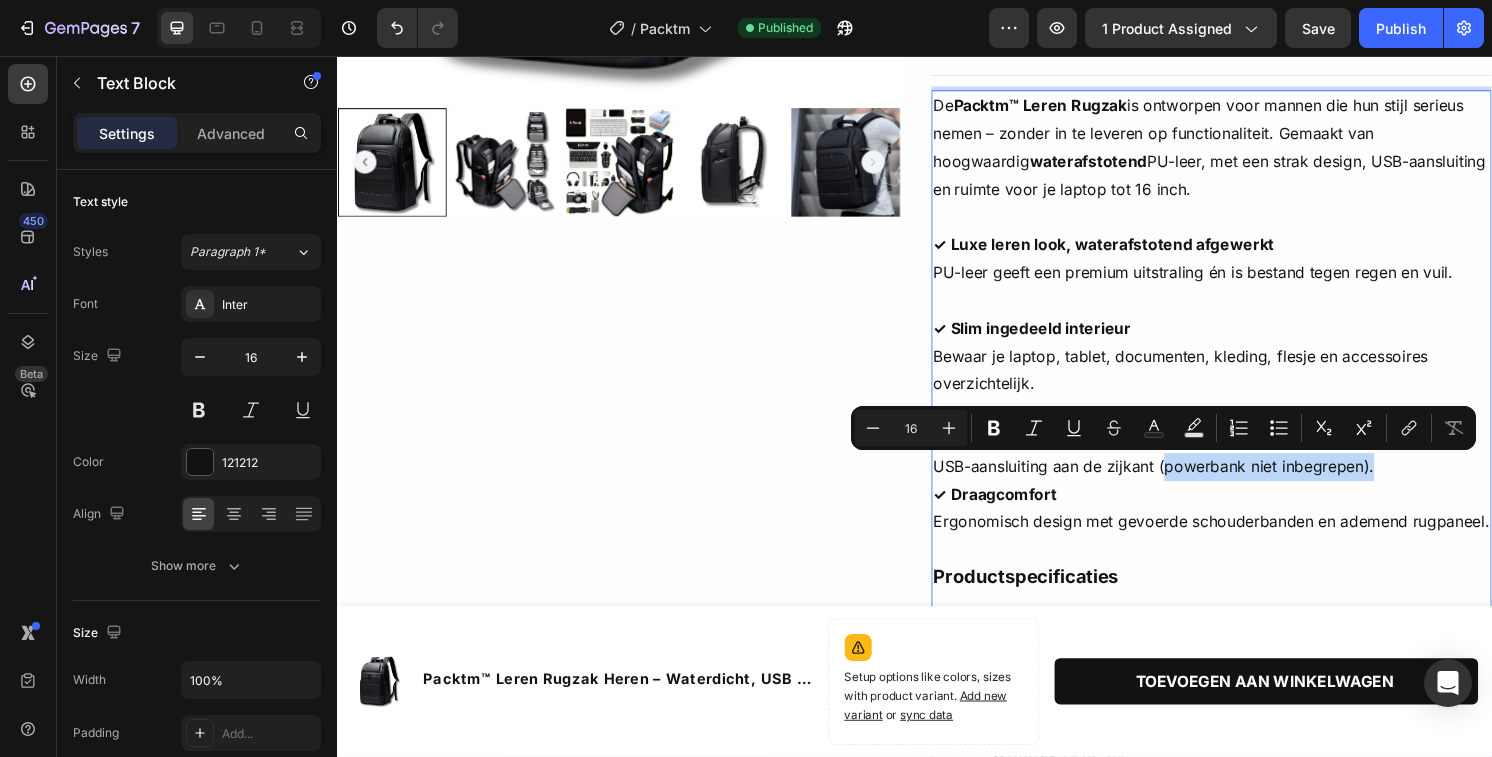 drag, startPoint x: 1454, startPoint y: 486, endPoint x: 1203, endPoint y: 485, distance: 251.002 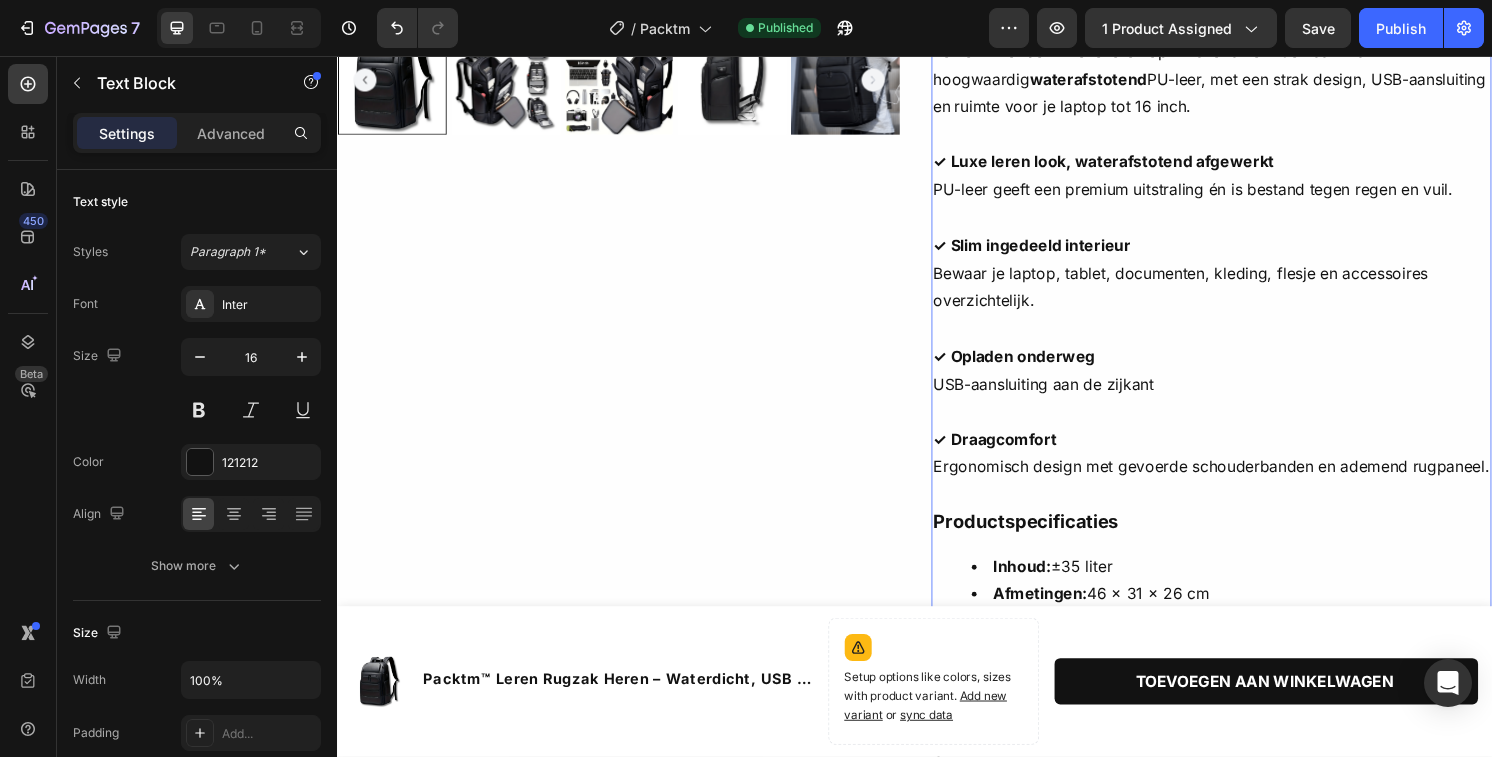 scroll, scrollTop: 801, scrollLeft: 0, axis: vertical 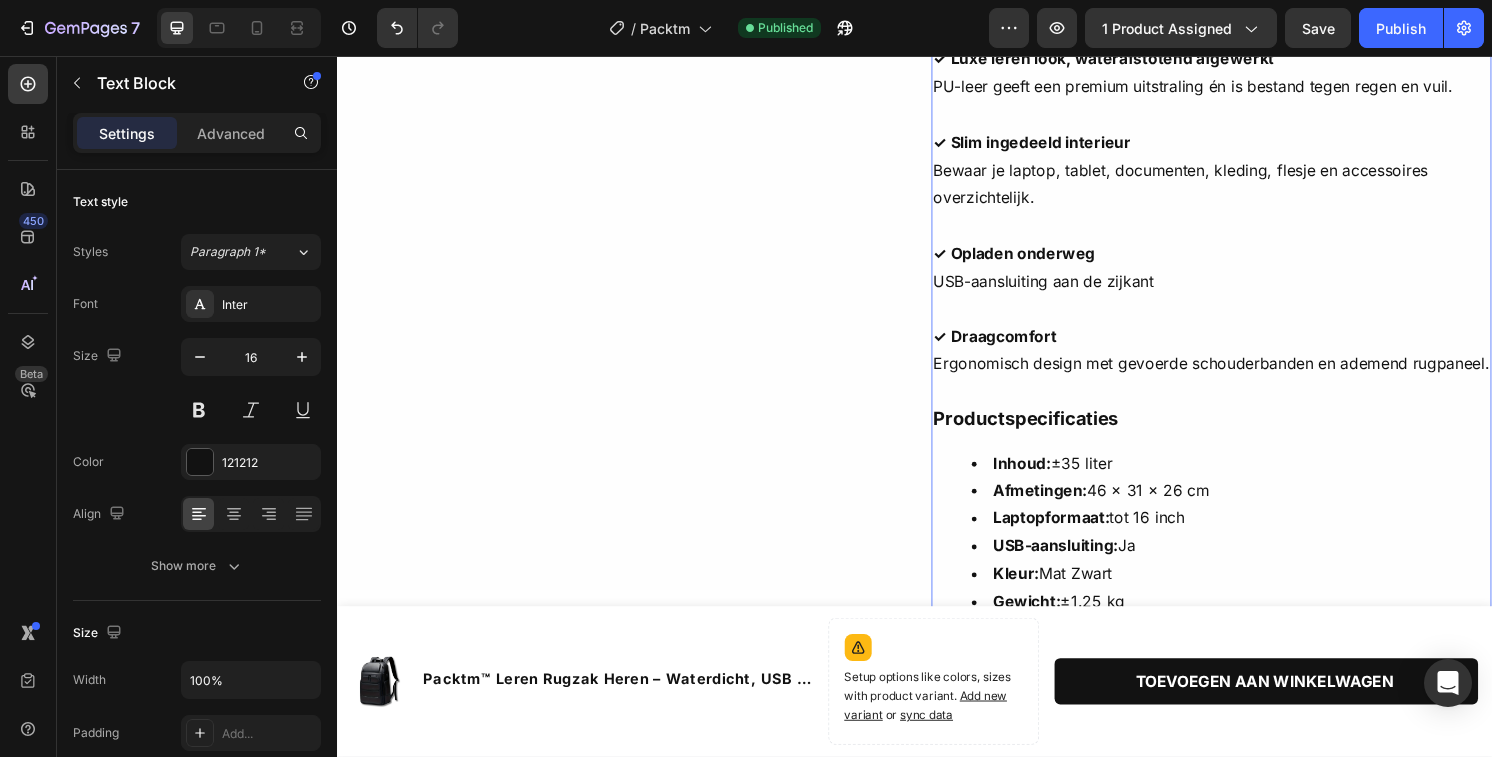 click on "De  Packtm™ Leren Rugzak  is ontworpen voor mannen die hun stijl serieus nemen – zonder in te leveren op functionaliteit. Gemaakt van hoogwaardig  waterafstotend  PU-leer, met een strak design, USB-aansluiting en   ruimte voor je laptop tot 16 inch. ✓ Luxe leren look, waterafstotend afgewerkt PU-leer geeft een premium uitstraling én is bestand tegen regen en vuil. ✓ Slim ingedeeld interieur Bewaar je laptop, tablet, documenten, kleding, flesje en accessoires overzichtelijk. ✓ Opladen onderweg USB-aansluiting aan de zijkant ✓ Draagcomfort Ergonomisch design met gevoerde schouderbanden en ademend rugpaneel. Productspecificaties Inhoud:  ±35 liter Afmetingen:  46 × 31 × 26 cm Laptopformaat:  tot 16 inch  USB-aansluiting:  Ja Kleur:  Mat Zwart Gewicht:  ±1.25 kg" at bounding box center [1245, 277] 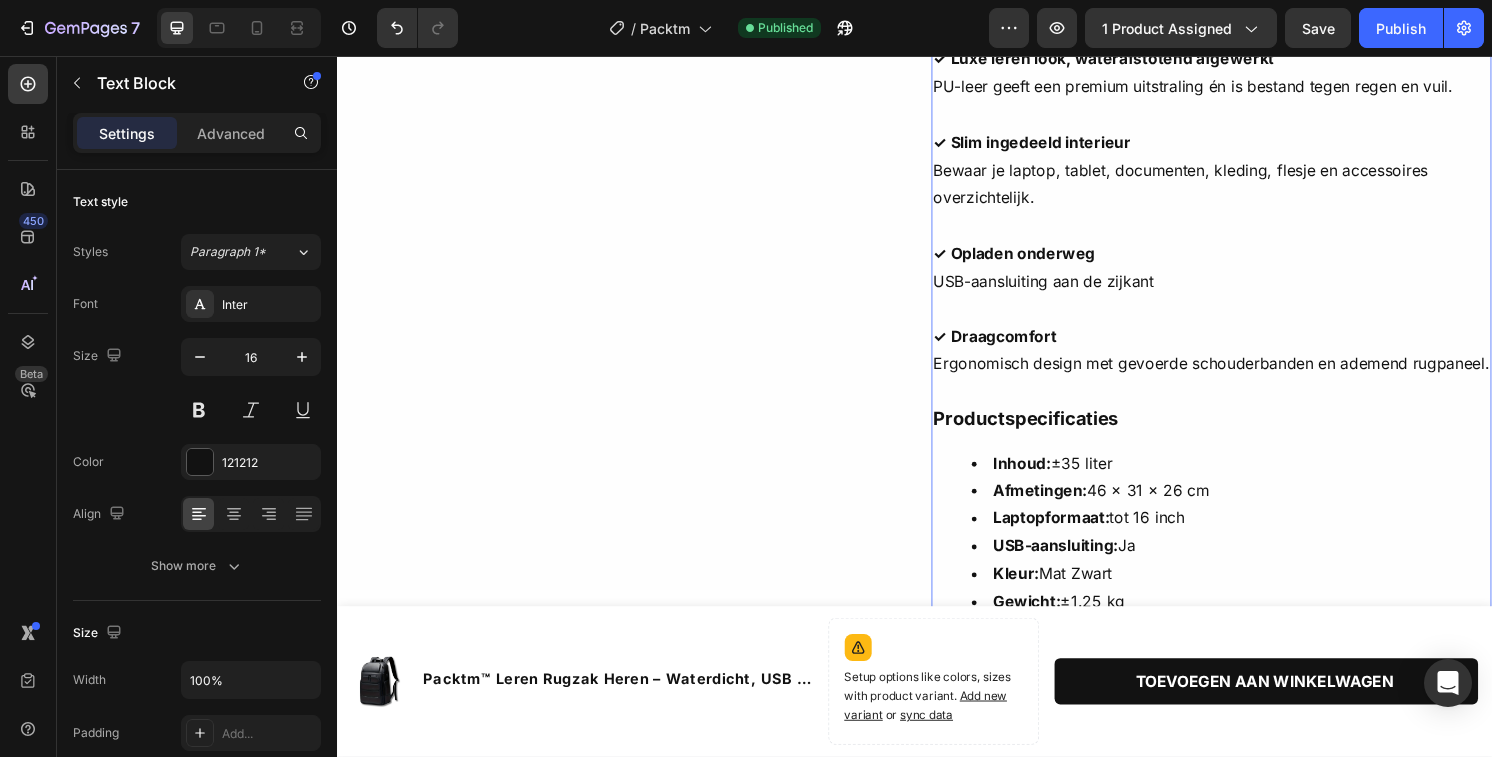 click on "Productspecificaties" at bounding box center [1245, 434] 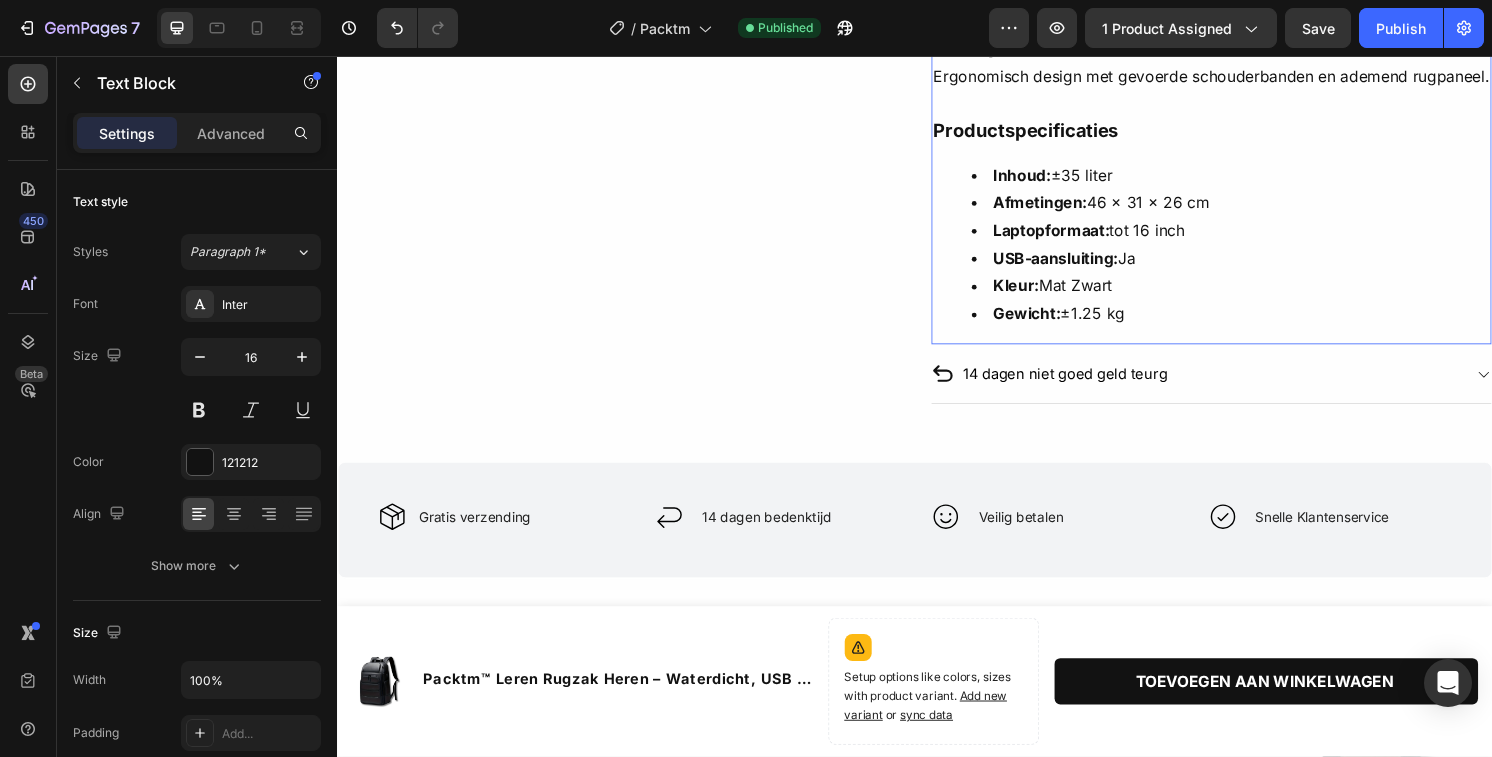 scroll, scrollTop: 1101, scrollLeft: 0, axis: vertical 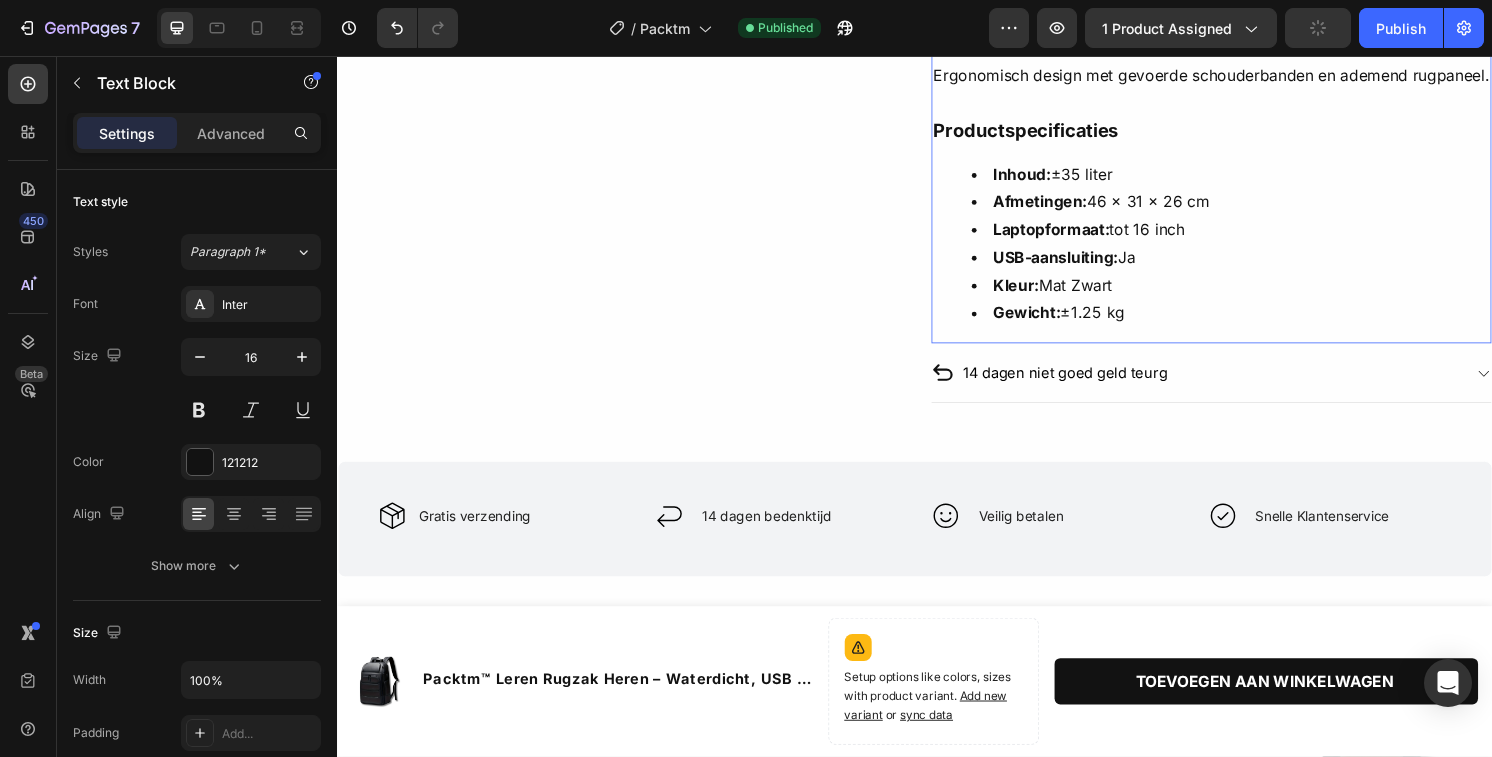 click on "14 dagen niet goed geld teurg" at bounding box center [1245, 386] 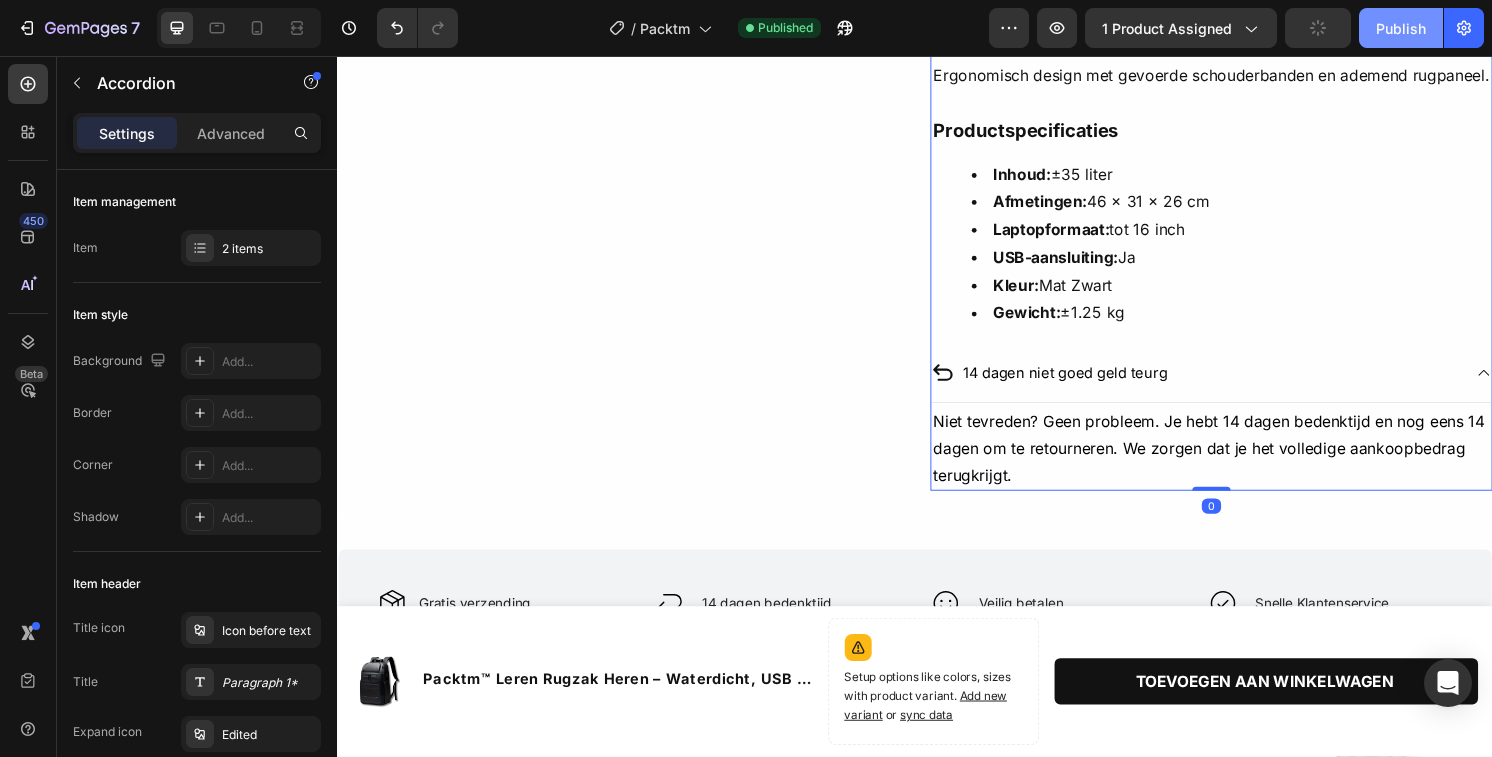 click on "Publish" at bounding box center [1401, 28] 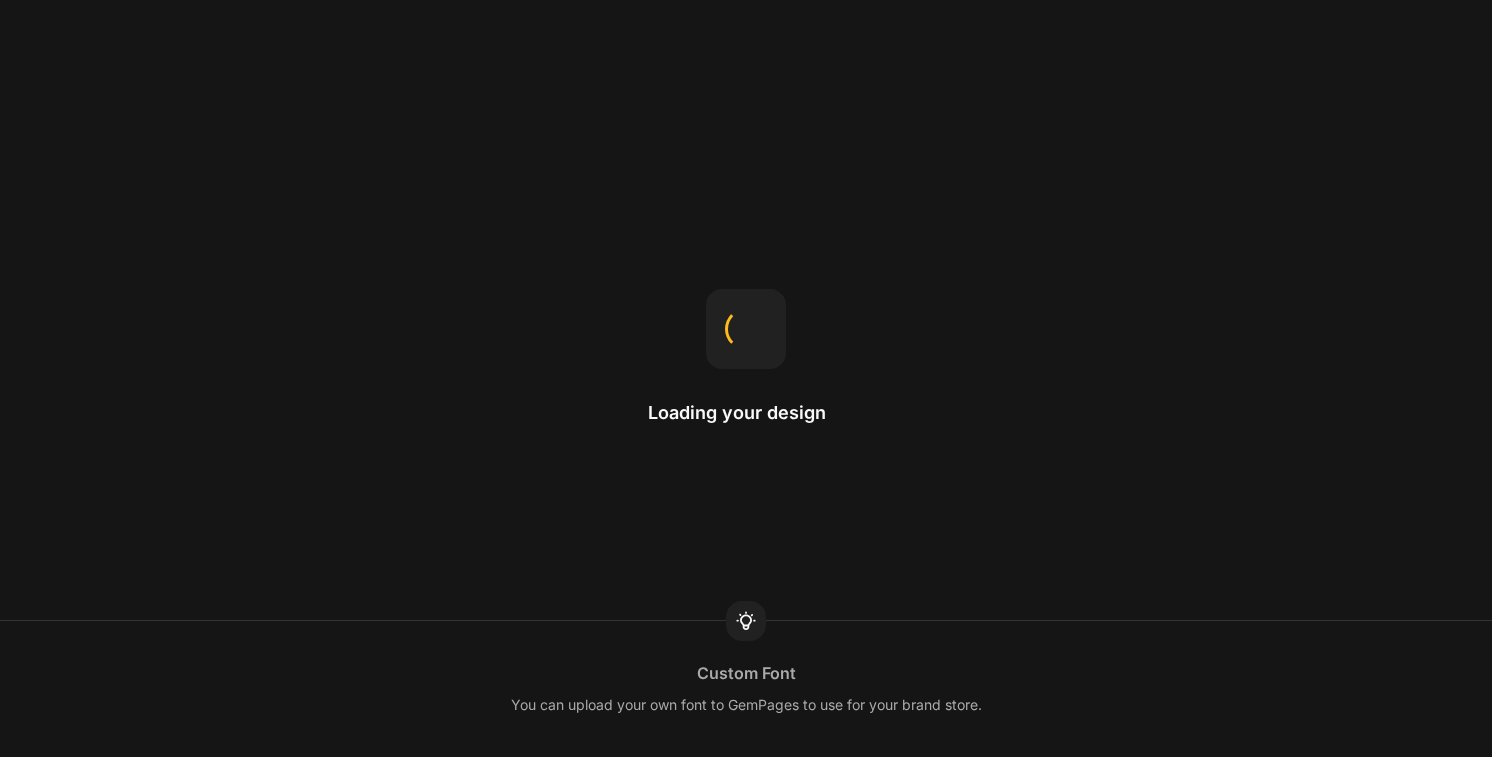 scroll, scrollTop: 0, scrollLeft: 0, axis: both 